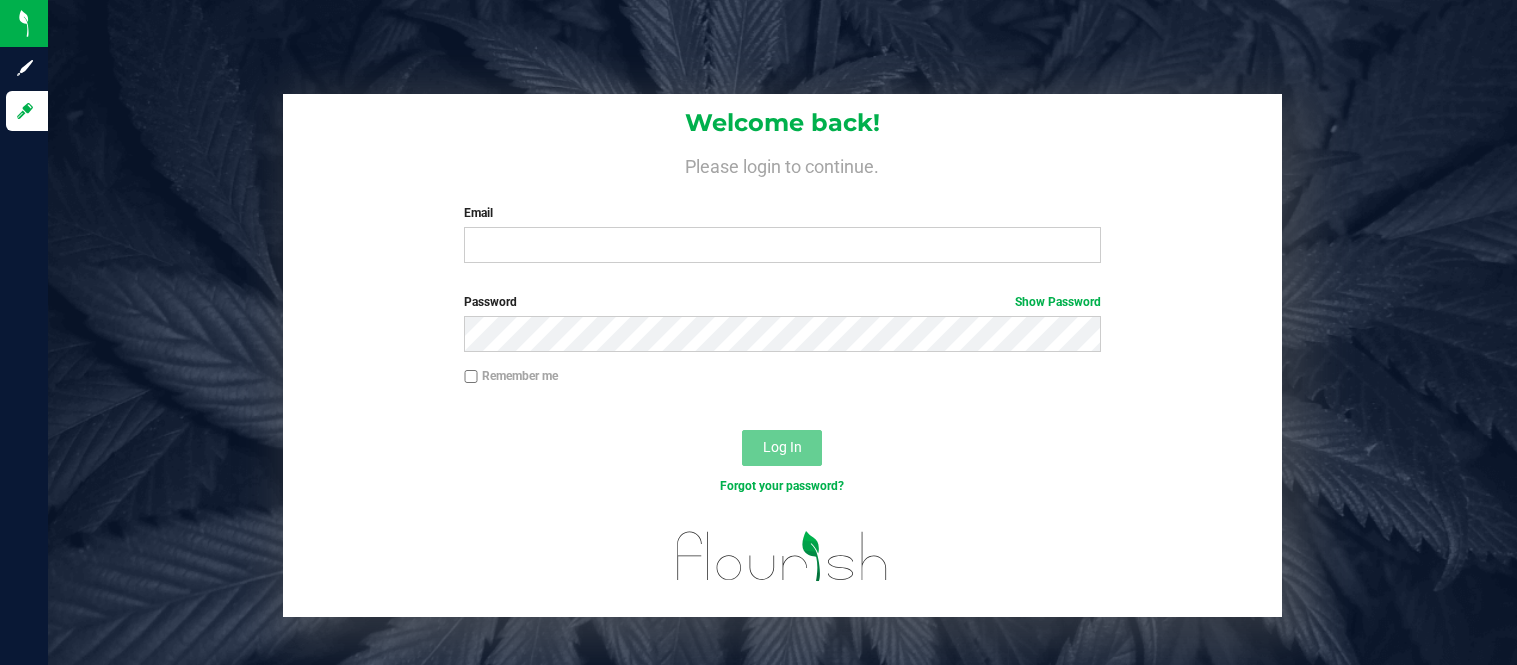 scroll, scrollTop: 0, scrollLeft: 0, axis: both 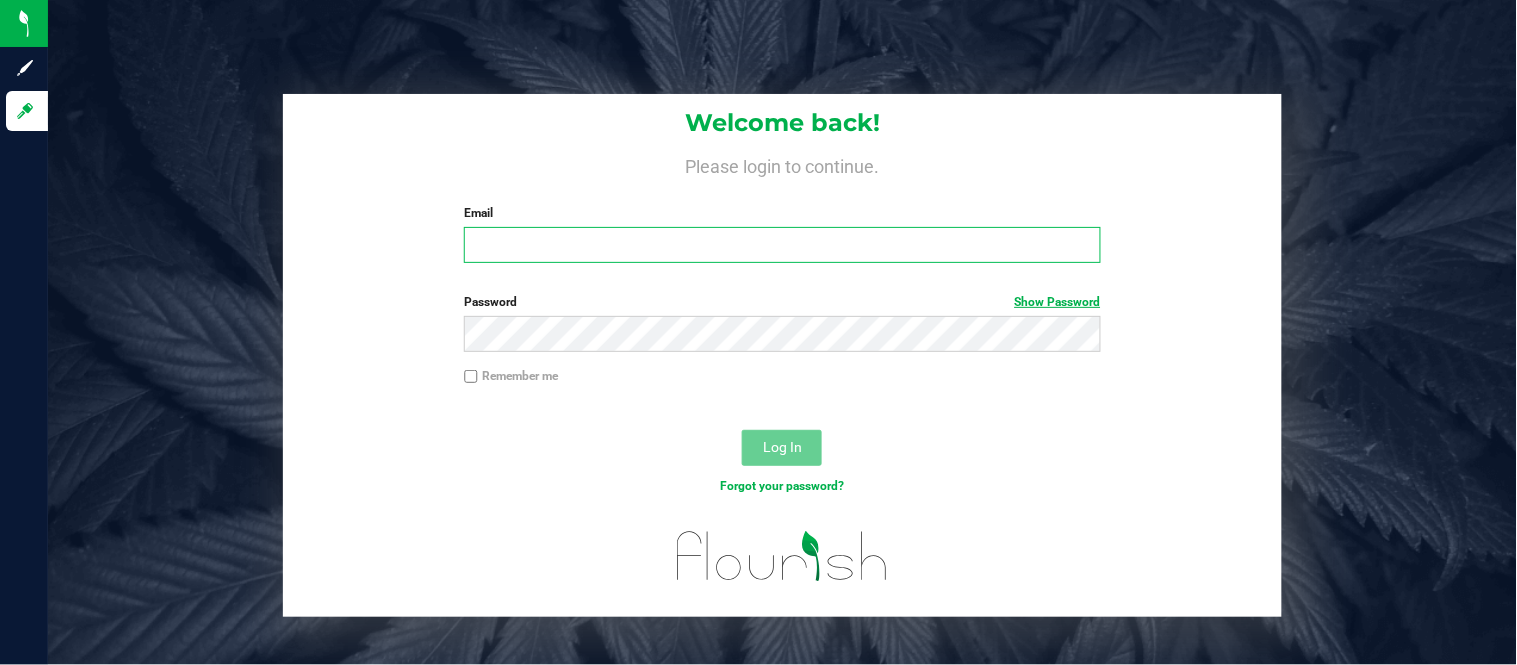 type on "[PERSON_NAME][EMAIL_ADDRESS][DOMAIN_NAME]" 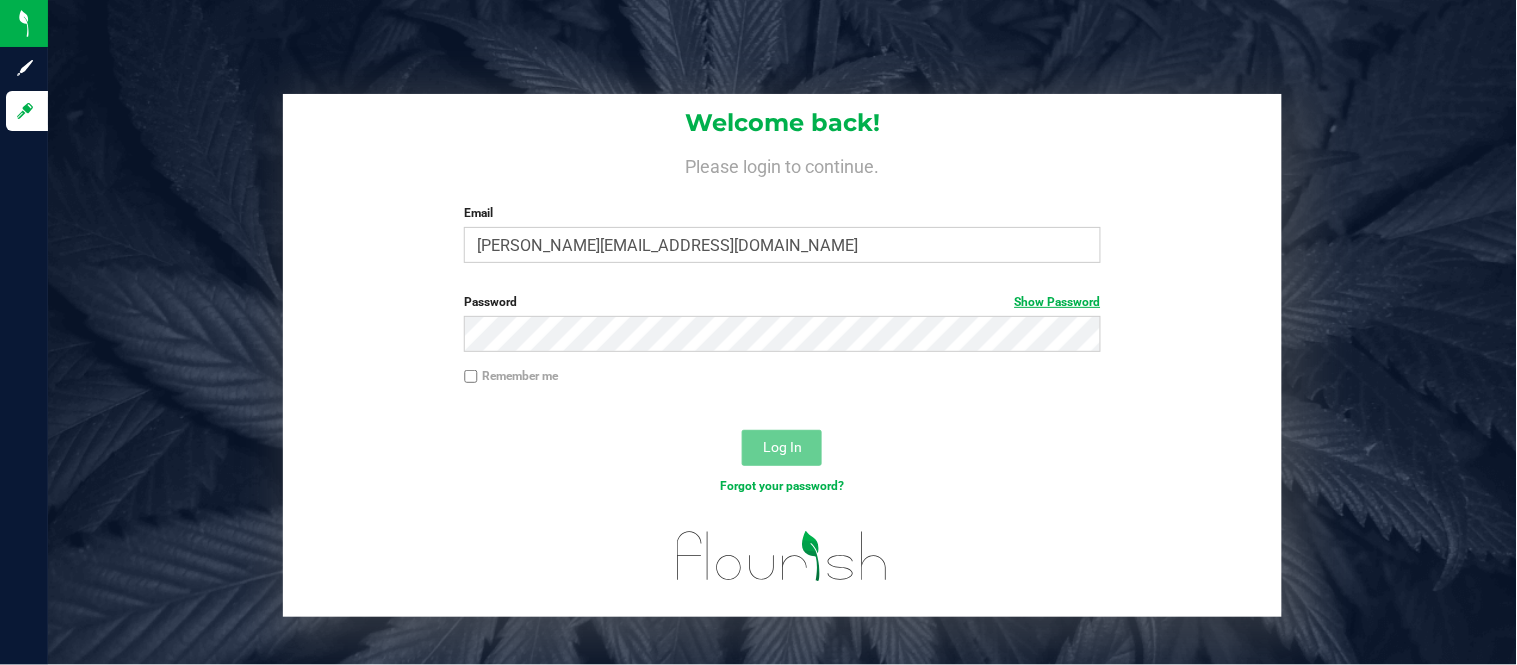 click on "Show Password" at bounding box center (1058, 302) 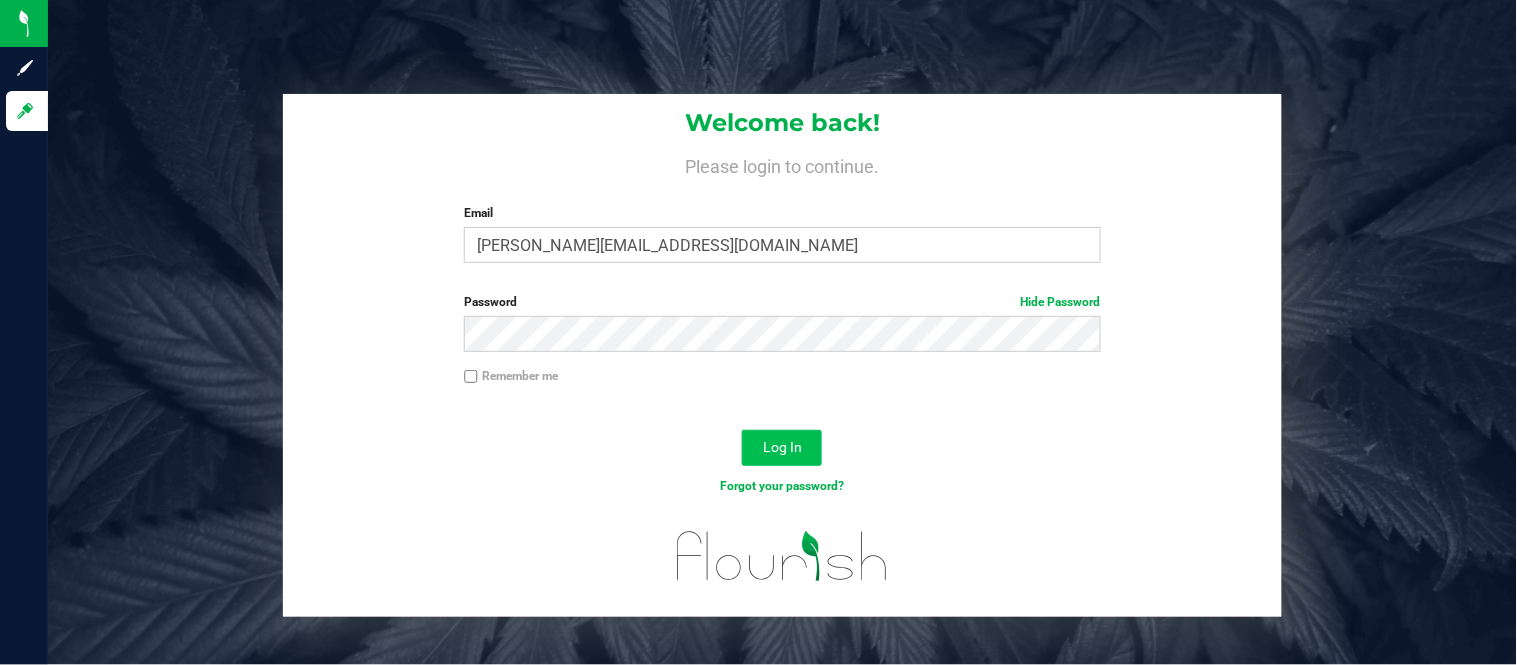 click on "Log In" at bounding box center (782, 447) 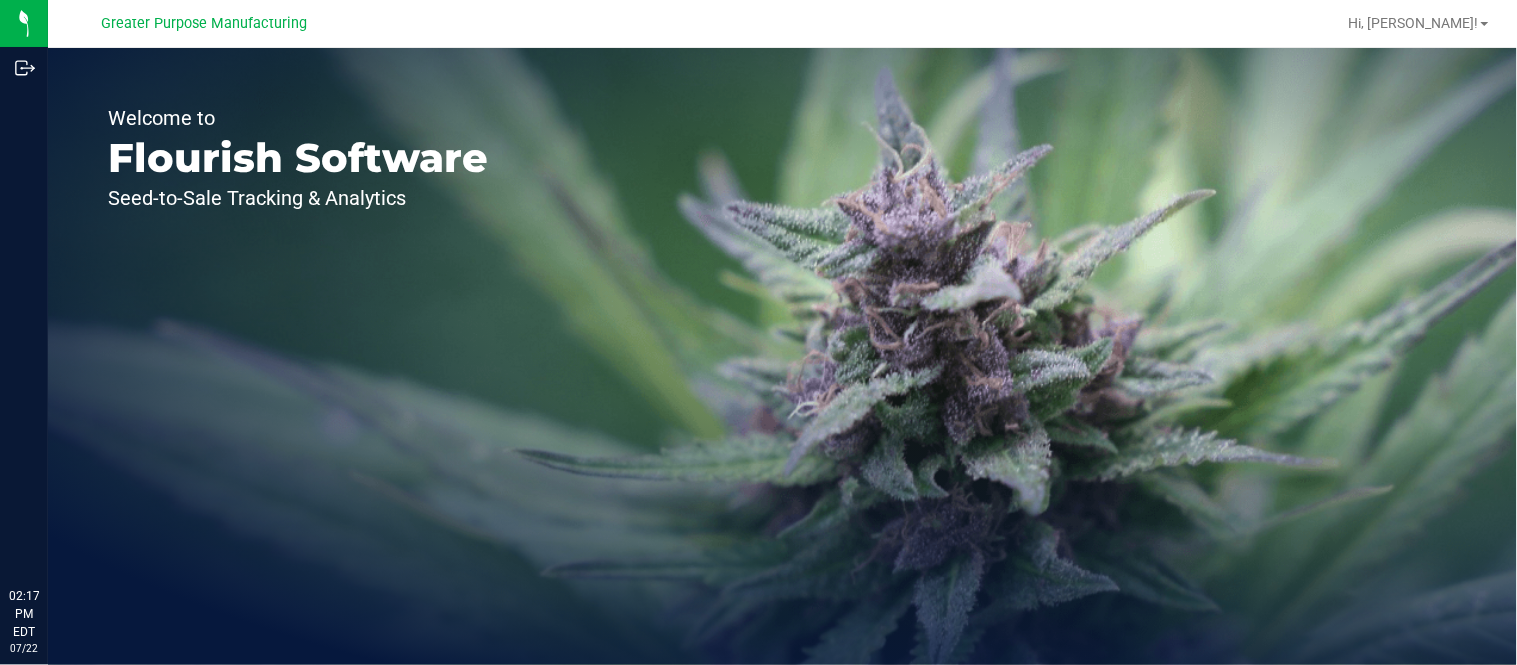 scroll, scrollTop: 0, scrollLeft: 0, axis: both 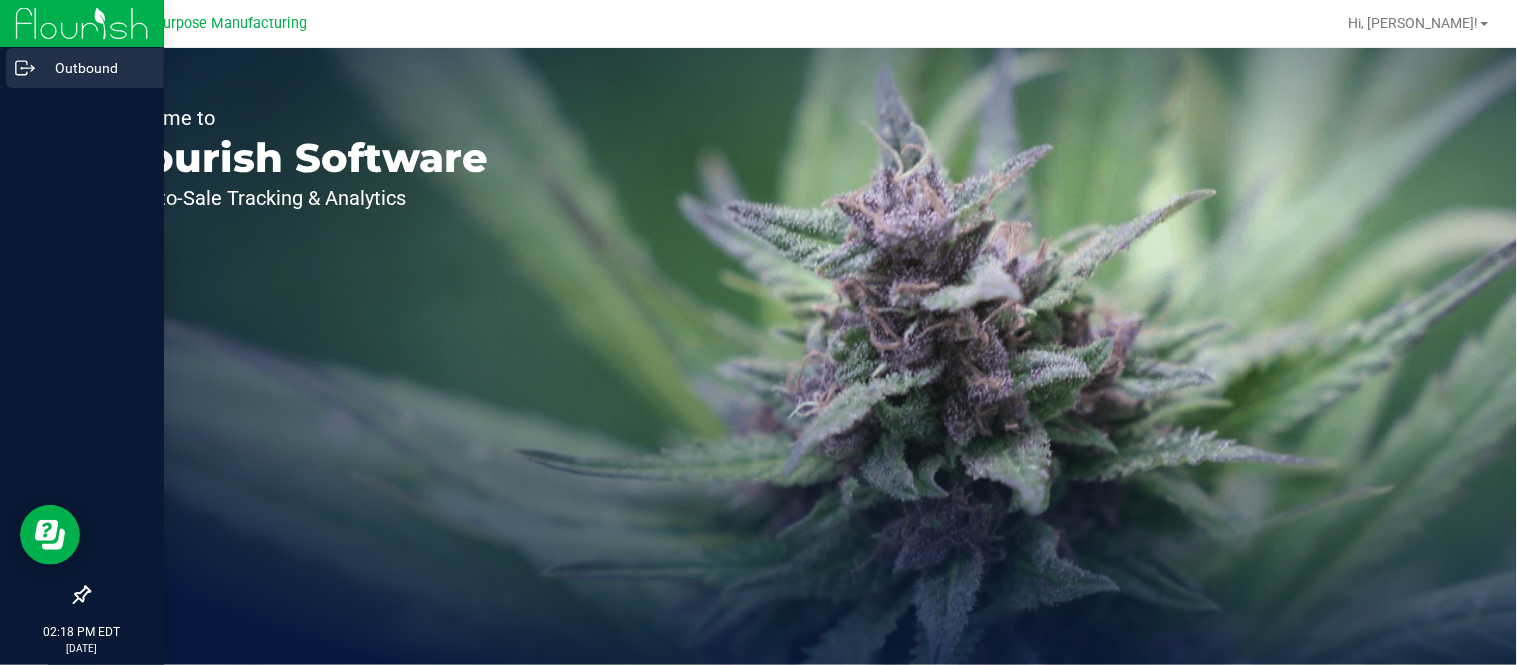 click 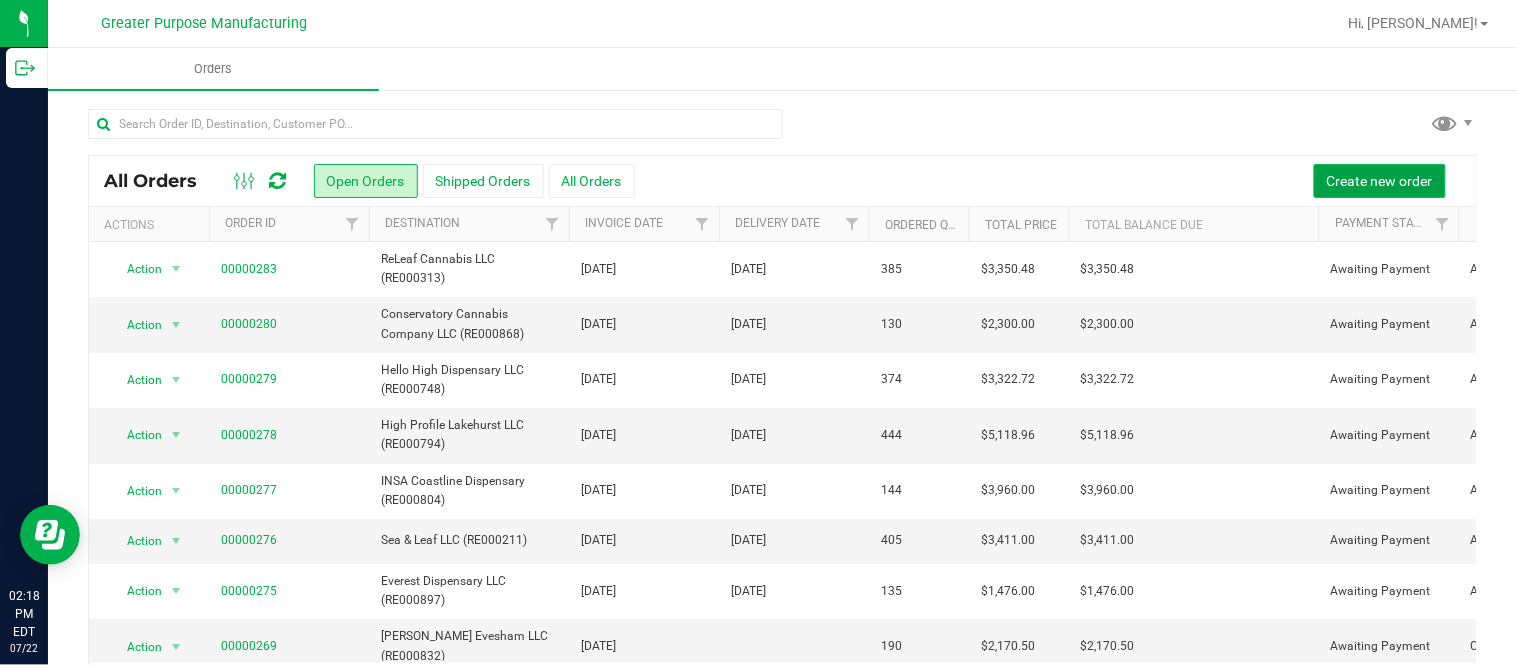 click on "Create new order" at bounding box center (1380, 181) 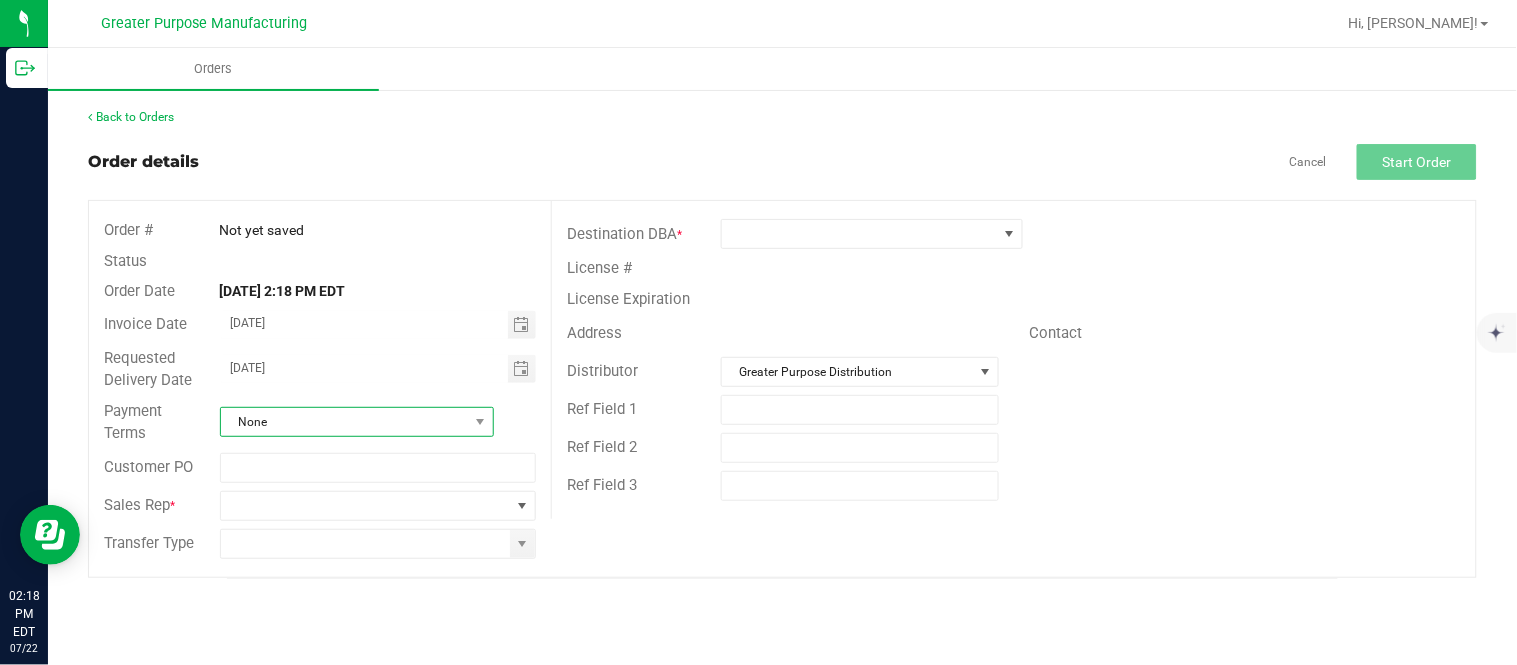 click on "None" at bounding box center (344, 422) 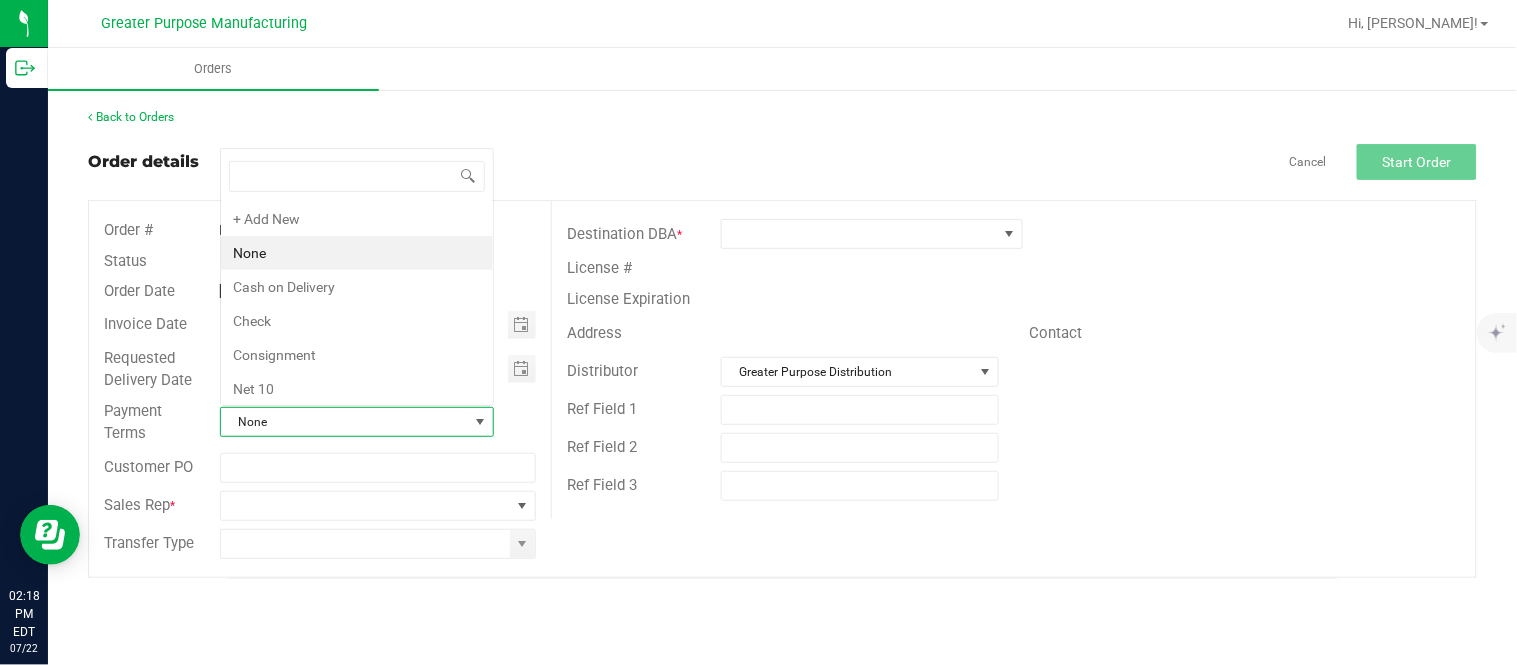 scroll, scrollTop: 0, scrollLeft: 0, axis: both 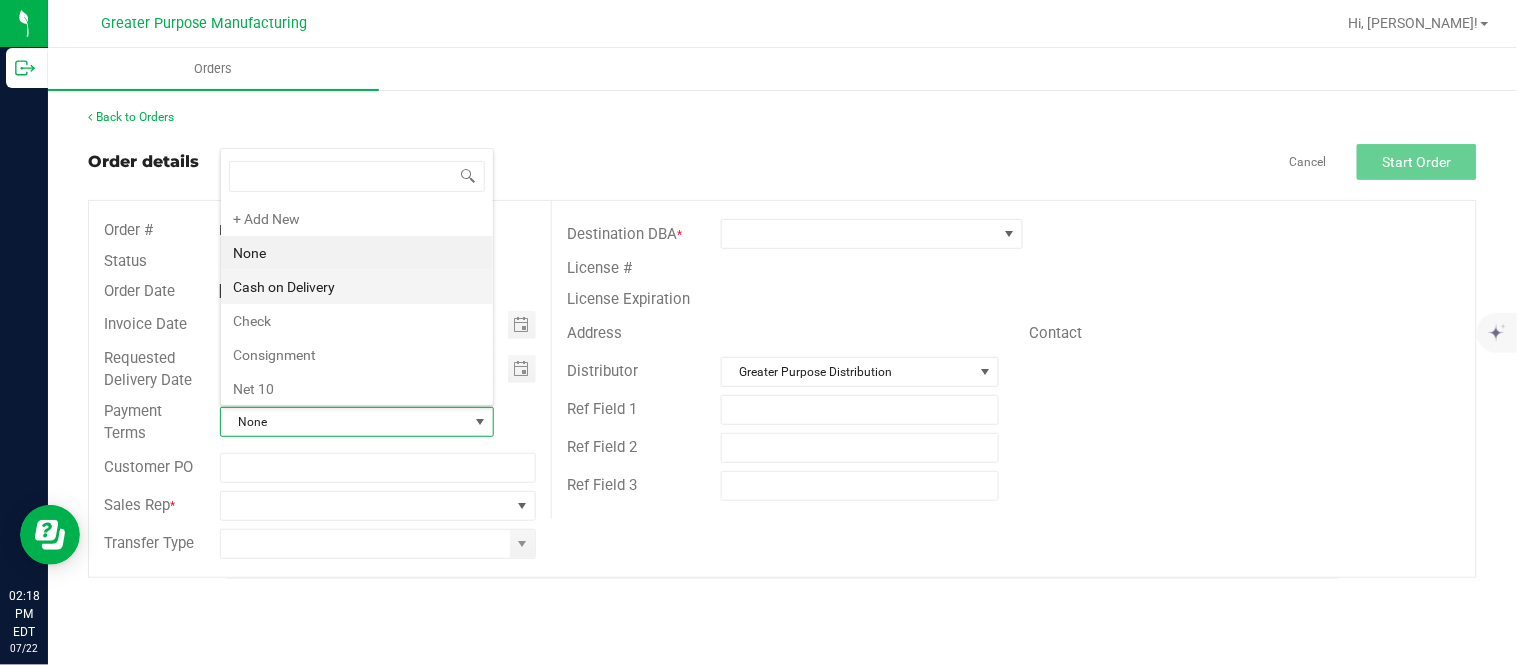 click on "Cash on Delivery" at bounding box center (357, 287) 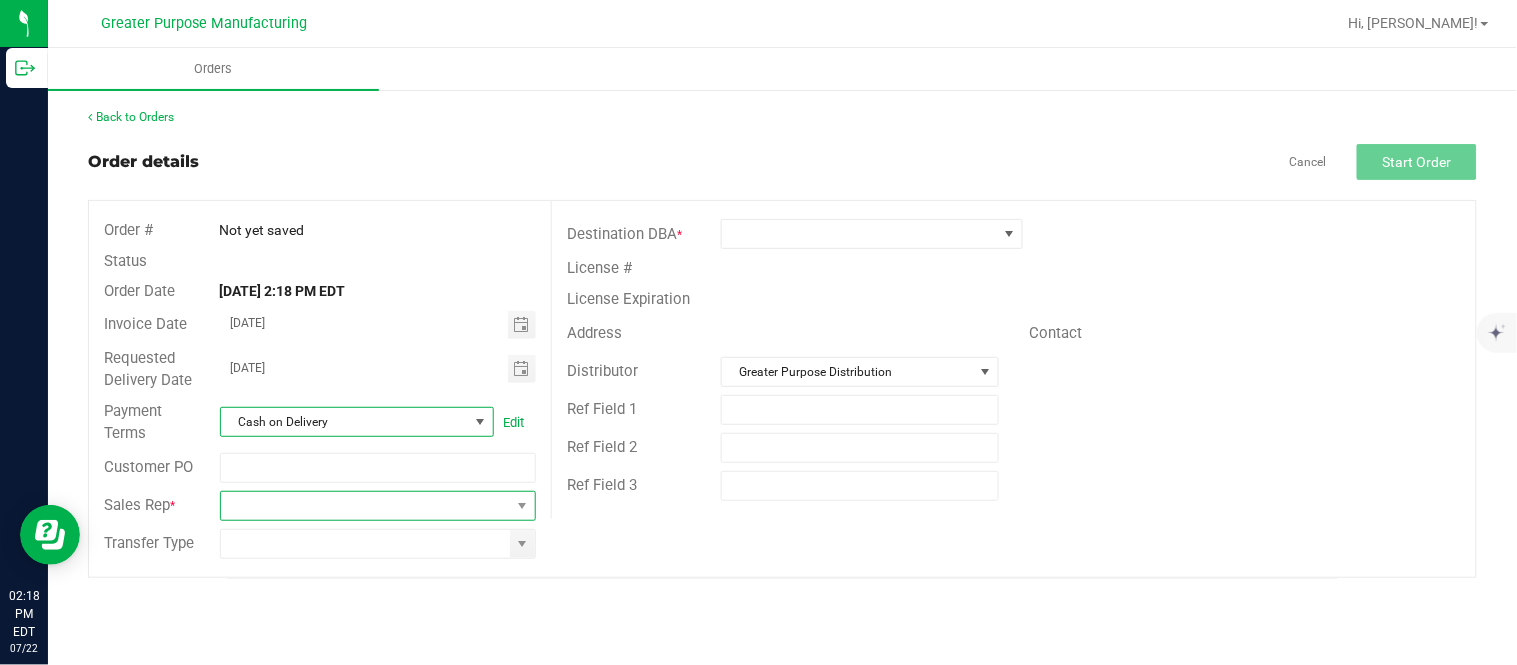 click at bounding box center (366, 506) 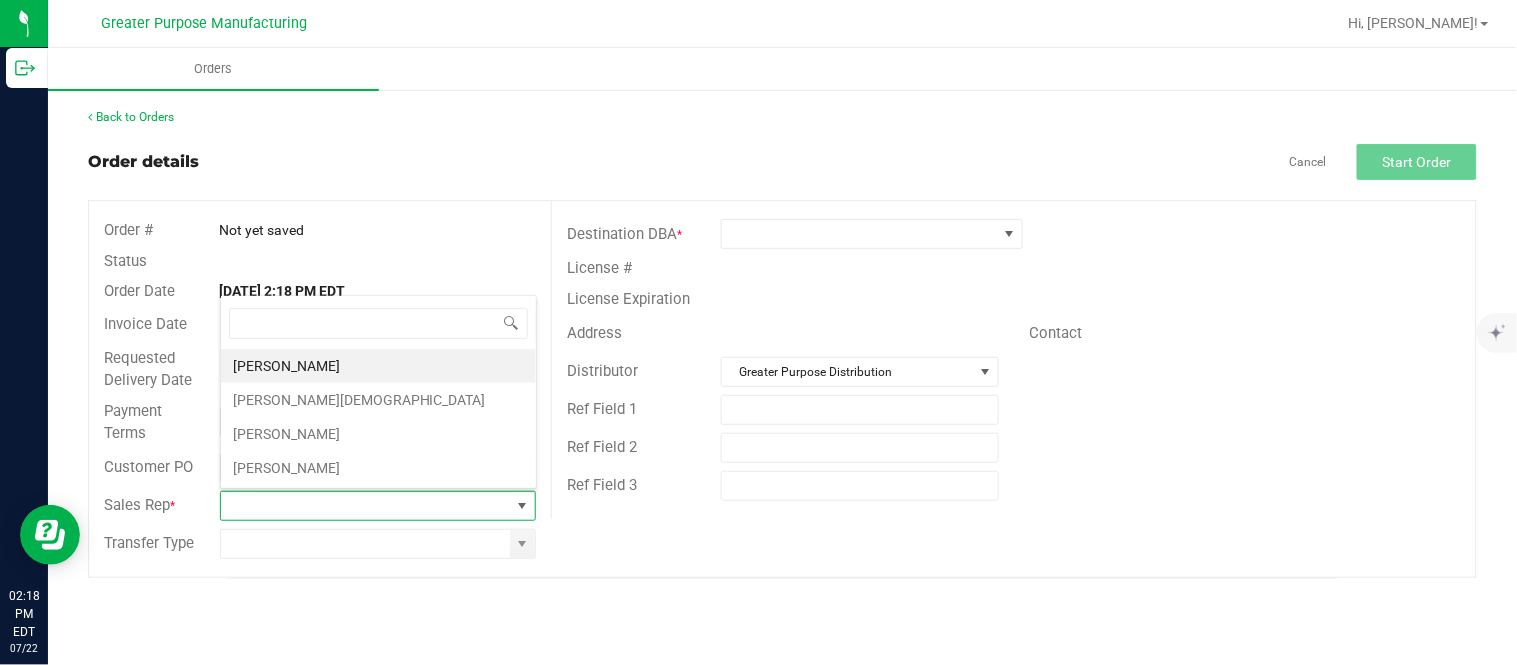 scroll, scrollTop: 99970, scrollLeft: 99683, axis: both 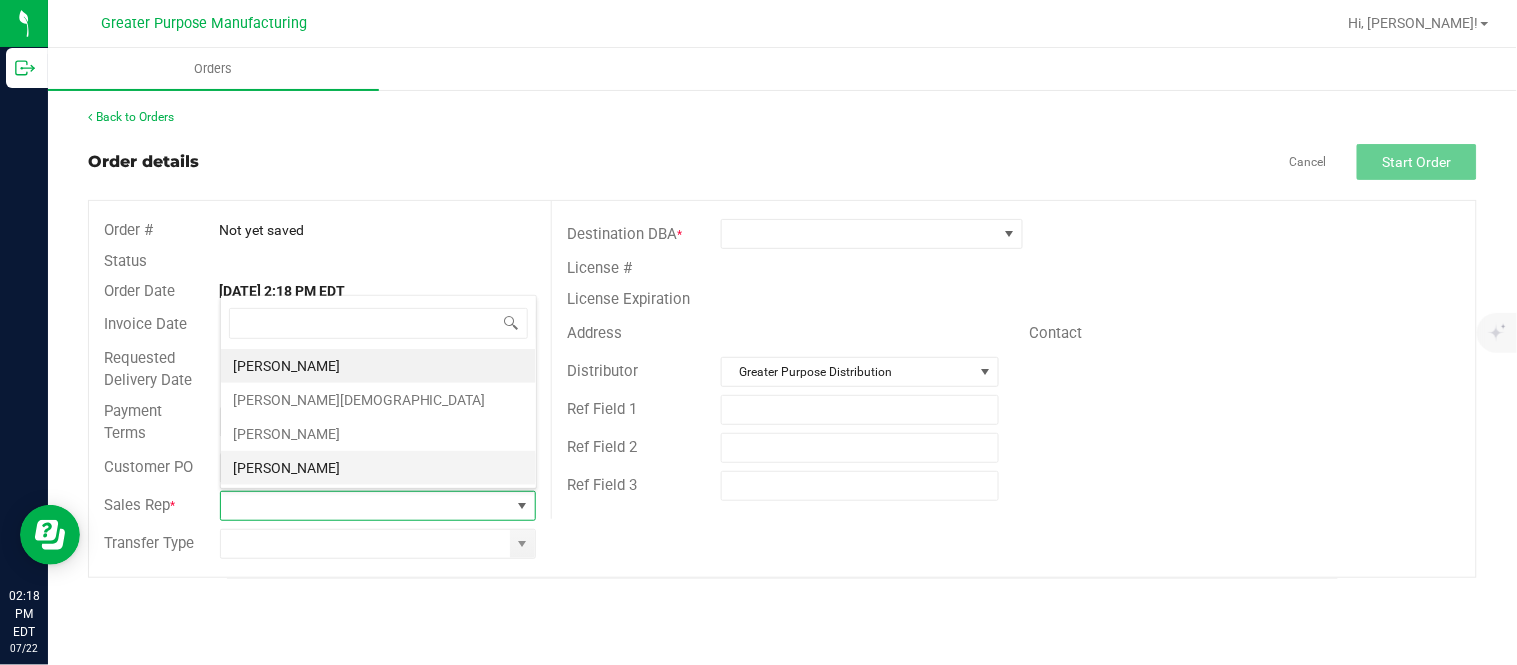 click on "[PERSON_NAME]" at bounding box center (378, 468) 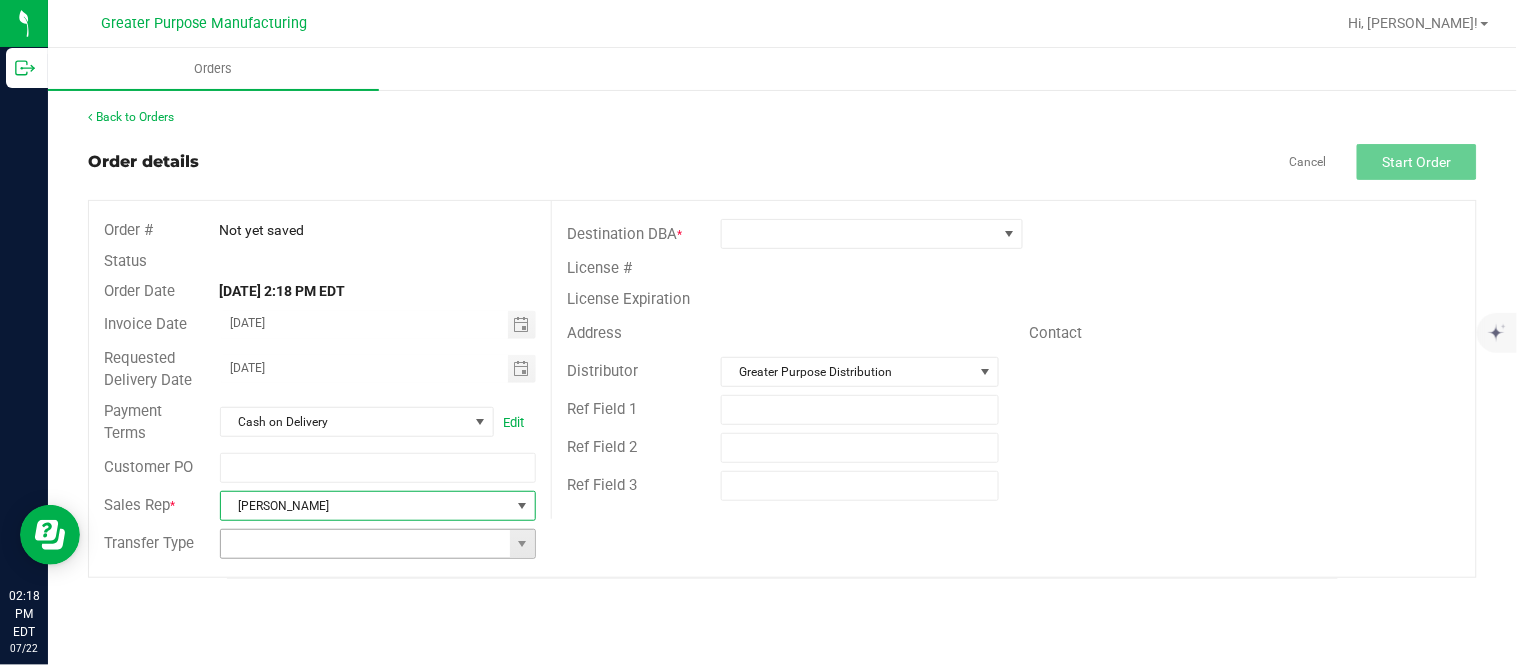 click at bounding box center [366, 544] 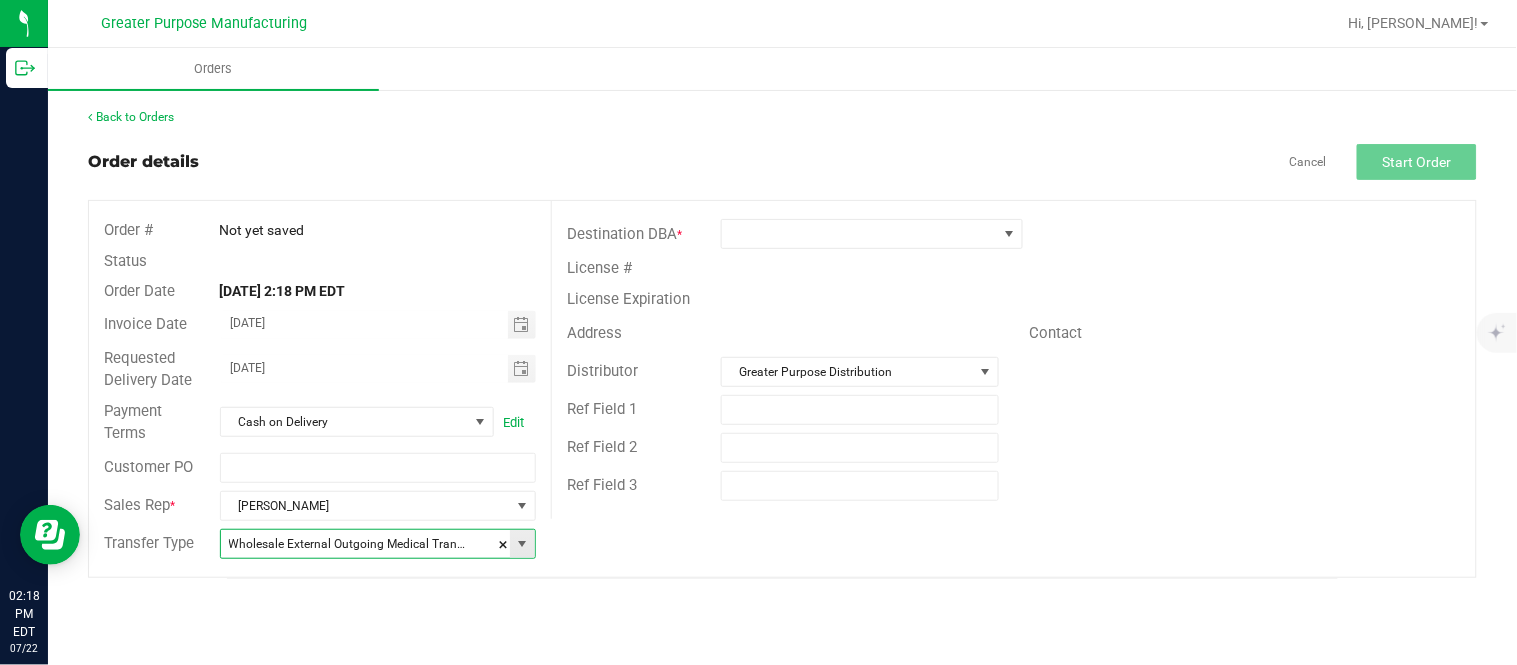 type on "Wholesale Transfer" 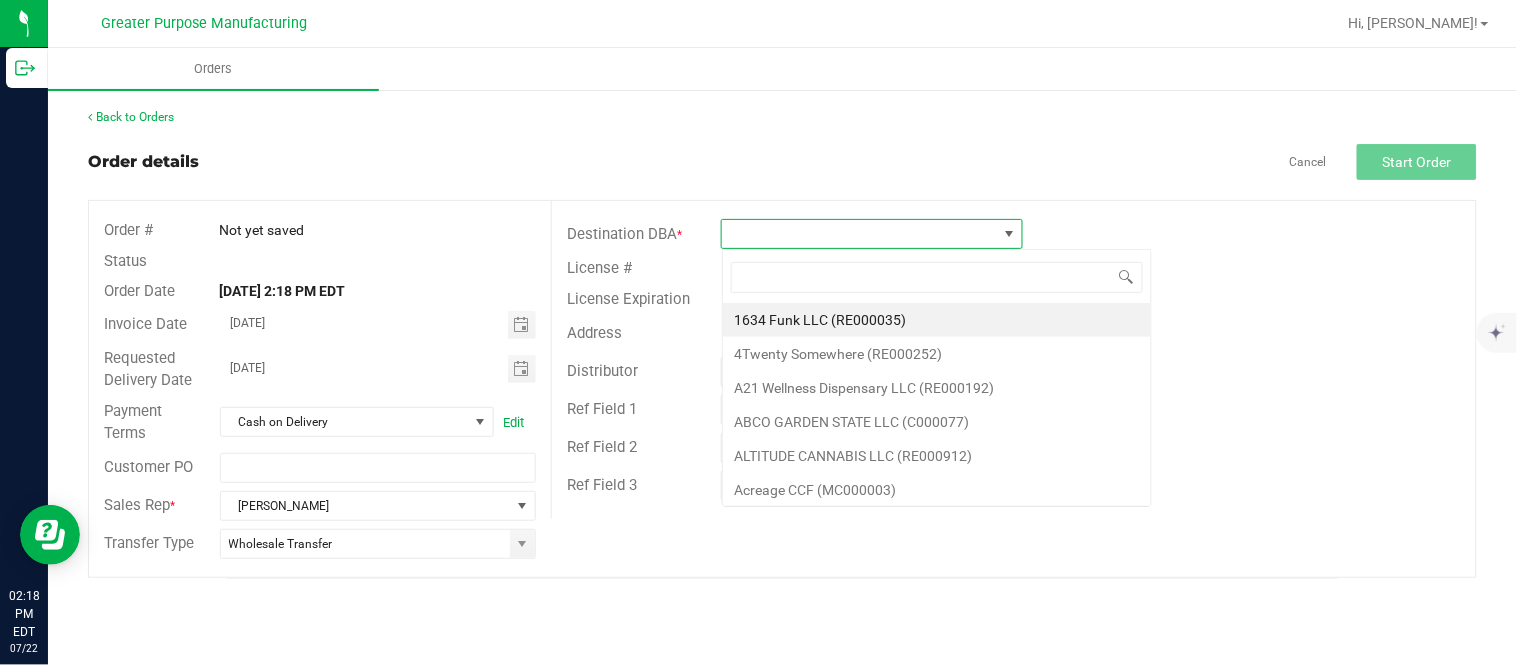 scroll, scrollTop: 99970, scrollLeft: 99697, axis: both 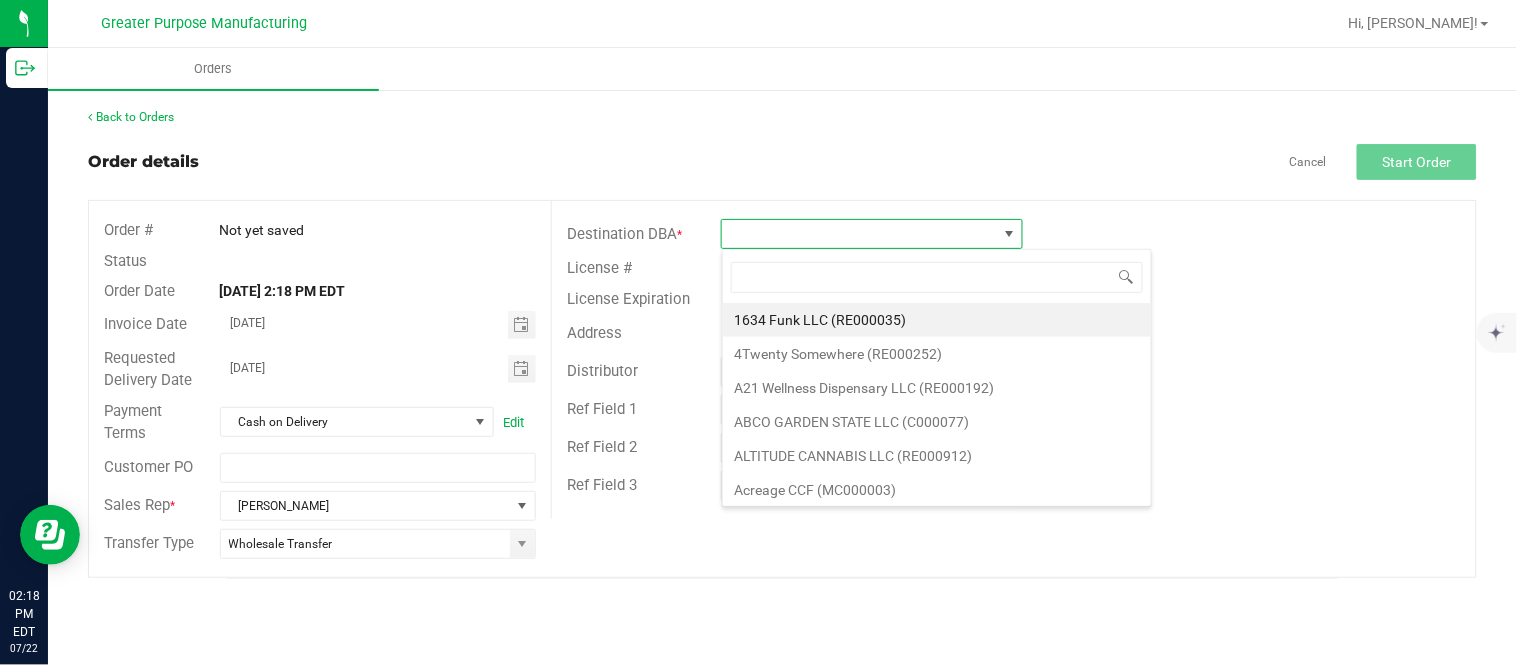 type on "RE000394" 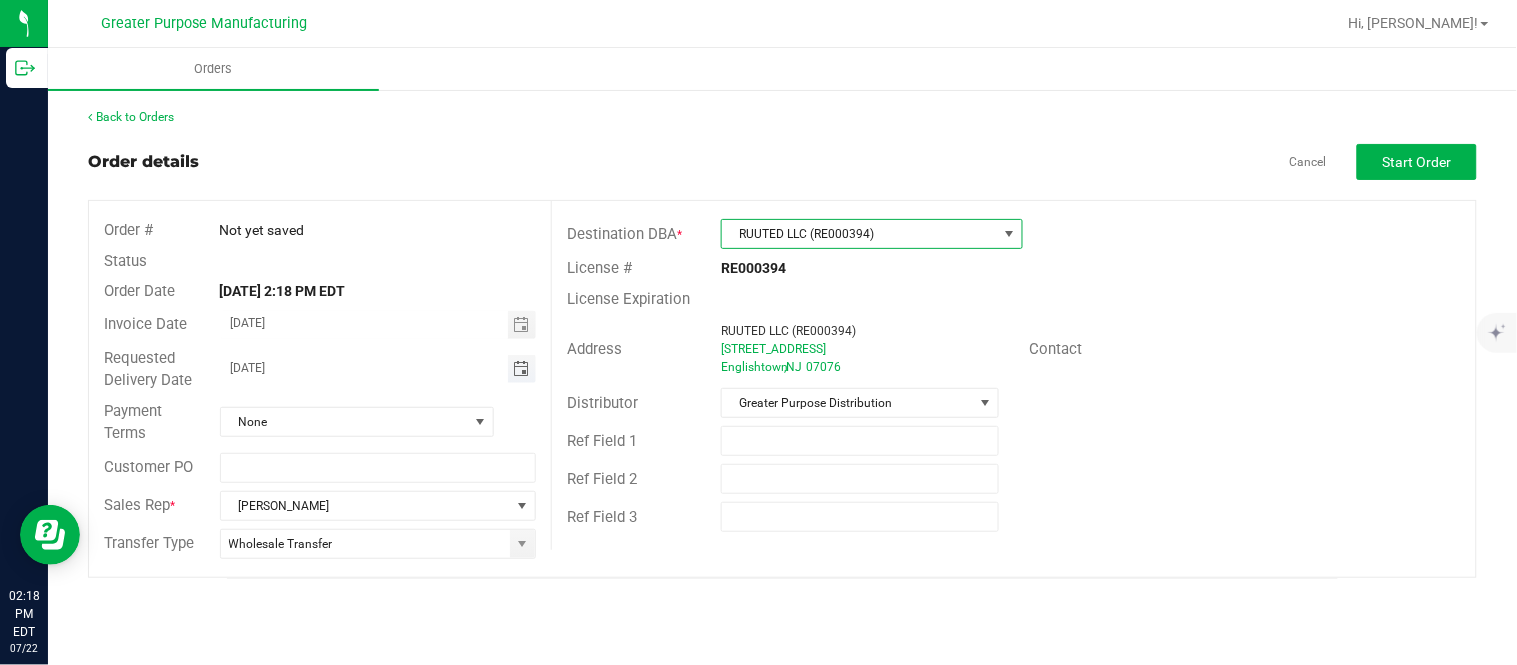 click at bounding box center (521, 369) 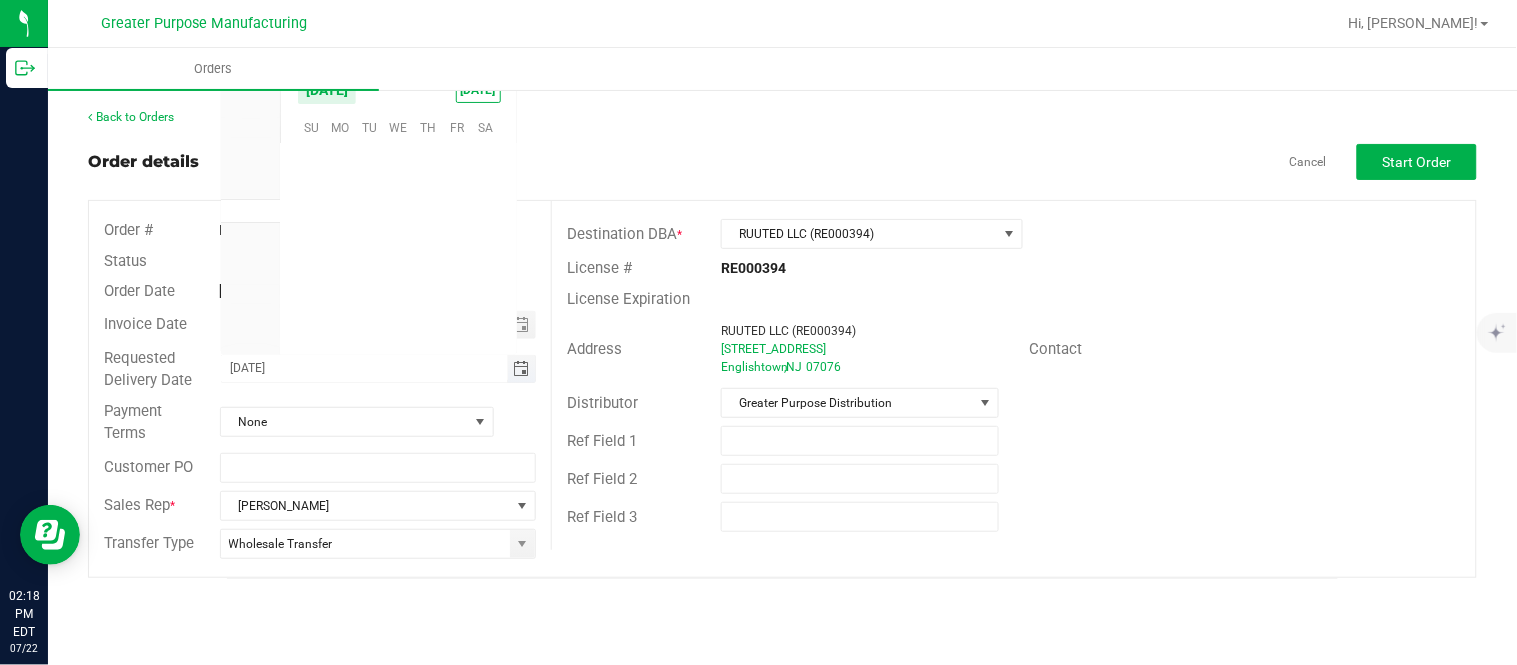scroll, scrollTop: 0, scrollLeft: 0, axis: both 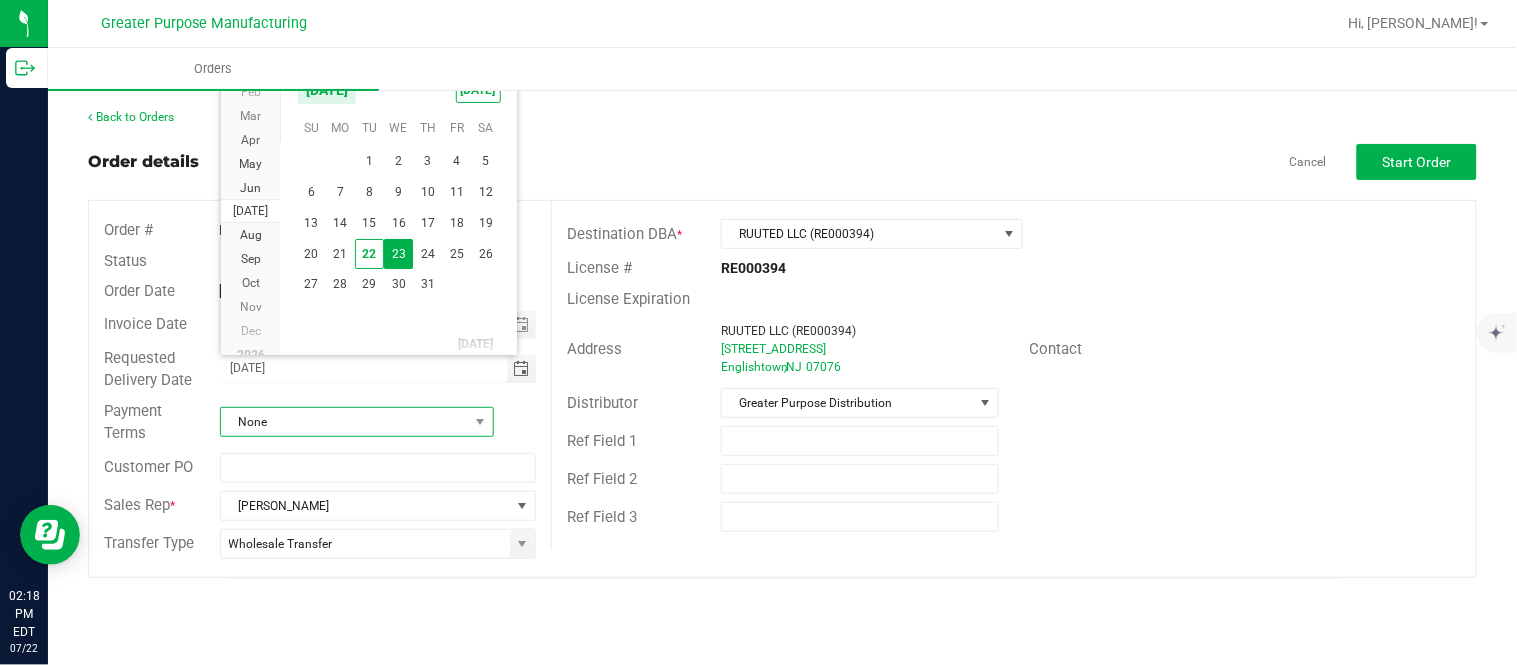 click on "None" at bounding box center (344, 422) 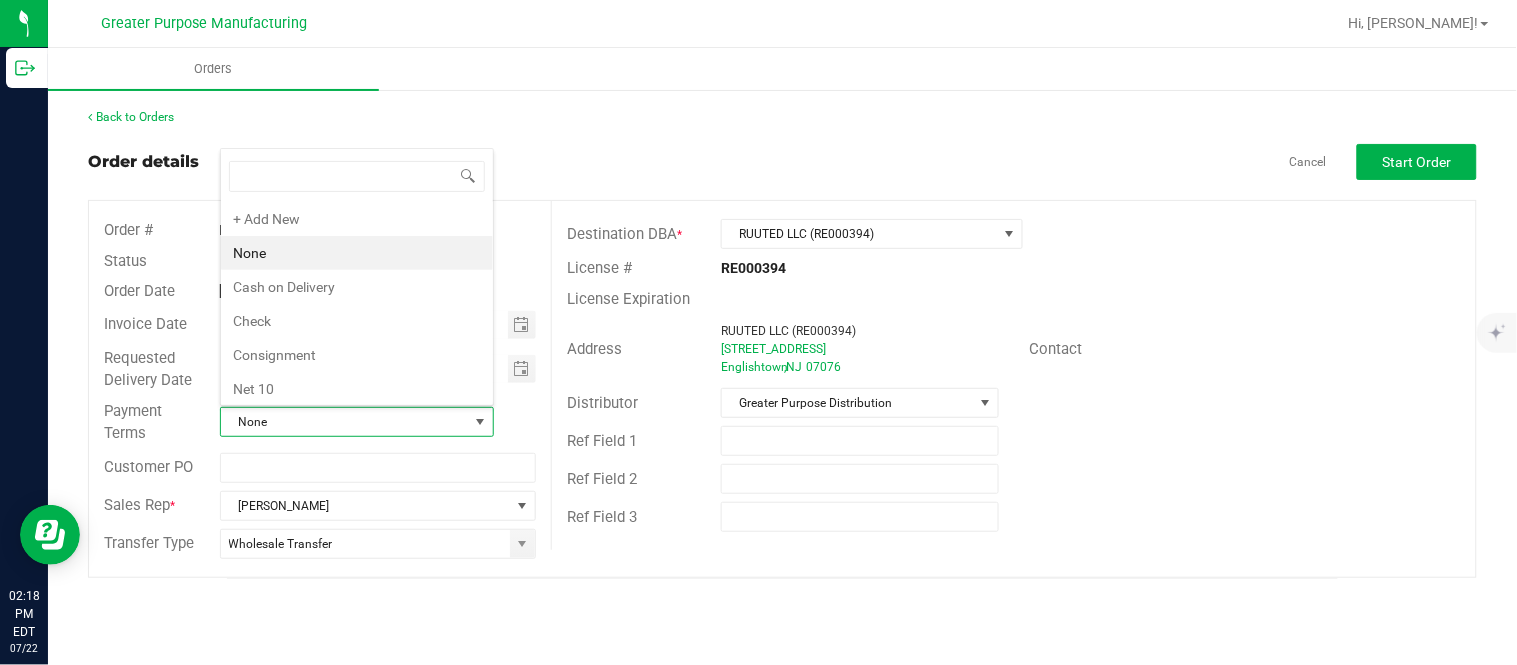 scroll, scrollTop: 99970, scrollLeft: 99725, axis: both 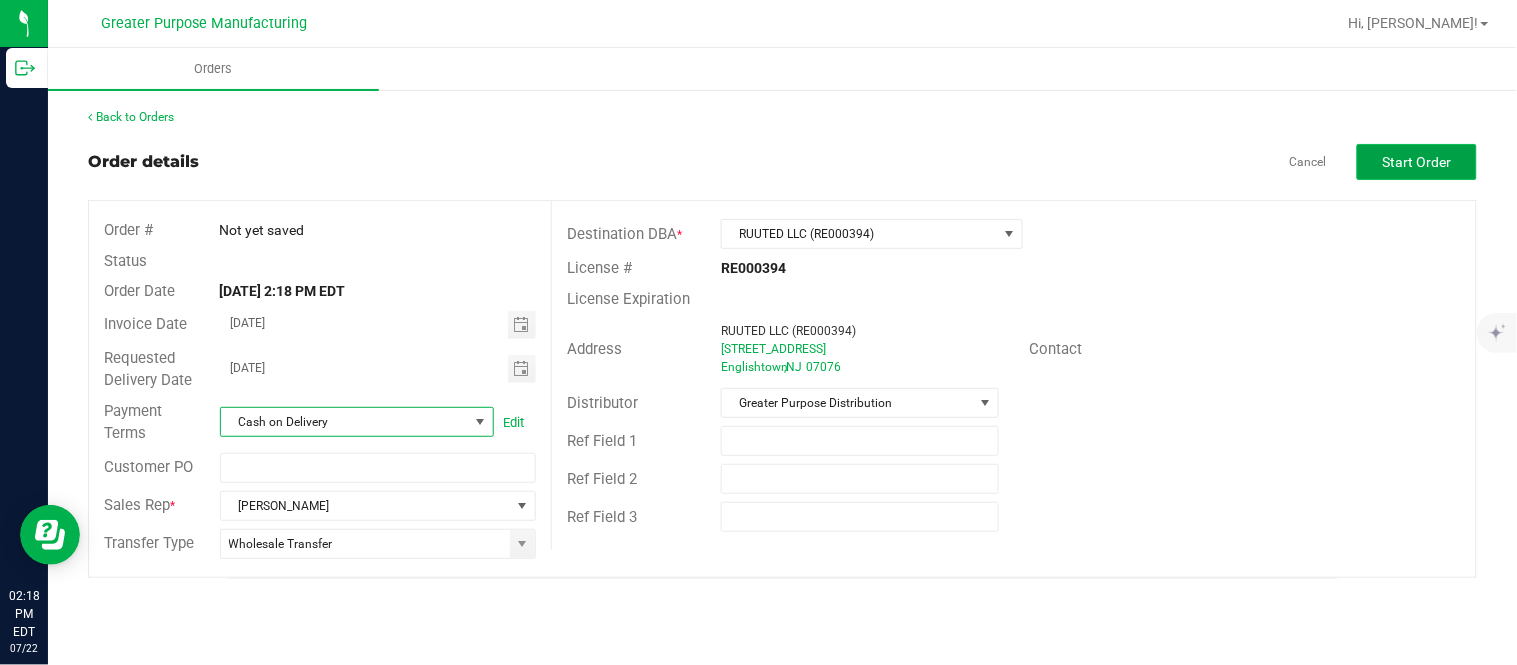 click on "Start Order" at bounding box center [1417, 162] 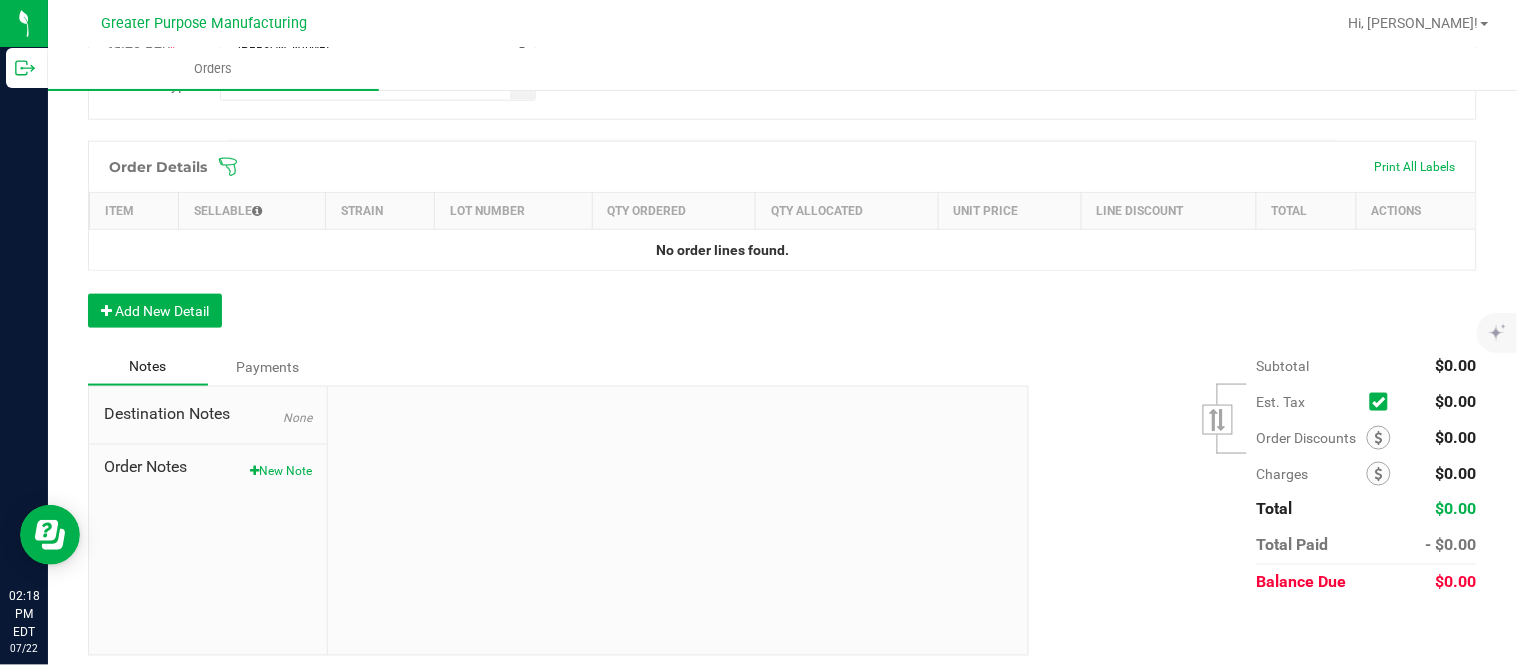 scroll, scrollTop: 521, scrollLeft: 0, axis: vertical 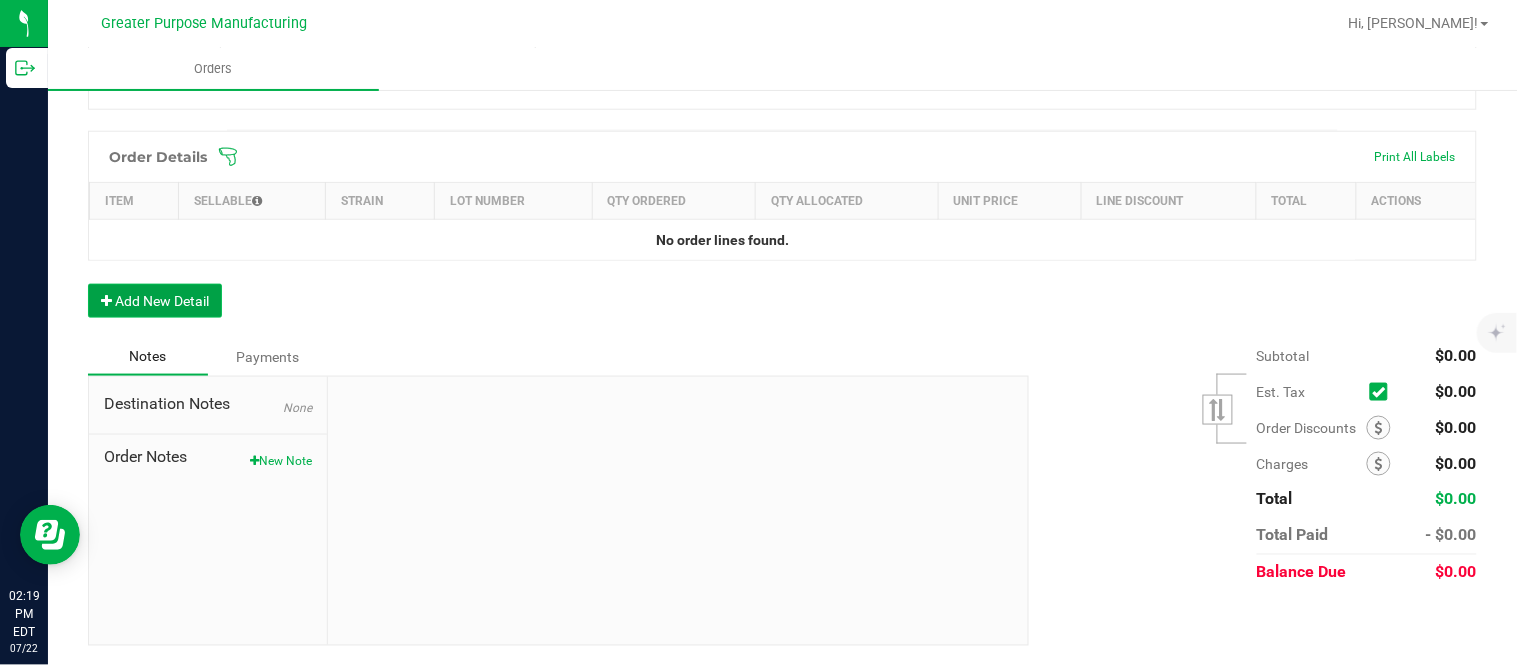 click on "Add New Detail" at bounding box center (155, 301) 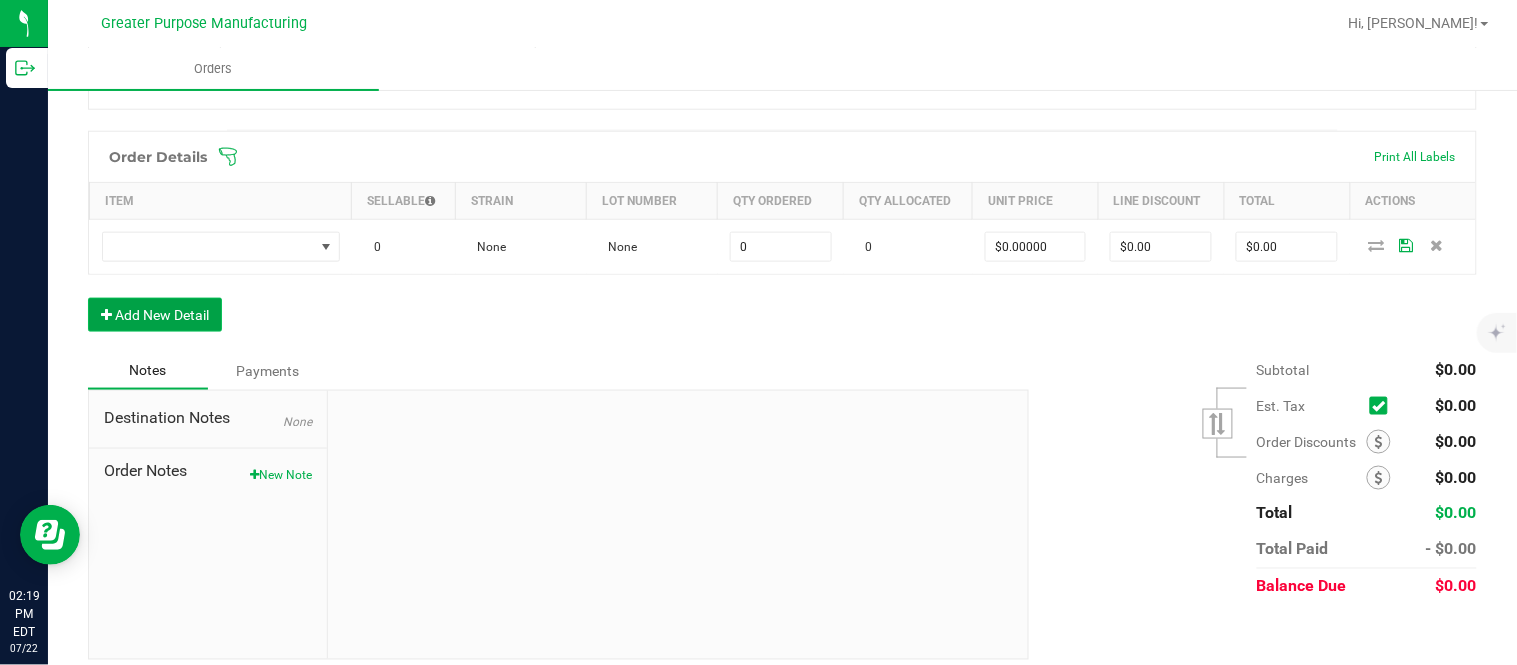 type 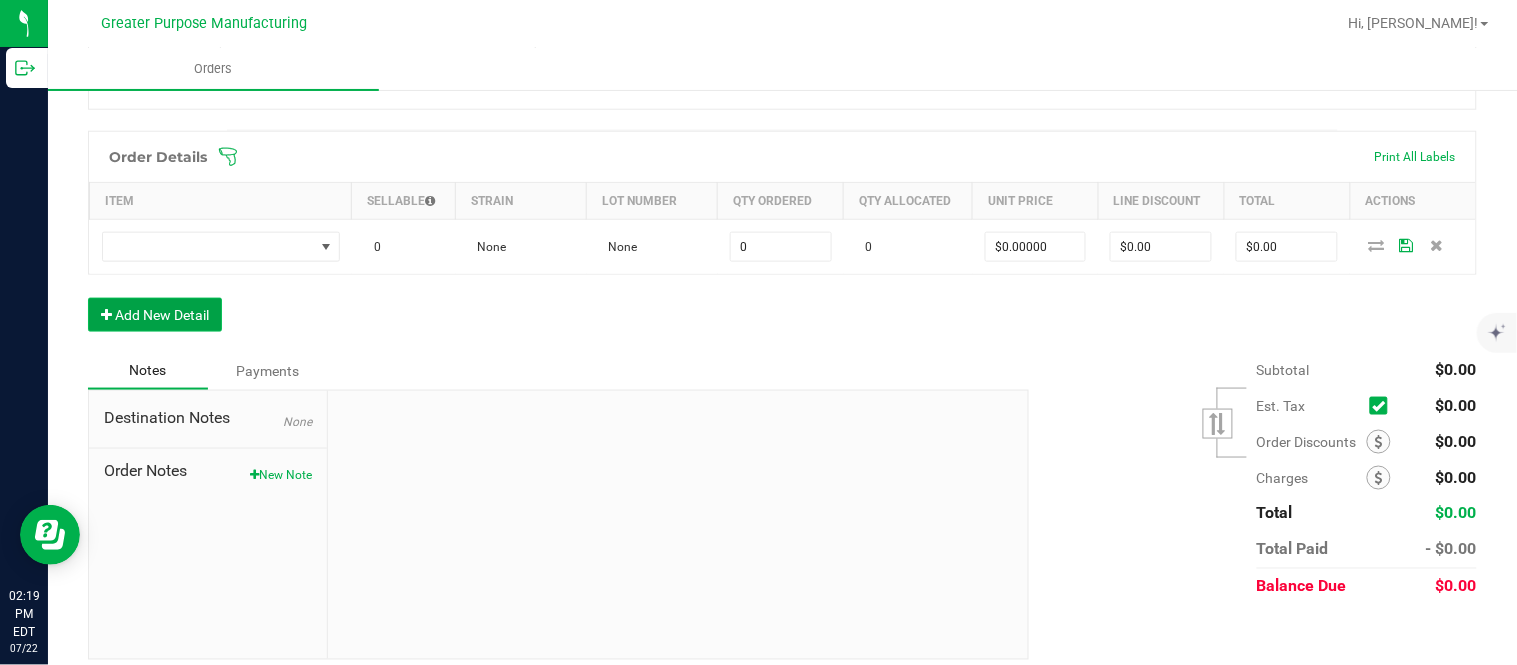click on "Add New Detail" at bounding box center (155, 315) 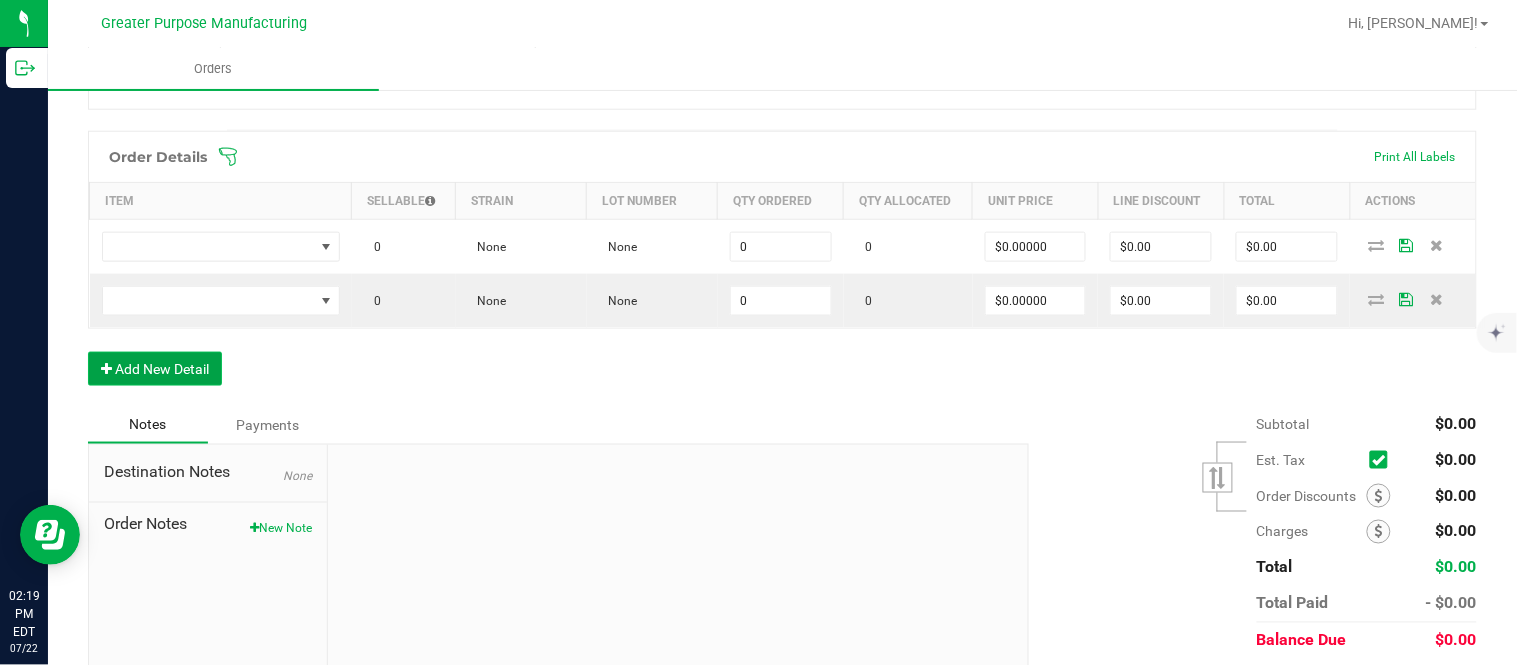 click on "Add New Detail" at bounding box center [155, 369] 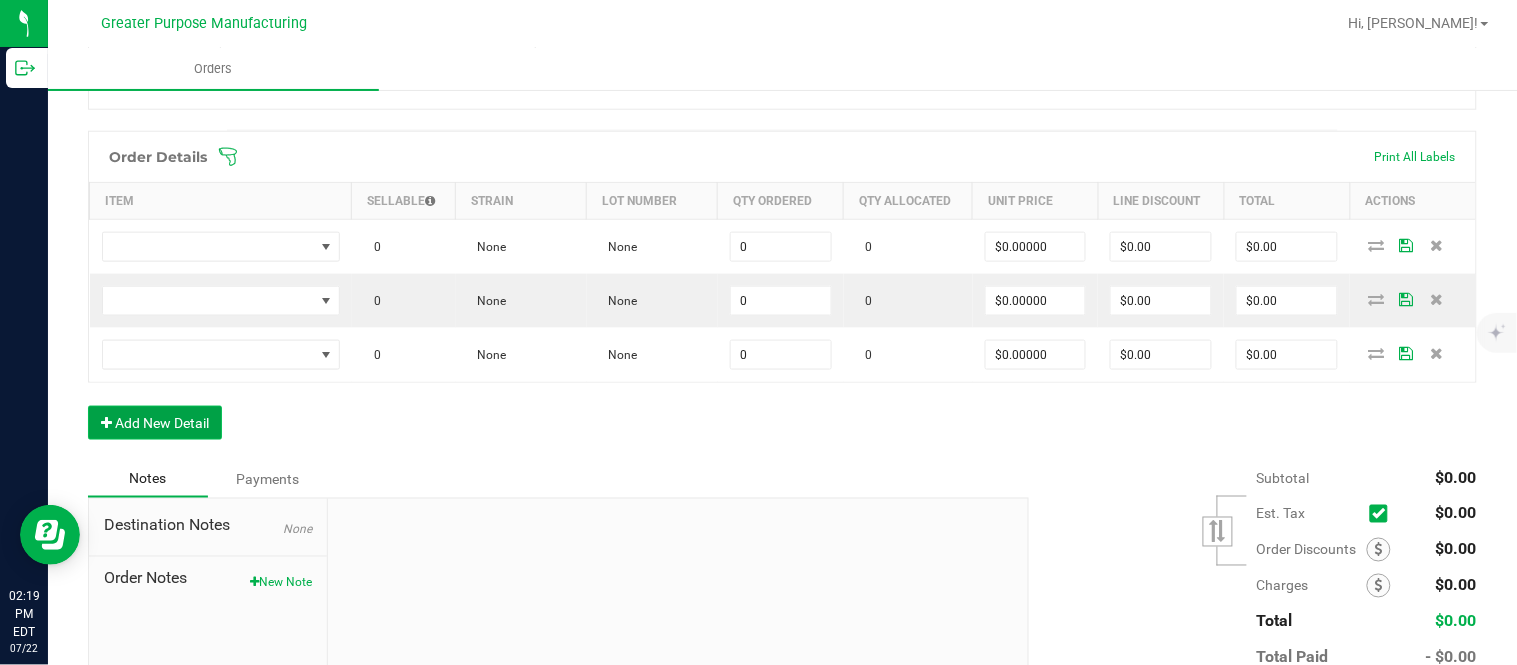 click on "Add New Detail" at bounding box center (155, 423) 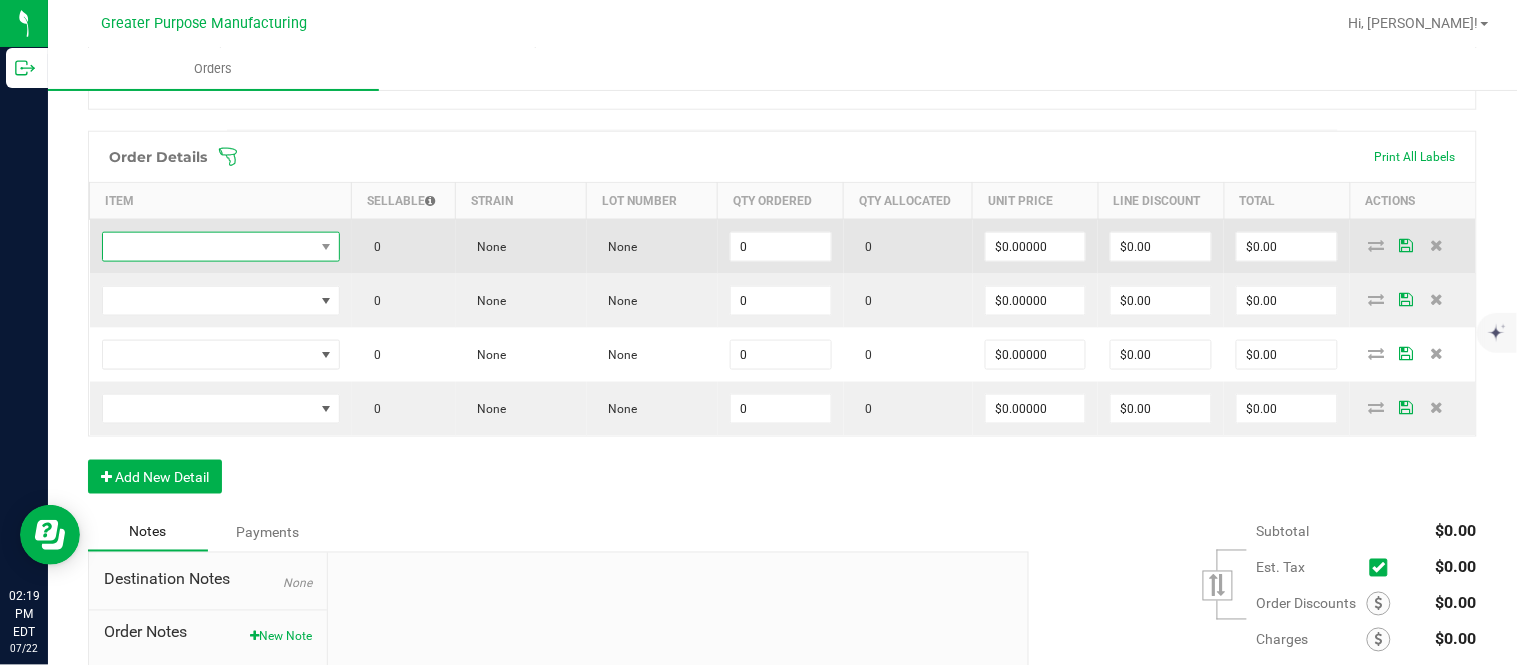 click at bounding box center [208, 247] 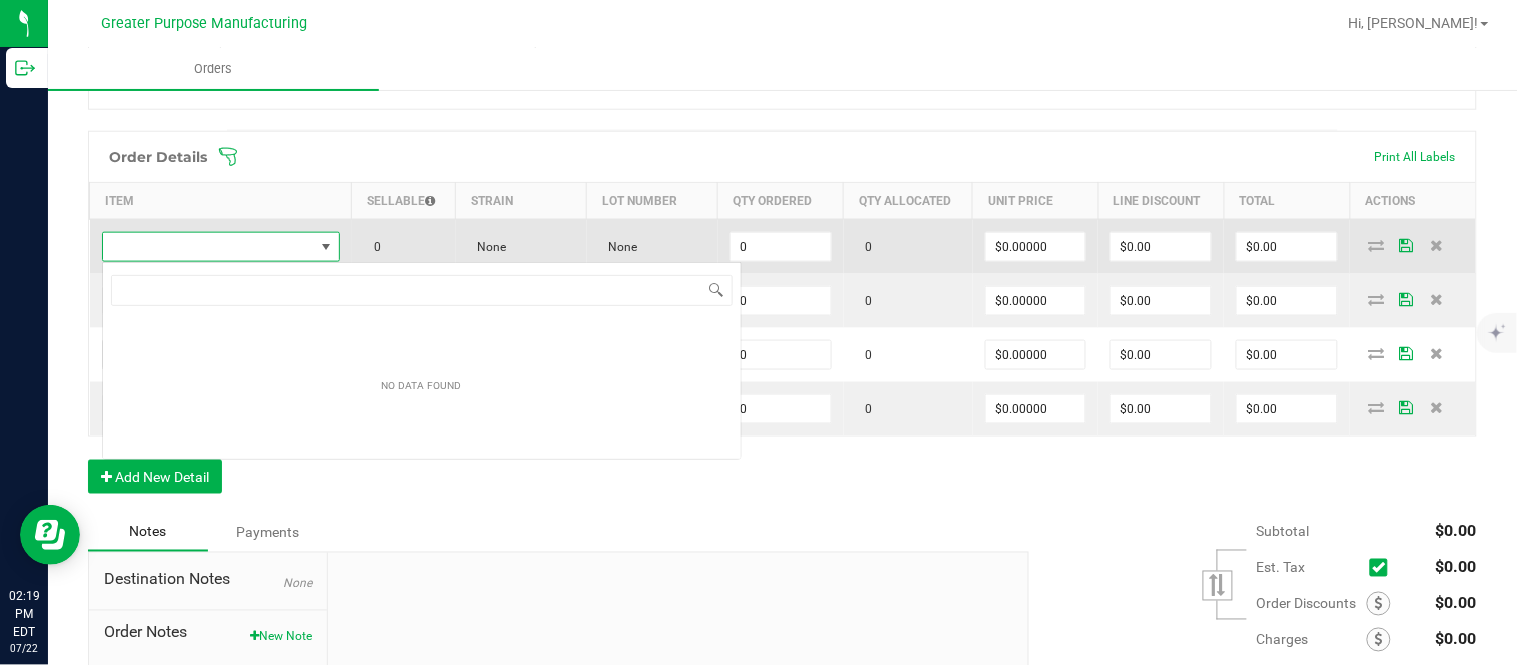 scroll, scrollTop: 99970, scrollLeft: 99765, axis: both 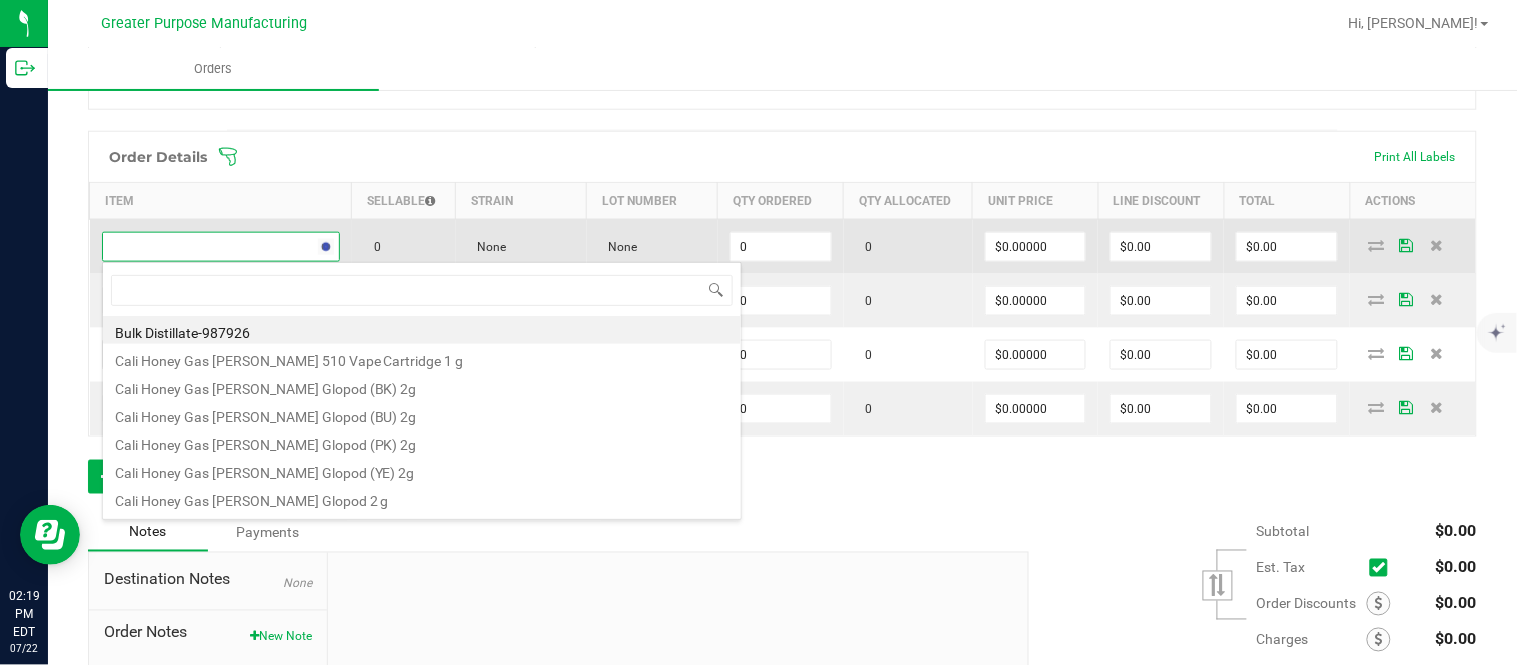 type on "1.5.7.486.0" 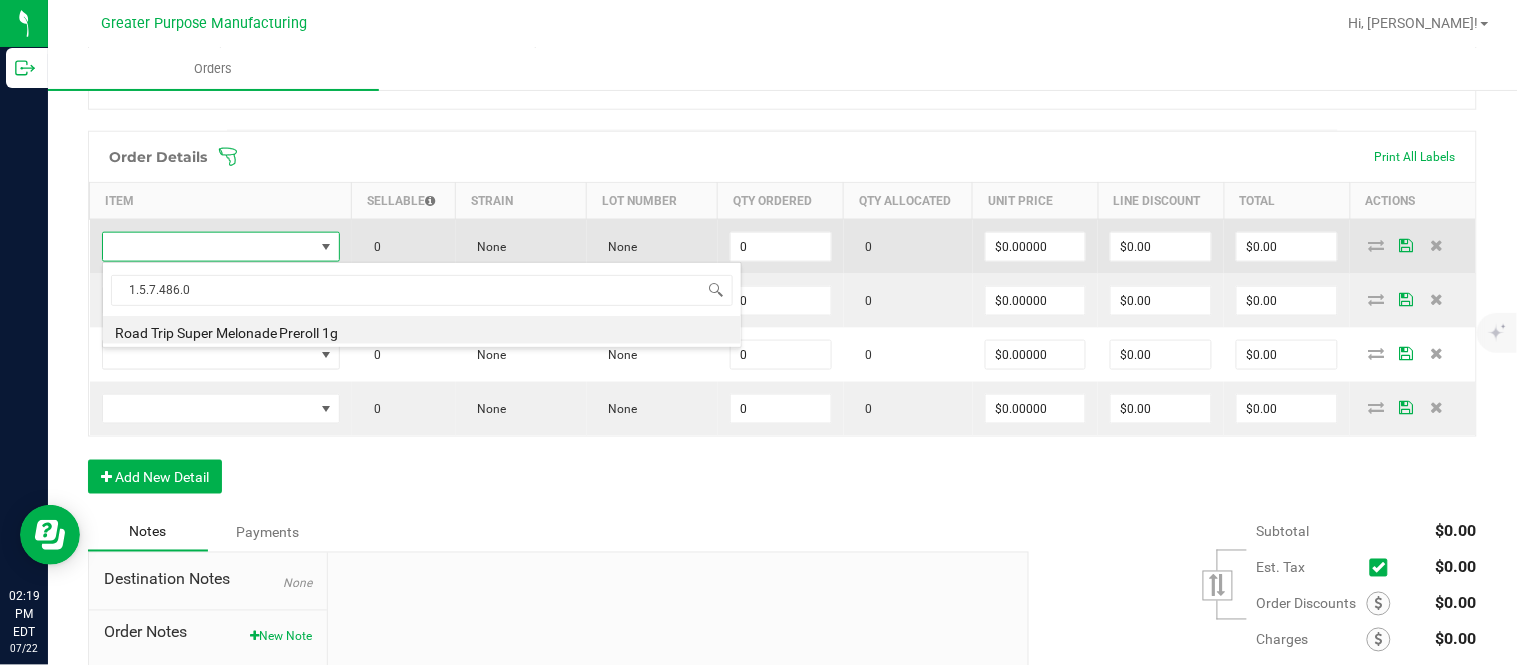 type on "0 ea" 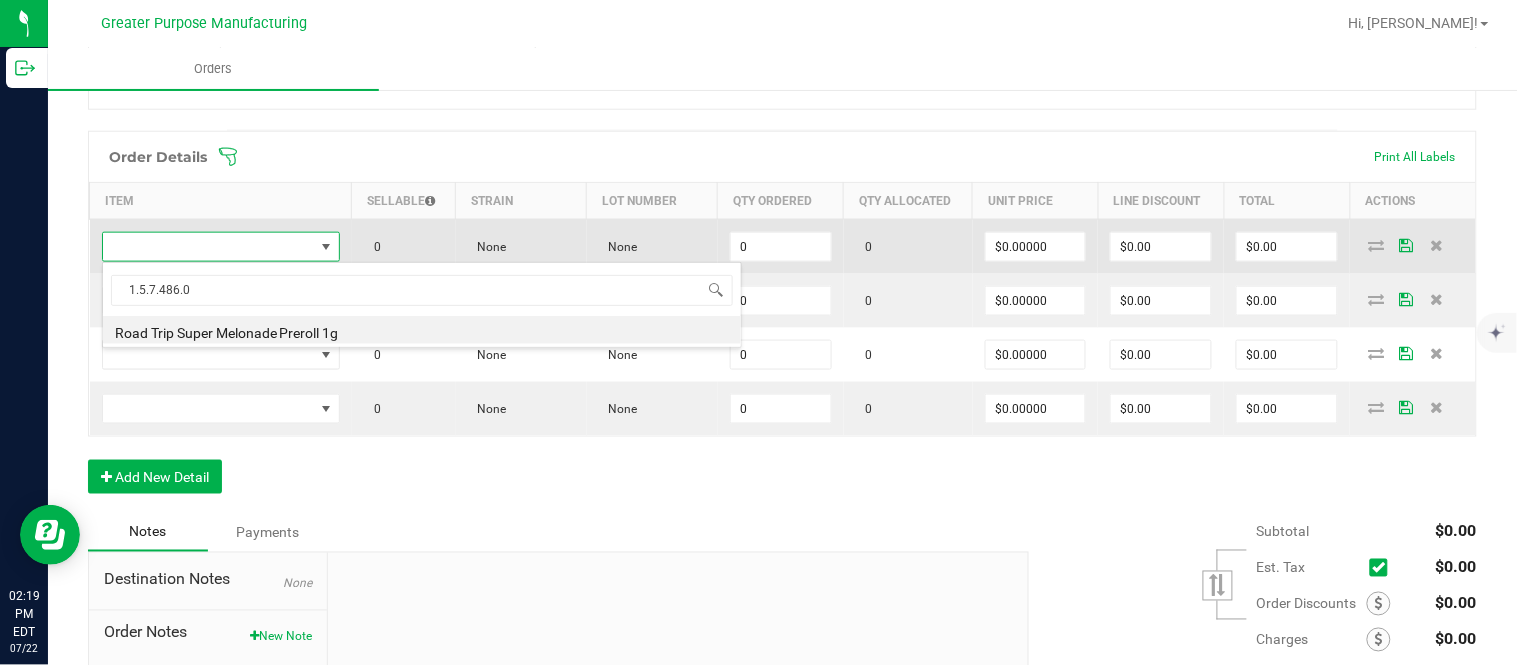 type on "$4.50000" 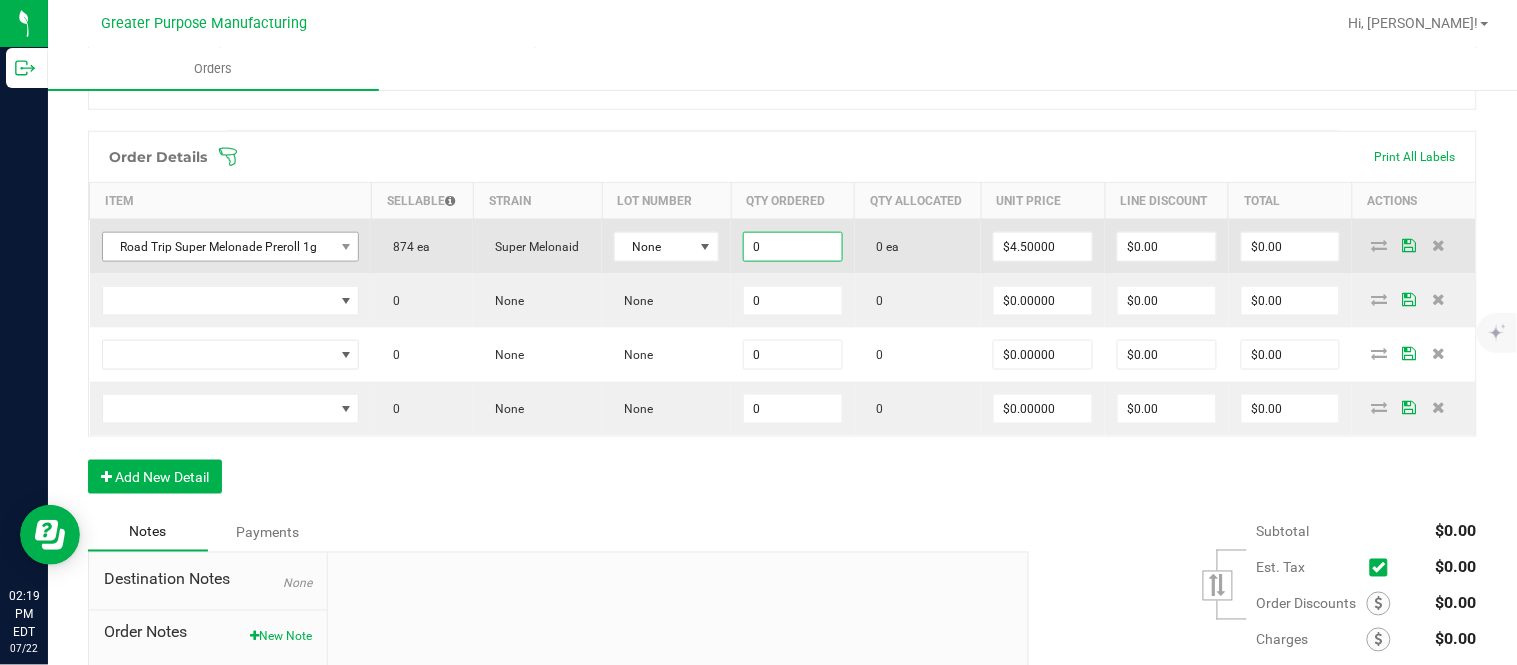paste on "10" 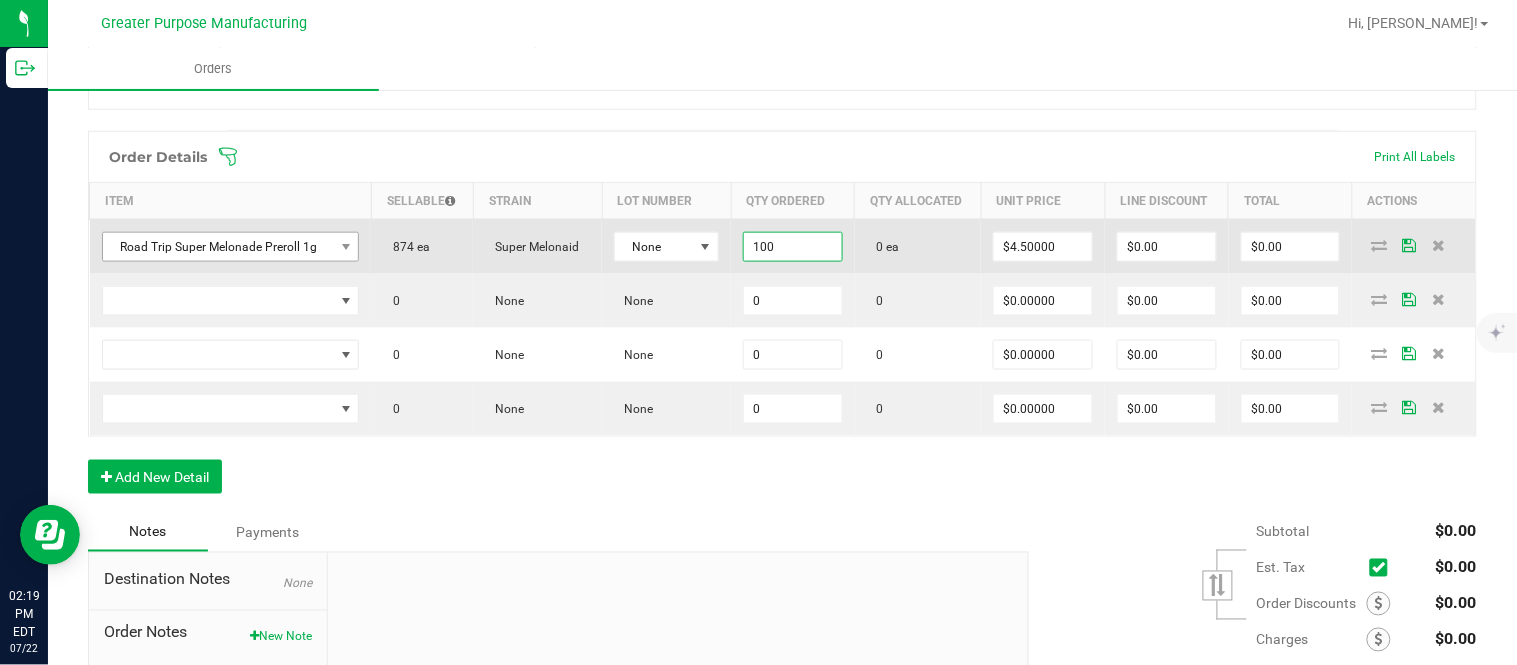 type on "100 ea" 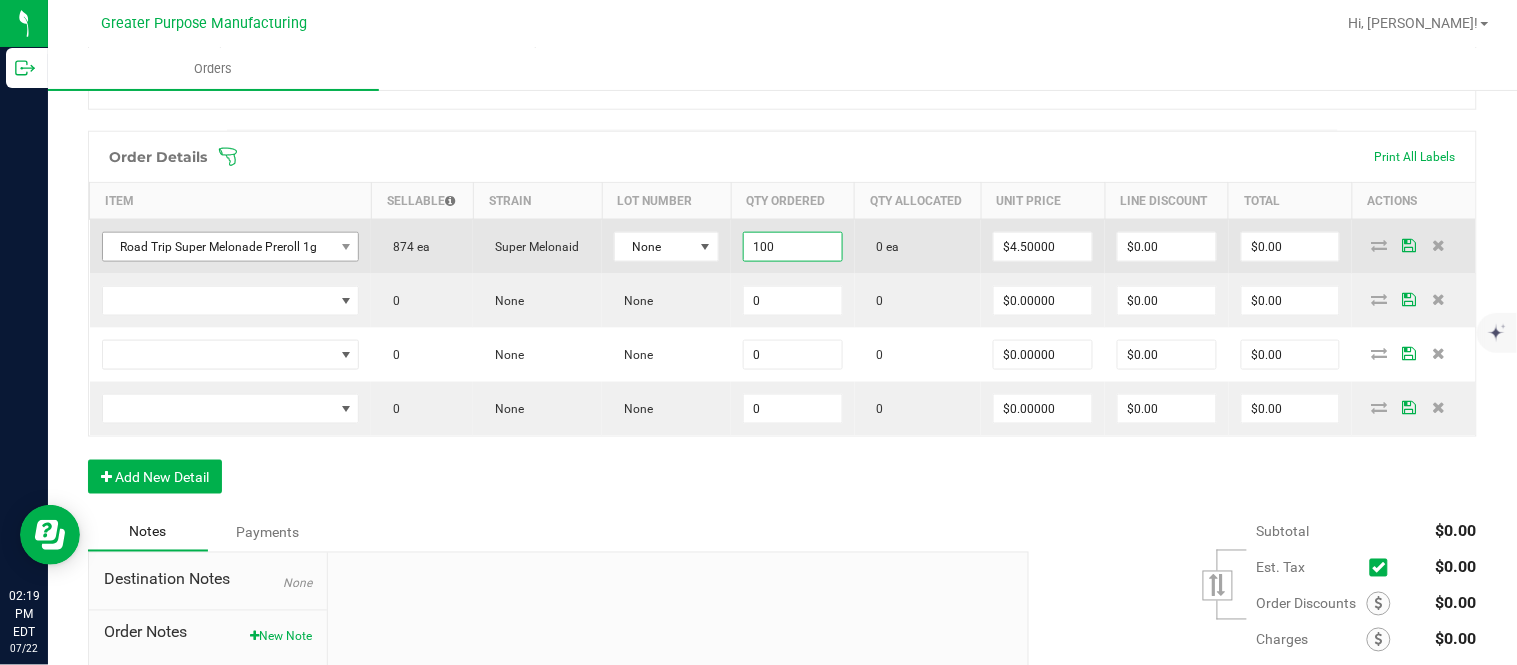 type on "$450.00" 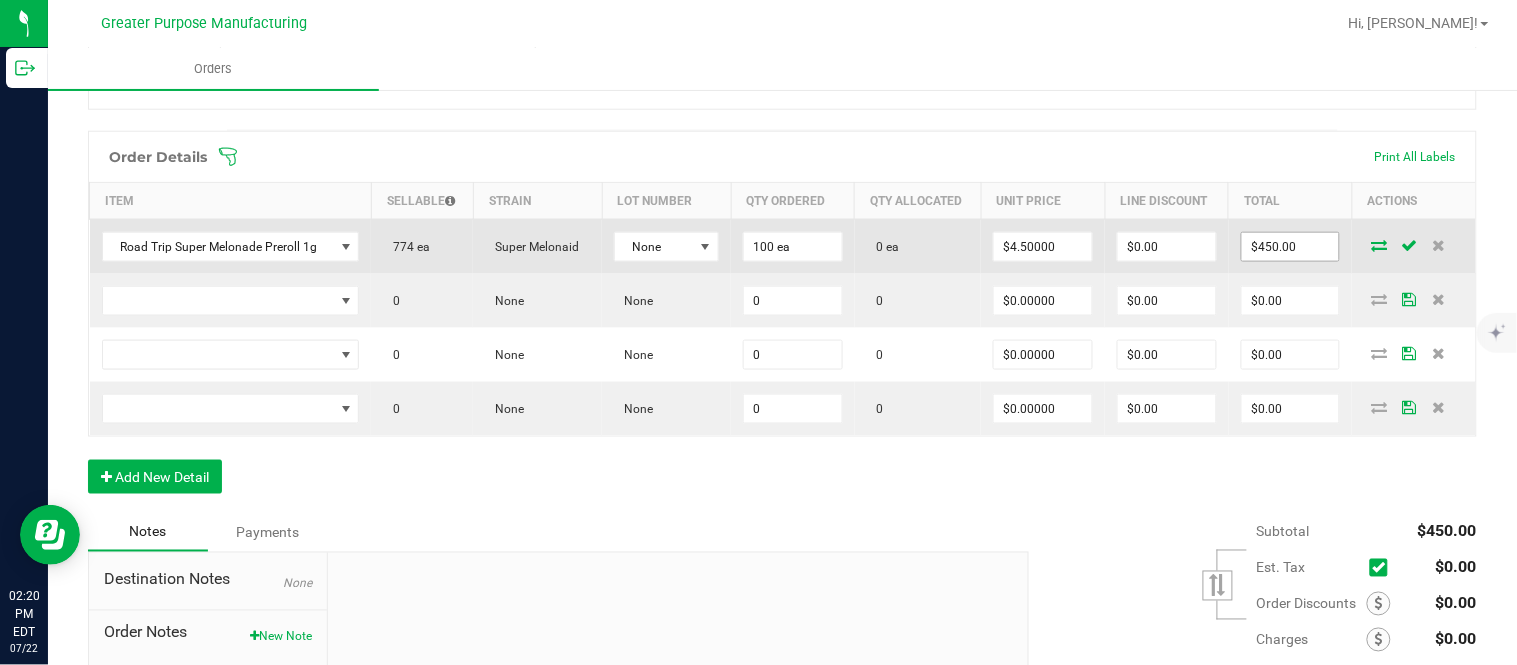 click on "$450.00" at bounding box center [1291, 247] 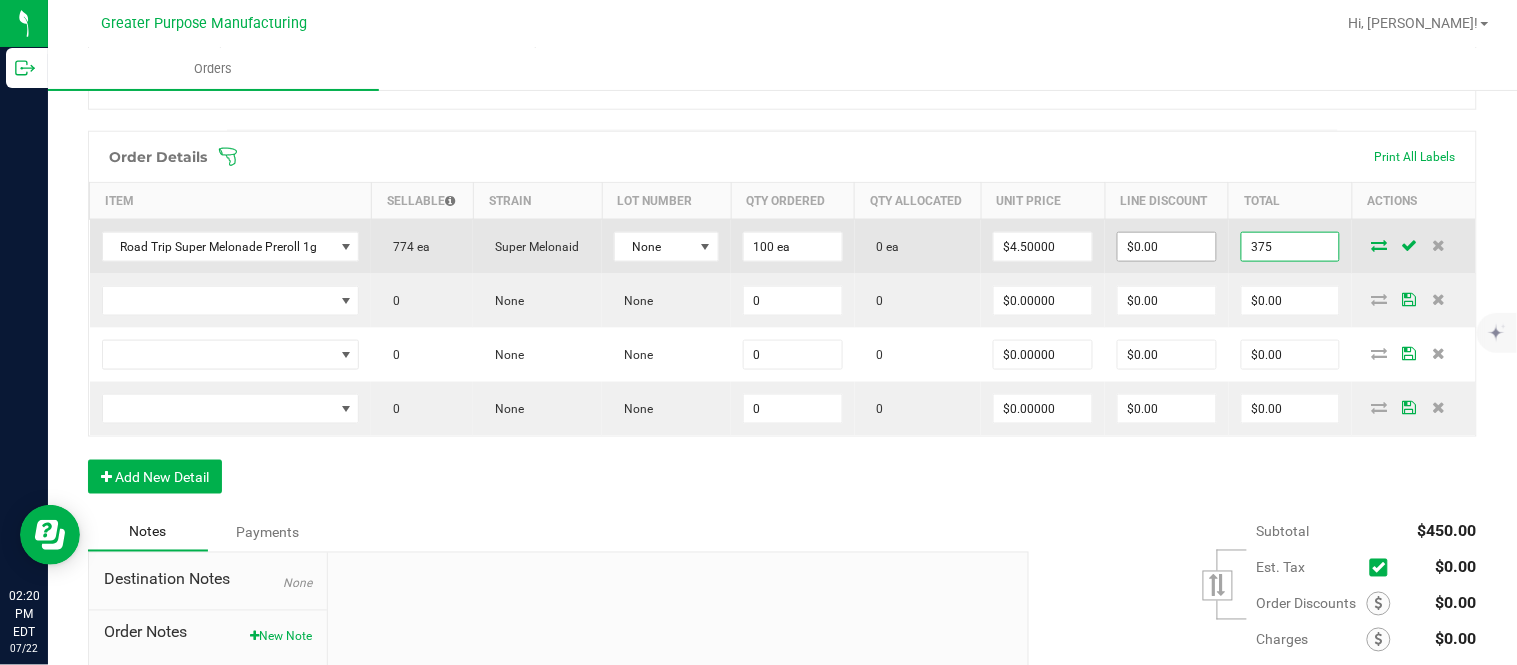type on "375" 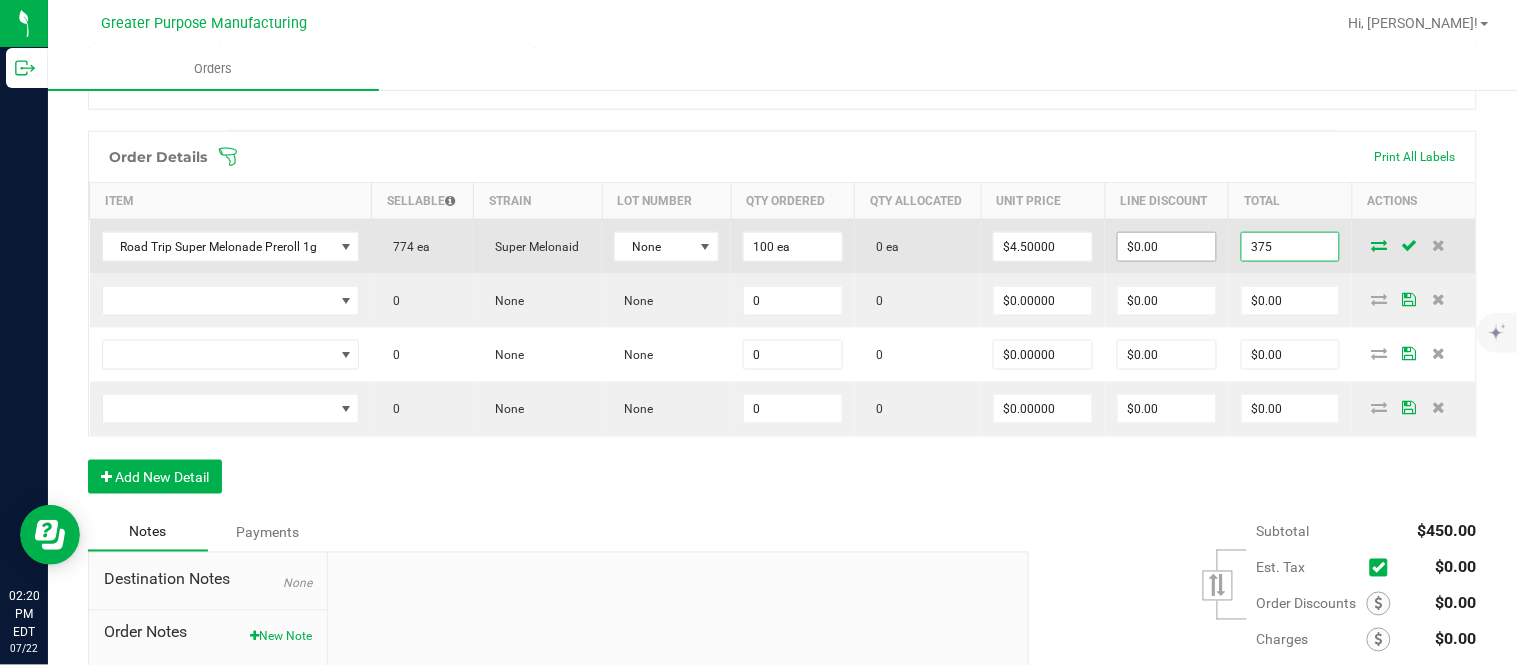 click on "$0.00" at bounding box center (1167, 247) 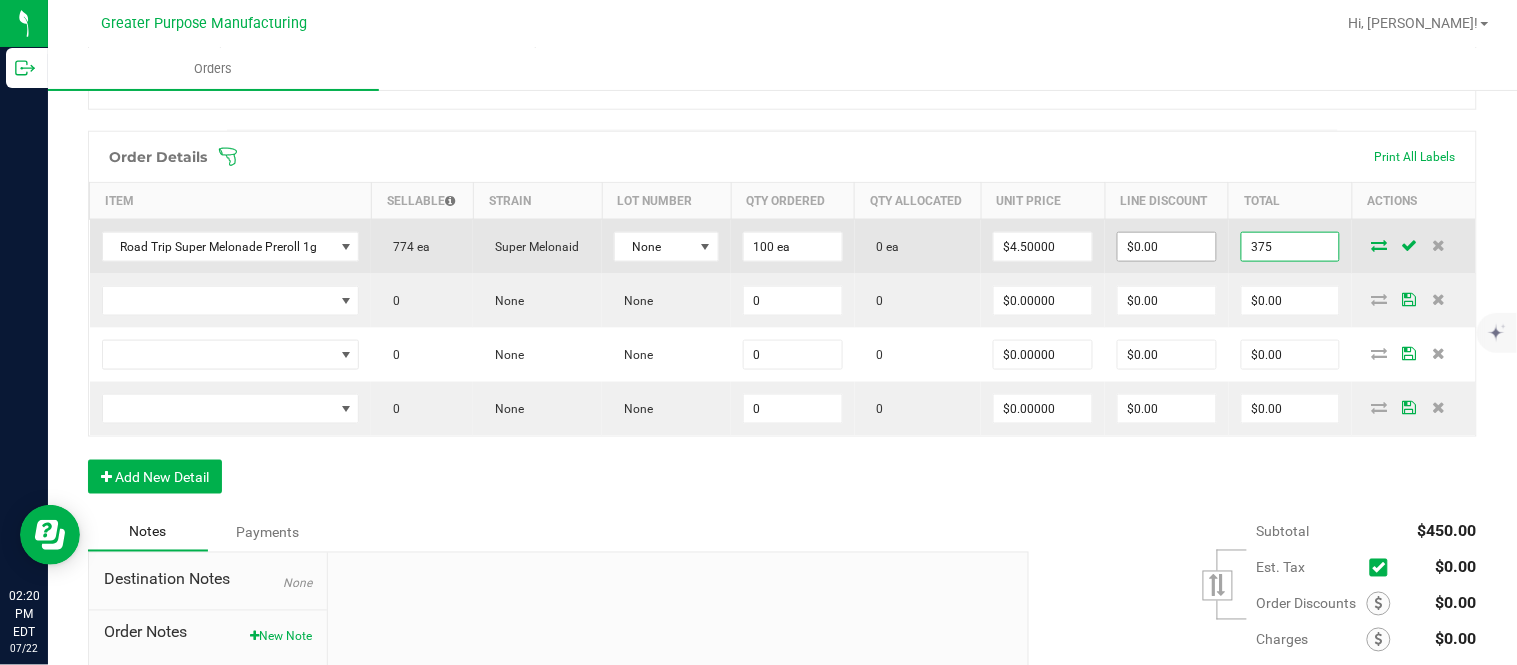 type on "$3.75000" 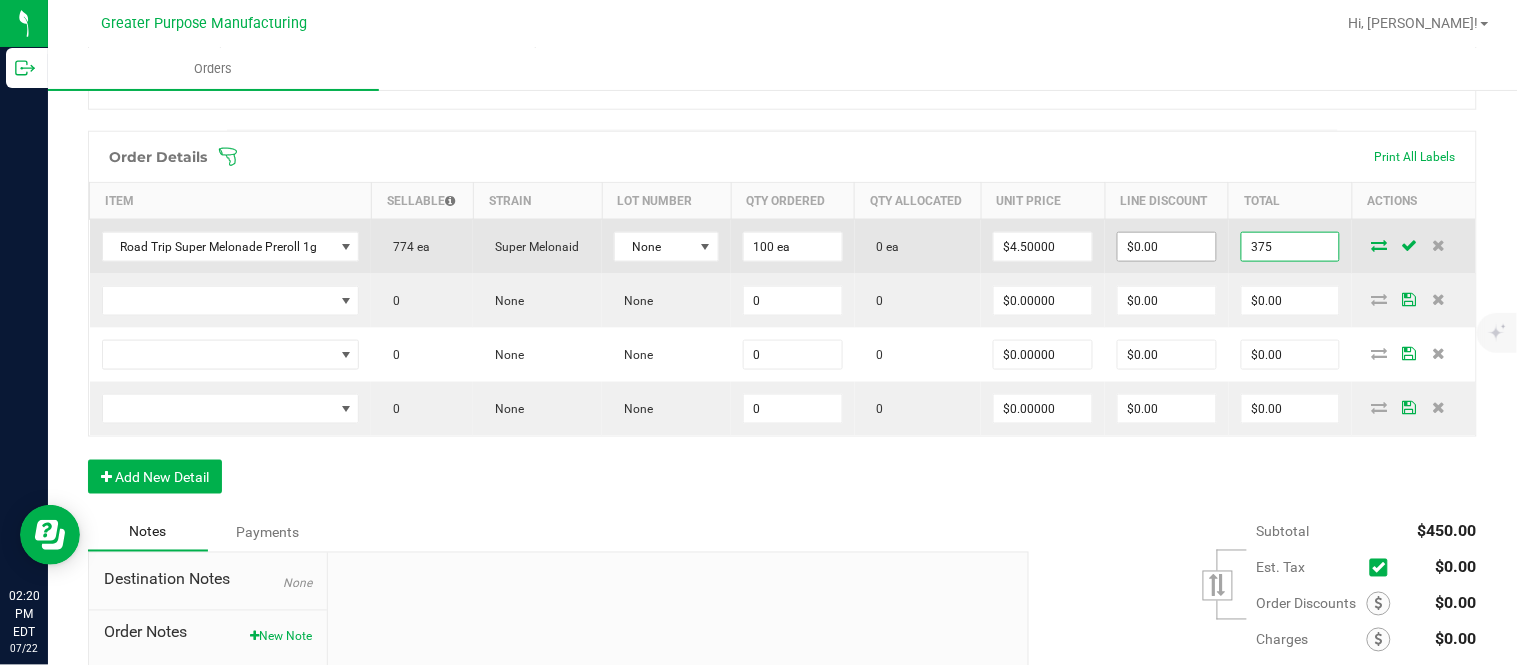 type on "0" 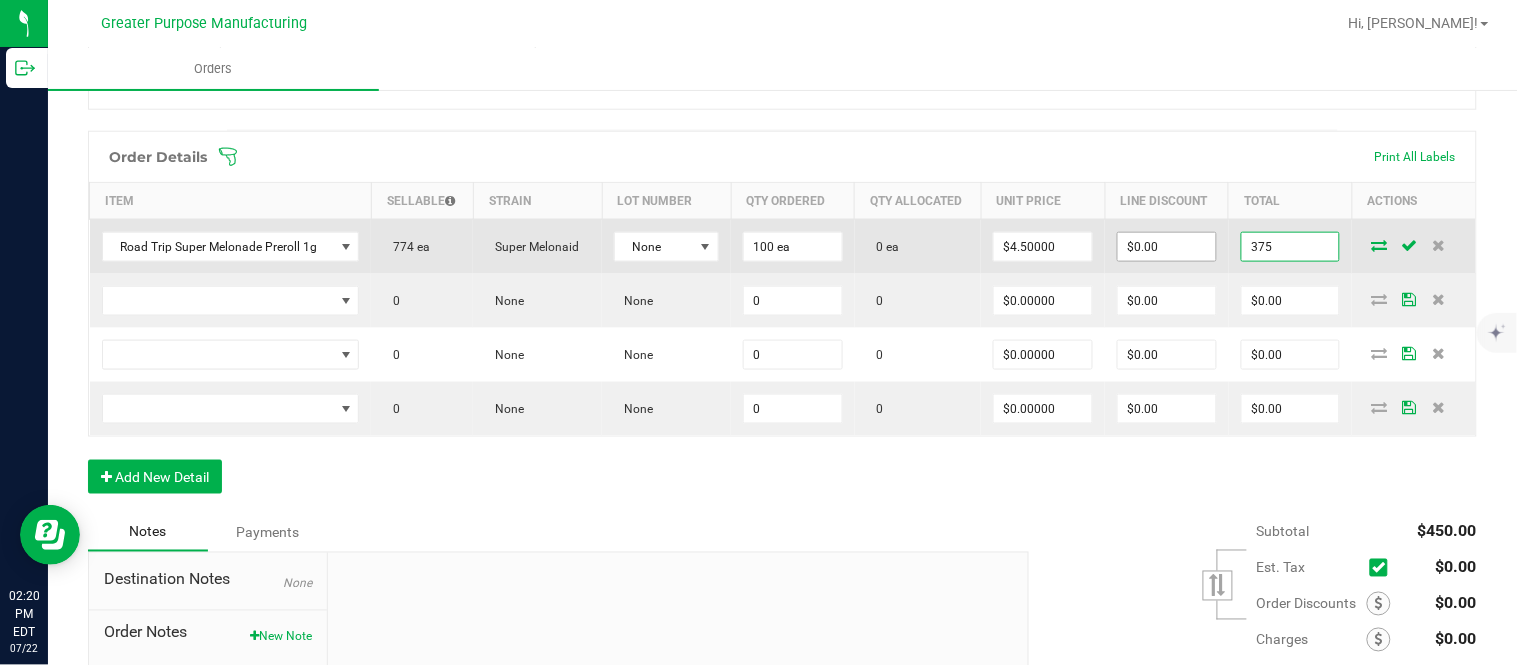 type on "$375.00" 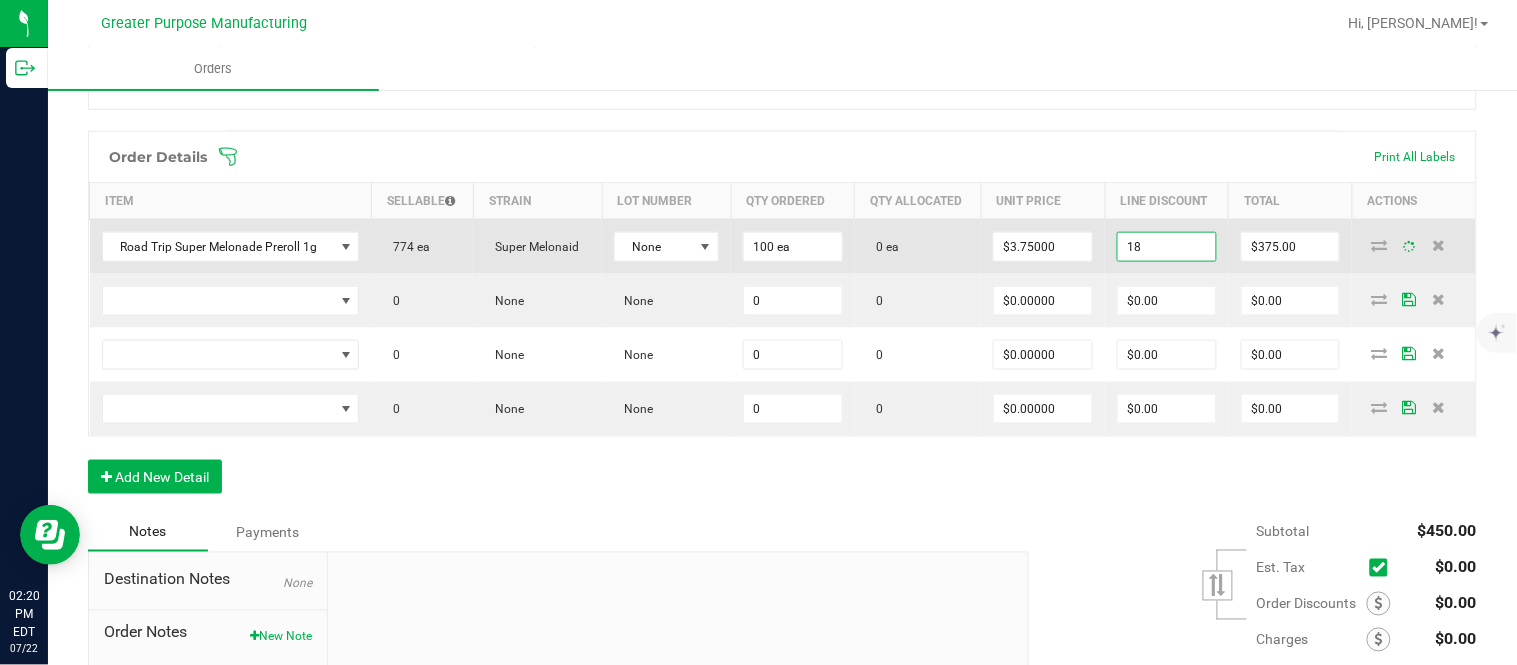 type on "187" 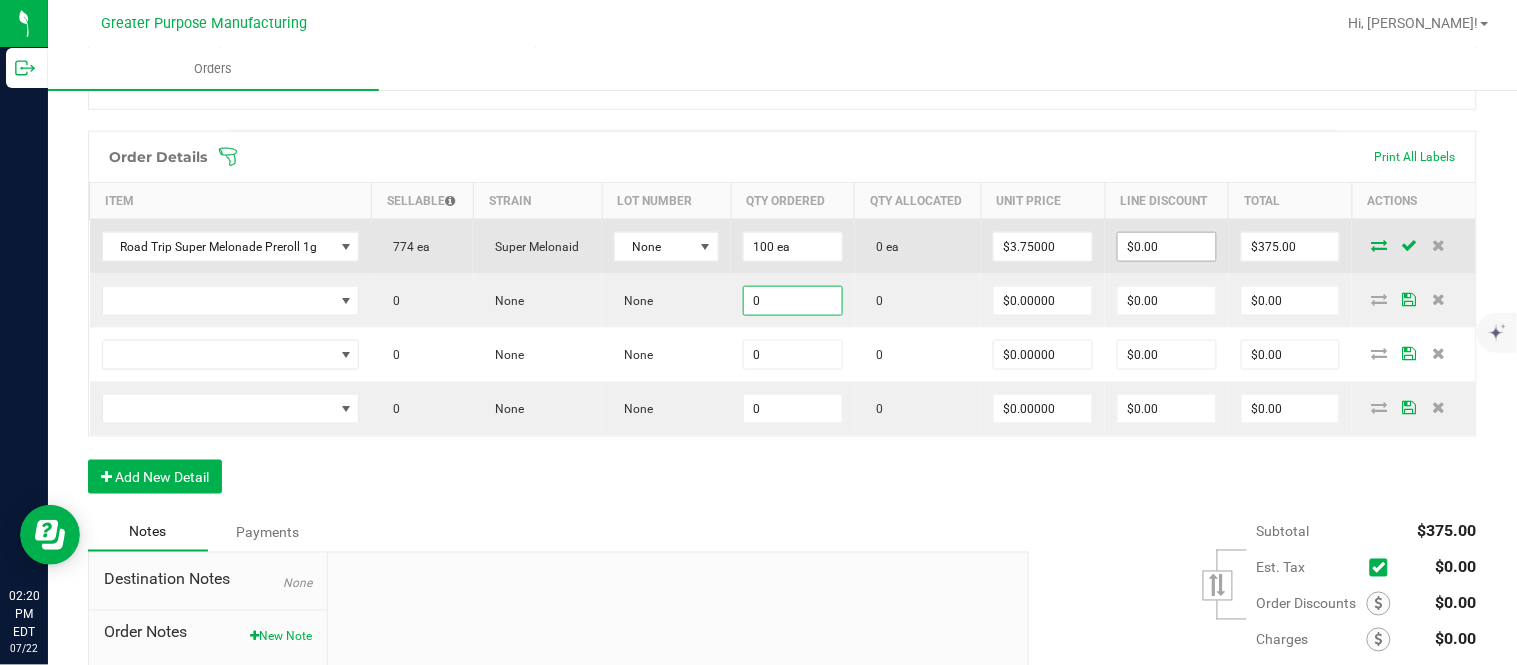 click on "$0.00" at bounding box center [1167, 247] 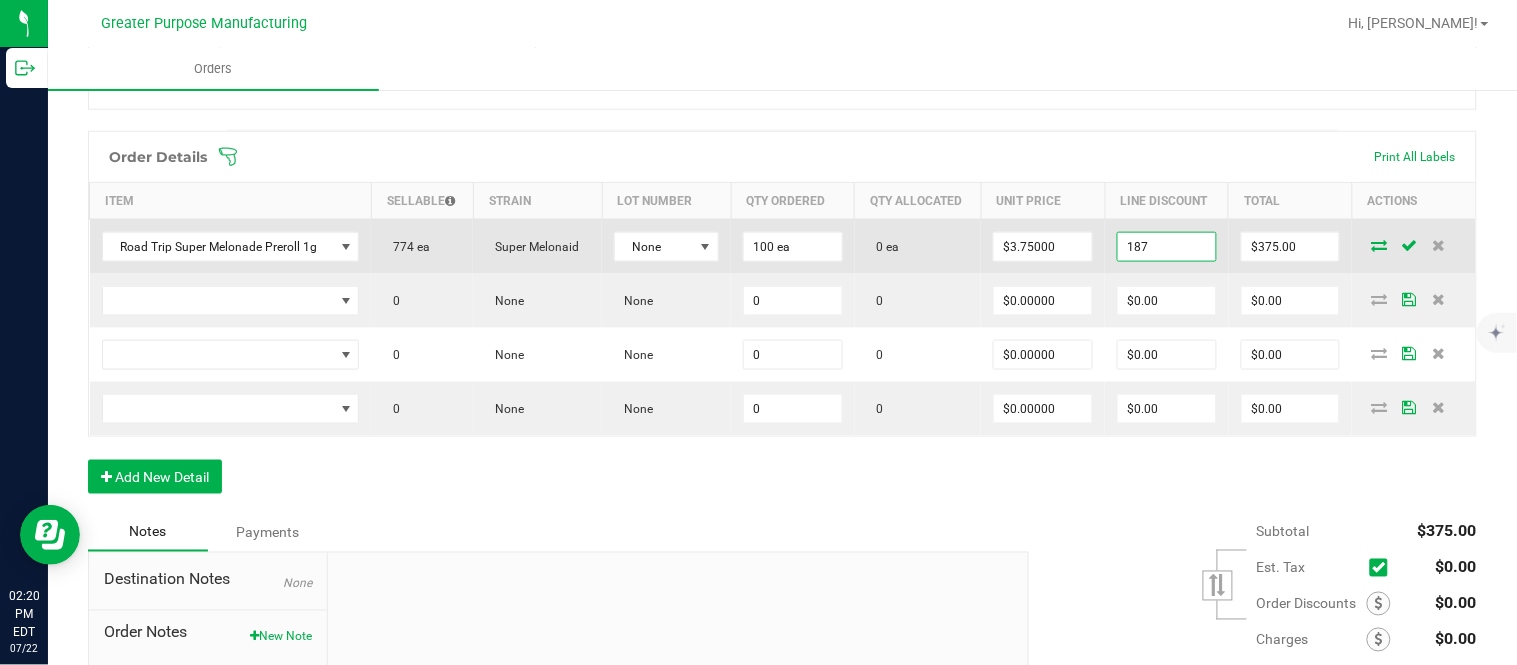 type on "187" 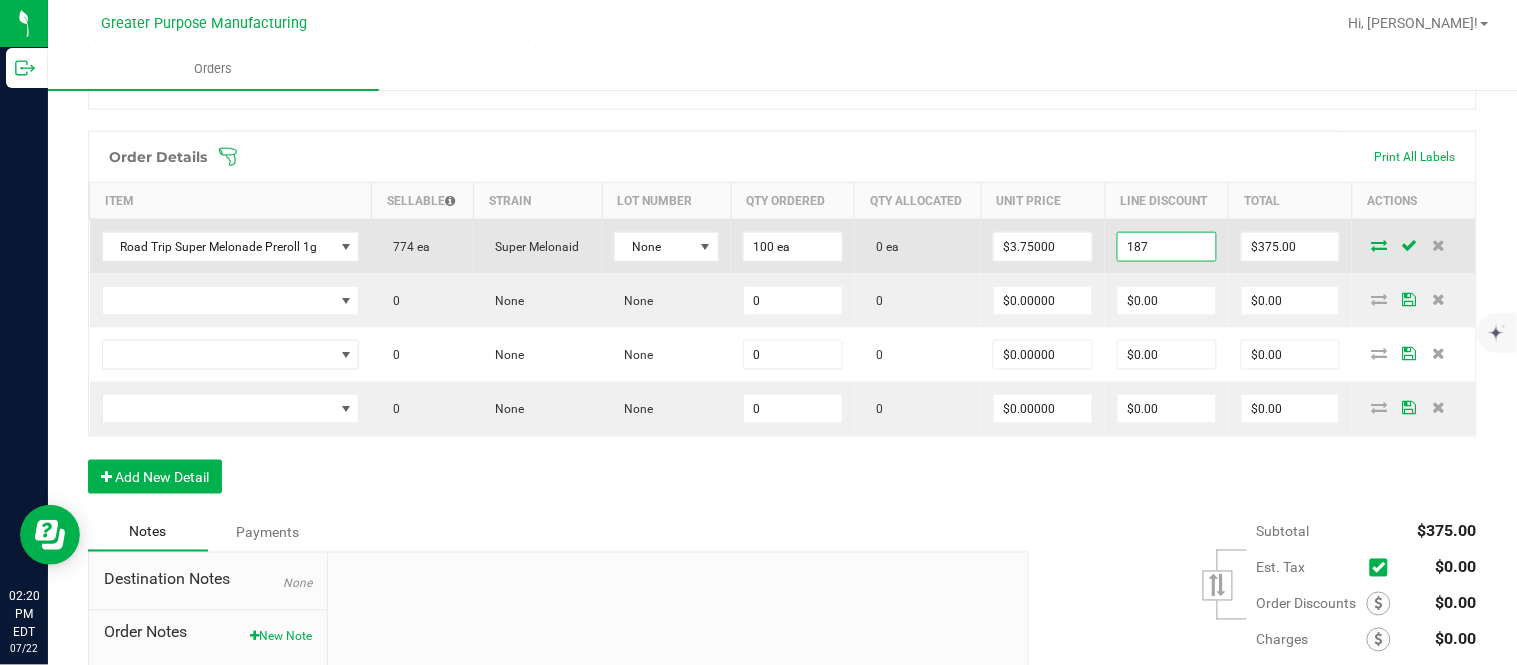 type on "188" 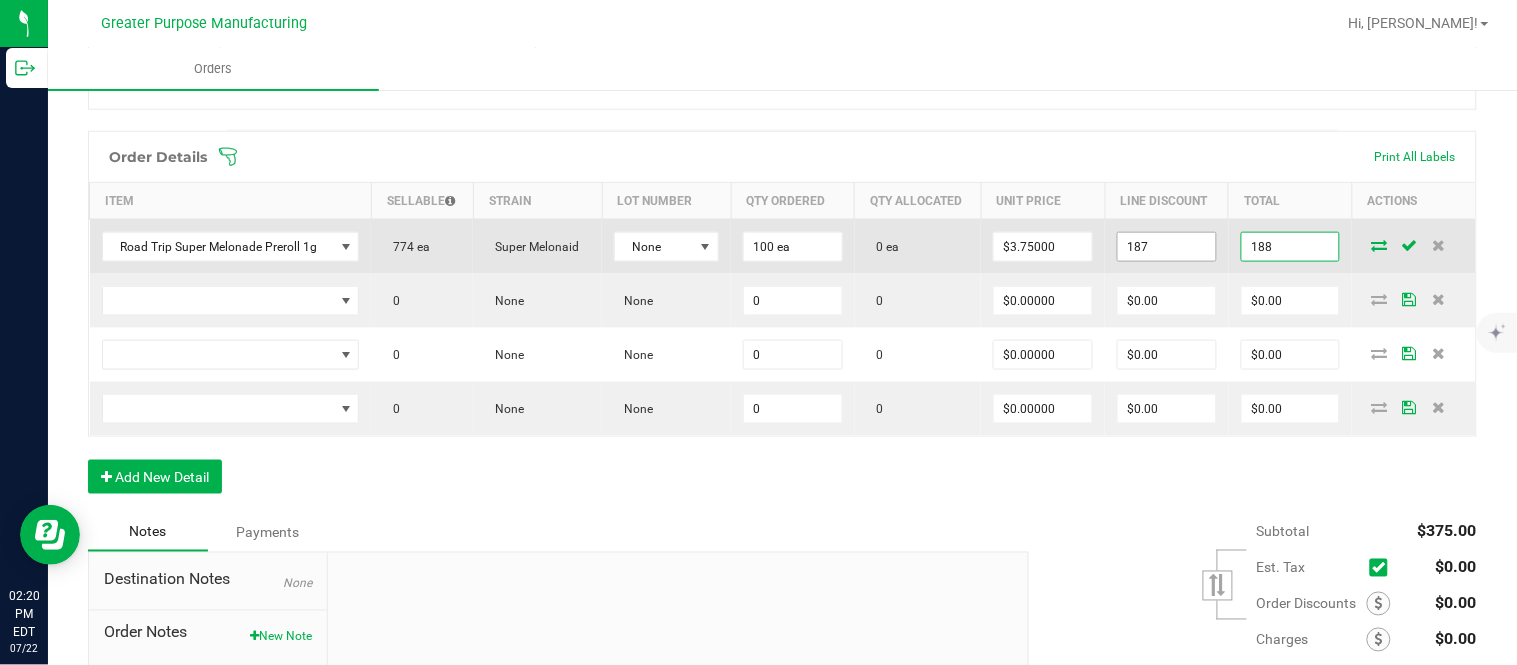 type on "$187.00" 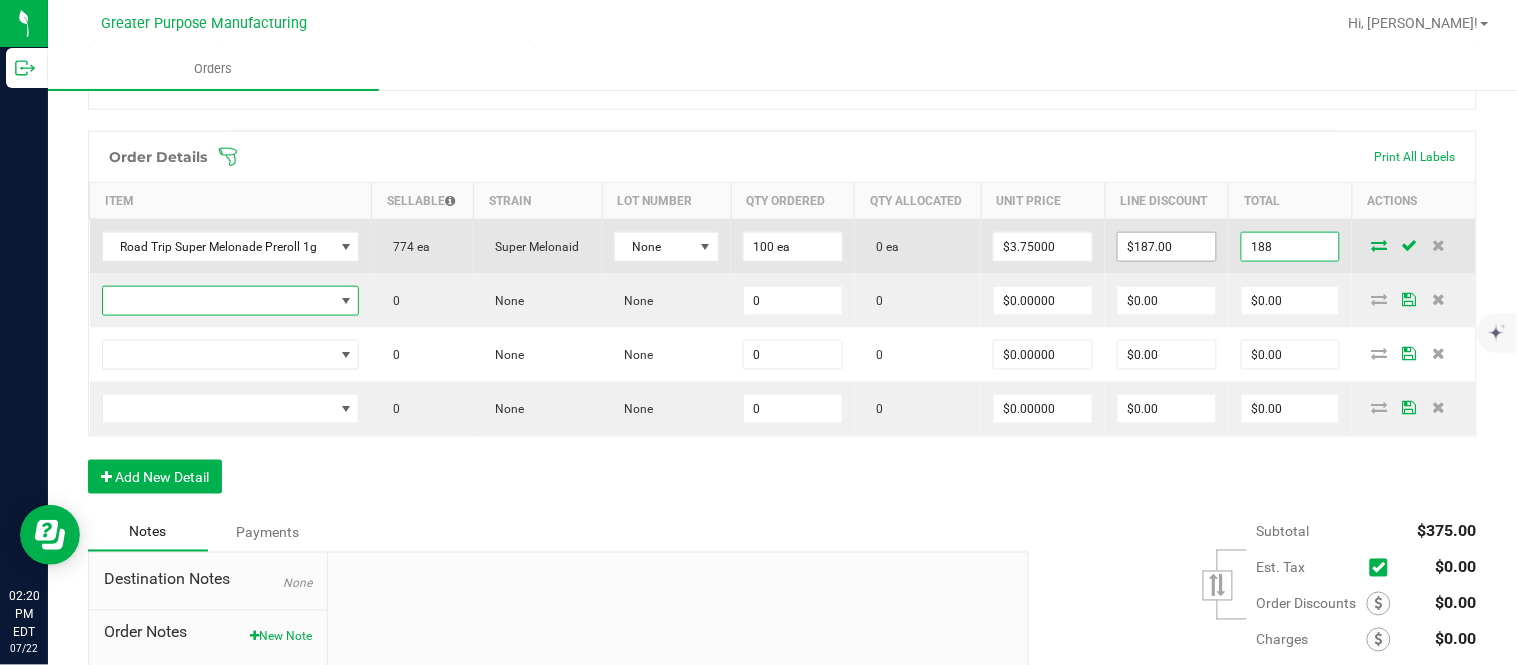 type on "$188.00" 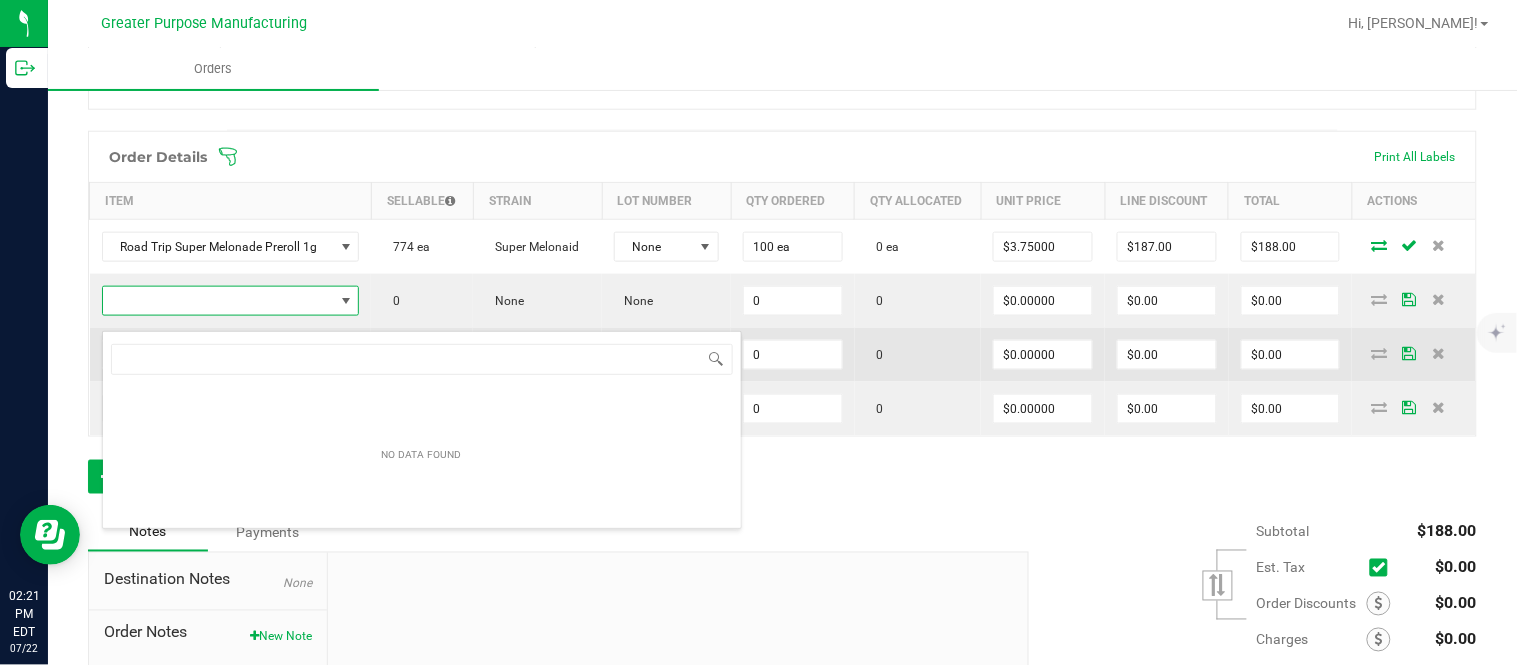 scroll, scrollTop: 99970, scrollLeft: 99747, axis: both 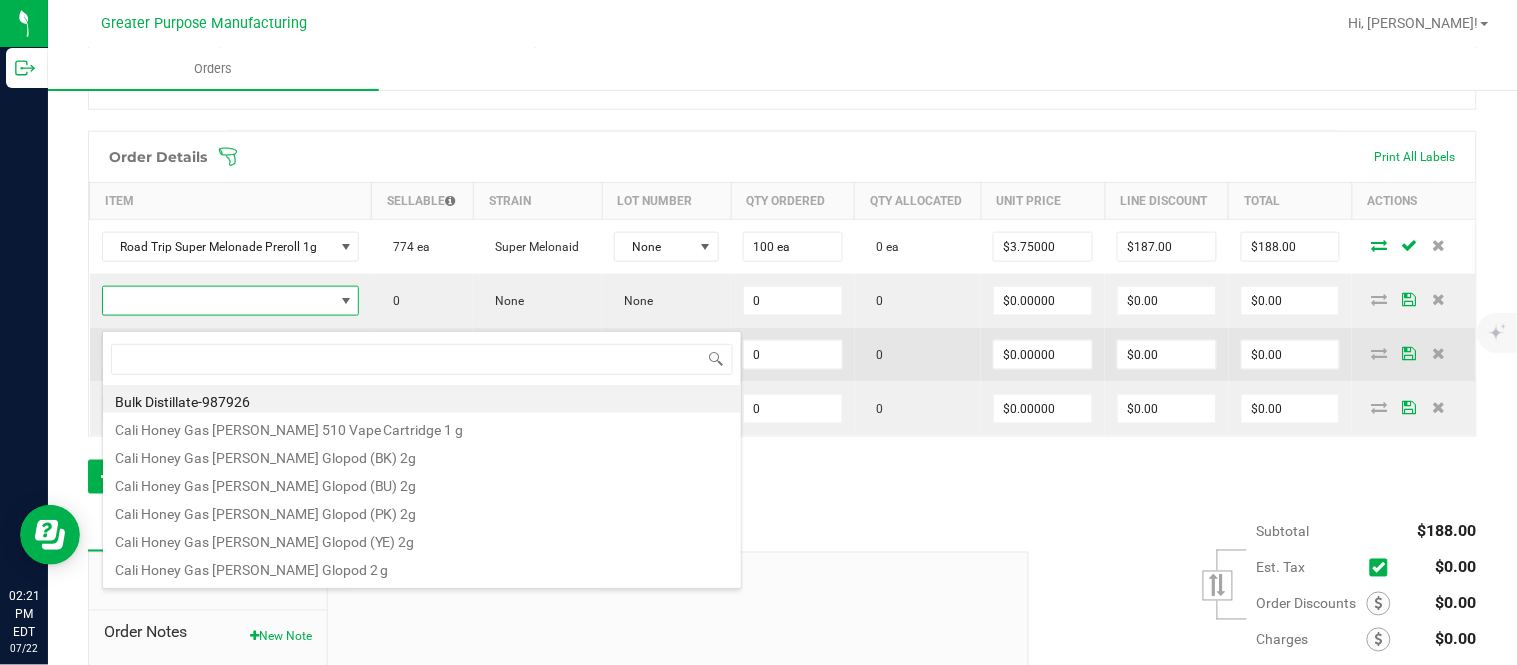 type on "1.5.7.778.0" 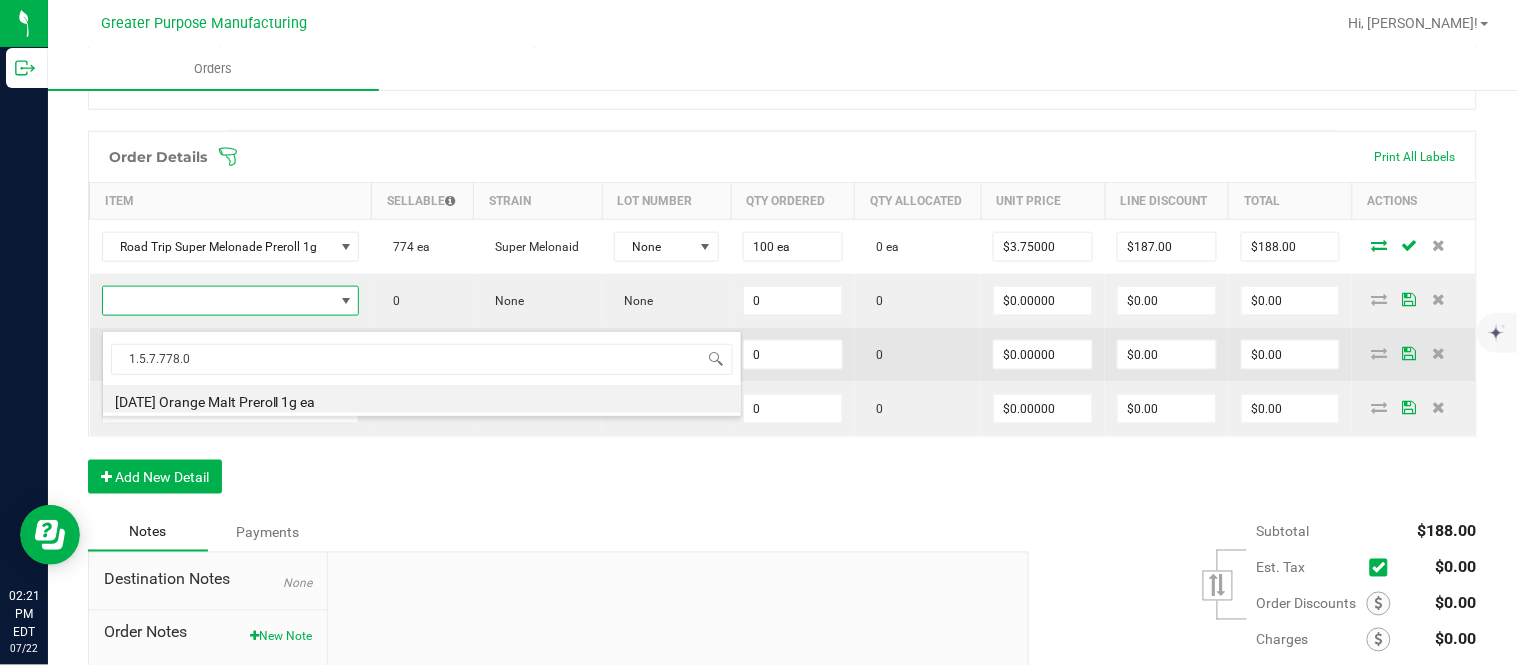 type on "0 ea" 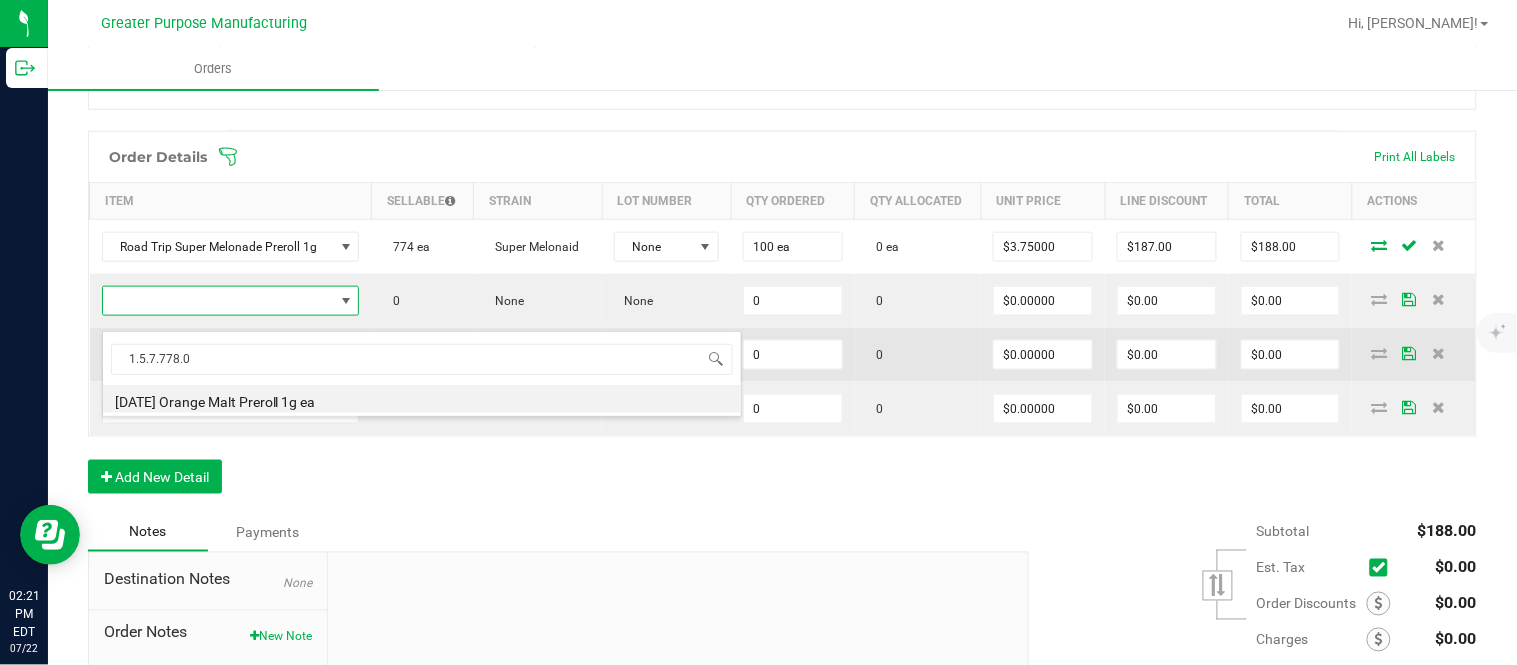 type on "$3.50000" 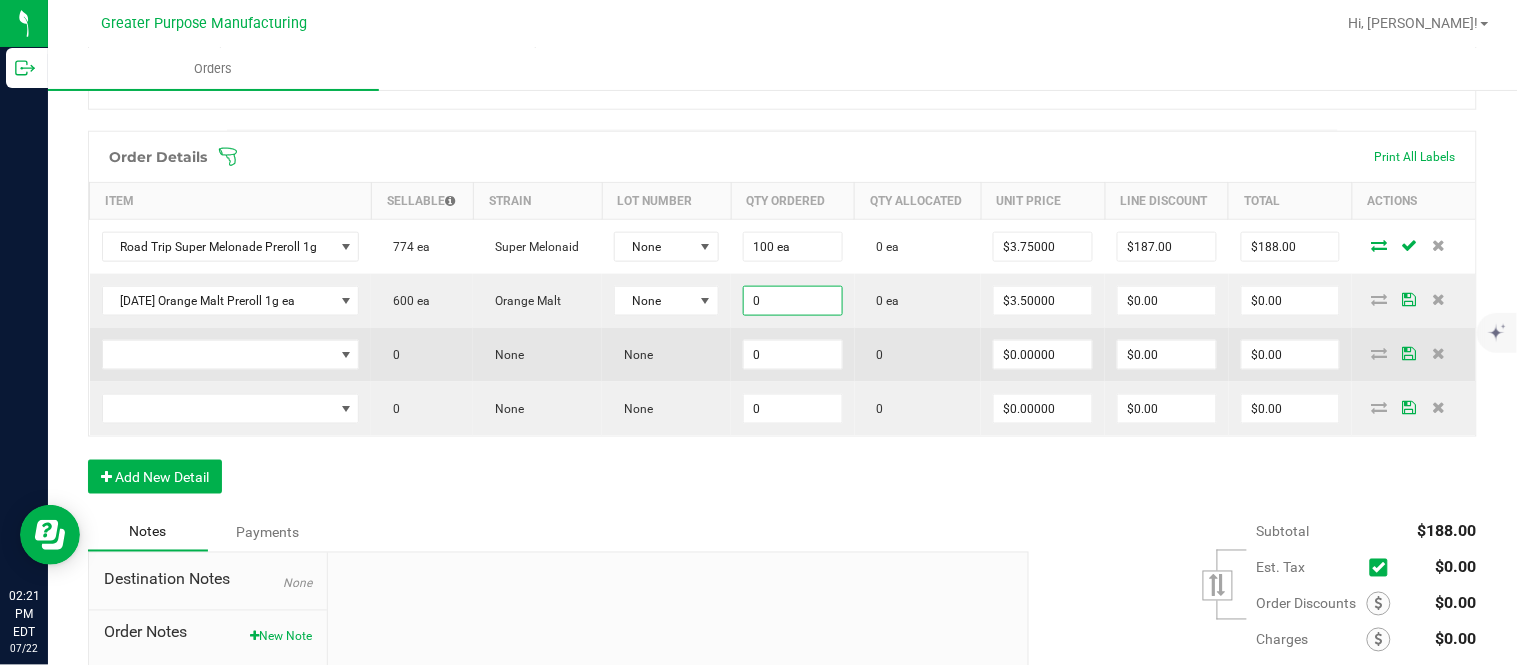 paste on "10" 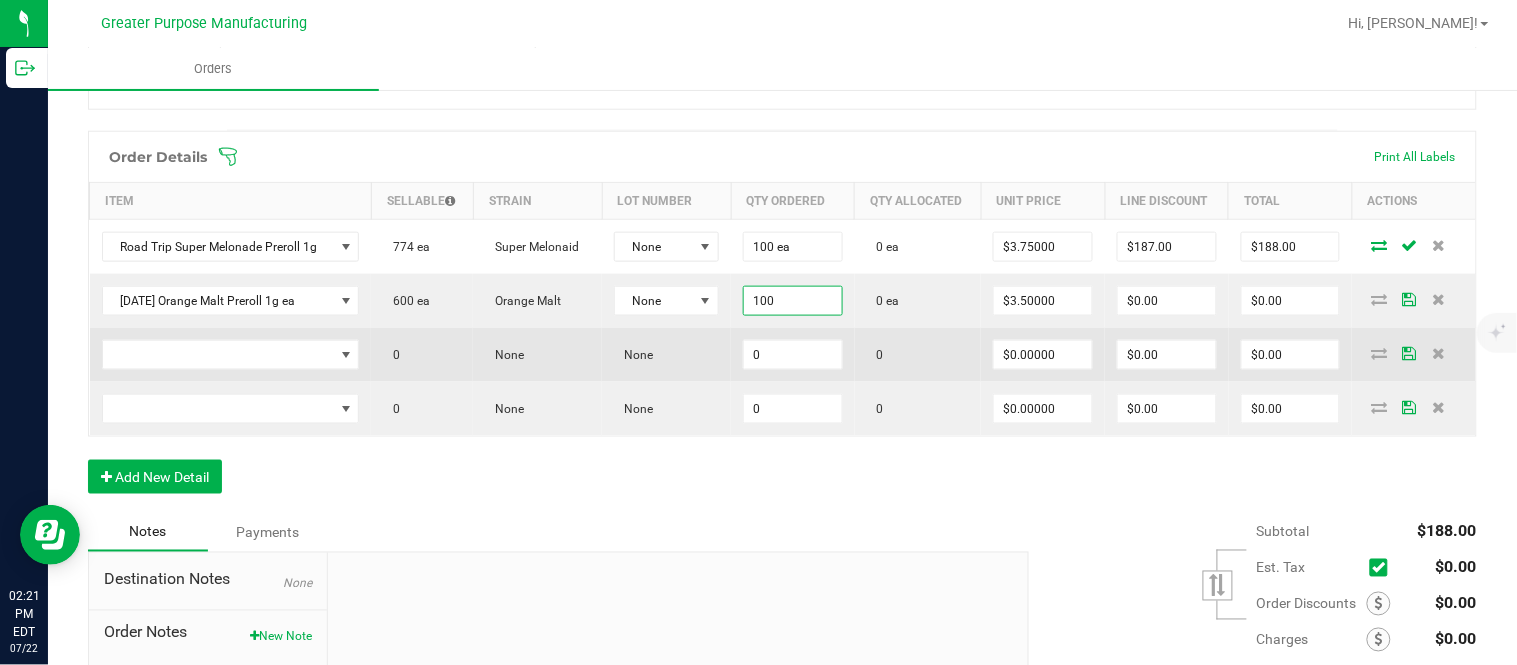 type on "100 ea" 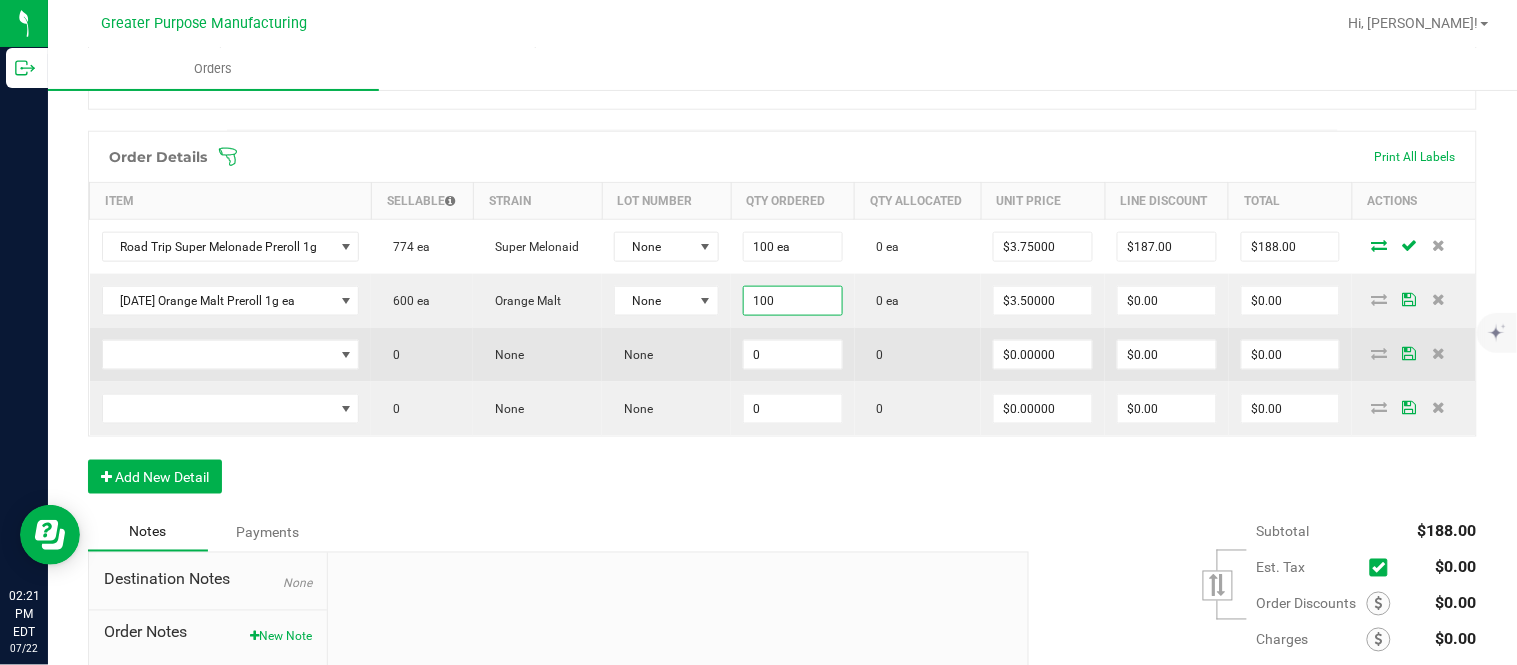type on "3.5" 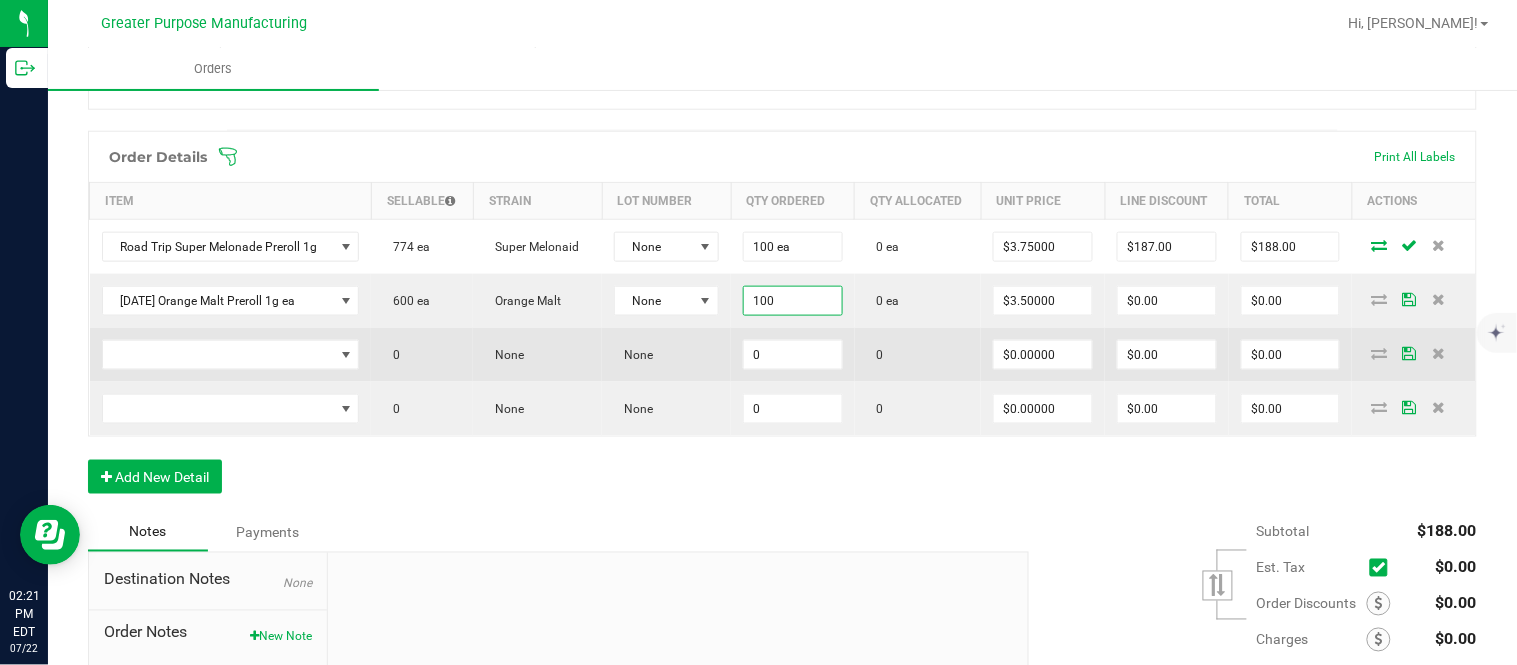 type on "$350.00" 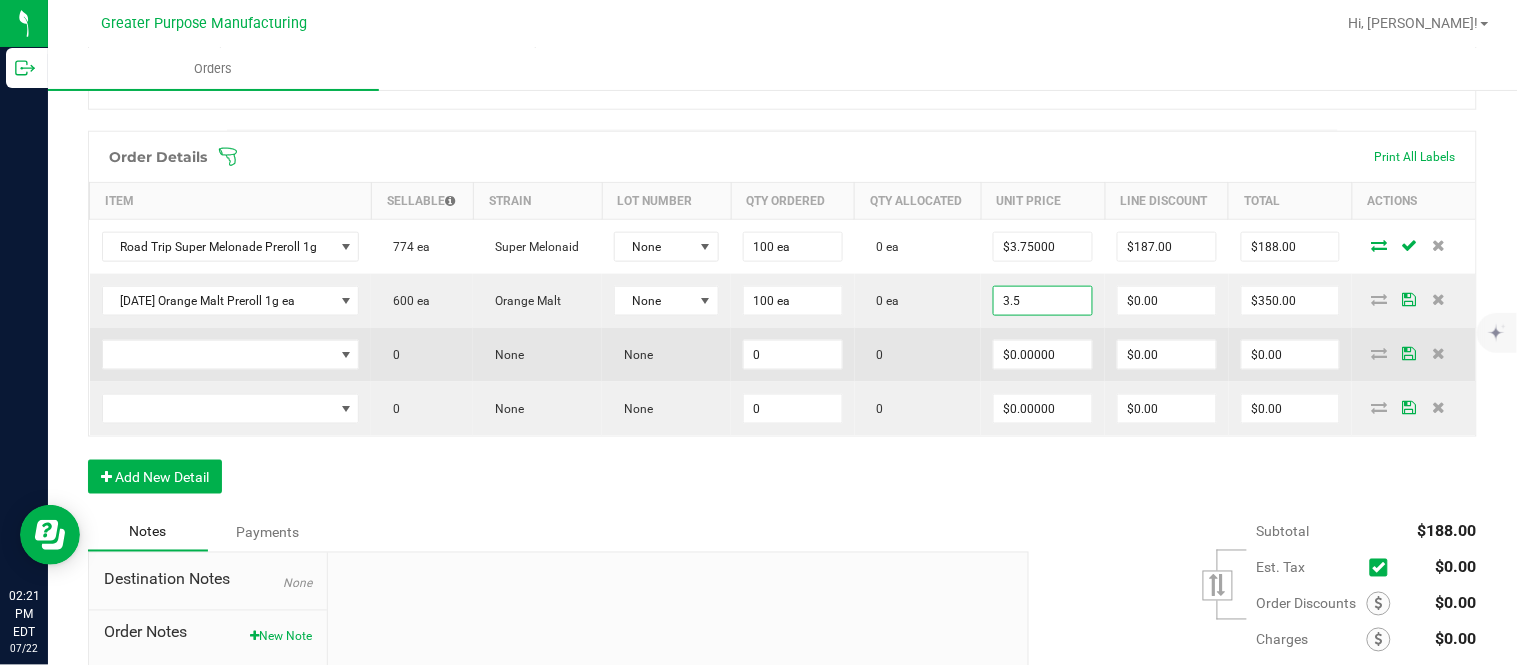 type on "$3.50000" 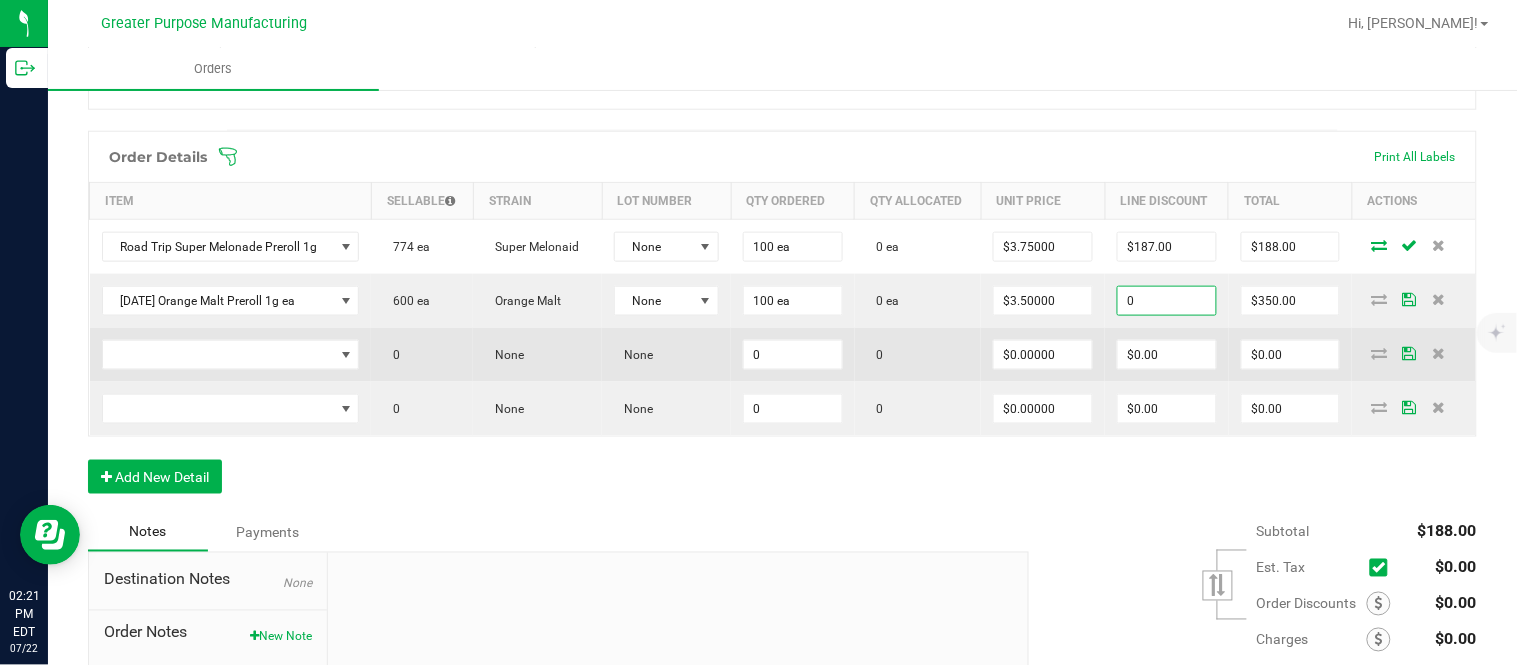 type on "$0.00" 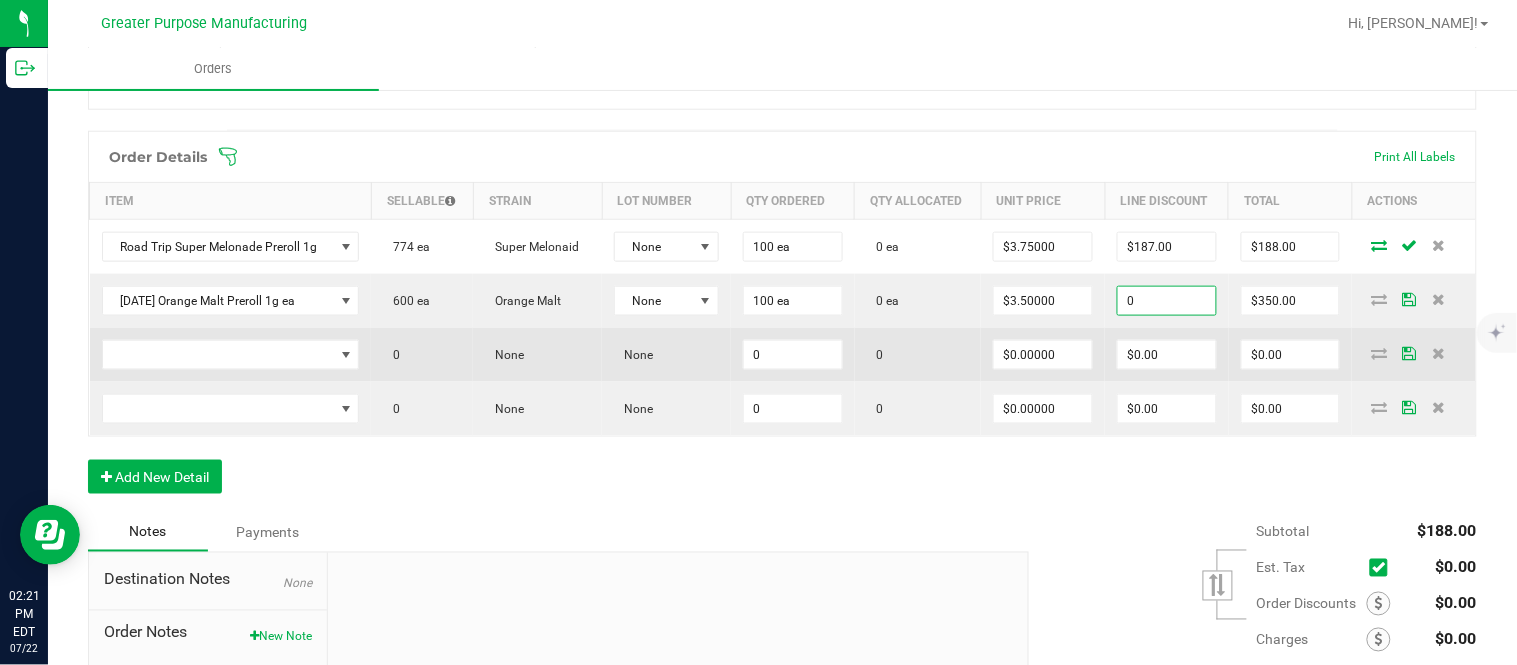 type on "350" 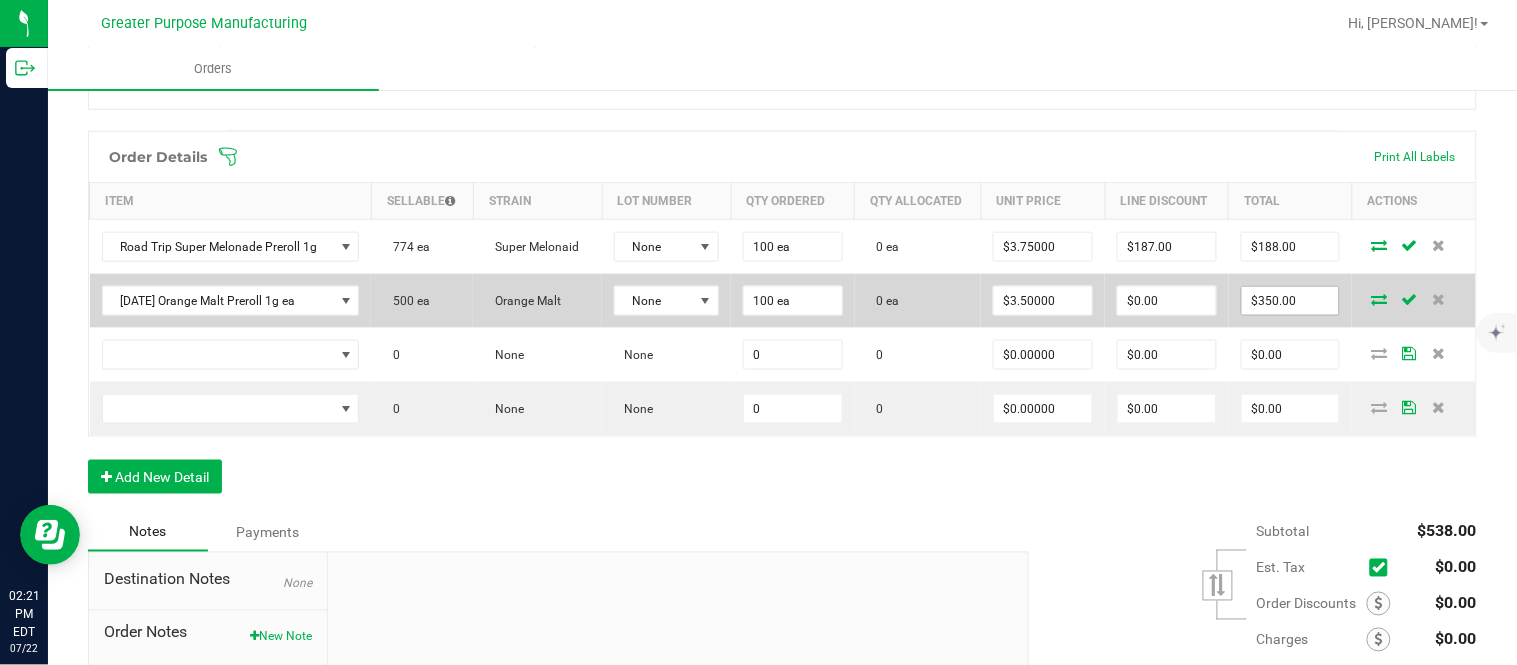 click on "$350.00" at bounding box center (1291, 301) 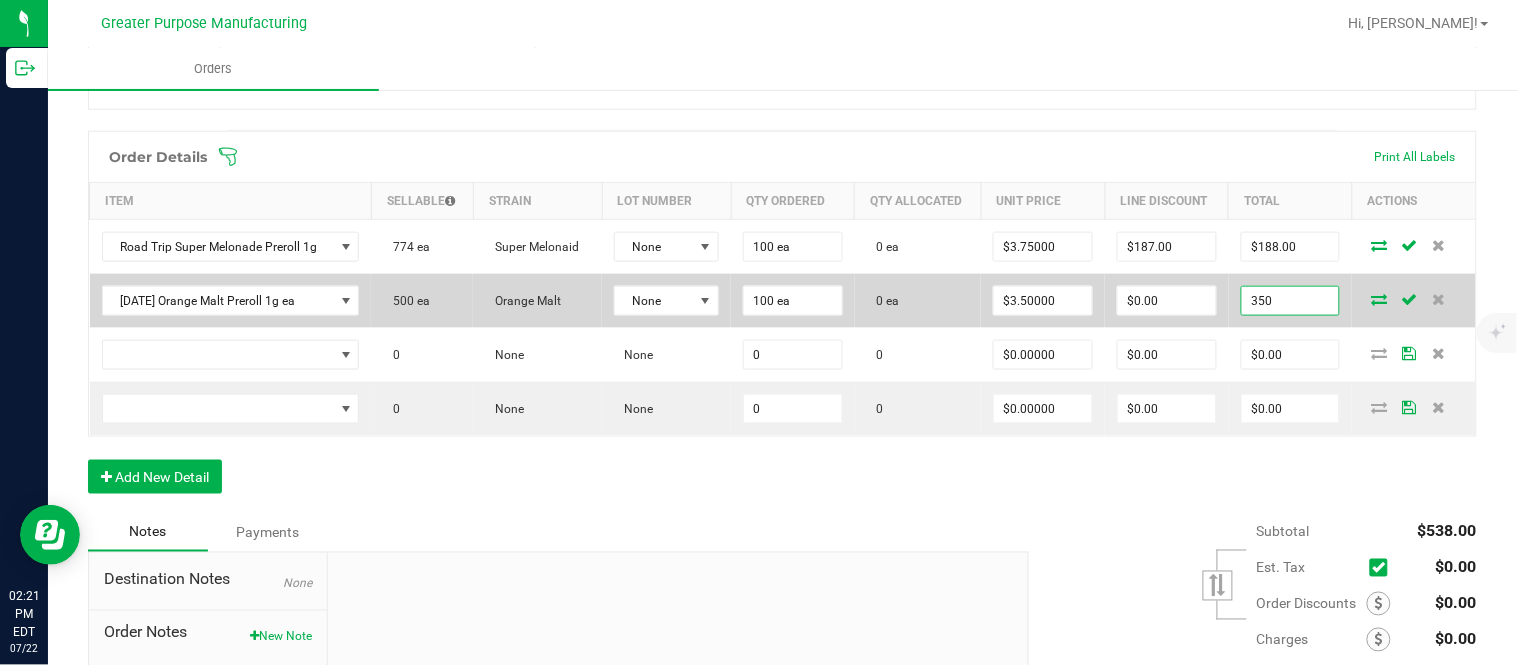 paste on "75" 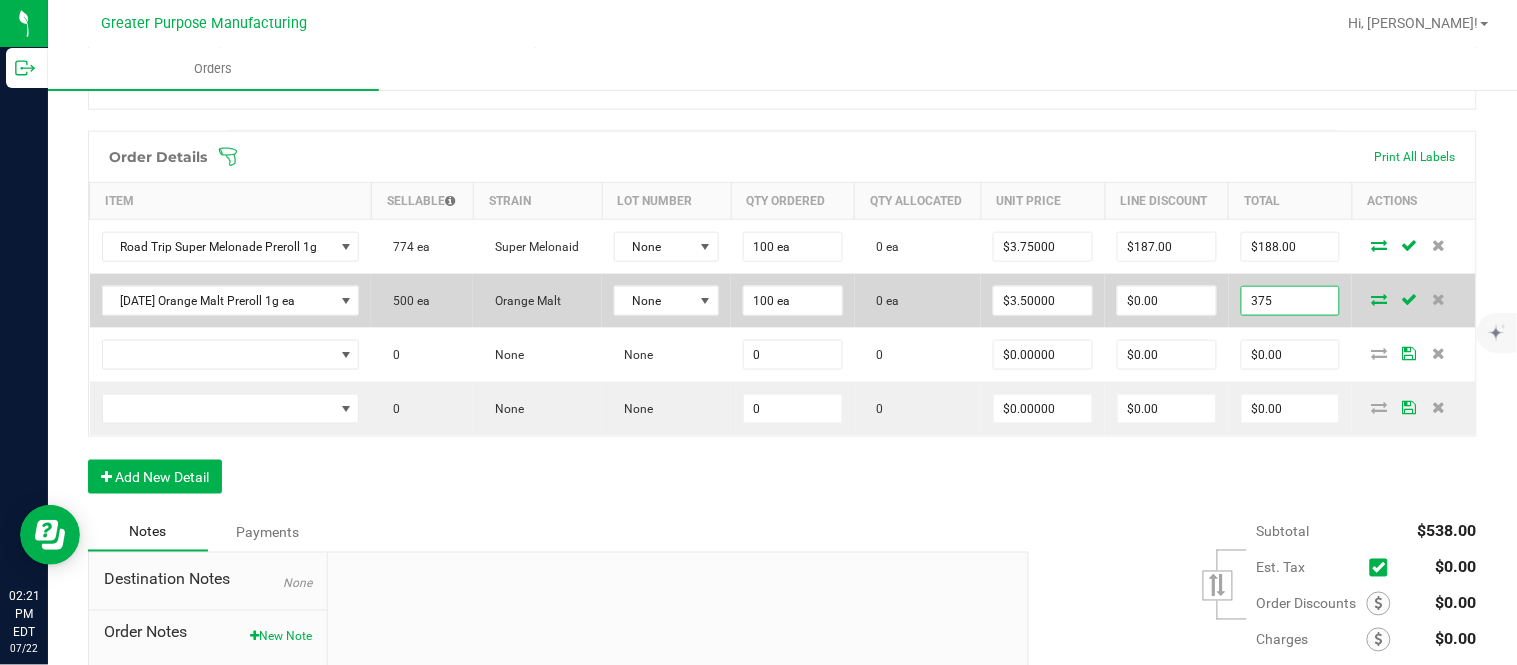 type on "375" 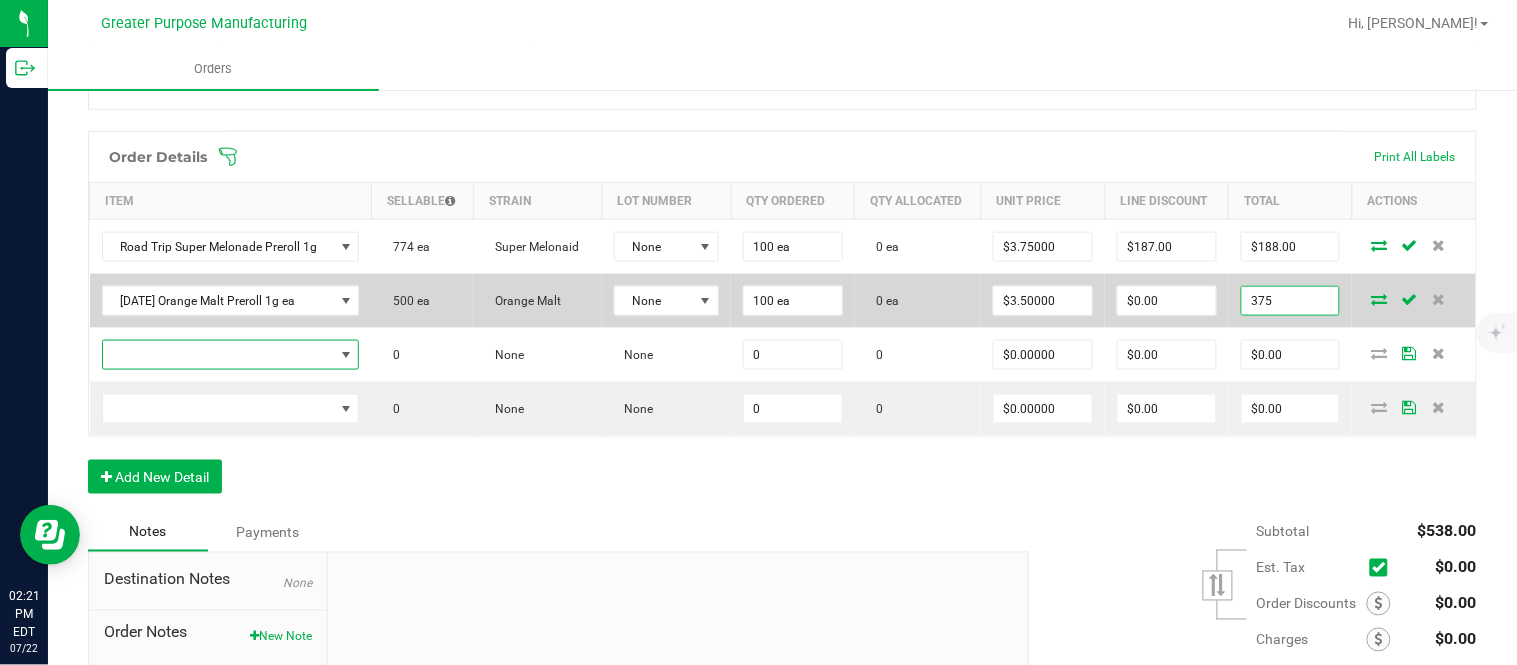 type on "$3.75000" 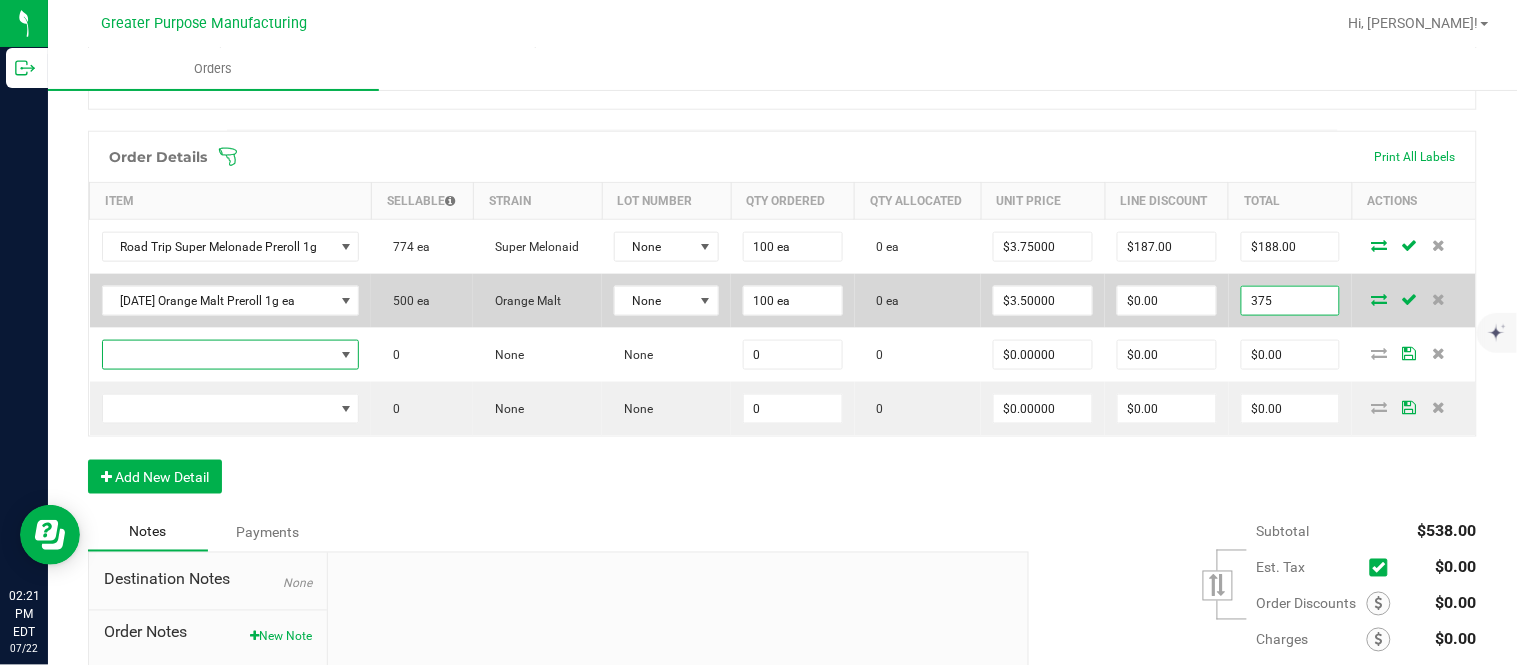 type on "$375.00" 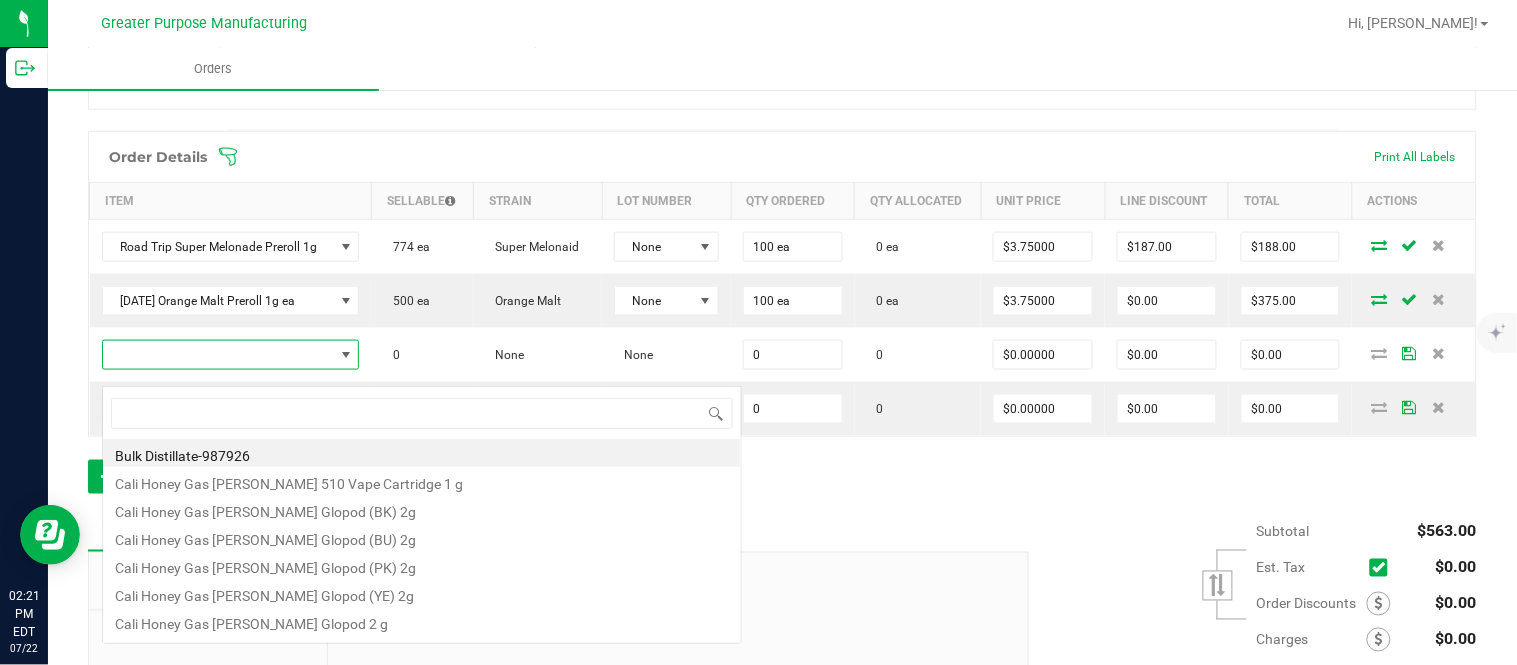 scroll, scrollTop: 99970, scrollLeft: 99747, axis: both 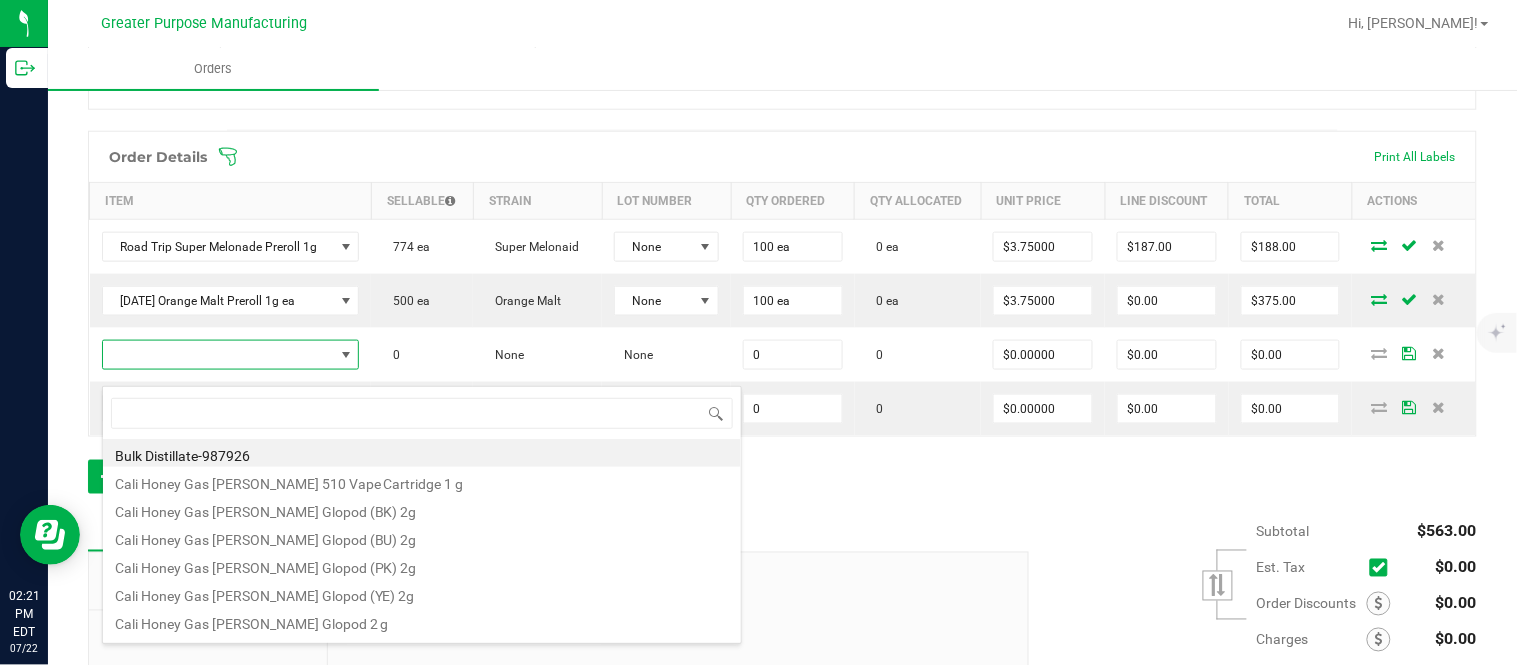 type on "1.5.7.733.0" 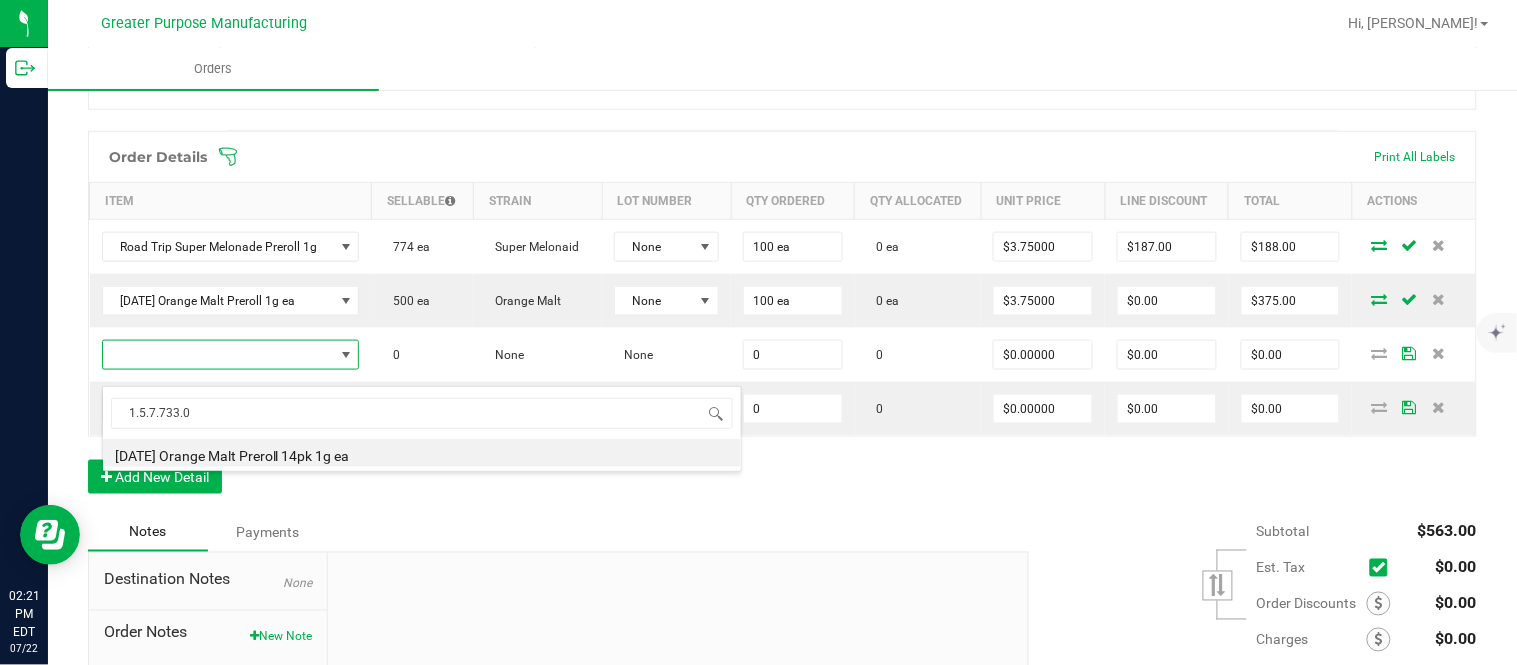 type on "0 ea" 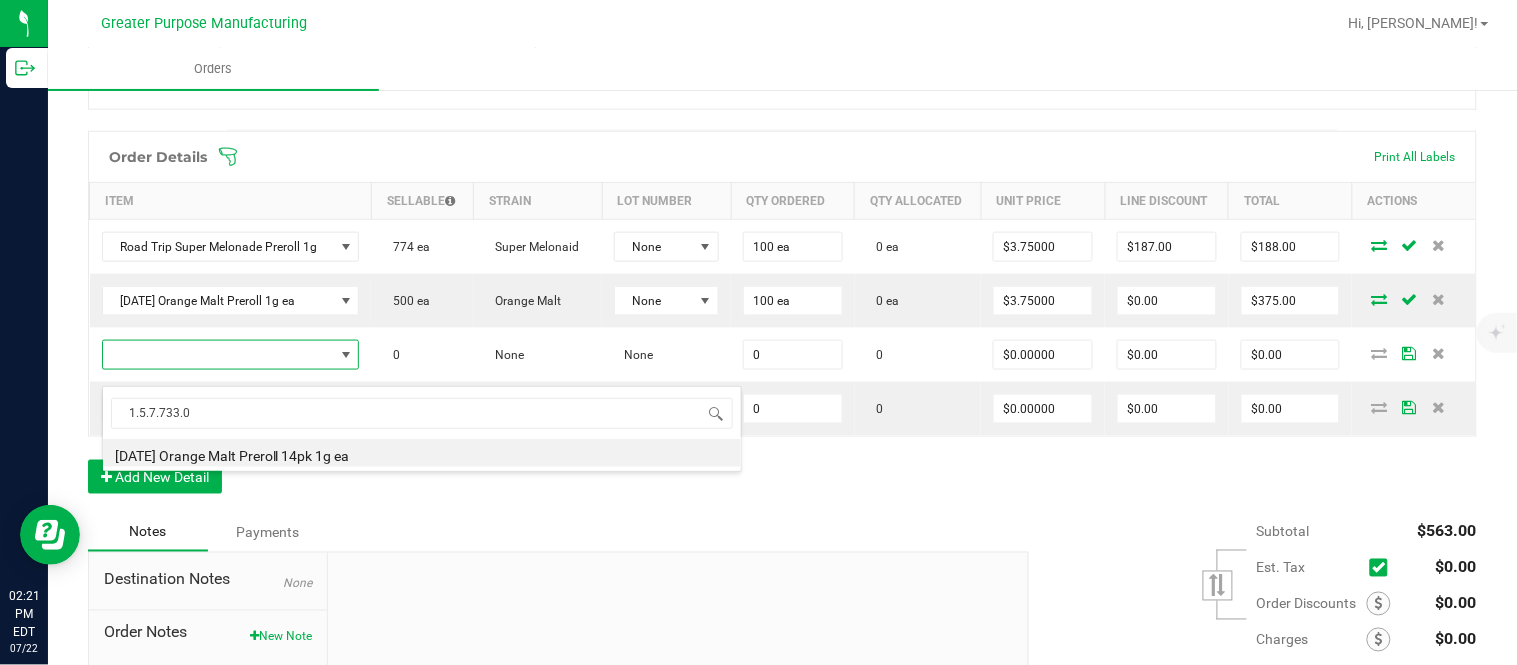type on "$39.00000" 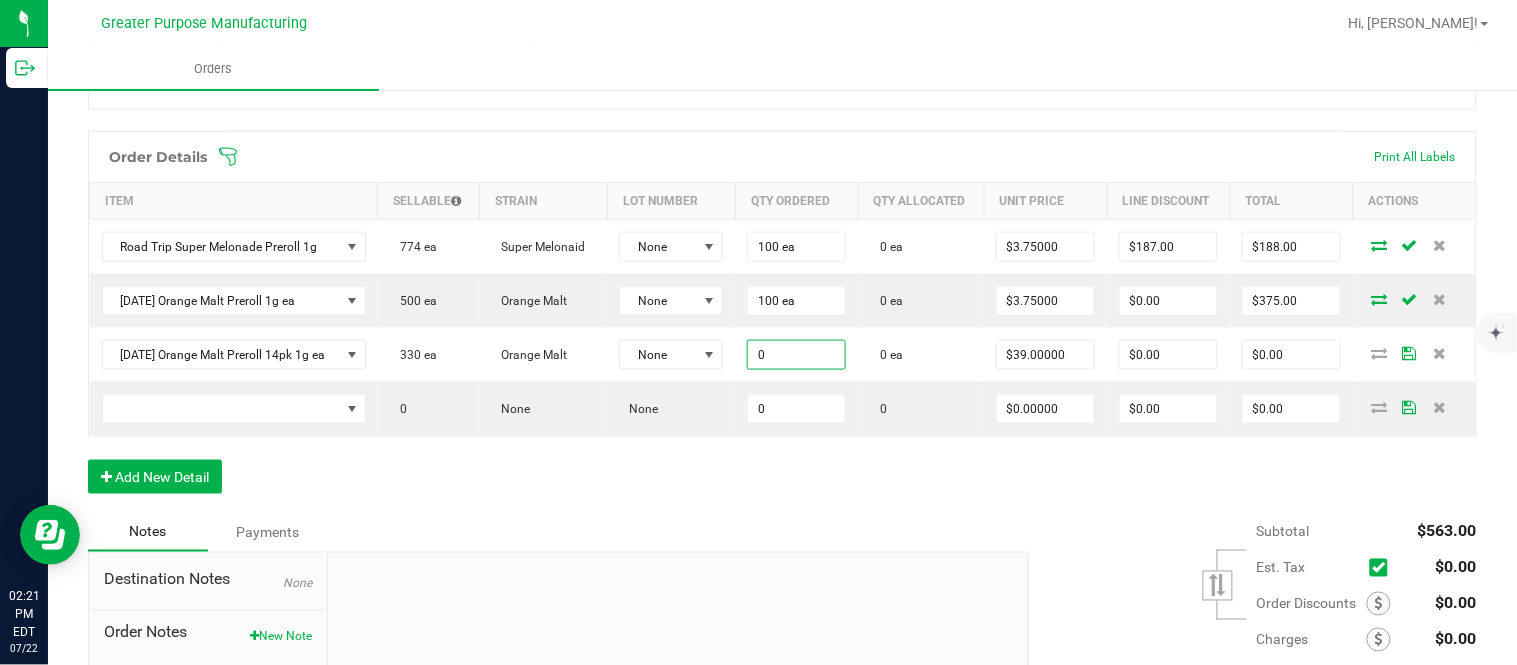 paste on "2" 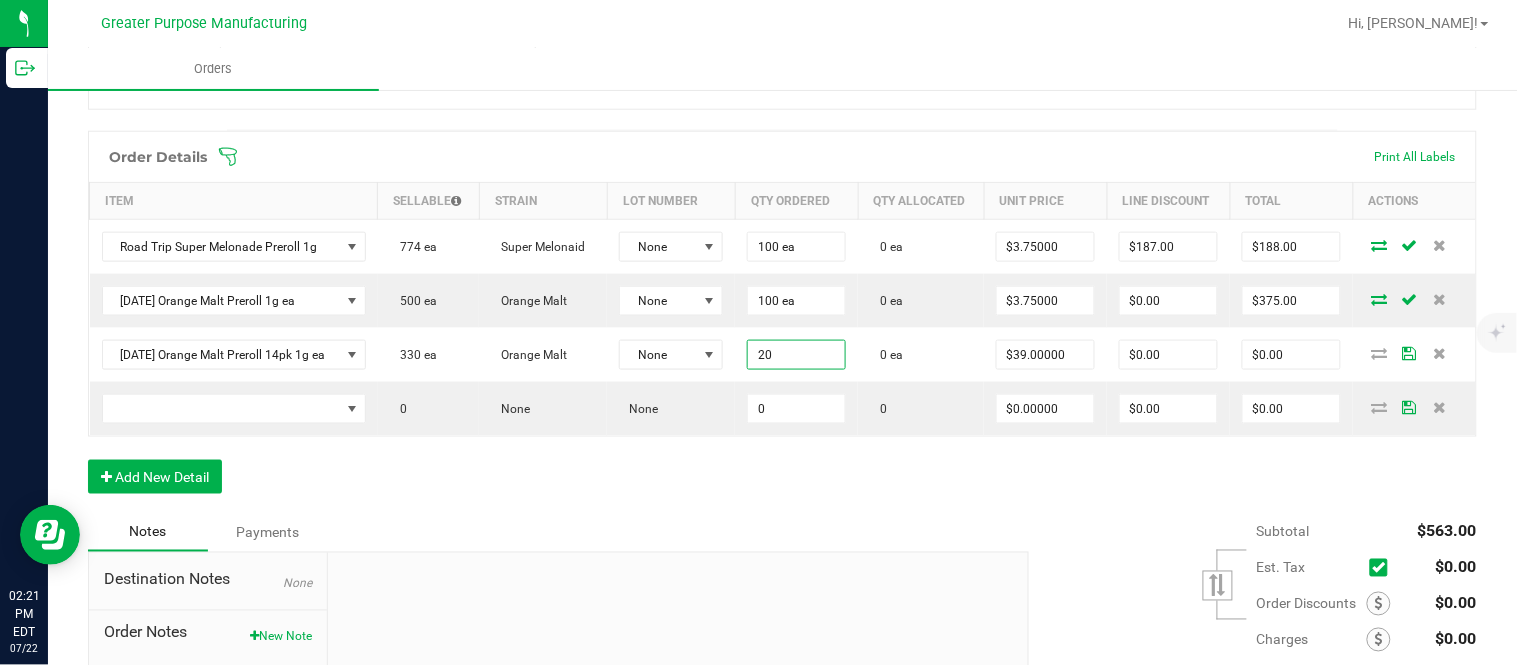 type on "20 ea" 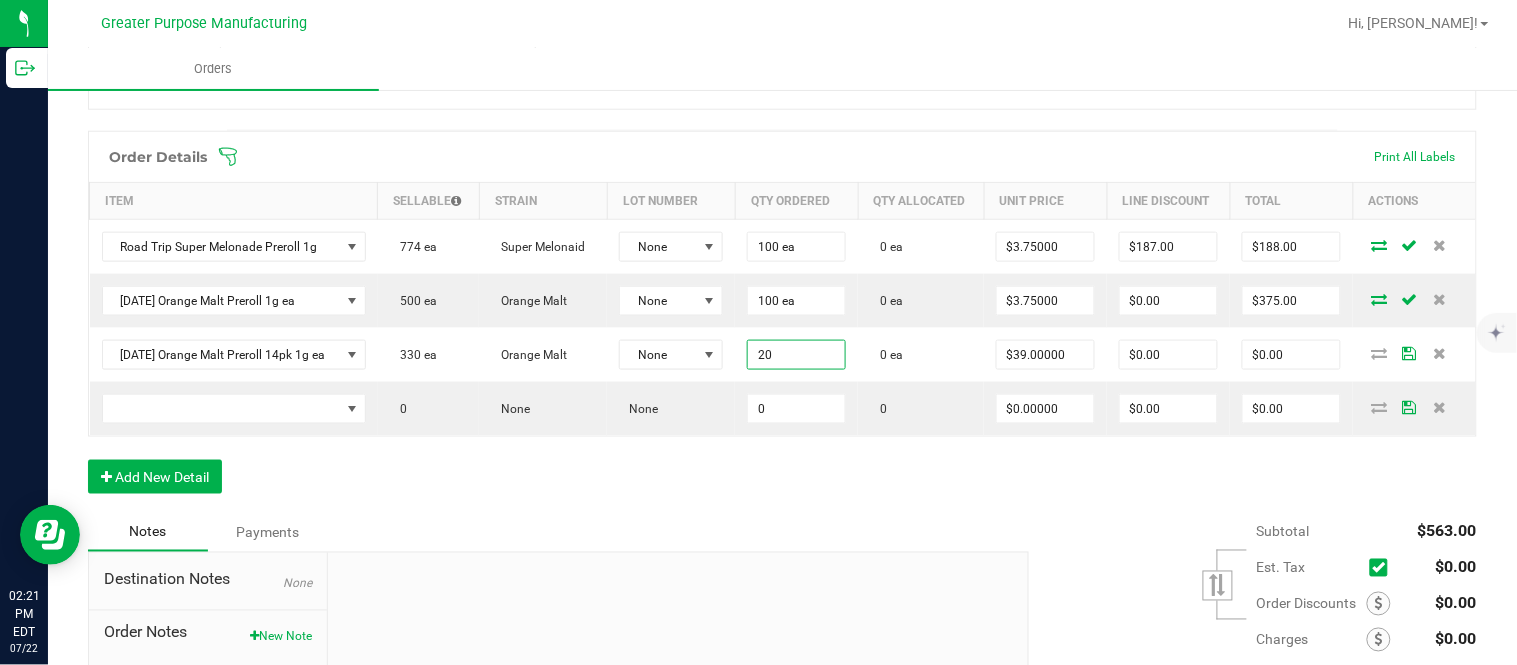 type on "39" 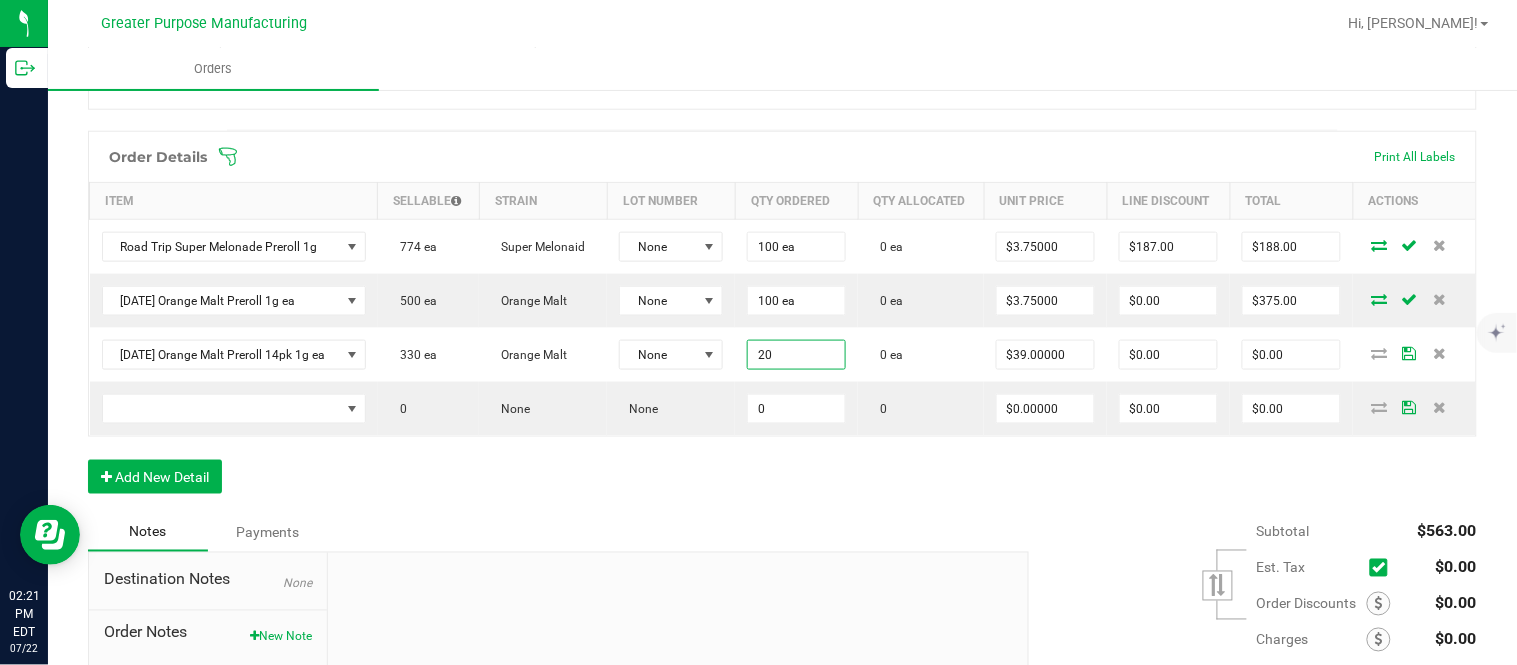 type on "$780.00" 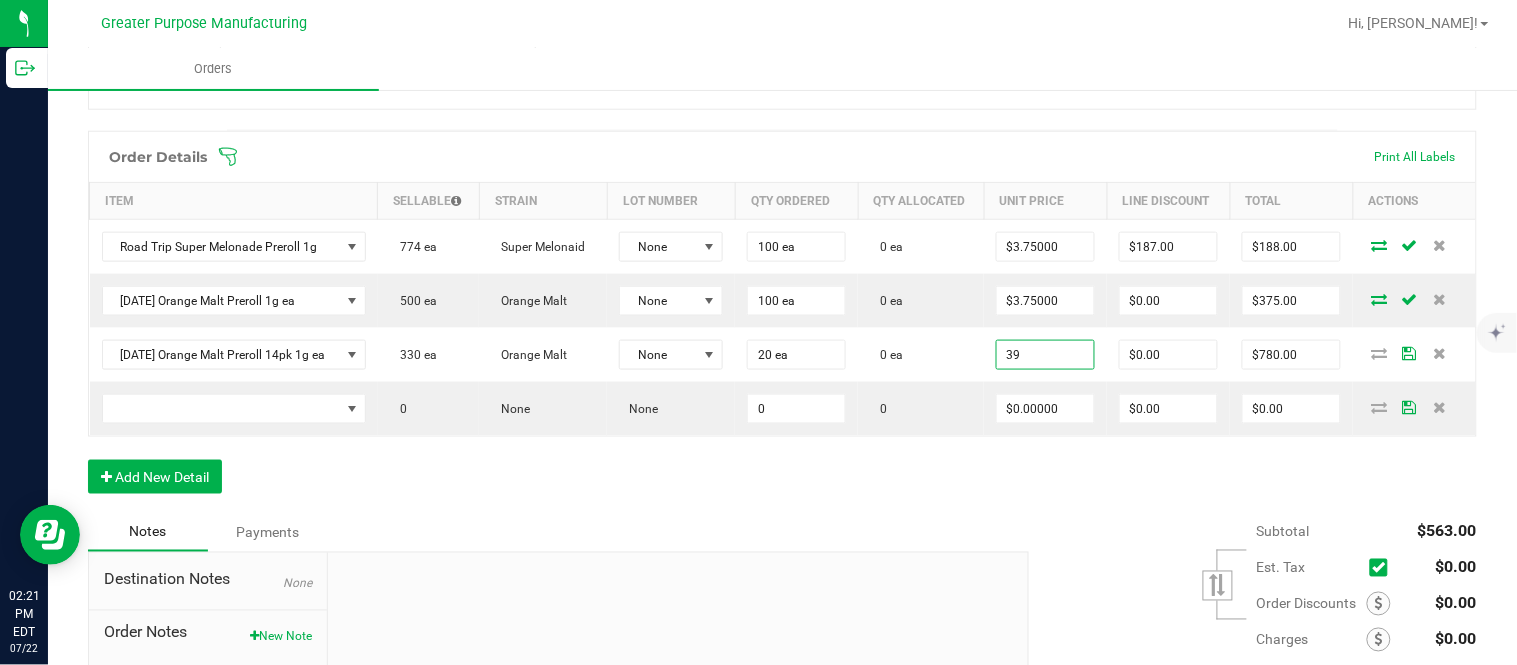 type on "$39.00000" 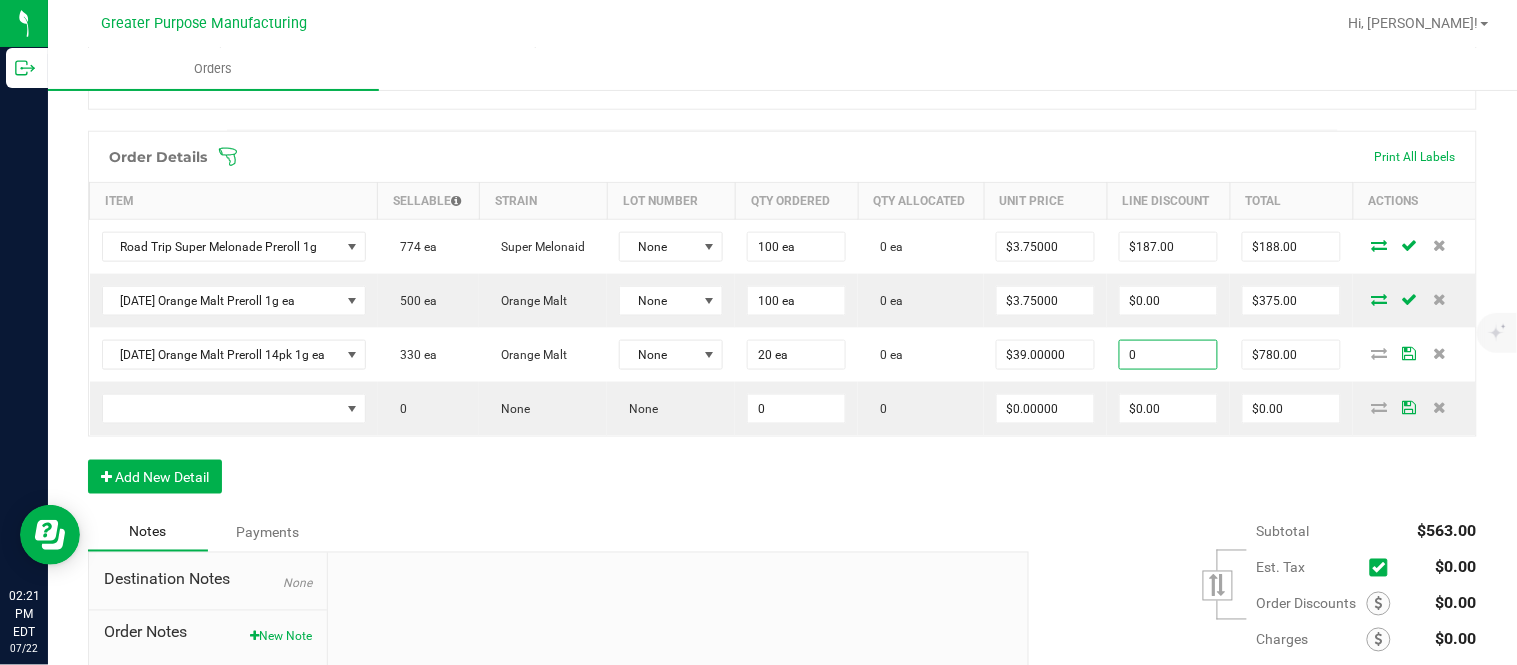 type on "$0.00" 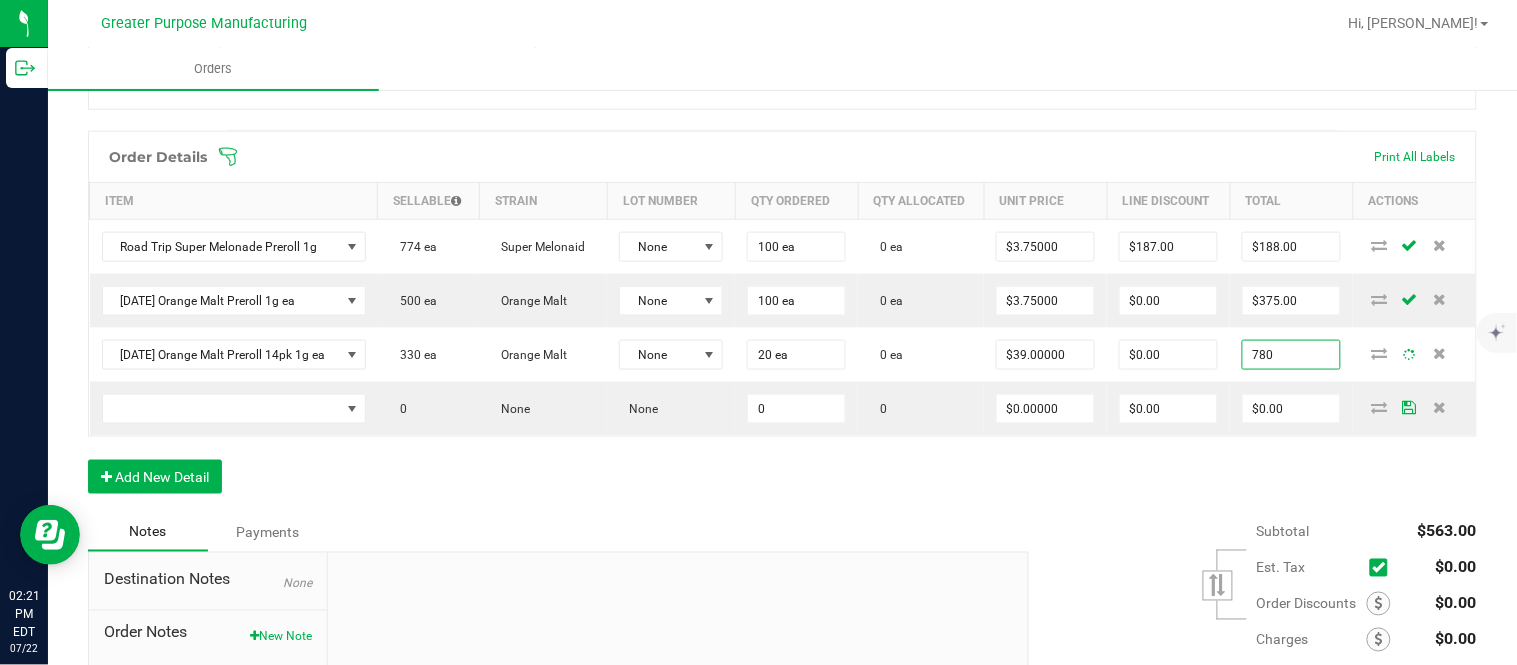 type on "$780.00" 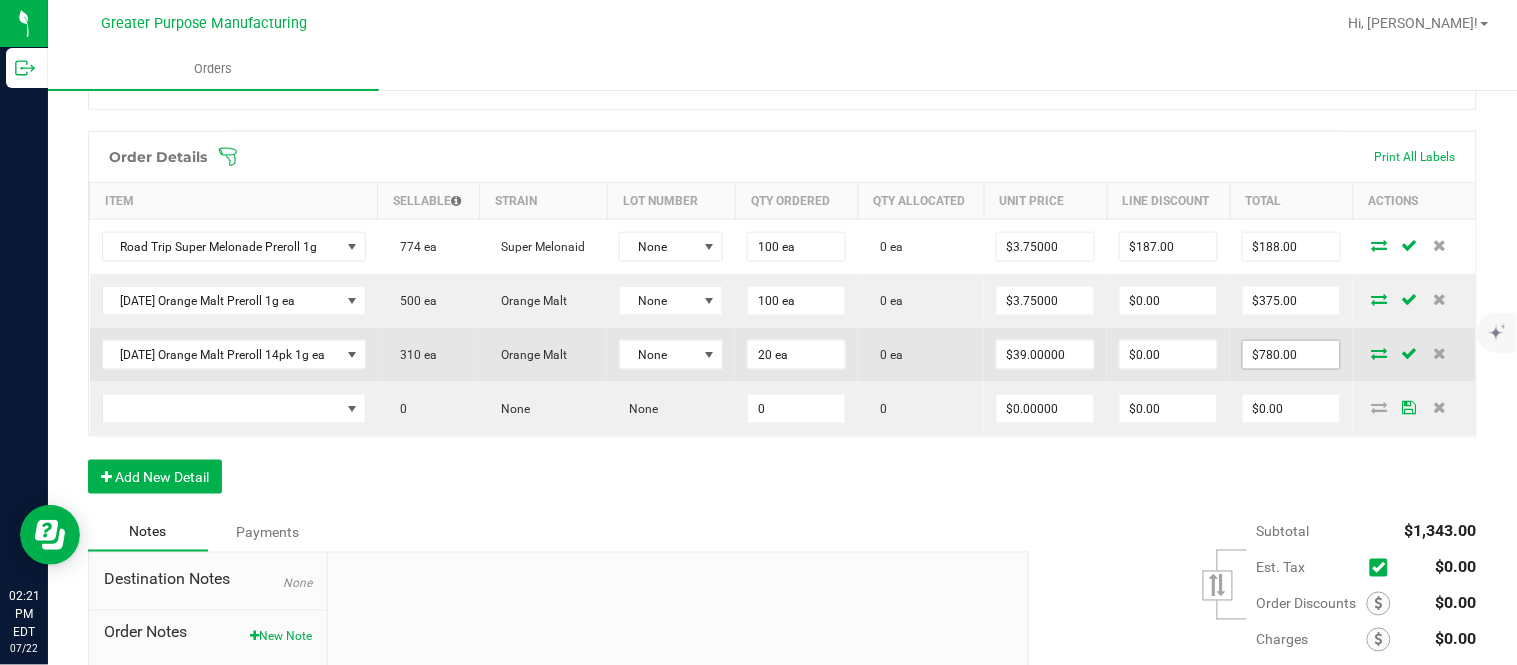 click on "$780.00" at bounding box center (1291, 355) 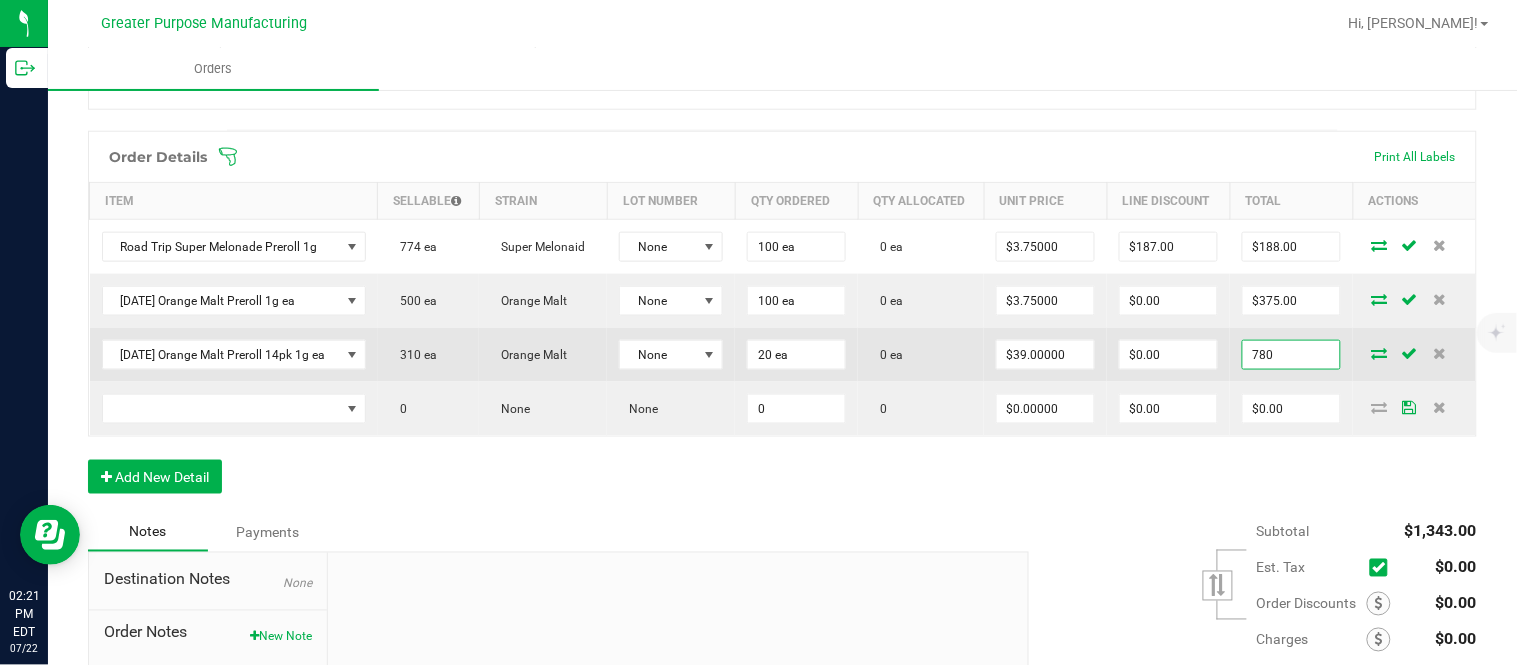 paste on "80" 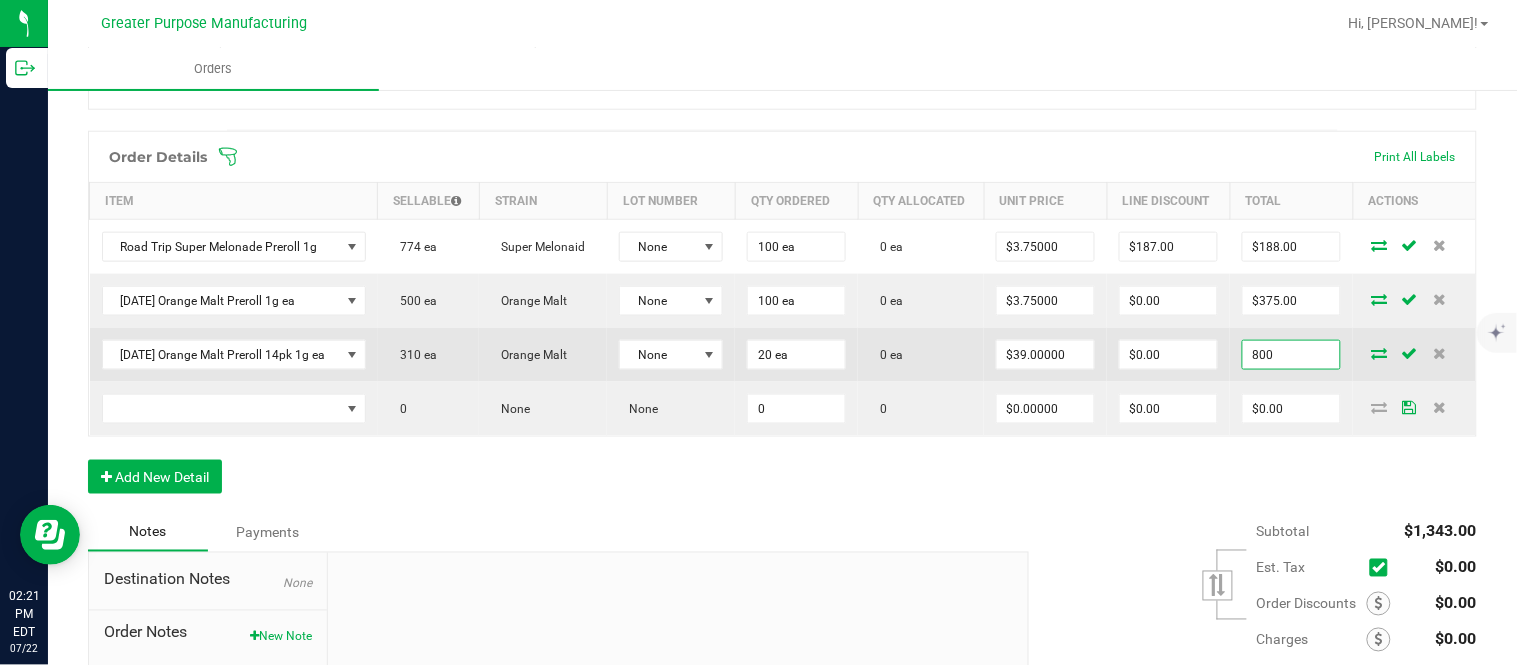 type on "800" 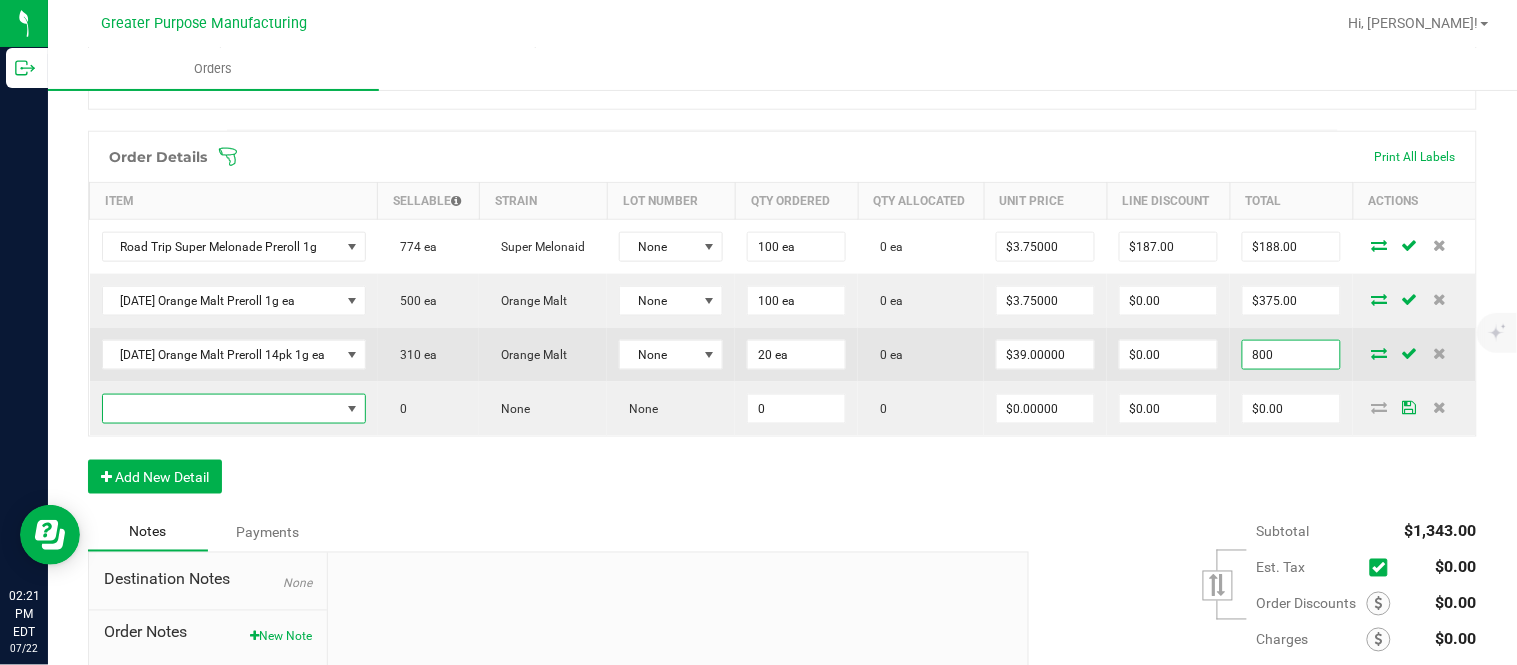 type on "$40.00000" 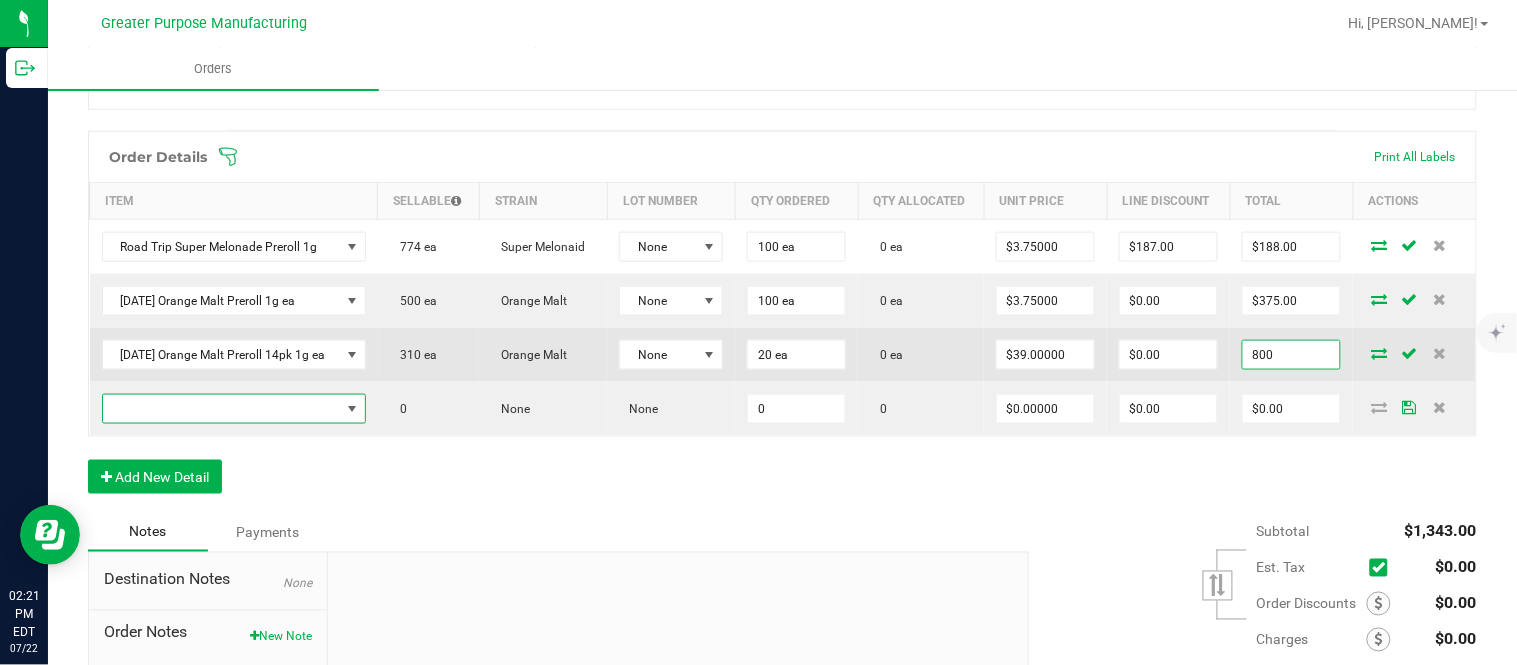 type on "$800.00" 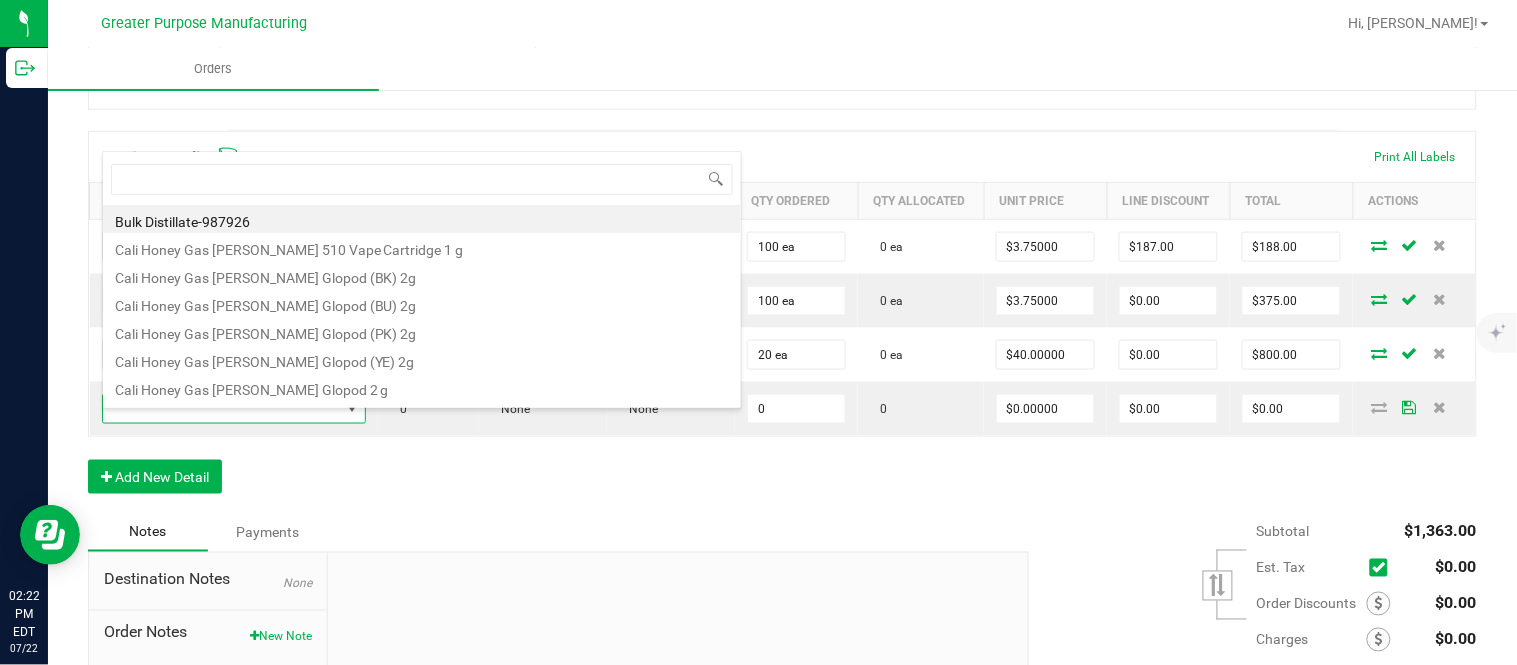 scroll, scrollTop: 99970, scrollLeft: 99737, axis: both 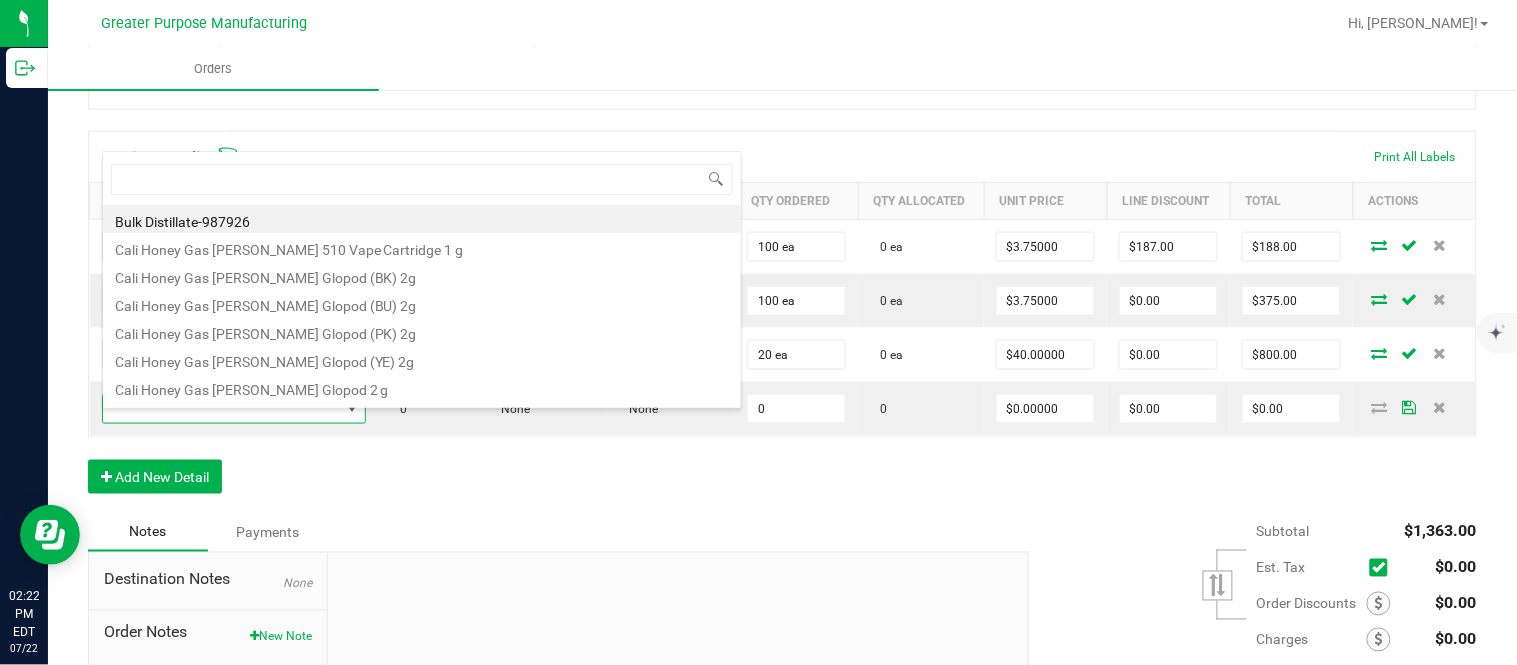 type on "1.5.7.919.0" 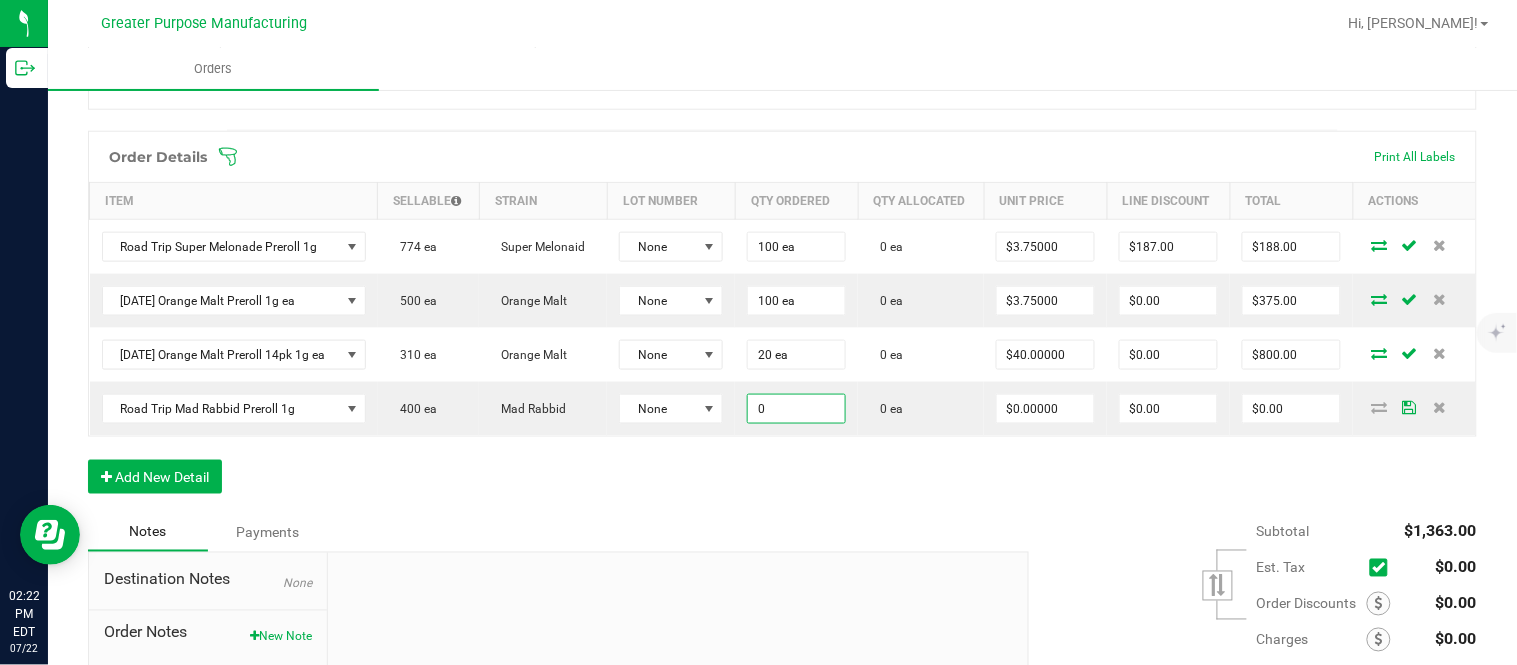 paste on "5" 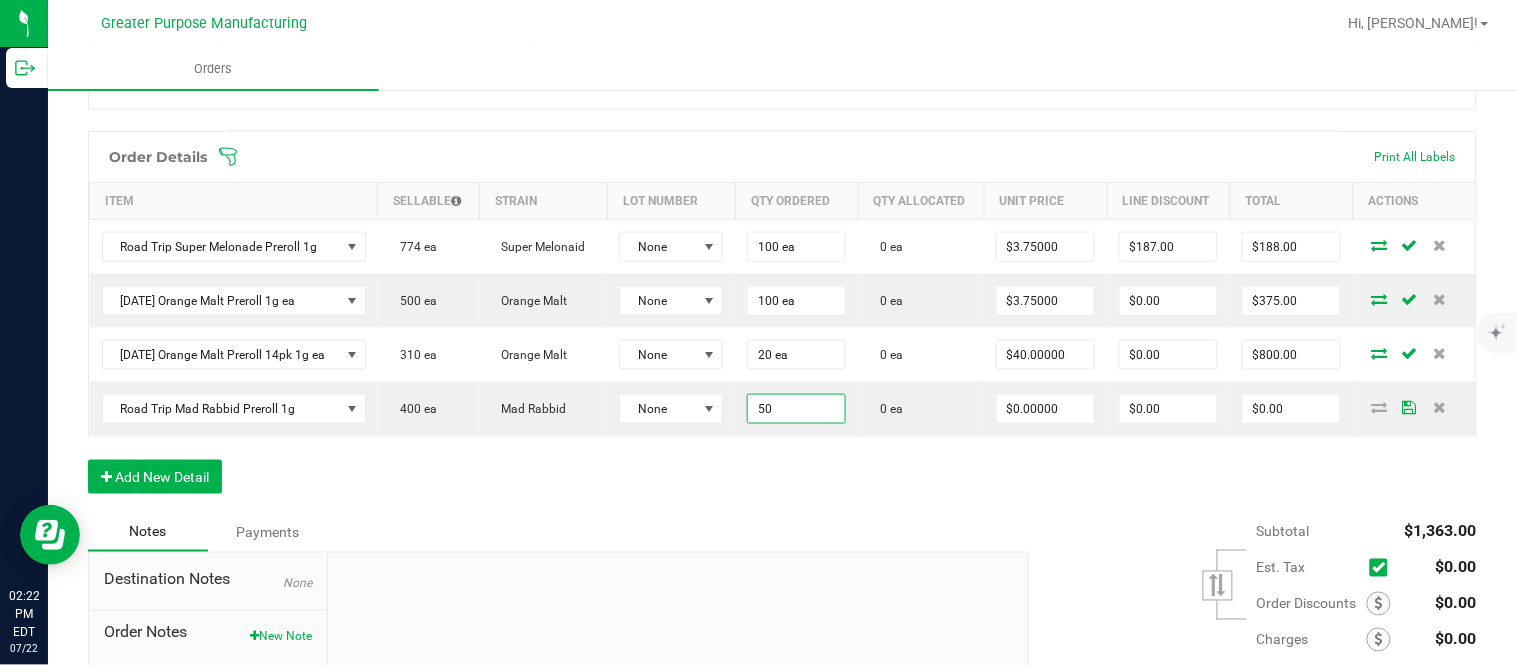 type on "50 ea" 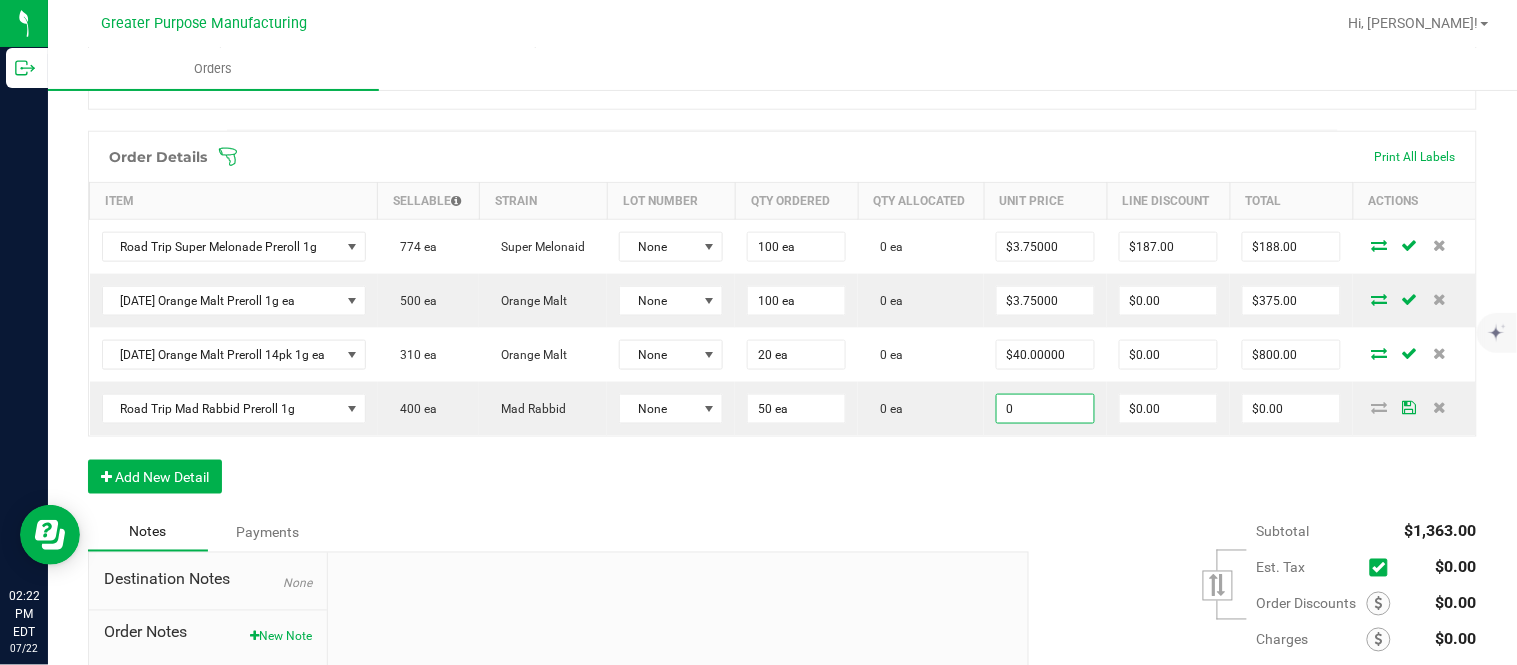 type on "$0.00000" 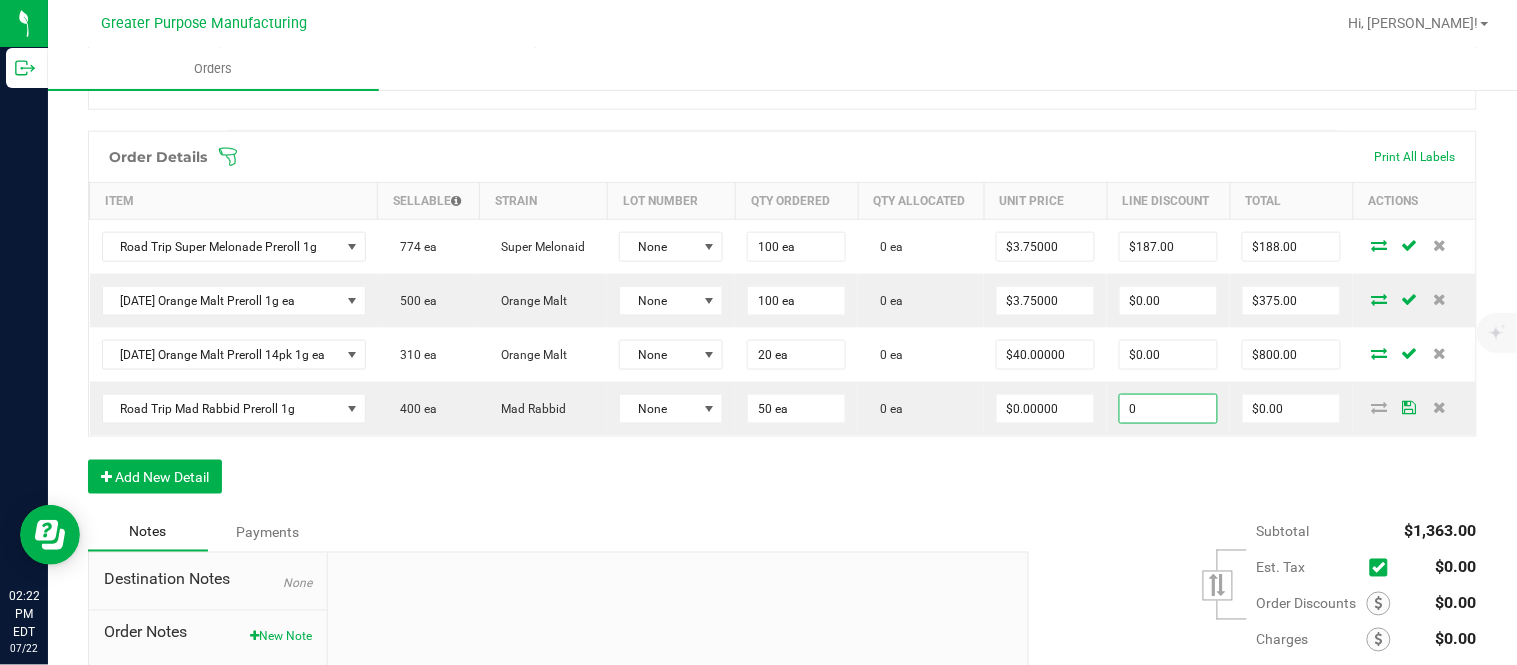 type on "$0.00" 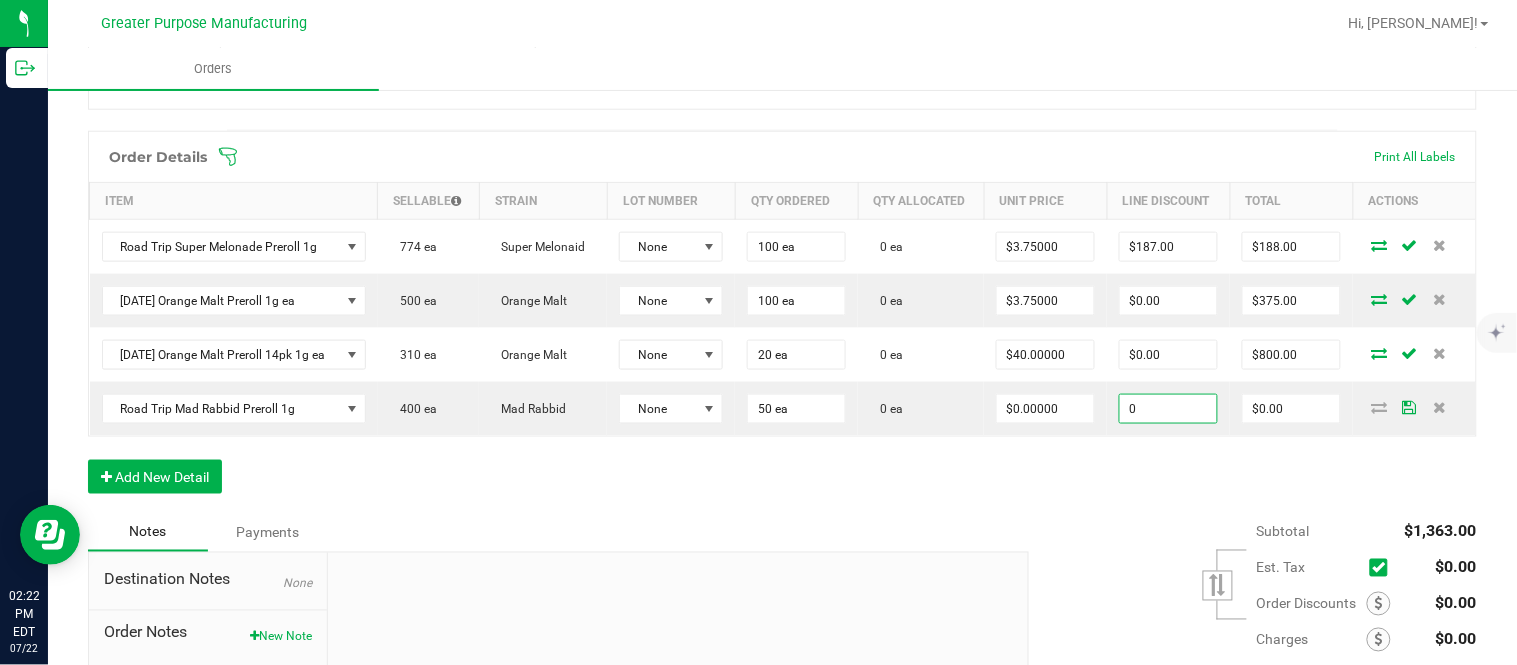 type on "0" 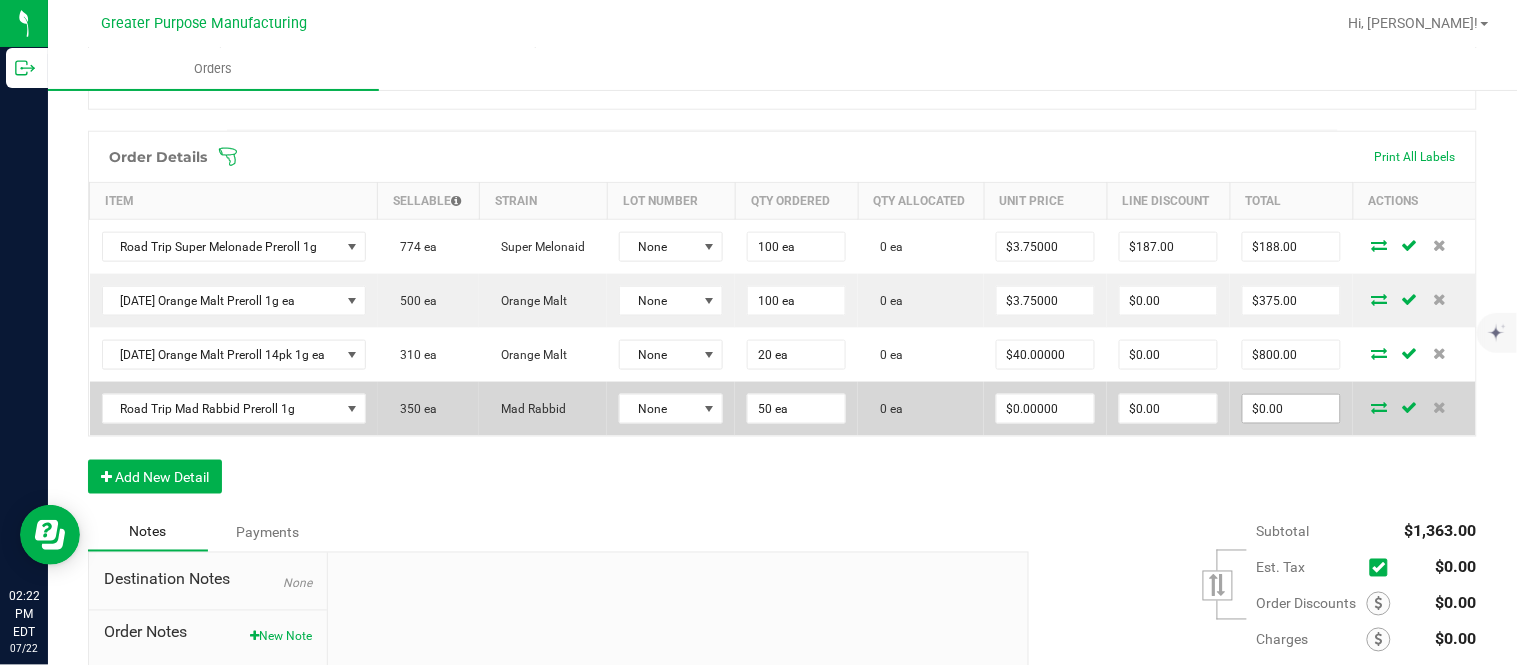 click on "$0.00" at bounding box center [1291, 409] 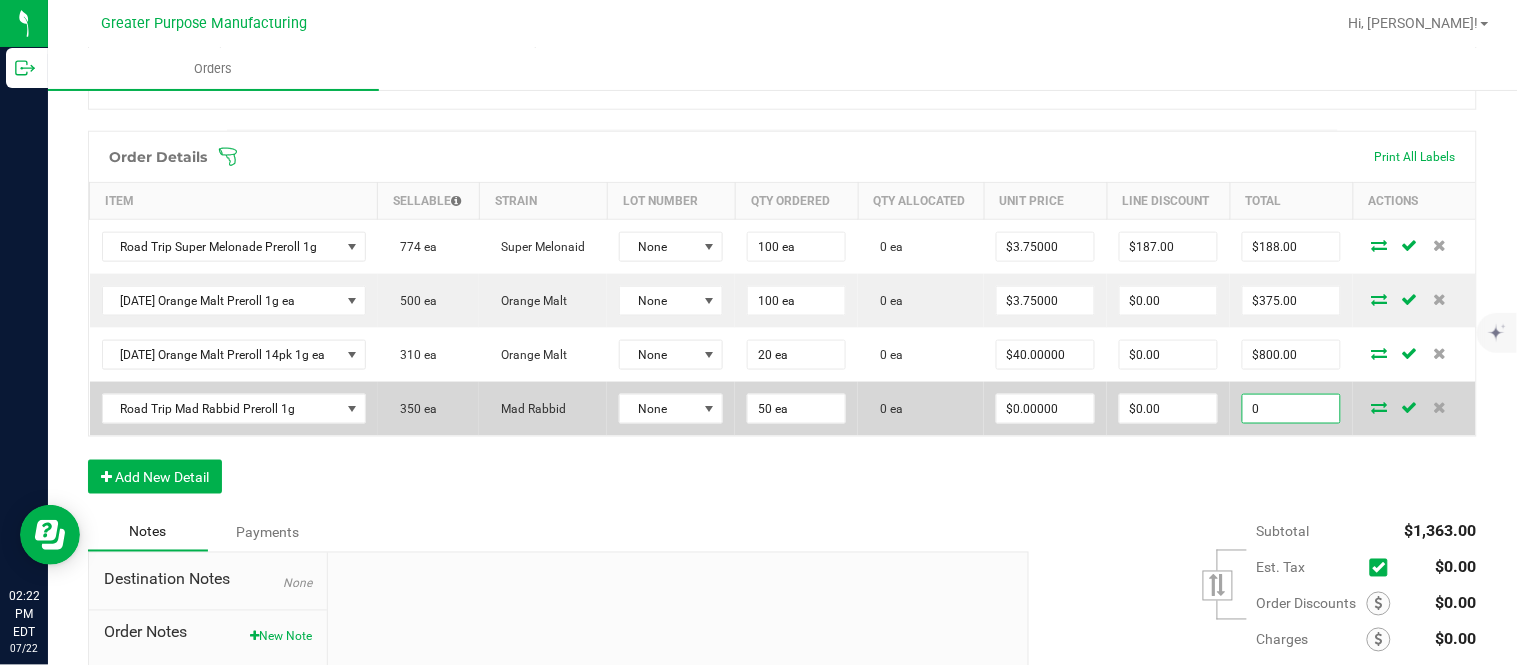 paste on "187.5" 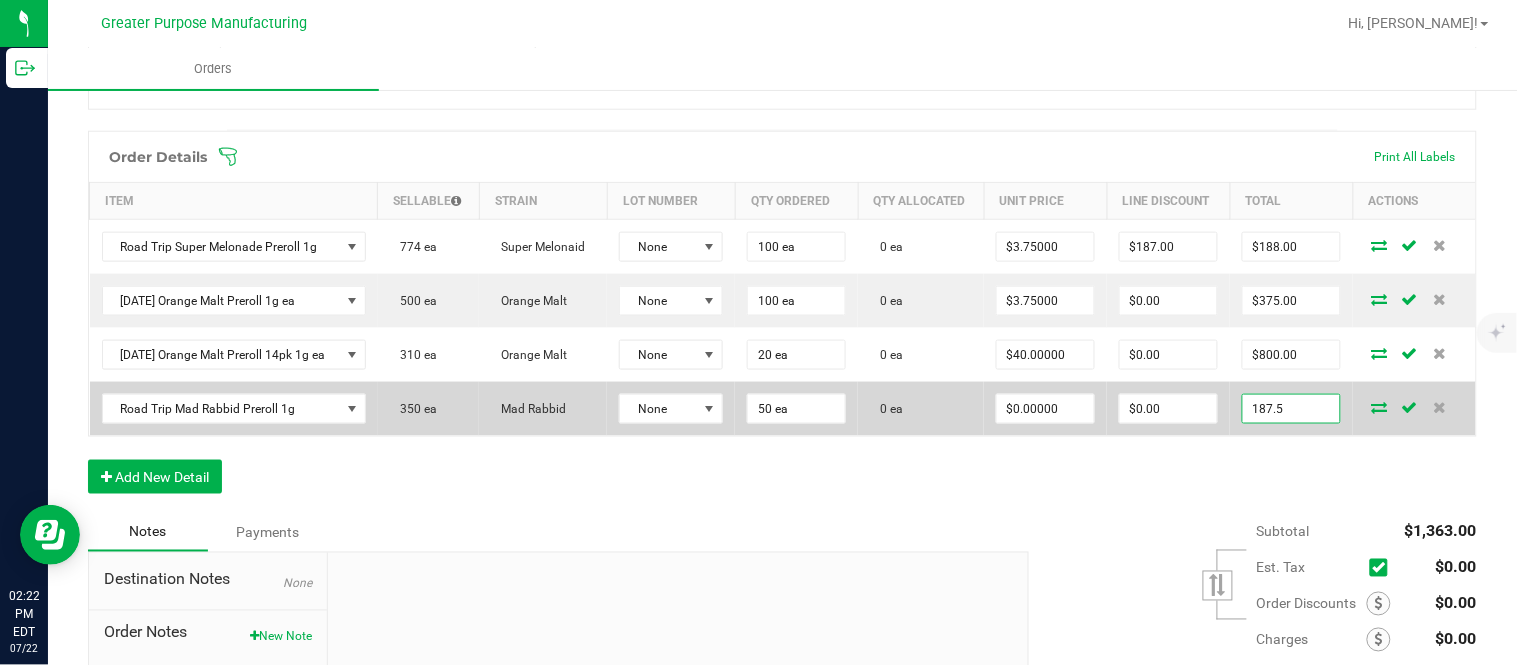 type on "187.5" 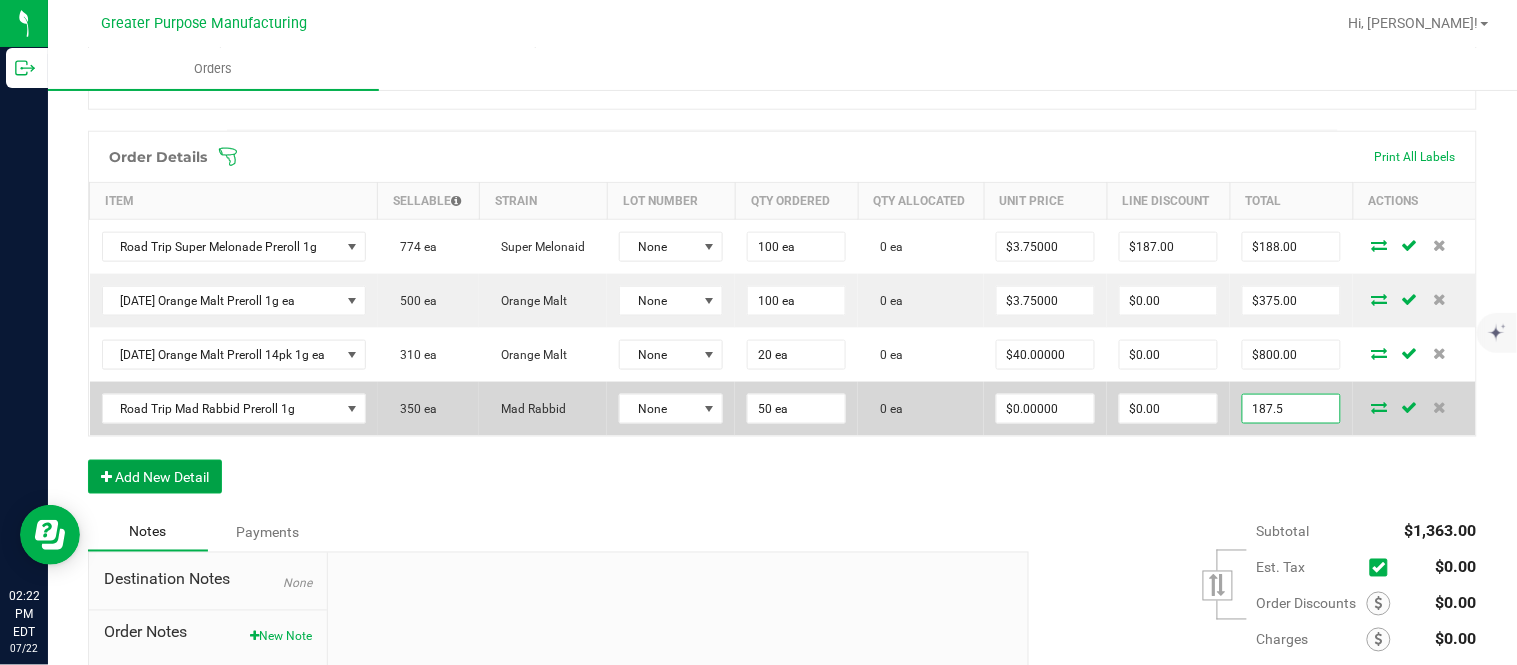 type on "$3.75000" 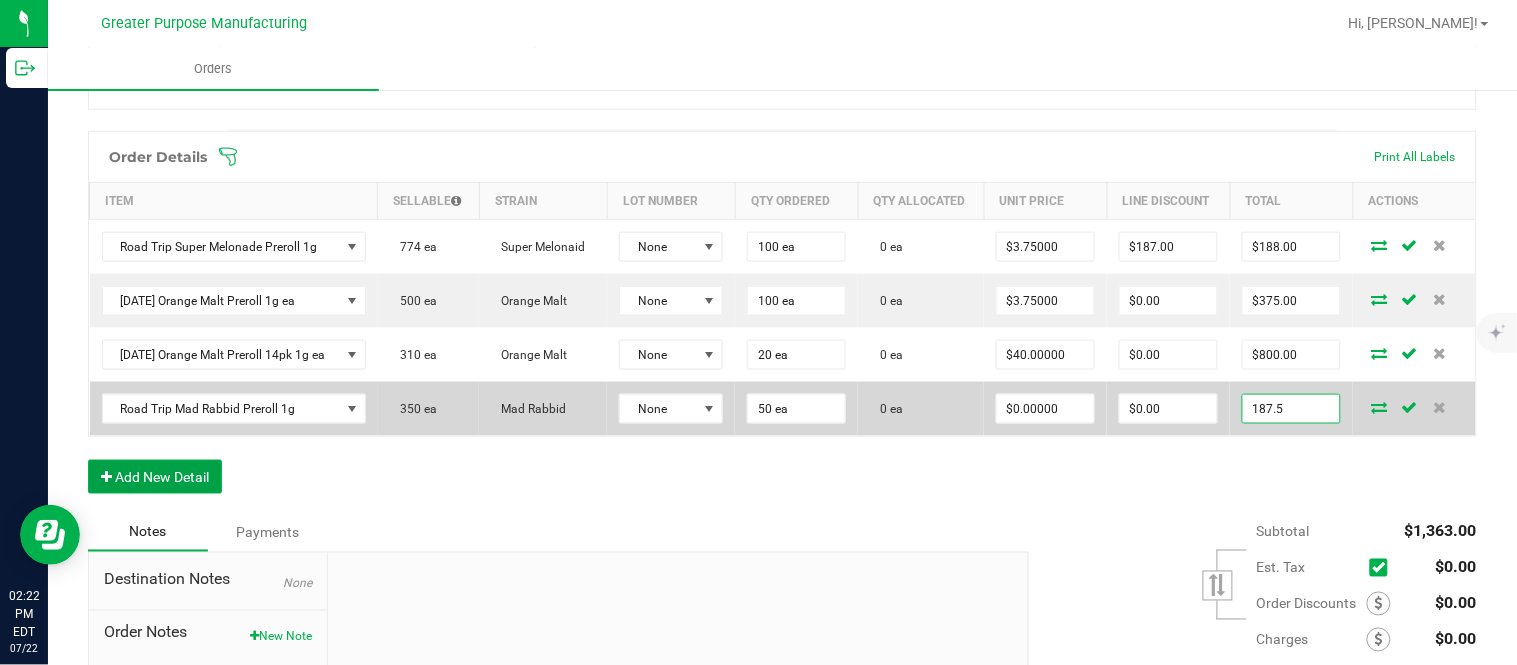 type on "$187.50" 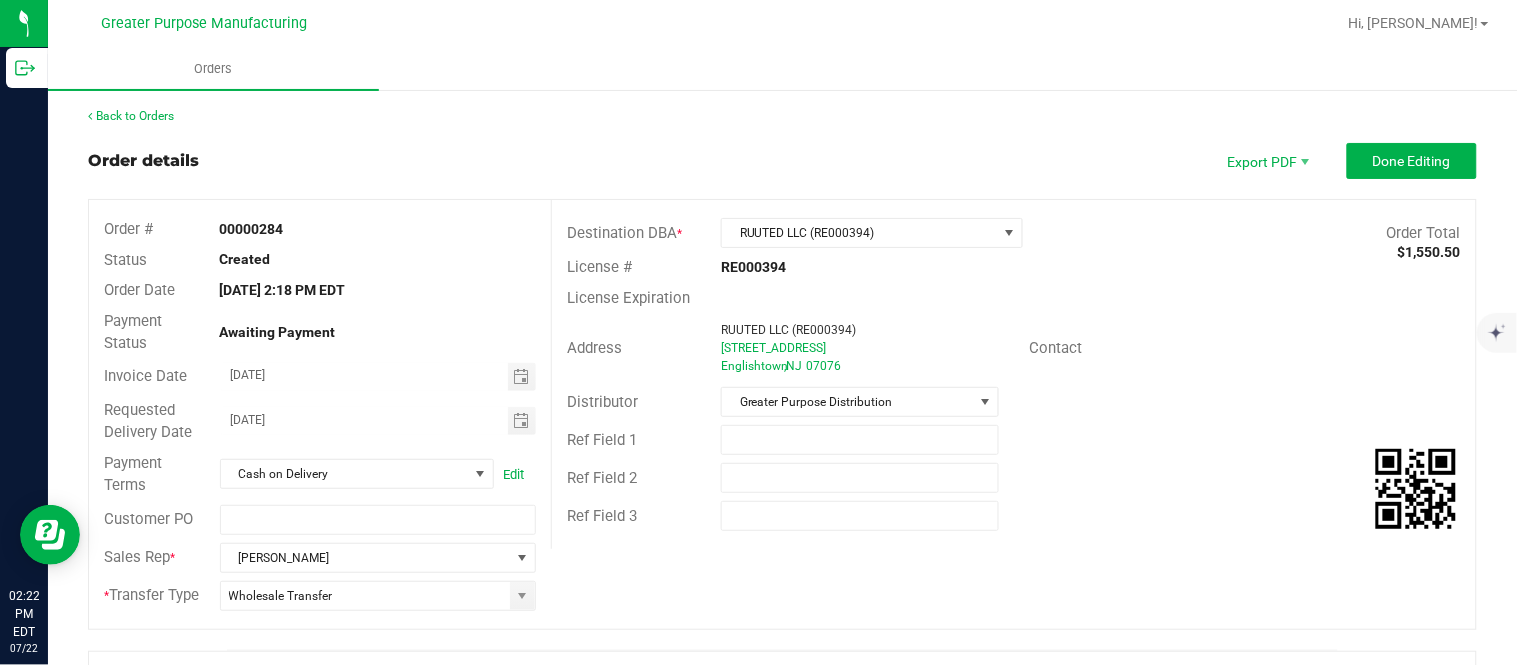 scroll, scrollTop: 0, scrollLeft: 0, axis: both 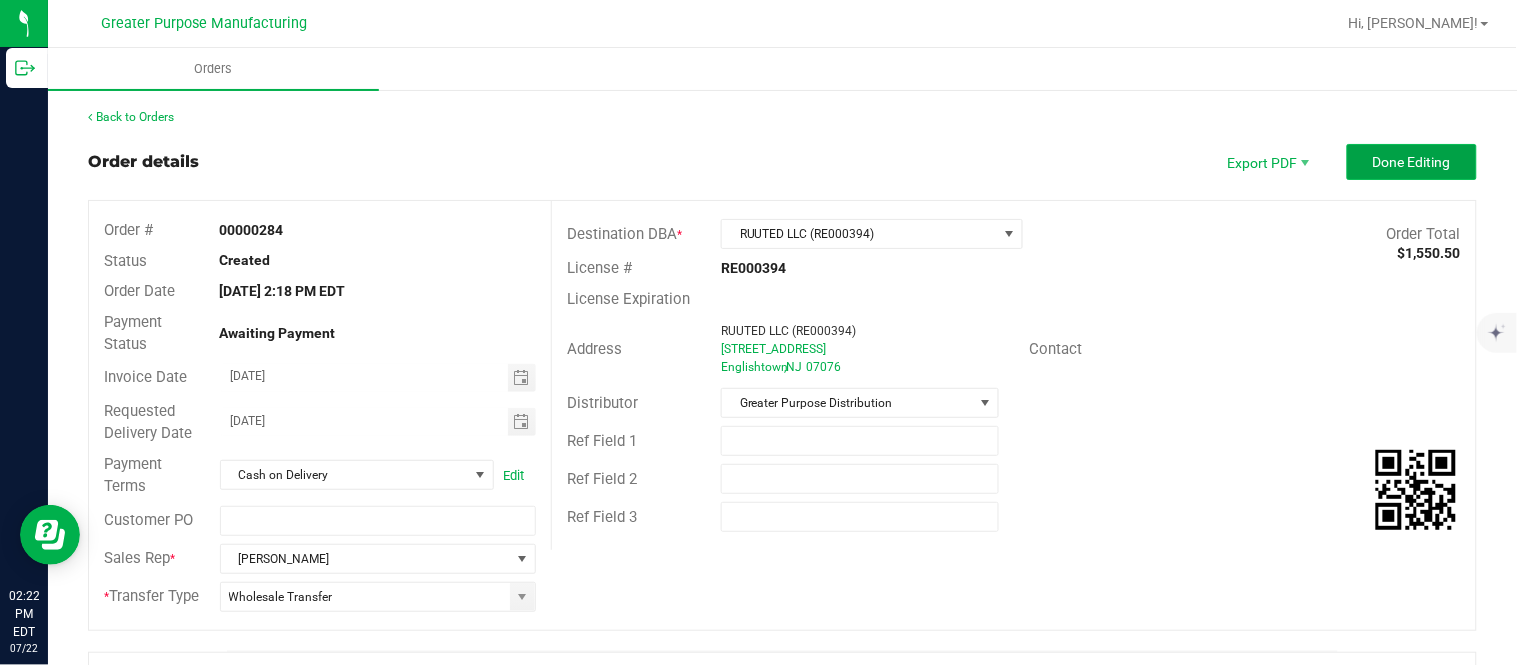click on "Done Editing" at bounding box center [1412, 162] 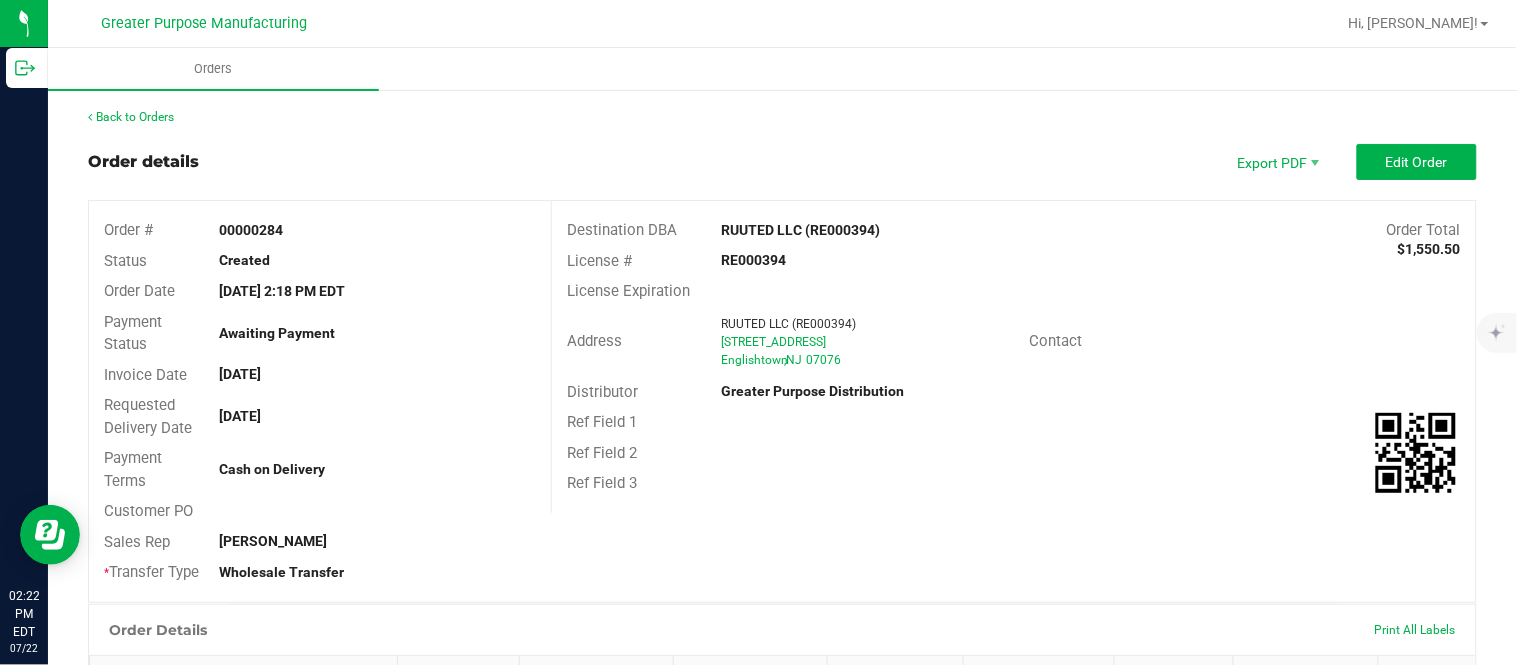 drag, startPoint x: 218, startPoint y: 227, endPoint x: 328, endPoint y: 230, distance: 110.0409 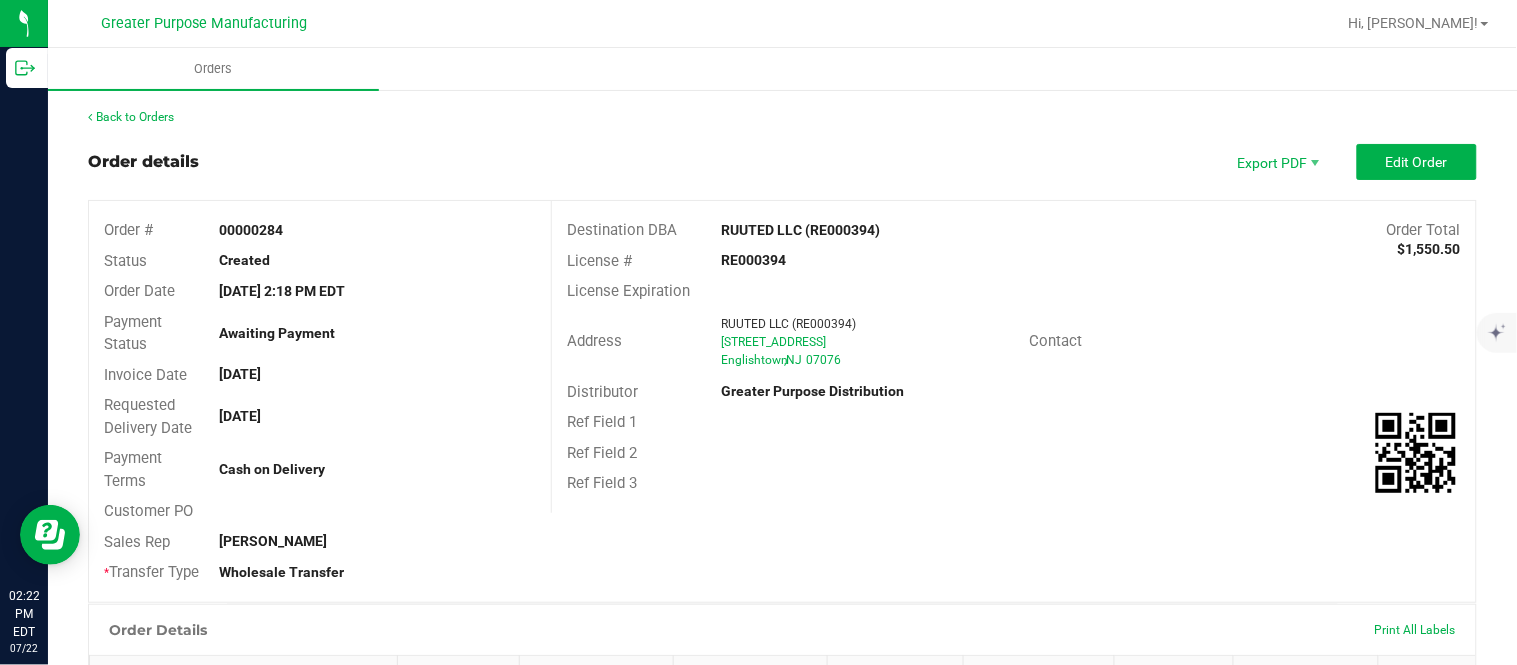 click on "00000284" at bounding box center [378, 230] 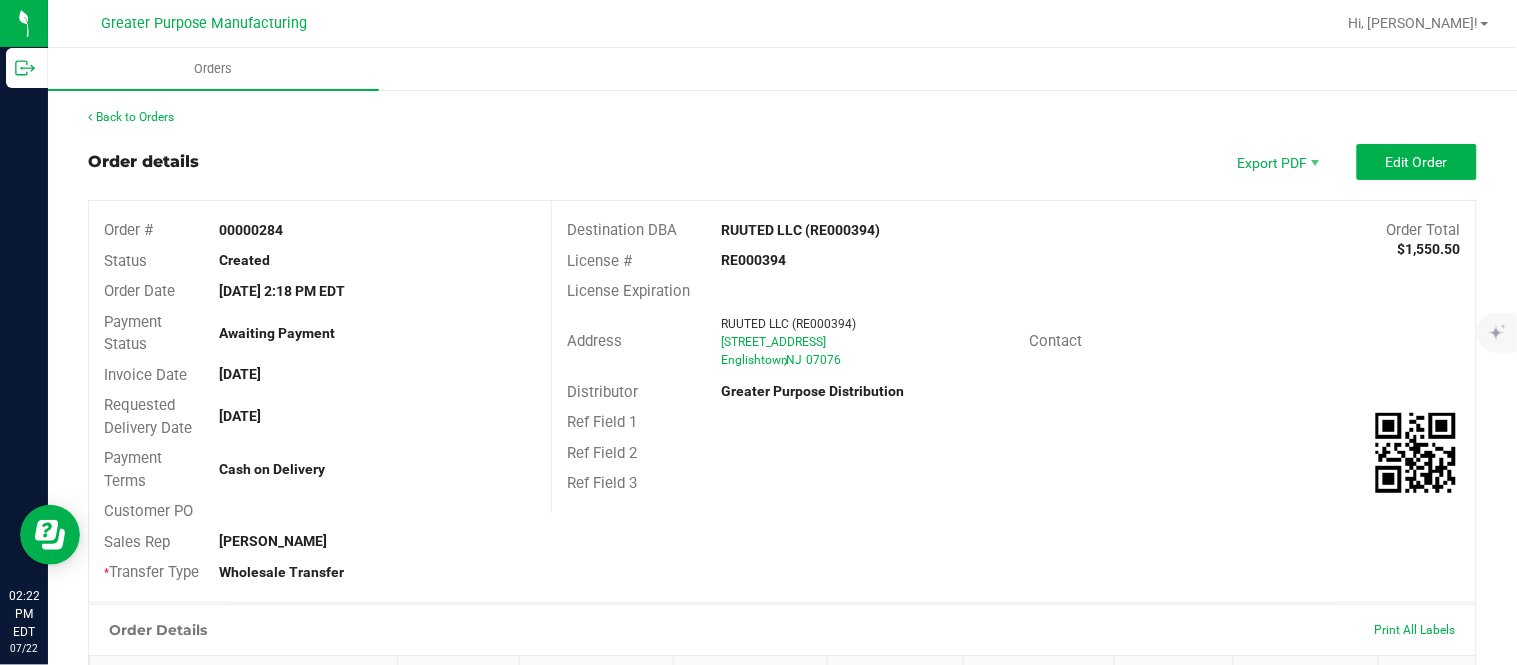 click on "Back to Orders
Order details   Export PDF   Edit Order   Order #   00000284   Status   Created   Order Date   [DATE] 2:18 PM EDT   Payment Status   Awaiting Payment   Invoice Date   [DATE]   Requested Delivery Date   [DATE]   Payment Terms   Cash on Delivery   Customer PO      Sales Rep   [PERSON_NAME]  *  Transfer Type   Wholesale Transfer   Destination DBA   RUUTED LLC (RE000394)   Order Total   $1,550.50   License #   RE000394   License Expiration   Address  RUUTED LLC (RE000394) [STREET_ADDRESS]  Contact   Distributor   Greater Purpose Distribution   Ref Field 1      Ref Field 2      Ref Field 3
Order Details Print All Labels Item  Sellable  Strain  Lot Number  Qty Ordered Qty Allocated Unit Price Line Discount Total  Road Trip Super Melonade Preroll 1g   774 ea   Super Melonaid" at bounding box center [782, 649] 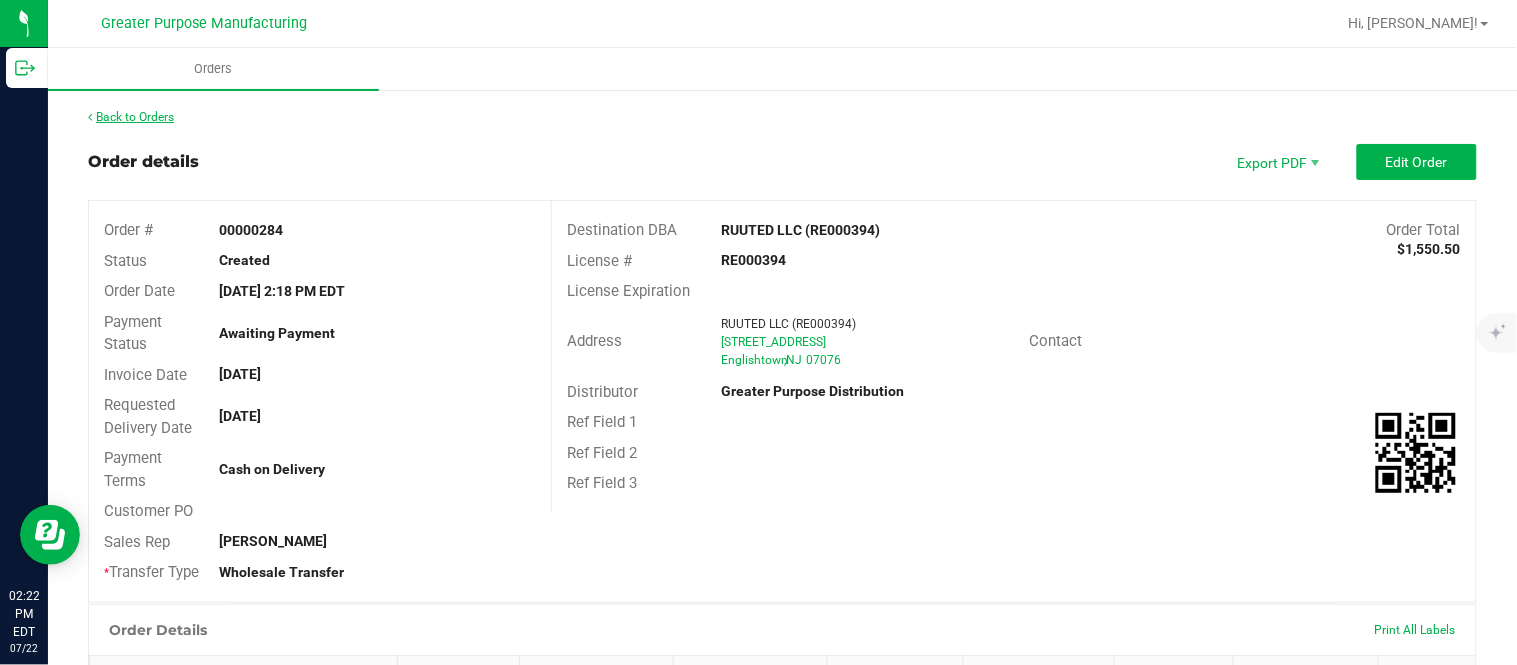 click on "Back to Orders" at bounding box center (131, 117) 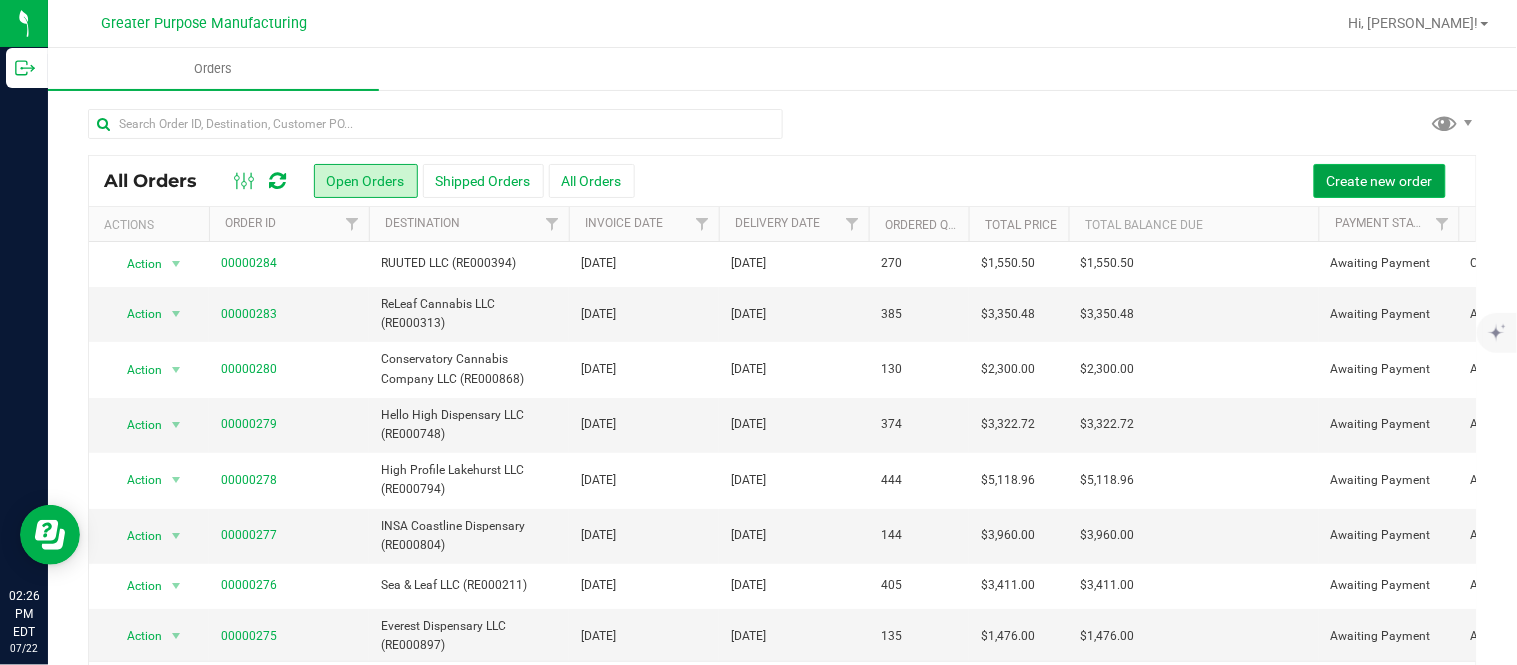 click on "Create new order" at bounding box center (1380, 181) 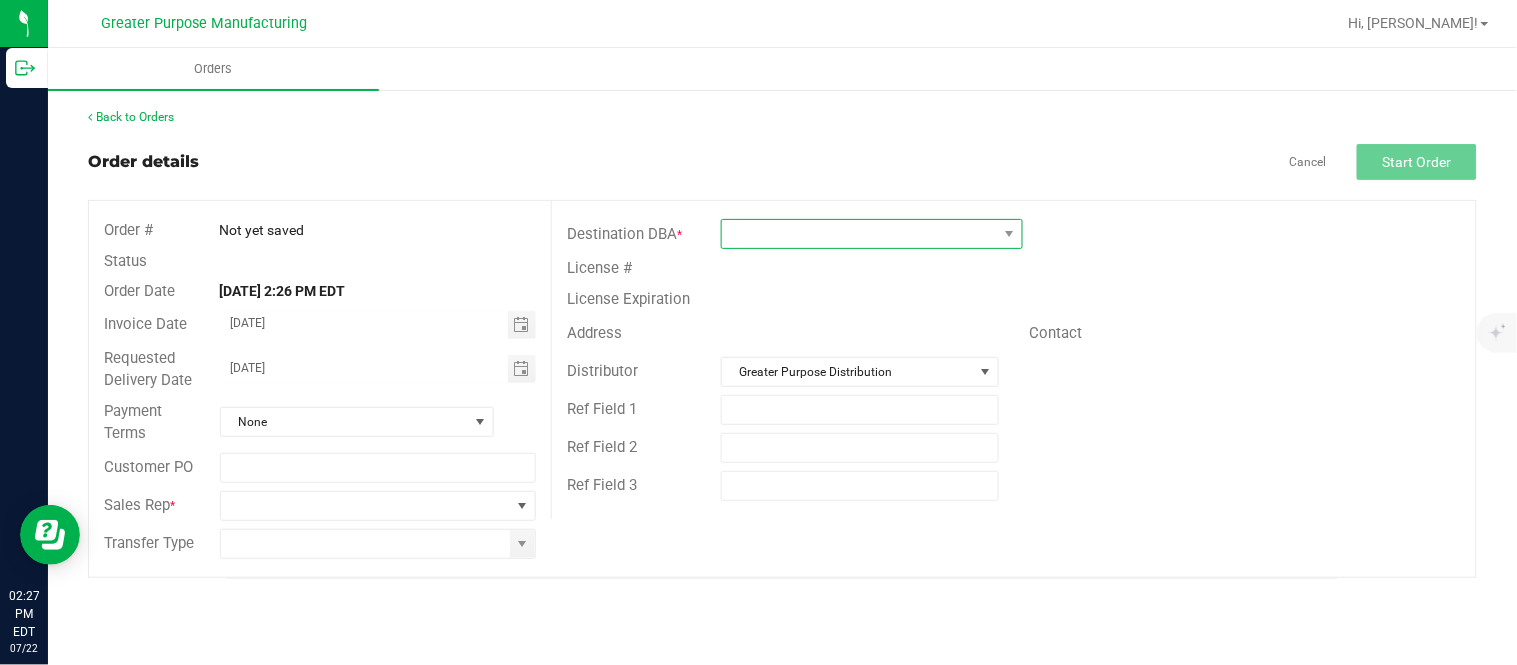 click at bounding box center [859, 234] 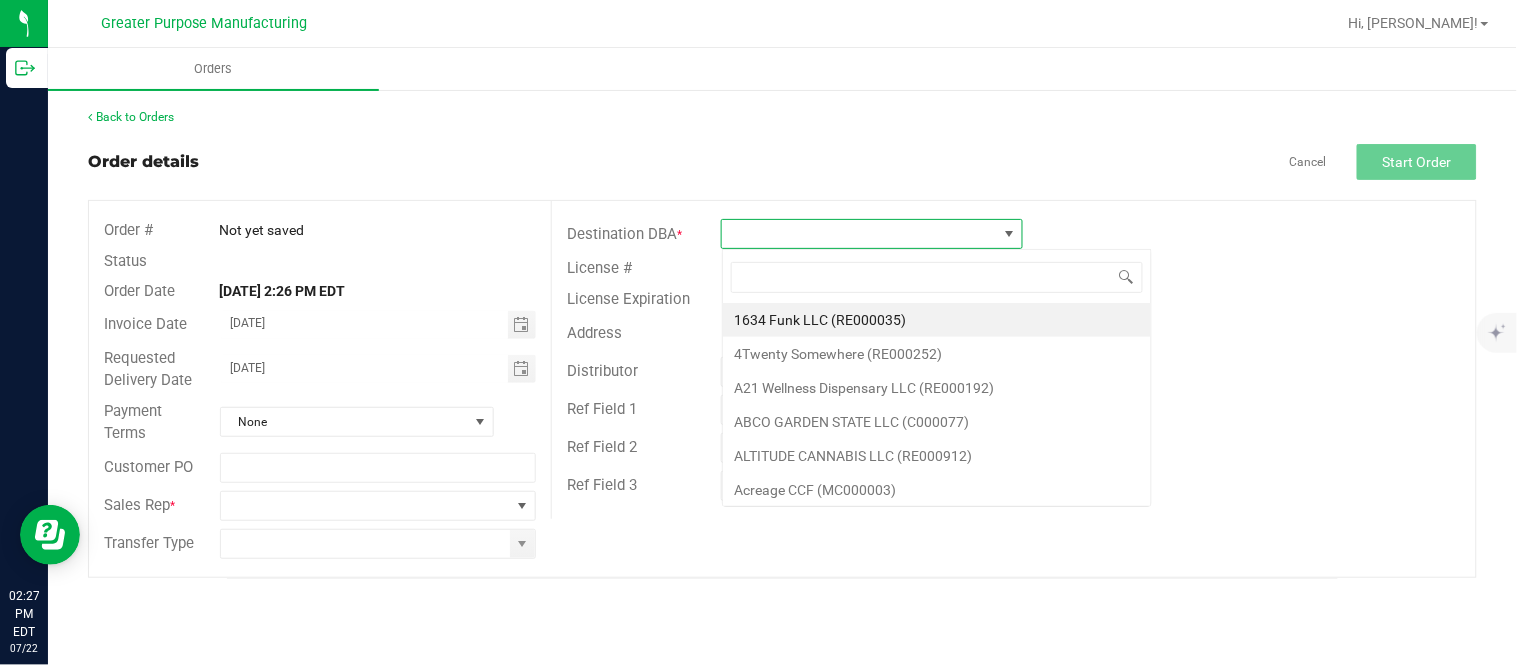 scroll, scrollTop: 99970, scrollLeft: 99697, axis: both 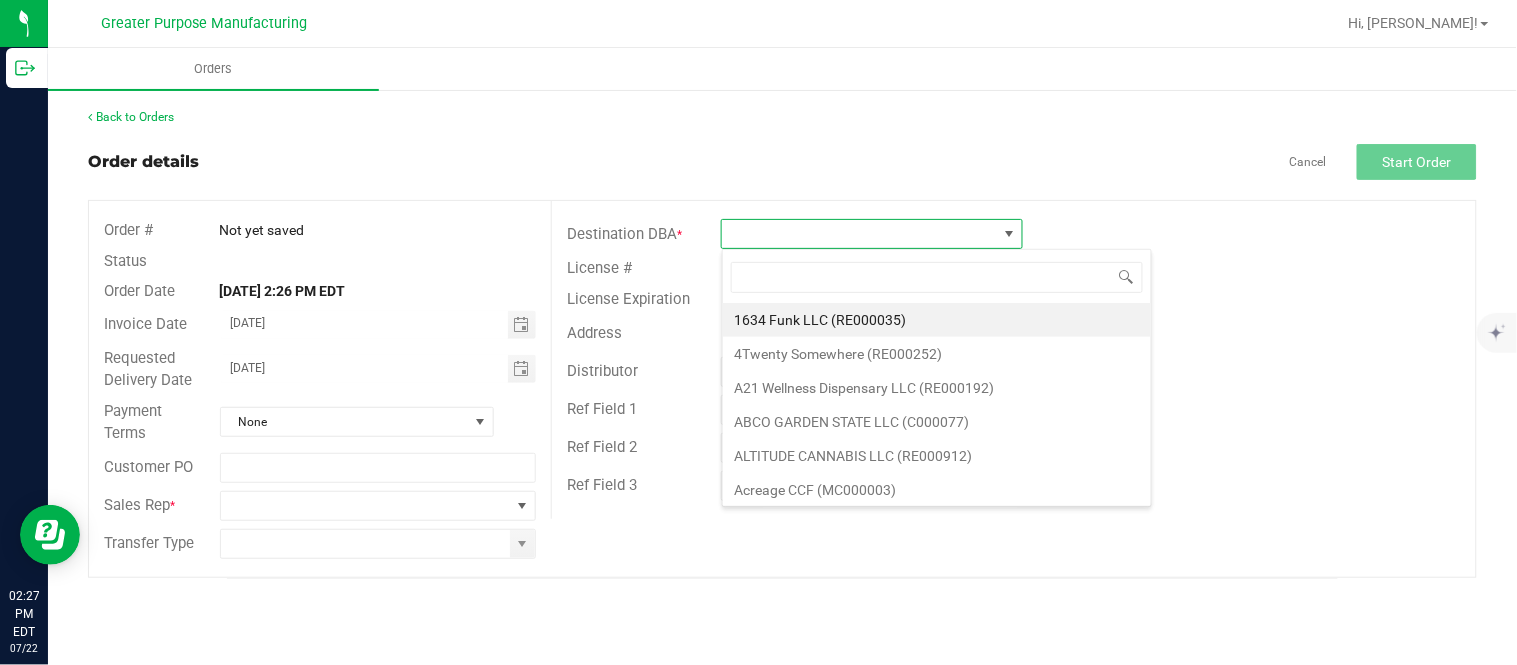 type on "RE000394" 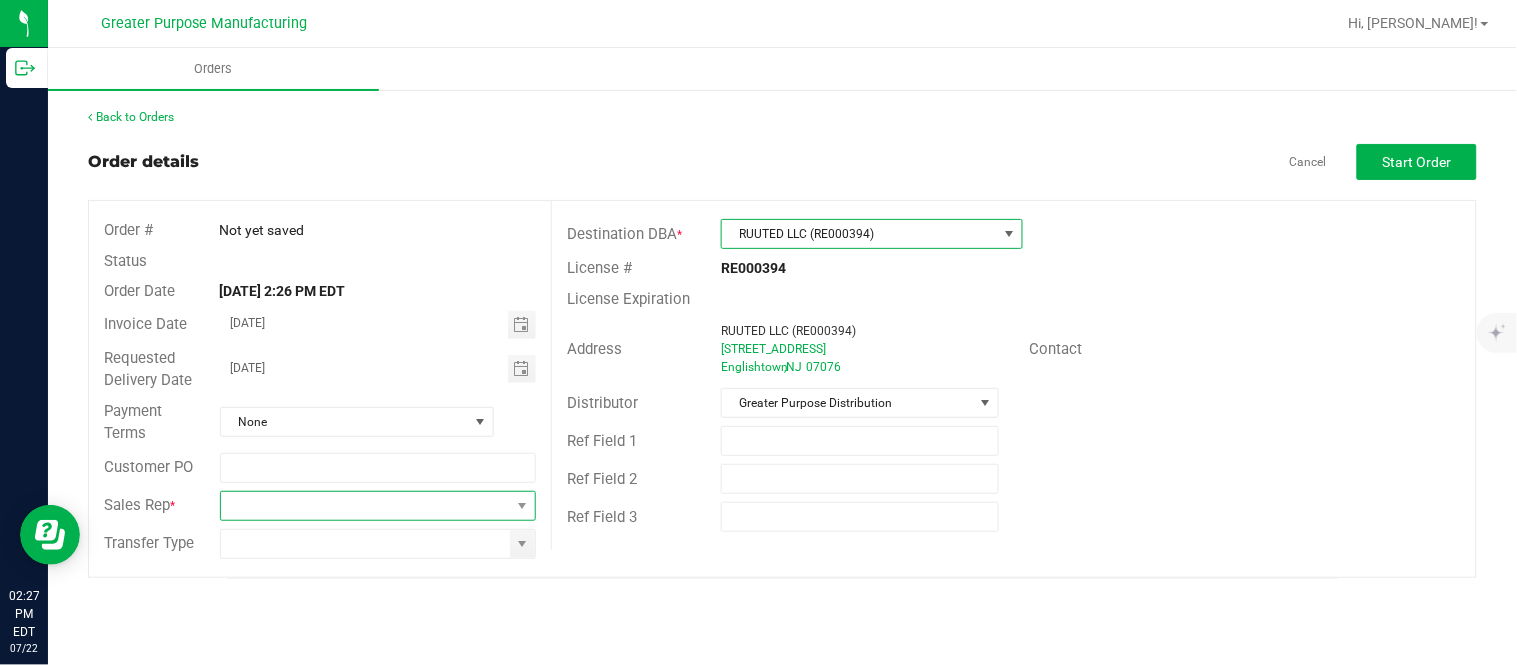 click at bounding box center [366, 506] 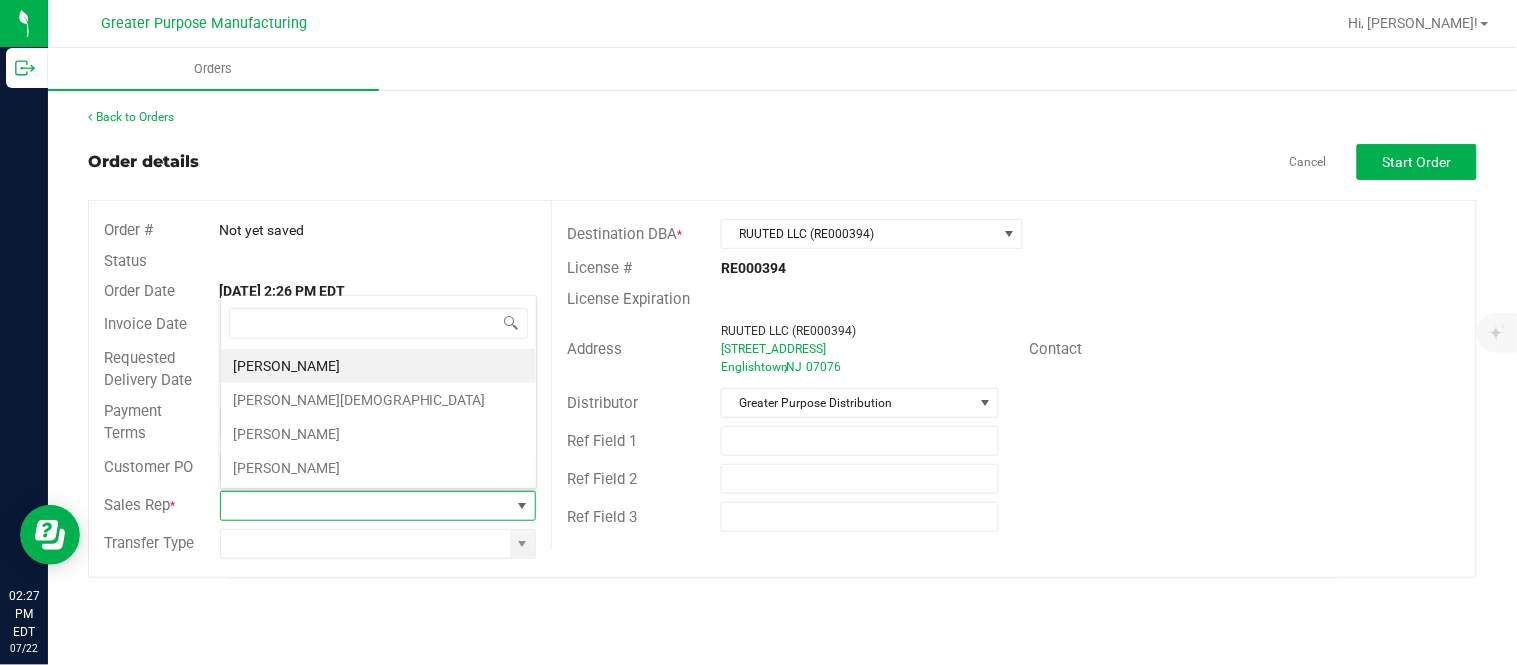 scroll, scrollTop: 99970, scrollLeft: 99683, axis: both 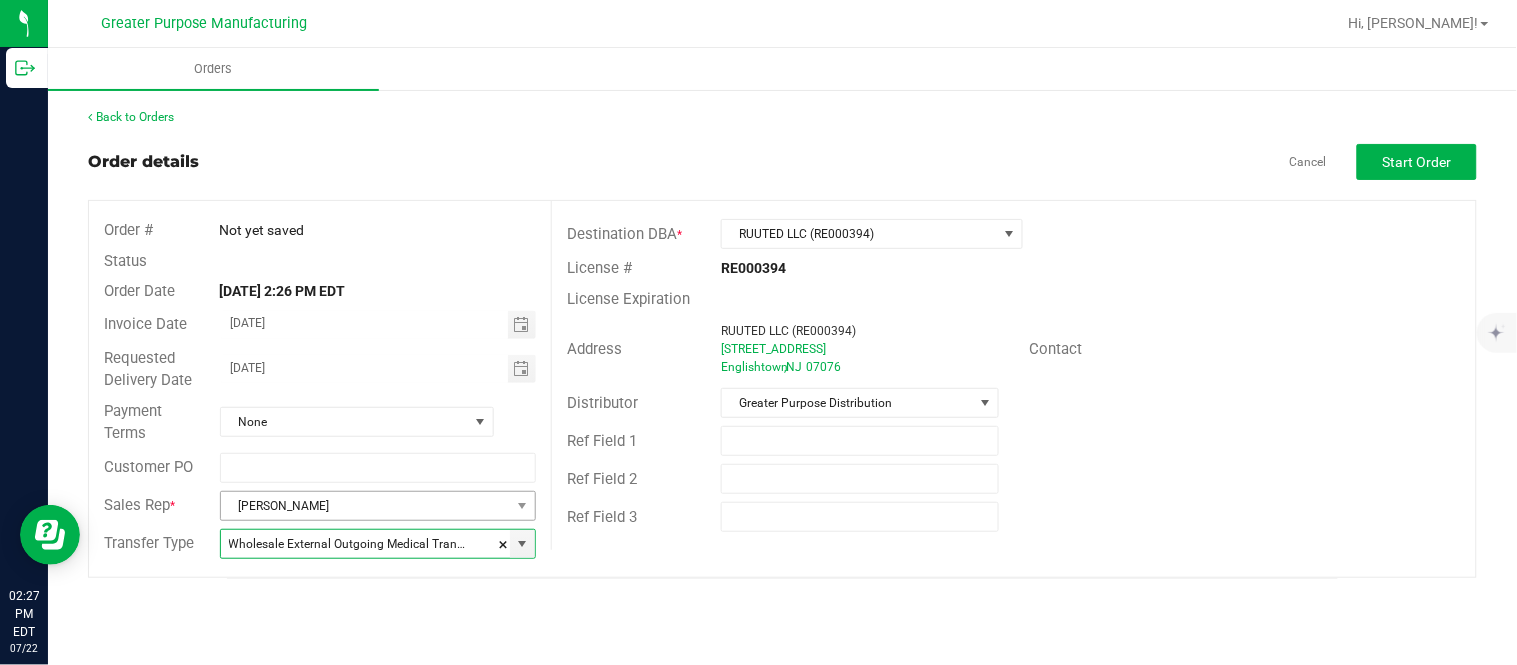 type on "Wholesale Transfer" 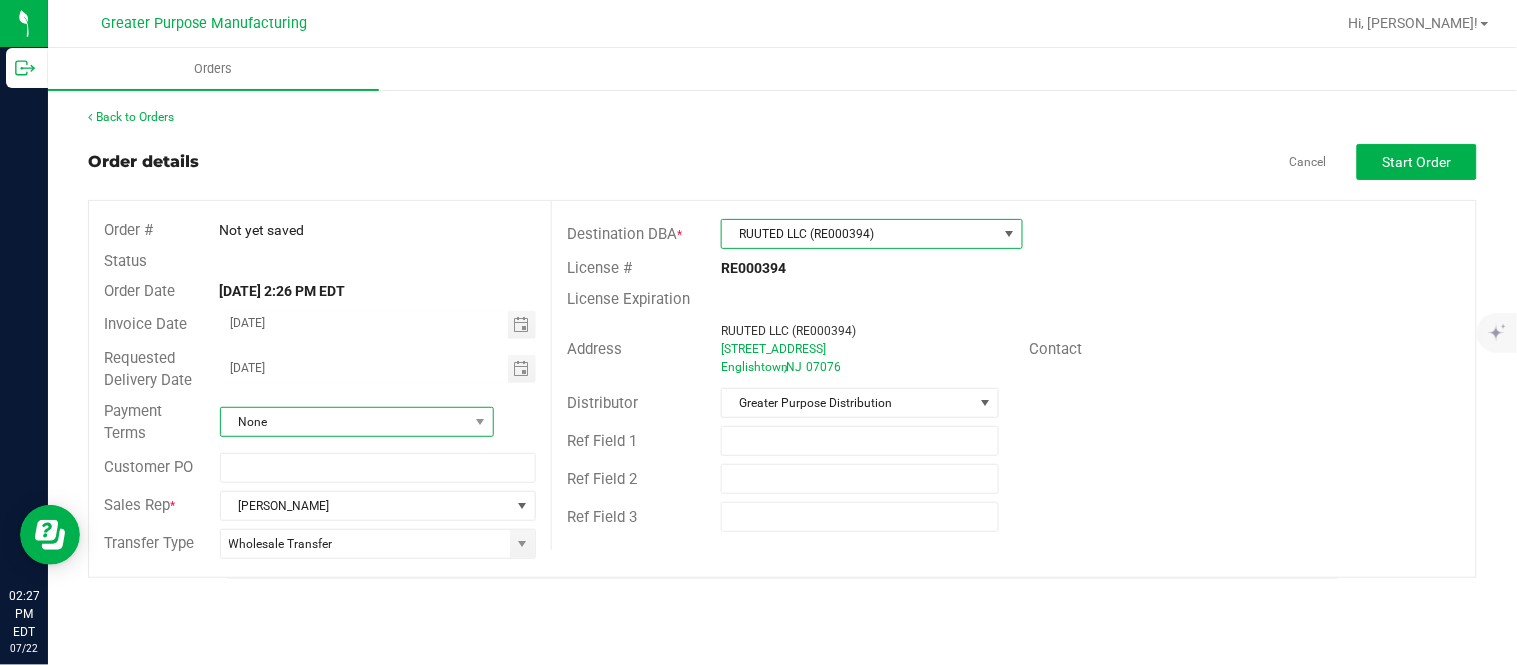 click on "None" at bounding box center (344, 422) 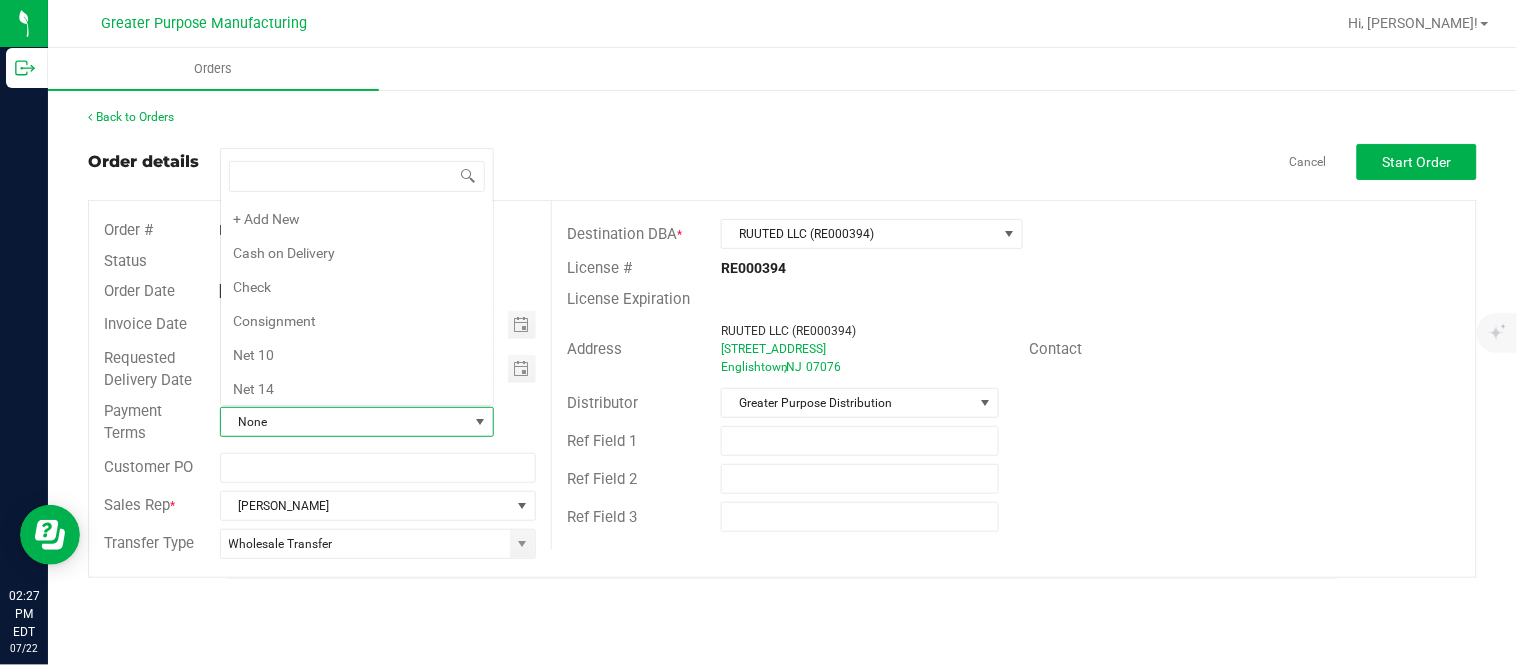 scroll, scrollTop: 0, scrollLeft: 0, axis: both 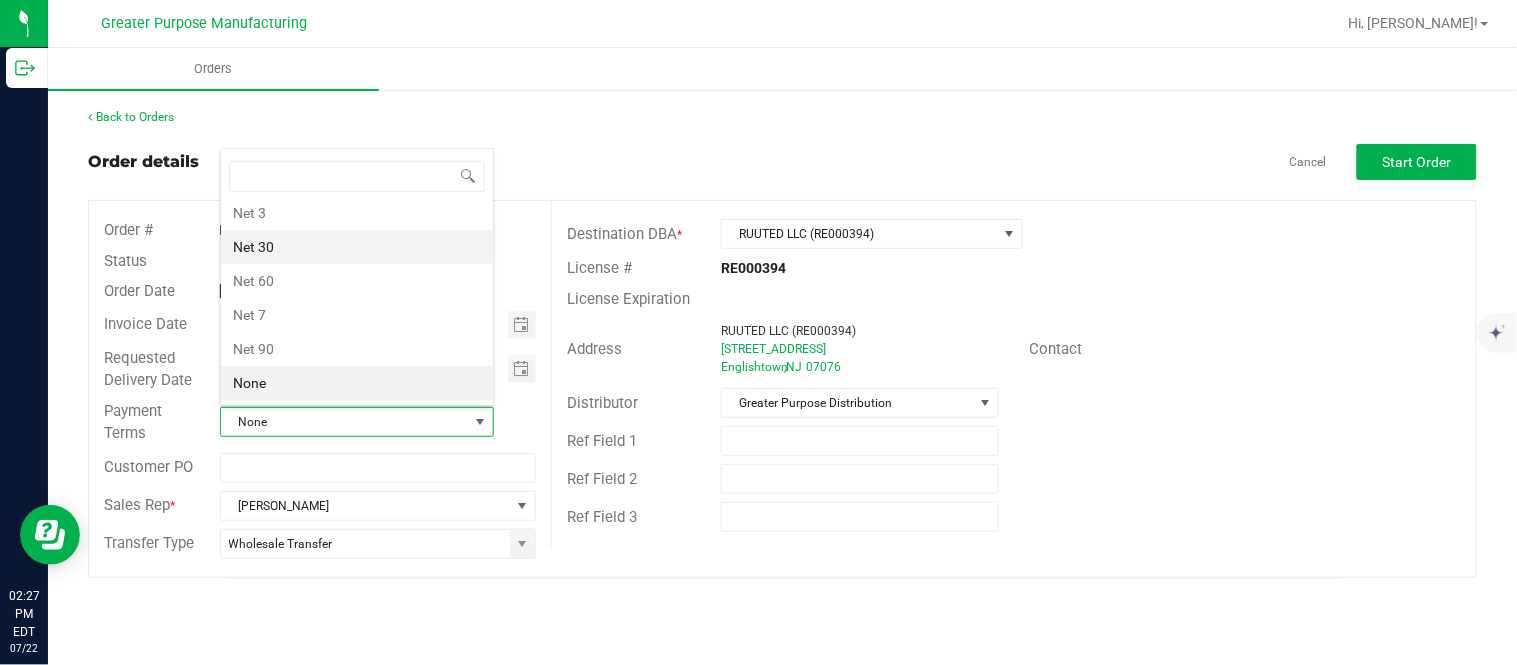 click on "Net 30" at bounding box center (357, 247) 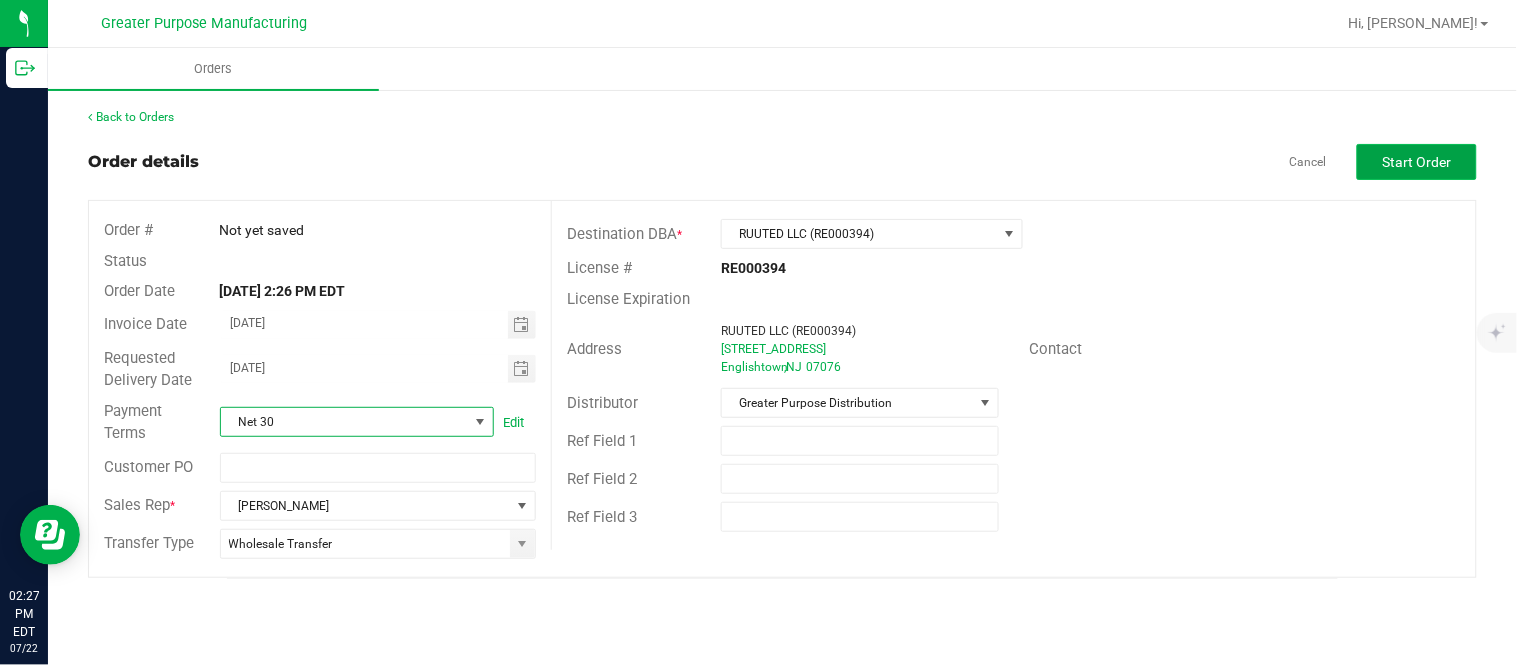 click on "Start Order" at bounding box center (1417, 162) 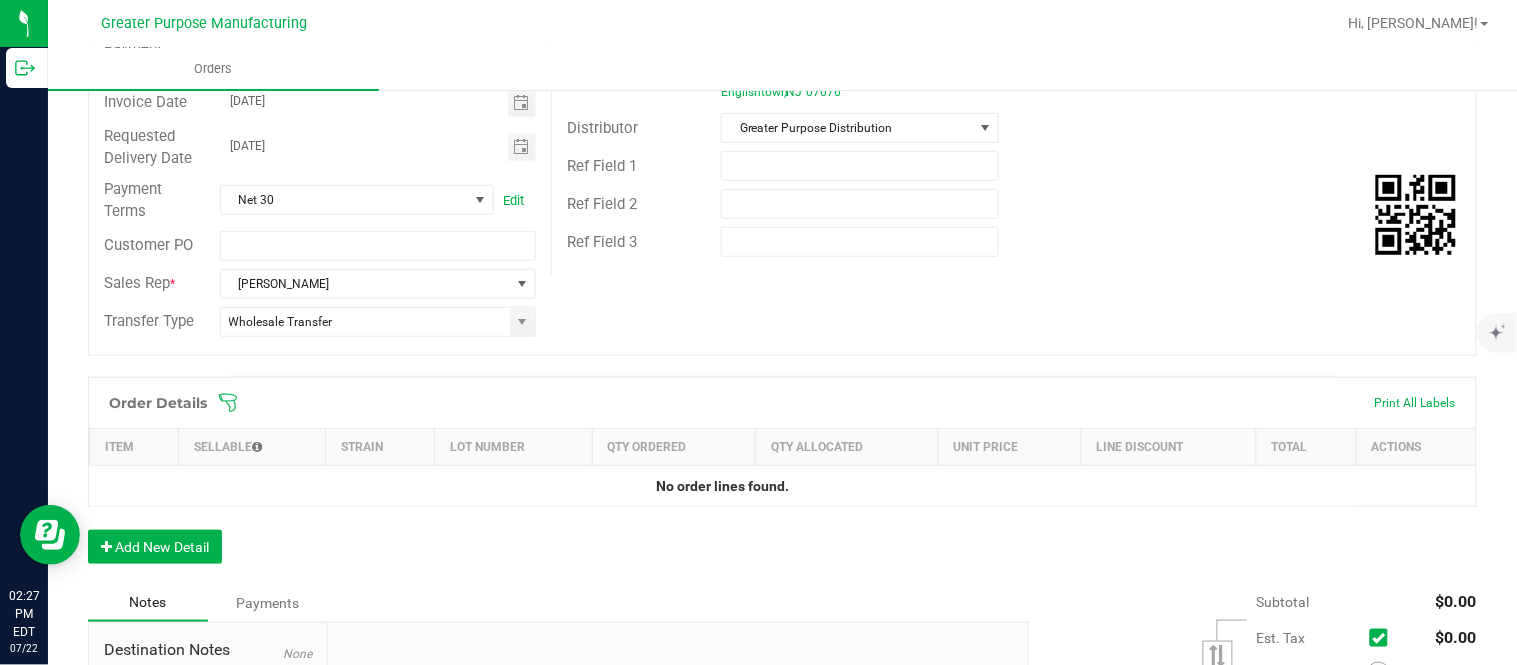 scroll, scrollTop: 277, scrollLeft: 0, axis: vertical 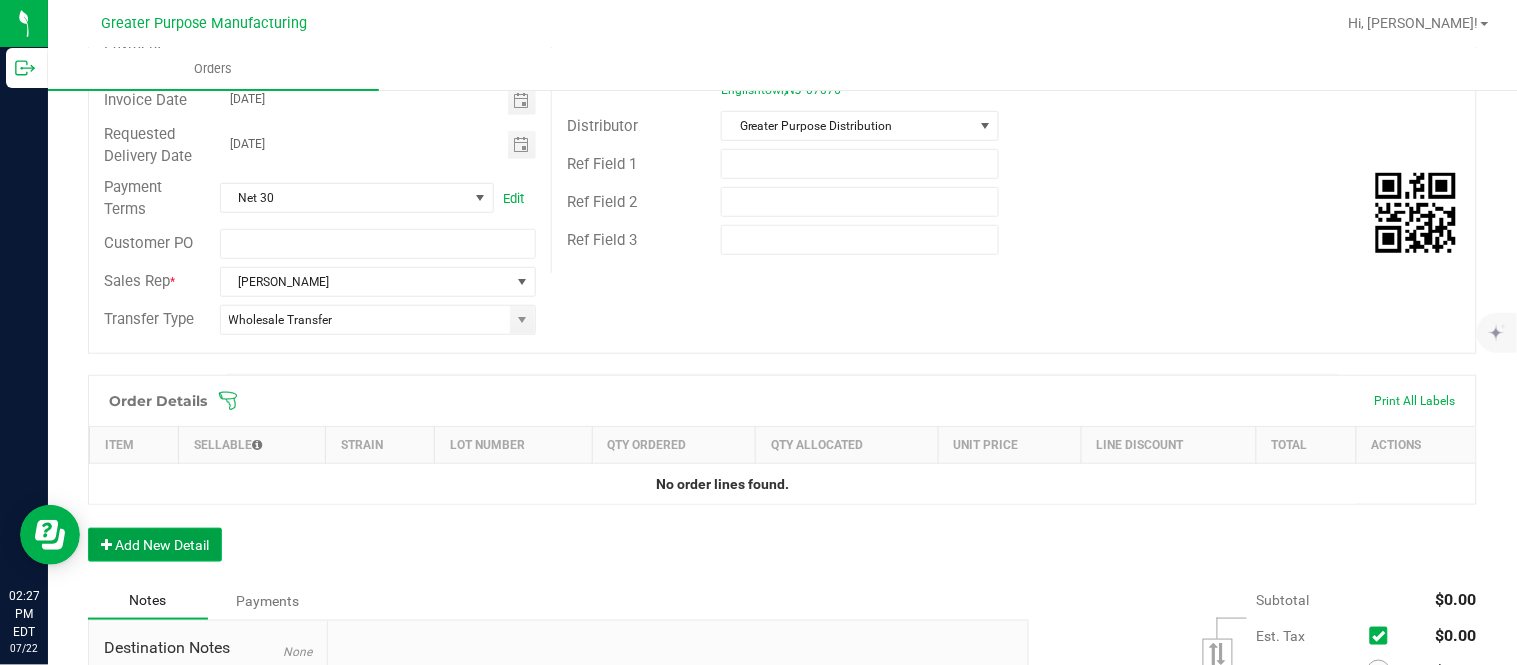 click on "Add New Detail" at bounding box center [155, 545] 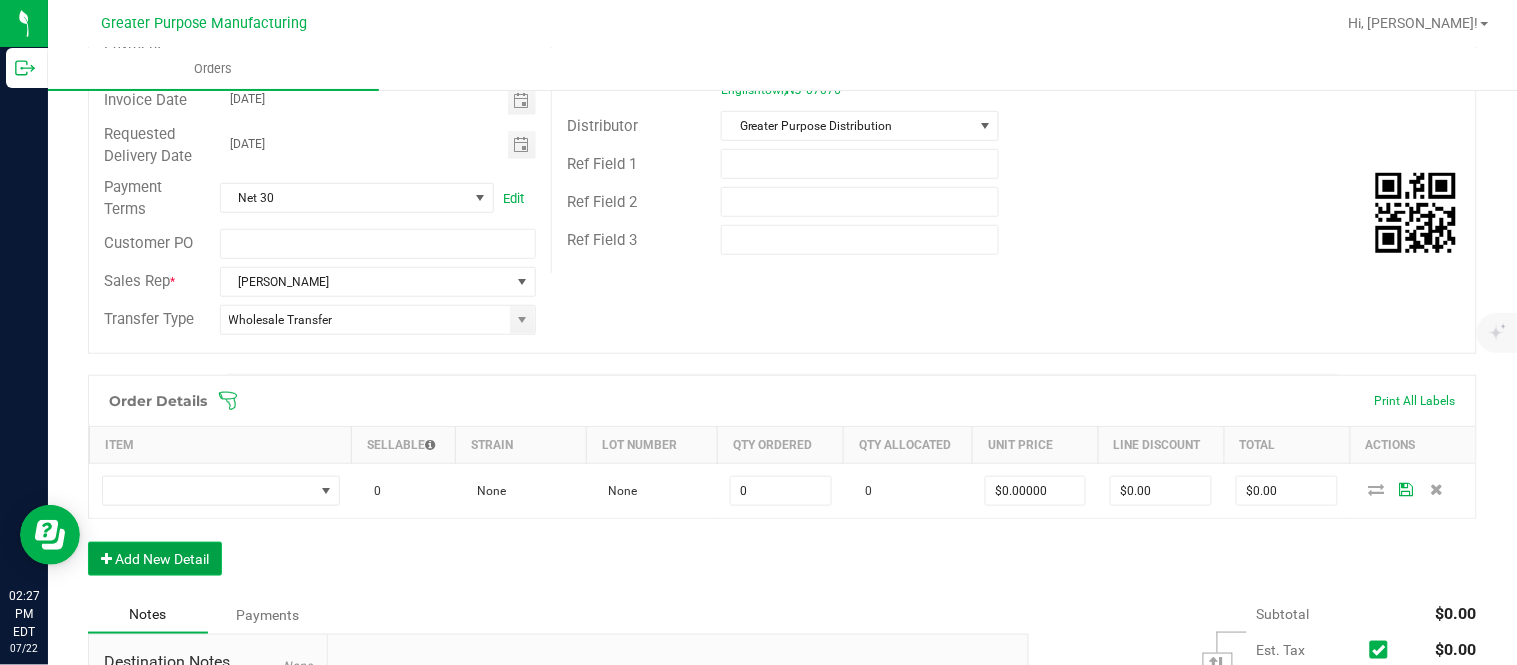 type 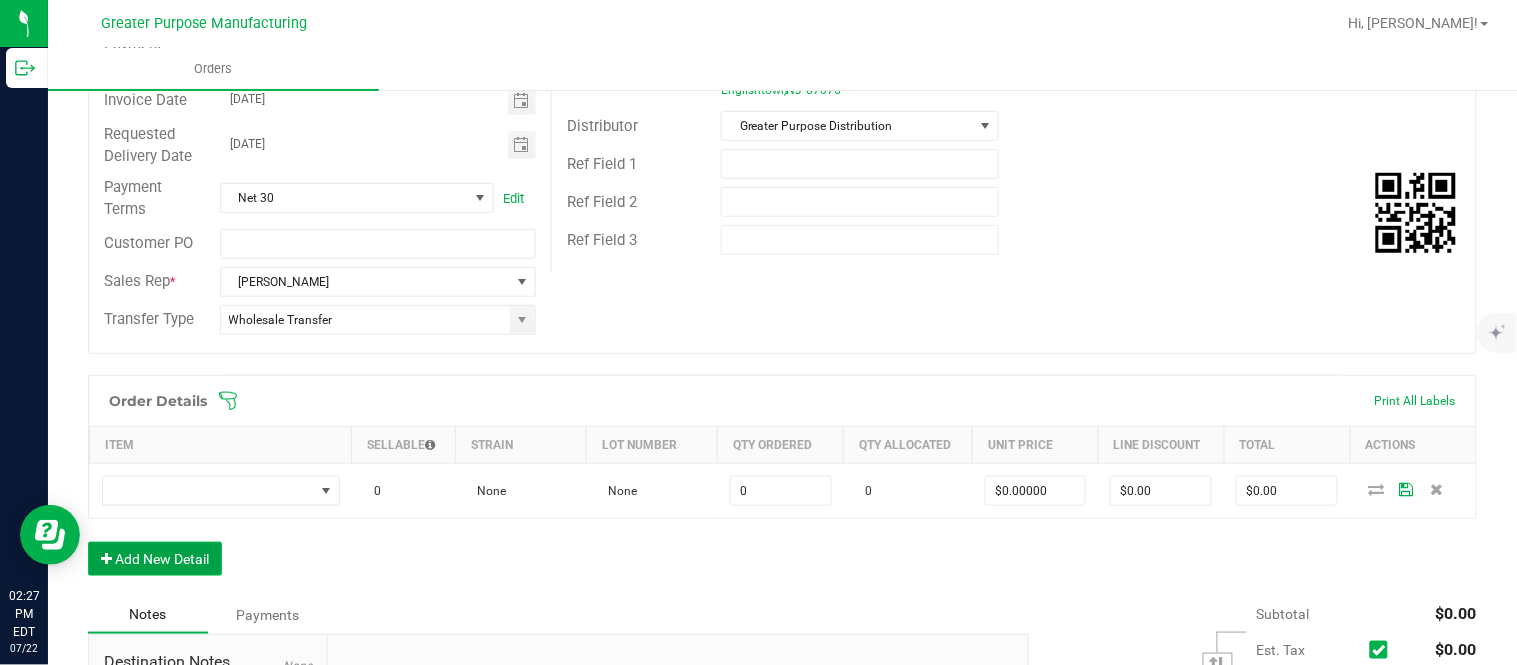 click on "Add New Detail" at bounding box center [155, 559] 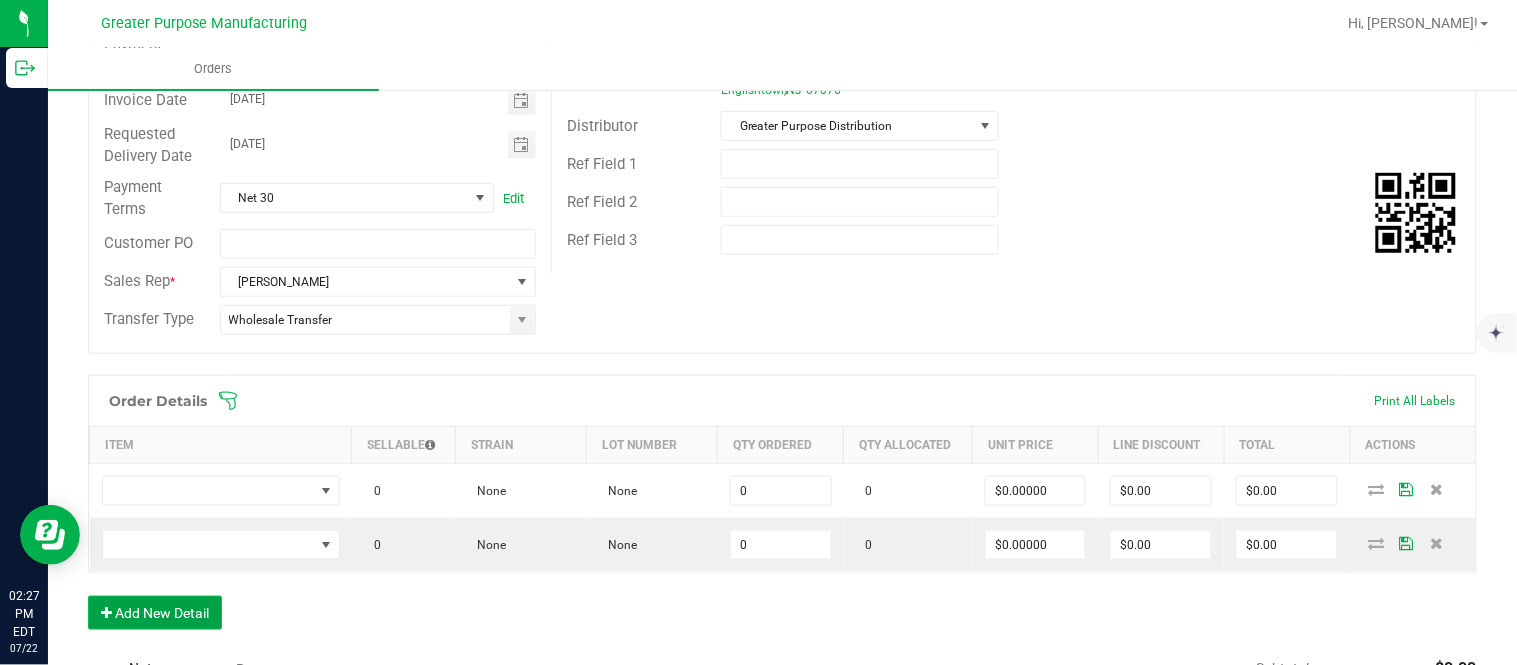 click on "Add New Detail" at bounding box center (155, 613) 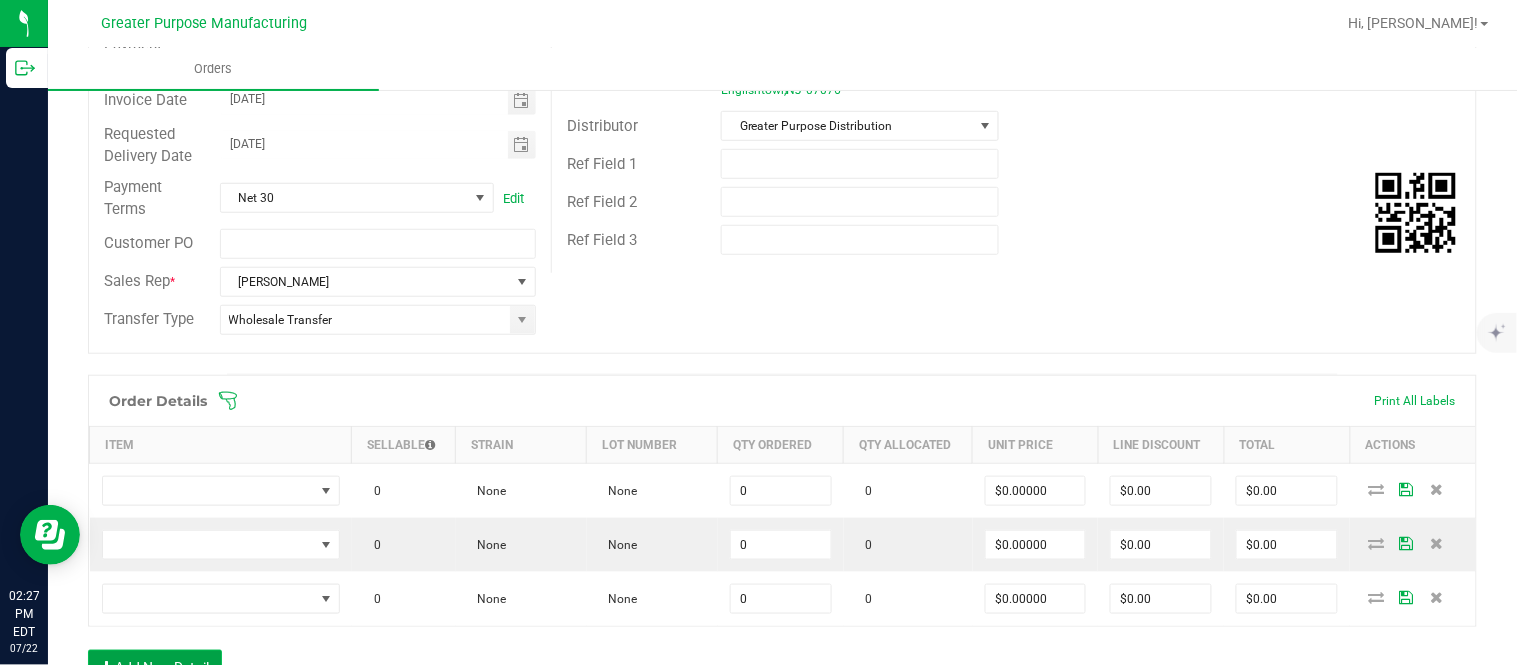 click on "Add New Detail" at bounding box center (155, 667) 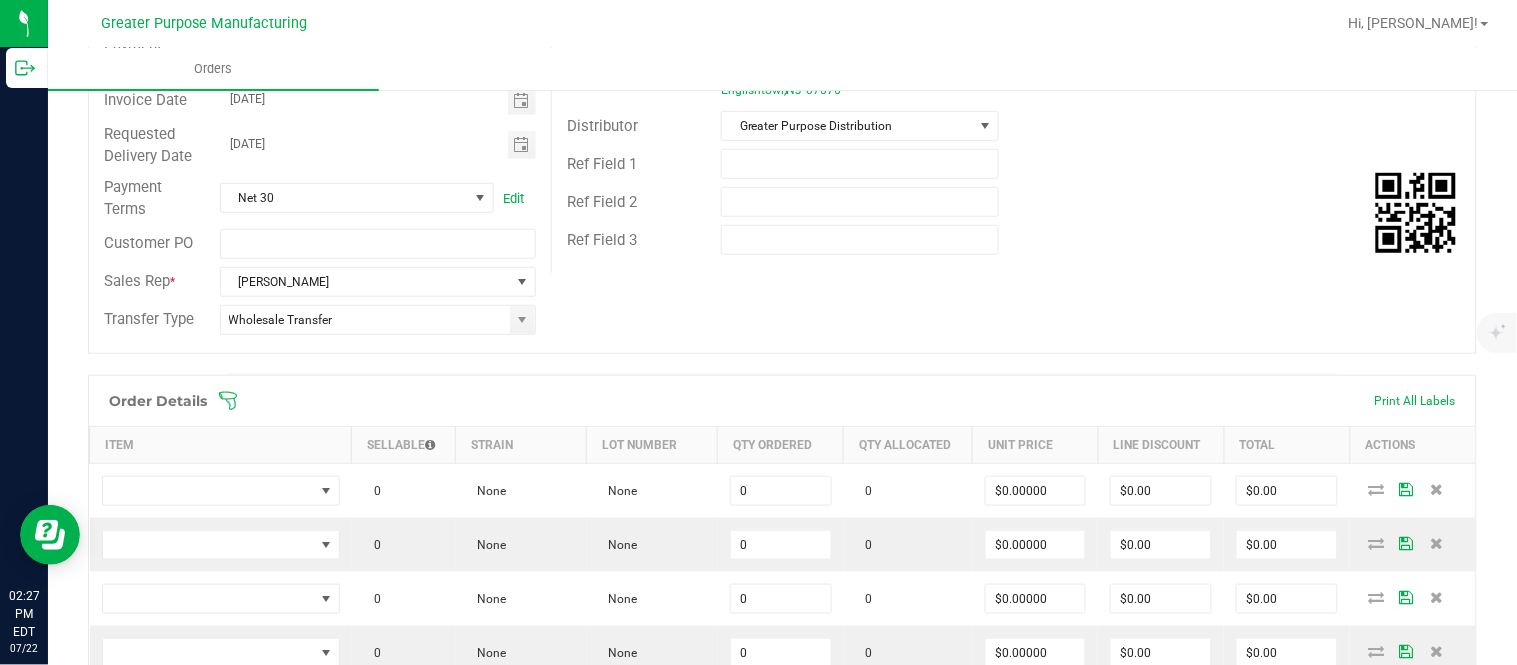 click on "Add New Detail" at bounding box center [155, 721] 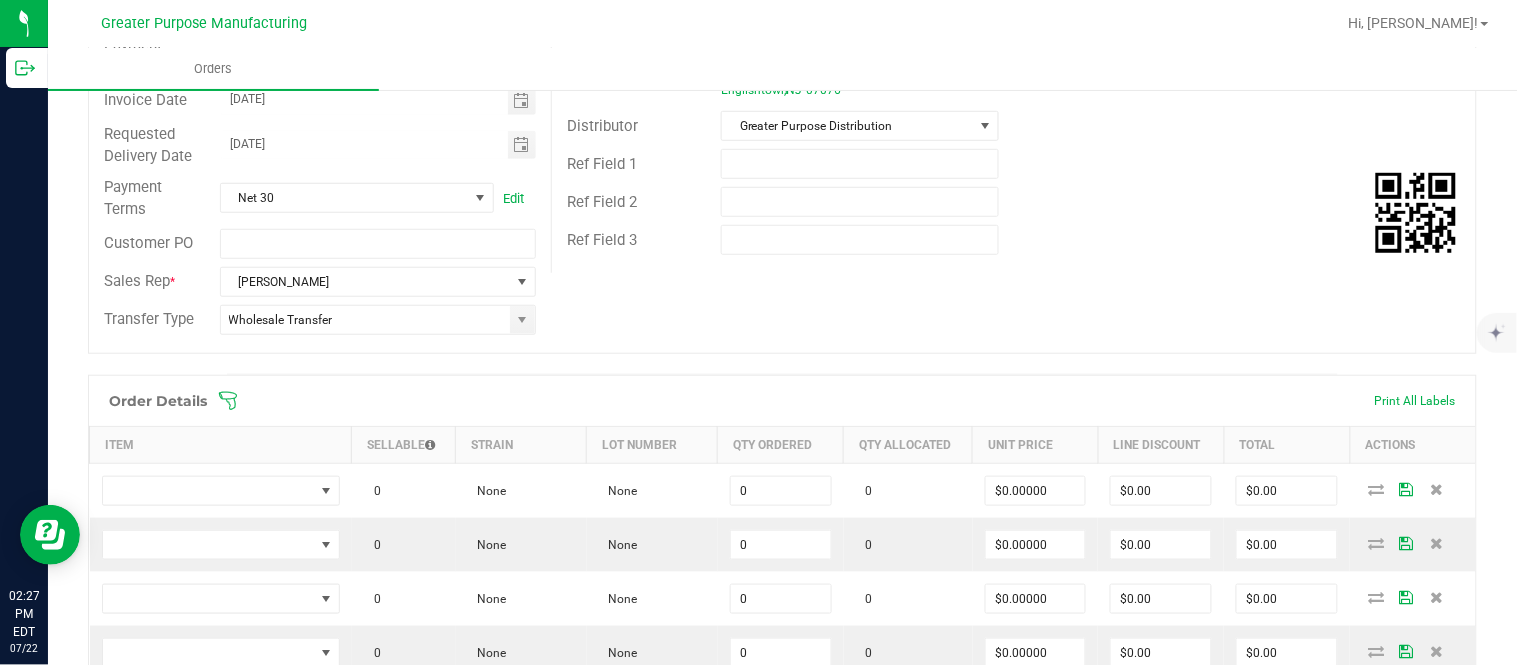 click on "Add New Detail" at bounding box center (155, 775) 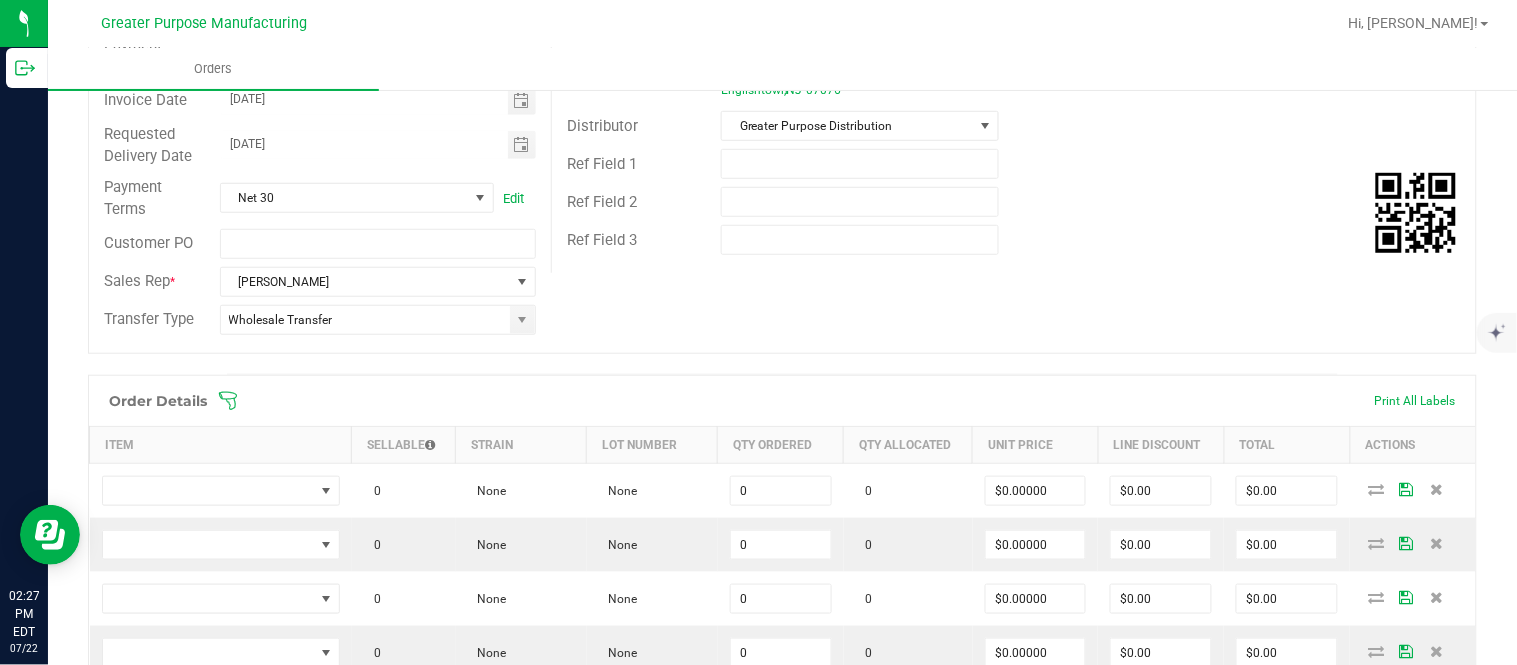 click on "Add New Detail" at bounding box center (155, 829) 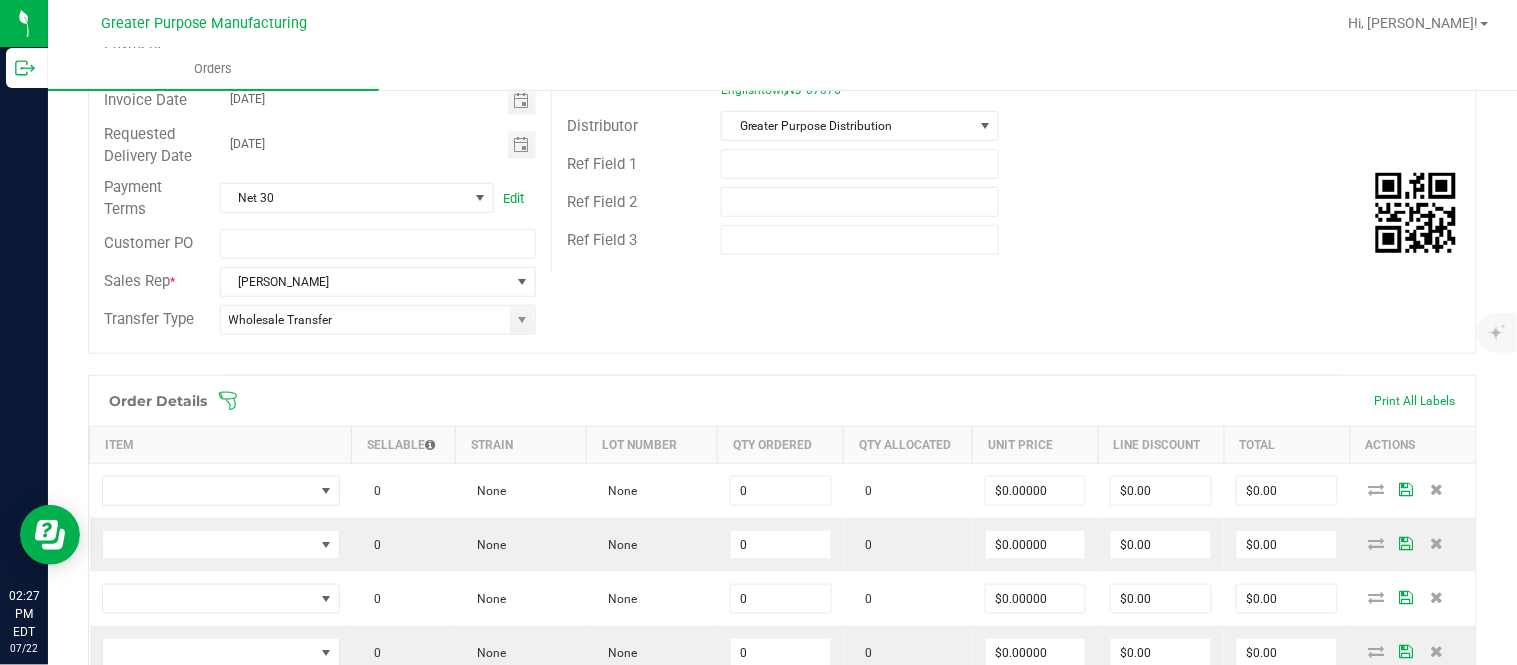 click on "Add New Detail" at bounding box center [155, 883] 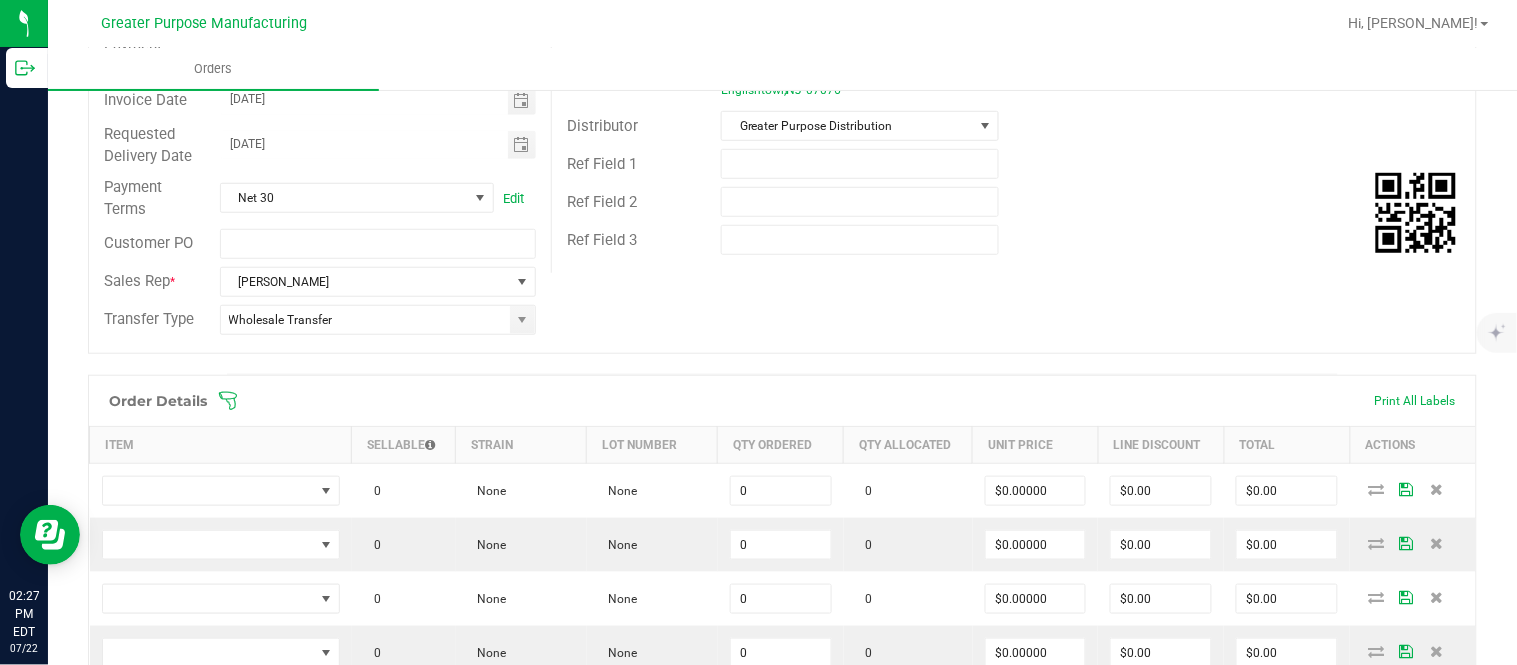 click on "Add New Detail" at bounding box center [155, 937] 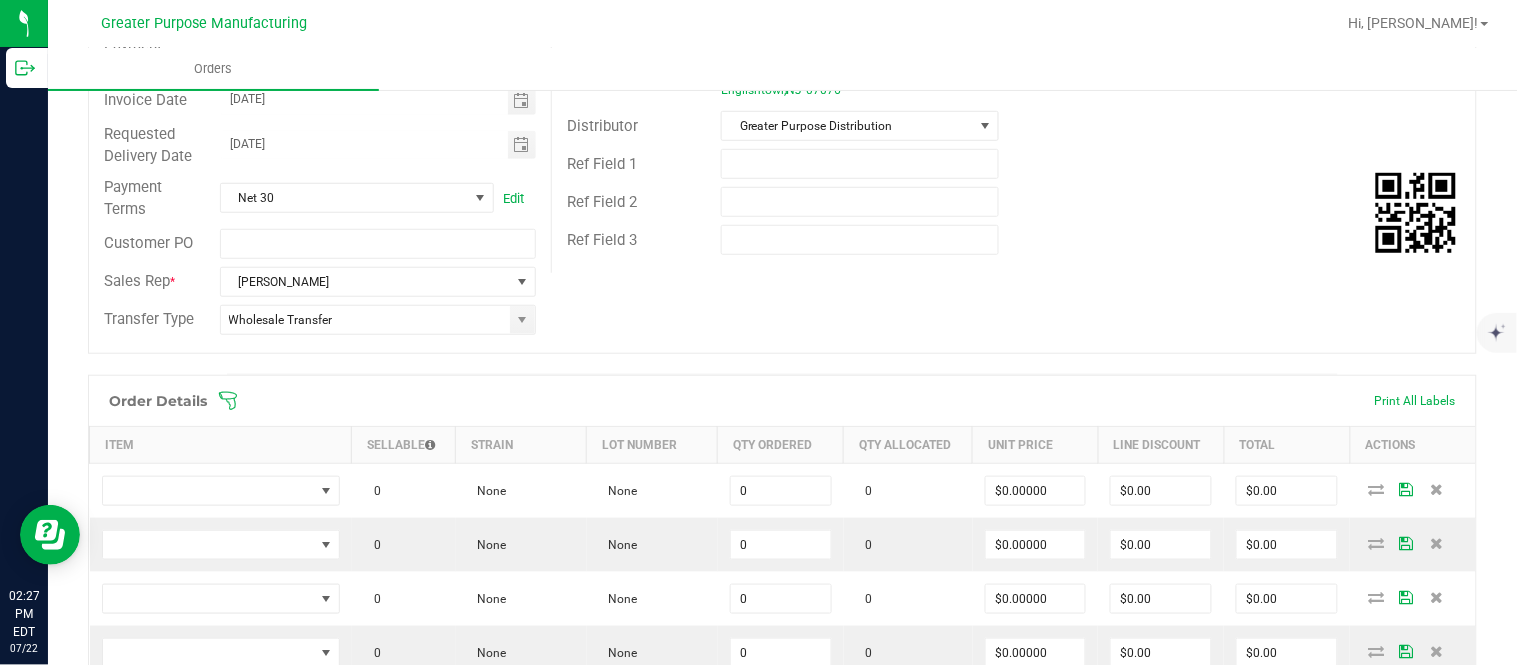 click on "Add New Detail" at bounding box center [155, 991] 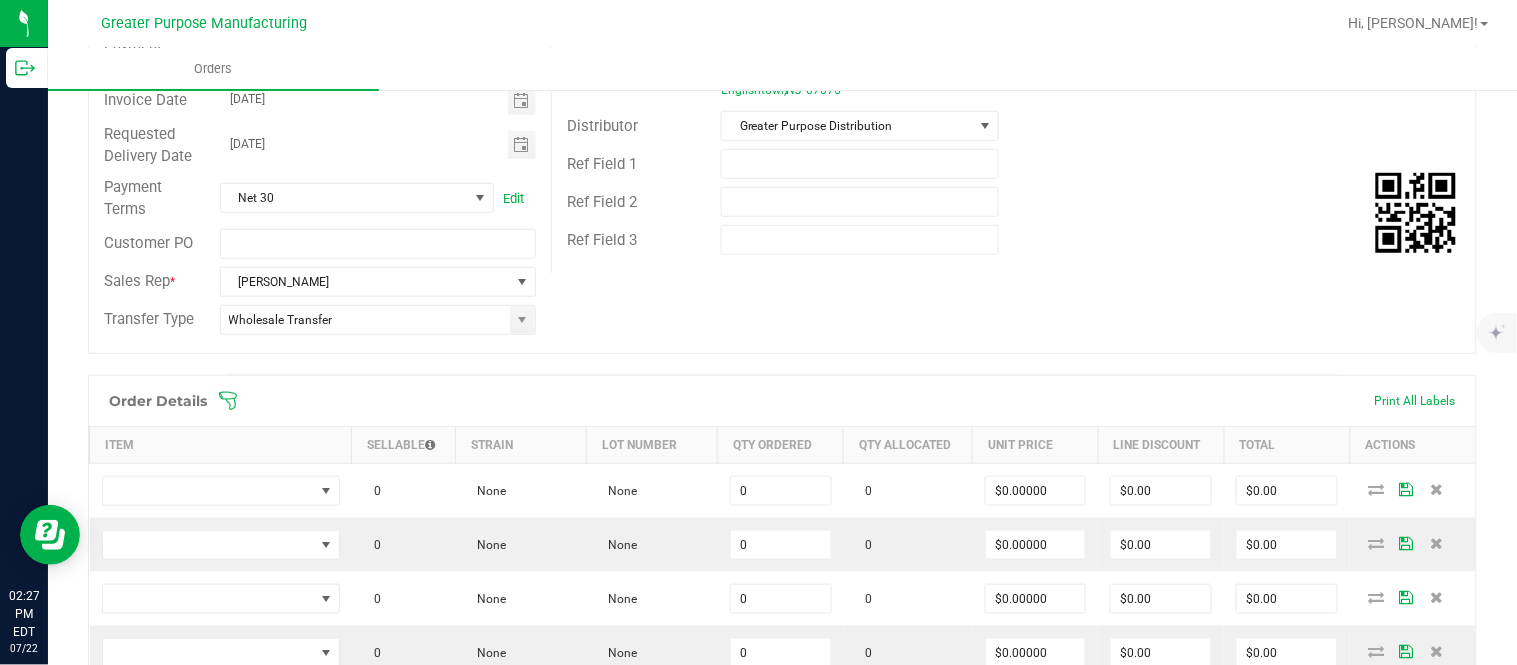 click on "Add New Detail" at bounding box center [155, 1045] 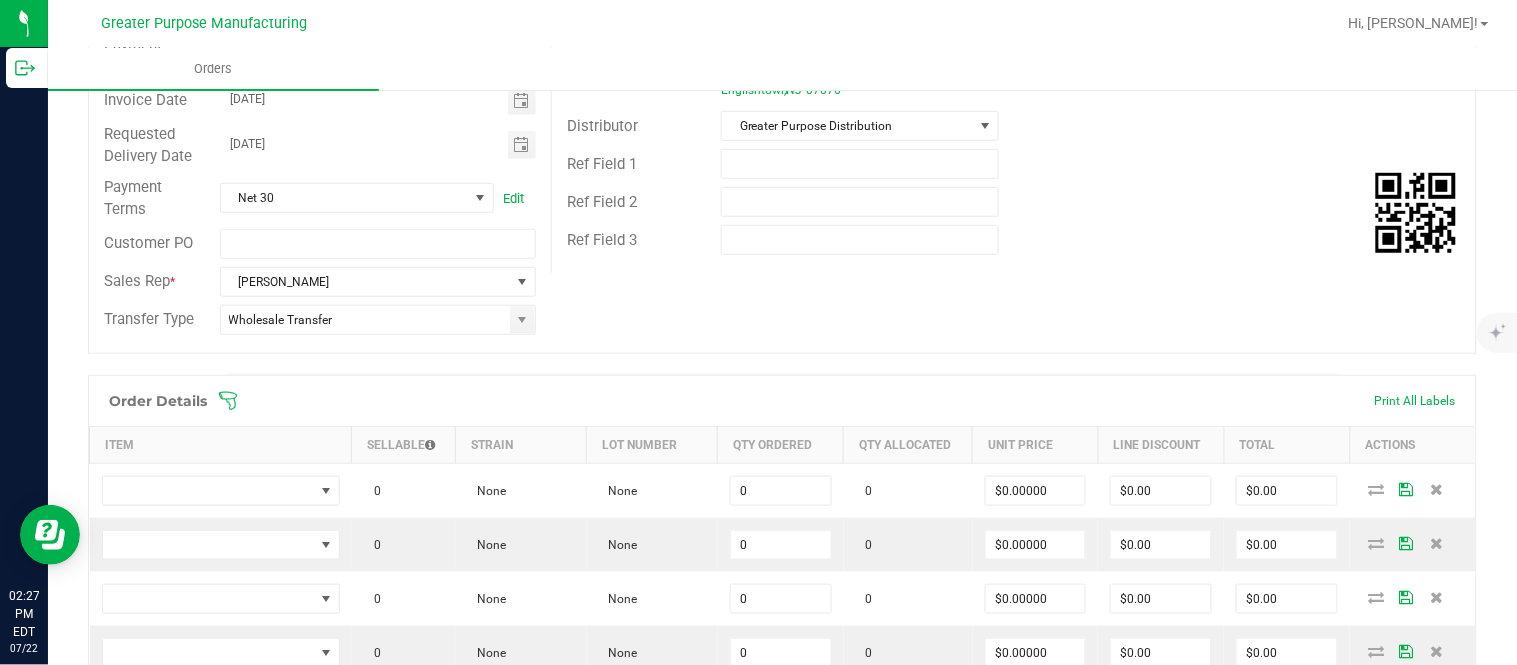 click on "Add New Detail" at bounding box center (155, 1099) 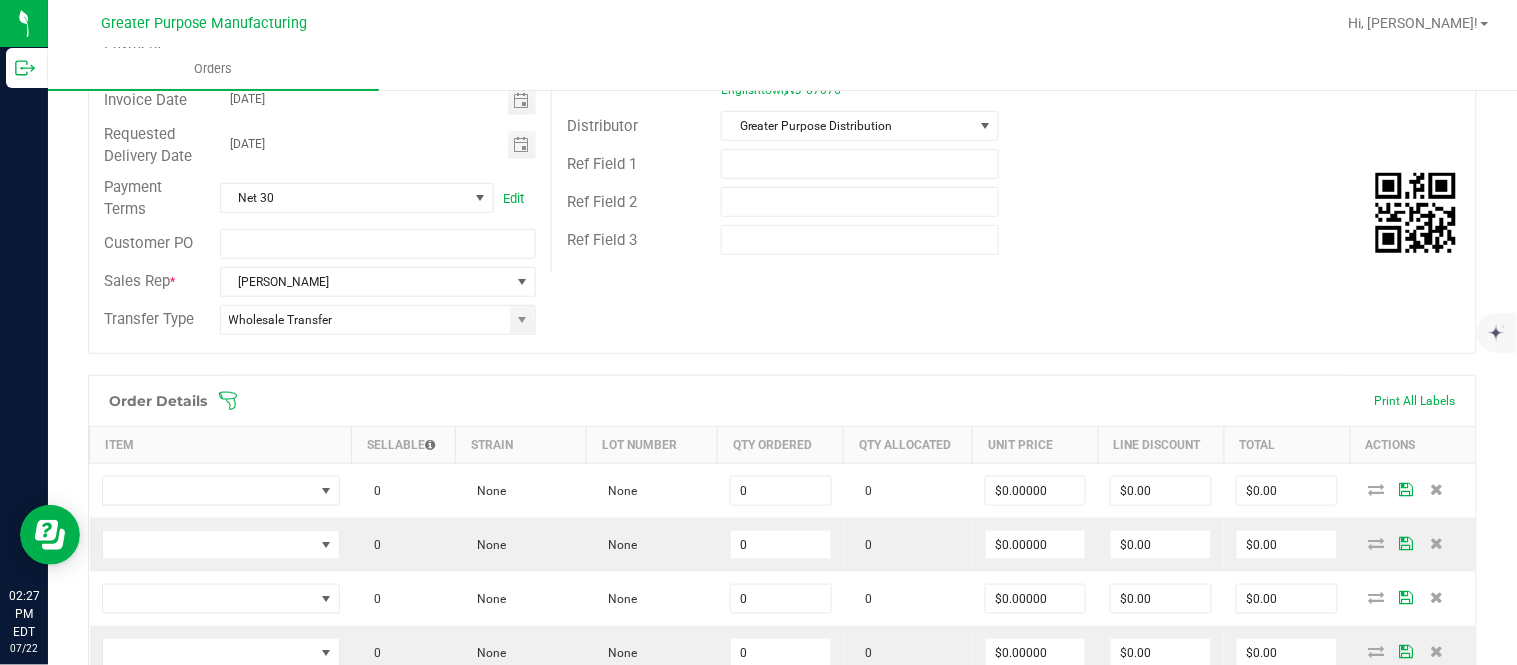 click on "Add New Detail" at bounding box center (155, 1153) 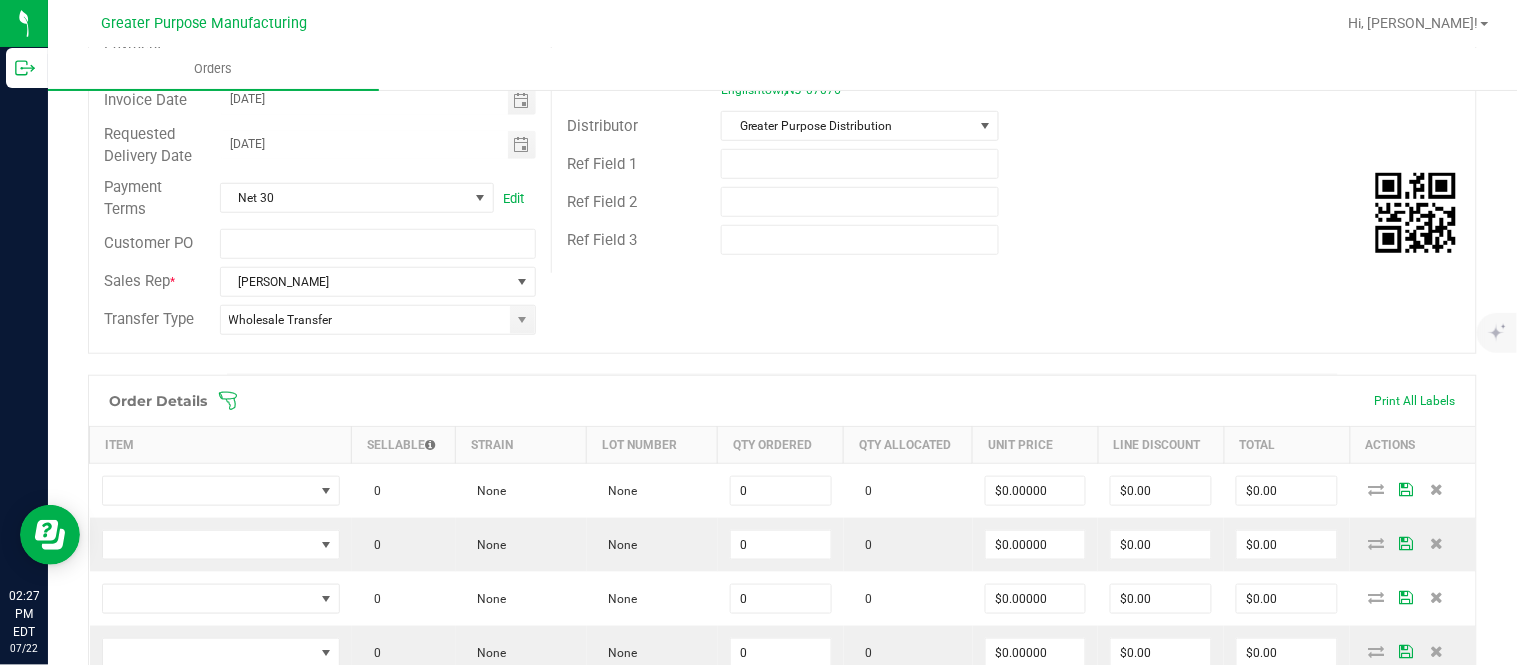 click on "Add New Detail" at bounding box center [155, 1207] 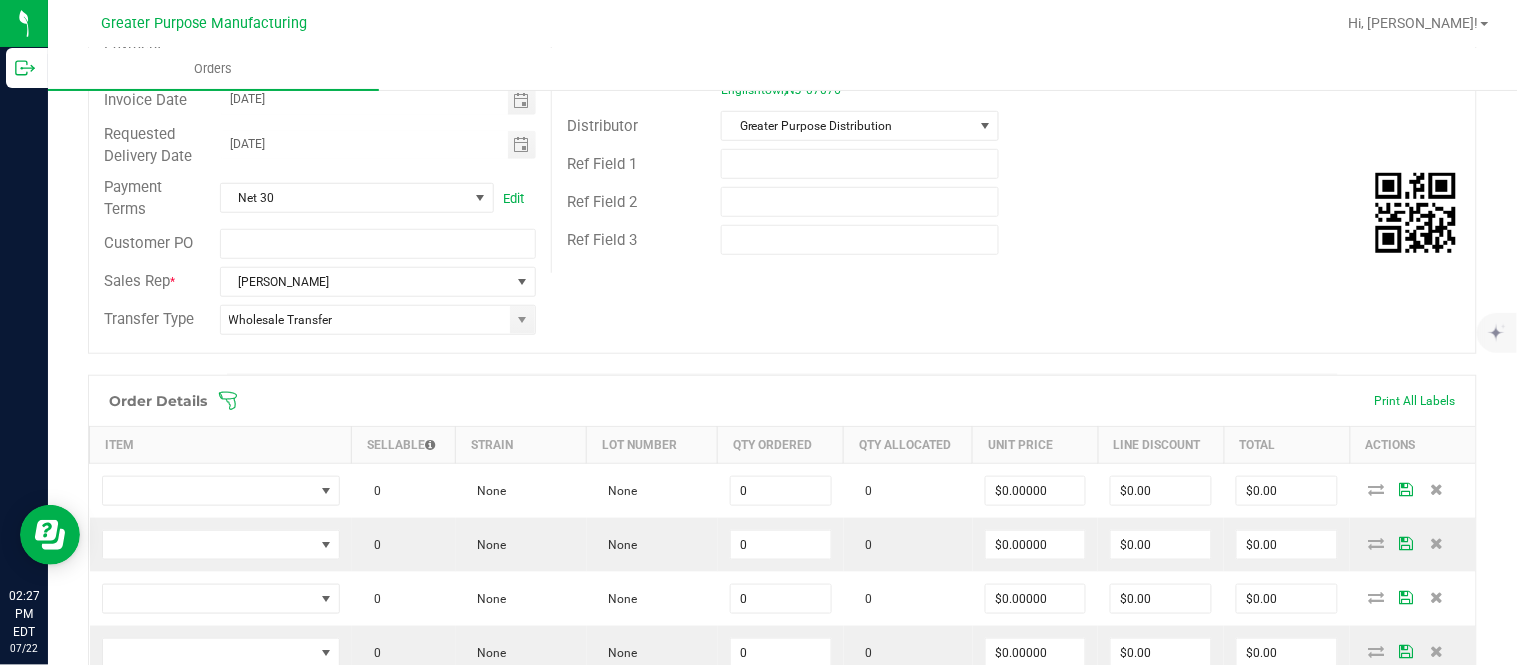 click on "Add New Detail" at bounding box center [155, 1261] 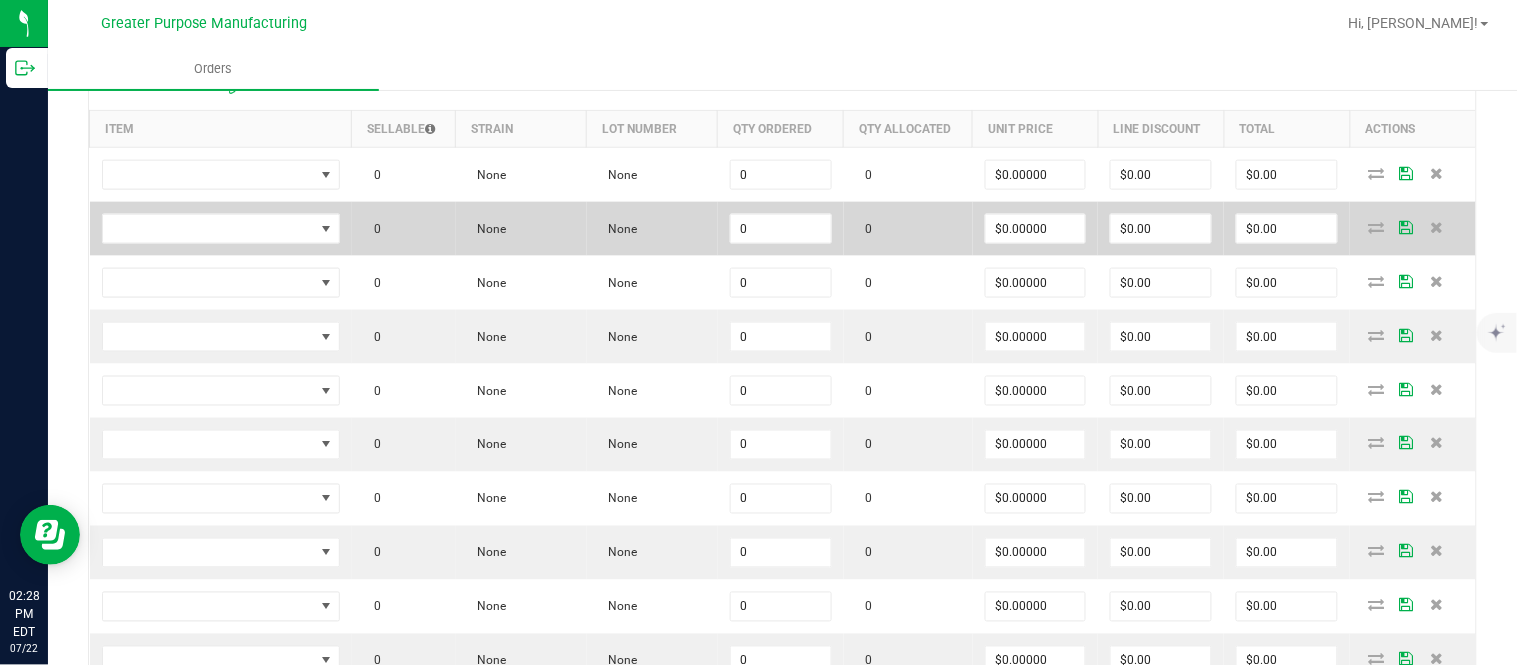 scroll, scrollTop: 611, scrollLeft: 0, axis: vertical 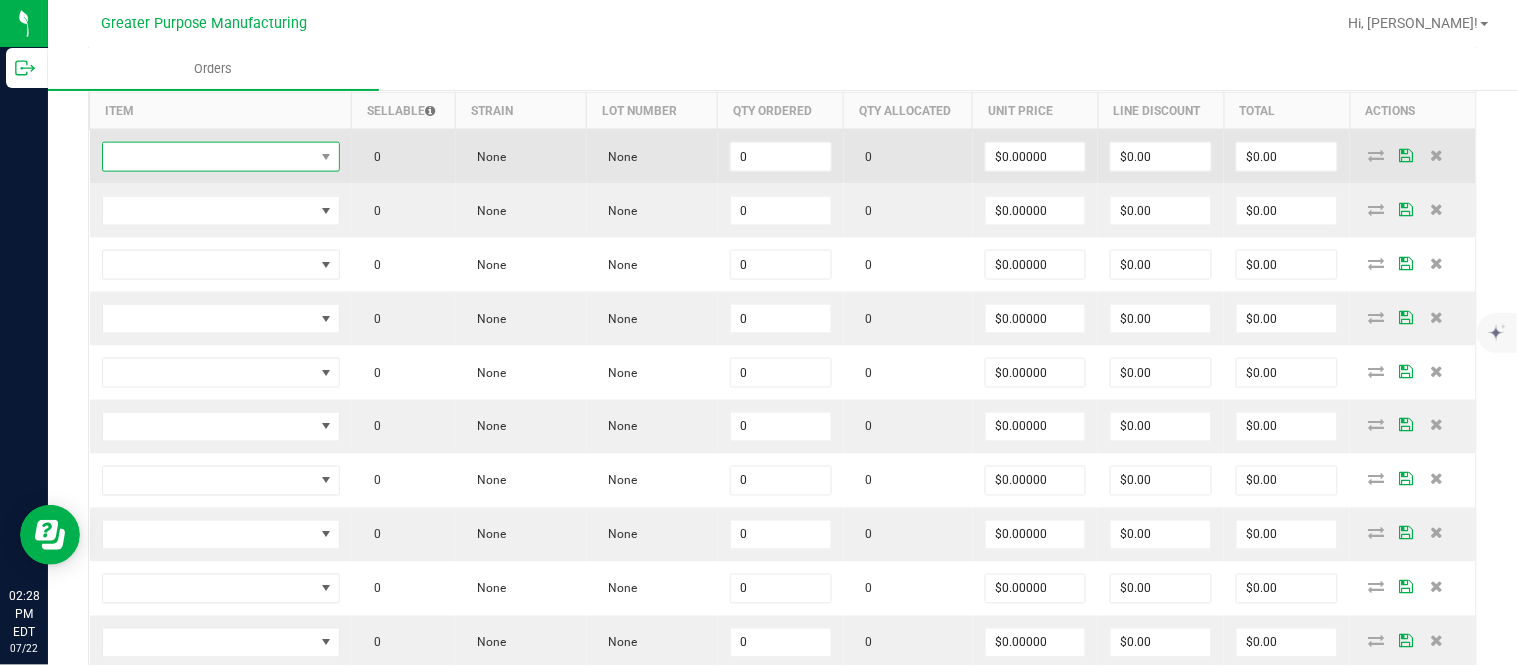 click at bounding box center [208, 157] 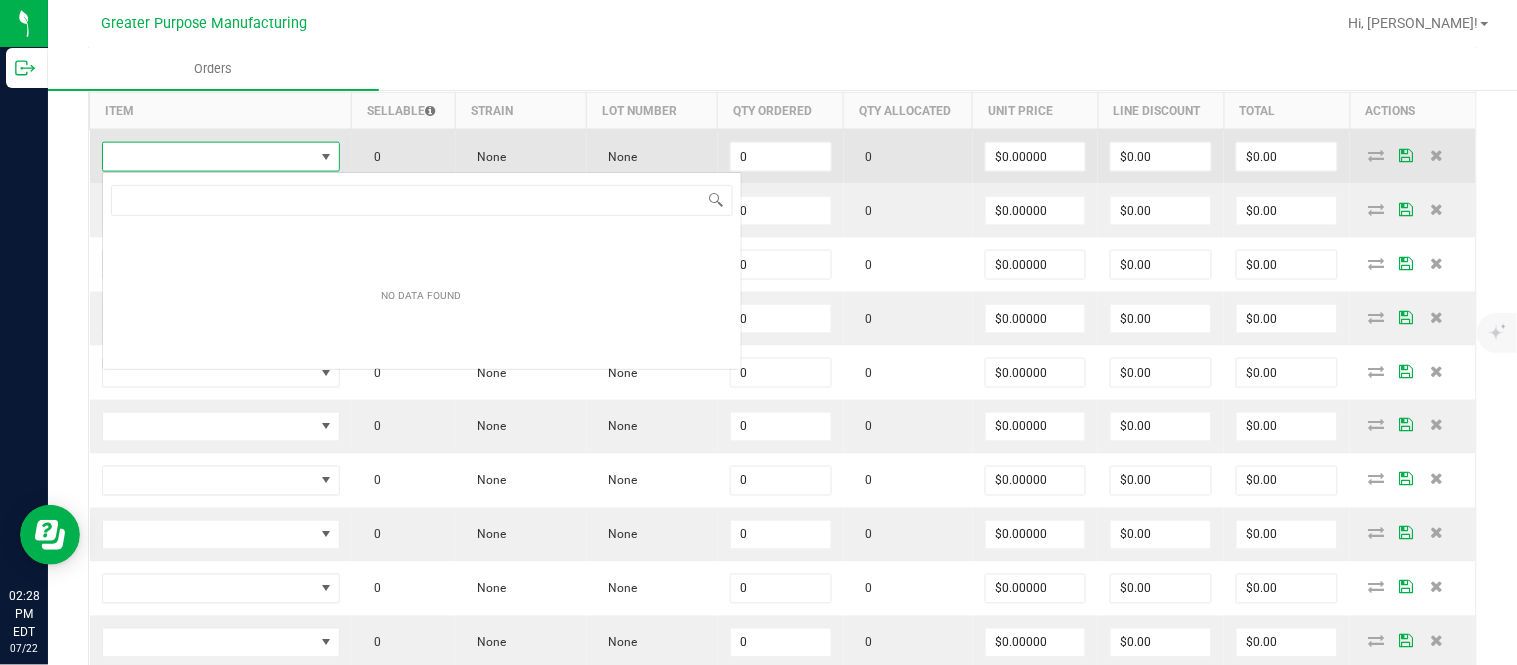 scroll, scrollTop: 99970, scrollLeft: 99765, axis: both 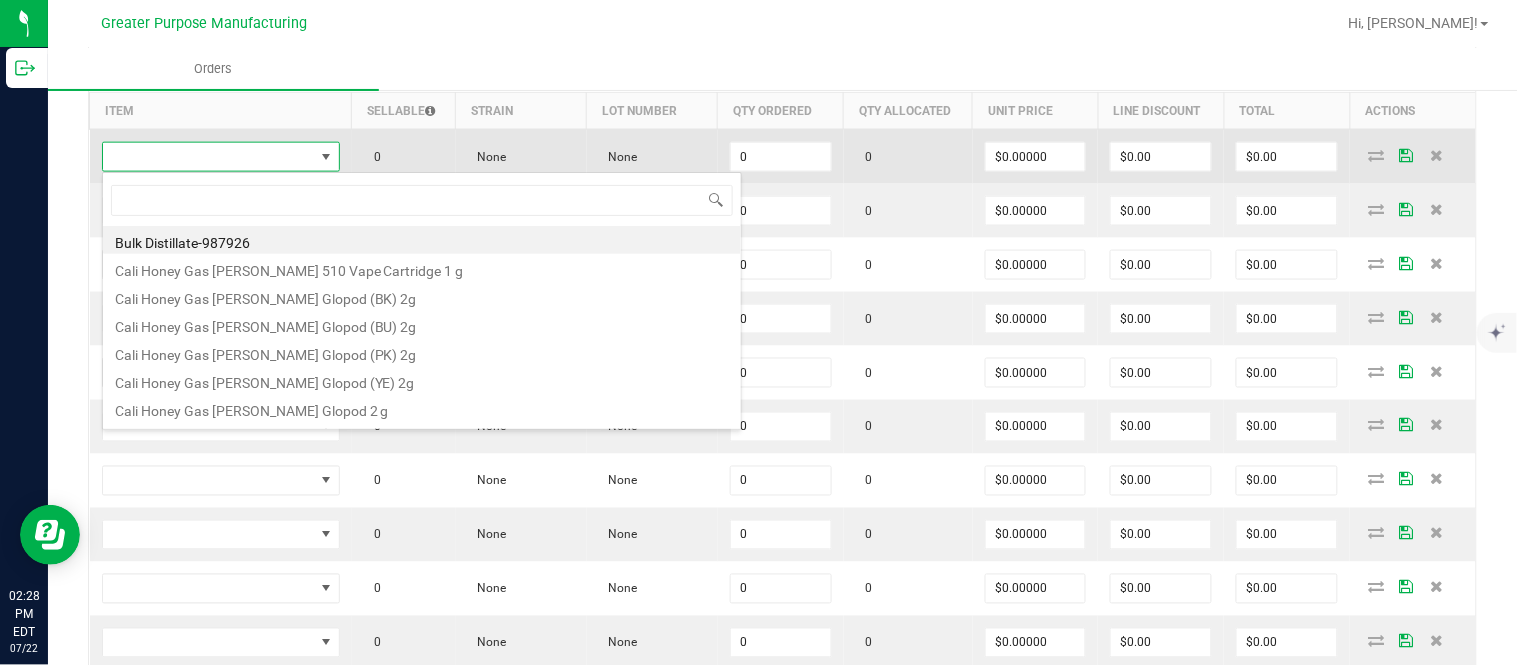 type on "1.37.61.470.0" 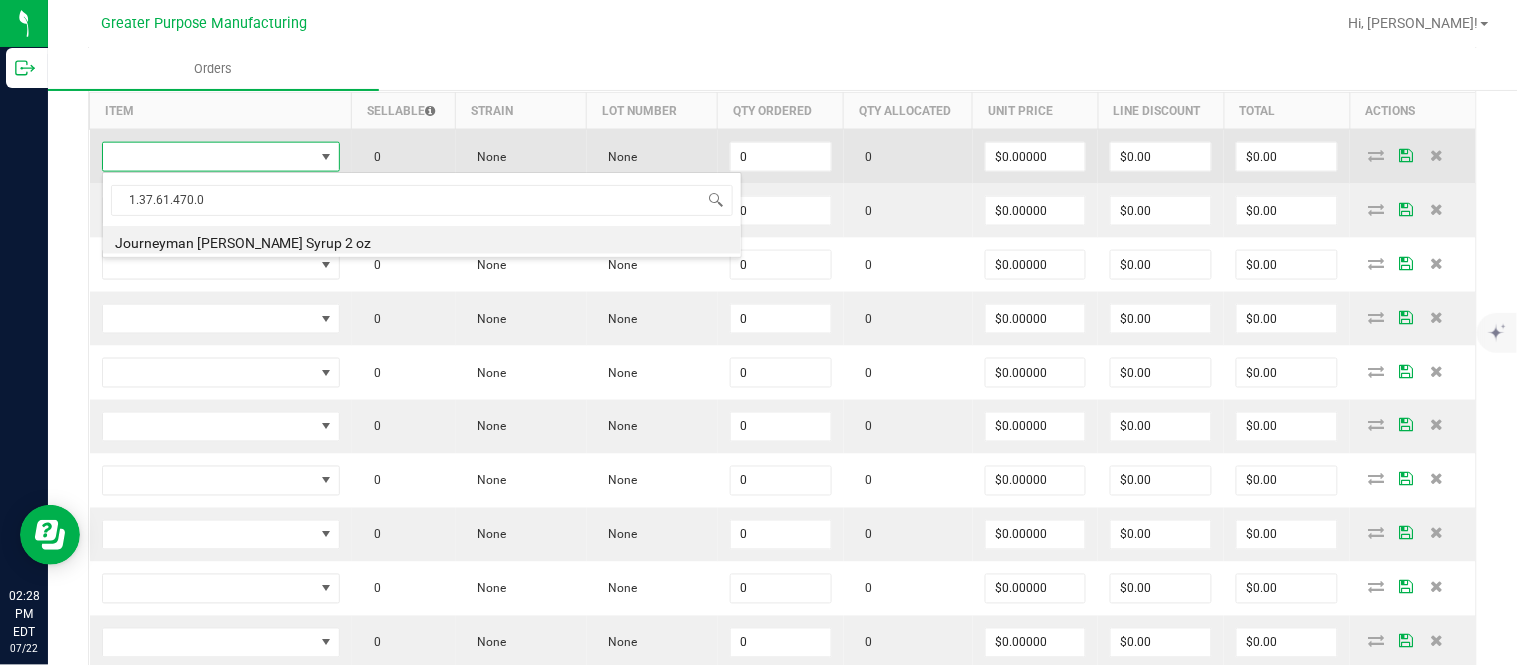 type on "0 ea" 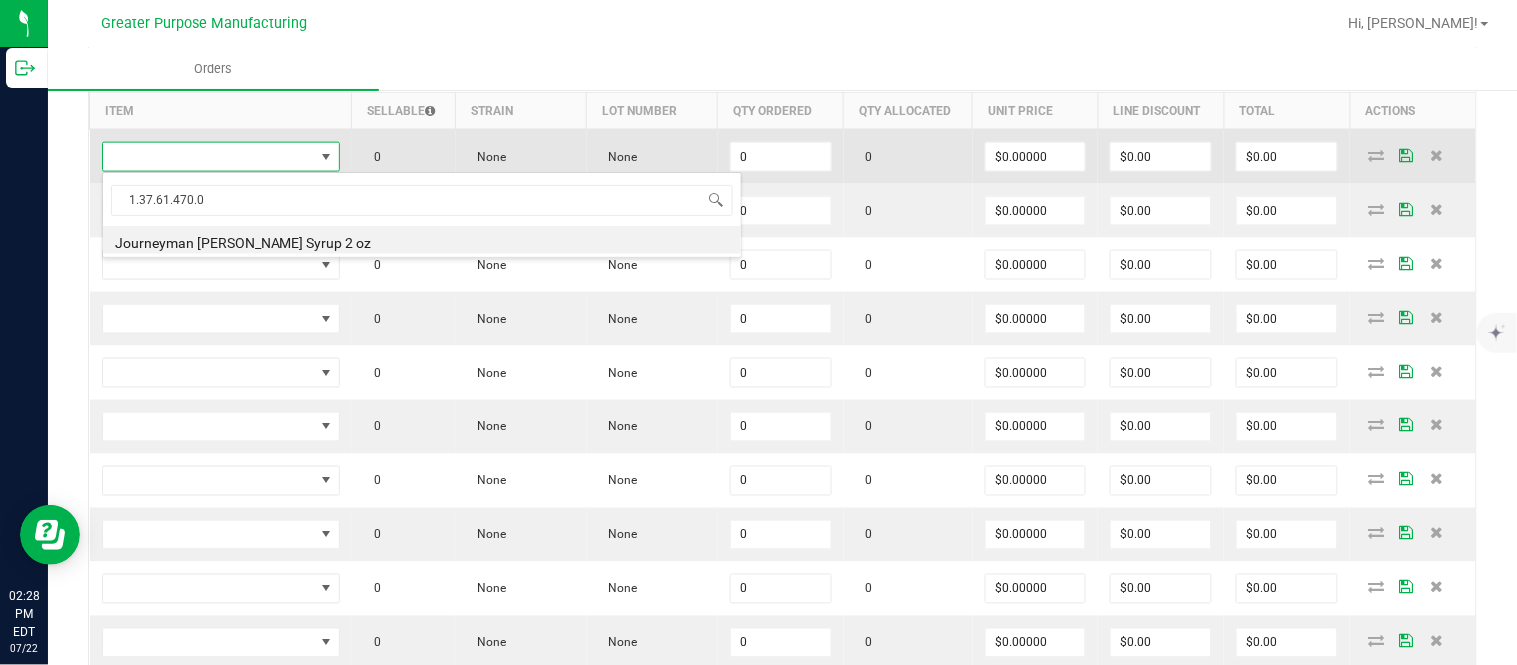 type on "$10.00000" 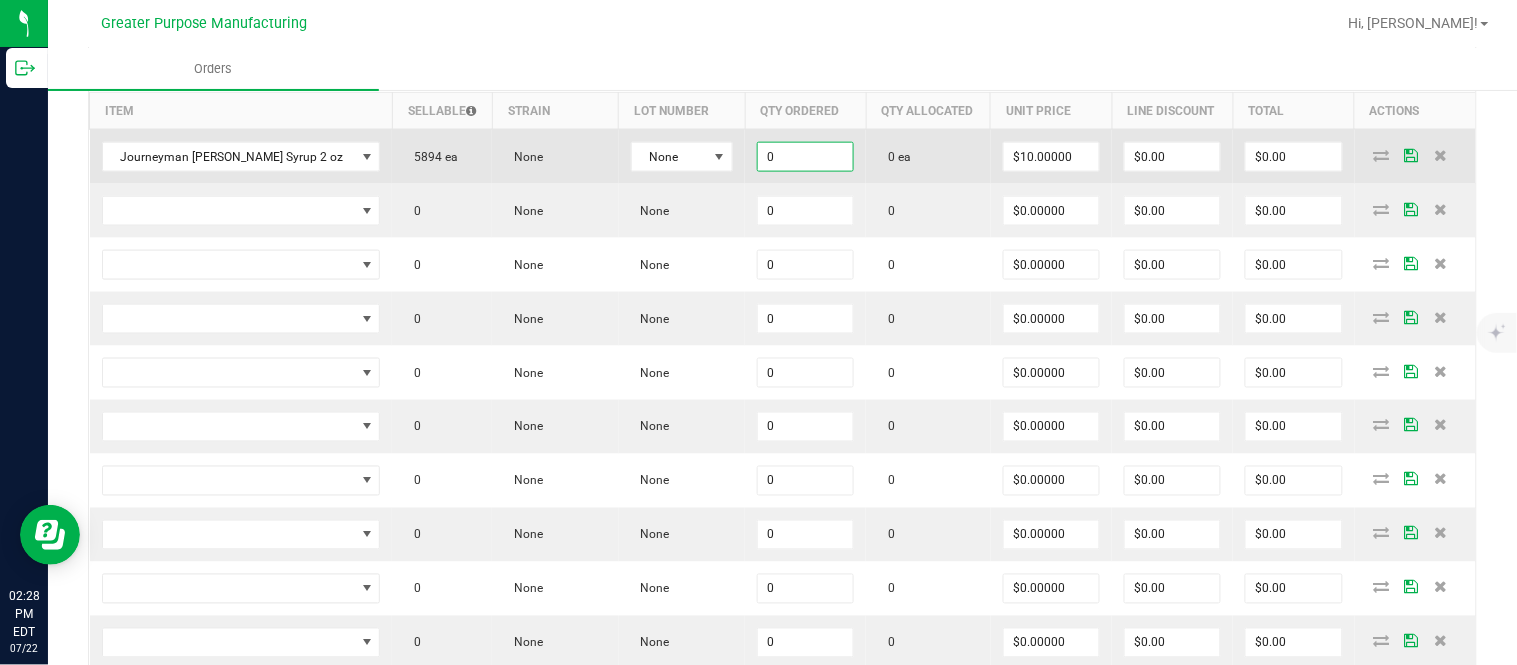 paste on "24" 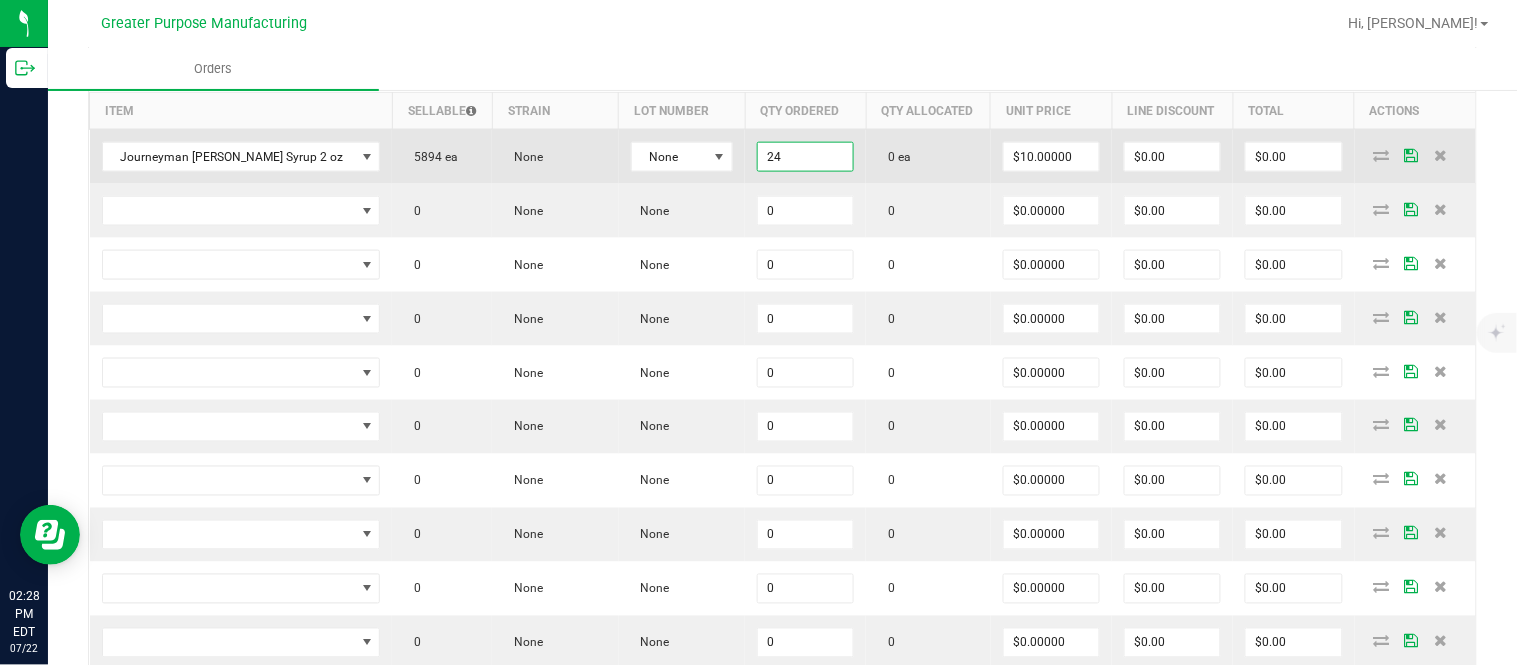 type on "24 ea" 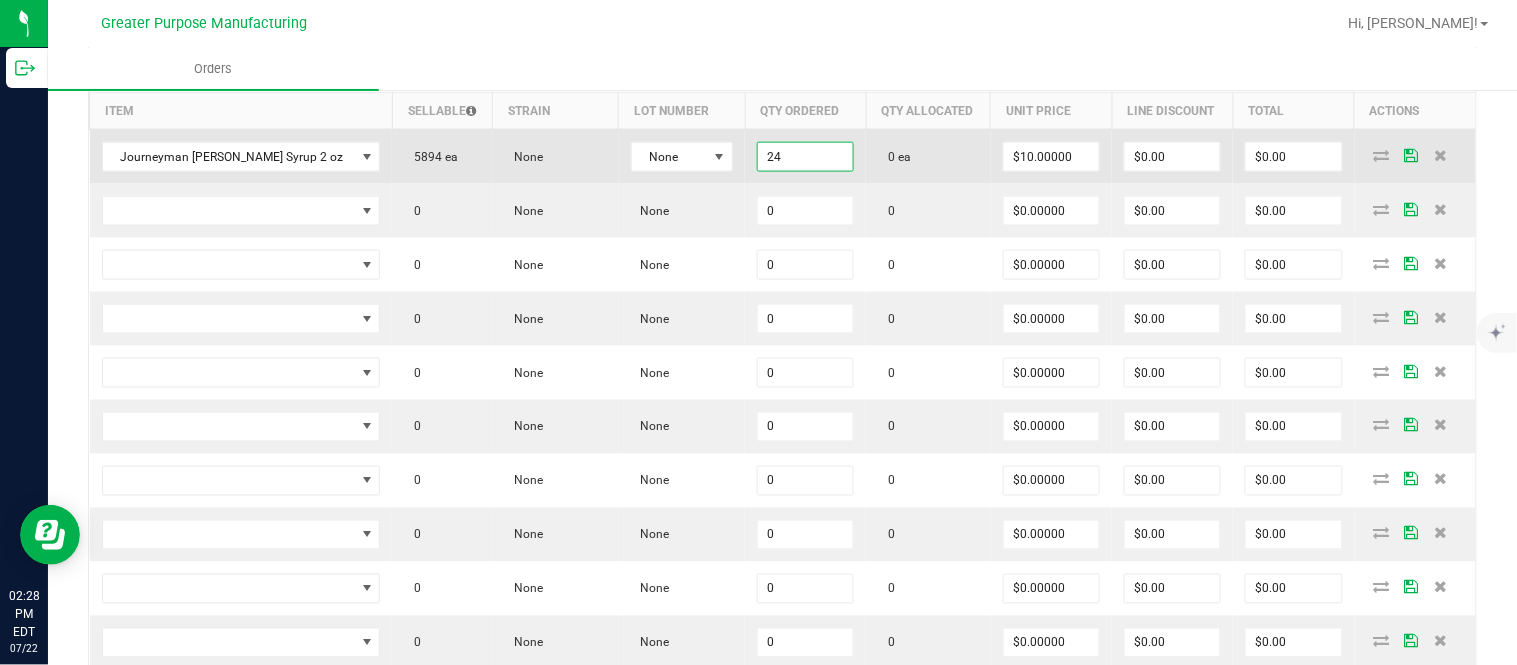 type on "10" 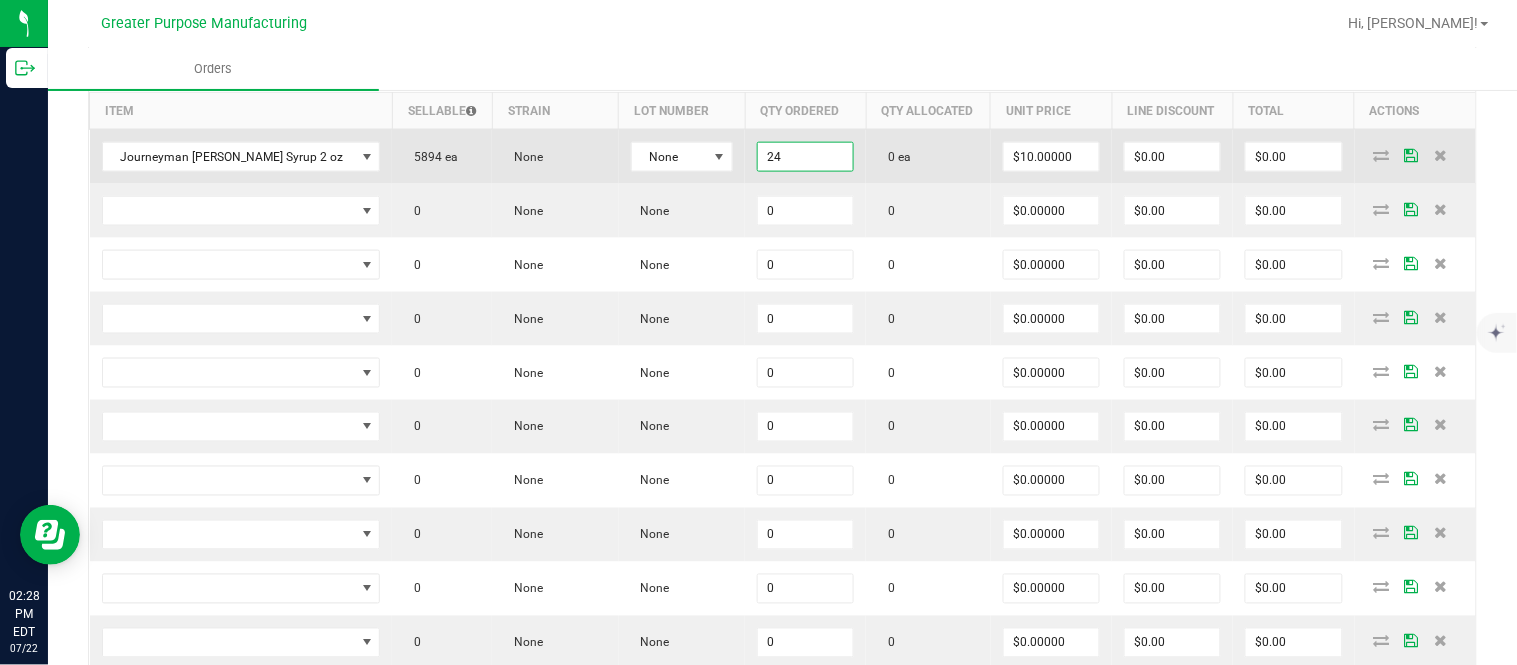 type on "$240.00" 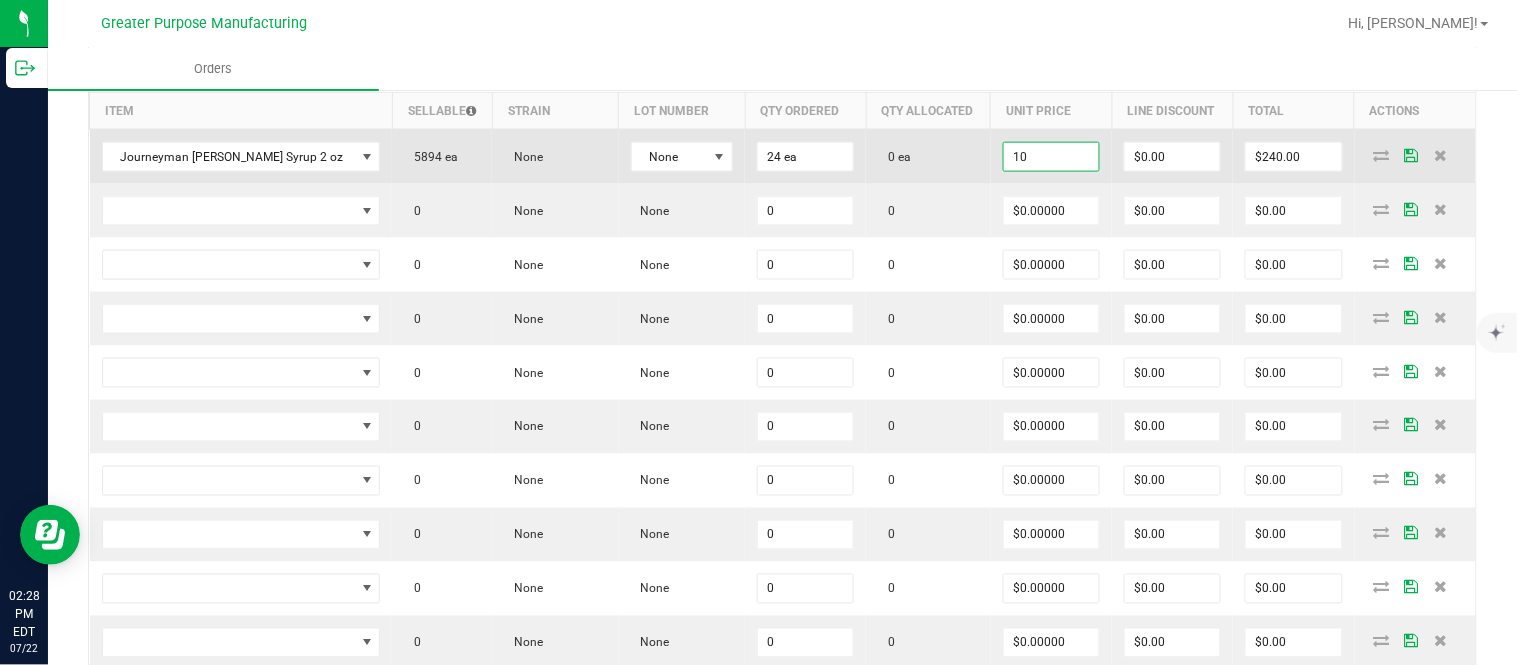 type on "$10.00000" 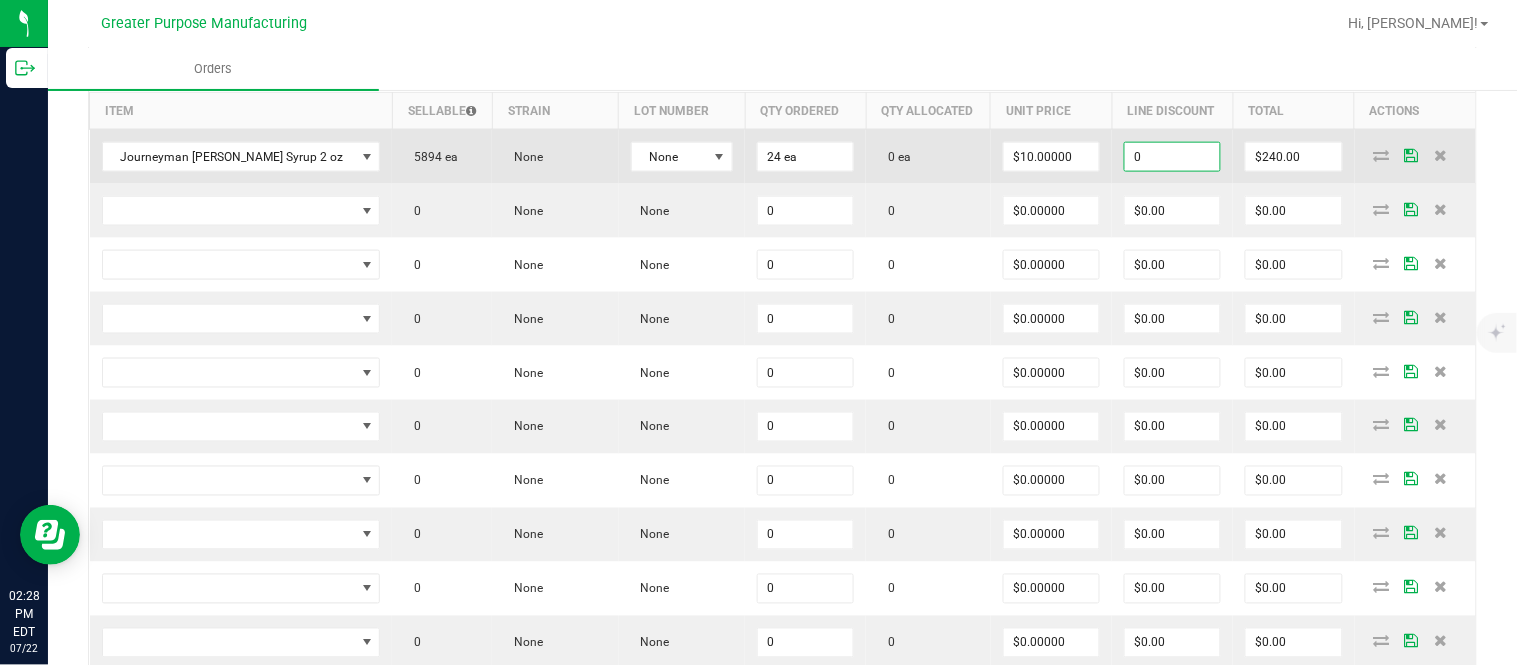 type on "$0.00" 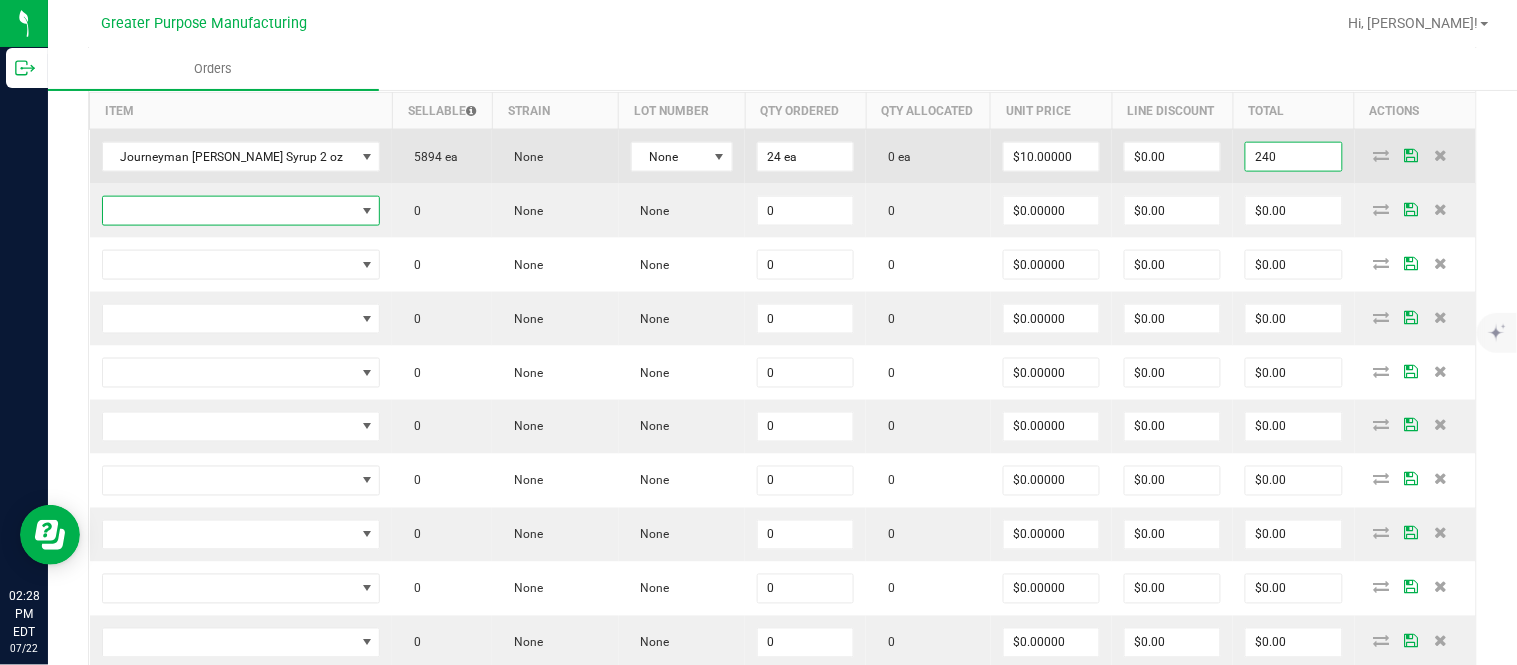 type on "$240.00" 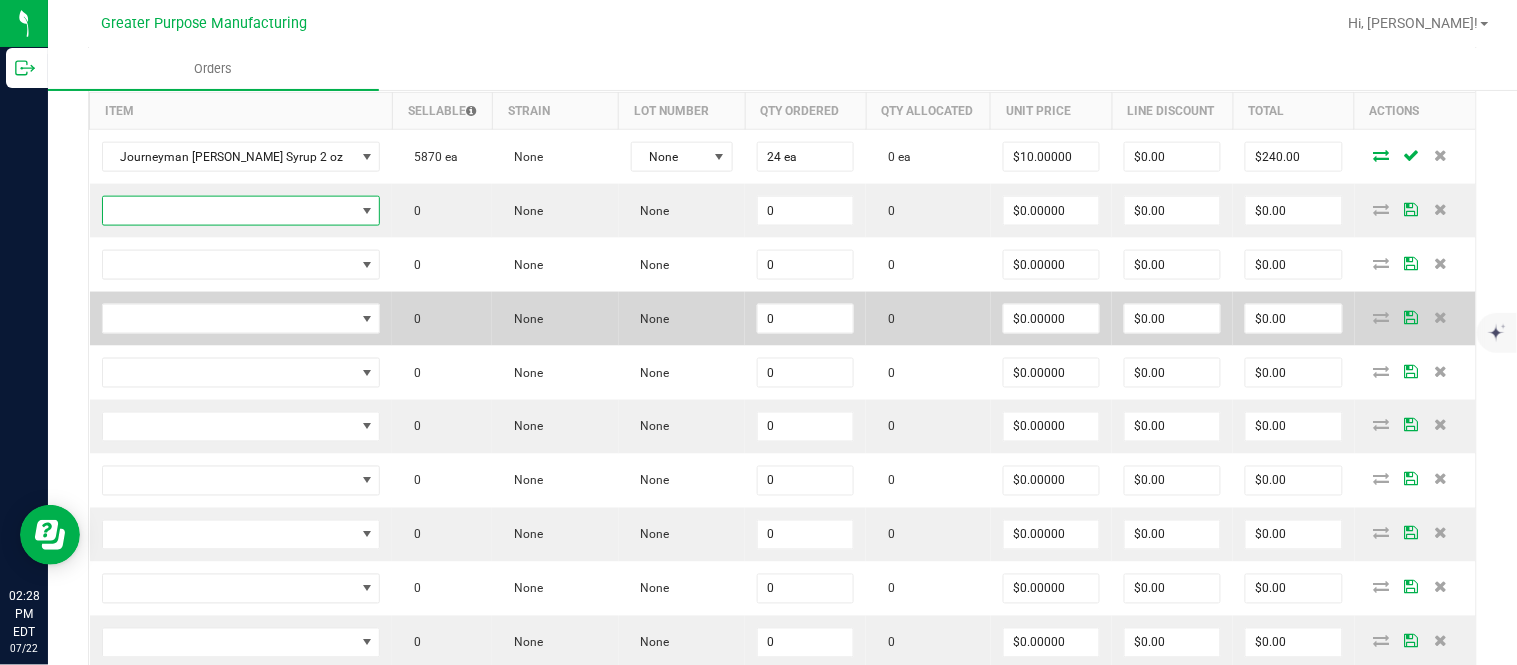 scroll, scrollTop: 625, scrollLeft: 0, axis: vertical 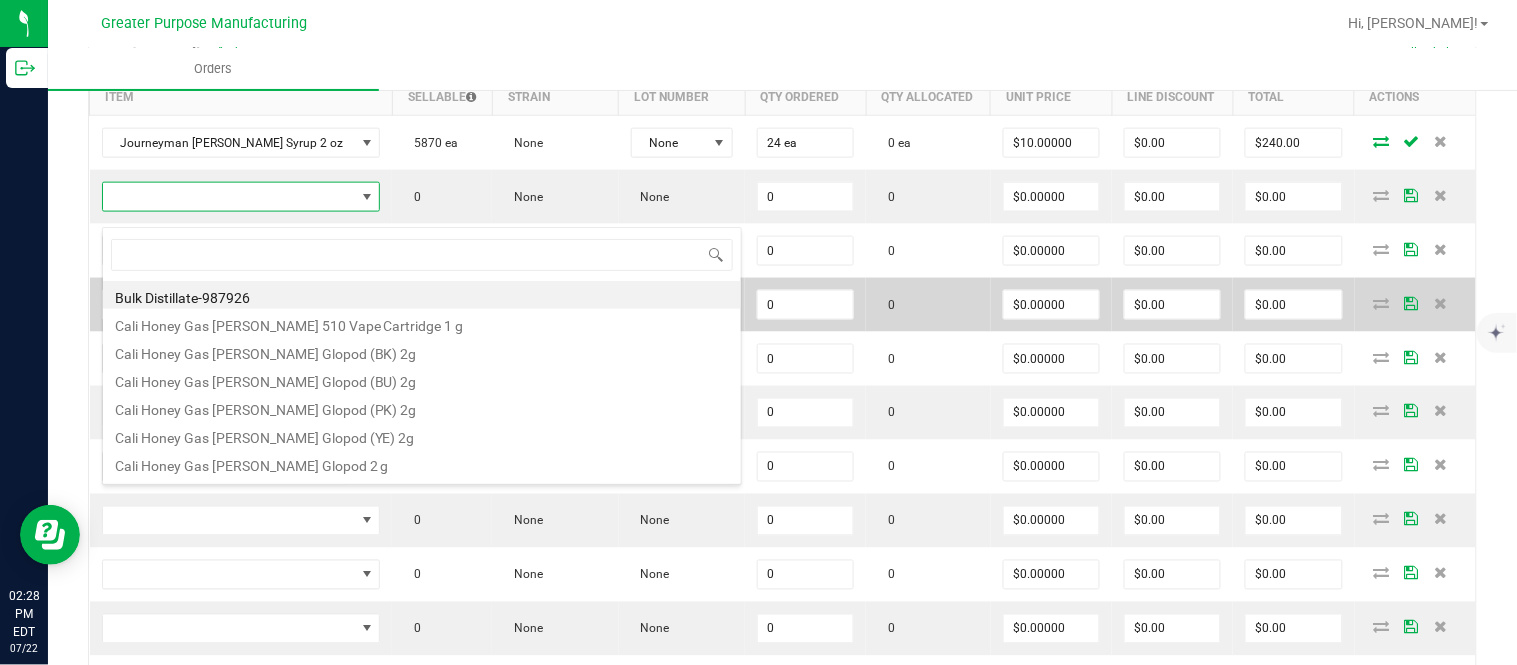 type on "1.37.61.470.0" 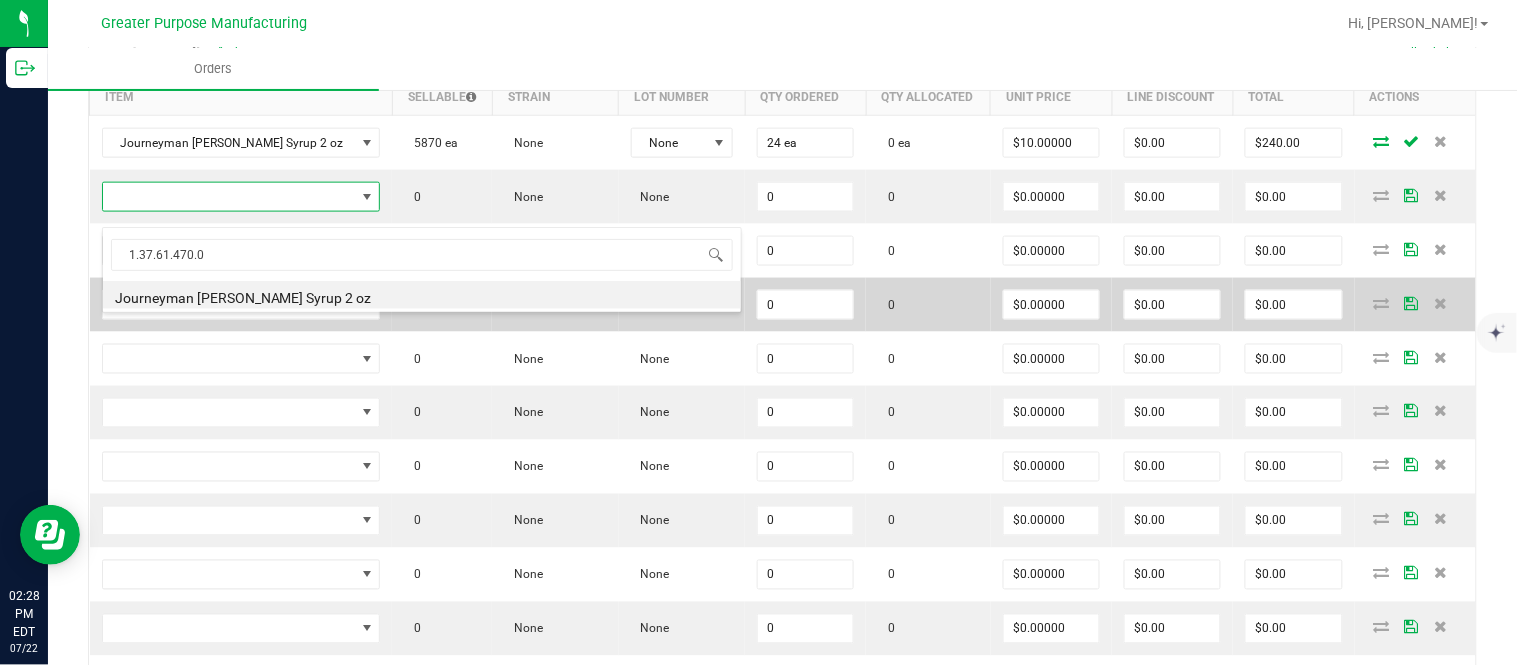 type on "0 ea" 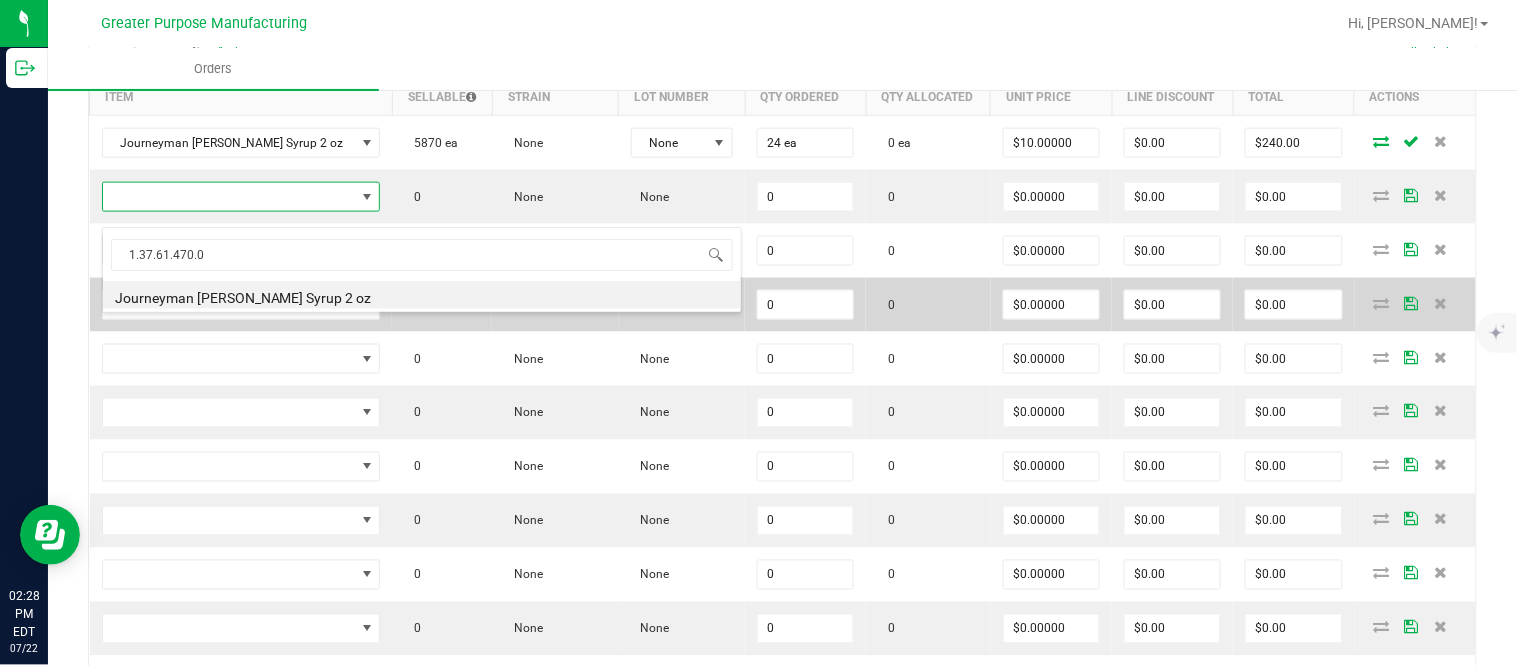 type on "$10.00000" 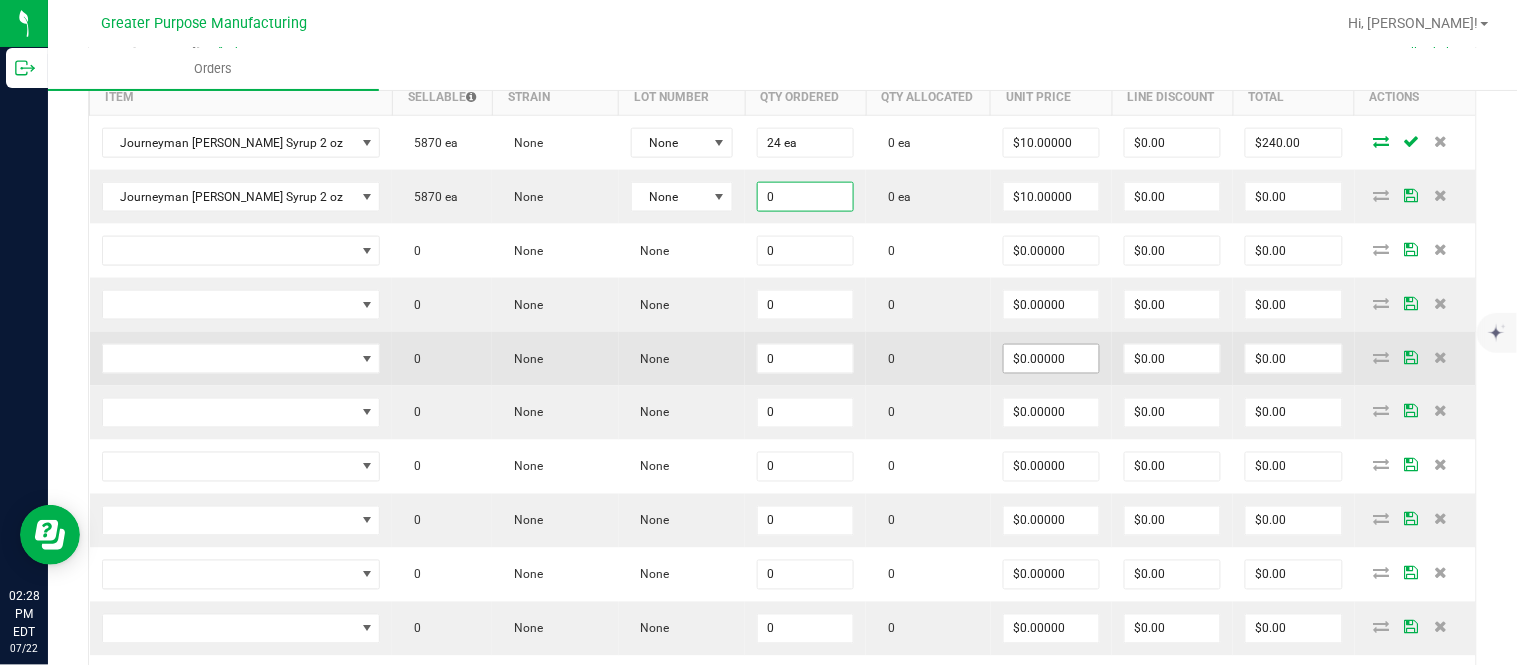 paste on "24" 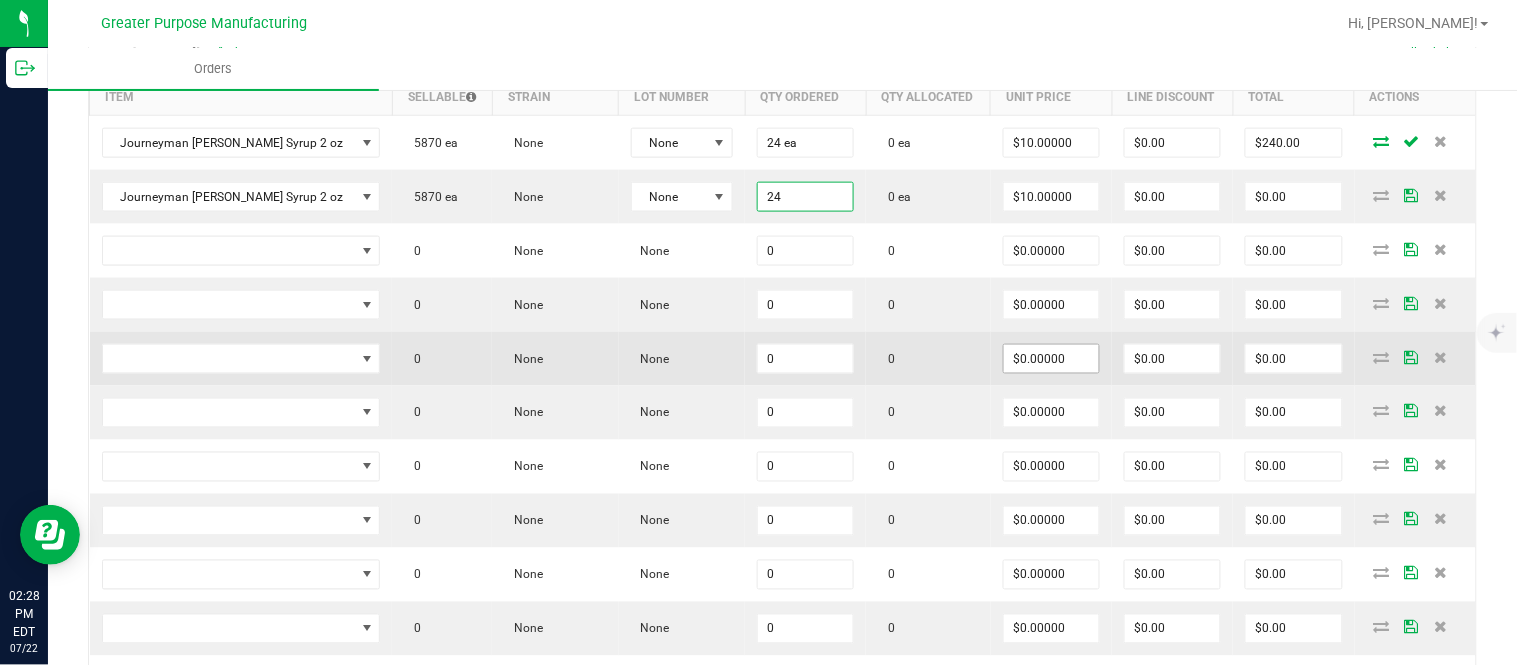 type on "24 ea" 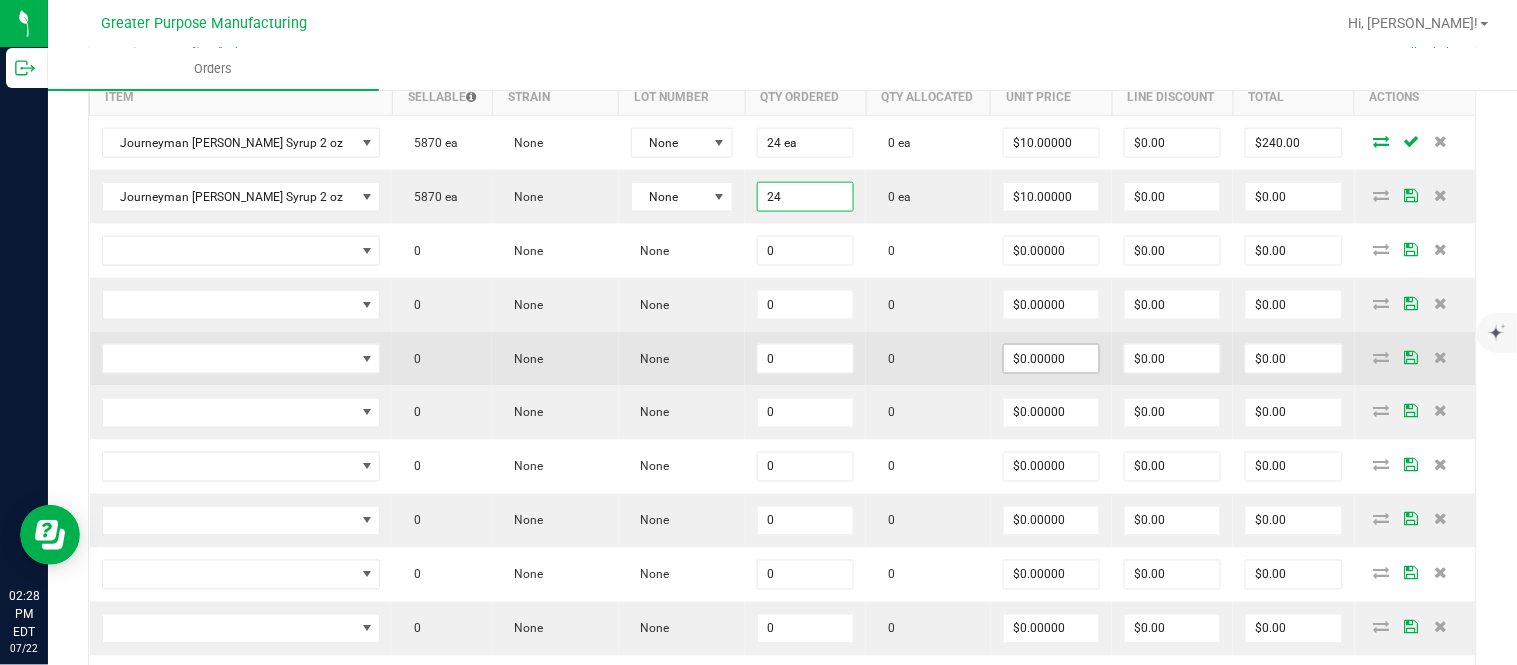 type on "10" 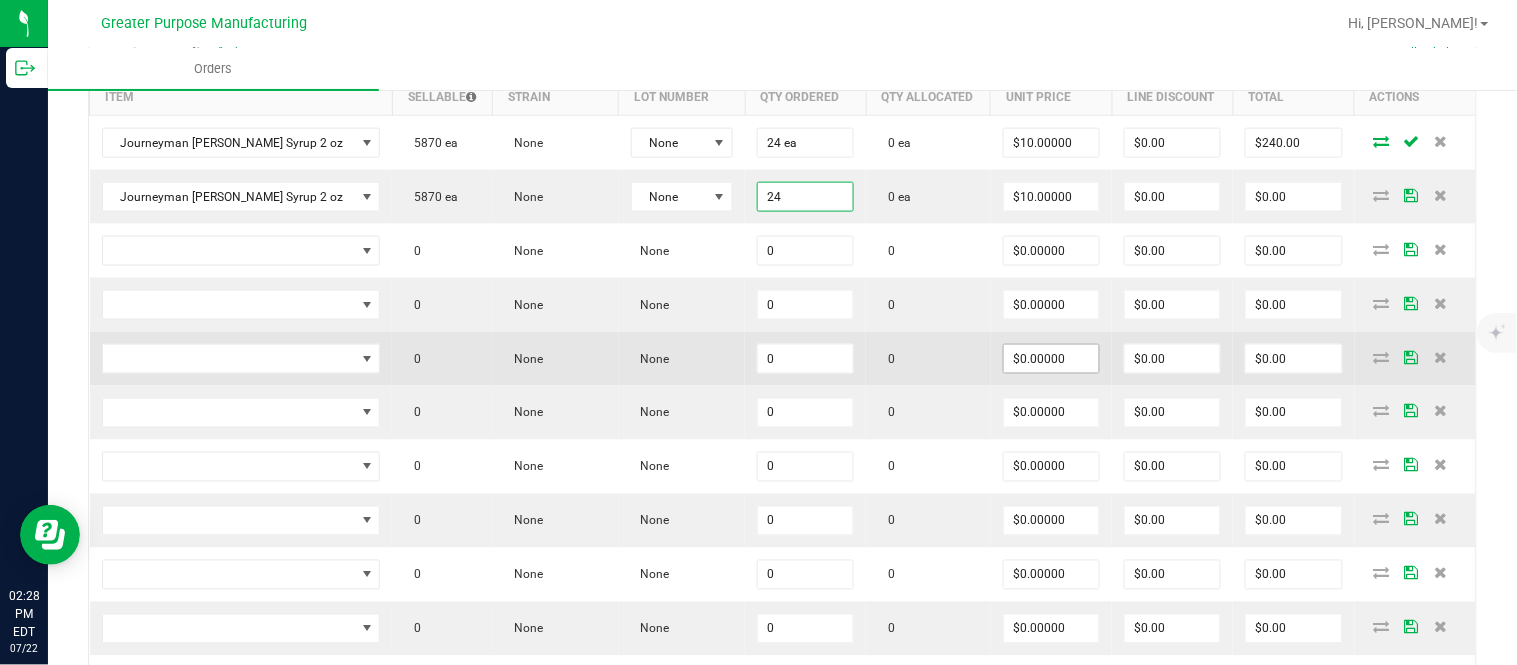 type on "$240.00" 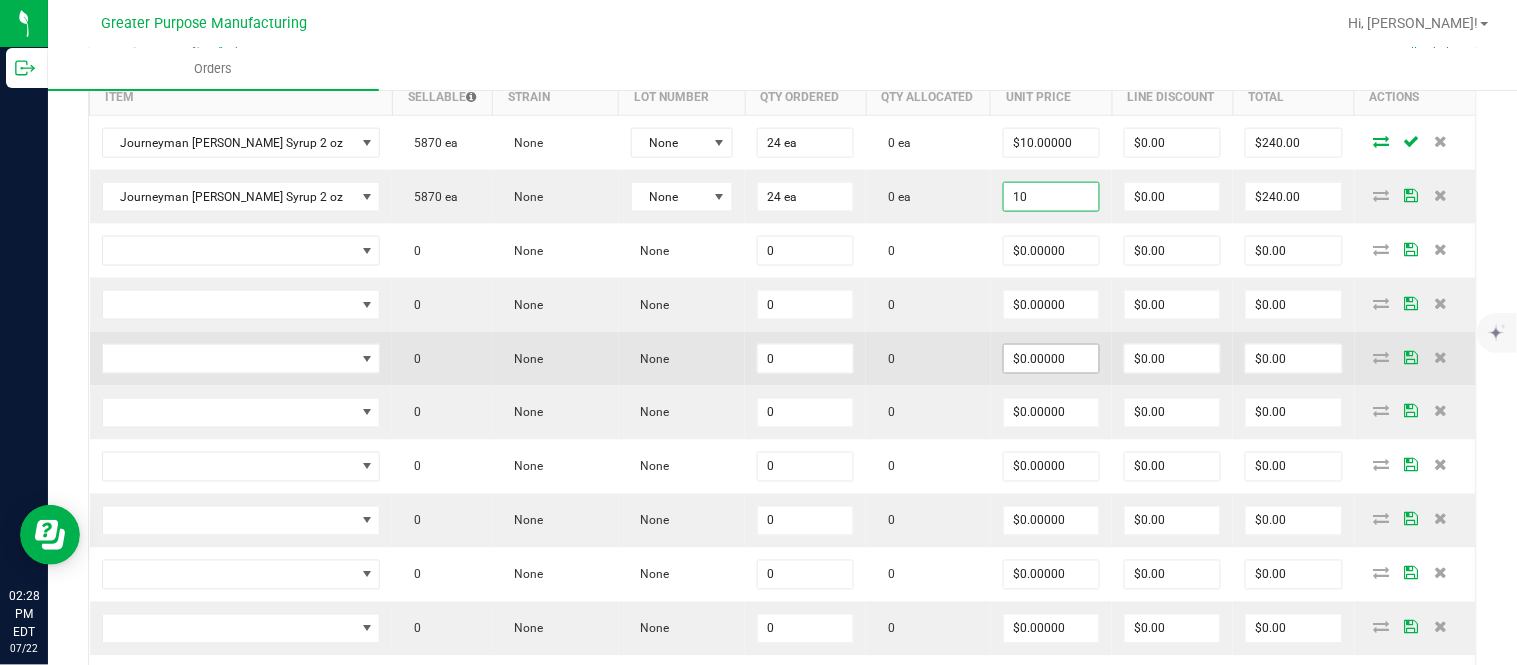 type on "$10.00000" 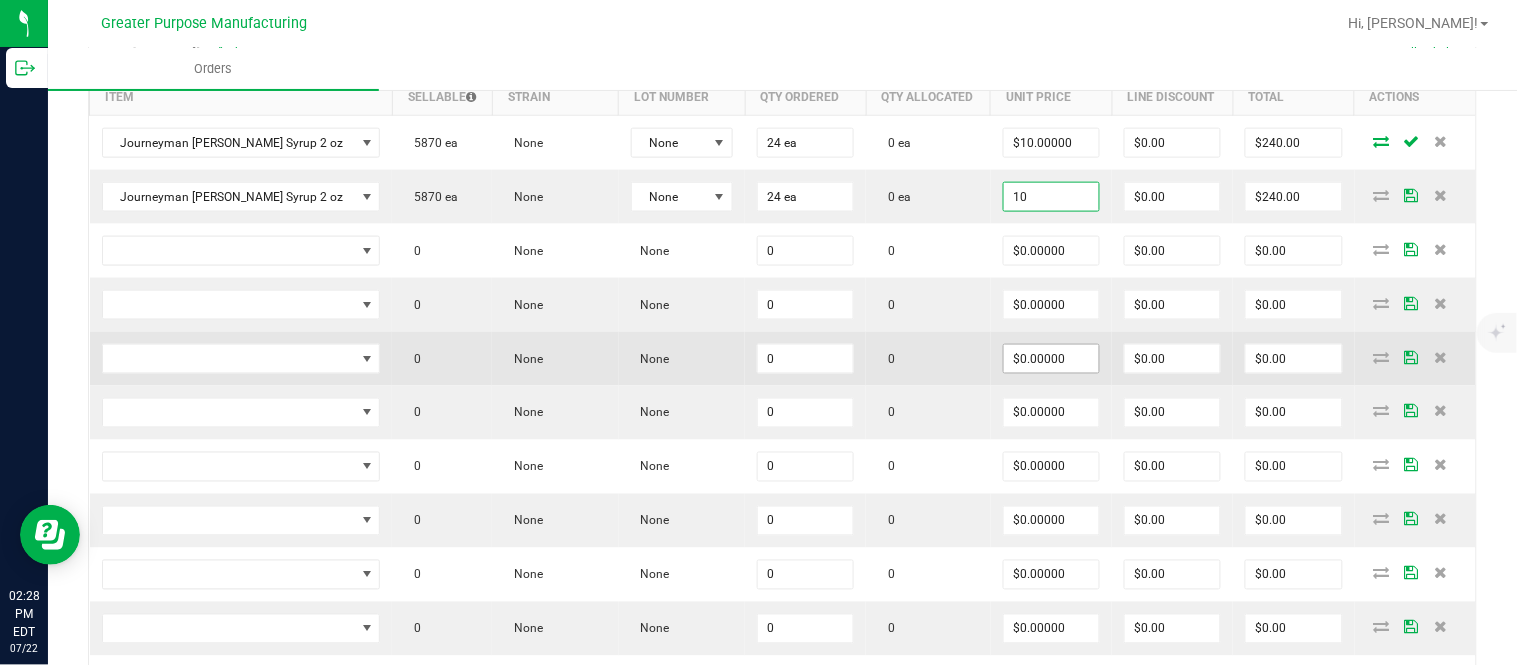 type on "0" 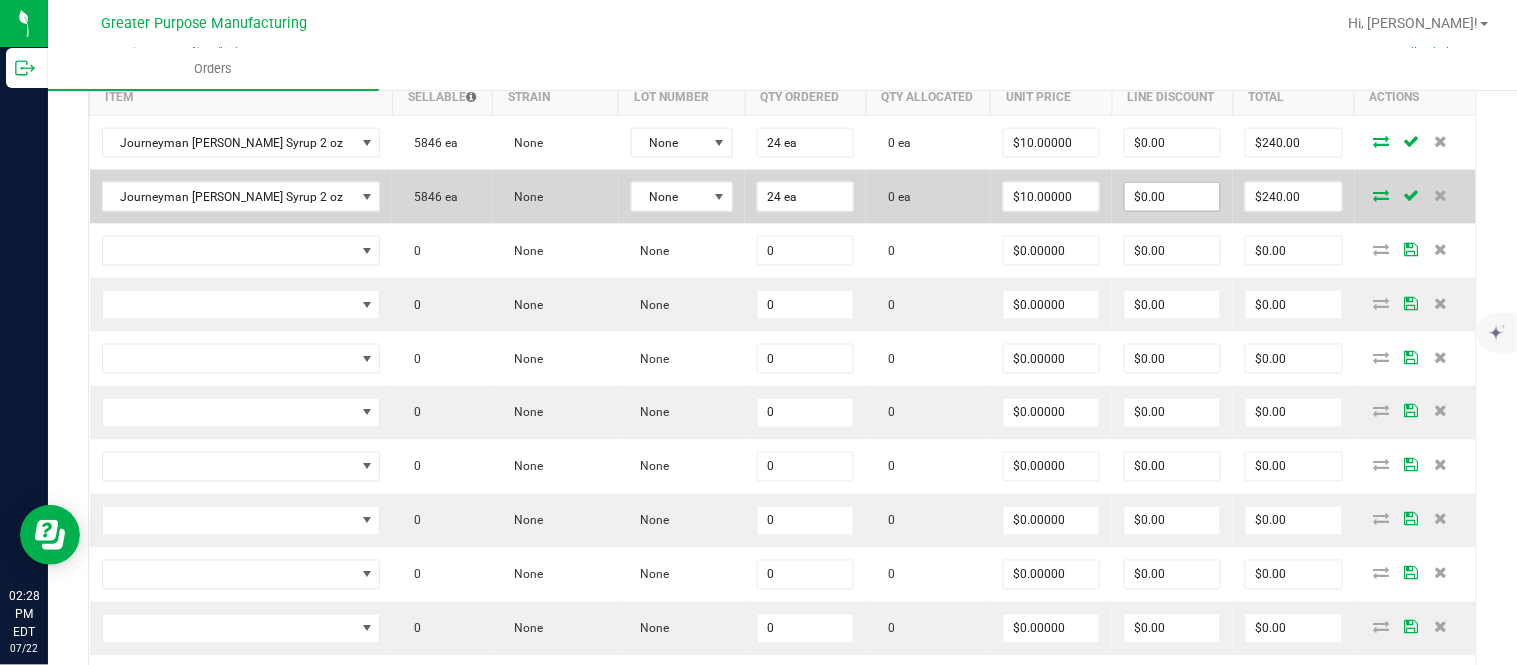 click on "$0.00" at bounding box center (1172, 197) 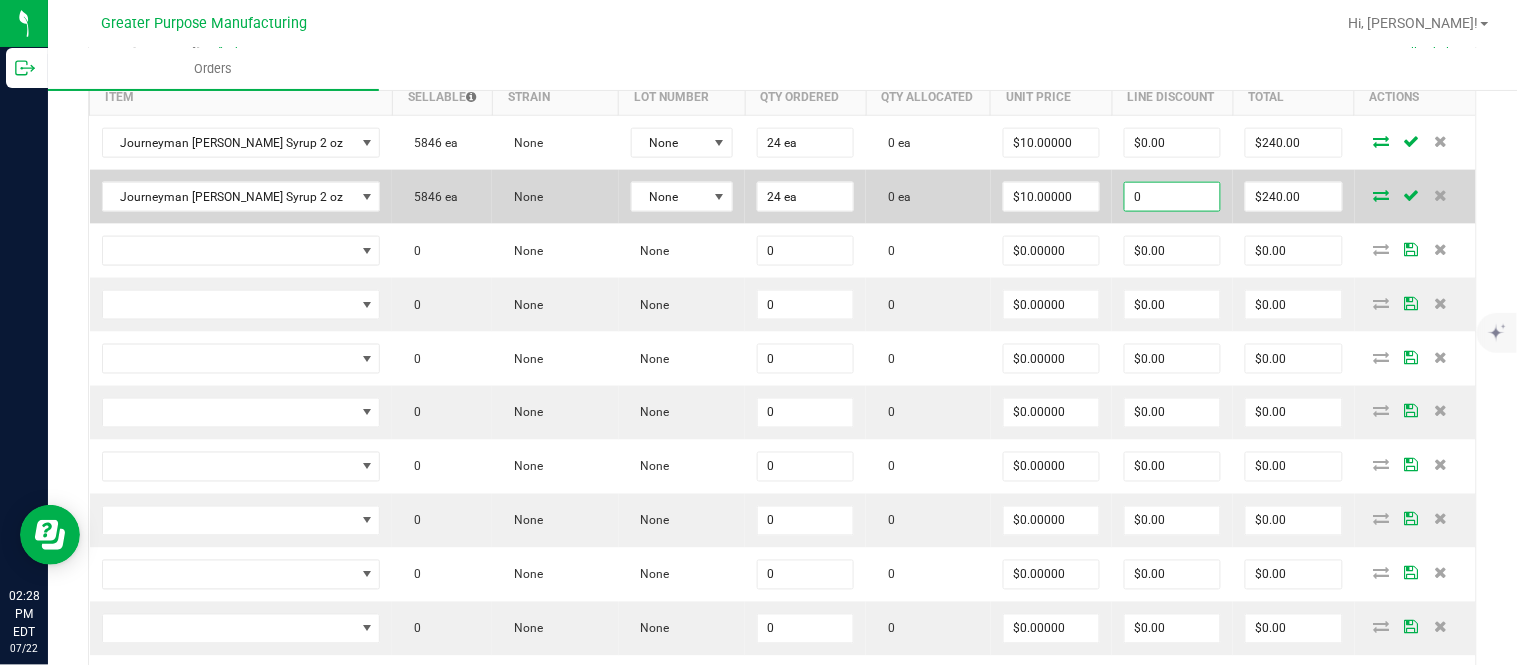 paste on "239.76" 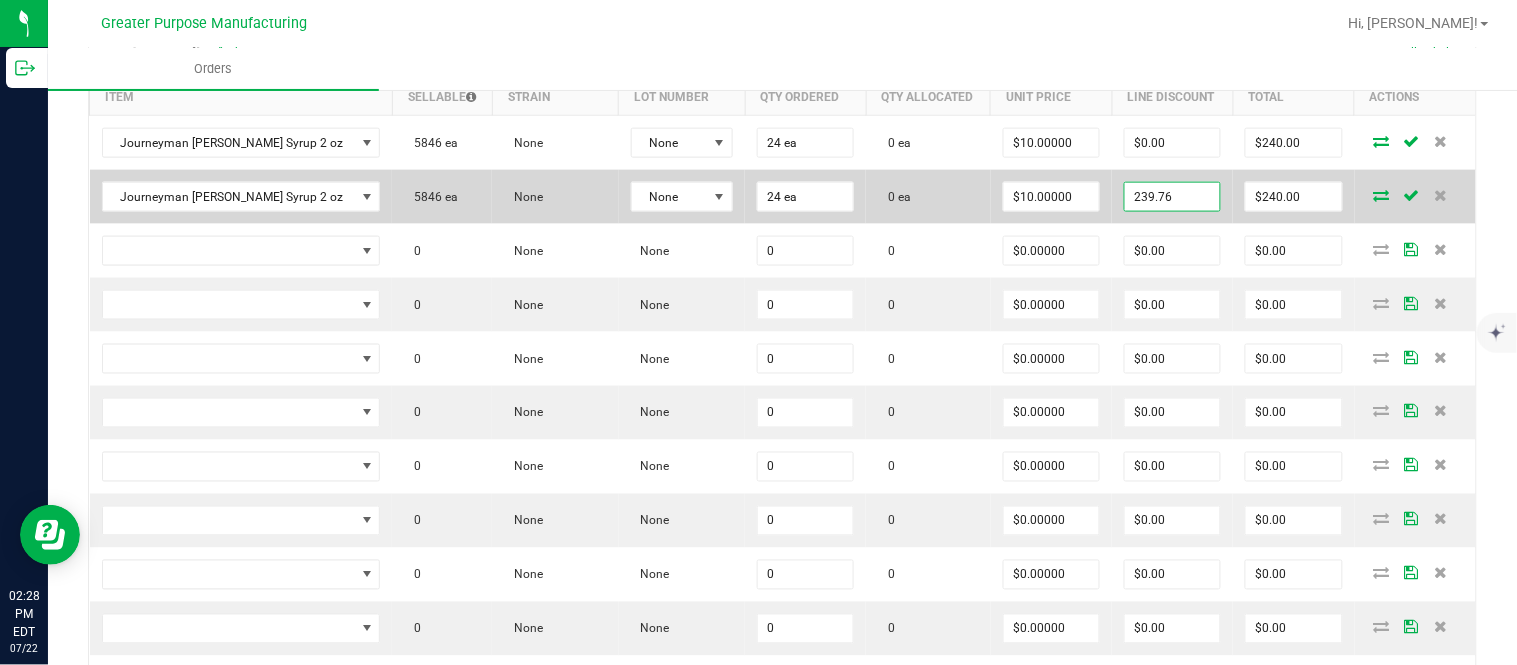 type on "$239.76" 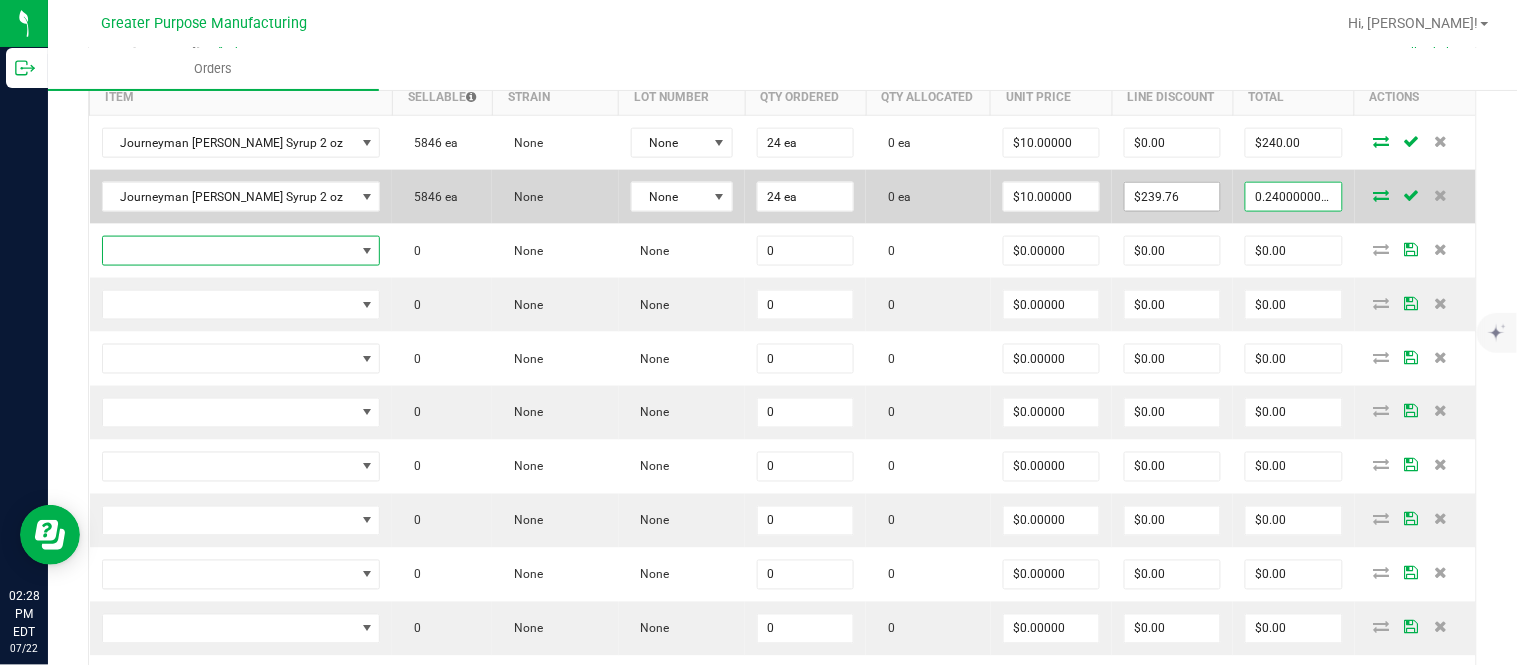 type on "$0.24" 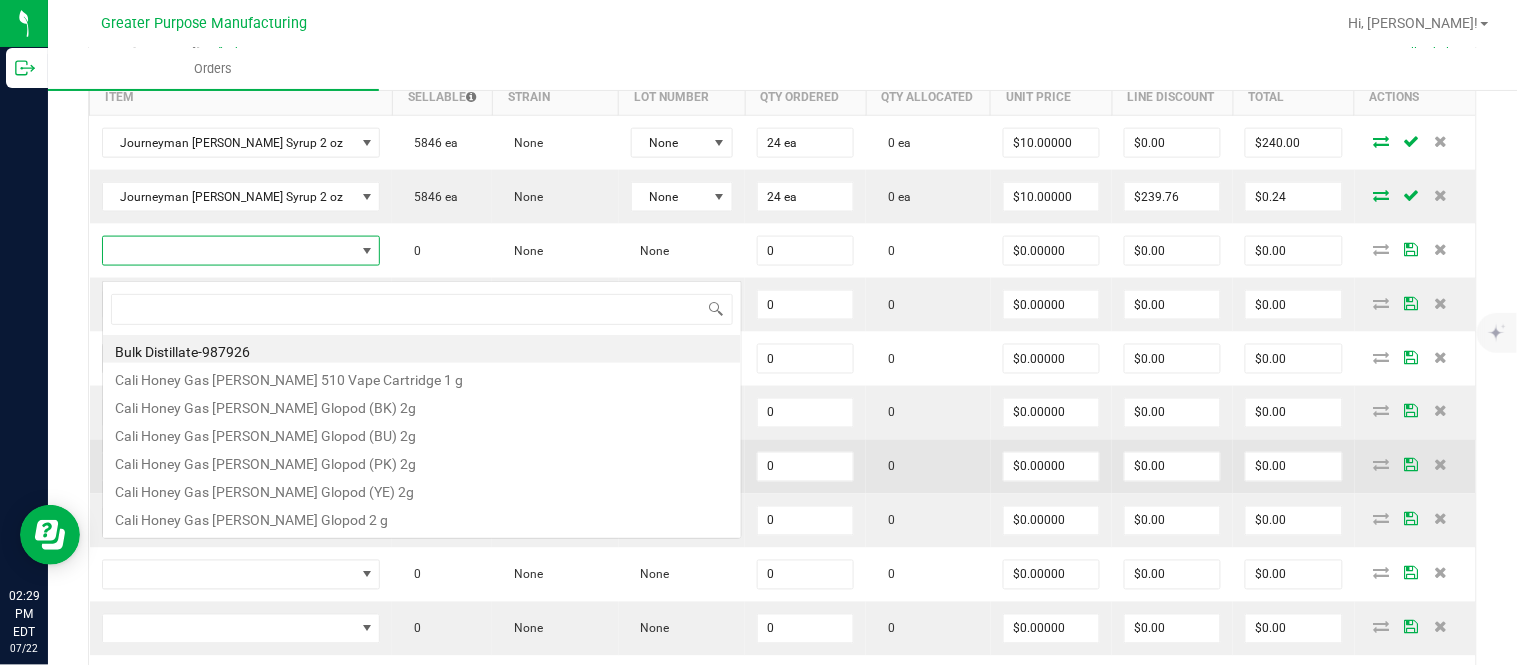 scroll, scrollTop: 99970, scrollLeft: 99731, axis: both 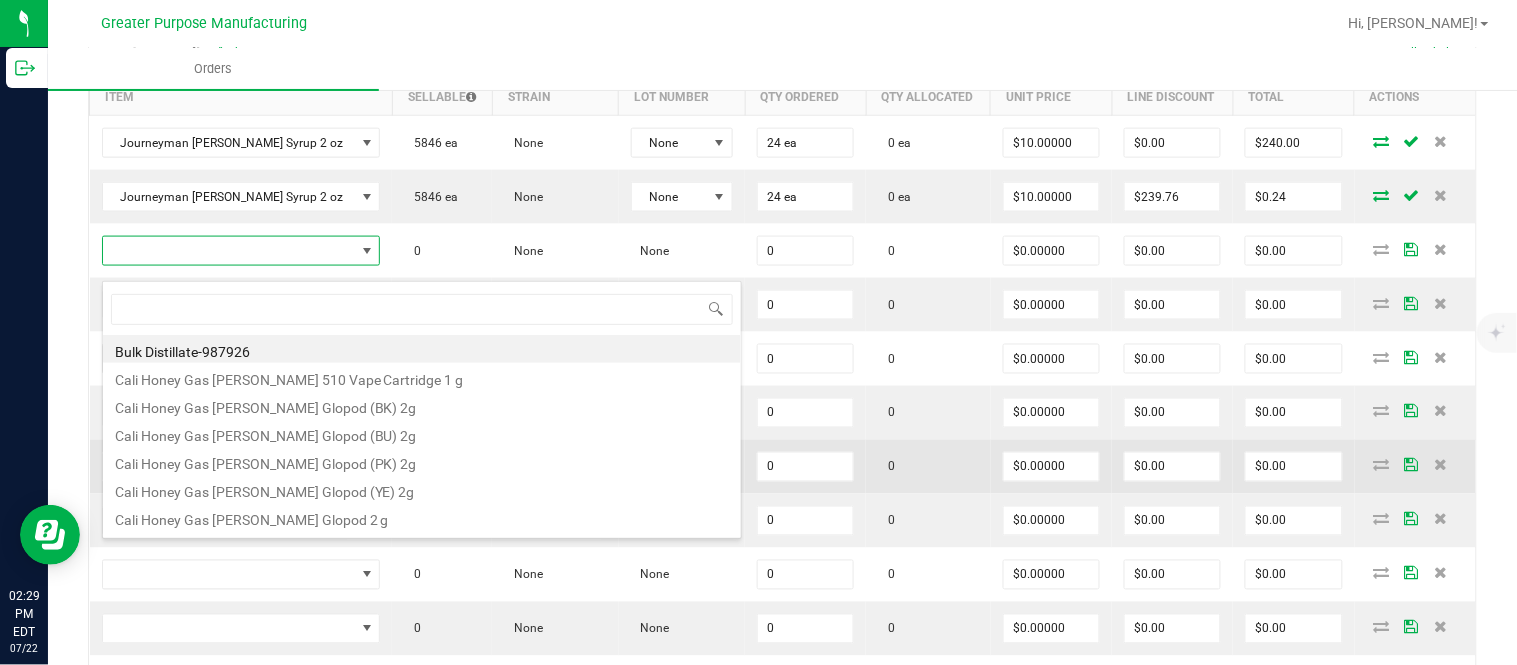 type on "1.37.61.471.0" 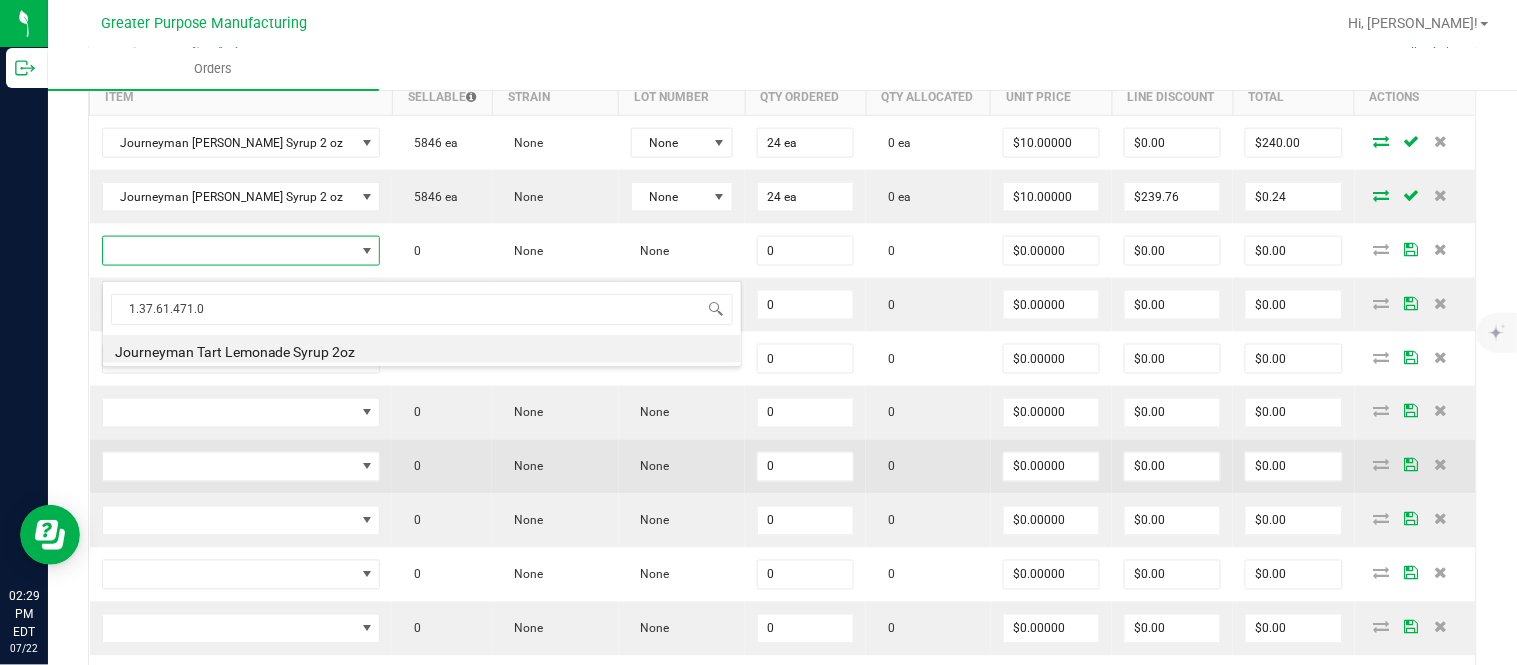type on "0 ea" 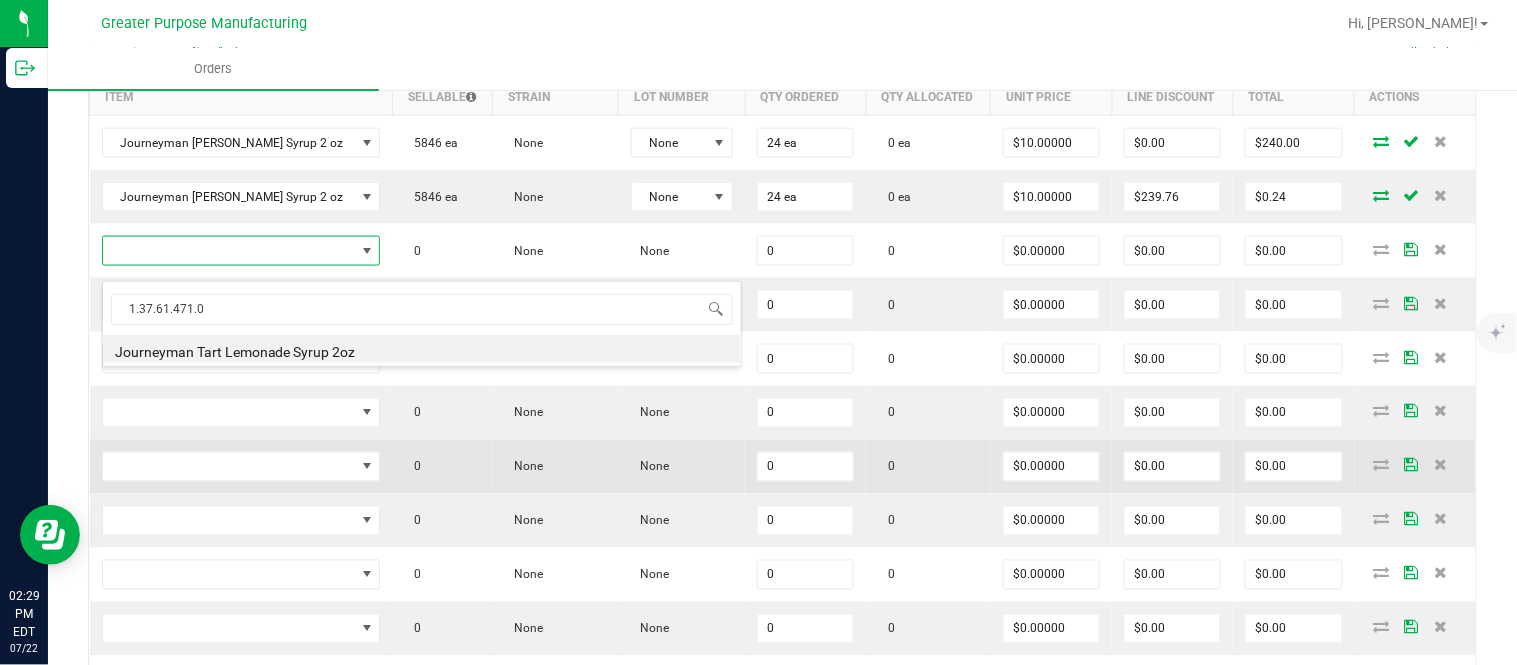 type on "$10.00000" 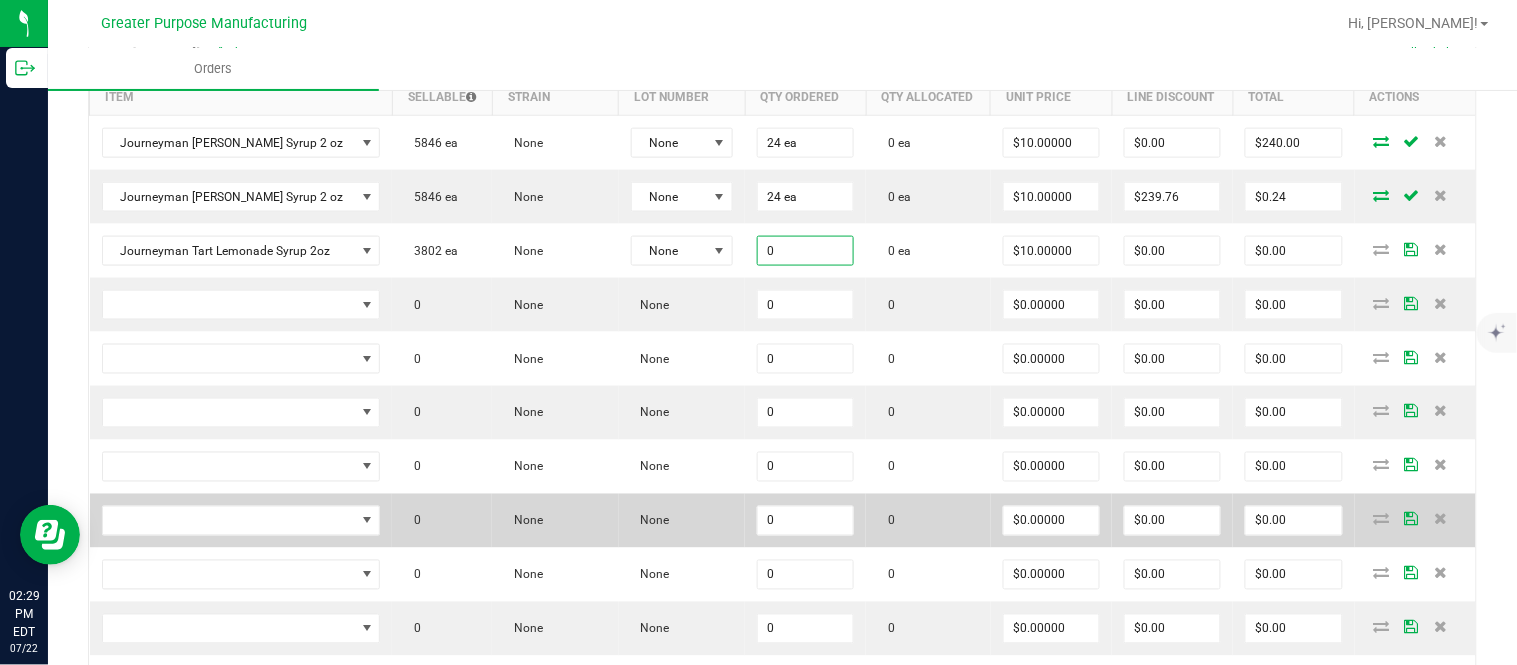paste on "24" 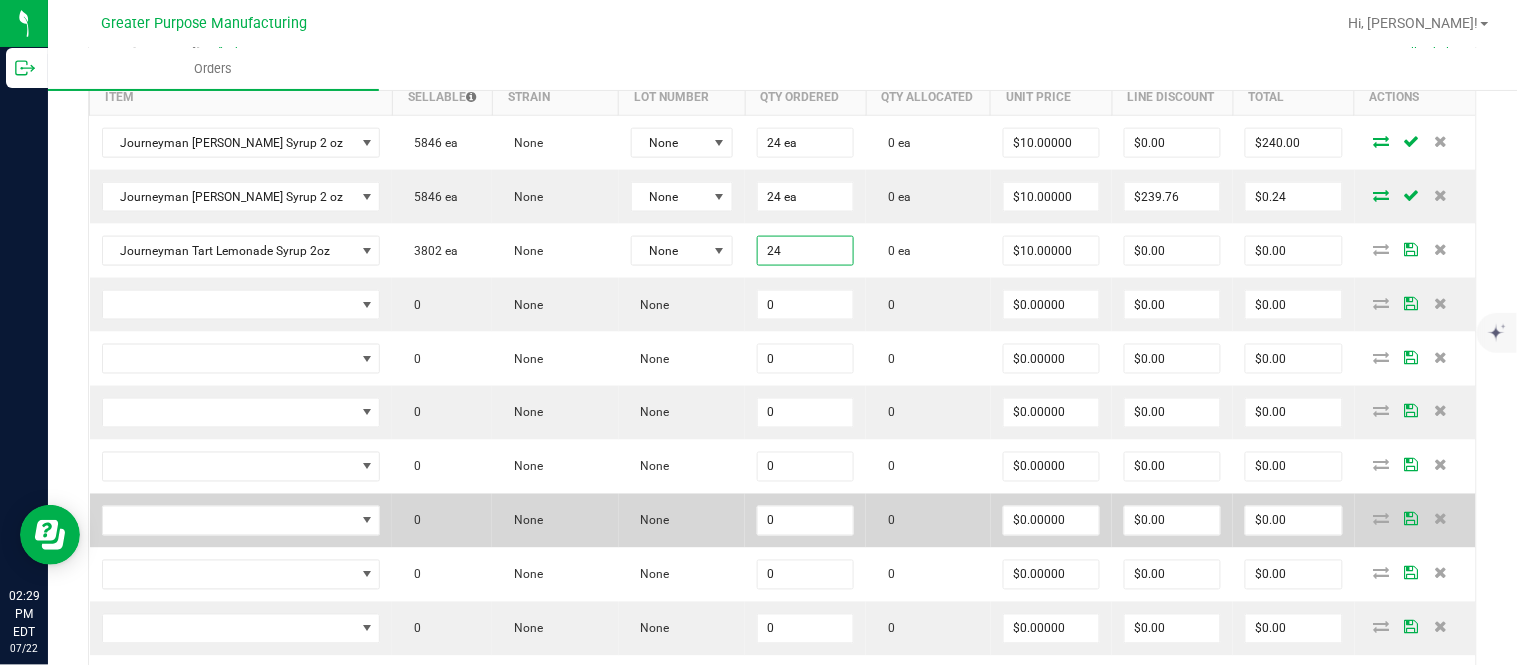 type on "24 ea" 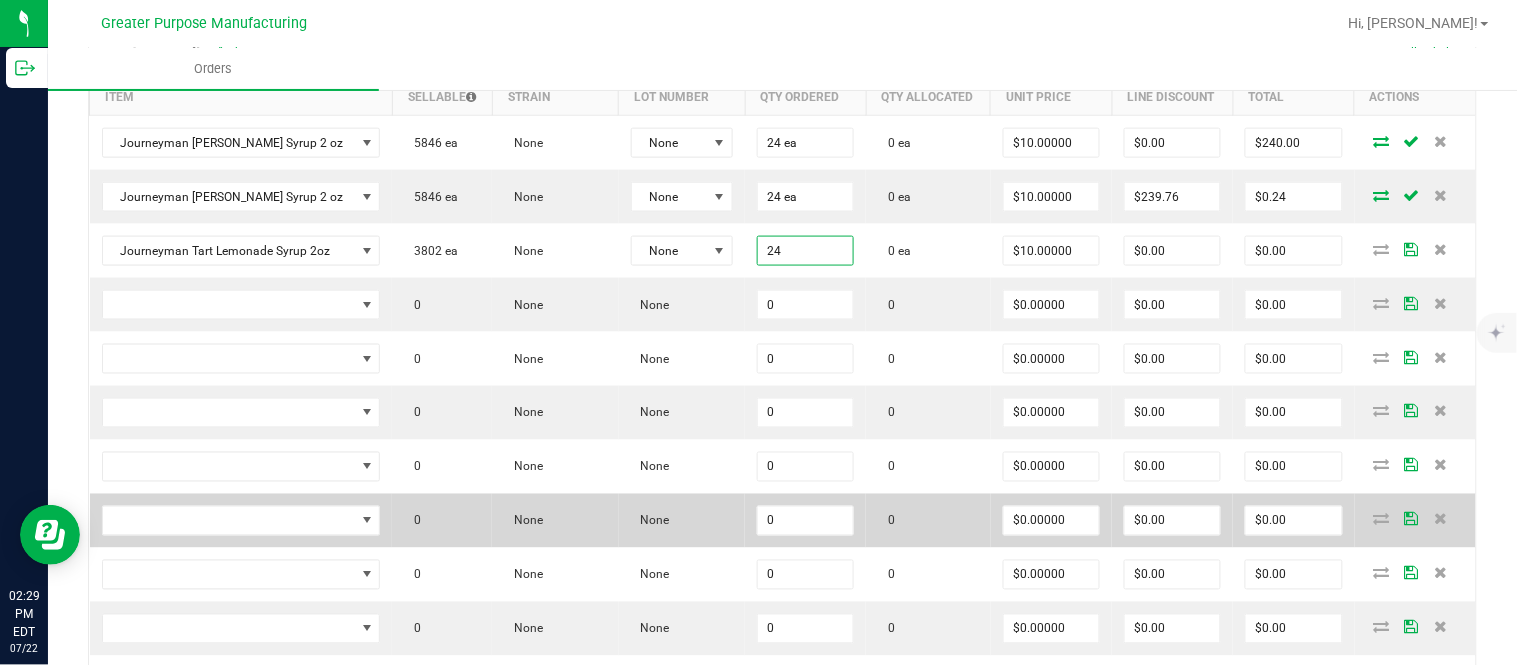 type on "10" 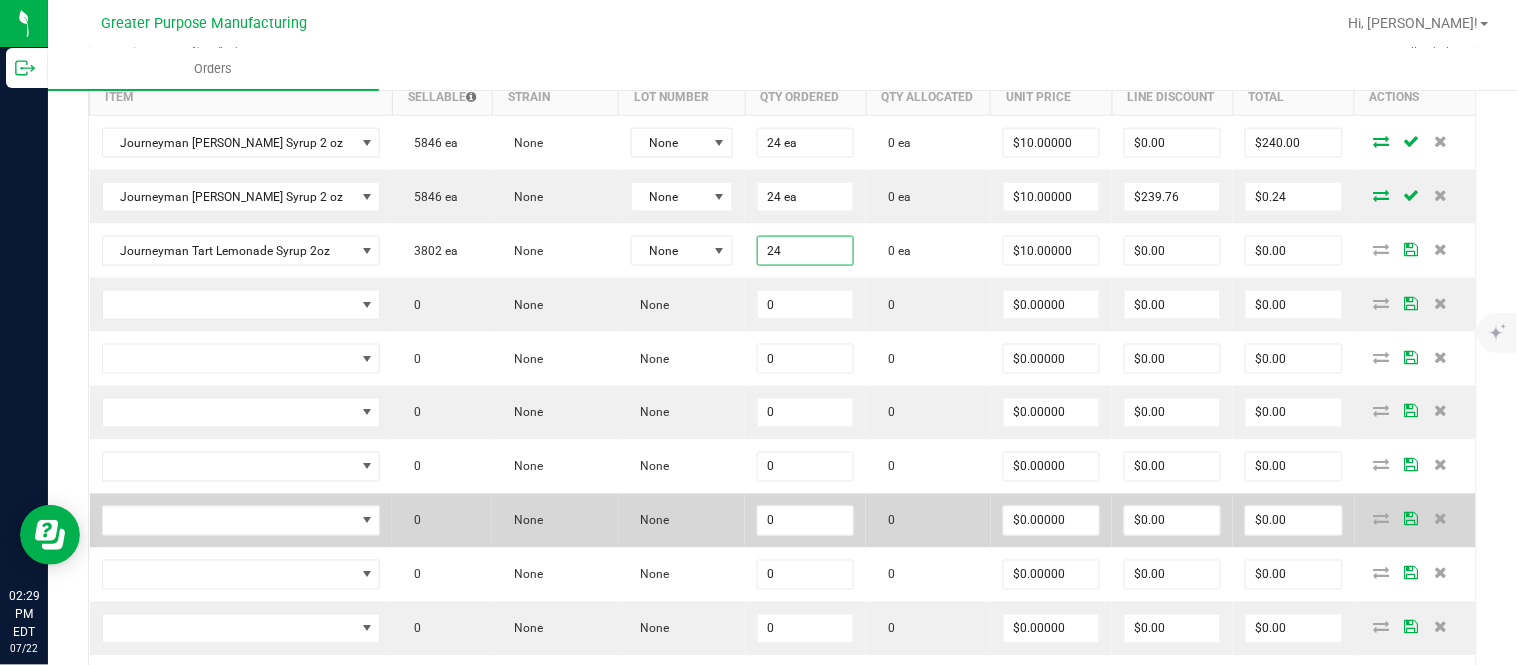 type on "$240.00" 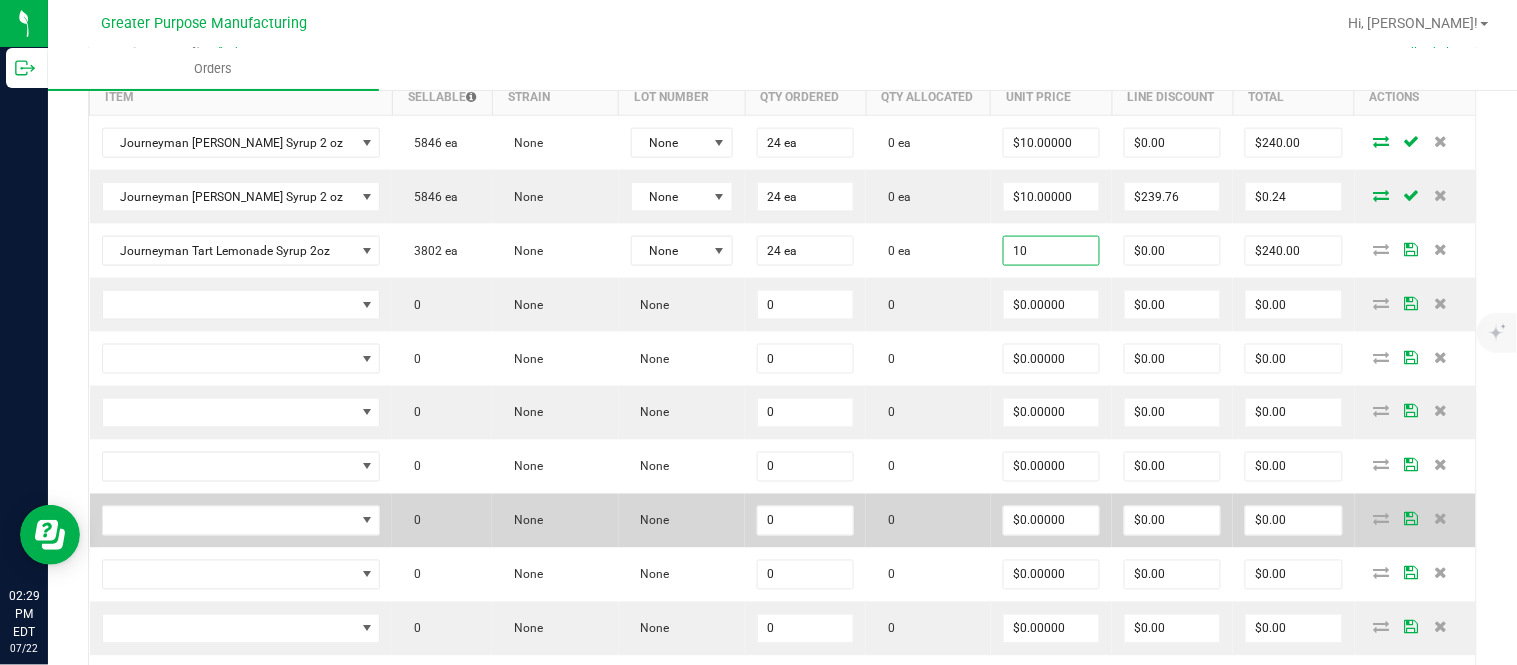 type on "$10.00000" 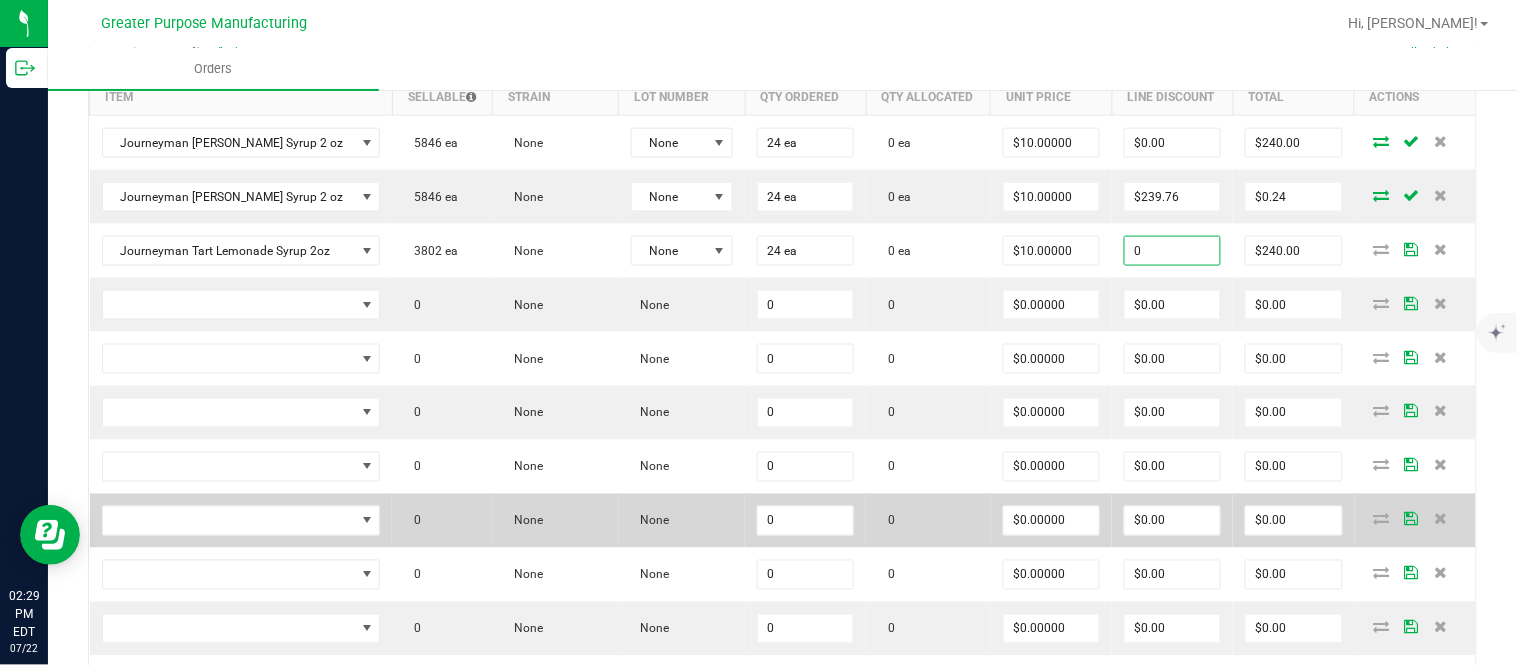 type on "$0.00" 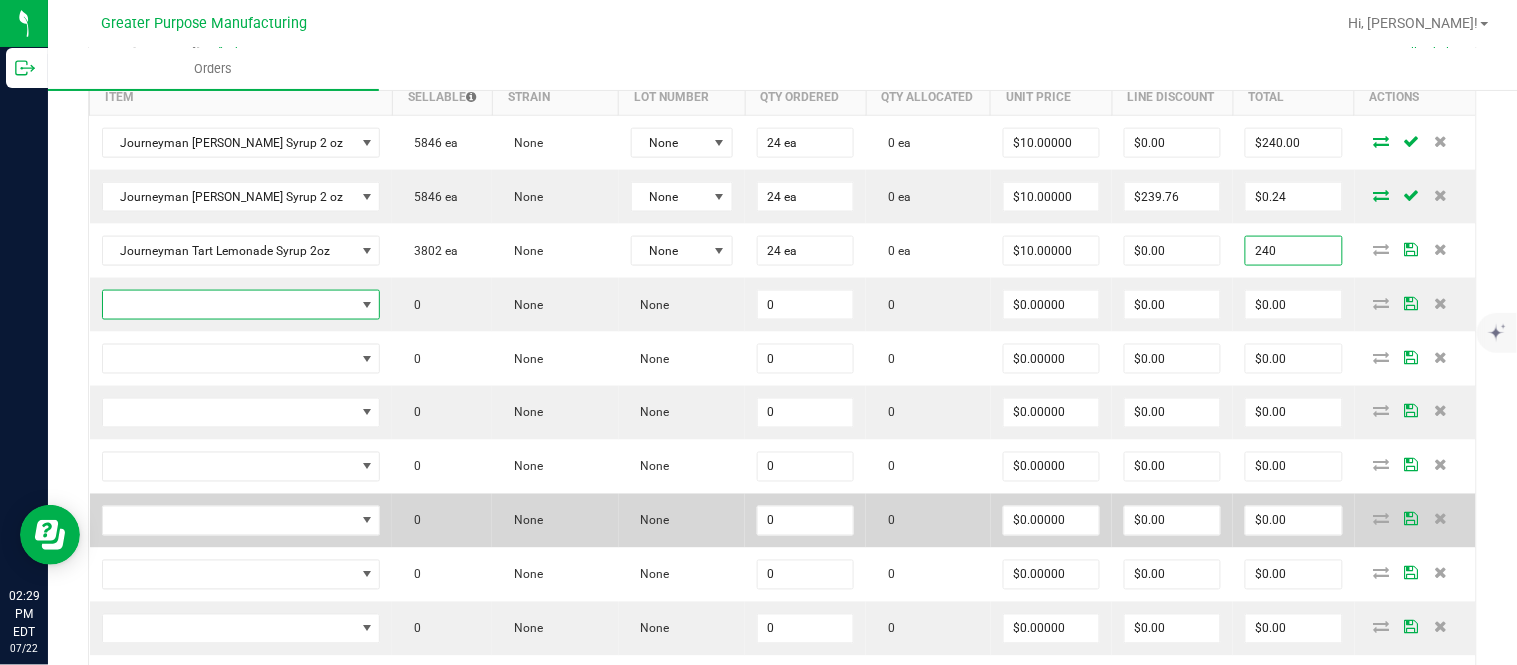 type on "$240.00" 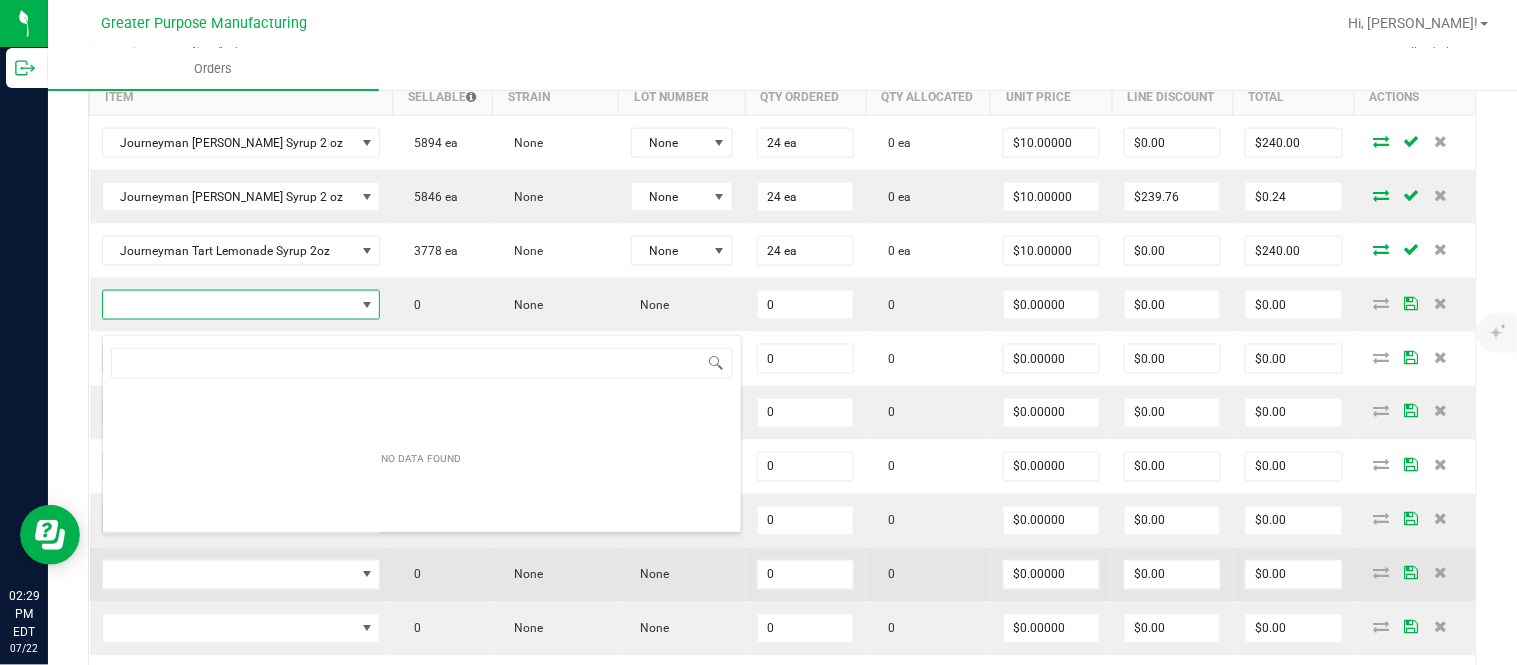 scroll, scrollTop: 99970, scrollLeft: 99731, axis: both 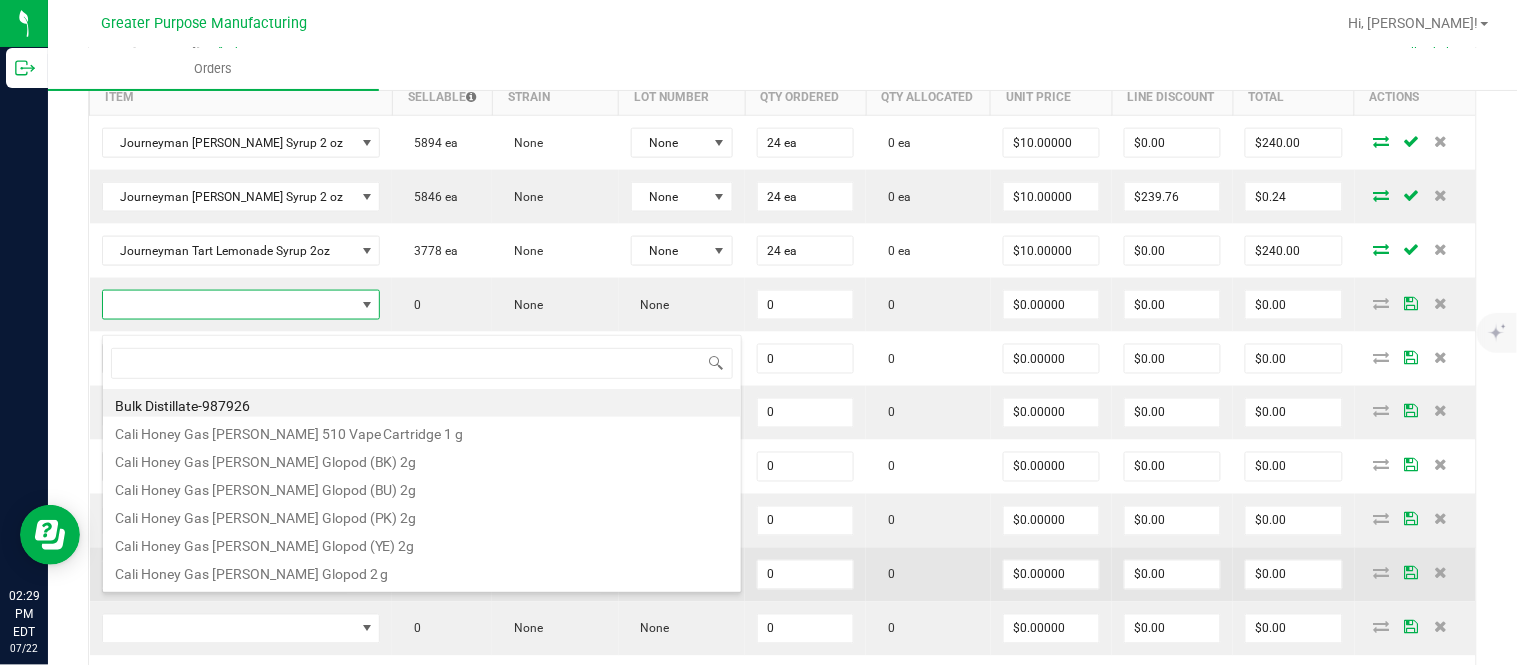 type on "1.37.61.471.0" 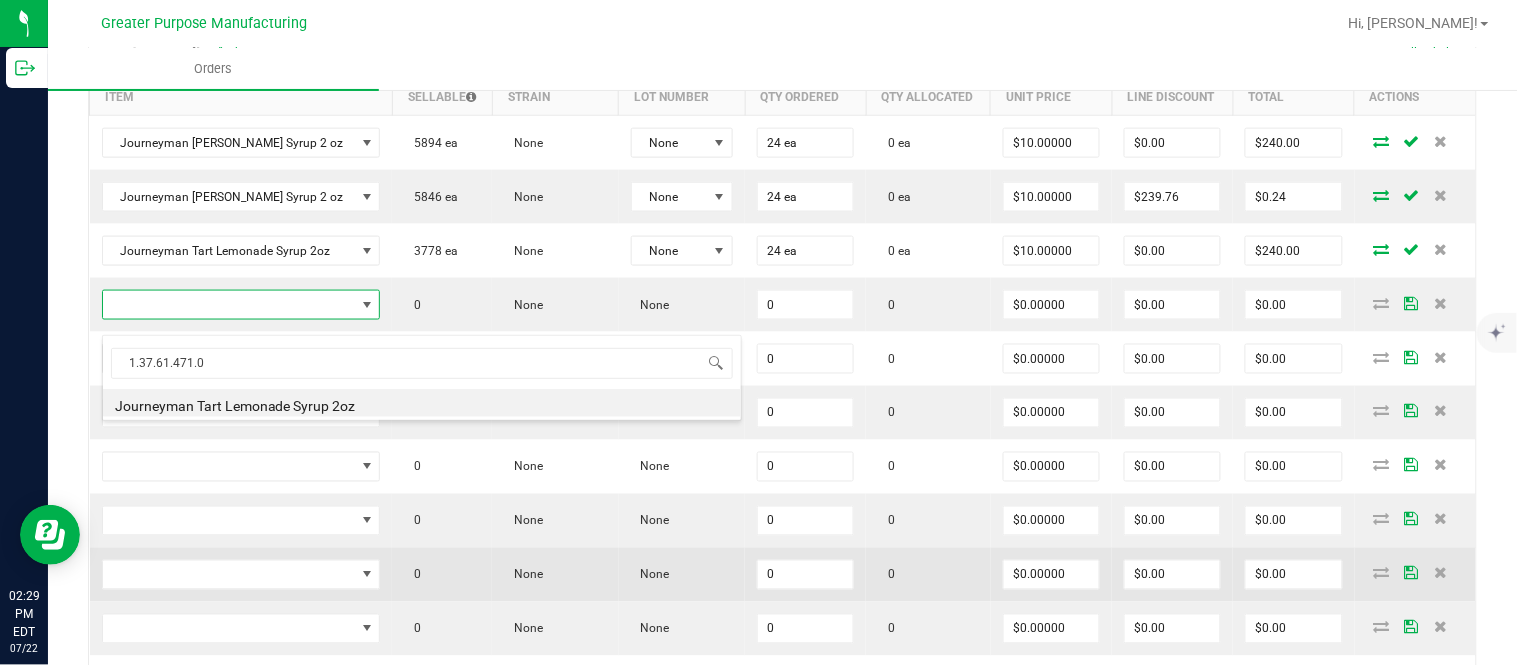 type on "0 ea" 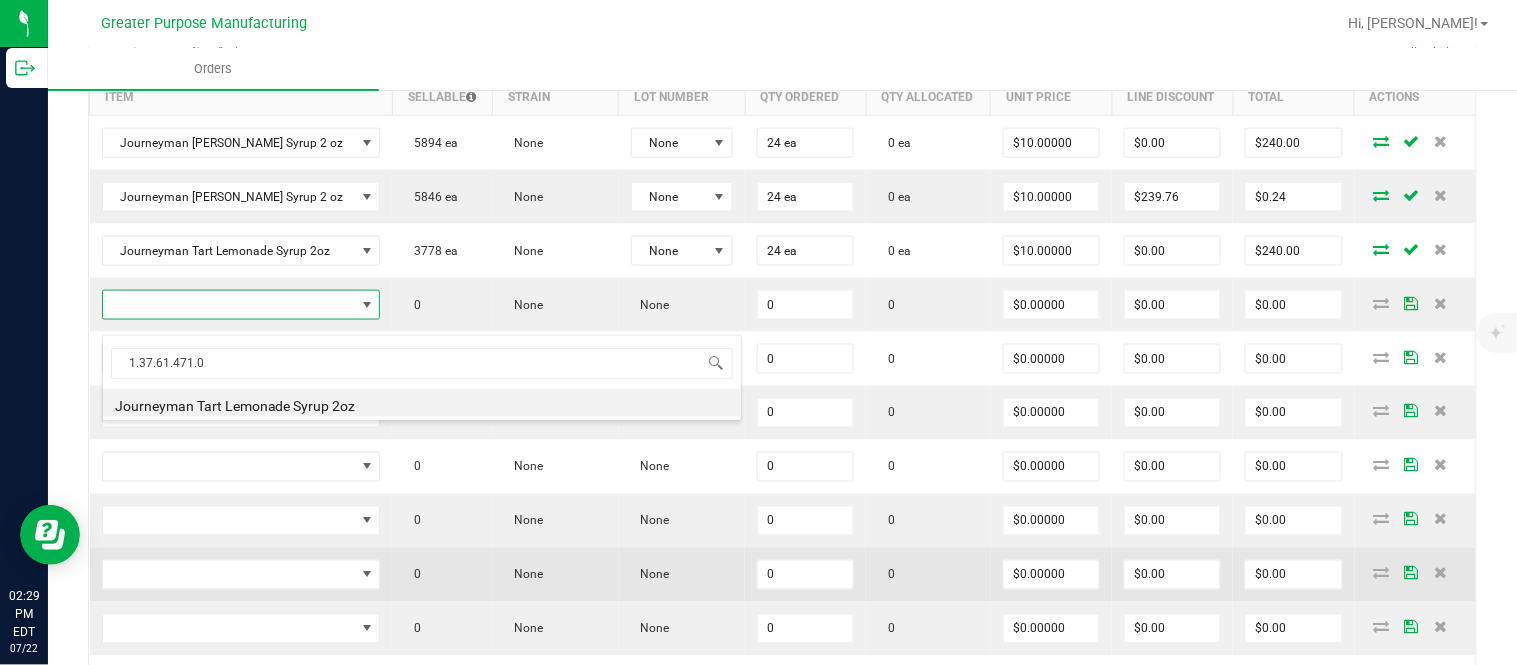 type on "$10.00000" 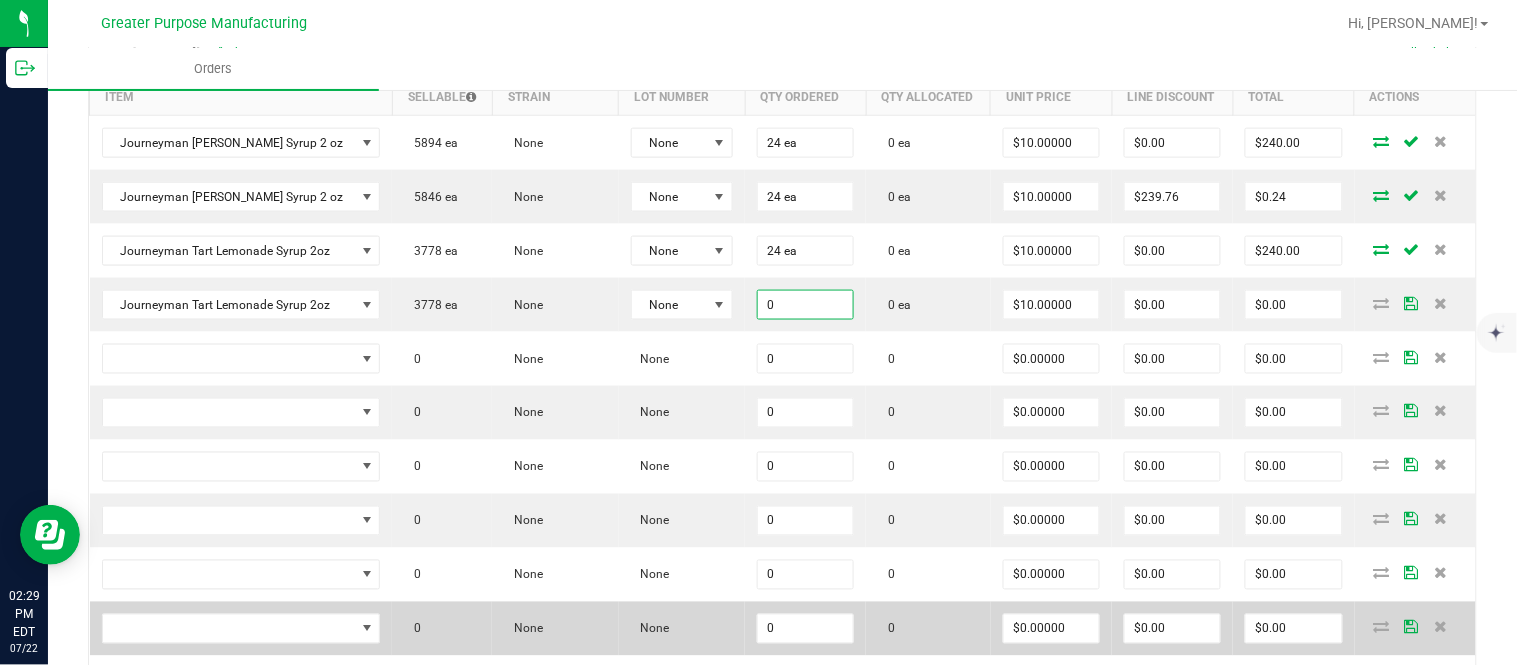 paste on "24" 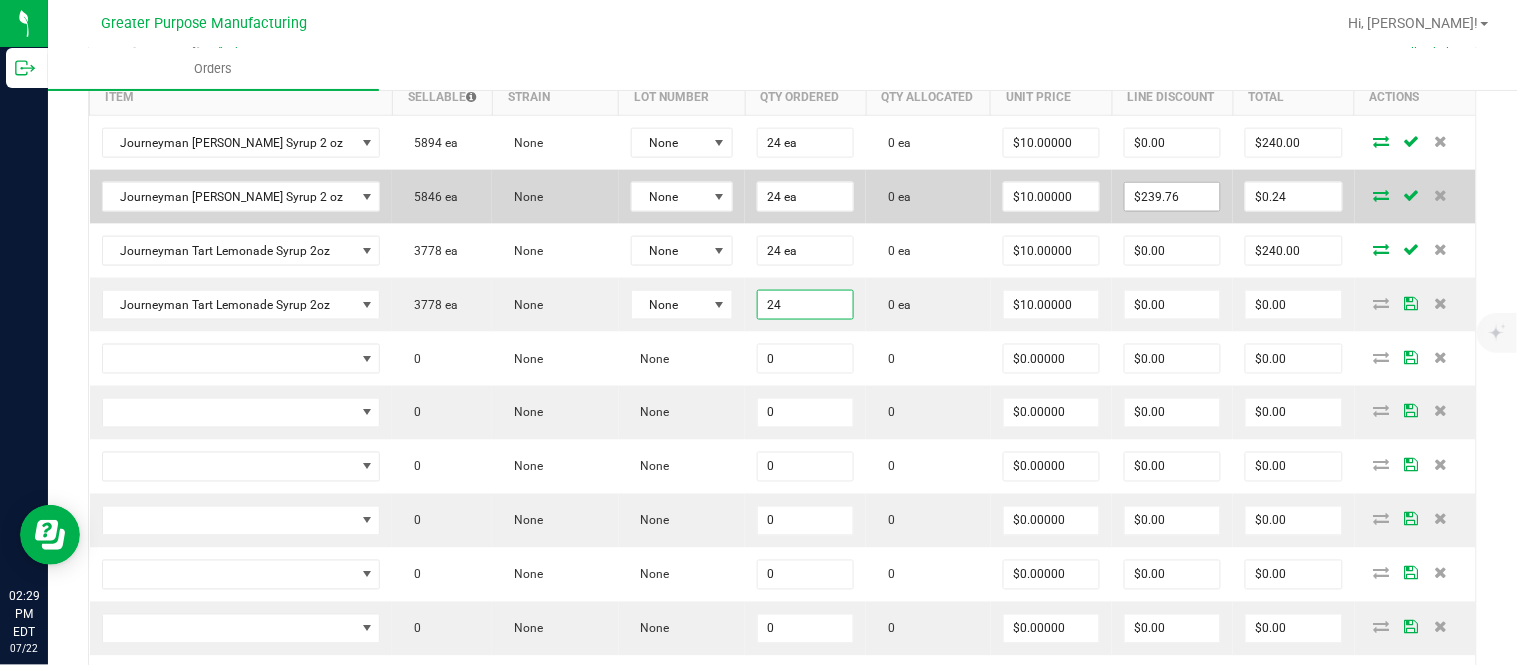 click on "$239.76" at bounding box center [1172, 197] 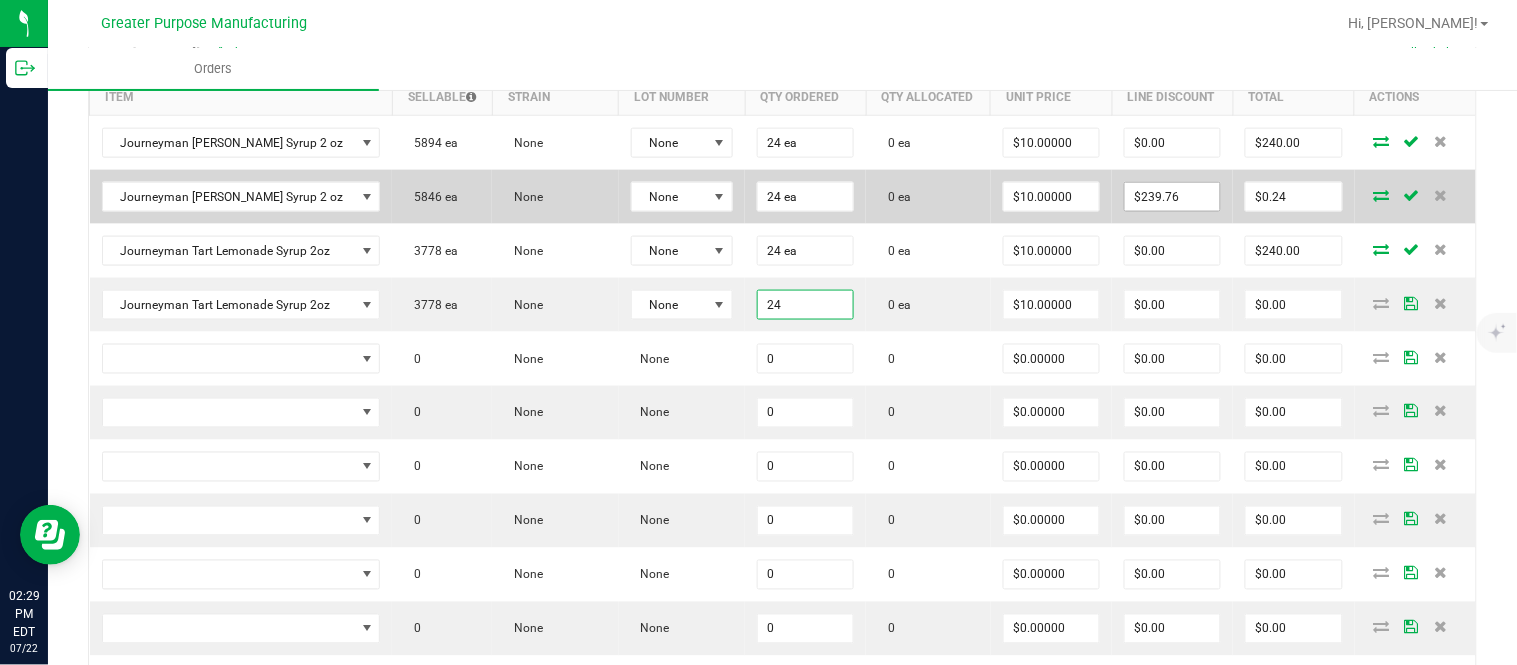 click on "$239.76" at bounding box center [1172, 197] 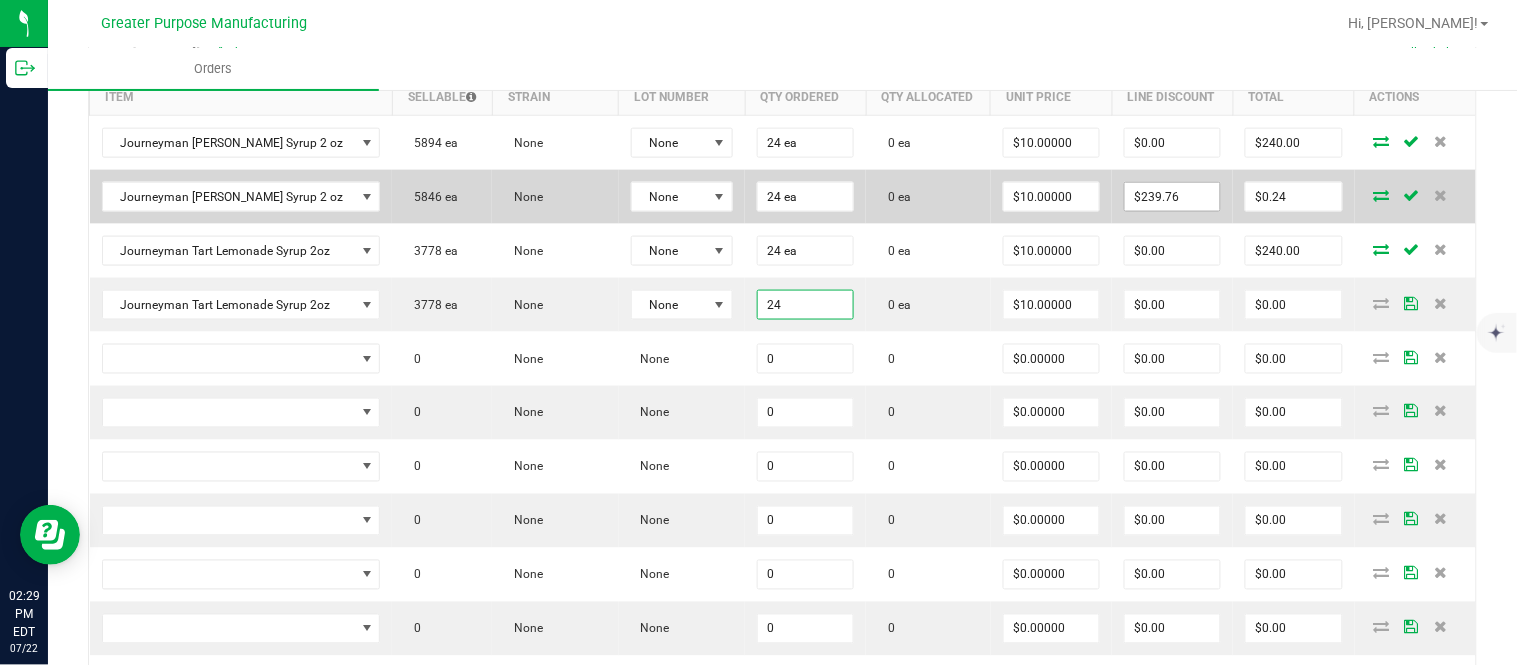 type on "24 ea" 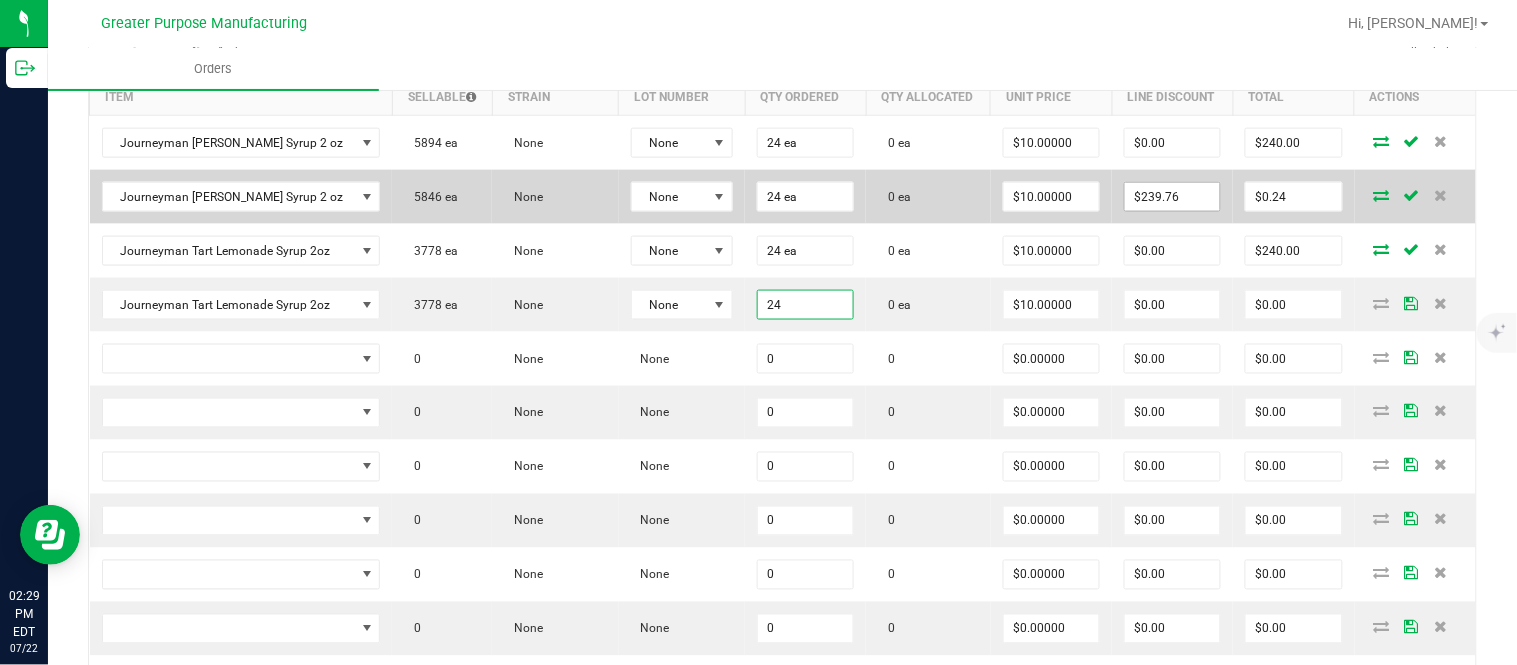 type on "$240.00" 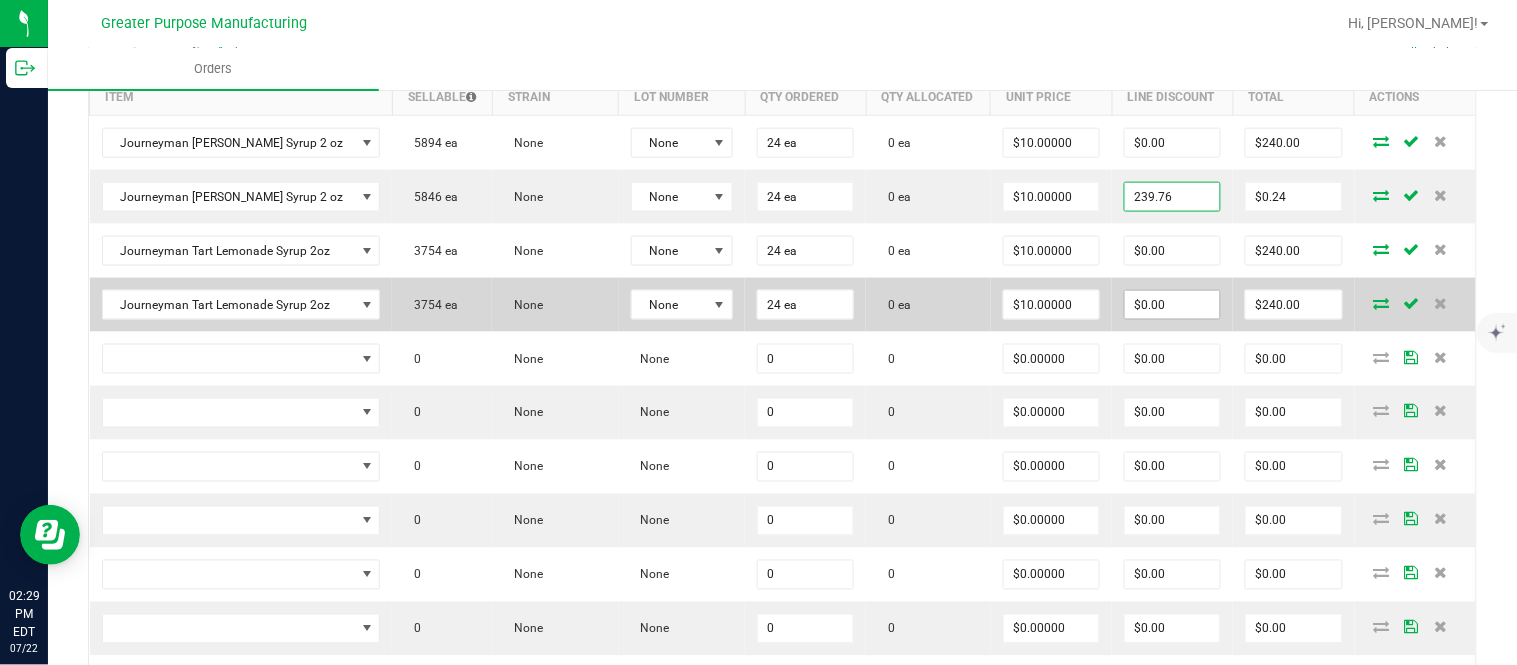 click on "$0.00" at bounding box center (1172, 305) 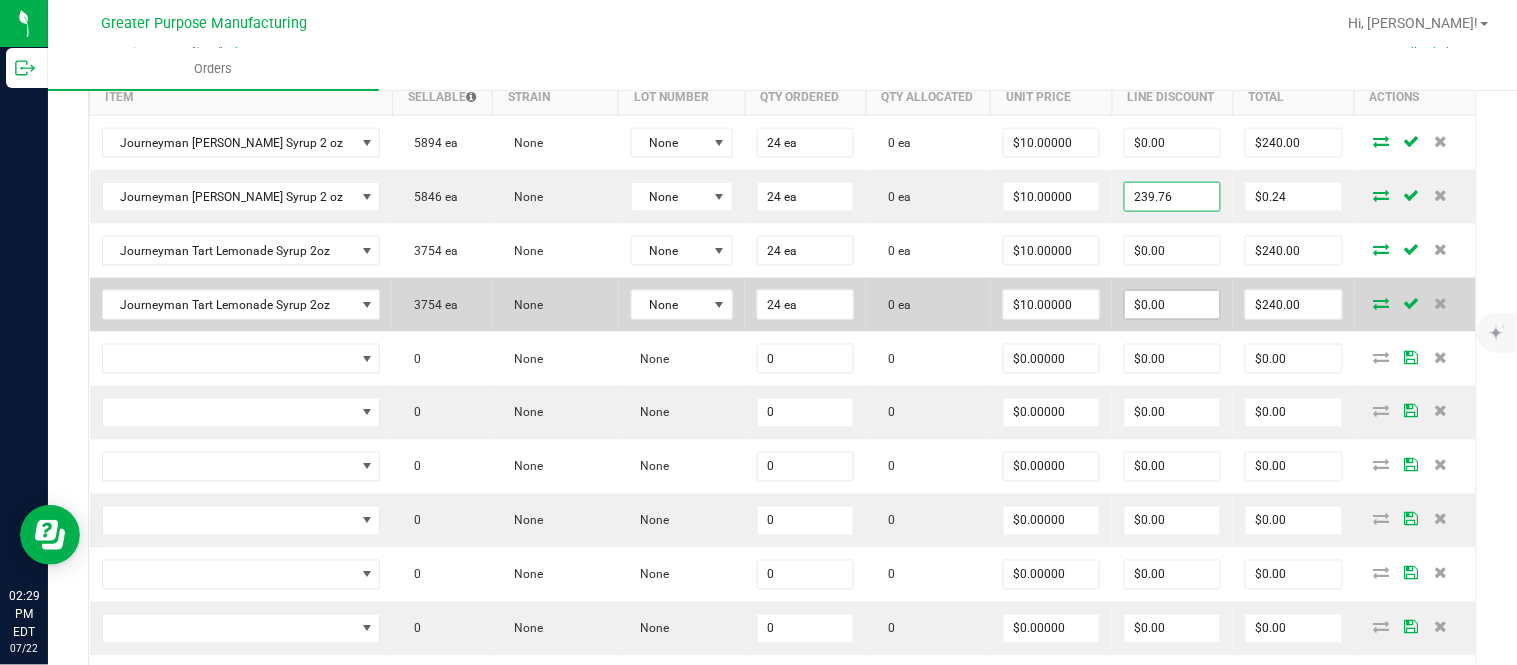 type on "$239.76" 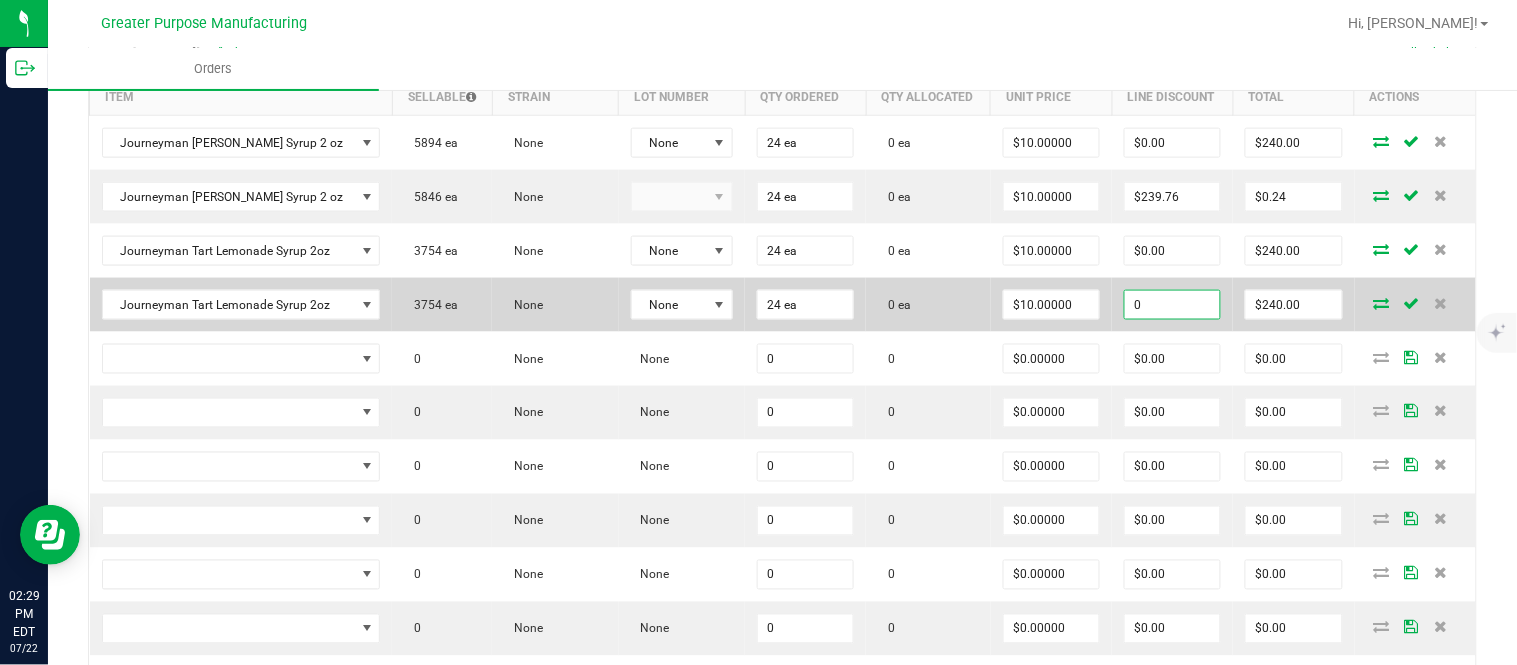 paste on "239.76" 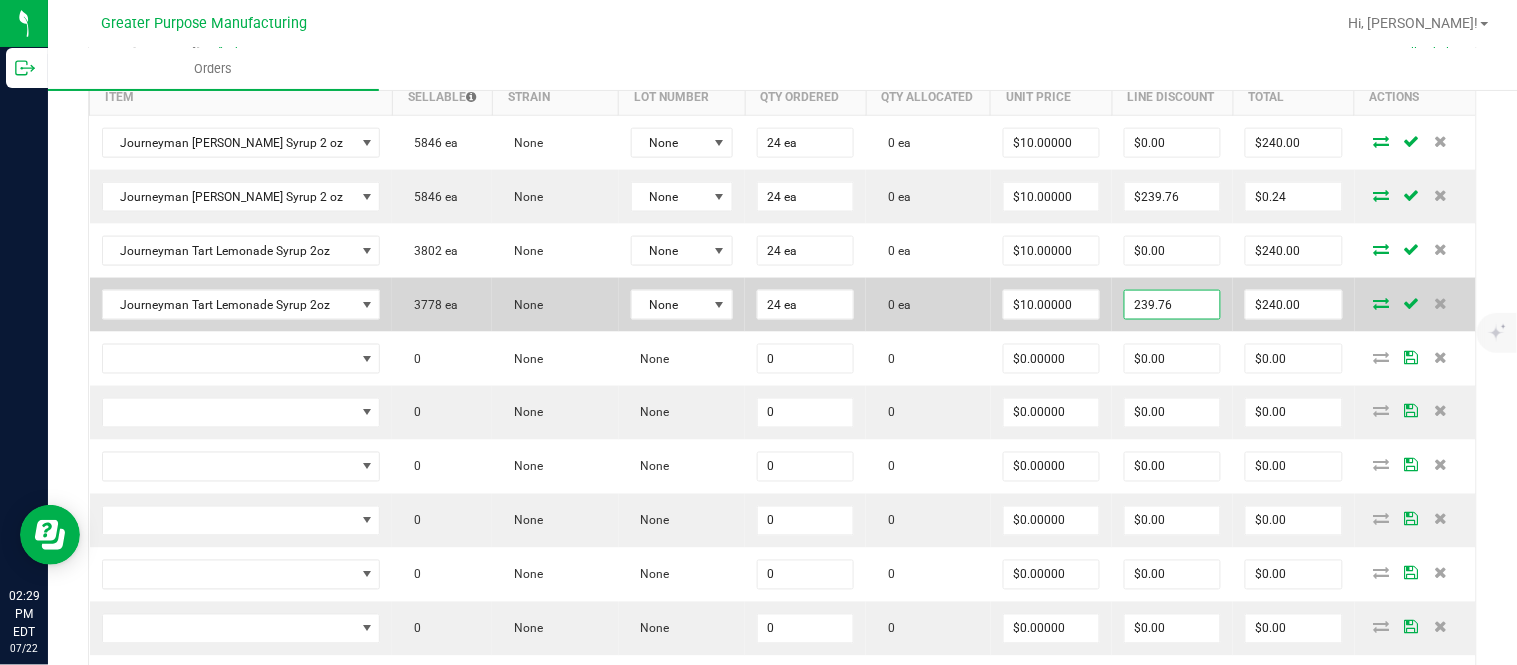 type on "$239.76" 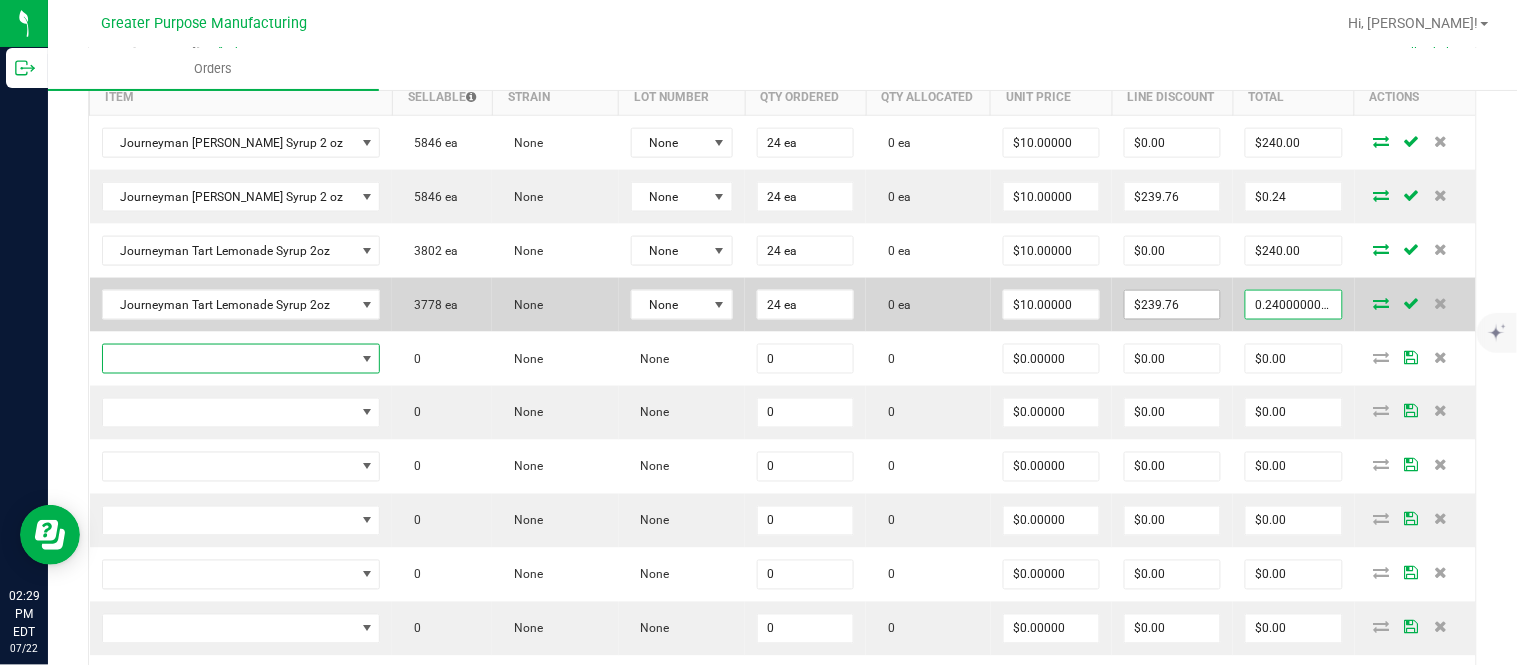 type on "$0.24" 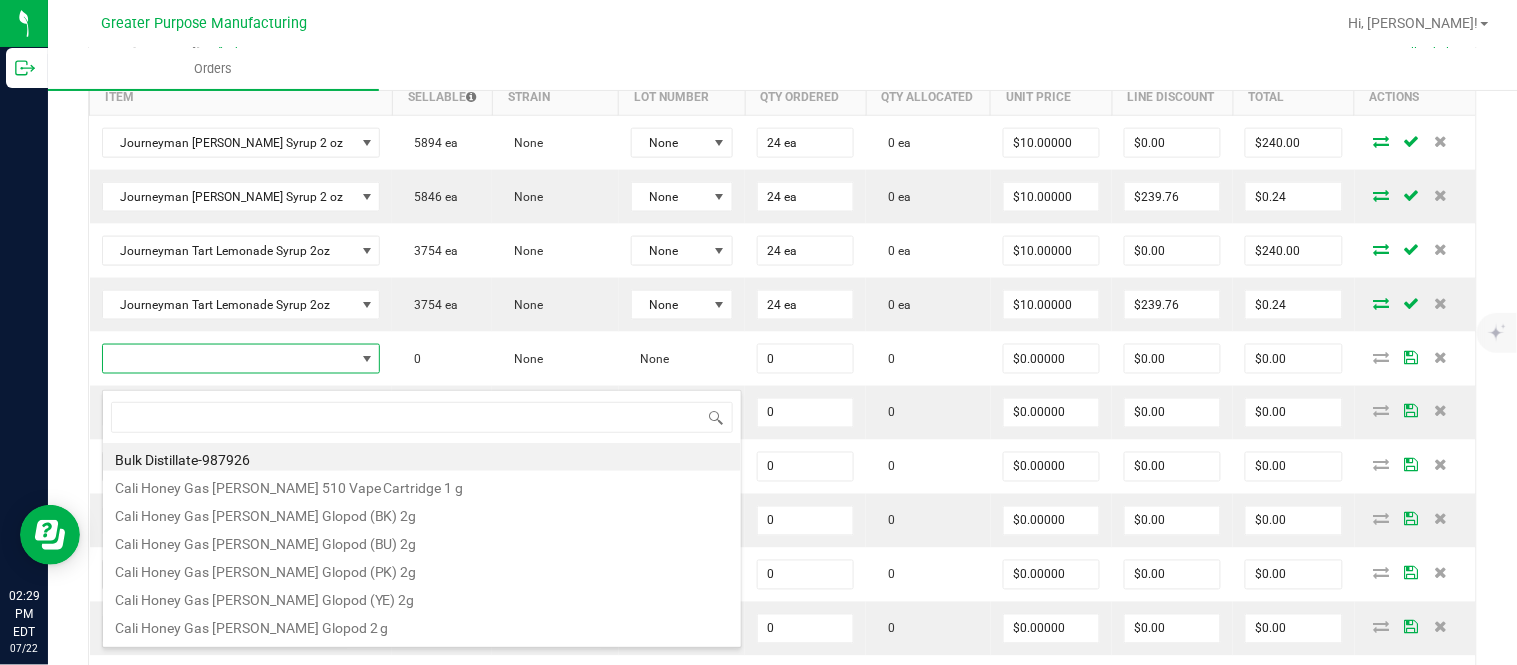 scroll, scrollTop: 99970, scrollLeft: 99731, axis: both 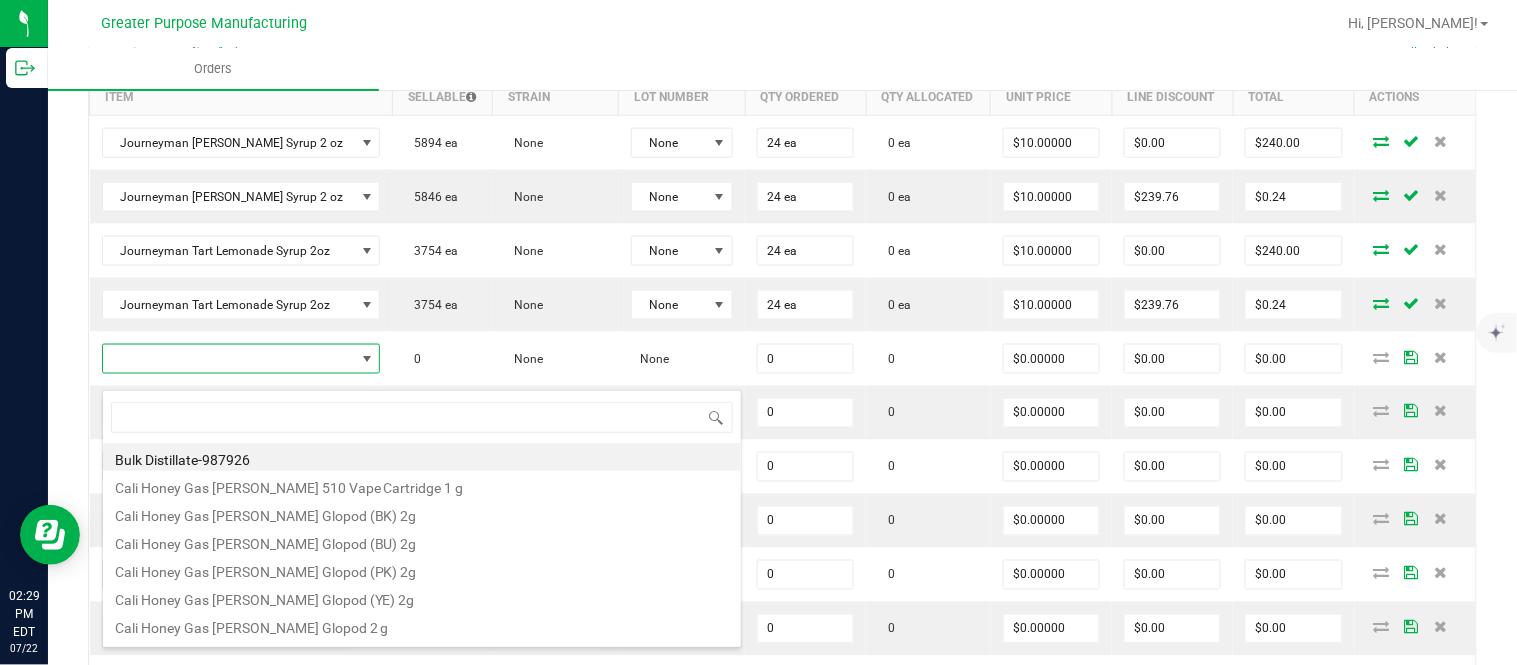 type on "1.37.61.472.0" 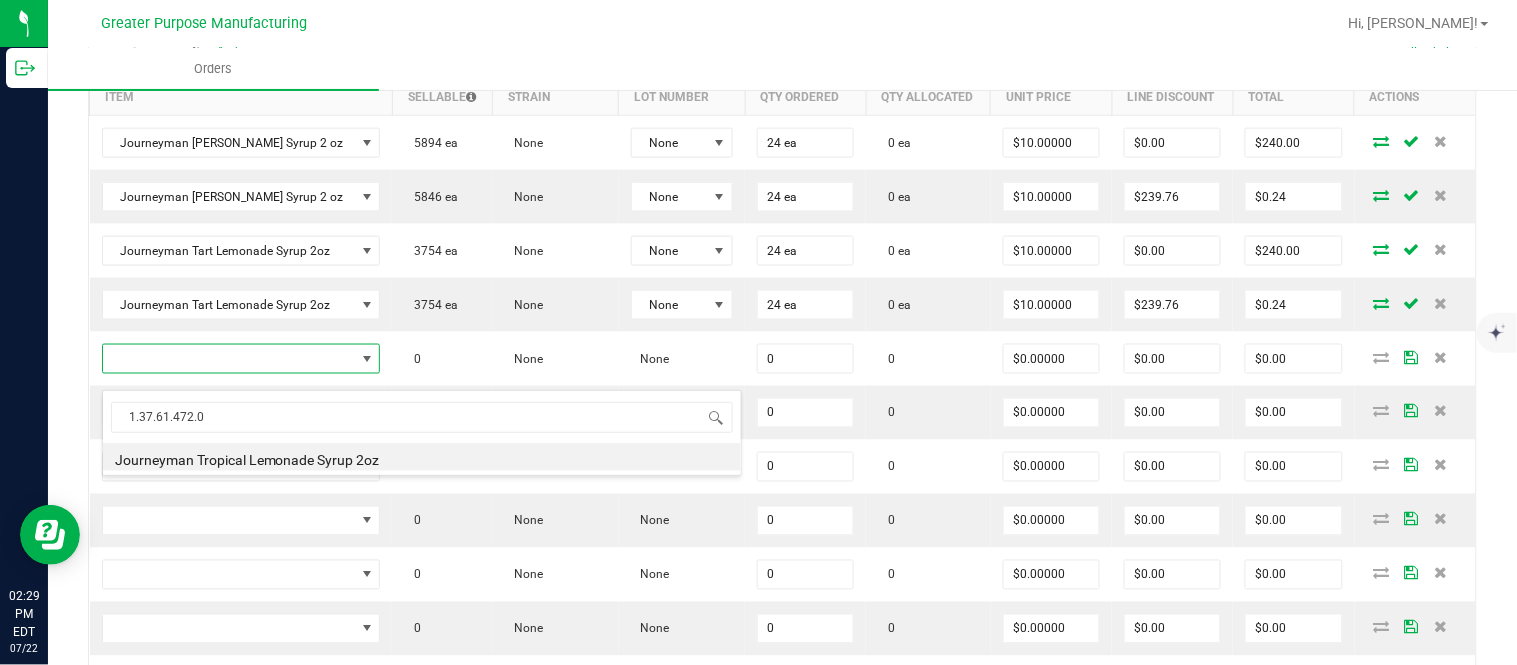 type on "0 ea" 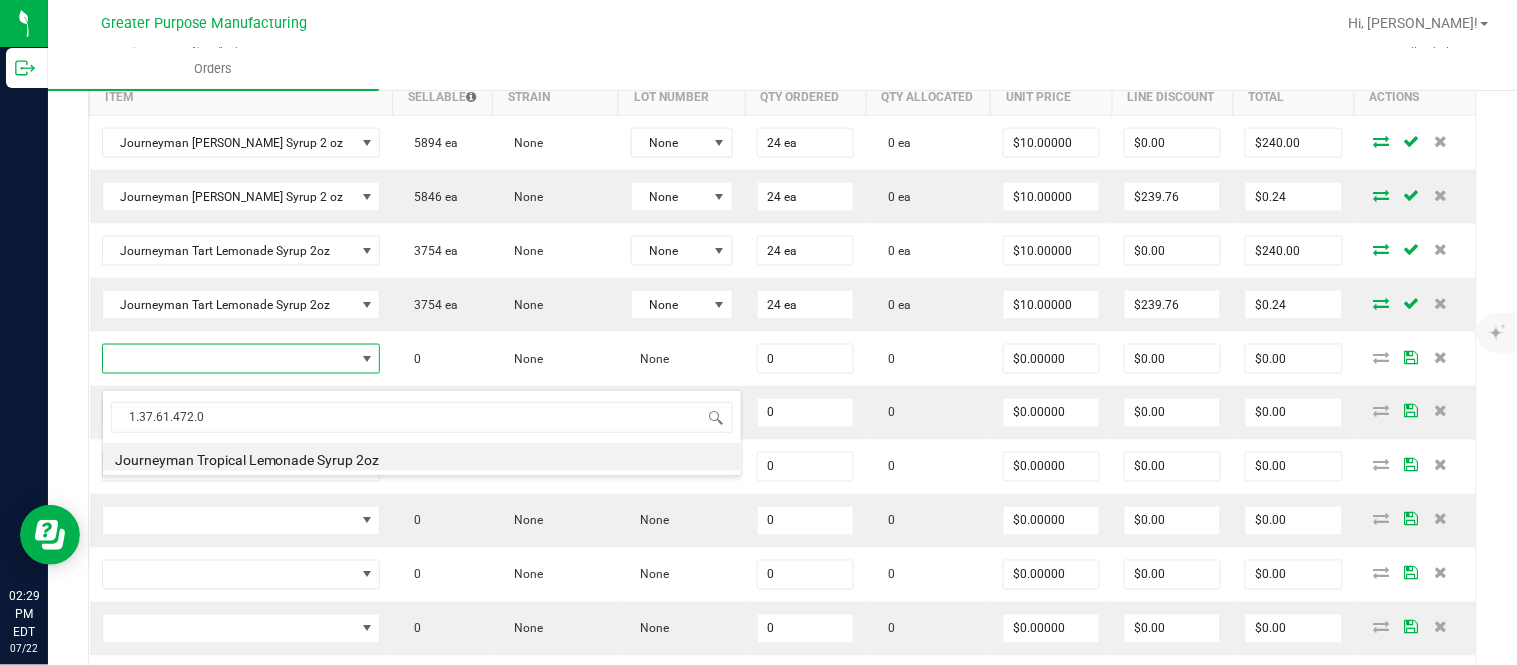 type on "$10.00000" 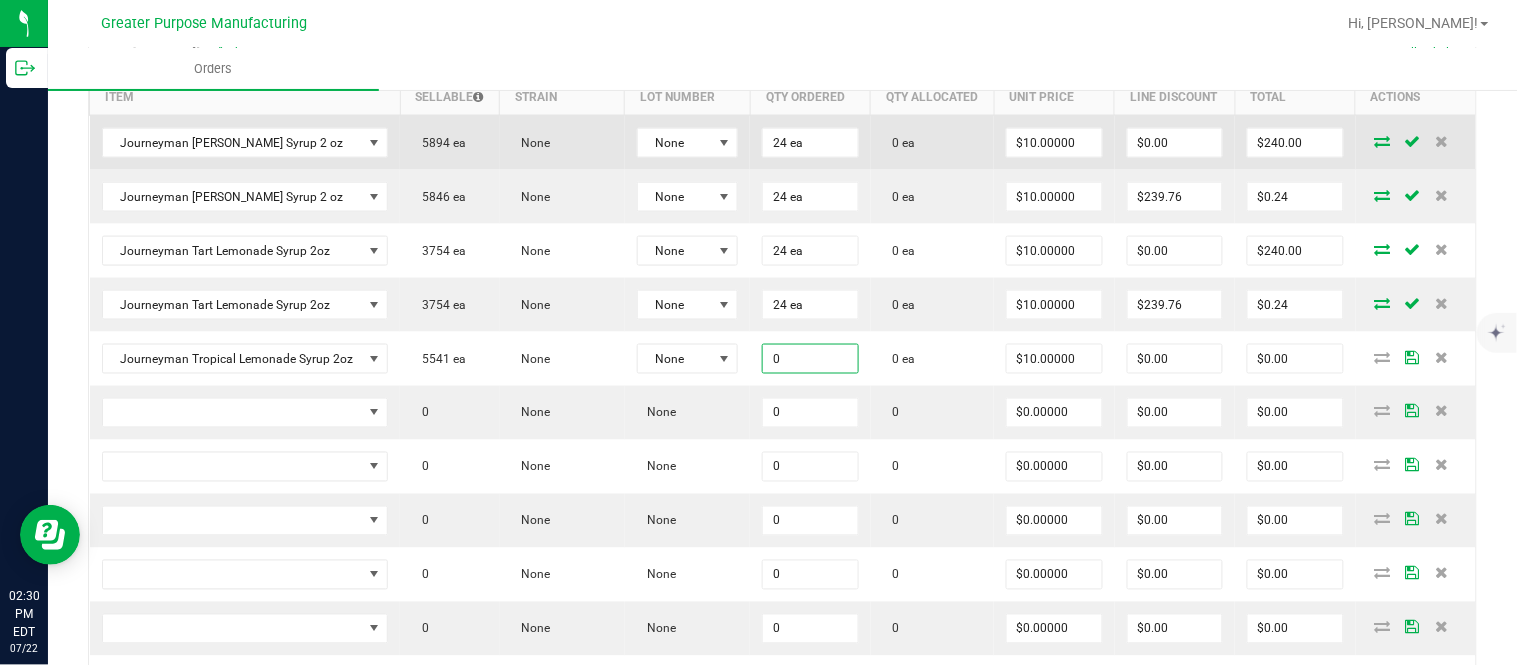 paste on "24" 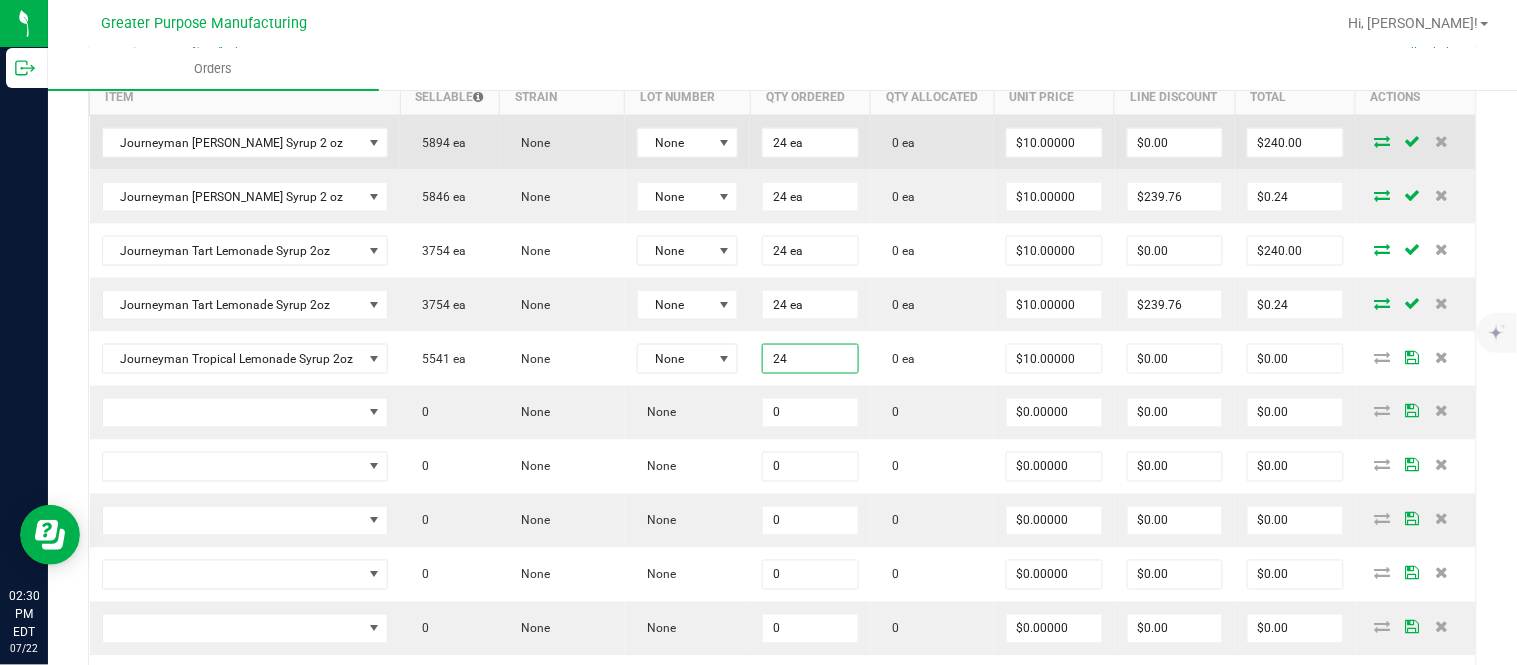 type on "24 ea" 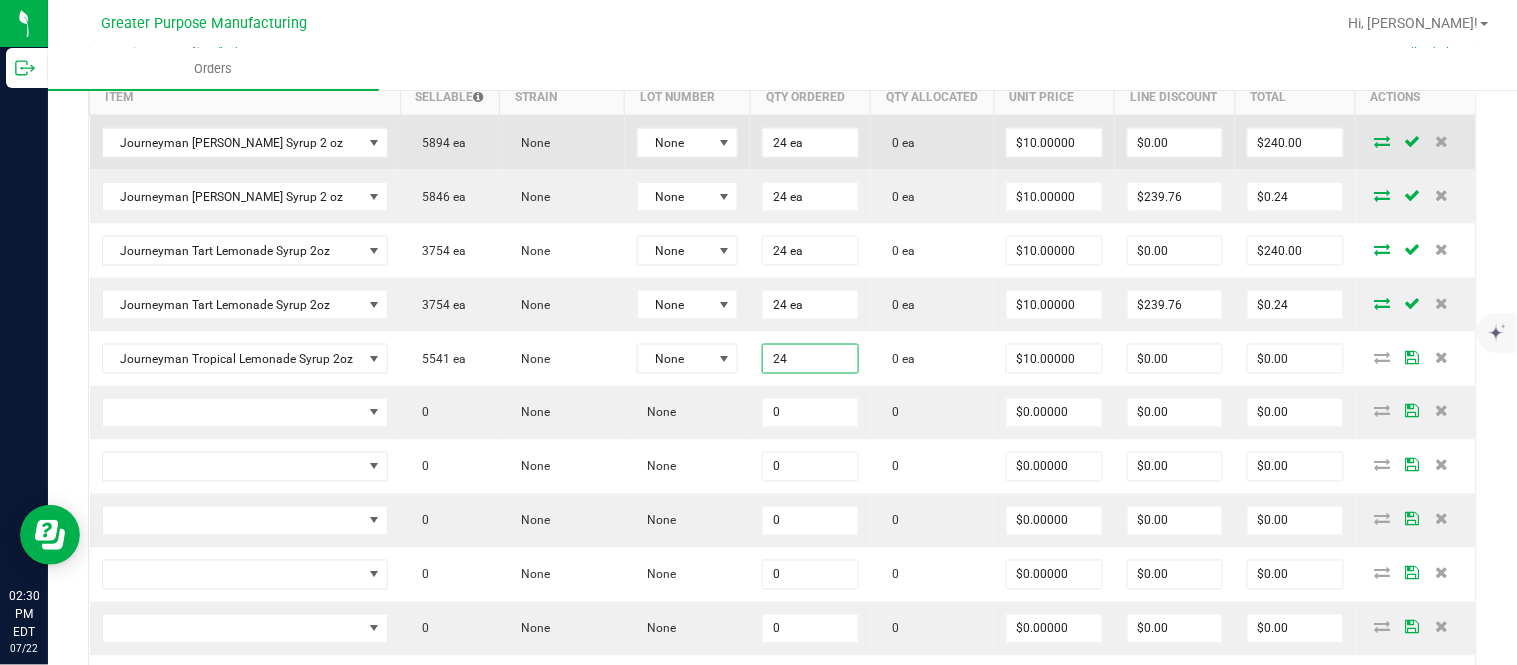 type on "10" 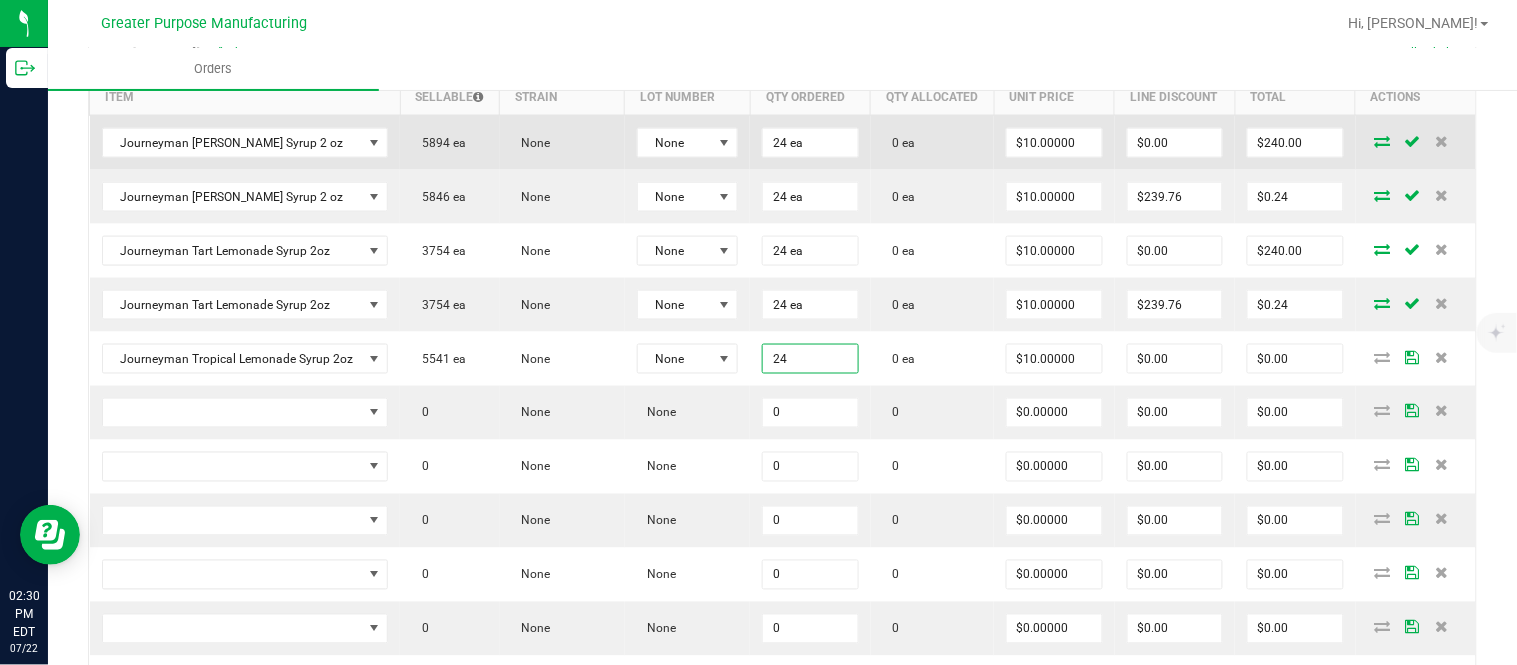 type on "$240.00" 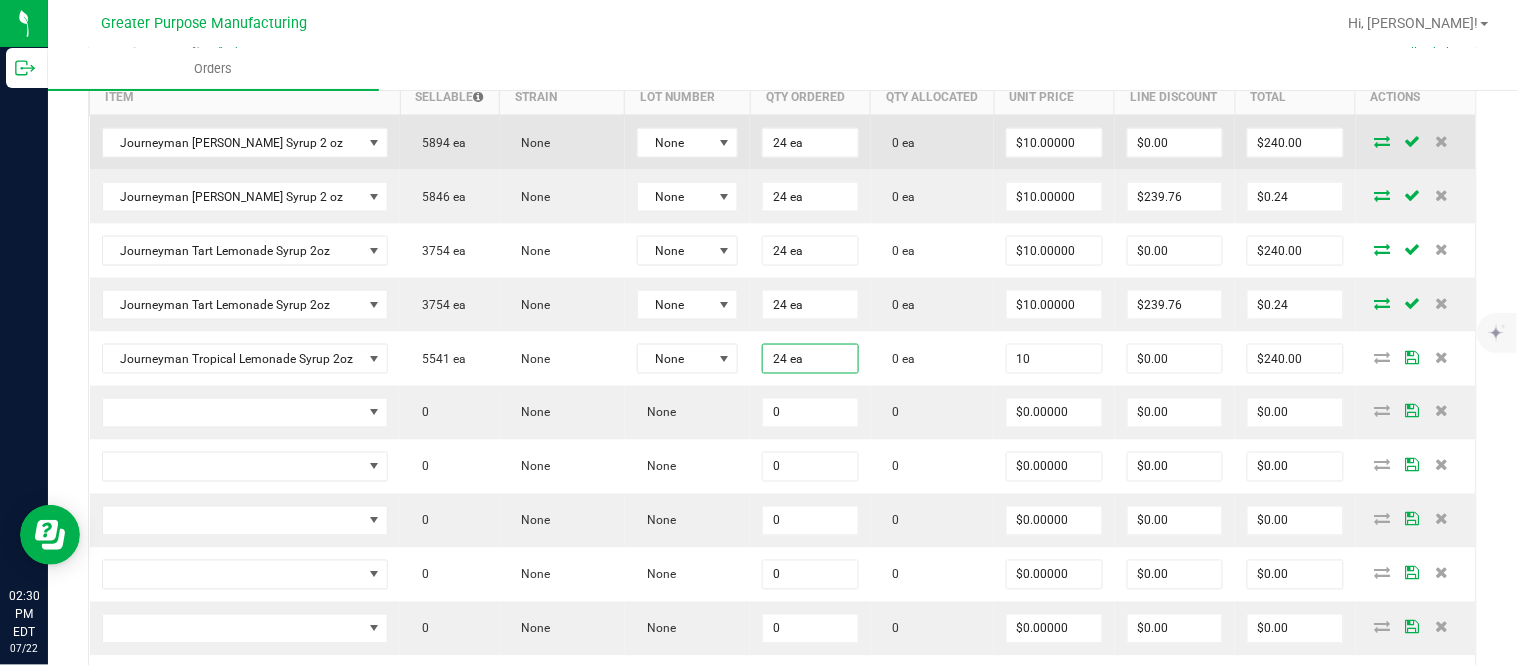 type on "$10.00000" 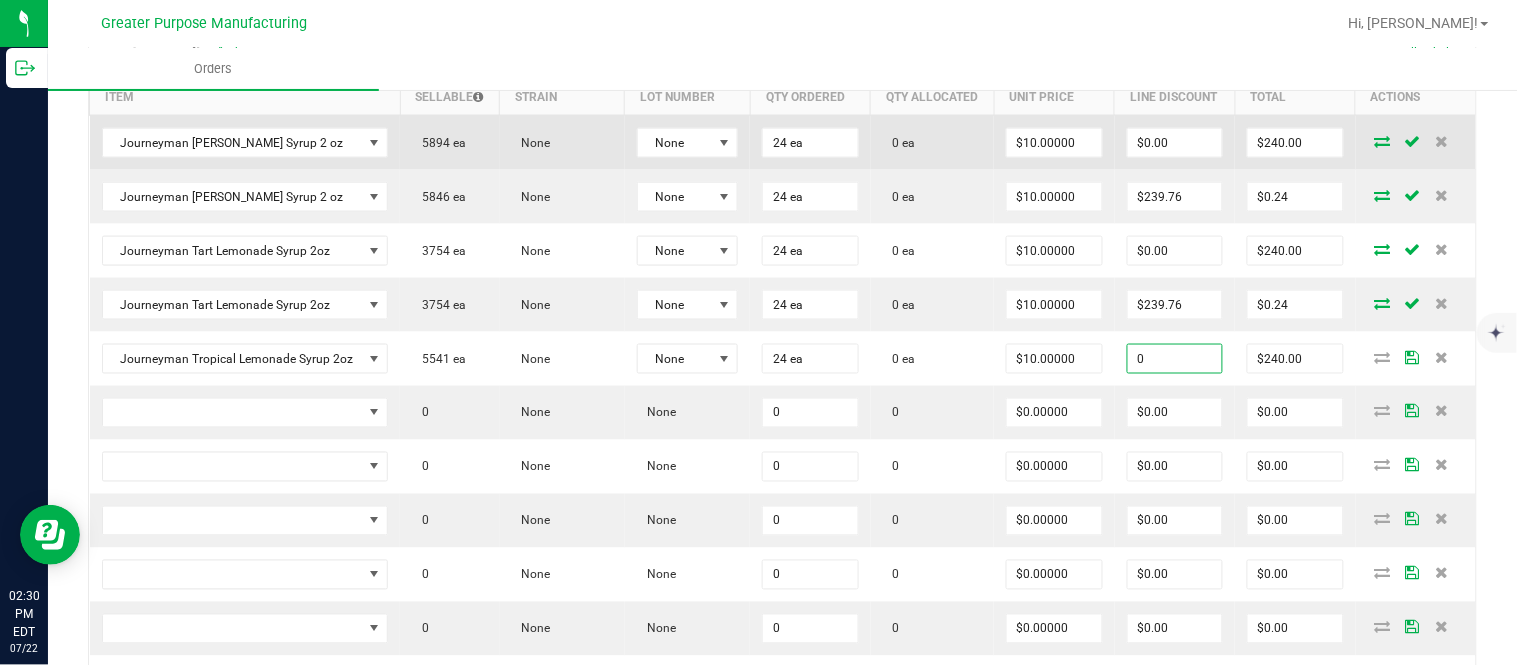 type on "$0.00" 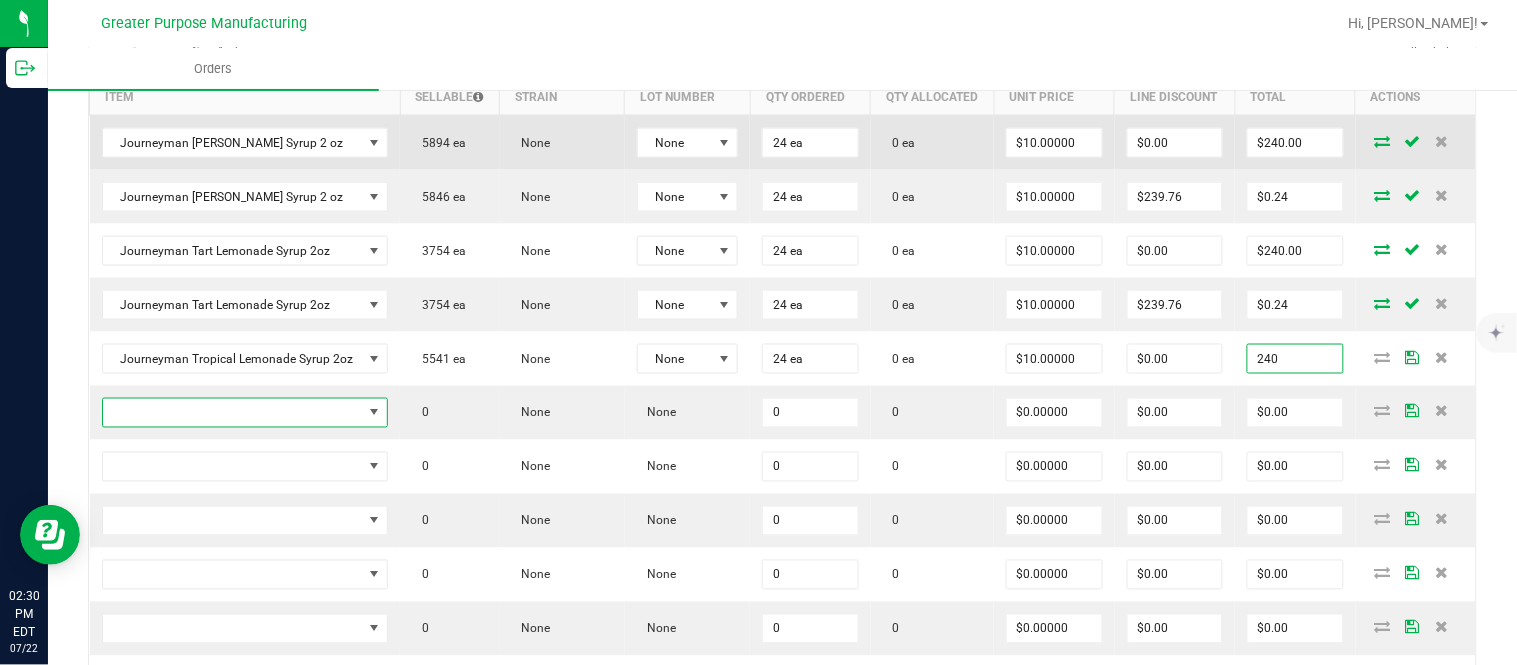 type on "$240.00" 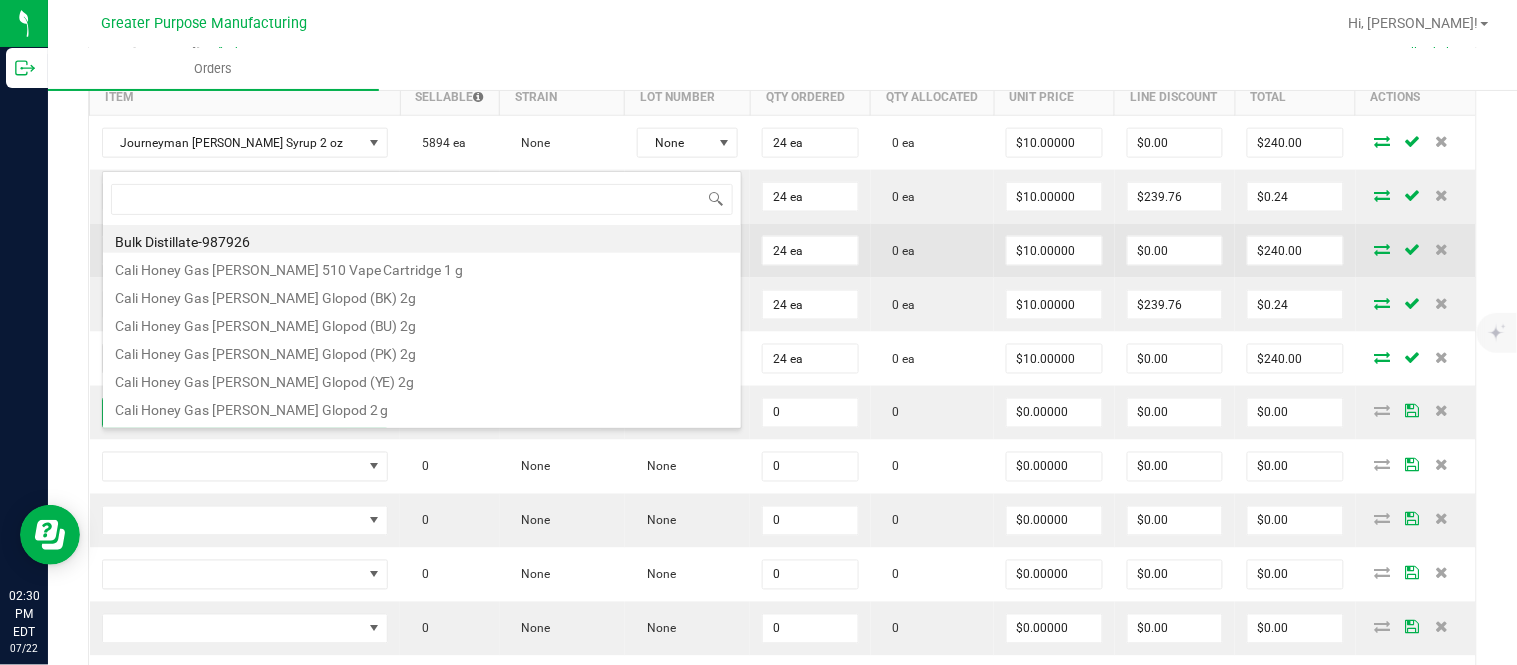 scroll, scrollTop: 99970, scrollLeft: 99720, axis: both 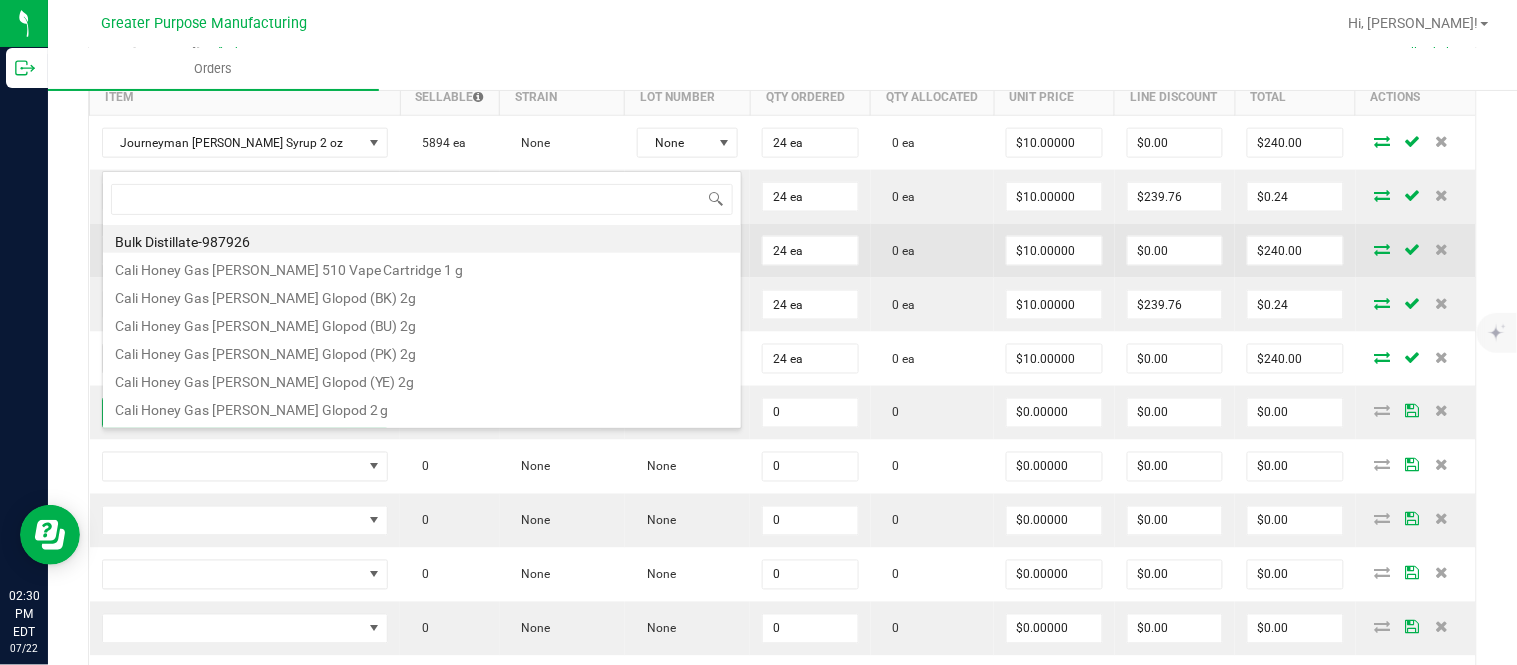 type on "1.3.13.1024.0" 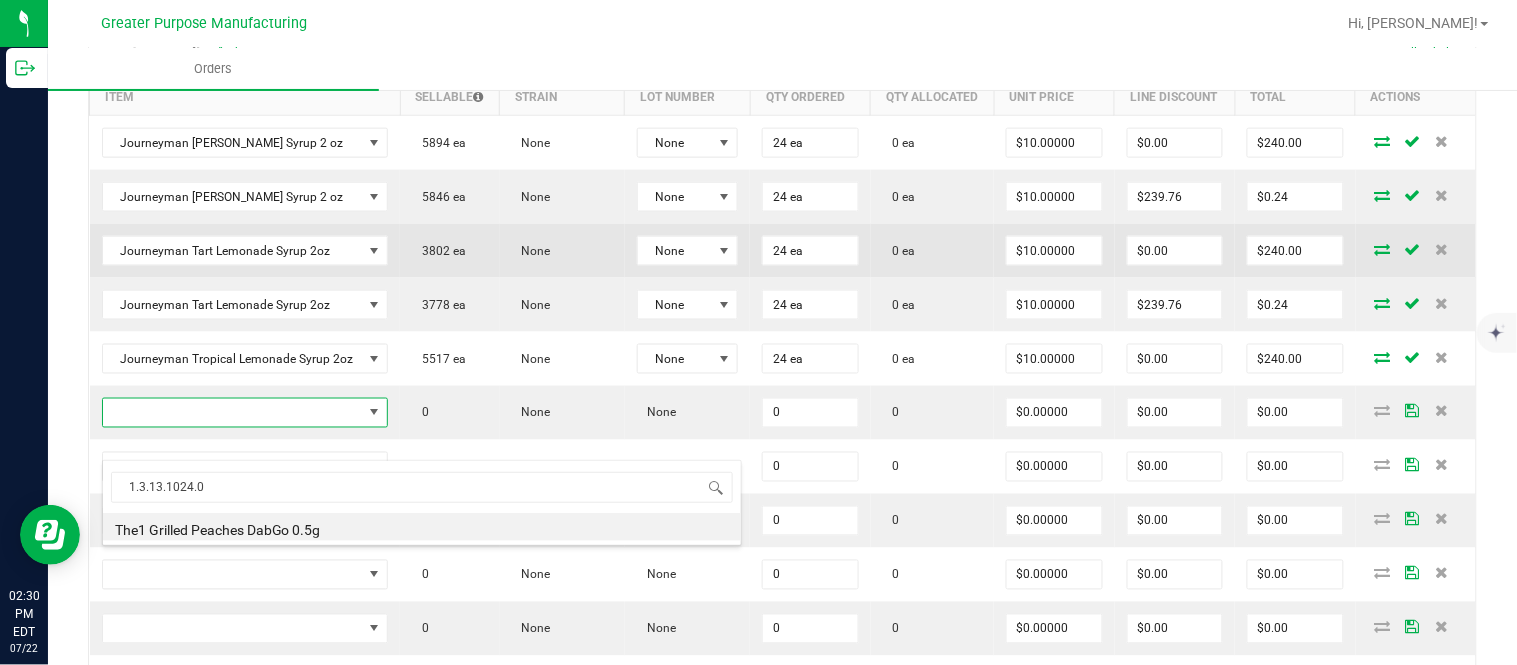 type on "0 ea" 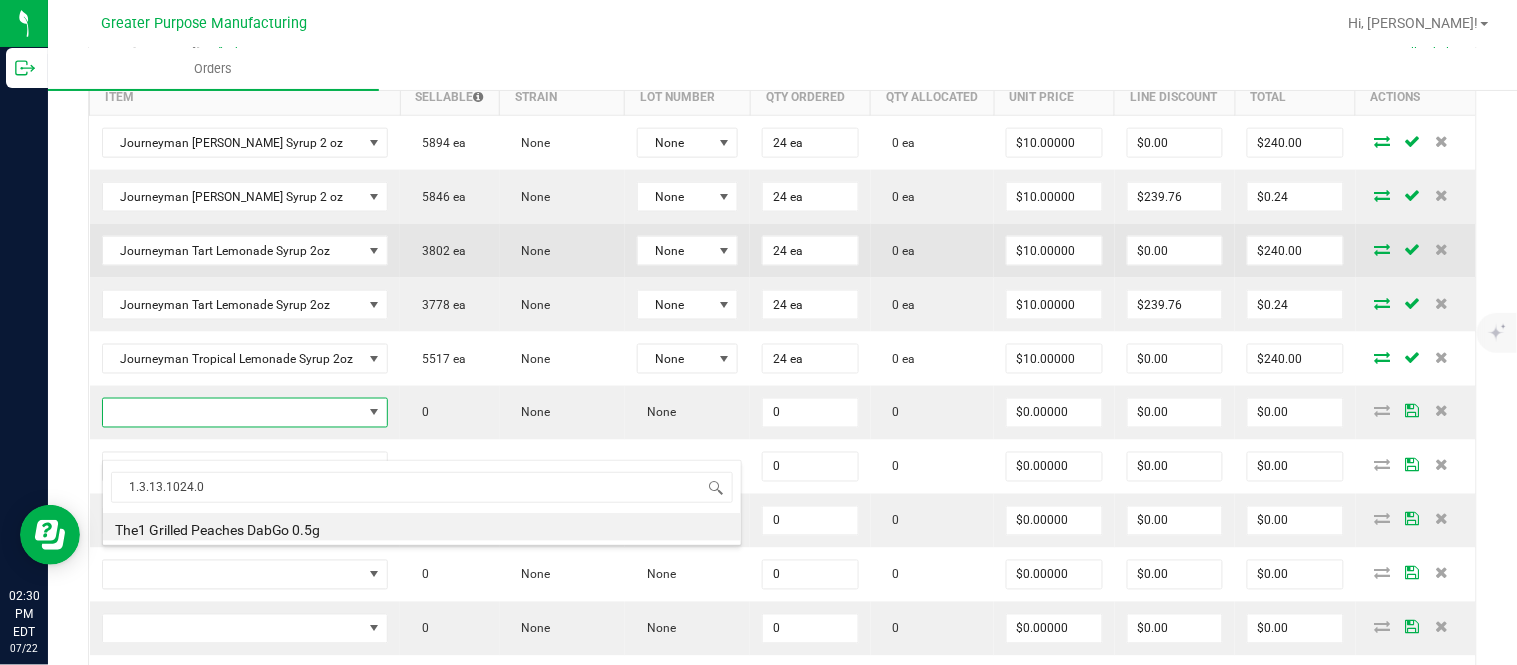 type on "$35.00000" 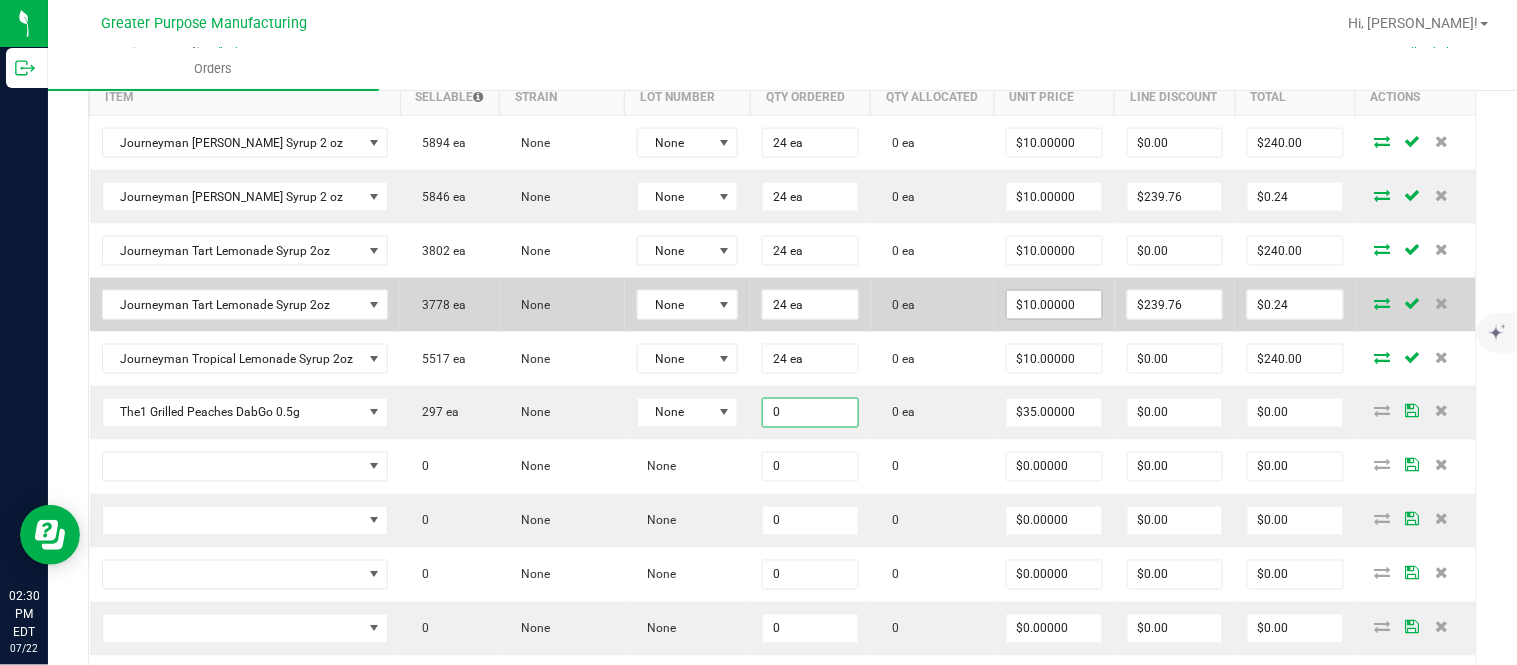 paste on "3" 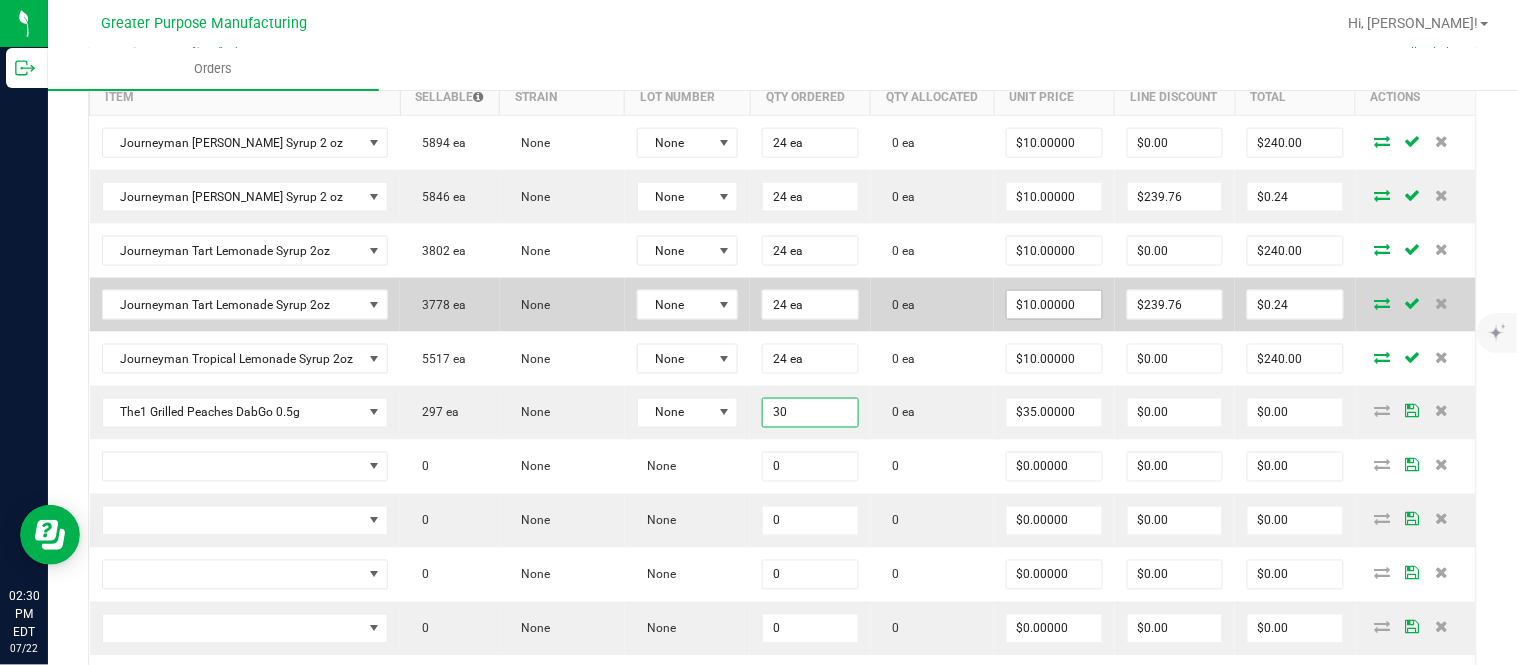 type on "30 ea" 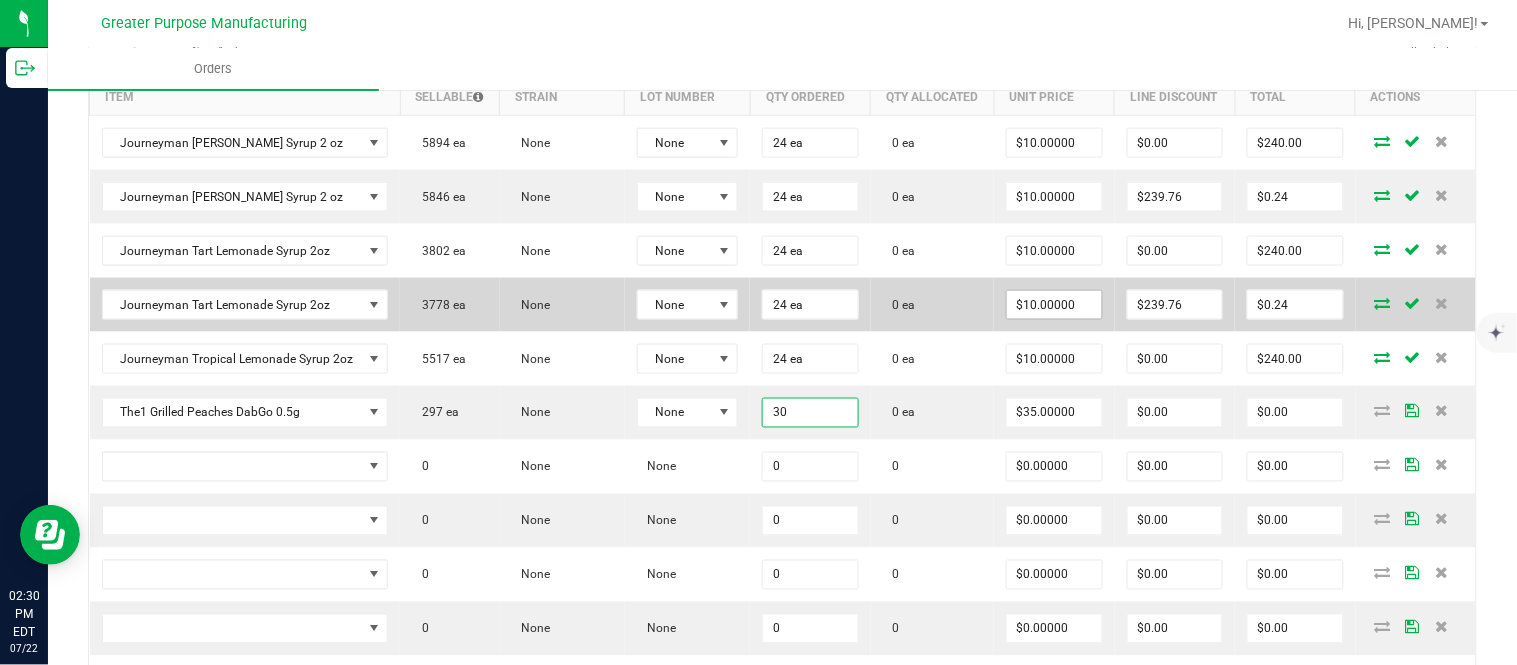 type on "35" 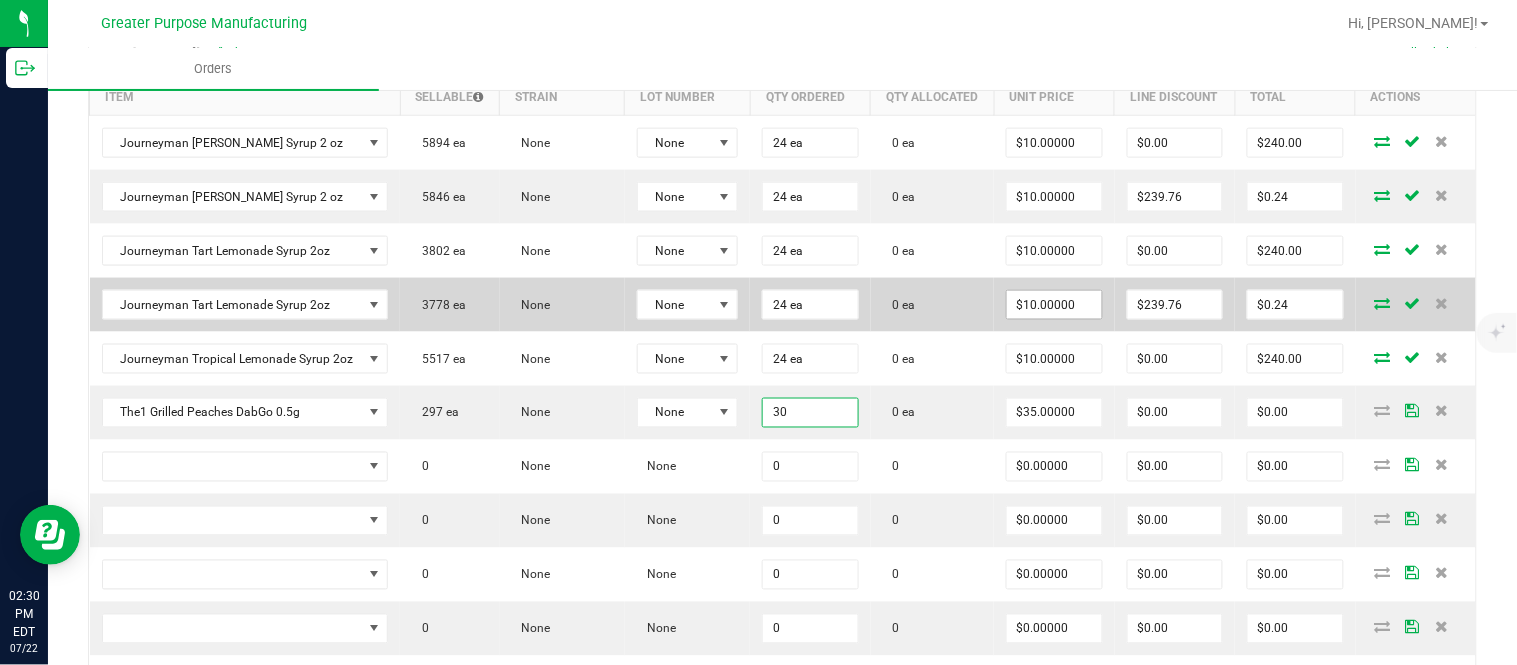 type on "$1,050.00" 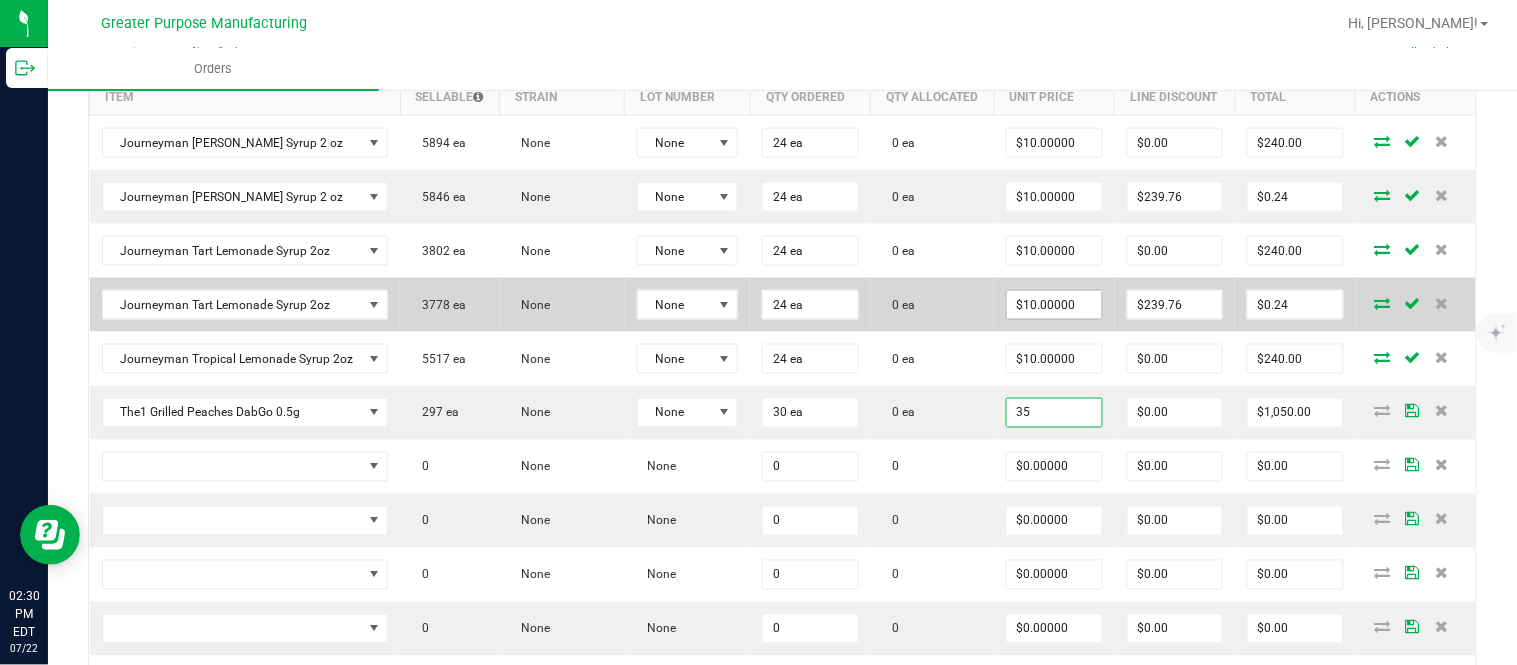 type on "$35.00000" 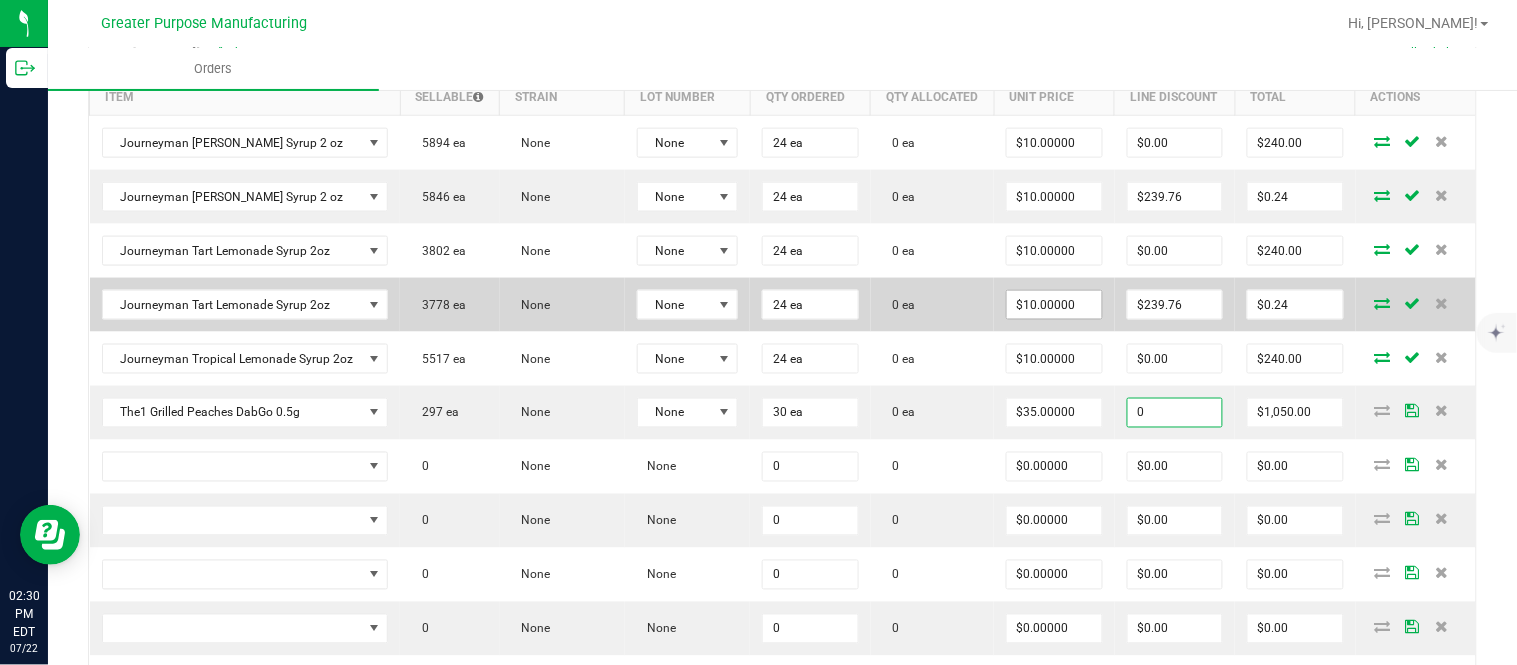 type on "$0.00" 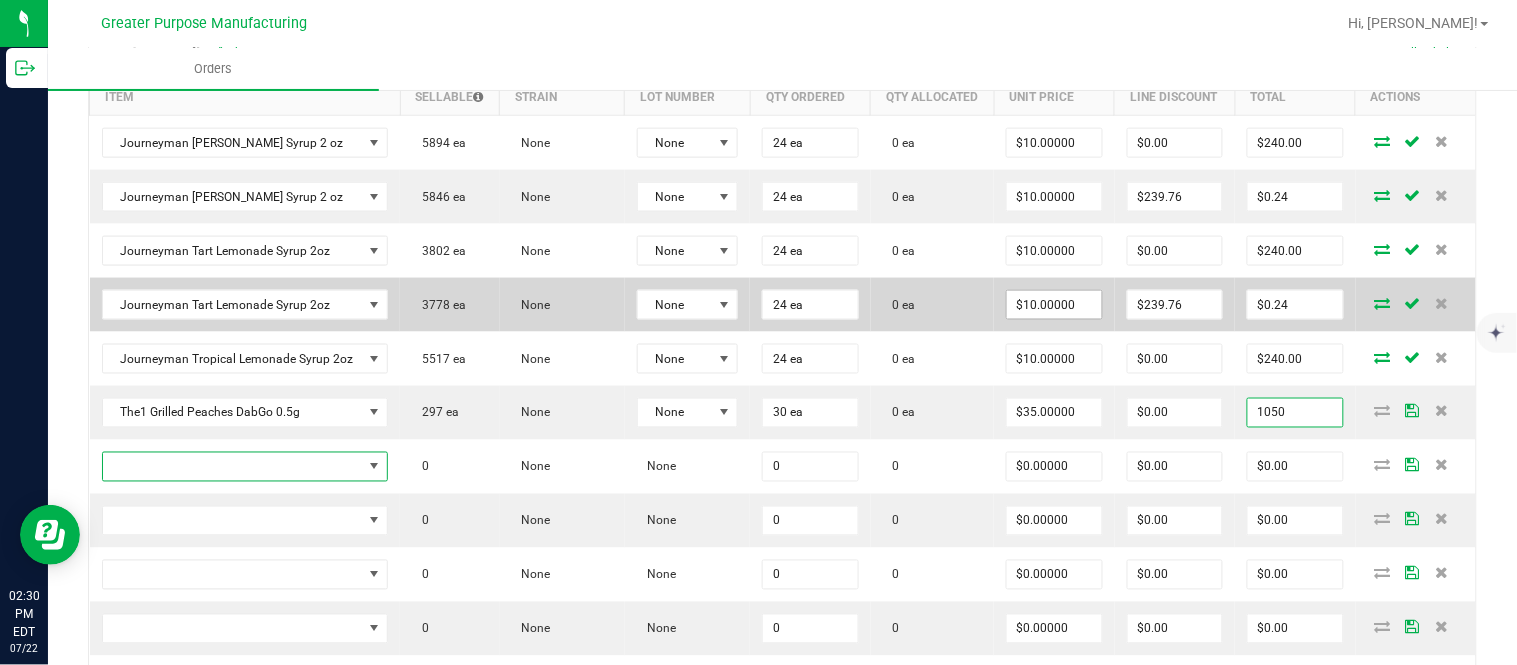 type on "$1,050.00" 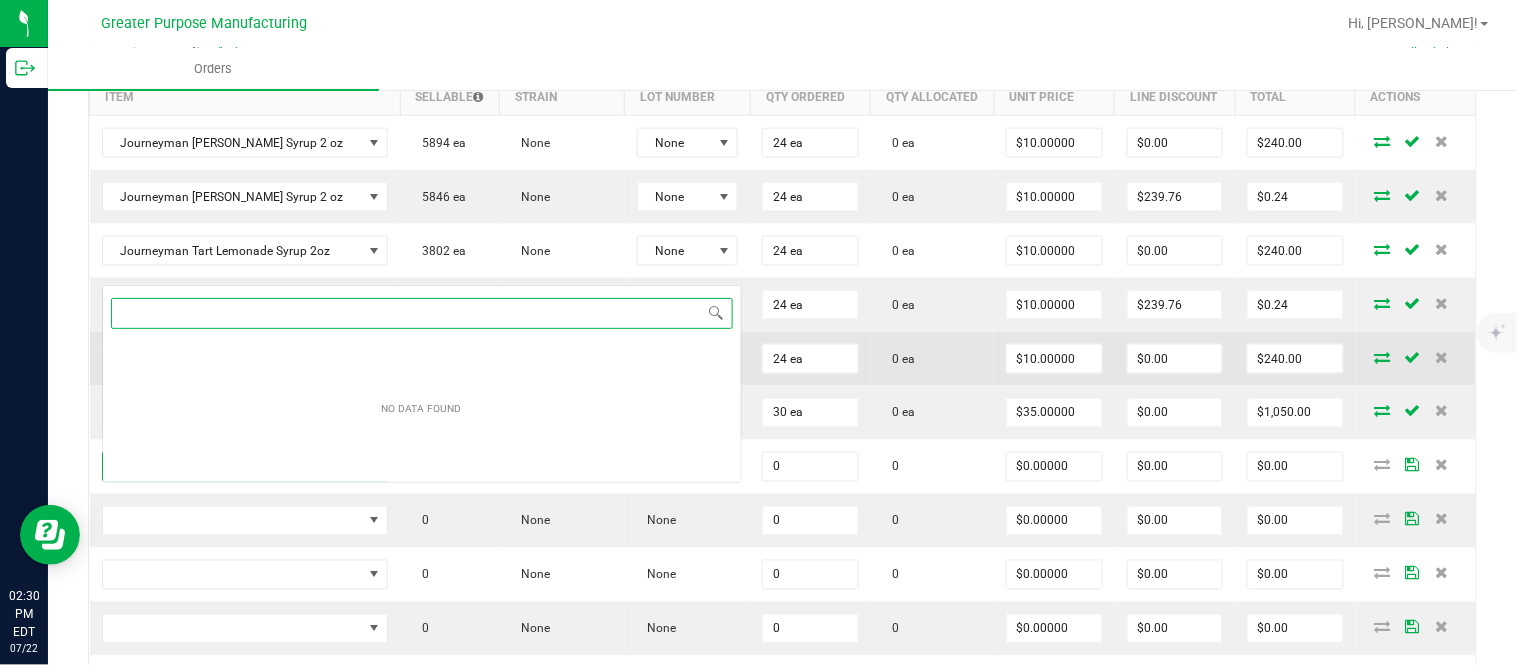 scroll, scrollTop: 0, scrollLeft: 0, axis: both 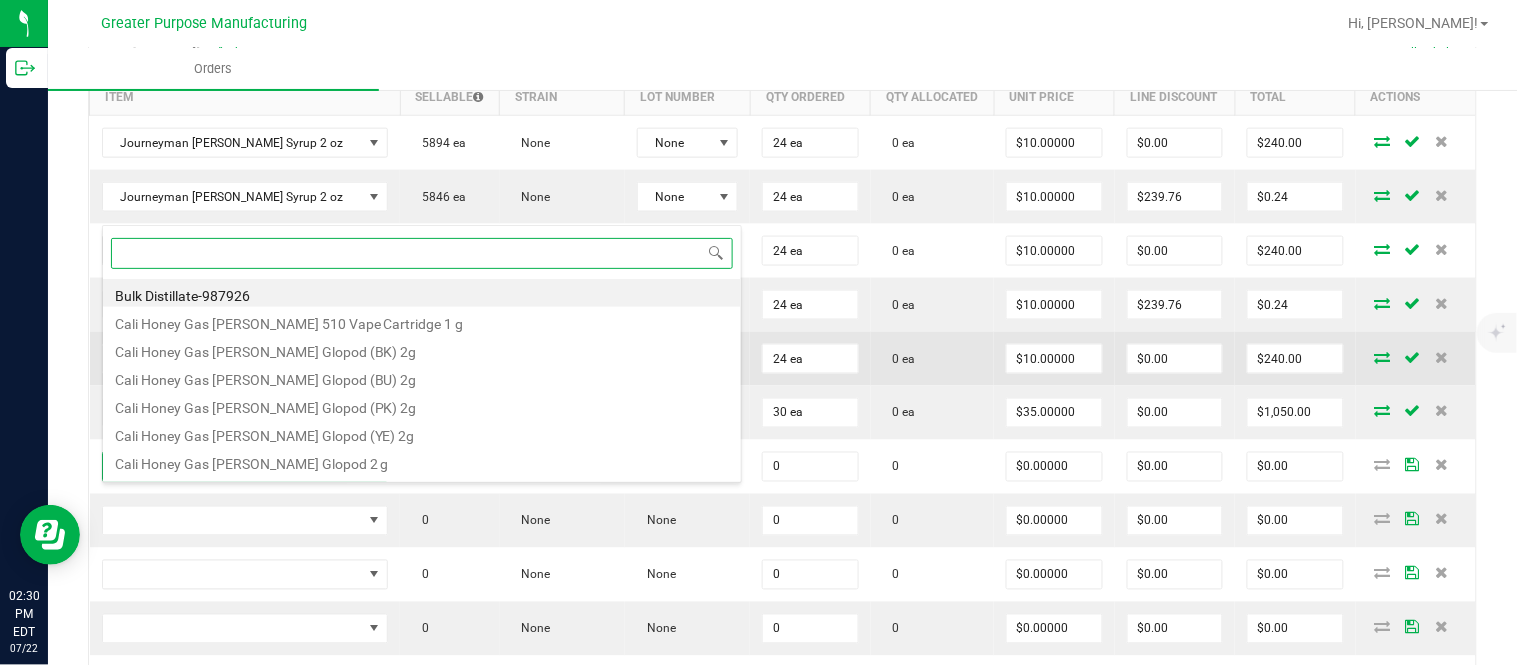 paste on "1.3.29.970.0" 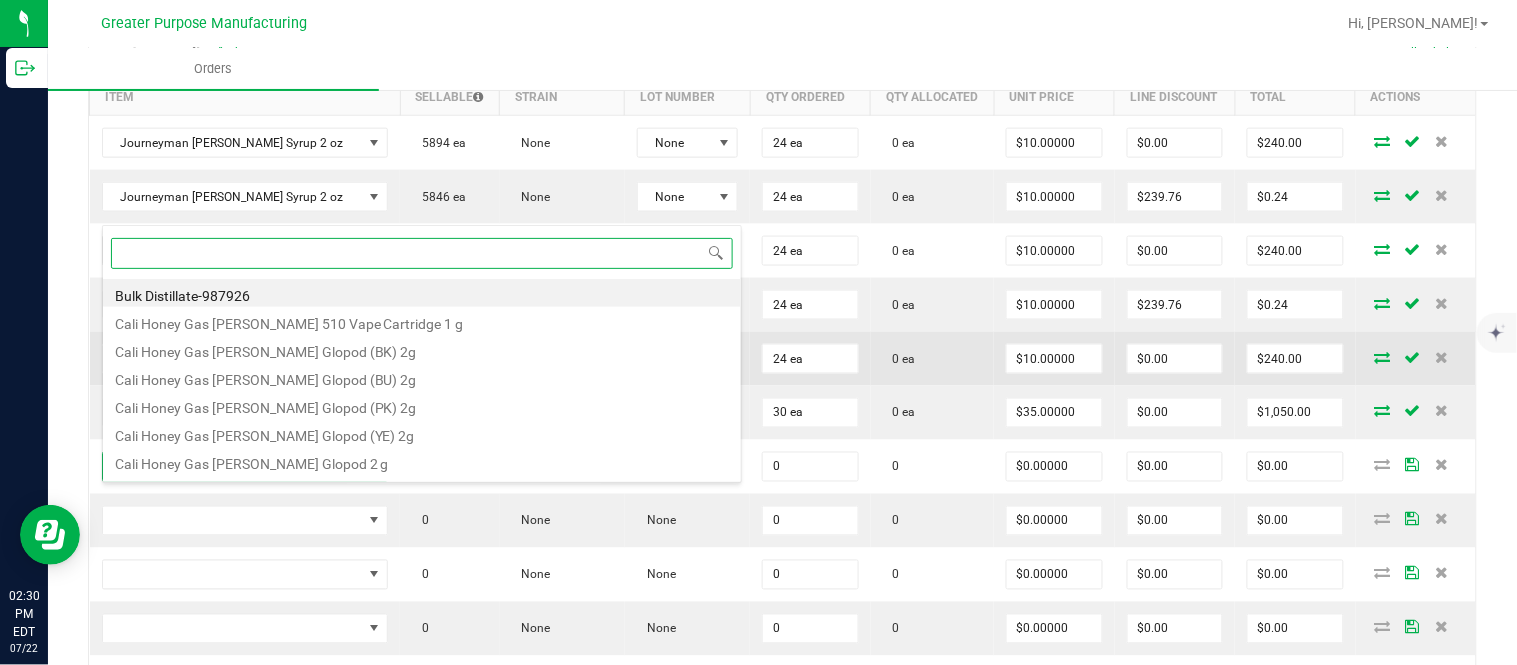 type on "1.3.29.970.0" 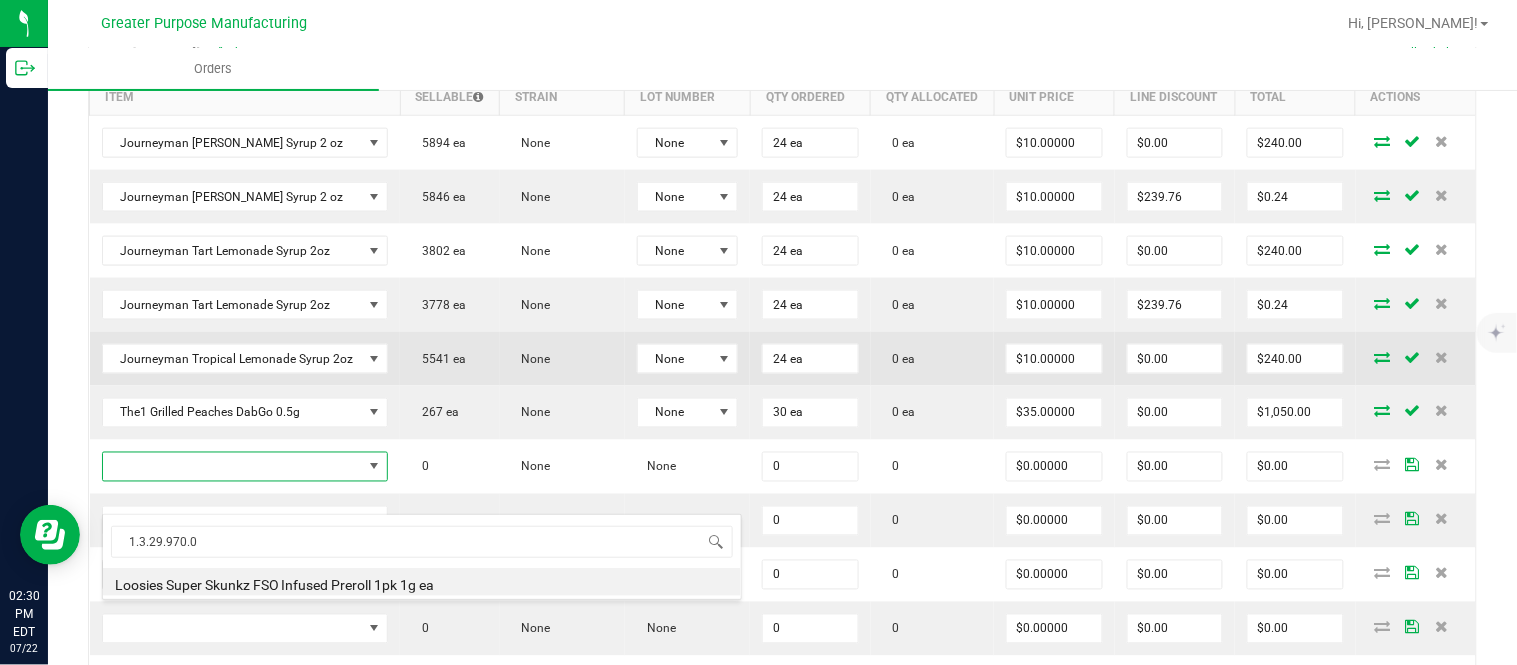 type on "0.0000 g" 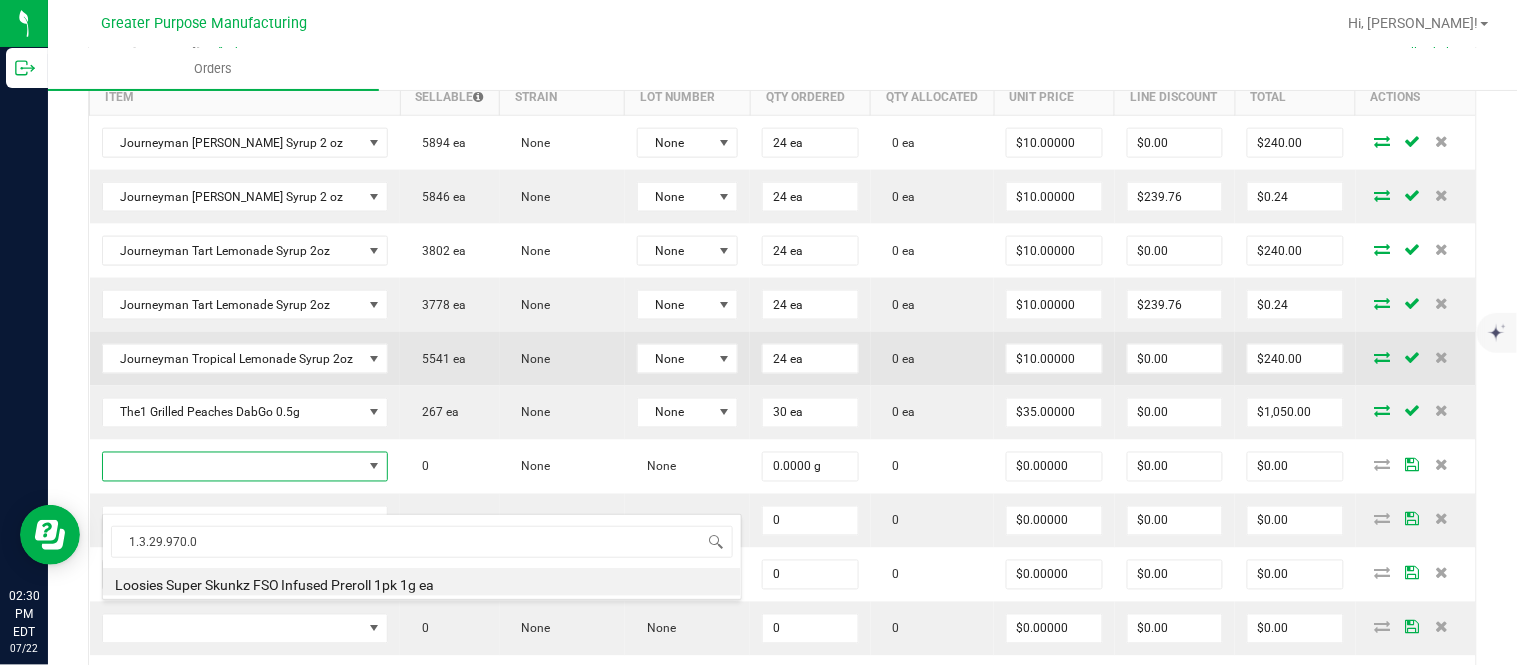 type on "$11.00000" 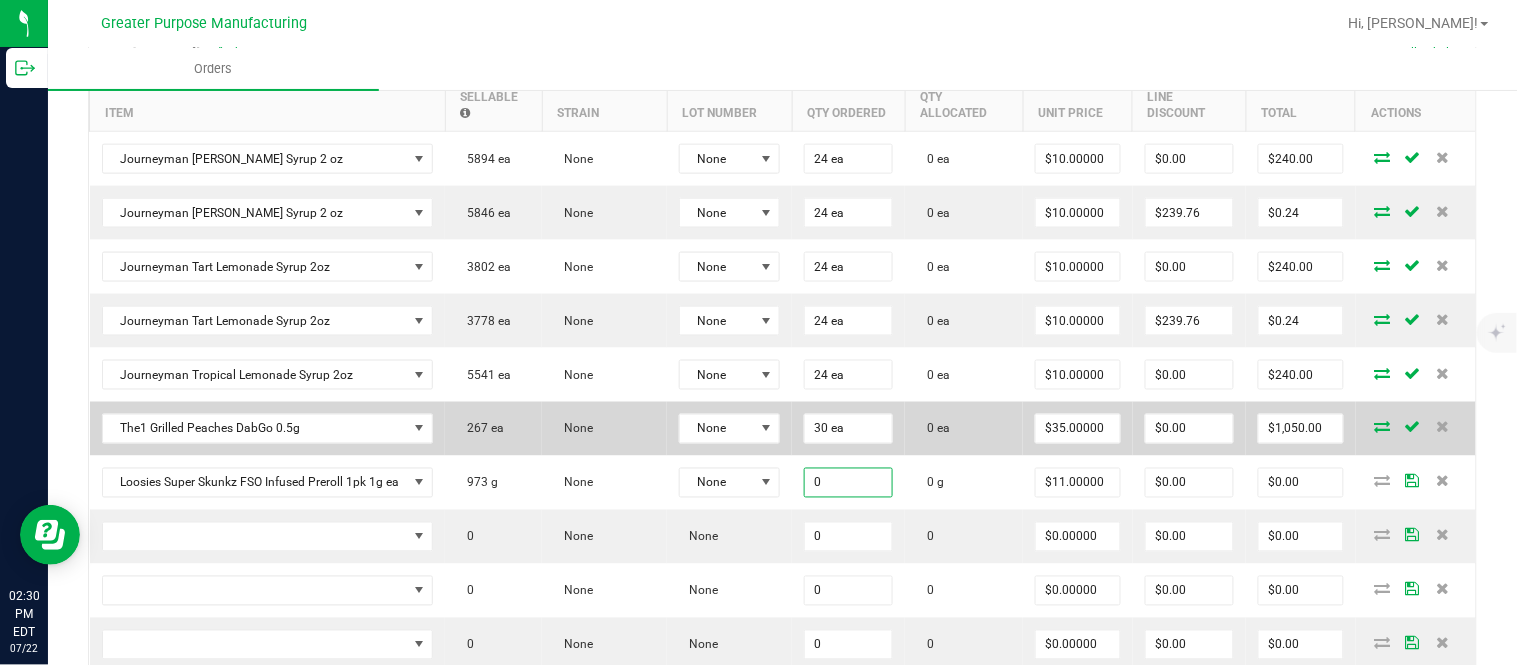 paste on "2" 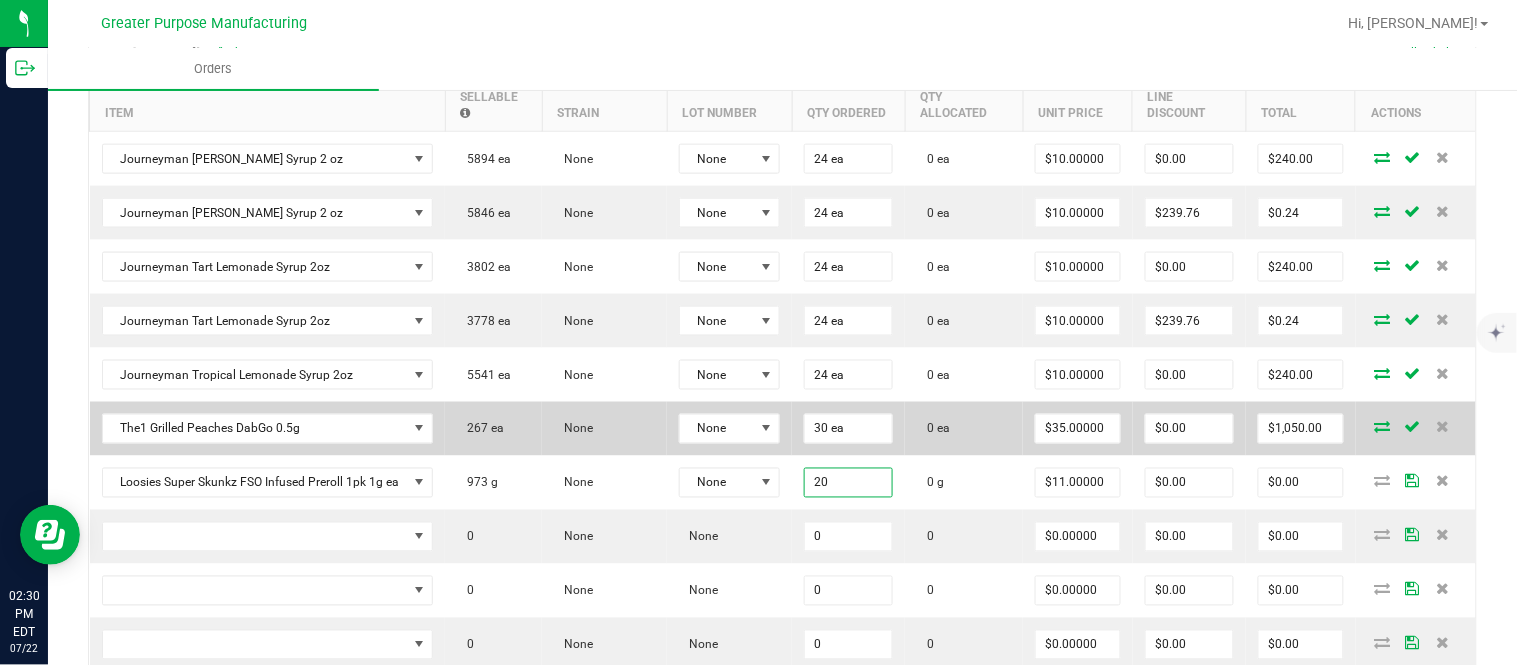 type on "20.0000 g" 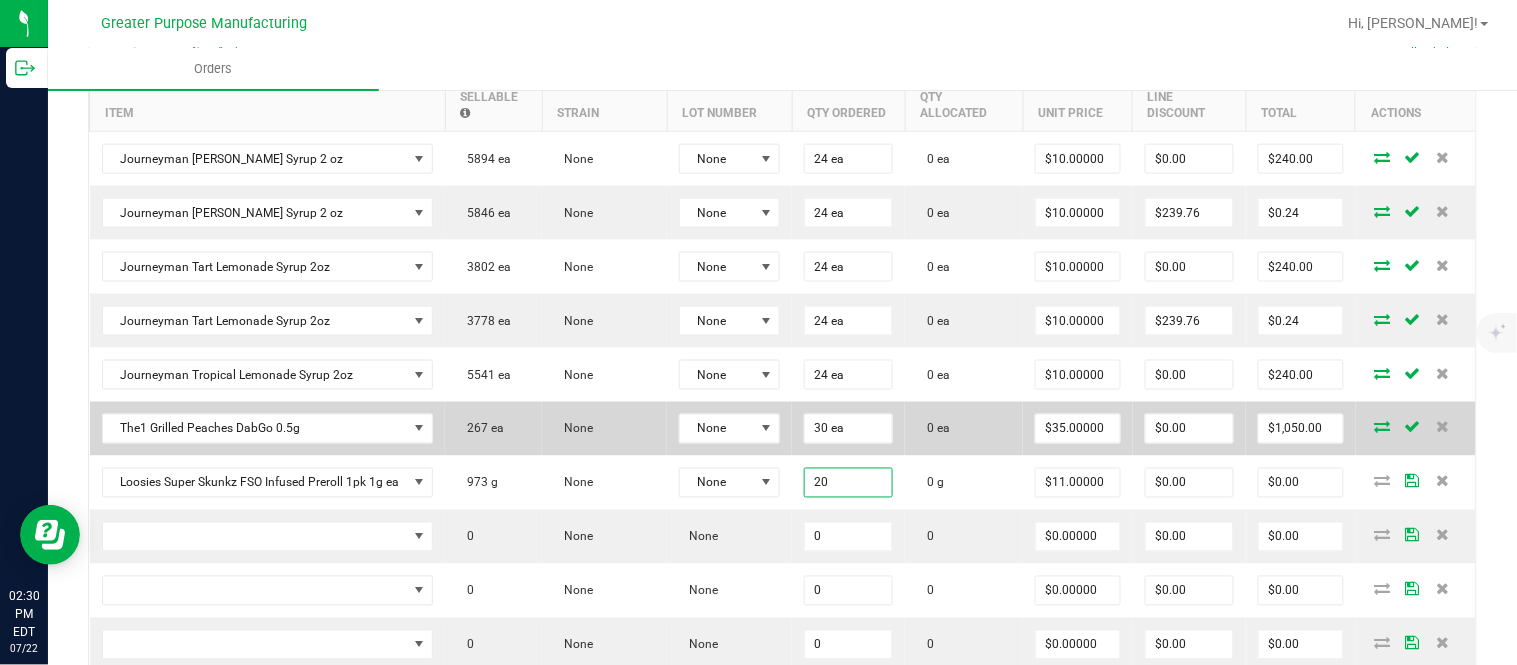 type on "11" 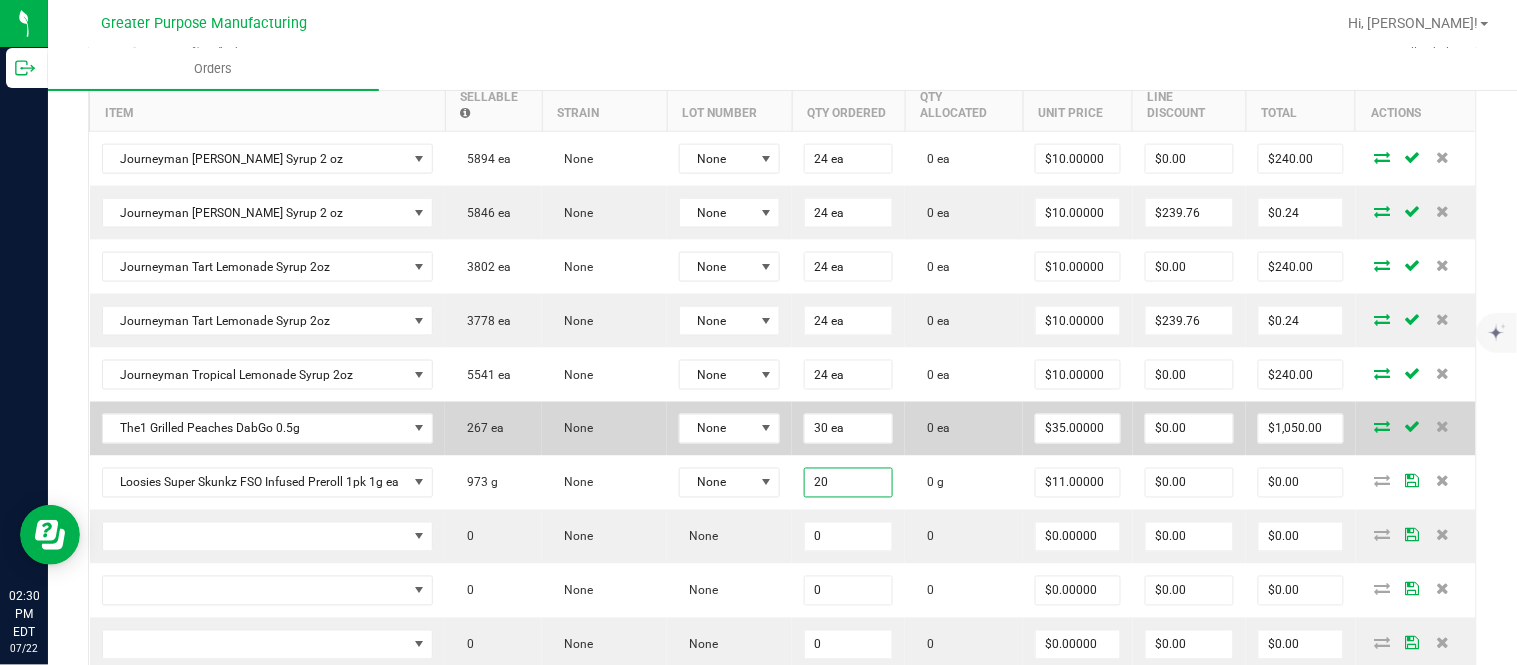 type on "$220.00" 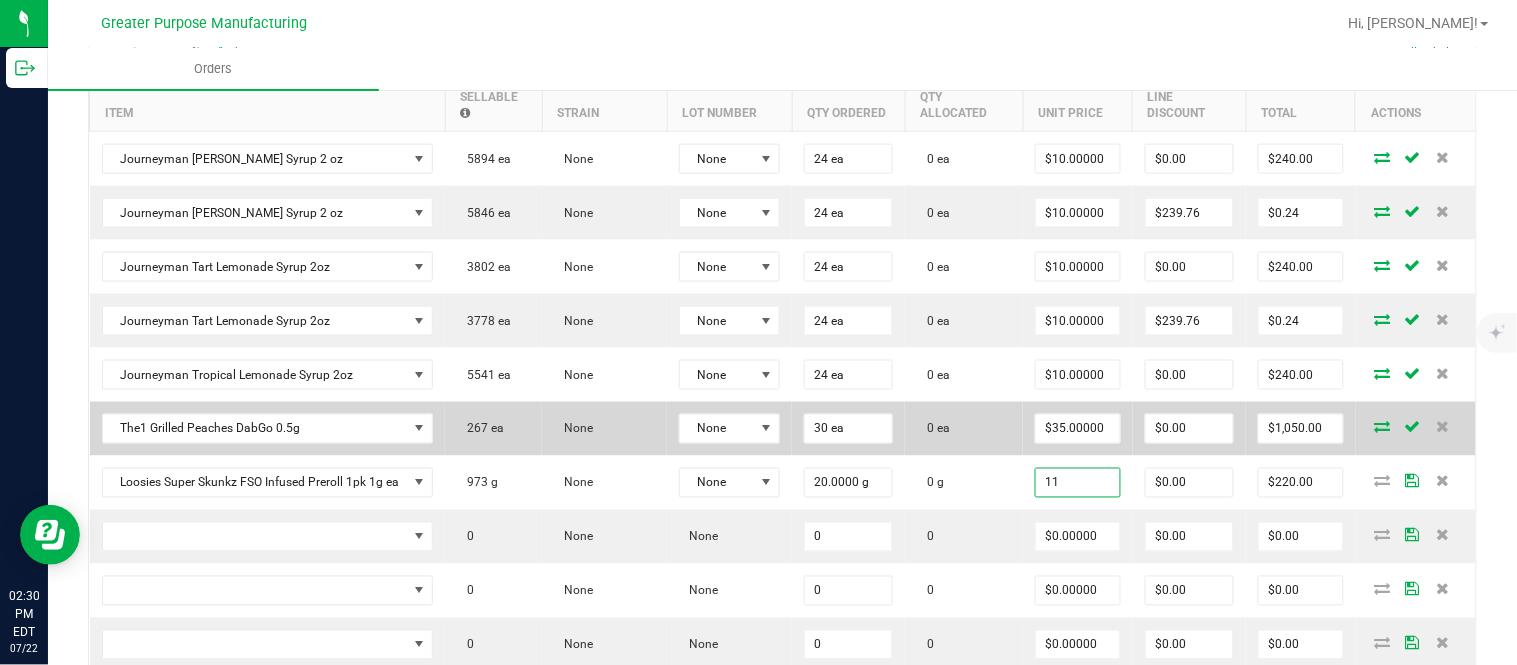type on "$11.00000" 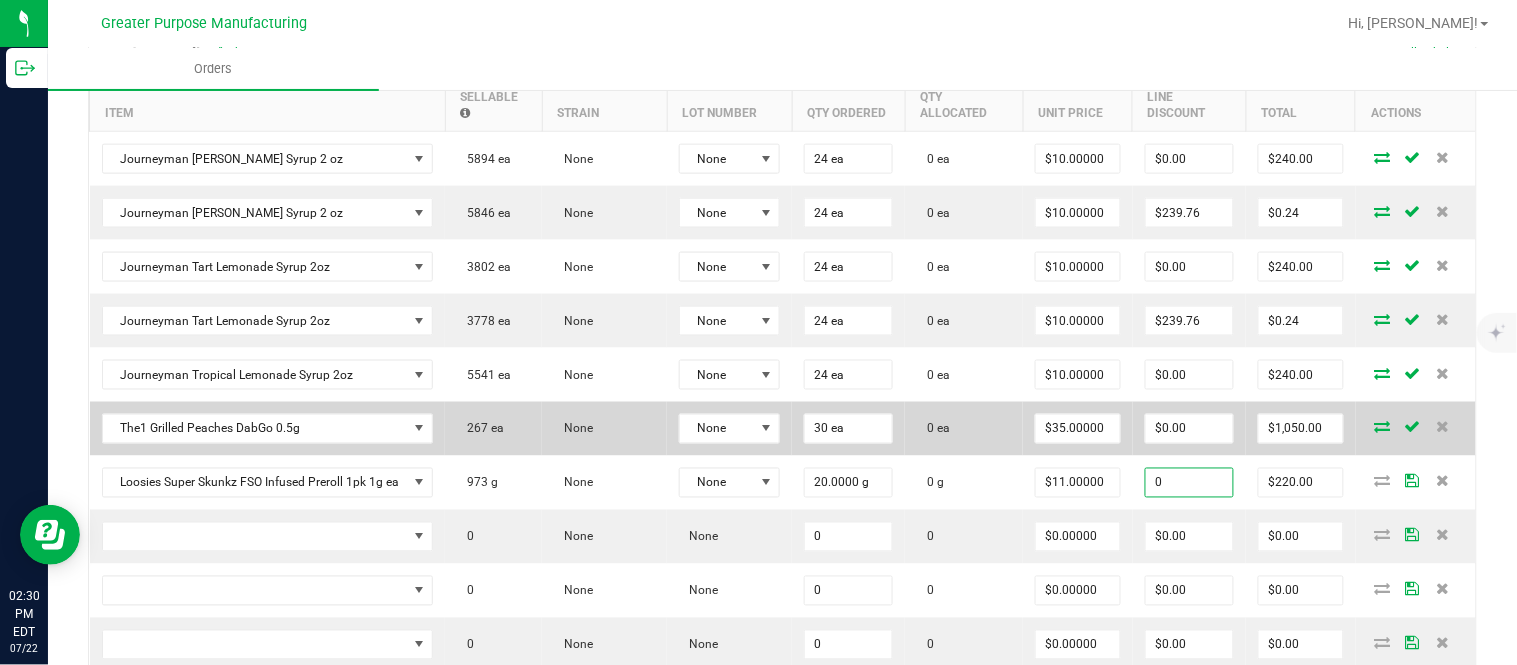 type on "$0.00" 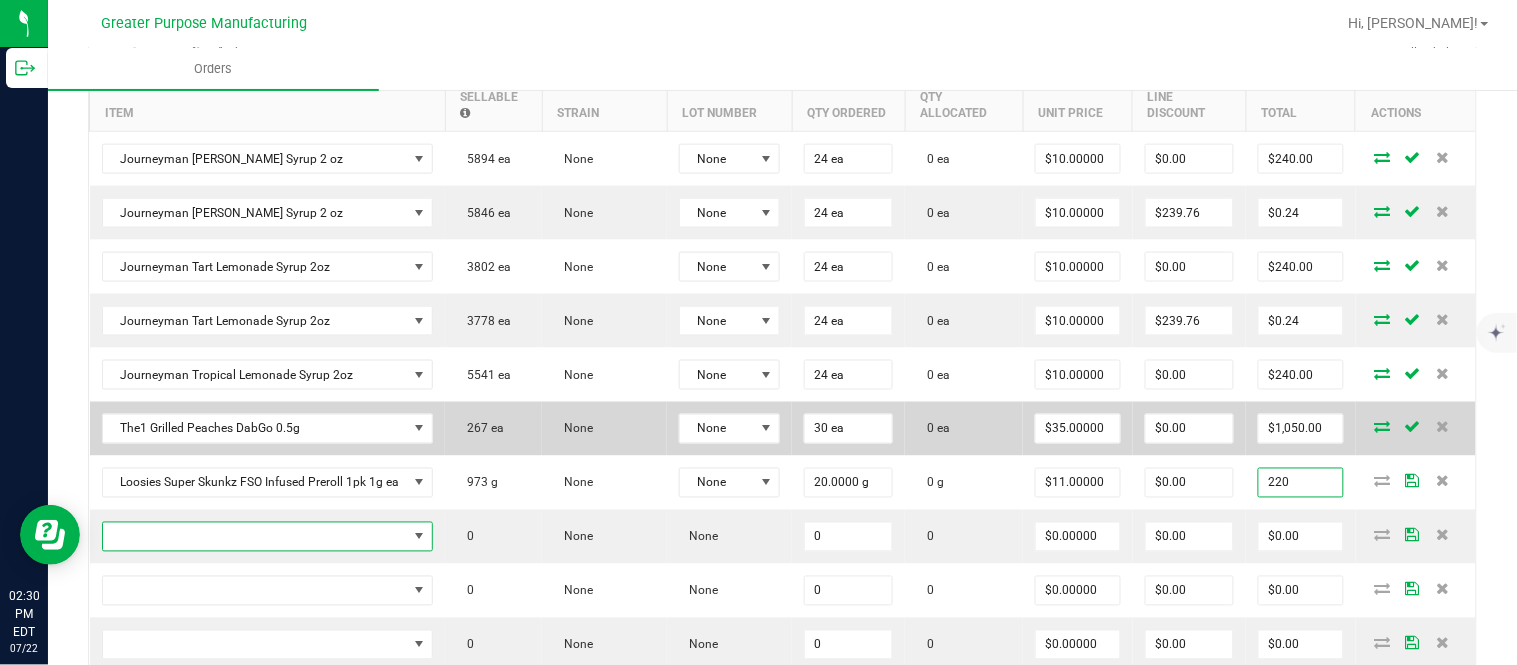 type on "$220.00" 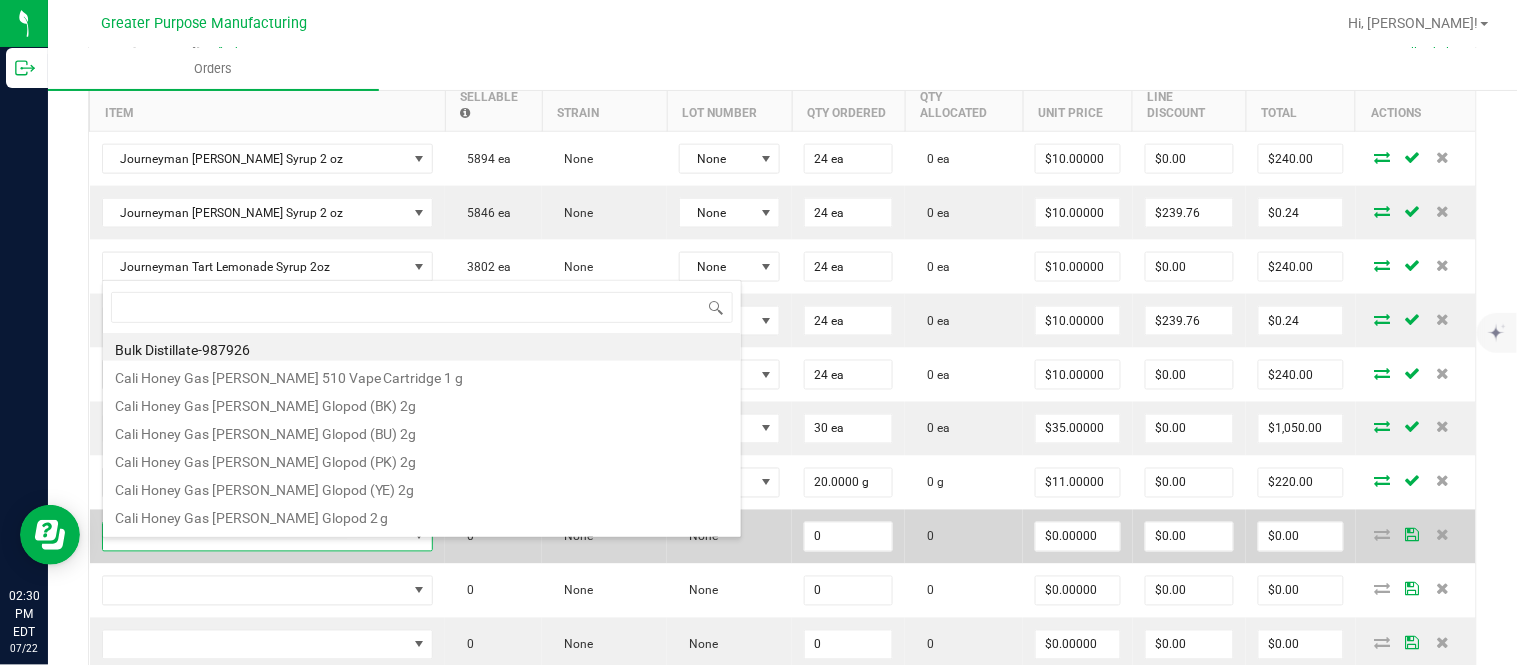 scroll, scrollTop: 99970, scrollLeft: 99670, axis: both 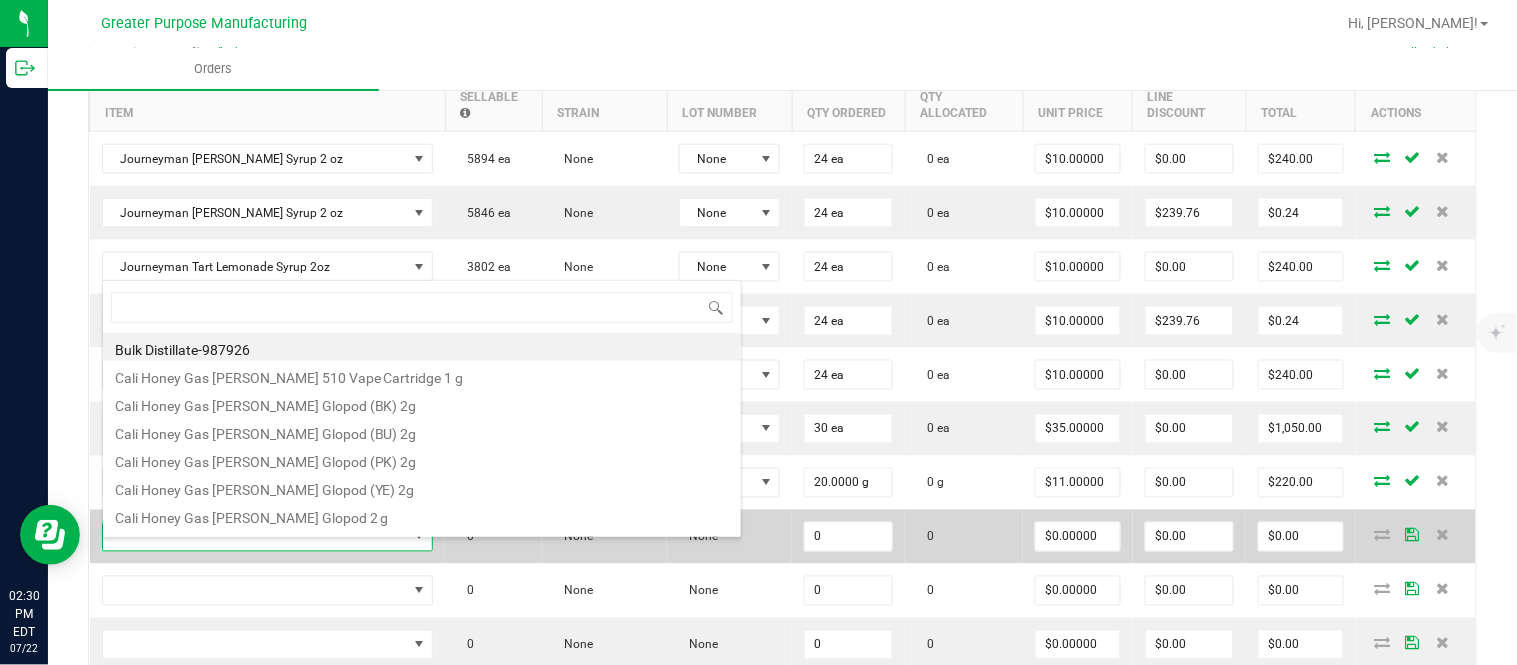 type on "1.5.7.773.0" 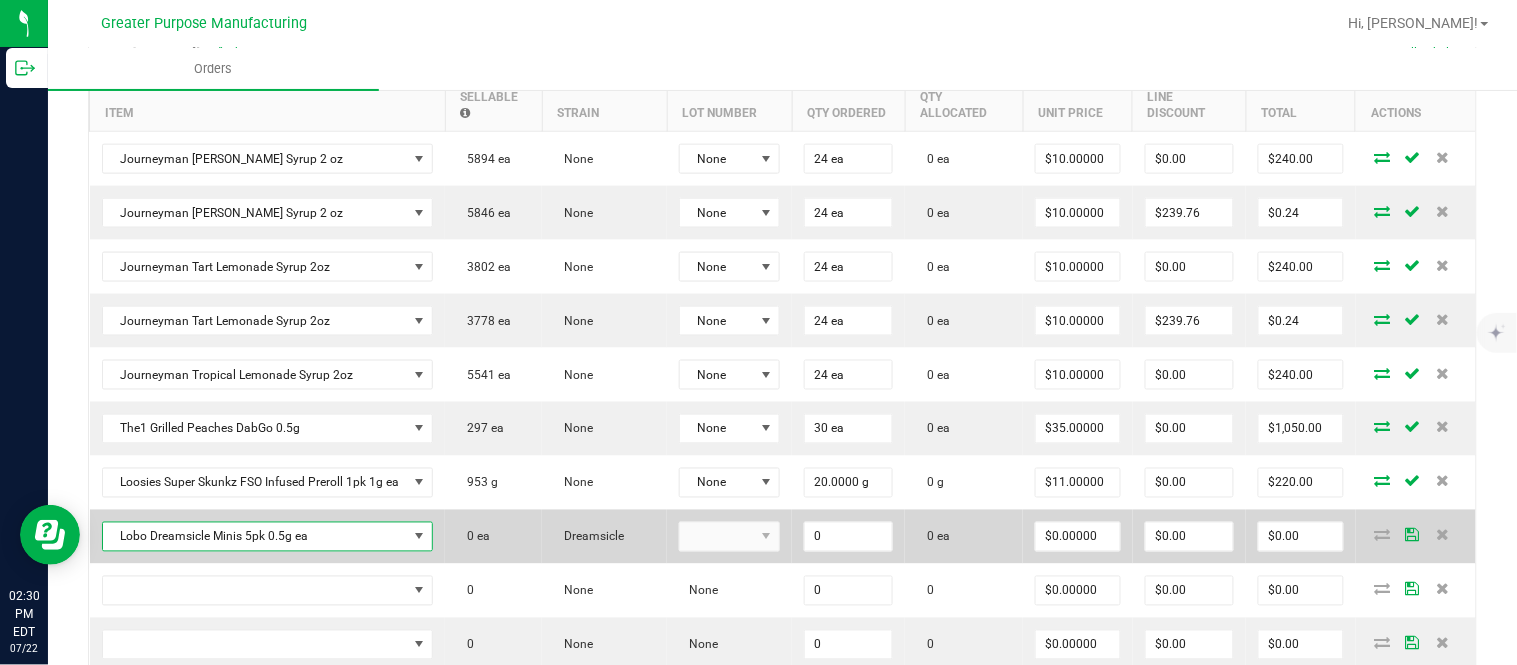 type on "0 ea" 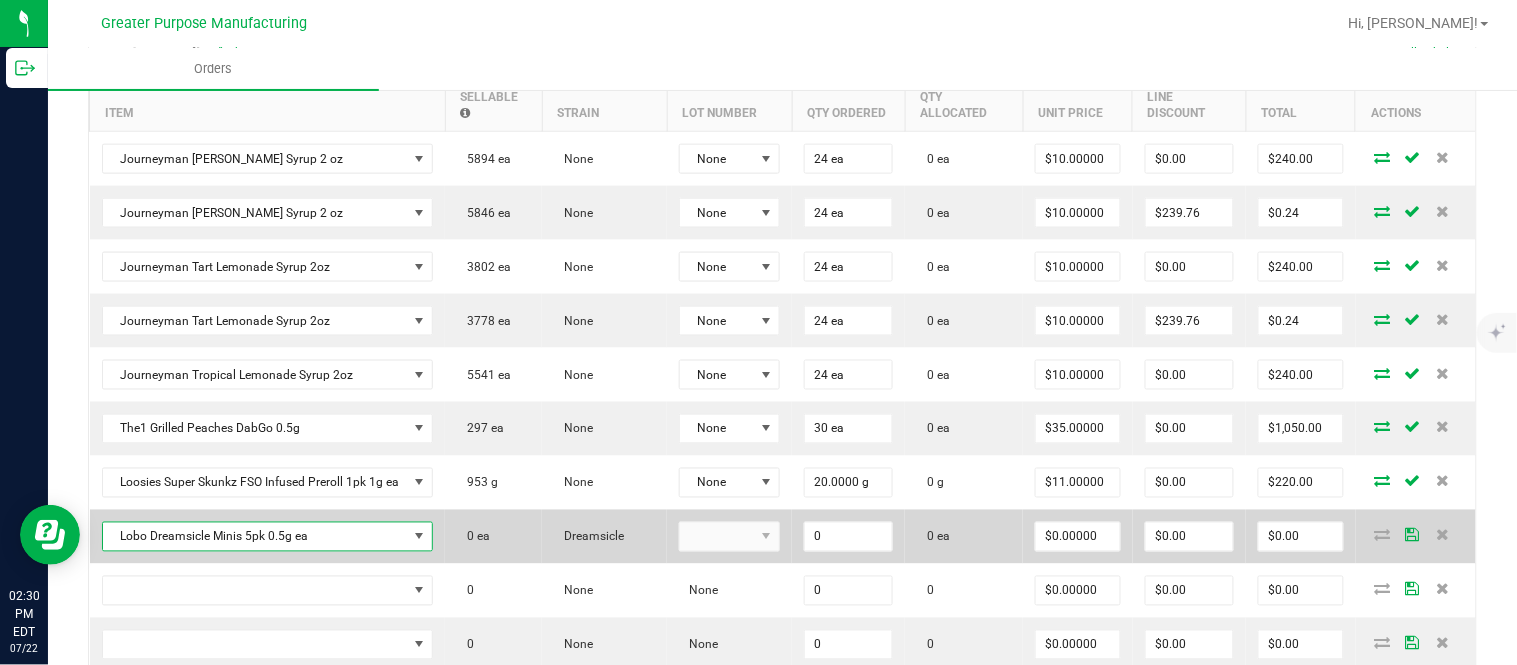 type on "$19.00000" 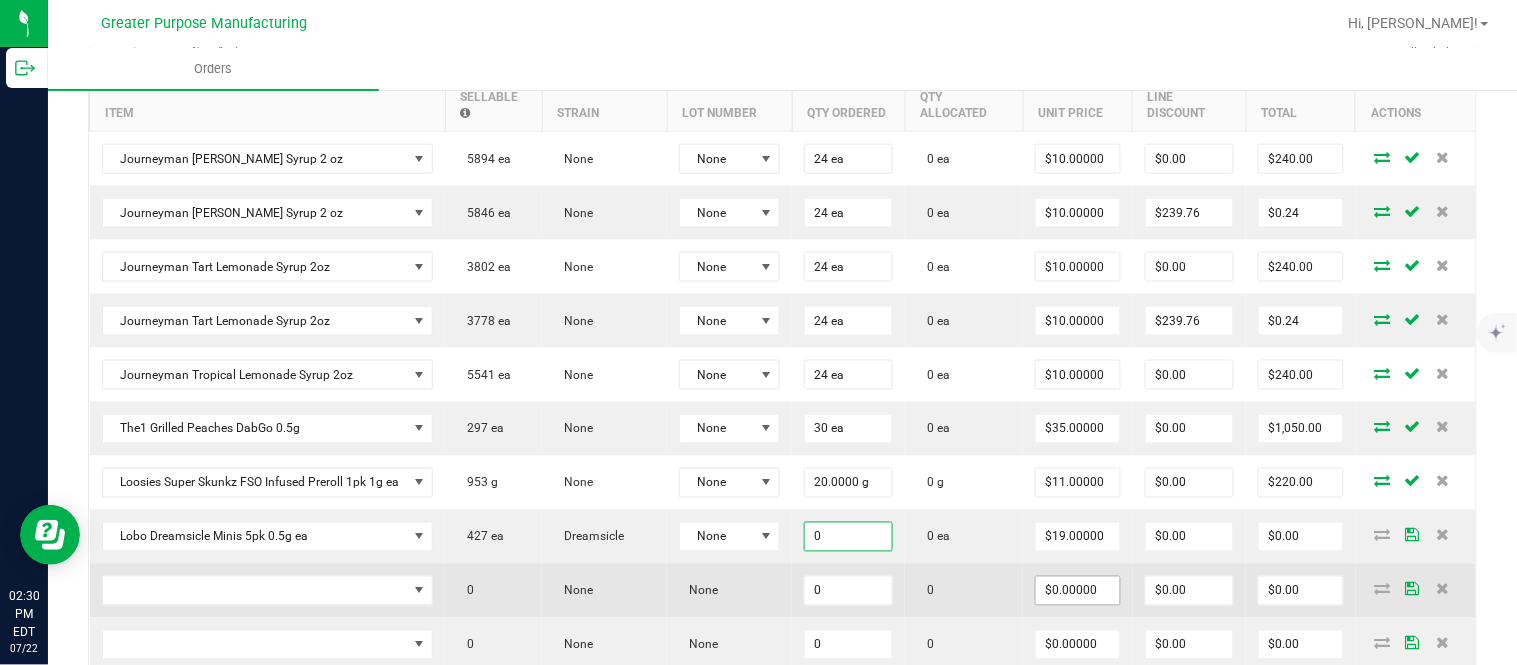paste on "2" 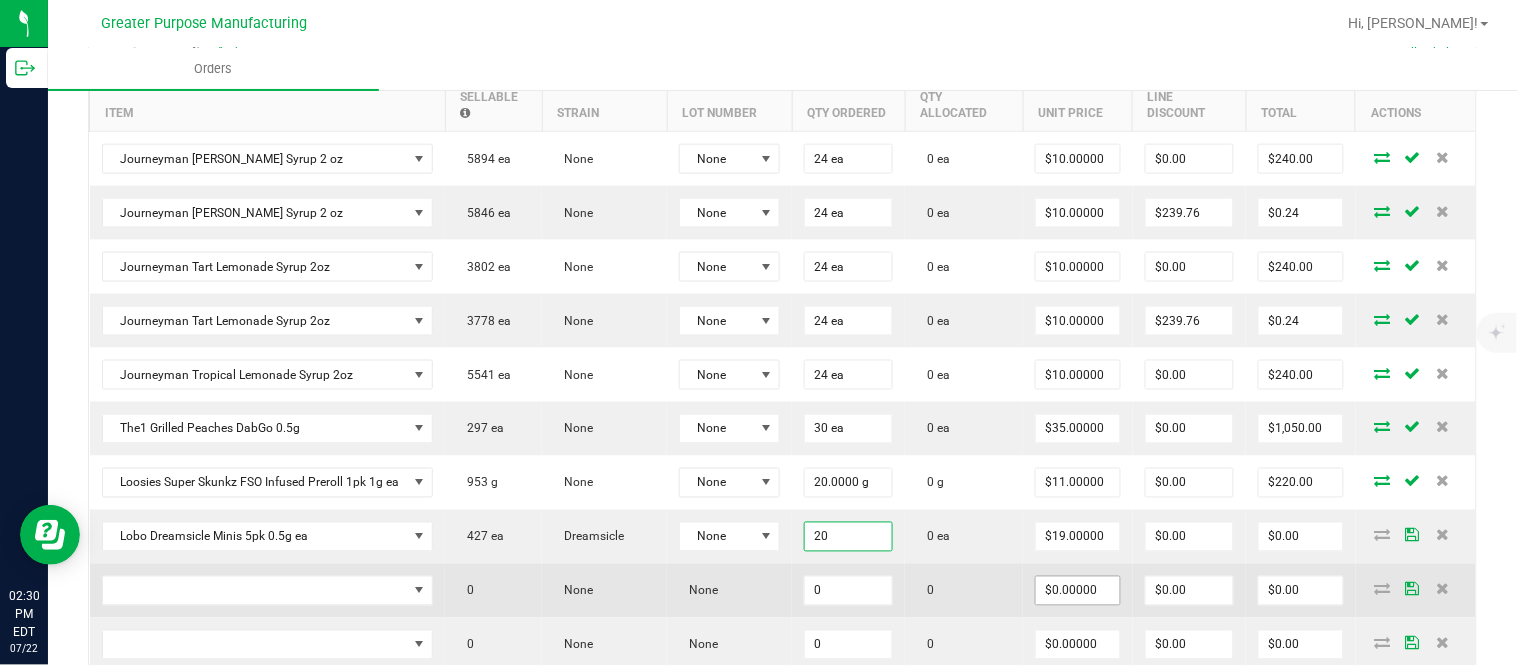 type on "20 ea" 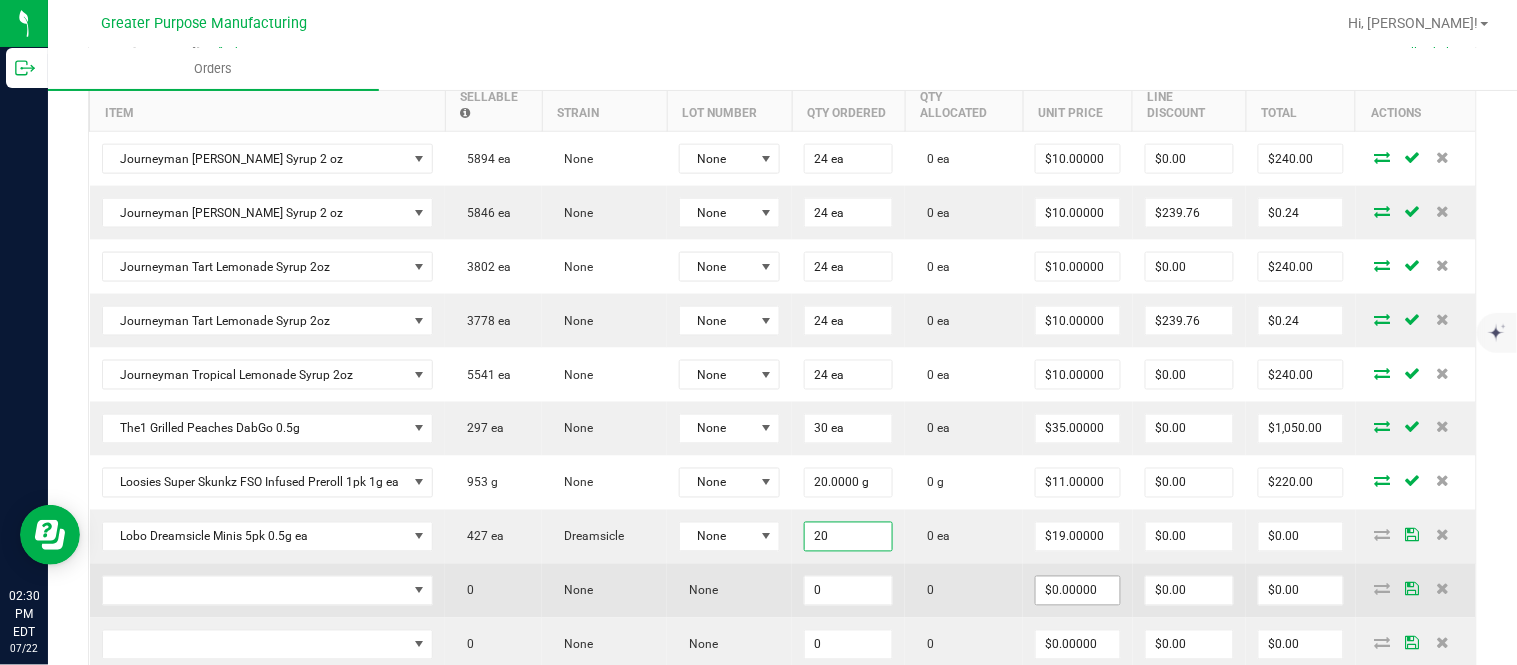 type on "19" 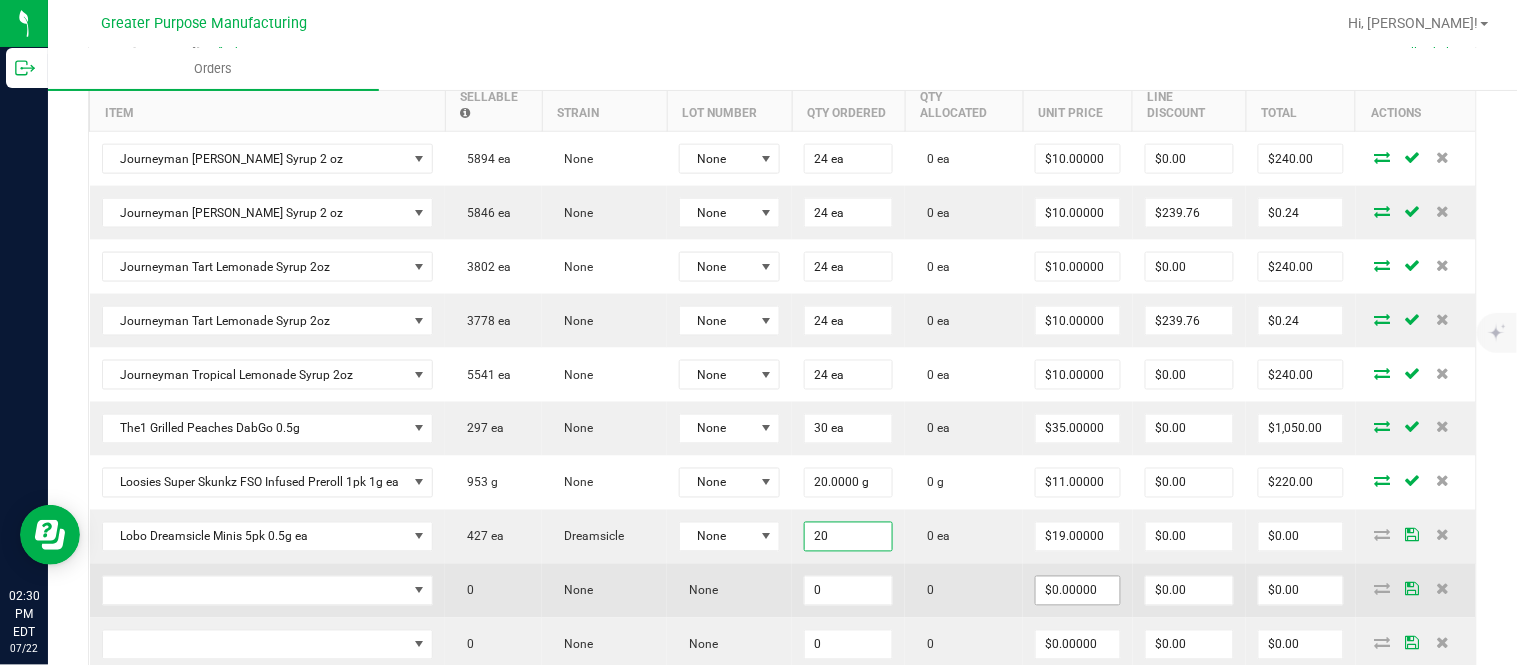 type on "$380.00" 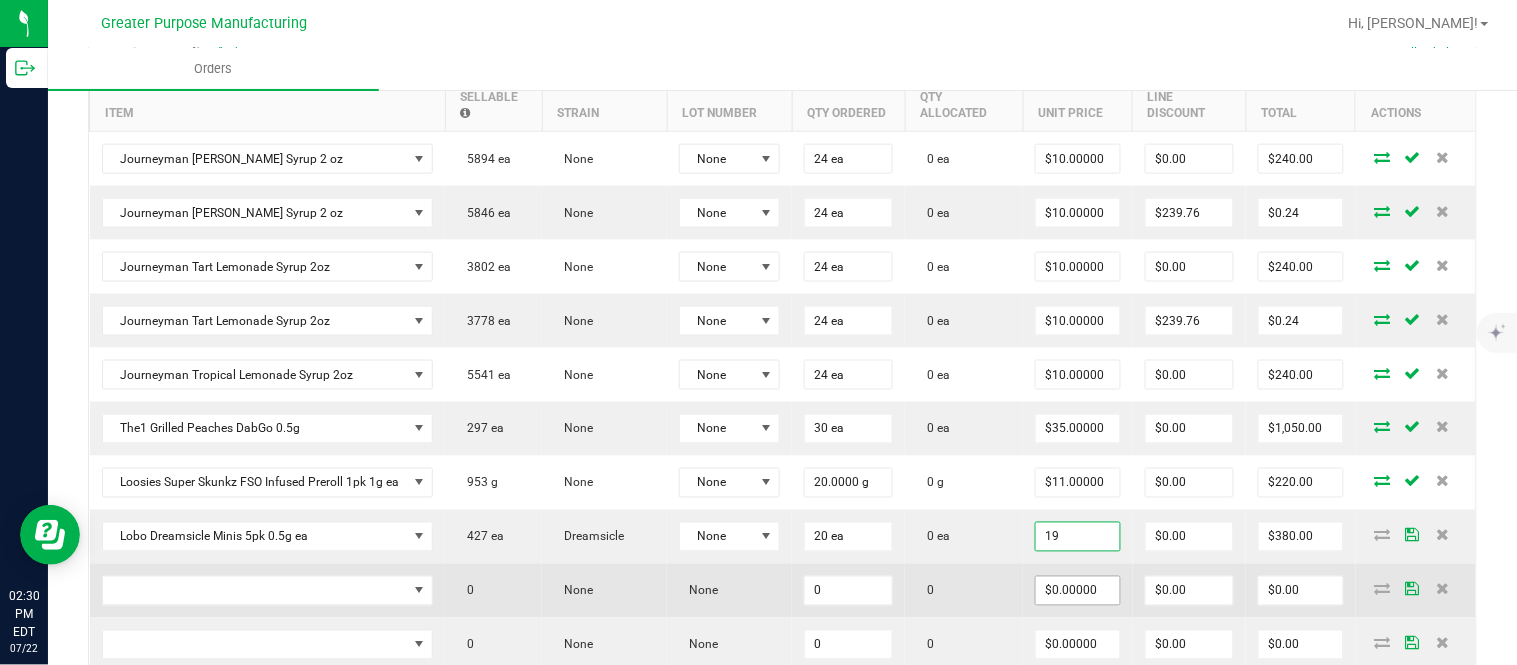 type on "$19.00000" 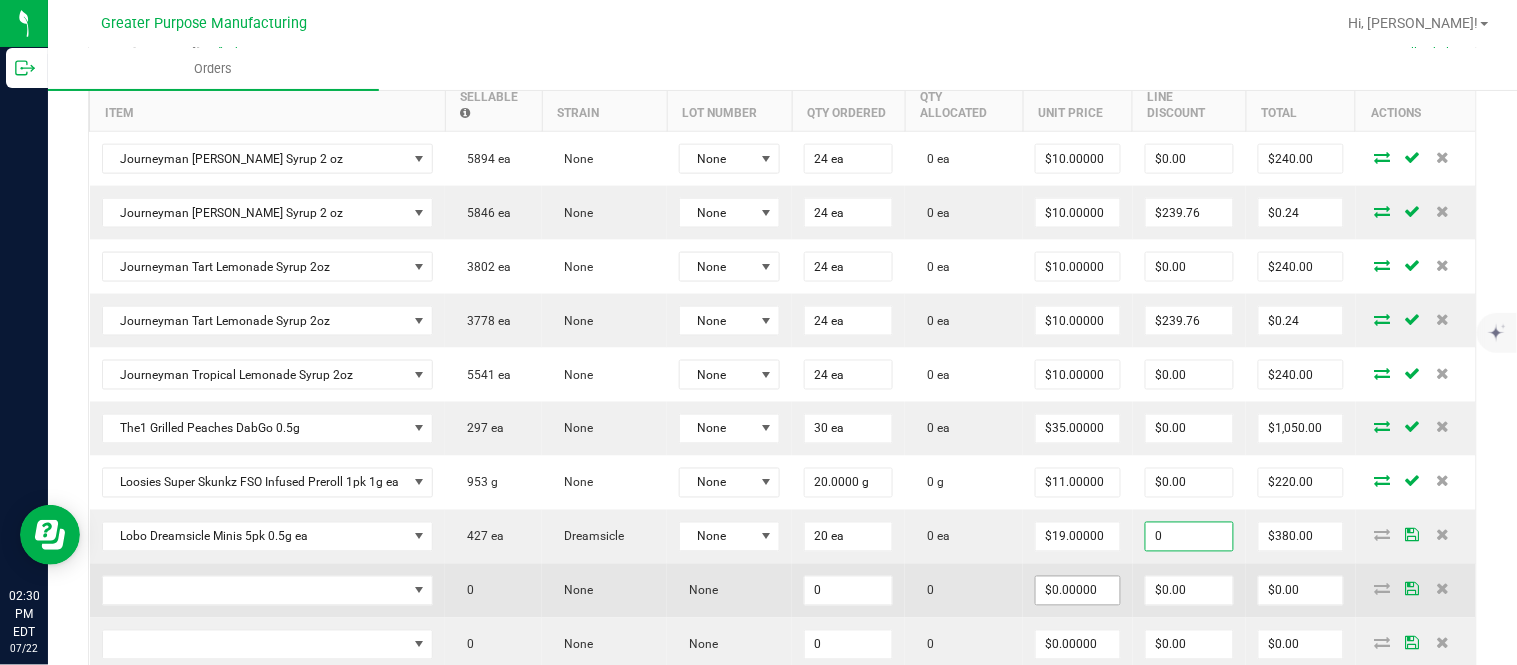 type on "$0.00" 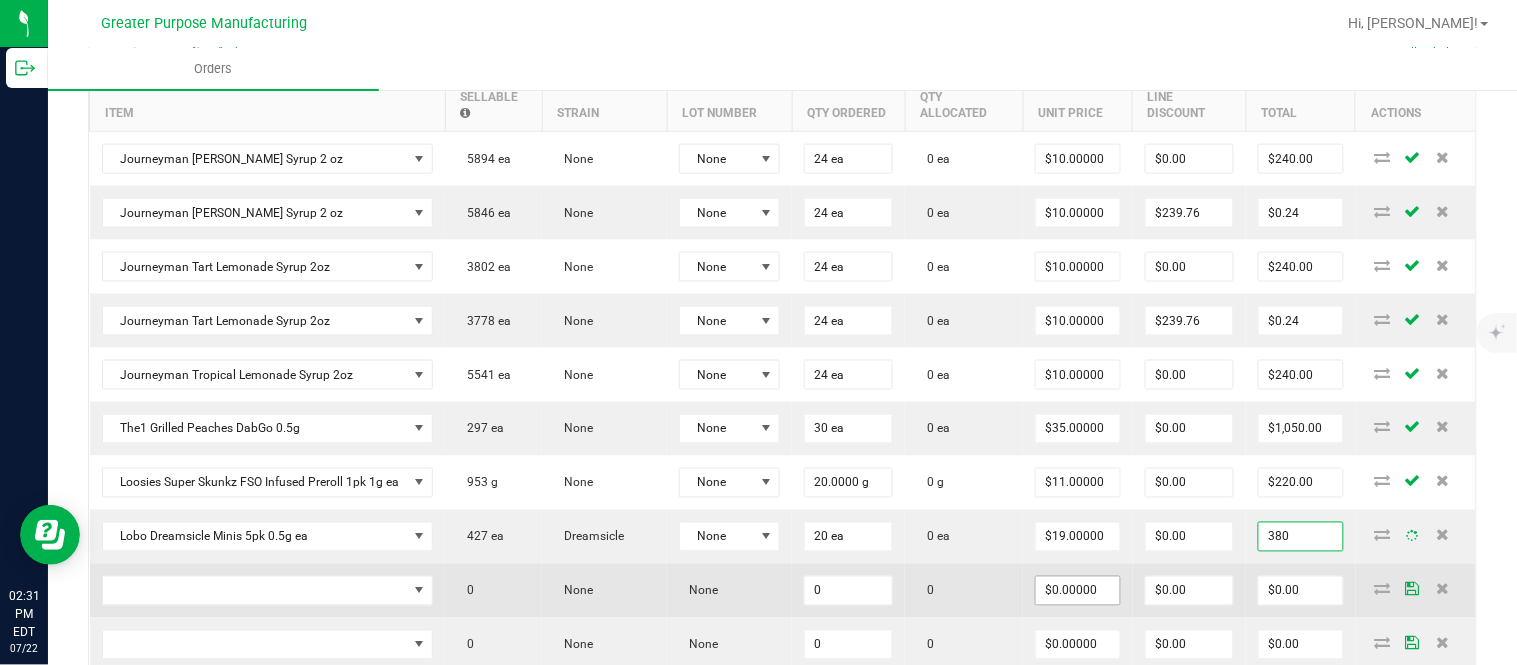 type on "$380.00" 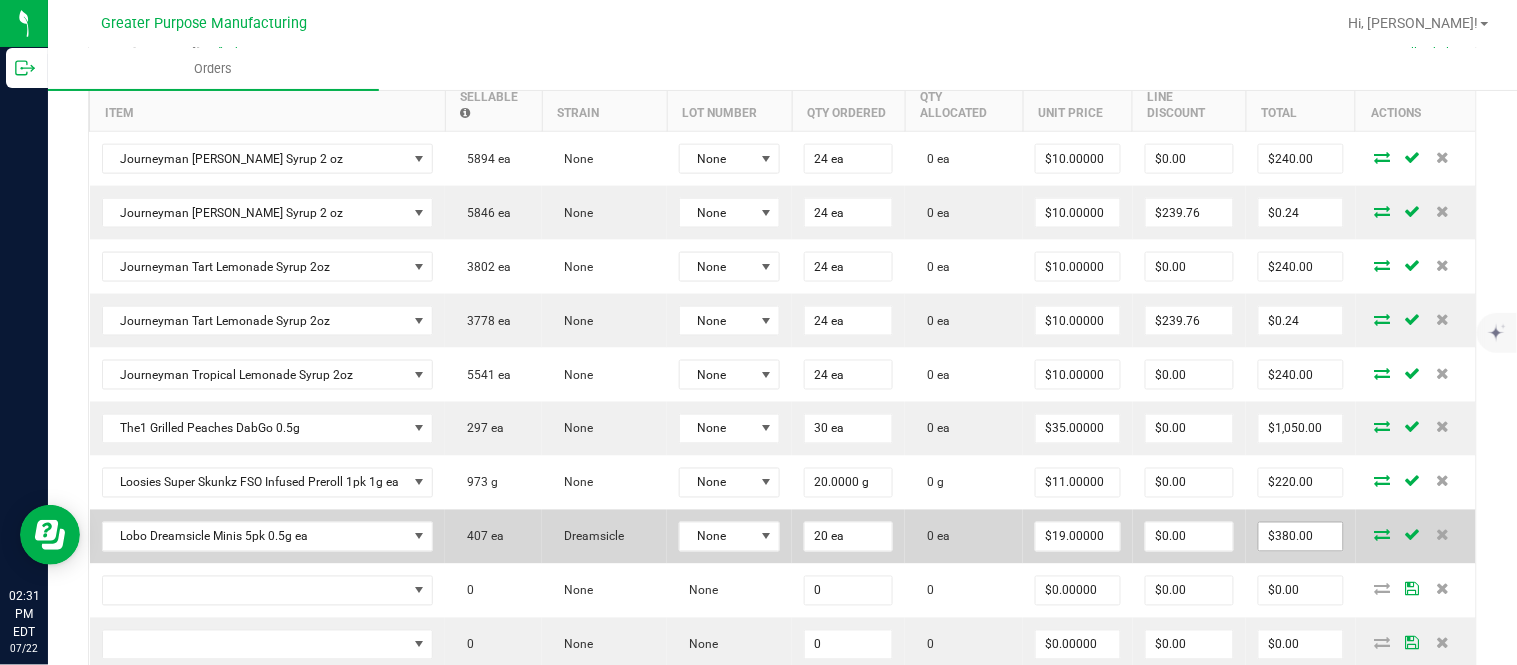 click on "$380.00" at bounding box center [1301, 537] 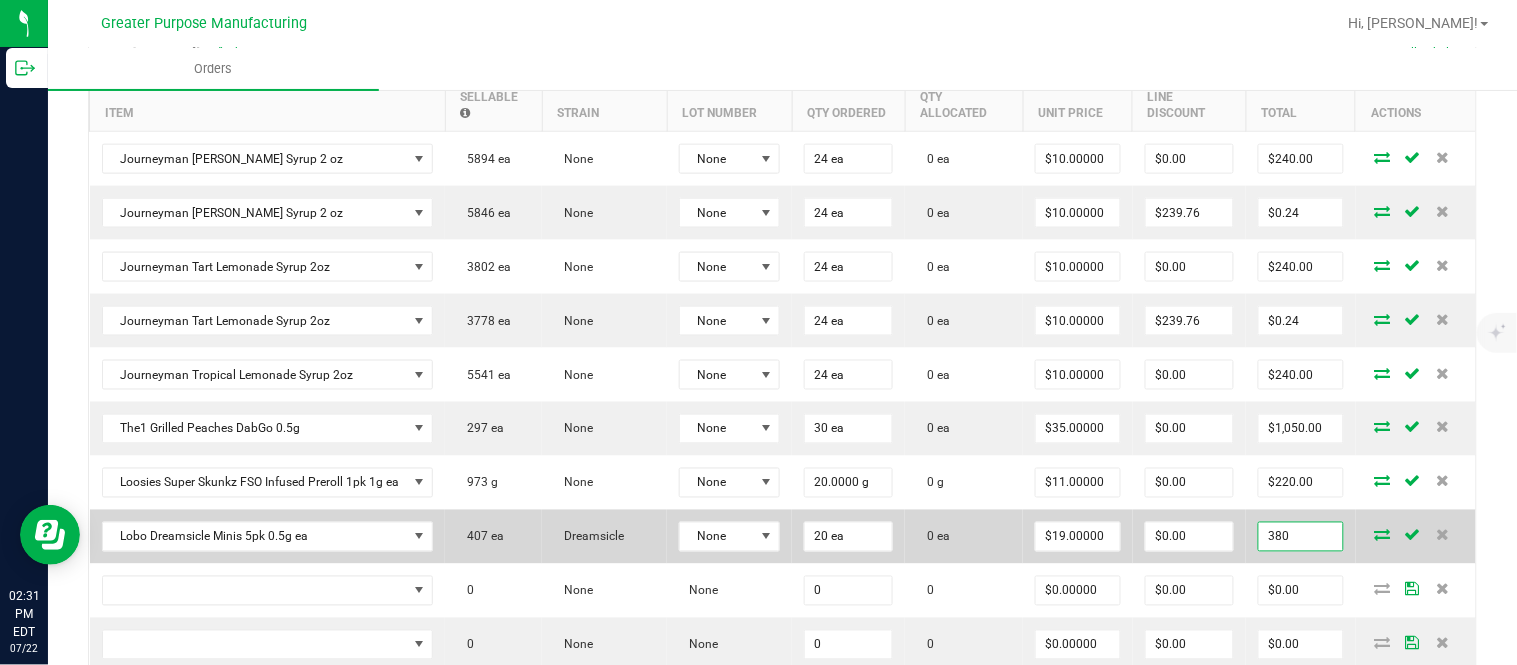 paste on "4" 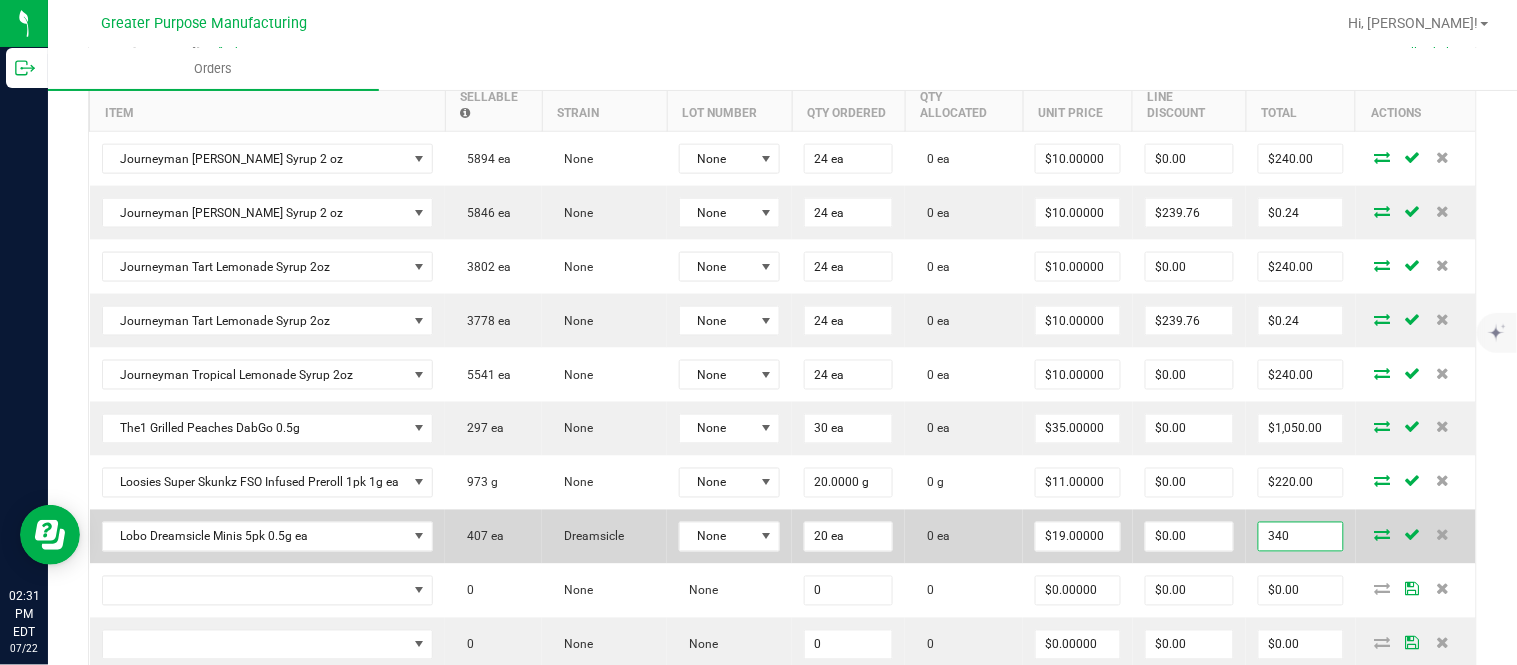 type on "340" 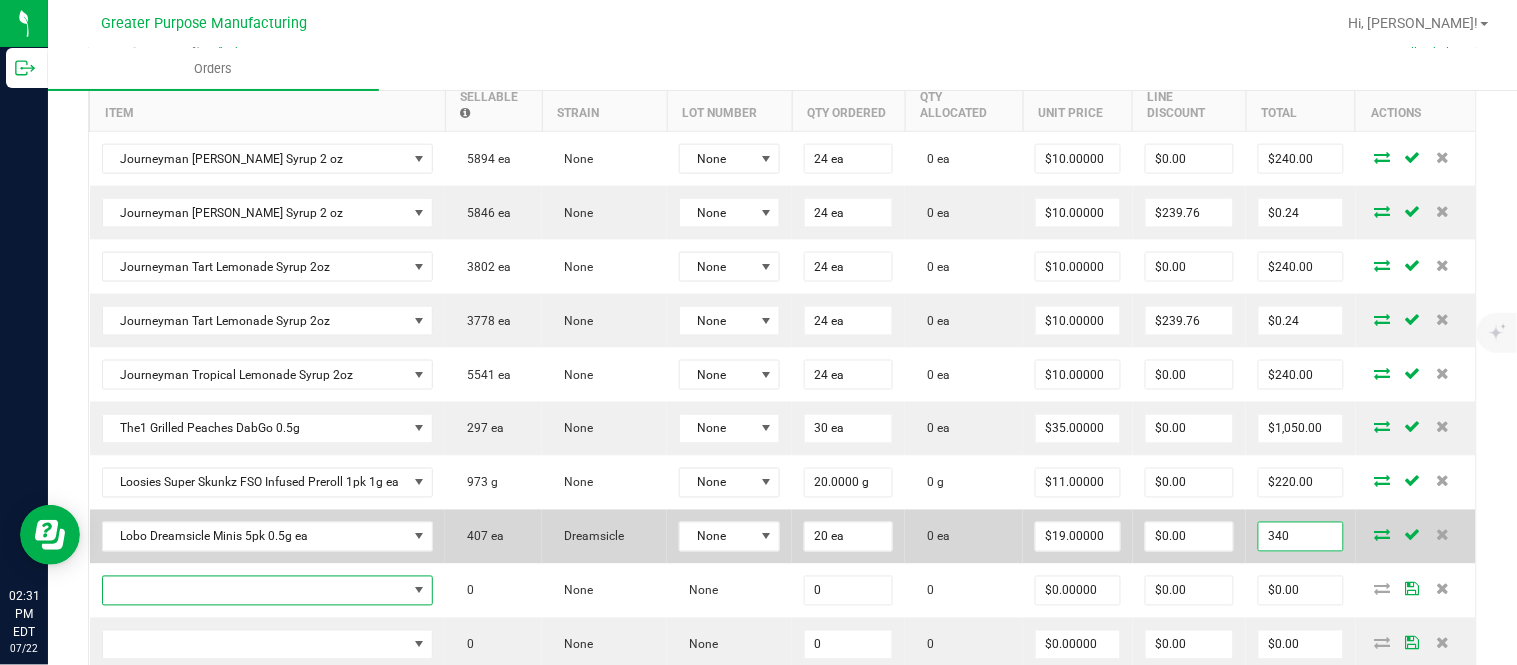 type on "$17.00000" 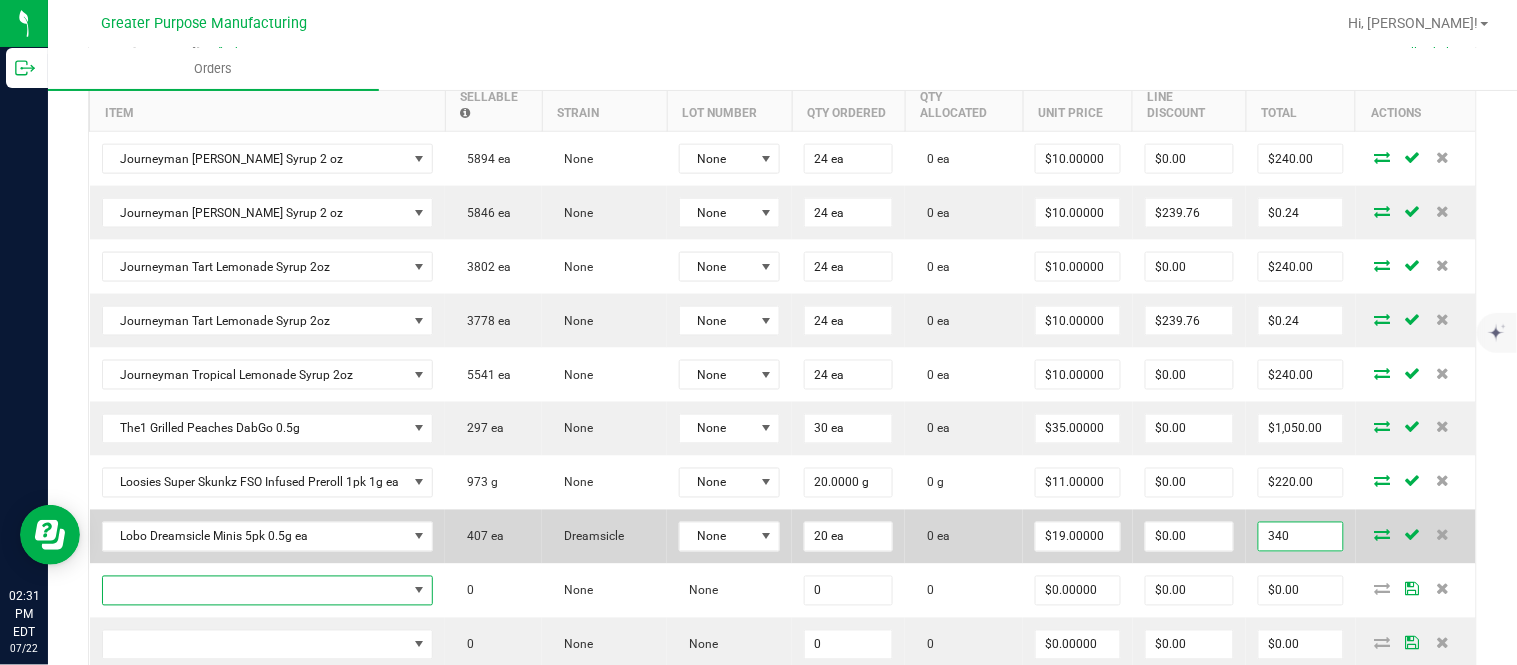 type on "$340.00" 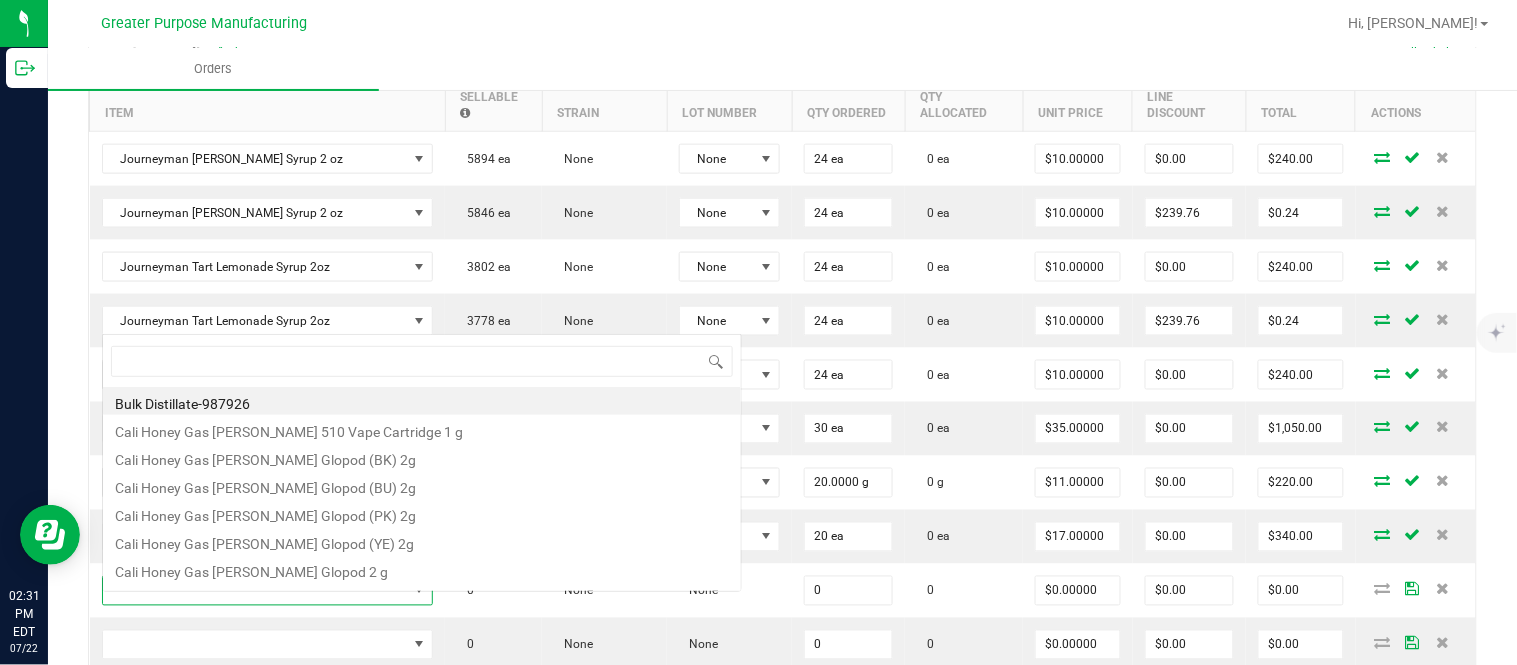 scroll, scrollTop: 0, scrollLeft: 0, axis: both 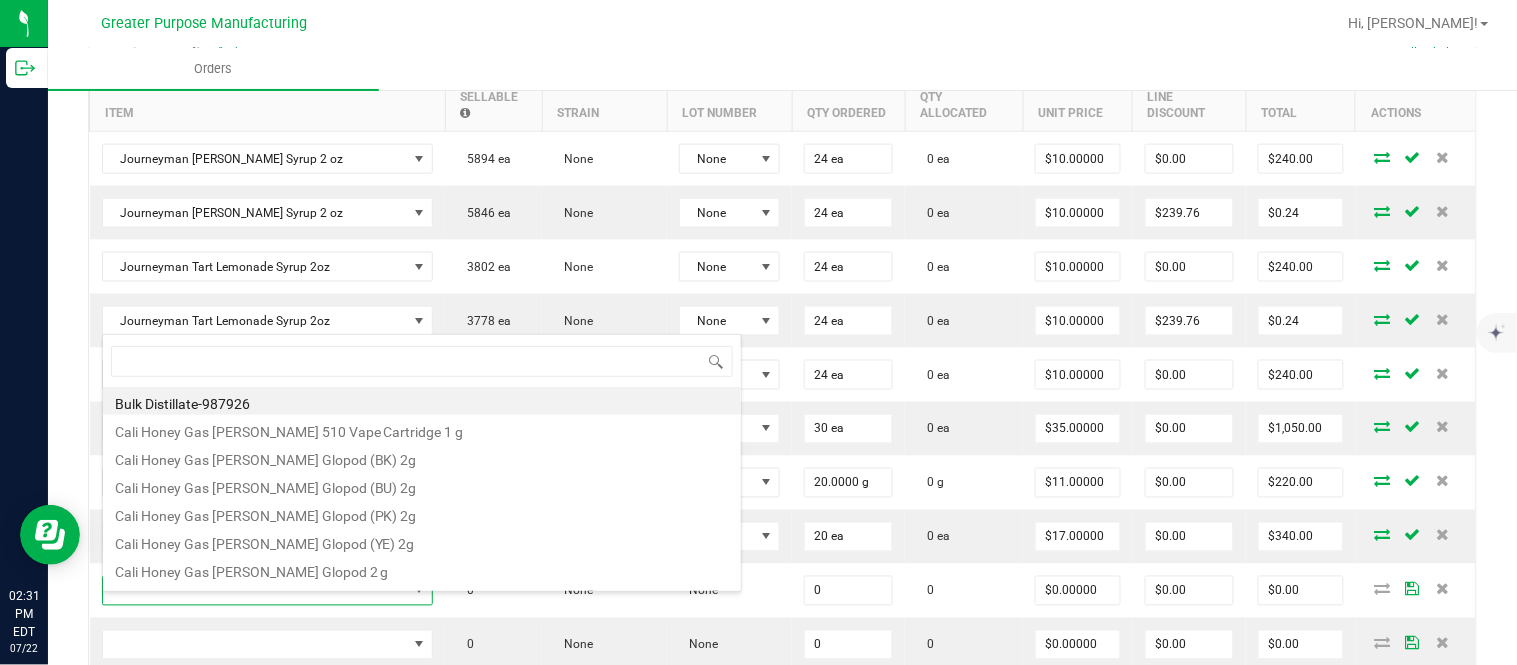 type on "1.5.7.1053.0" 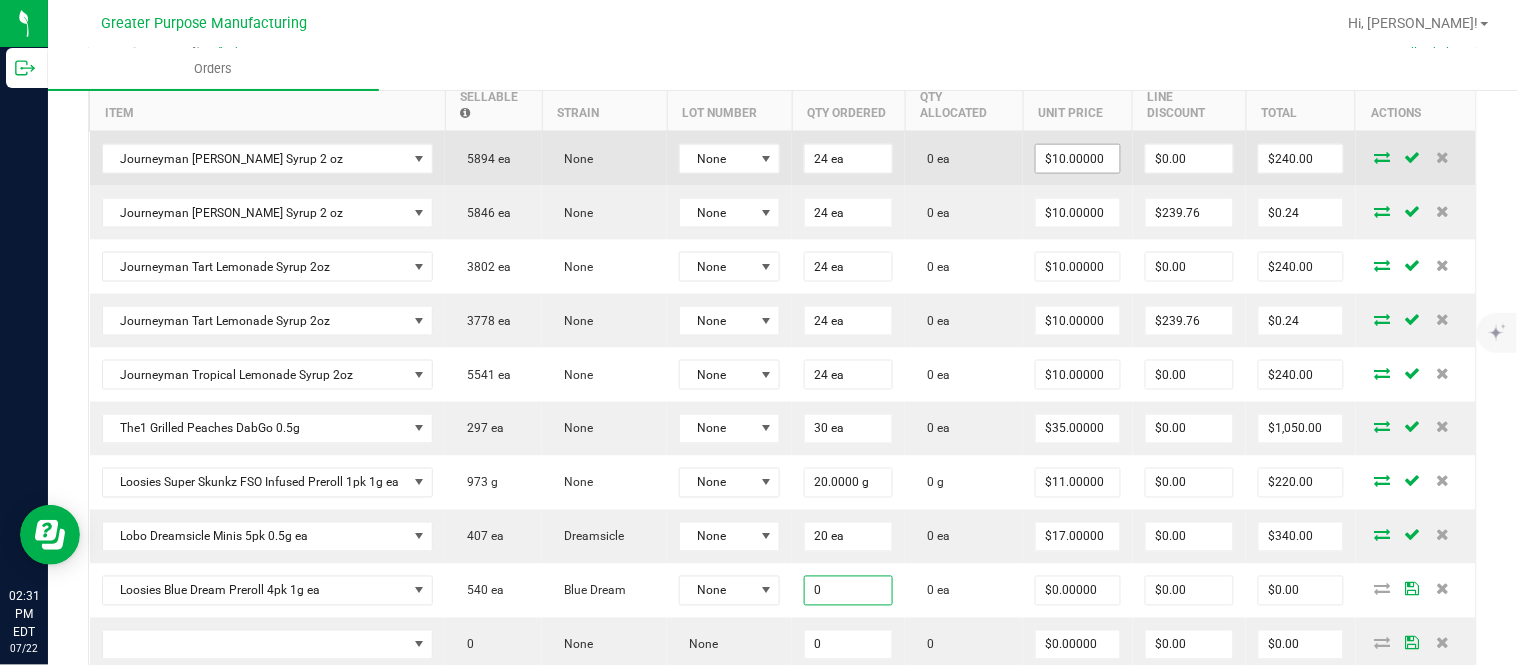 paste on "25" 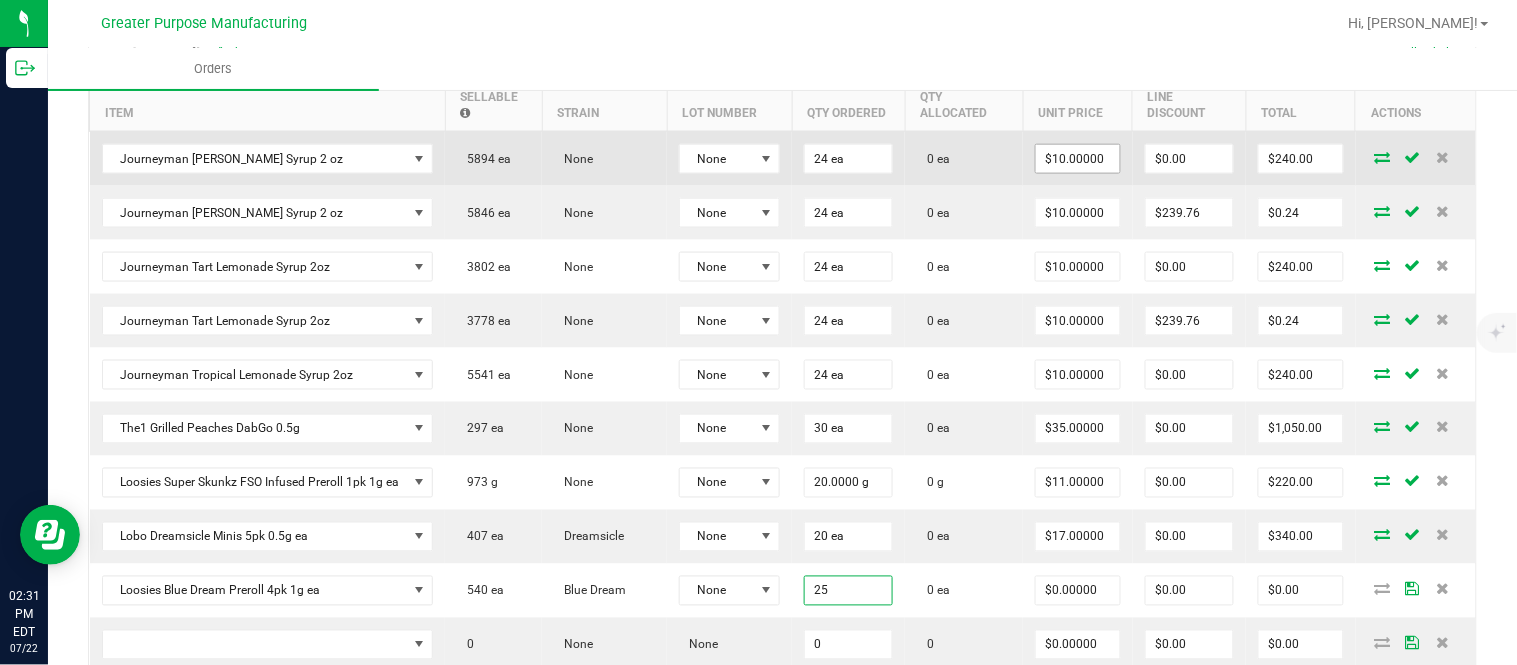 type on "25 ea" 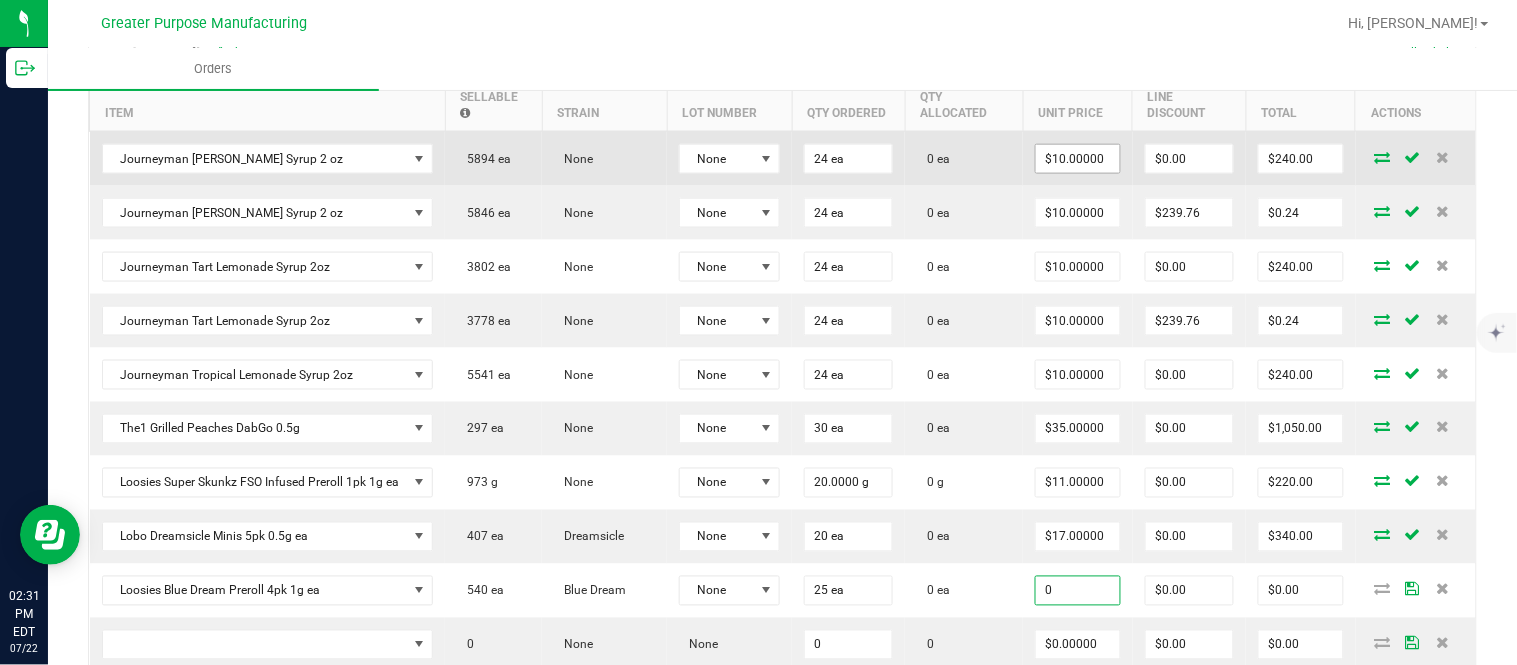 type on "$0.00000" 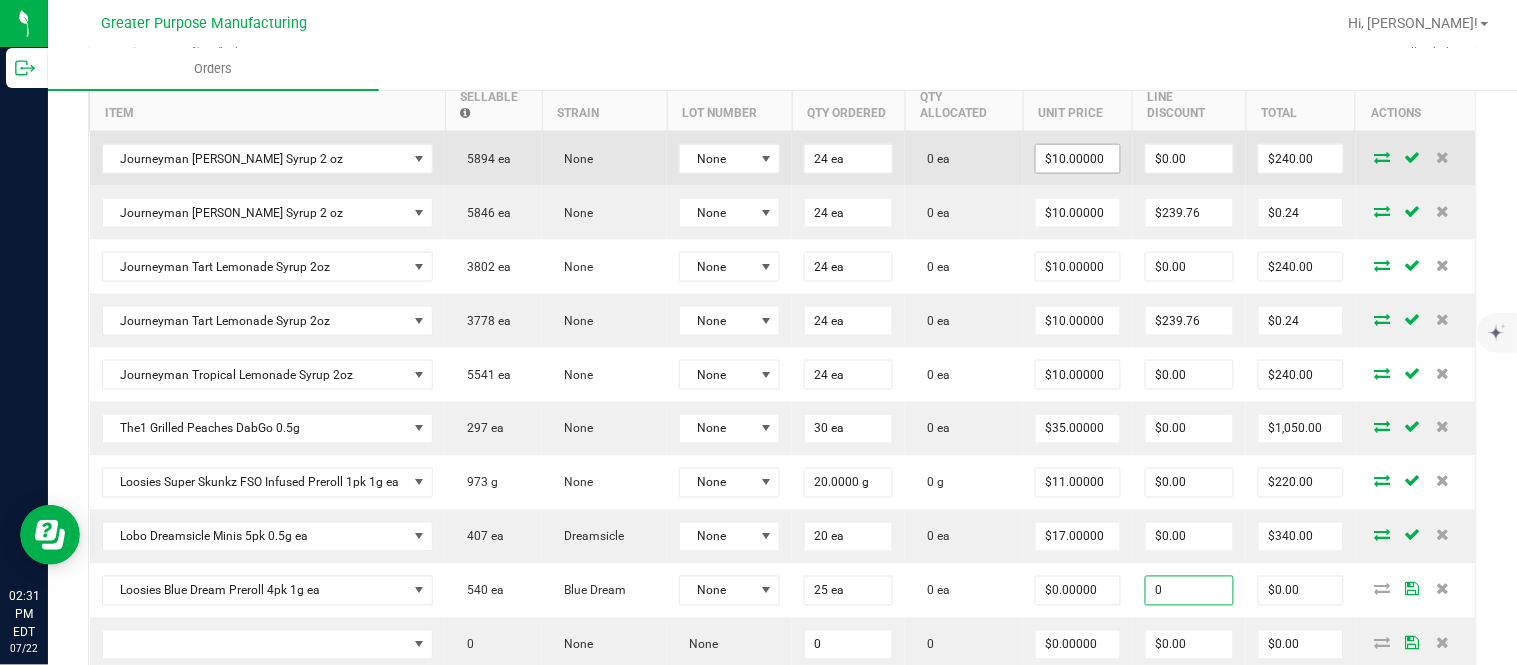 type on "$0.00" 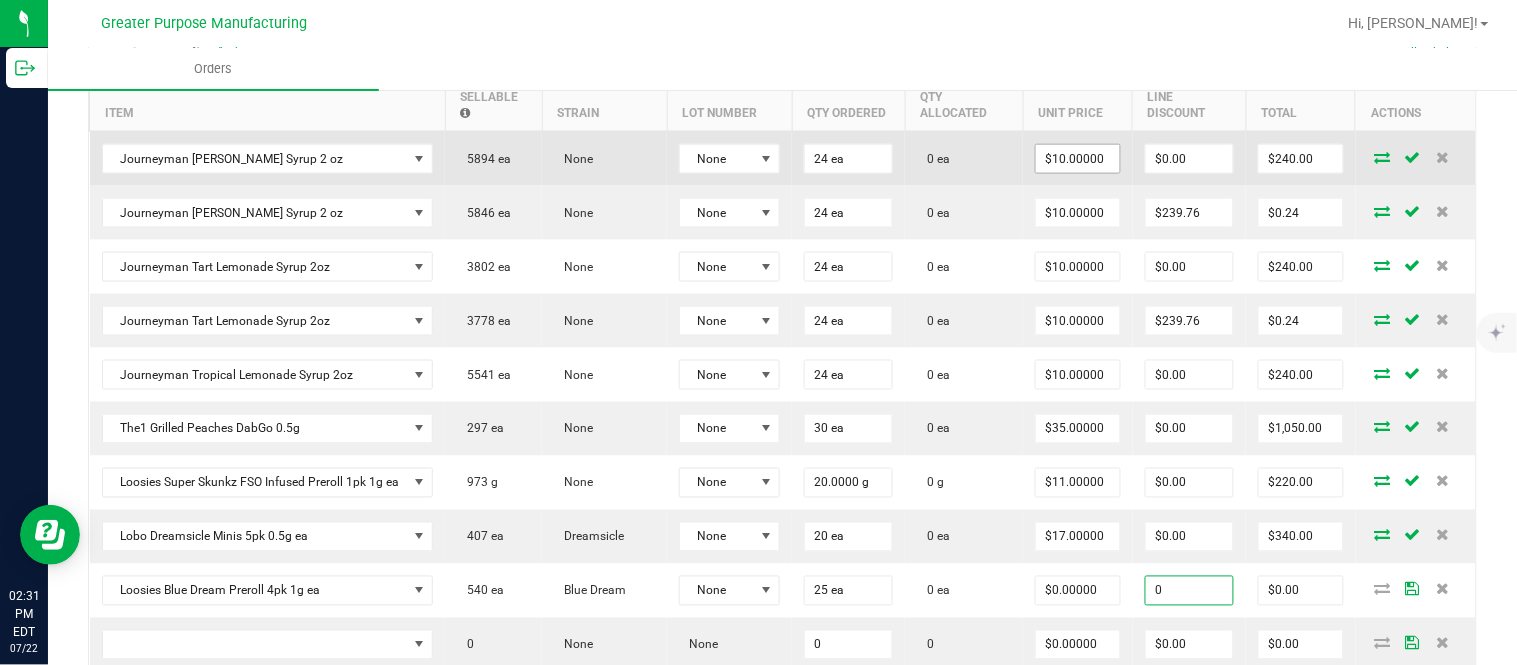 type on "0" 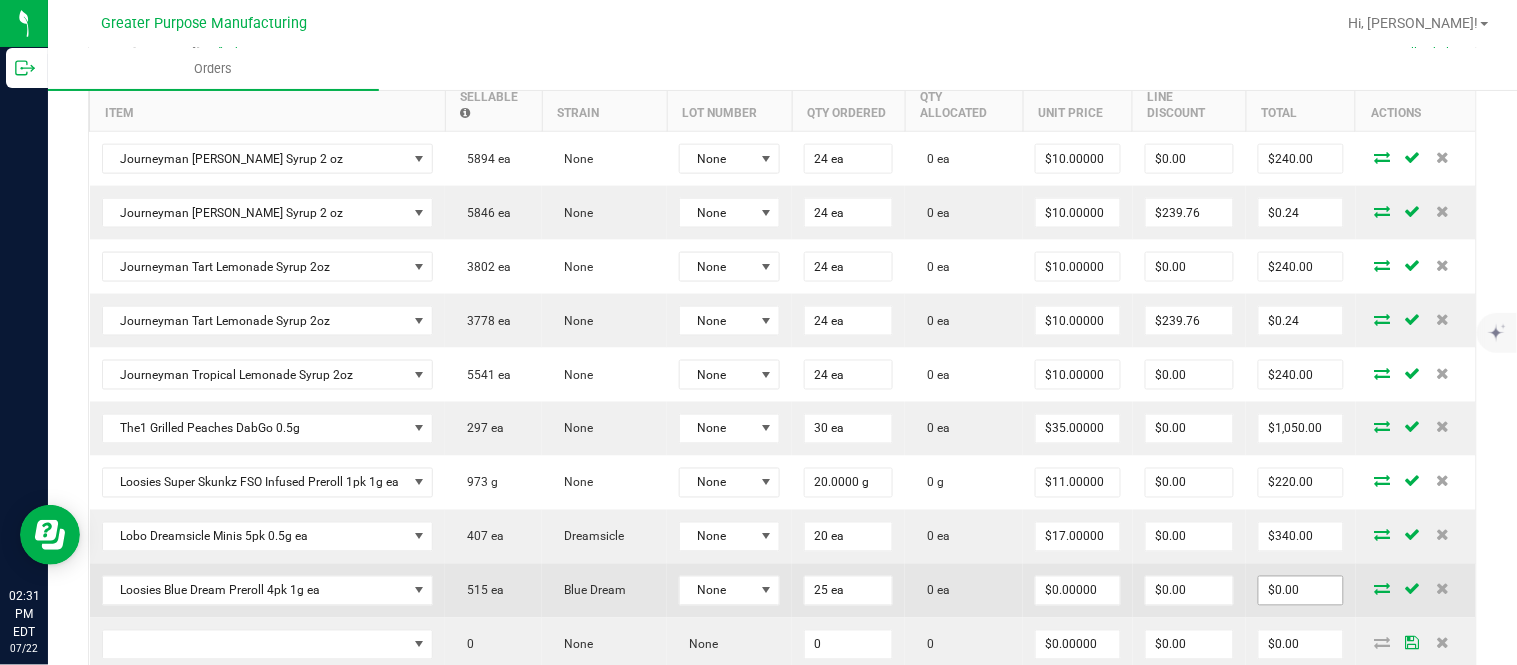 click on "$0.00" at bounding box center (1301, 591) 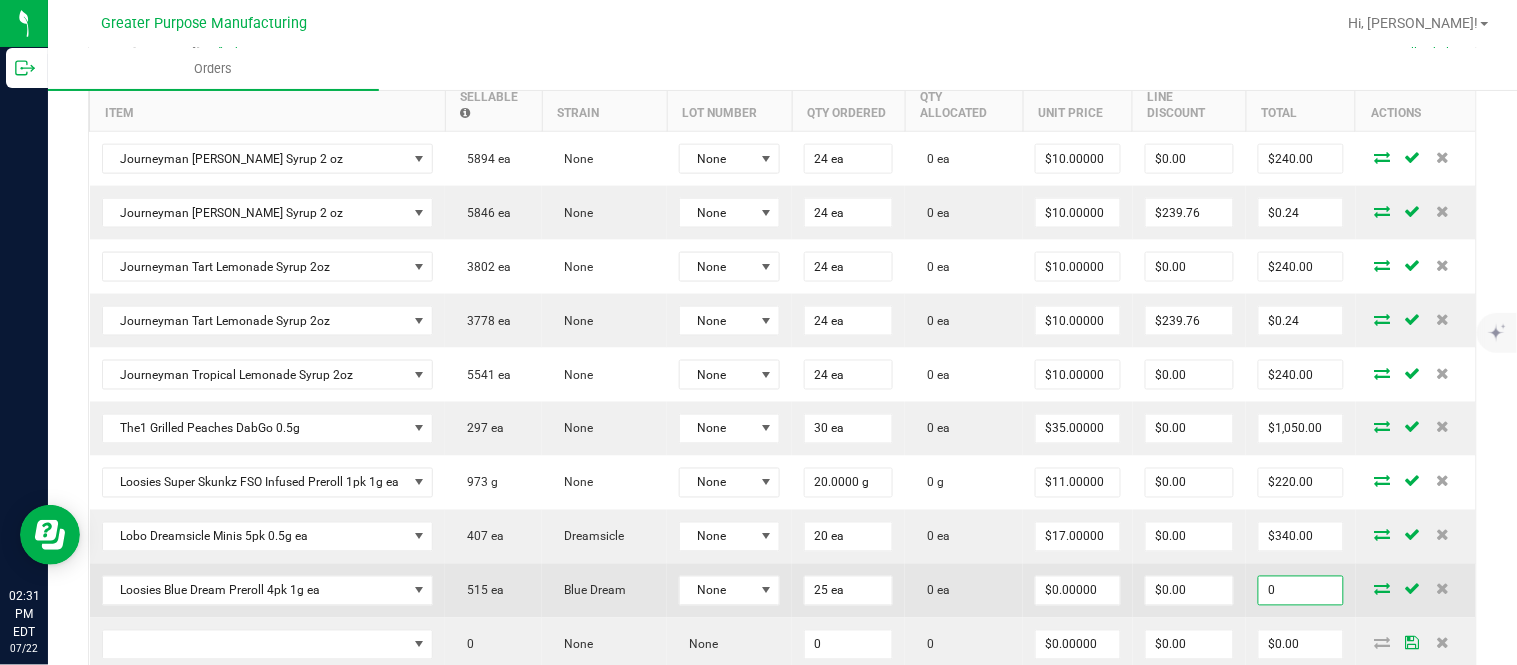 paste on "55" 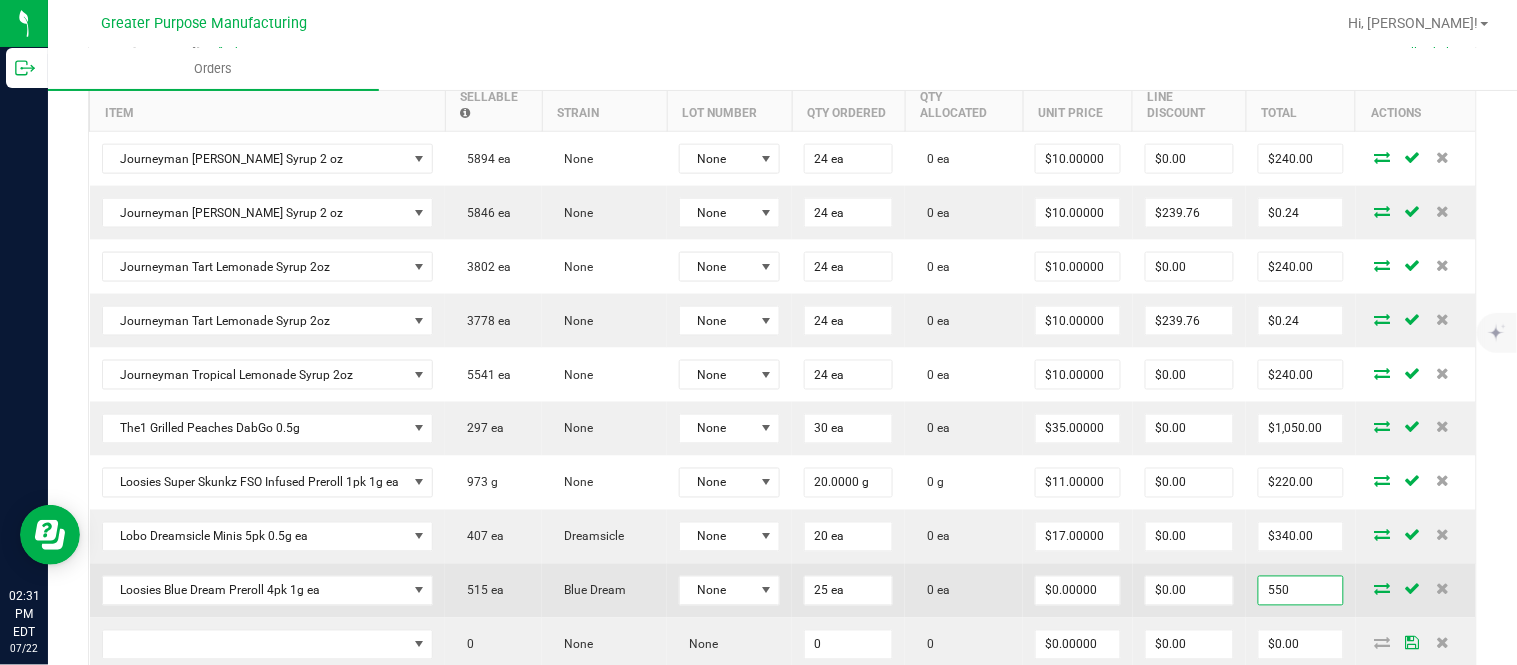 type on "550" 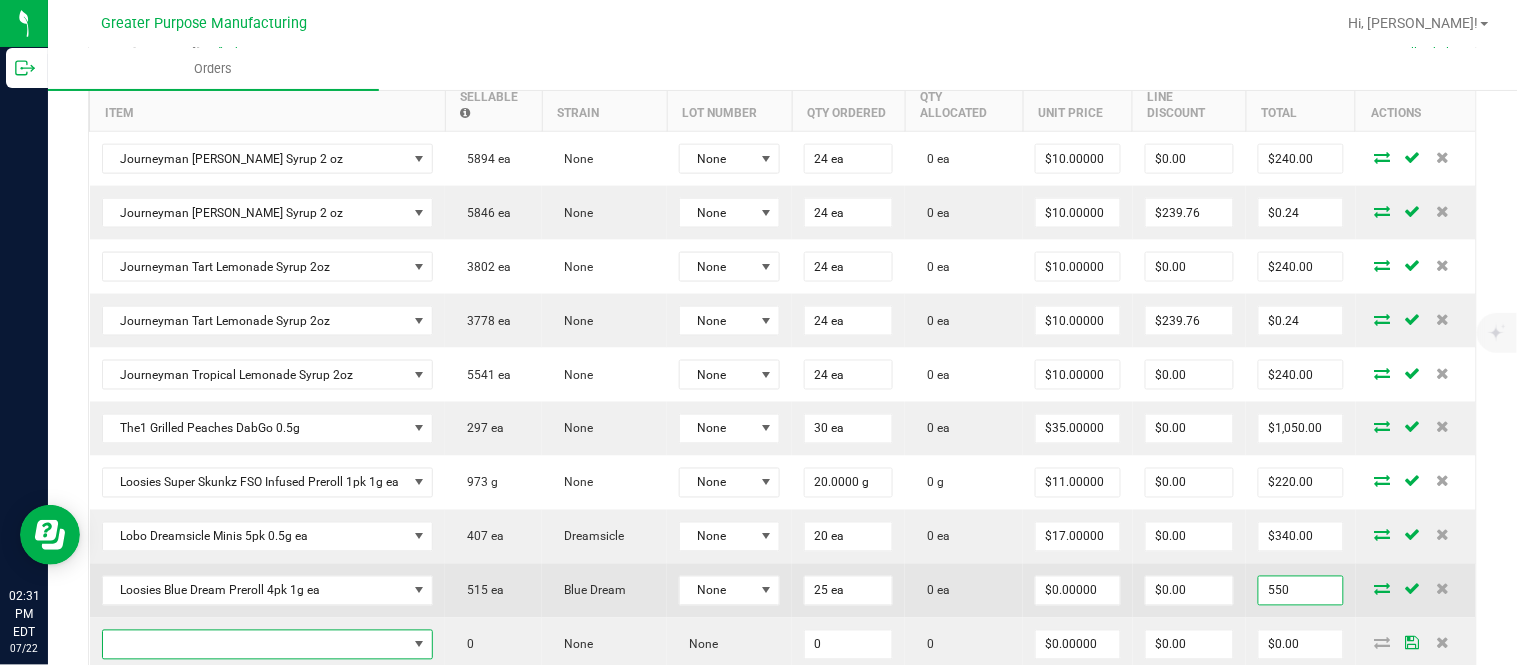 type on "$22.00000" 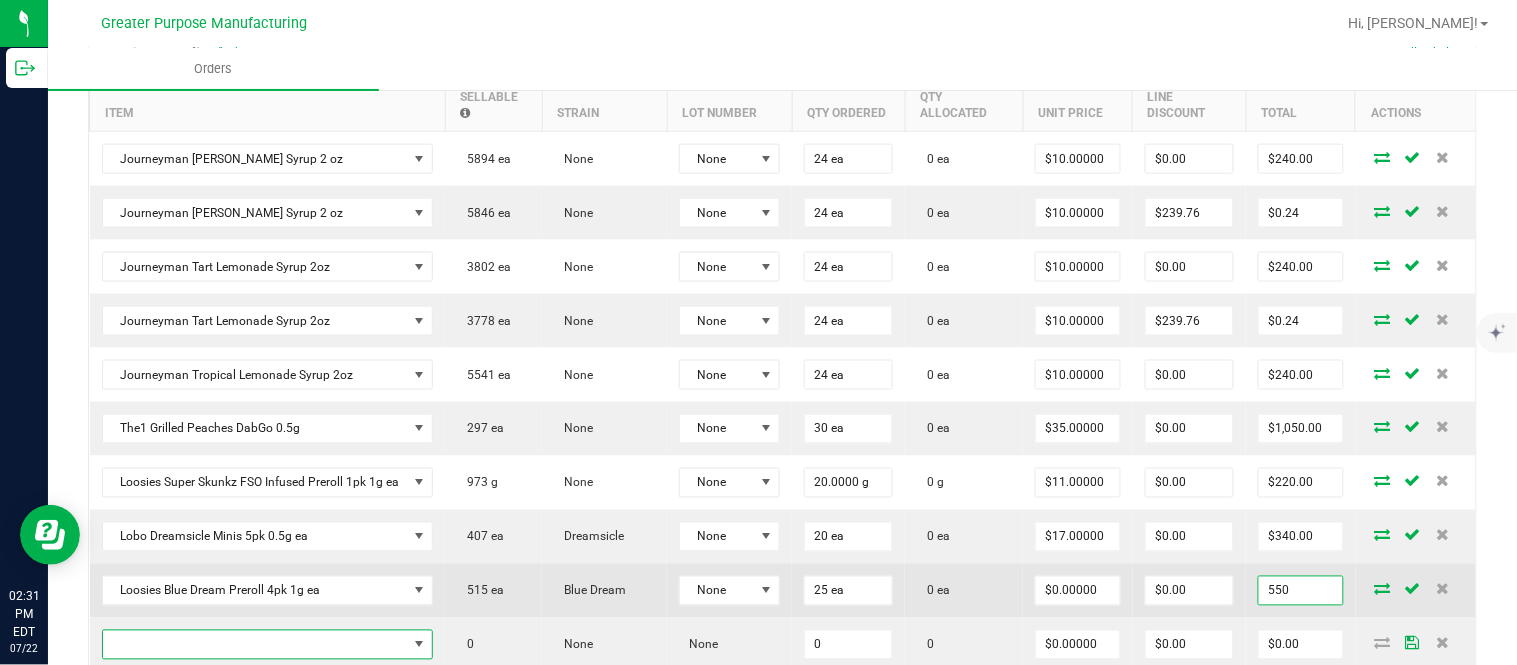 type on "$550.00" 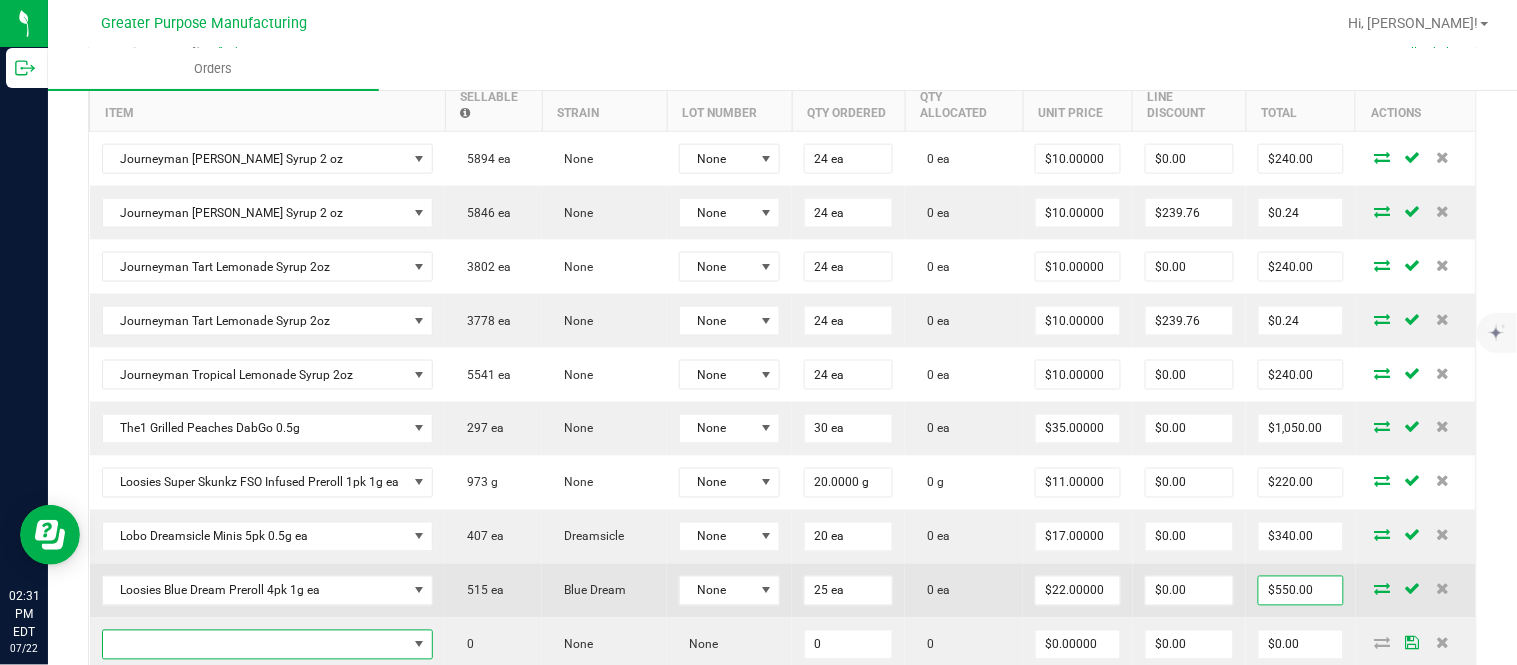 scroll, scrollTop: 635, scrollLeft: 0, axis: vertical 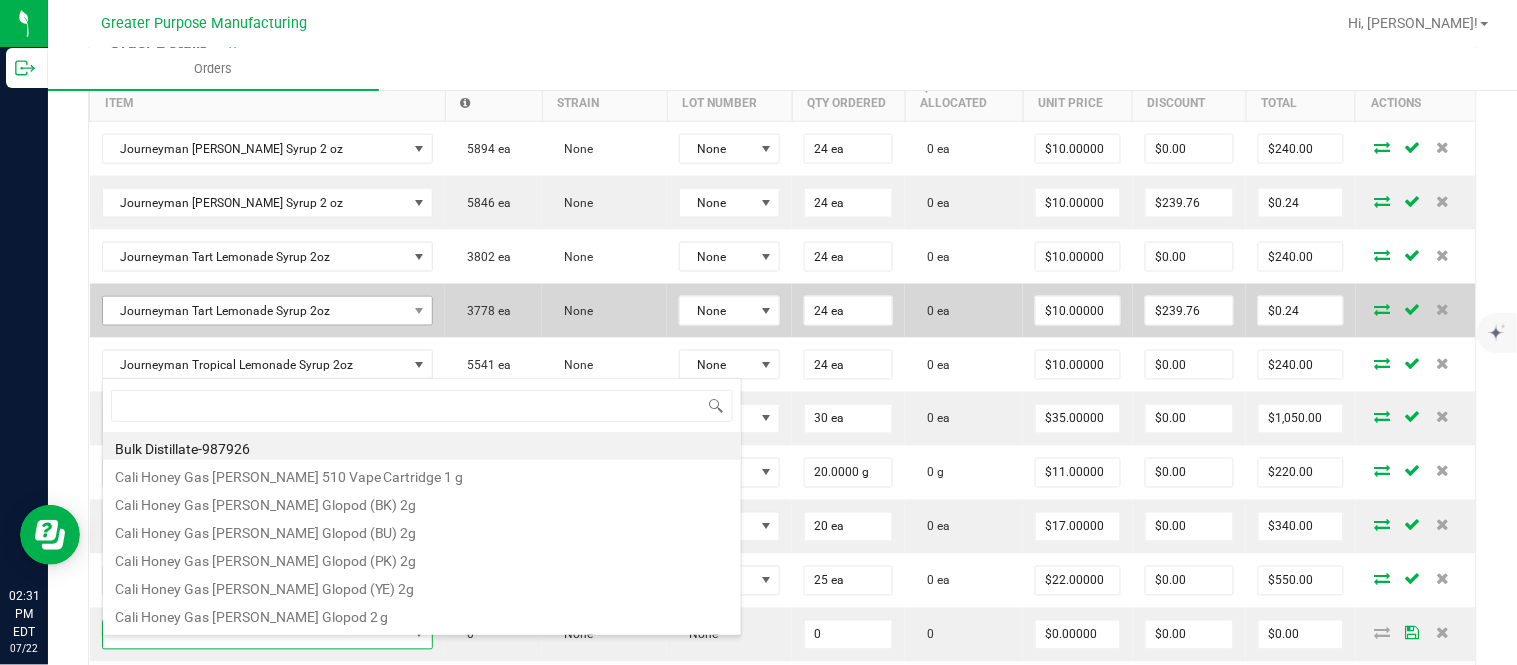 type on "Durban Poison Preroll" 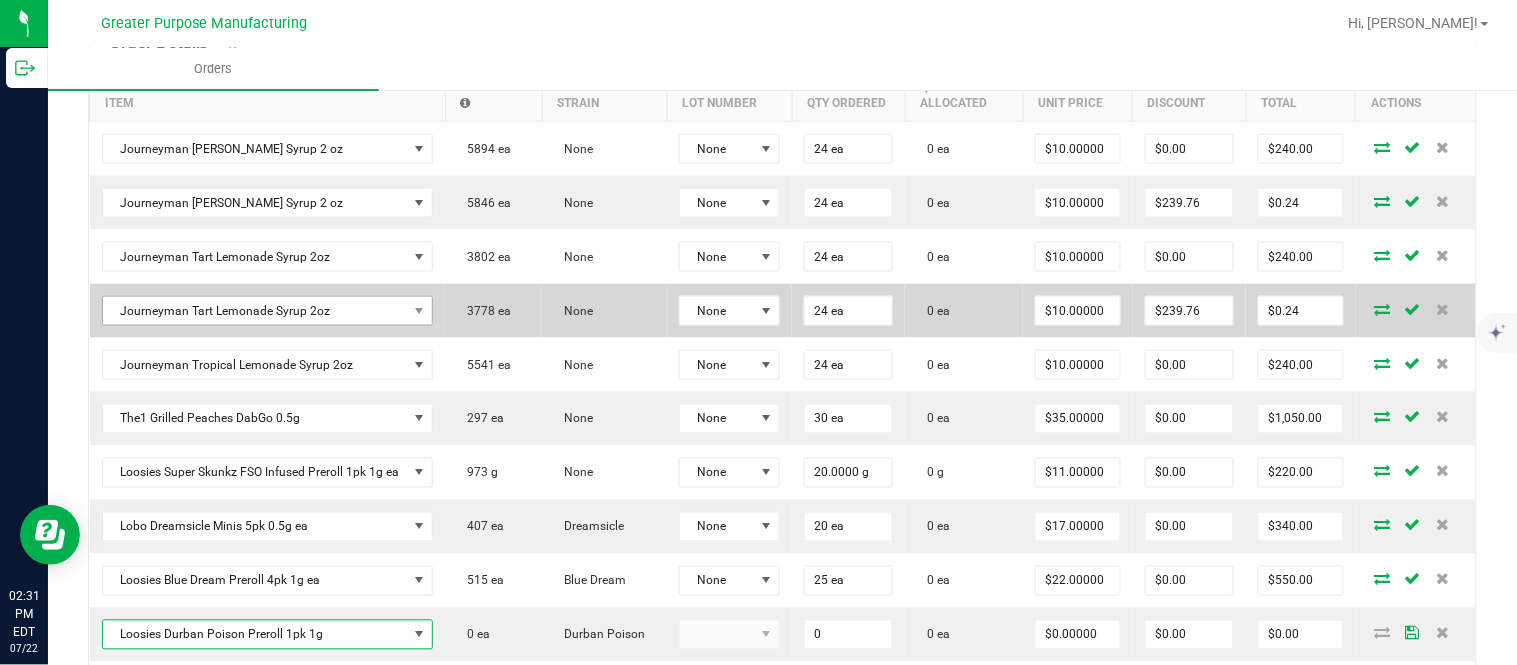 type on "0 ea" 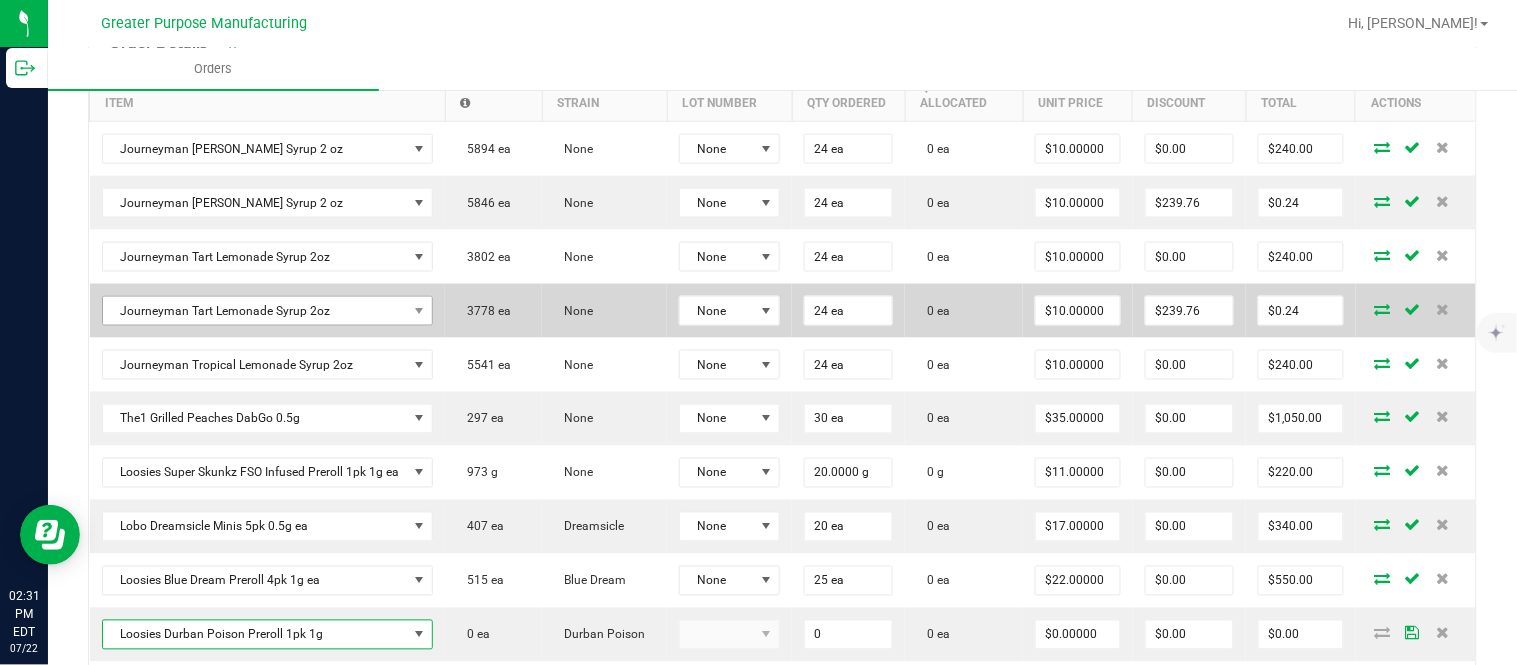 type on "$6.50000" 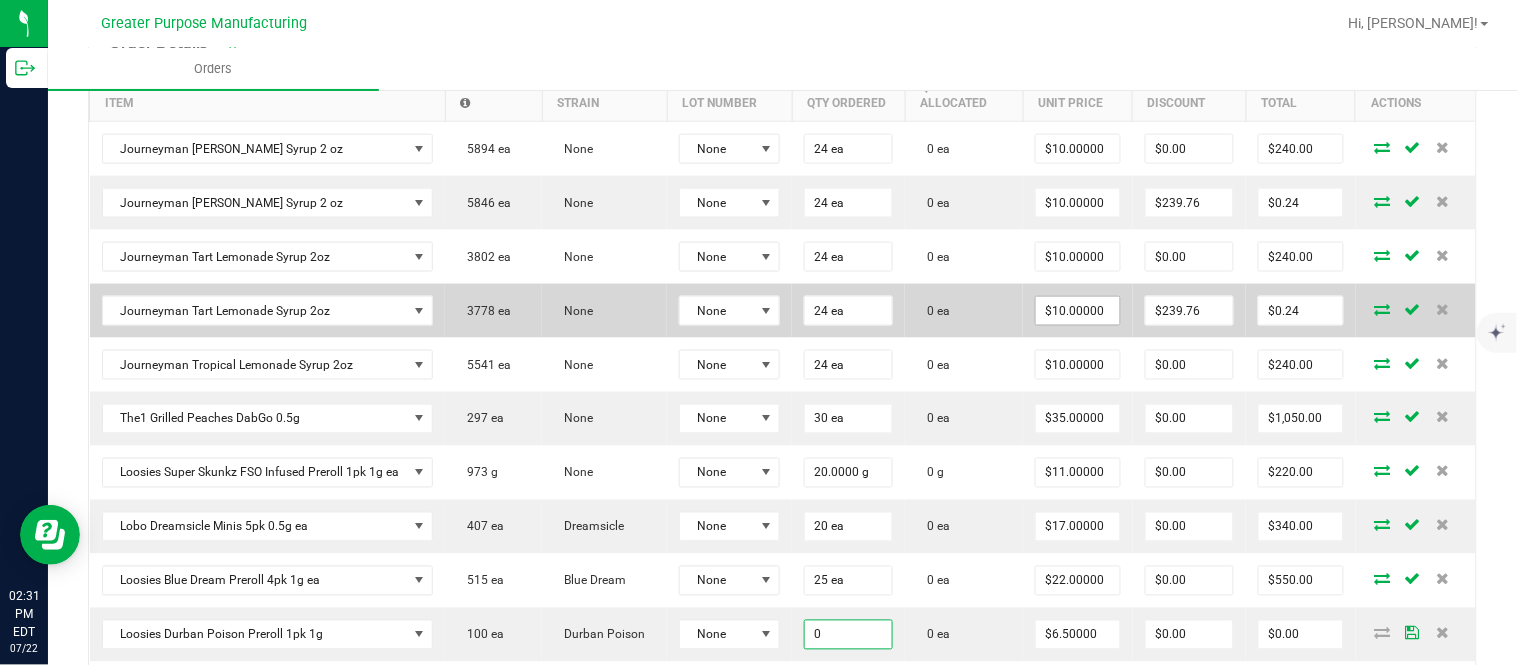paste on "4" 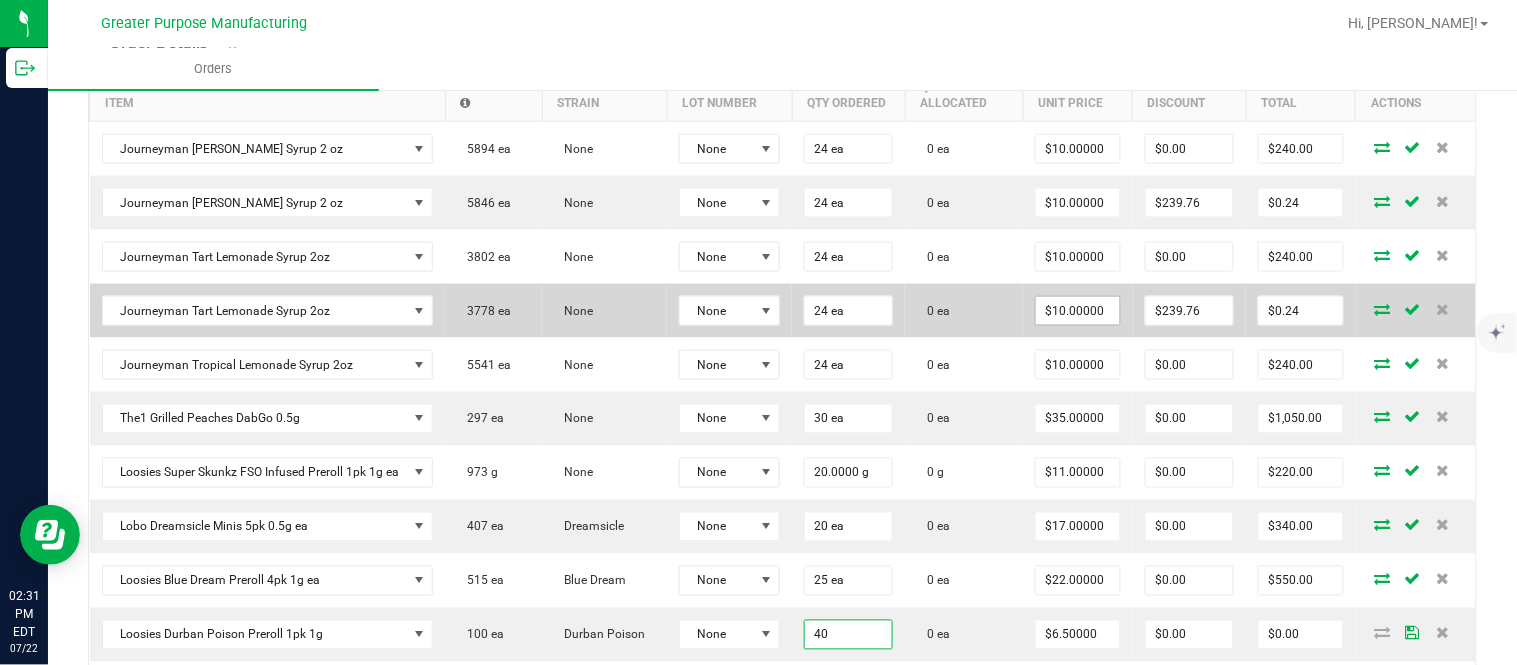 type on "40 ea" 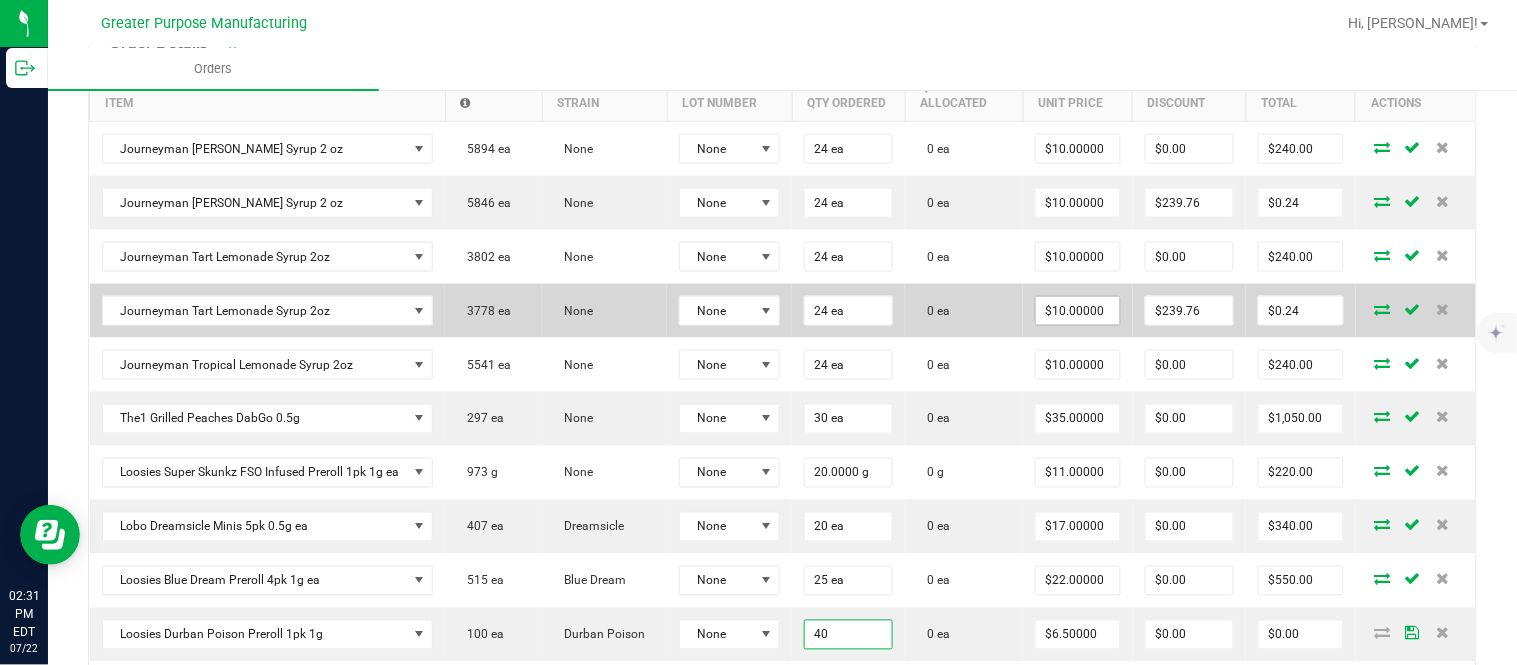 type on "6.5" 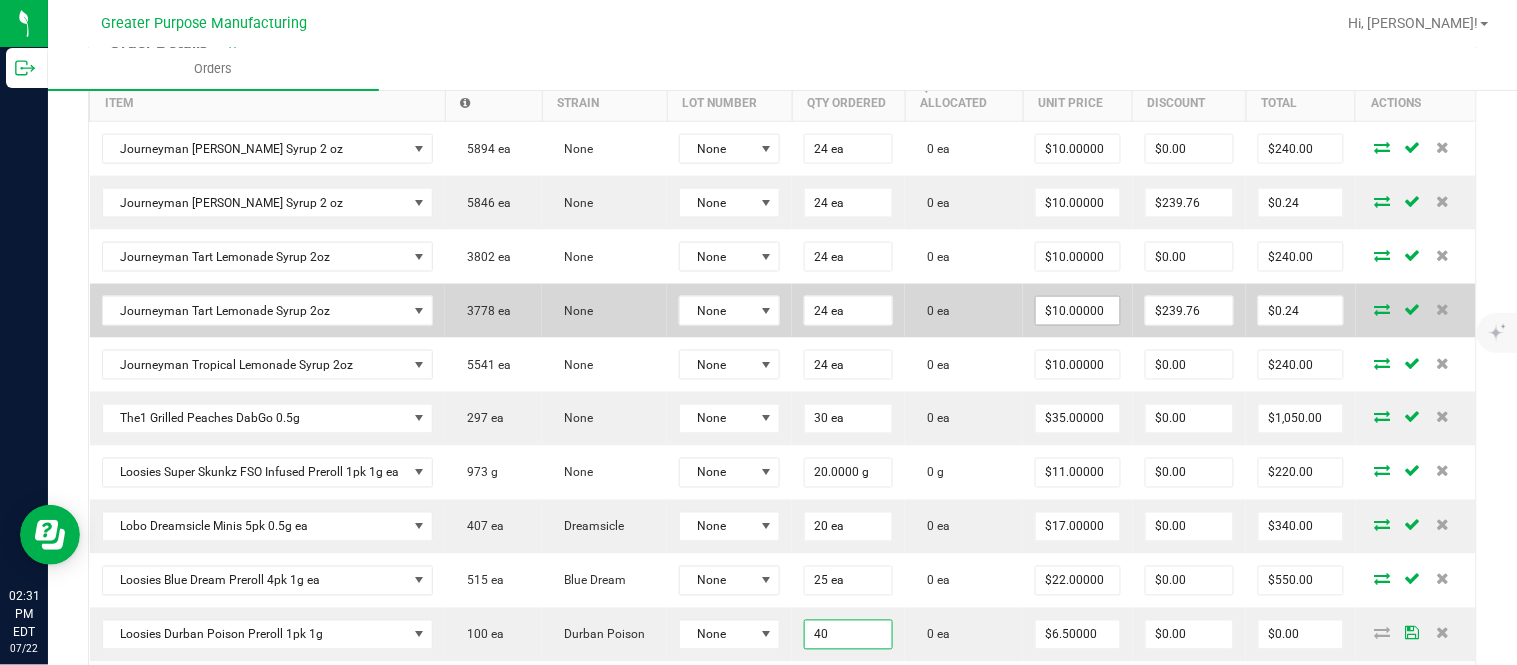 type on "$260.00" 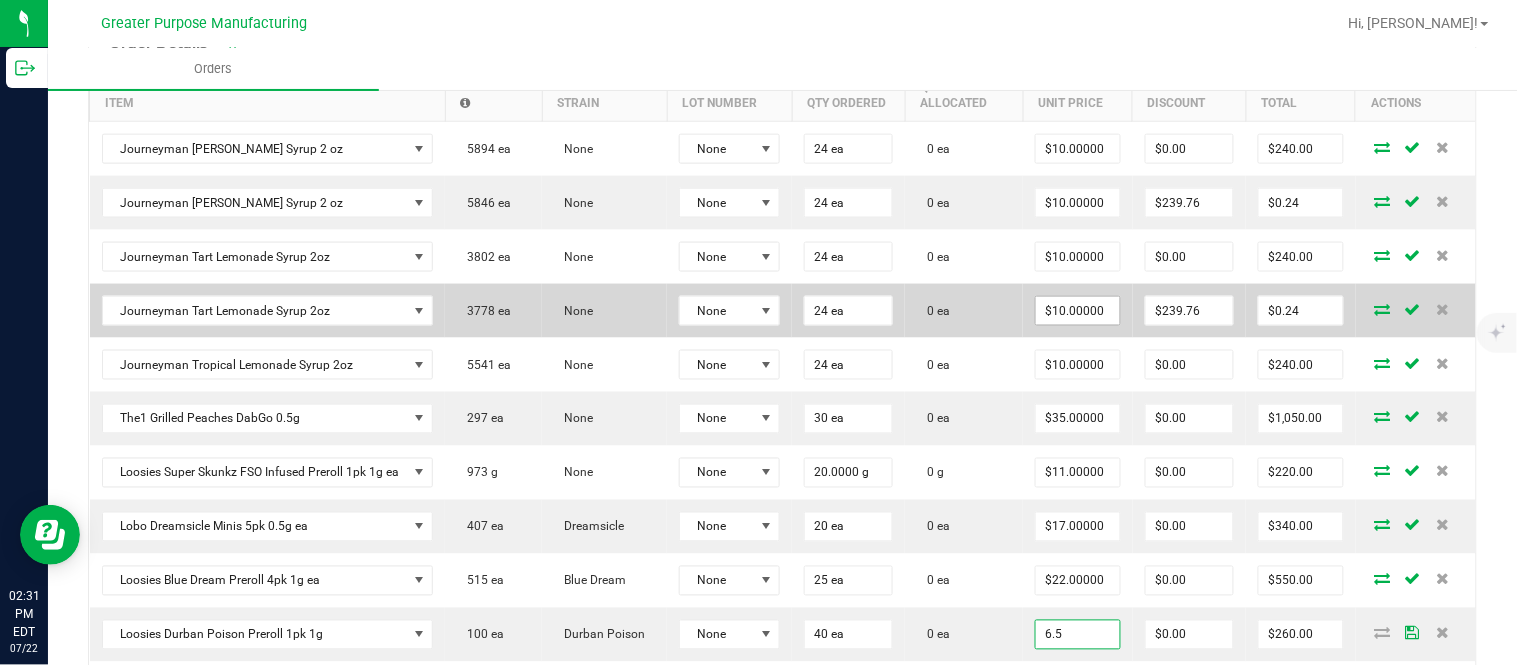 type on "$6.50000" 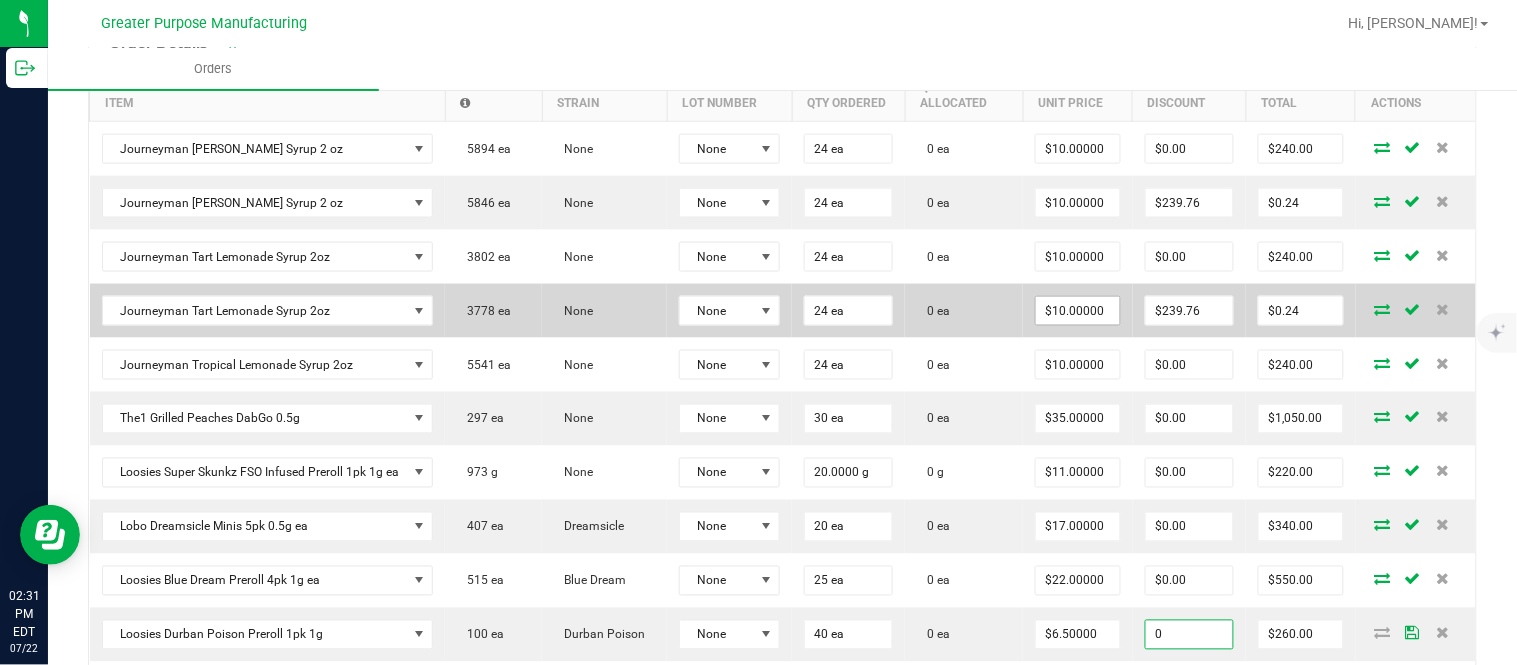 type on "$0.00" 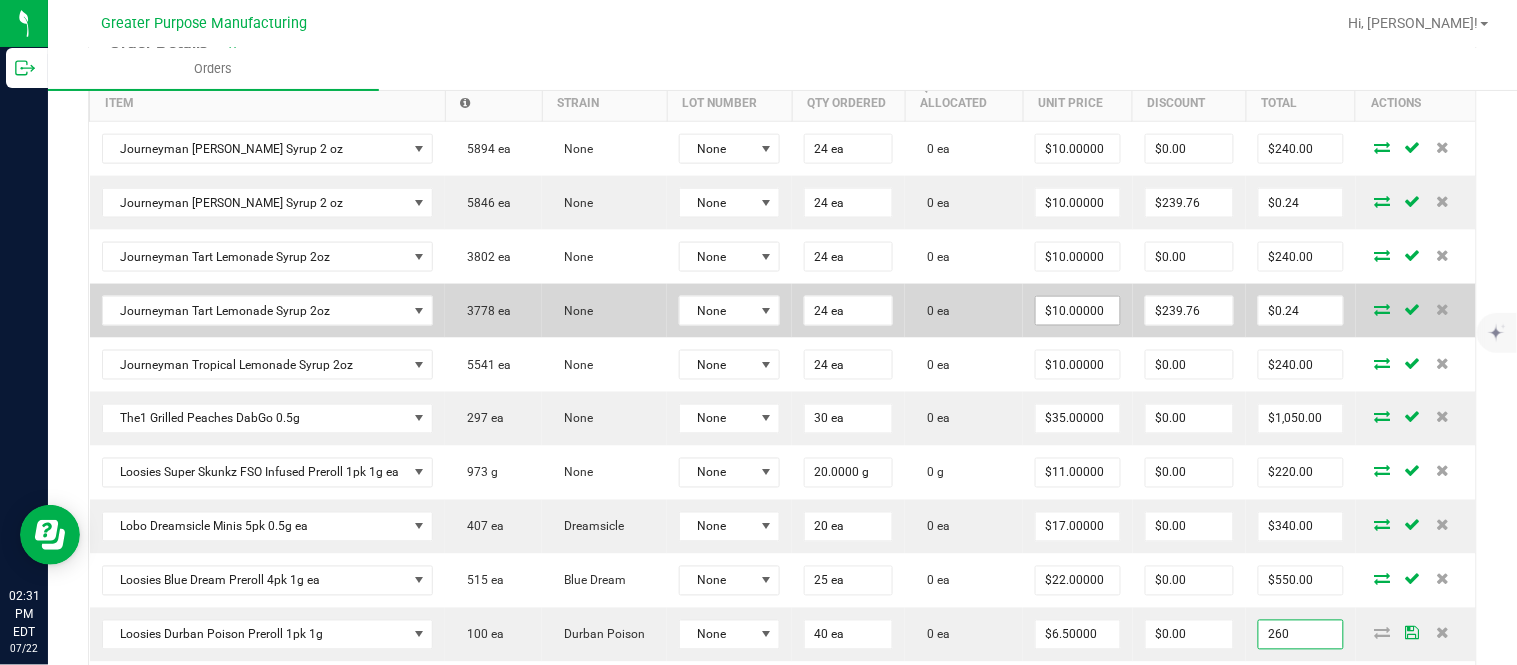type on "$260.00" 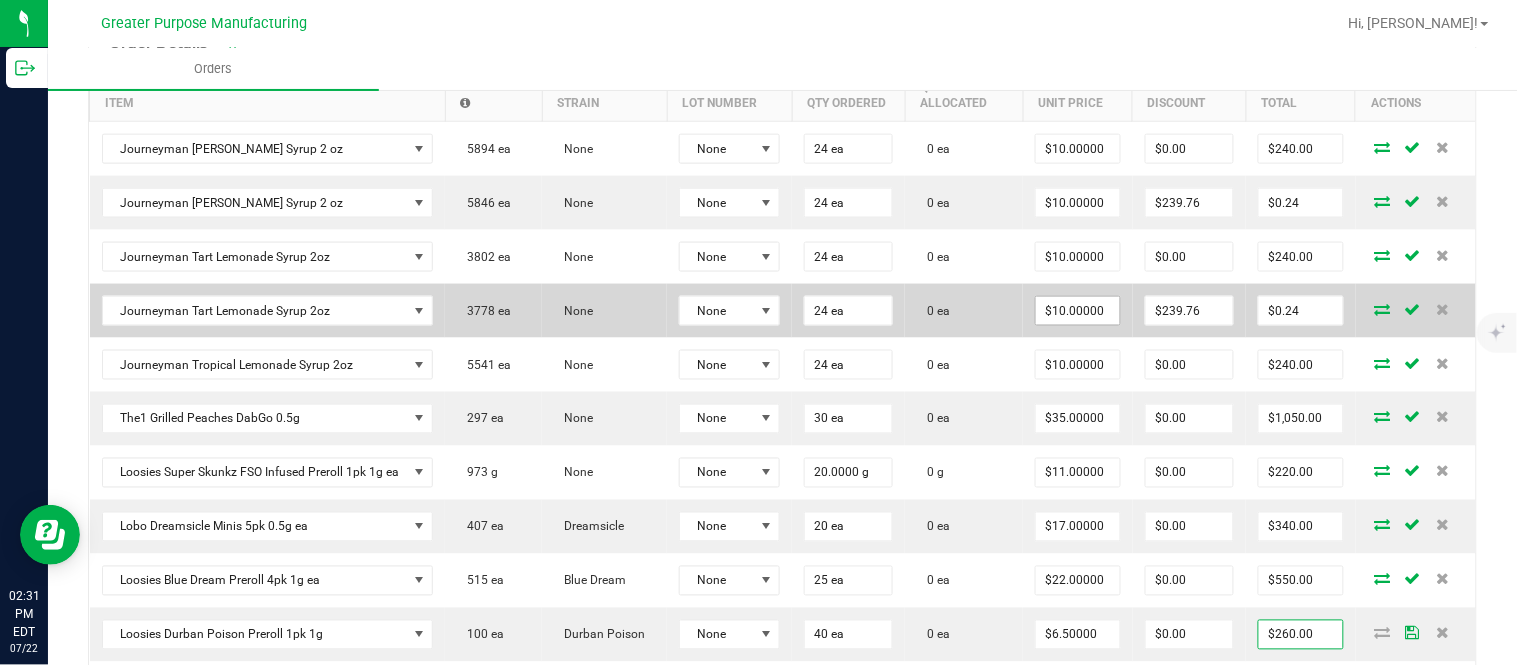 scroll, scrollTop: 984, scrollLeft: 0, axis: vertical 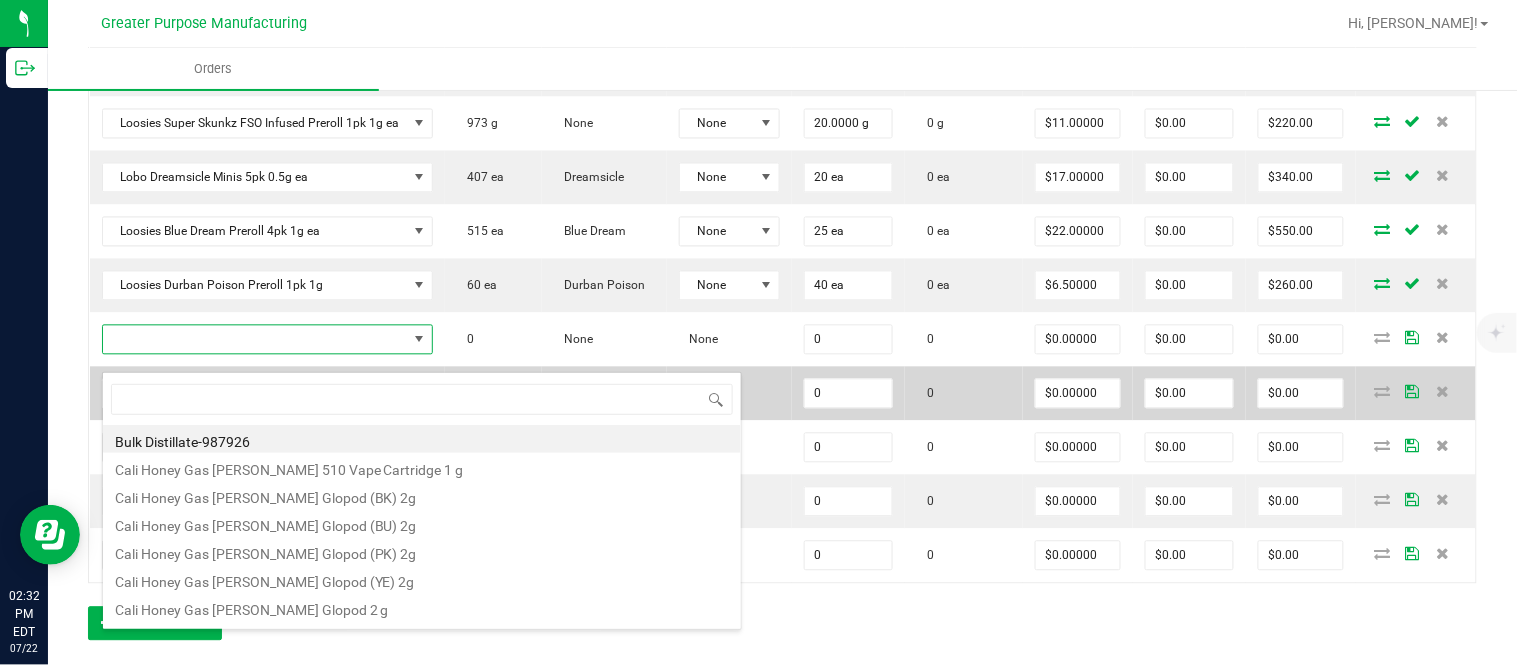 type on "1.5.7.489.0" 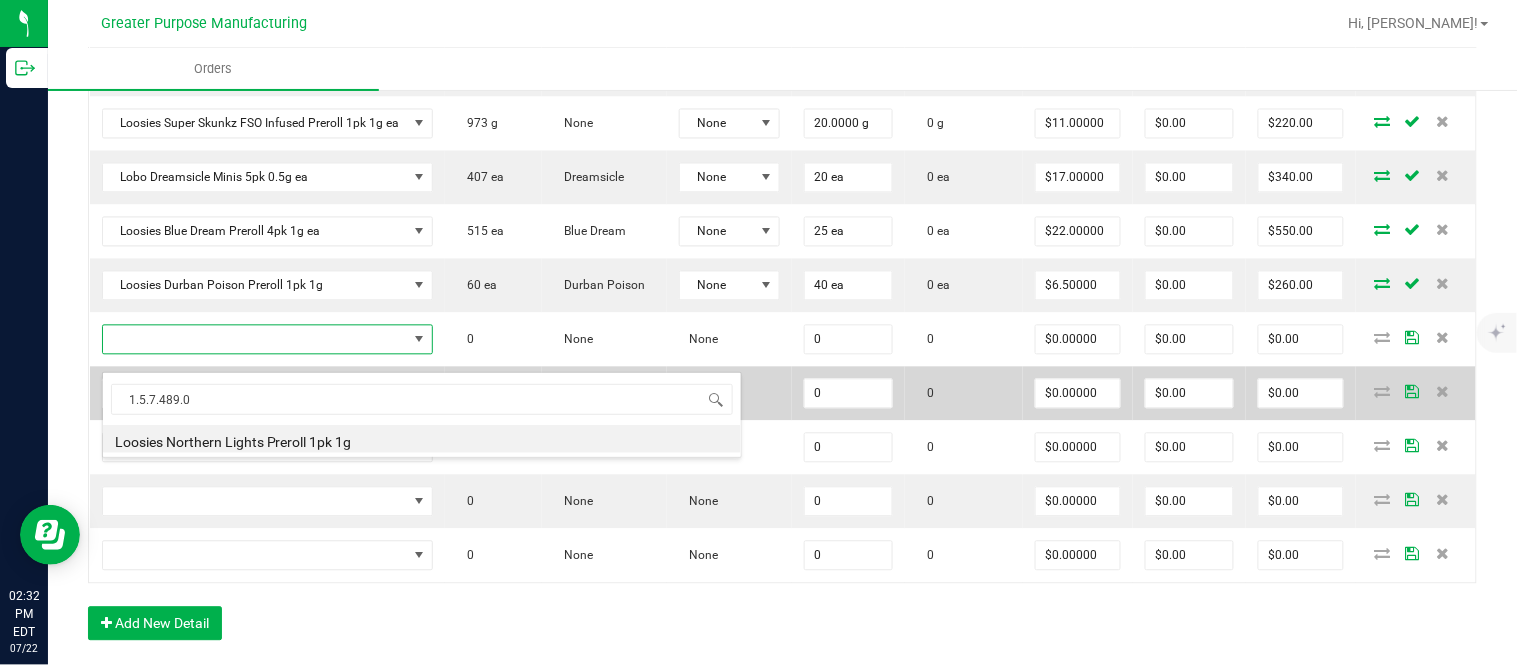 type on "0.0000 g" 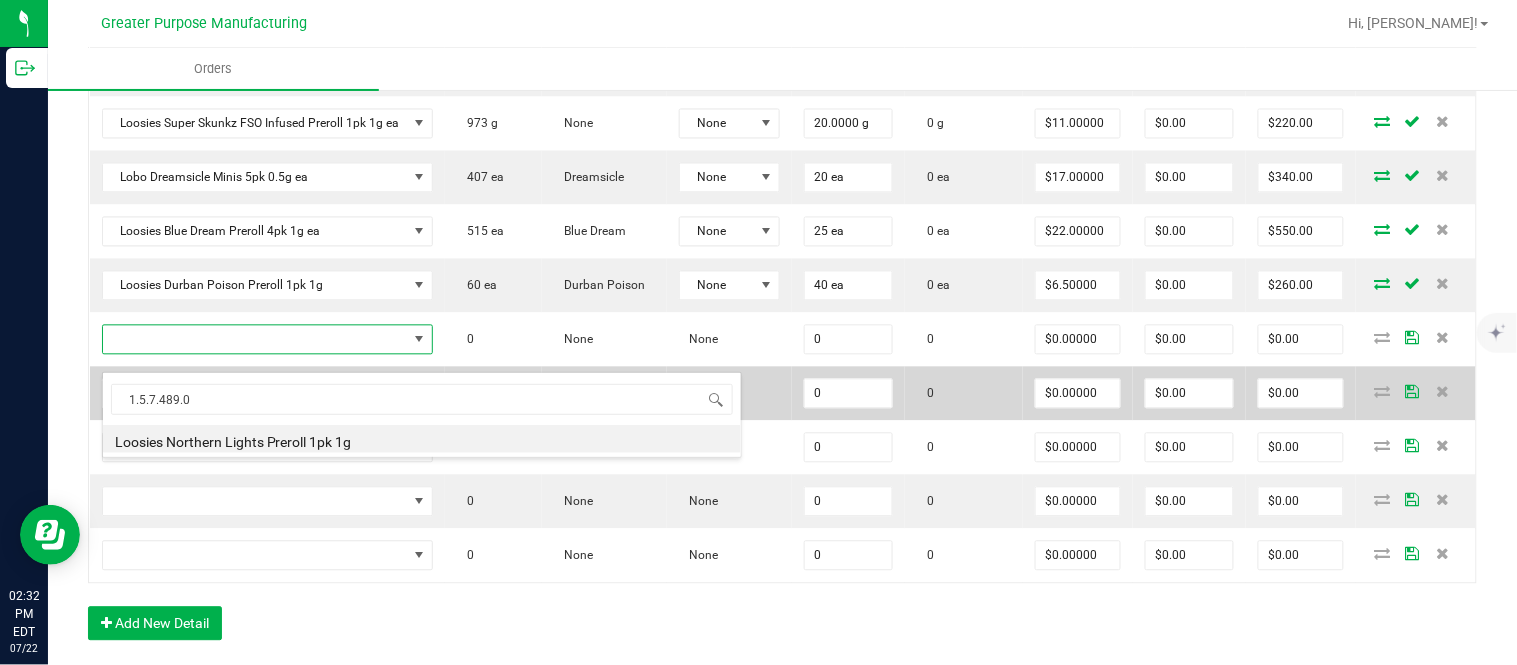 type on "$6.50000" 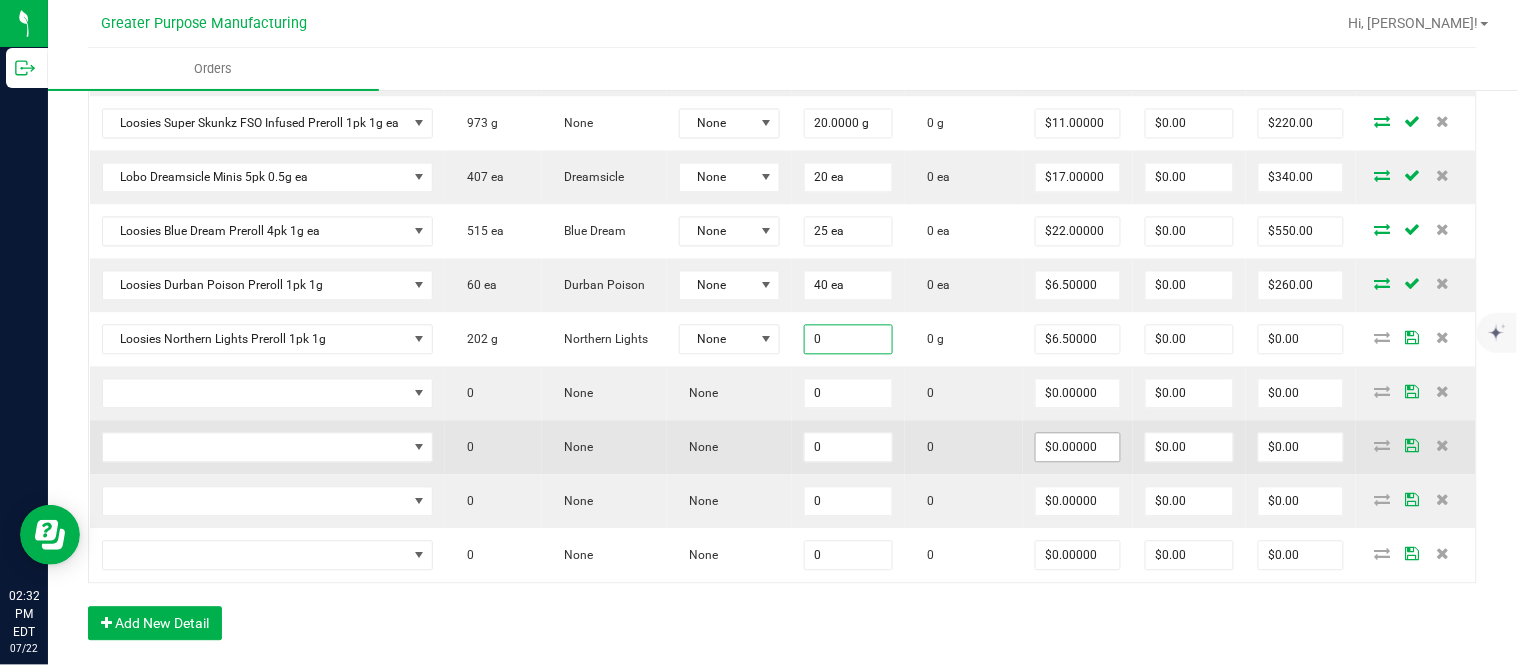 paste on "4" 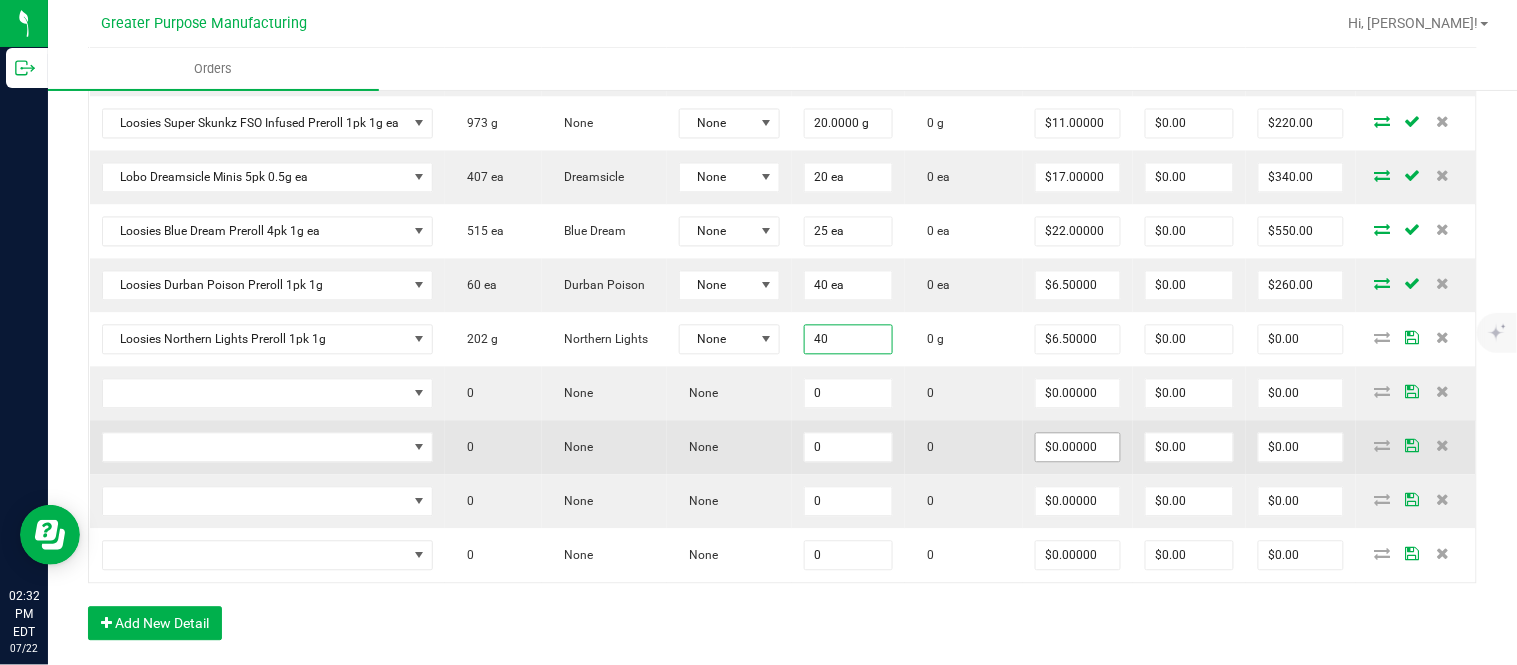 type on "40.0000 g" 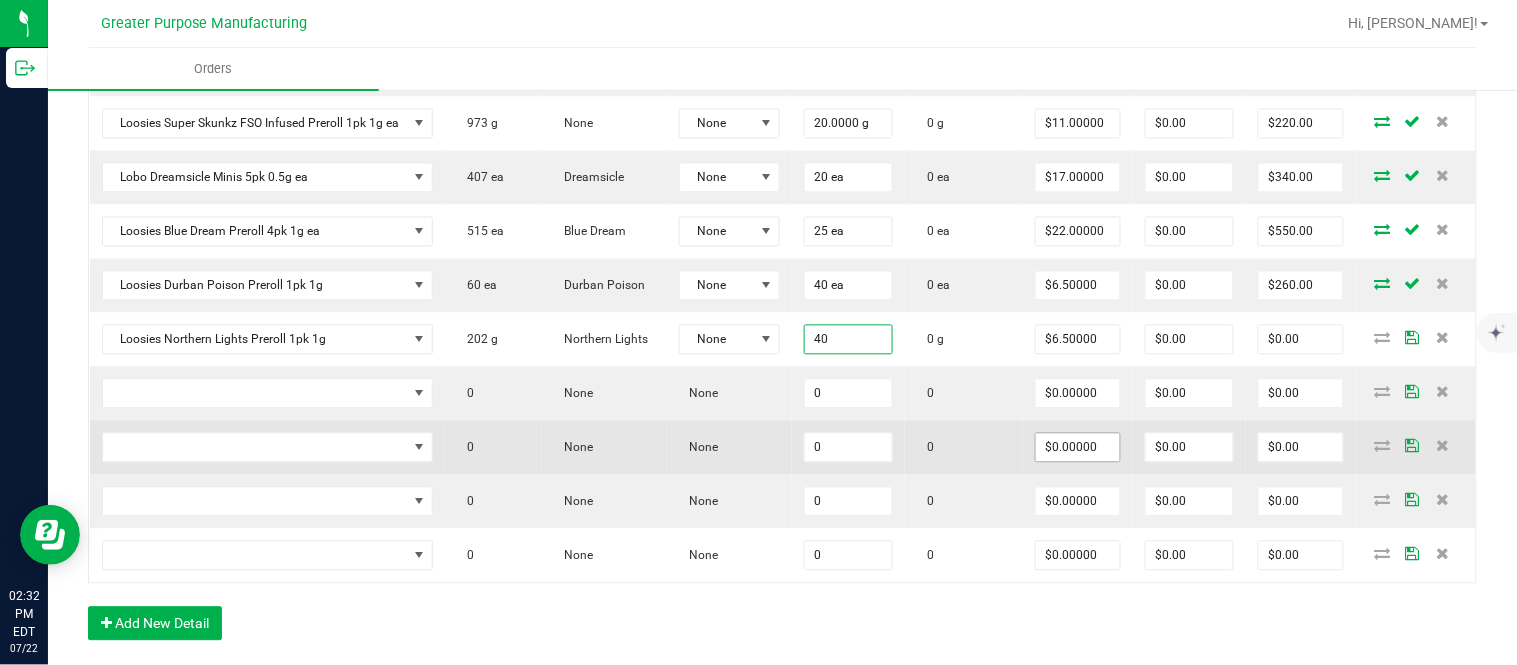 type on "6.5" 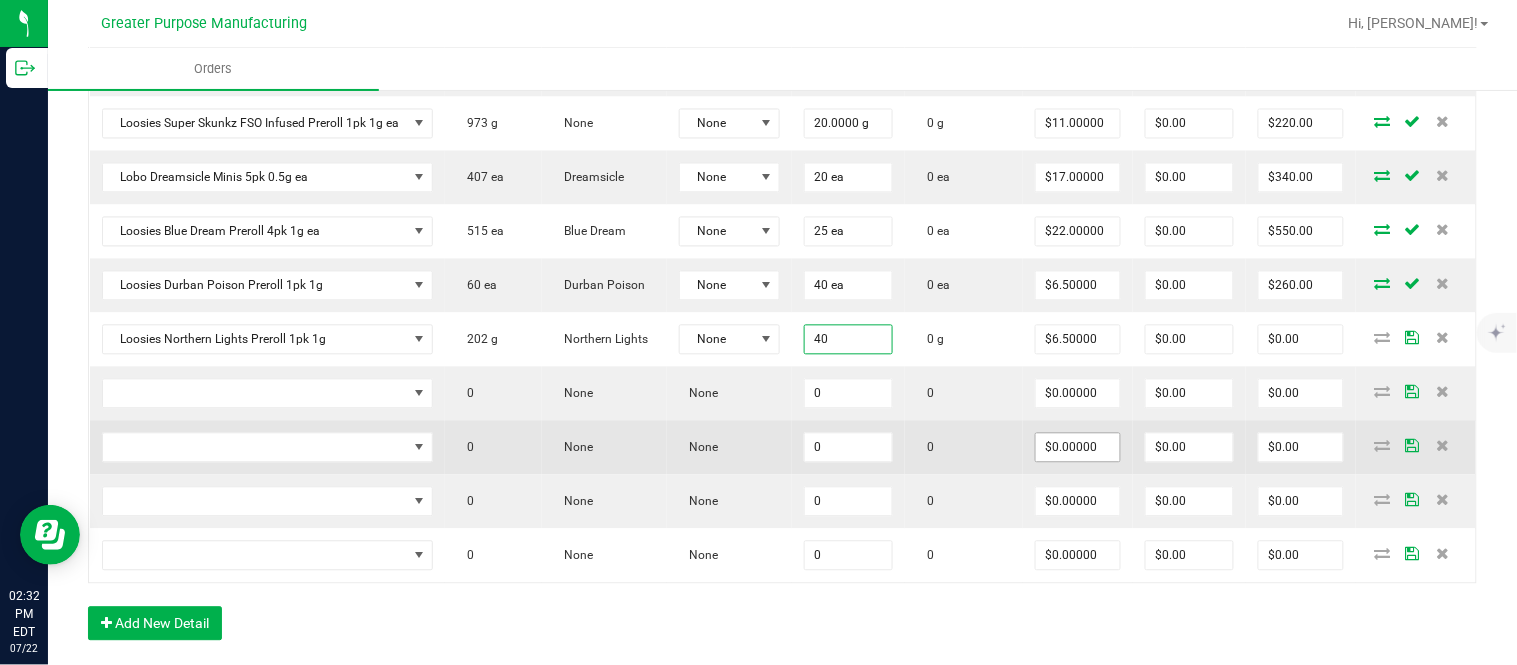 type on "$260.00" 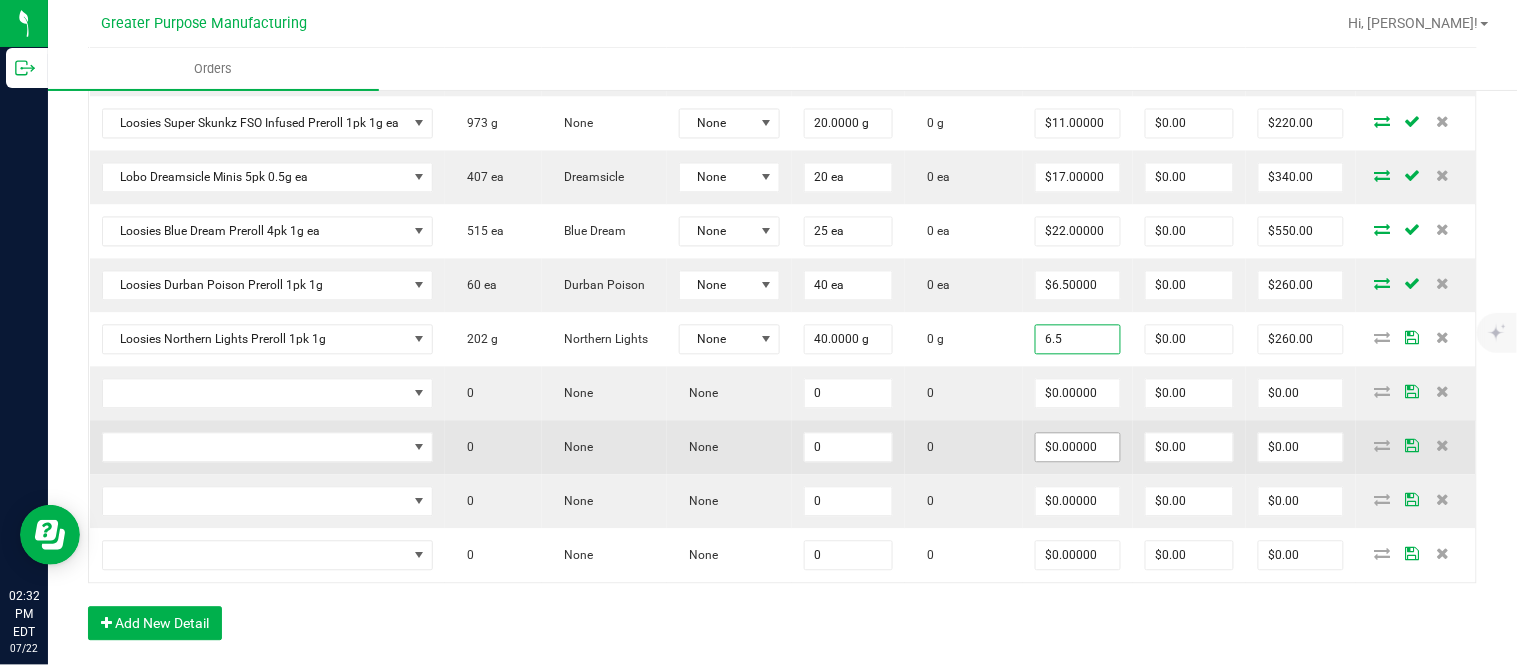 type on "$6.50000" 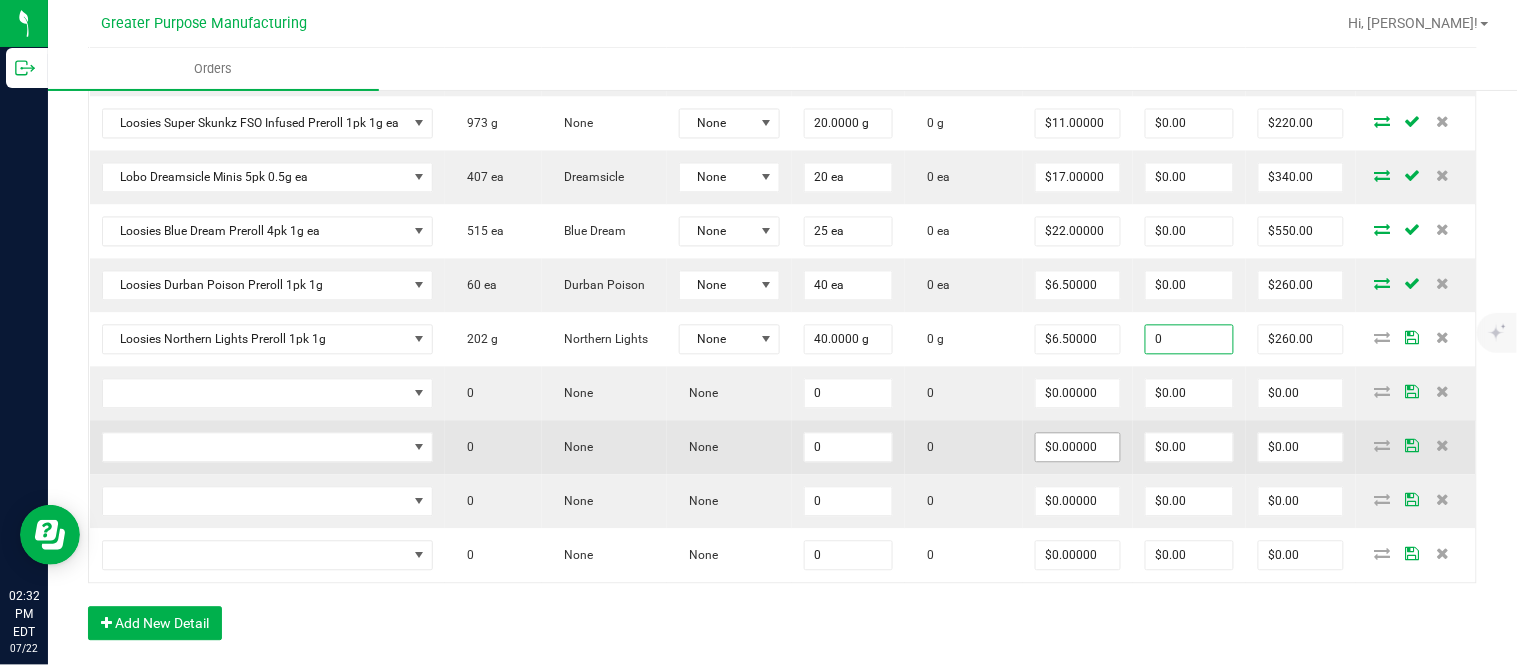 type on "$0.00" 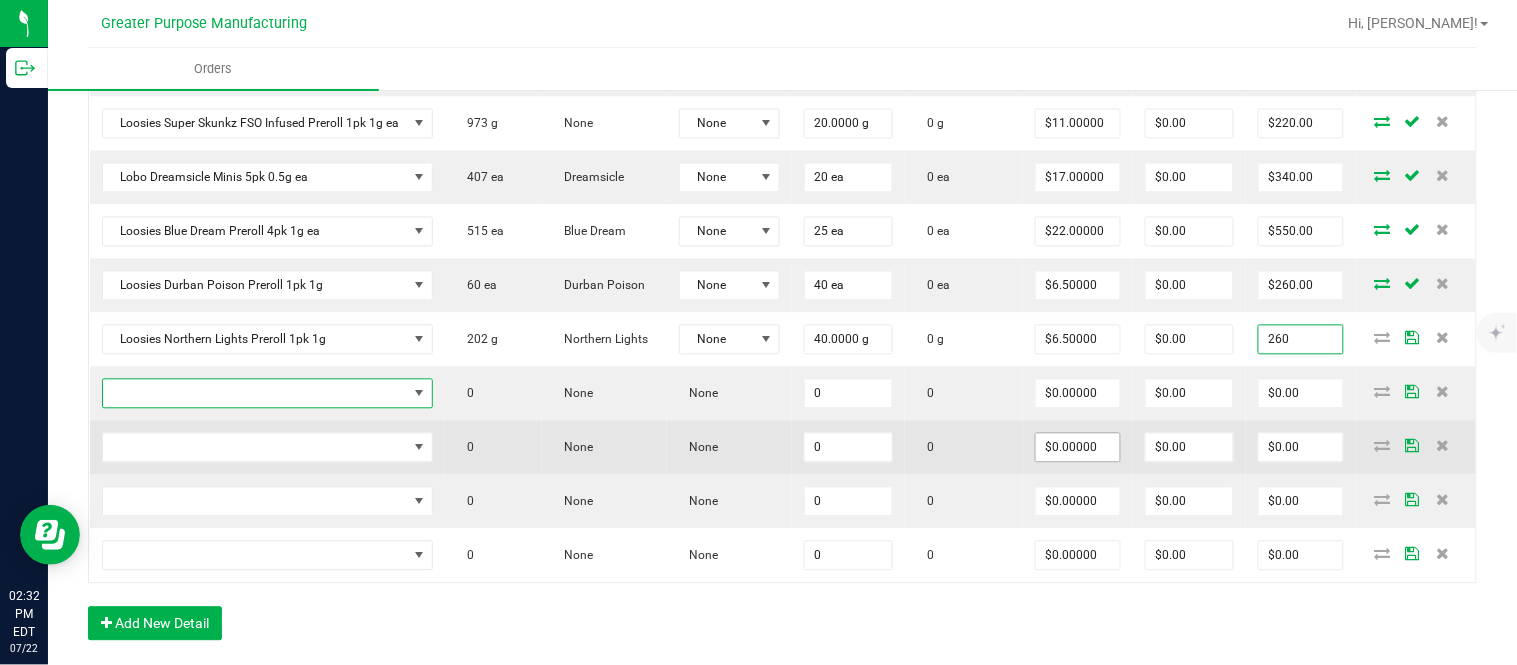 type on "$260.00" 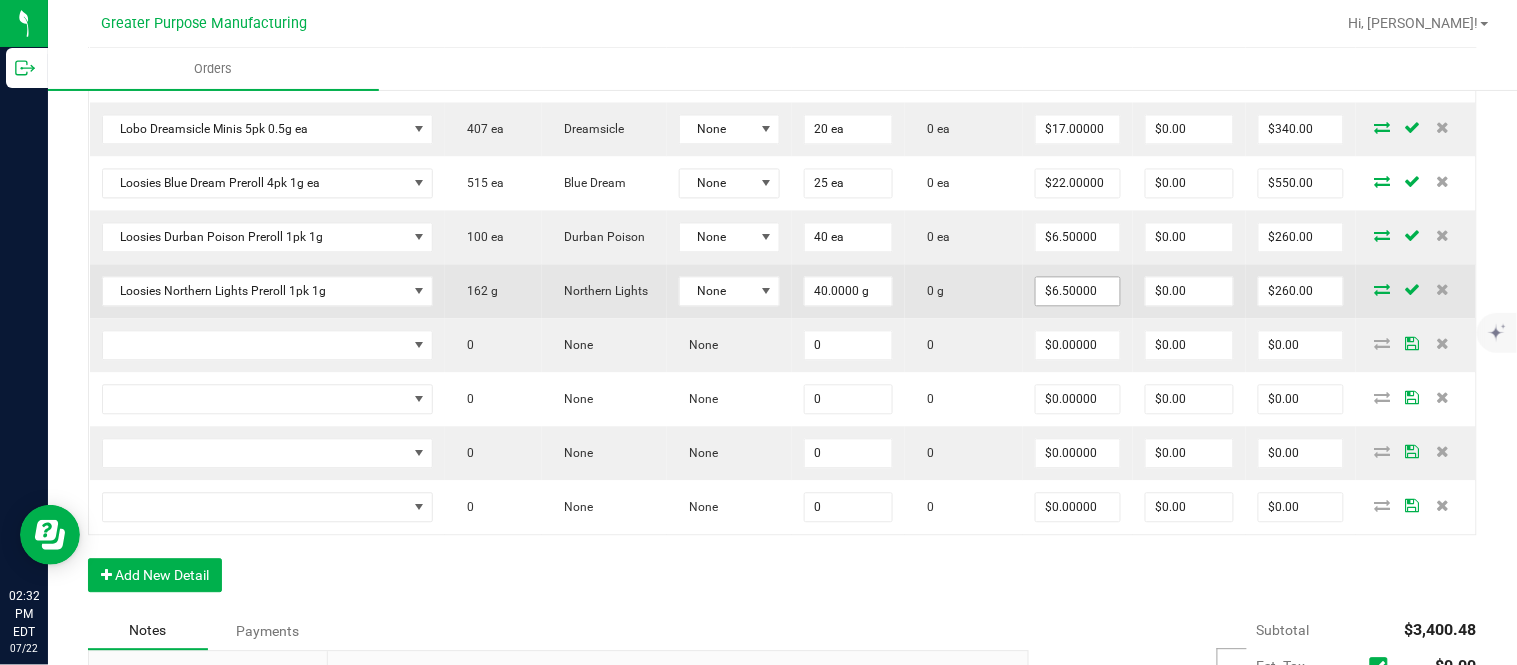 scroll, scrollTop: 1040, scrollLeft: 0, axis: vertical 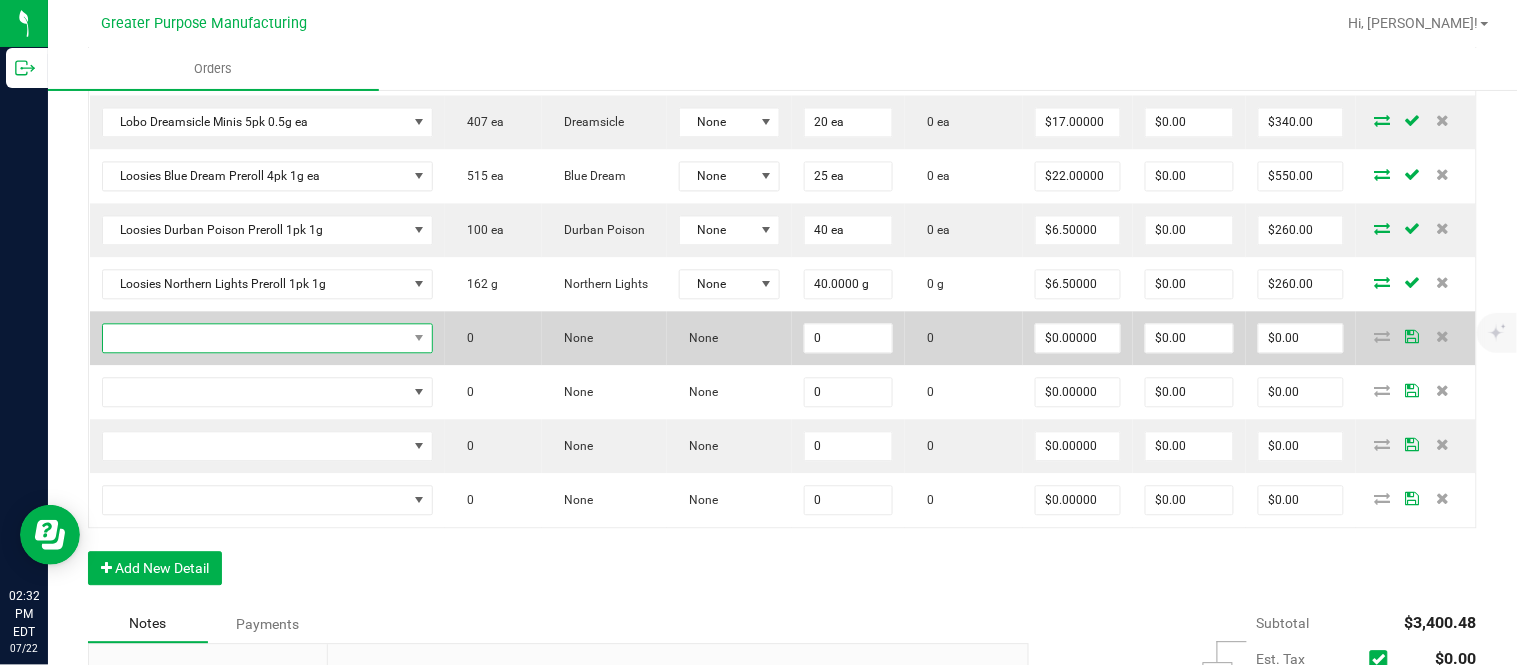 click at bounding box center [255, 338] 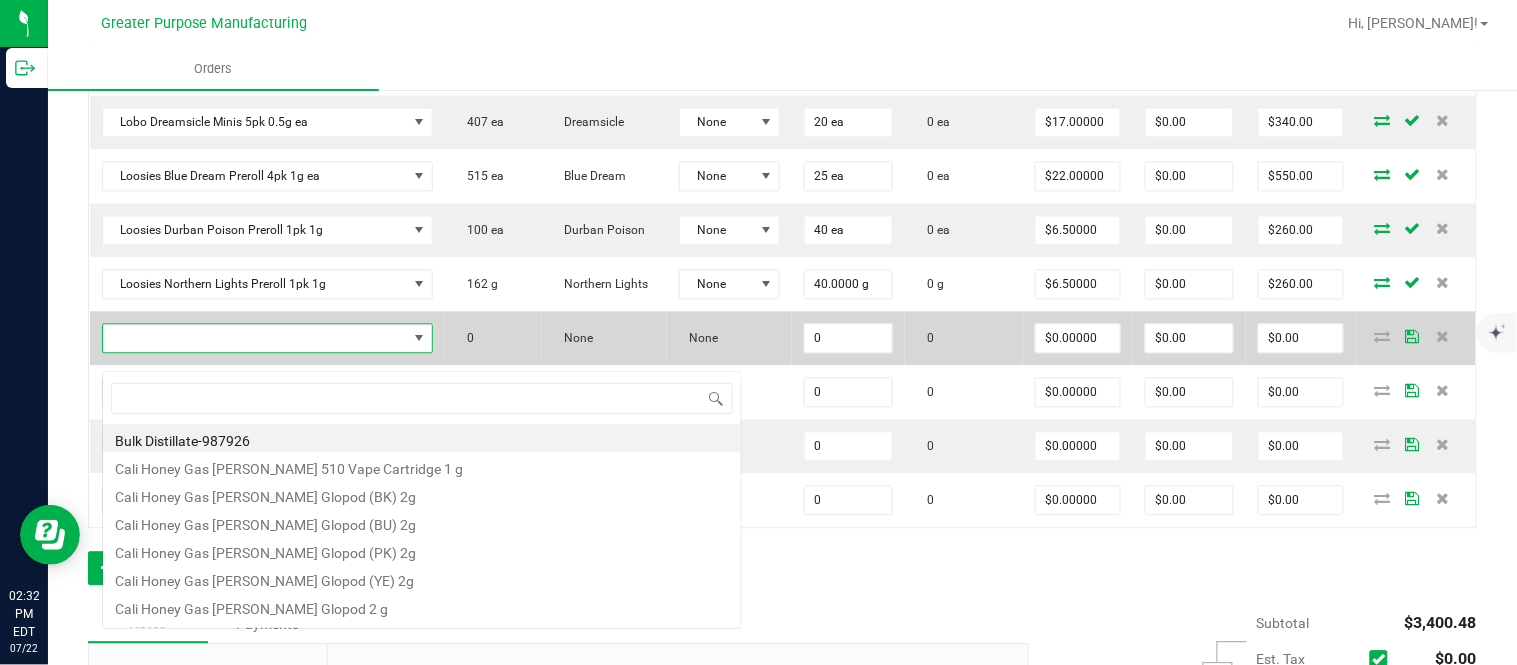 scroll, scrollTop: 99970, scrollLeft: 99670, axis: both 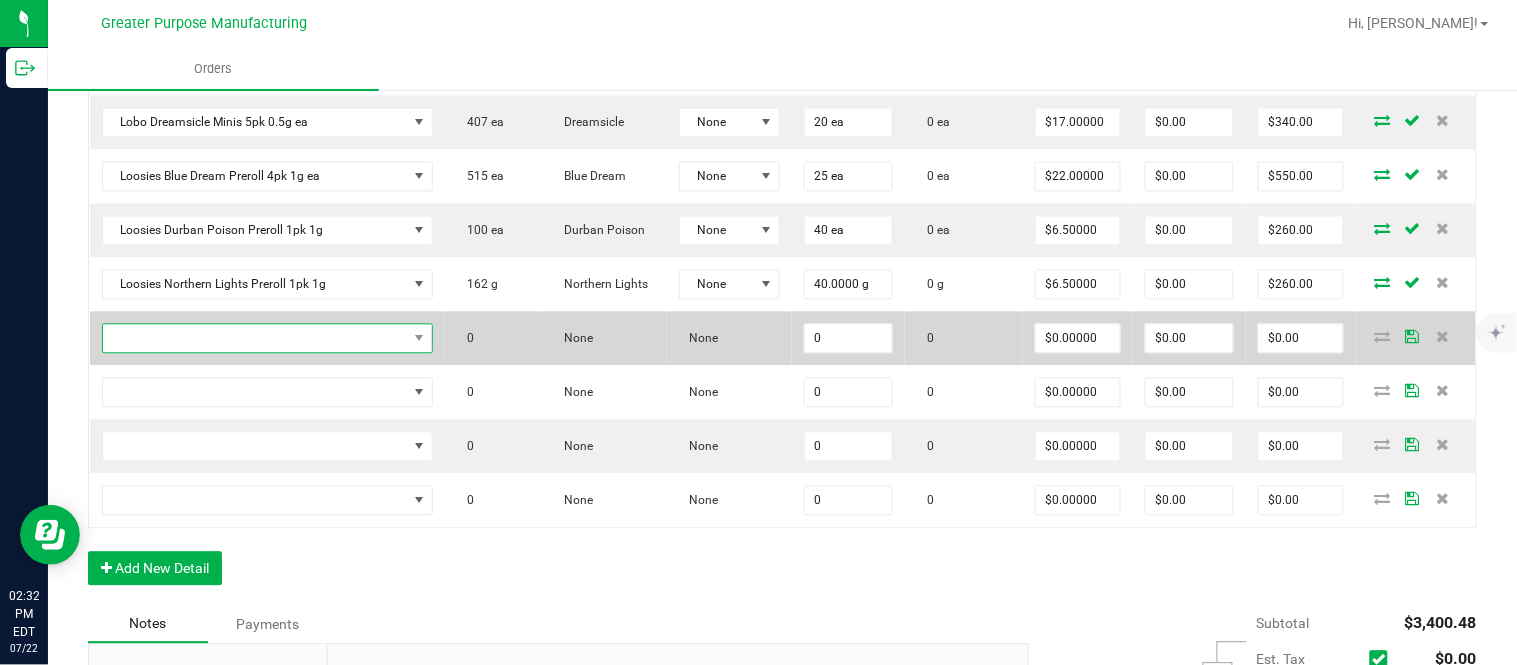 click at bounding box center [255, 338] 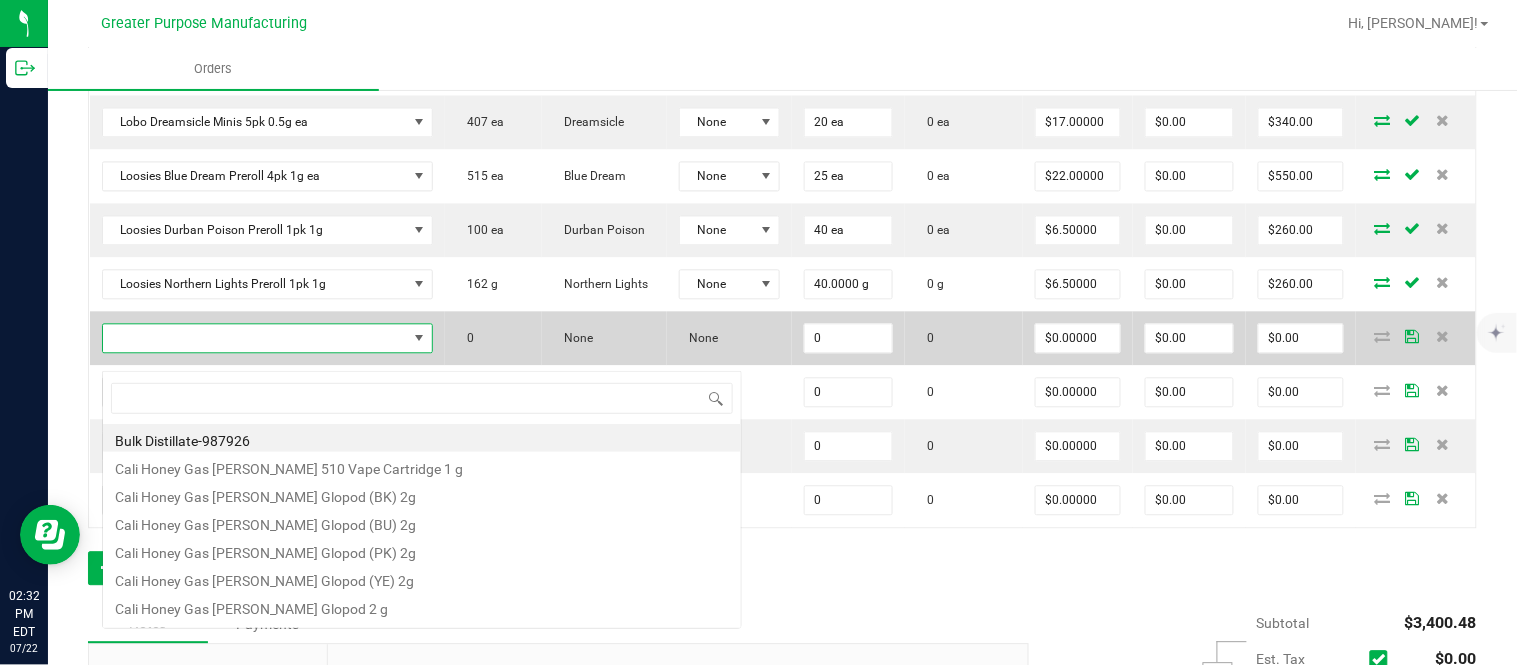scroll, scrollTop: 99970, scrollLeft: 99670, axis: both 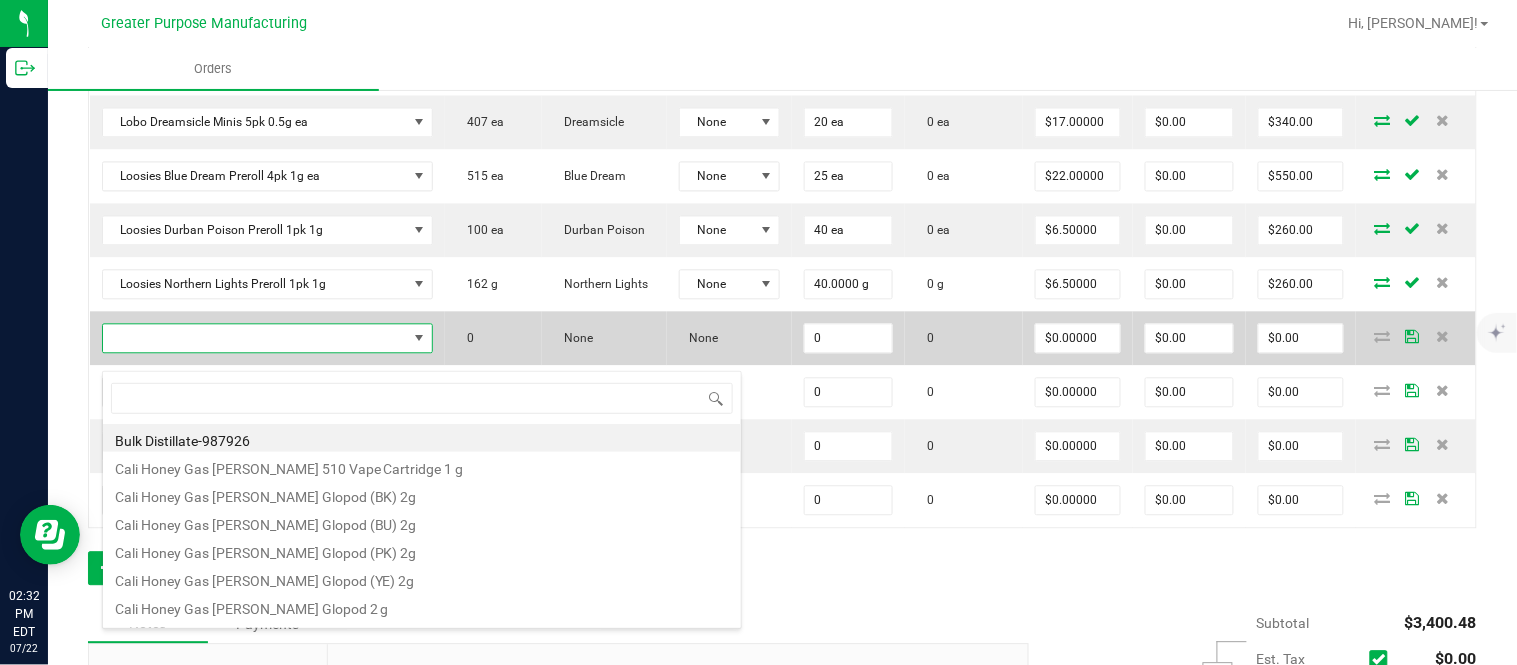 type on "1.5.7.1052.0" 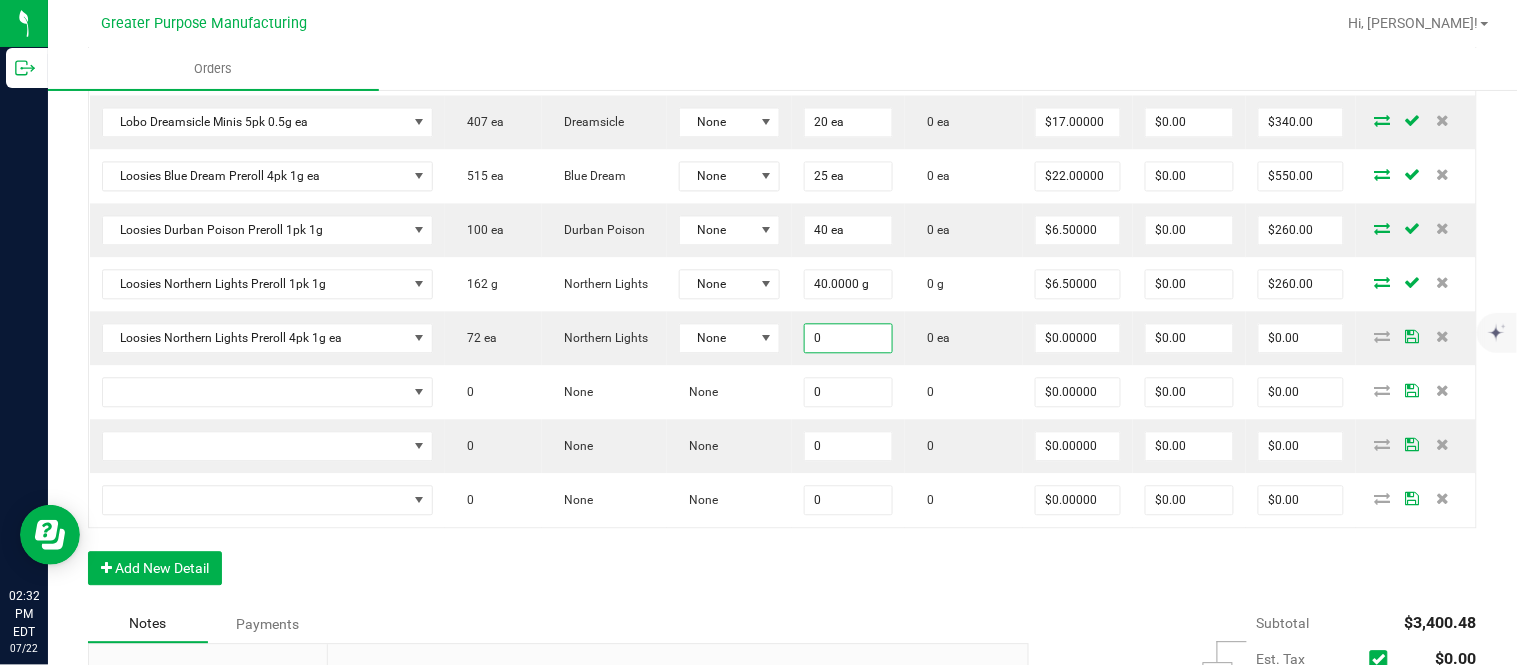 paste on "25" 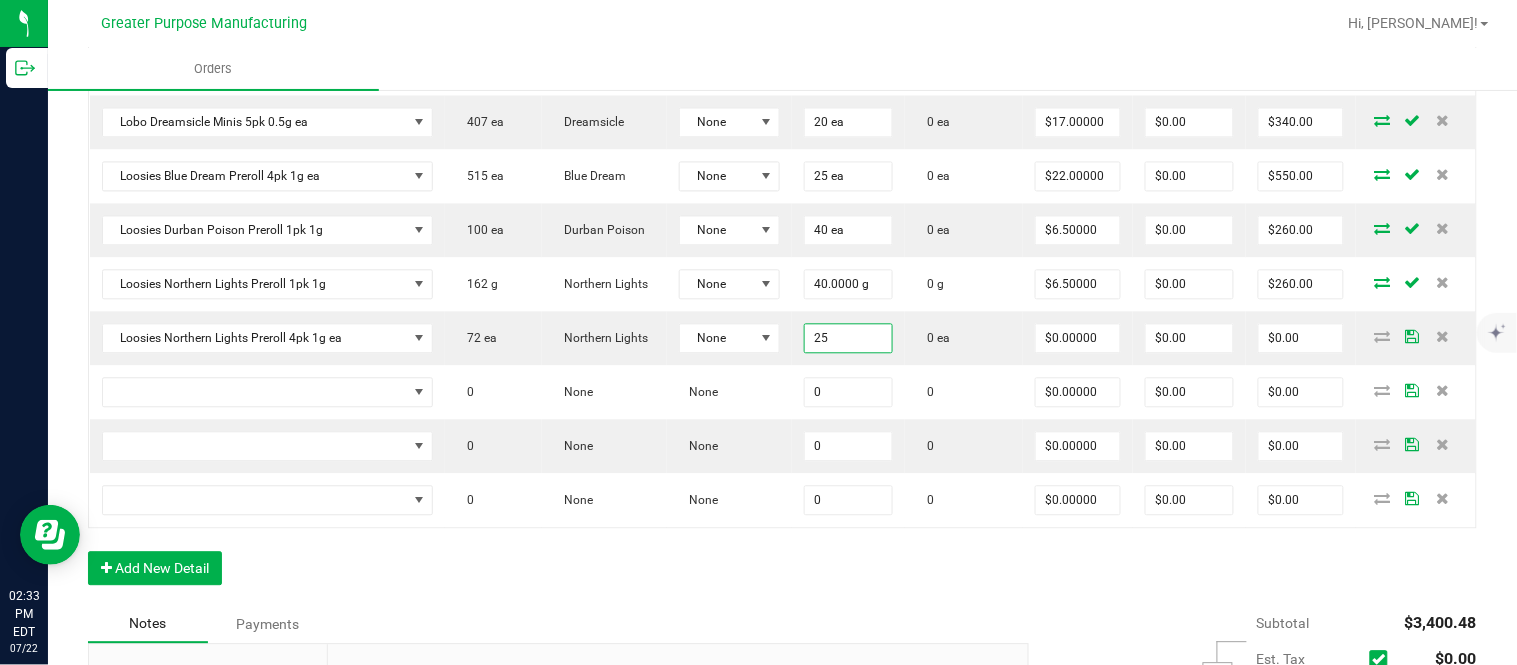 type on "25 ea" 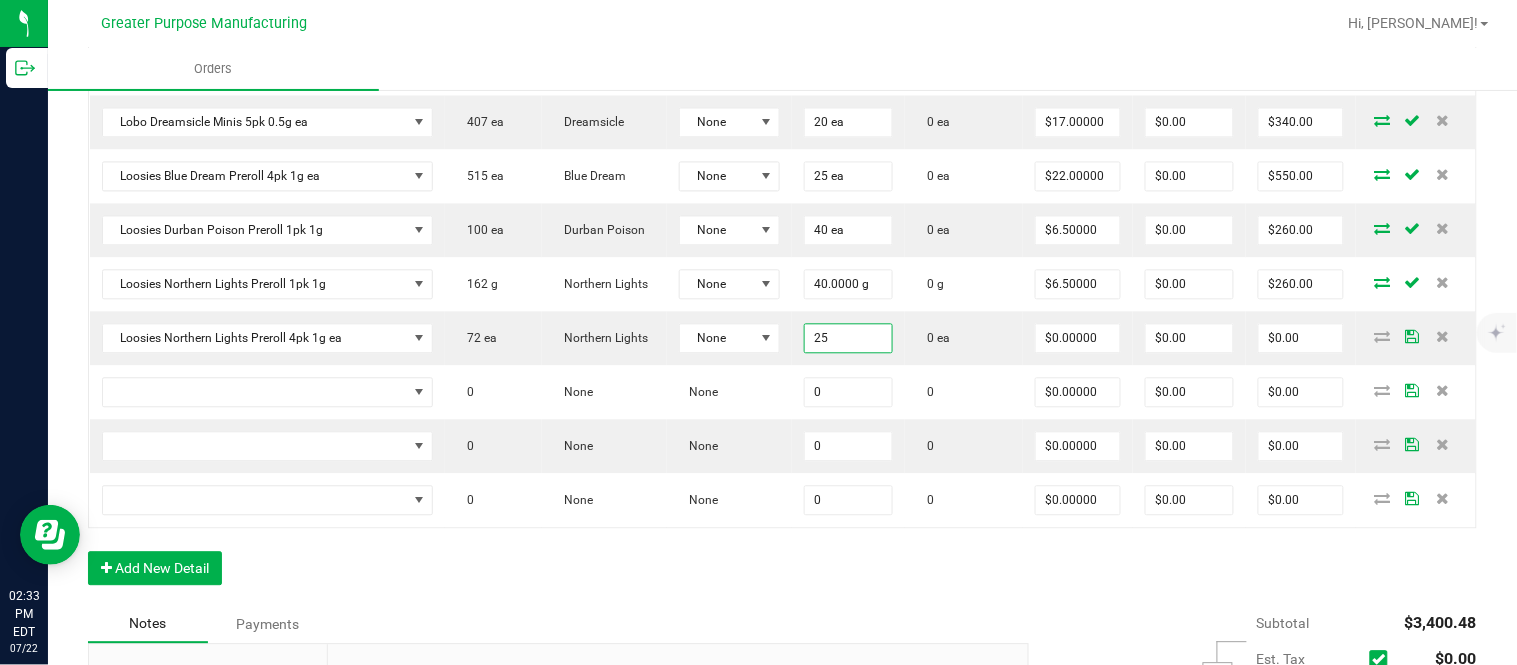 type on "0" 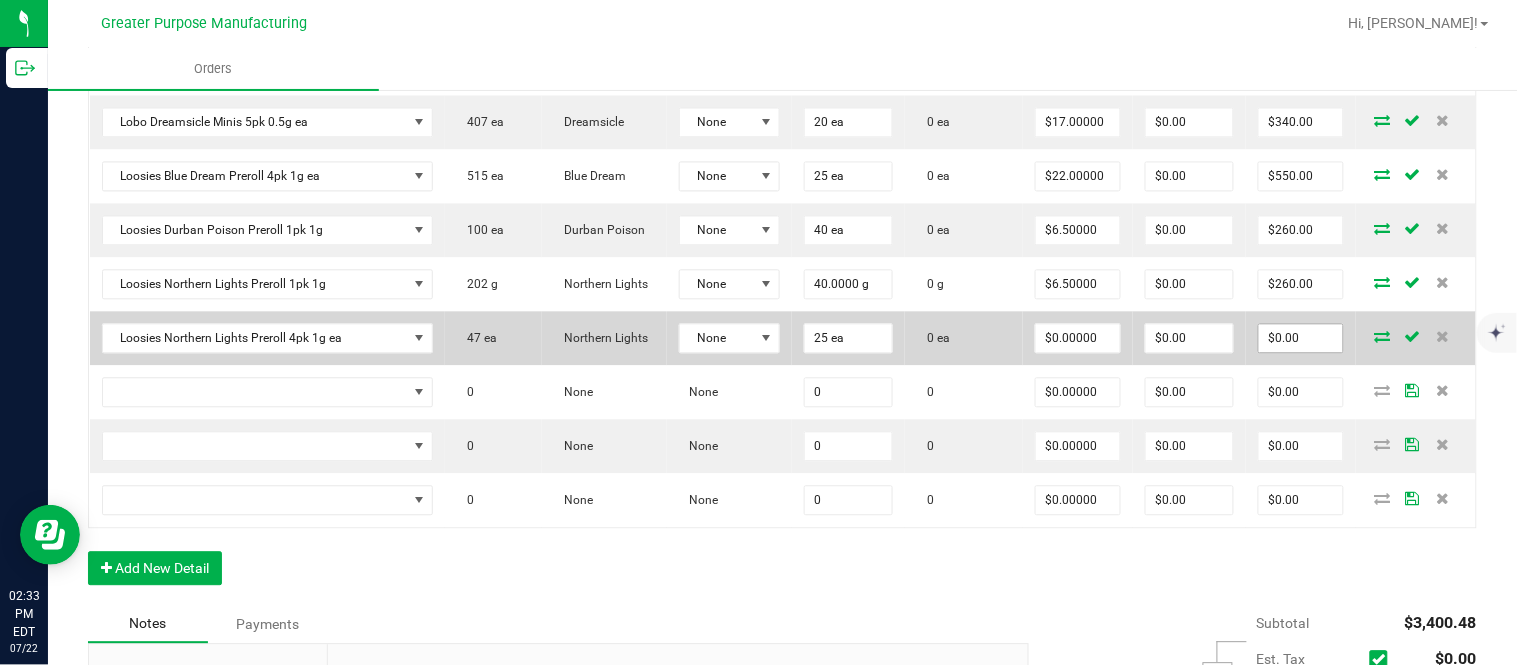 click on "$0.00" at bounding box center [1301, 338] 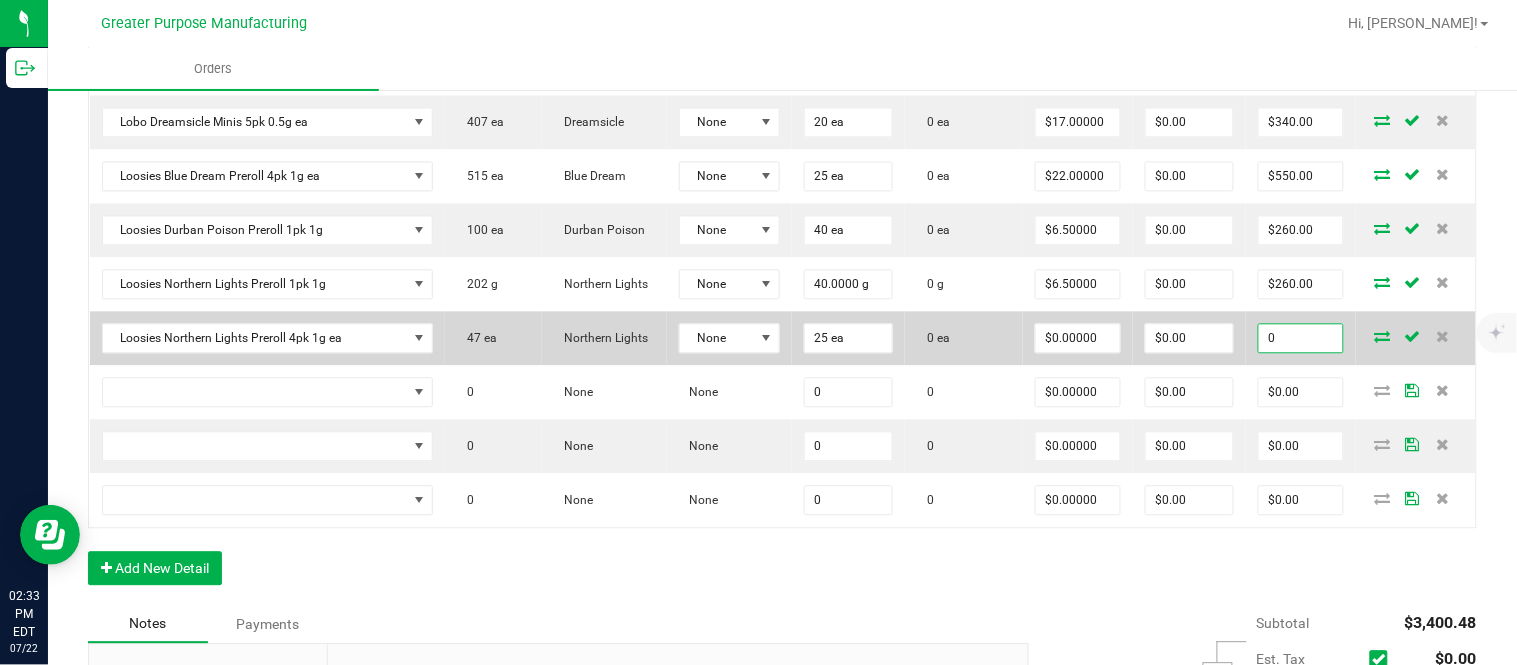paste on "55" 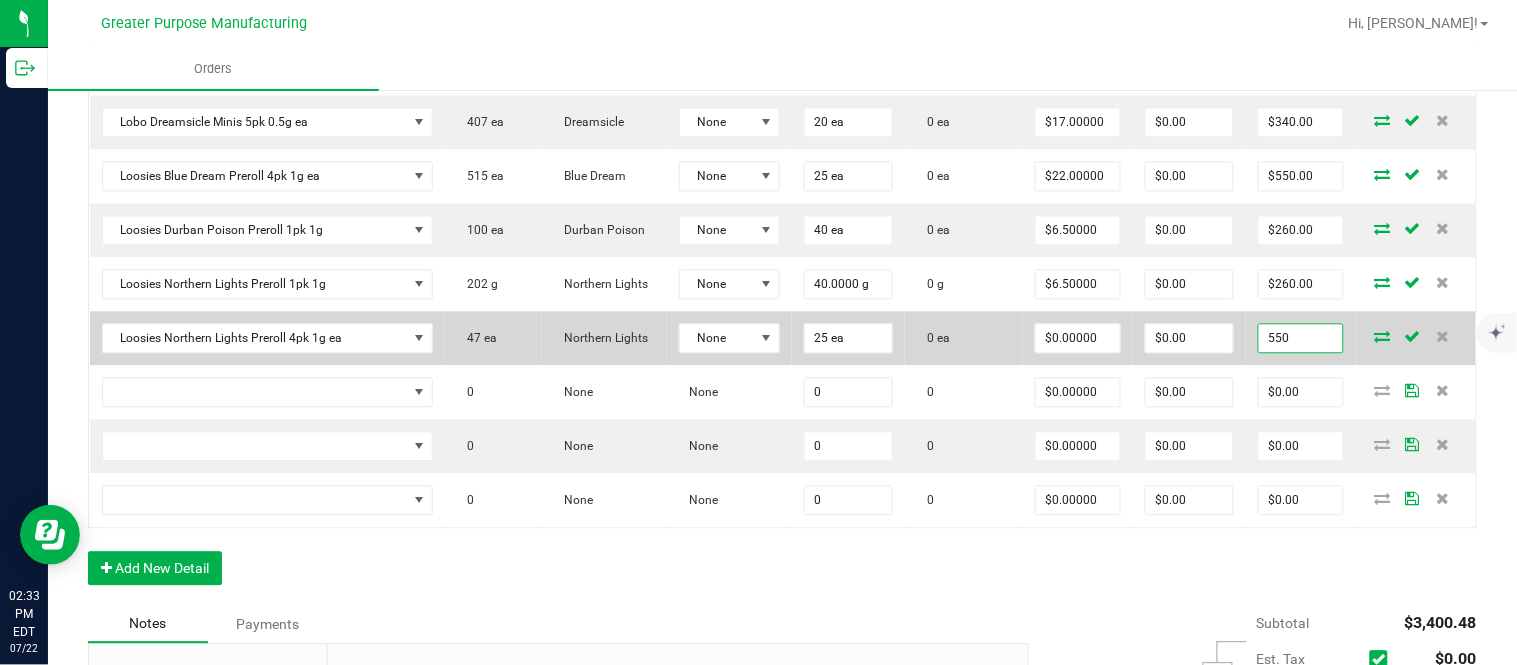 type on "550" 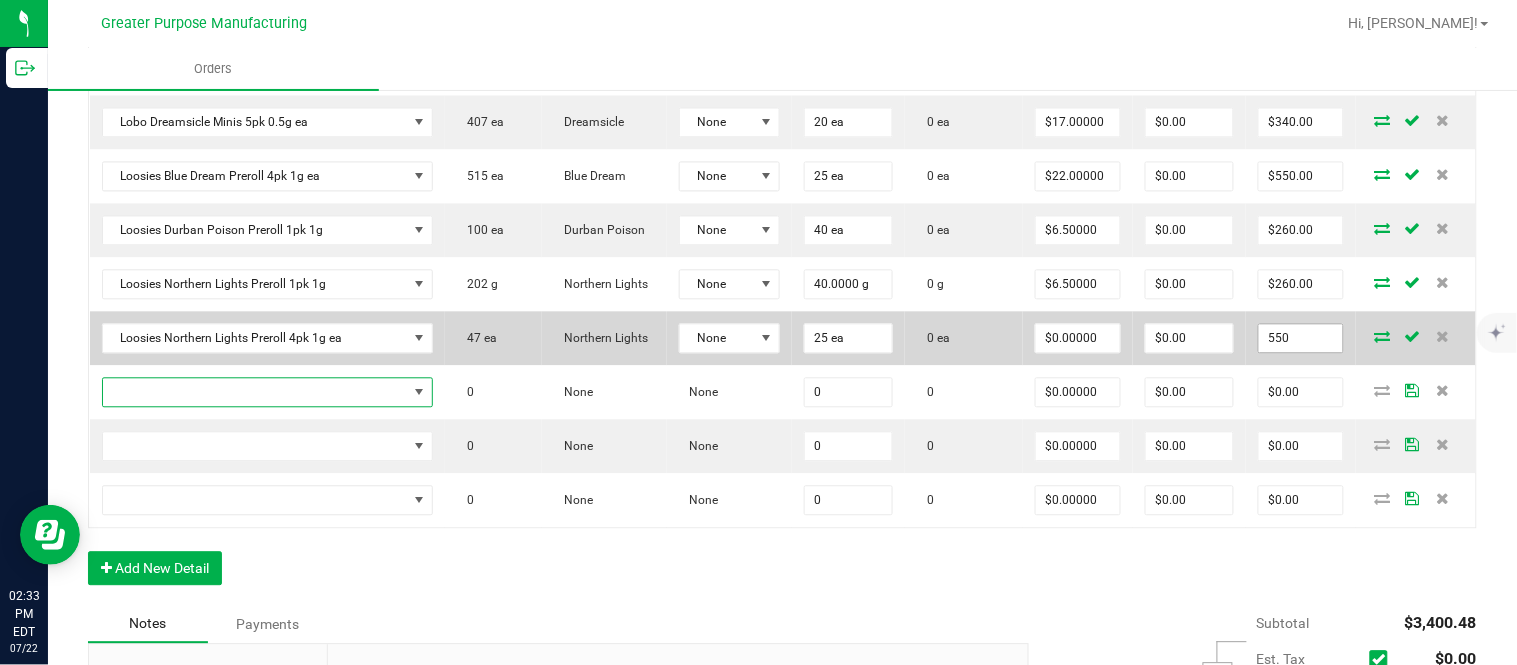 type on "$22.00000" 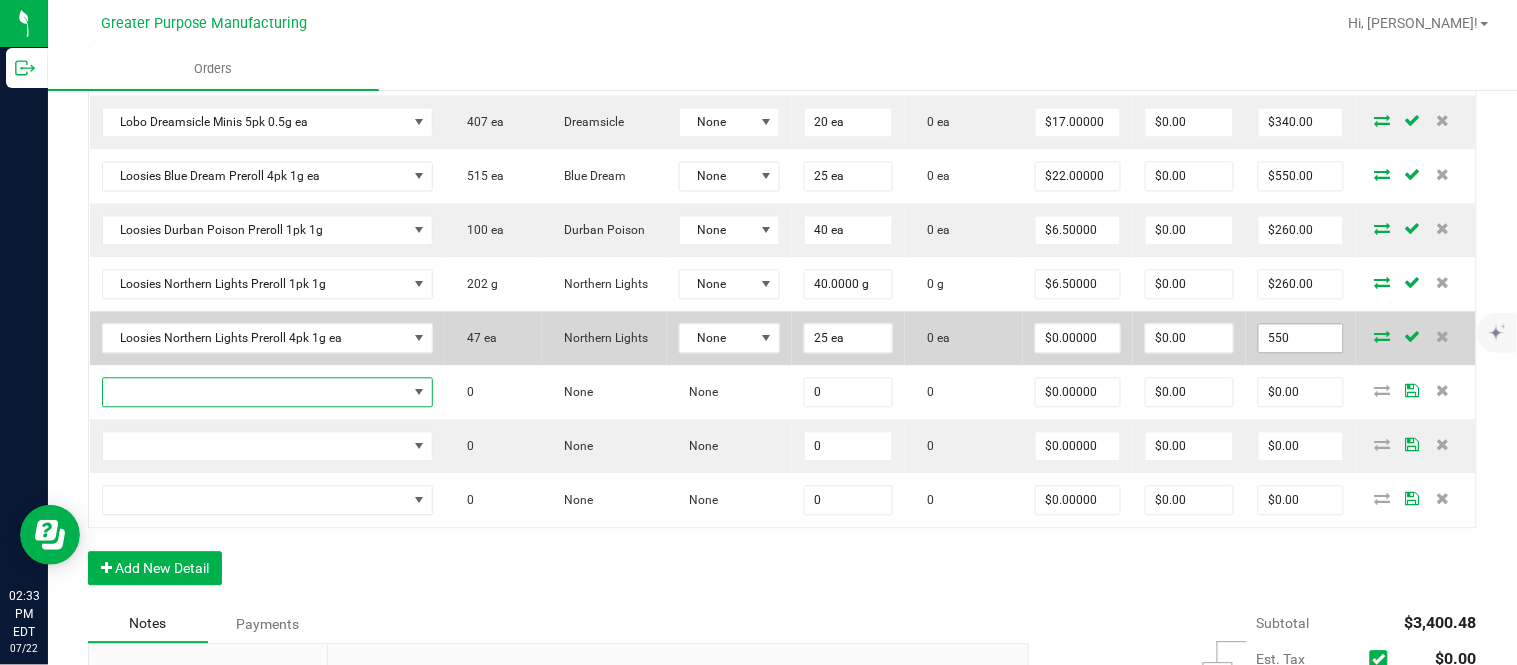 type on "$550.00" 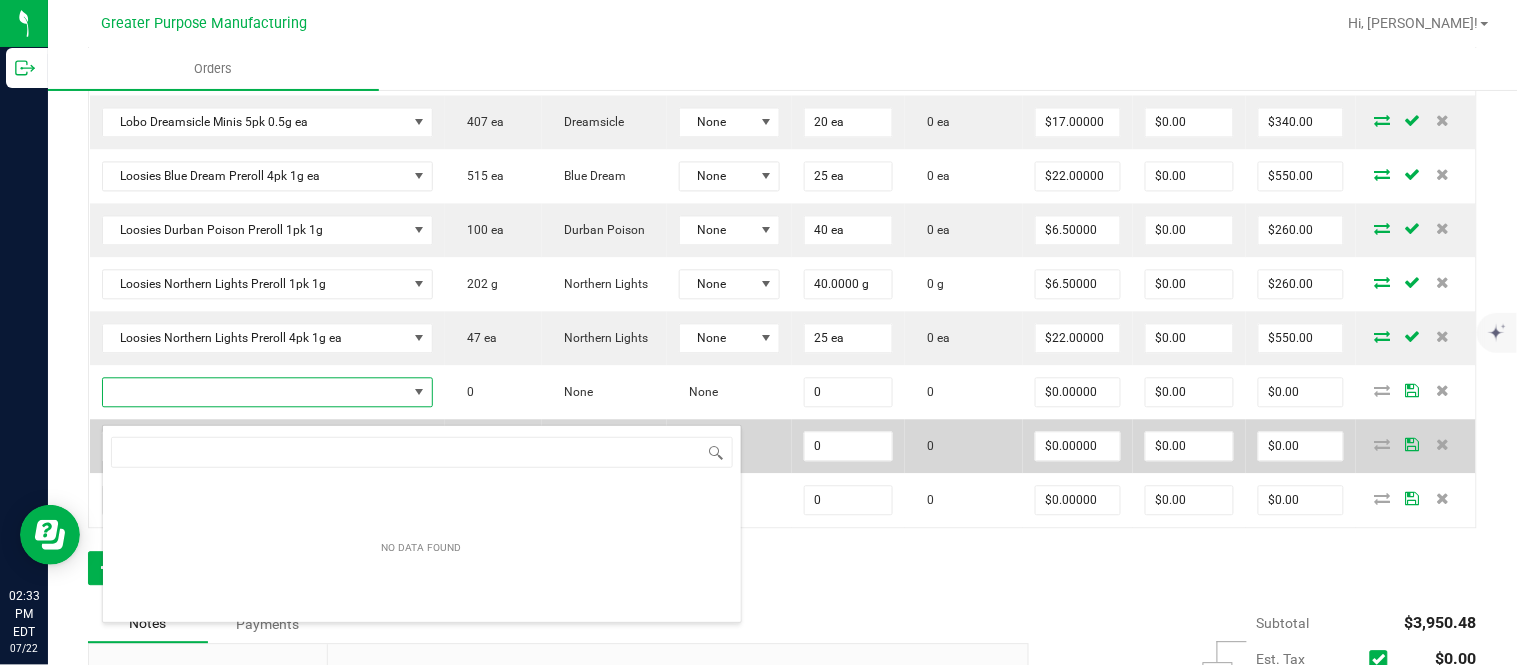 scroll, scrollTop: 99970, scrollLeft: 99670, axis: both 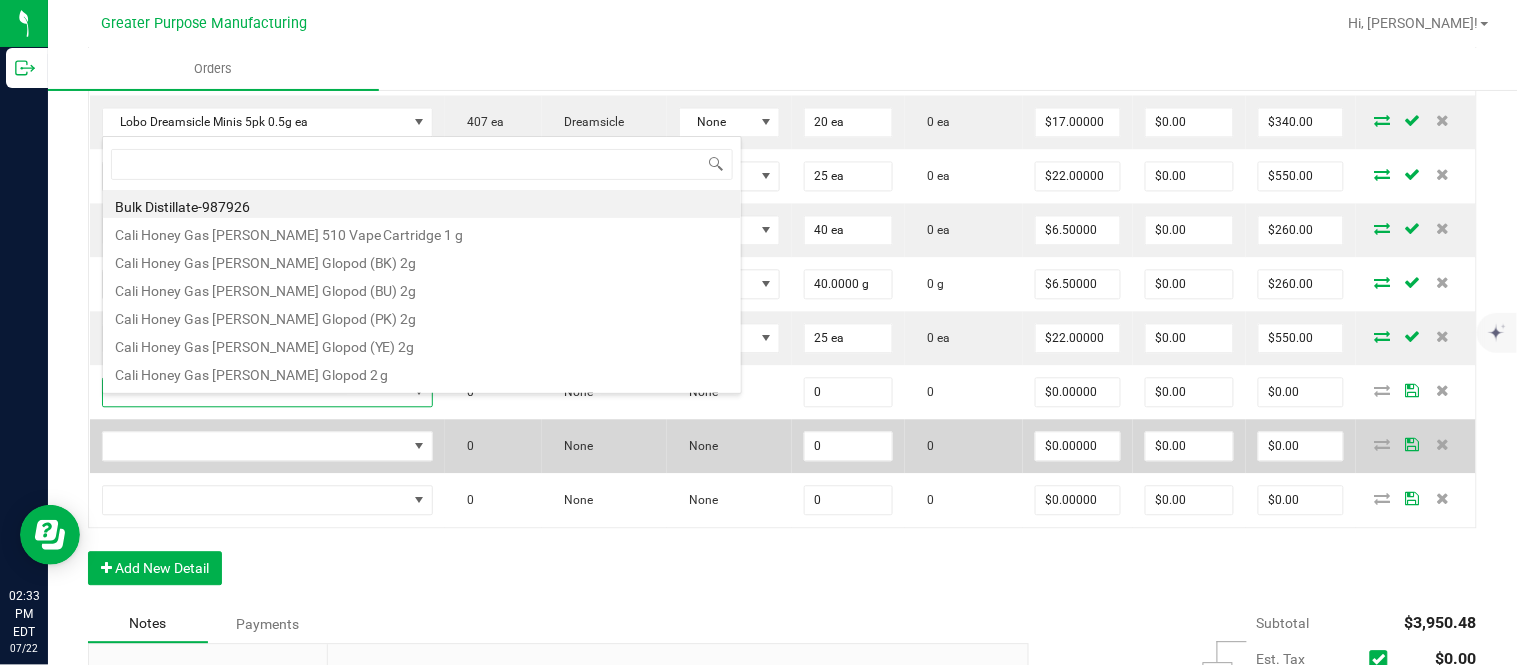 type on "1.5.7.565.0" 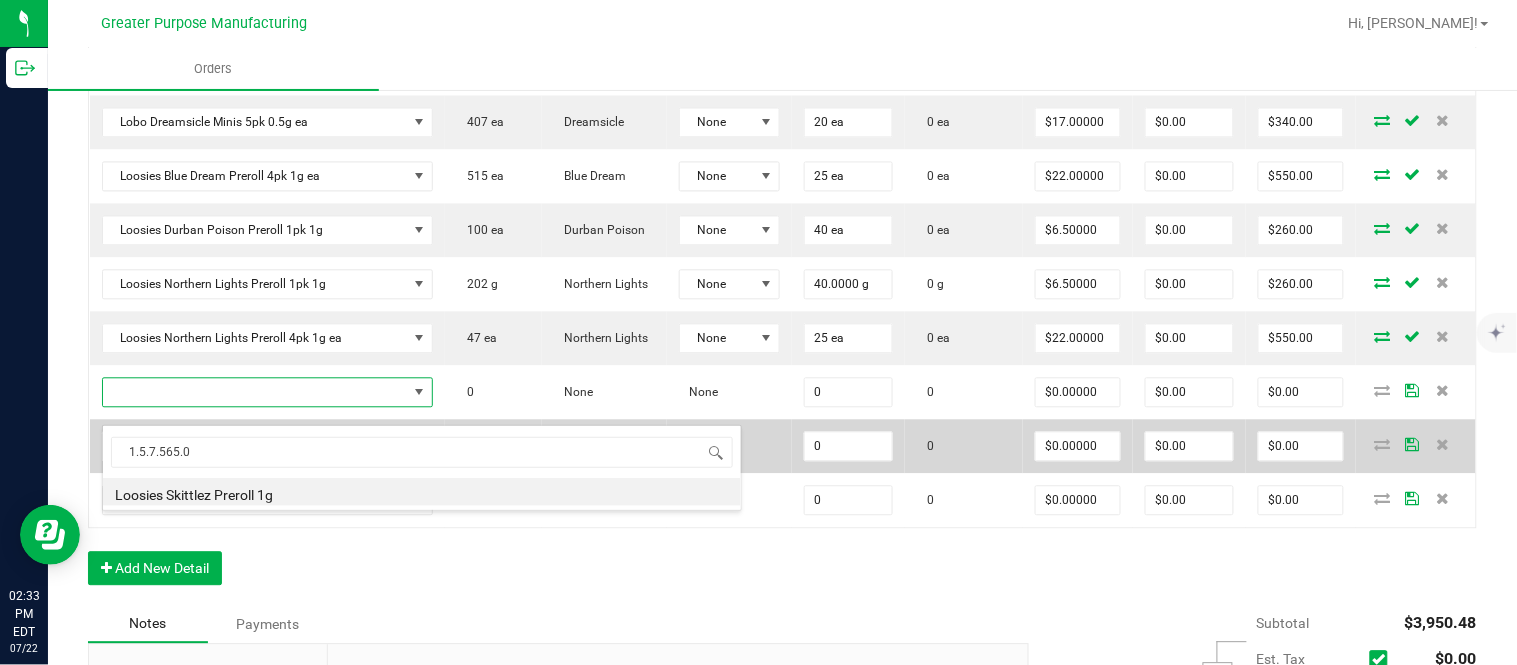 type on "0.0000 g" 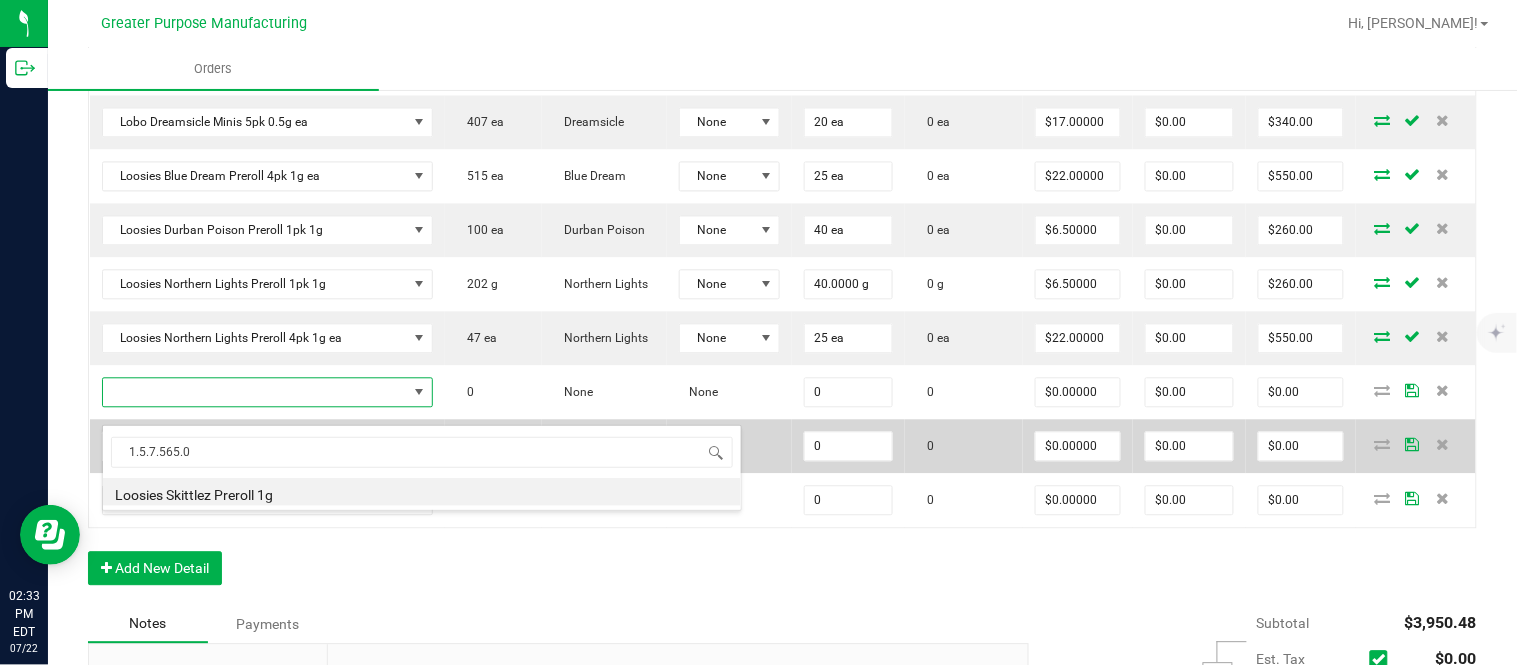 type on "$6.50000" 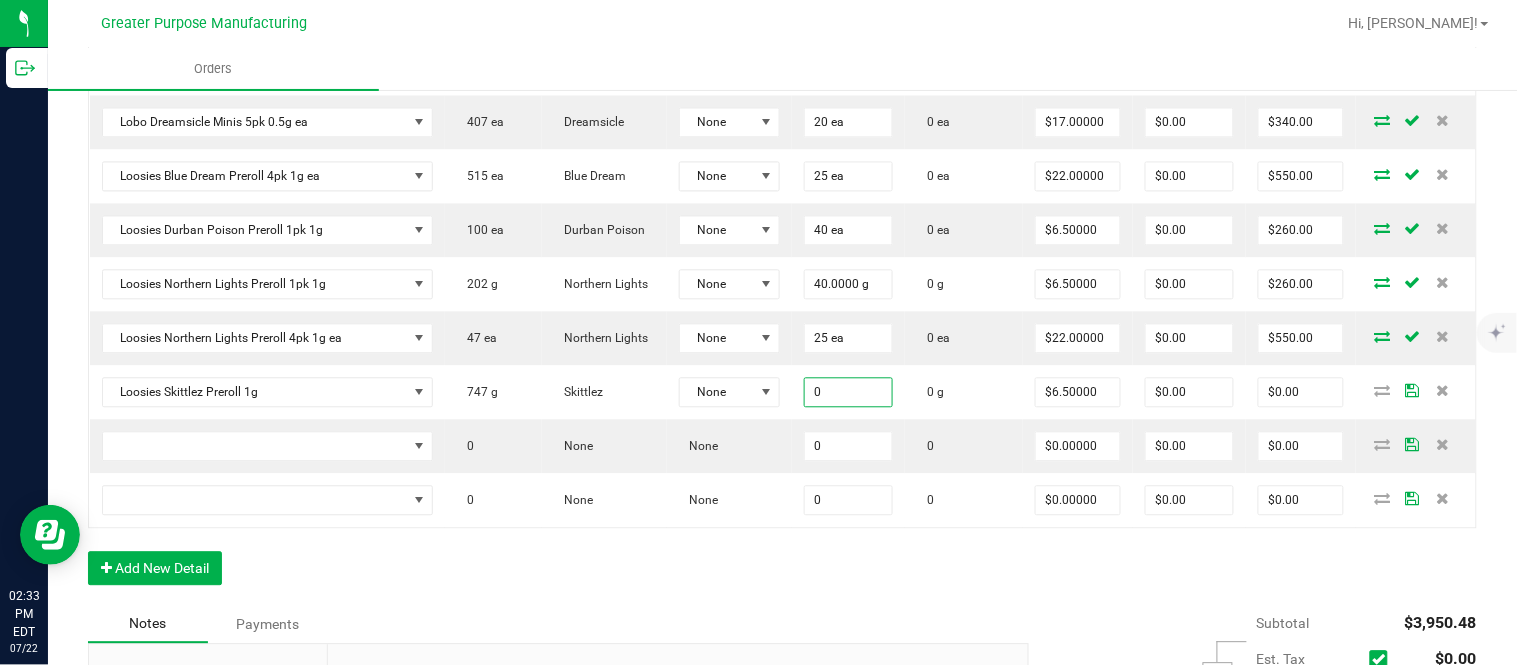 paste on "4" 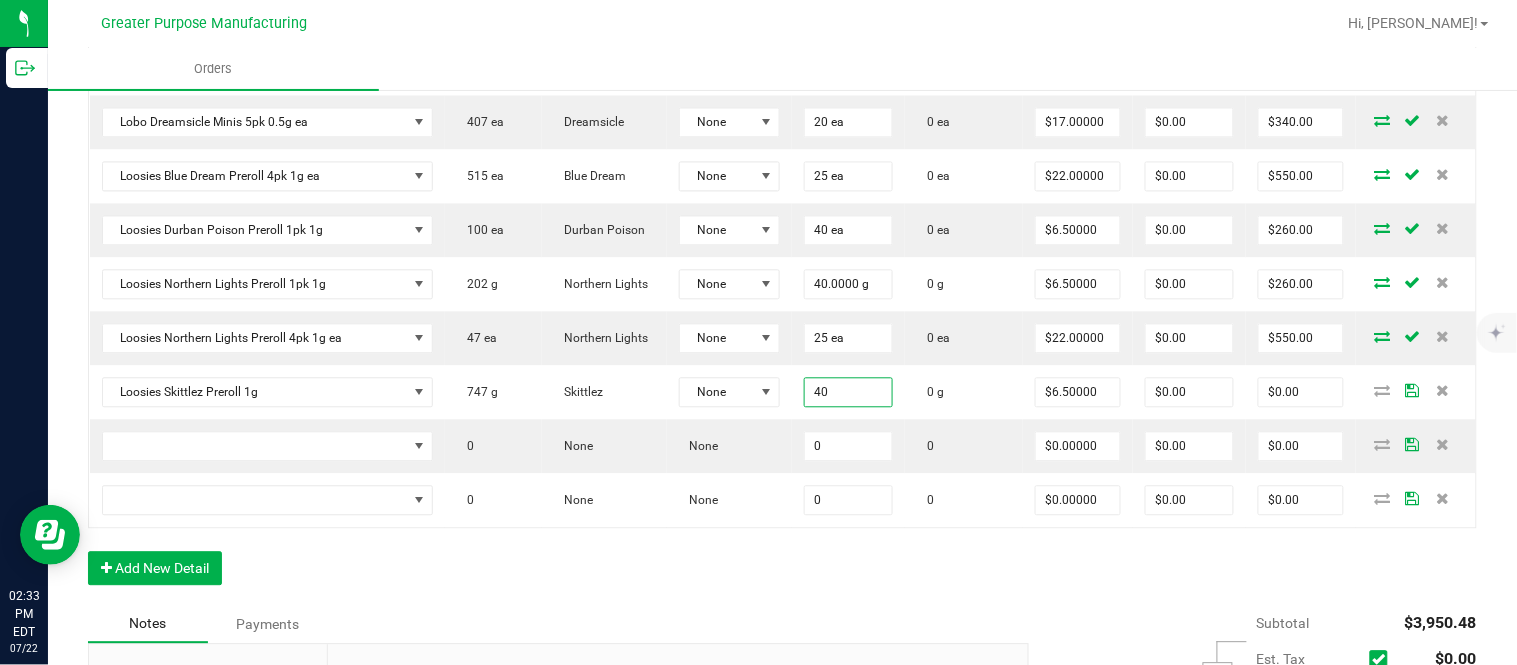 type on "40.0000 g" 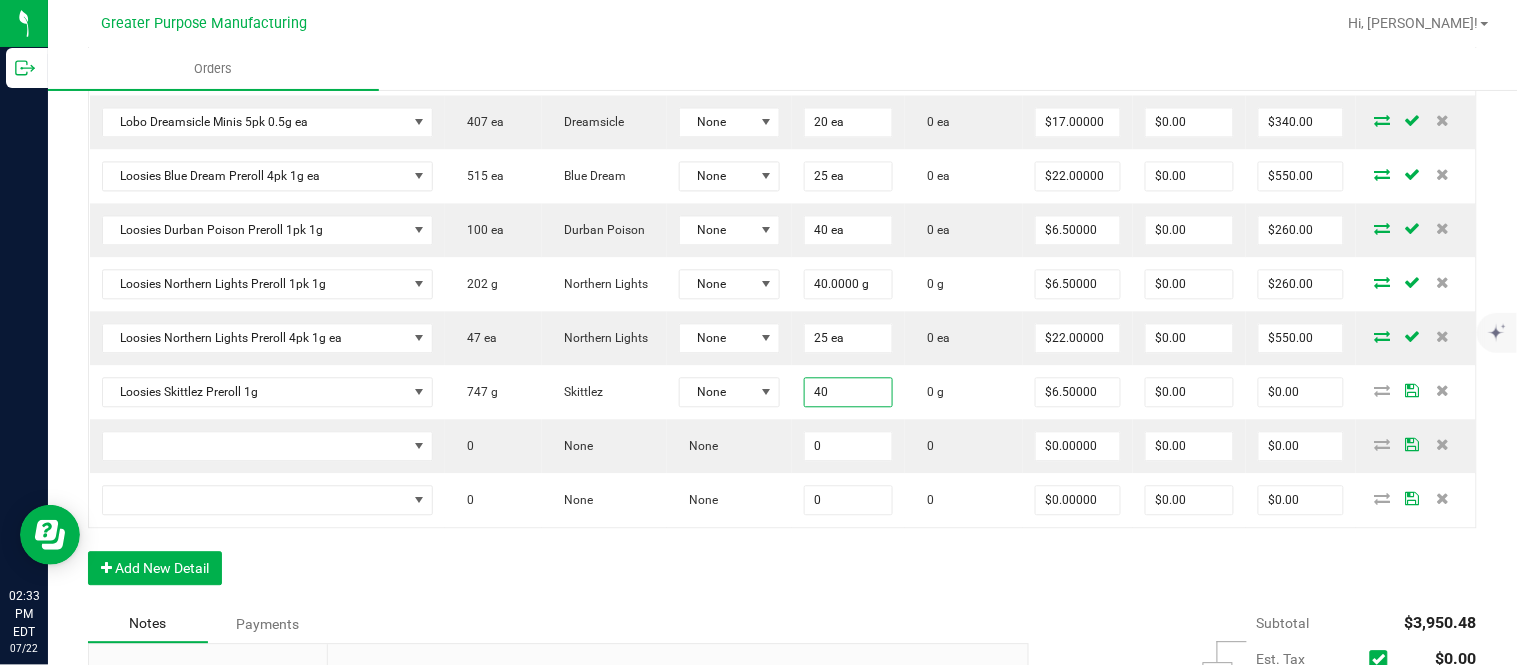 type on "6.5" 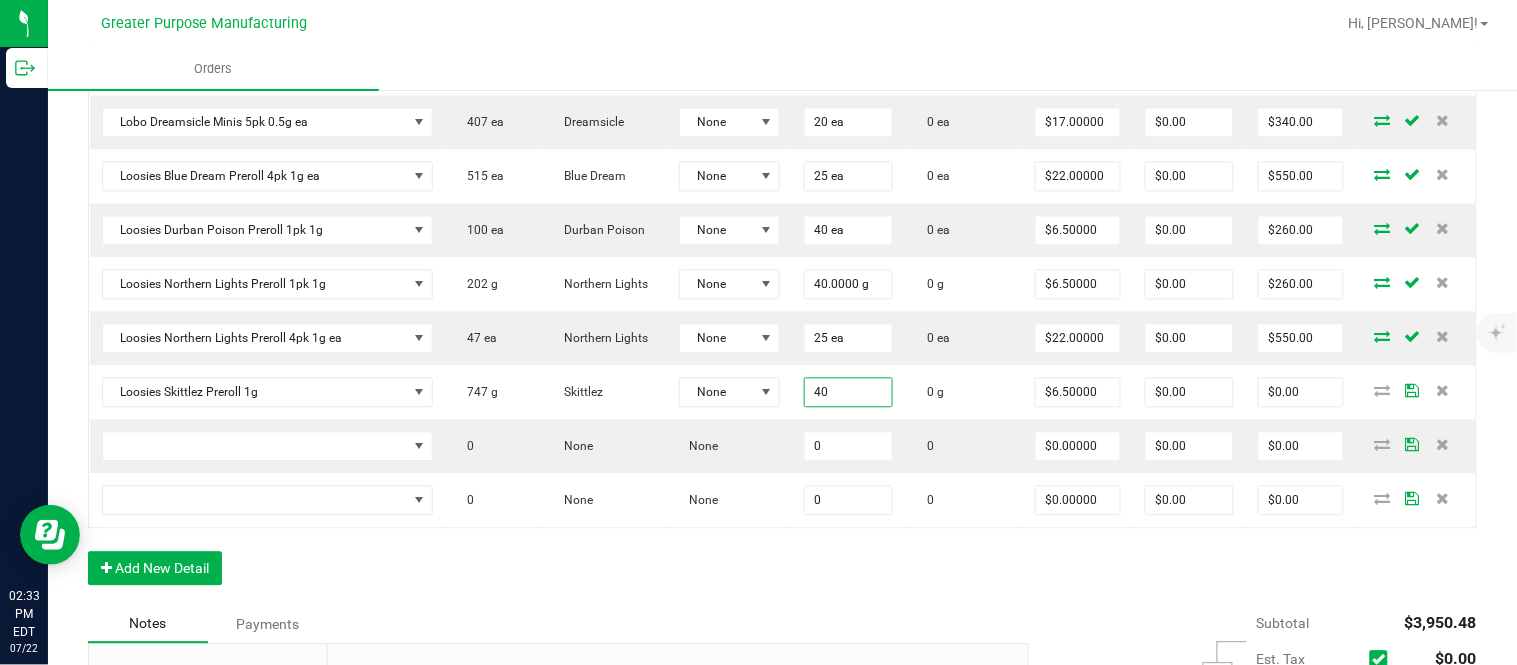 type on "$260.00" 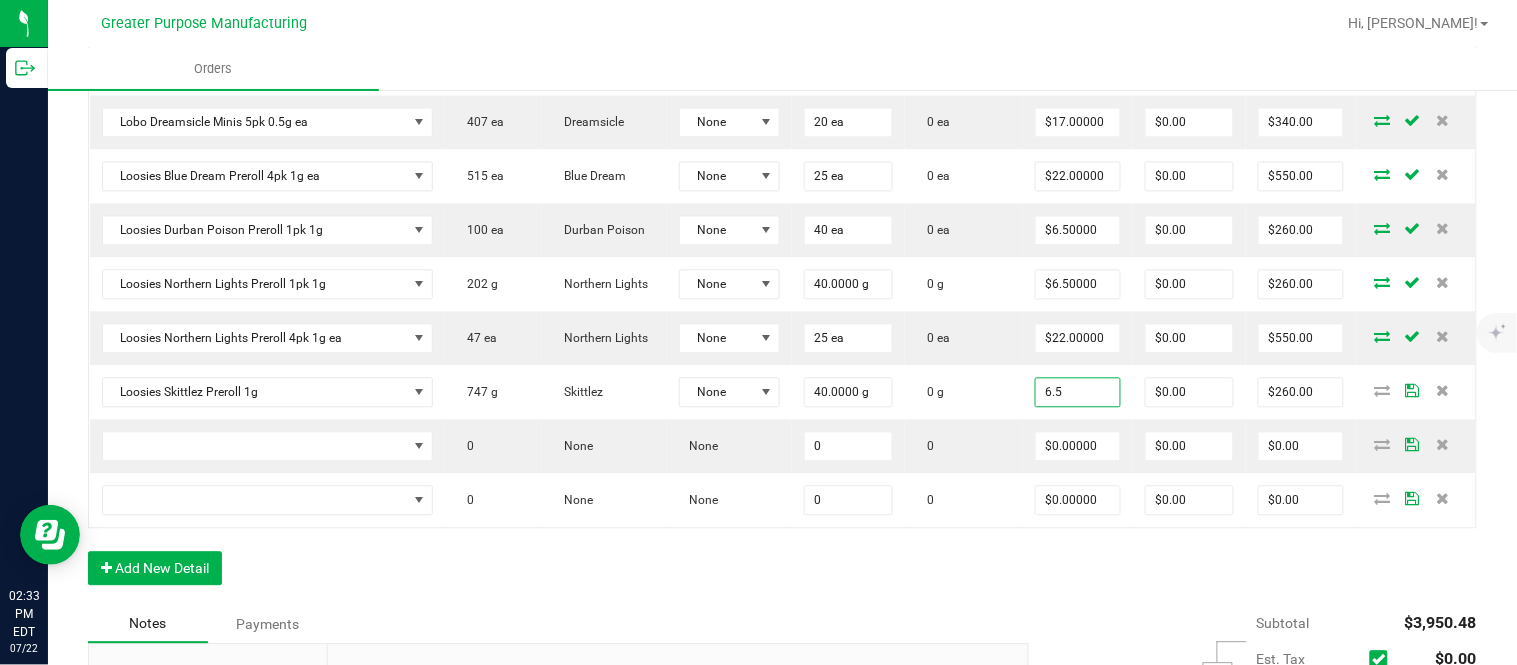 type on "$6.50000" 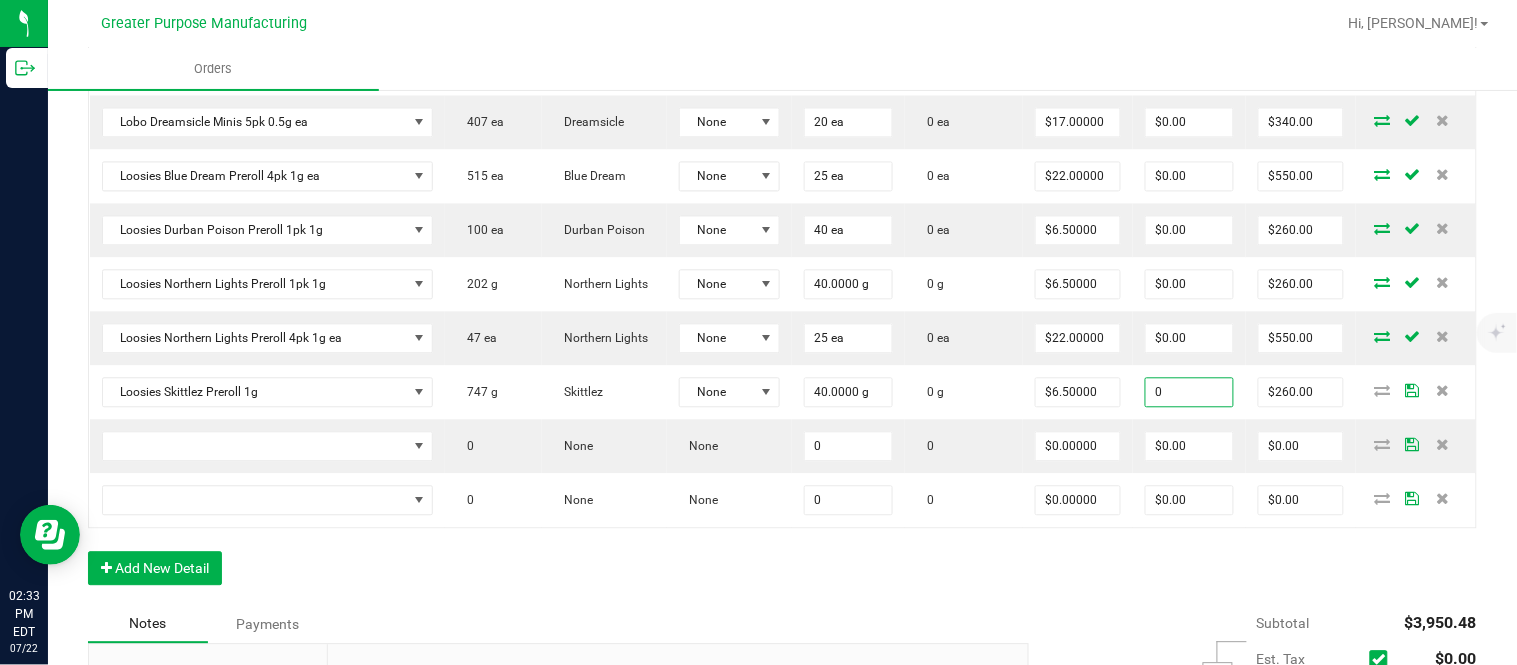 type on "$0.00" 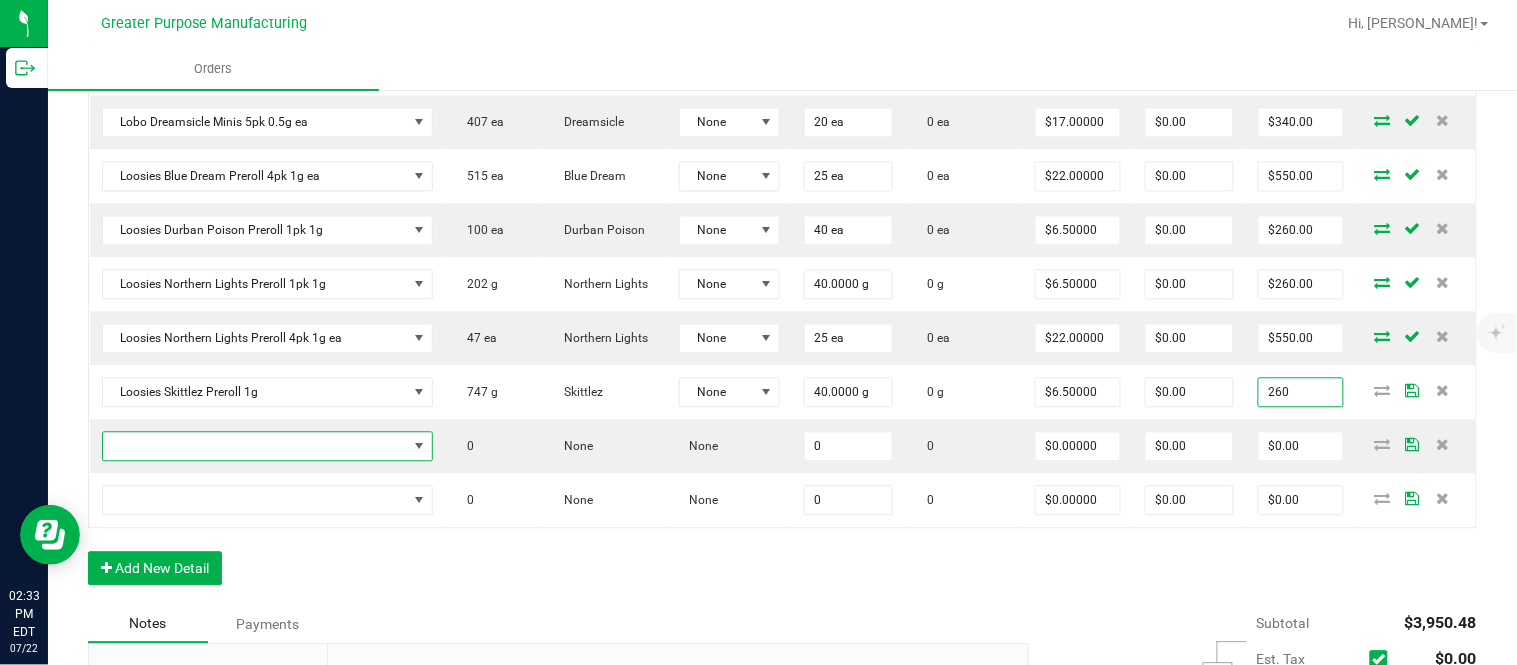 type on "$260.00" 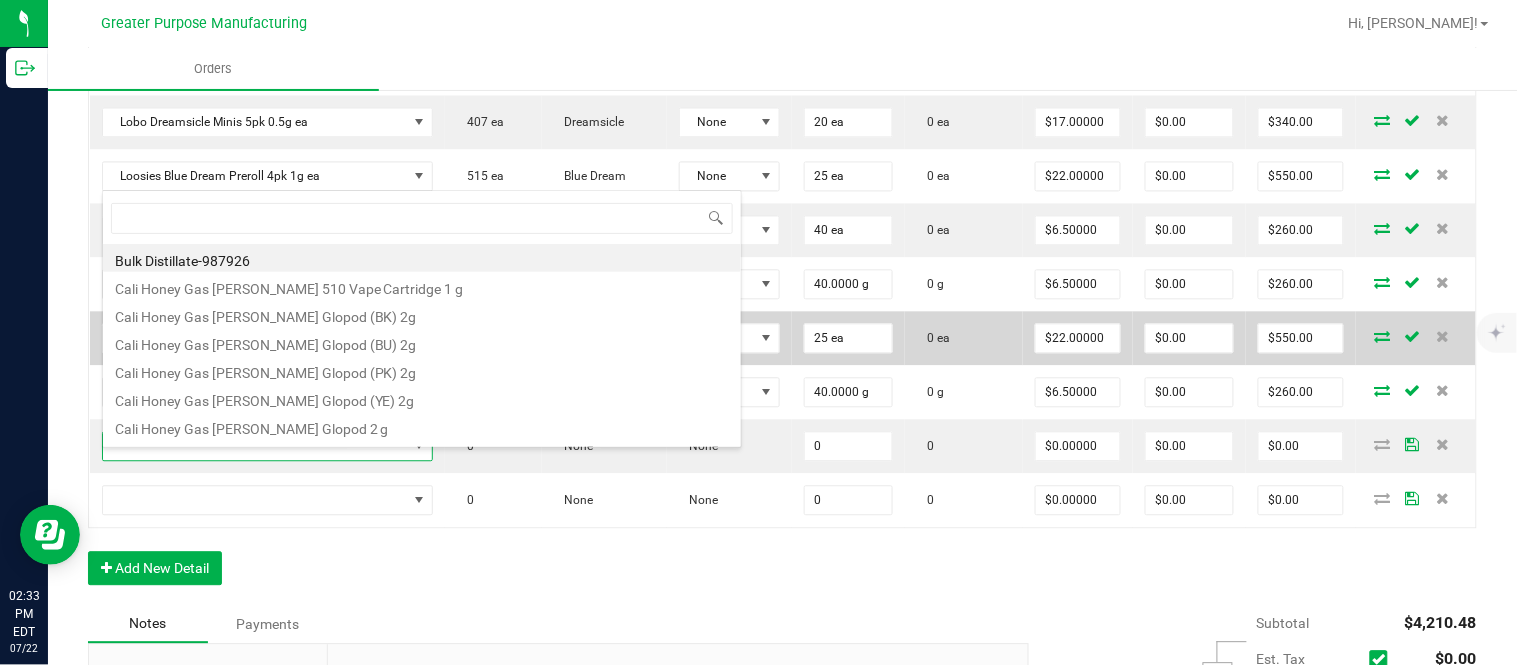 scroll, scrollTop: 99970, scrollLeft: 99670, axis: both 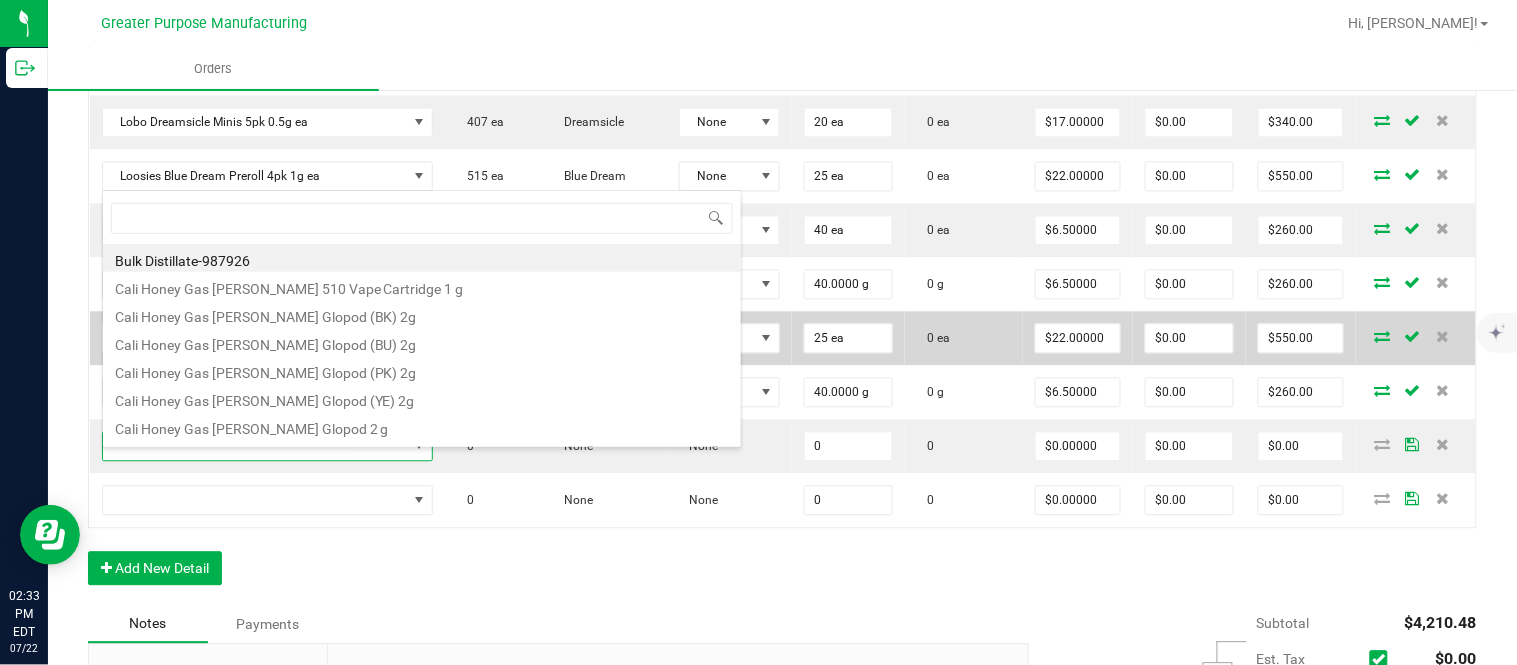 type on "1.5.7.770.0" 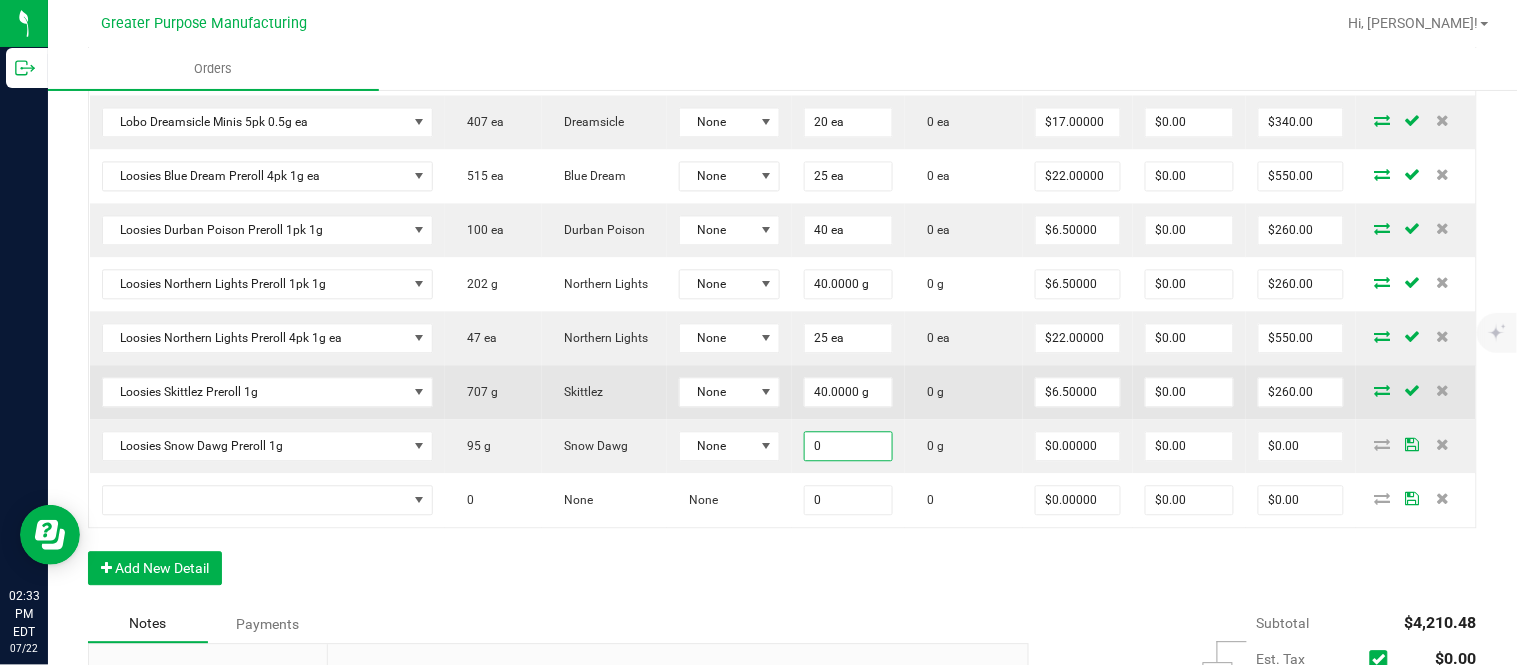 paste on "48" 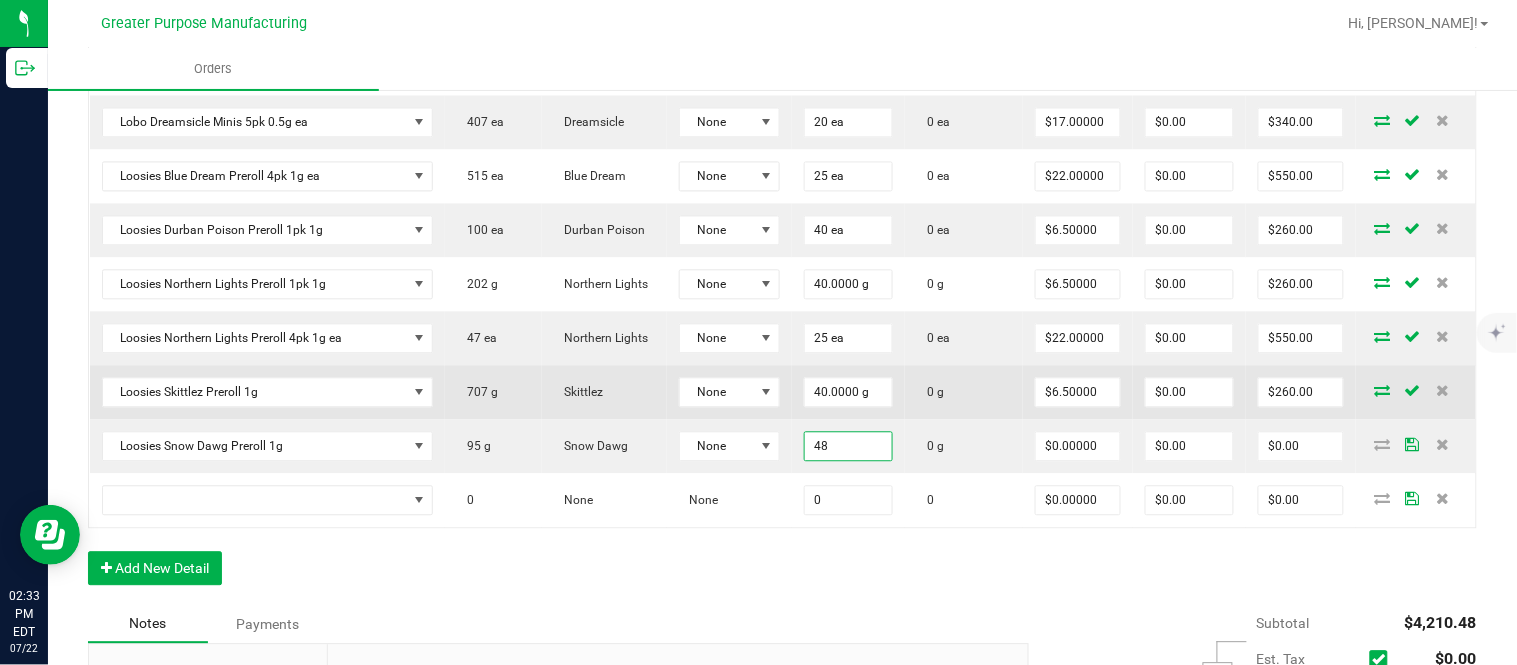 type on "48.0000 g" 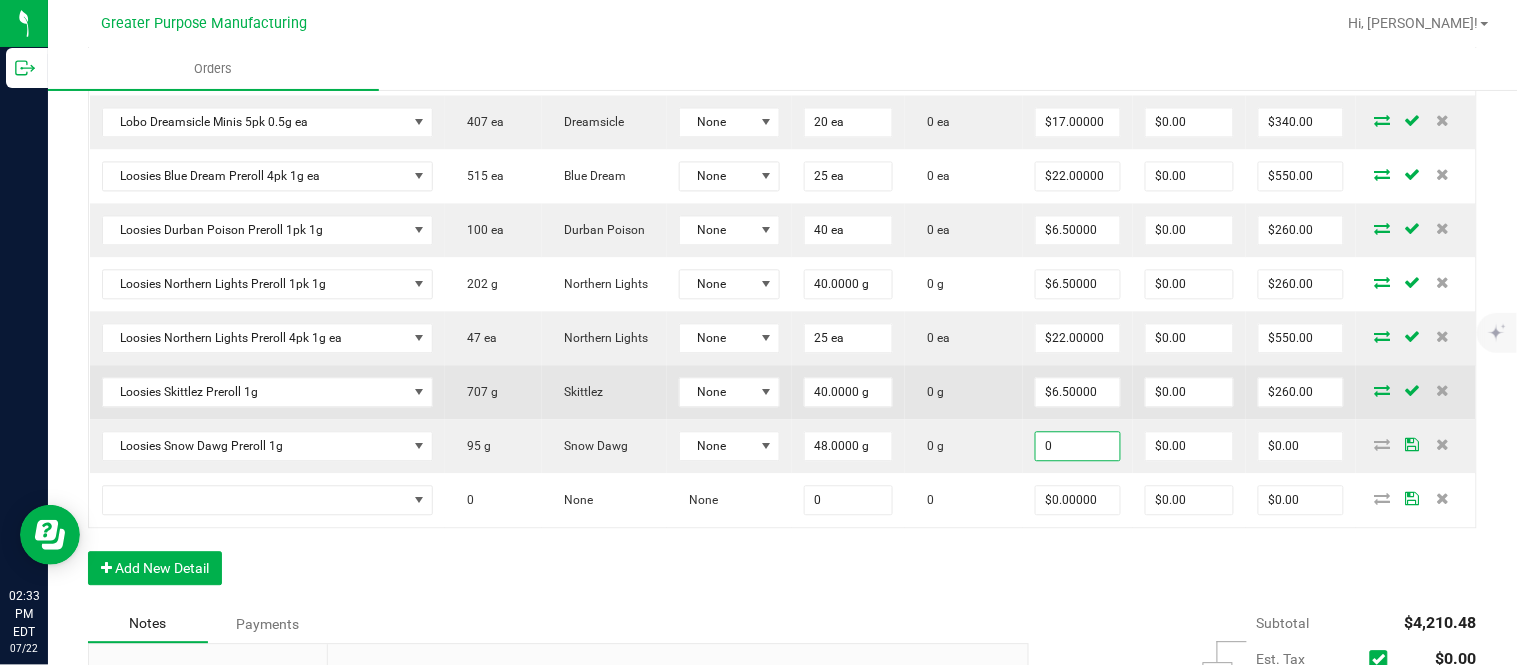 type on "$0.00000" 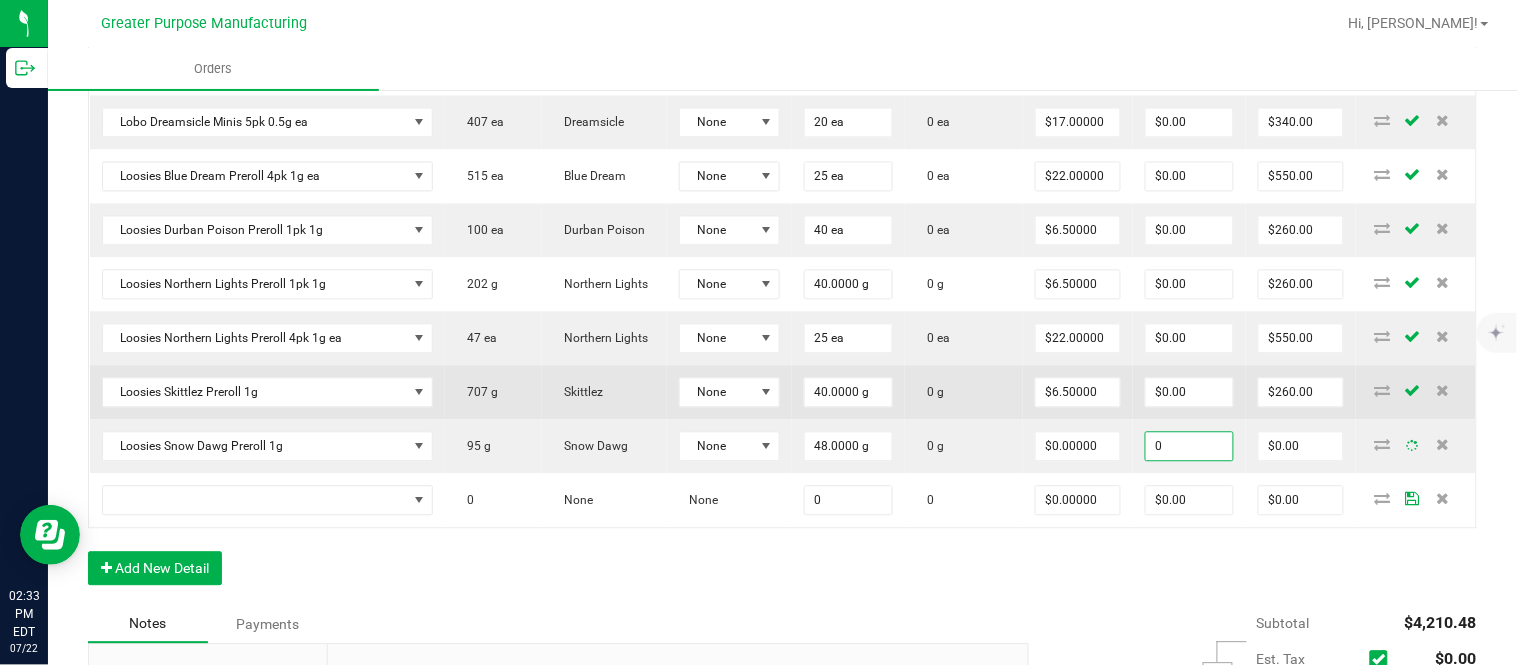 type on "$0.00" 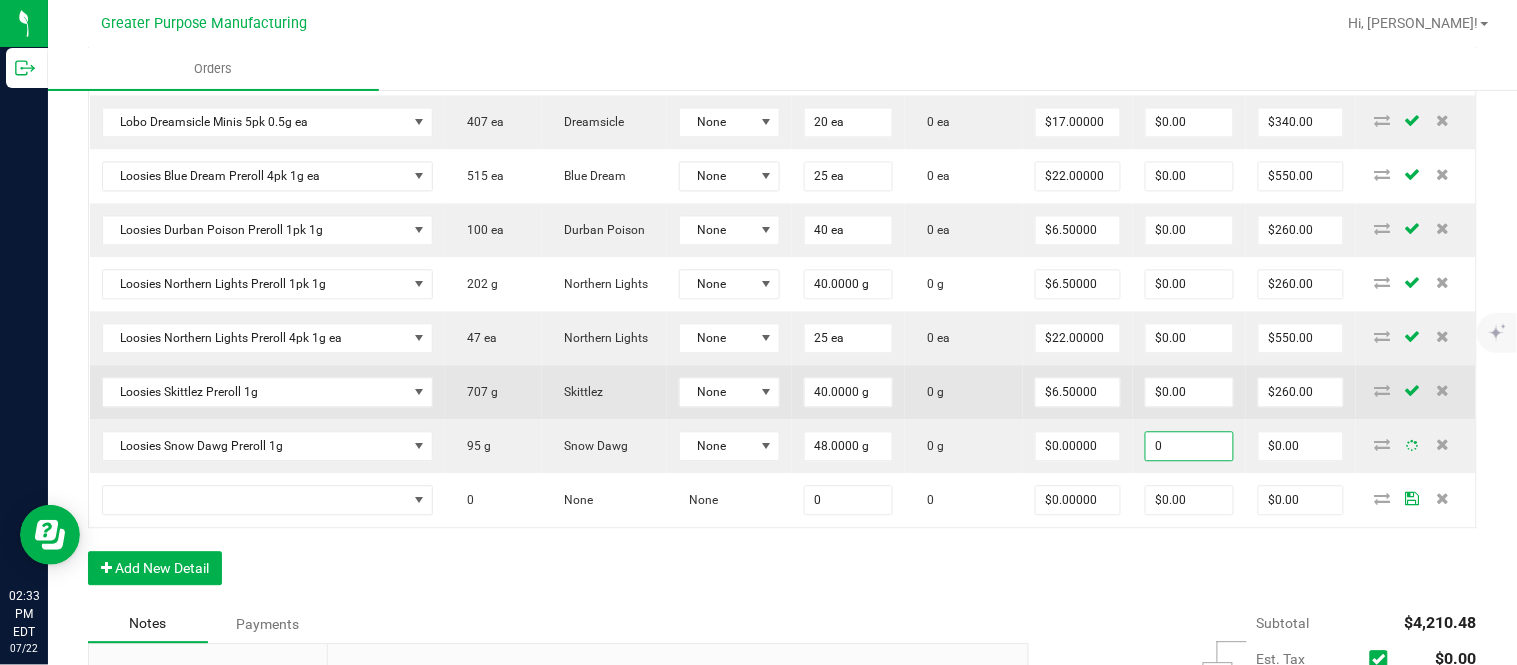 type on "0" 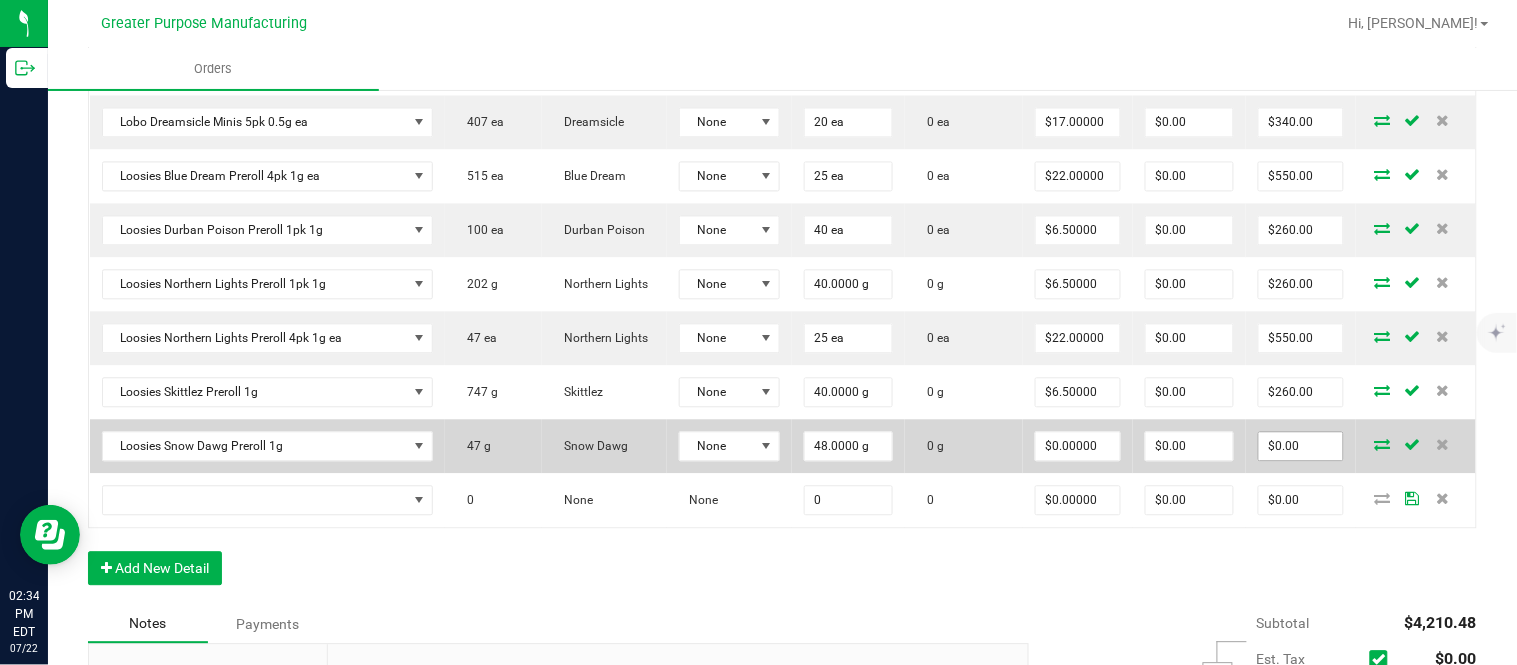 click on "$0.00" at bounding box center (1301, 446) 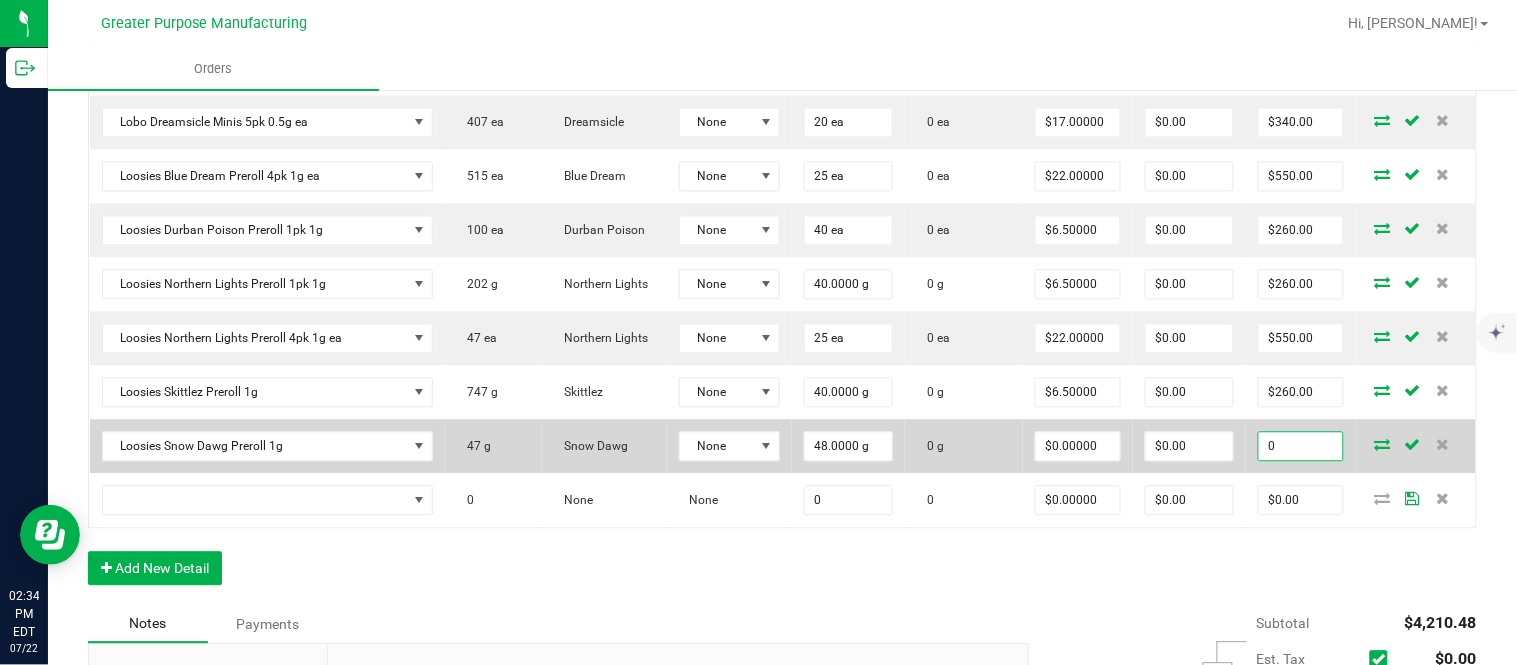 paste on "312" 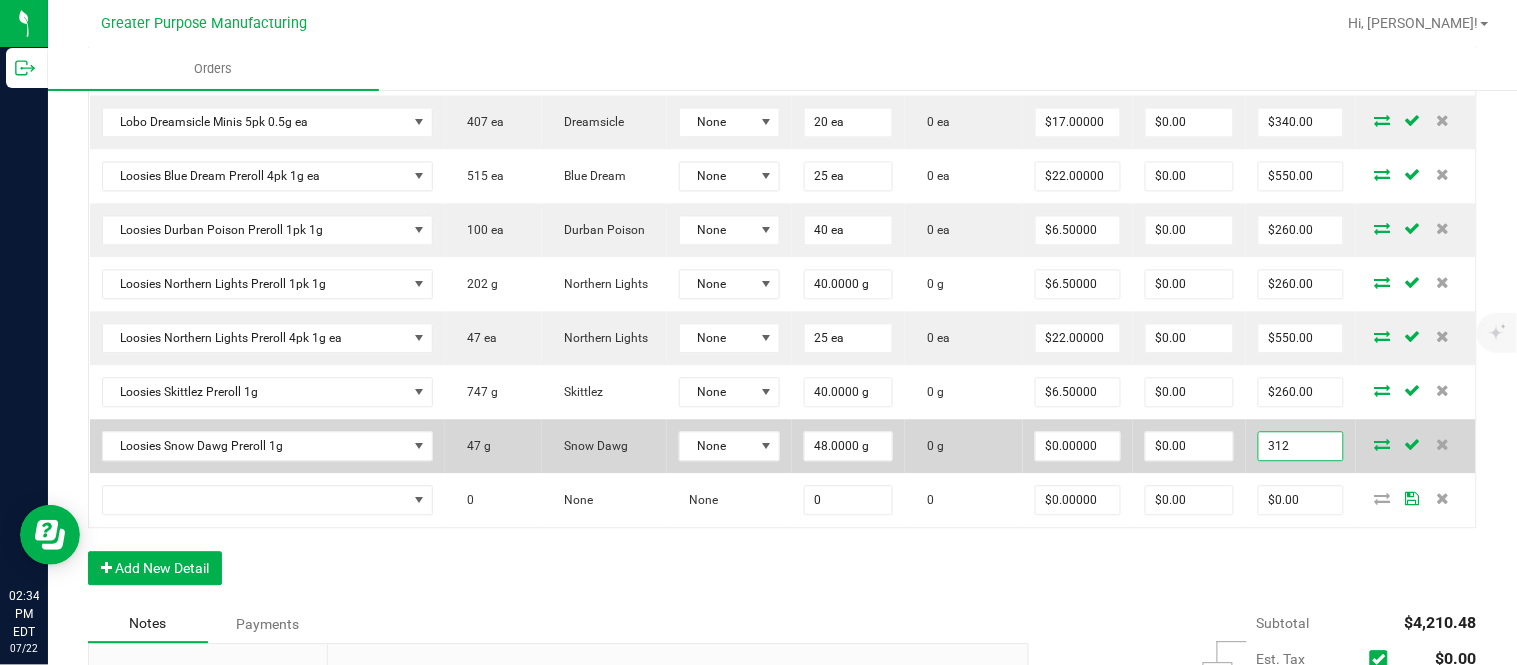 type on "312" 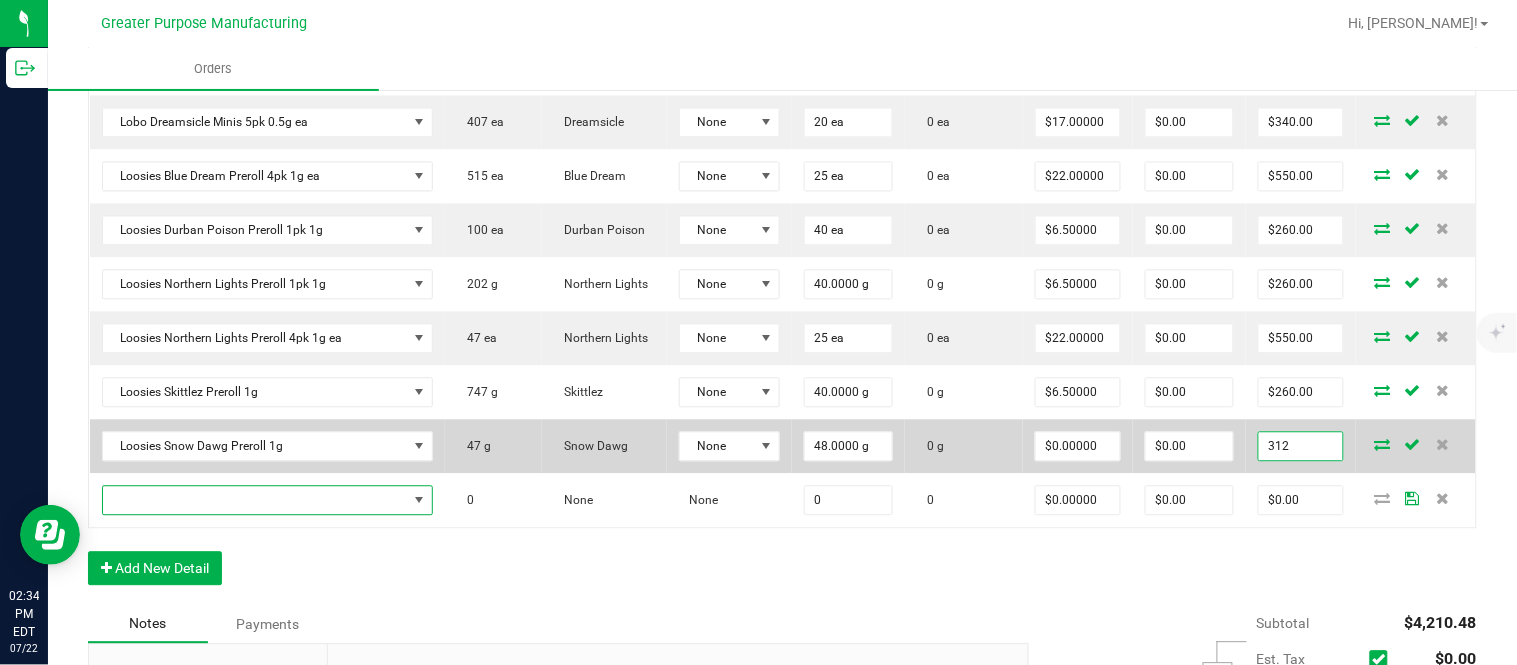 type on "$6.50000" 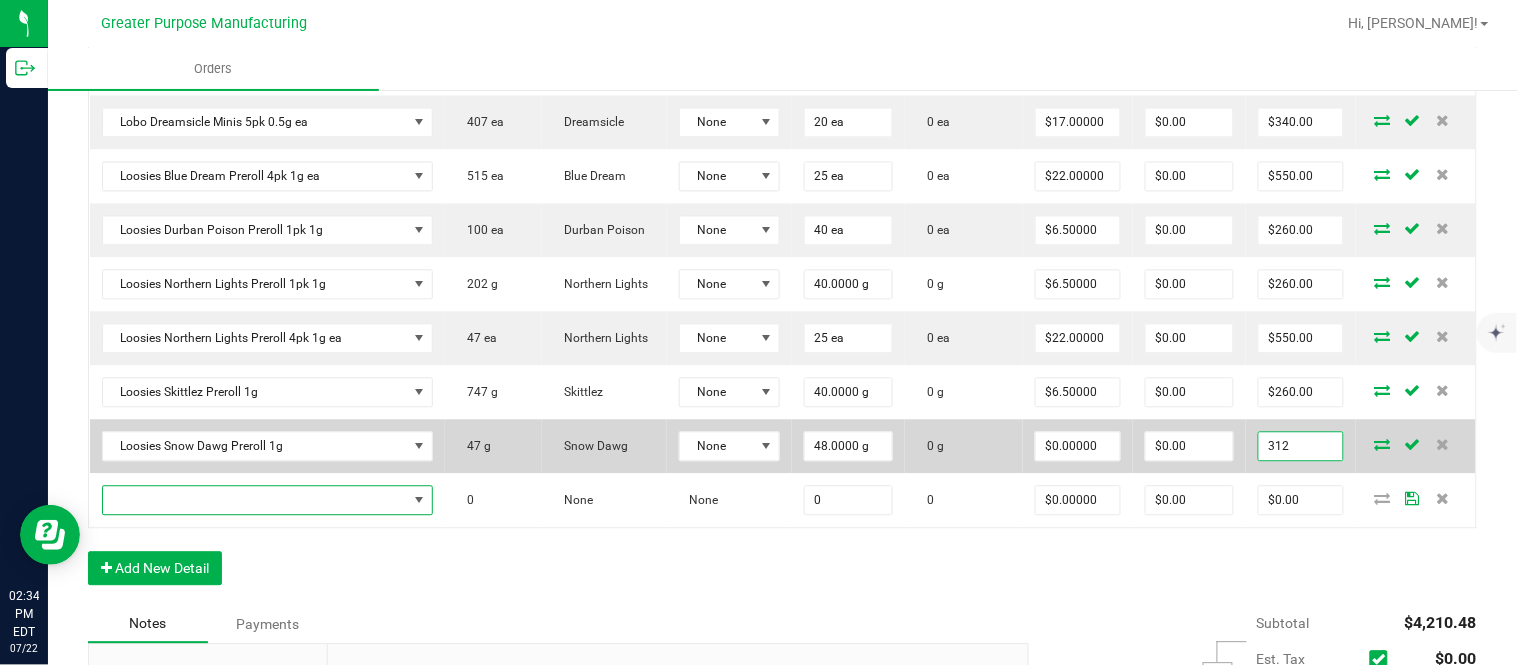 type on "$312.00" 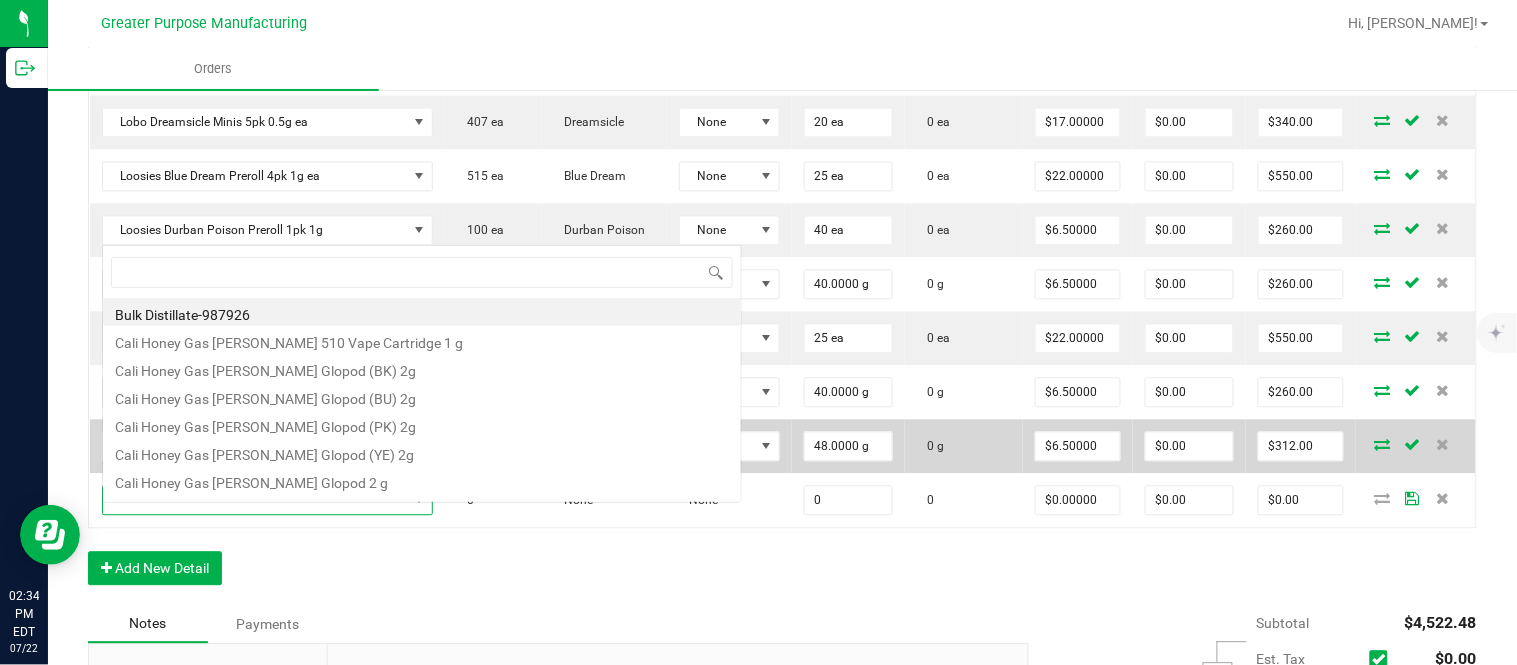 scroll, scrollTop: 0, scrollLeft: 0, axis: both 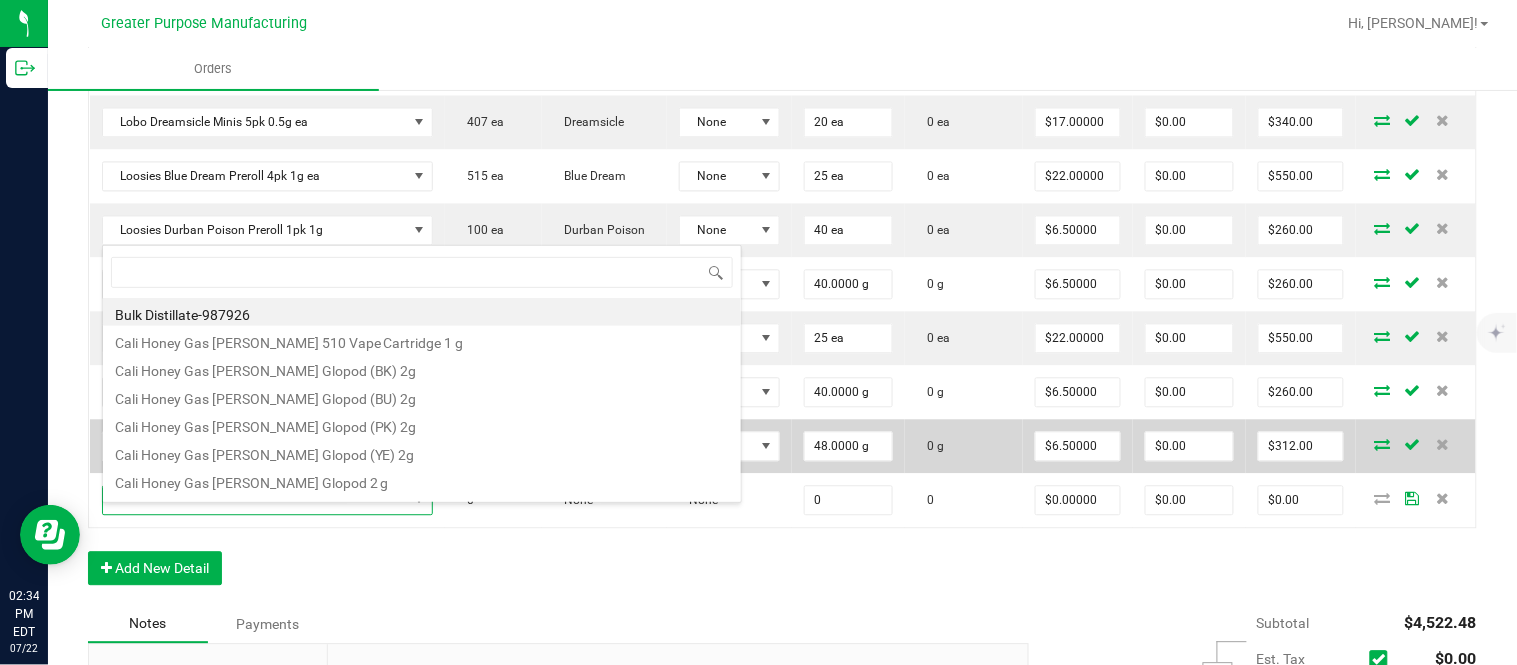 type on "1.5.7.969.0" 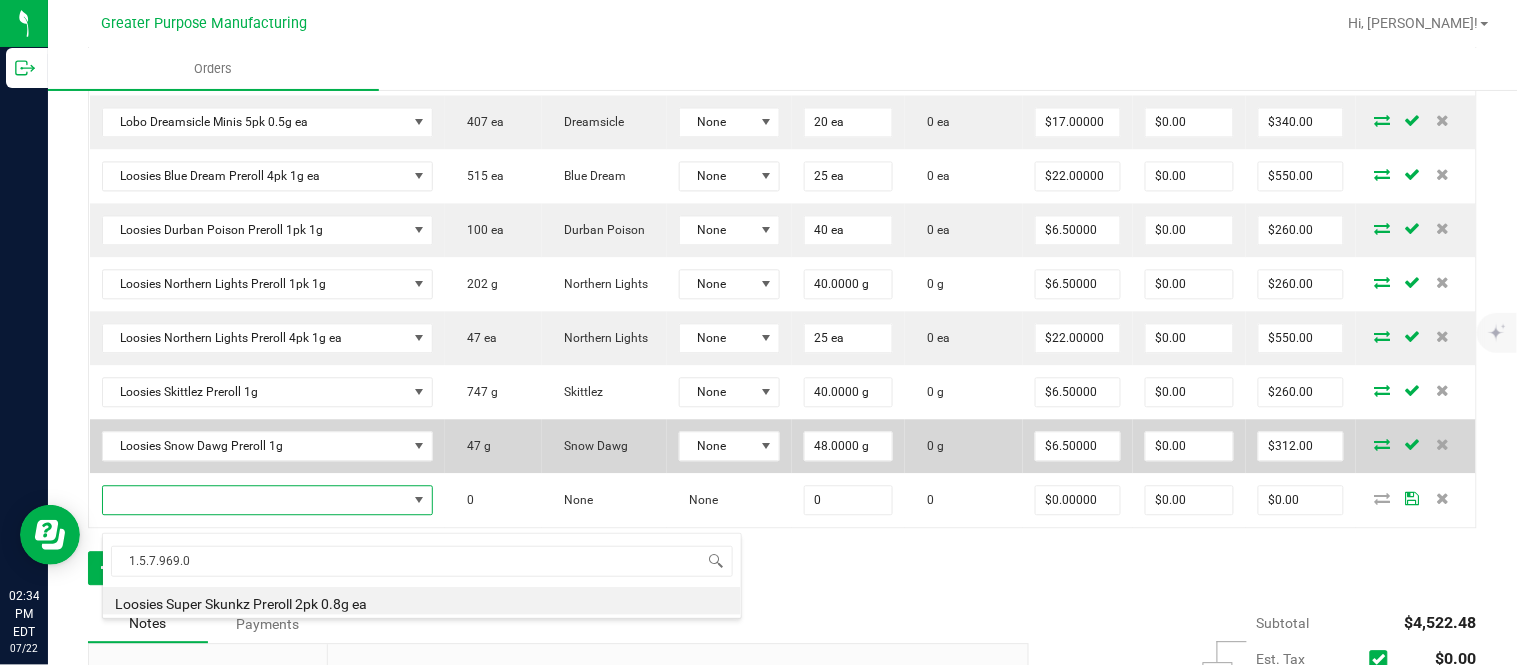 type on "0 ea" 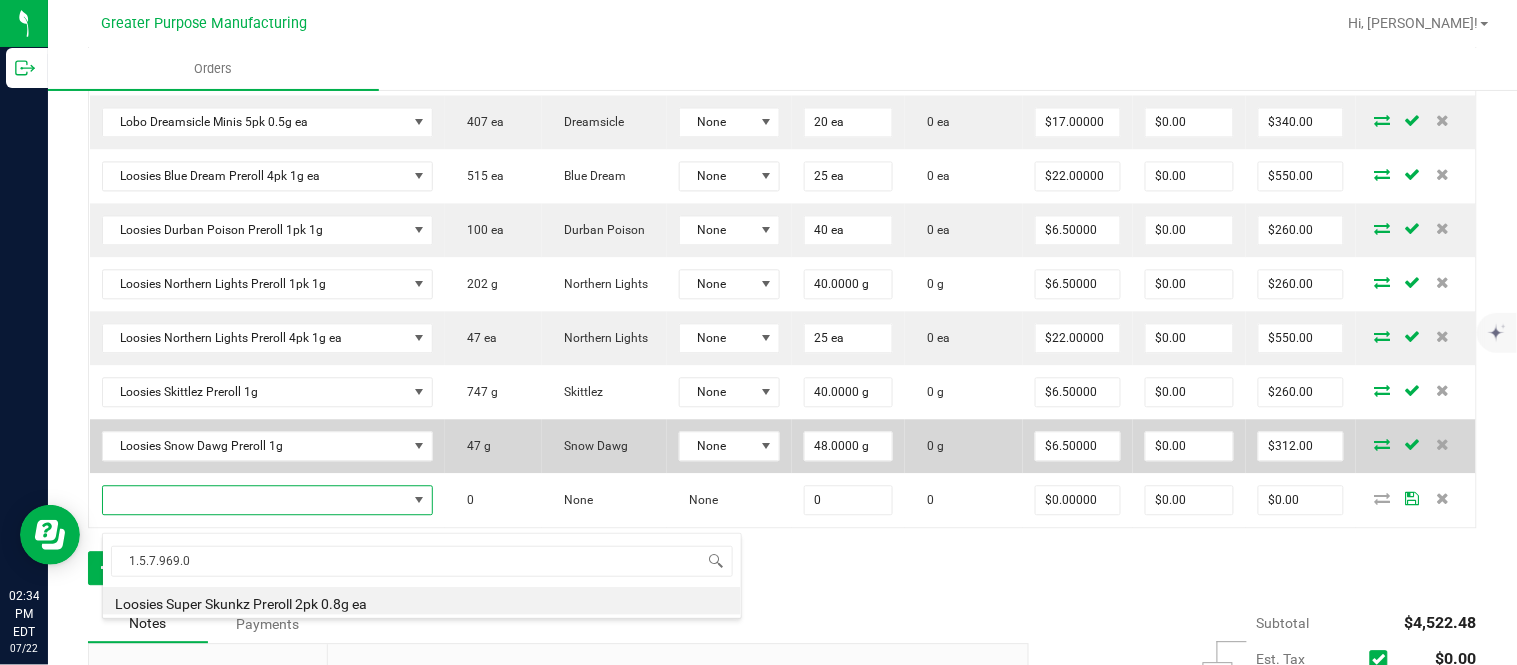 type on "$10.00000" 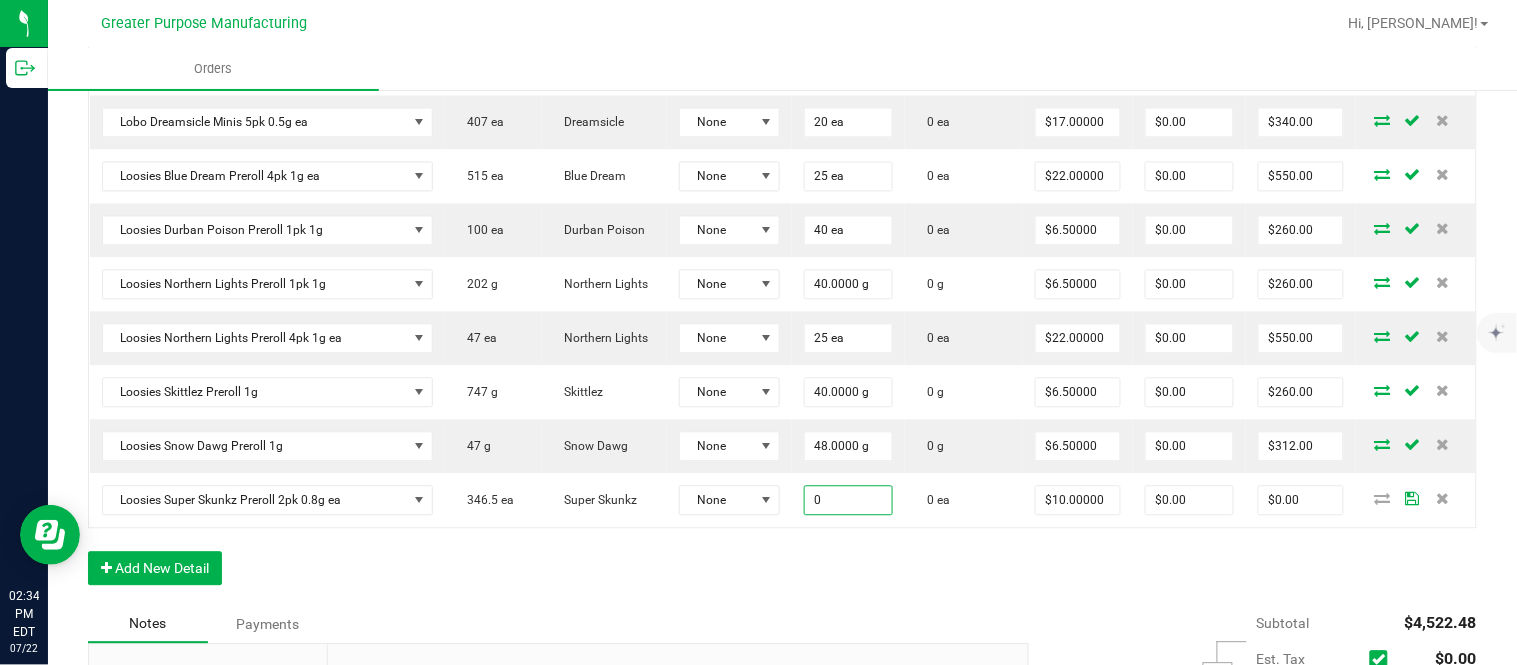 paste on "4" 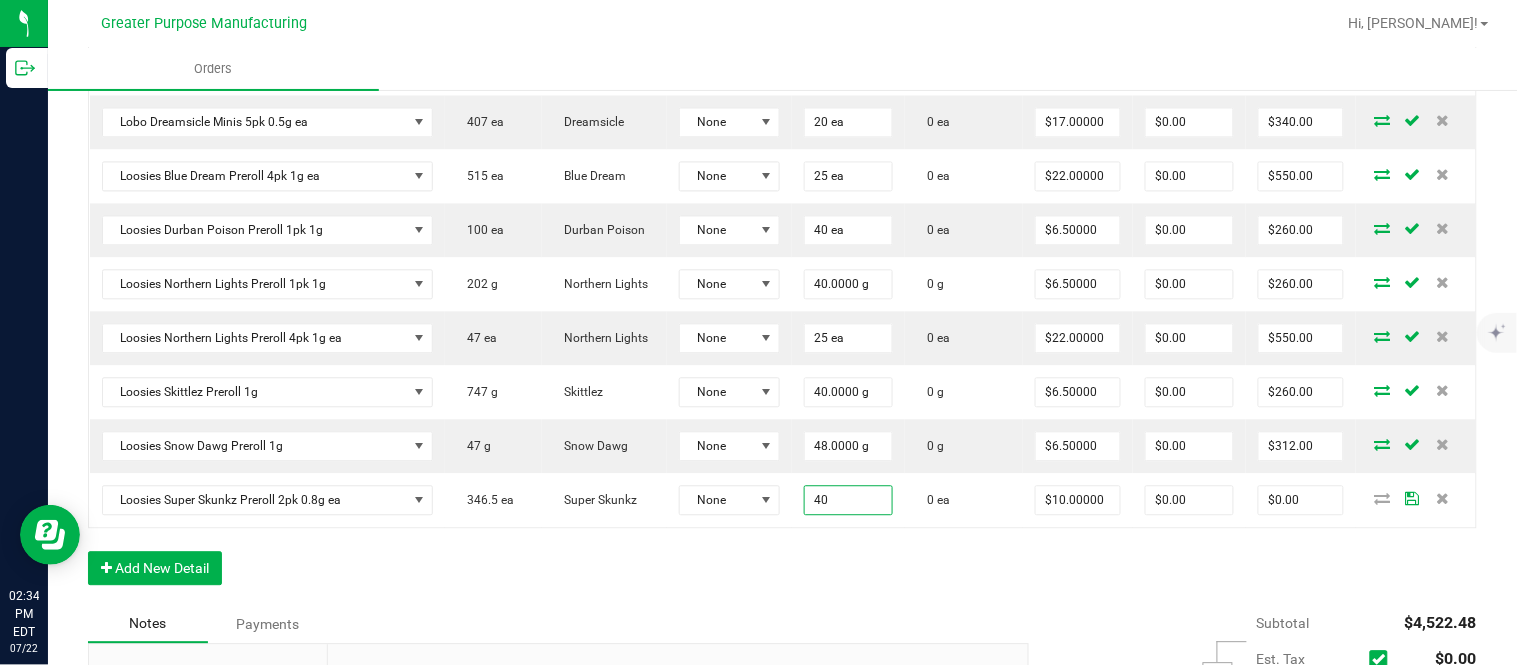 type on "40 ea" 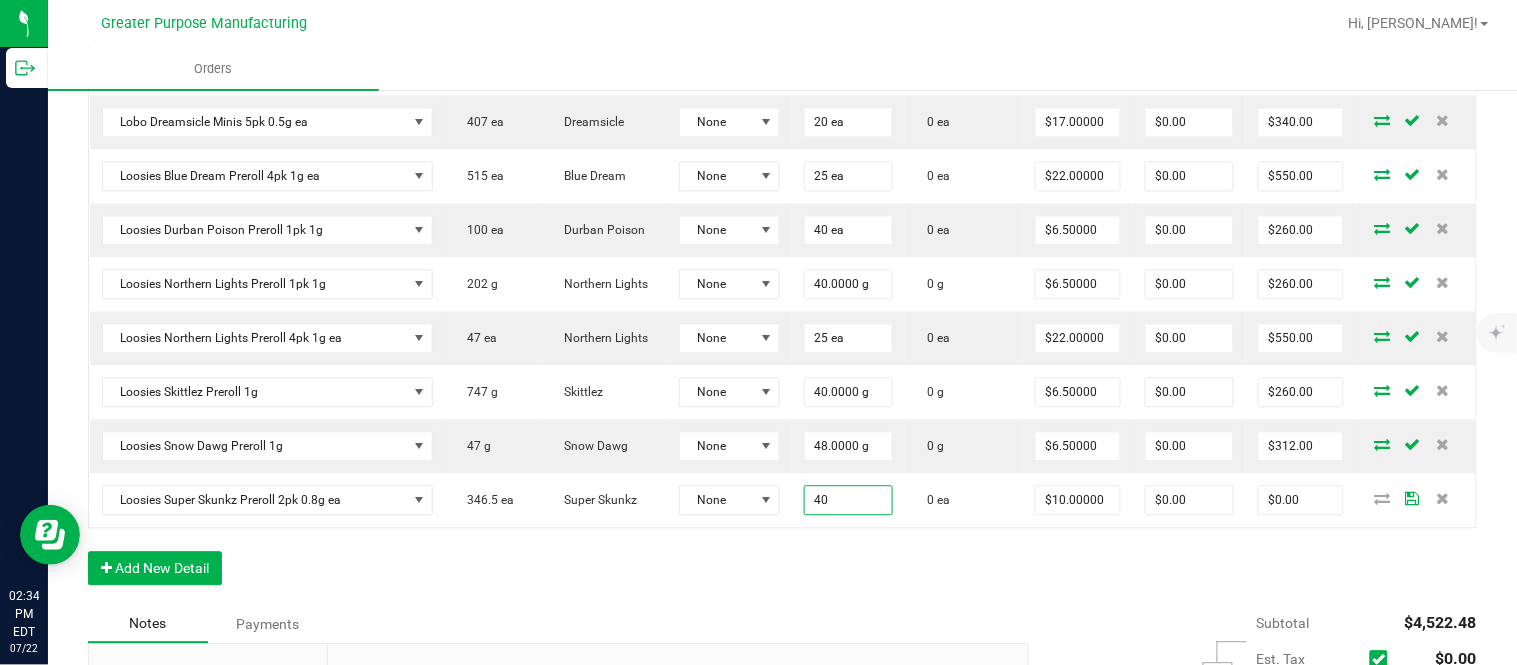 type on "10" 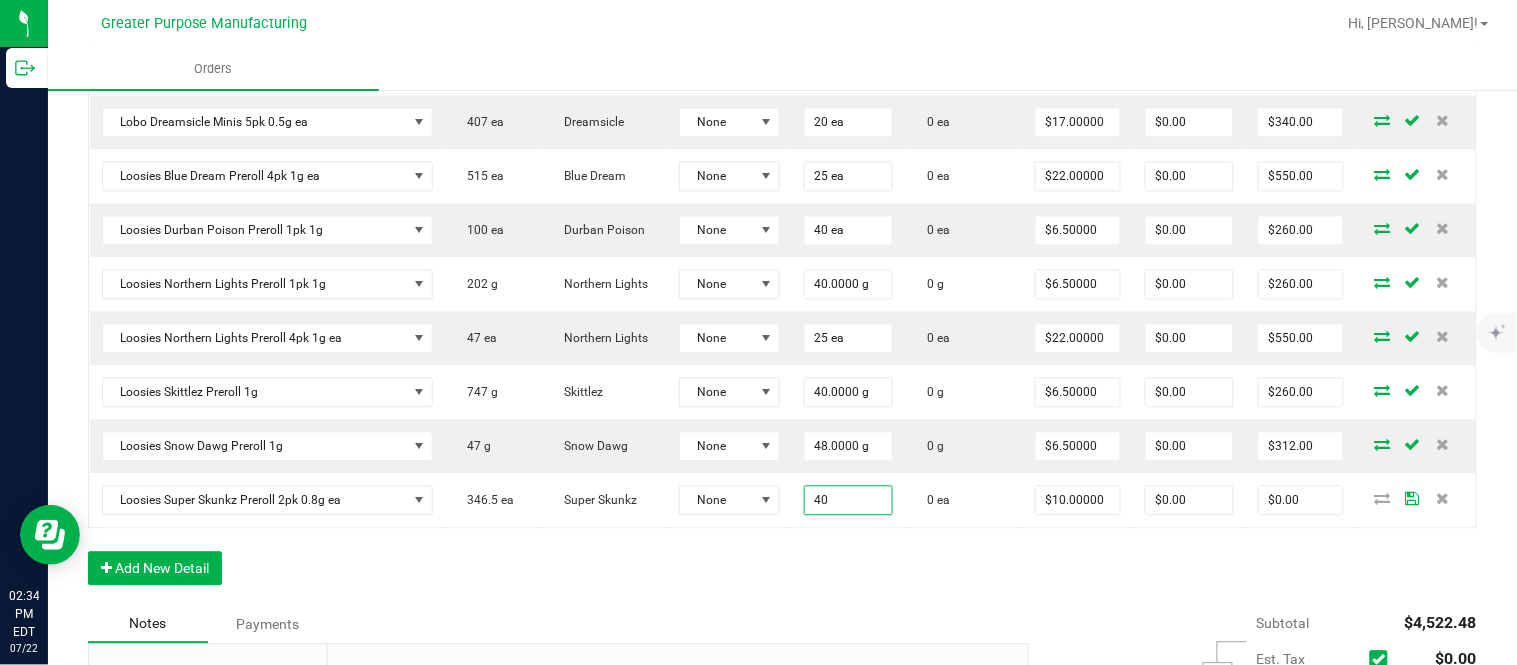 type on "$400.00" 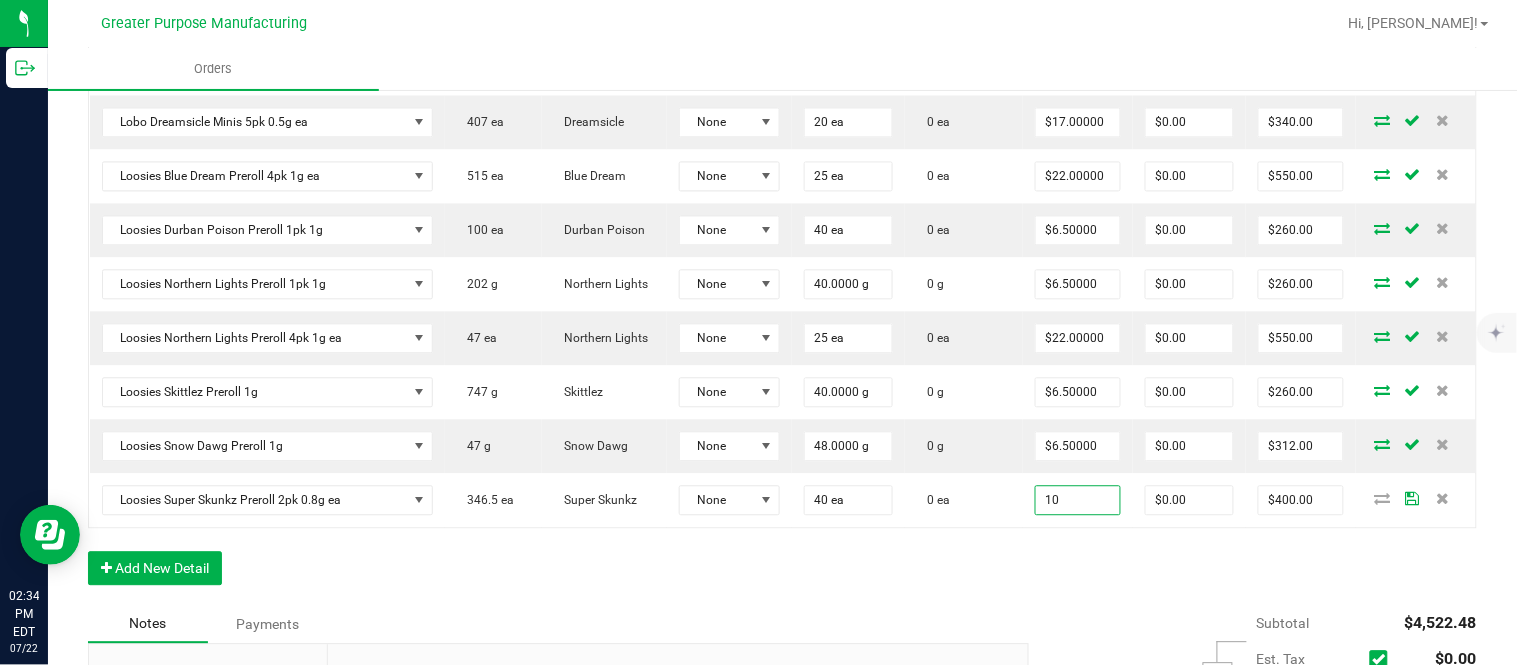 type on "$10.00000" 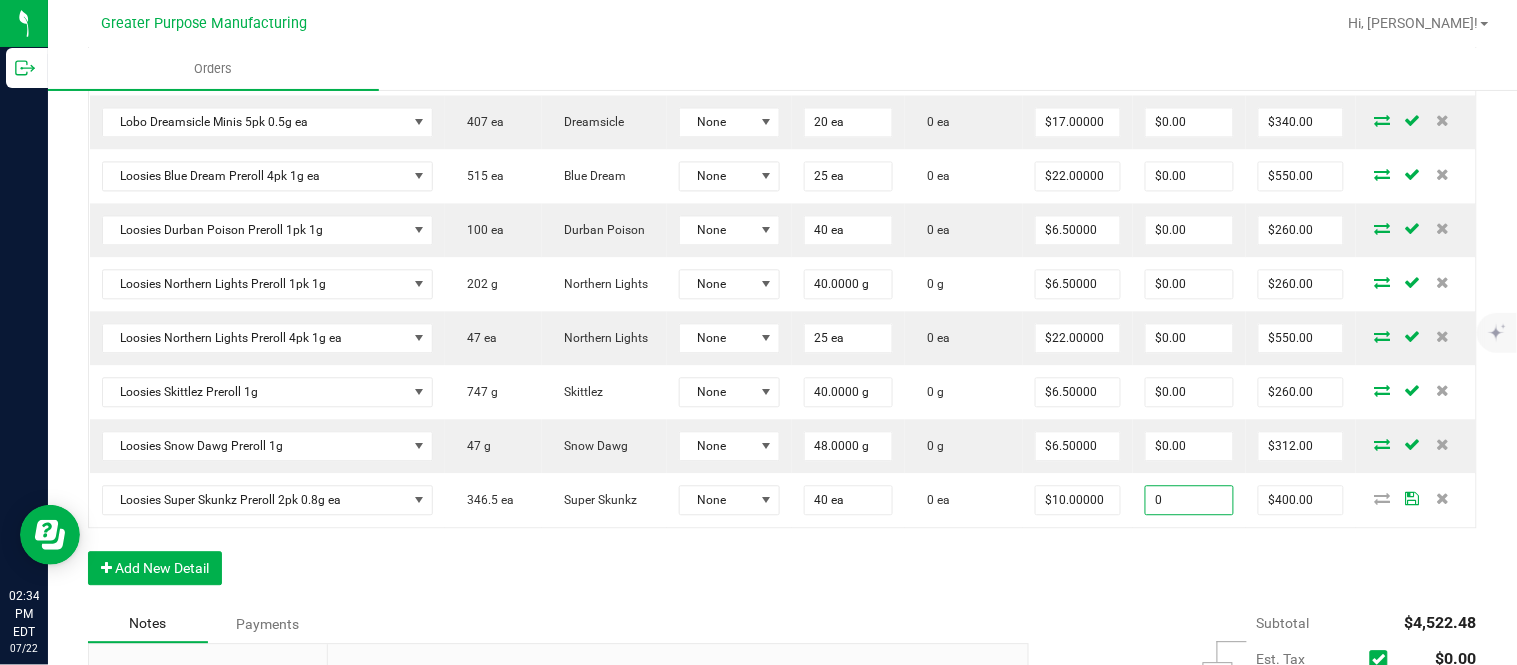 type on "$0.00" 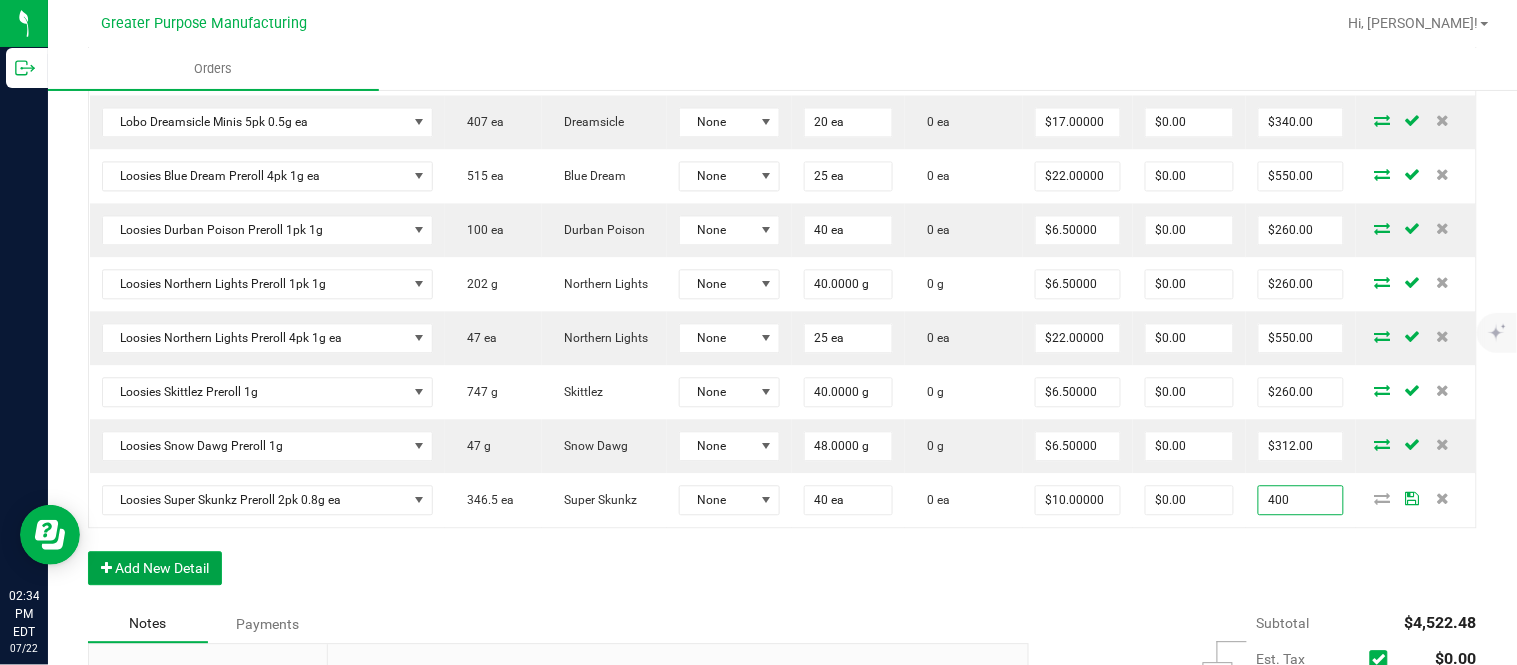 type on "$400.00" 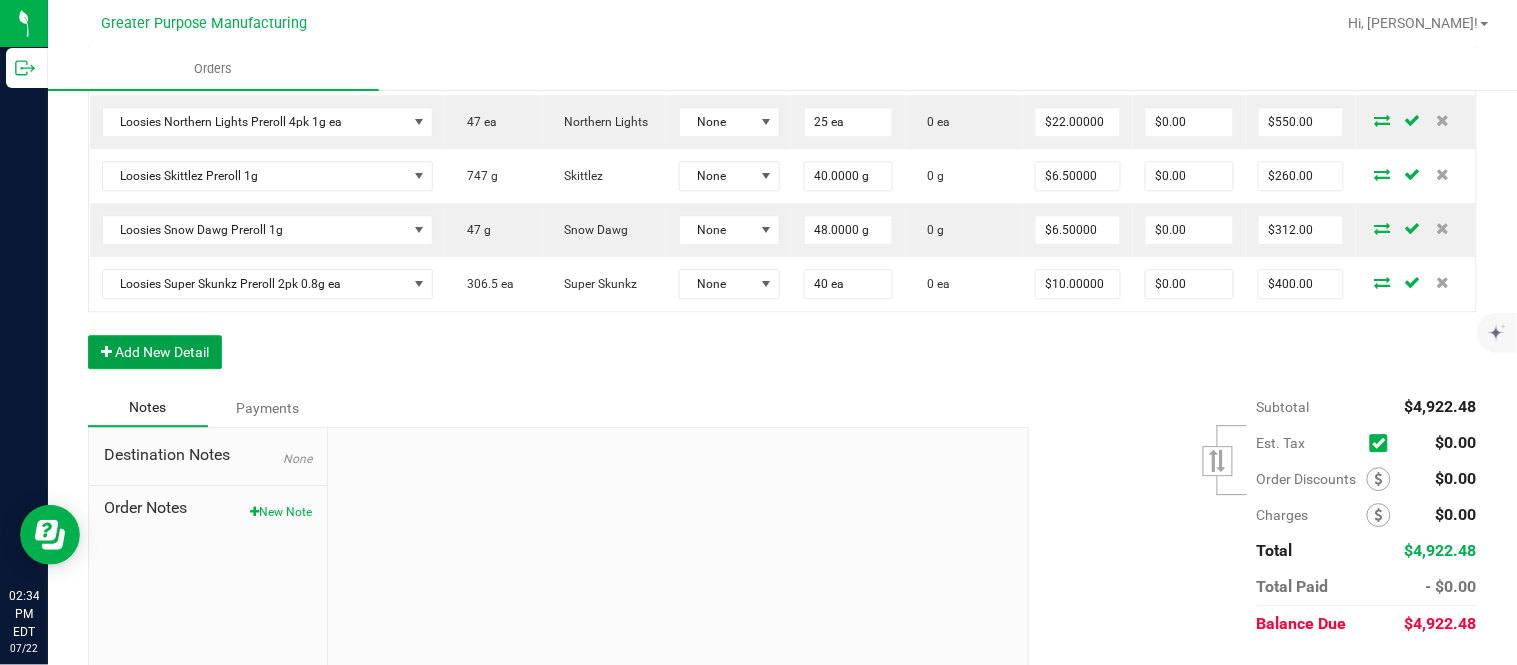 scroll, scrollTop: 1262, scrollLeft: 0, axis: vertical 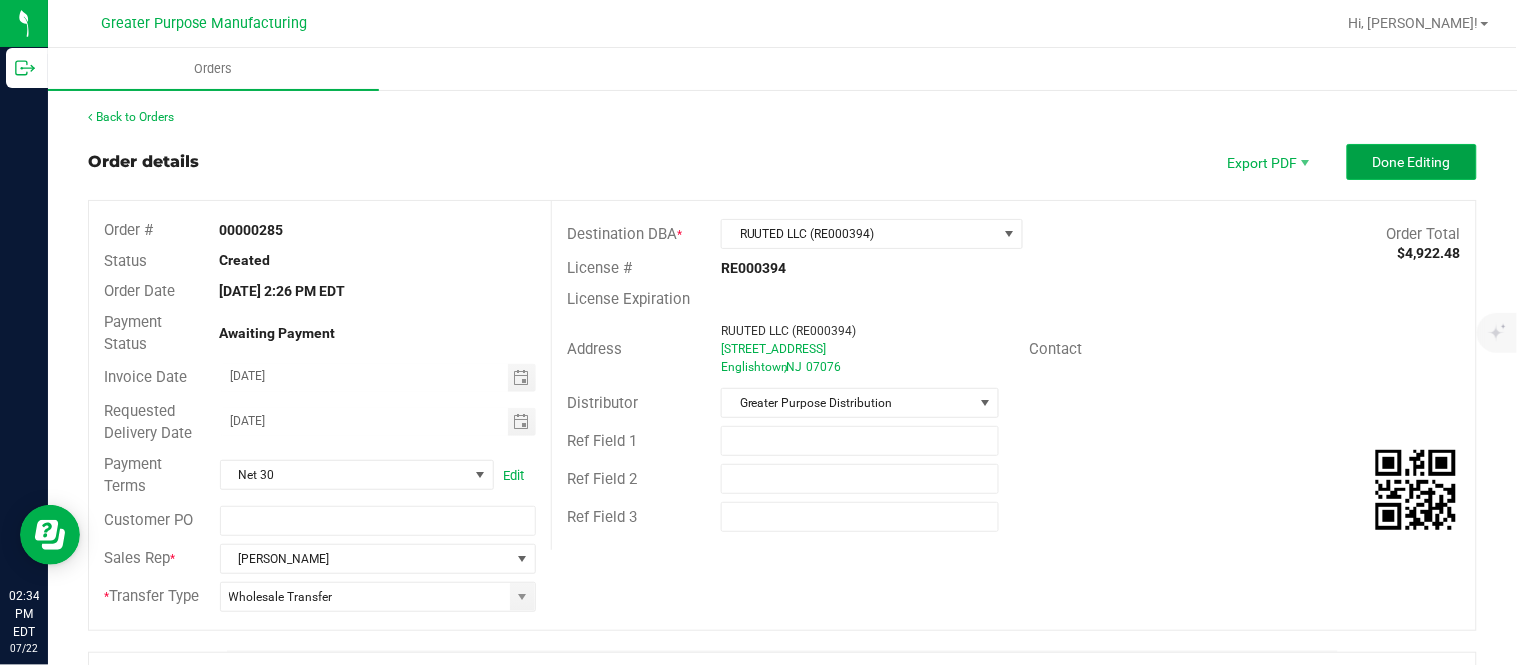 click on "Done Editing" at bounding box center (1412, 162) 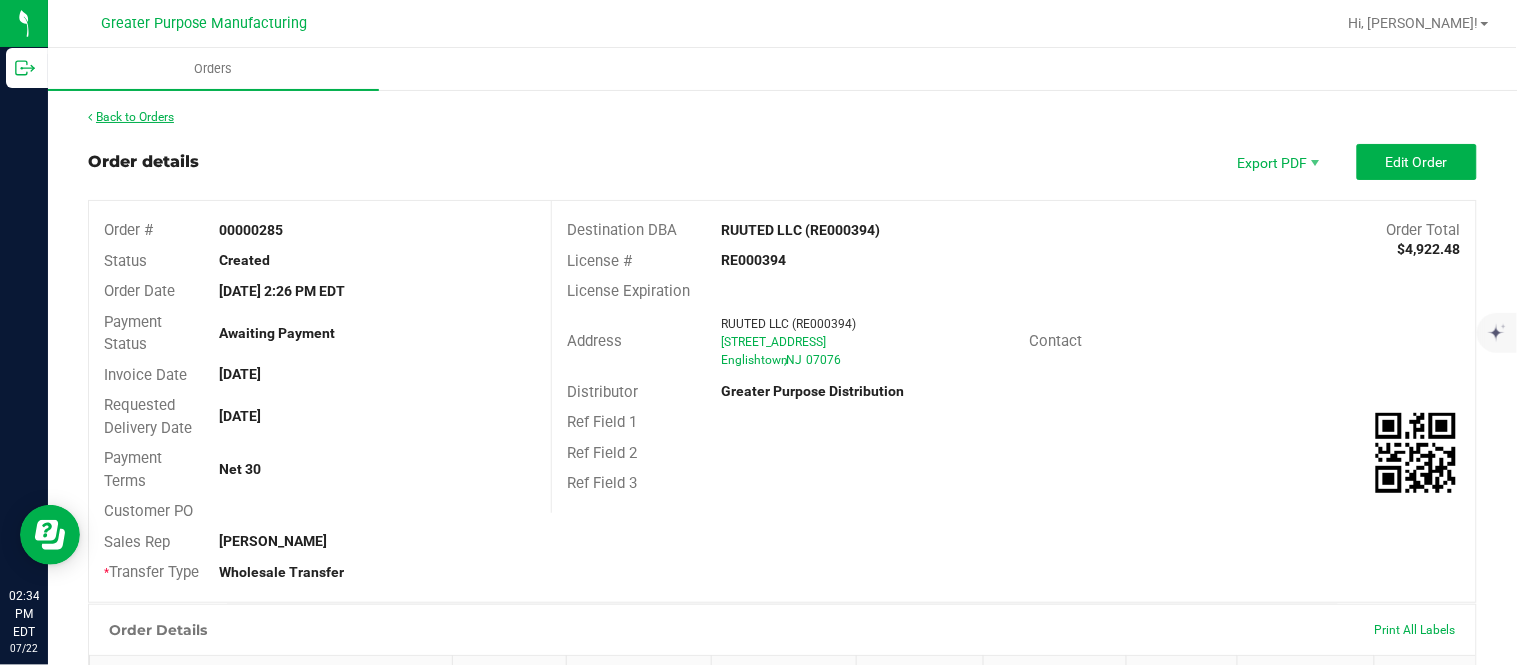 click on "Back to Orders" at bounding box center (131, 117) 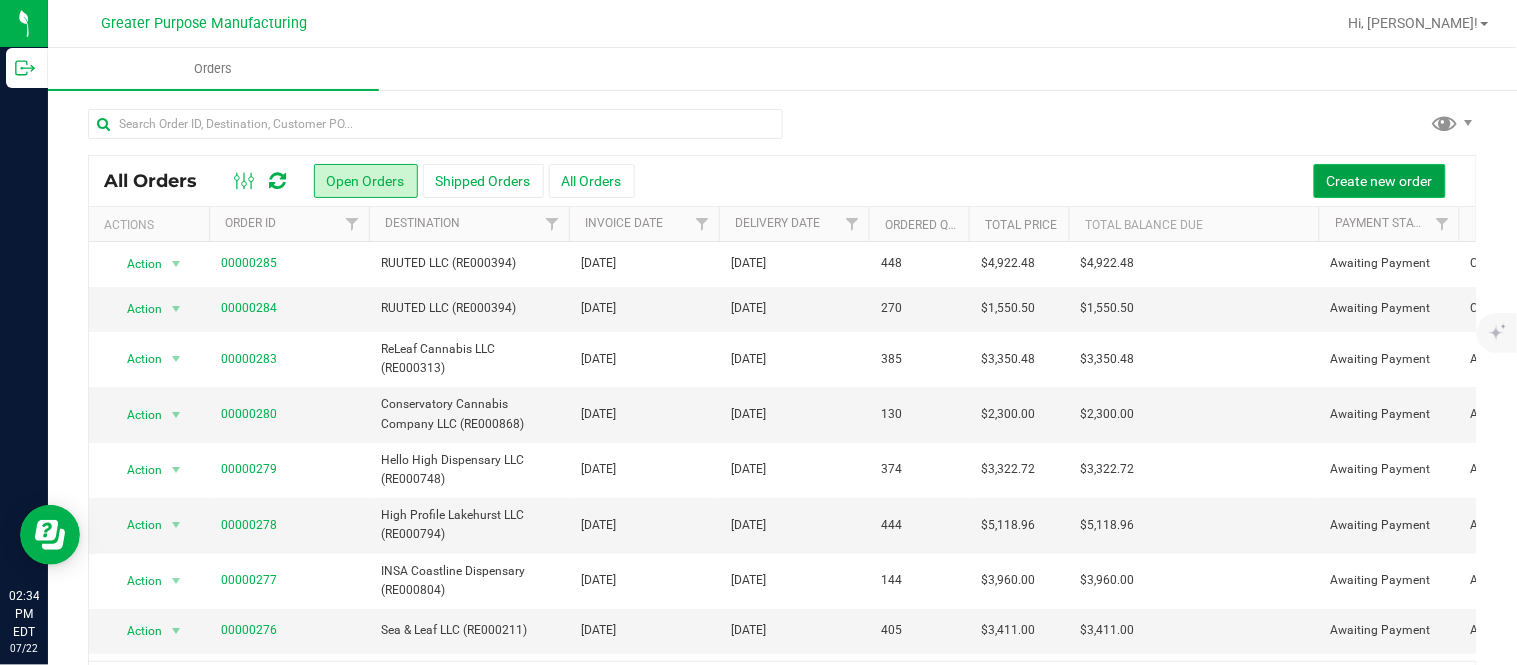 click on "Create new order" at bounding box center (1380, 181) 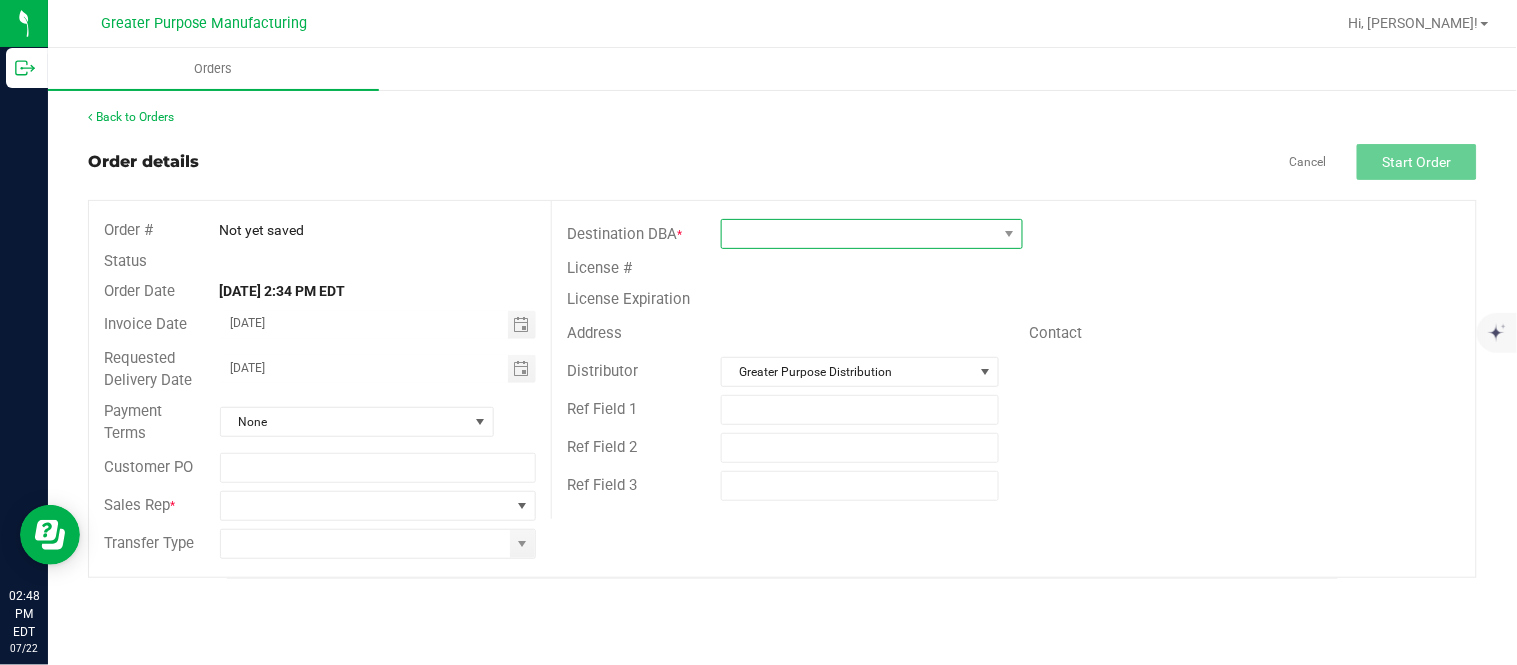 click at bounding box center (859, 234) 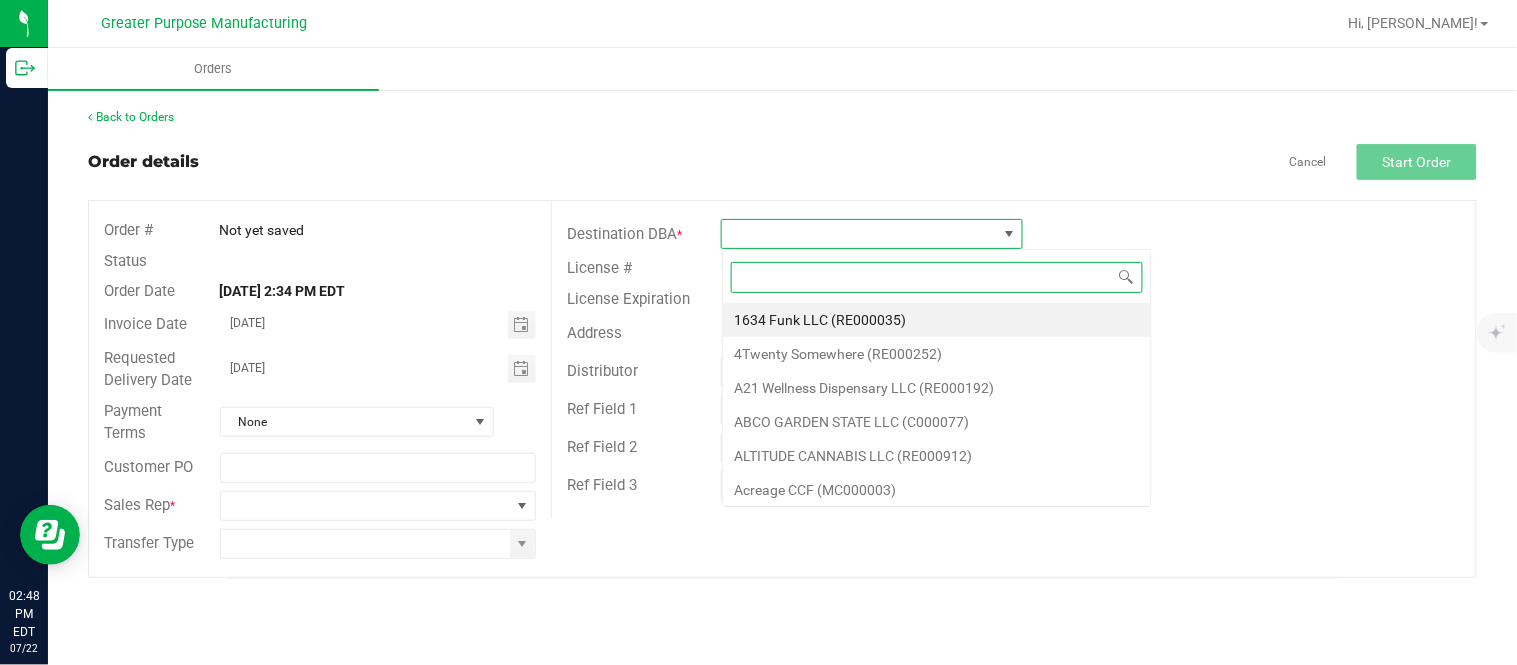 scroll, scrollTop: 99970, scrollLeft: 99697, axis: both 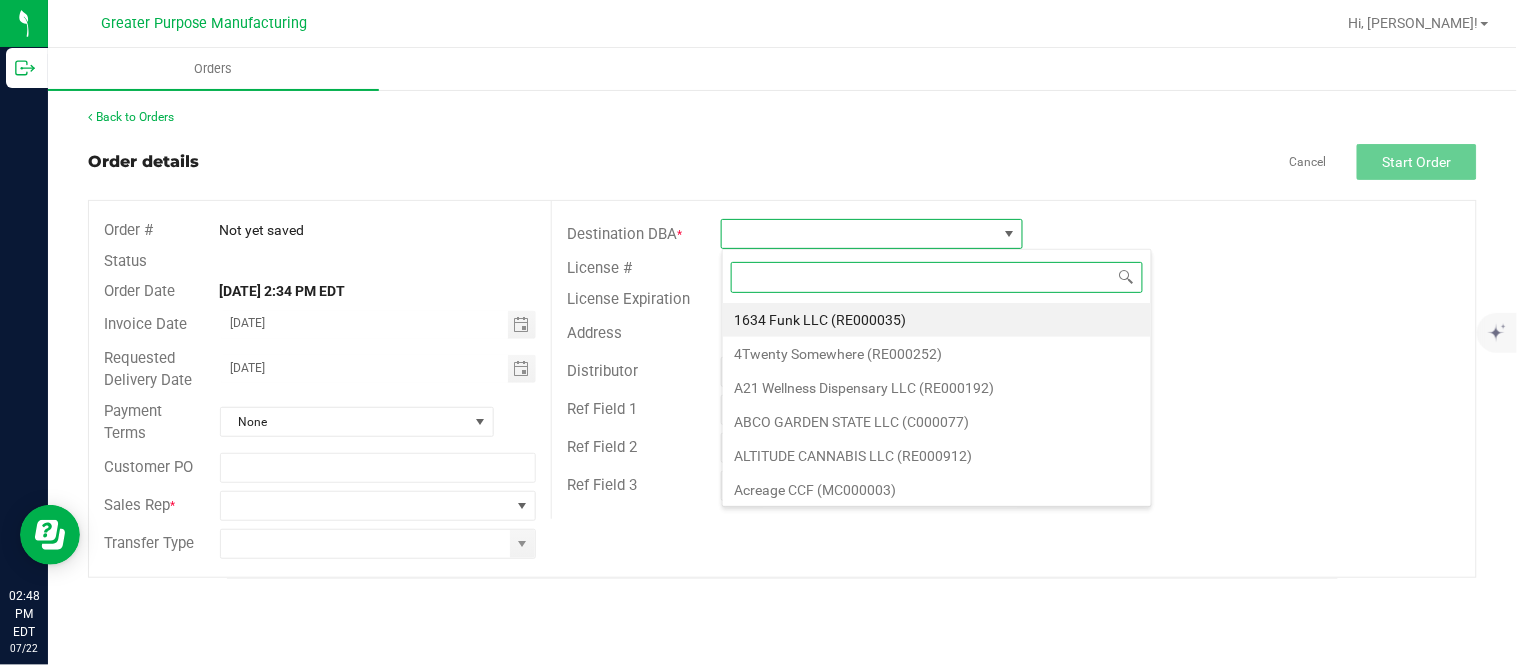 paste on "RE000620" 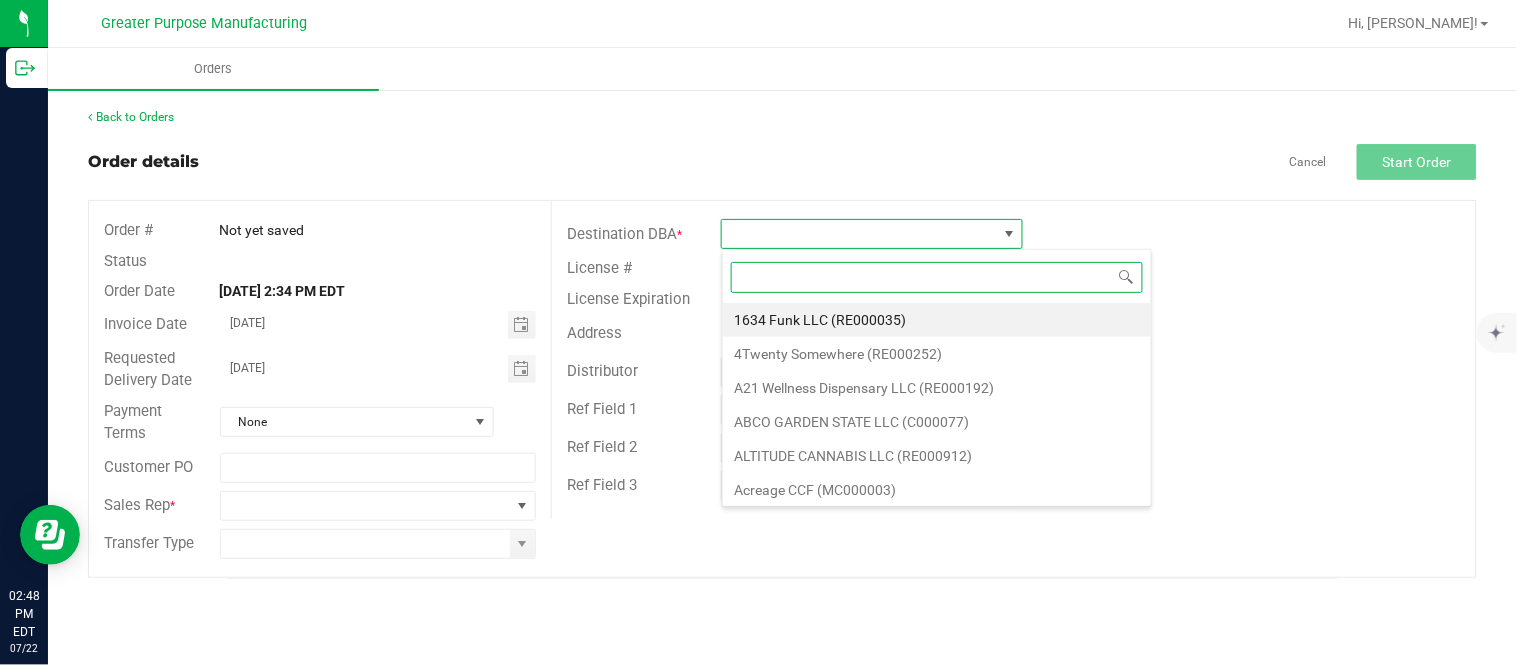 type on "RE000620" 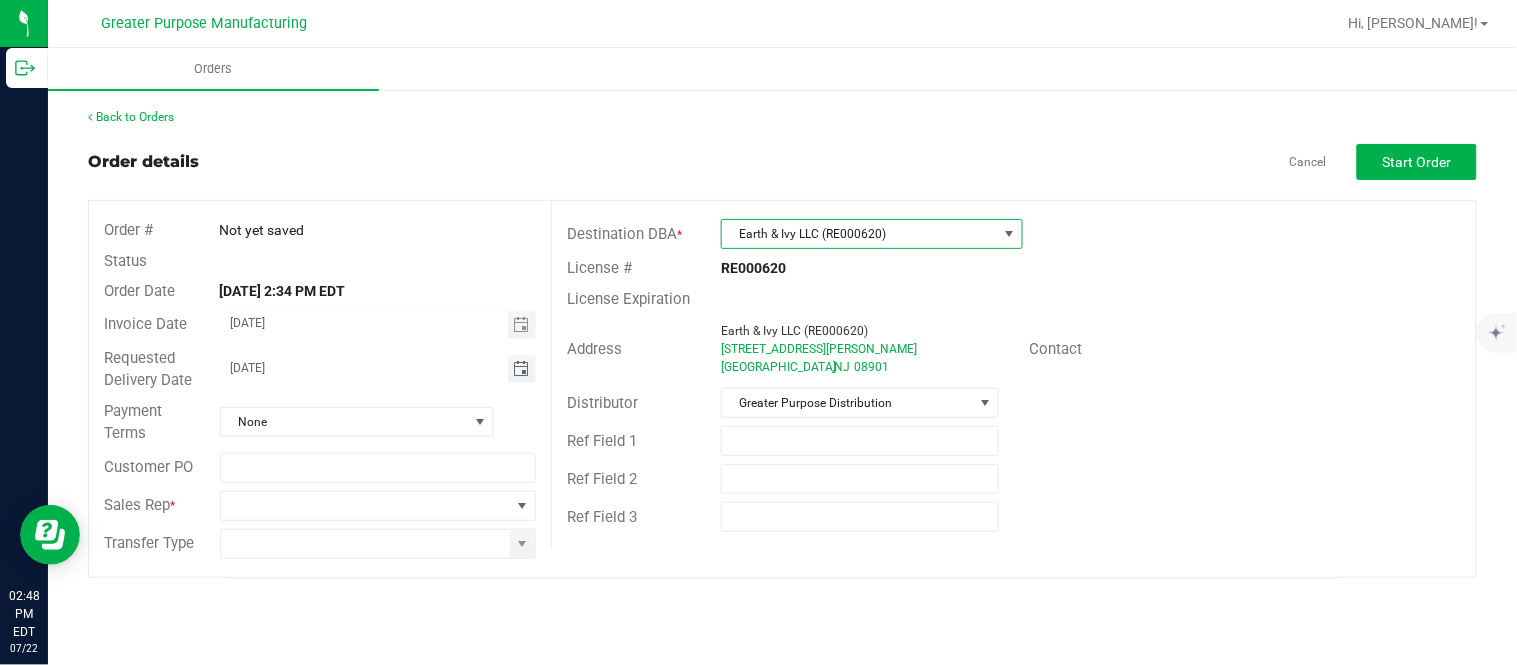 click at bounding box center (521, 369) 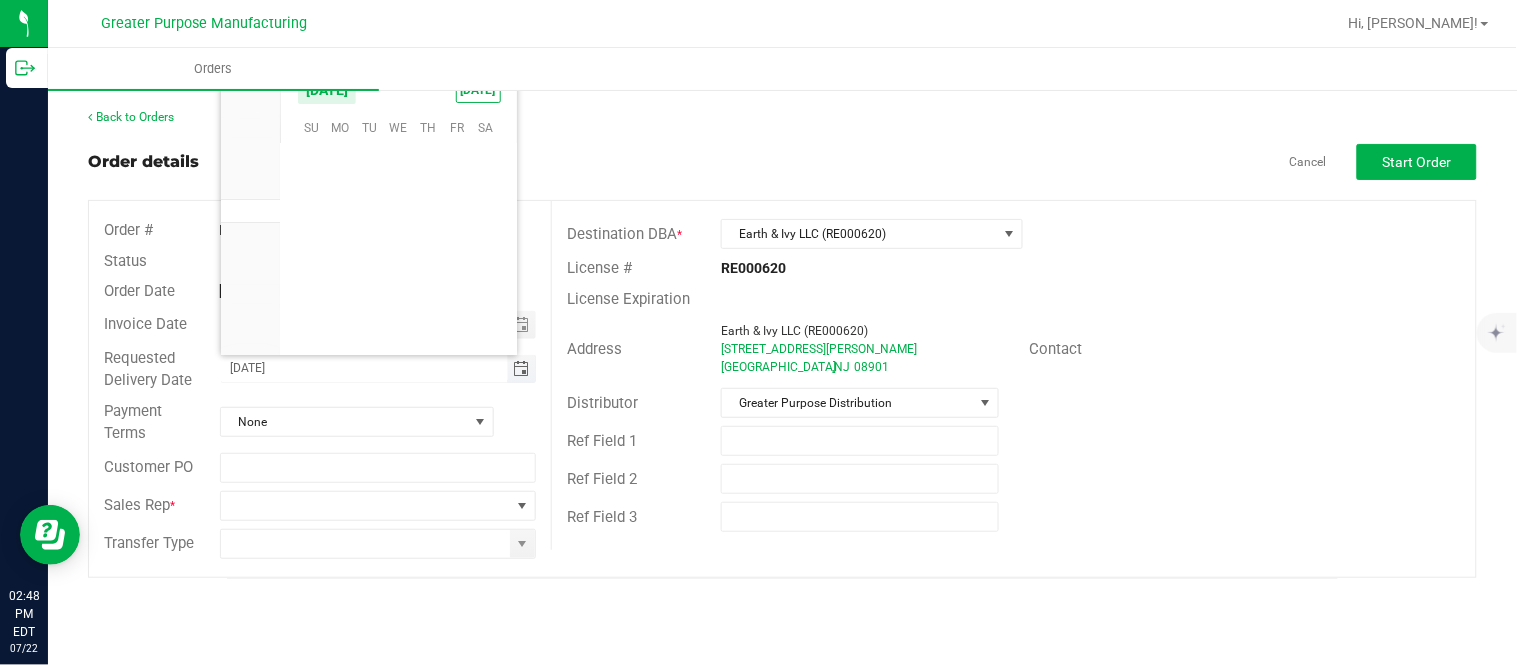 scroll, scrollTop: 0, scrollLeft: 0, axis: both 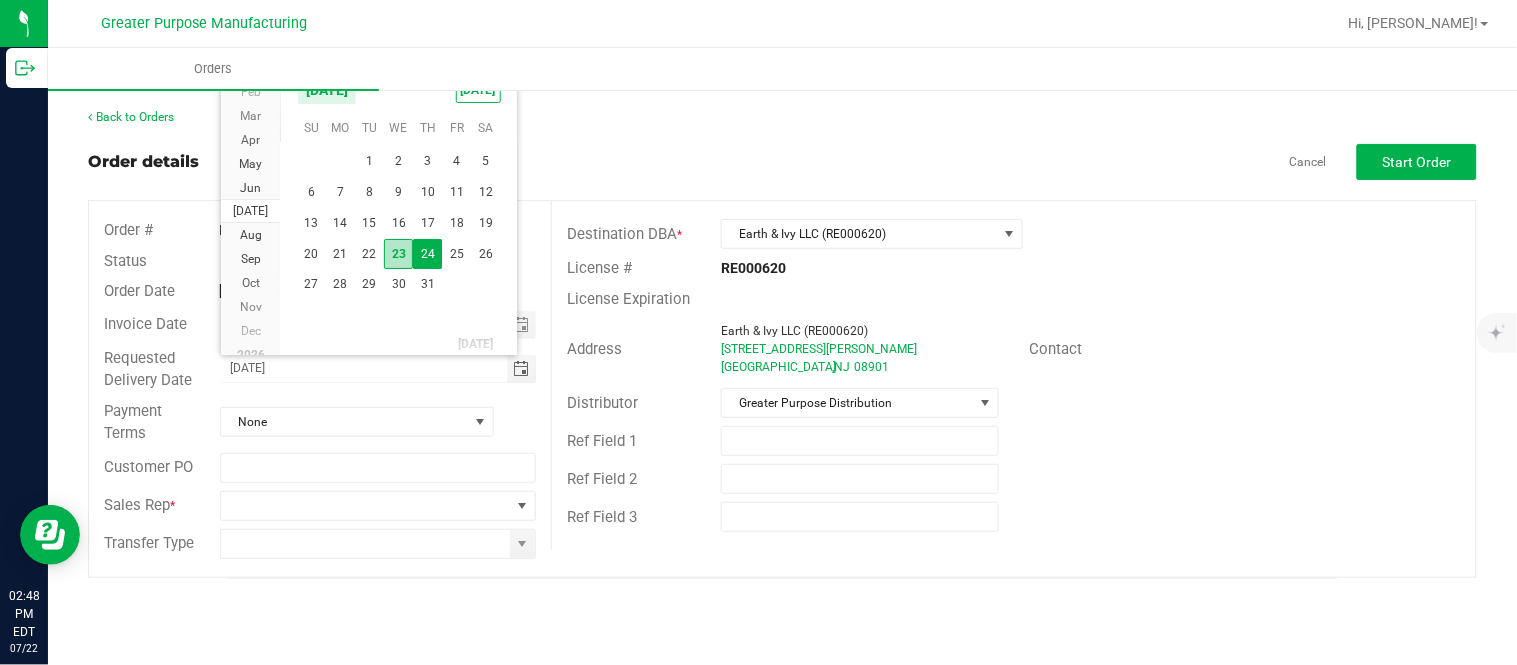 click on "23" at bounding box center (398, 254) 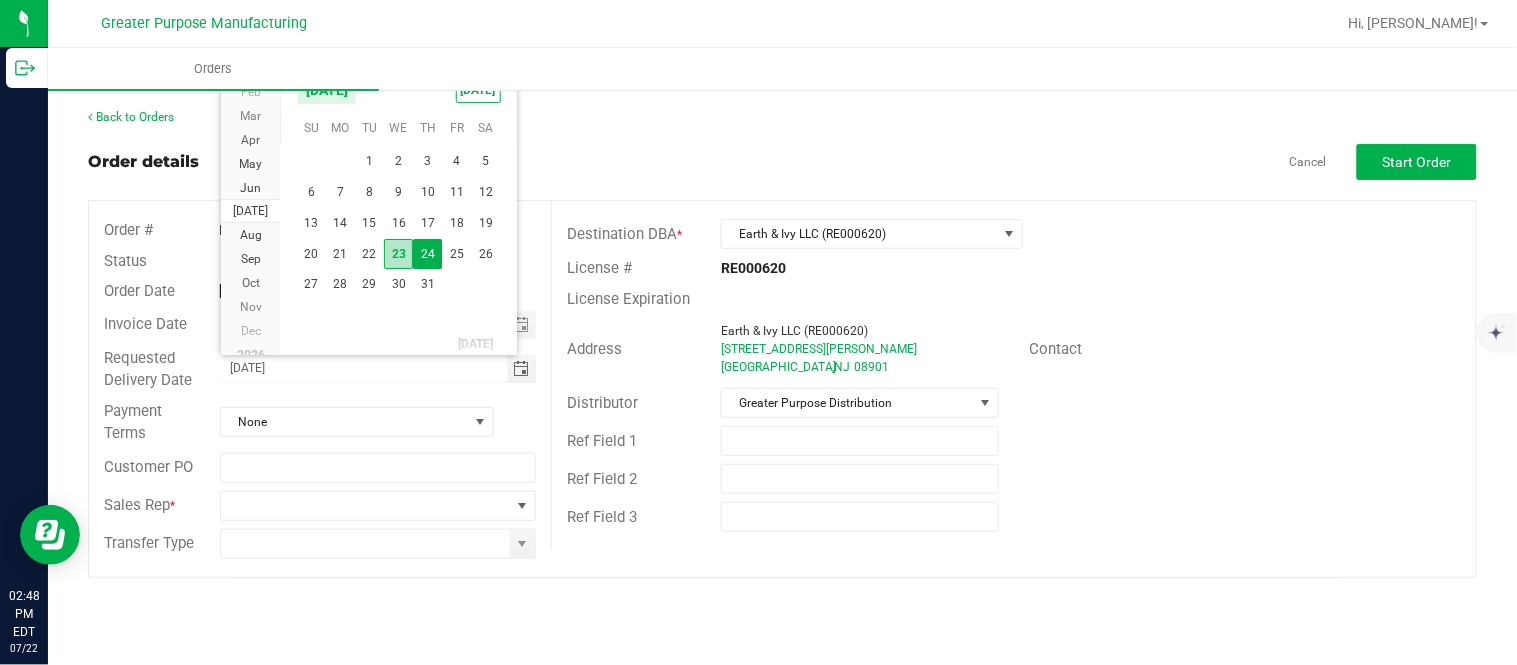 type on "[DATE]" 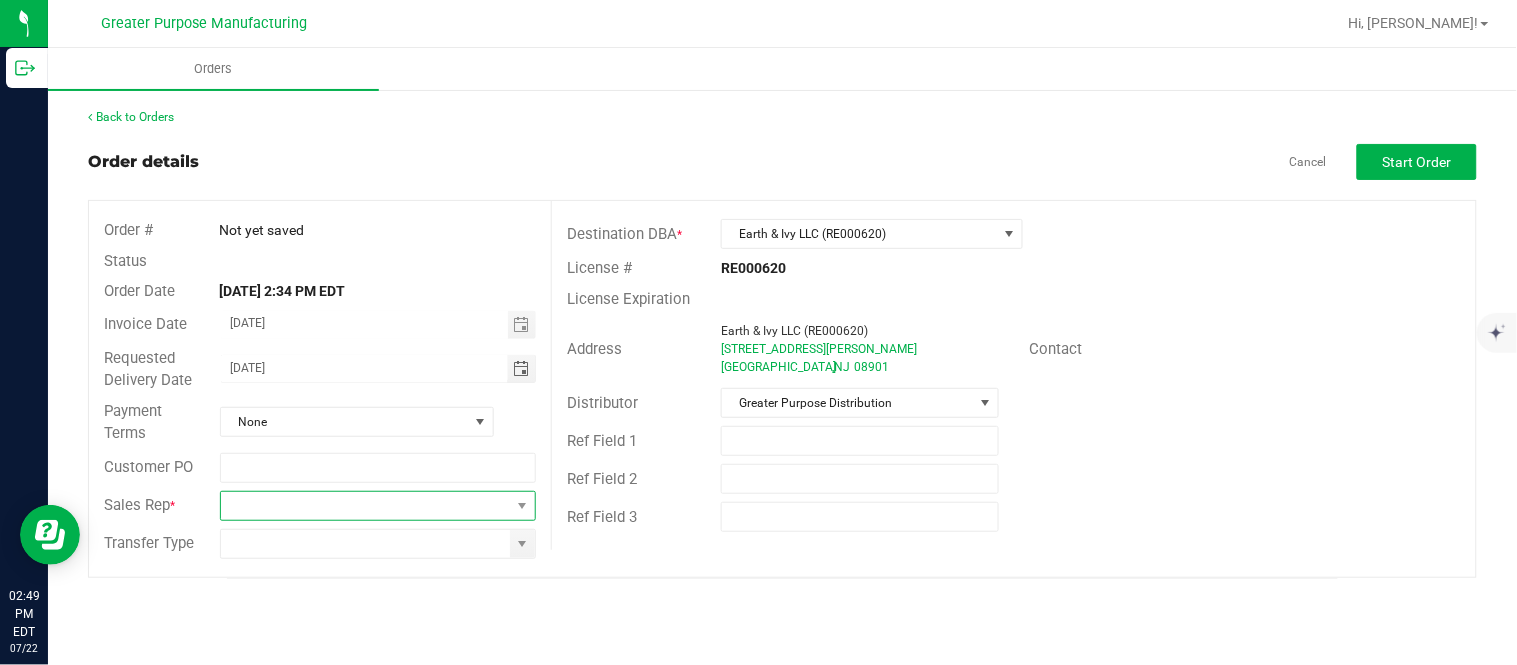 click at bounding box center (366, 506) 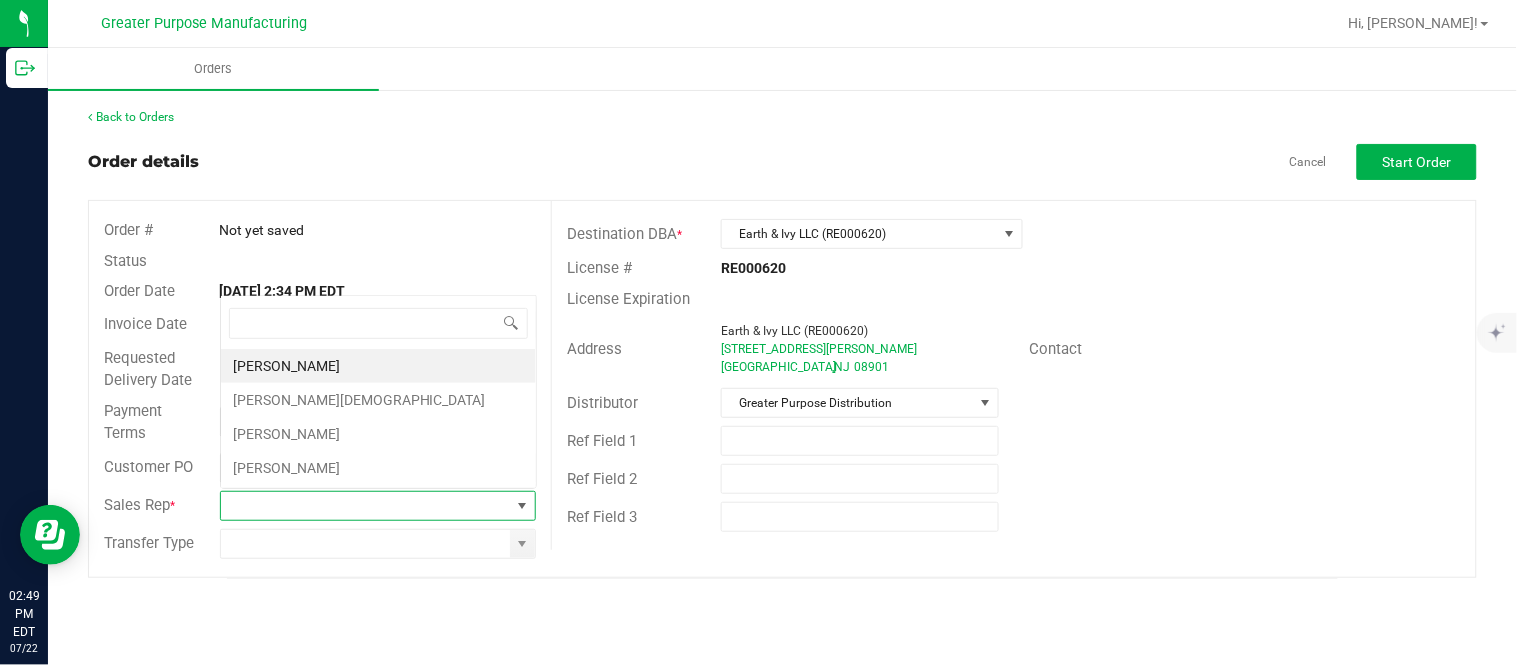 scroll, scrollTop: 0, scrollLeft: 0, axis: both 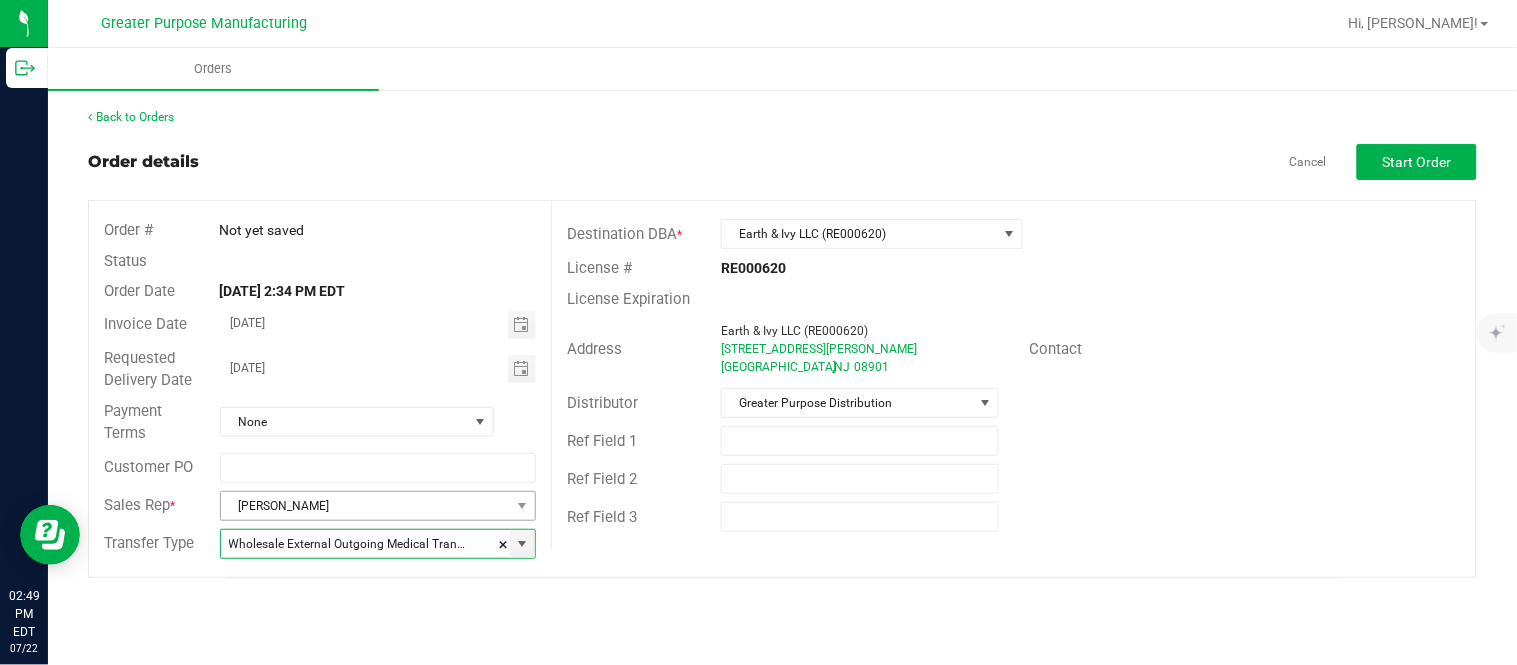 type on "Wholesale Transfer" 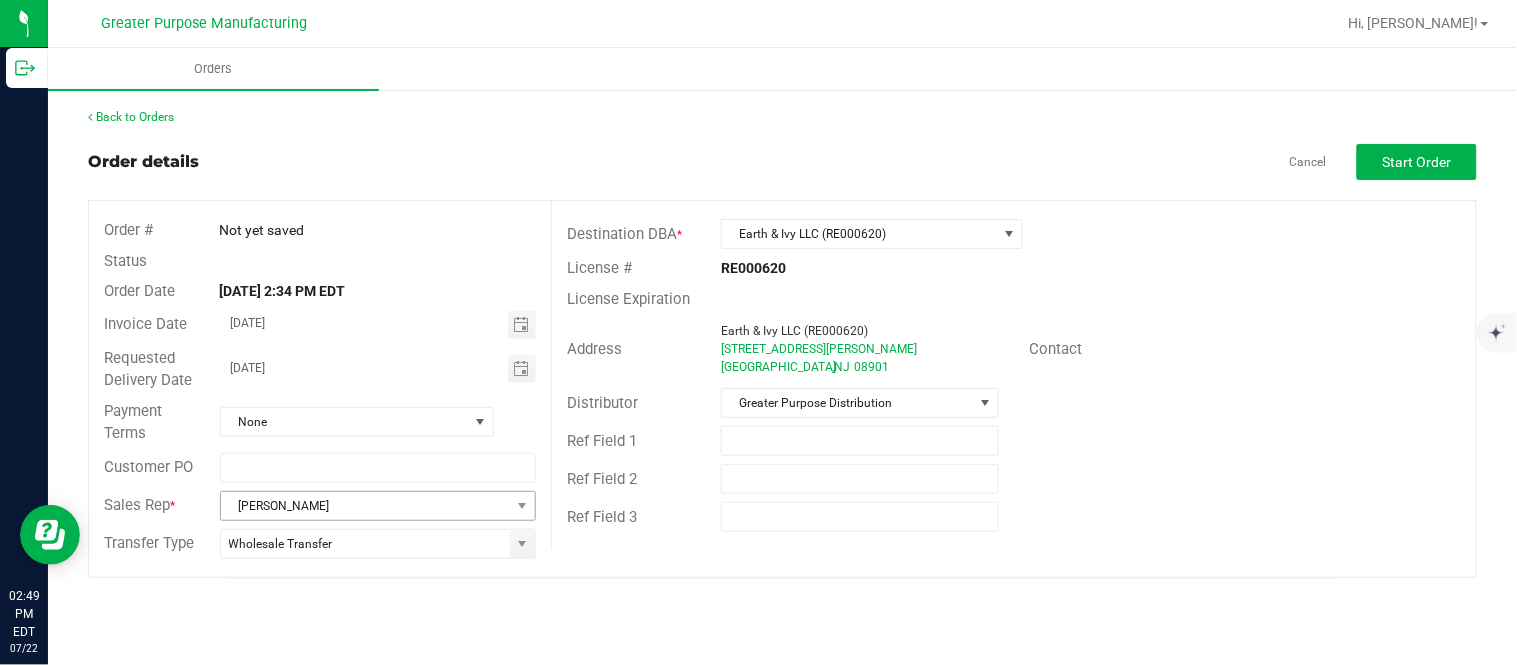 type 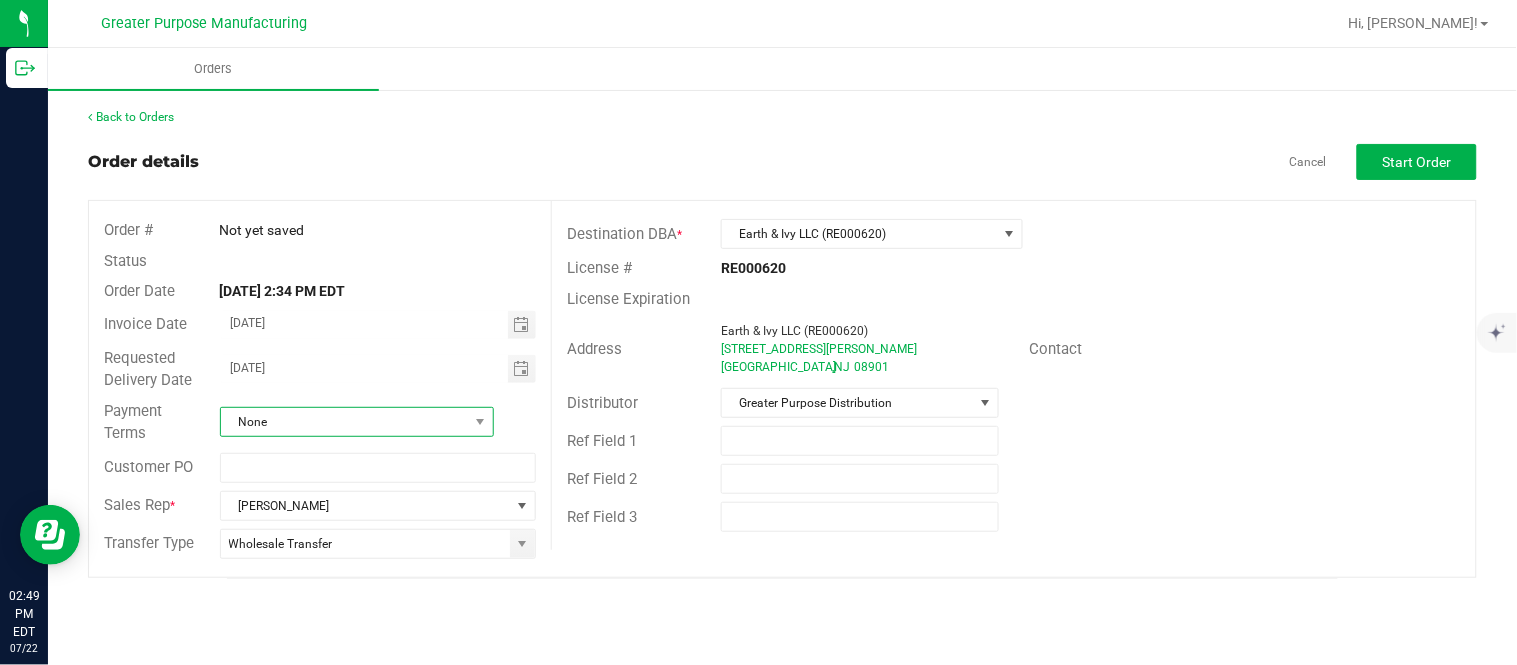 click on "None" at bounding box center (344, 422) 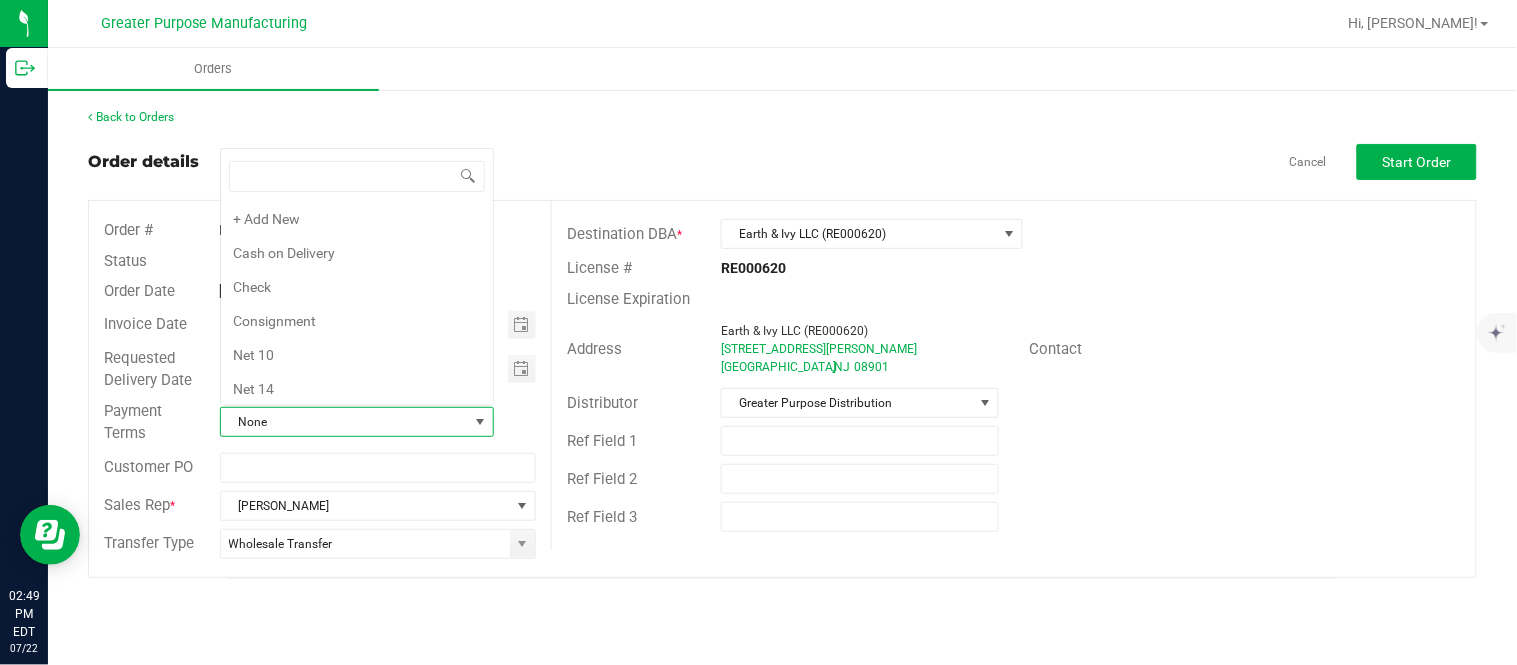 scroll, scrollTop: 0, scrollLeft: 0, axis: both 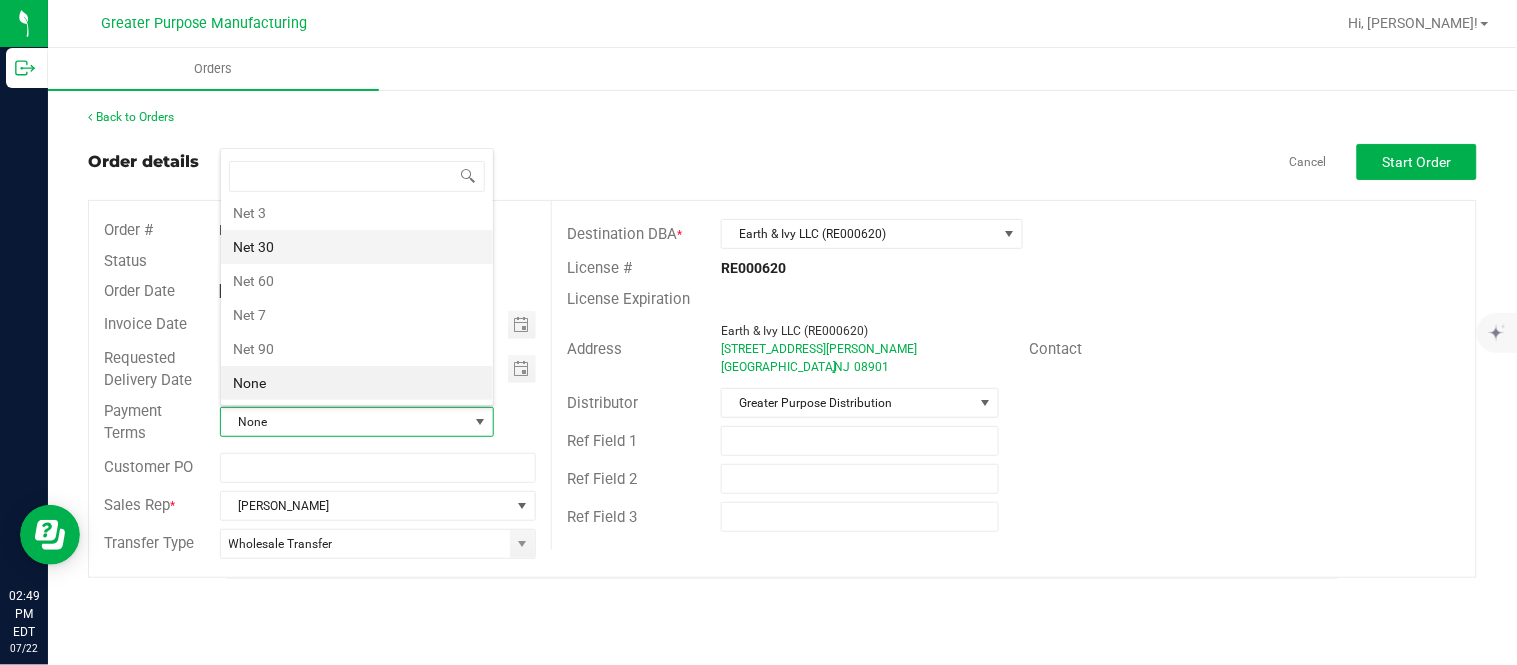 click on "Net 30" at bounding box center (357, 247) 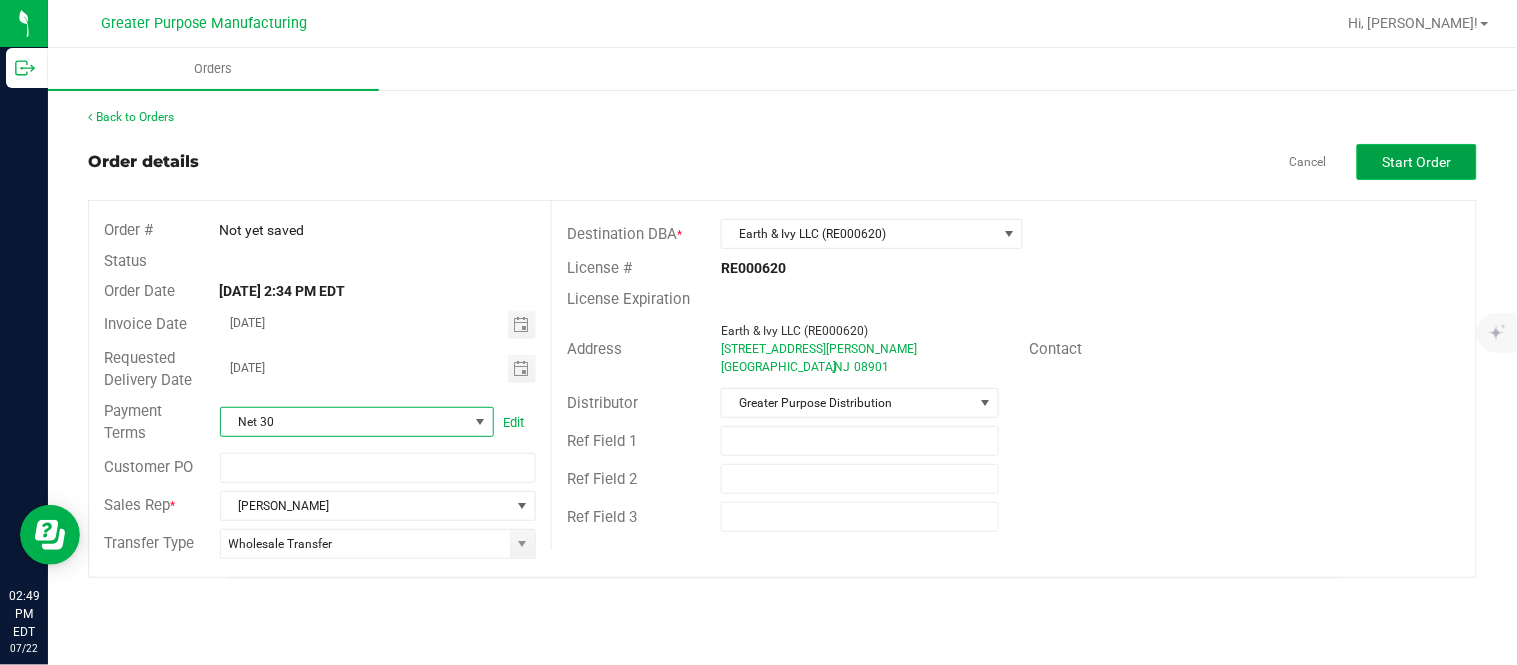 click on "Start Order" at bounding box center (1417, 162) 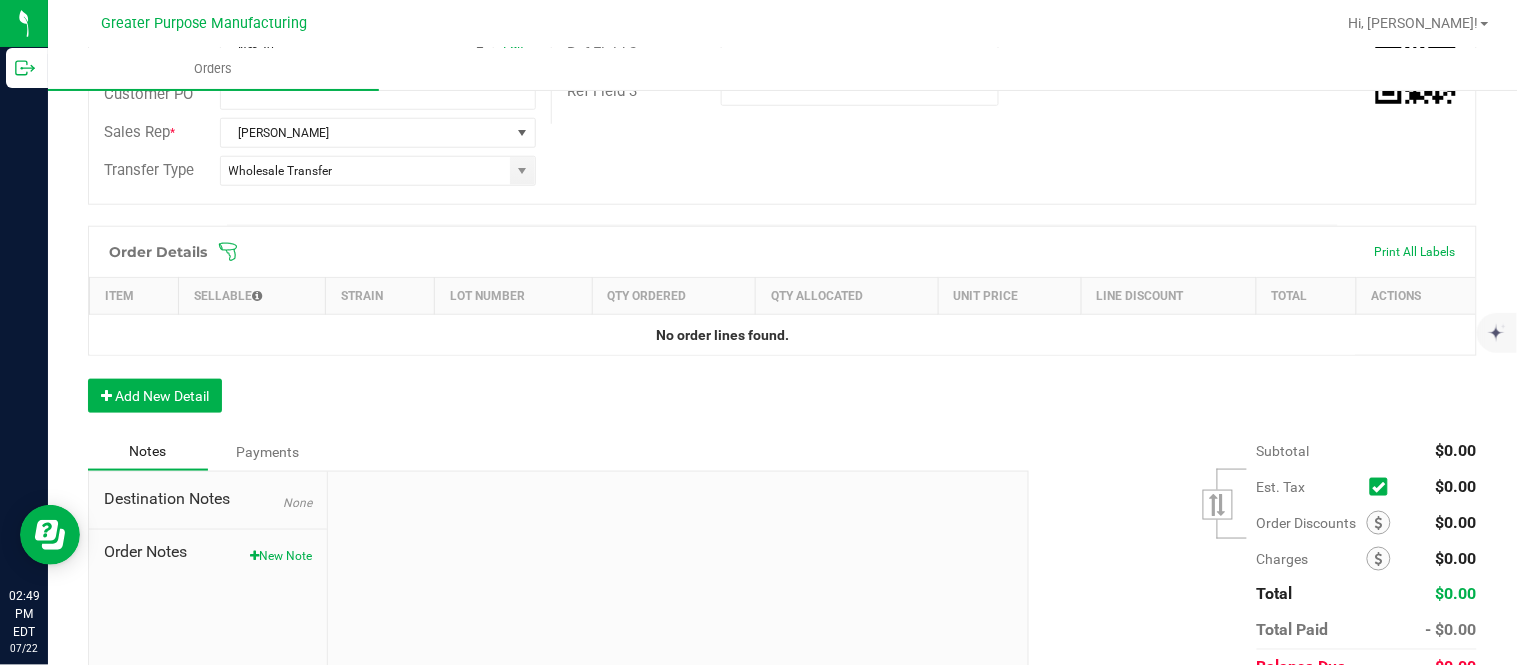 scroll, scrollTop: 500, scrollLeft: 0, axis: vertical 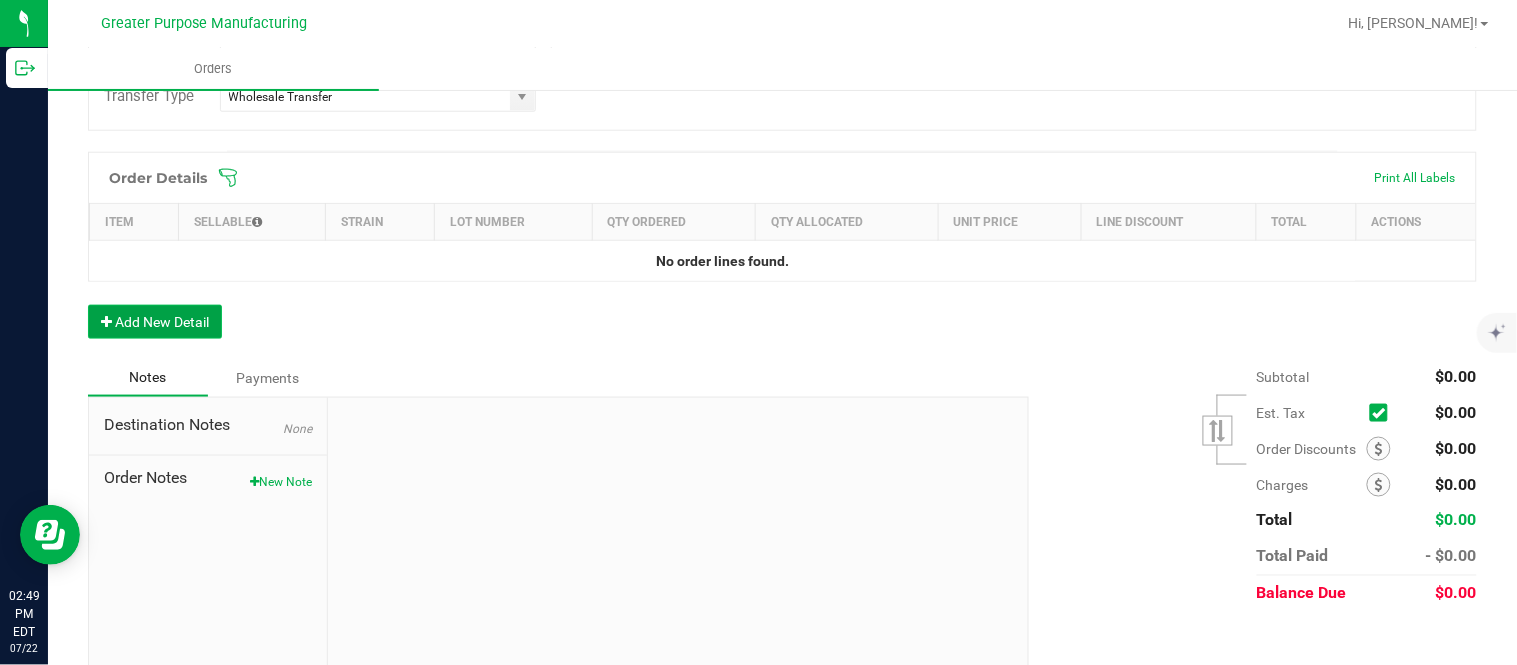 click on "Add New Detail" at bounding box center (155, 322) 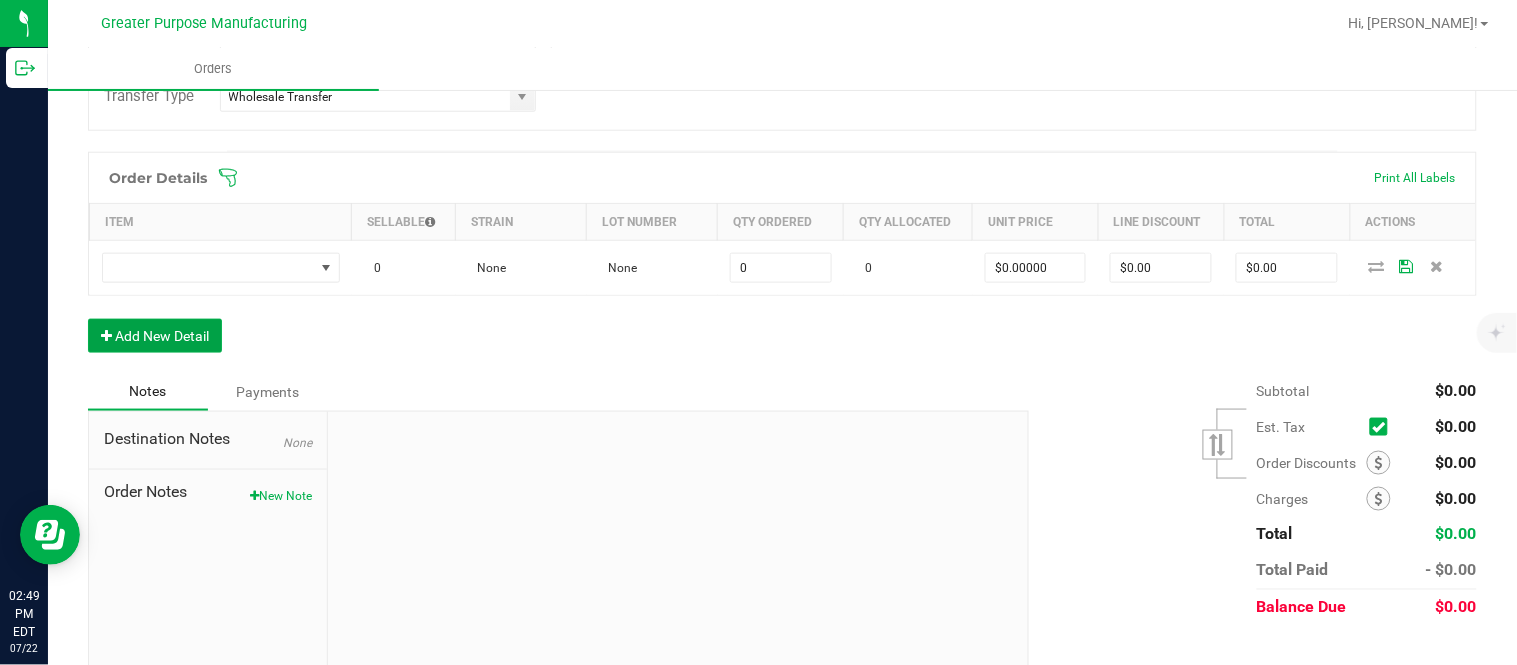 type 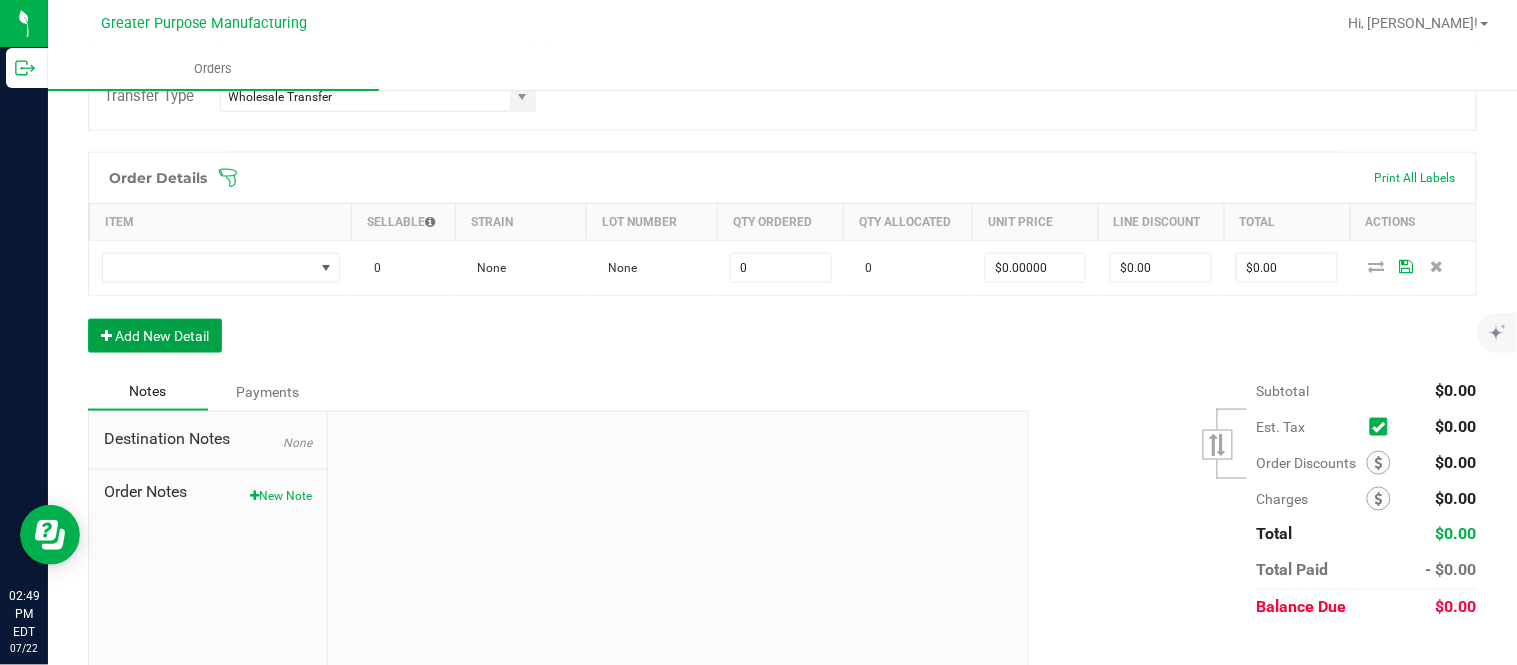 click on "Add New Detail" at bounding box center (155, 336) 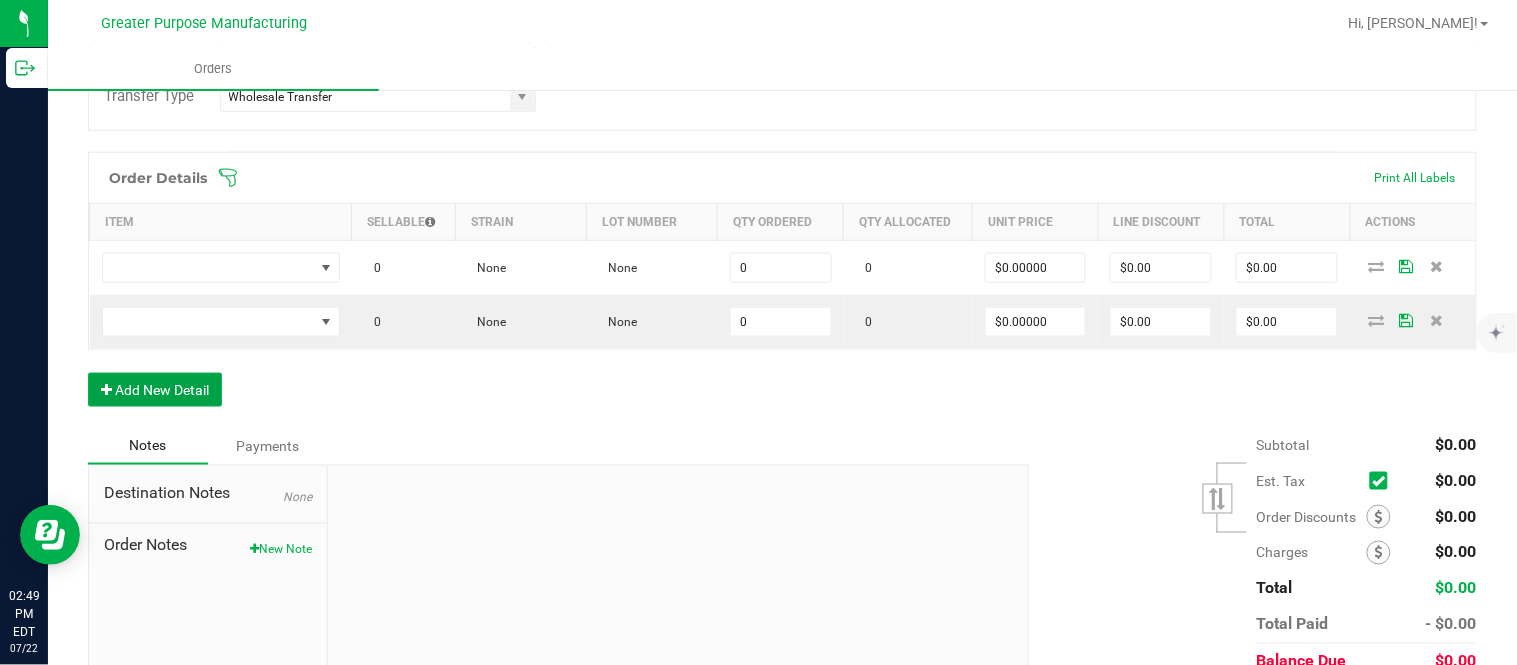 click on "Add New Detail" at bounding box center (155, 390) 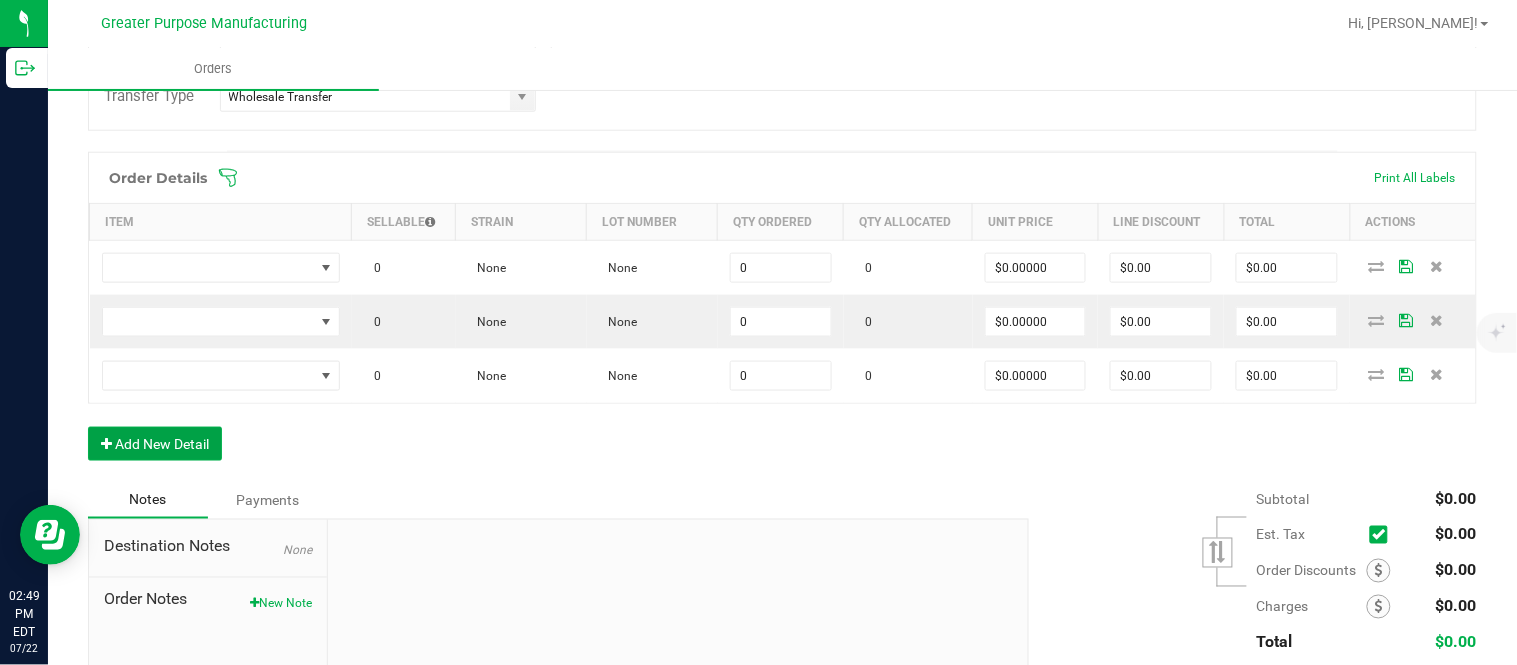 click on "Add New Detail" at bounding box center [155, 444] 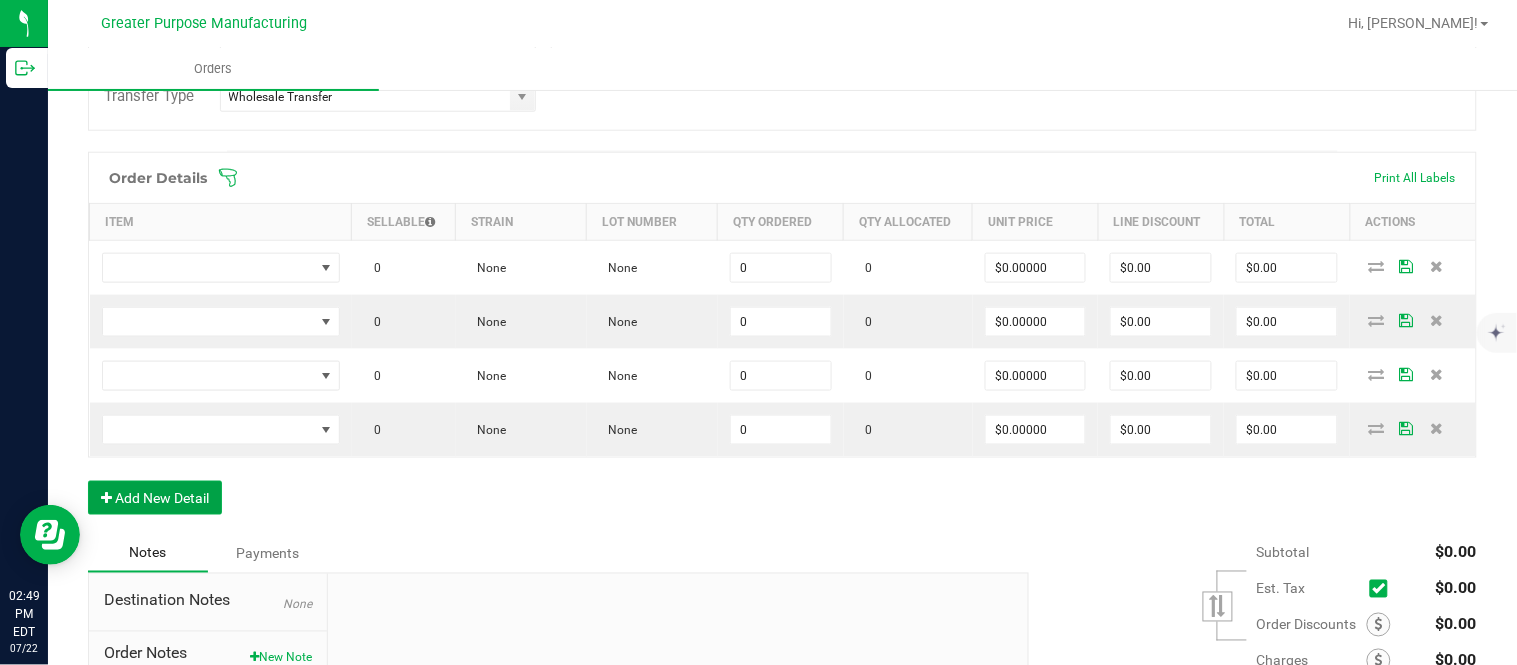 click on "Add New Detail" at bounding box center [155, 498] 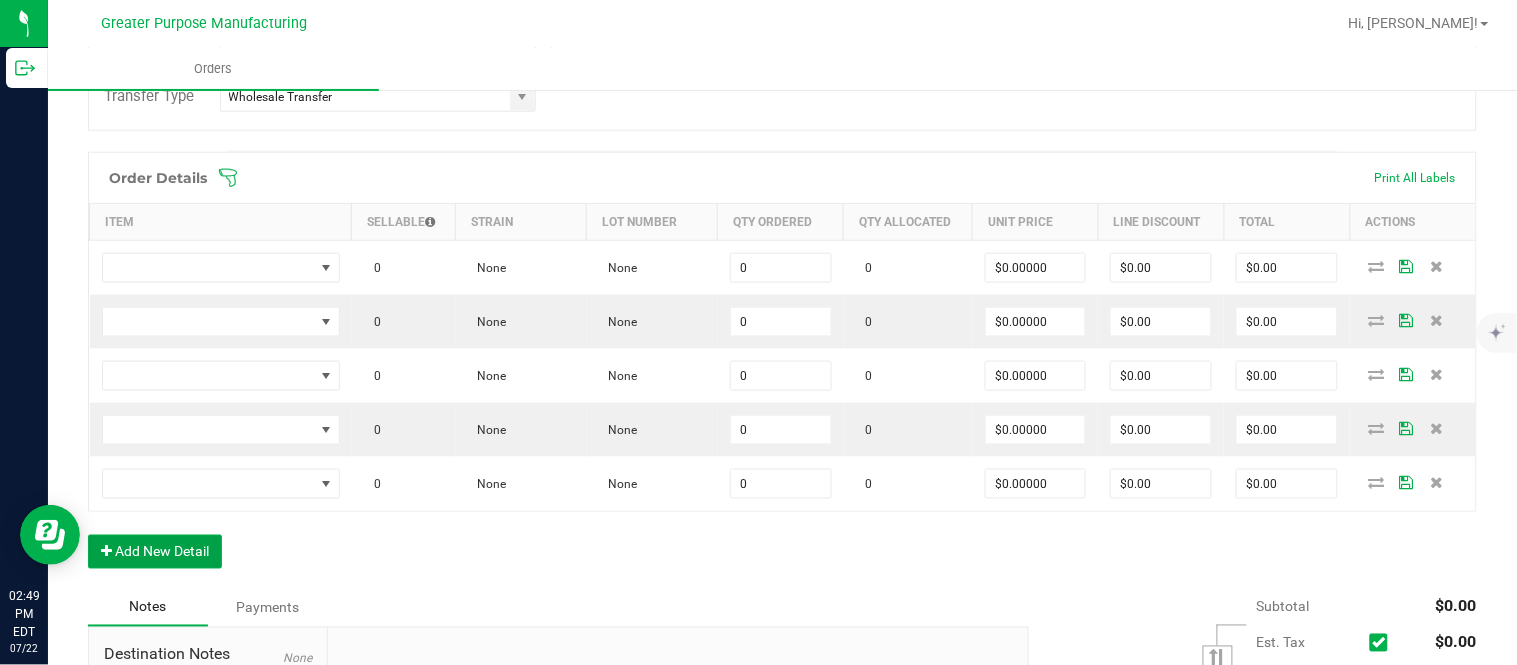 click on "Add New Detail" at bounding box center [155, 552] 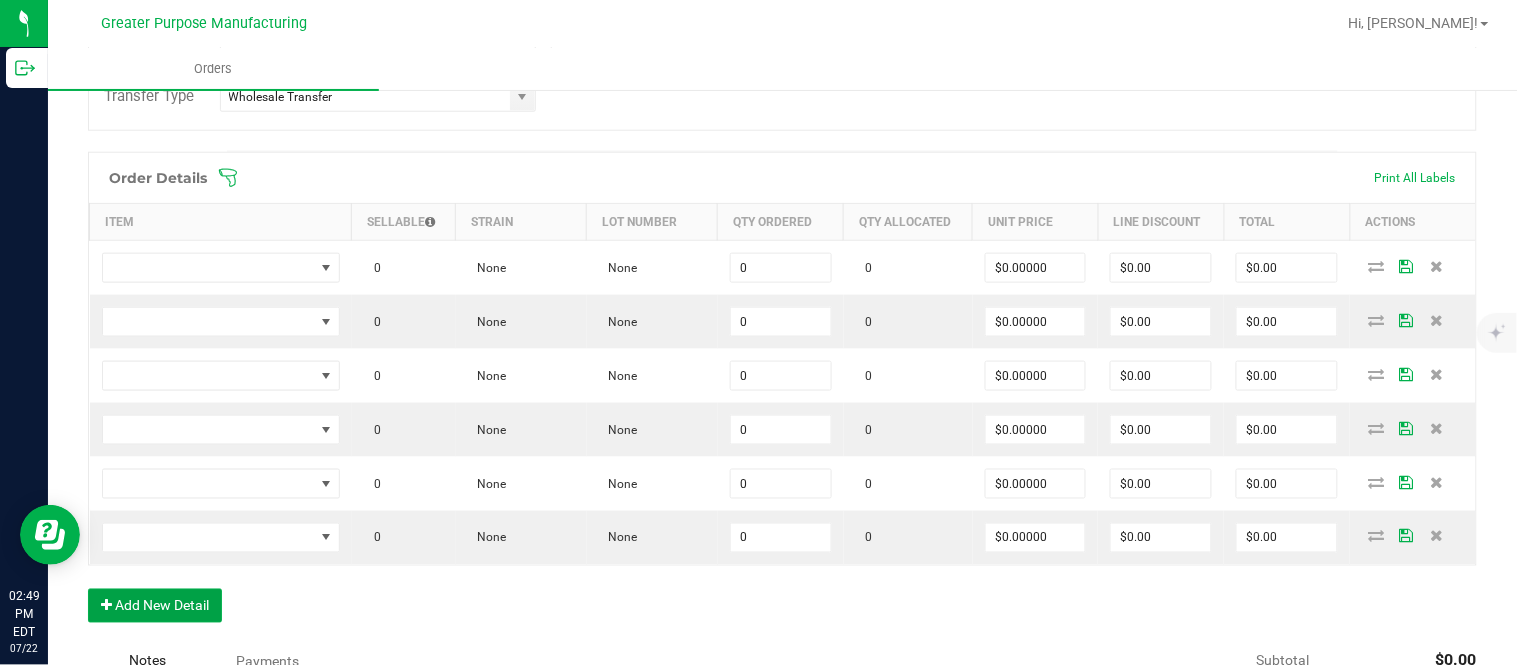 click on "Add New Detail" at bounding box center (155, 606) 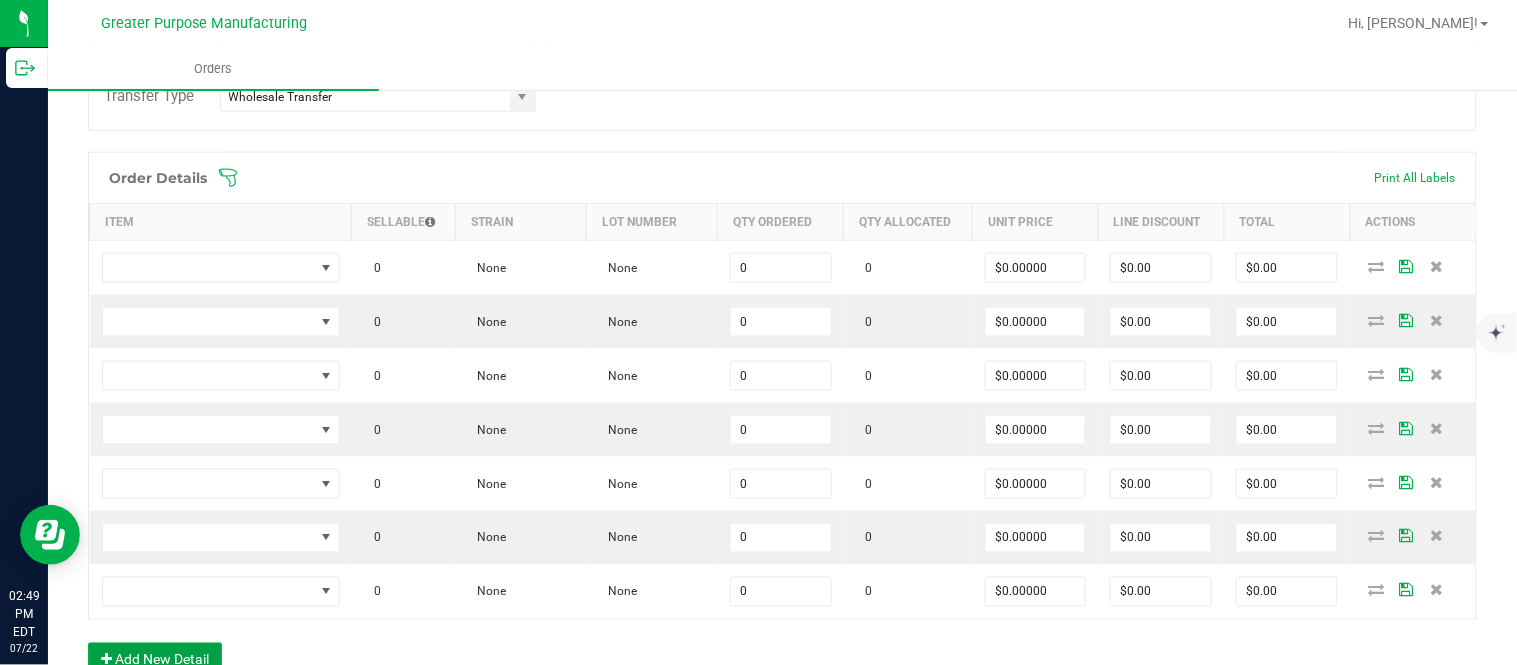 click on "Add New Detail" at bounding box center (155, 660) 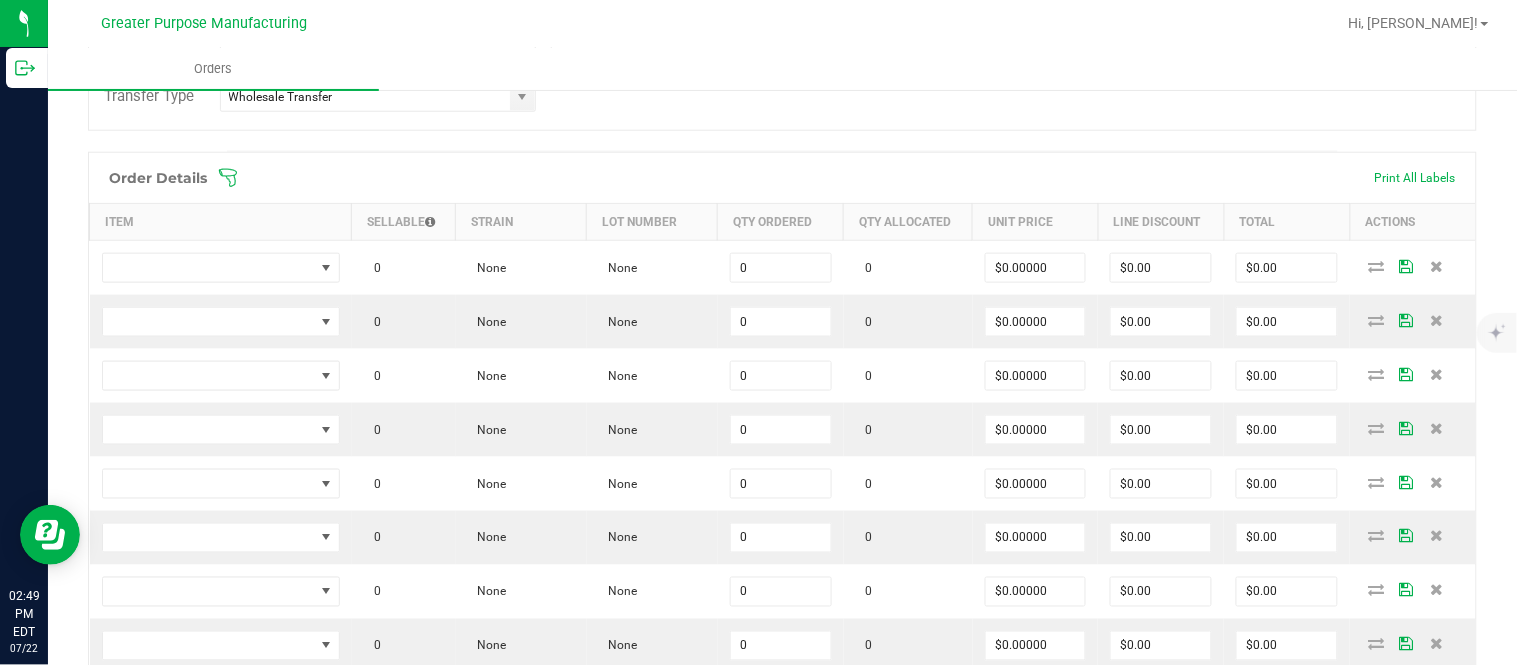 click on "Add New Detail" at bounding box center [155, 714] 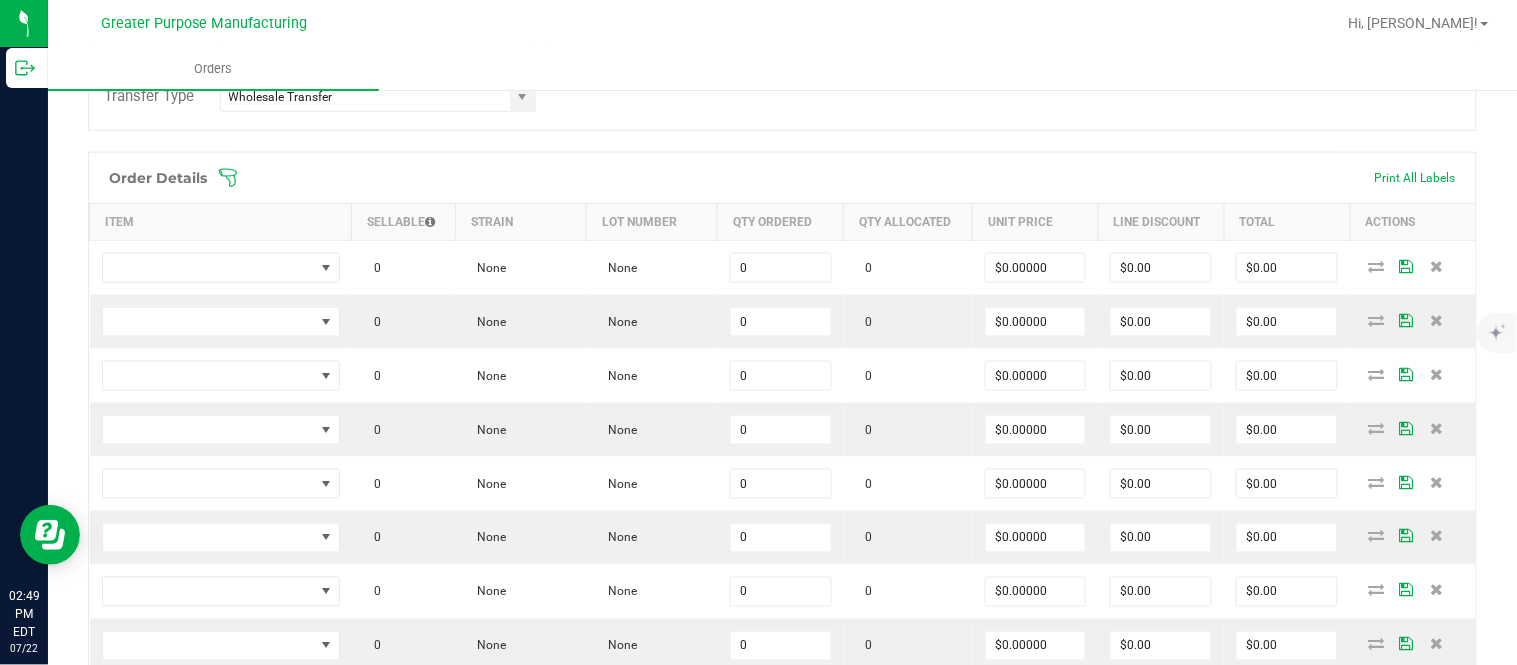 click on "Add New Detail" at bounding box center (155, 768) 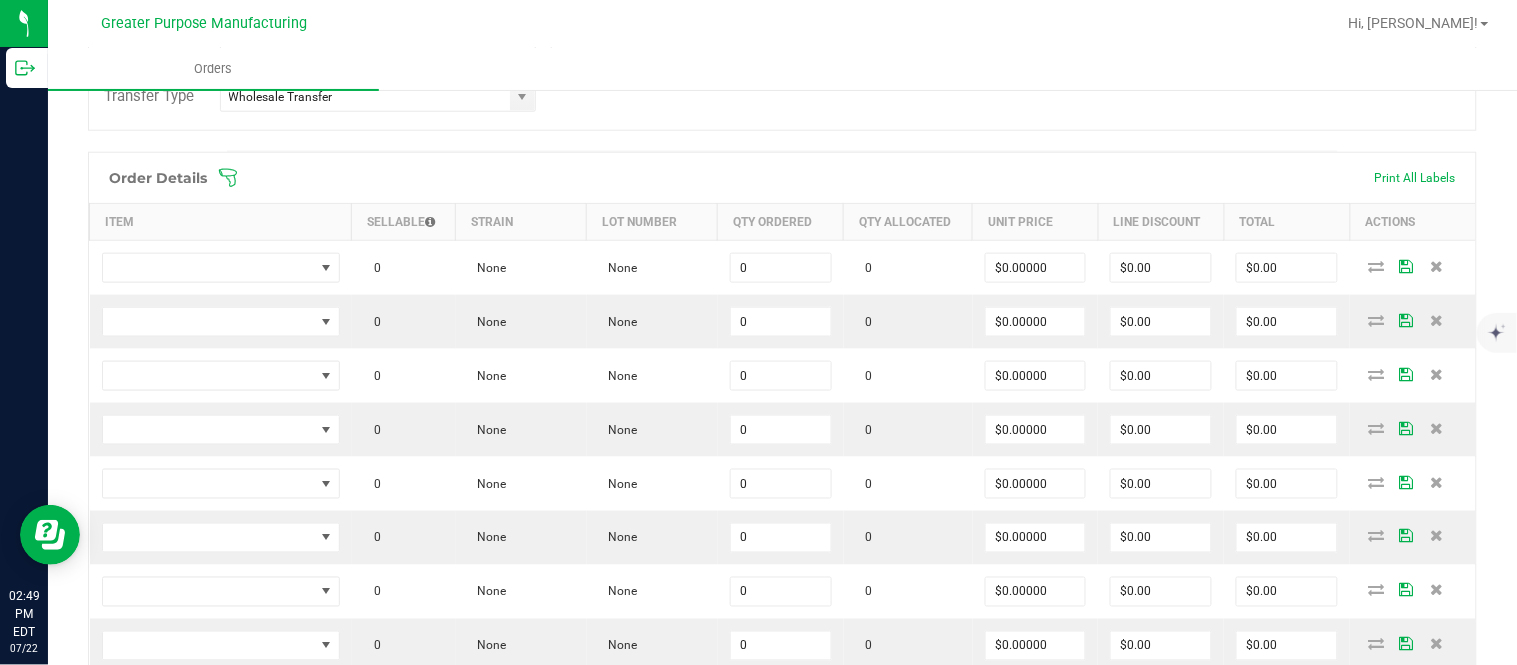 click on "Add New Detail" at bounding box center [155, 822] 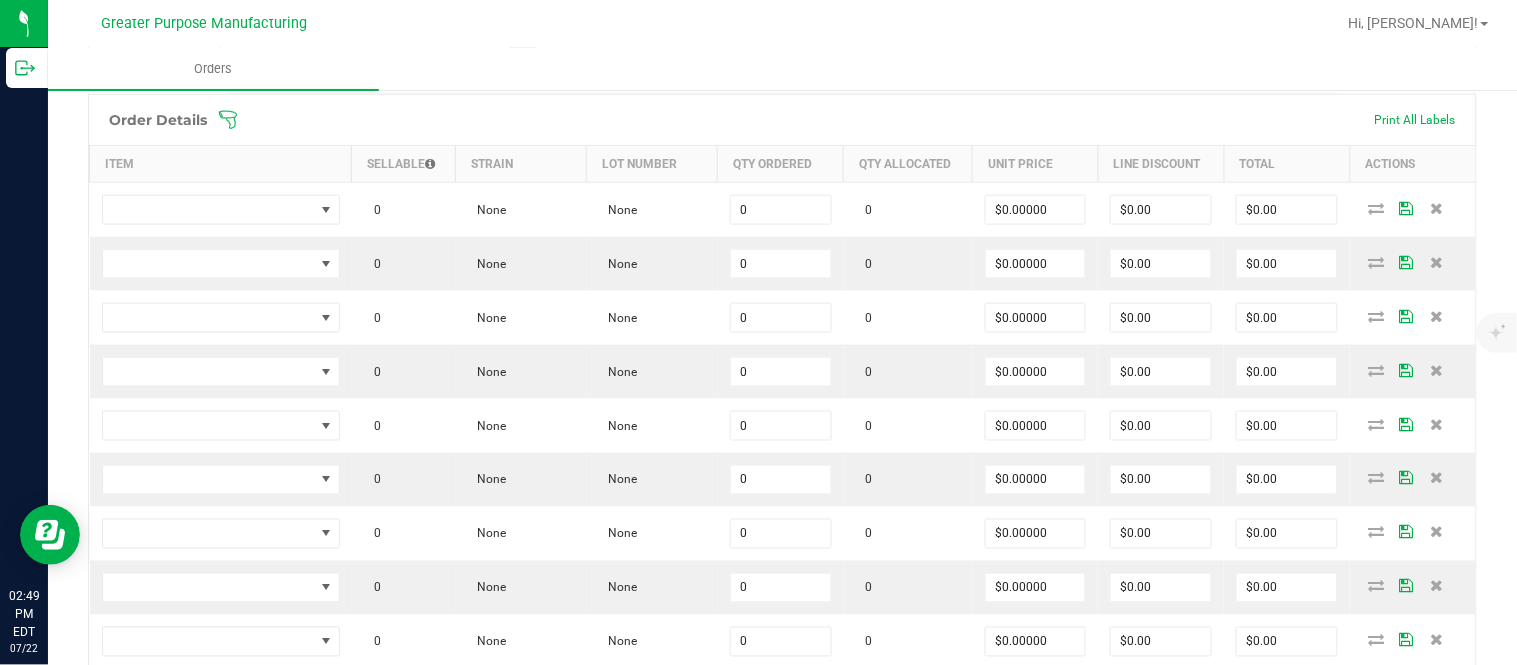 scroll, scrollTop: 574, scrollLeft: 0, axis: vertical 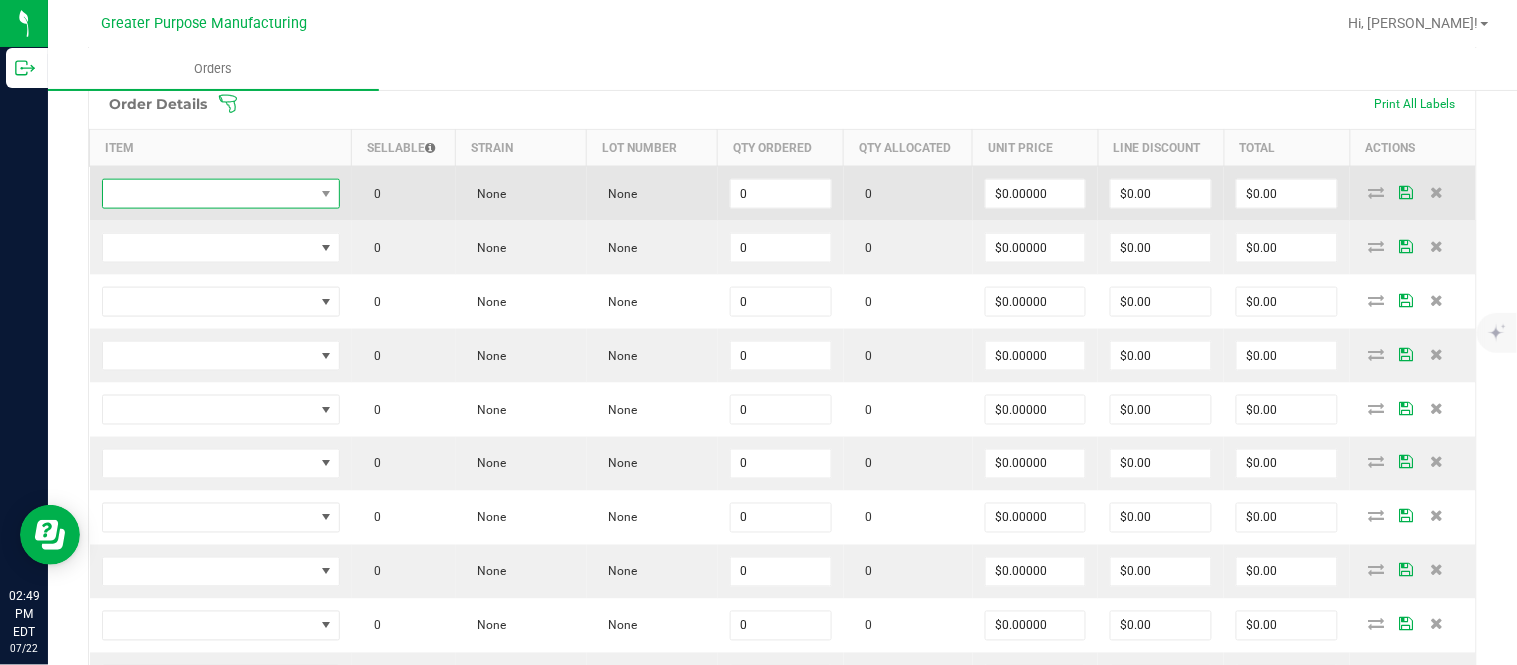 click at bounding box center (208, 194) 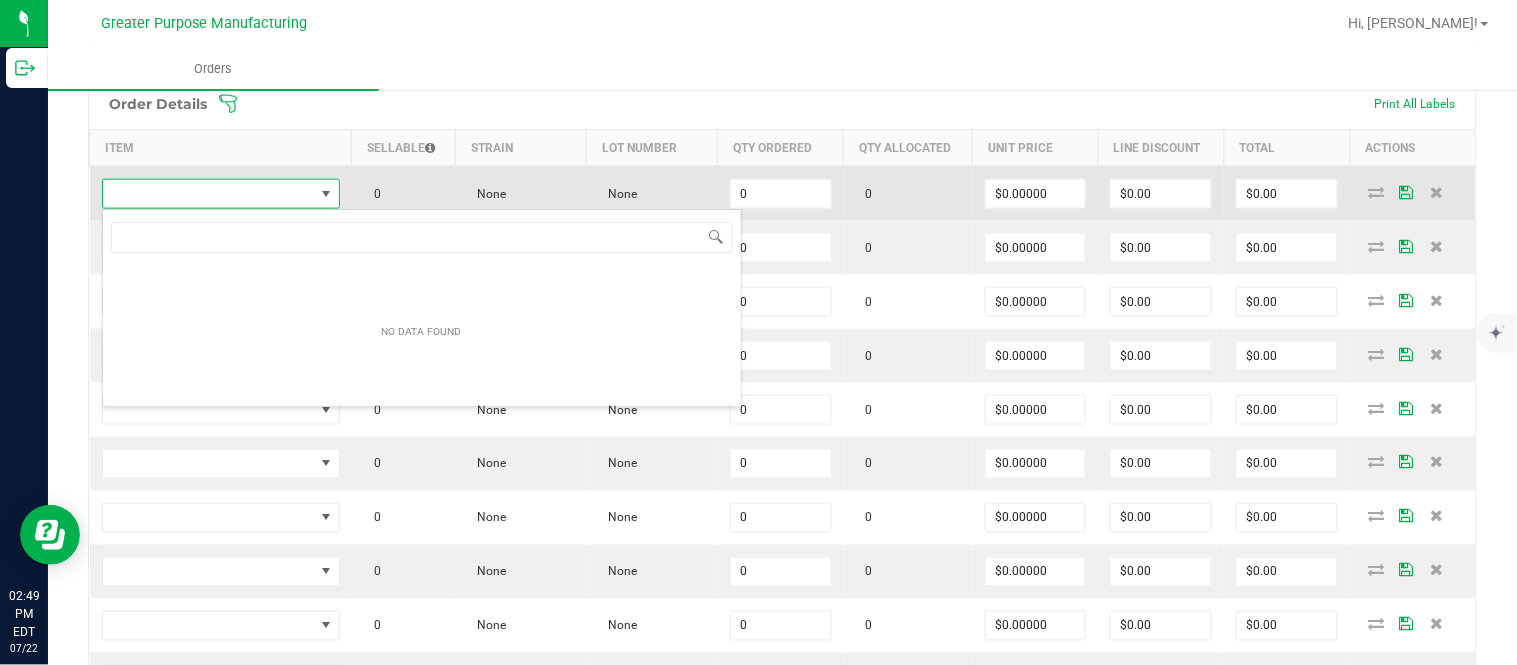scroll, scrollTop: 99970, scrollLeft: 99765, axis: both 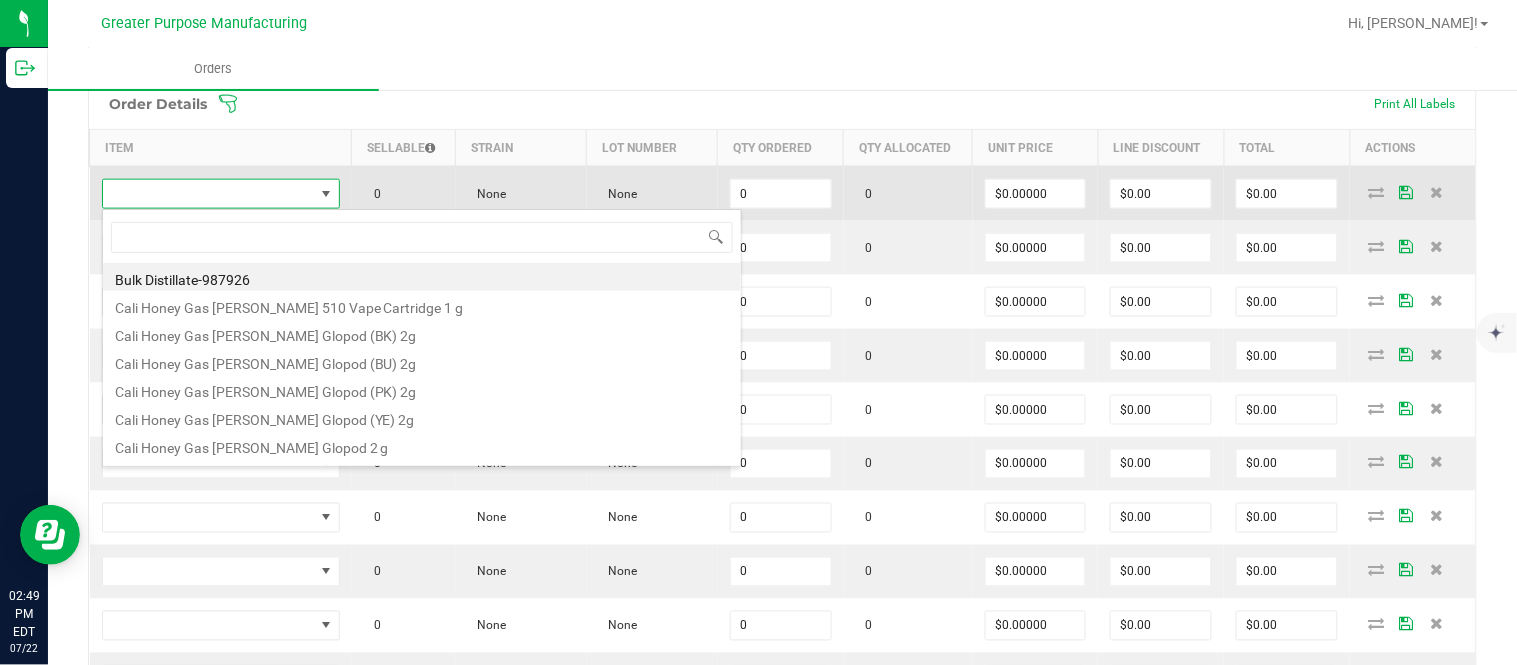 type on "1.3.13.1113.0" 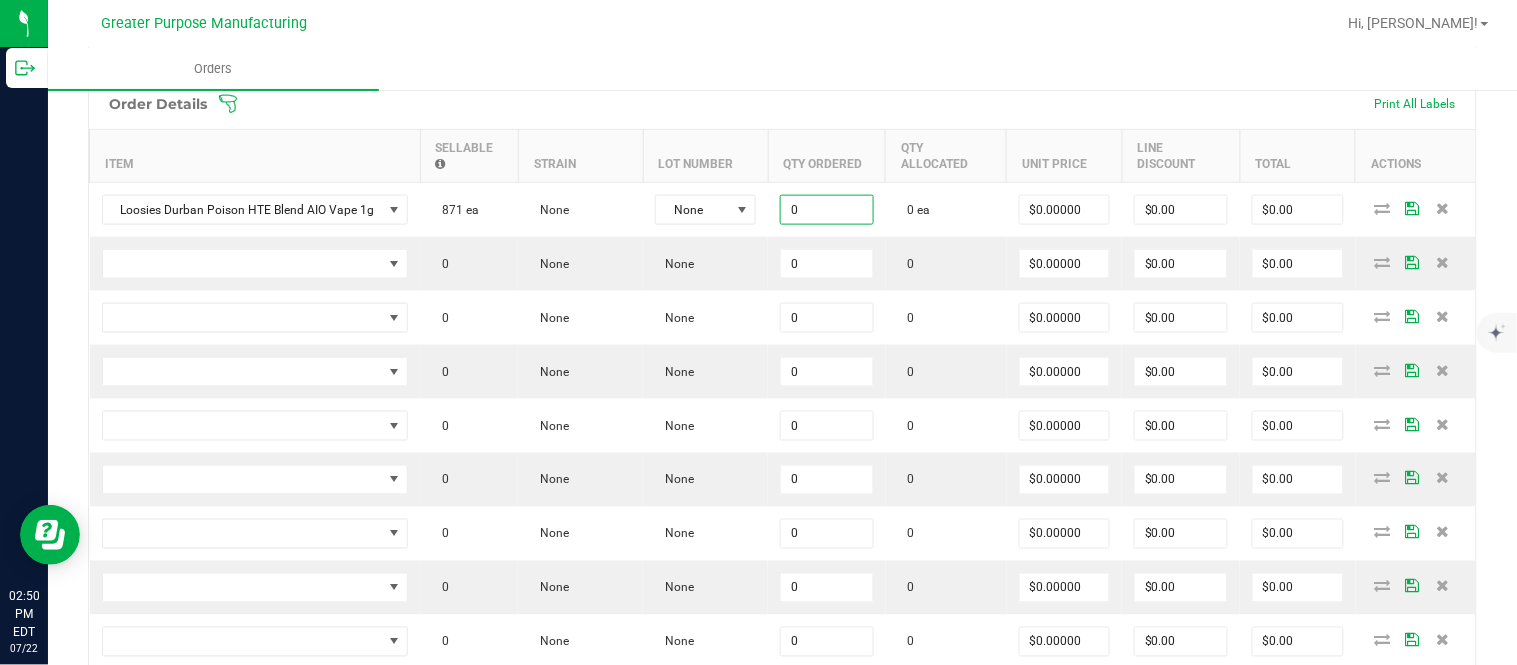 paste on "25" 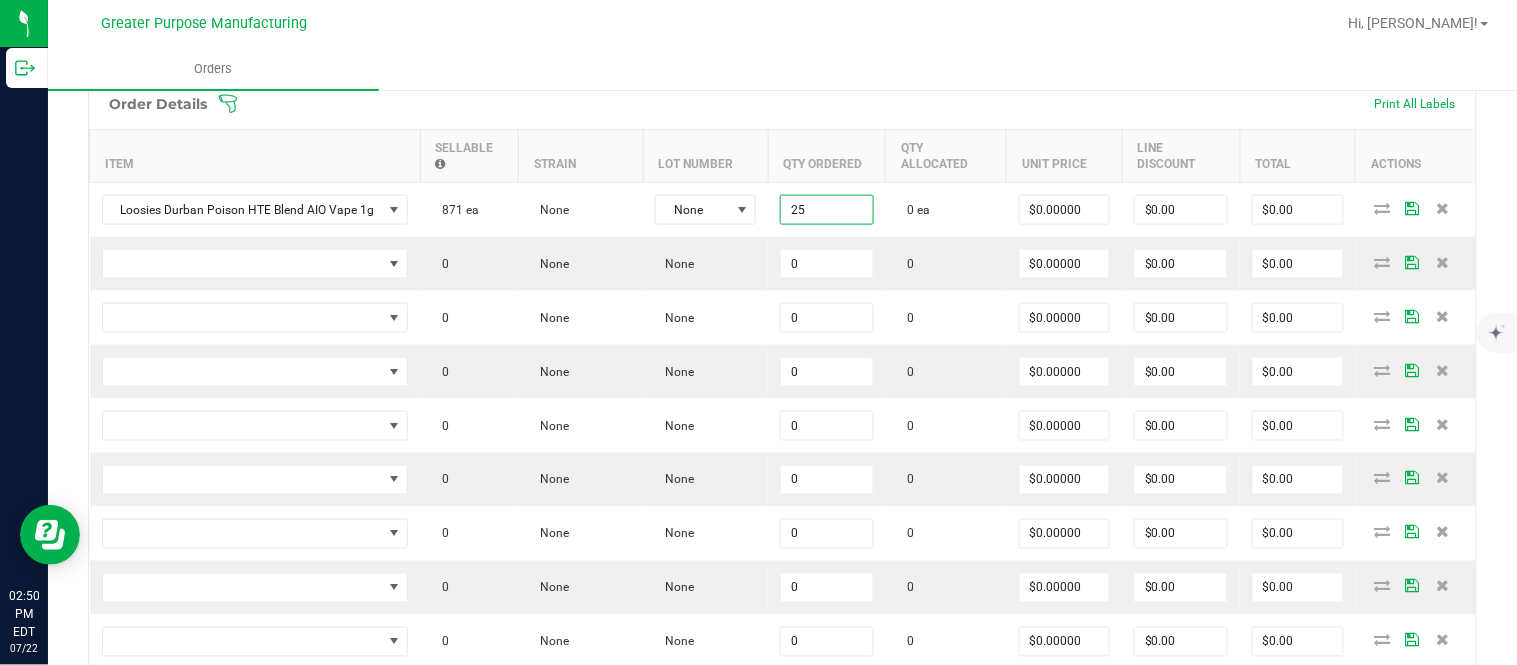 type on "25 ea" 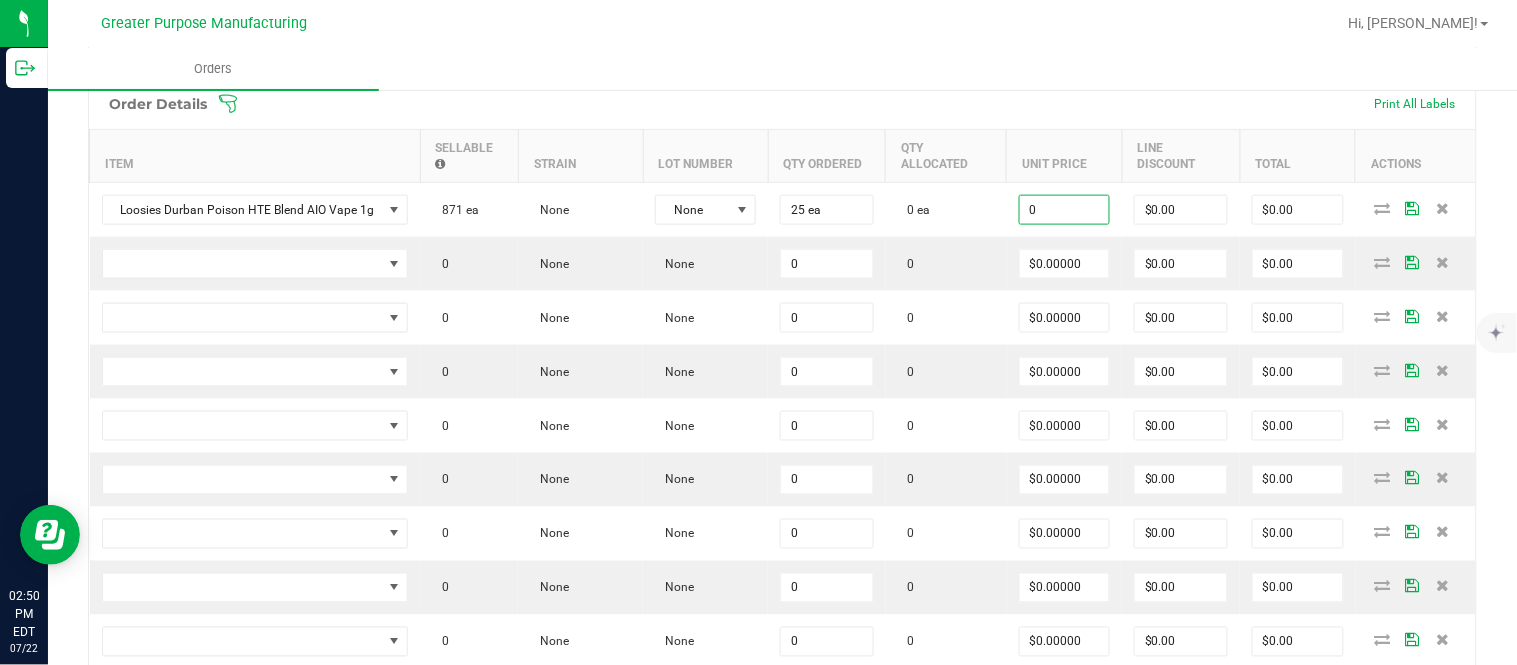 type on "$0.00000" 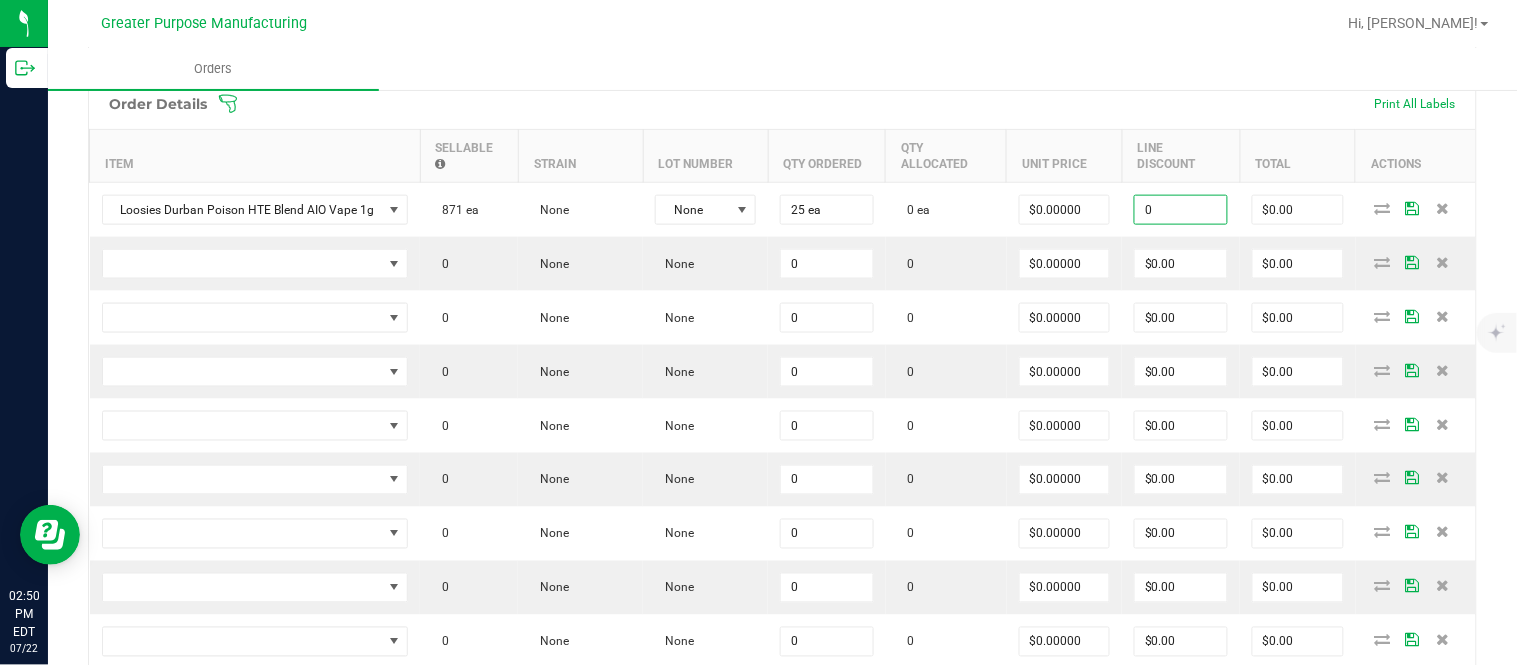 type on "$0.00" 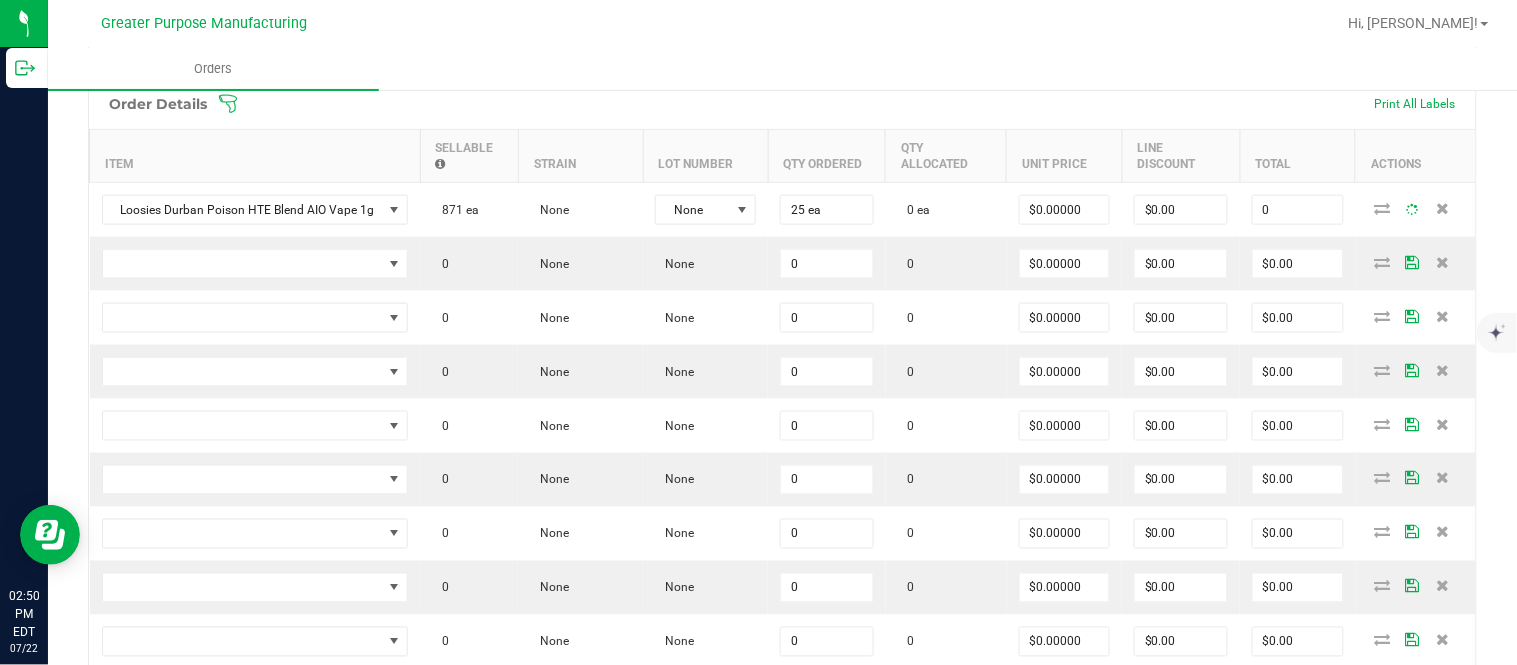 type on "$0.00" 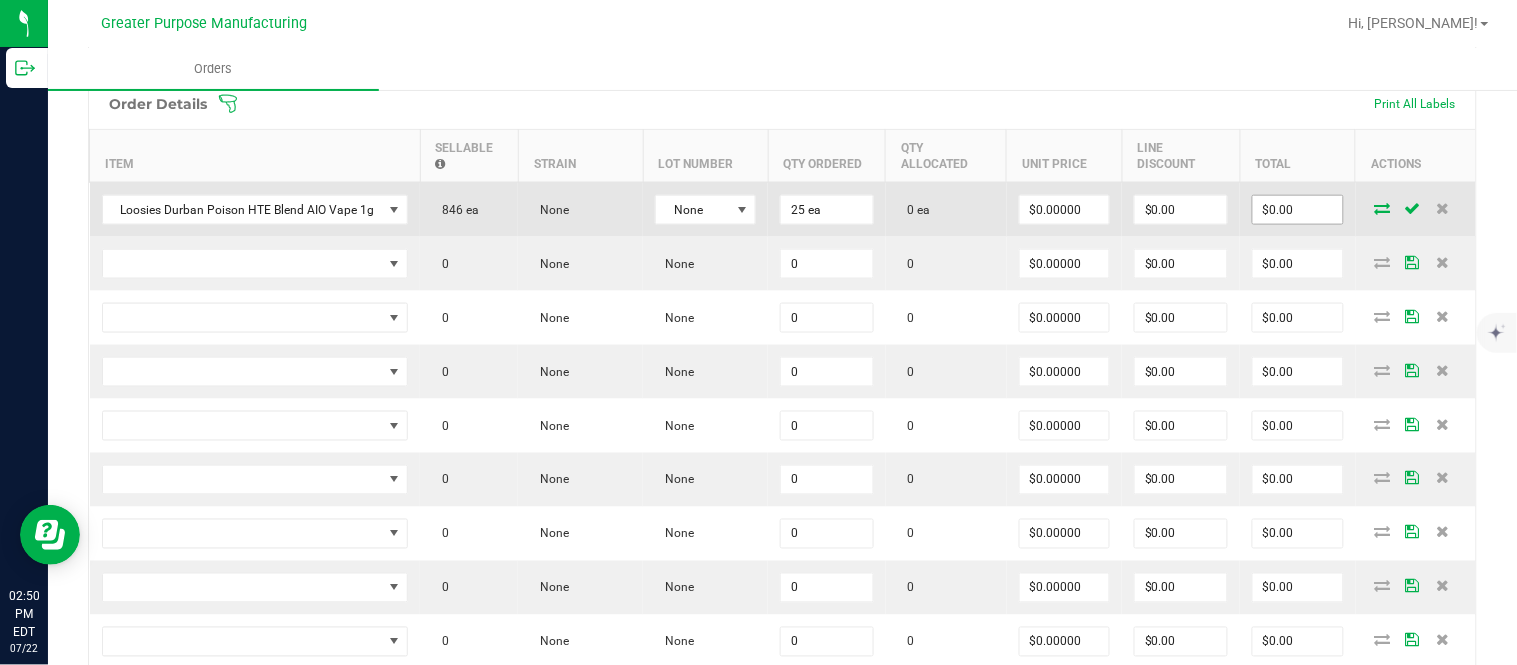 click on "$0.00" at bounding box center [1298, 210] 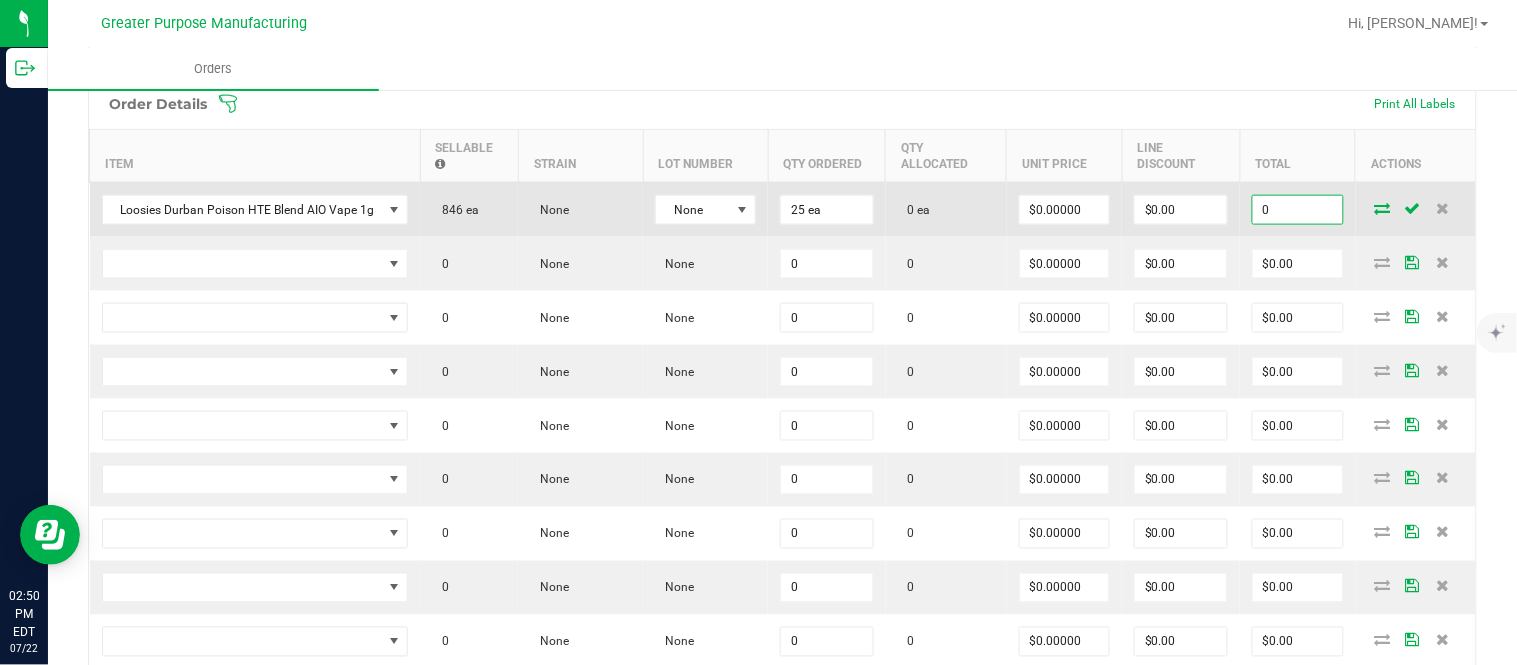paste on "812.5" 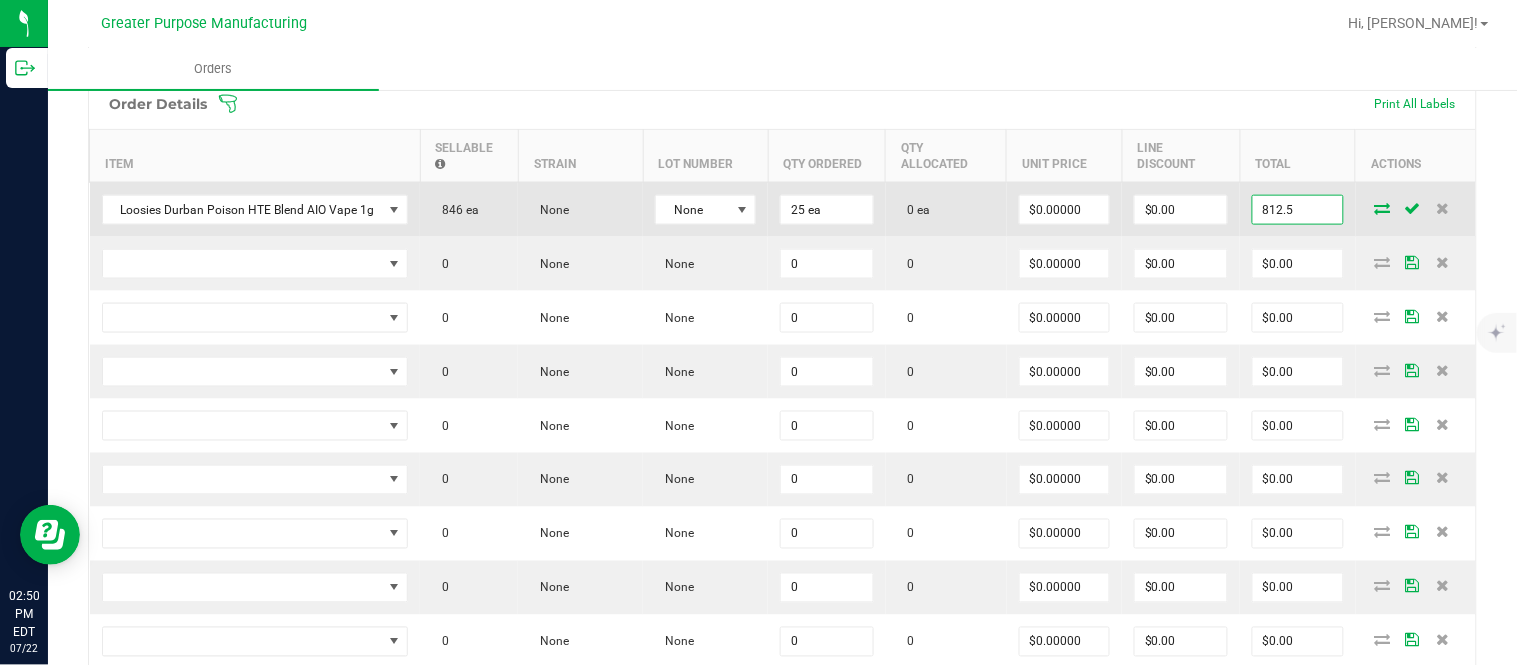 type on "812.5" 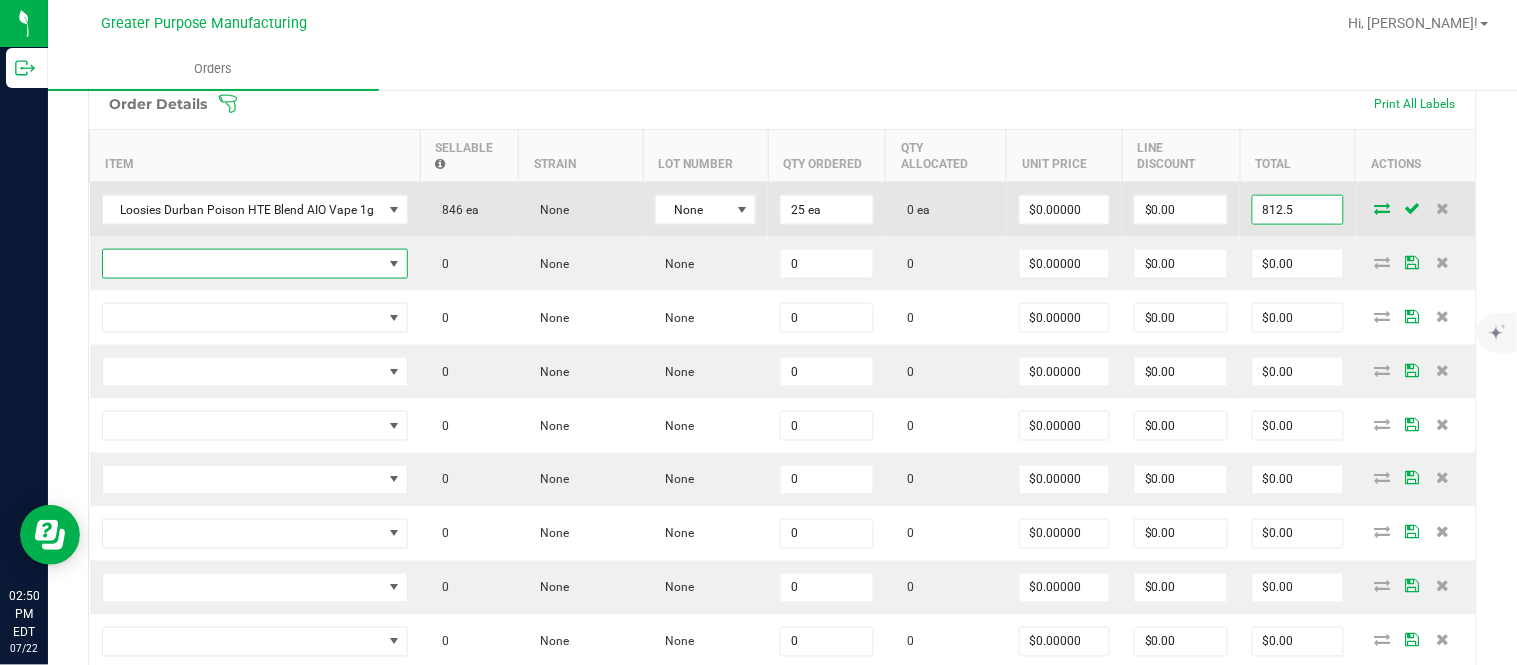type on "$32.50000" 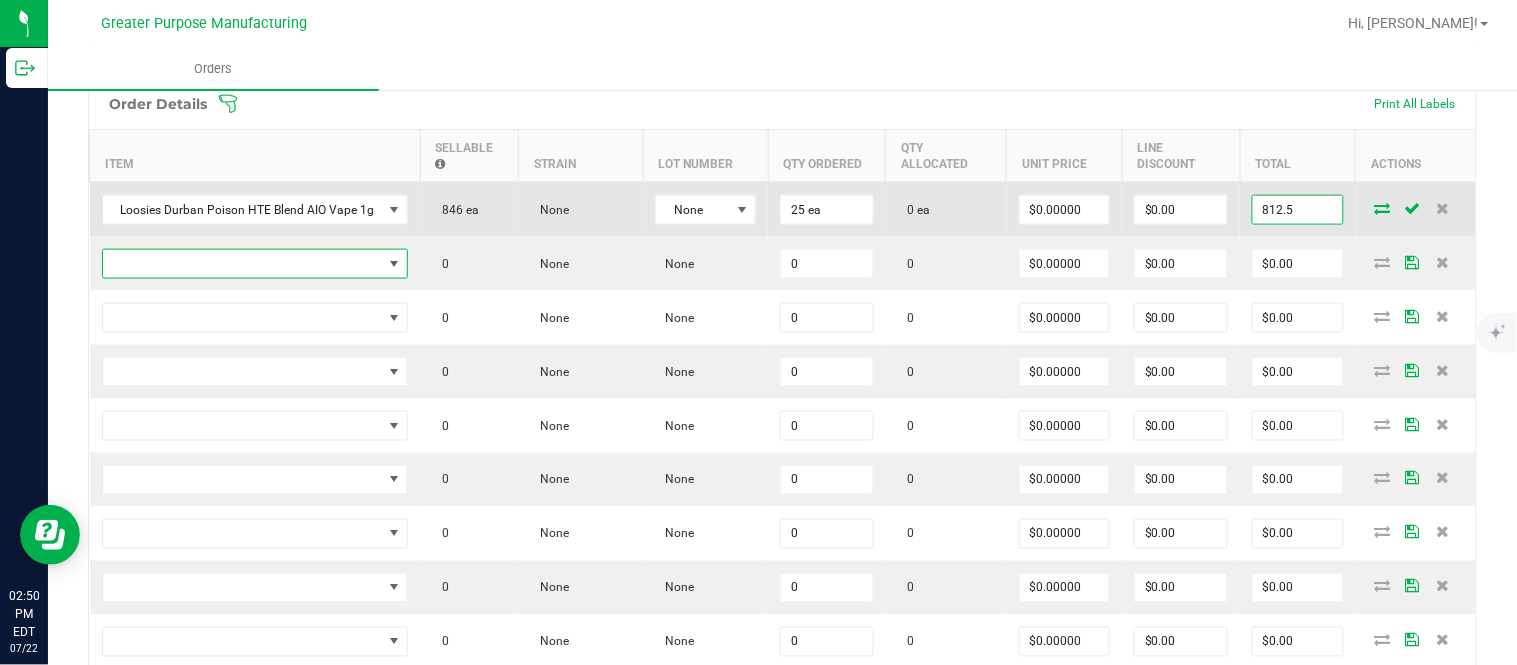 type on "$812.50" 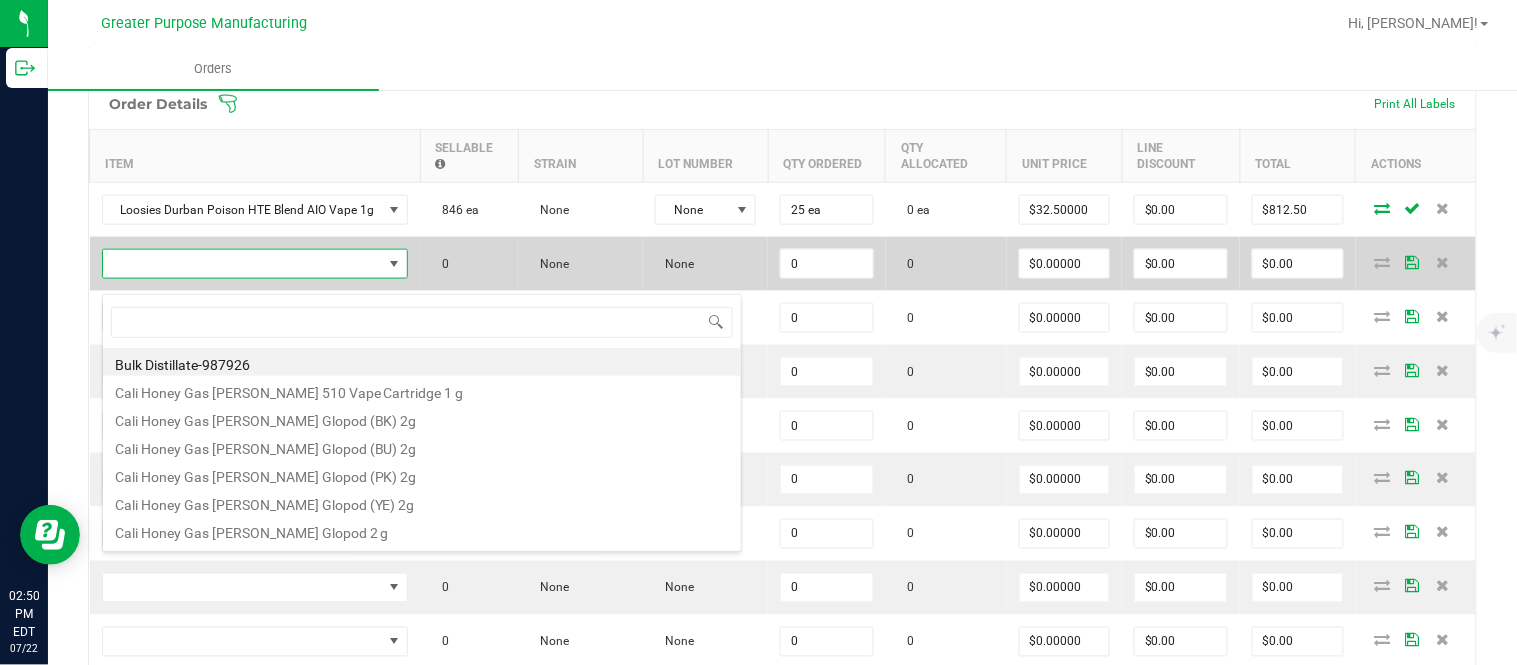 scroll, scrollTop: 99970, scrollLeft: 99696, axis: both 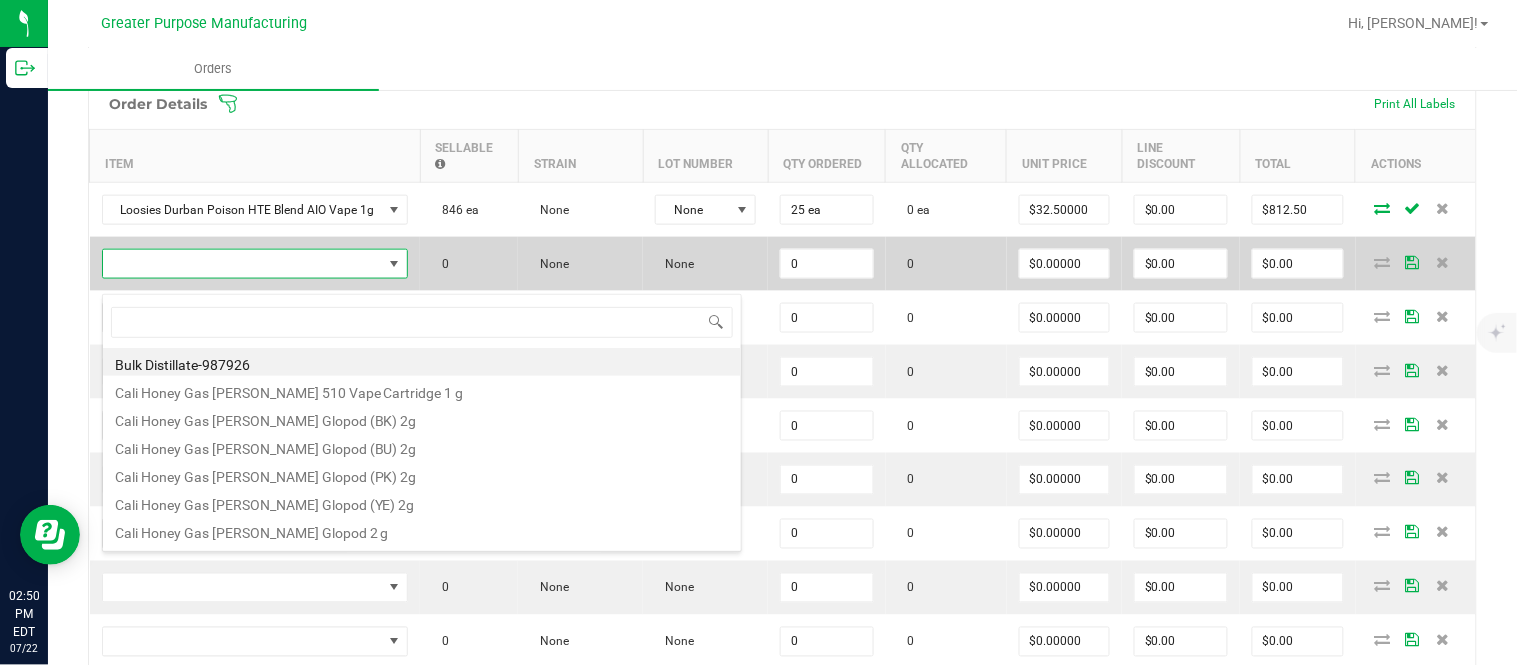 type on "1.3.13.1112.0" 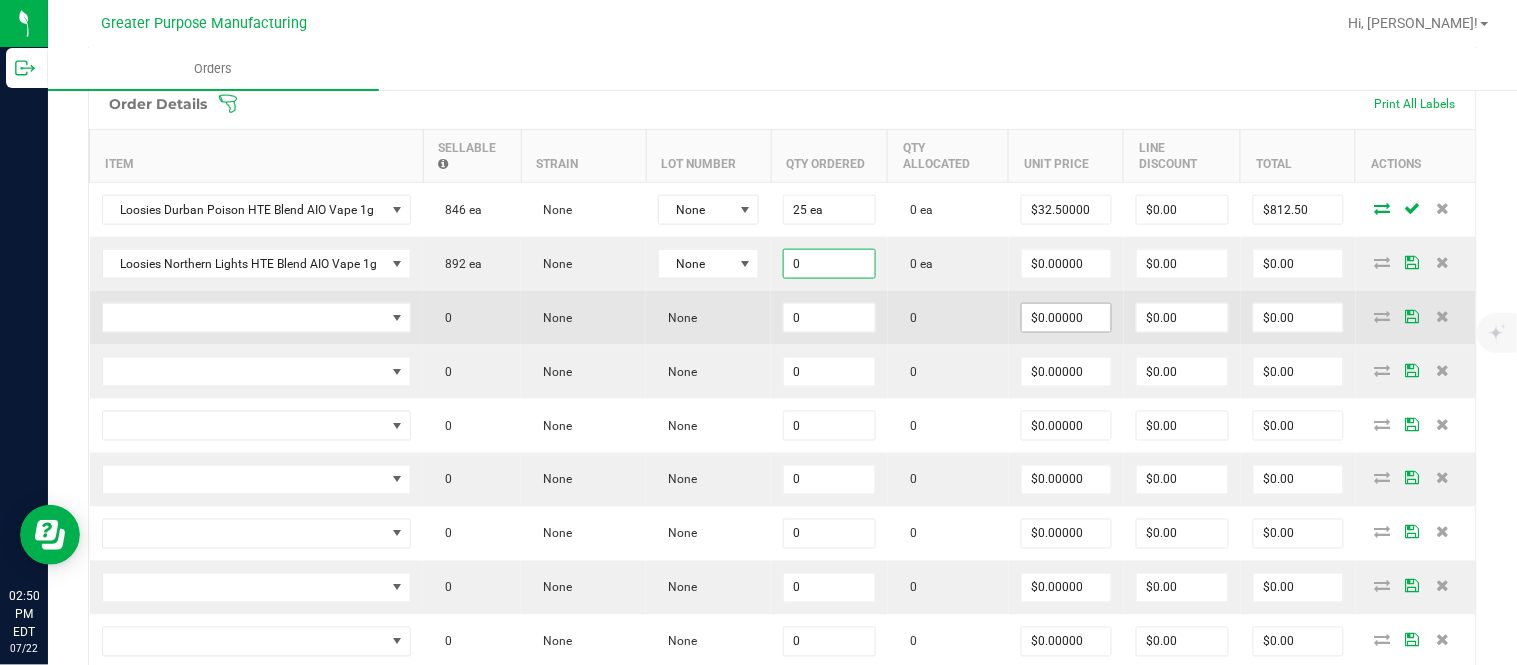 paste on "25" 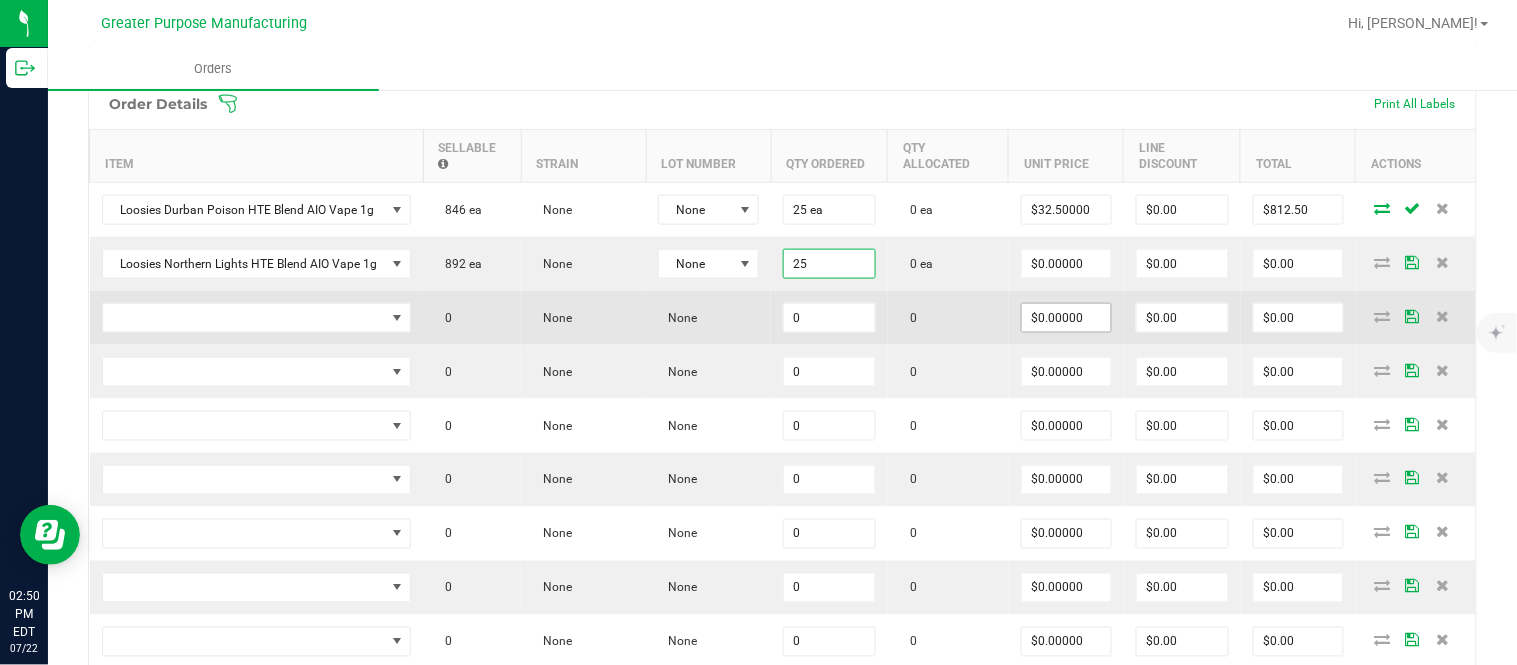 type 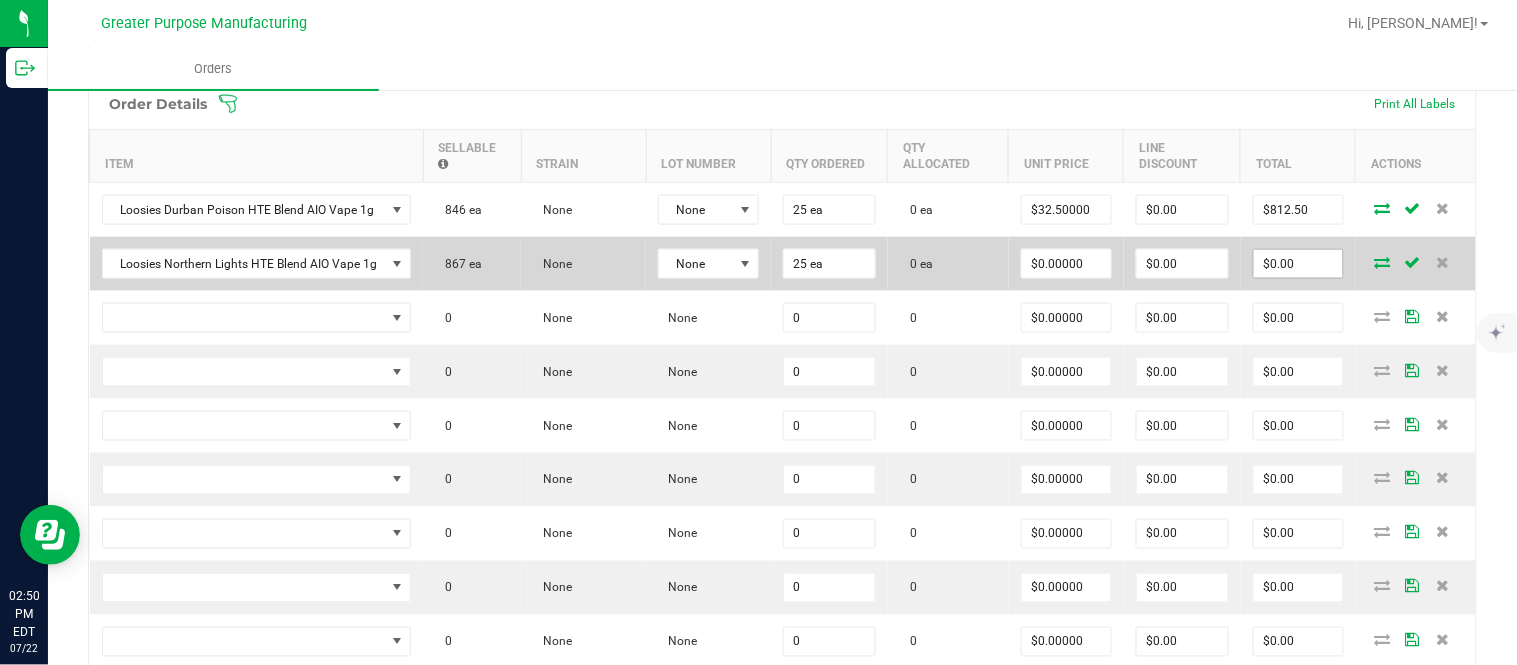 click on "$0.00" at bounding box center [1298, 264] 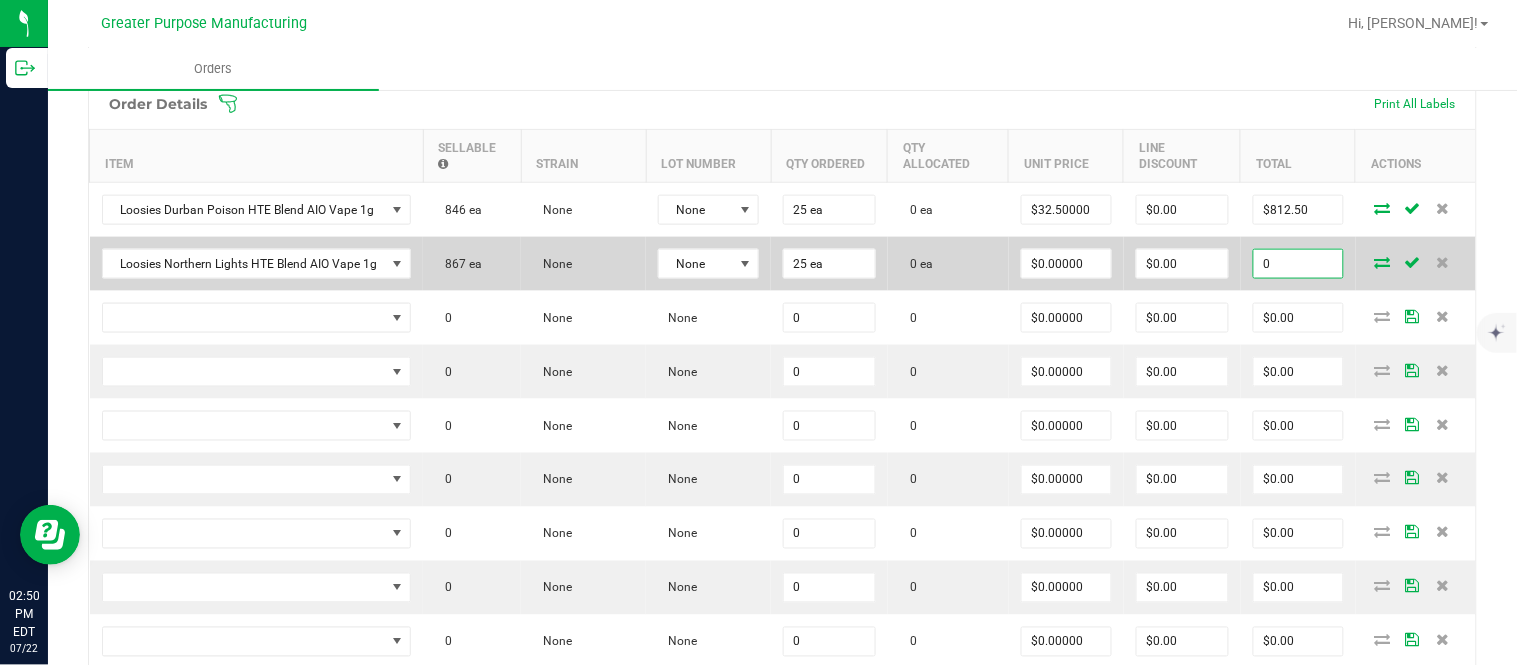 paste on "812.5" 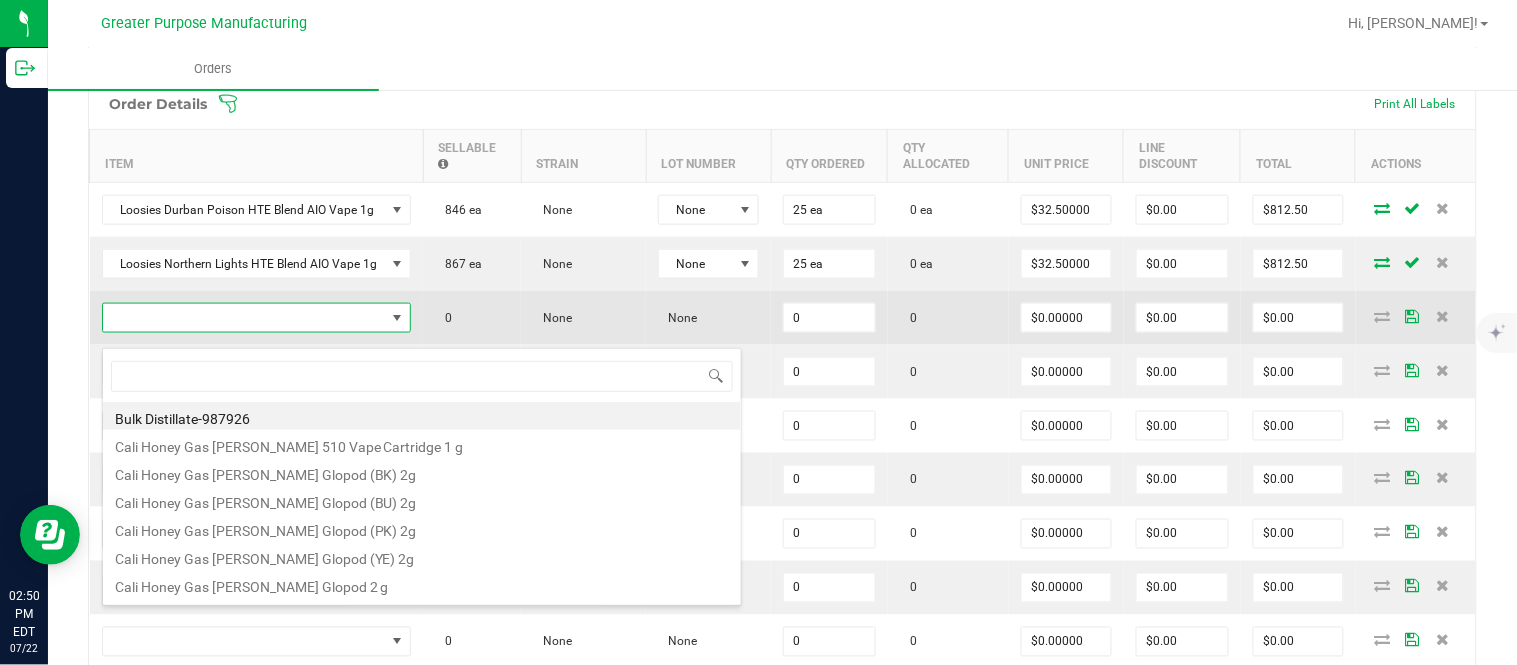 scroll, scrollTop: 99970, scrollLeft: 99692, axis: both 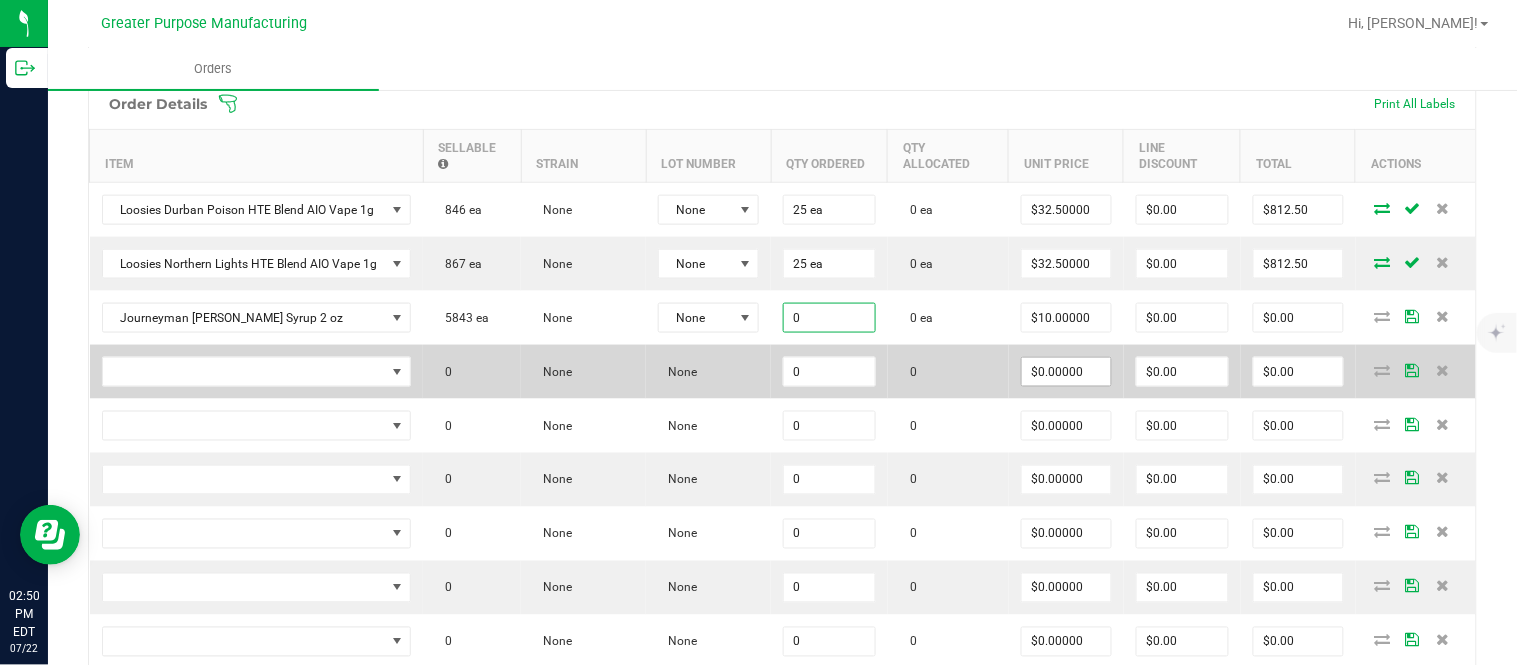 paste on "48" 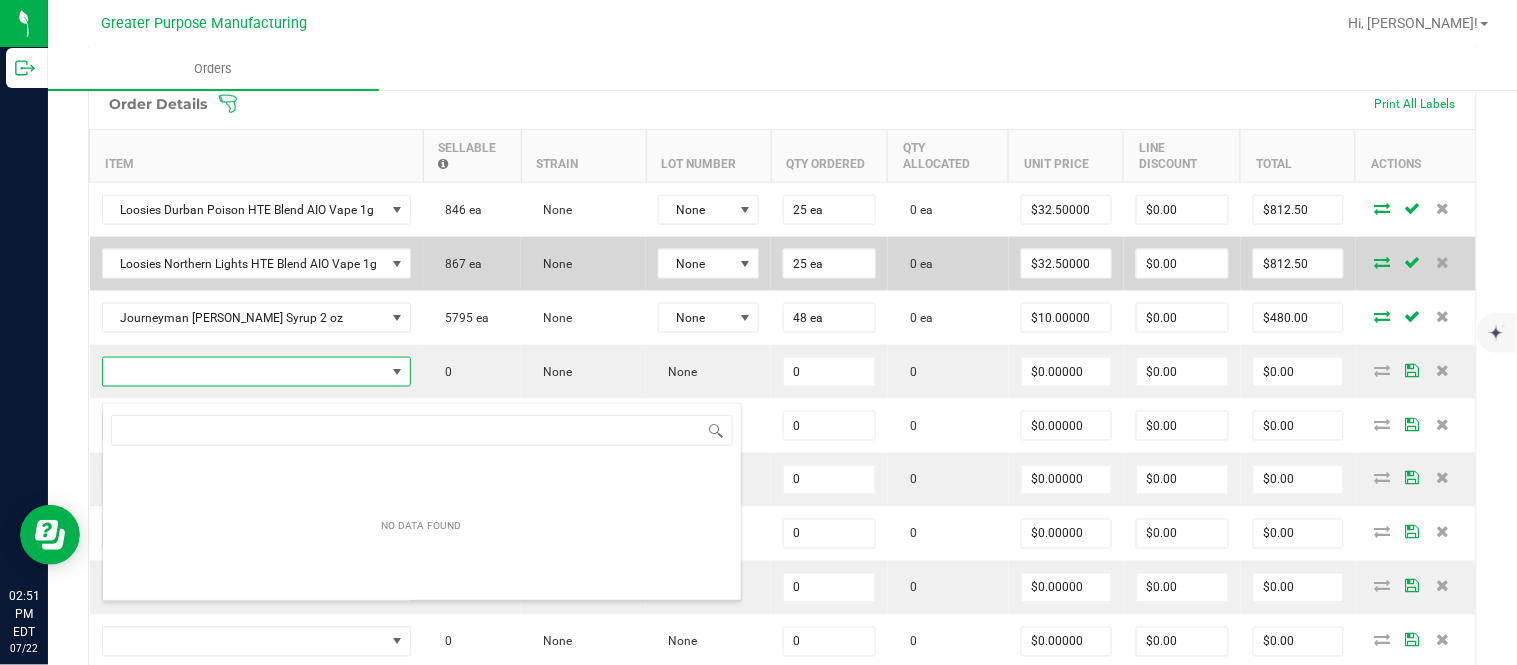 scroll, scrollTop: 99970, scrollLeft: 99692, axis: both 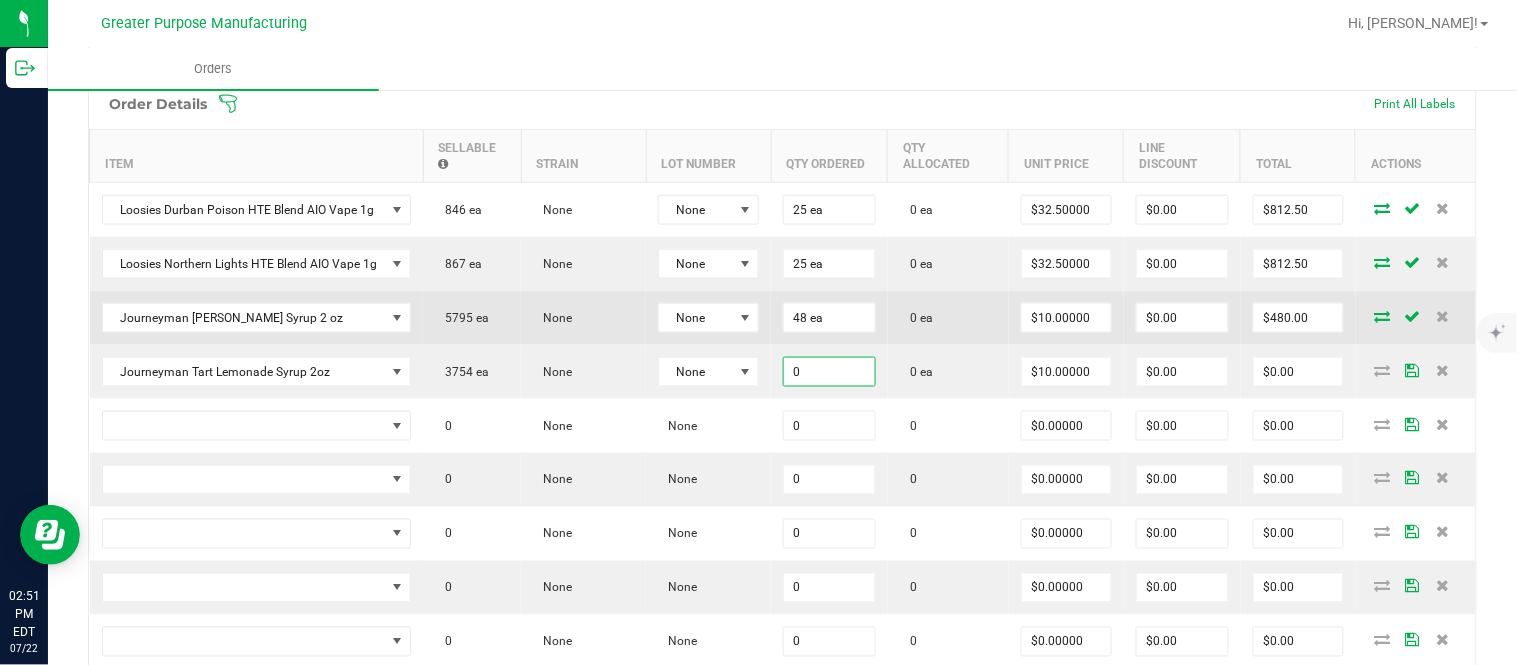 paste on "48" 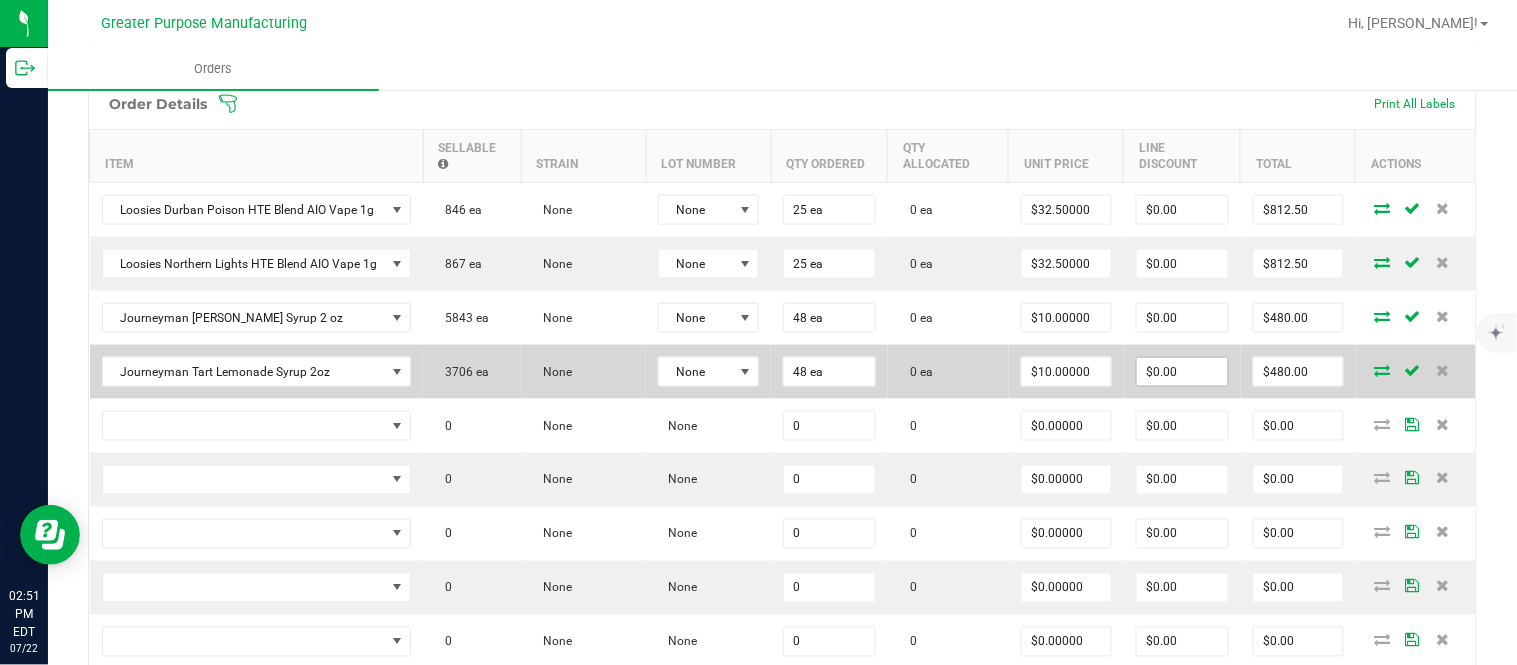 click on "$0.00" at bounding box center [1182, 372] 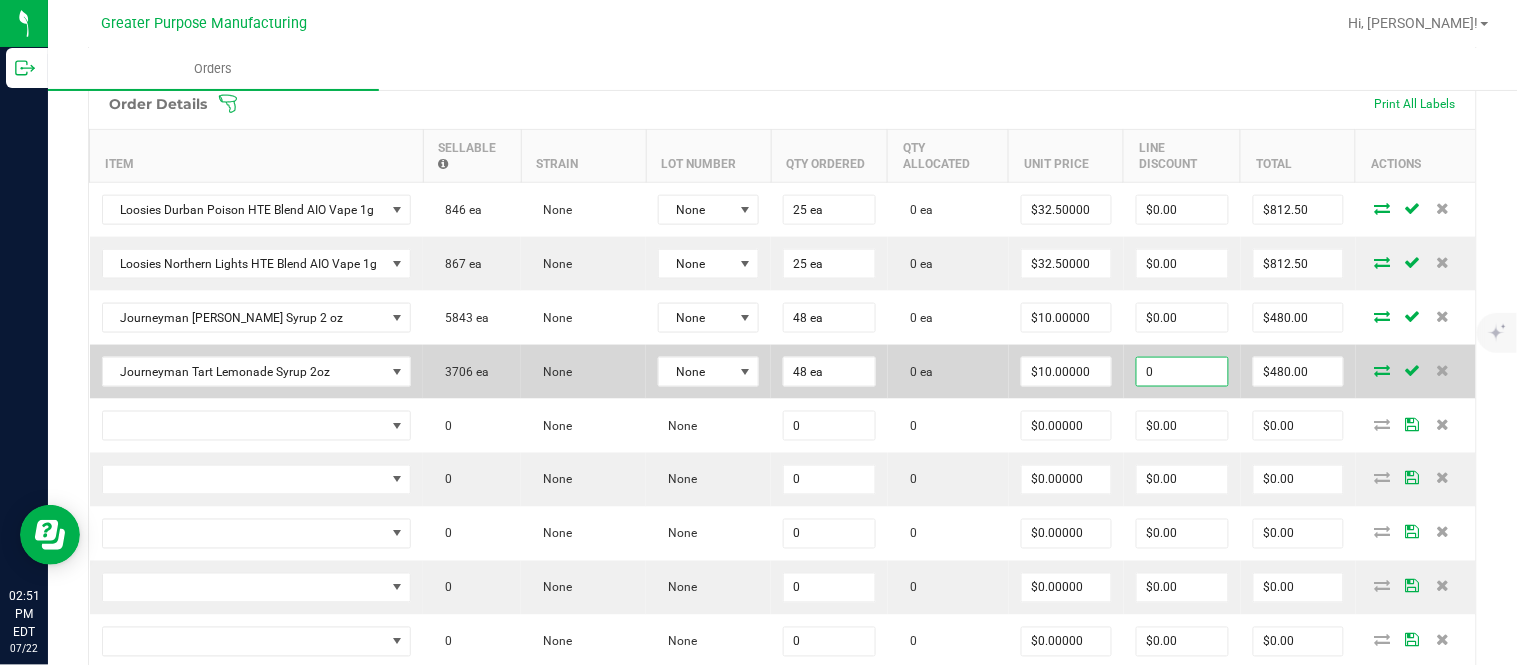 paste on "479.52" 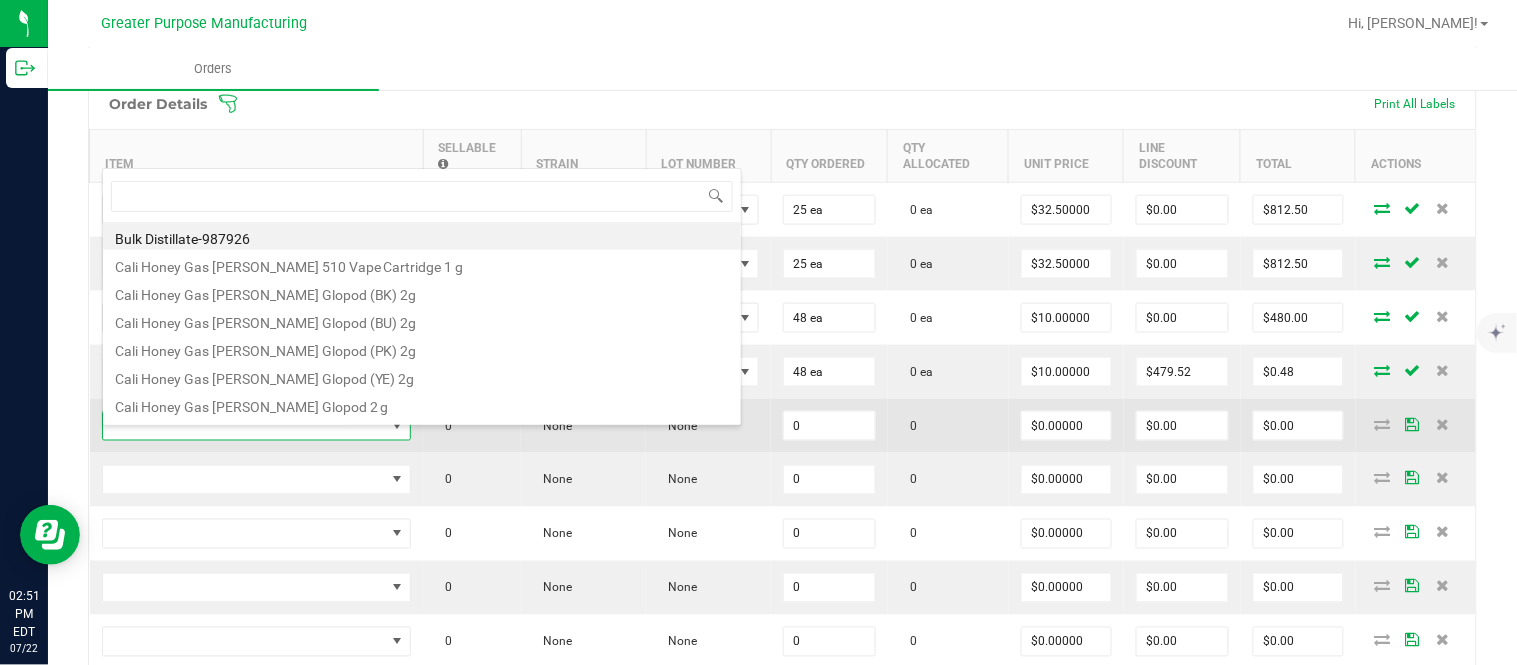 scroll, scrollTop: 99970, scrollLeft: 99692, axis: both 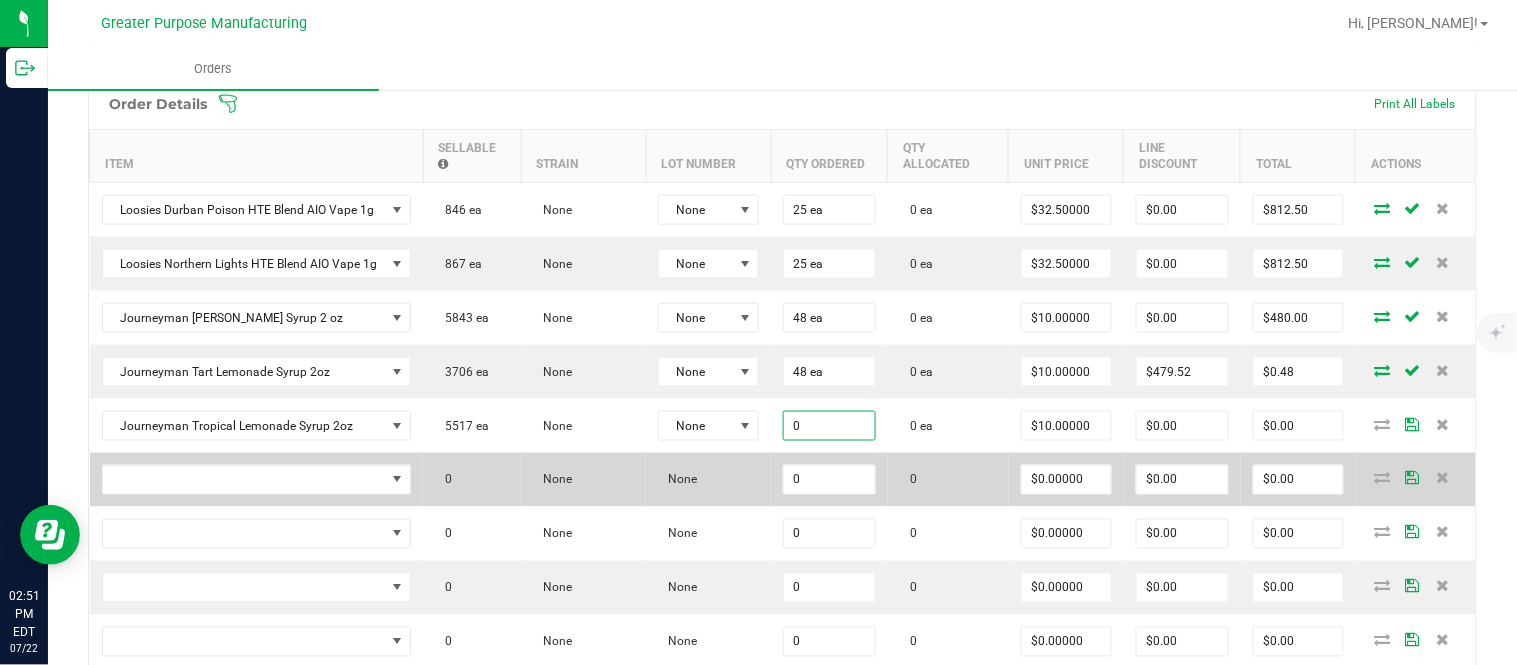 paste on "48" 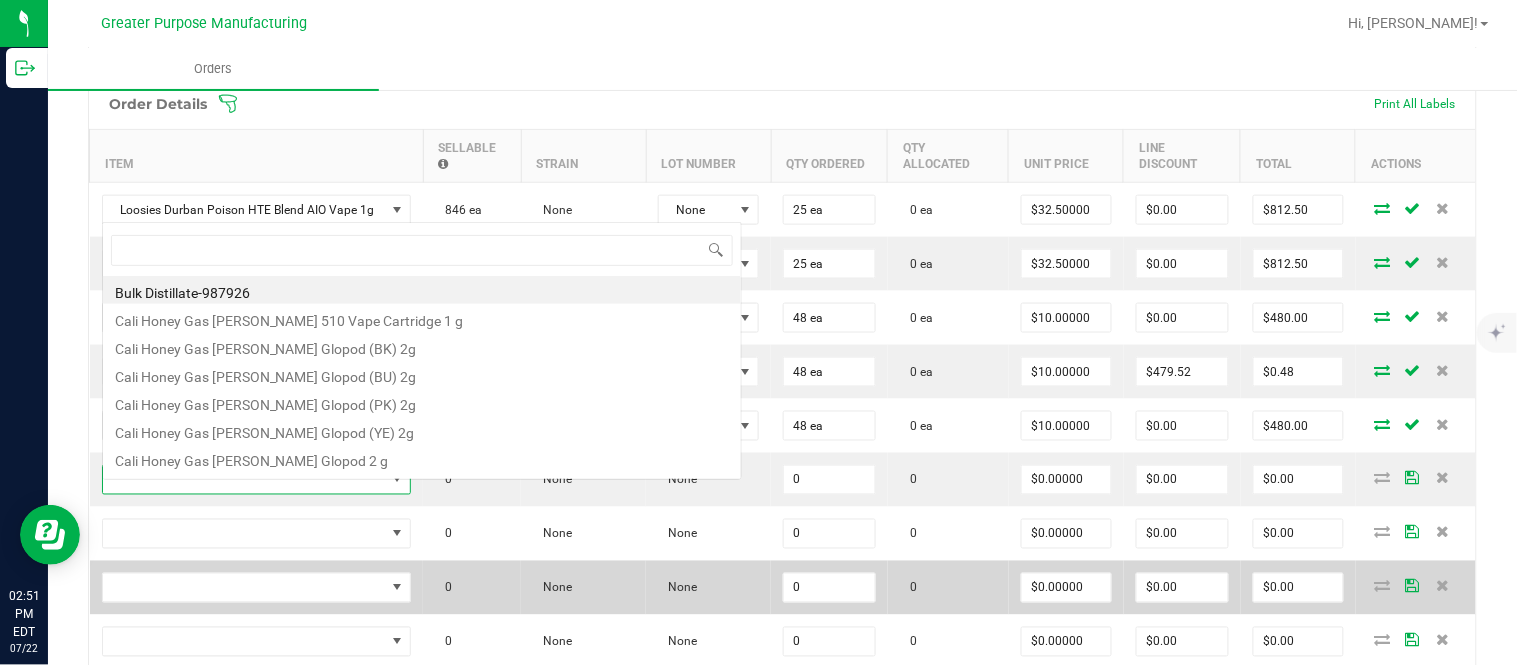 scroll, scrollTop: 0, scrollLeft: 0, axis: both 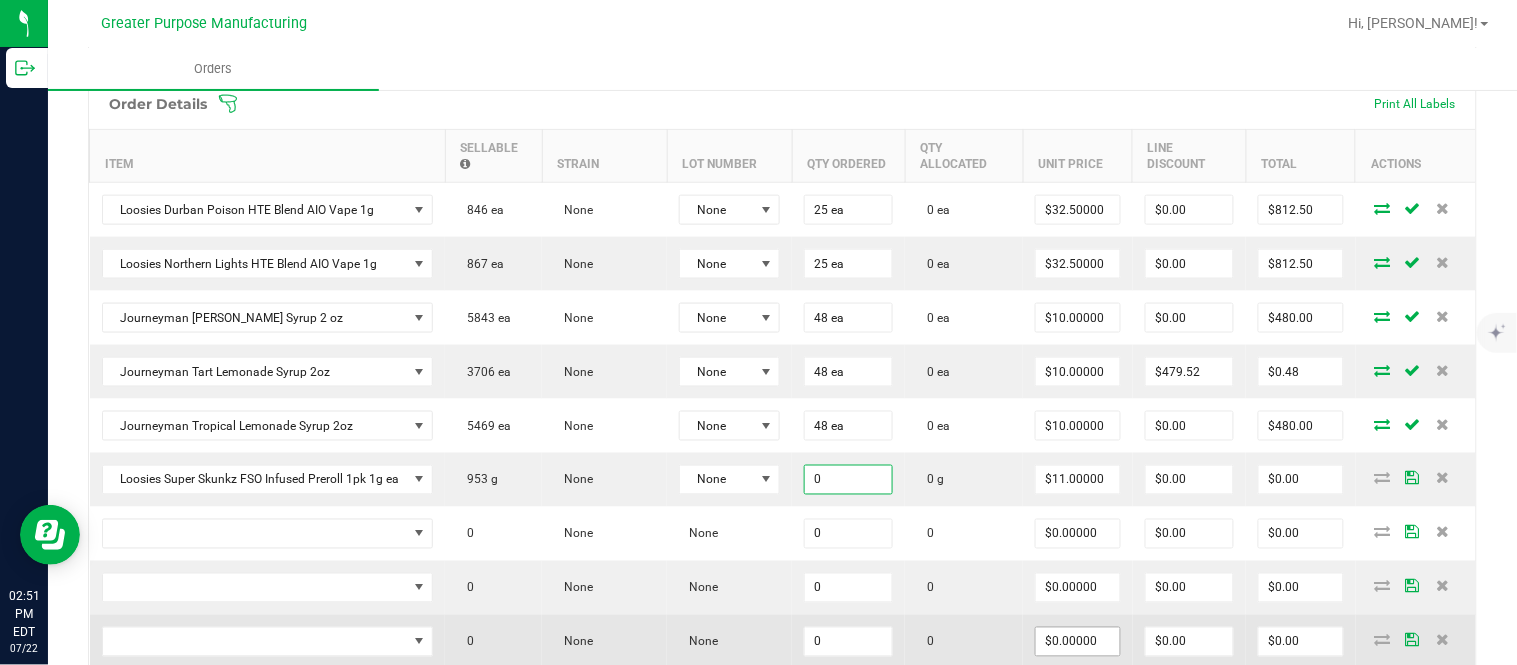 paste on "4" 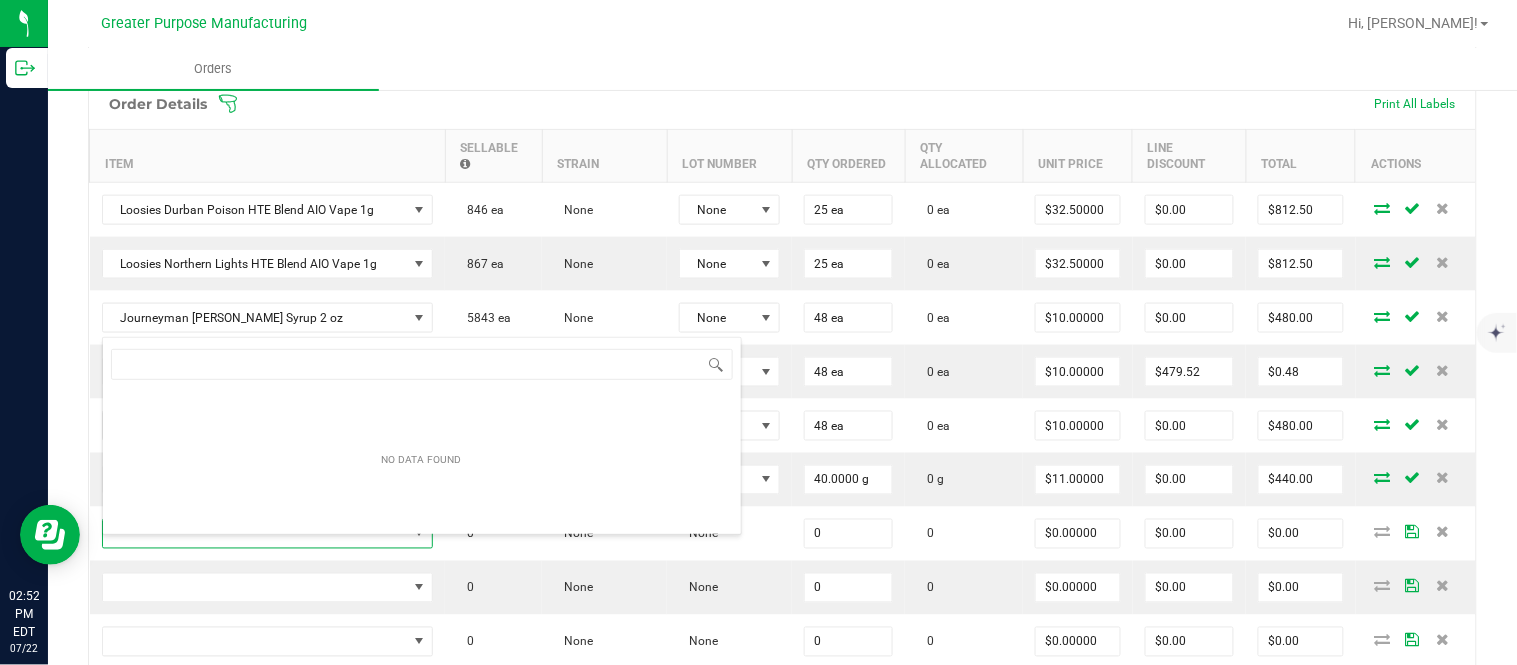 scroll, scrollTop: 99970, scrollLeft: 99670, axis: both 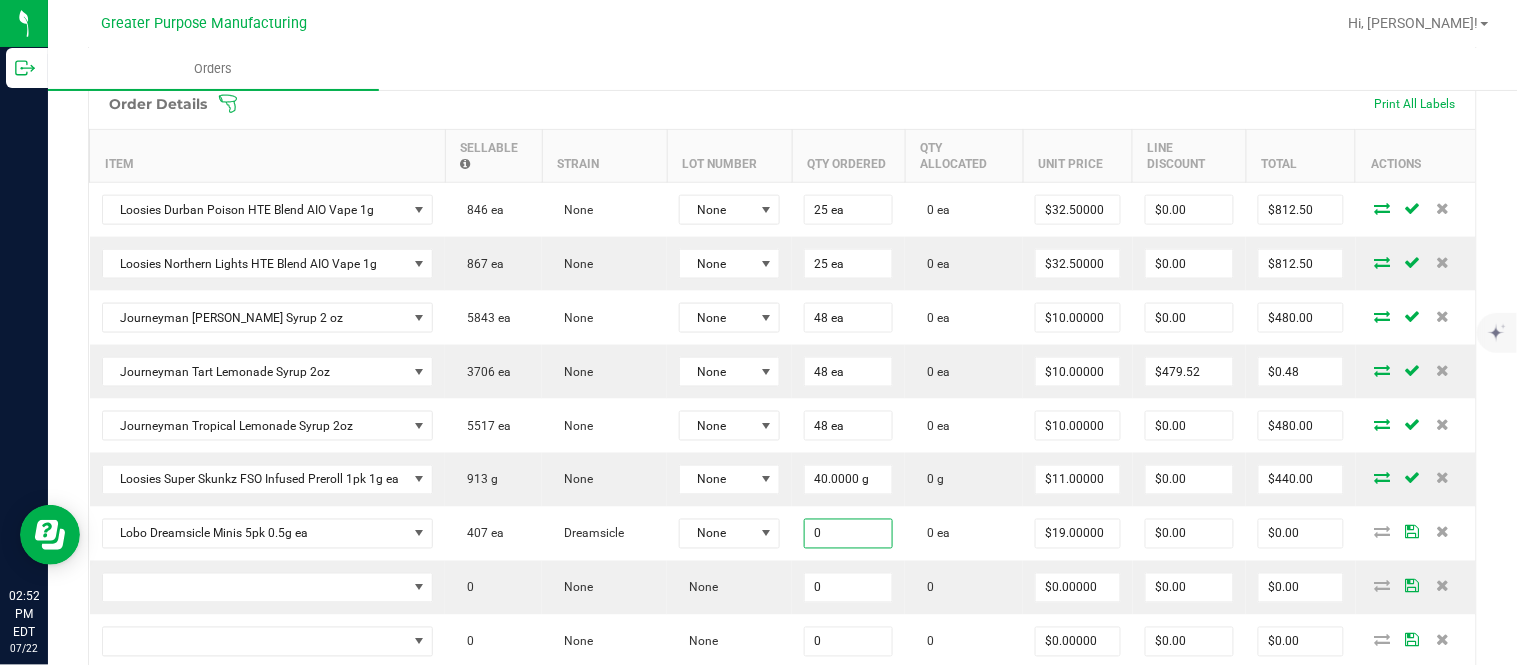 paste on "4" 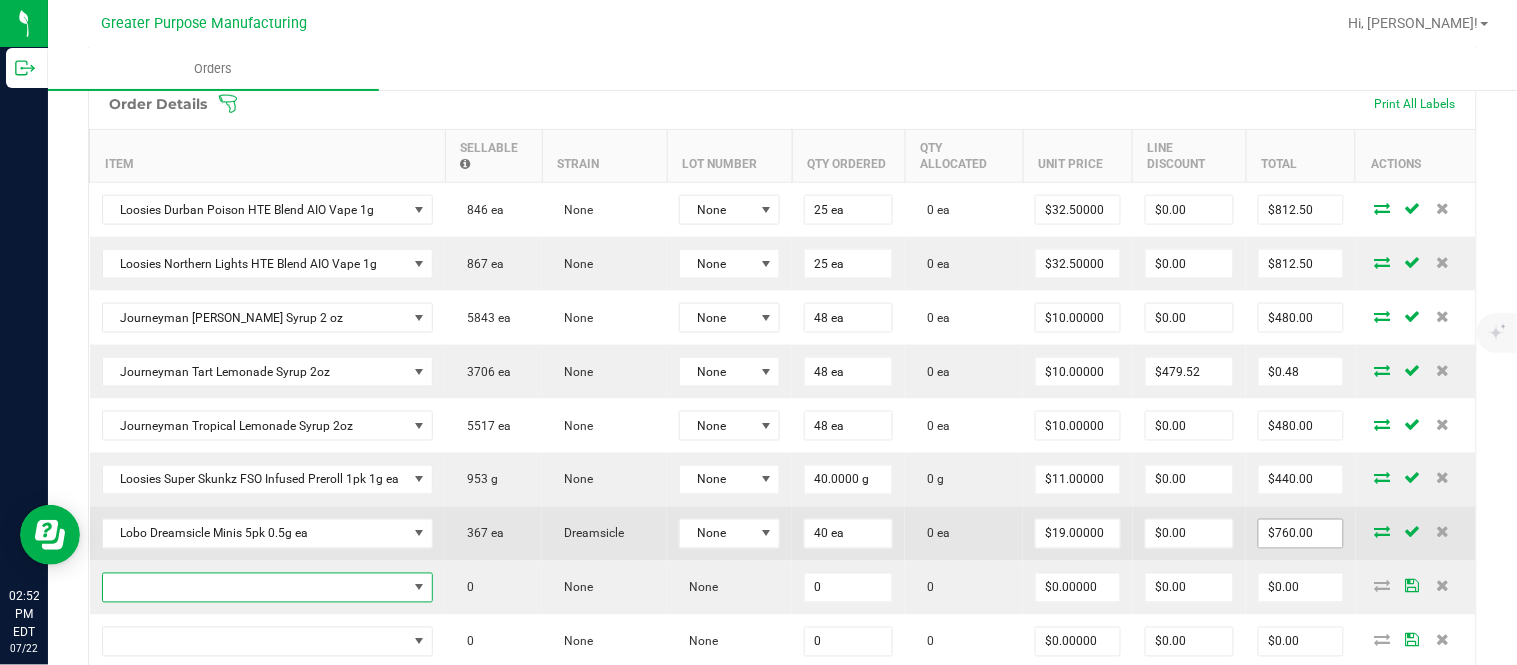 click on "$760.00" at bounding box center (1301, 534) 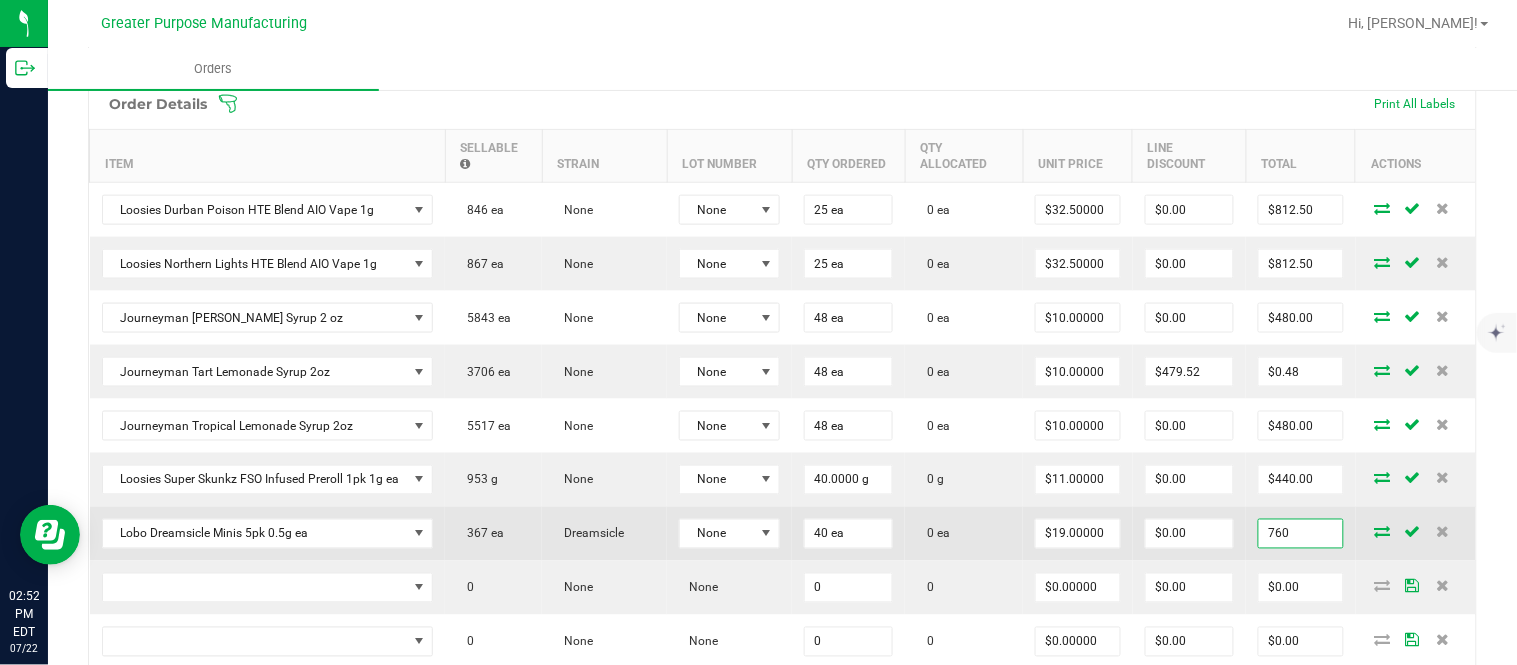 paste on "68" 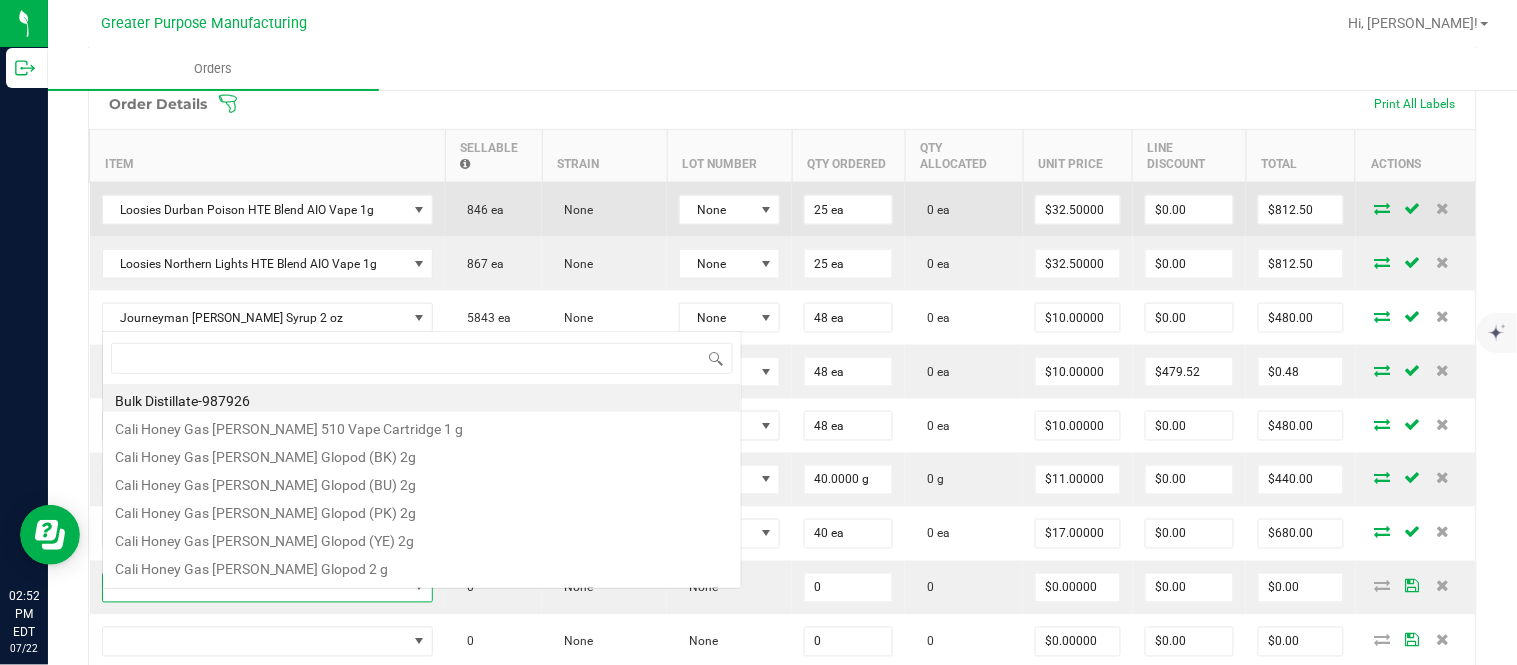 scroll, scrollTop: 0, scrollLeft: 0, axis: both 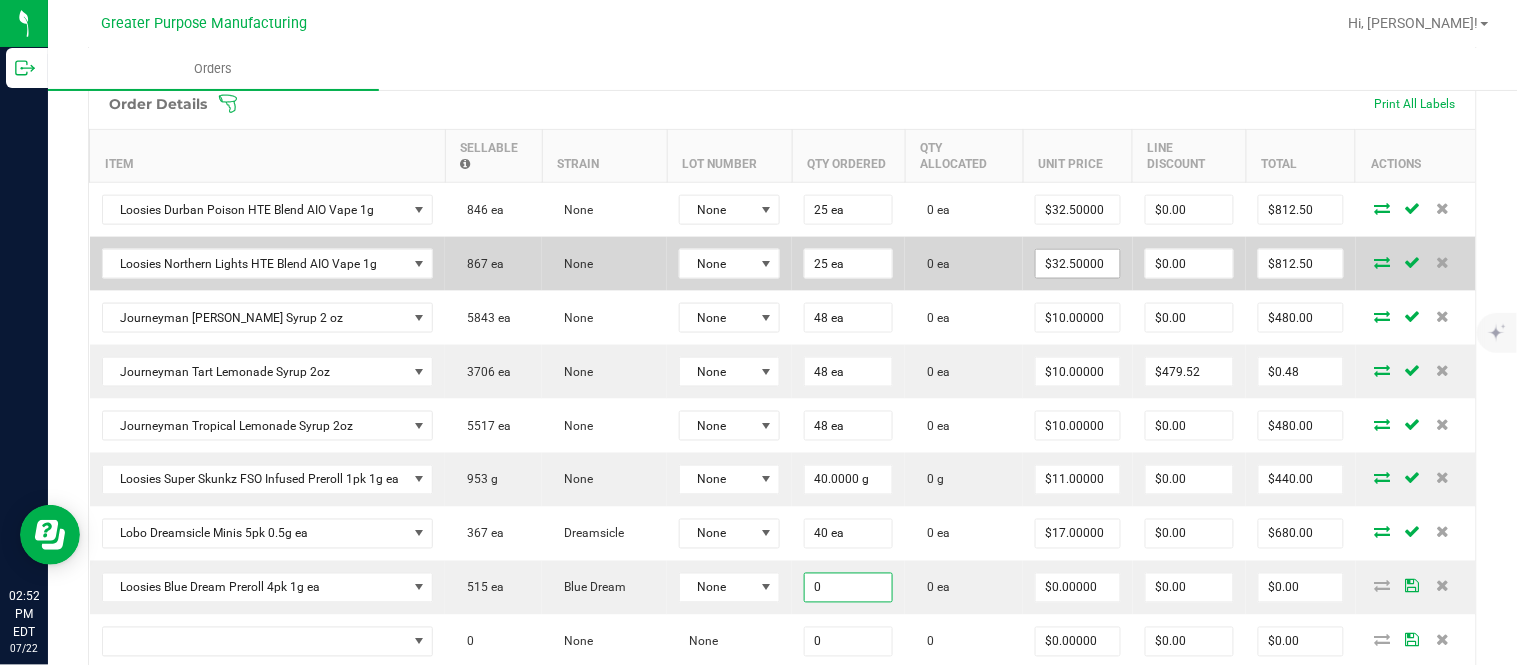 paste on "5" 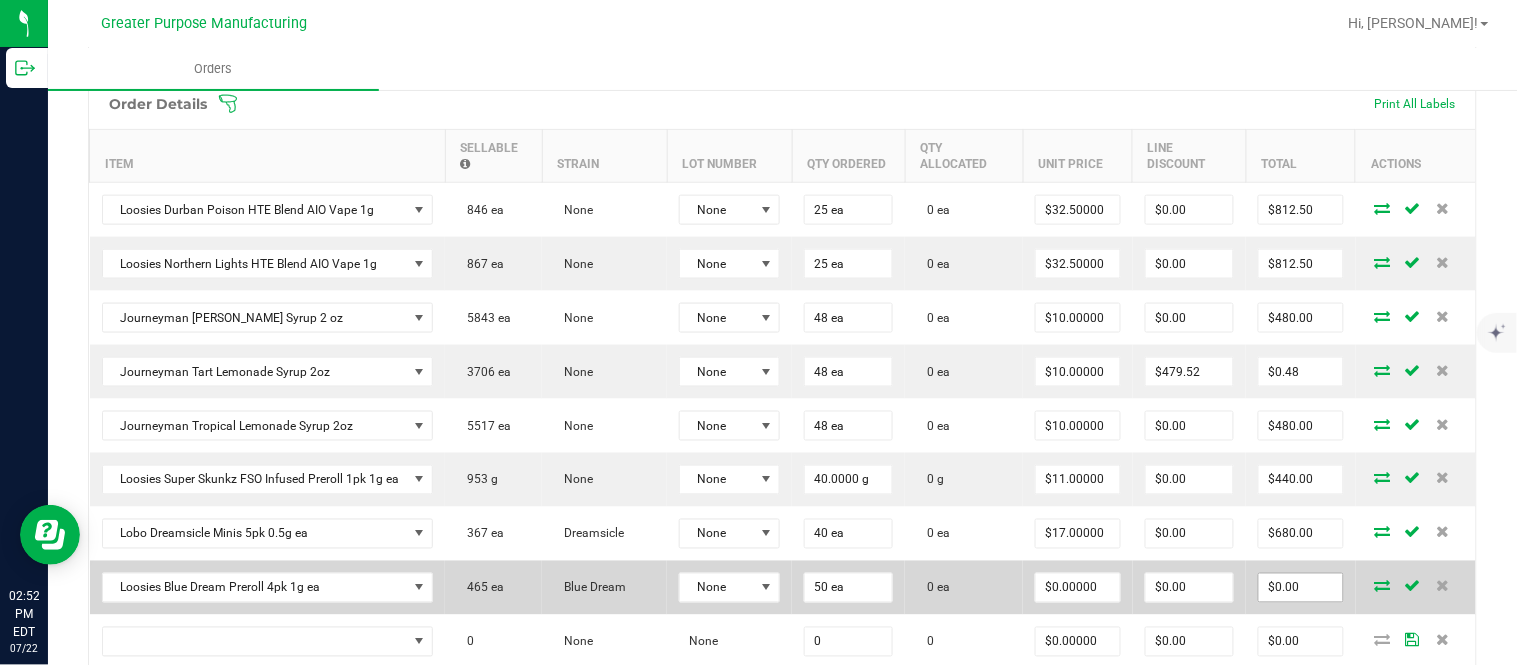 click on "$0.00" at bounding box center [1301, 588] 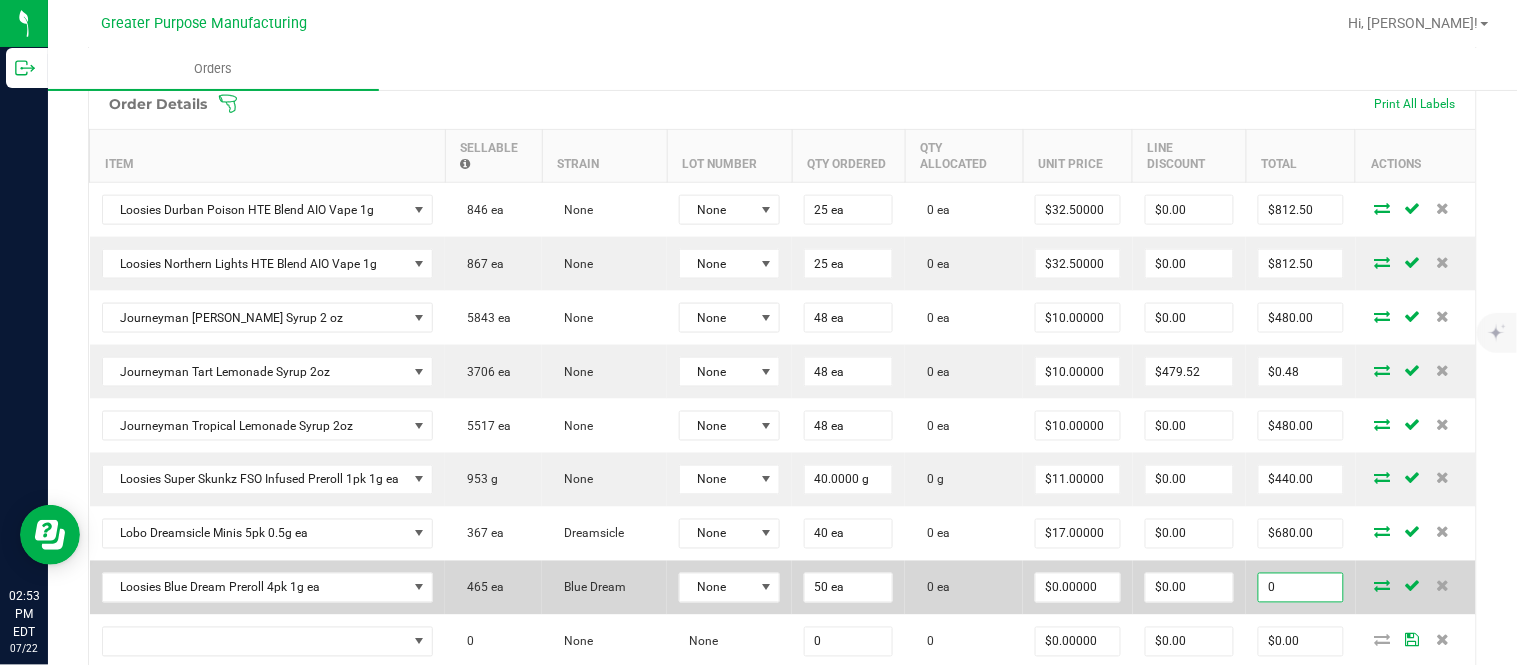 paste on "110" 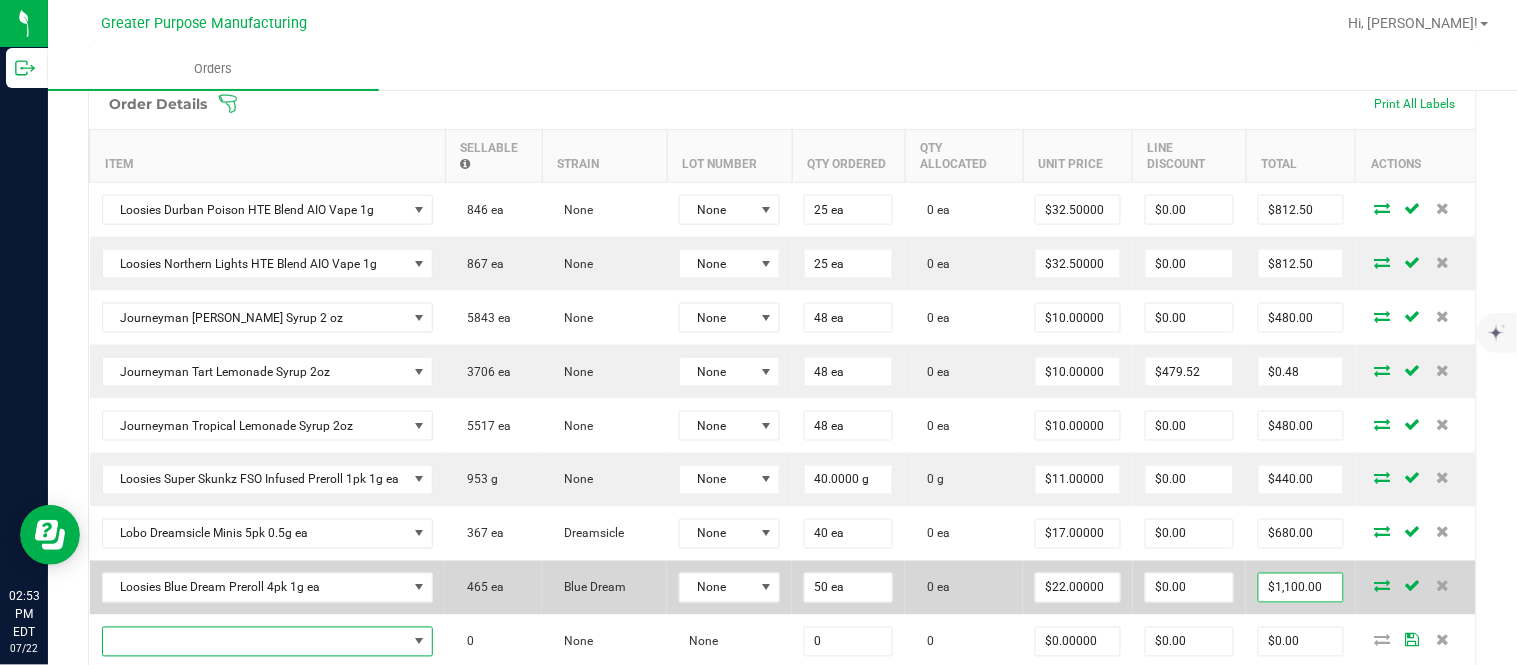 scroll, scrollTop: 581, scrollLeft: 0, axis: vertical 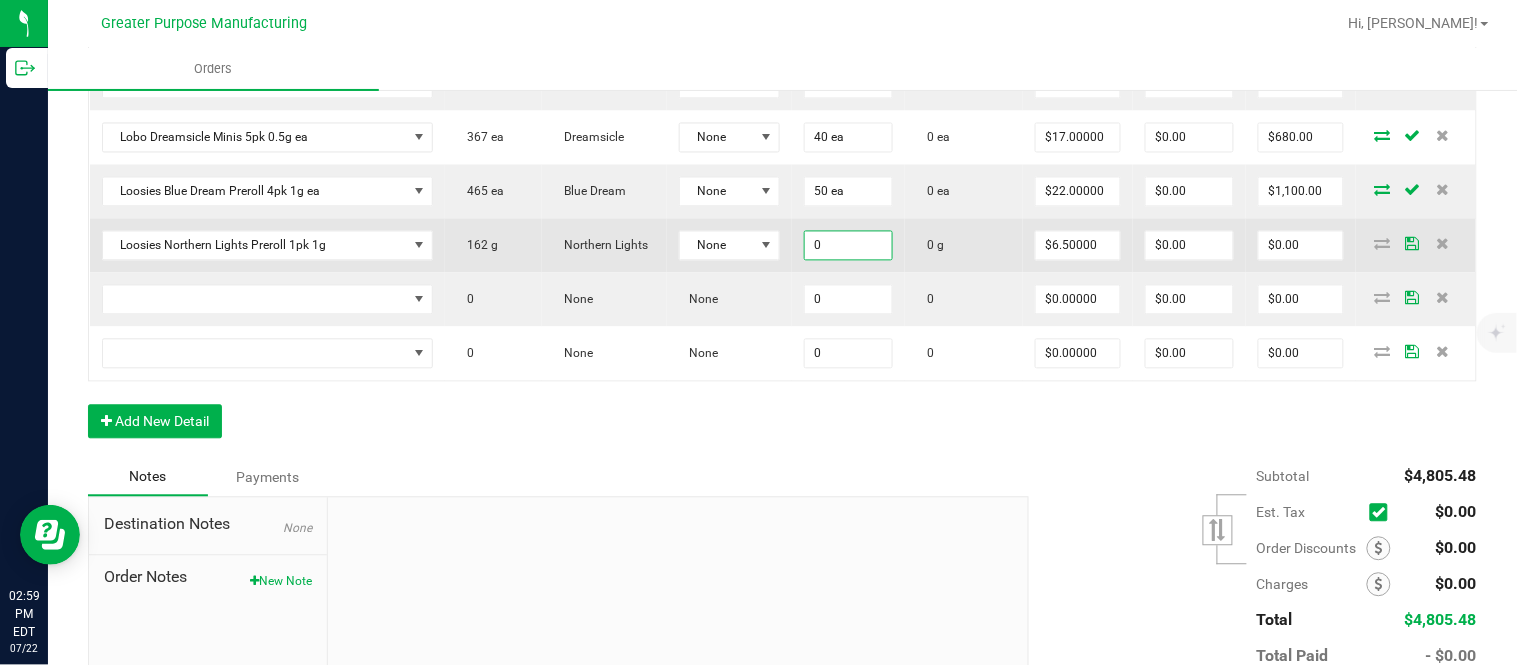 paste on "4" 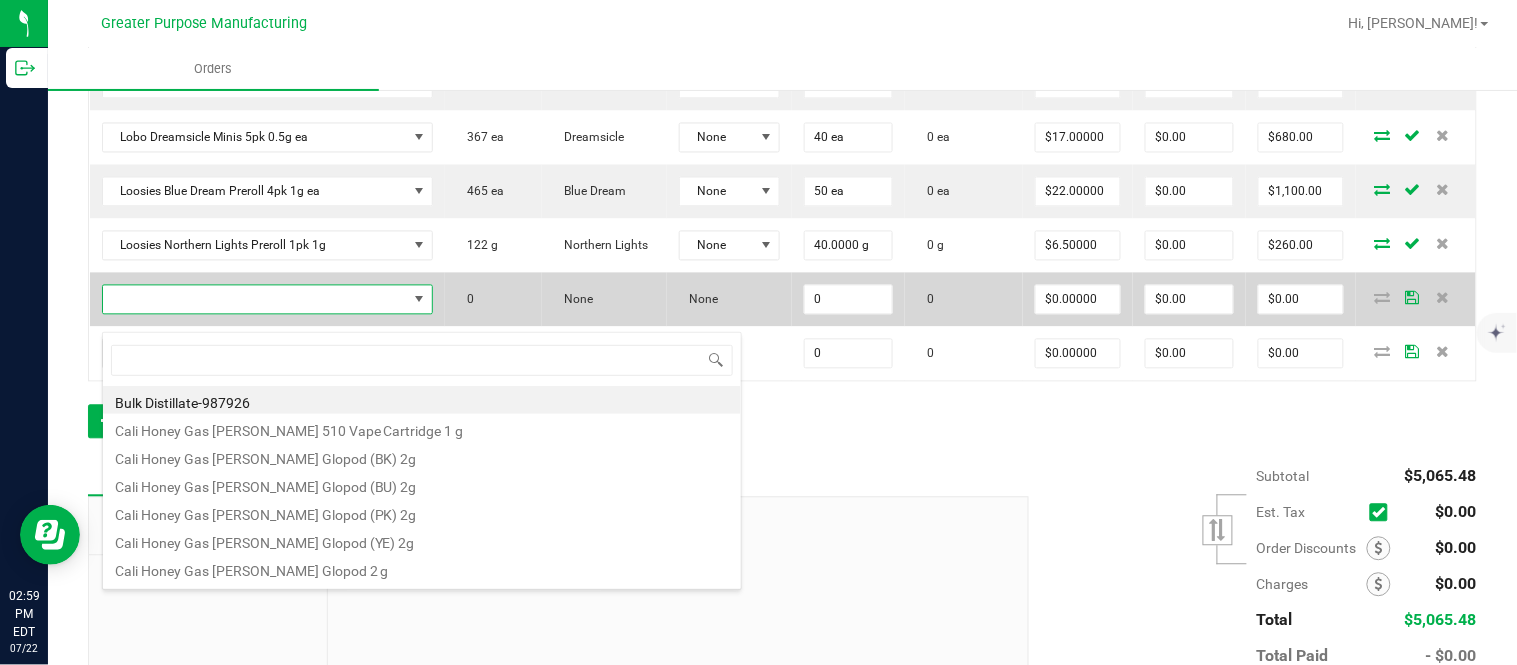 scroll, scrollTop: 99970, scrollLeft: 99670, axis: both 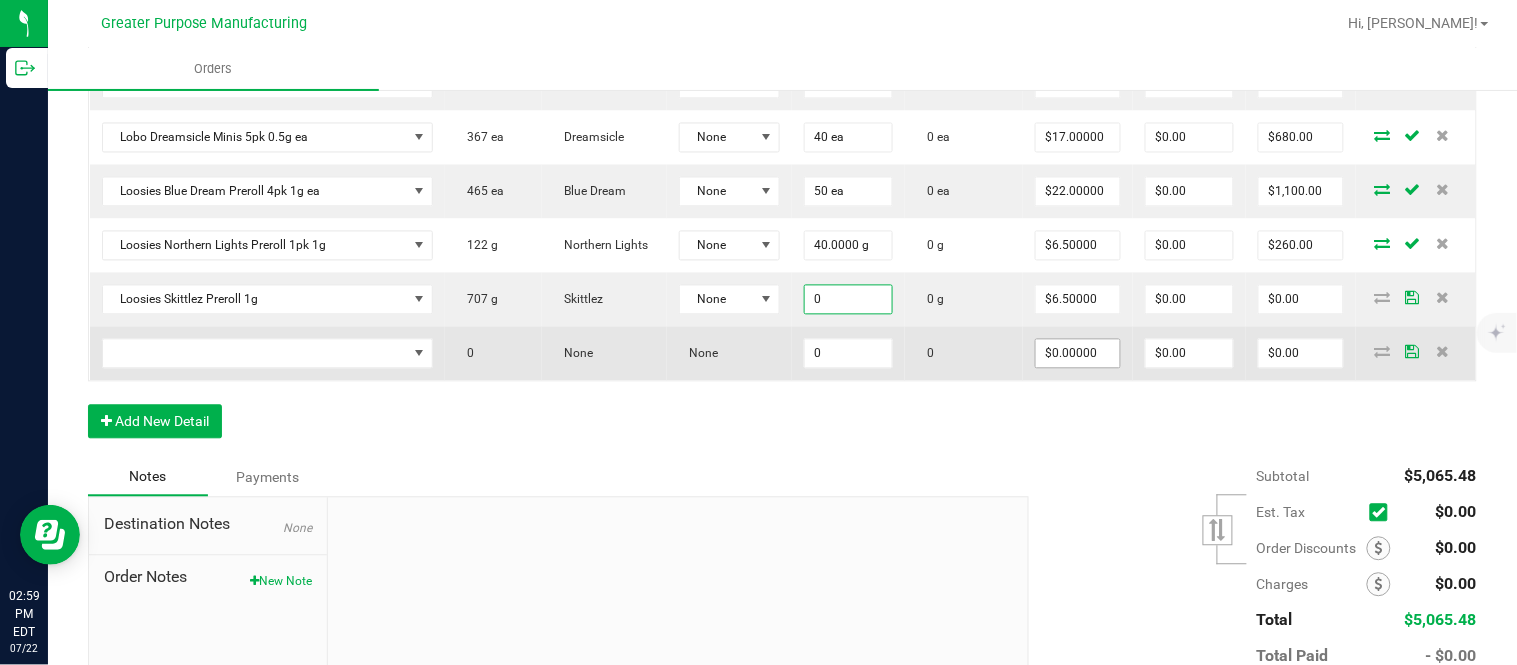paste on "8" 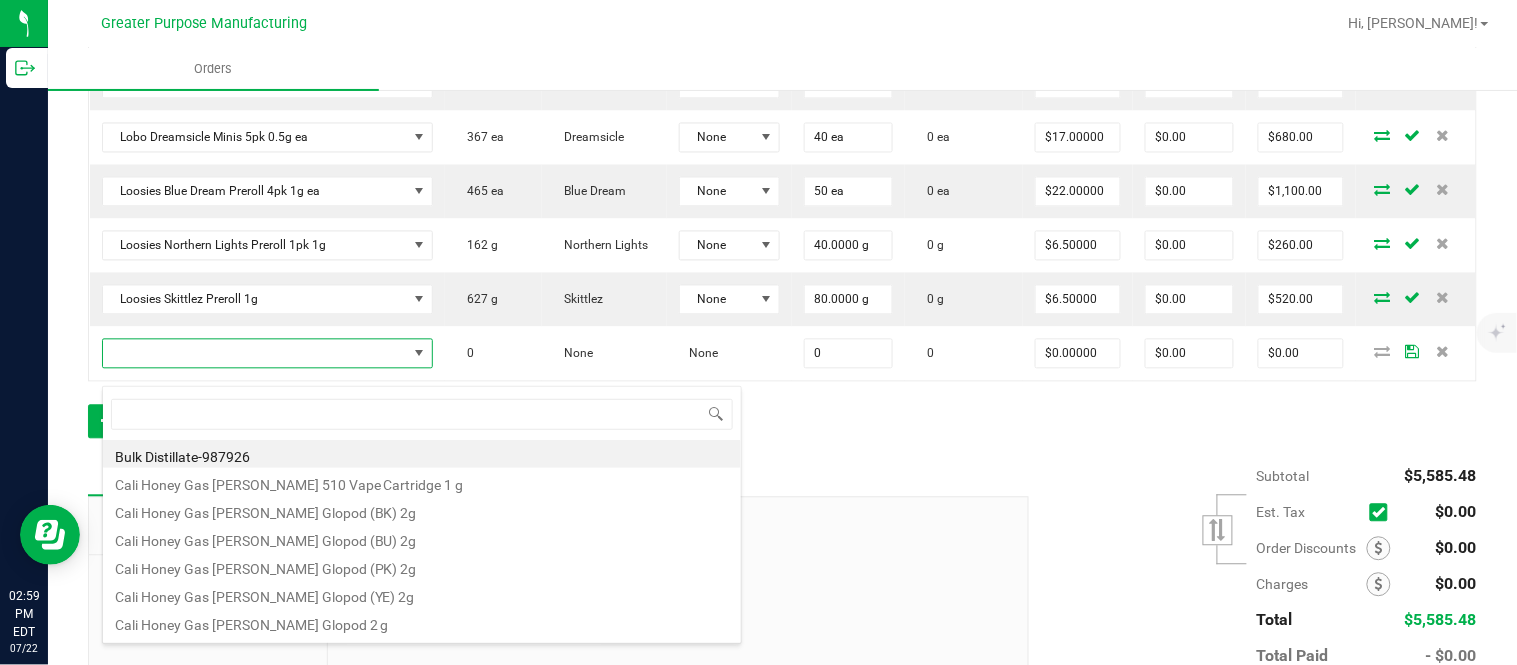 scroll, scrollTop: 99970, scrollLeft: 99670, axis: both 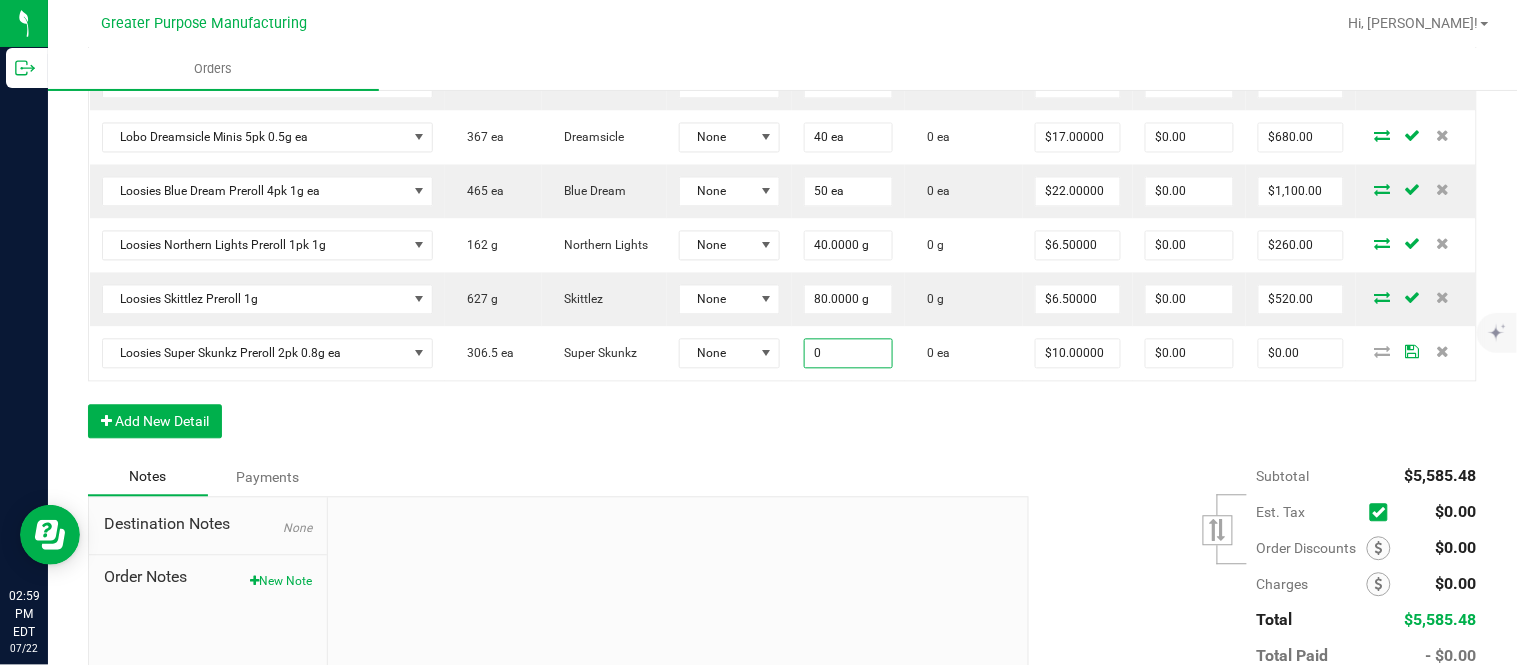 paste on "8" 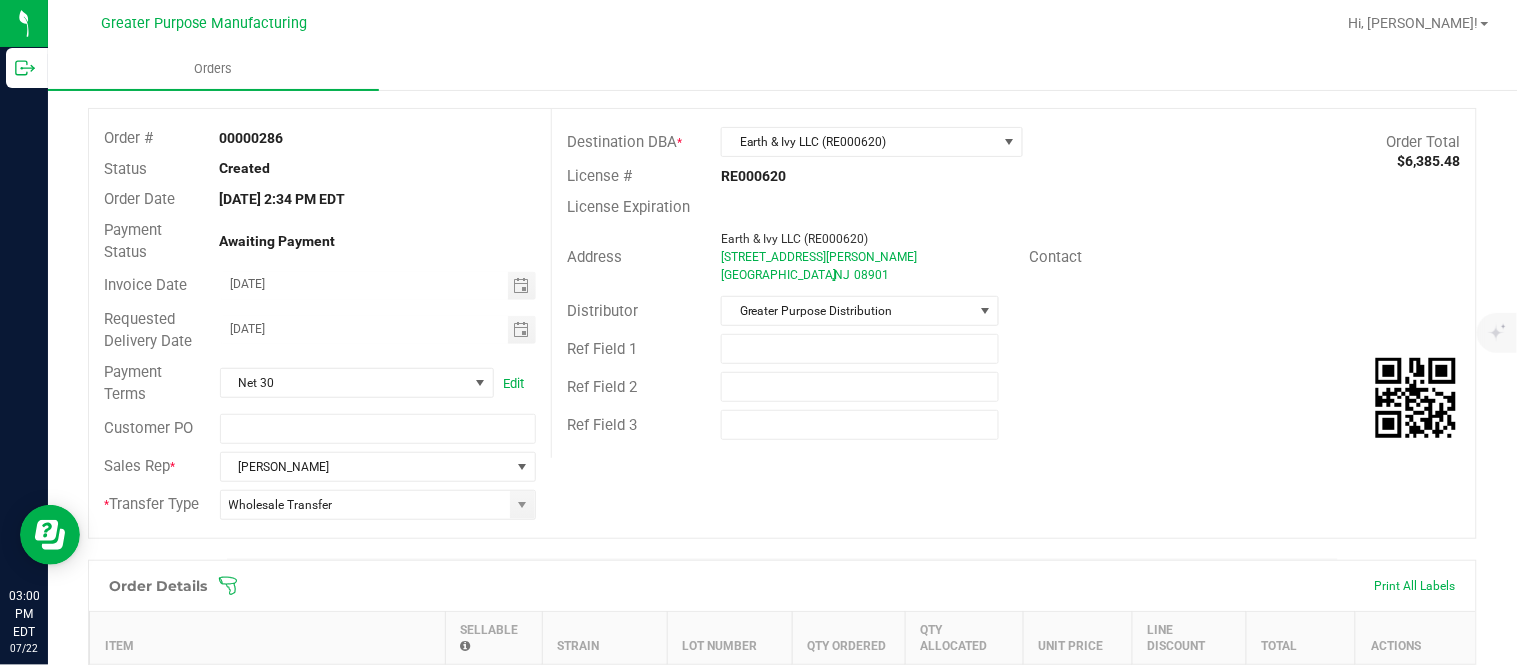 scroll, scrollTop: 0, scrollLeft: 0, axis: both 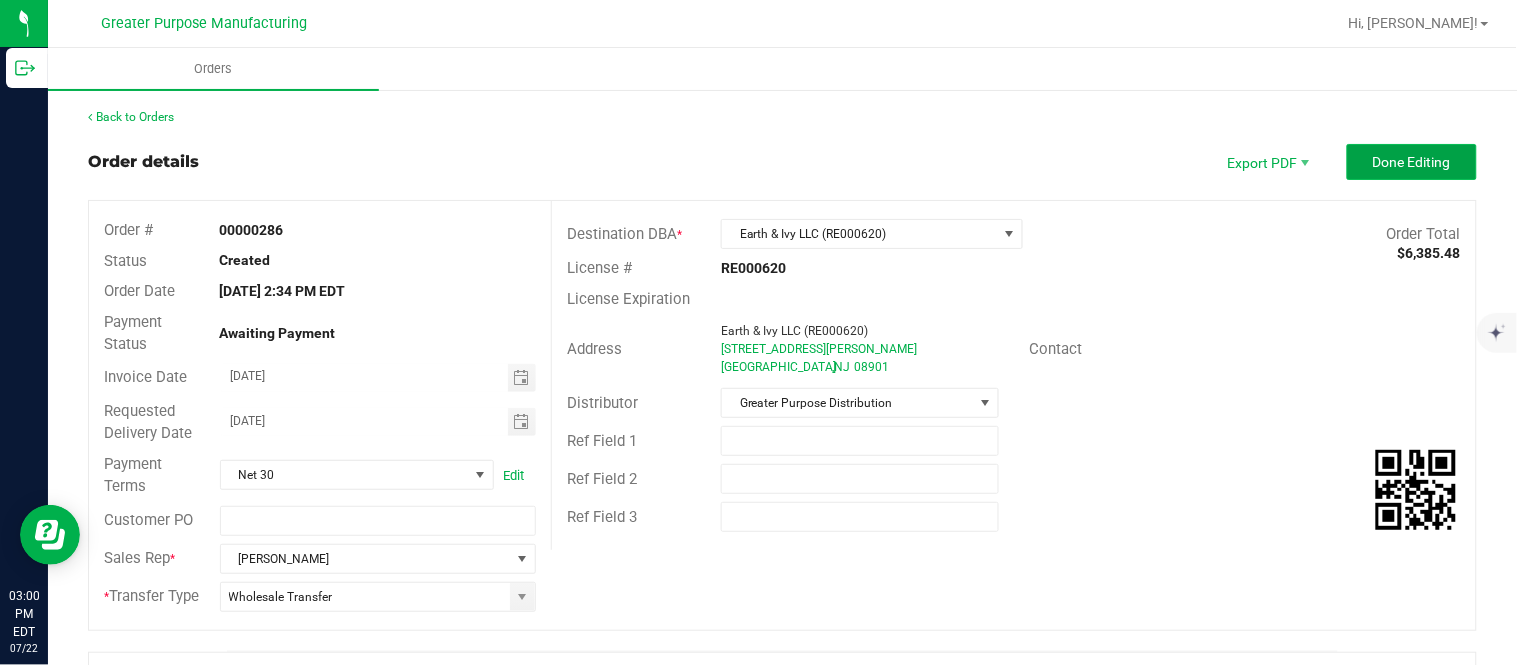 click on "Done Editing" at bounding box center (1412, 162) 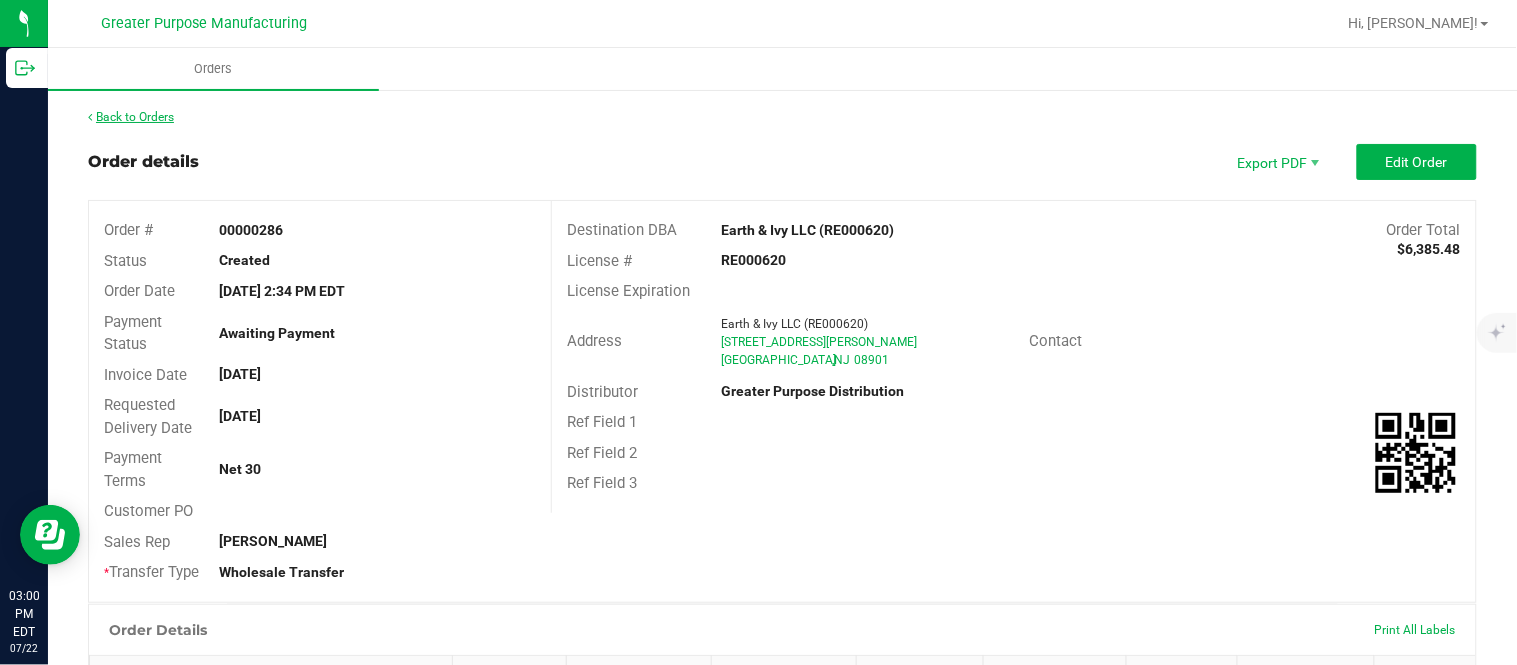 click on "Back to Orders" at bounding box center (131, 117) 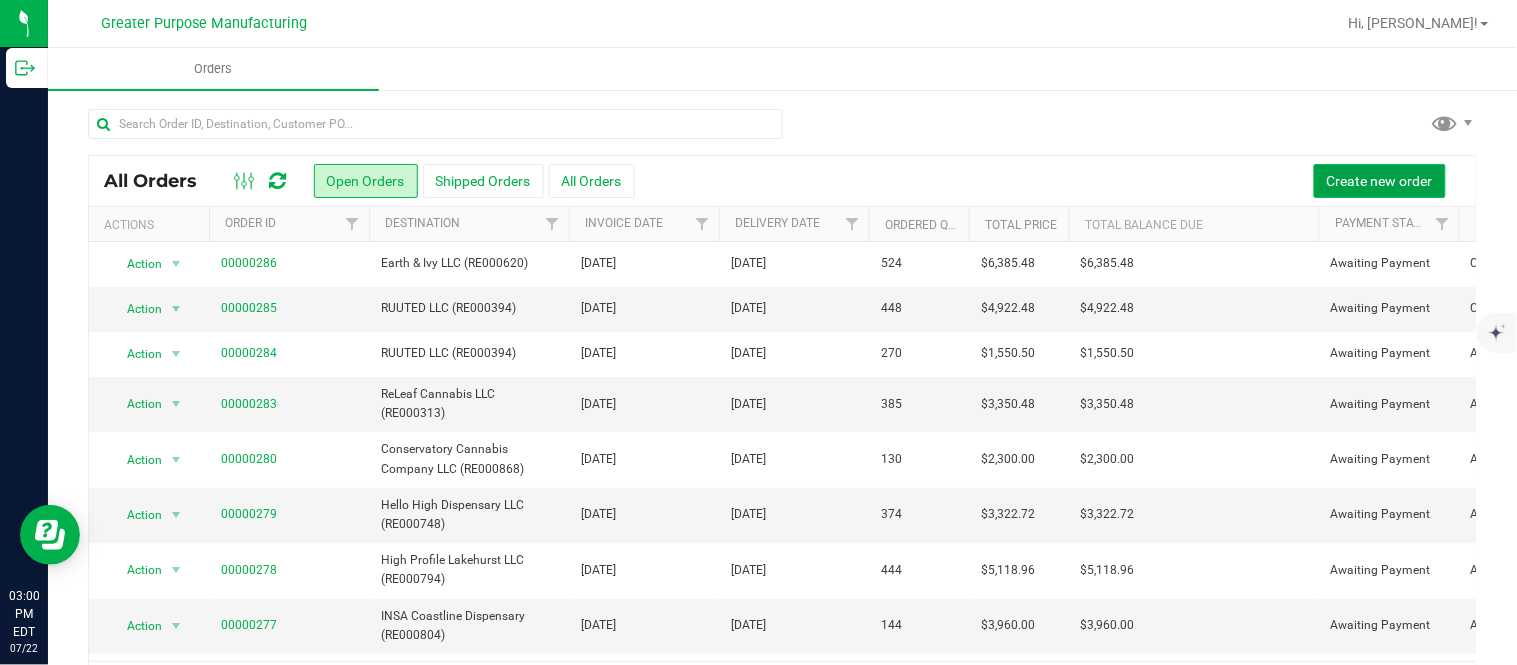 click on "Create new order" at bounding box center [1380, 181] 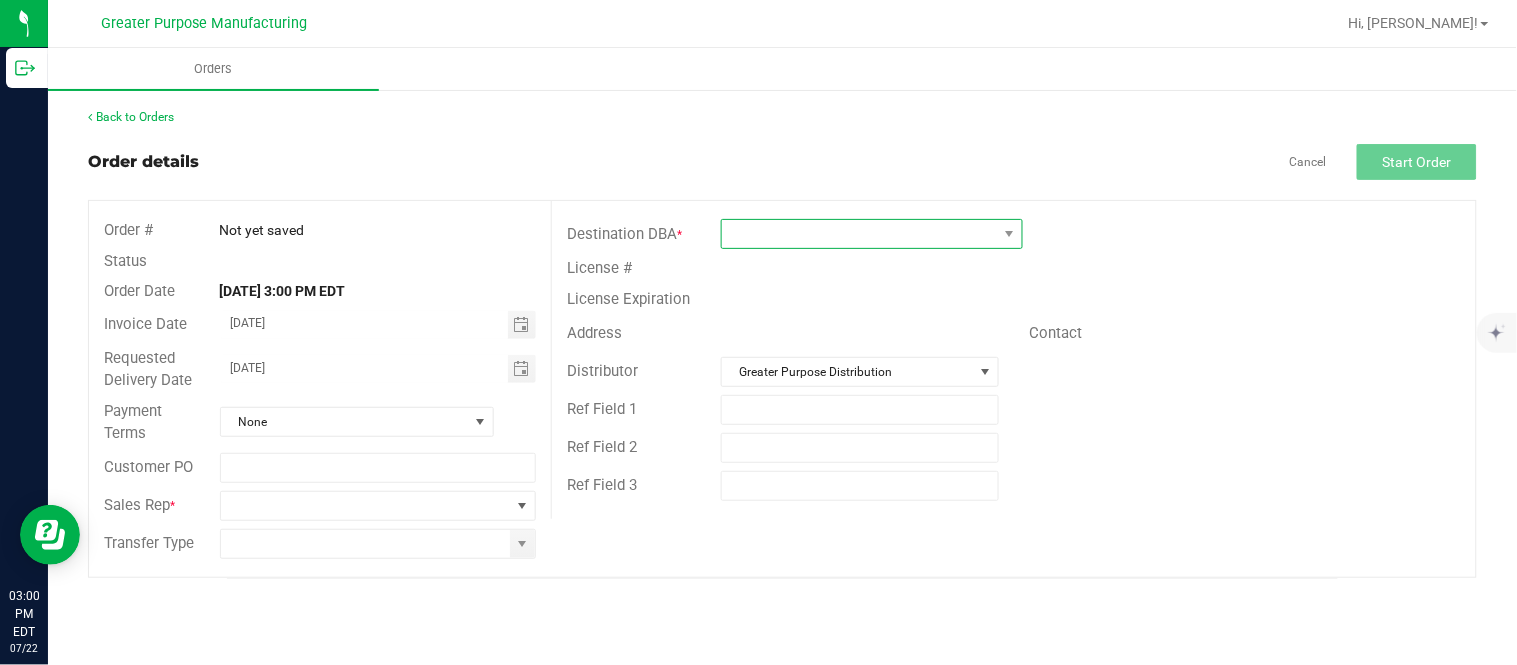 click at bounding box center [859, 234] 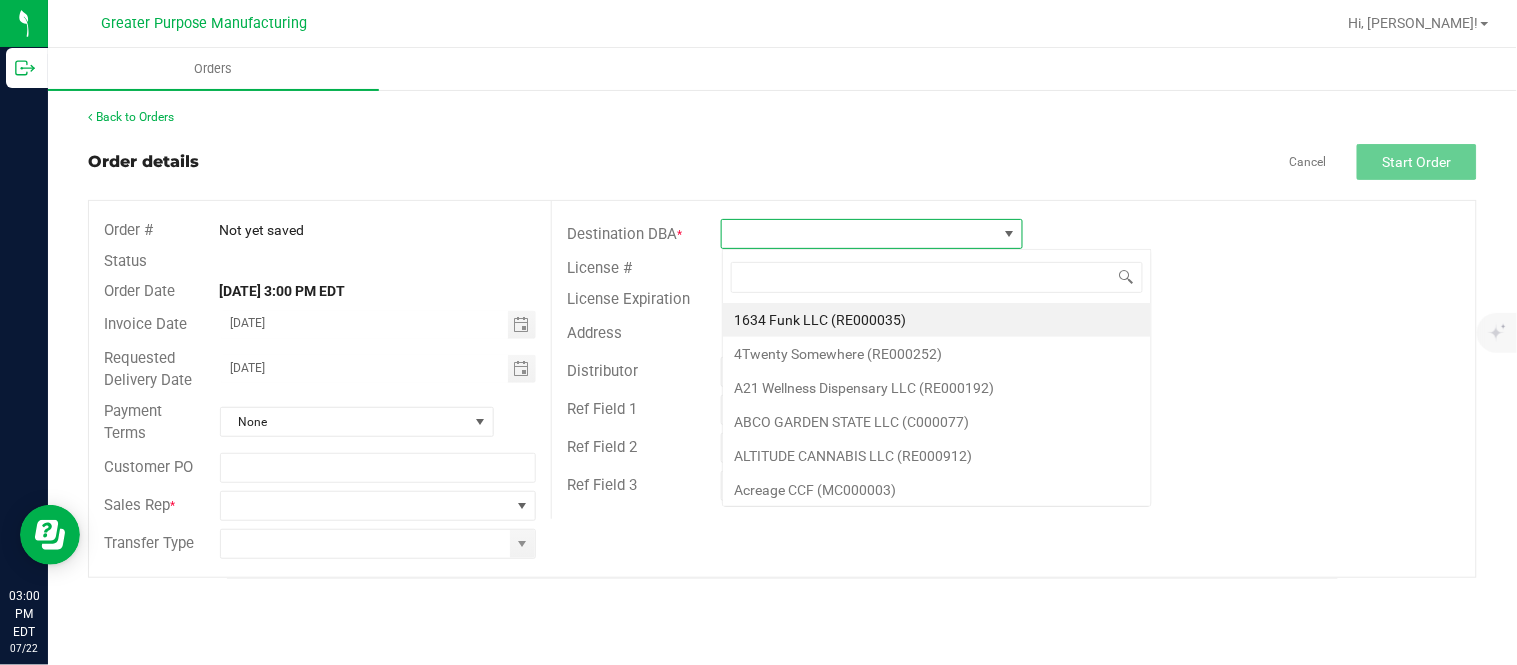 scroll, scrollTop: 99970, scrollLeft: 99697, axis: both 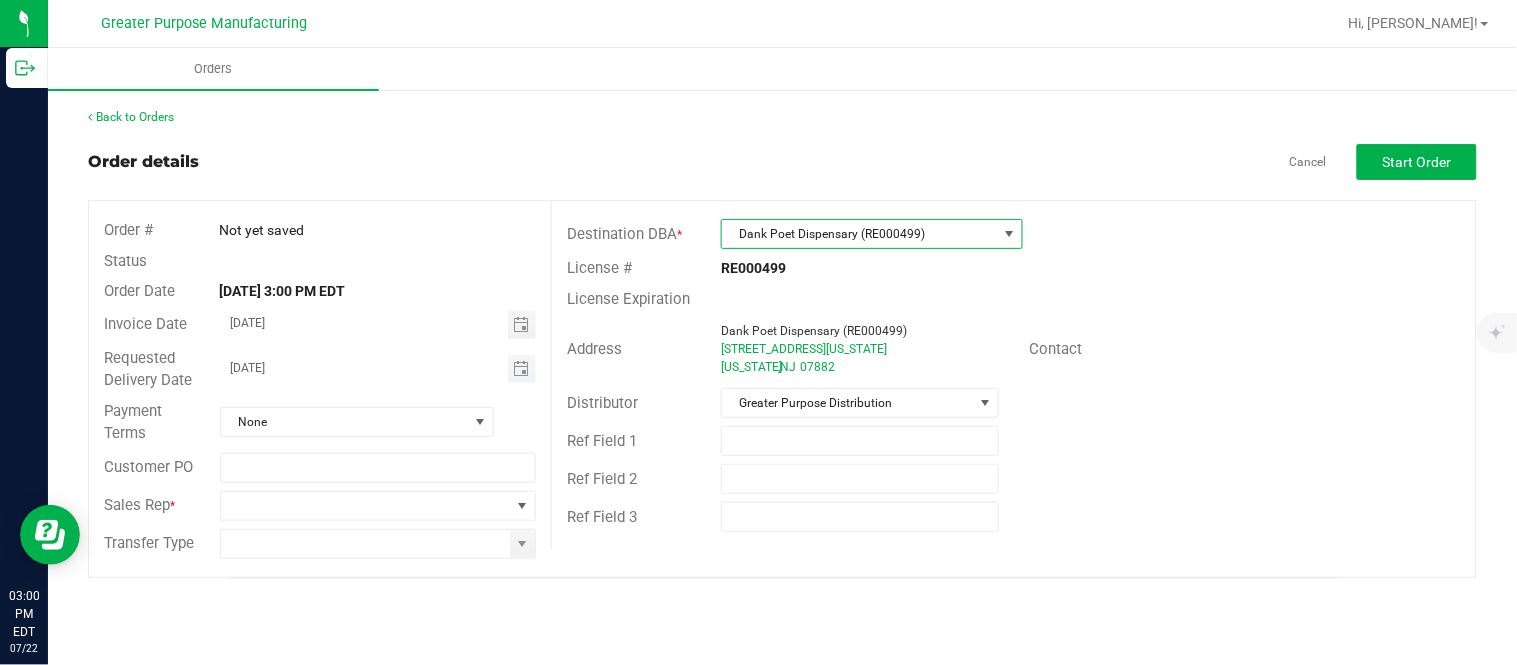 click at bounding box center [522, 369] 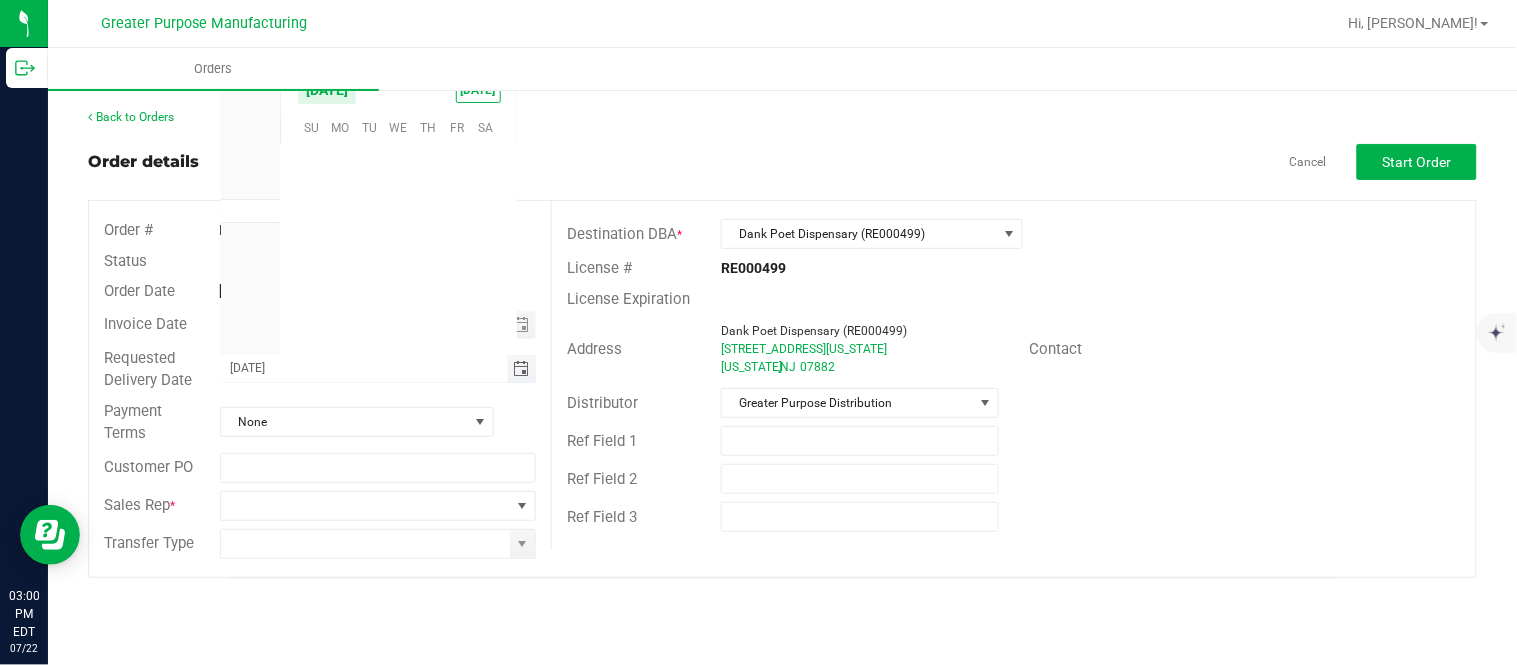 scroll, scrollTop: 0, scrollLeft: 0, axis: both 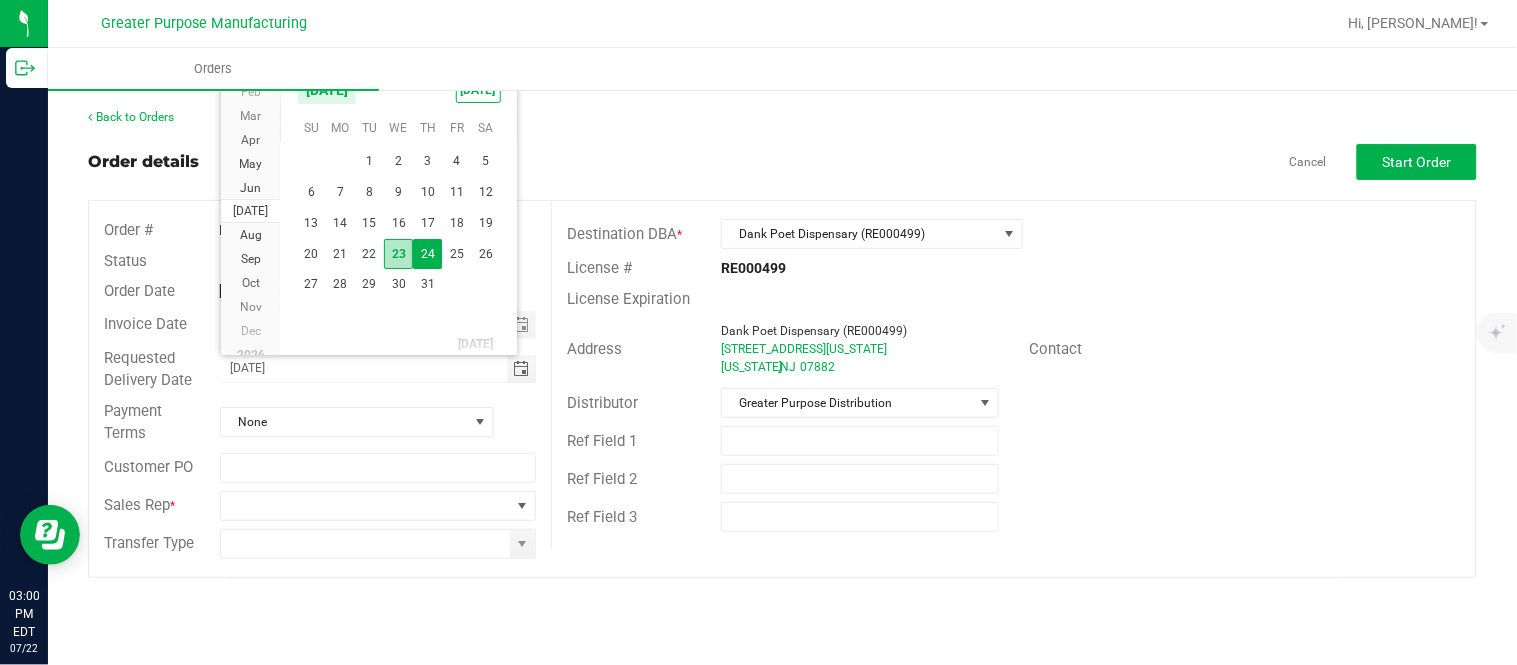 click on "23" at bounding box center (398, 254) 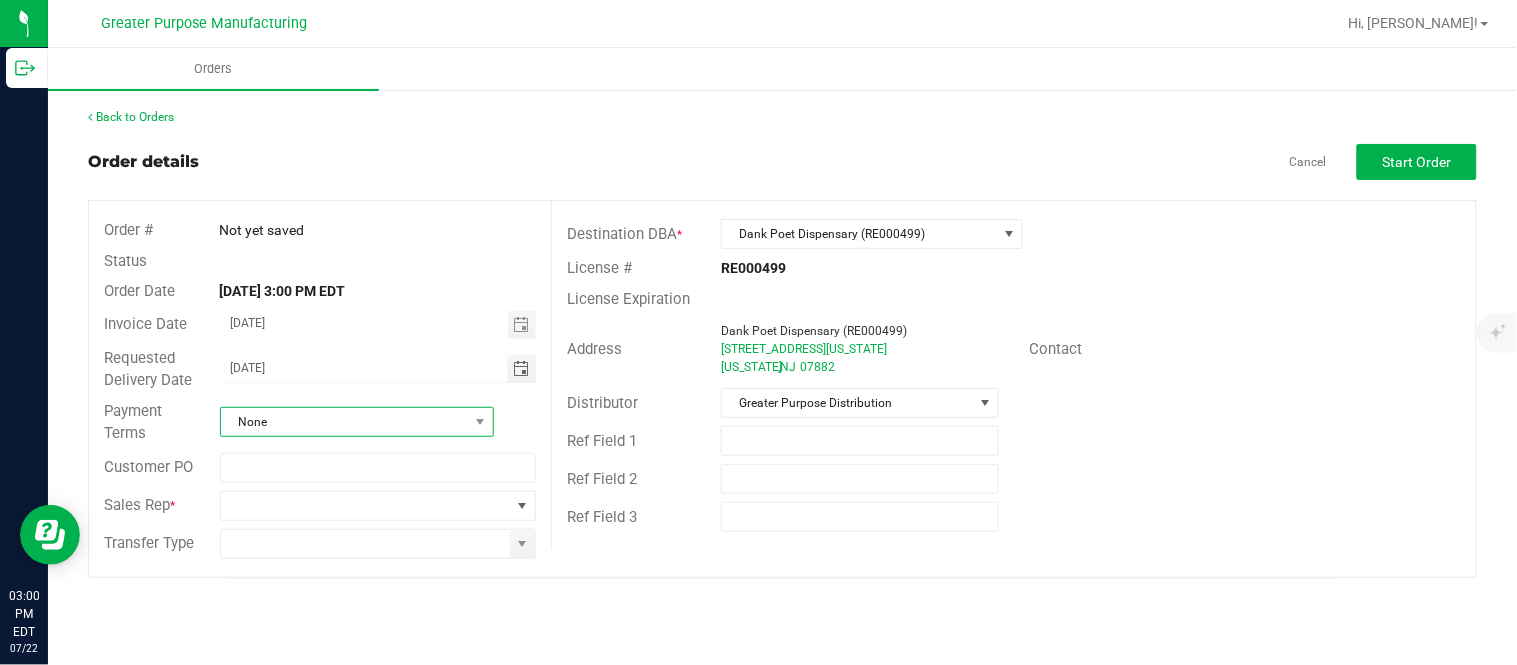 click on "None" at bounding box center [344, 422] 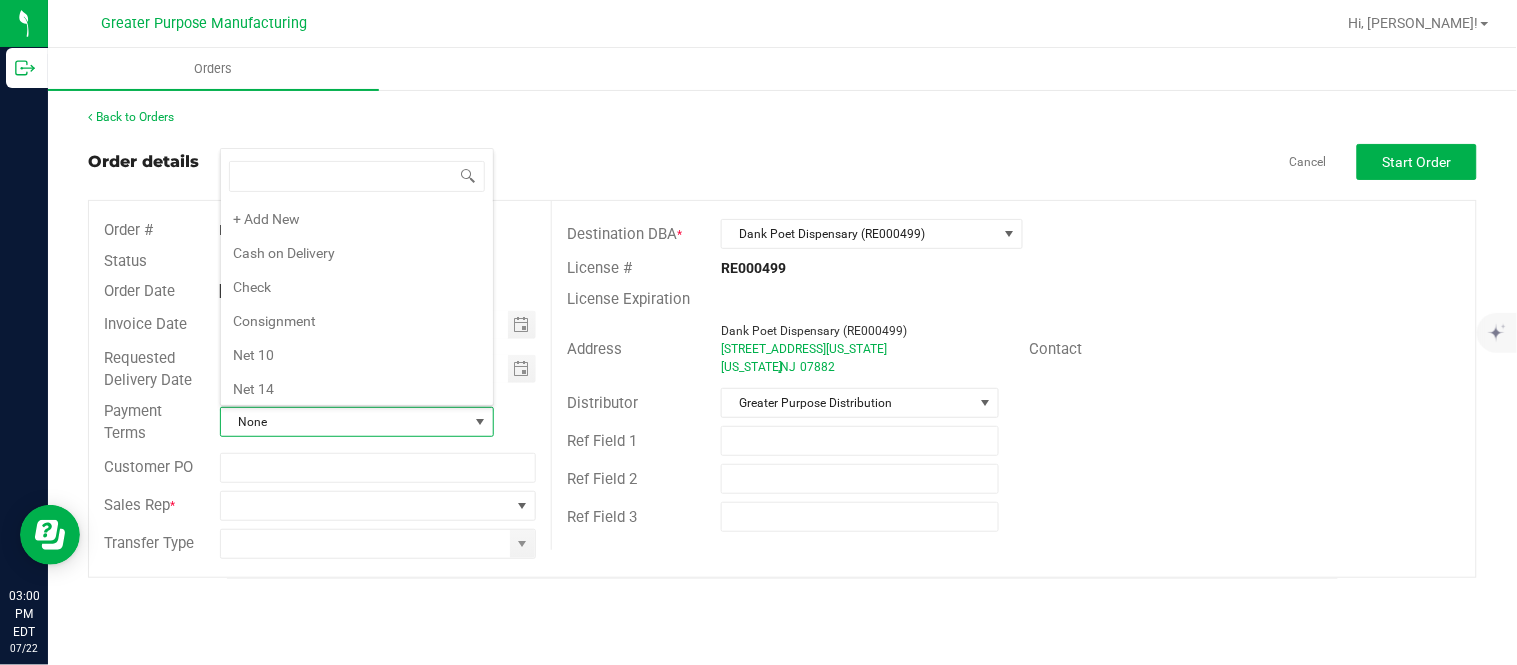 scroll, scrollTop: 278, scrollLeft: 0, axis: vertical 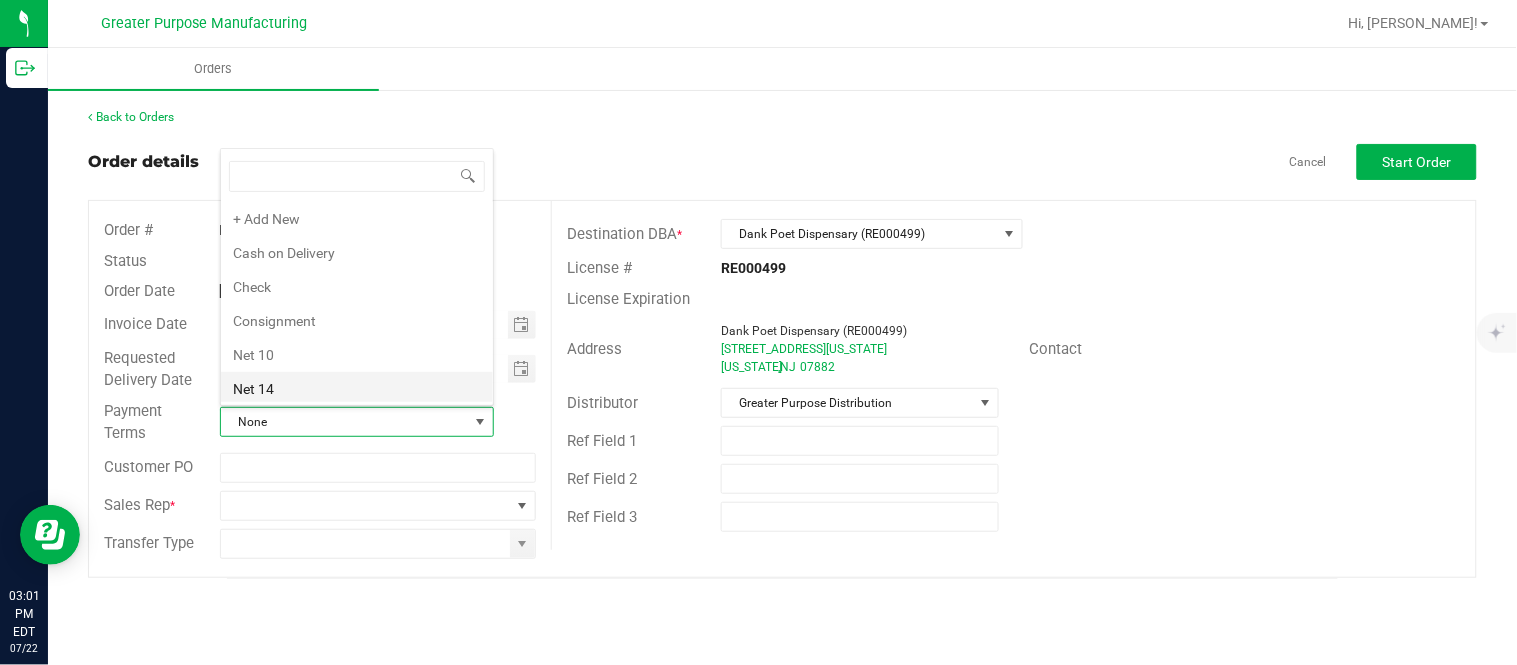 click on "Net 14" at bounding box center (357, 389) 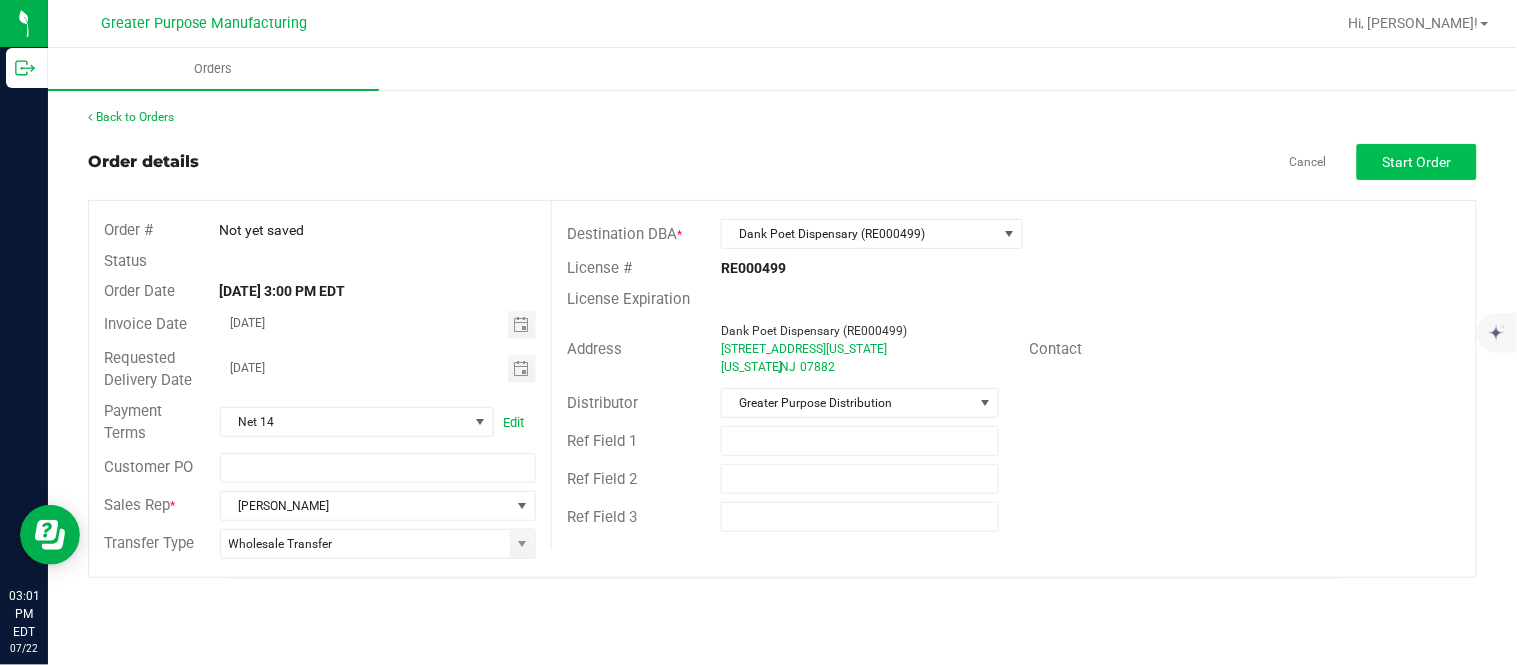 click on "Start Order" at bounding box center [1417, 162] 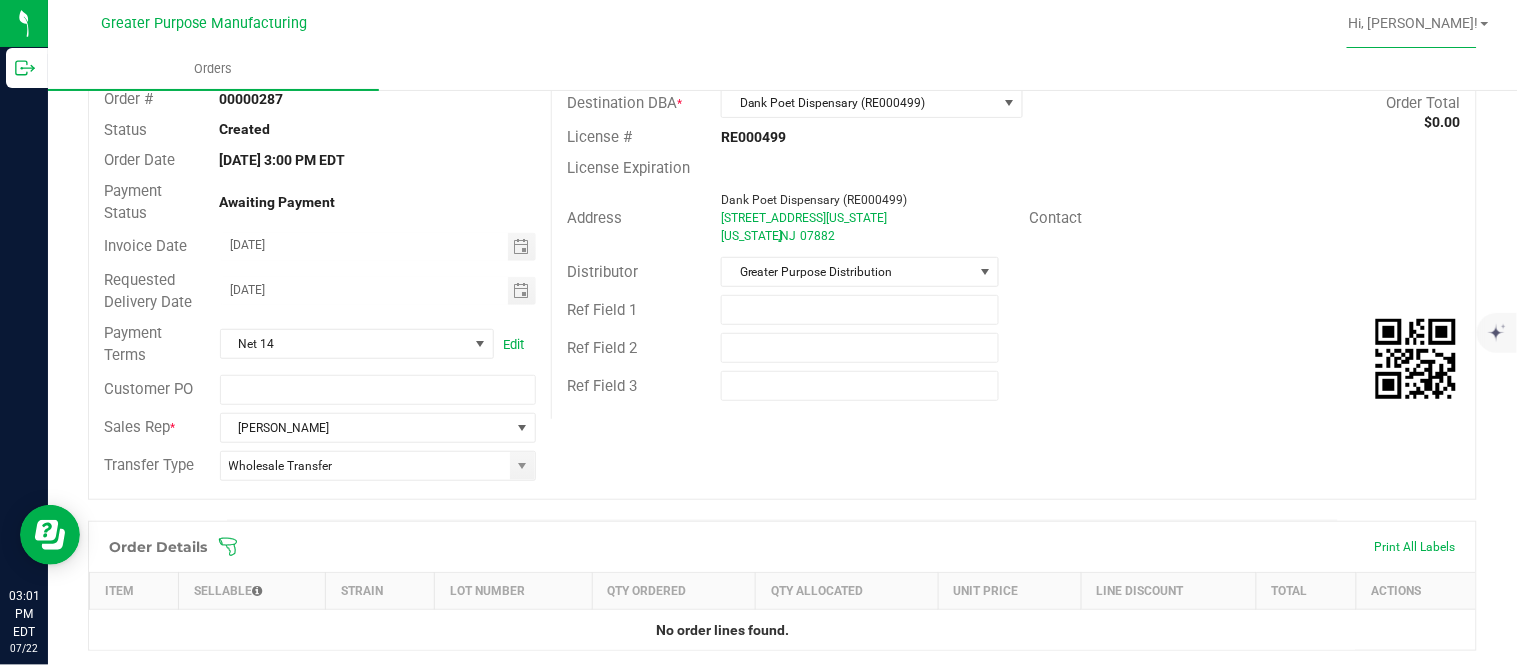 scroll, scrollTop: 407, scrollLeft: 0, axis: vertical 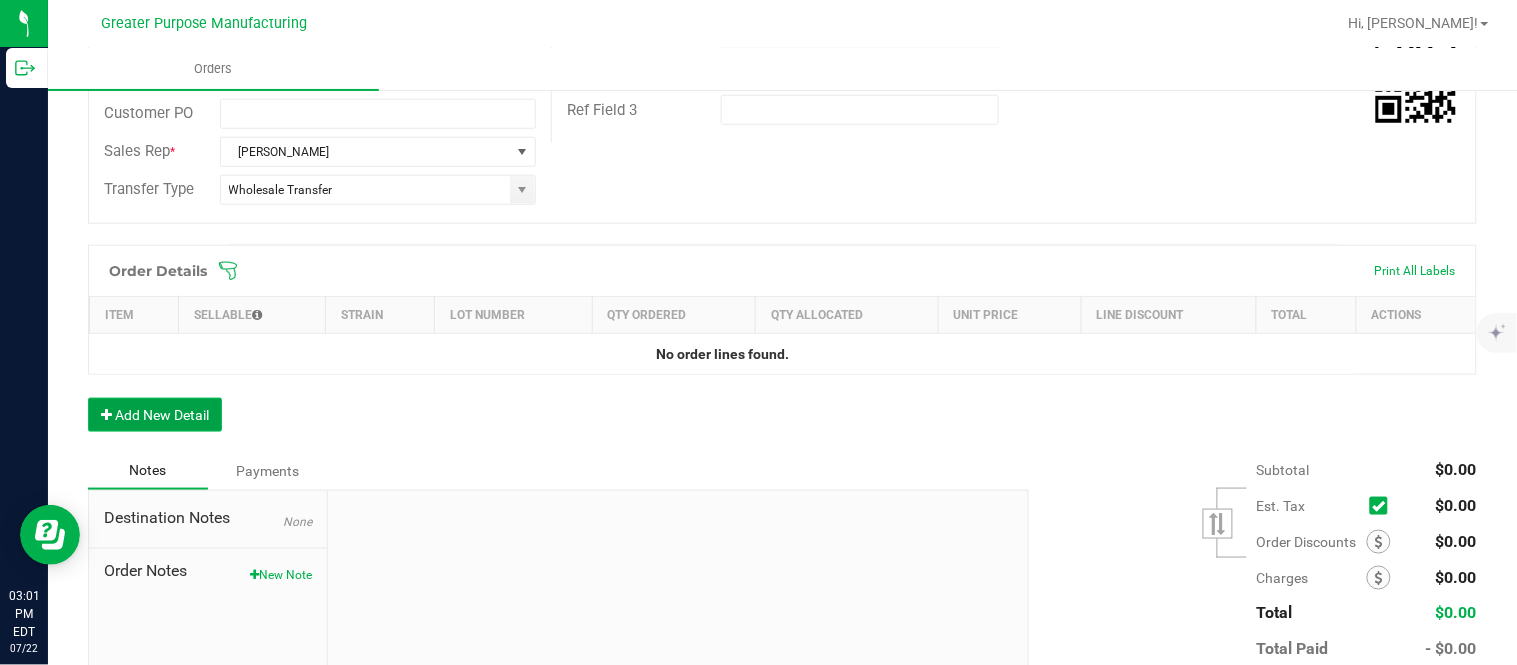 click on "Add New Detail" at bounding box center (155, 415) 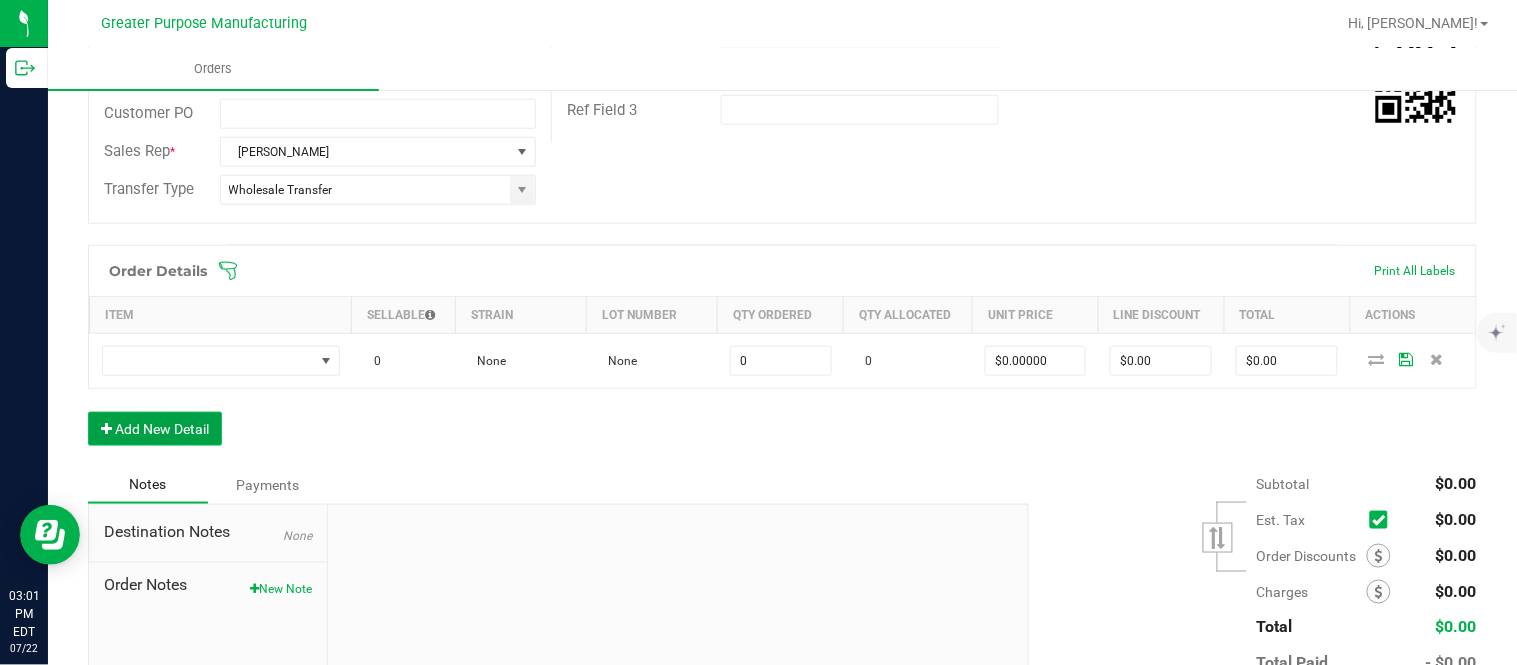 click on "Add New Detail" at bounding box center (155, 429) 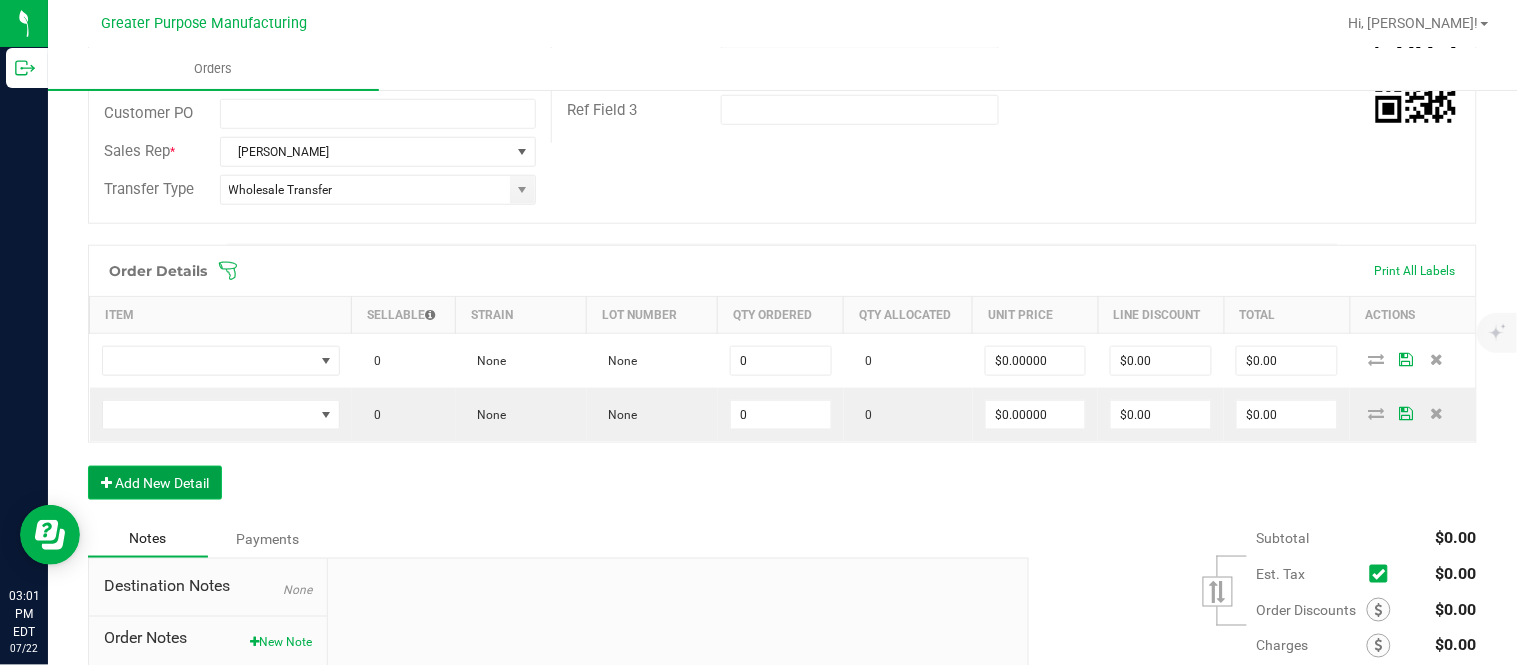 click on "Add New Detail" at bounding box center [155, 483] 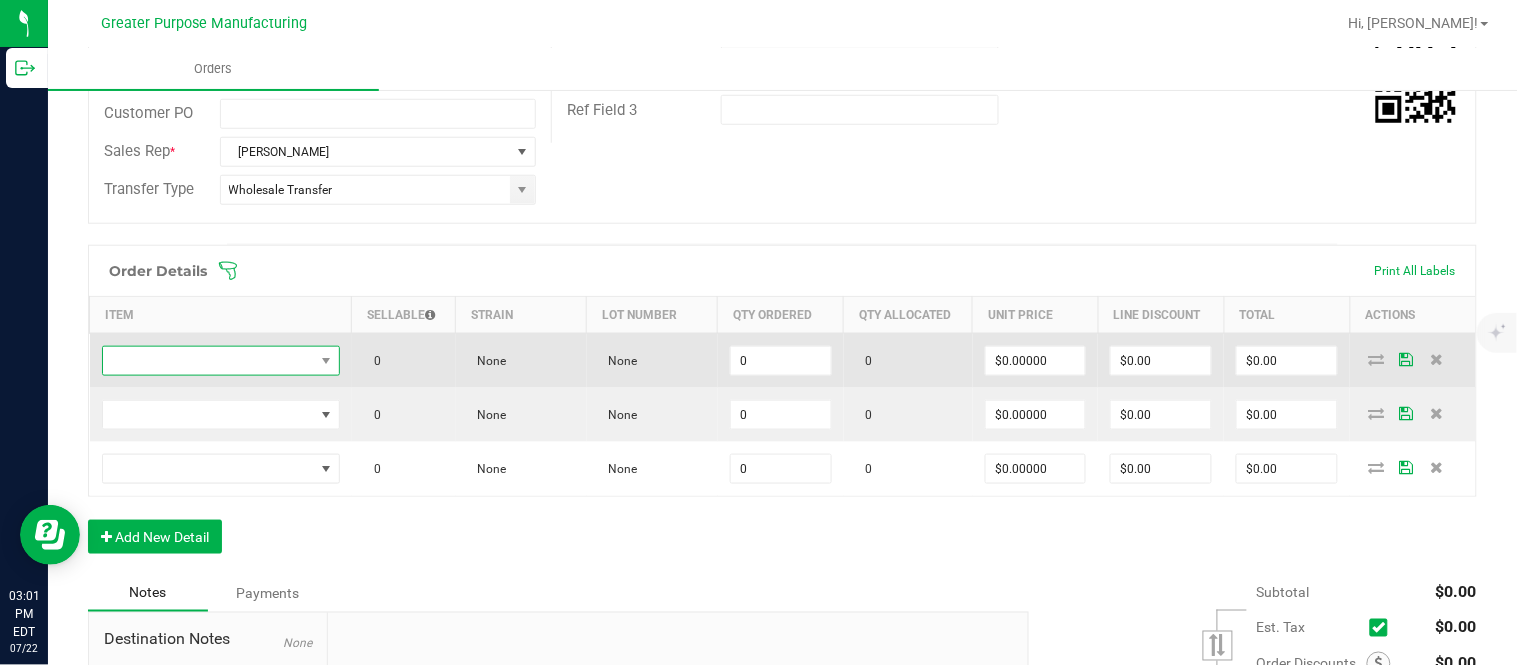 click at bounding box center [208, 361] 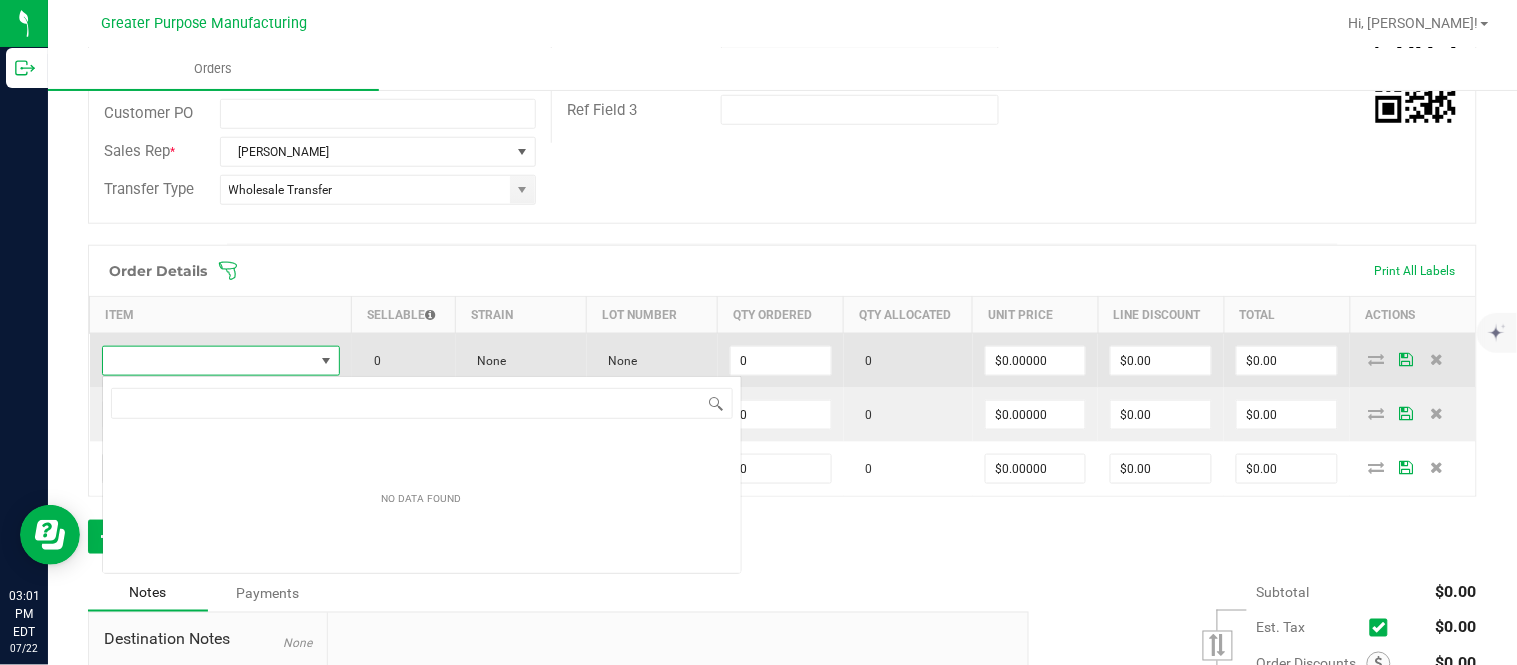 scroll, scrollTop: 99970, scrollLeft: 99765, axis: both 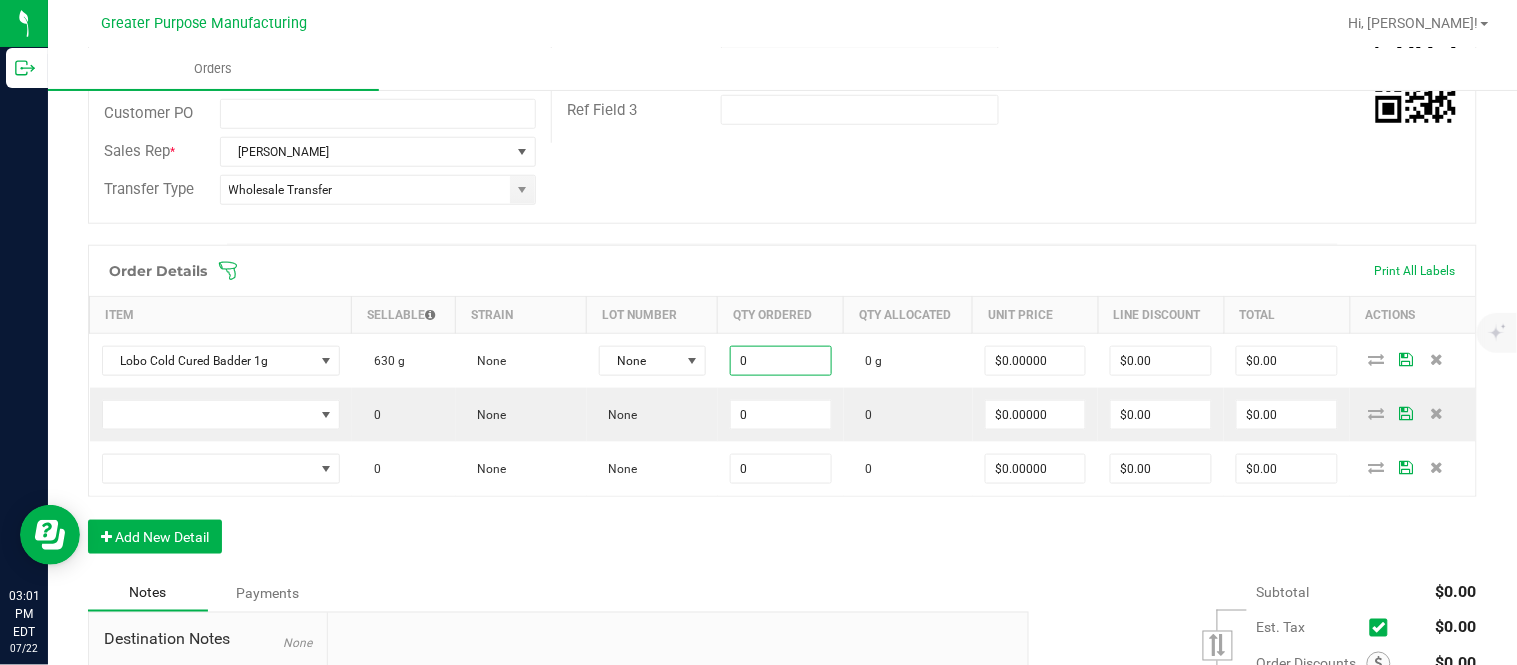 paste on "2" 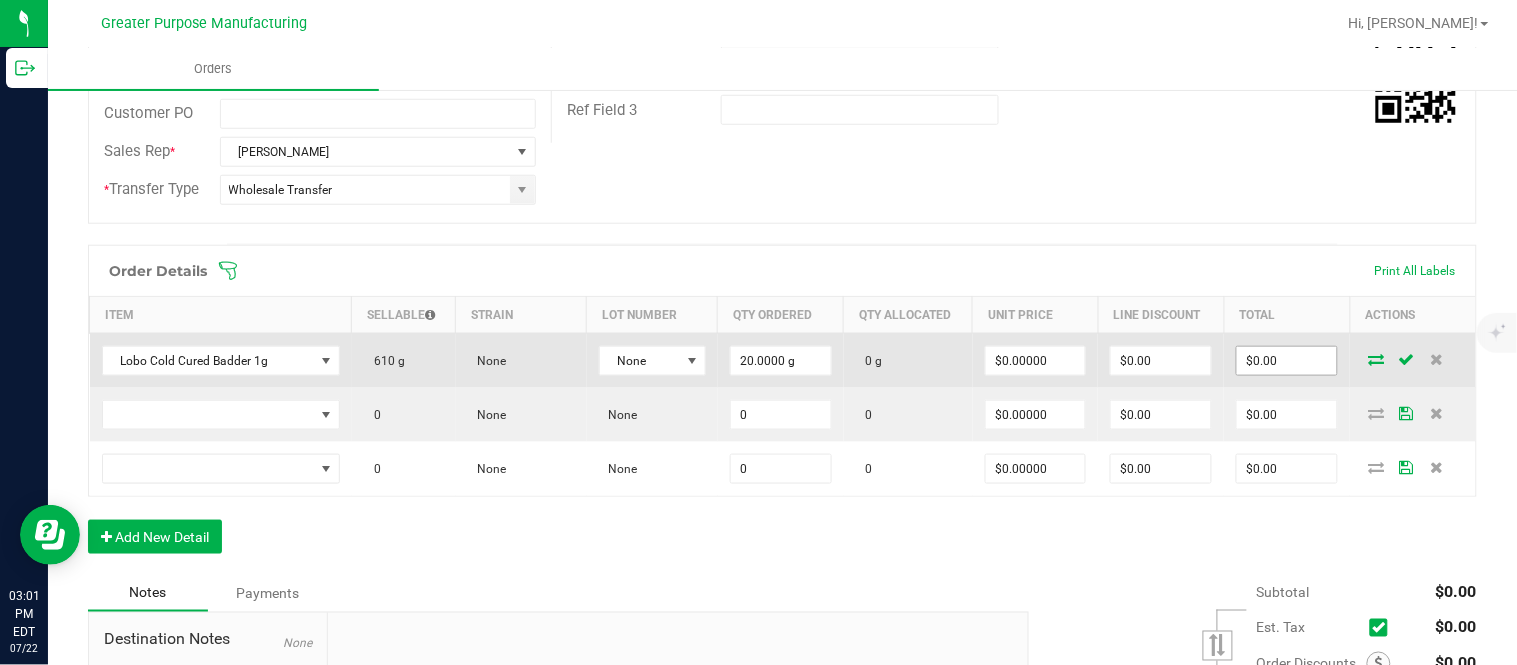 click on "$0.00" at bounding box center [1287, 361] 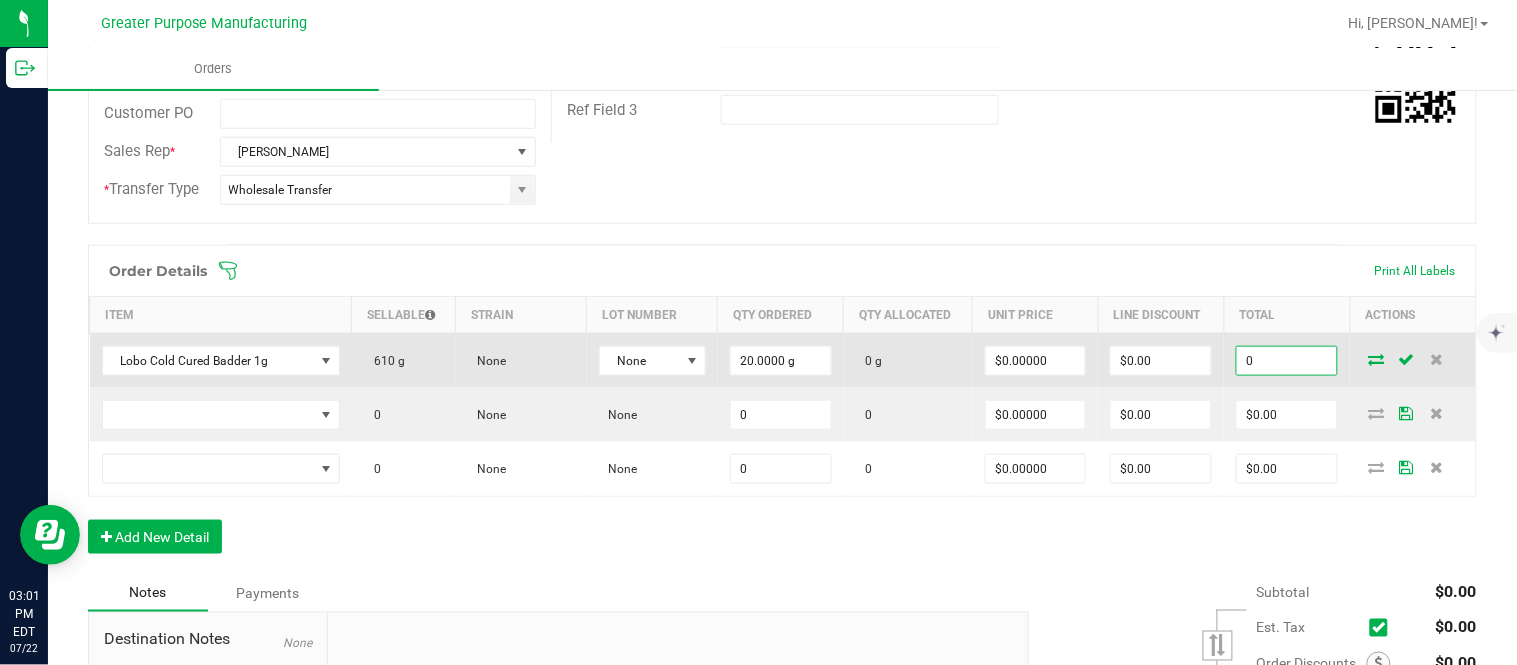 paste on "60" 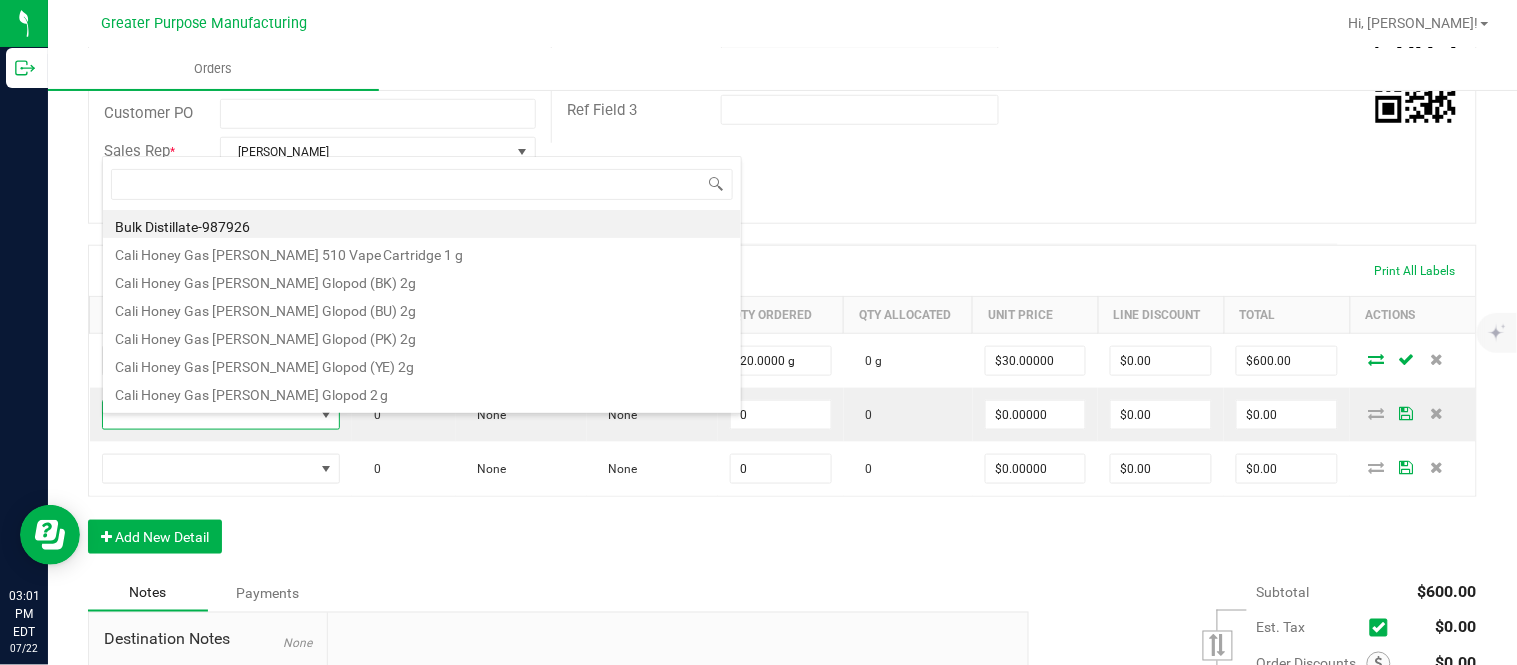scroll, scrollTop: 99970, scrollLeft: 99765, axis: both 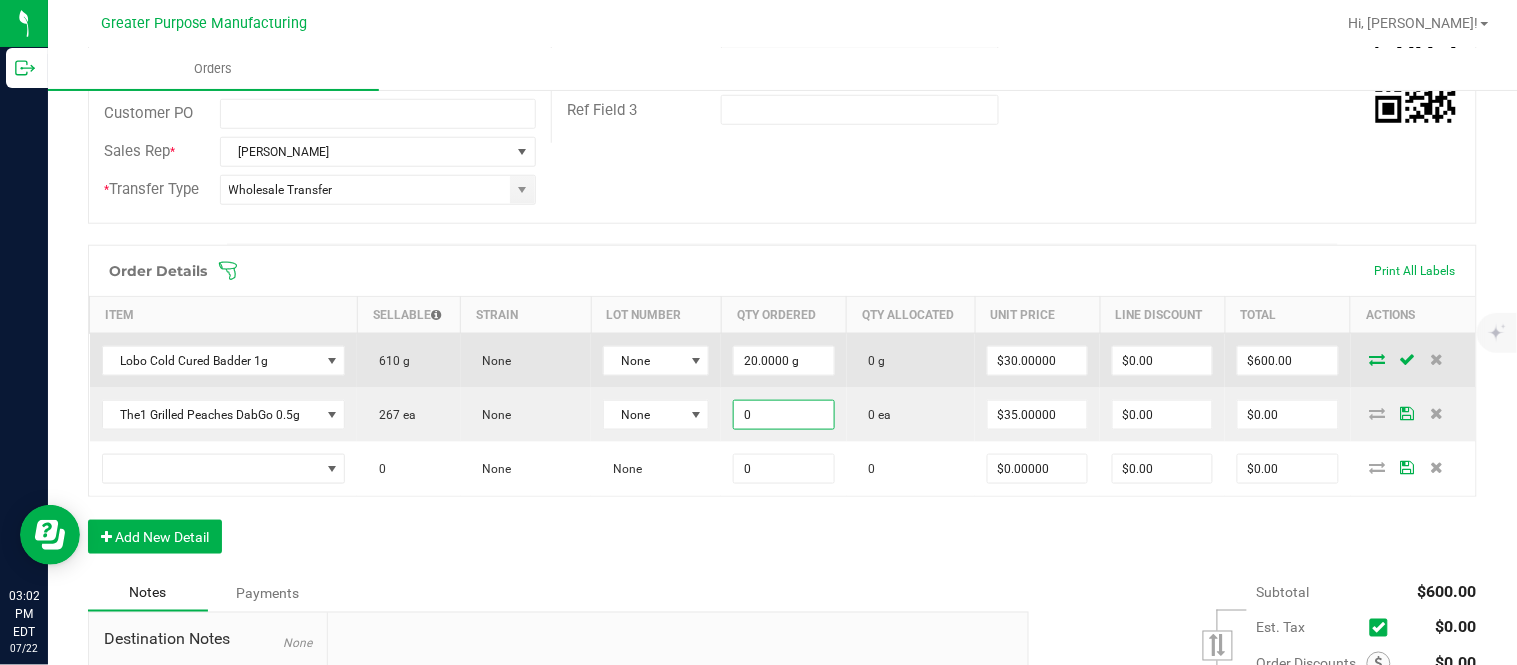 paste on "3" 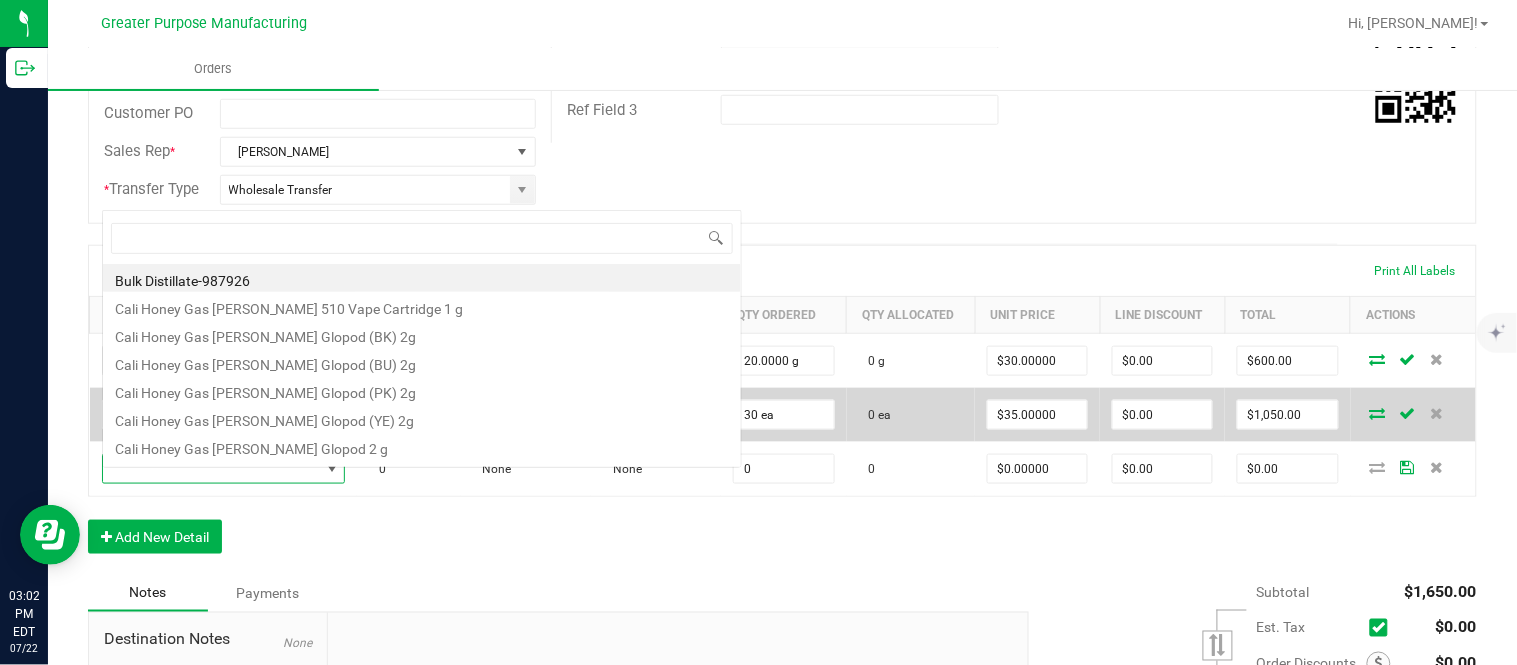 scroll, scrollTop: 0, scrollLeft: 0, axis: both 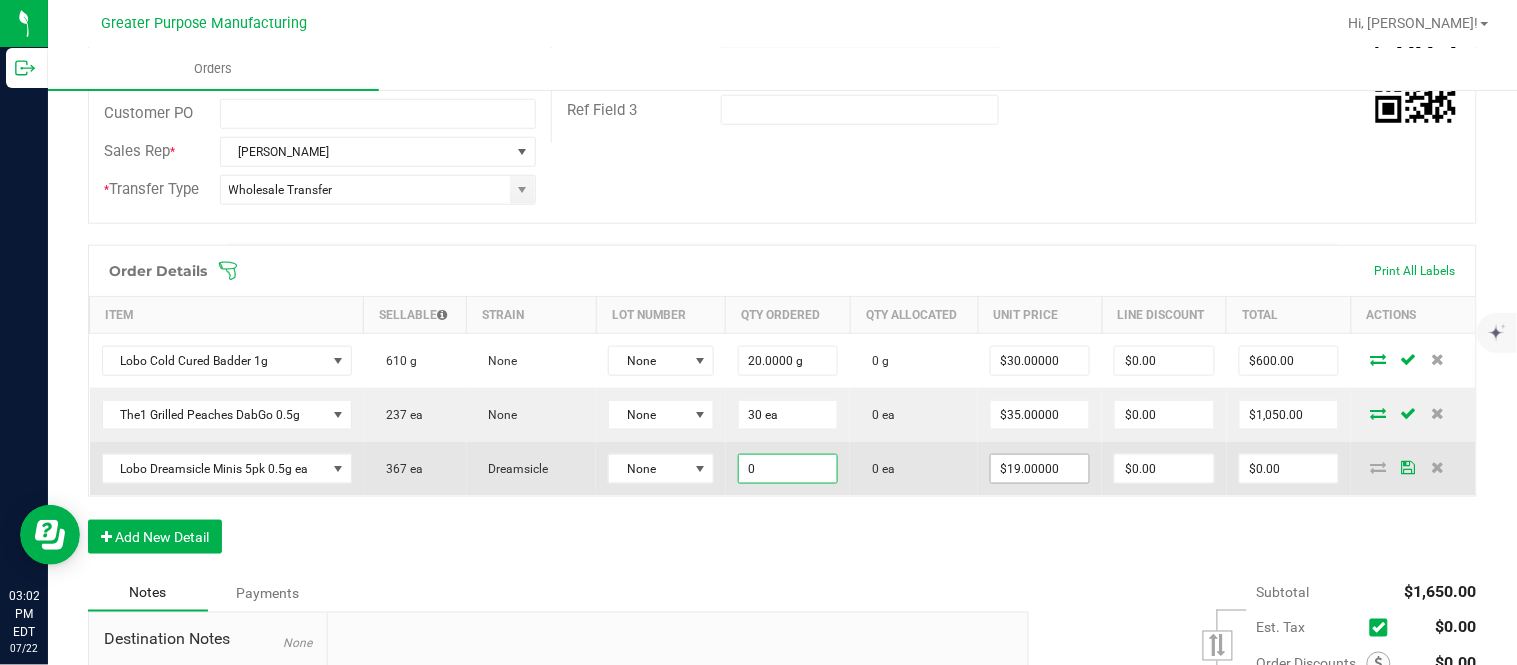 paste on "4" 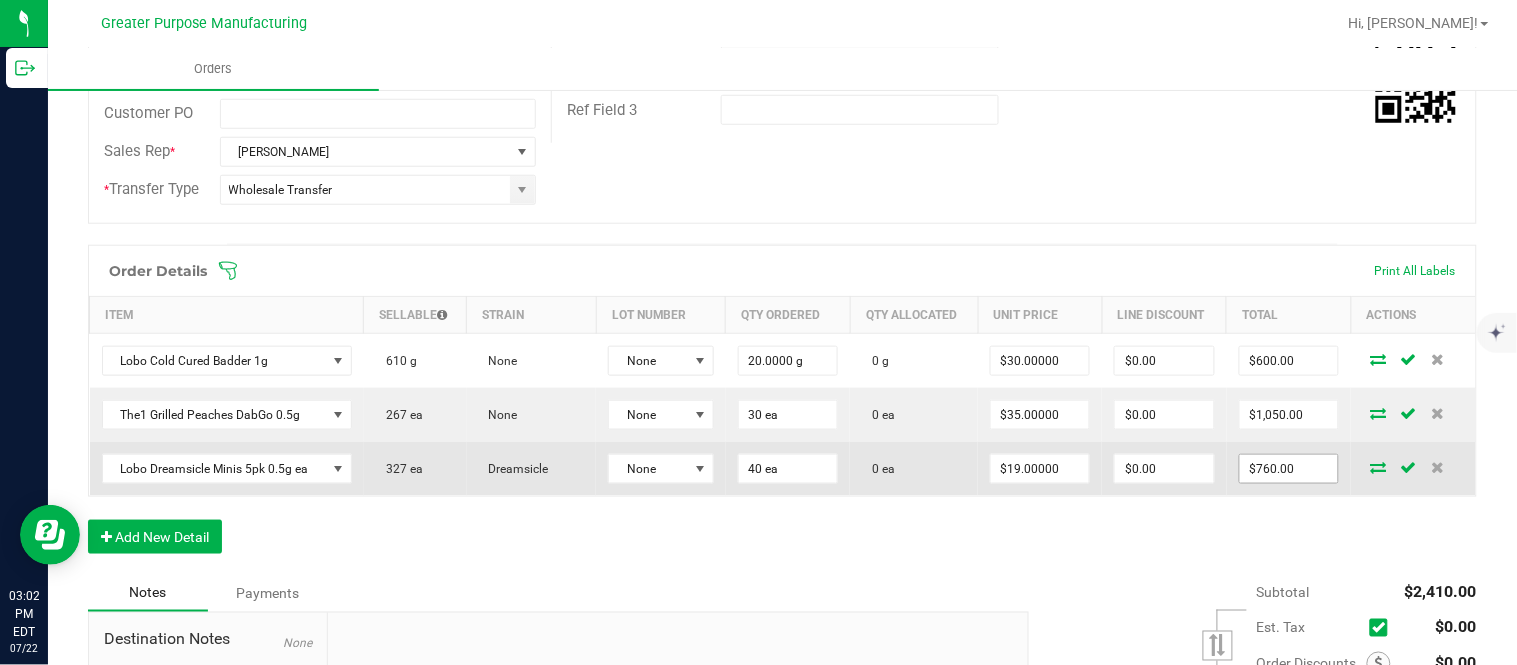 click on "$760.00" at bounding box center (1289, 469) 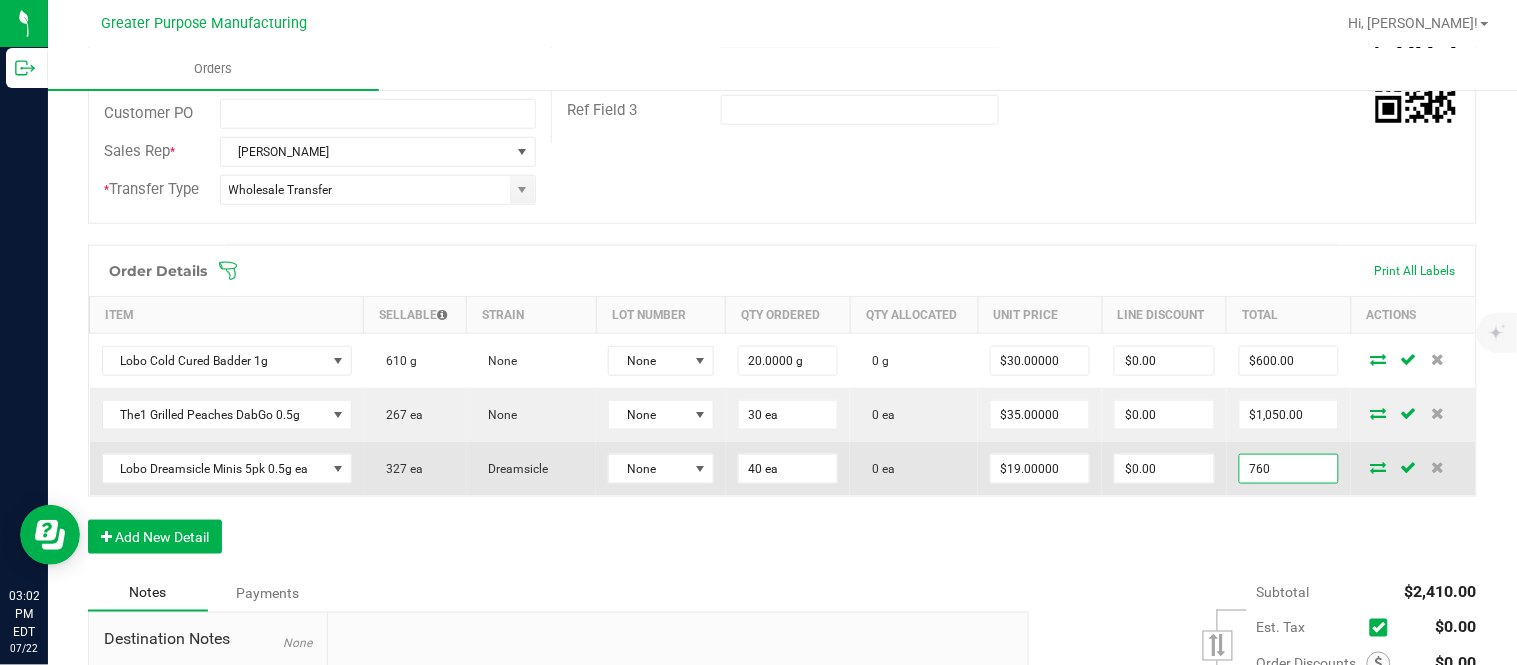 paste on "68" 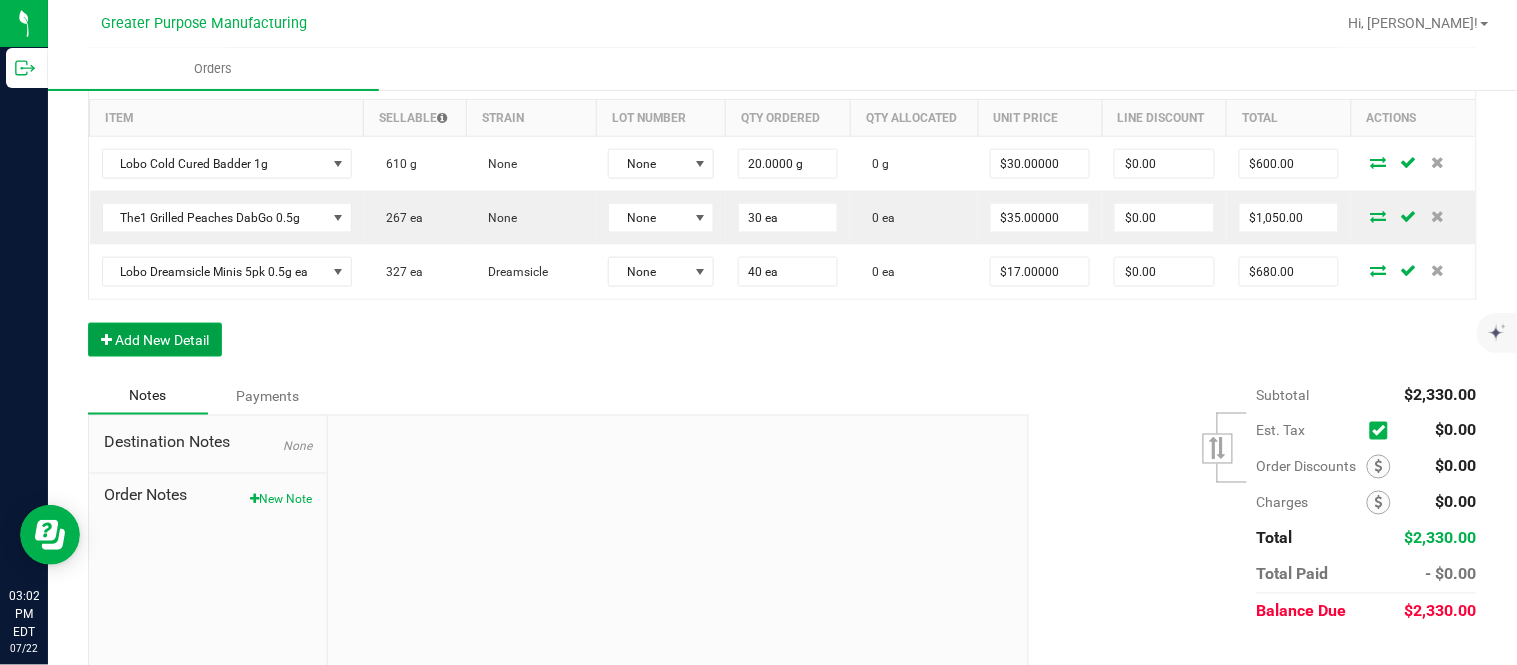 scroll, scrollTop: 630, scrollLeft: 0, axis: vertical 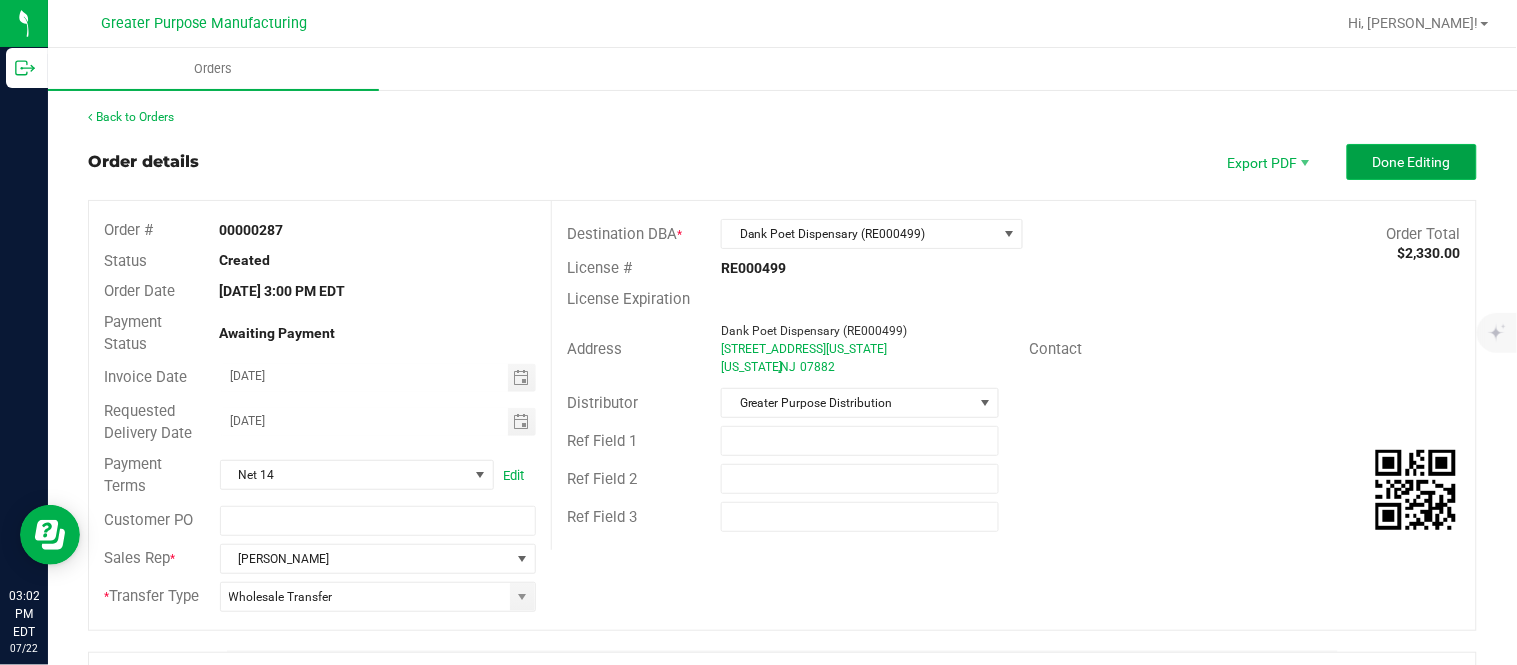 click on "Done Editing" at bounding box center [1412, 162] 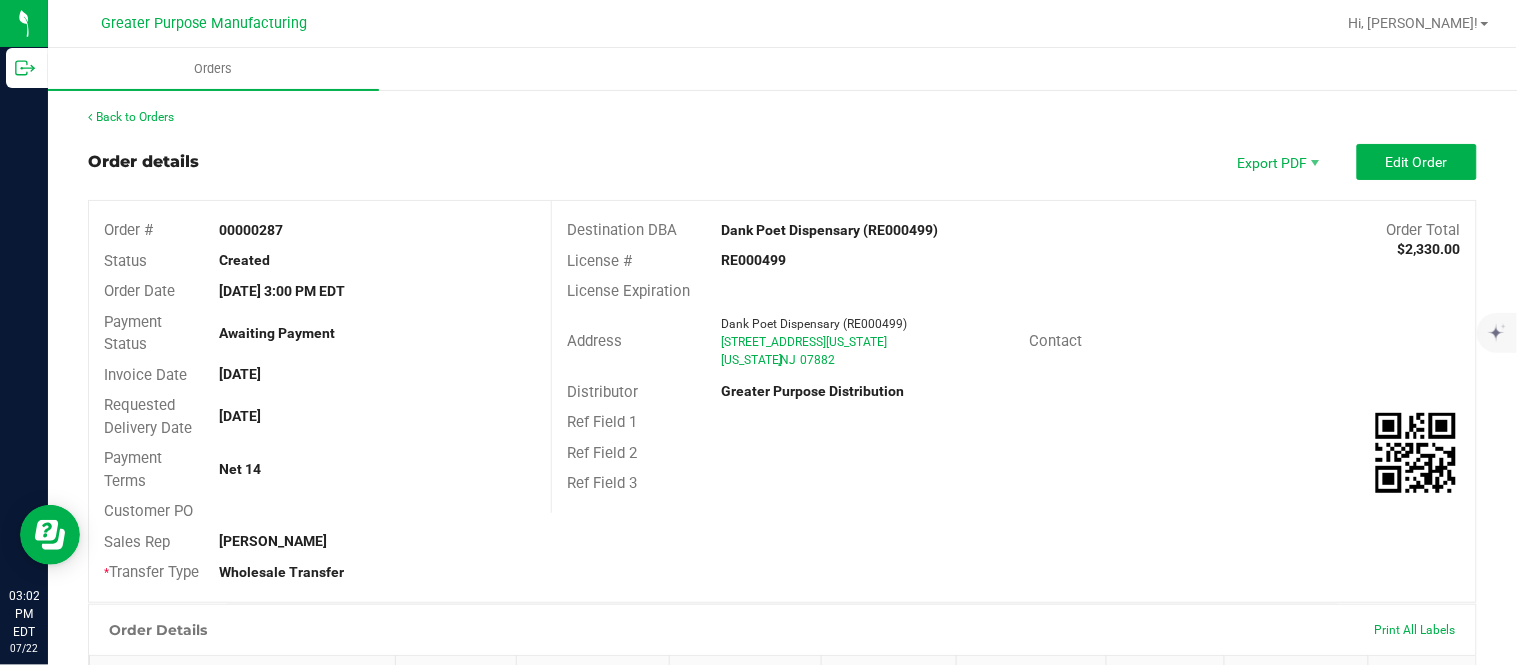 click on "Back to Orders
Order details   Export PDF   Edit Order   Order #   00000287   Status   Created   Order Date   [DATE] 3:00 PM EDT   Payment Status   Awaiting Payment   Invoice Date   [DATE]   Requested Delivery Date   [DATE]   Payment Terms   Net 14   Customer PO      Sales Rep   [PERSON_NAME]  *  Transfer Type   Wholesale Transfer   Destination DBA   Dank Poet Dispensary (RE000499)   Order Total   $2,330.00   License #   RE000499   License Expiration   Address  Dank Poet Dispensary (RE000499) [STREET_ADDRESS][US_STATE][US_STATE]  Contact   Distributor   Greater Purpose Distribution   Ref Field 1      Ref Field 2      Ref Field 3
Order Details Print All Labels Item  Sellable  Strain  Lot Number  Qty Ordered Qty Allocated Unit Price Line Discount Total  Lobo Cold Cured Badder 1g   610 g   None   None   20 g" at bounding box center (782, 628) 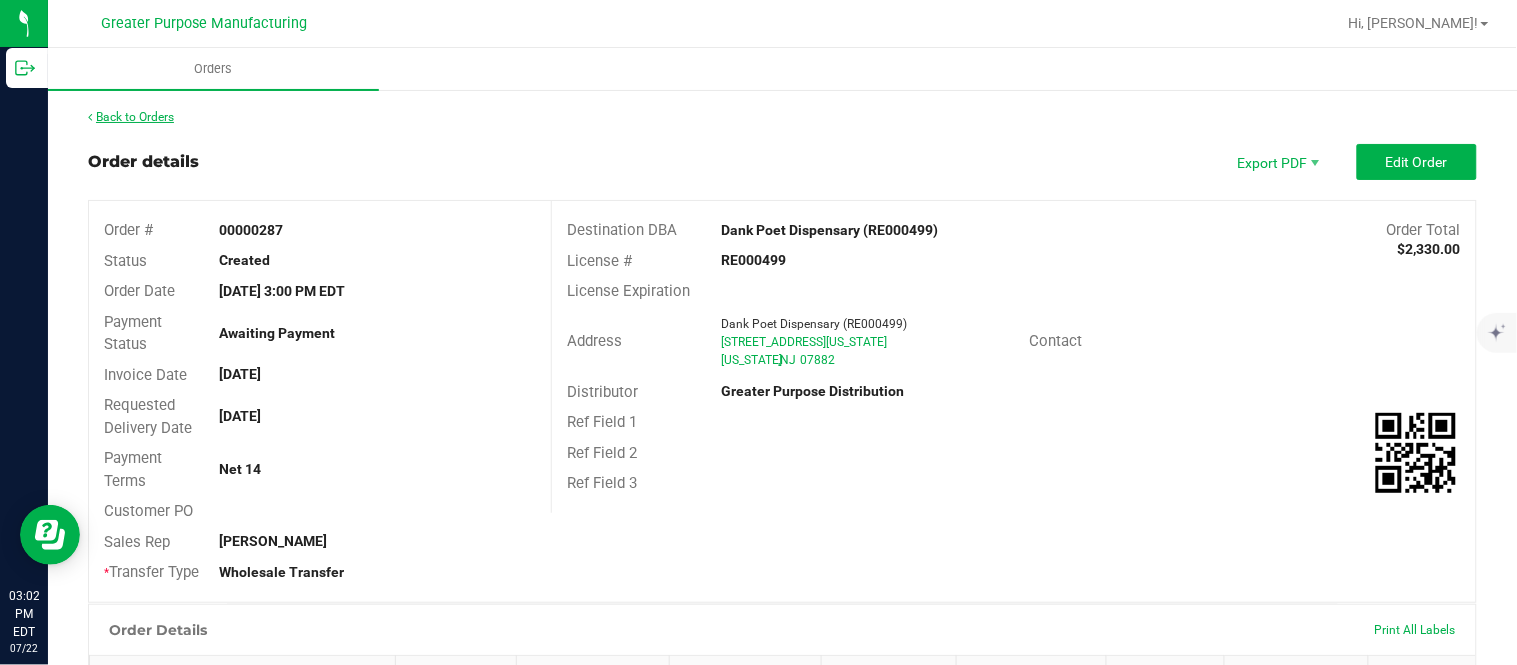 click on "Back to Orders" at bounding box center [131, 117] 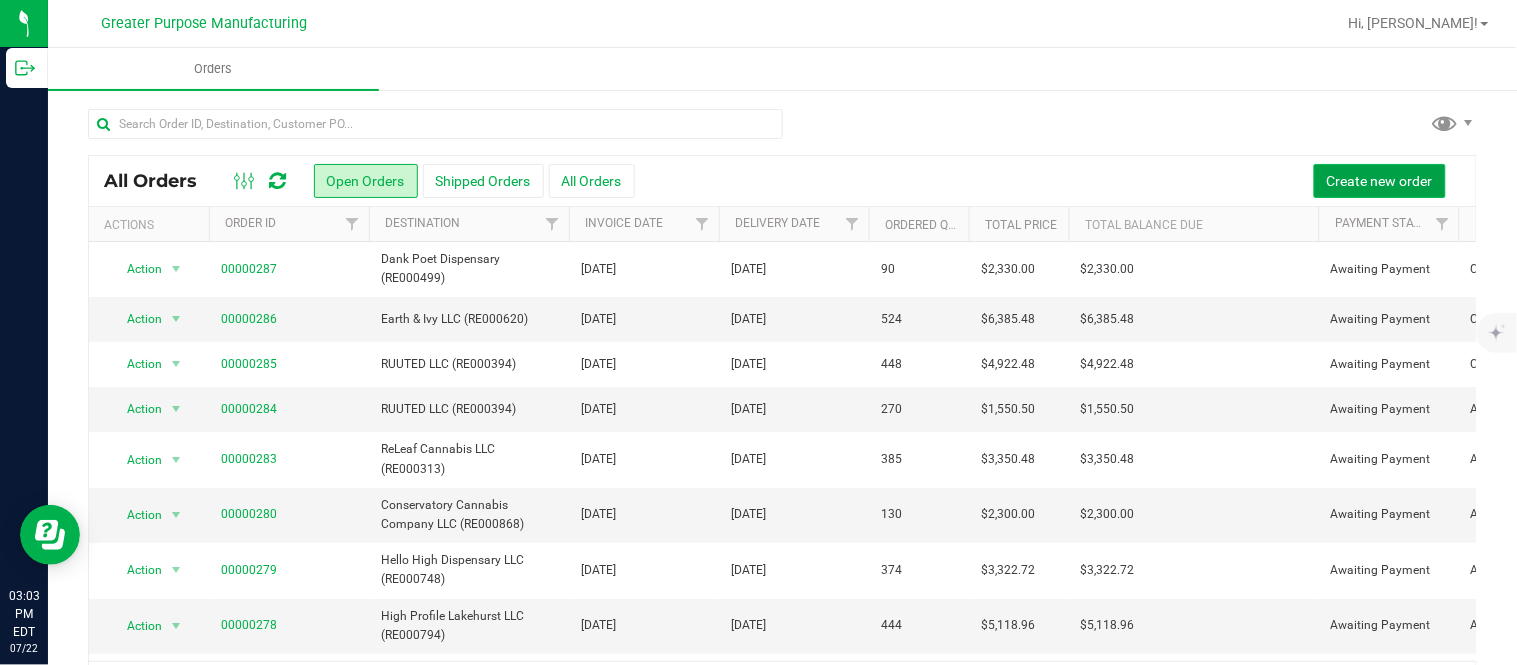 click on "Create new order" at bounding box center (1380, 181) 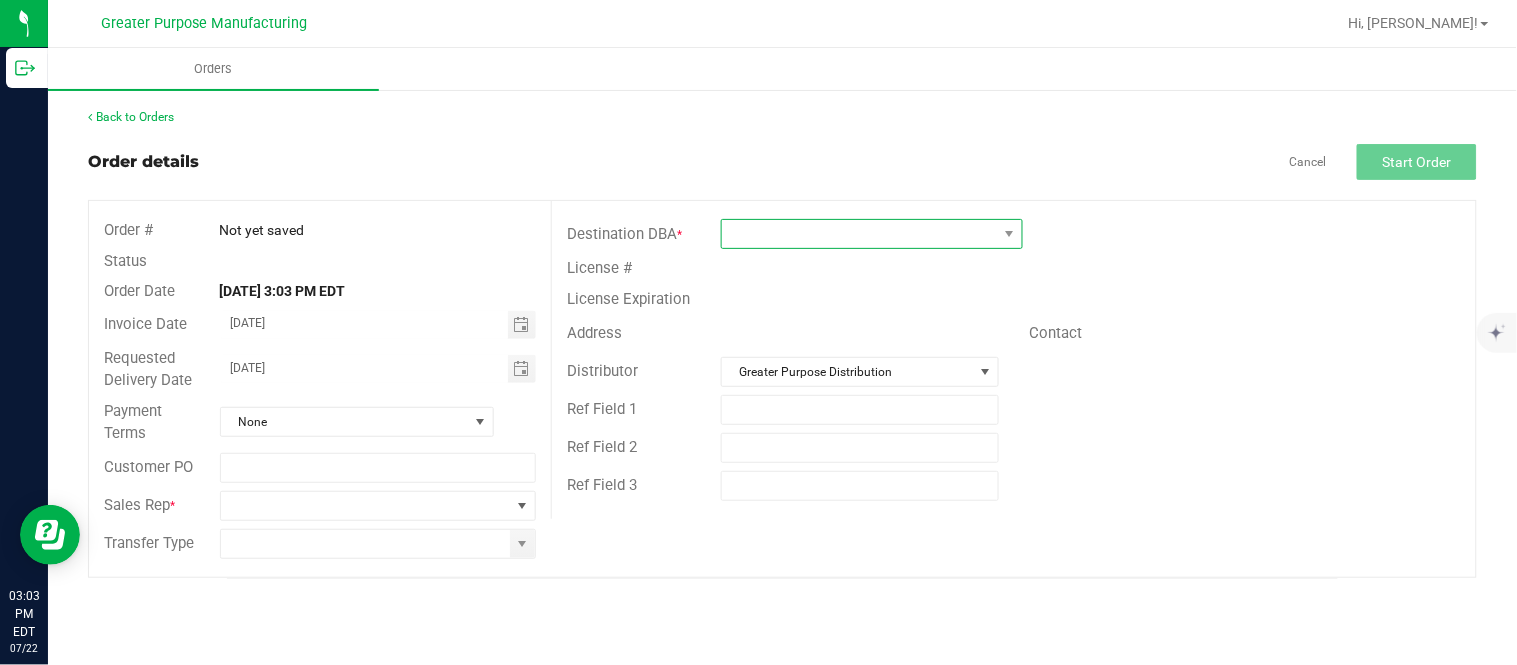 click at bounding box center (859, 234) 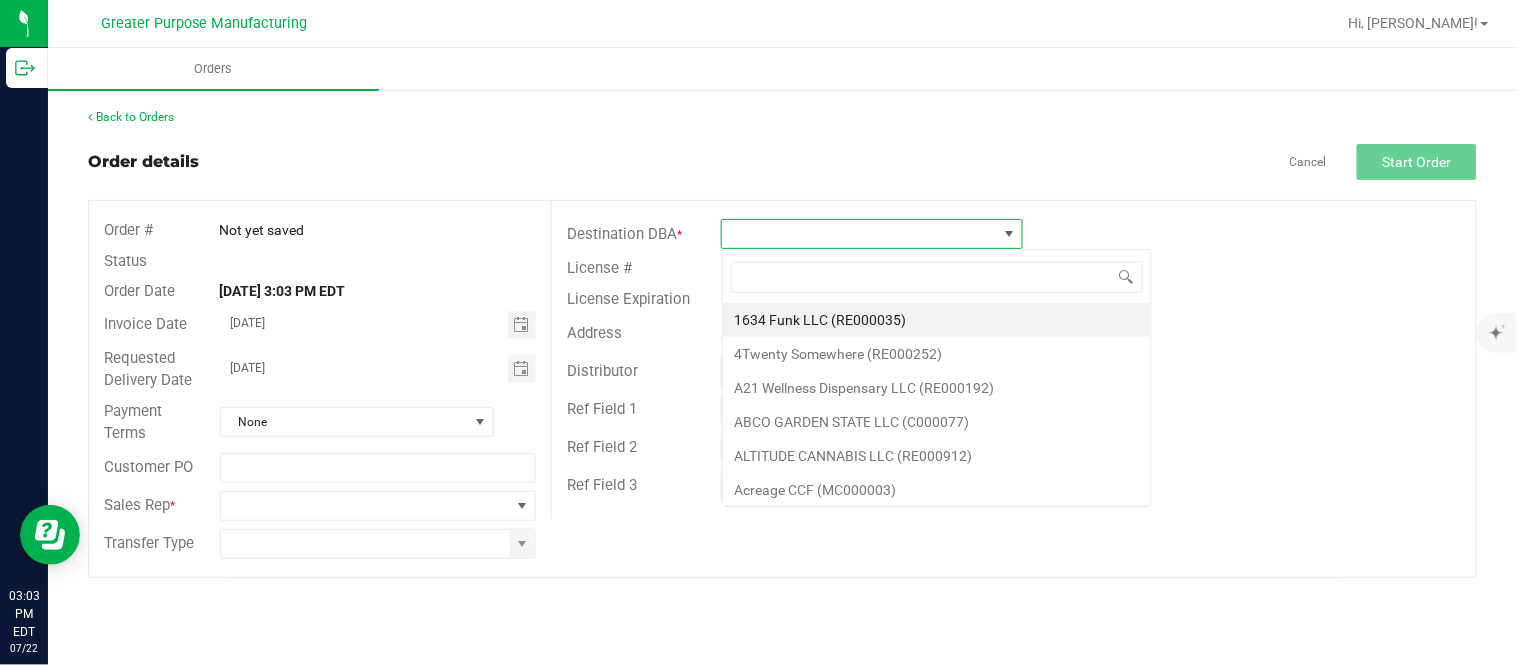 scroll, scrollTop: 99970, scrollLeft: 99697, axis: both 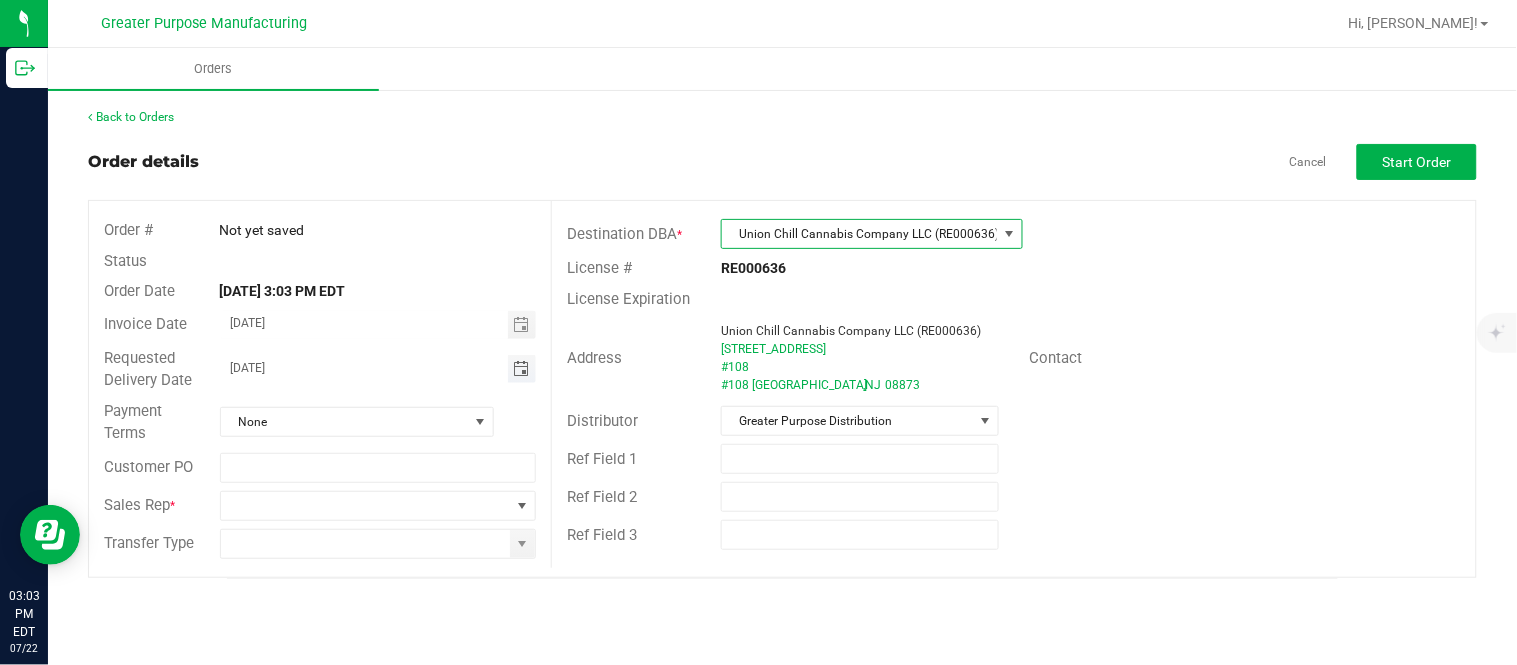 click at bounding box center (521, 369) 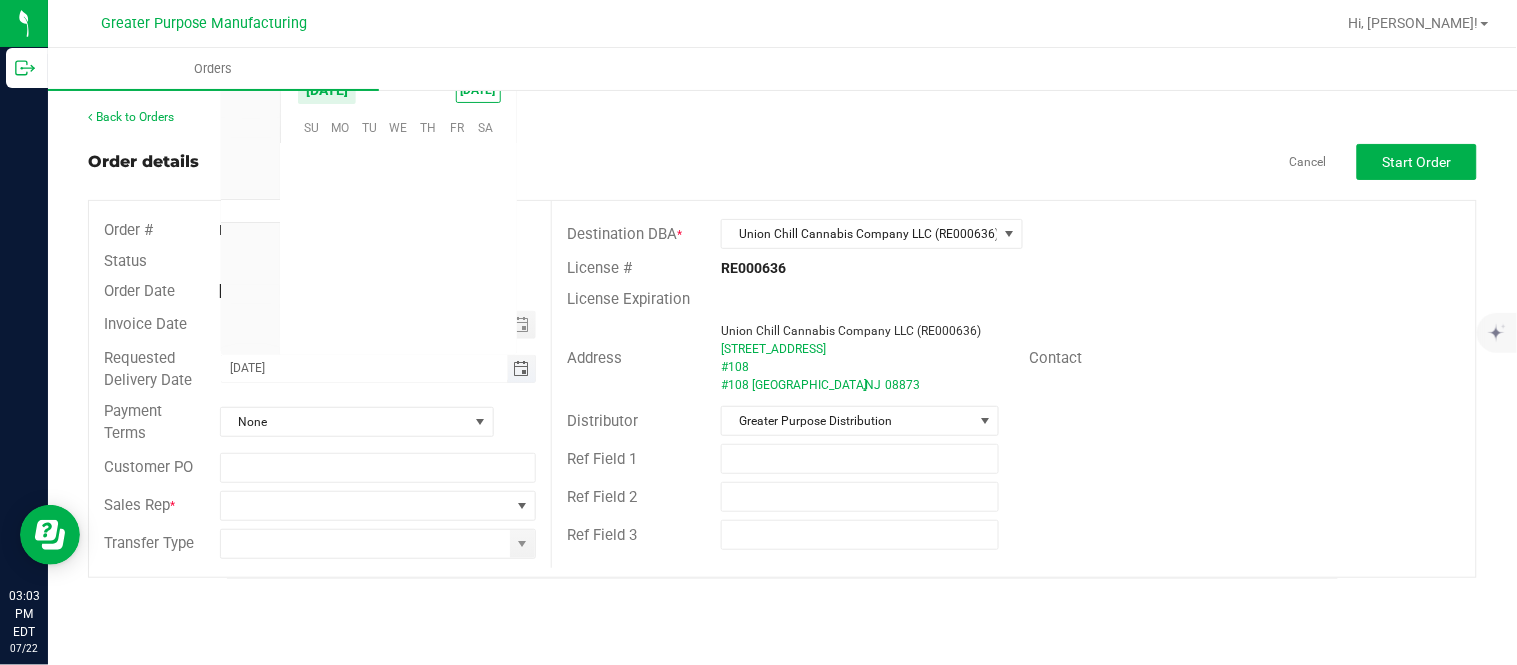 scroll, scrollTop: 0, scrollLeft: 0, axis: both 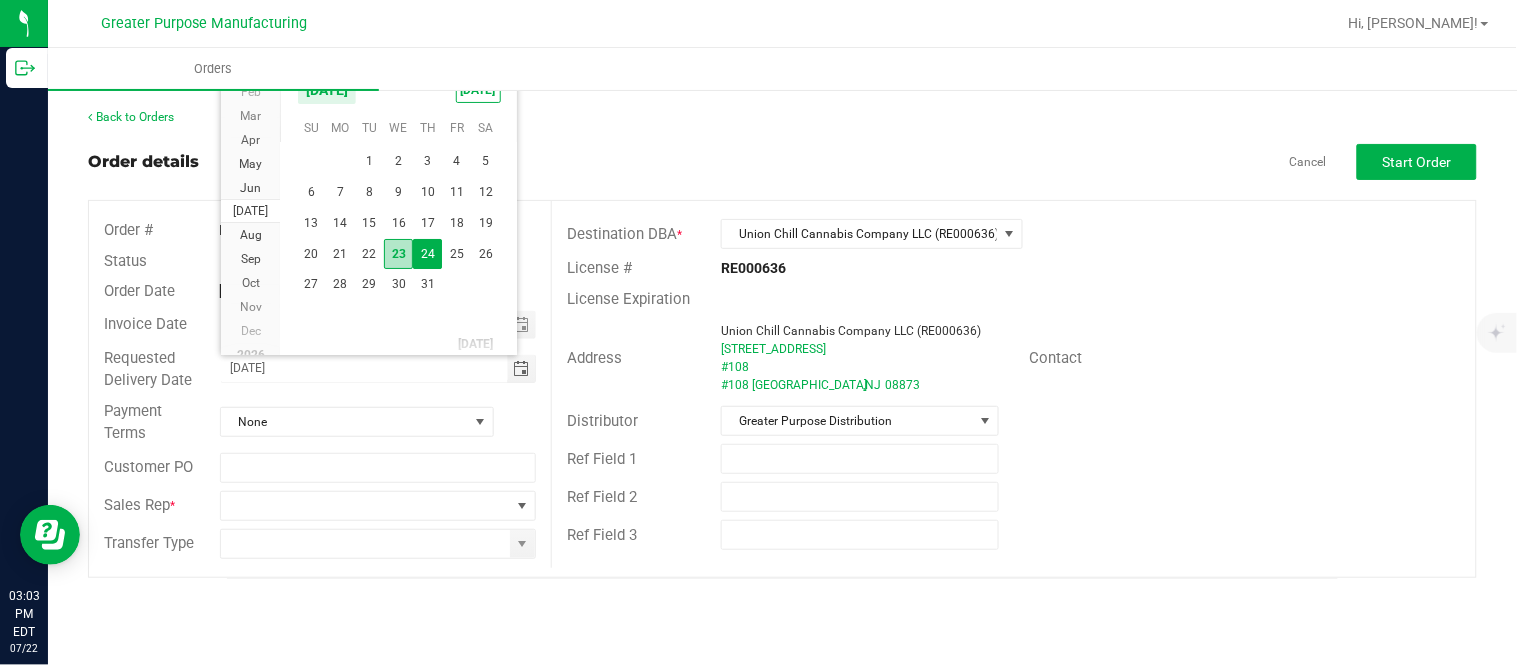click on "23" at bounding box center (398, 254) 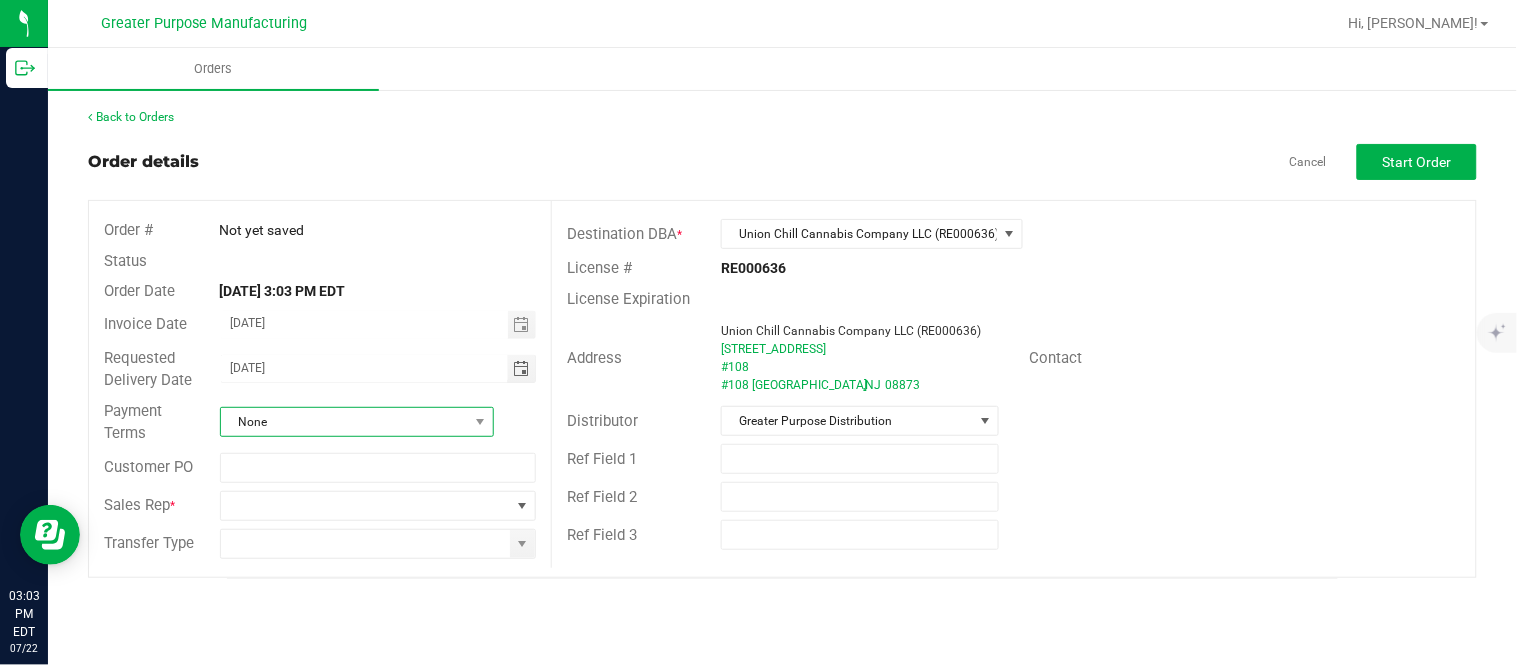 click on "None" at bounding box center [344, 422] 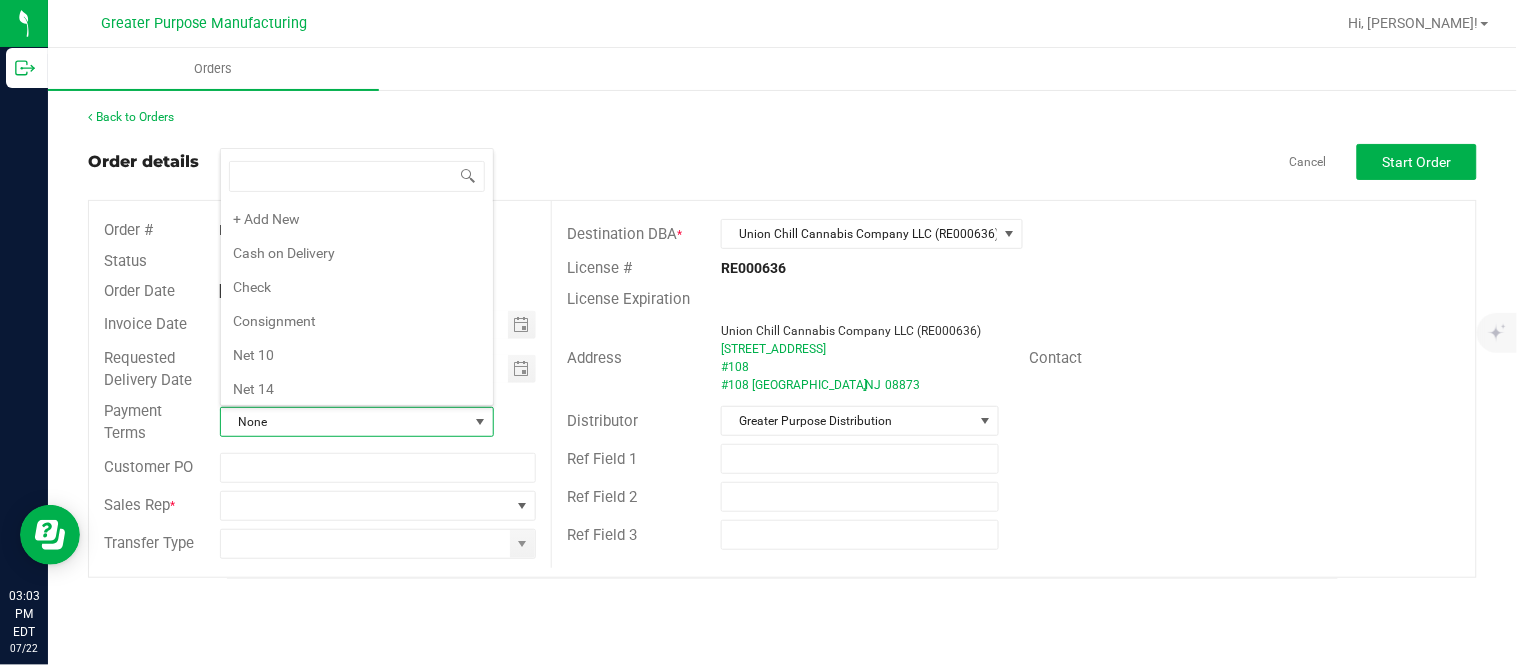 scroll, scrollTop: 278, scrollLeft: 0, axis: vertical 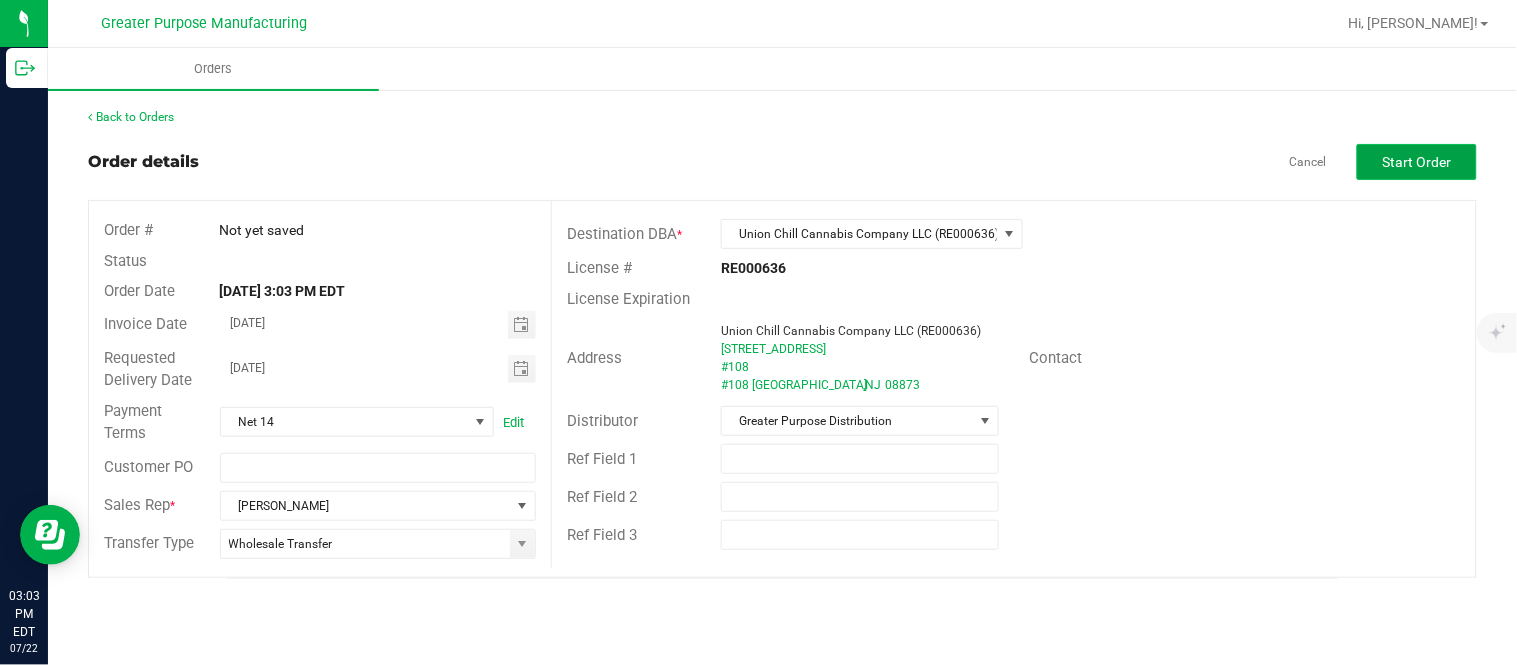 click on "Start Order" at bounding box center (1417, 162) 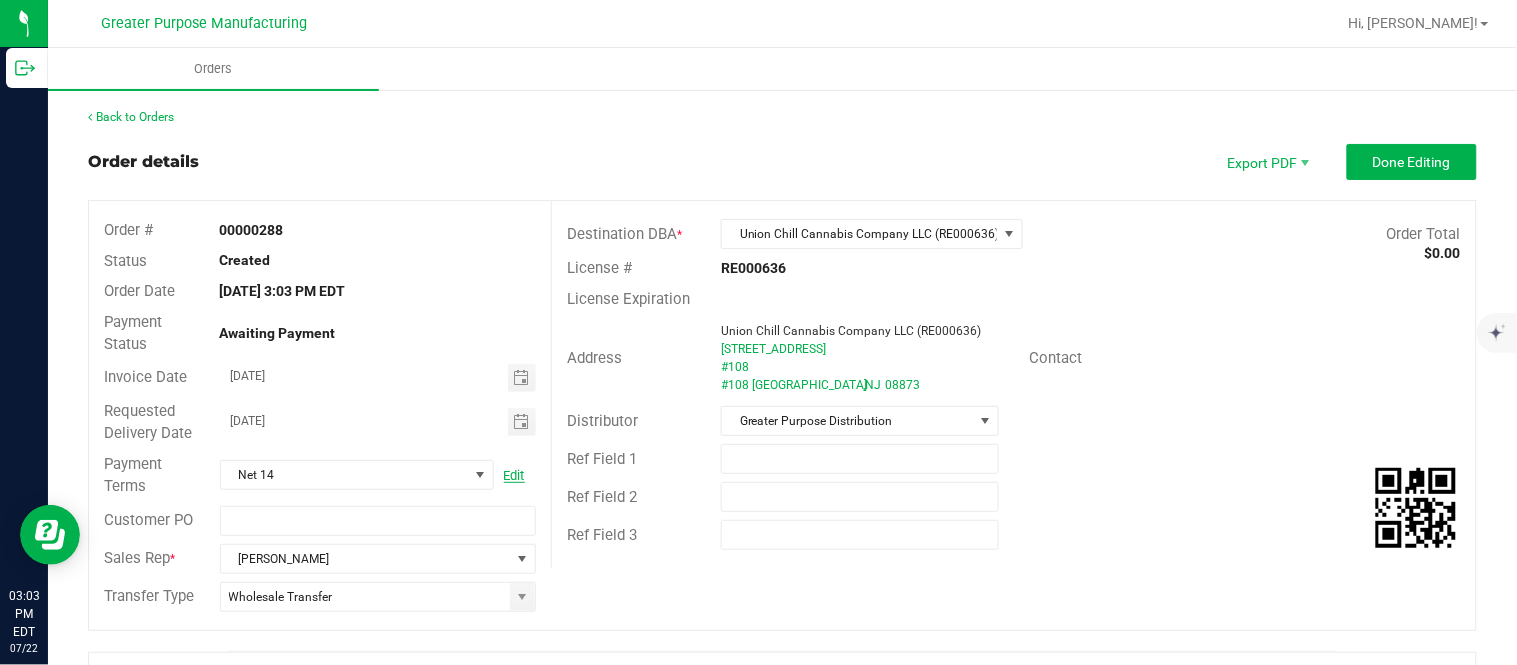 click on "Edit" at bounding box center [514, 475] 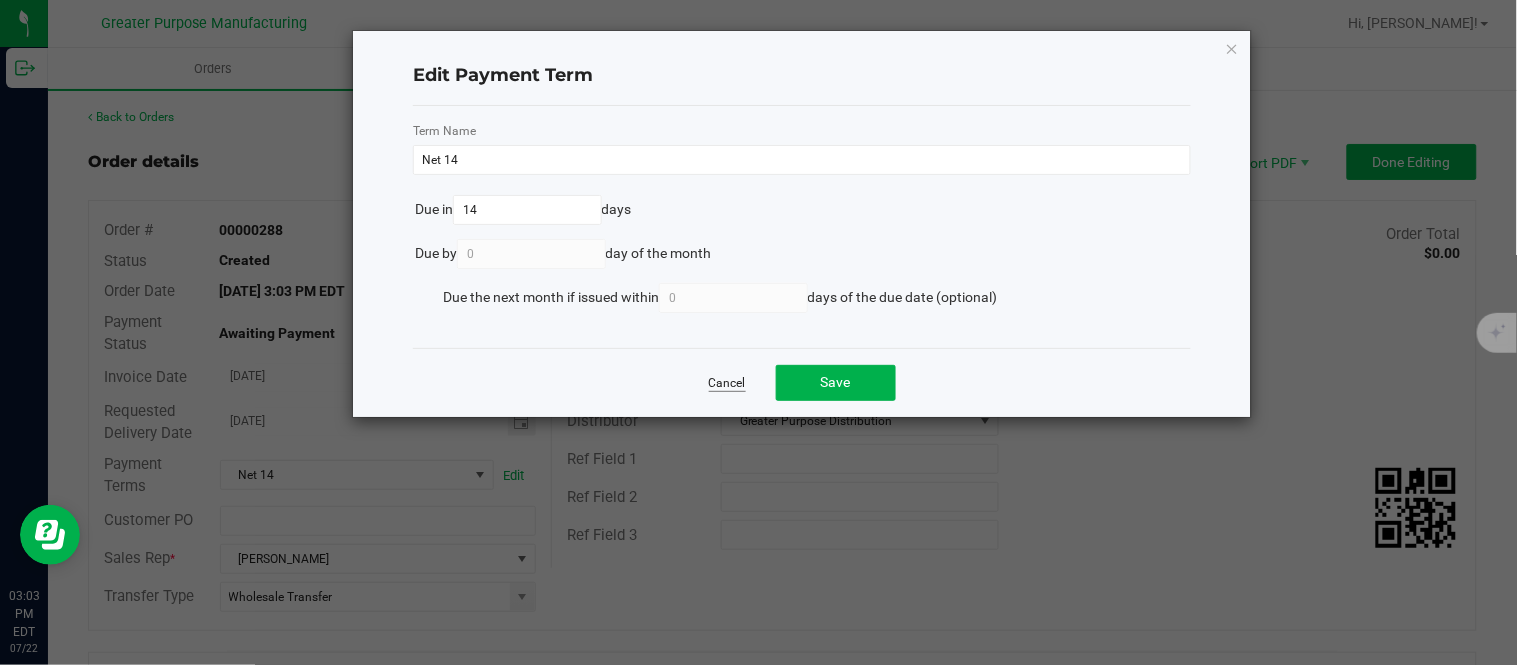 click on "Cancel" 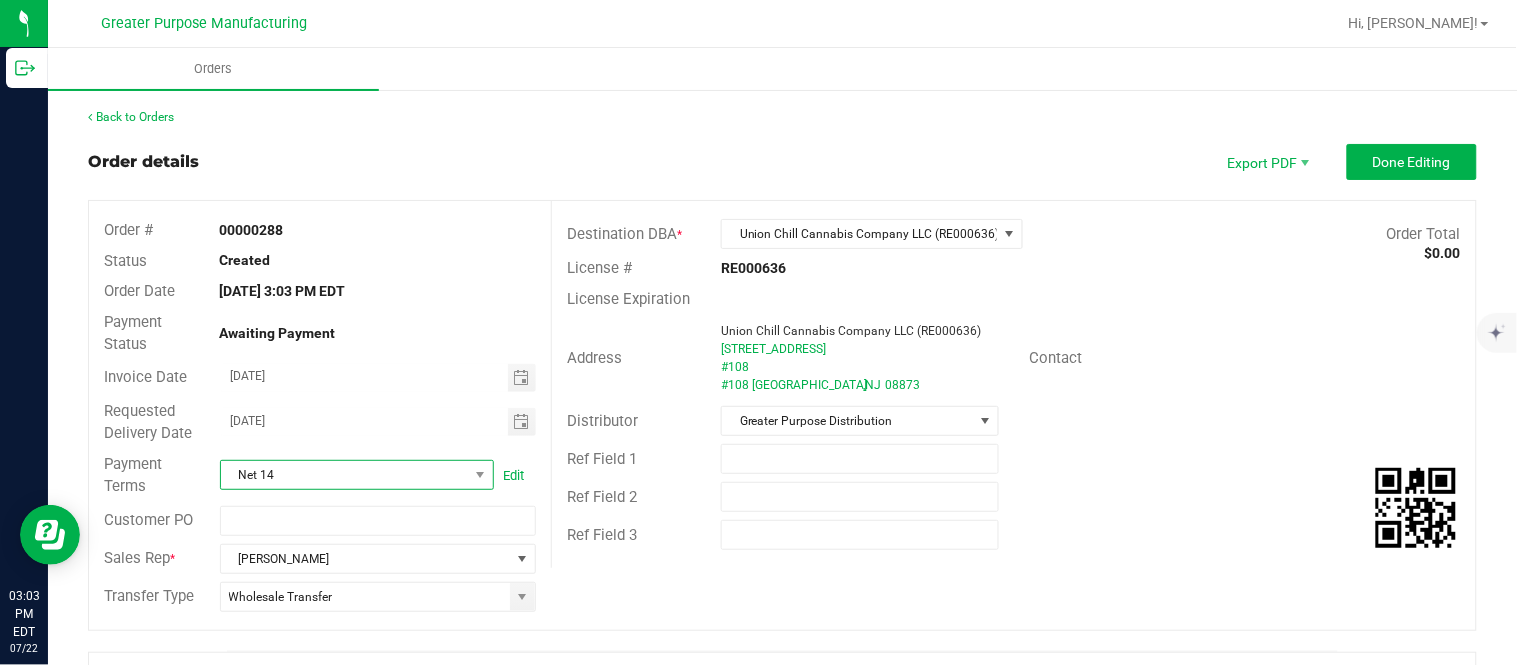 click at bounding box center [479, 475] 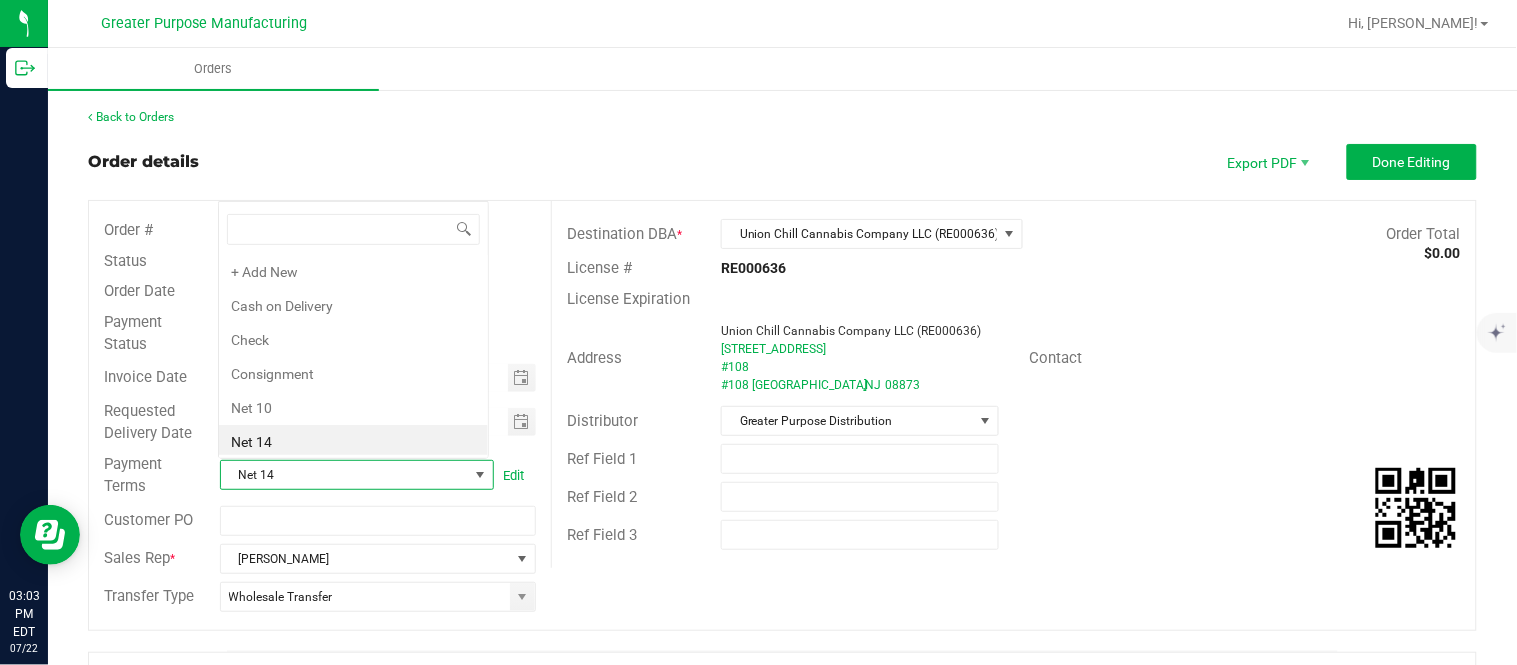 scroll, scrollTop: 0, scrollLeft: 0, axis: both 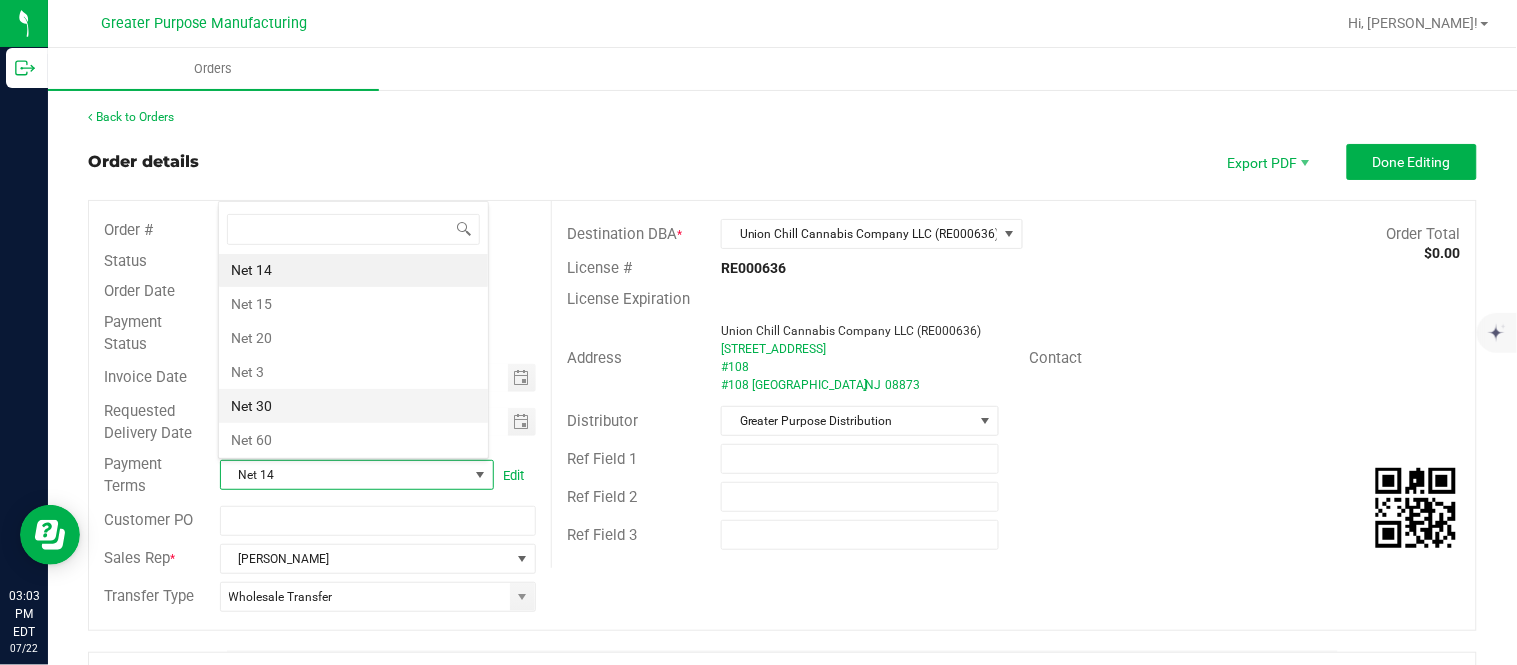 click on "Net 30" at bounding box center [353, 406] 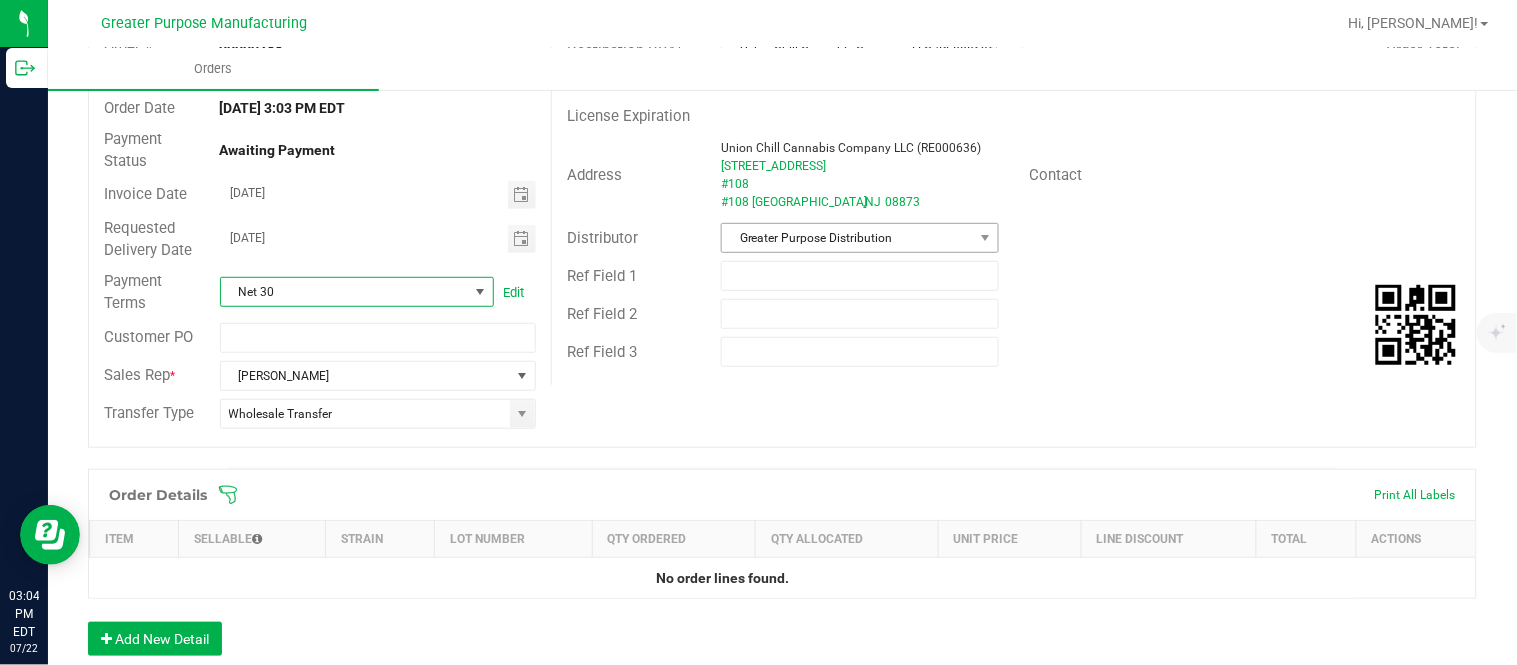 scroll, scrollTop: 258, scrollLeft: 0, axis: vertical 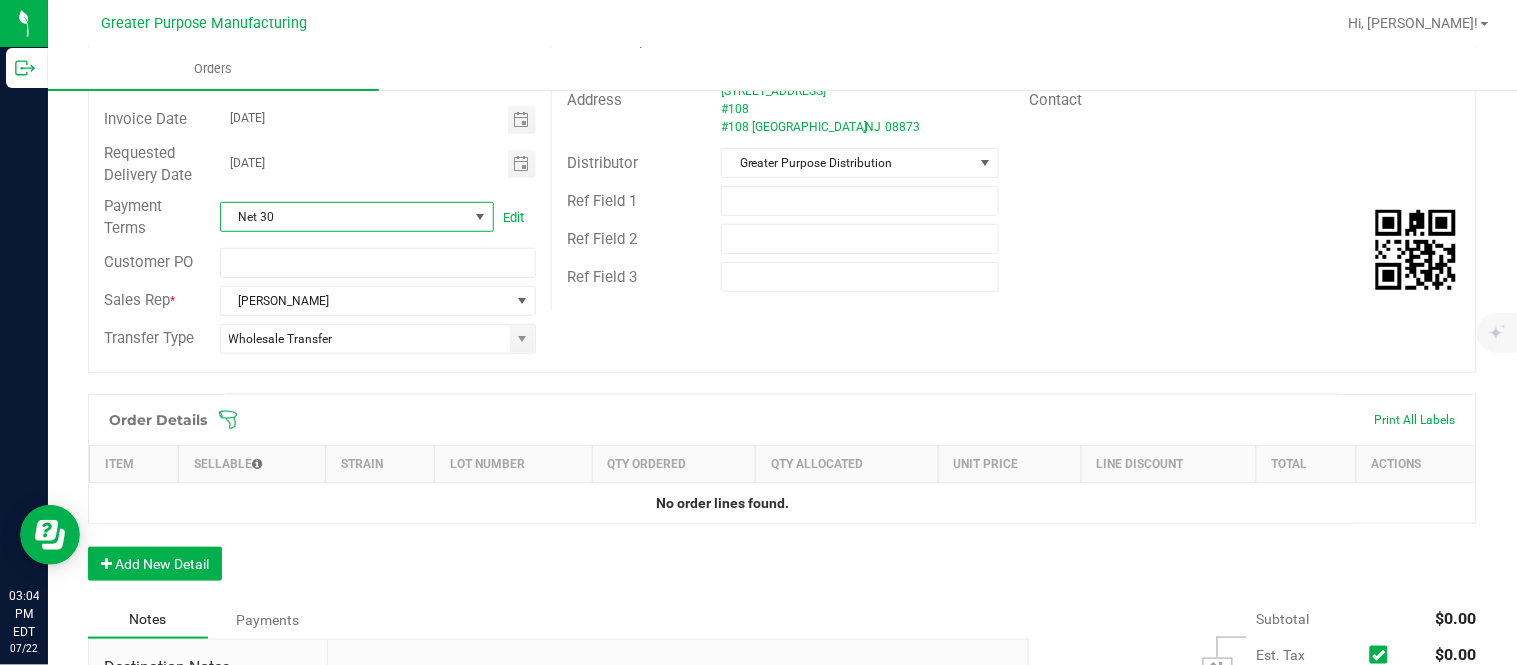 click on "Order Details Print All Labels" at bounding box center (782, 420) 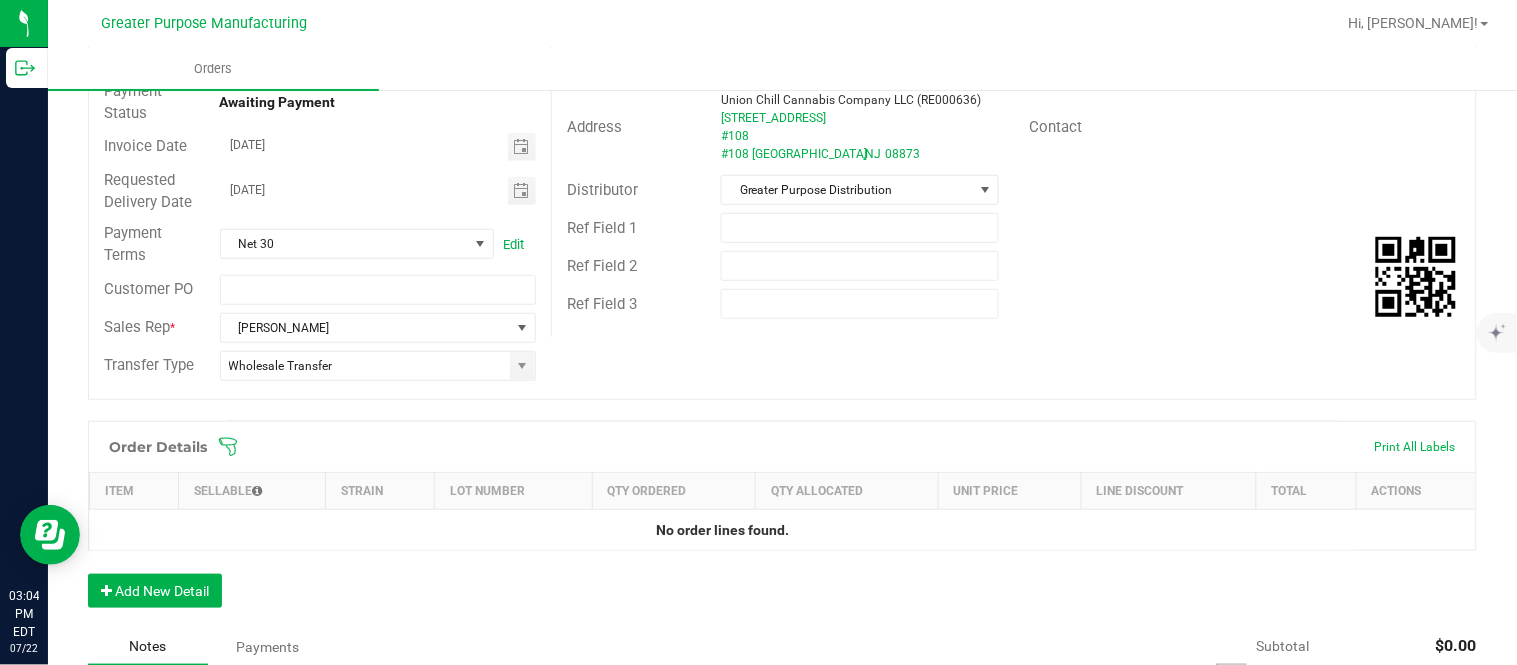 scroll, scrollTop: 241, scrollLeft: 0, axis: vertical 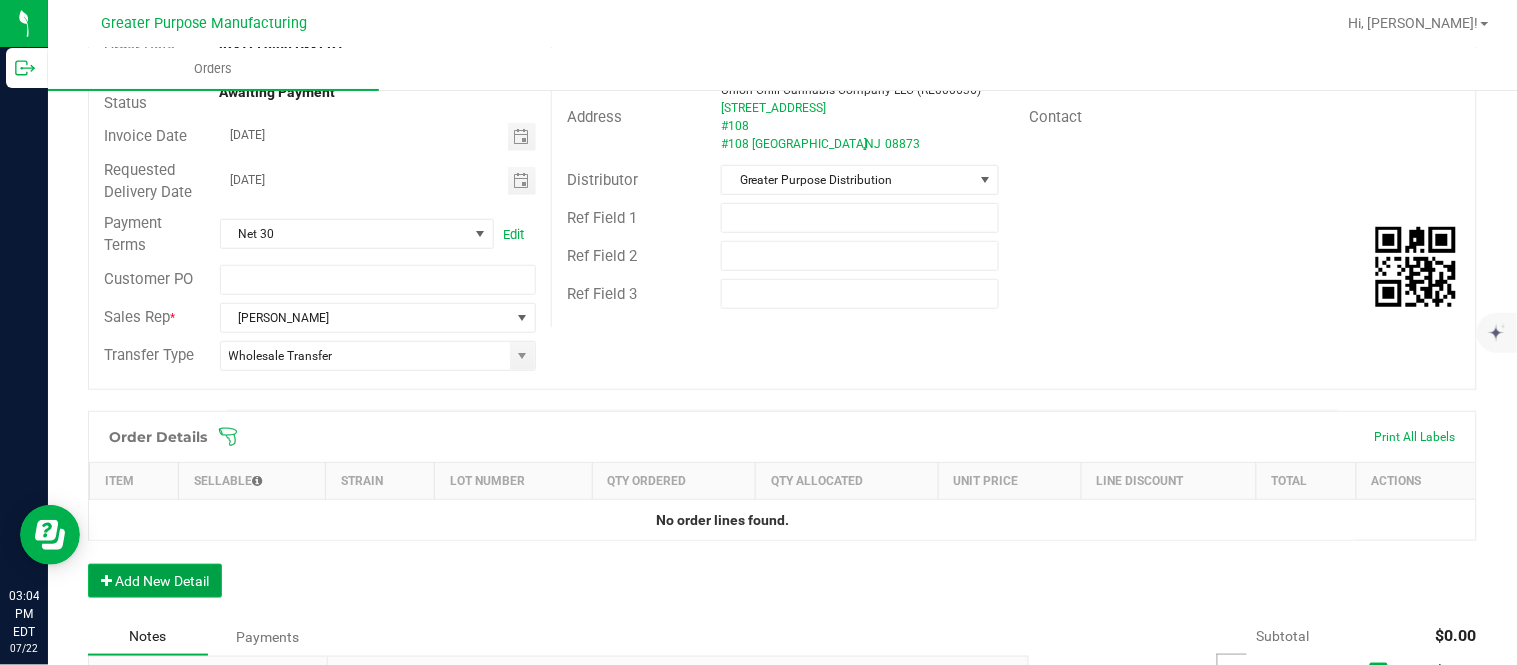 click on "Add New Detail" at bounding box center [155, 581] 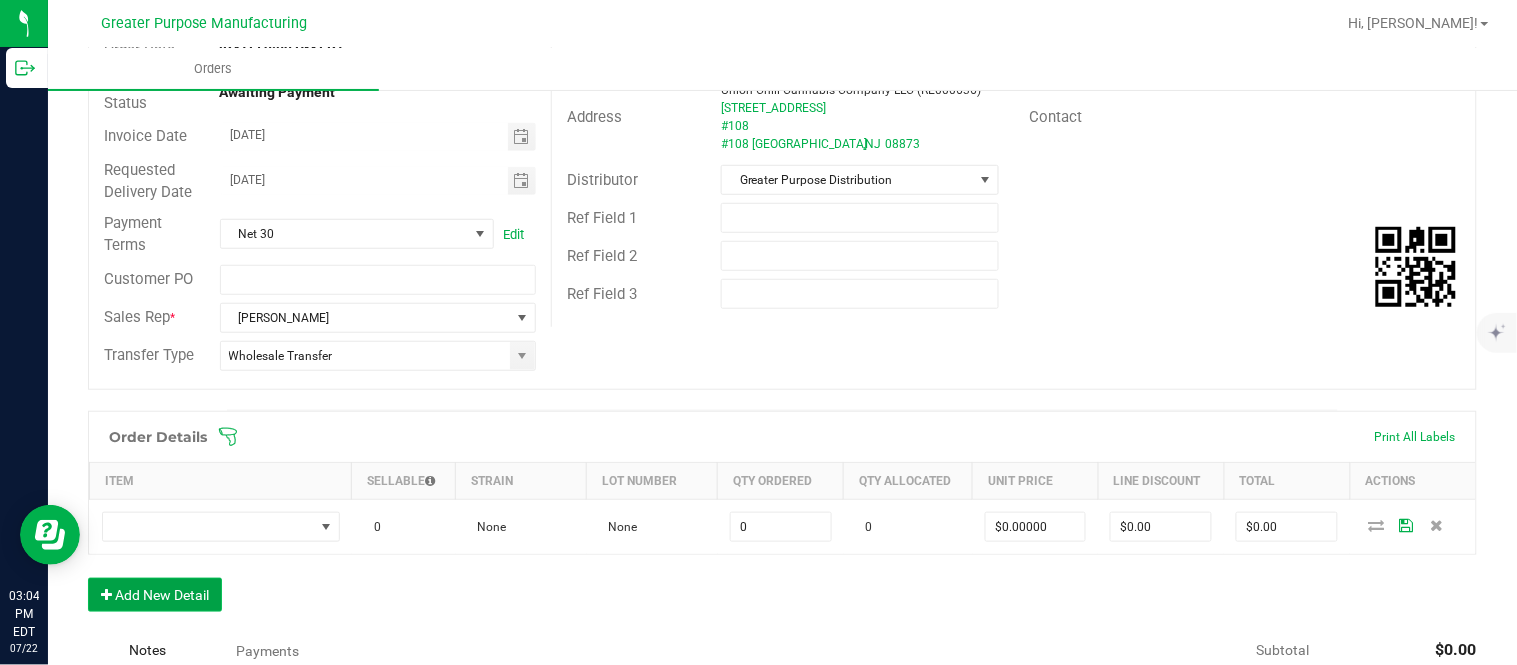 click on "Add New Detail" at bounding box center [155, 595] 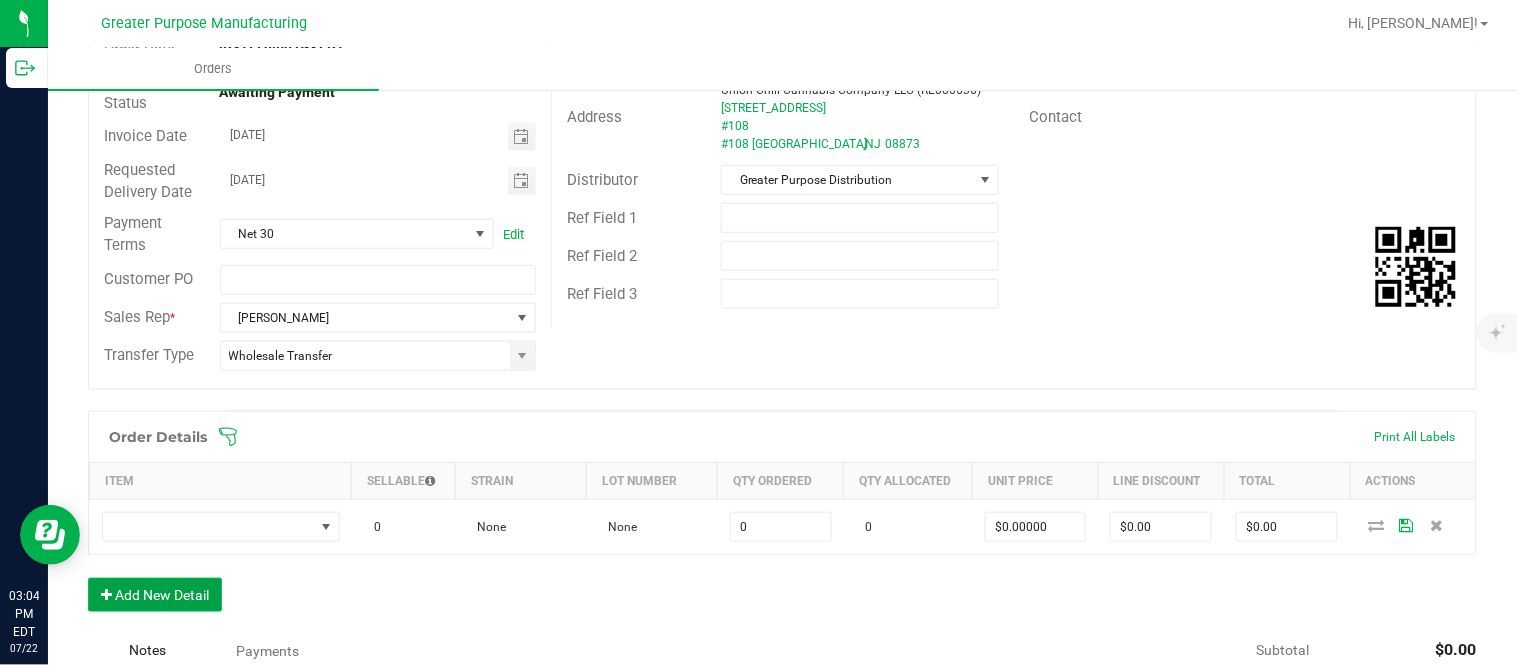 click on "Add New Detail" at bounding box center (155, 595) 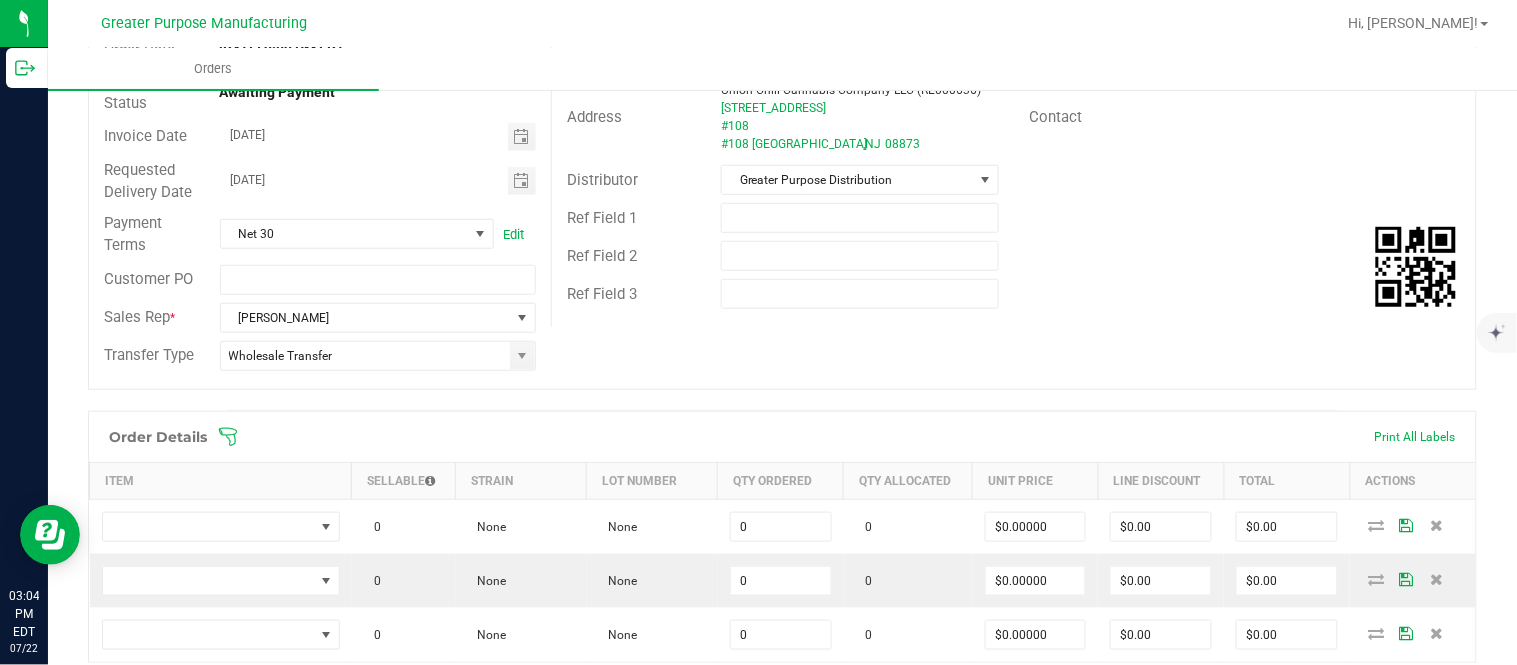 click on "Add New Detail" at bounding box center (155, 703) 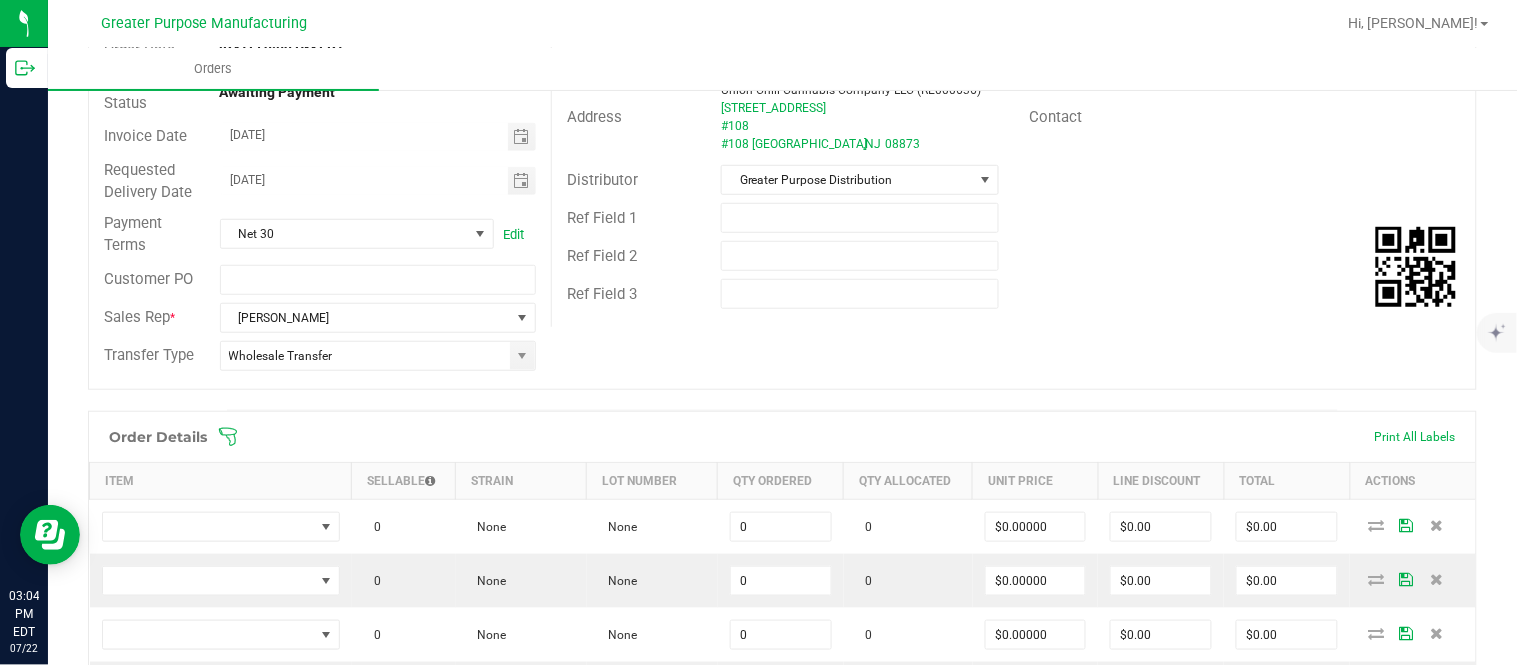 click on "Add New Detail" at bounding box center [155, 757] 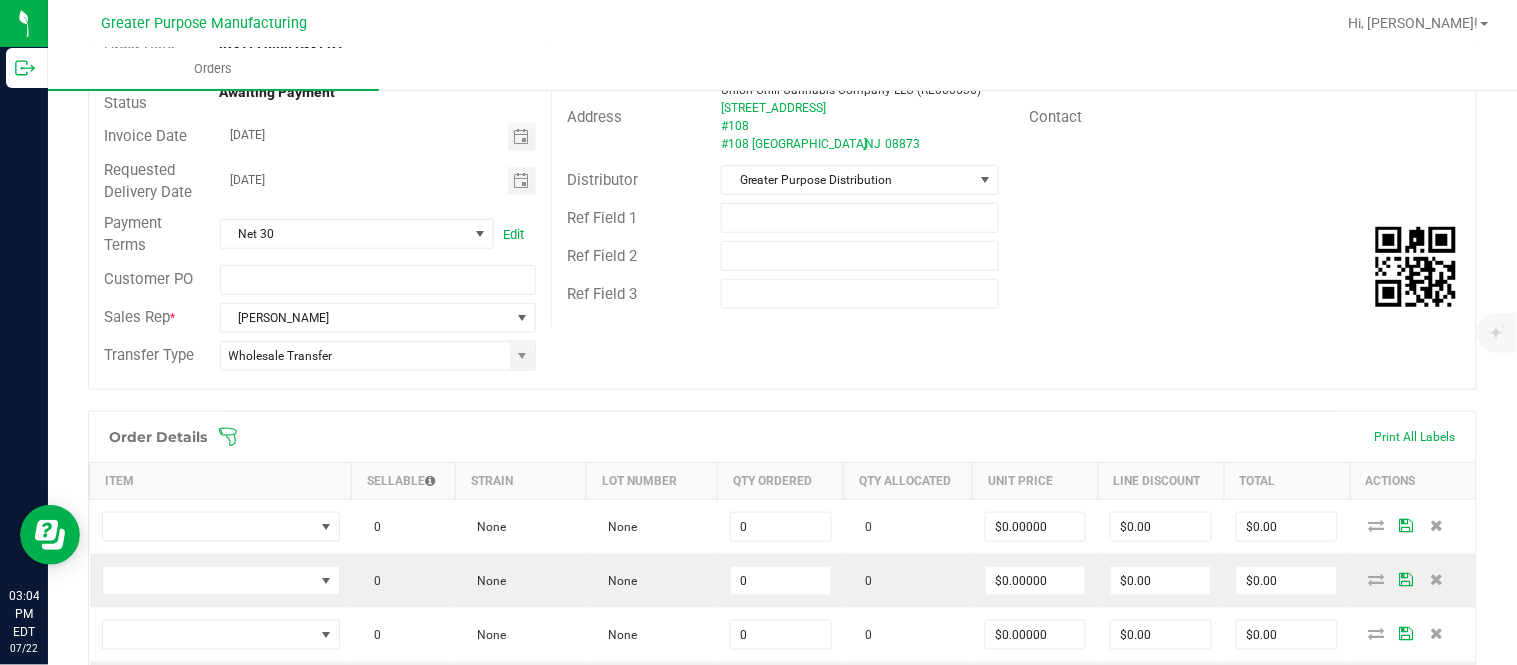 click on "Add New Detail" at bounding box center (155, 811) 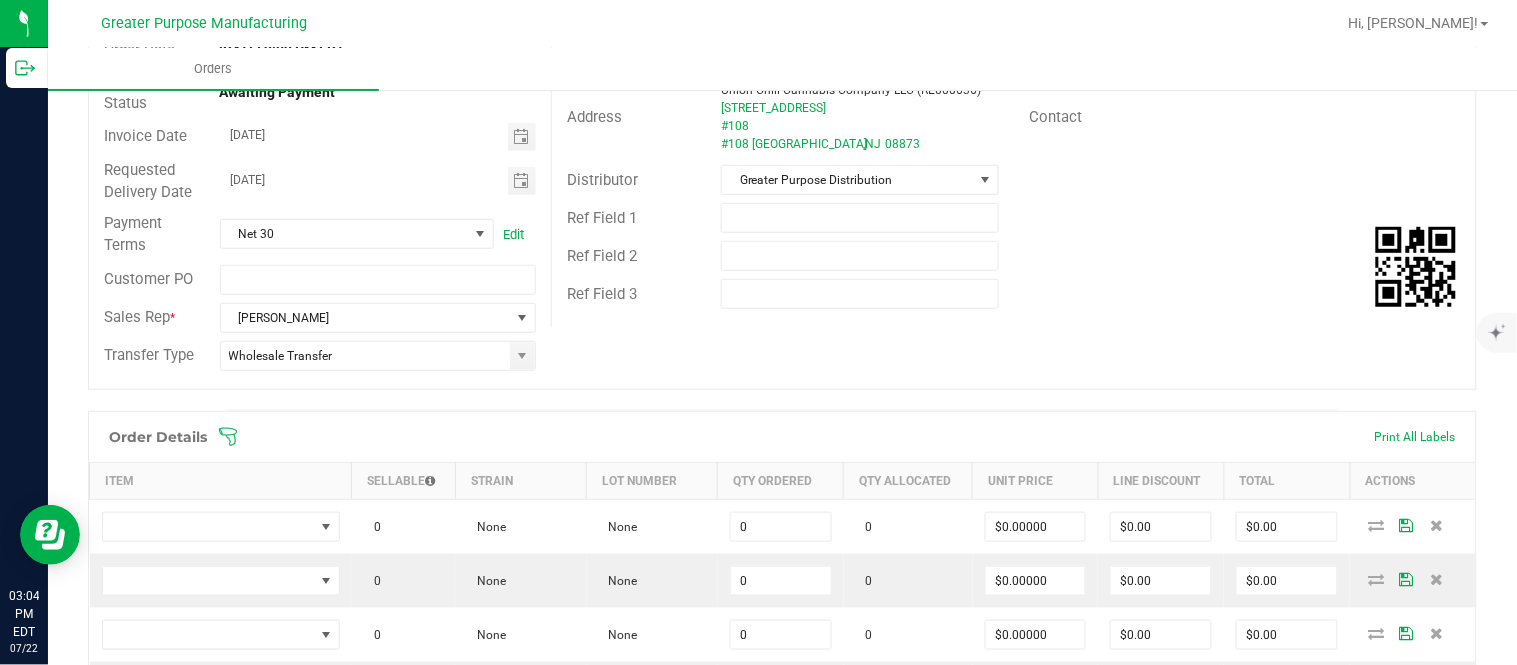 click on "Add New Detail" at bounding box center [155, 865] 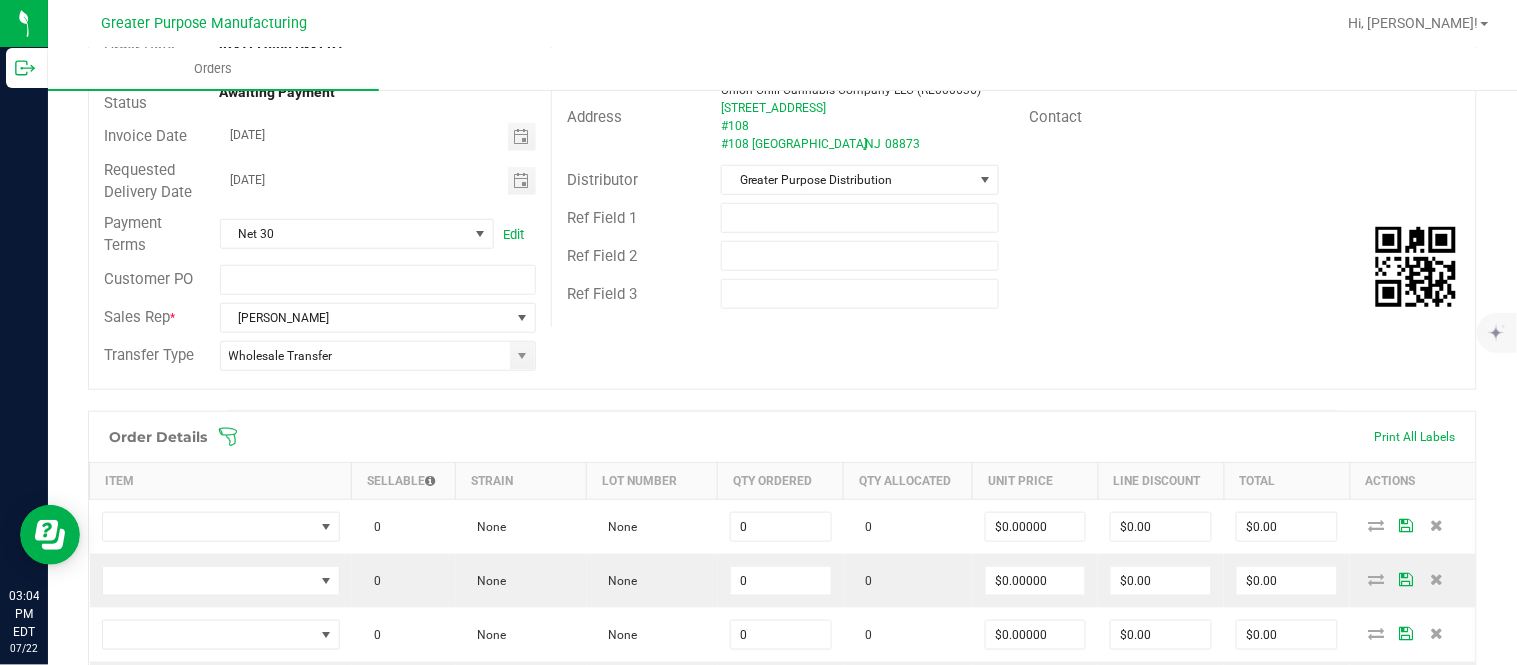 click on "Add New Detail" at bounding box center (155, 919) 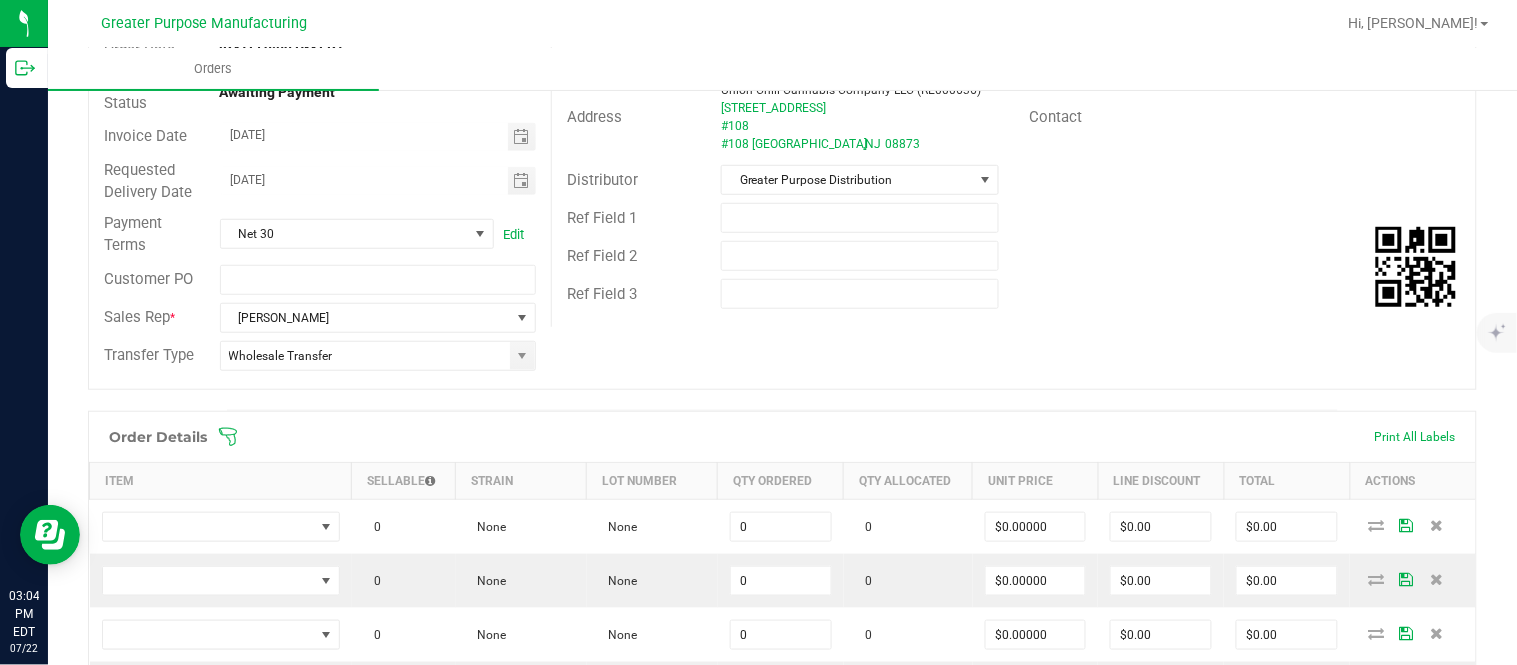 click on "Add New Detail" at bounding box center [155, 973] 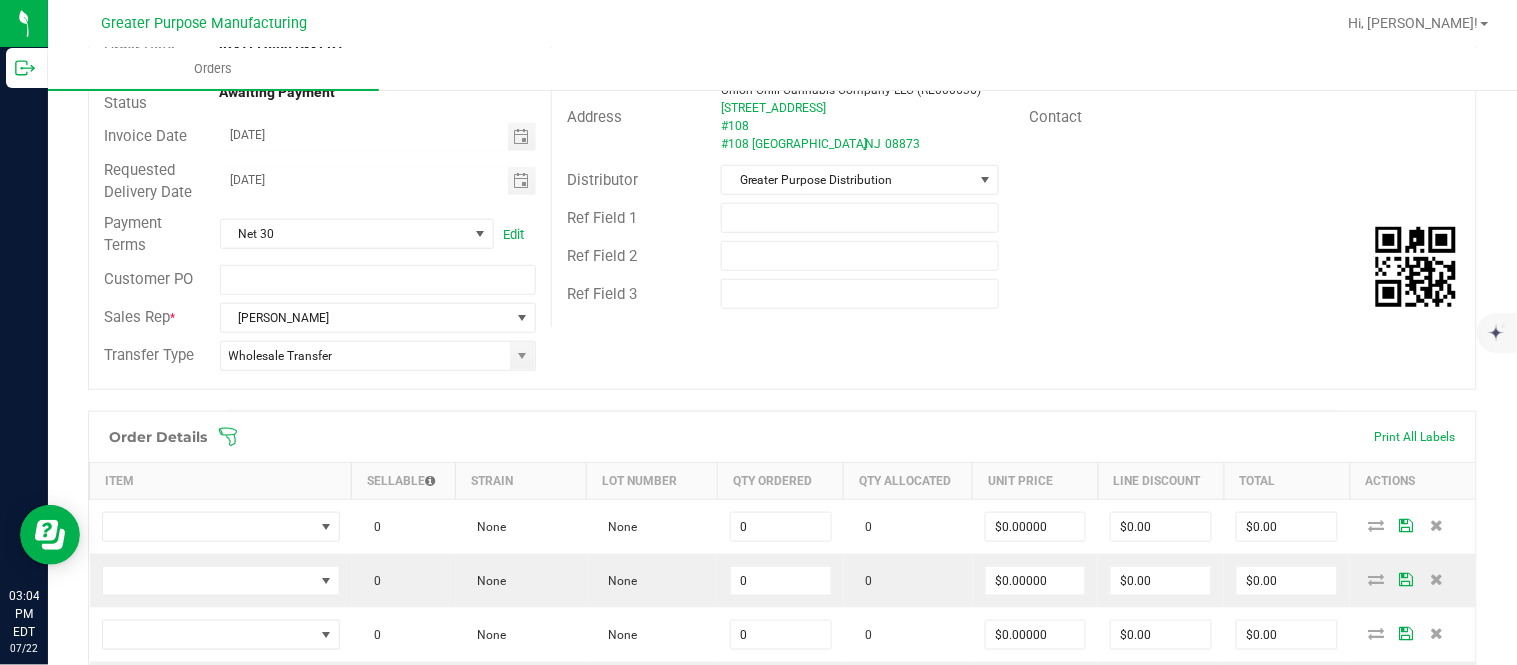 click on "Add New Detail" at bounding box center (155, 1027) 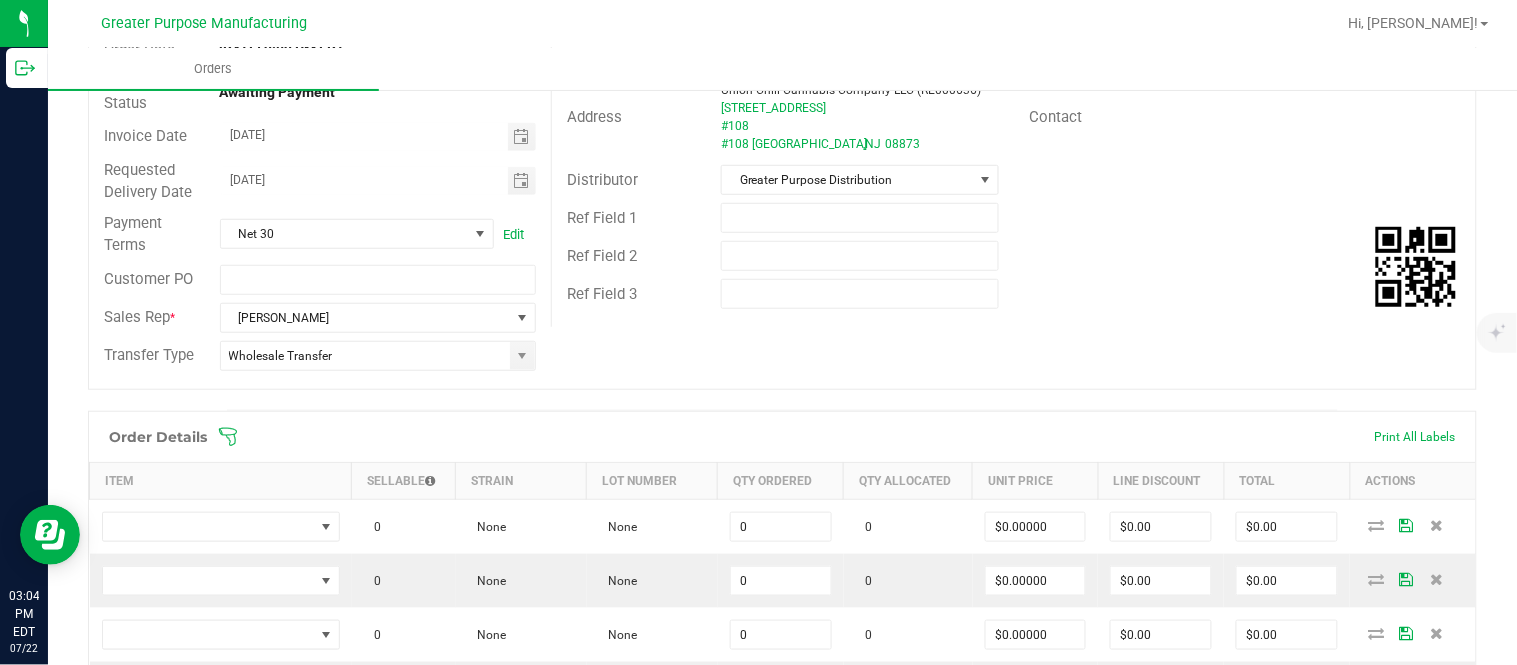 click on "Add New Detail" at bounding box center [155, 1081] 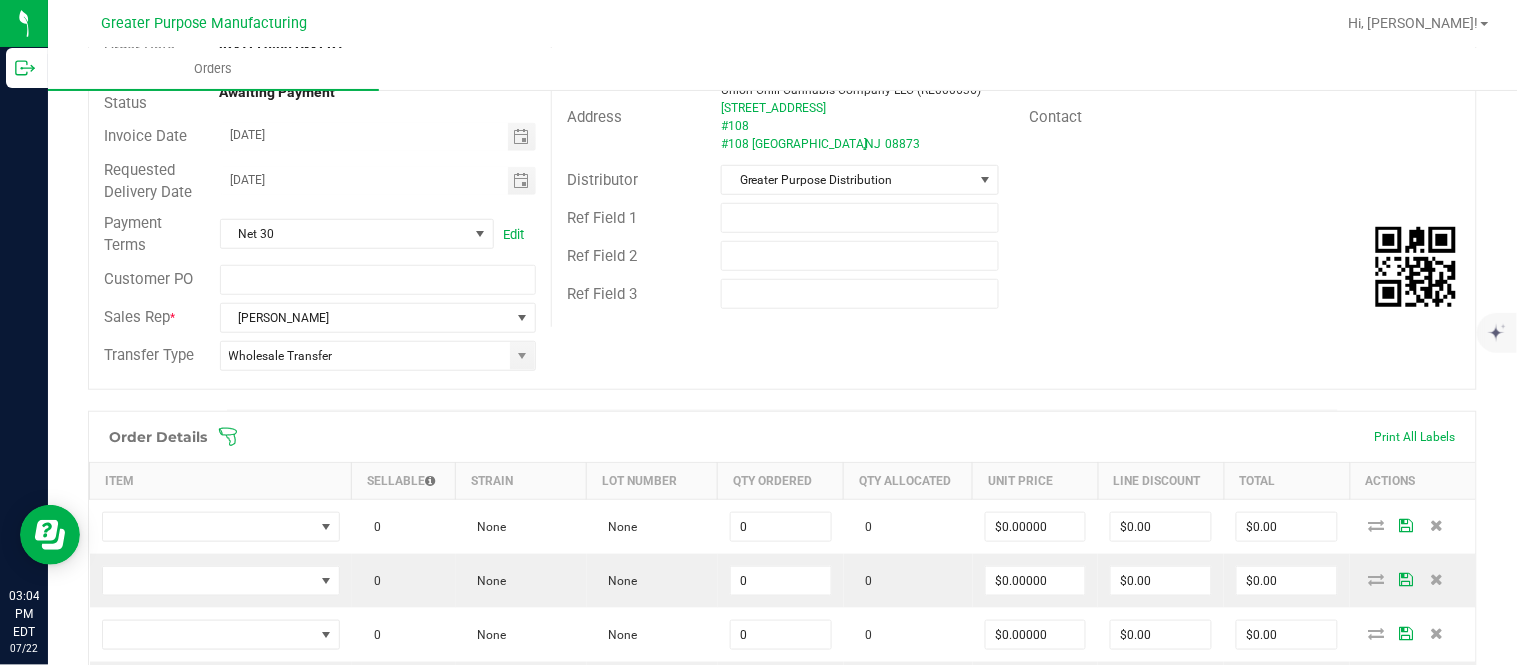 click on "Add New Detail" at bounding box center [155, 1135] 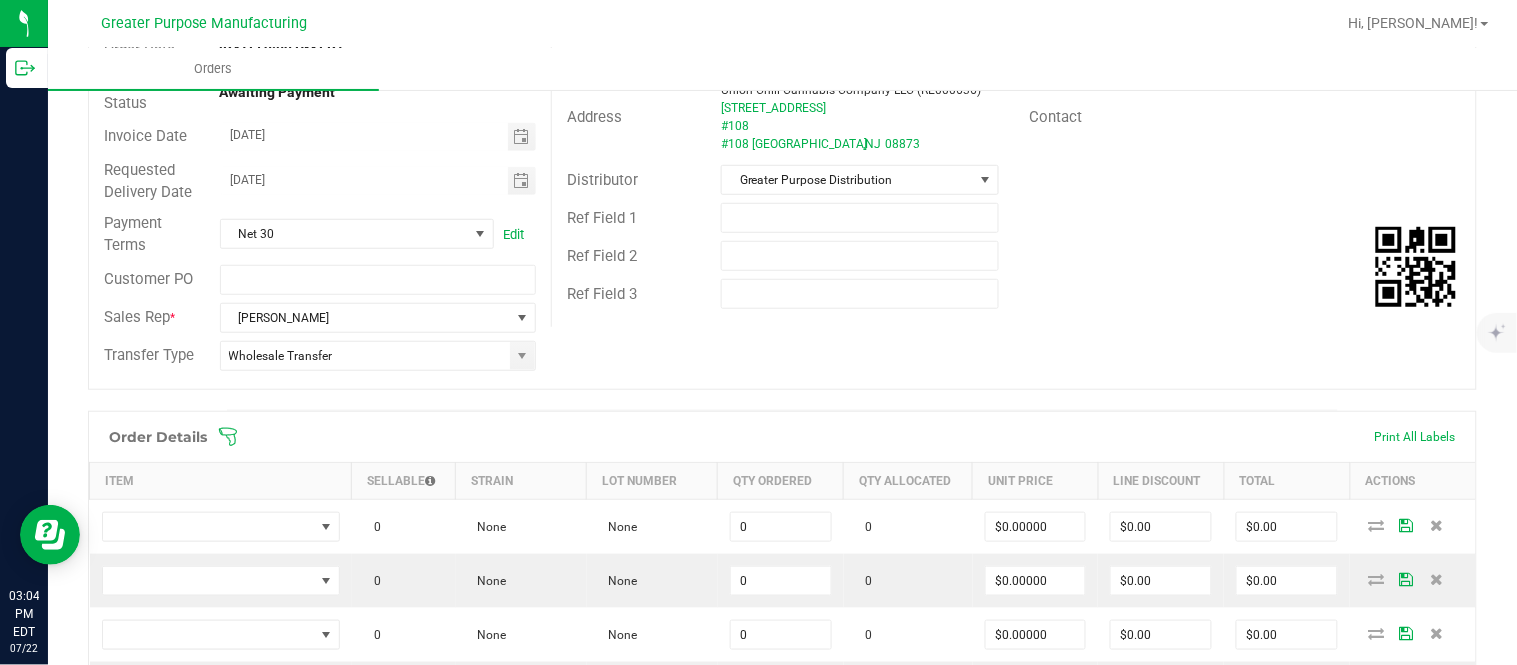 click on "Add New Detail" at bounding box center [155, 1189] 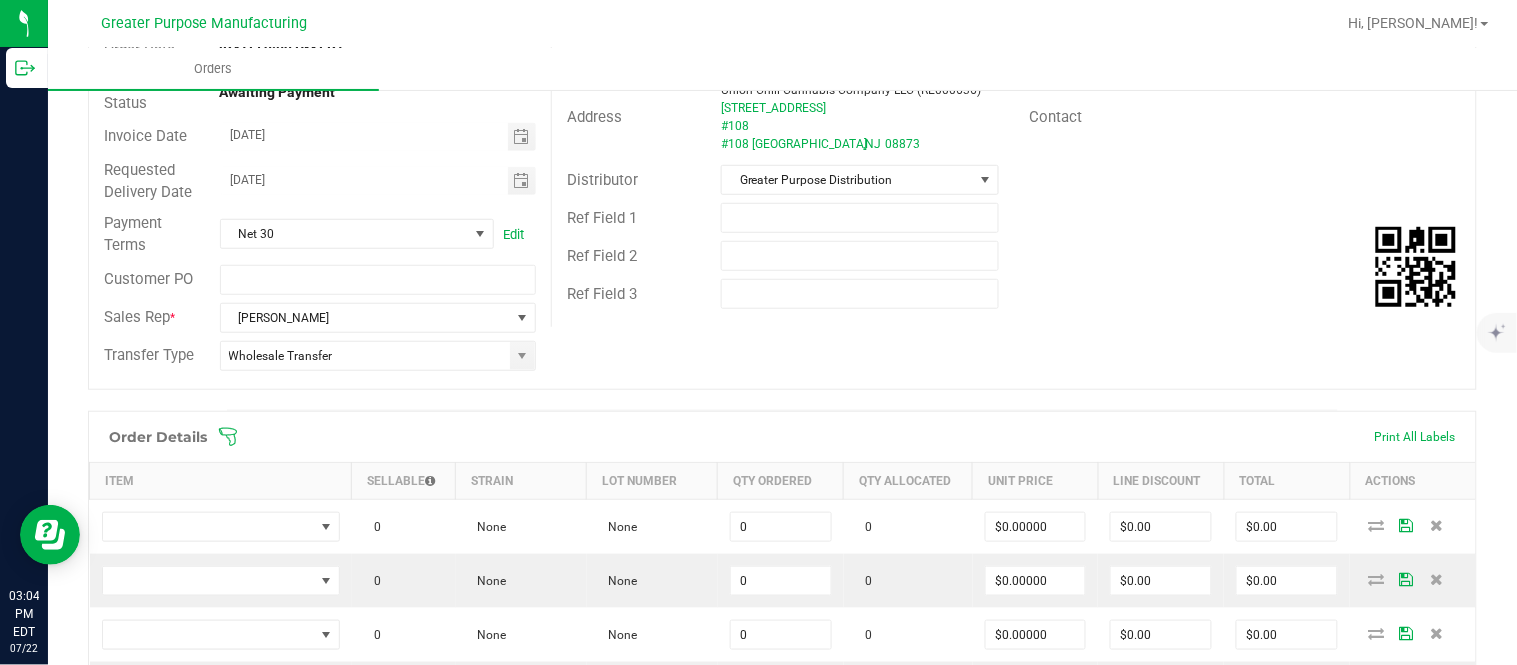 click on "Add New Detail" at bounding box center [155, 1243] 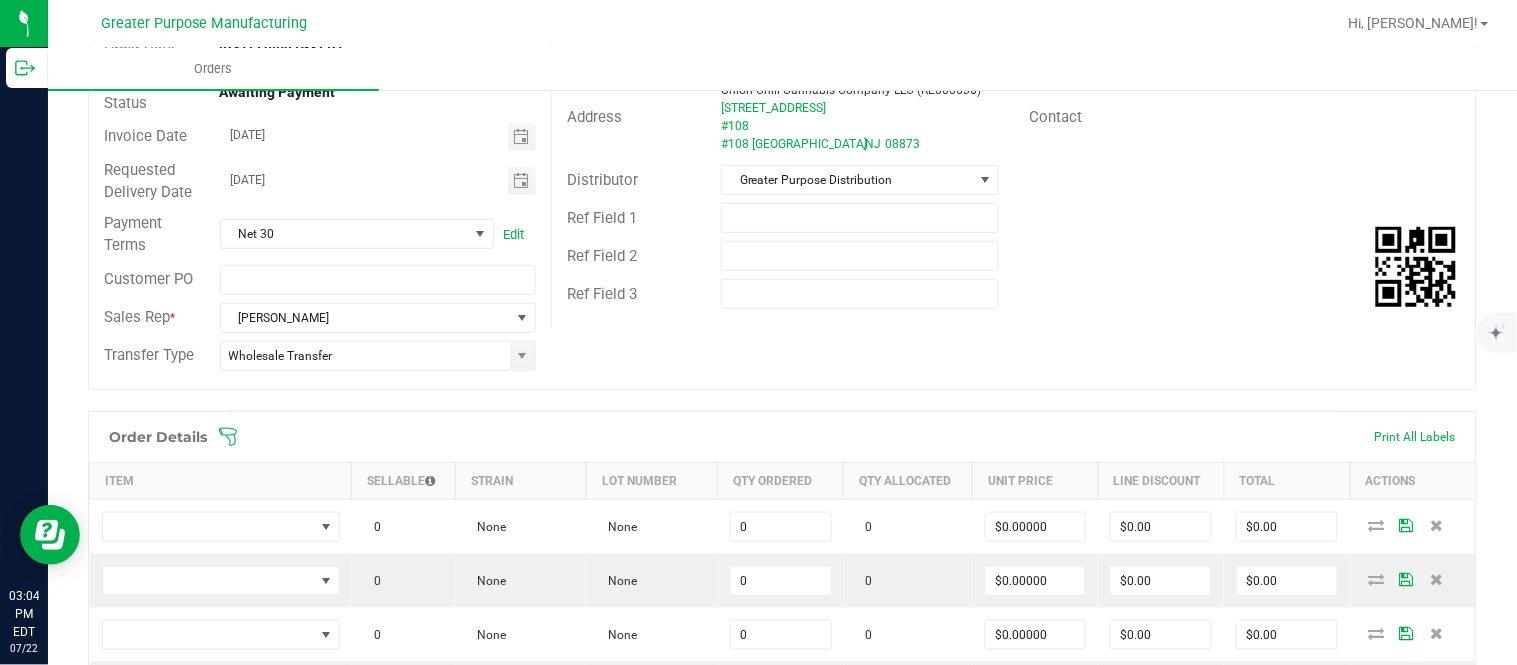 click on "Add New Detail" at bounding box center [155, 1297] 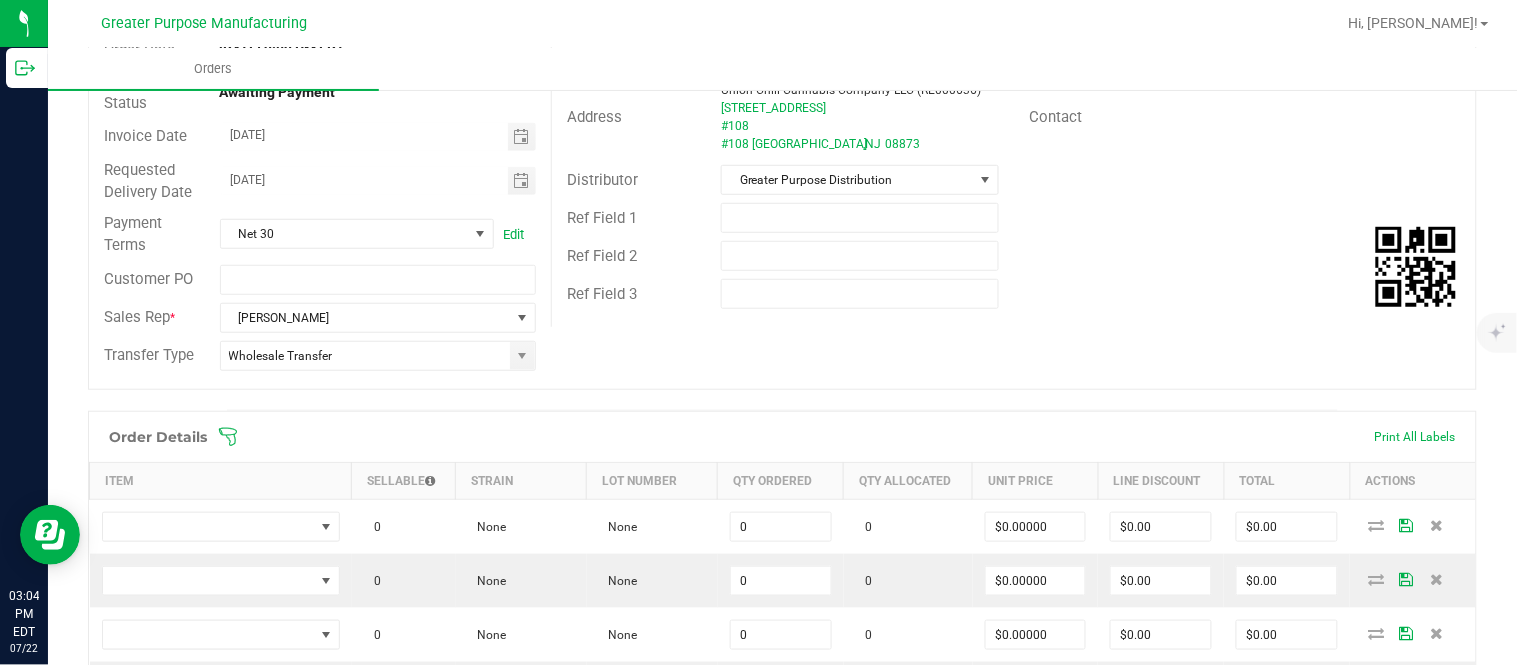 click on "Add New Detail" at bounding box center [155, 1351] 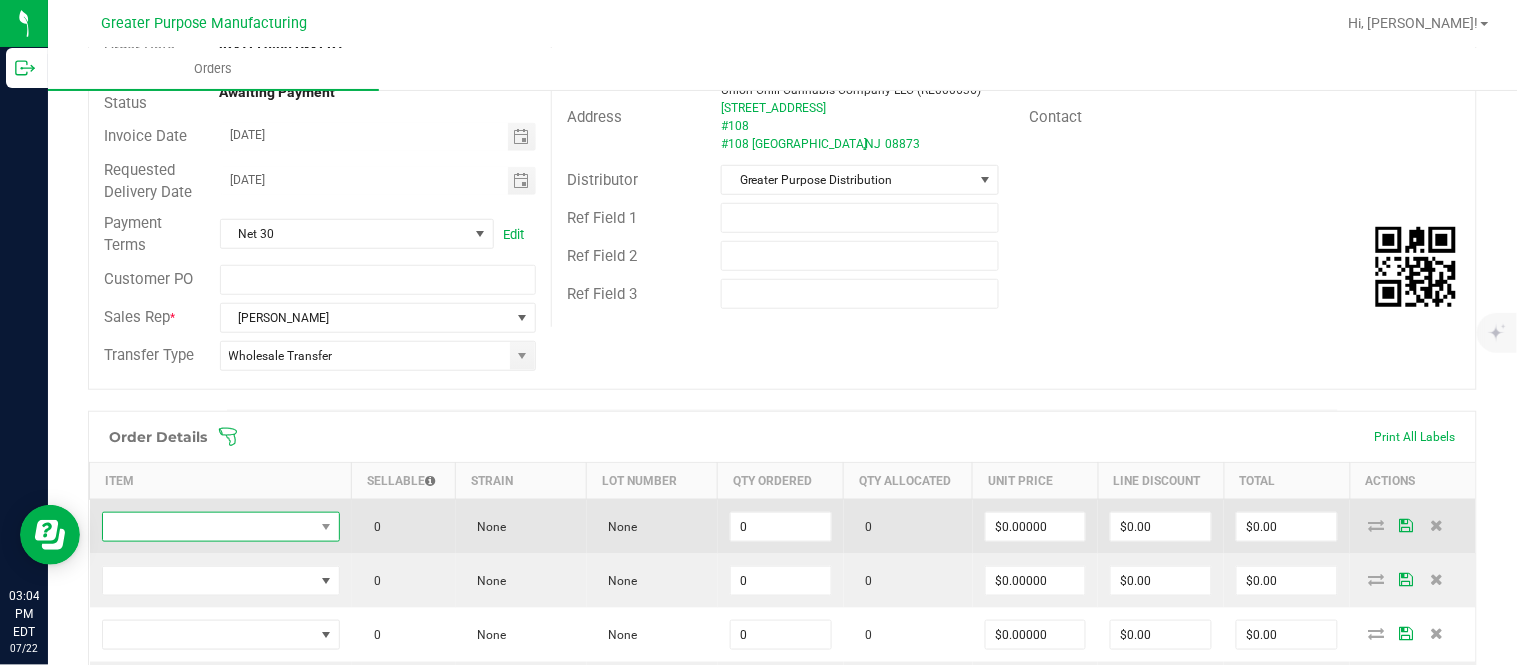 click at bounding box center (208, 527) 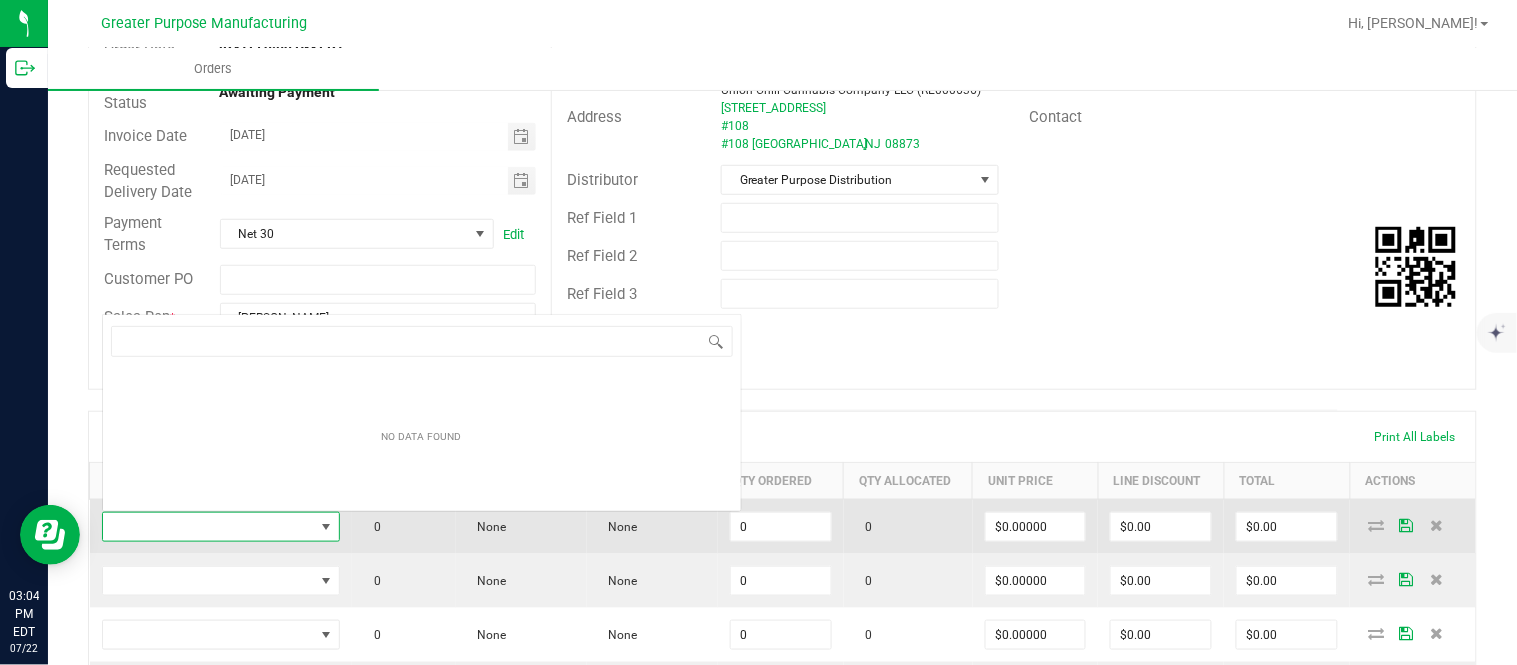 scroll, scrollTop: 0, scrollLeft: 0, axis: both 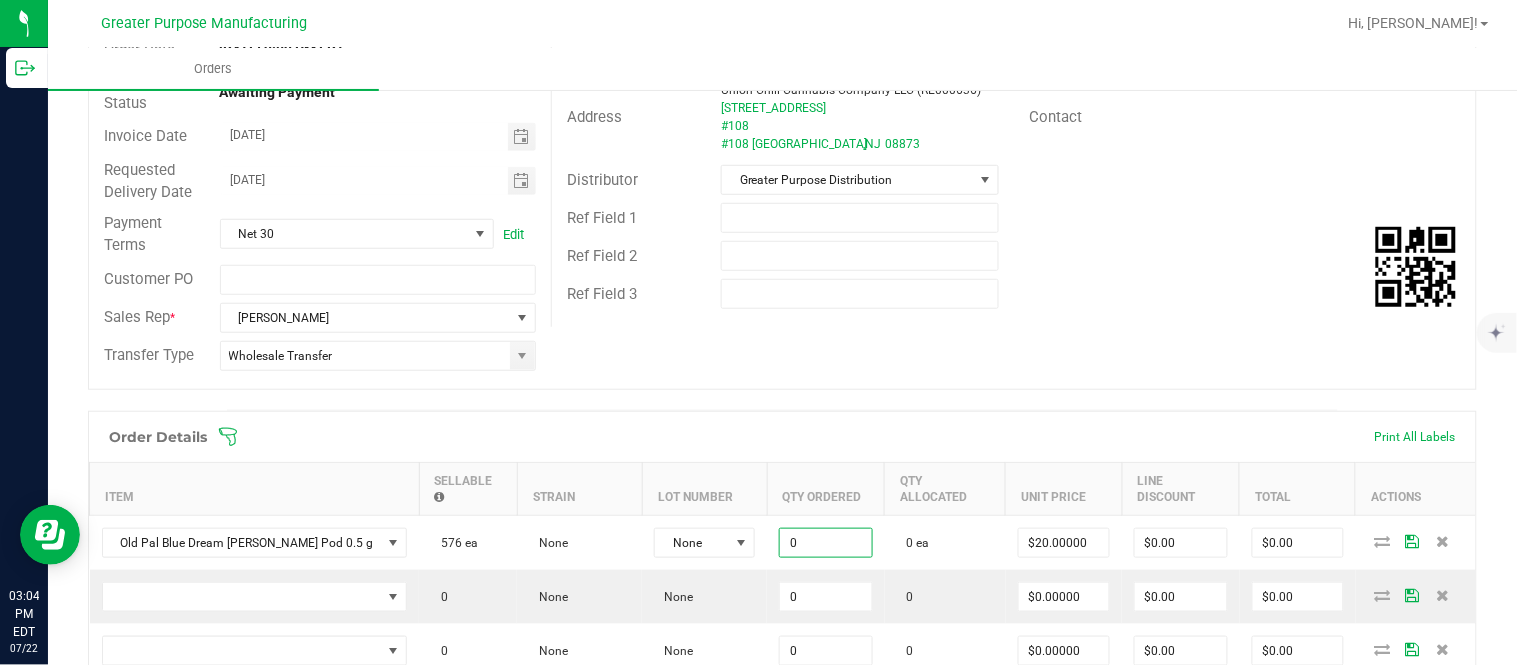 paste on "24" 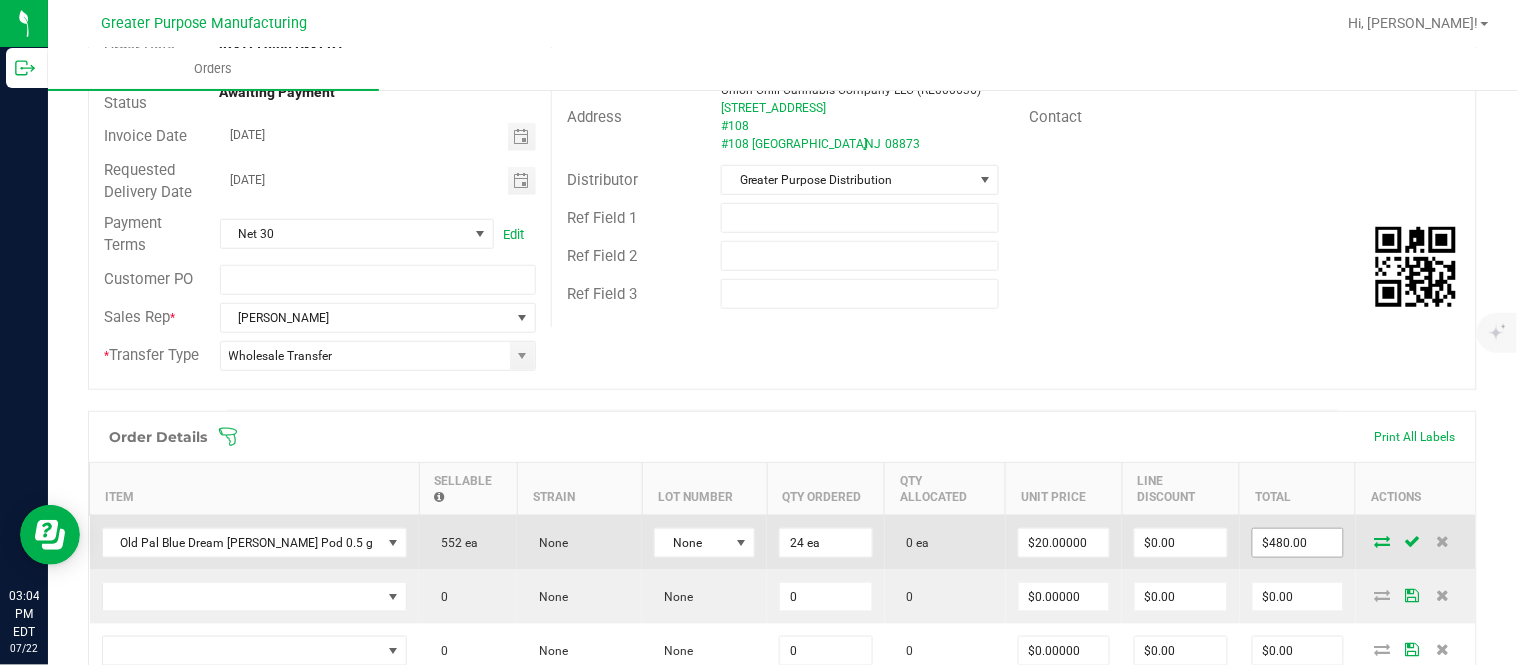 click on "$480.00" at bounding box center [1298, 543] 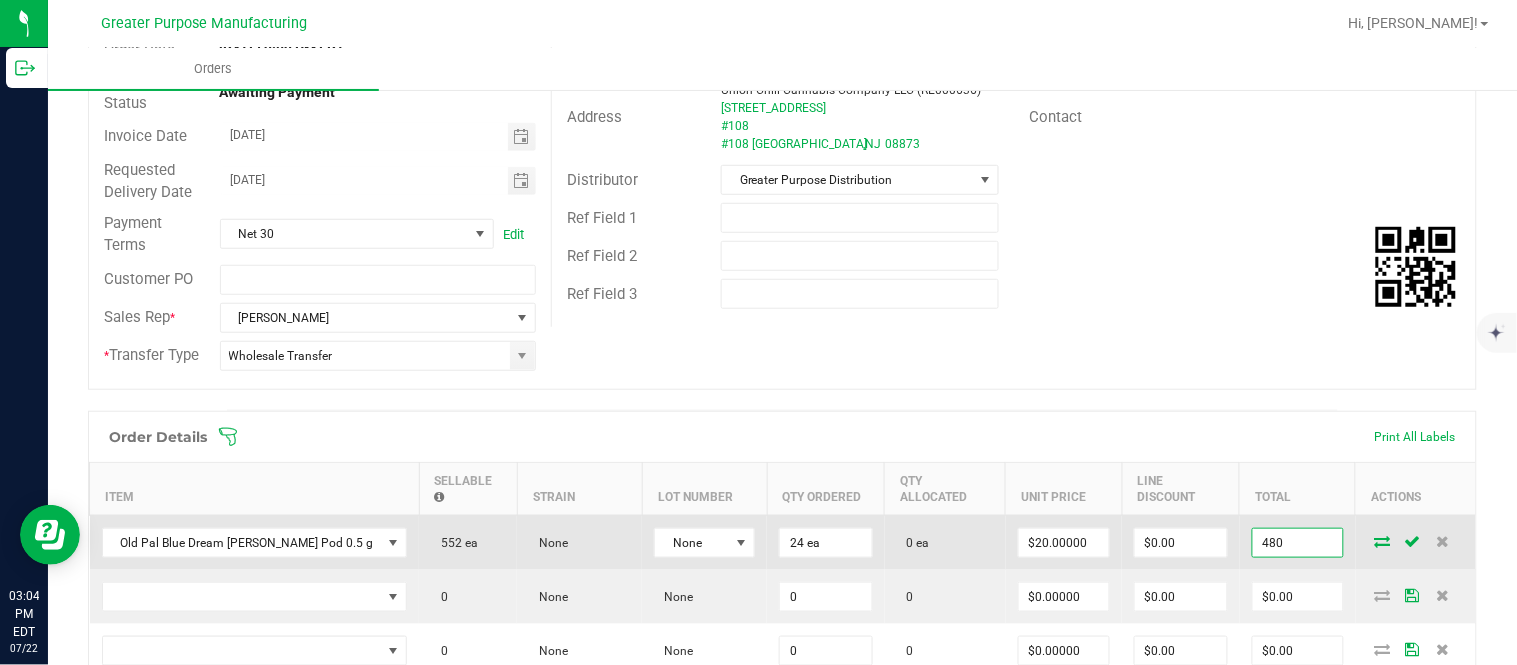 paste on "08" 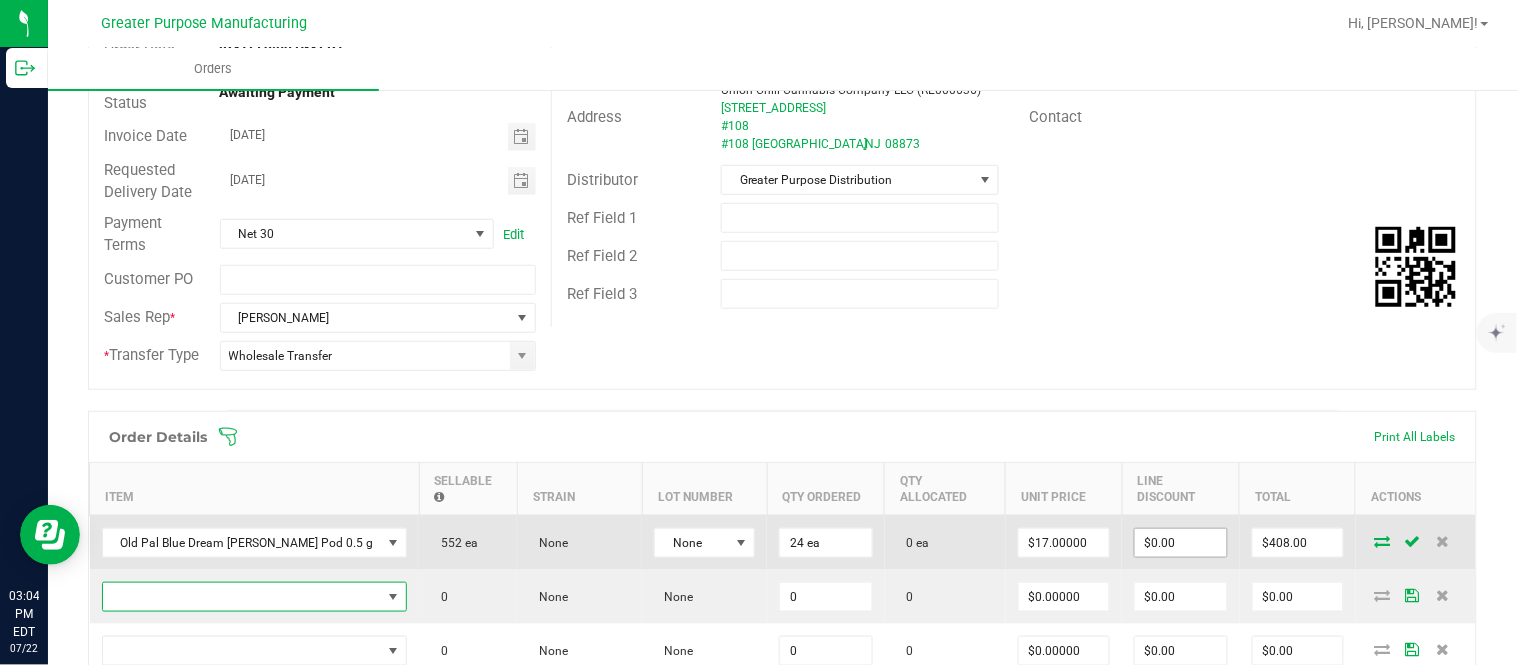 click on "$0.00" at bounding box center (1181, 543) 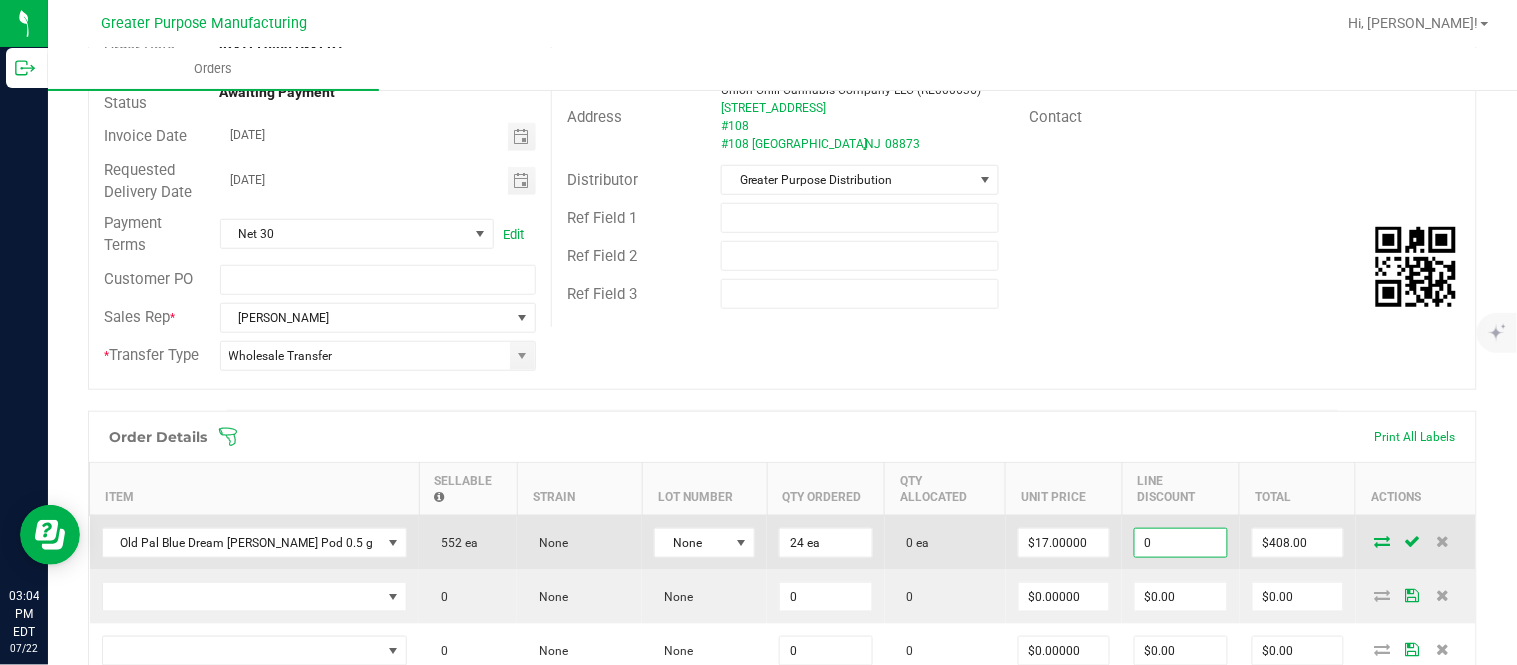 paste on "48" 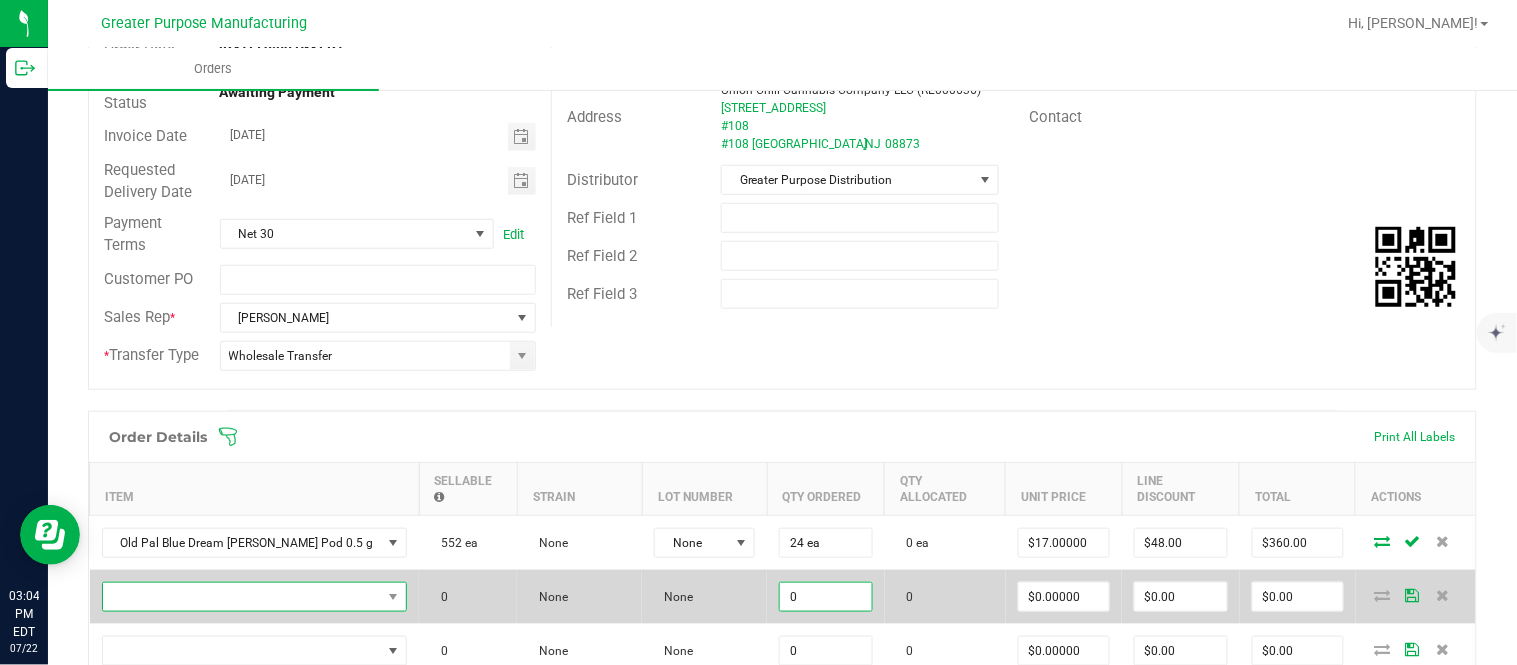 click at bounding box center [242, 597] 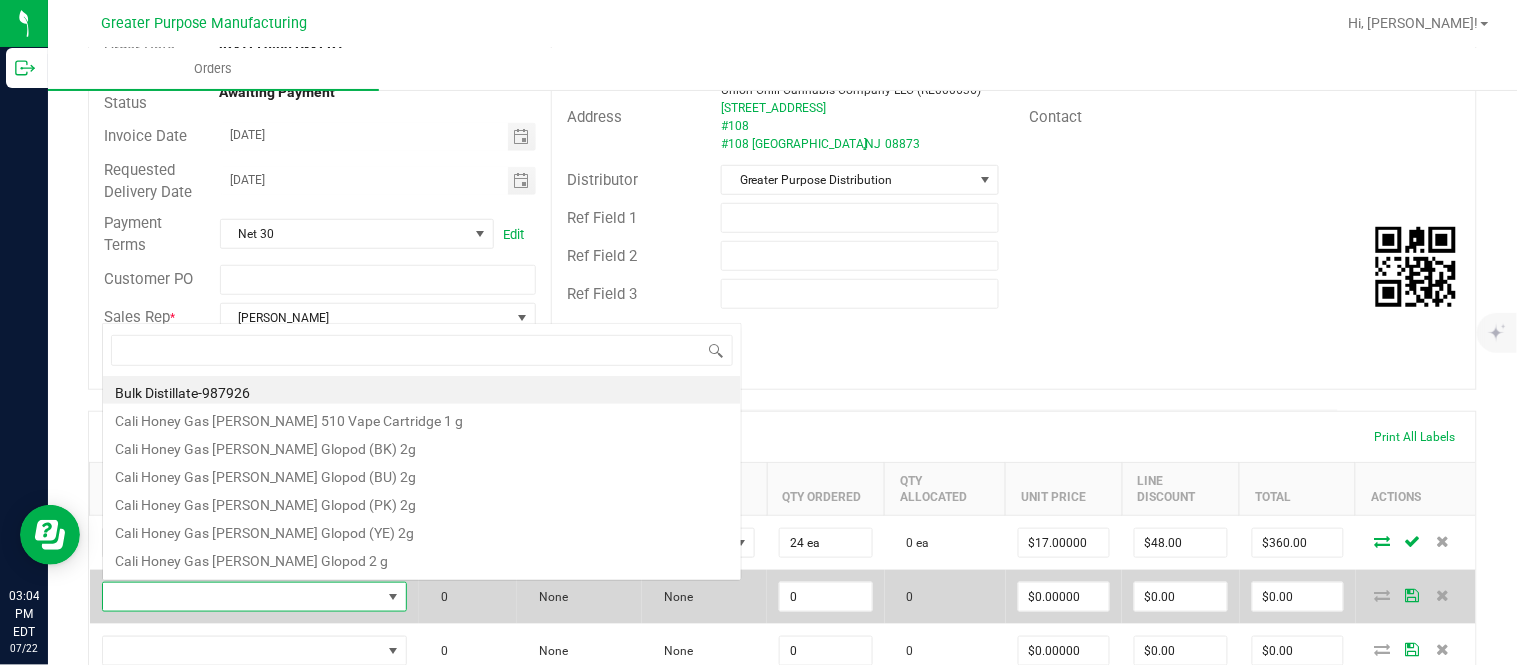 scroll, scrollTop: 0, scrollLeft: 0, axis: both 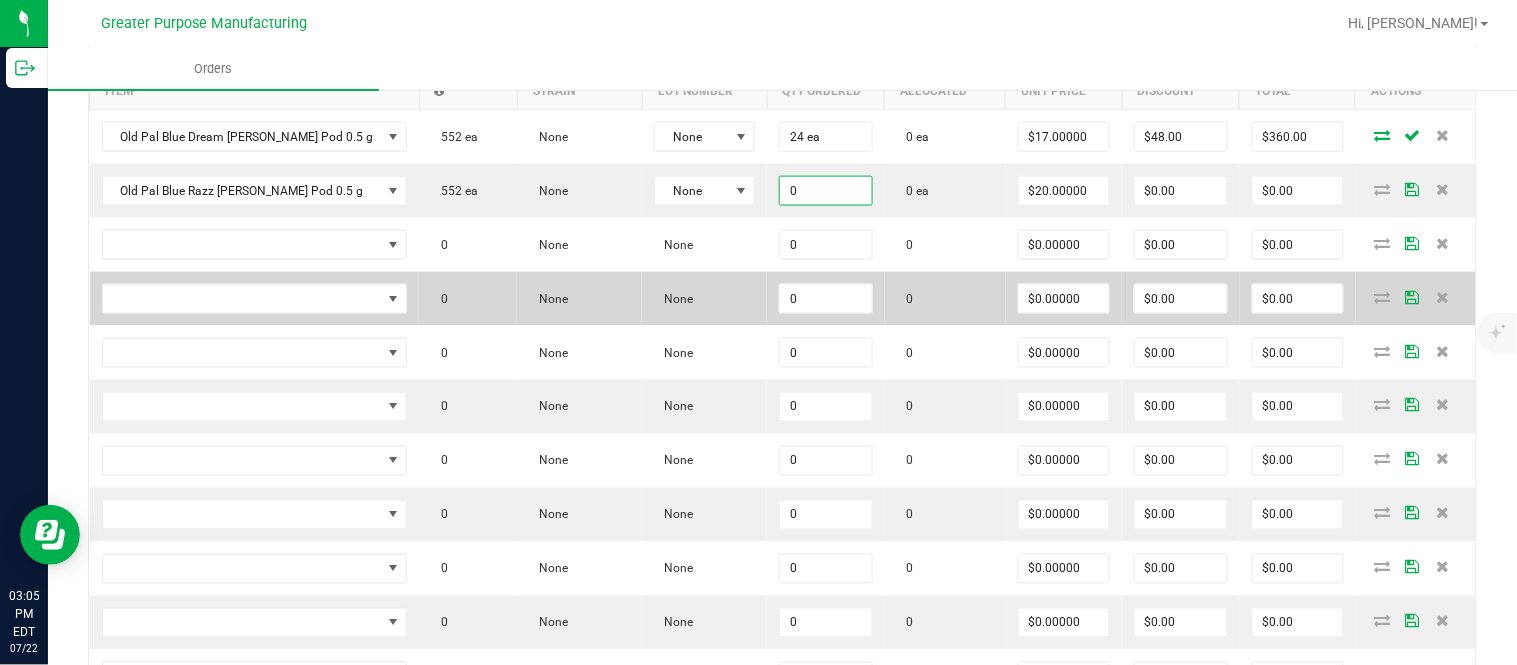 paste on "24" 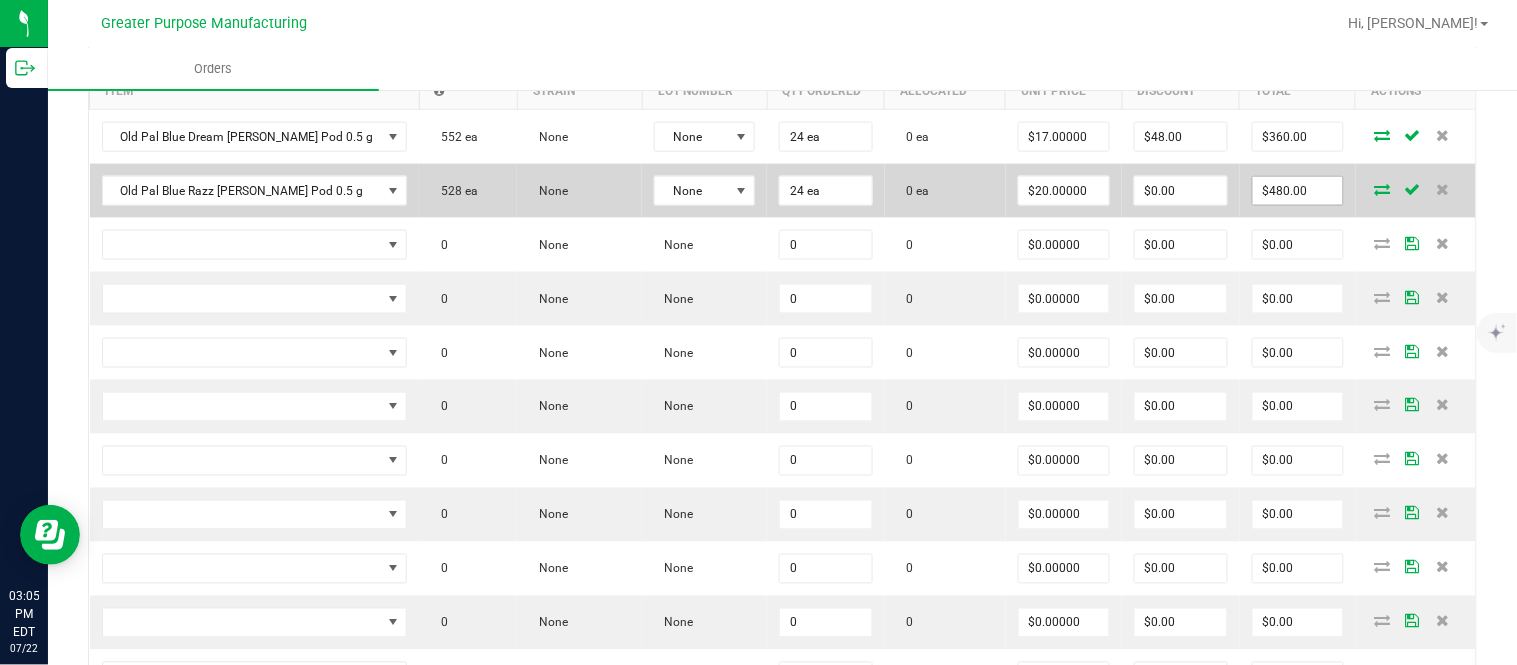 click on "$480.00" at bounding box center (1298, 191) 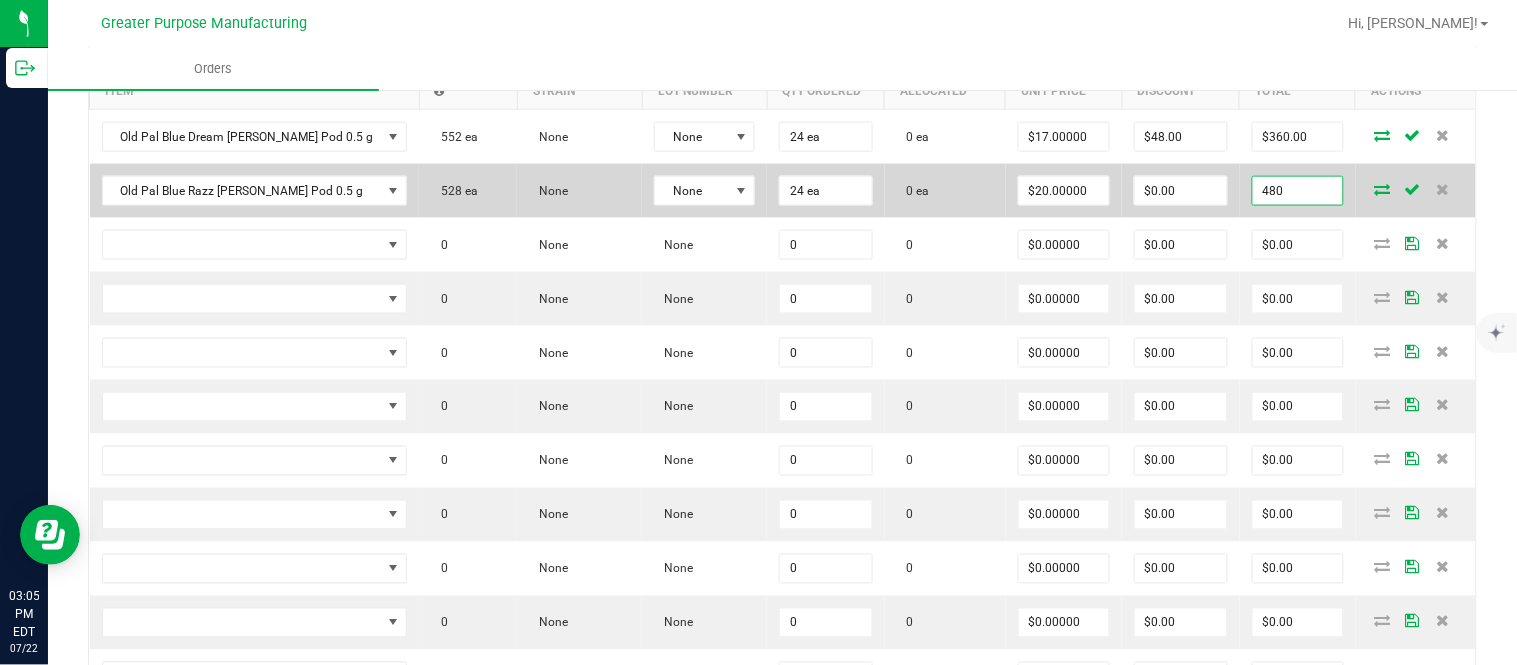 paste on "08" 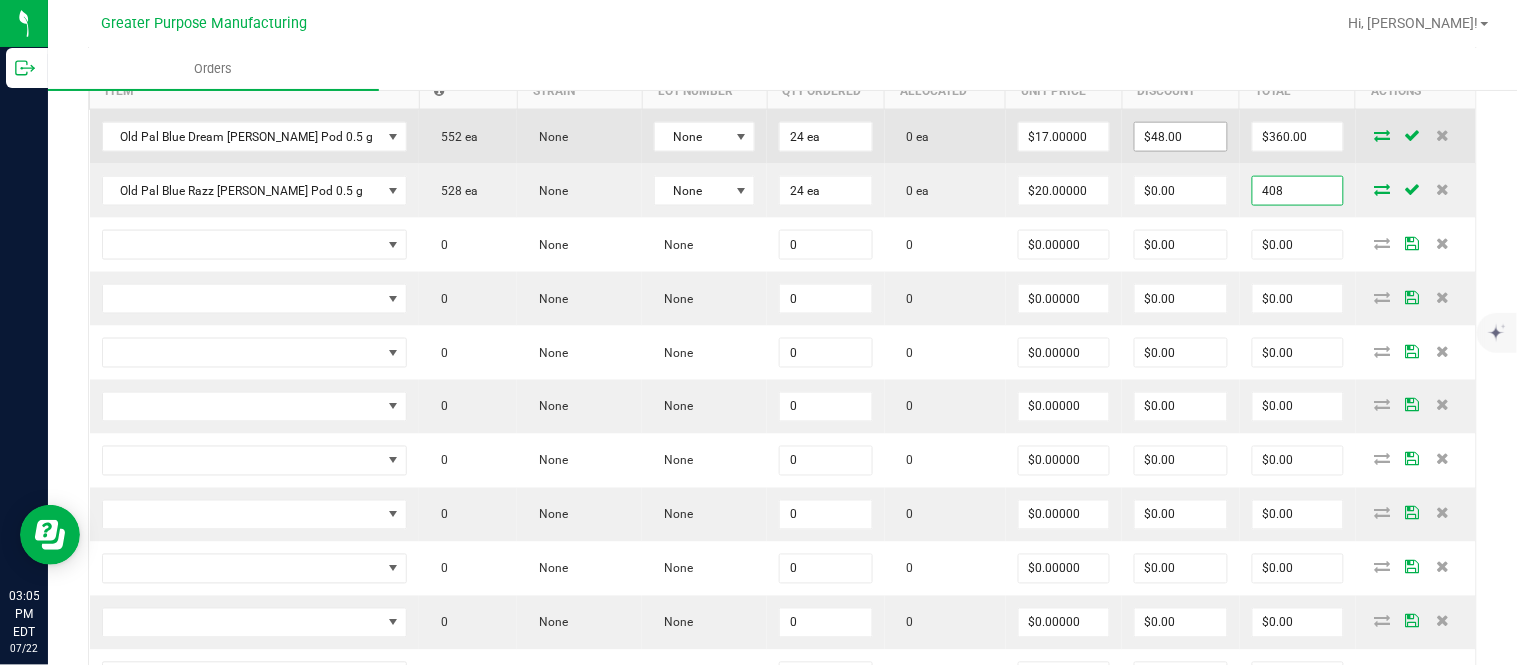 click on "$48.00" at bounding box center [1181, 137] 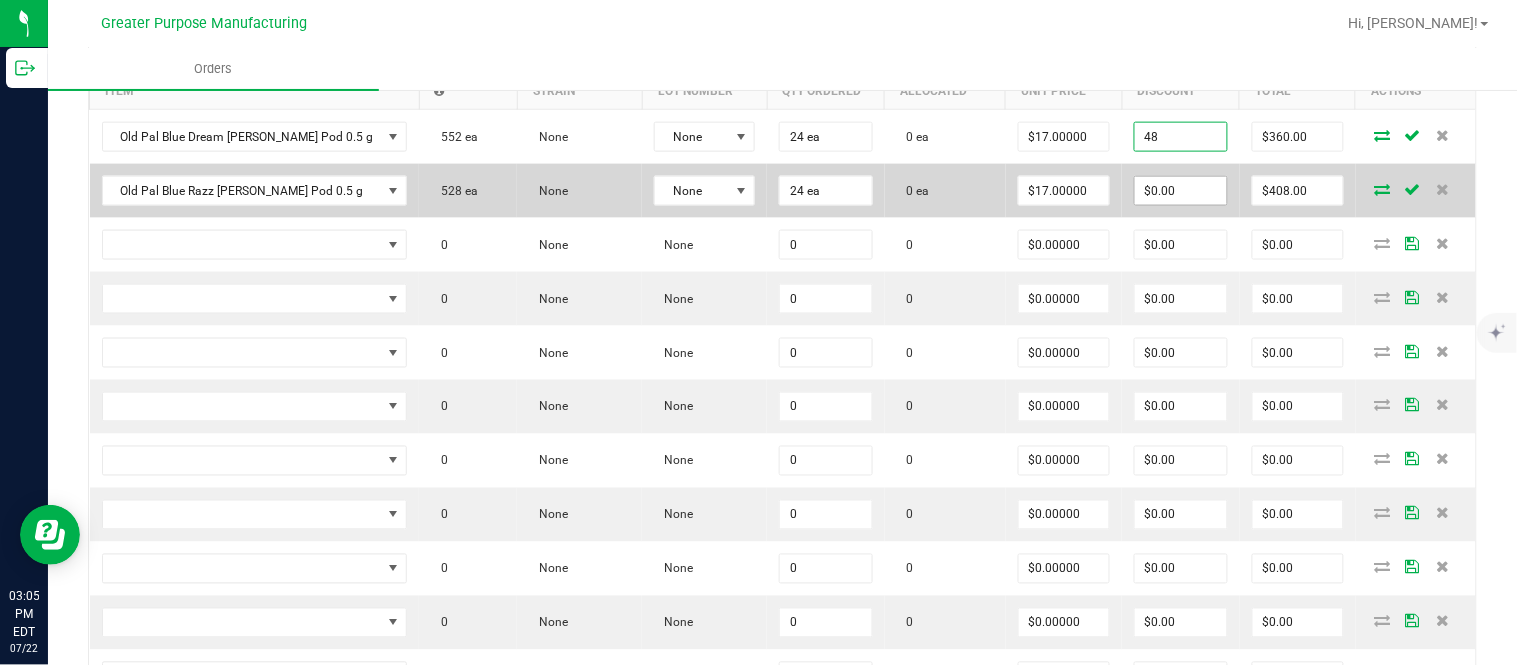 click on "$0.00" at bounding box center (1181, 191) 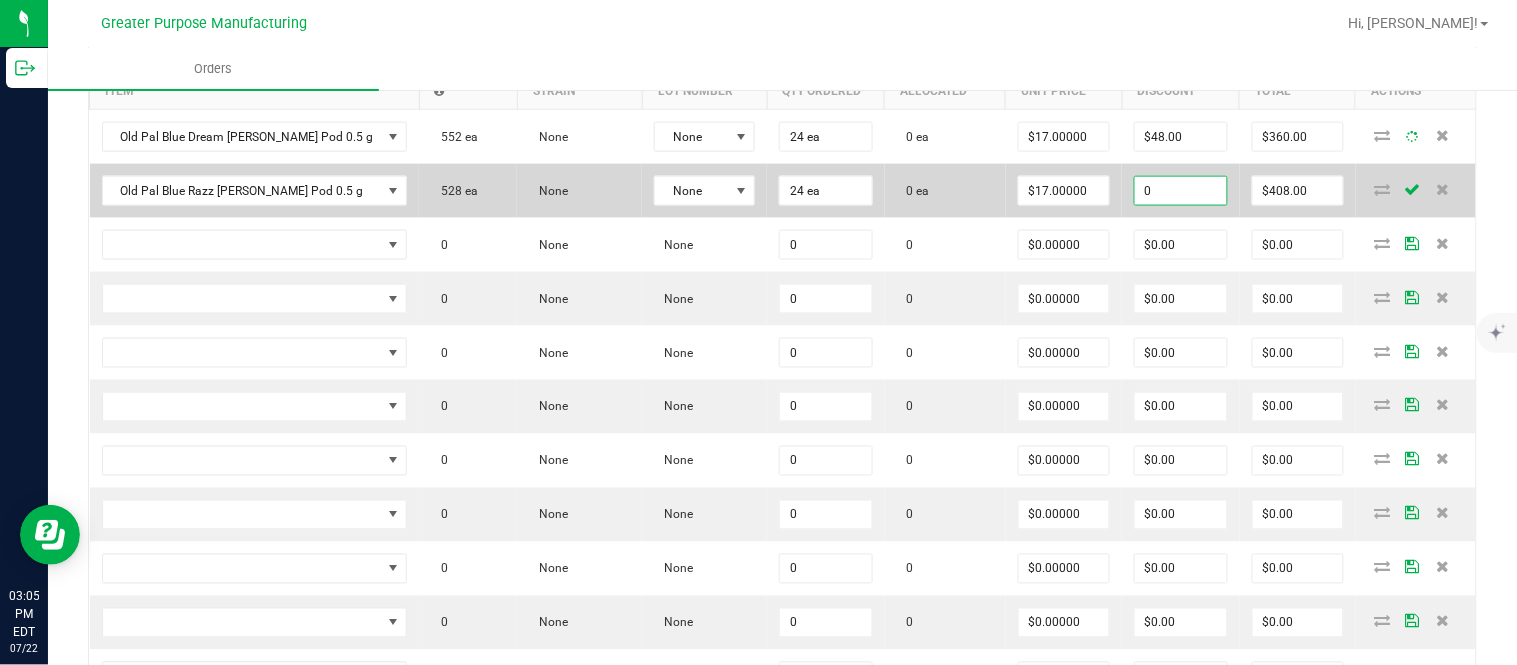 paste on "48" 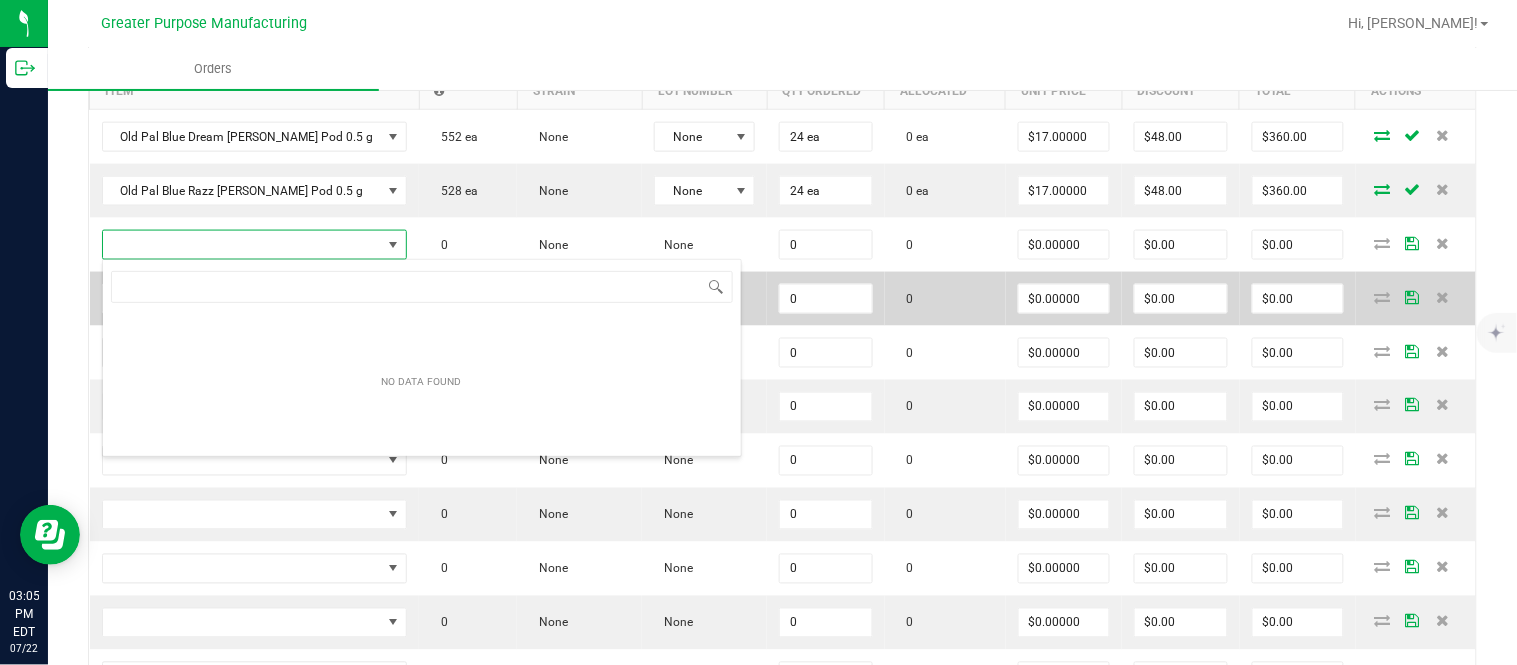 scroll, scrollTop: 99970, scrollLeft: 99734, axis: both 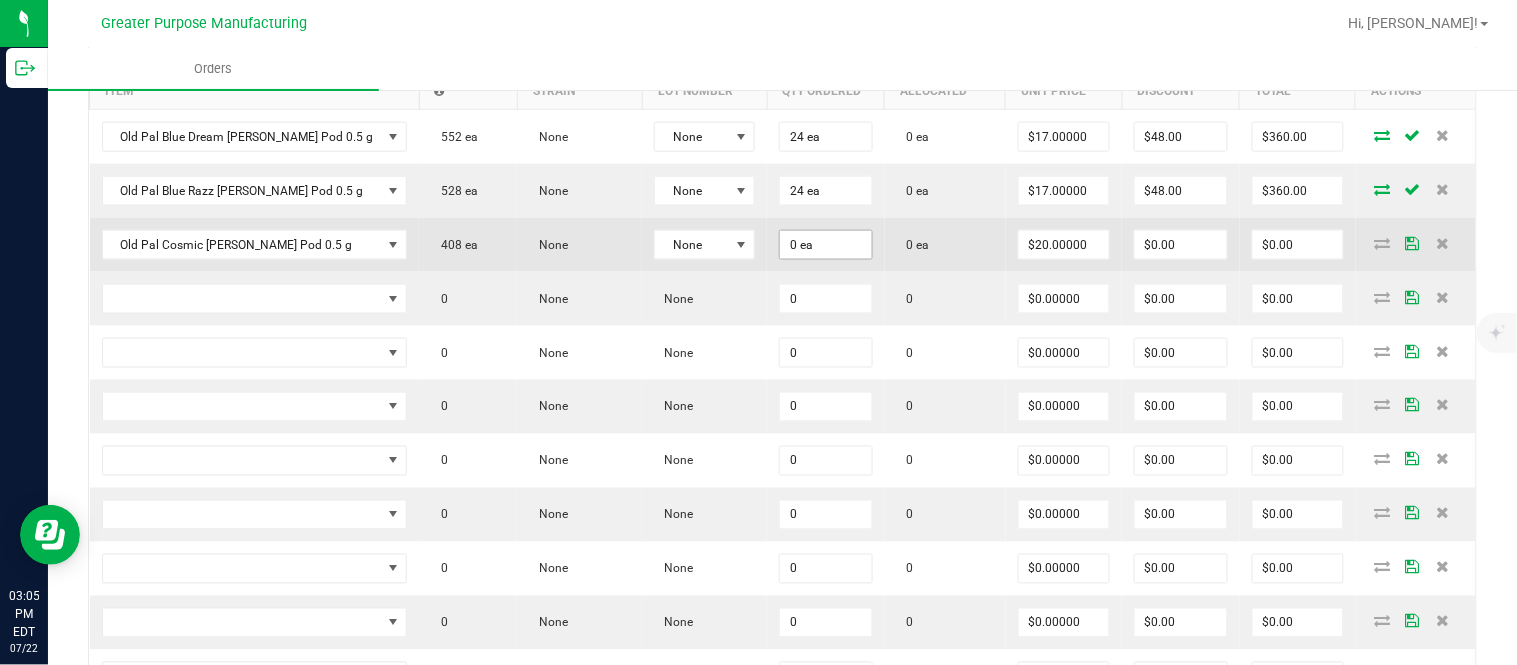 click on "0 ea" at bounding box center [825, 245] 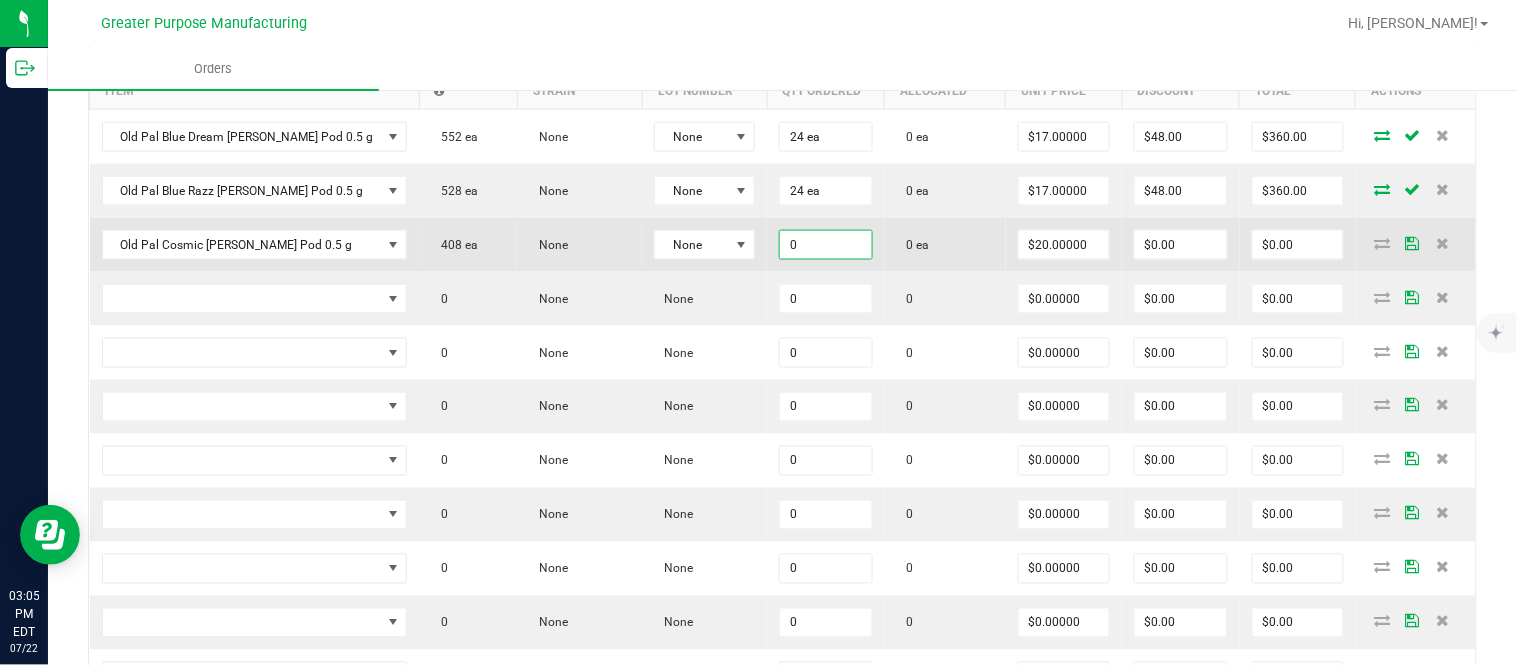 paste on "24" 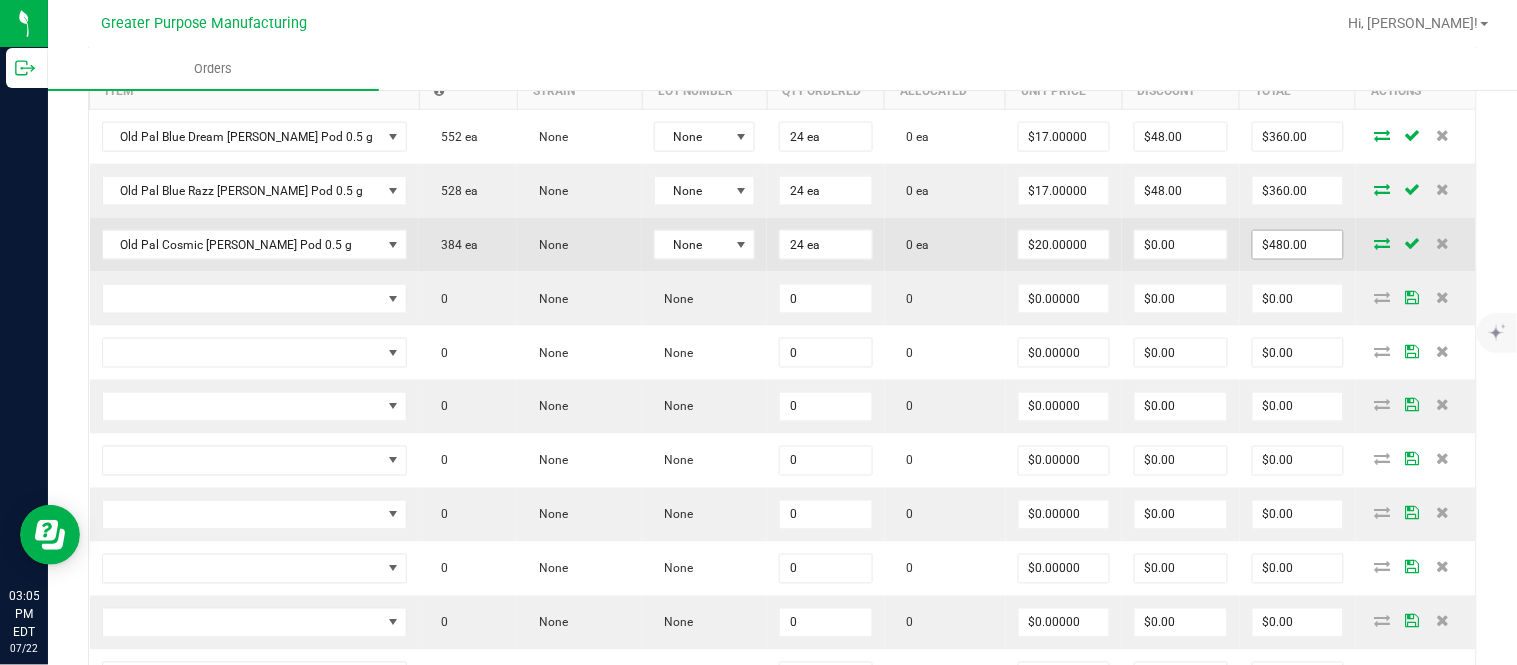 click on "$480.00" at bounding box center (1298, 245) 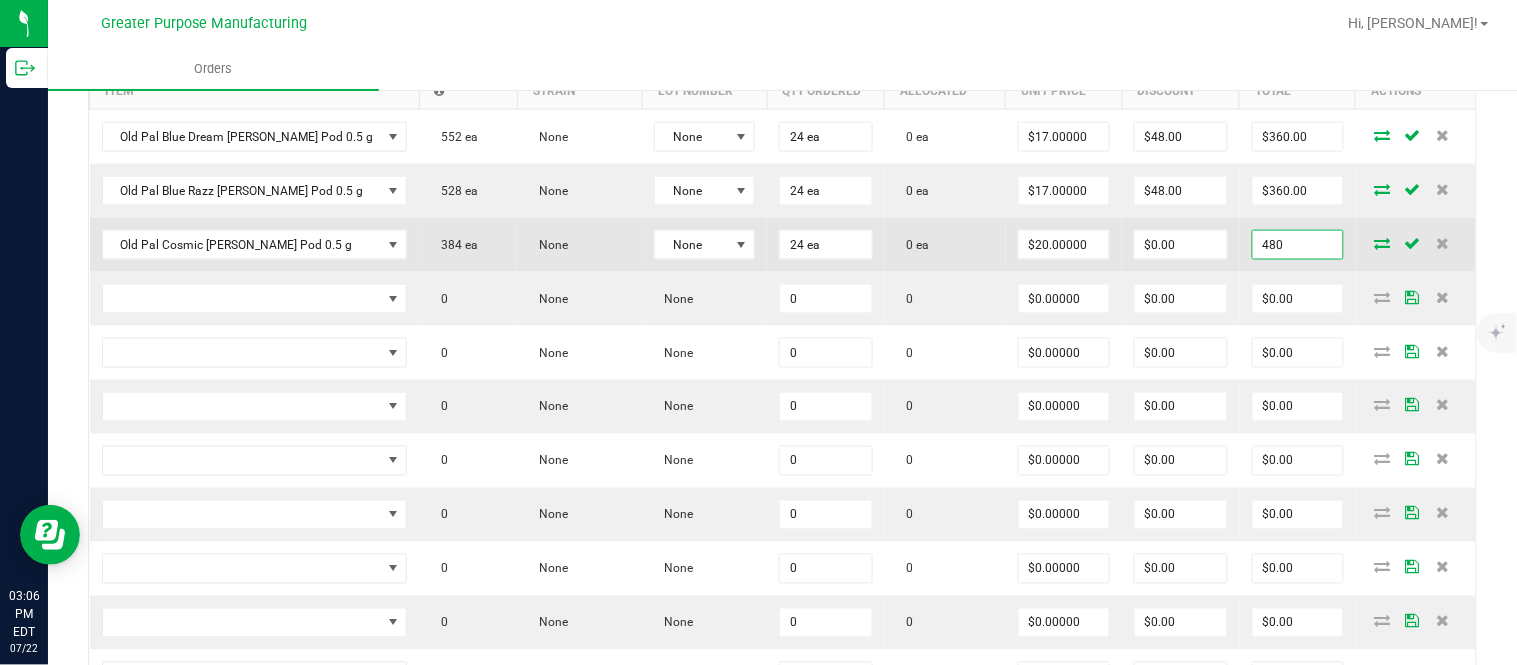 paste on "08" 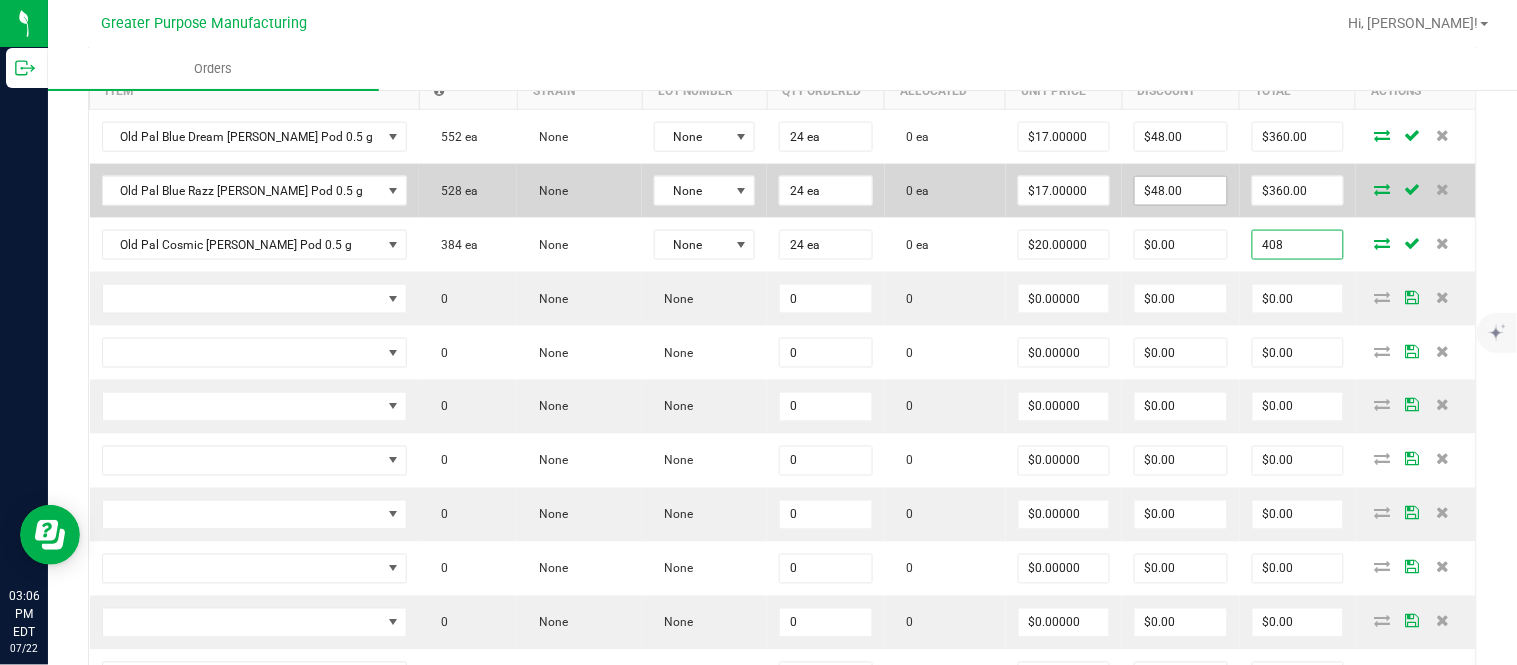 click on "$48.00" at bounding box center (1181, 191) 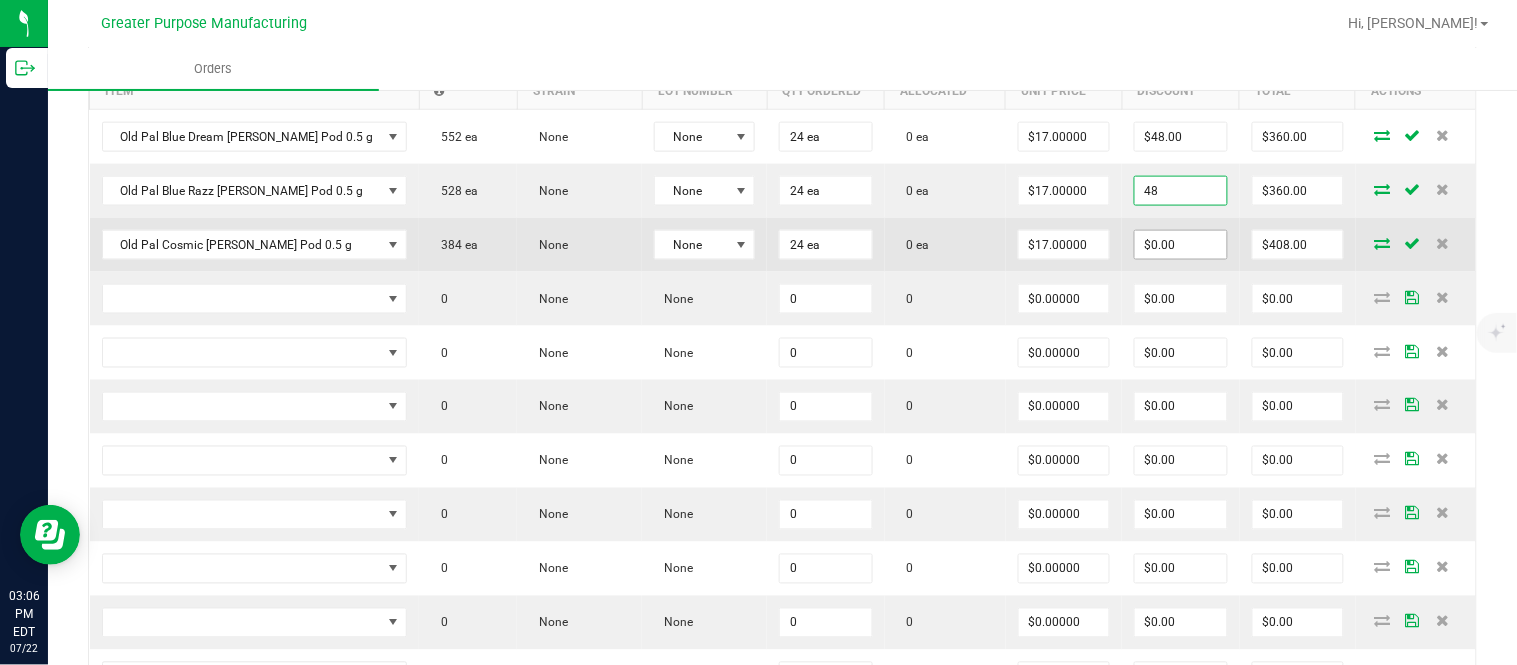 click on "$0.00" at bounding box center [1181, 245] 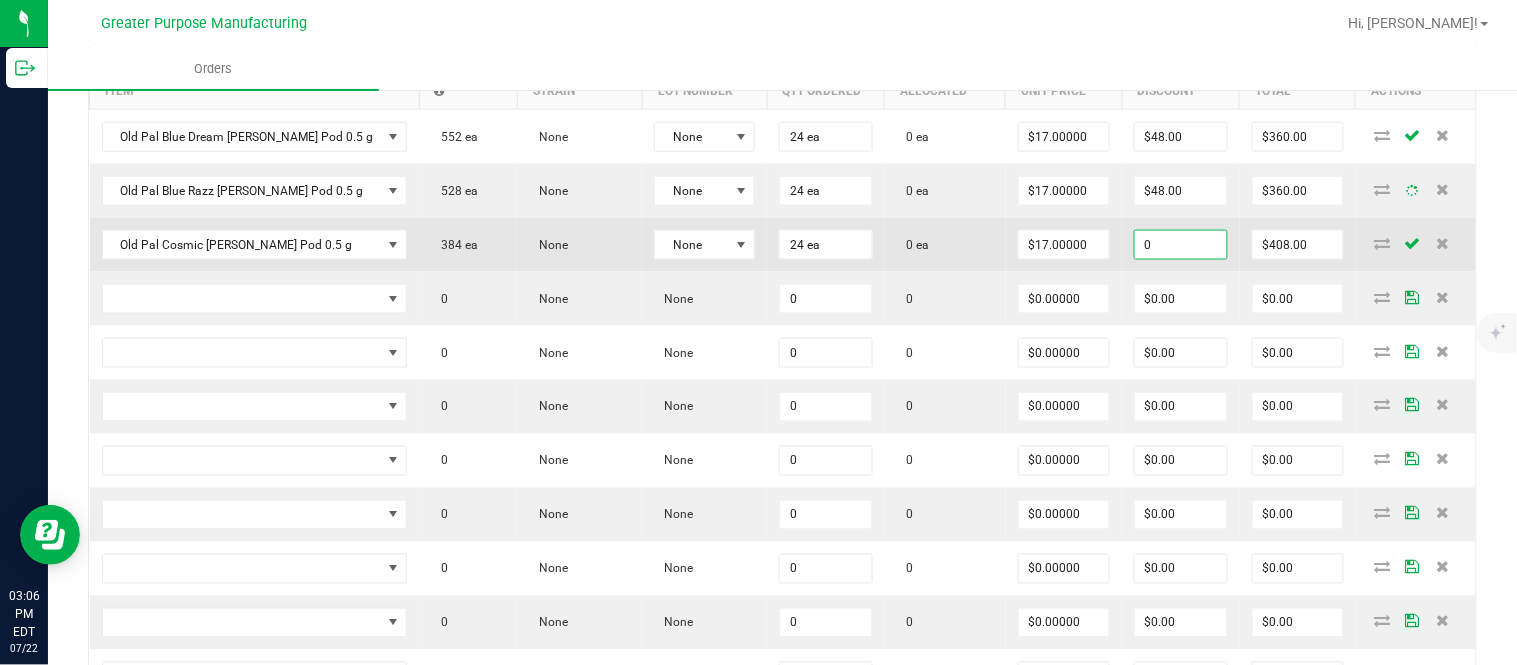 paste on "48" 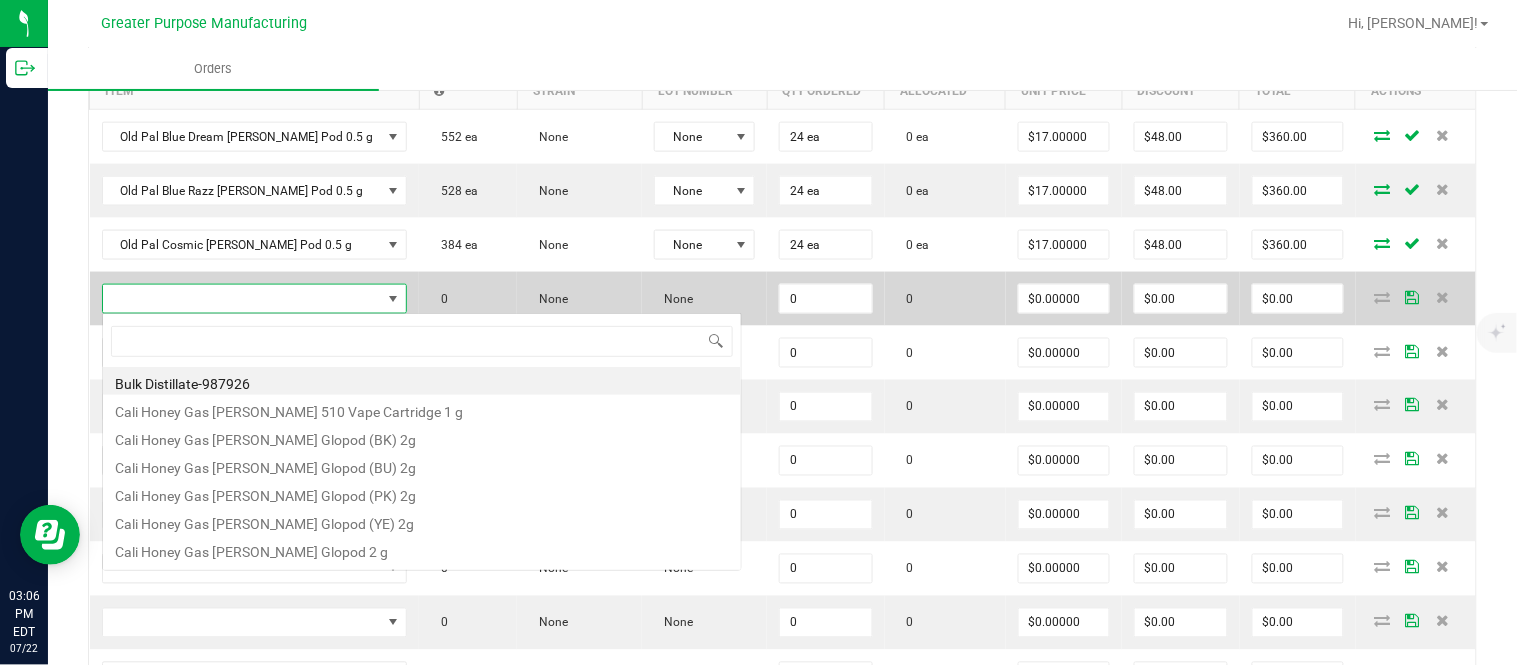 scroll, scrollTop: 99970, scrollLeft: 99734, axis: both 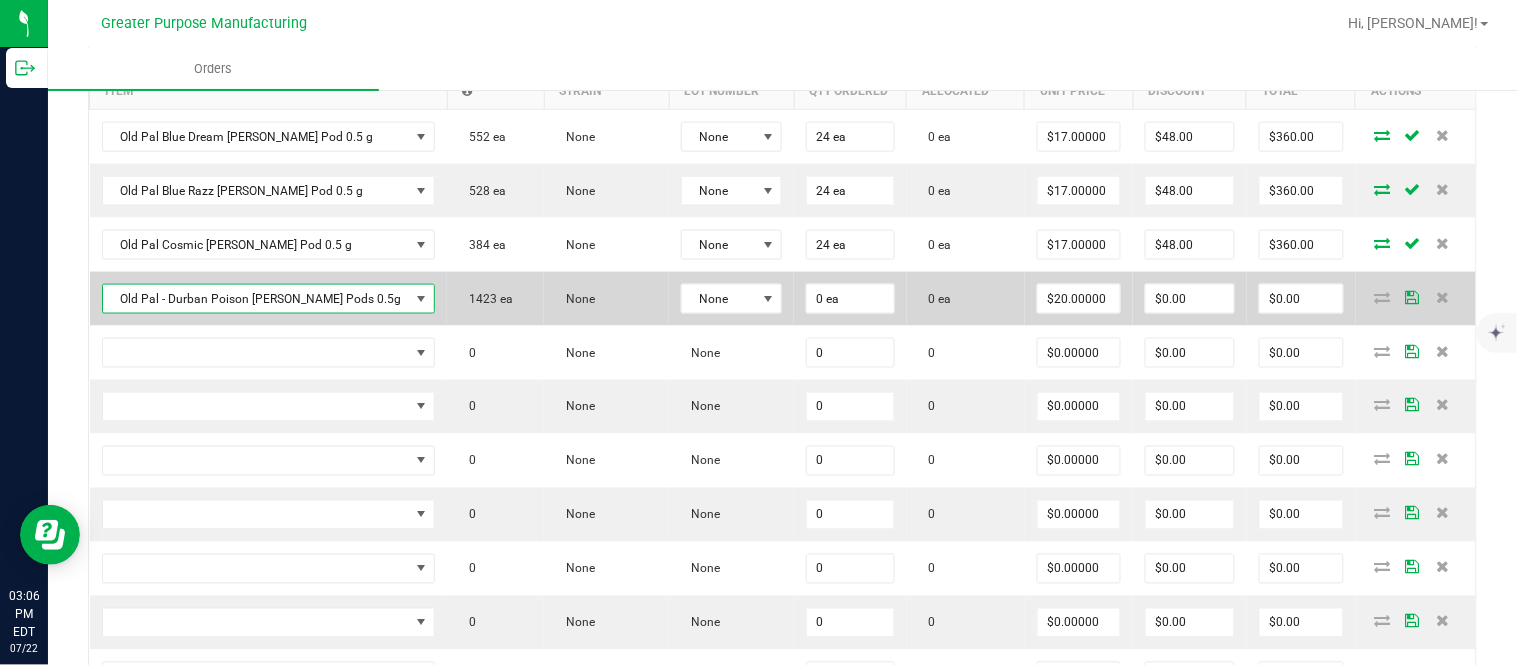 click on "Old Pal - Durban Poison [PERSON_NAME] Pods 0.5g" at bounding box center [256, 299] 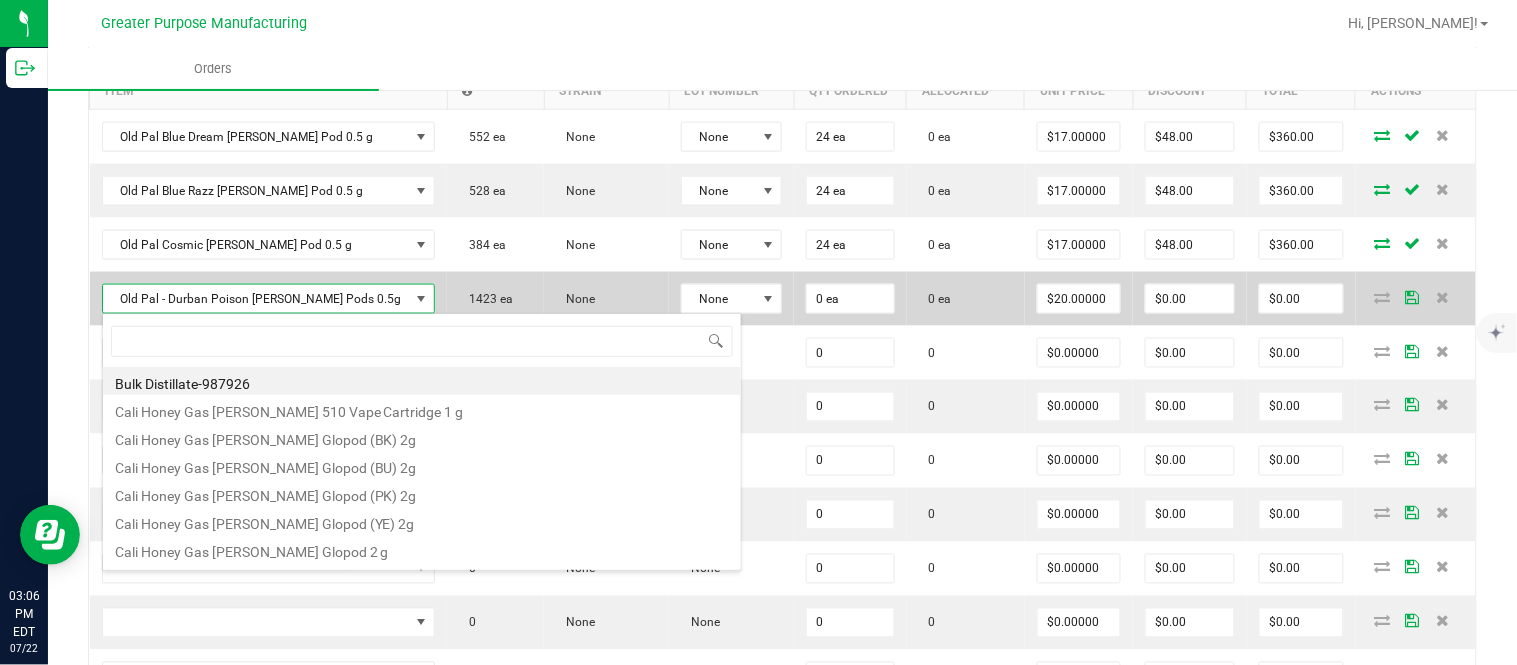 scroll, scrollTop: 99970, scrollLeft: 99732, axis: both 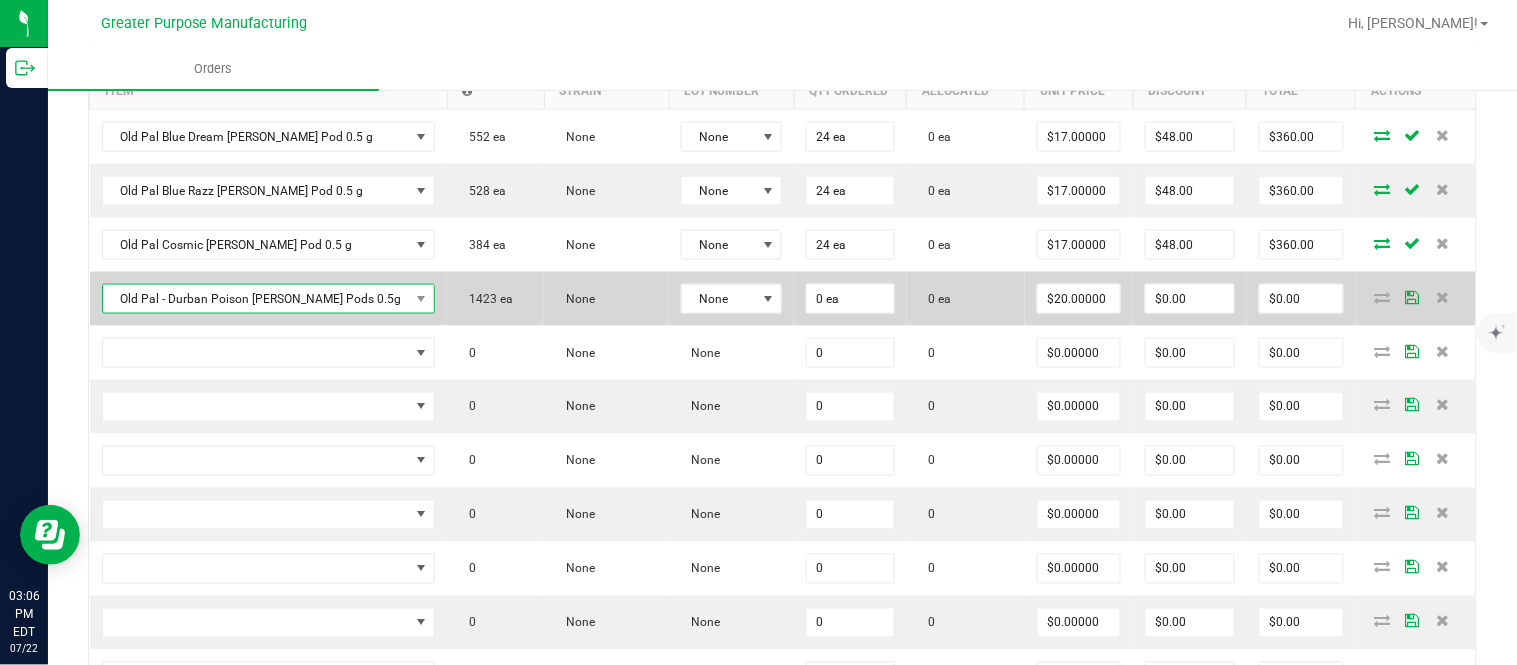 click on "Old Pal - Durban Poison [PERSON_NAME] Pods 0.5g" at bounding box center [256, 299] 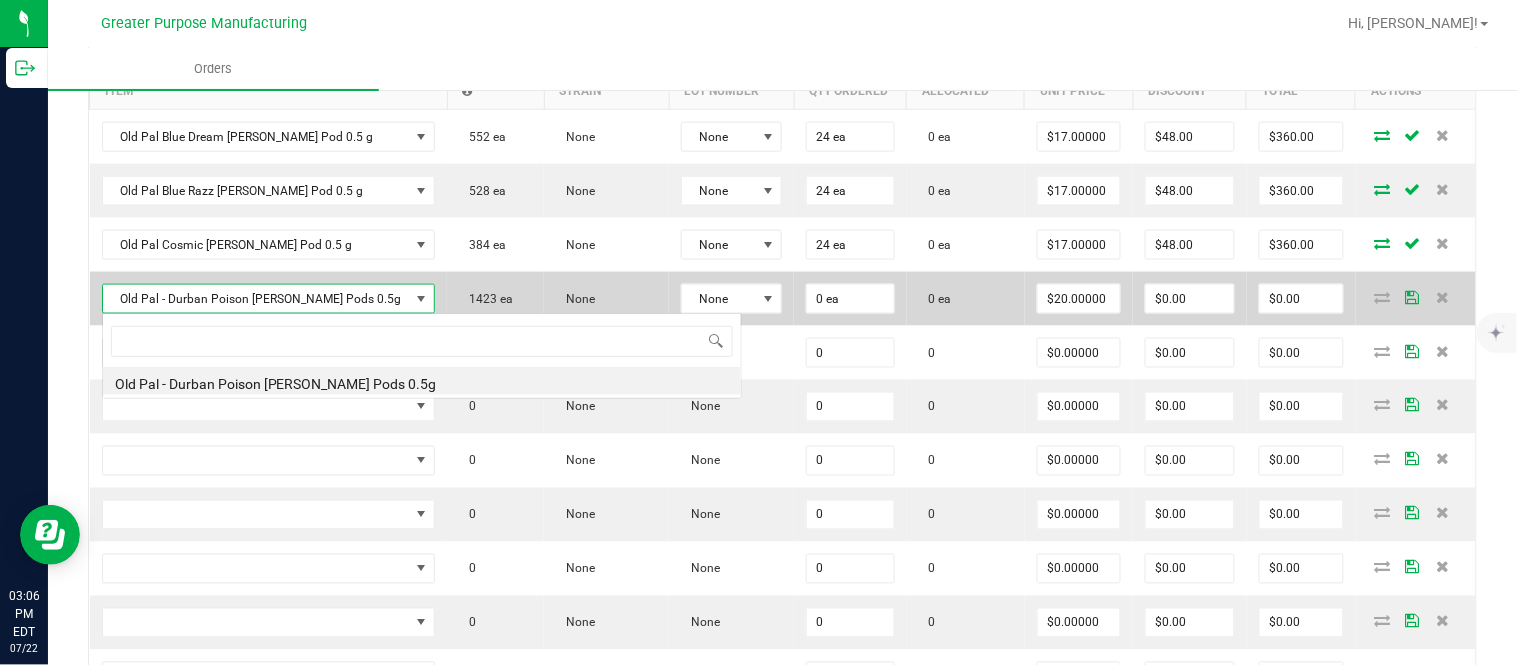 scroll, scrollTop: 99970, scrollLeft: 99732, axis: both 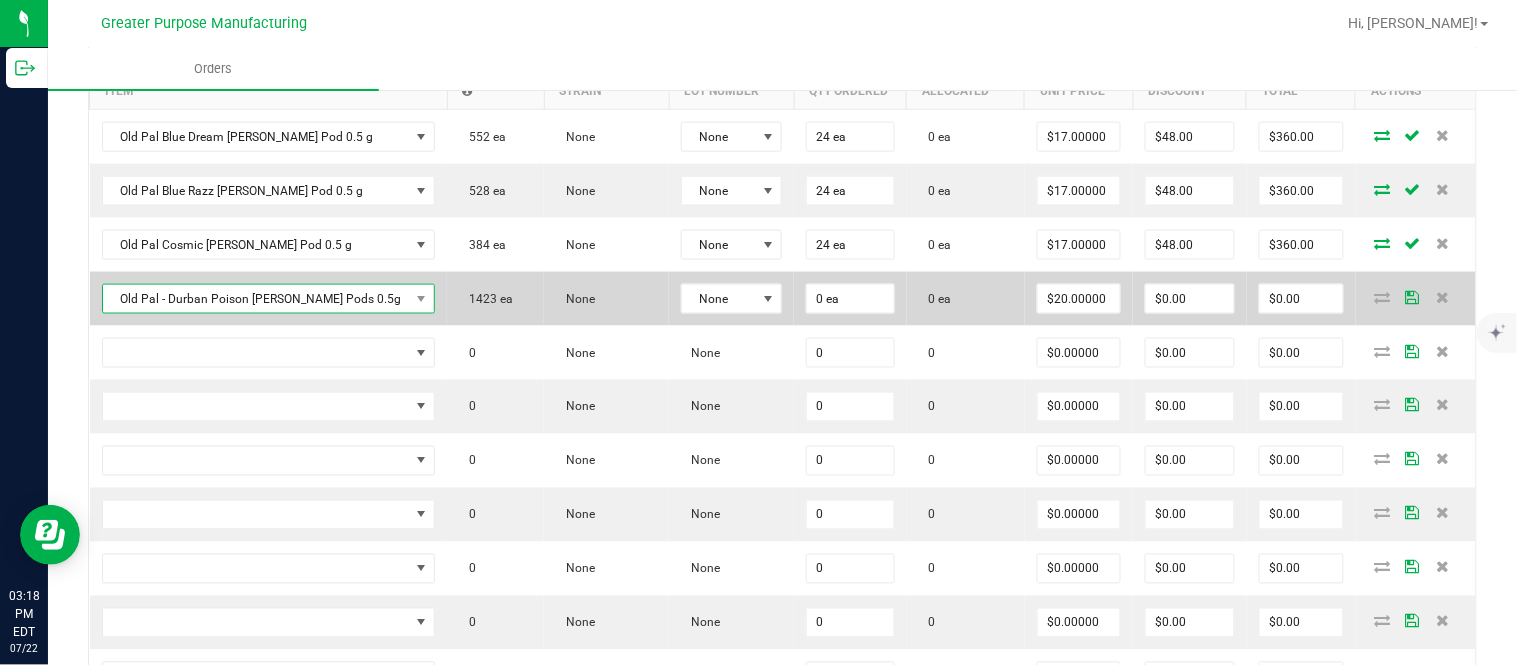 click on "Old Pal - Durban Poison [PERSON_NAME] Pods 0.5g" at bounding box center (256, 299) 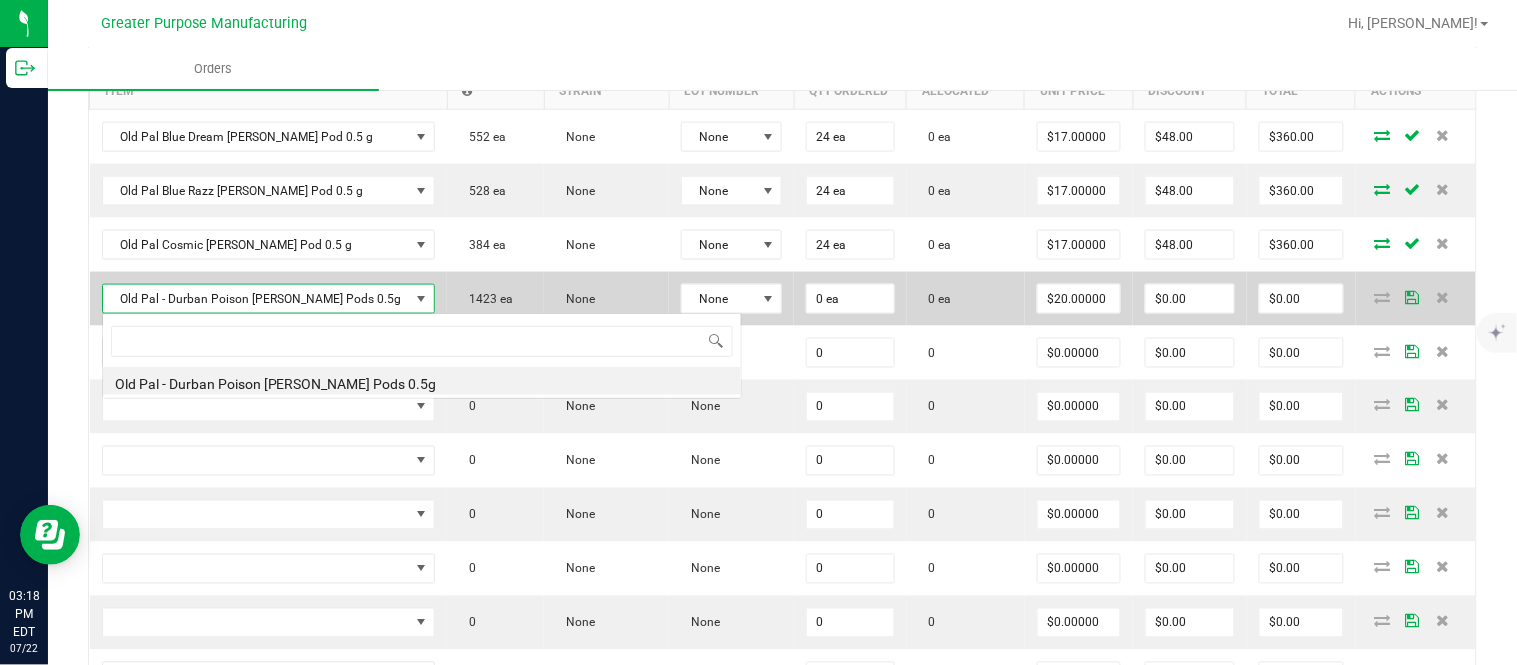 scroll, scrollTop: 99970, scrollLeft: 99732, axis: both 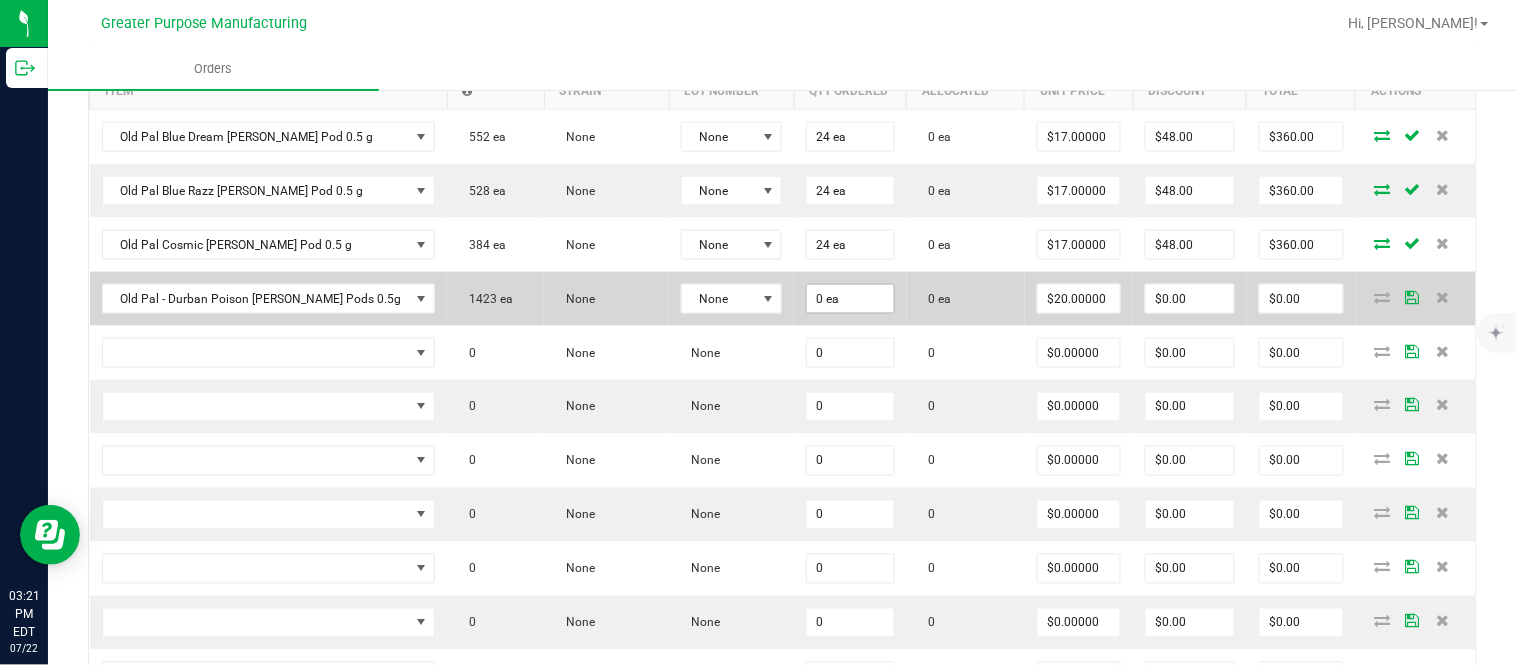 click on "0 ea" at bounding box center [850, 299] 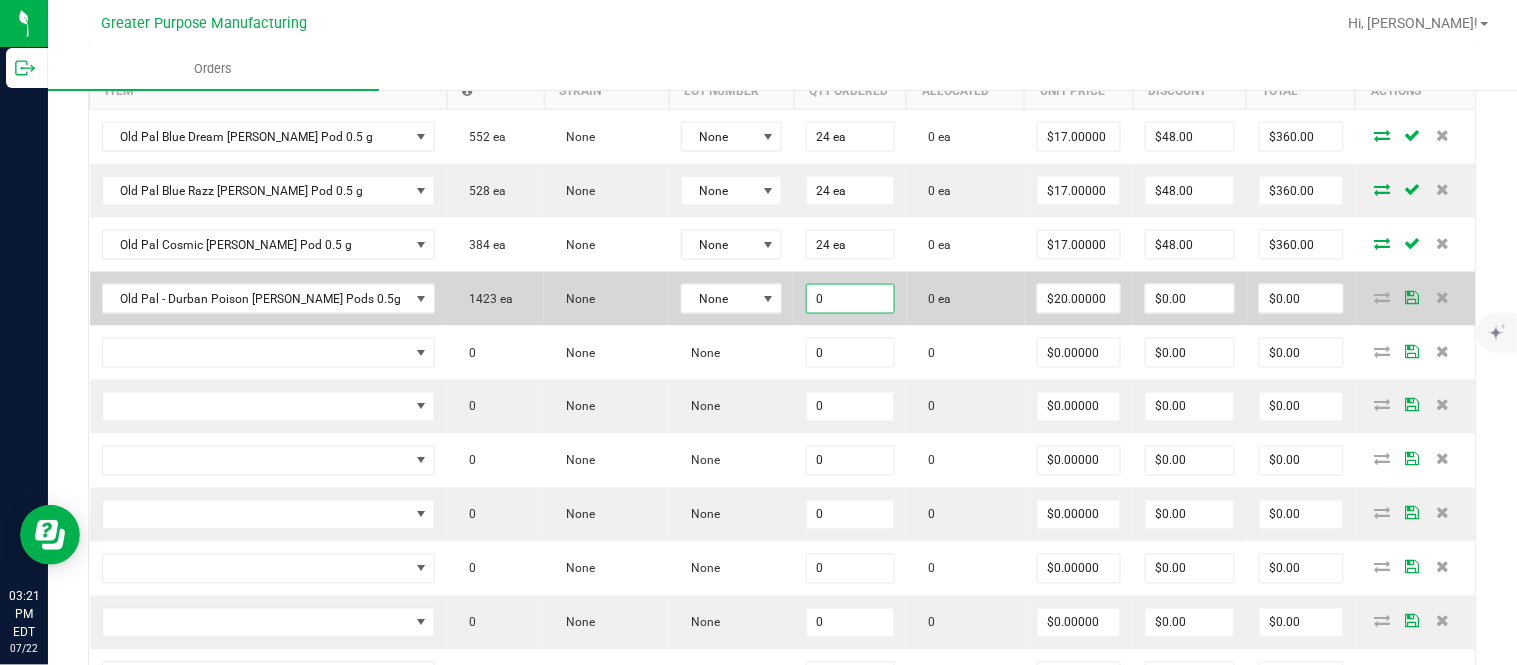 paste on "48" 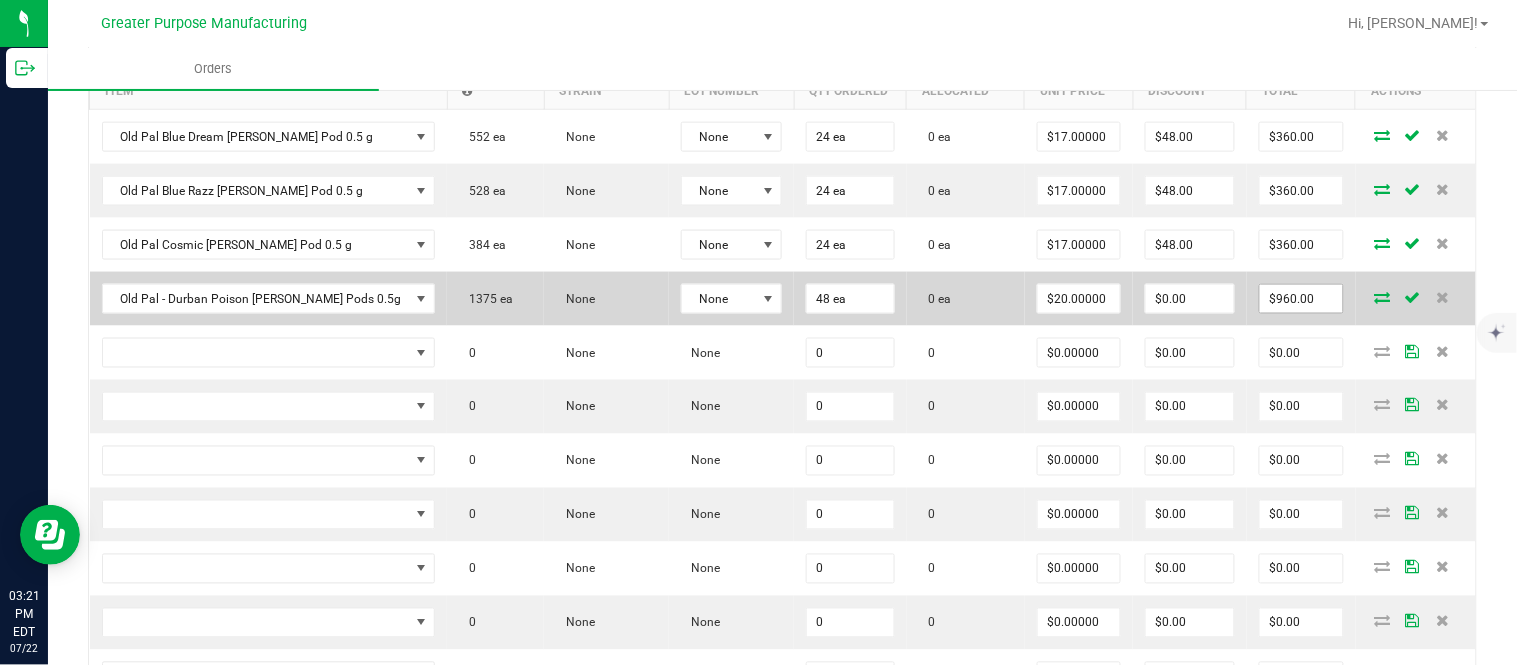 click on "$960.00" at bounding box center (1301, 299) 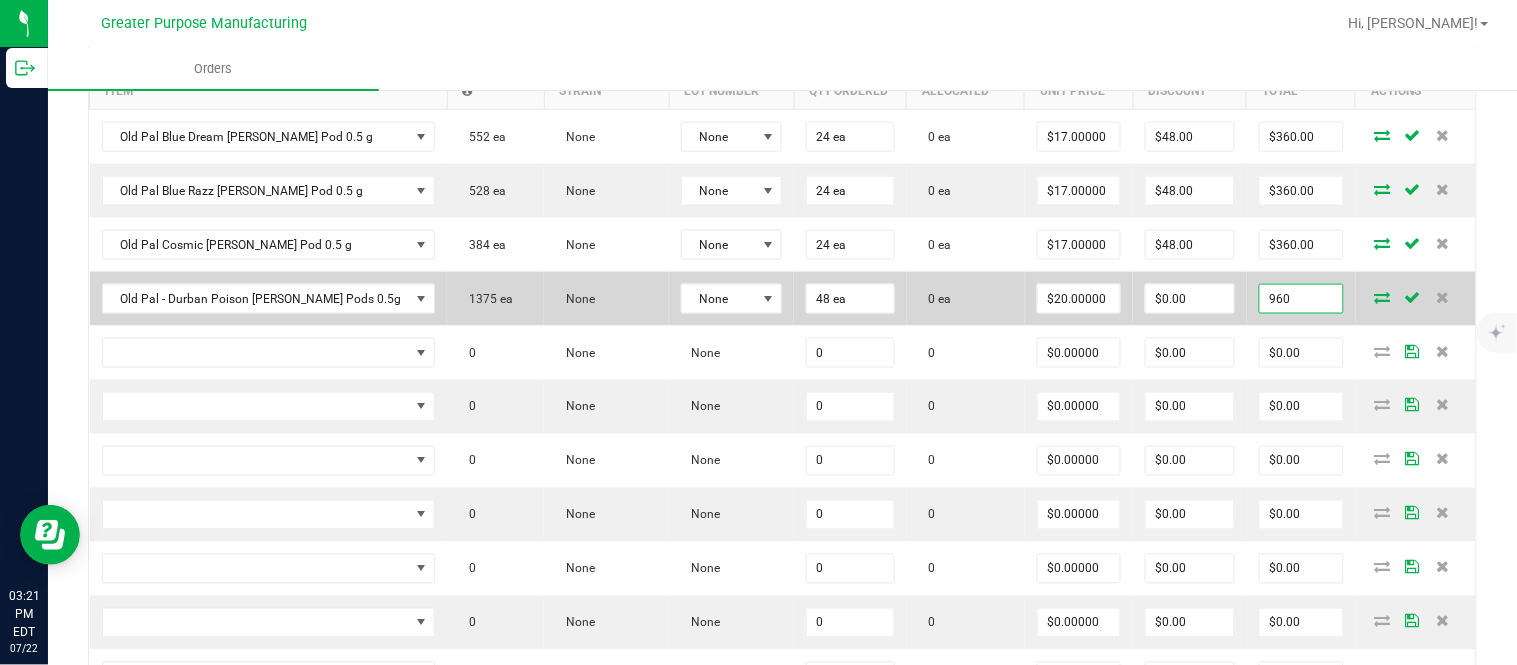 paste on "816" 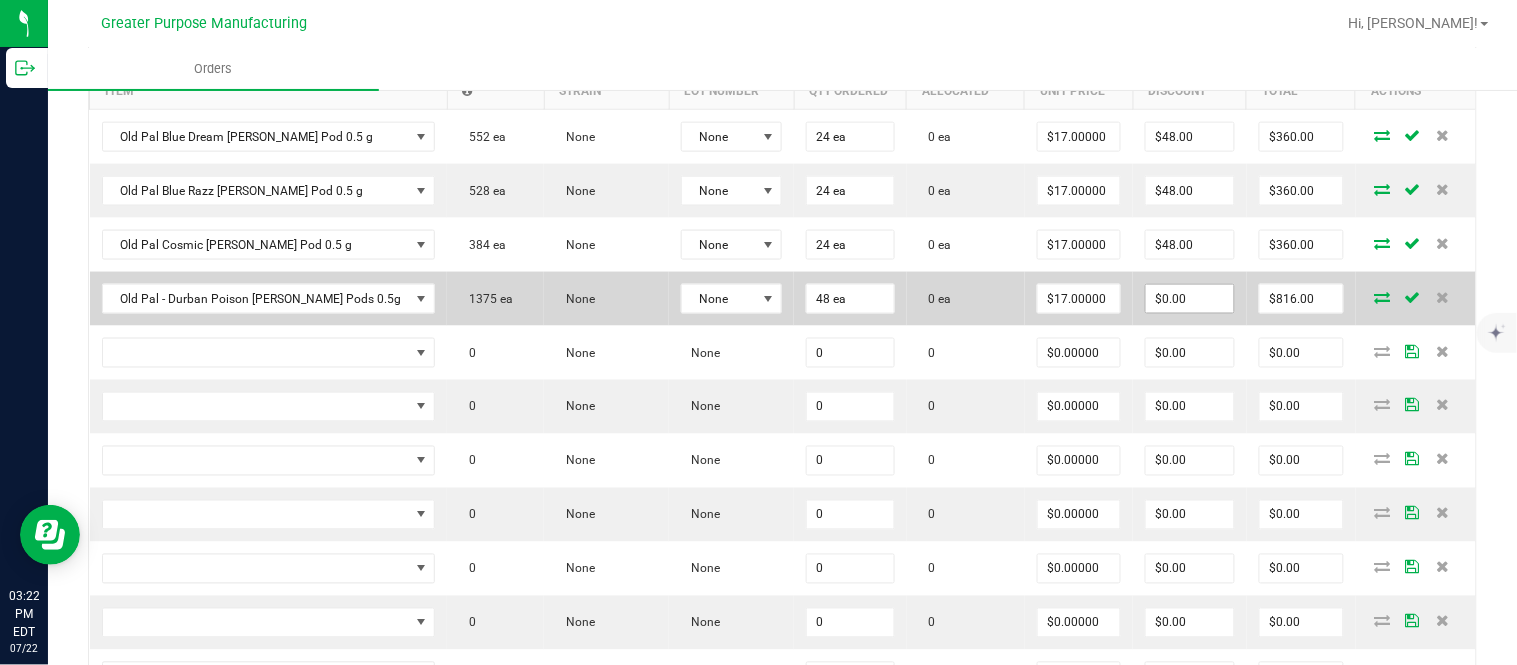 click on "$0.00" at bounding box center [1190, 299] 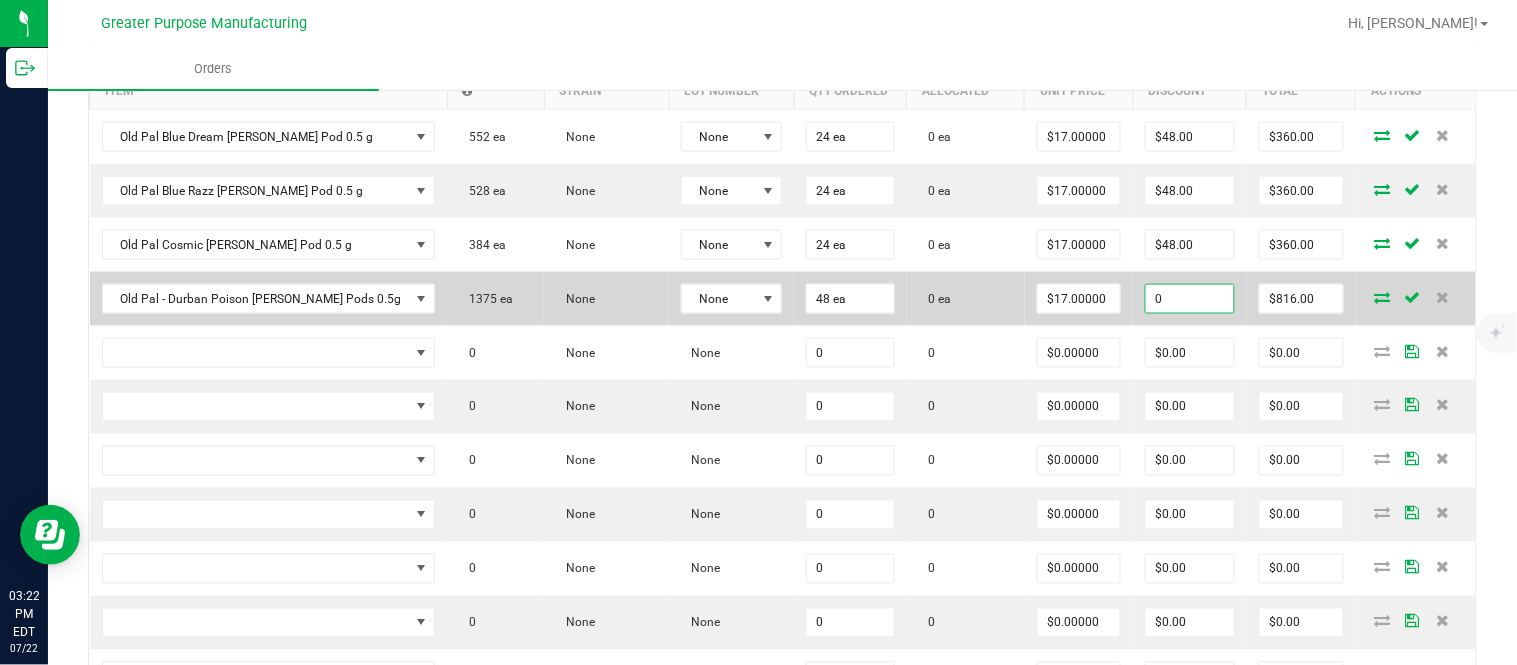 paste on "96" 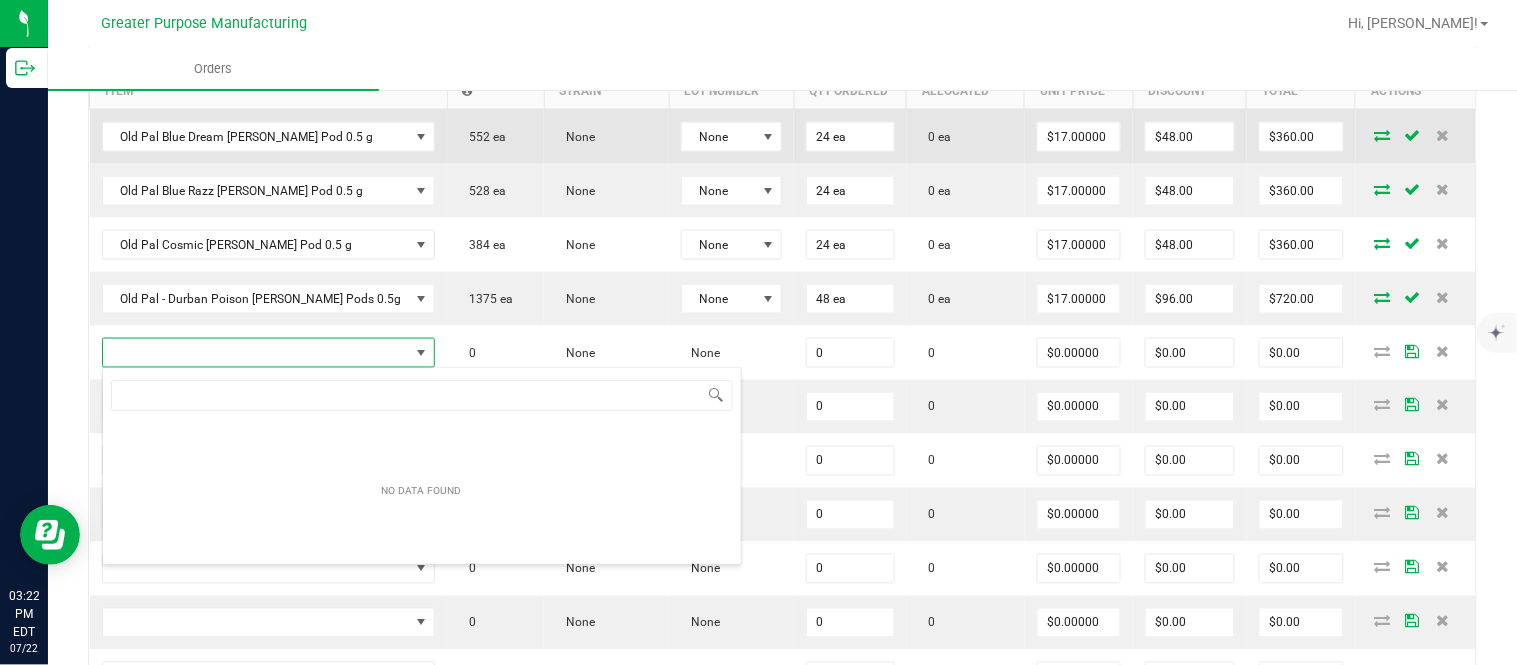 scroll, scrollTop: 99970, scrollLeft: 99732, axis: both 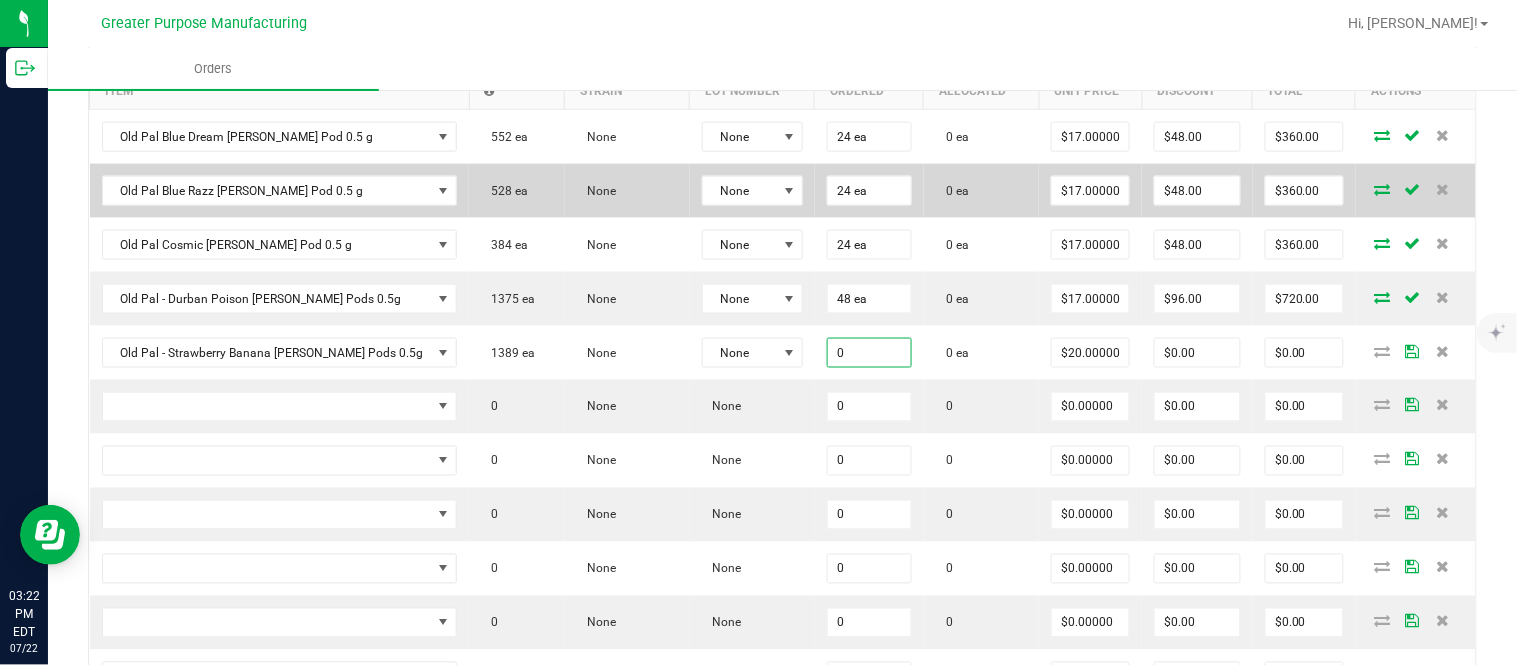 paste on "24" 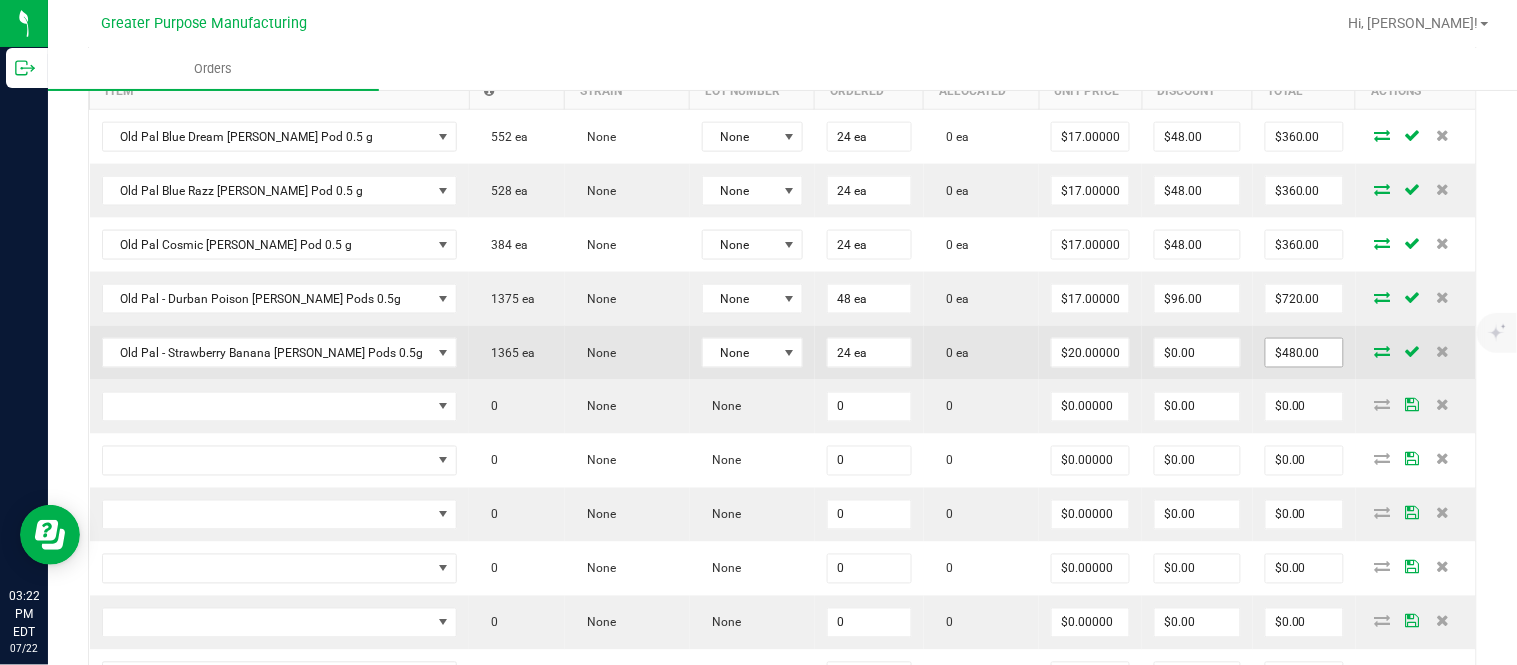 click on "$480.00" at bounding box center [1304, 353] 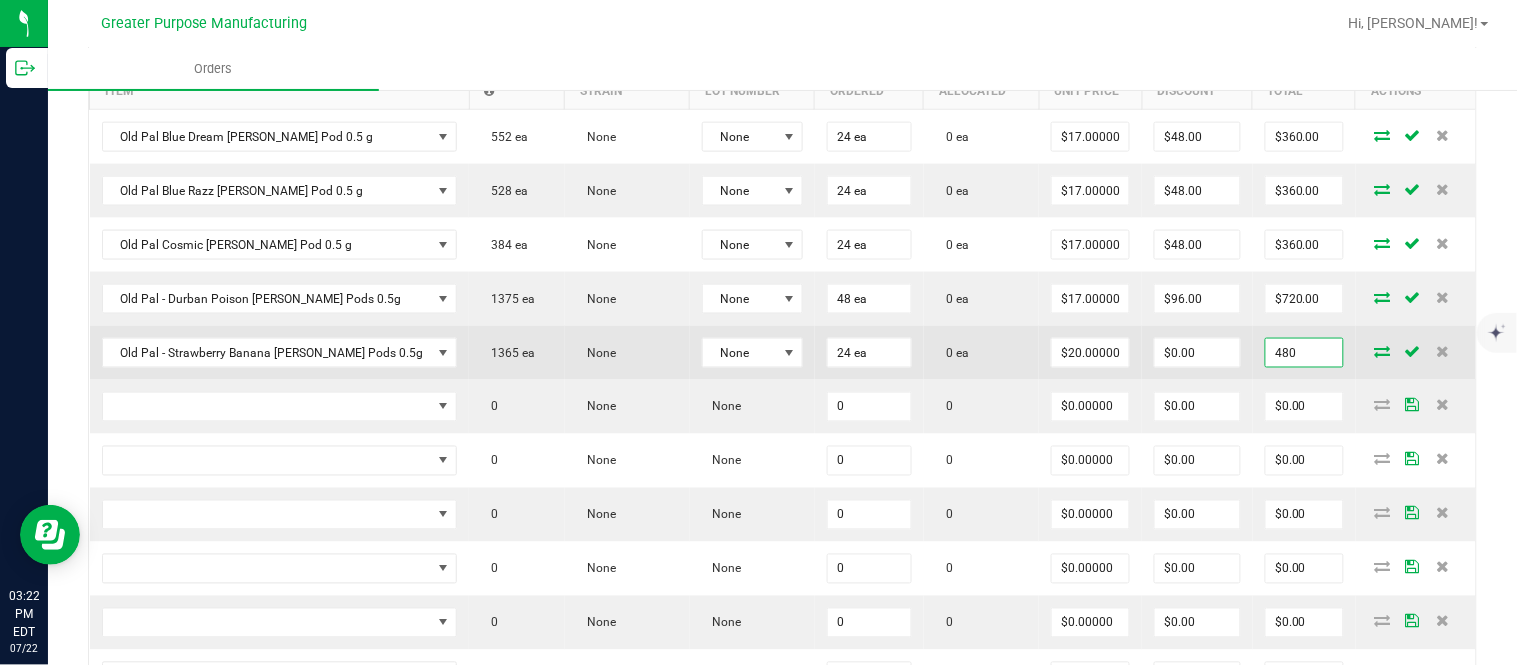 paste on "08" 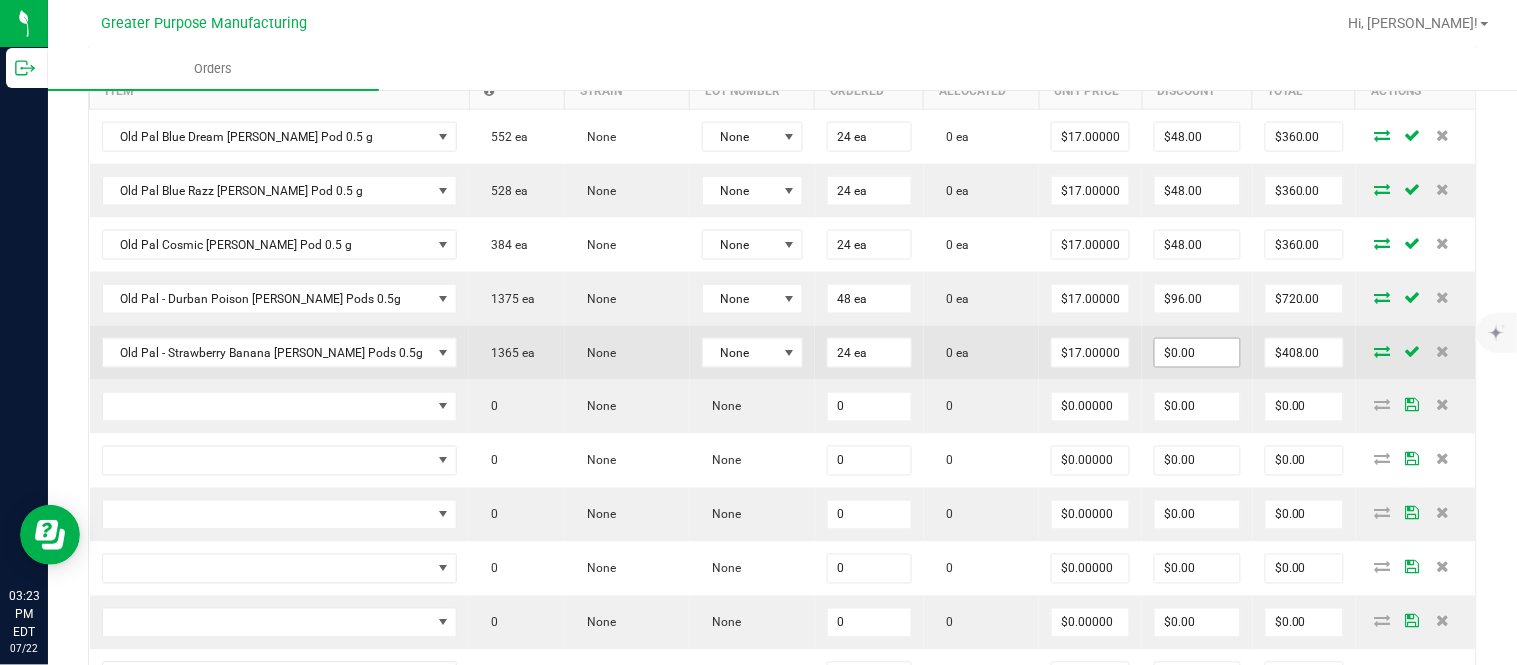 click on "$0.00" at bounding box center [1197, 353] 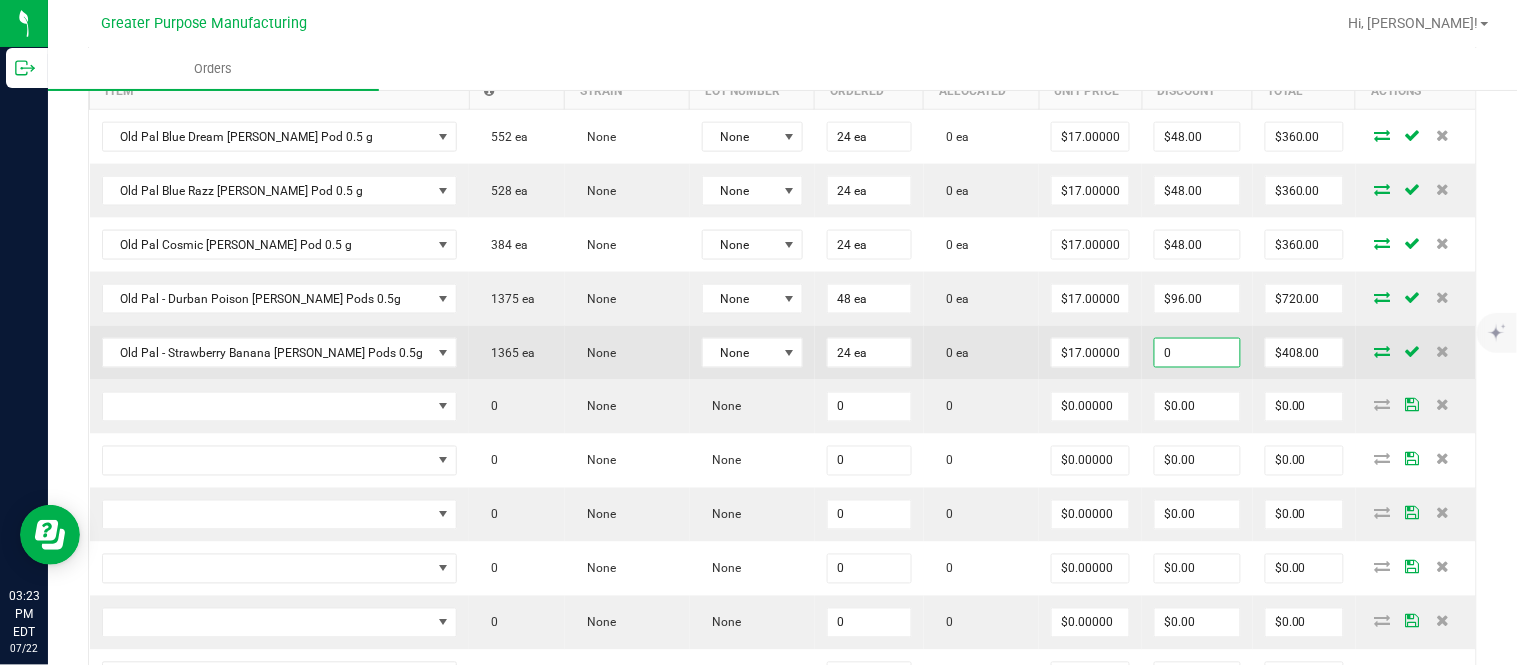 paste on "408" 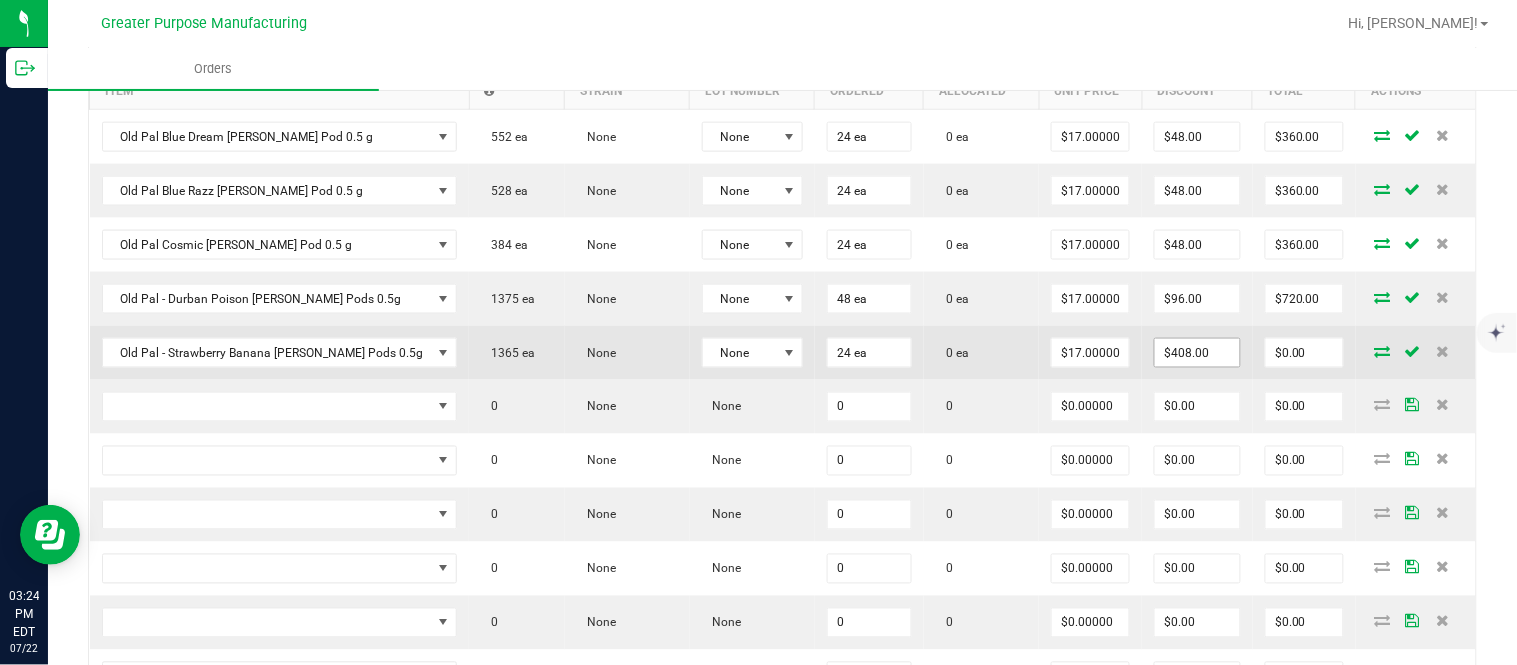 click on "$408.00" at bounding box center [1197, 353] 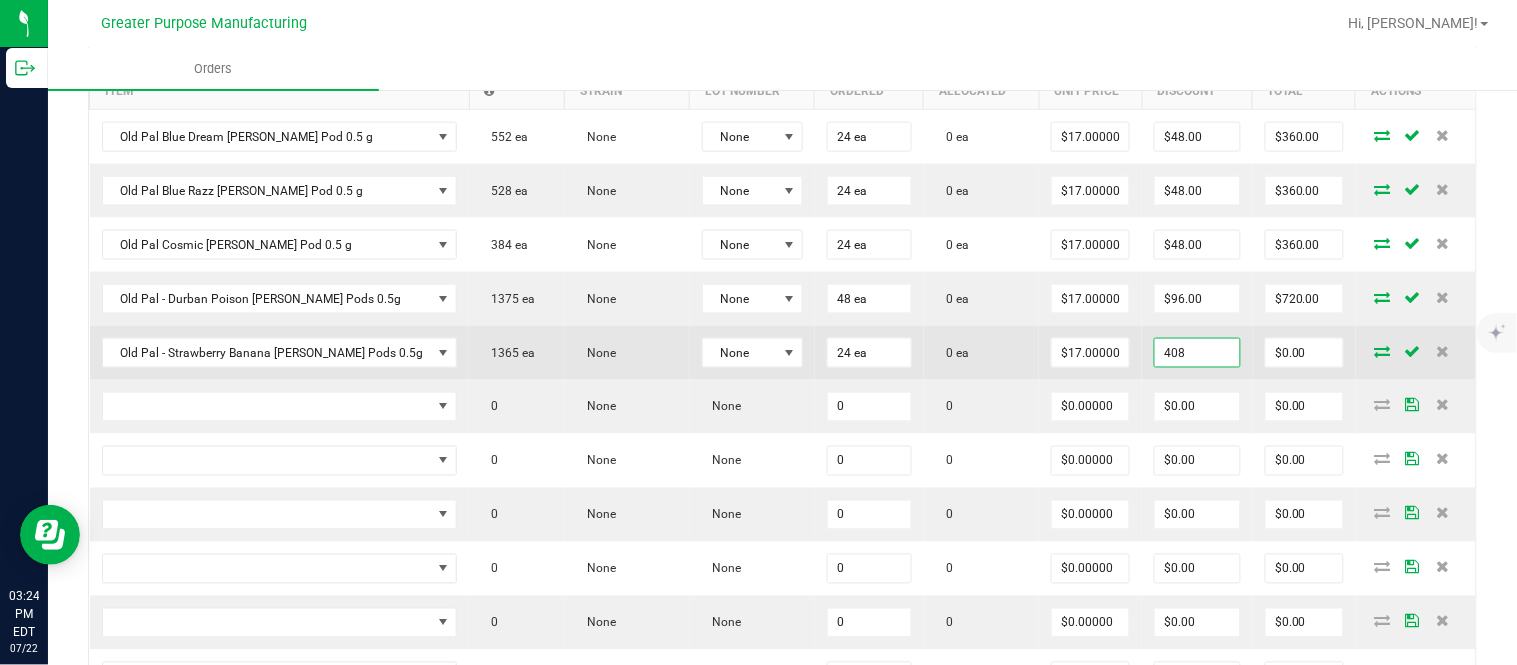 paste 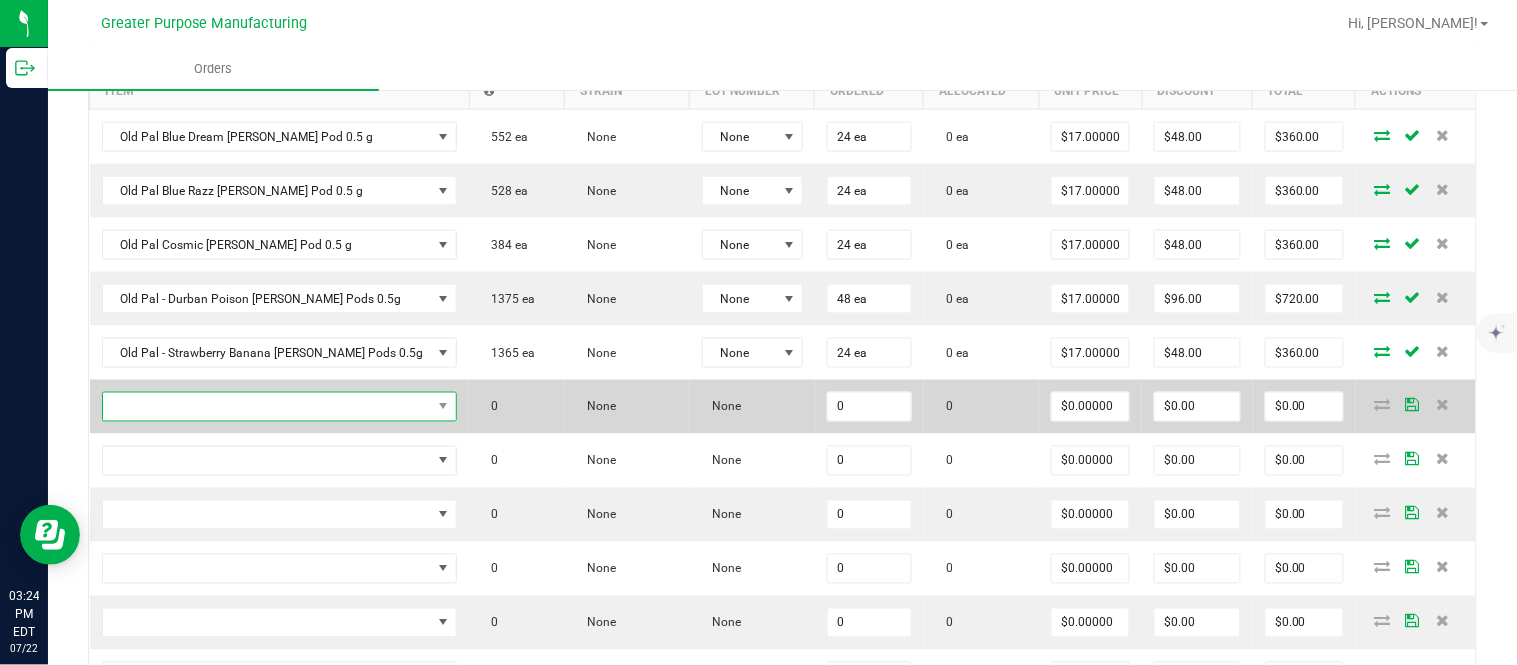 click at bounding box center [267, 407] 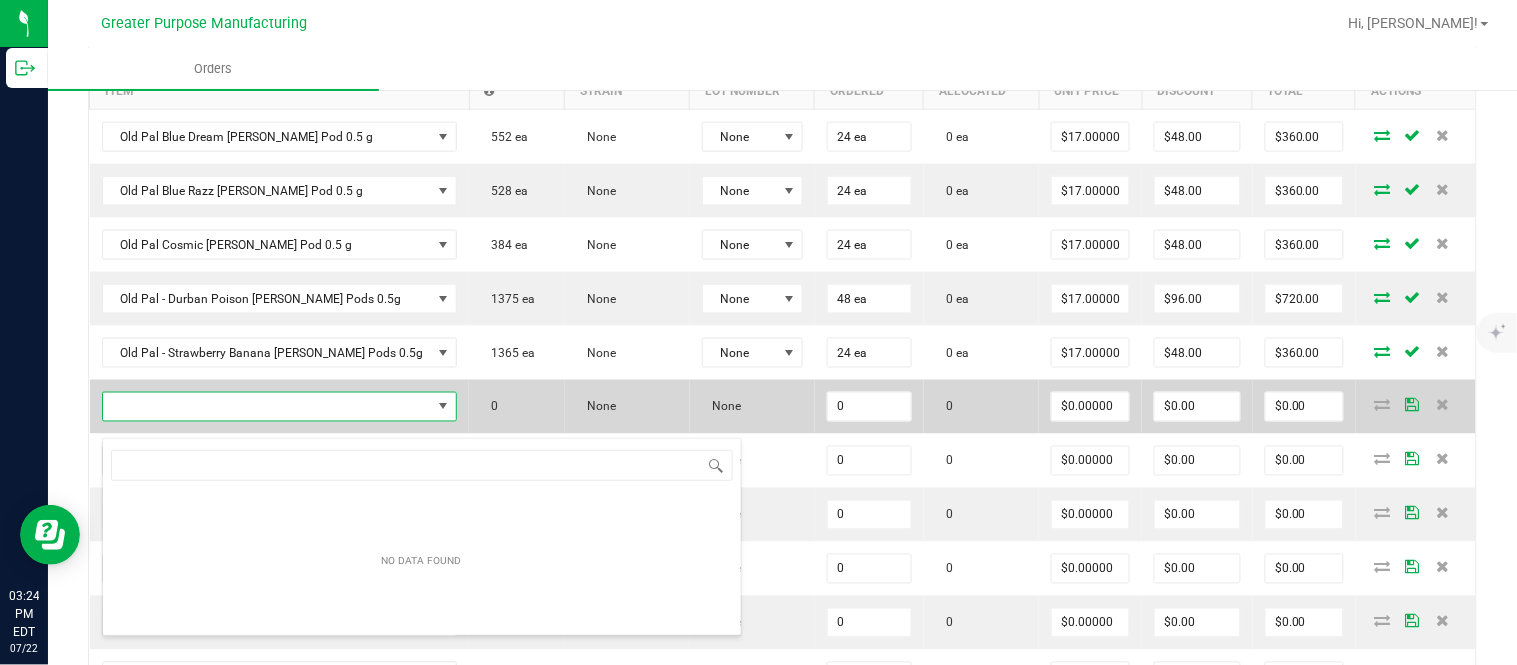 scroll, scrollTop: 99970, scrollLeft: 99712, axis: both 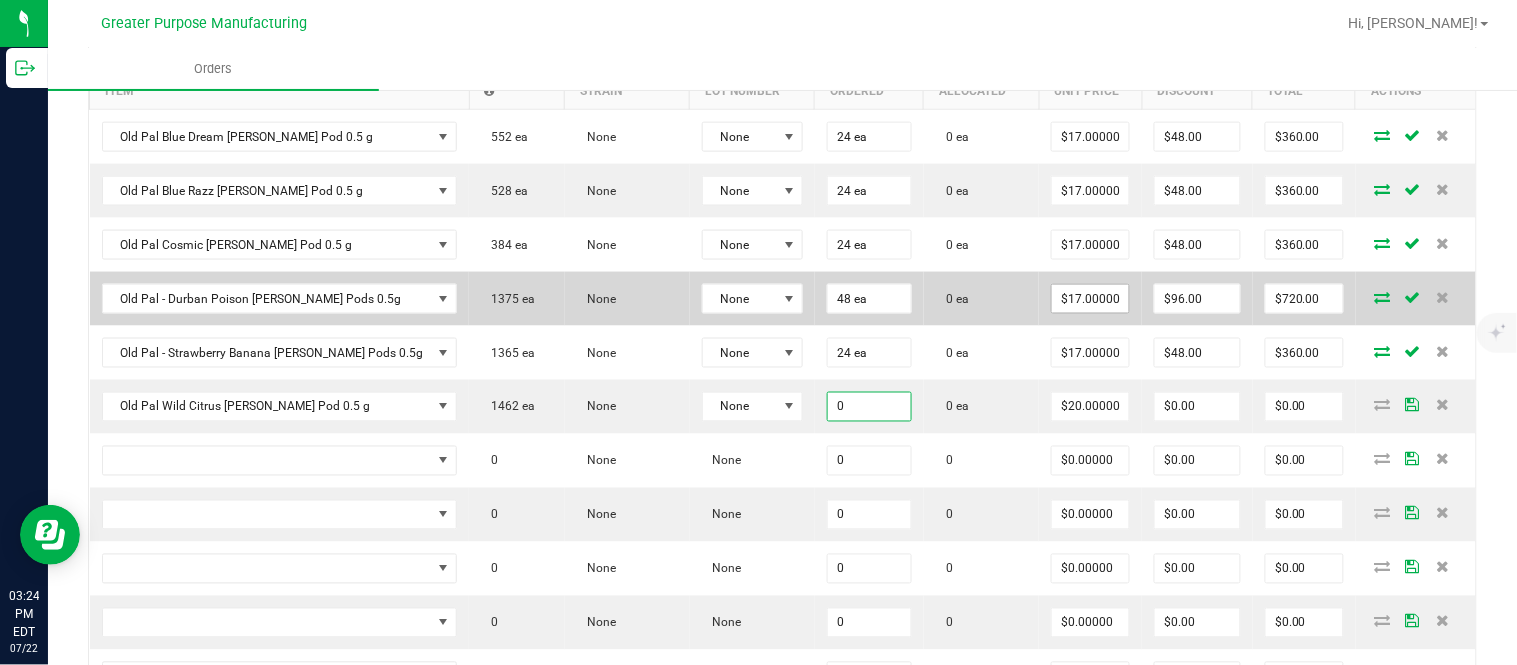 paste on "24" 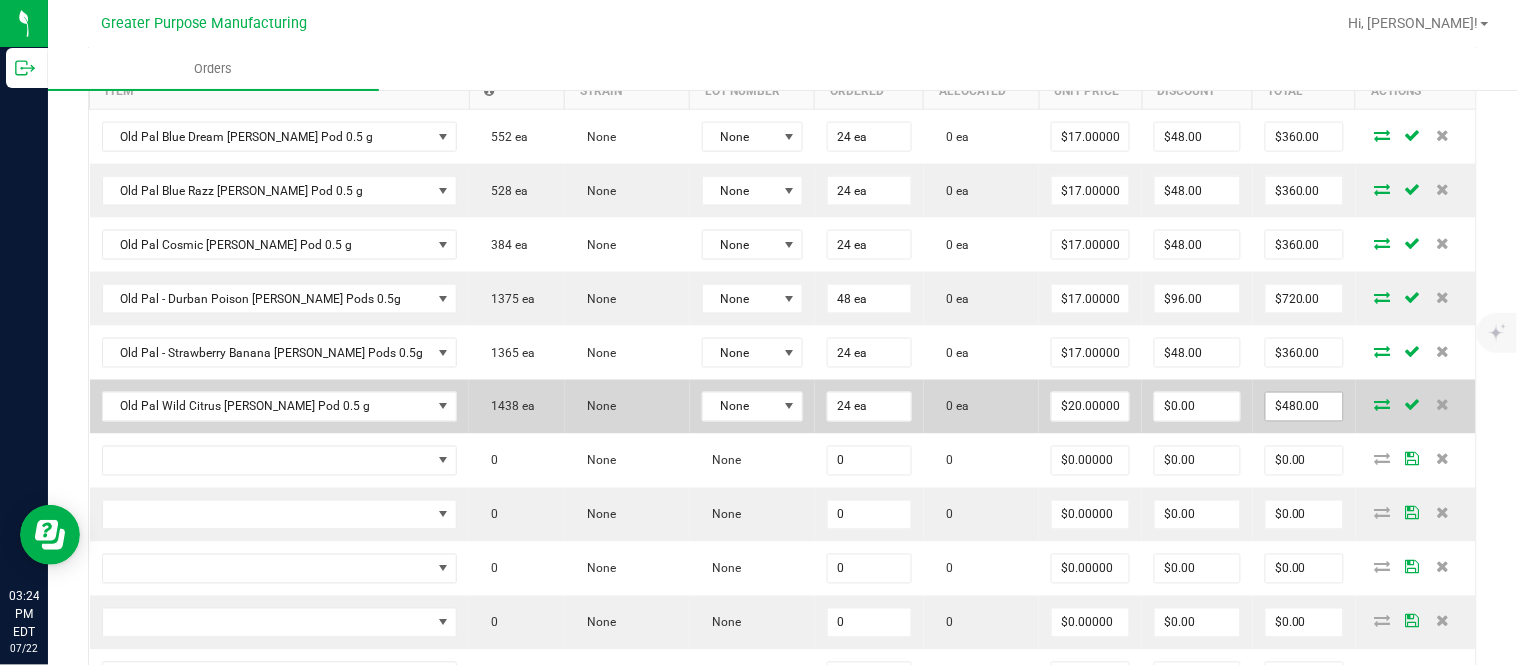 click on "$480.00" at bounding box center (1304, 407) 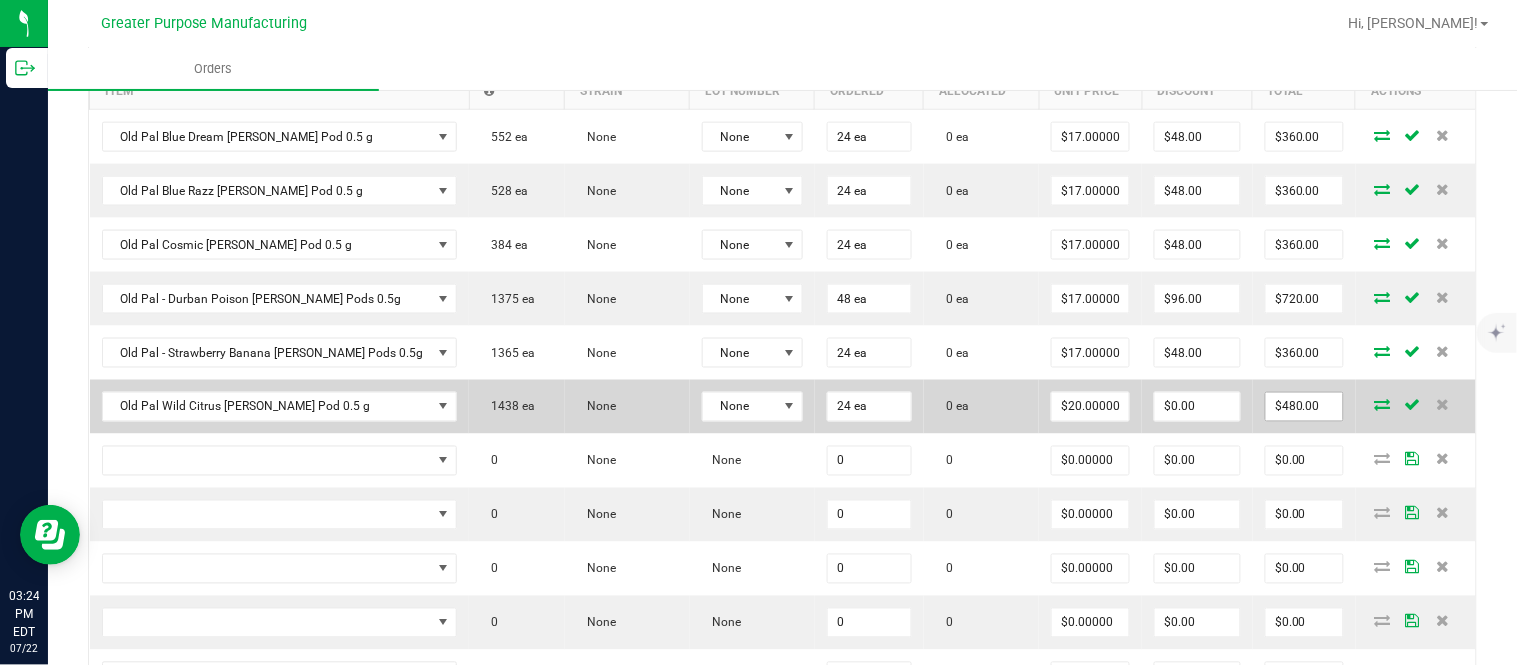click on "$480.00" at bounding box center (1304, 407) 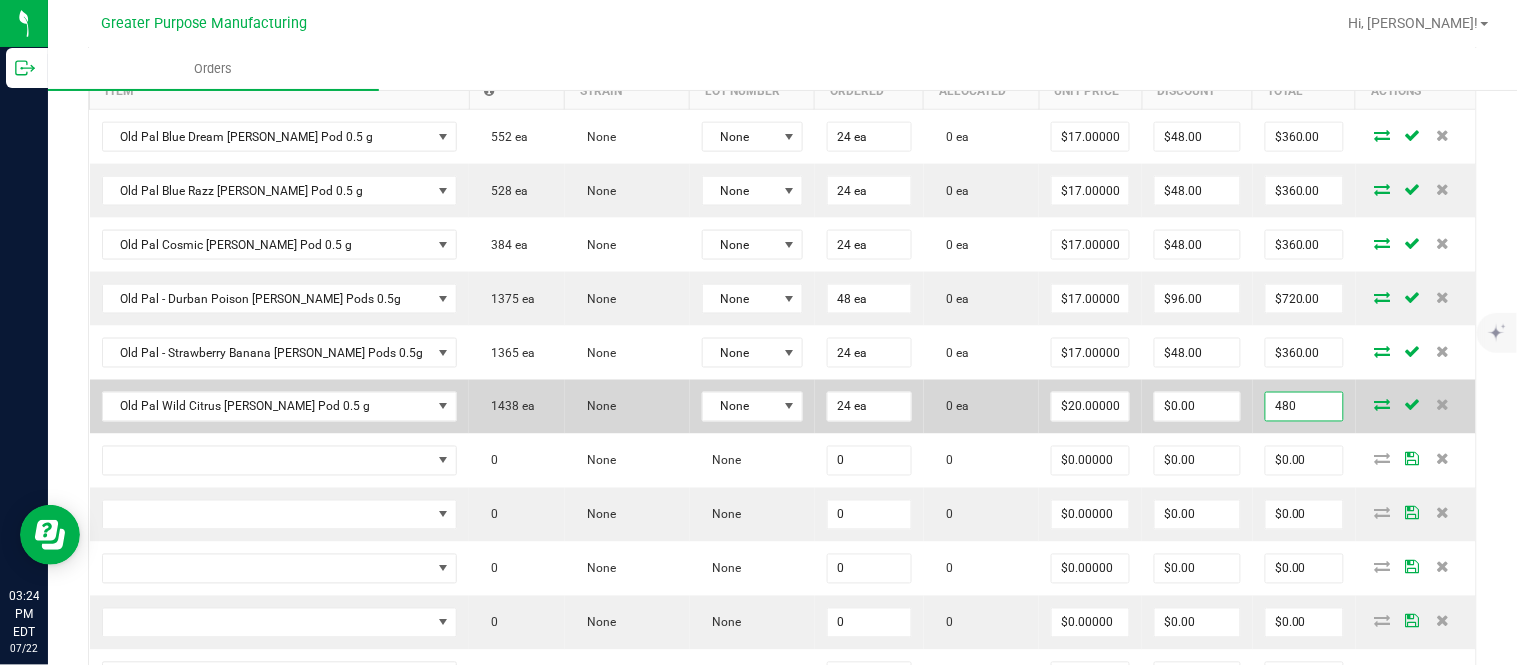 paste on "08" 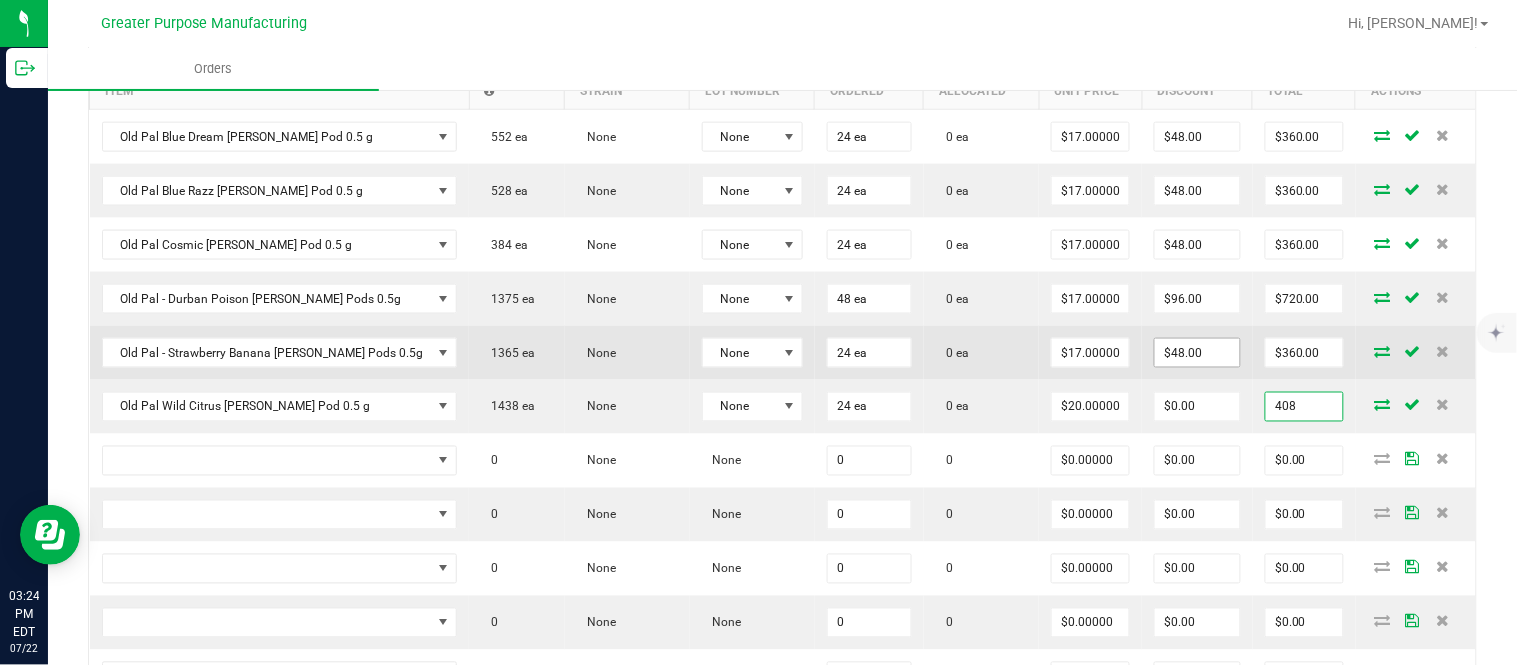 click on "$48.00" at bounding box center [1197, 353] 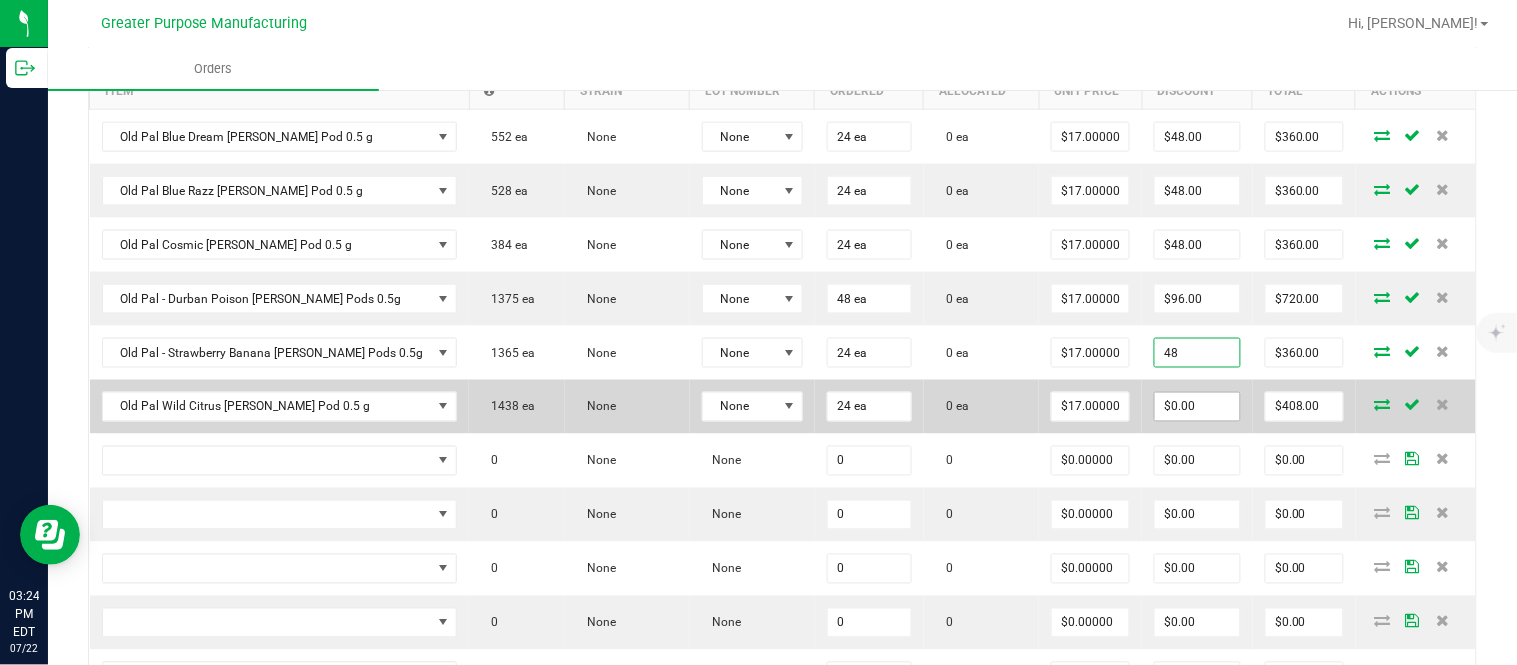 click on "$0.00" at bounding box center [1197, 407] 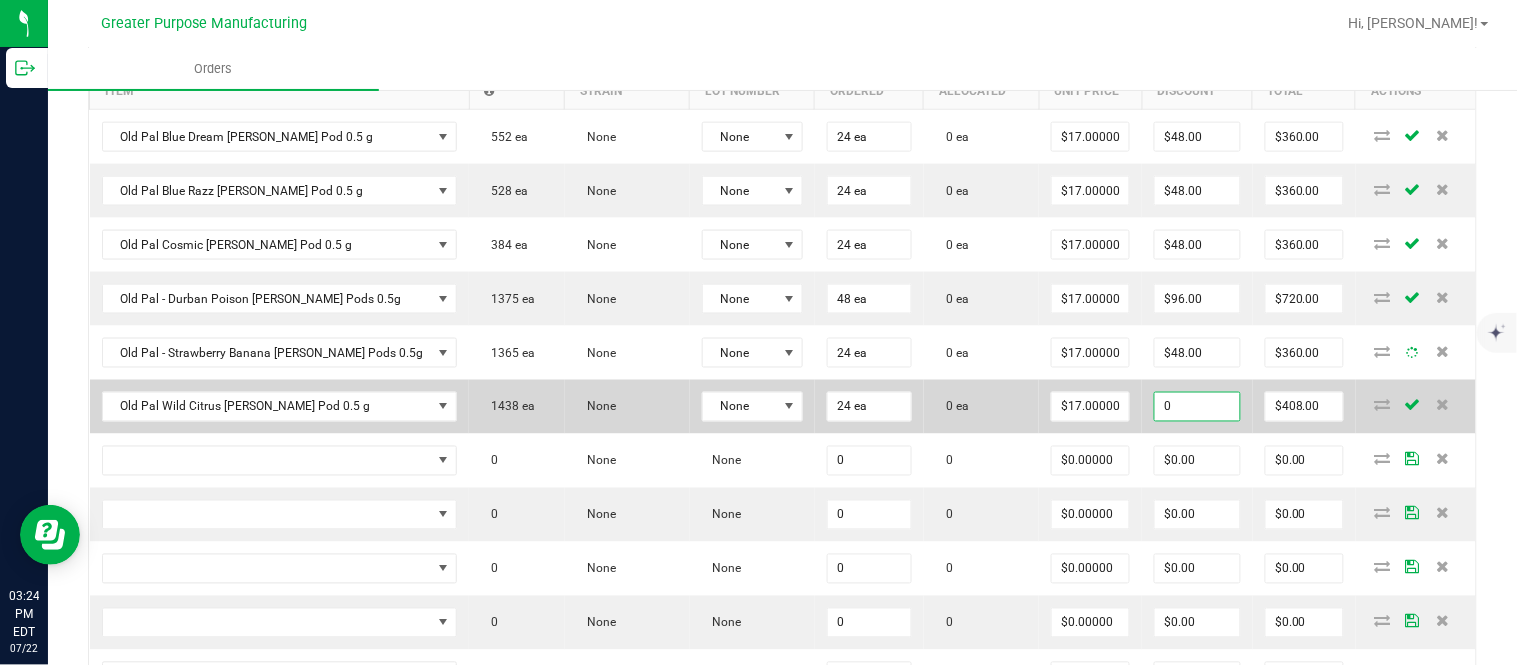 paste on "48" 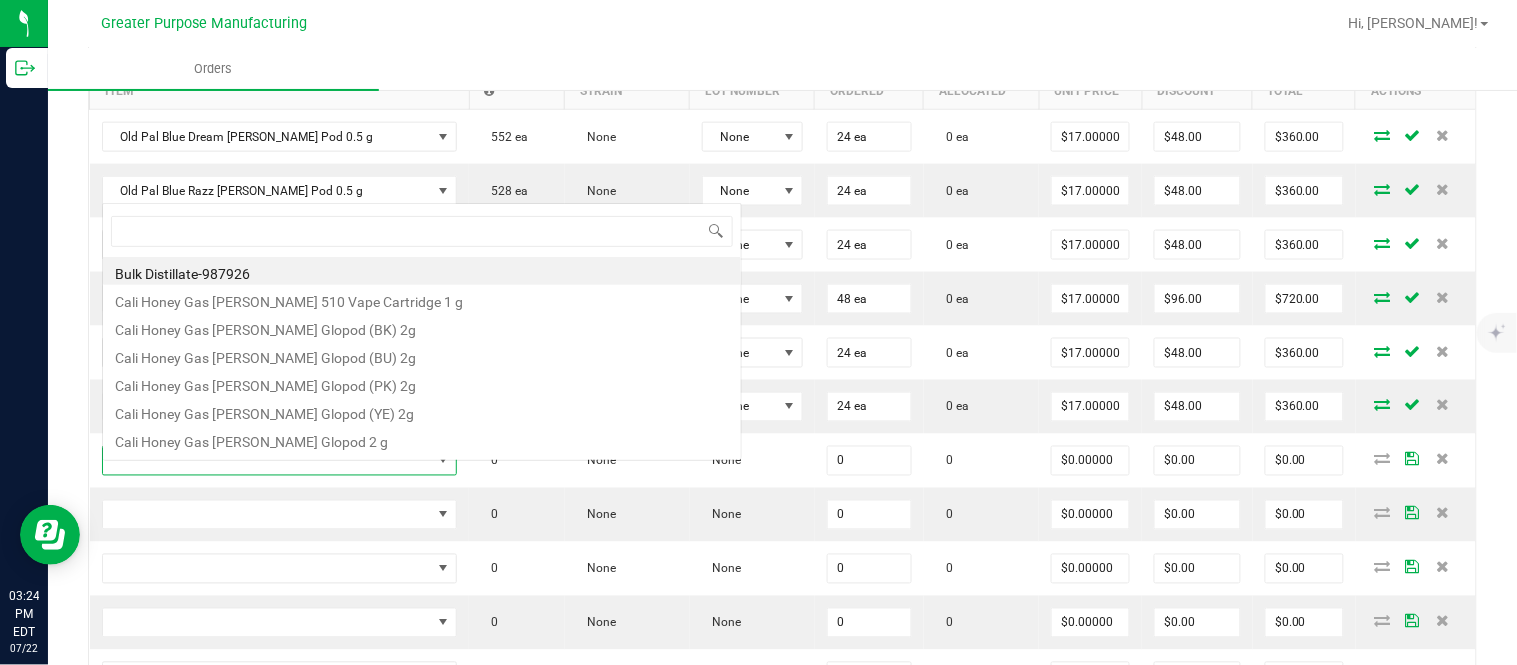 scroll, scrollTop: 0, scrollLeft: 0, axis: both 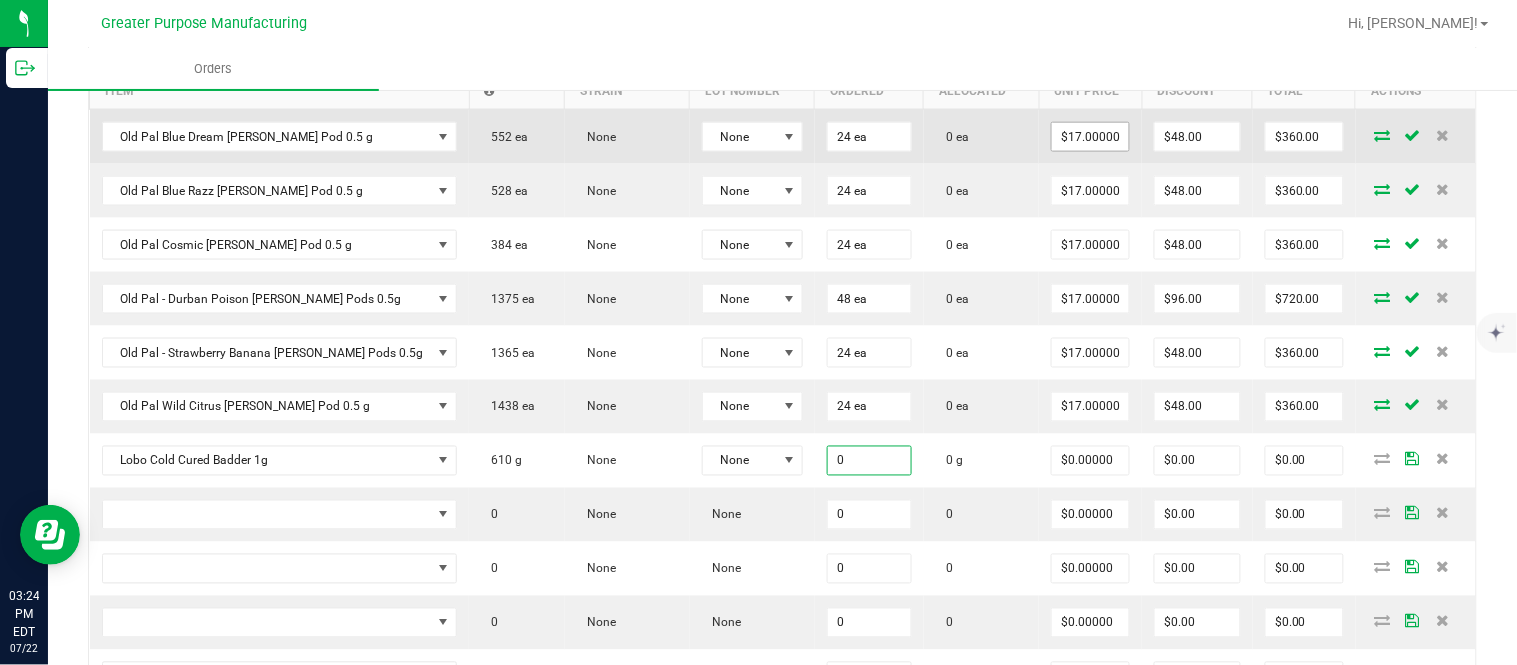 paste on "2" 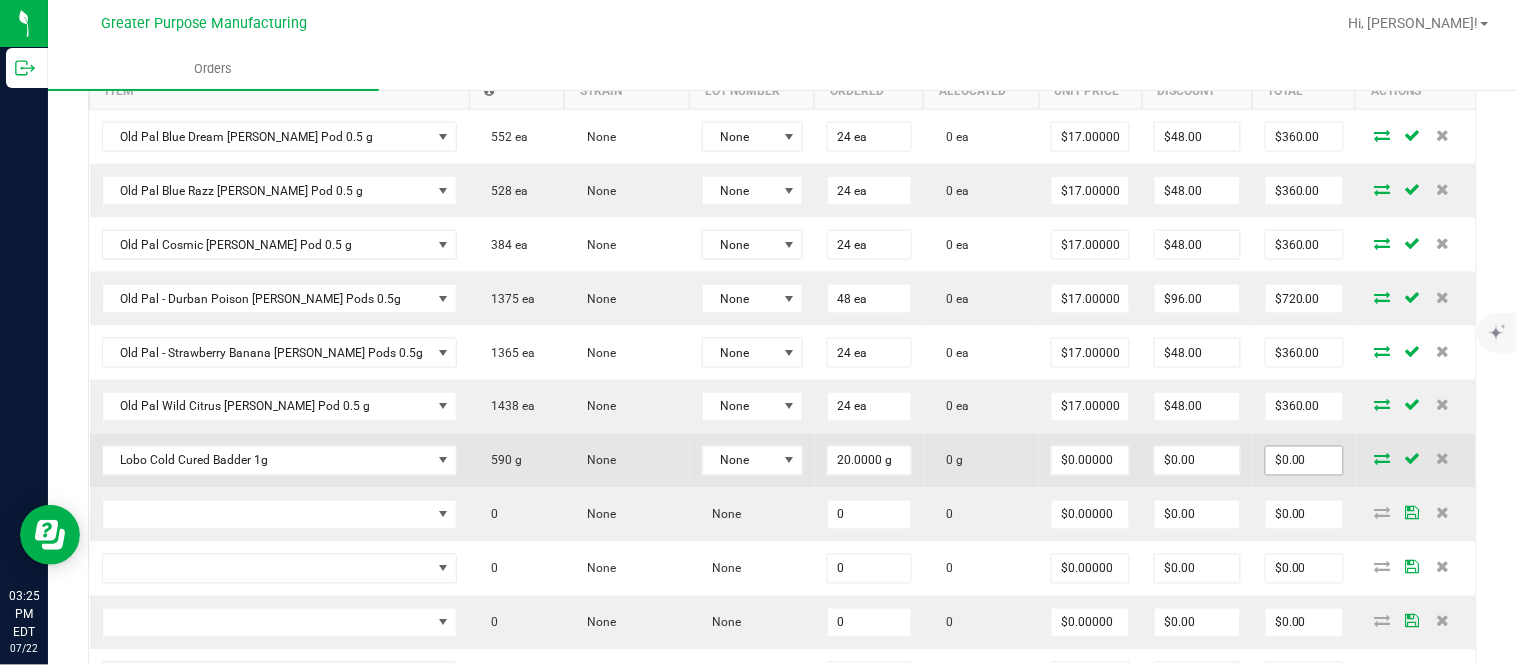 click on "$0.00" at bounding box center [1304, 461] 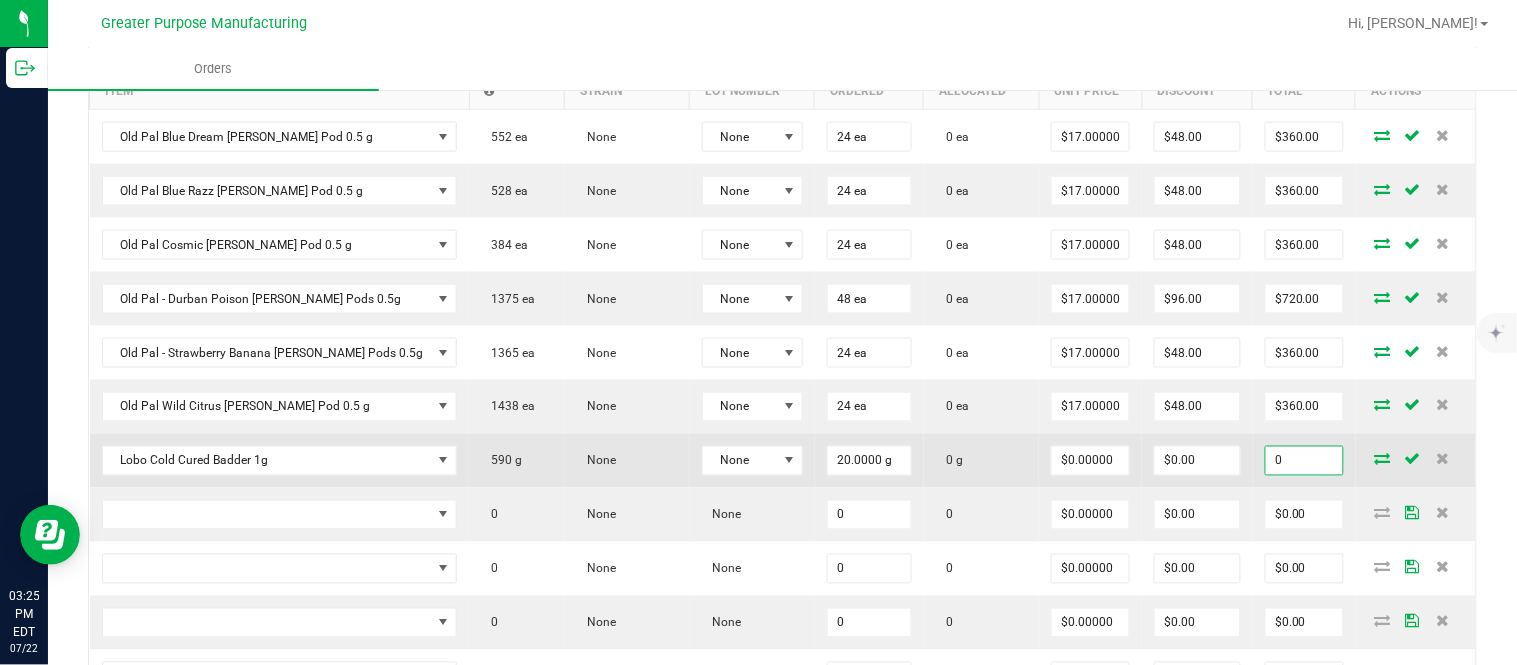 paste on "60" 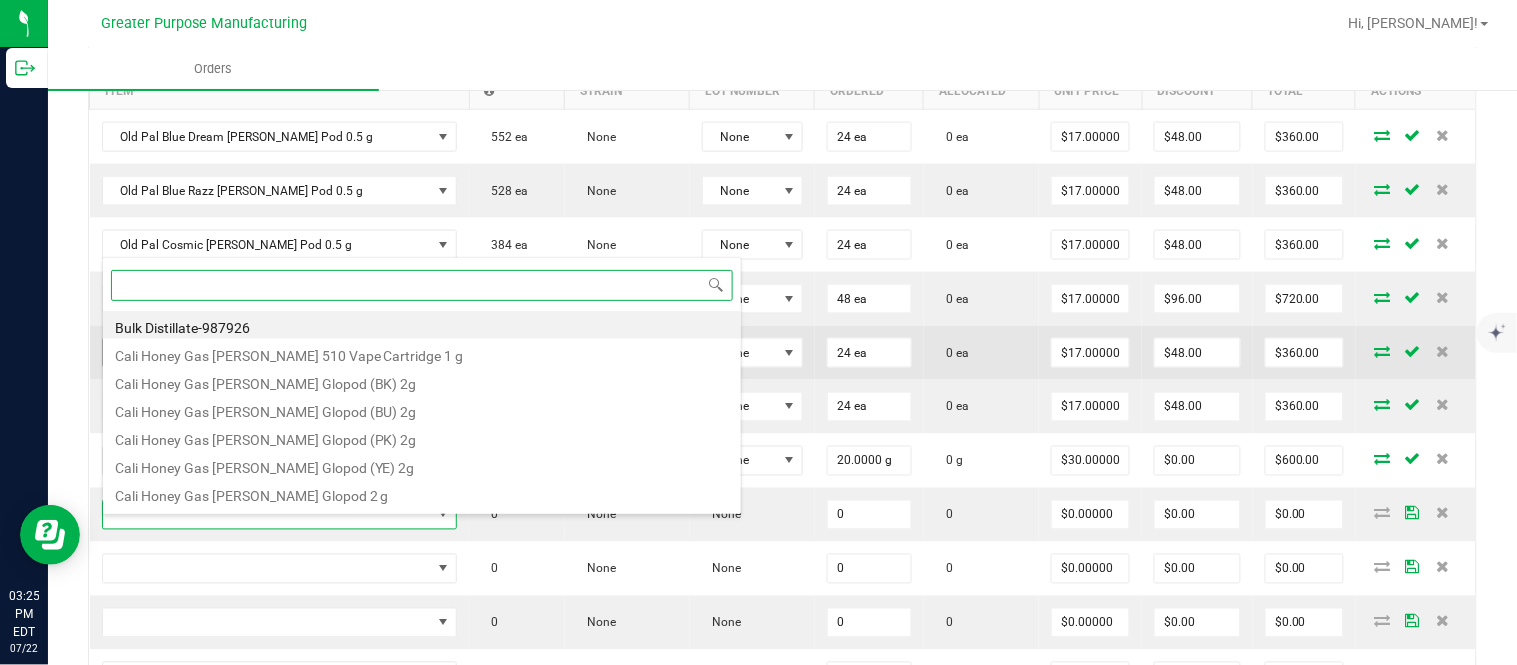 scroll, scrollTop: 0, scrollLeft: 0, axis: both 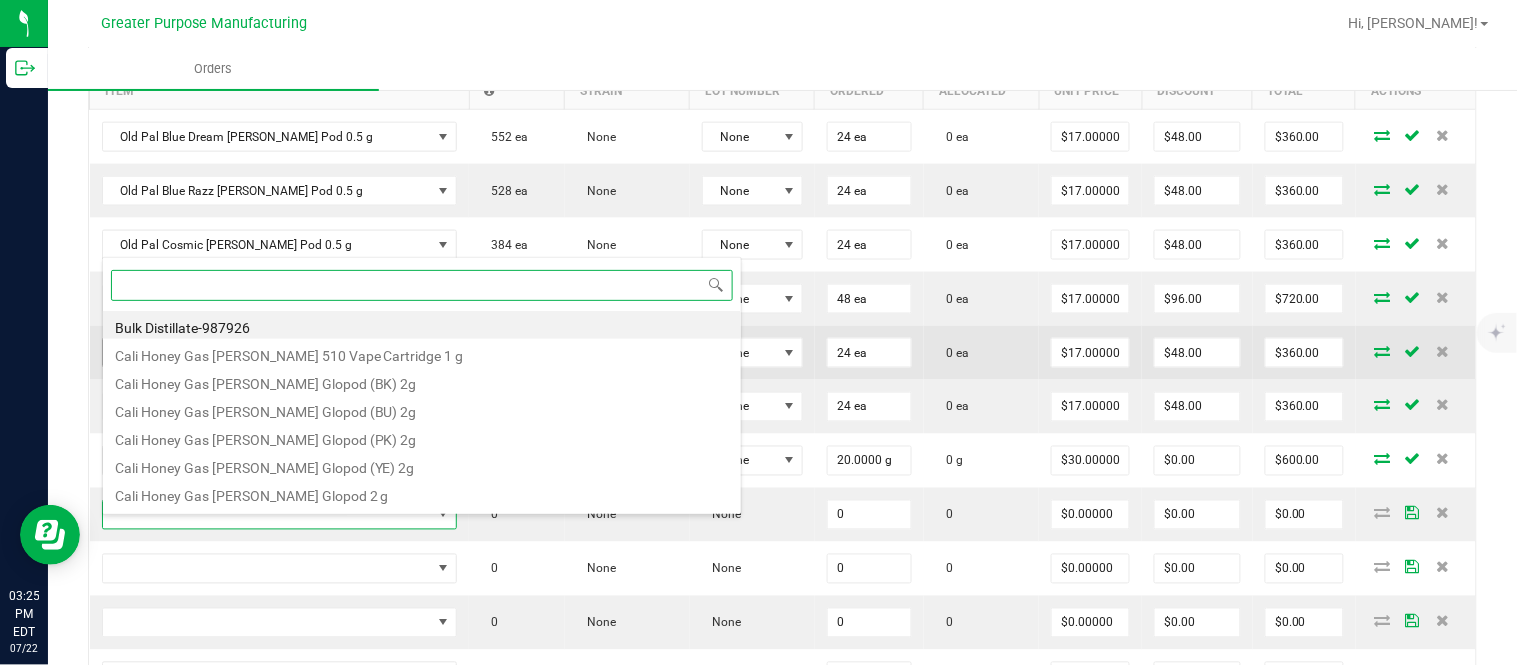 paste on "1.3.29.970.0" 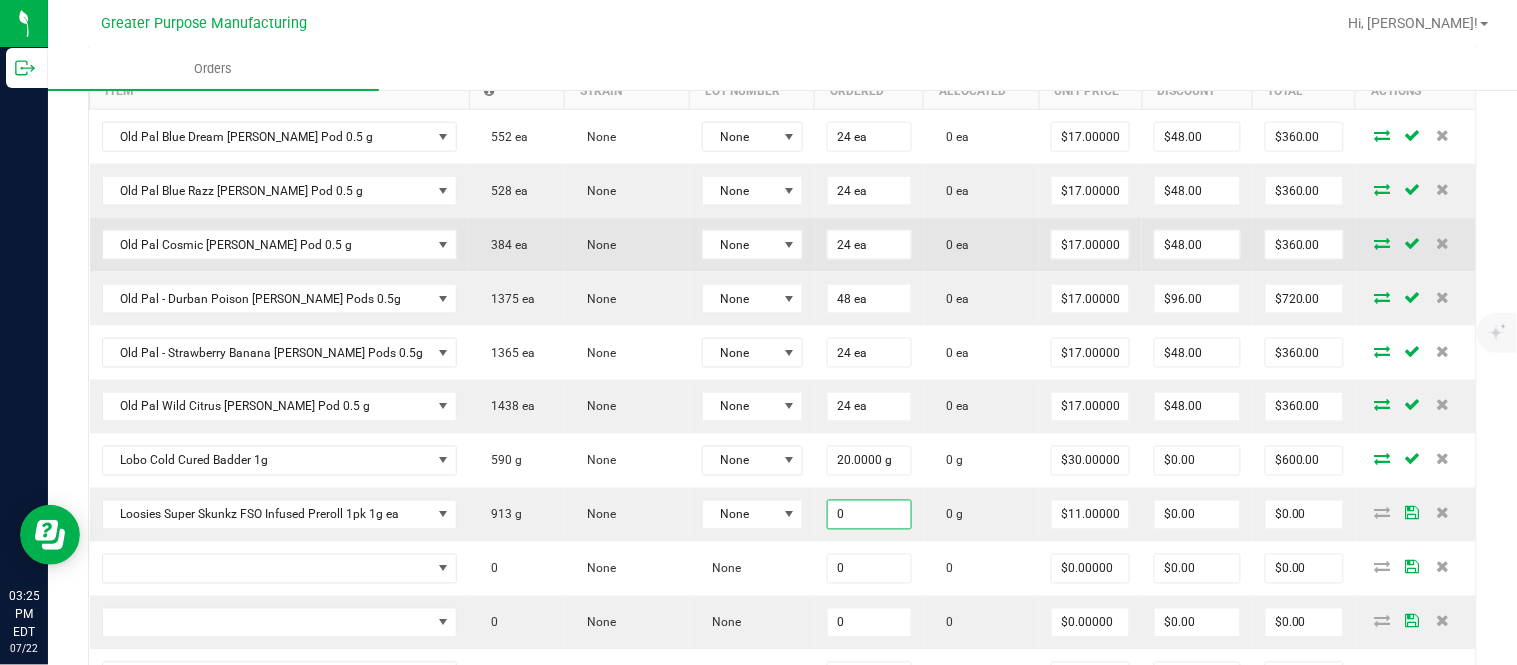 paste on "2" 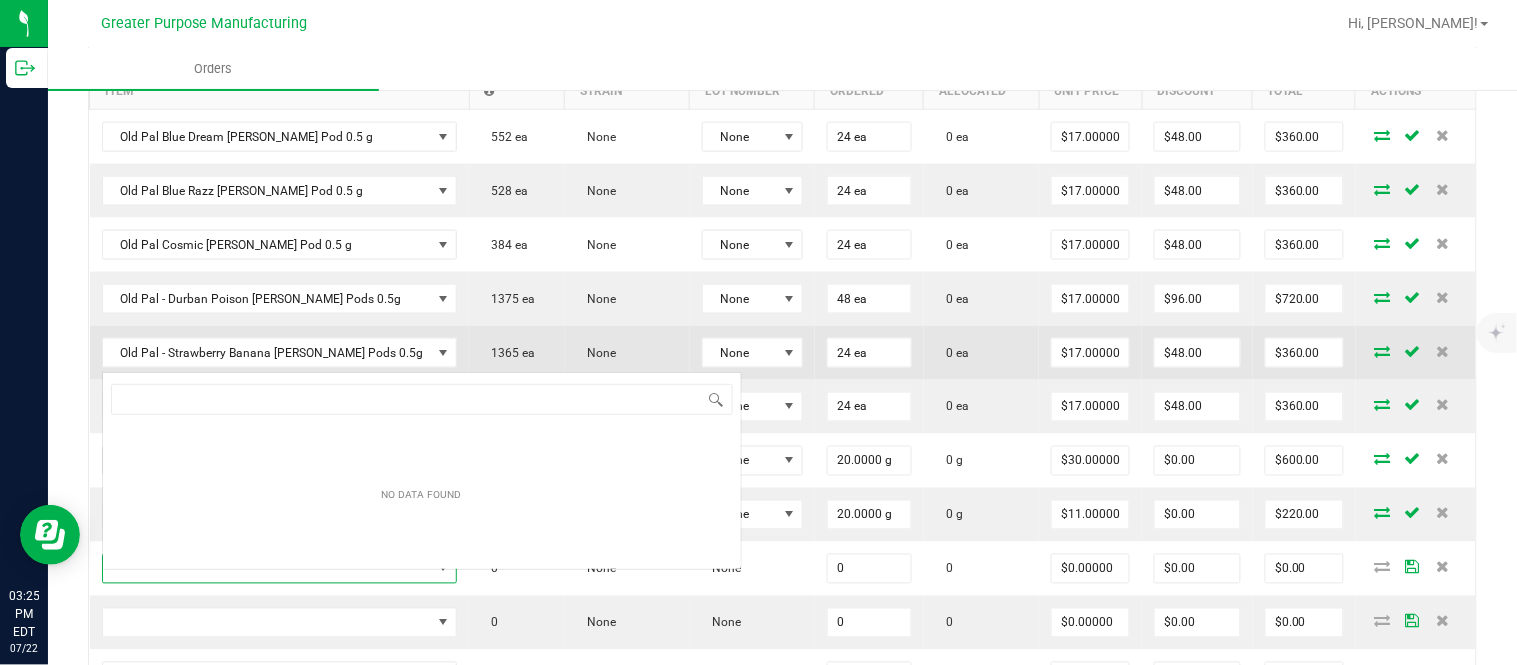 scroll, scrollTop: 0, scrollLeft: 0, axis: both 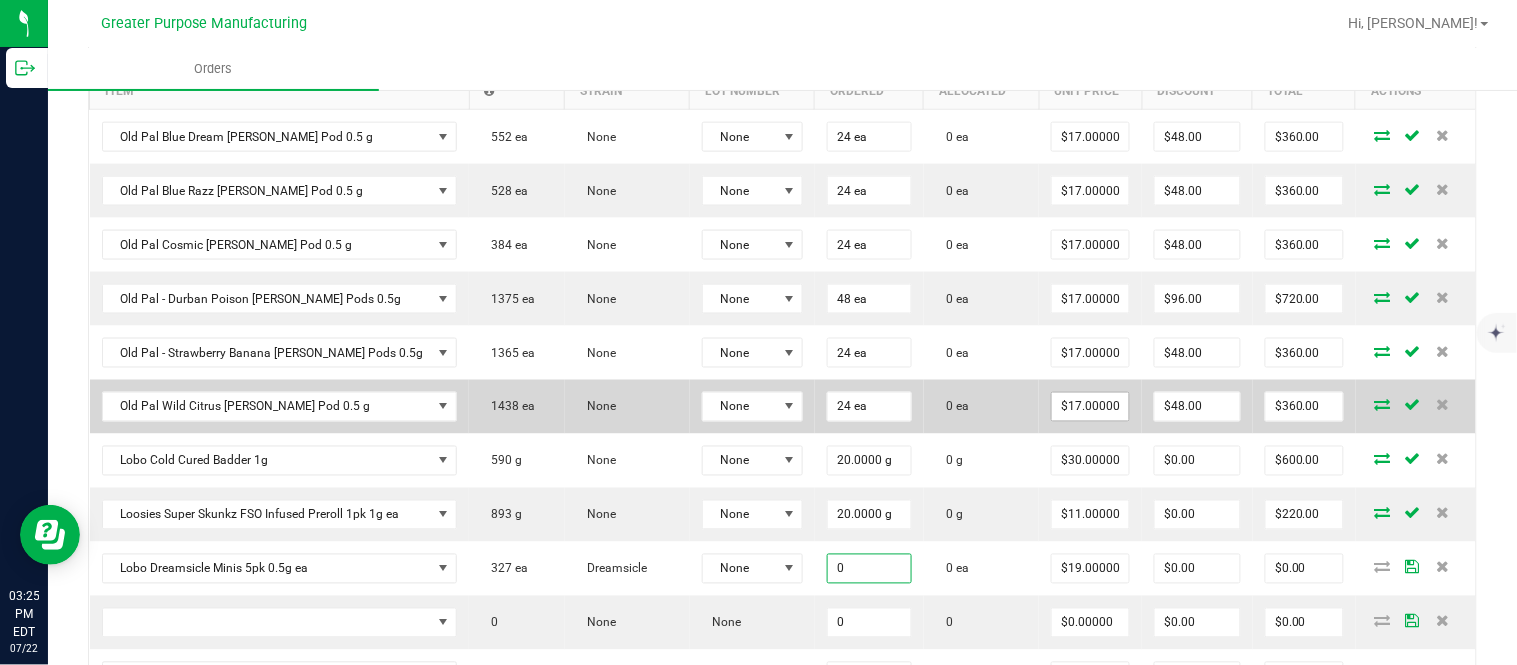 paste on "2" 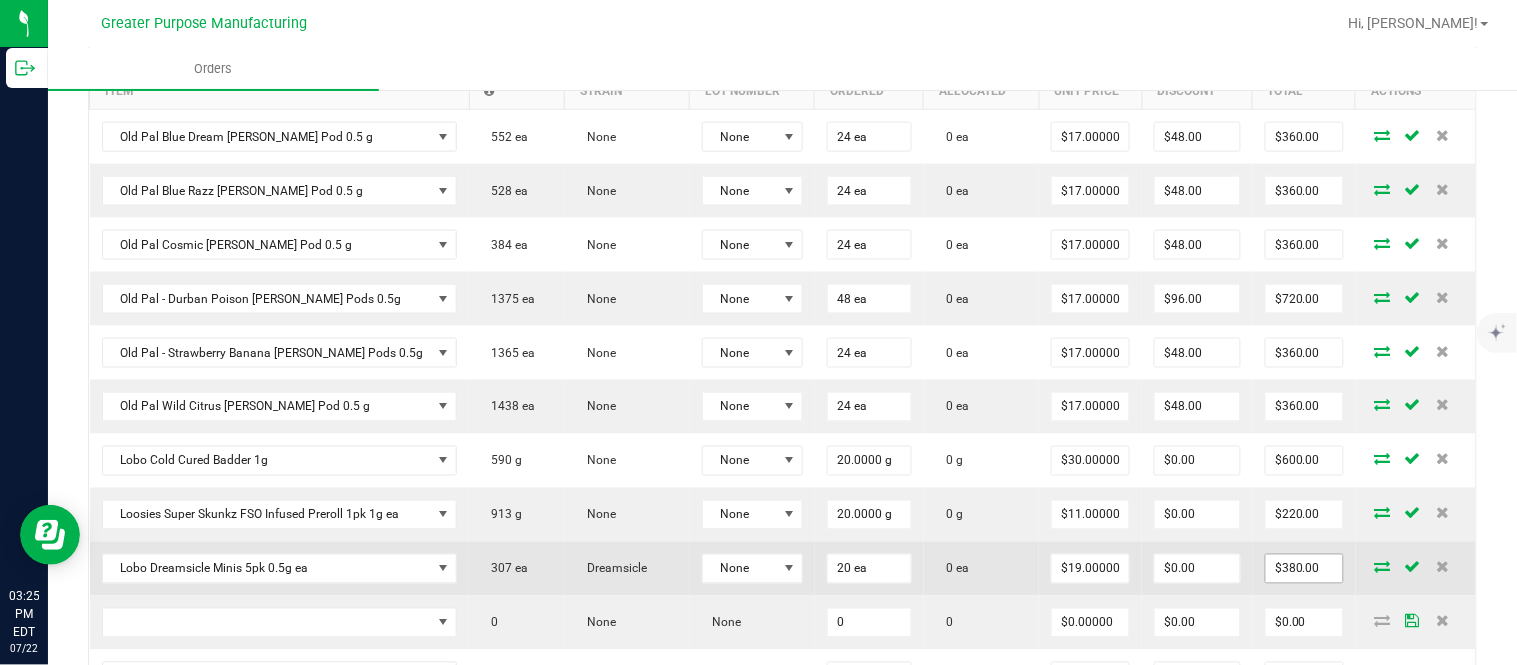 click on "$380.00" at bounding box center [1304, 569] 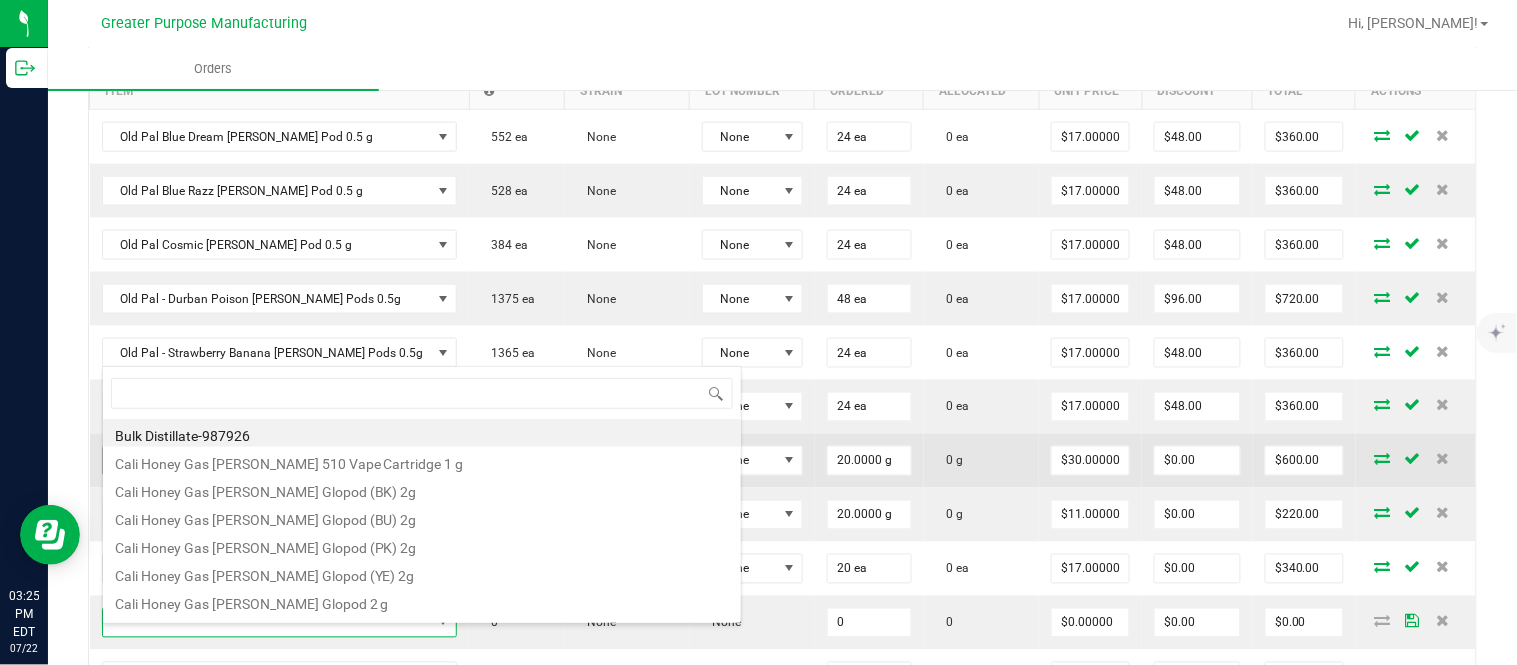 scroll, scrollTop: 99970, scrollLeft: 99670, axis: both 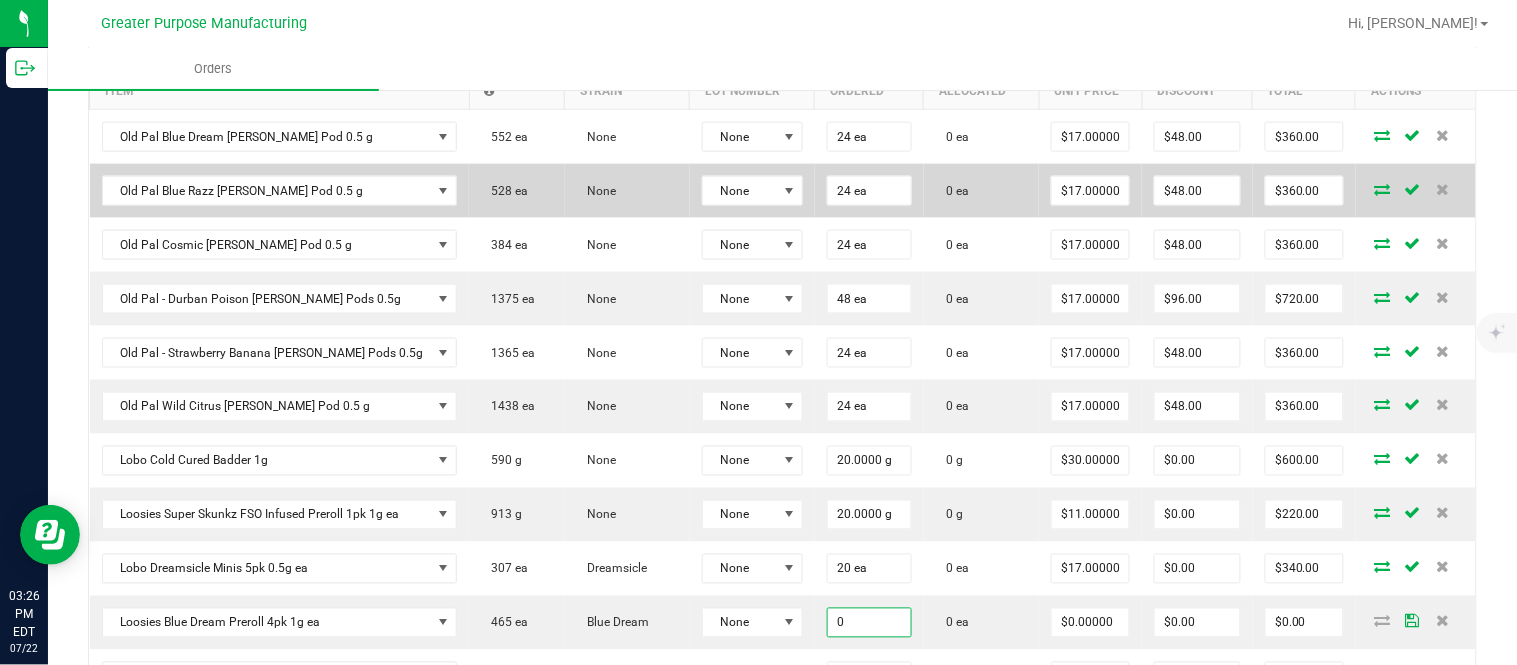 paste on "25" 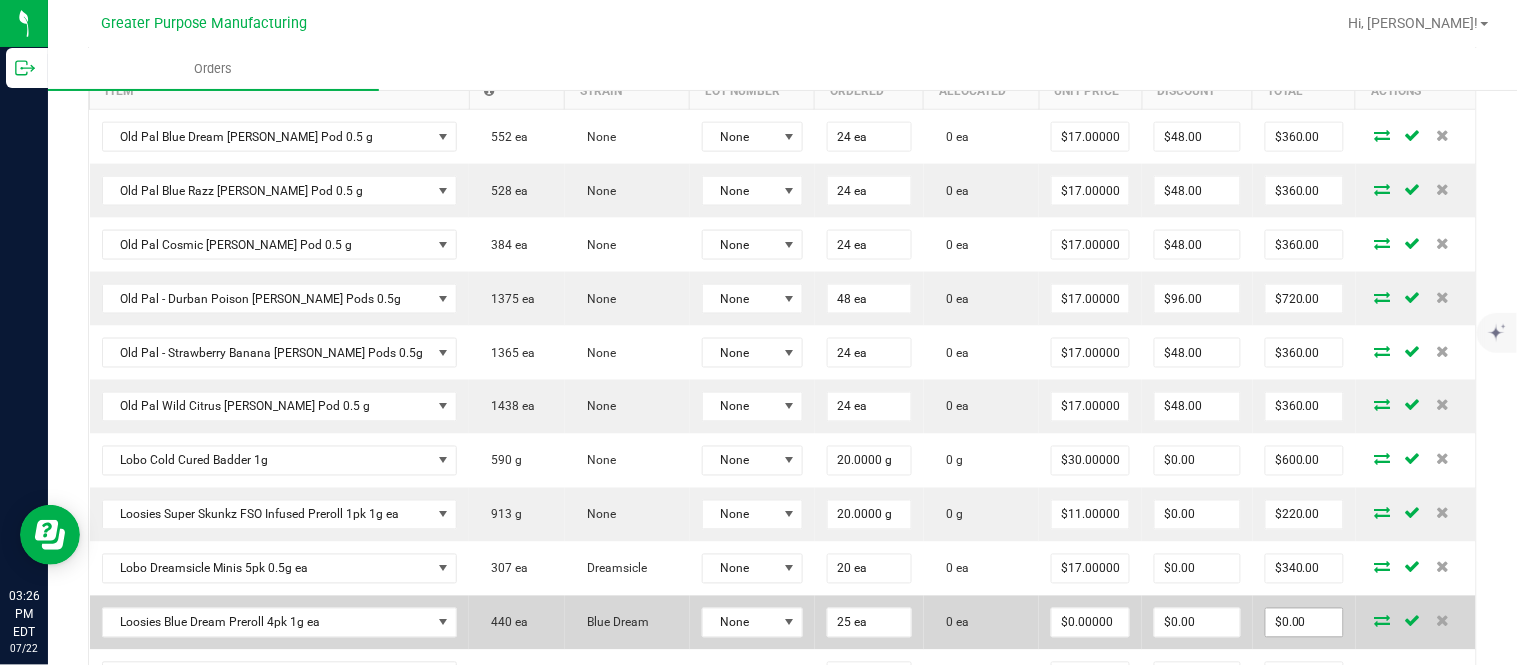 click on "$0.00" at bounding box center (1304, 623) 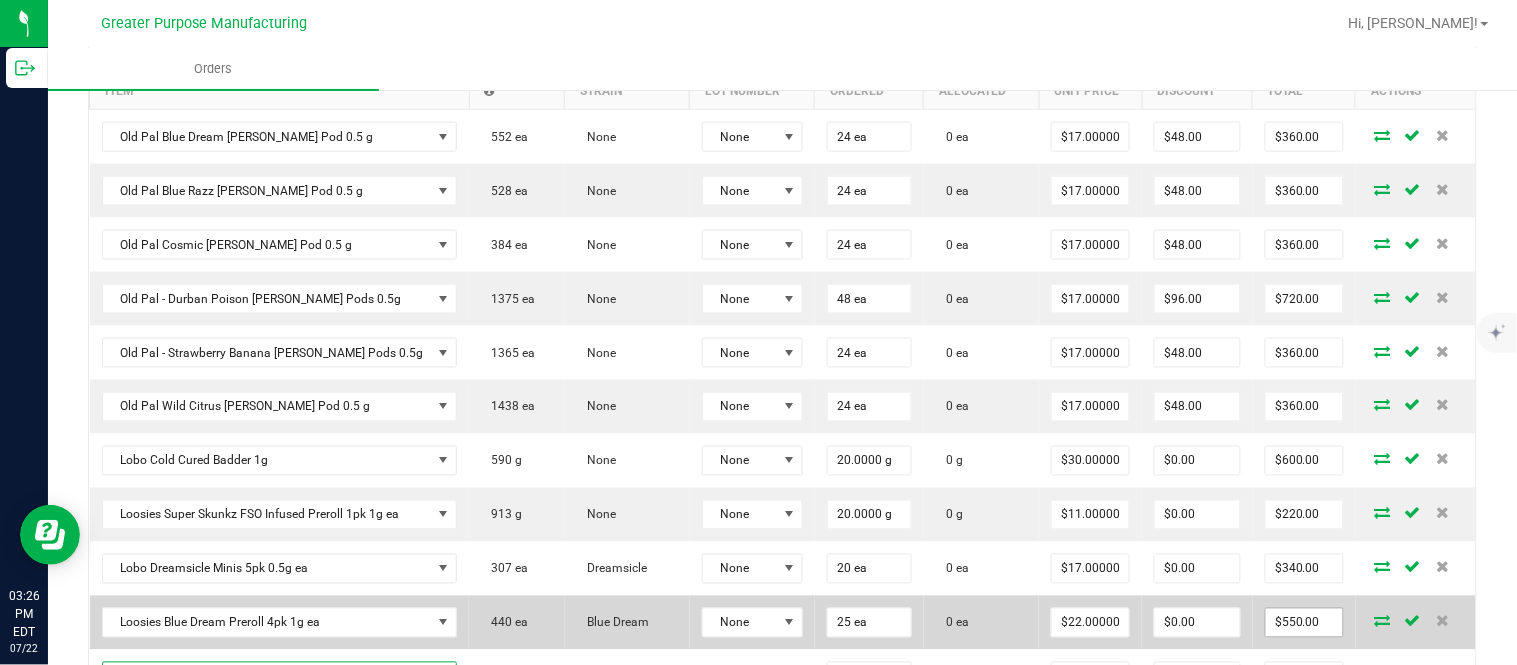 scroll, scrollTop: 984, scrollLeft: 0, axis: vertical 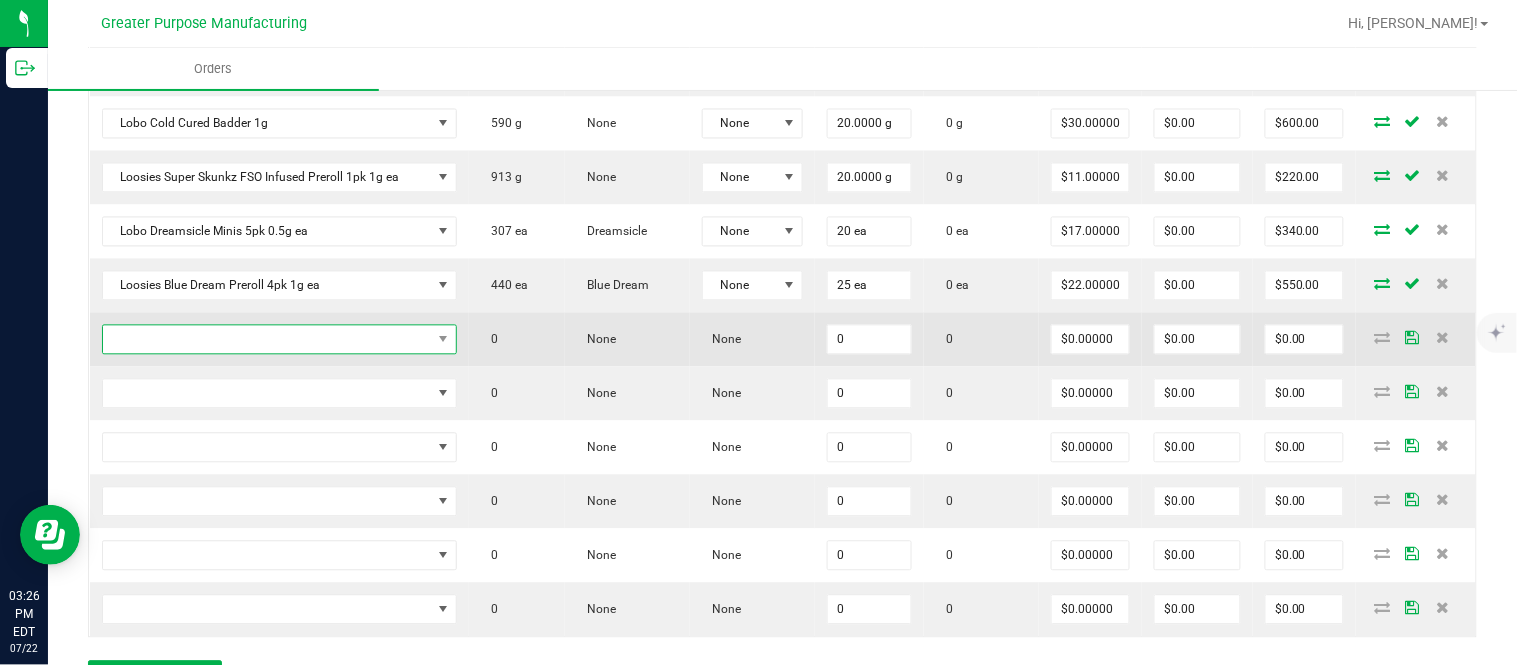 click at bounding box center [267, 340] 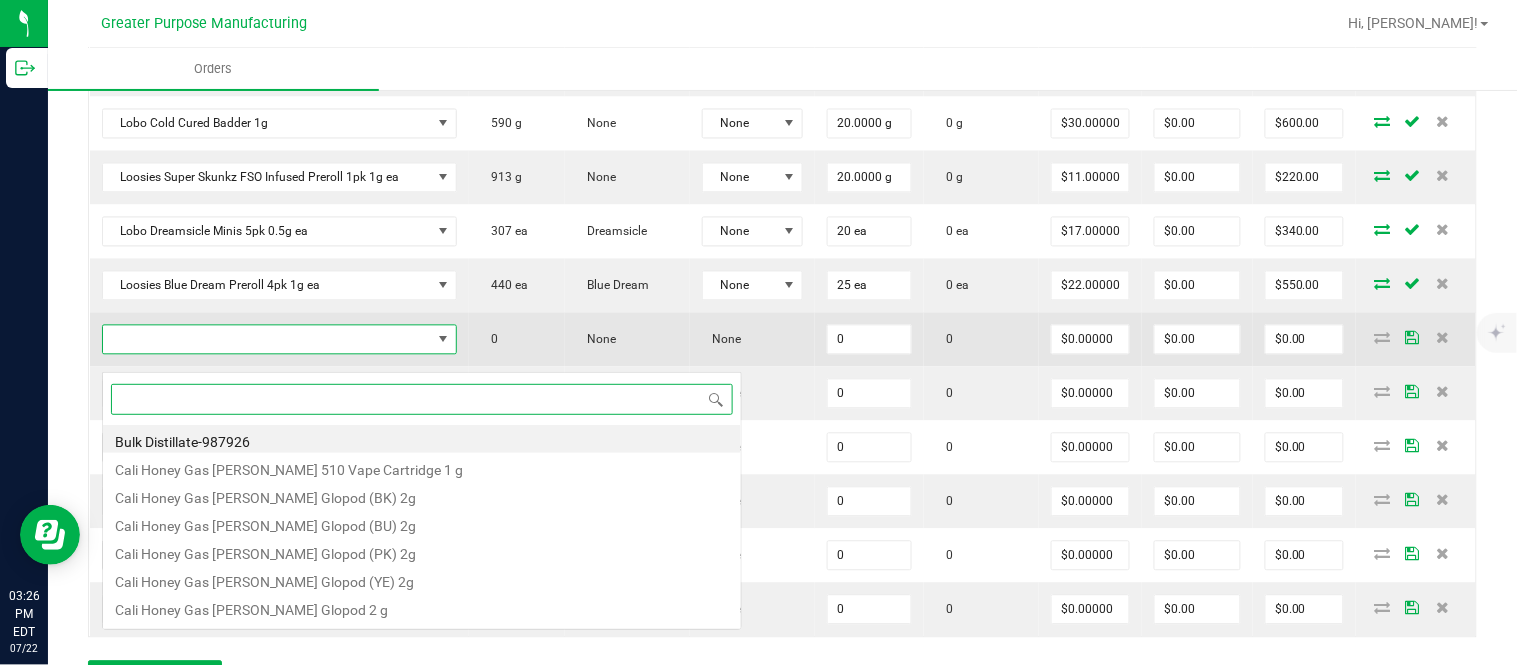 scroll, scrollTop: 99970, scrollLeft: 99670, axis: both 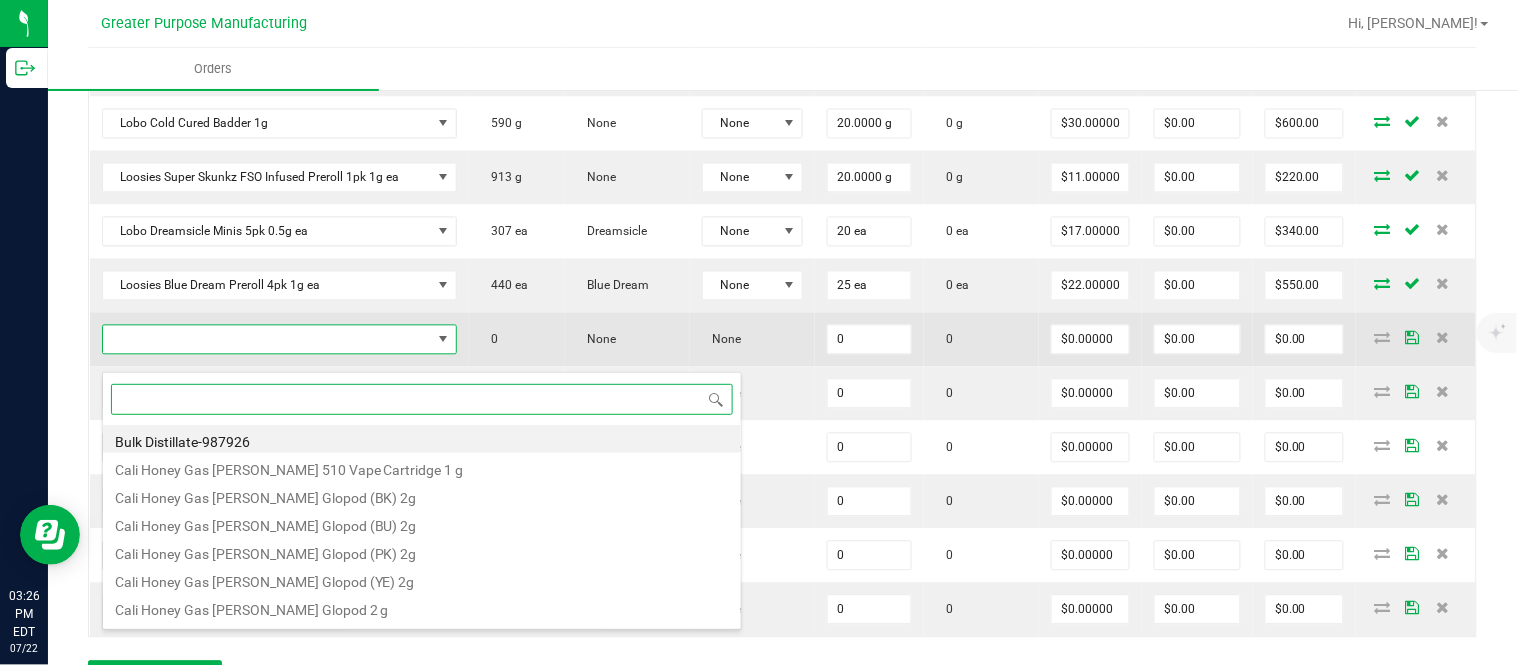 paste on "1.5.7.489.0" 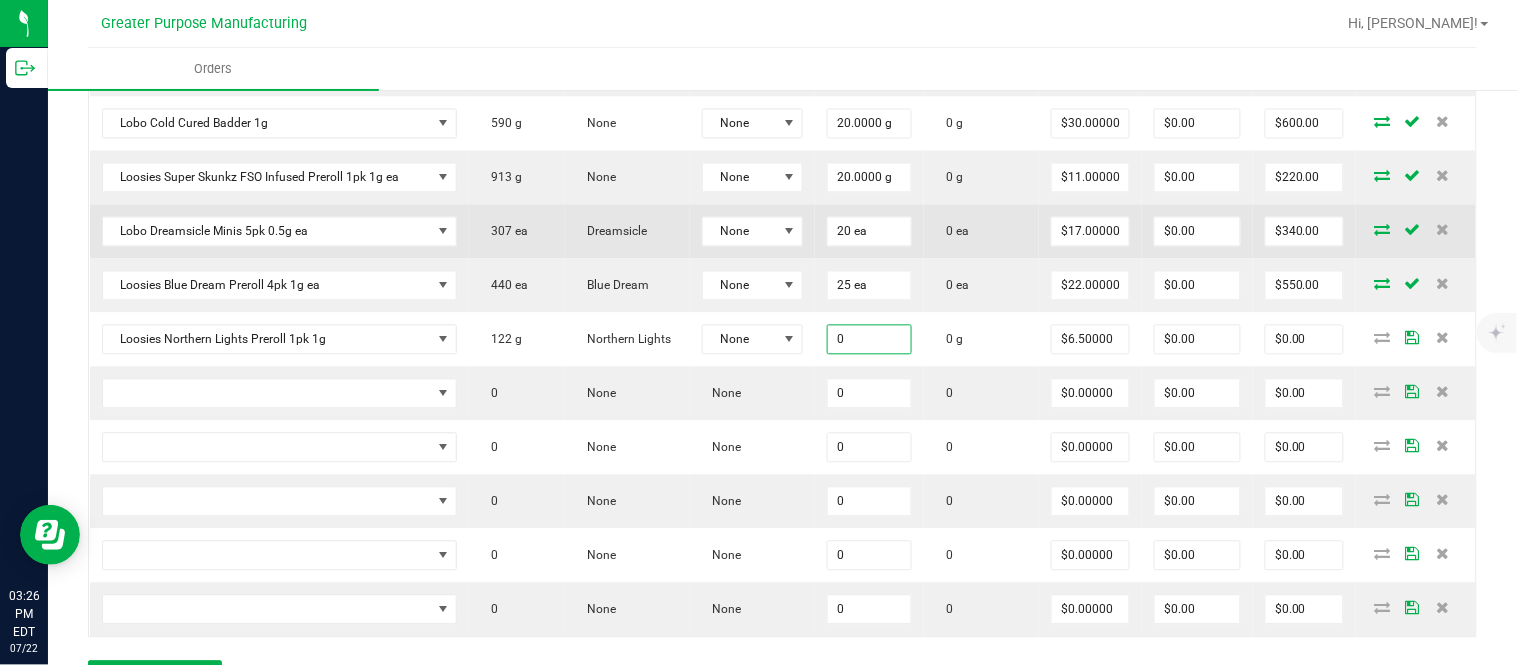 paste on "4" 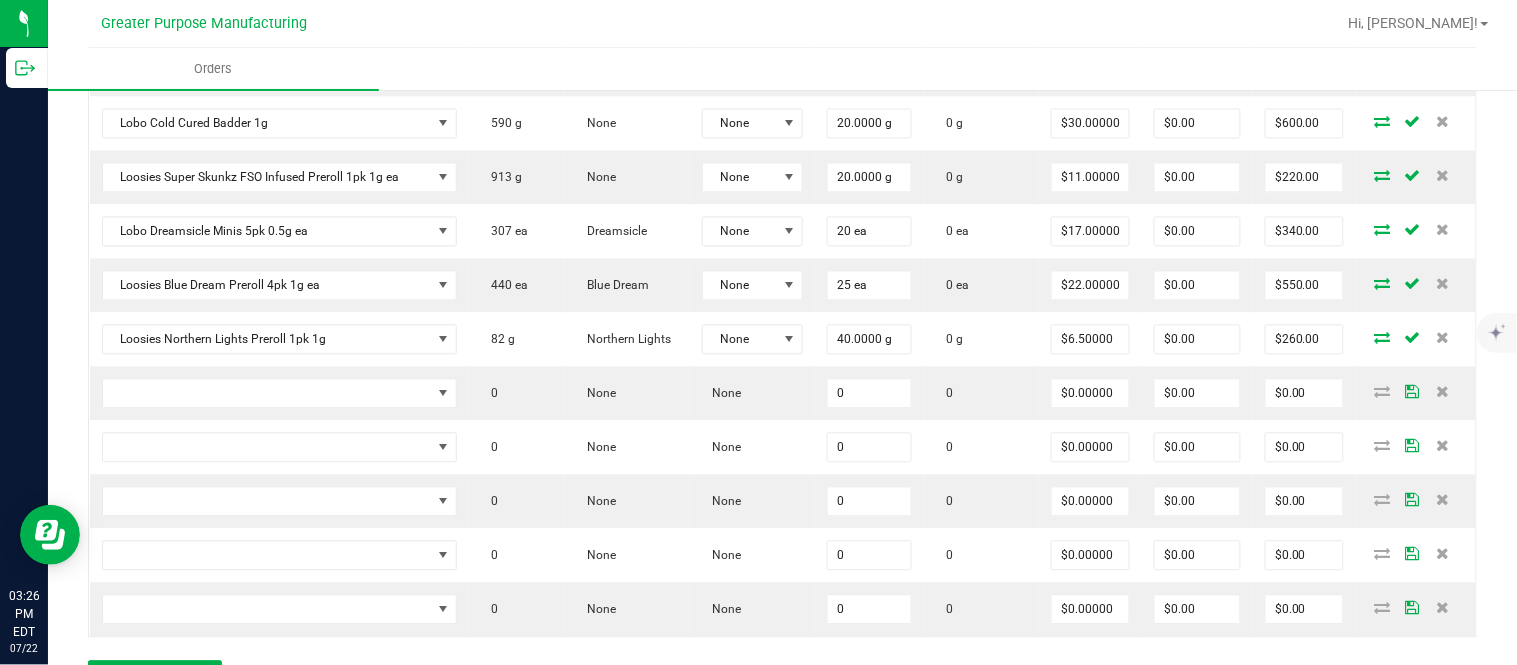 click on "$0.00" at bounding box center [1197, 340] 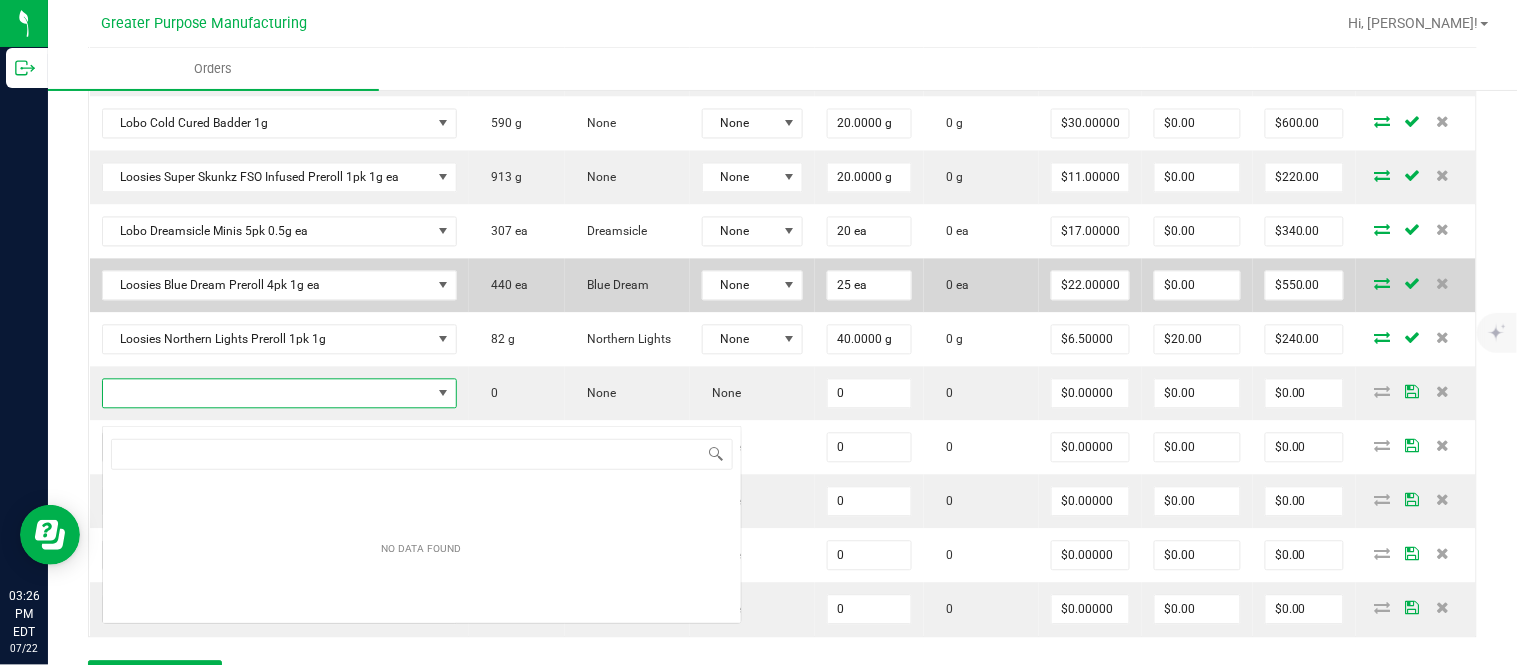 scroll, scrollTop: 99970, scrollLeft: 99670, axis: both 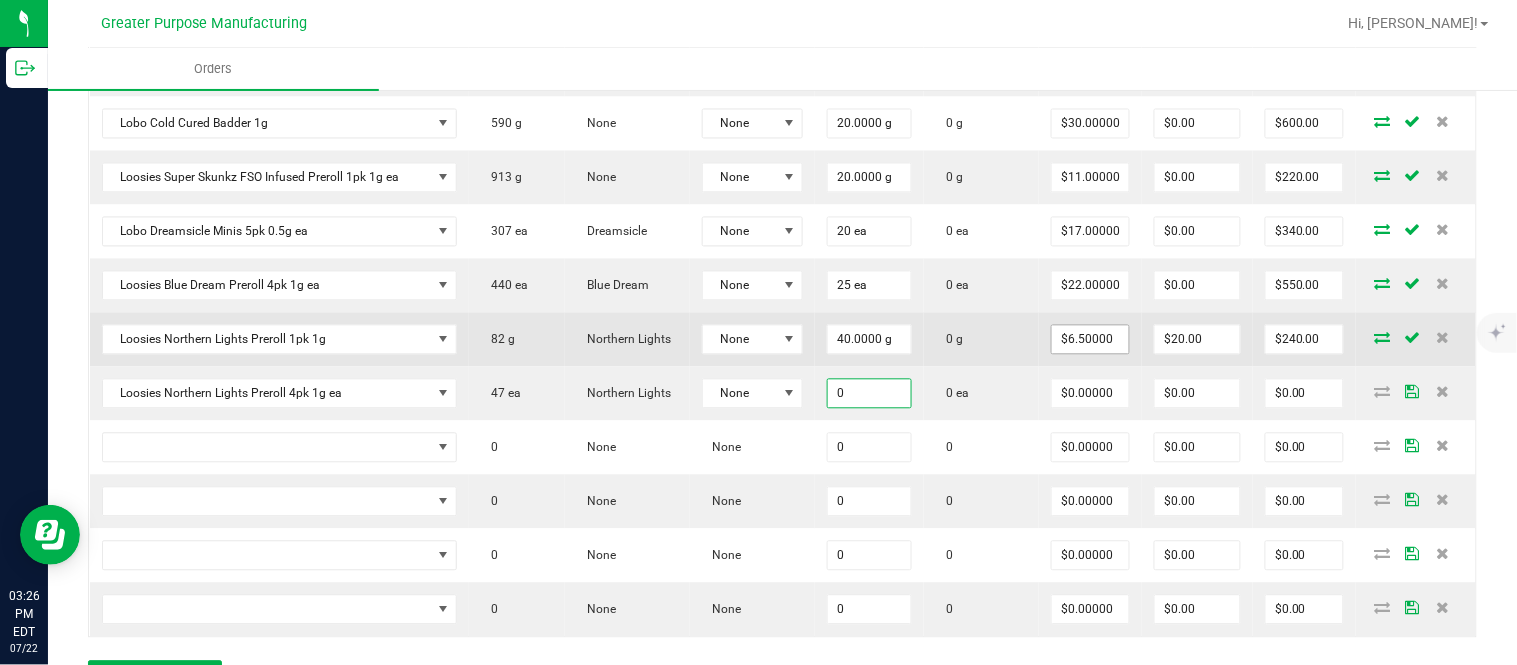 paste on "25" 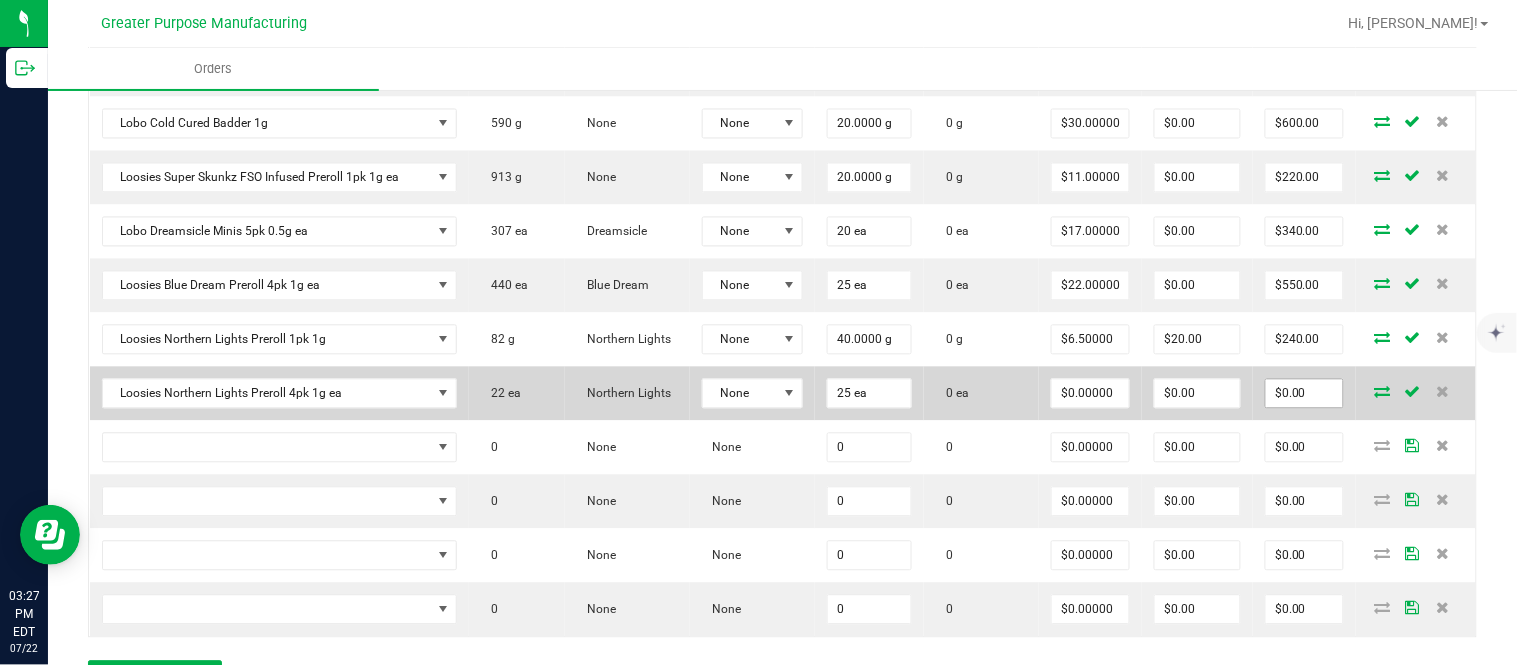 click on "$0.00" at bounding box center [1304, 394] 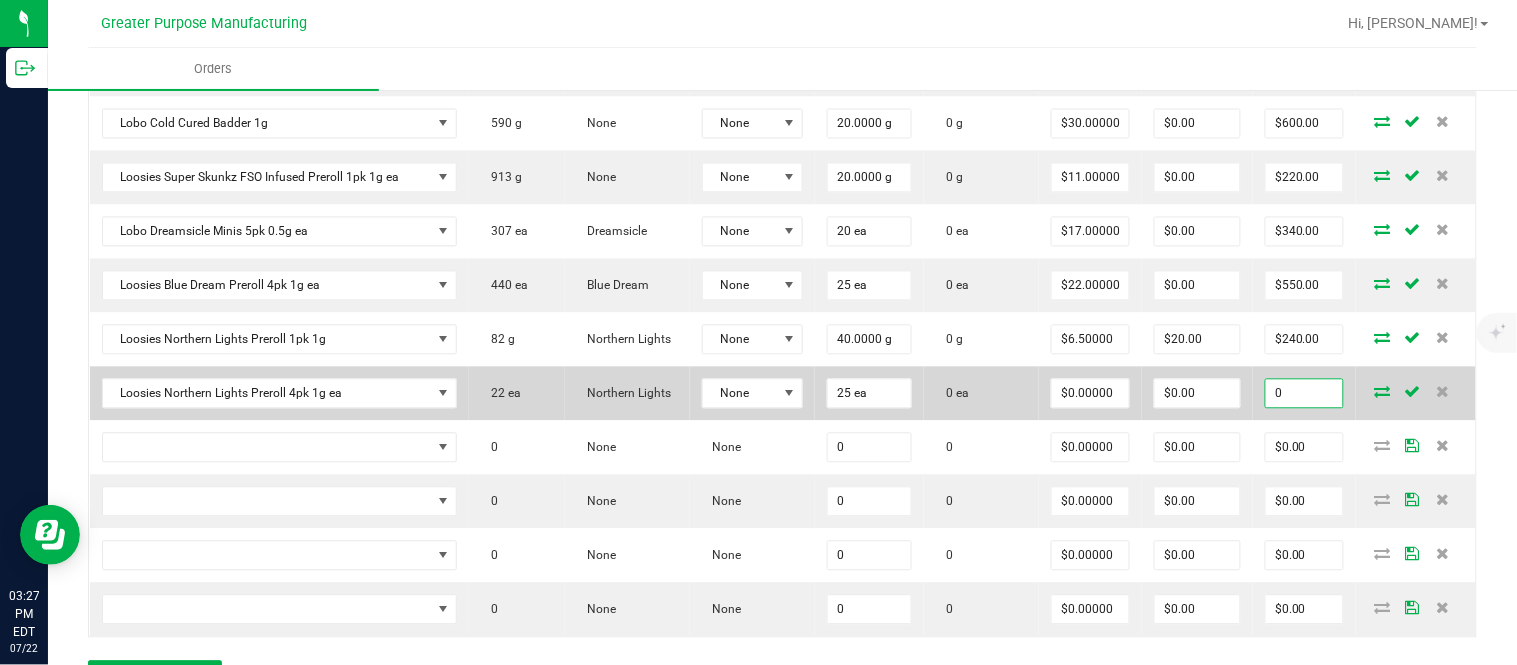paste on "55" 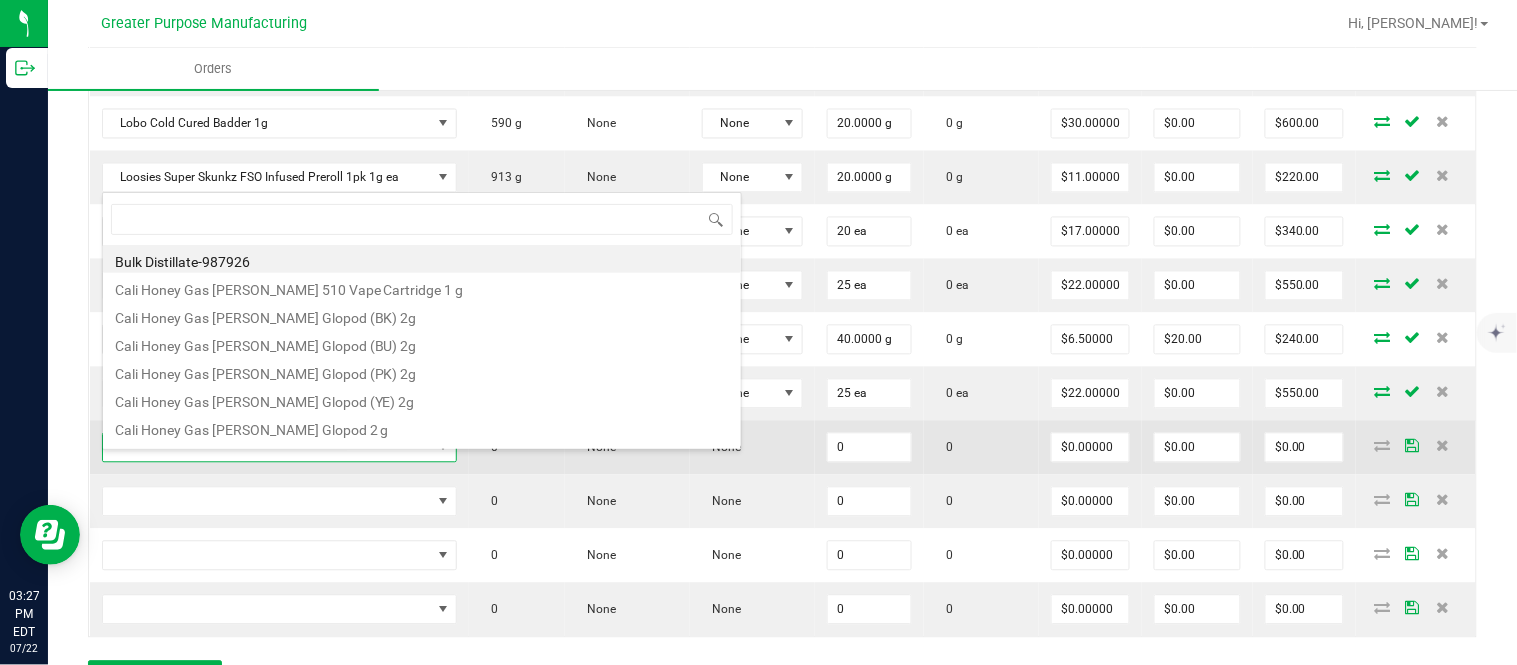 scroll, scrollTop: 99970, scrollLeft: 99670, axis: both 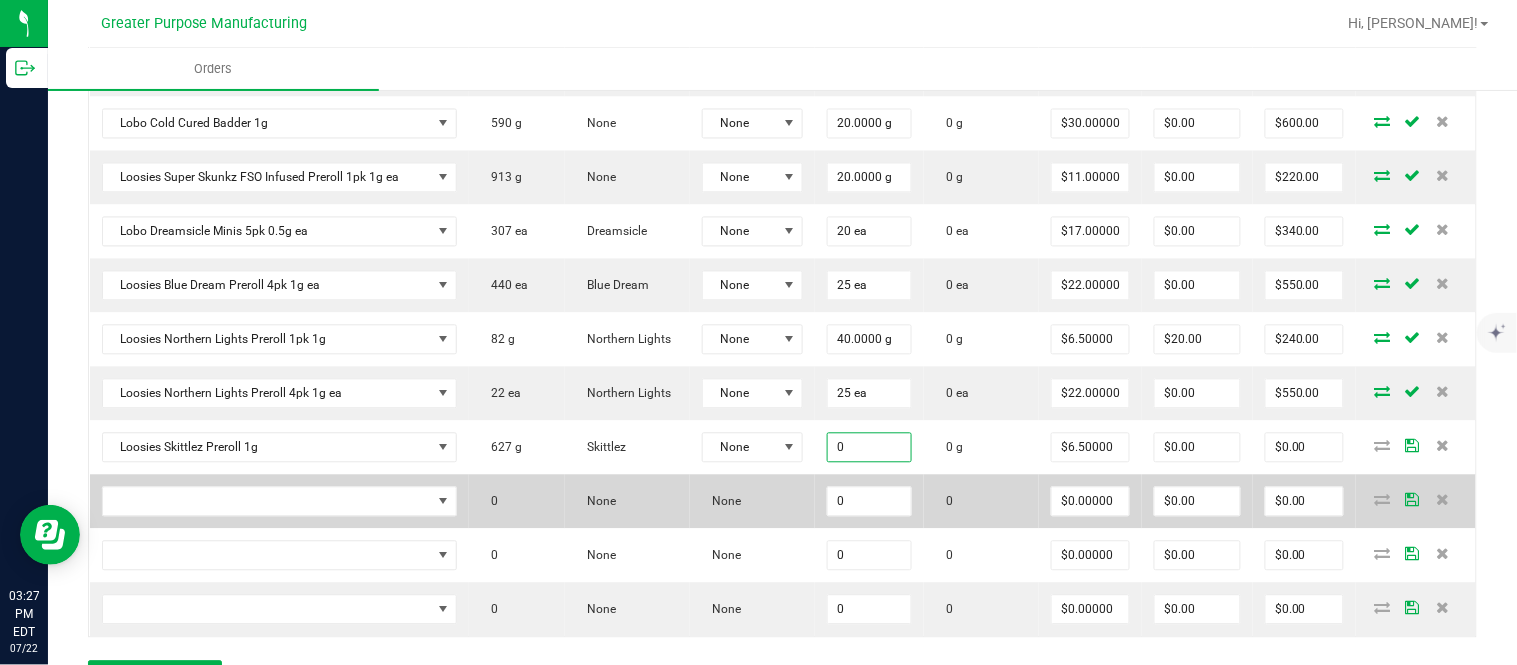 paste on "4" 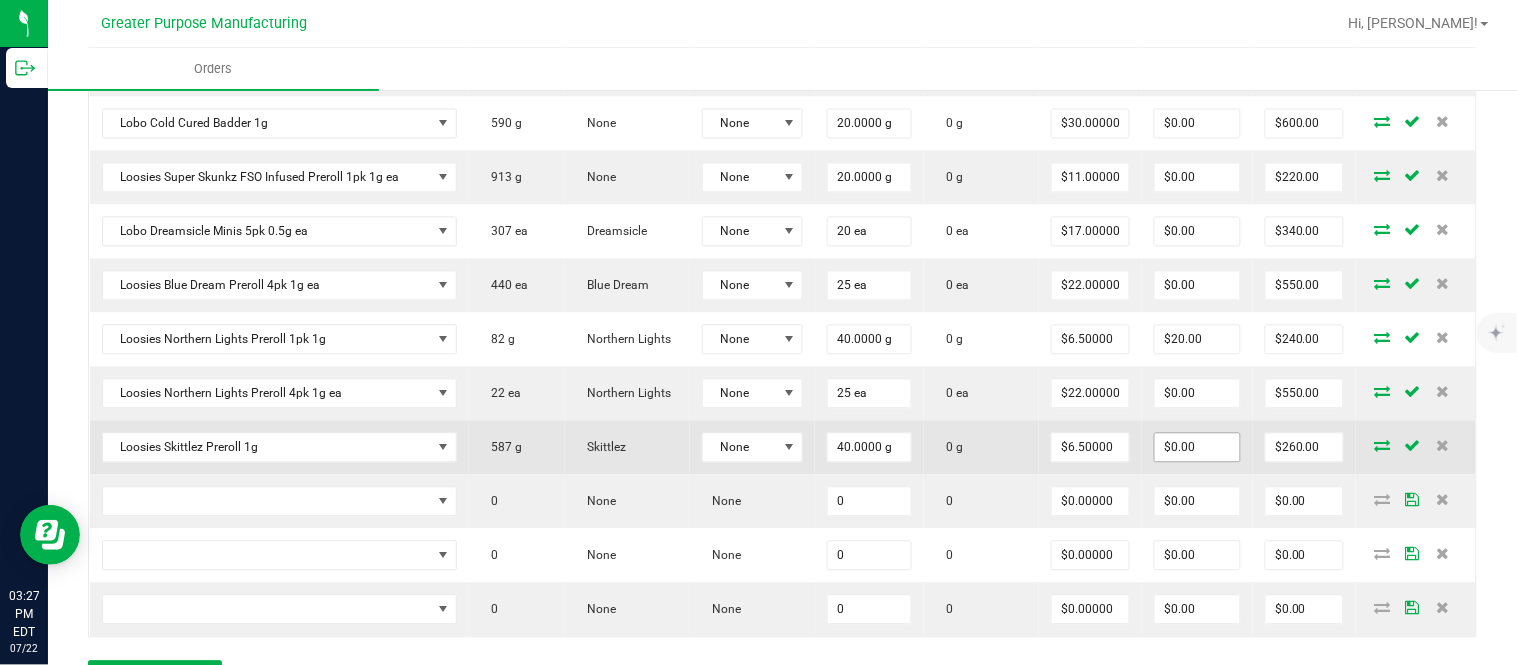 click on "$0.00" at bounding box center [1197, 448] 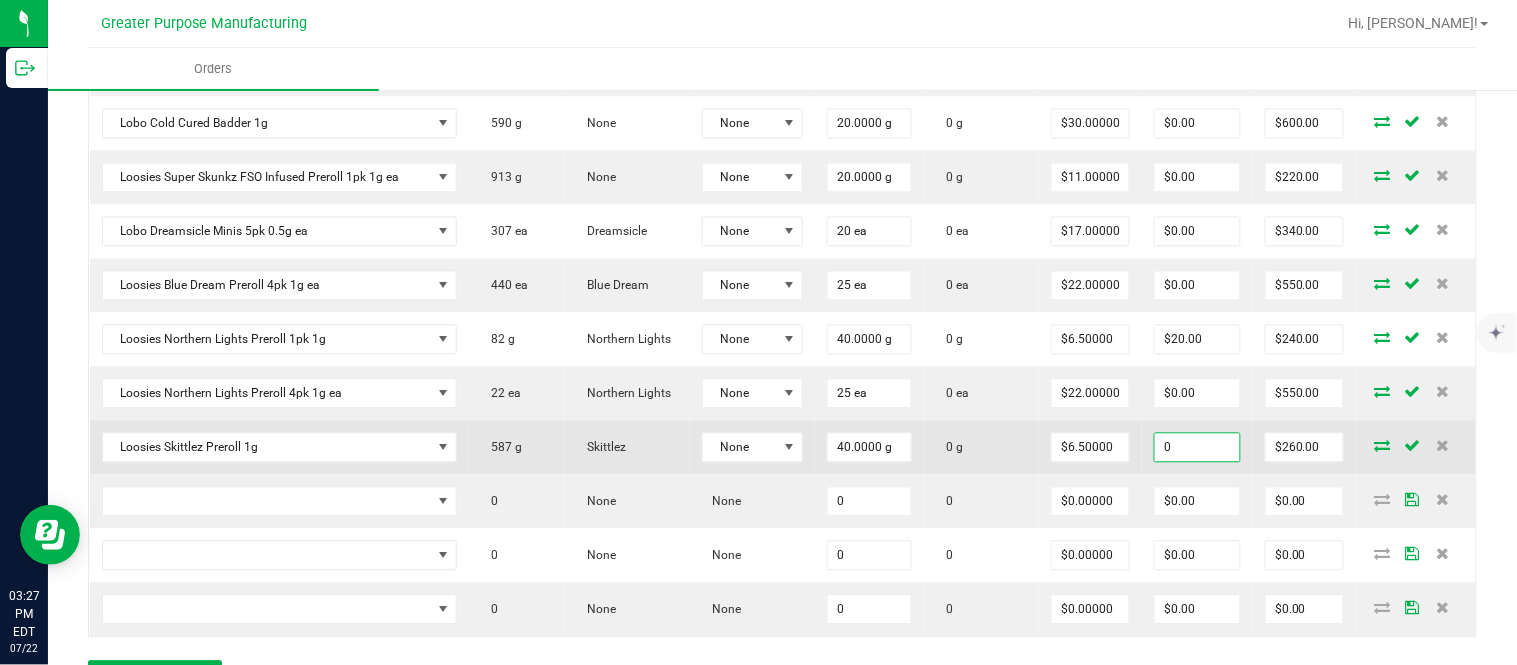 paste on "2" 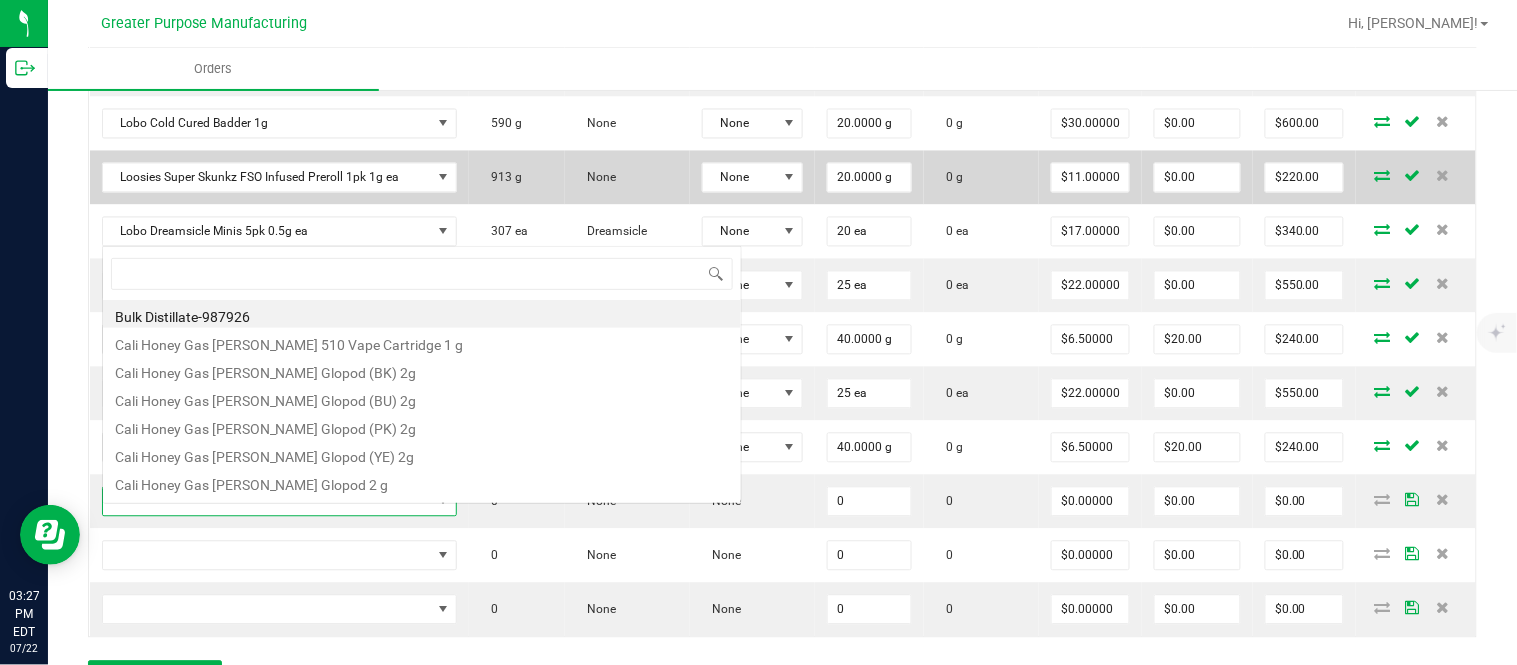 scroll, scrollTop: 0, scrollLeft: 0, axis: both 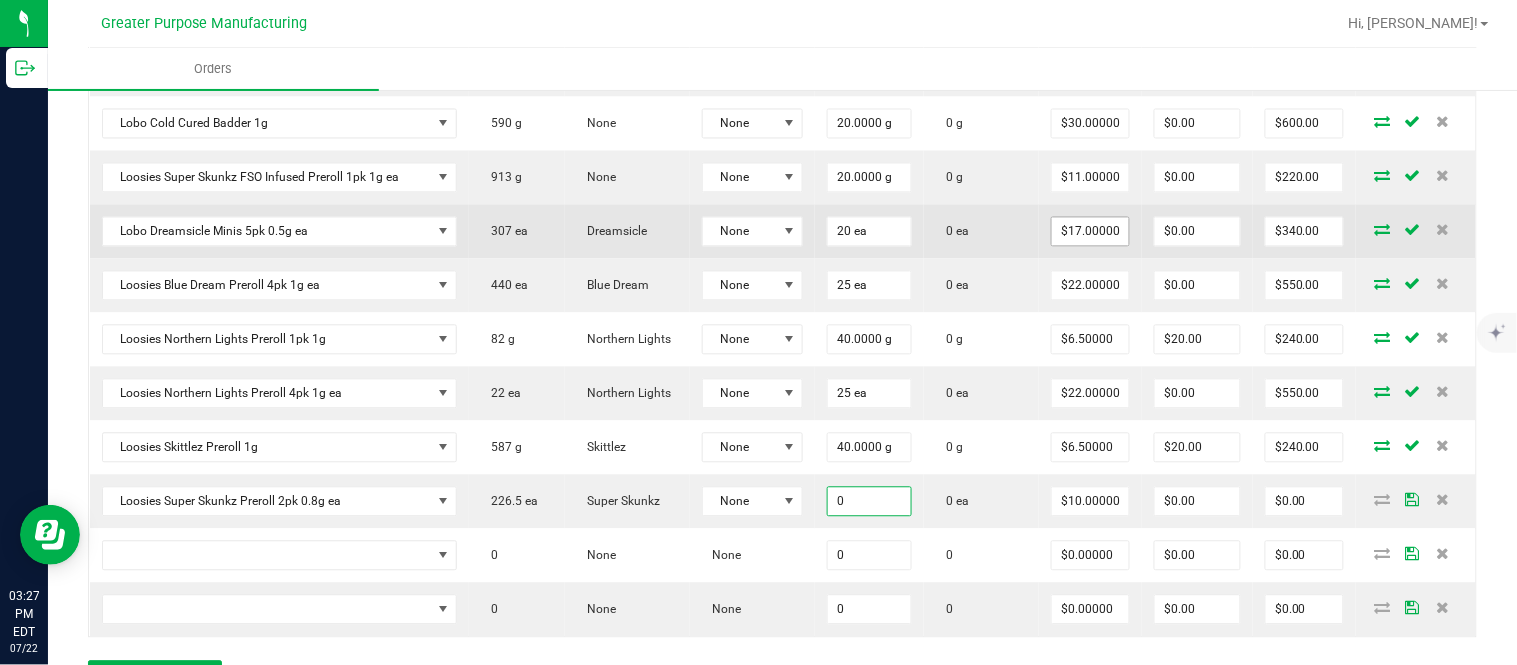 paste on "4" 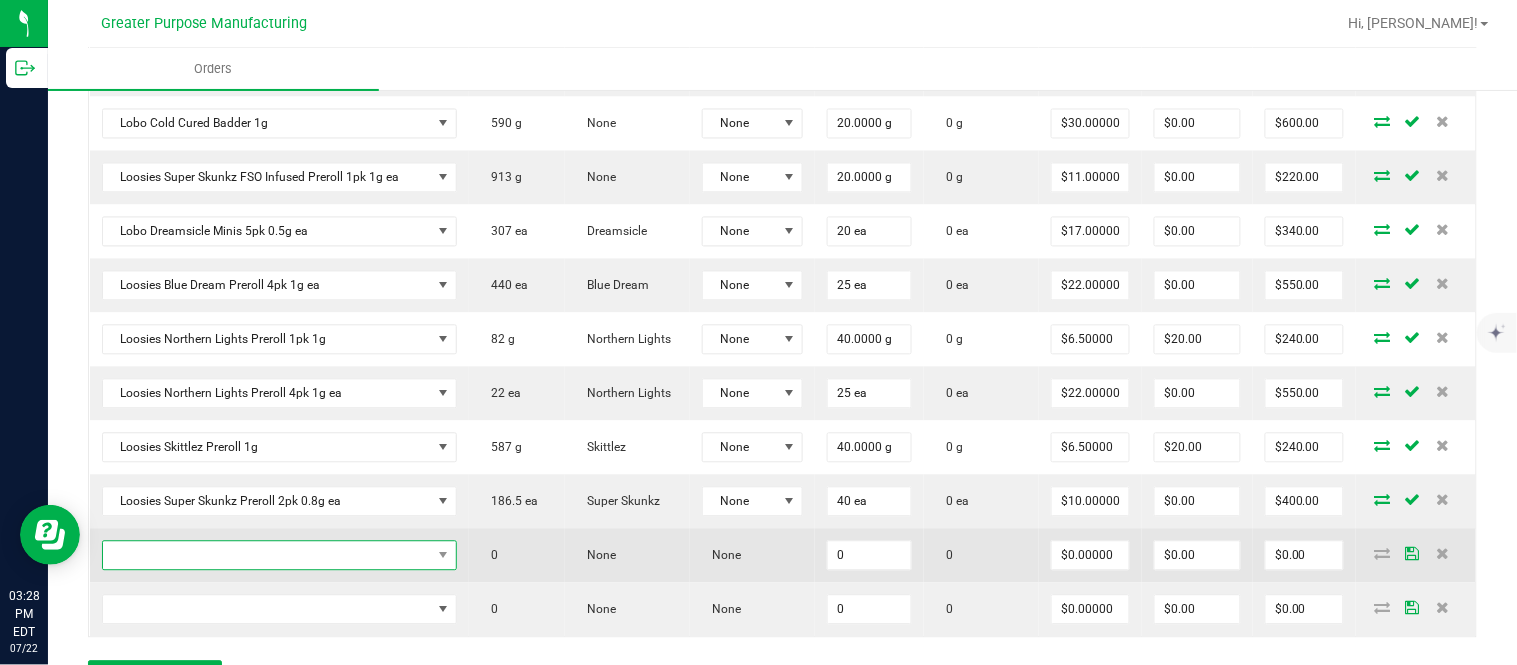 click at bounding box center [267, 556] 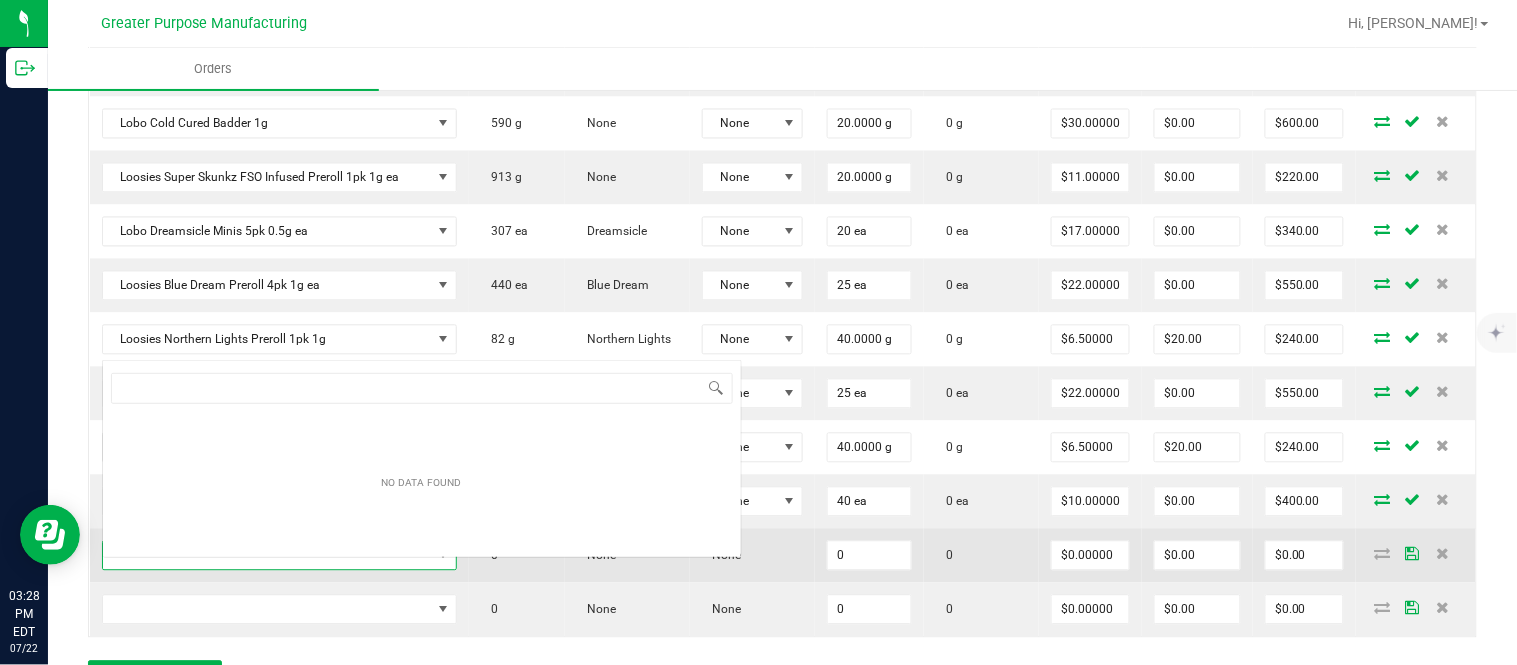 scroll, scrollTop: 99970, scrollLeft: 99670, axis: both 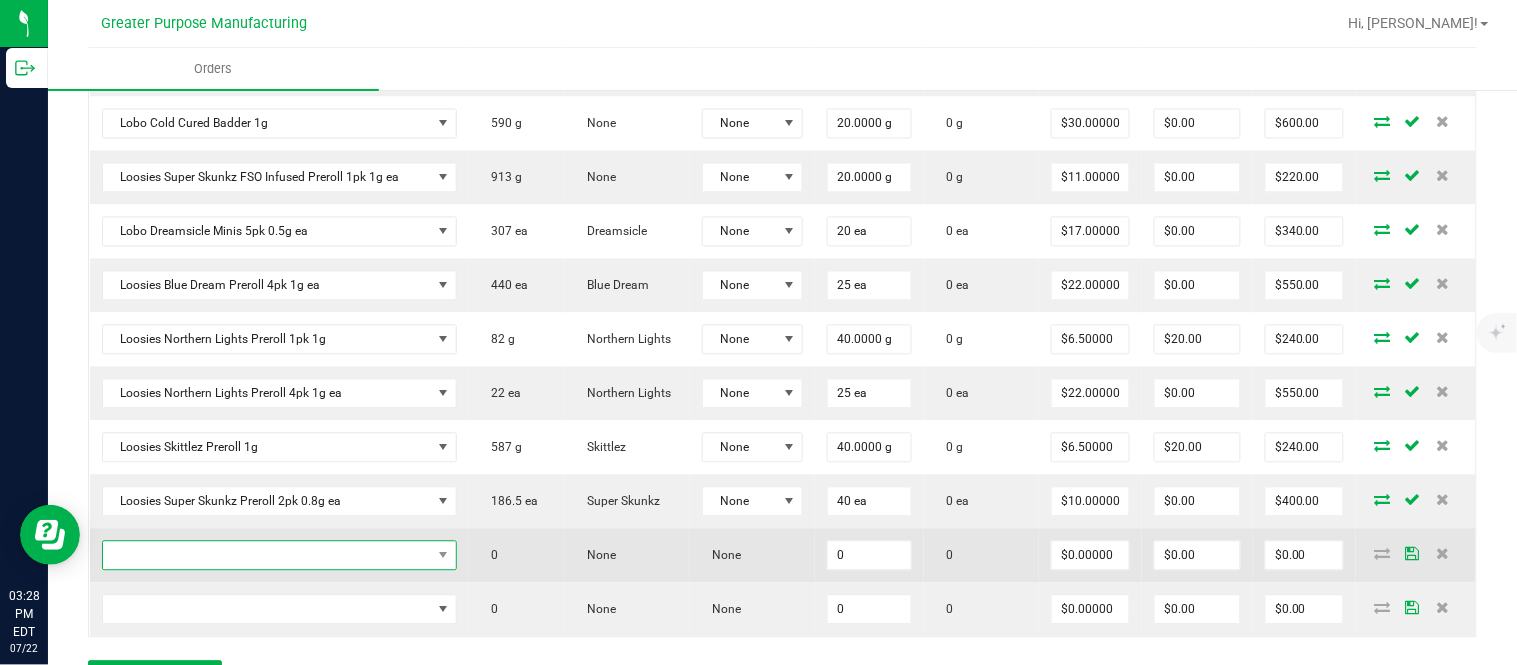 click at bounding box center [267, 556] 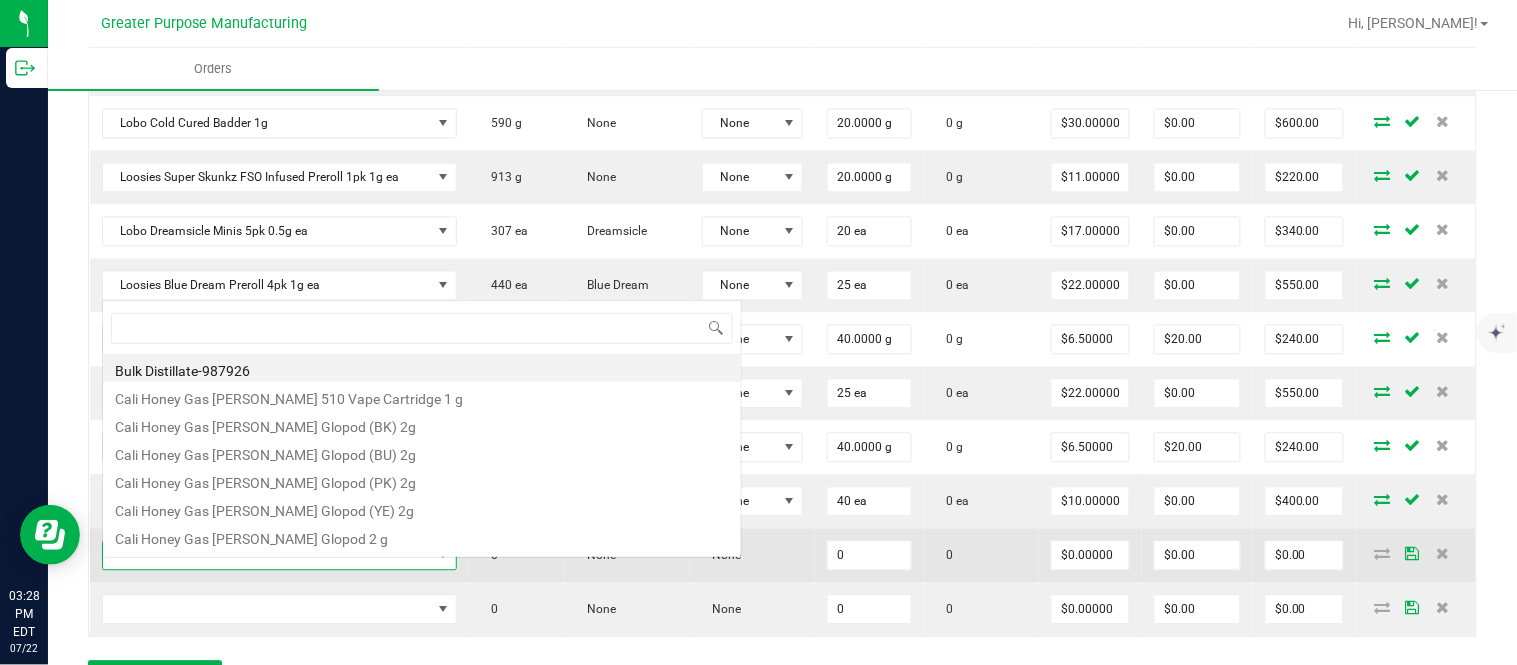 scroll, scrollTop: 0, scrollLeft: 0, axis: both 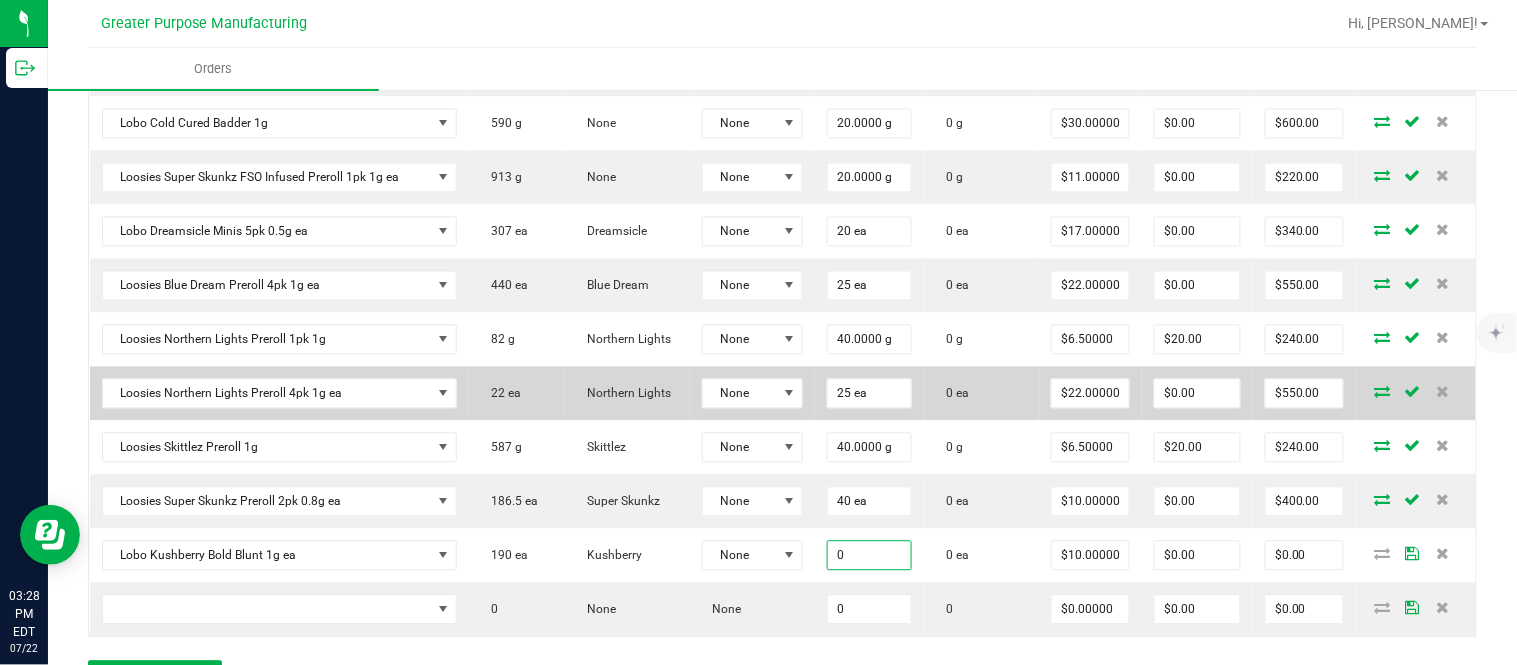 paste on "2" 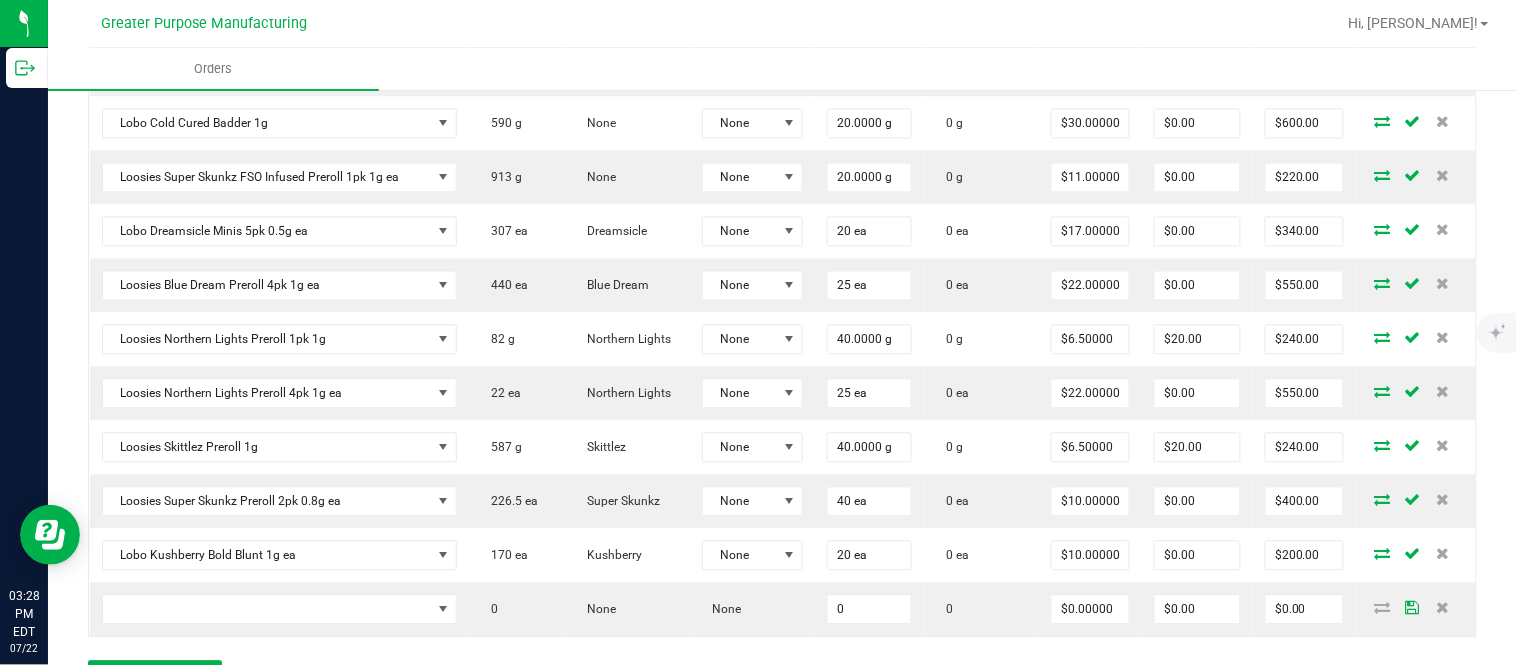 click on "$200.00" at bounding box center (1304, 556) 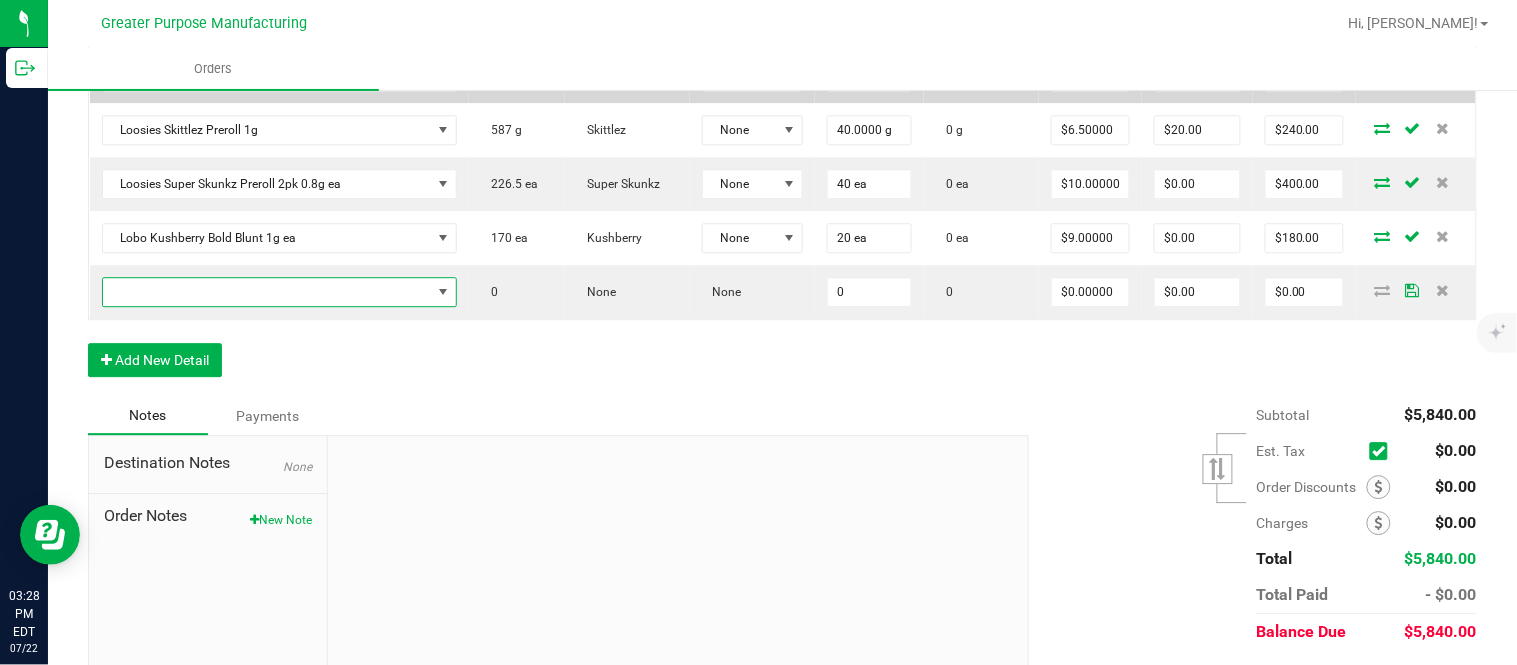 scroll, scrollTop: 1317, scrollLeft: 0, axis: vertical 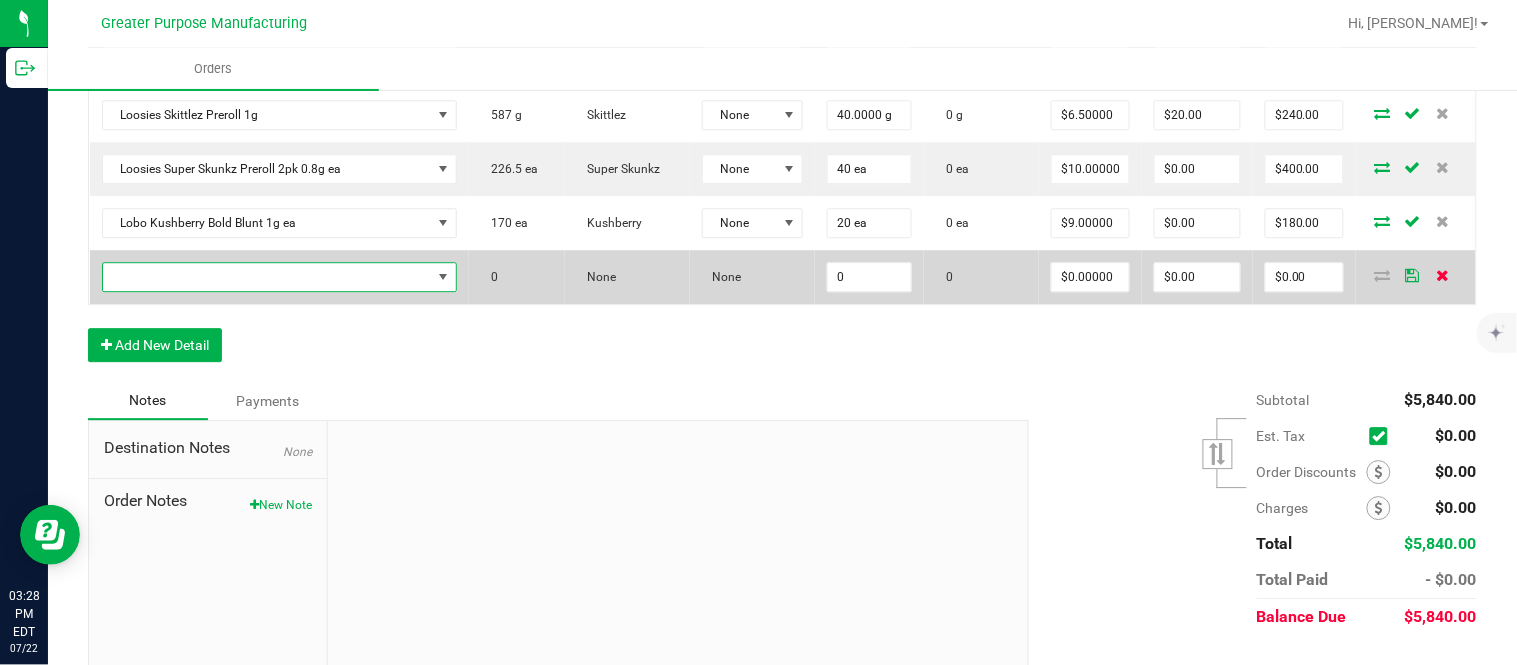 click at bounding box center (1442, 275) 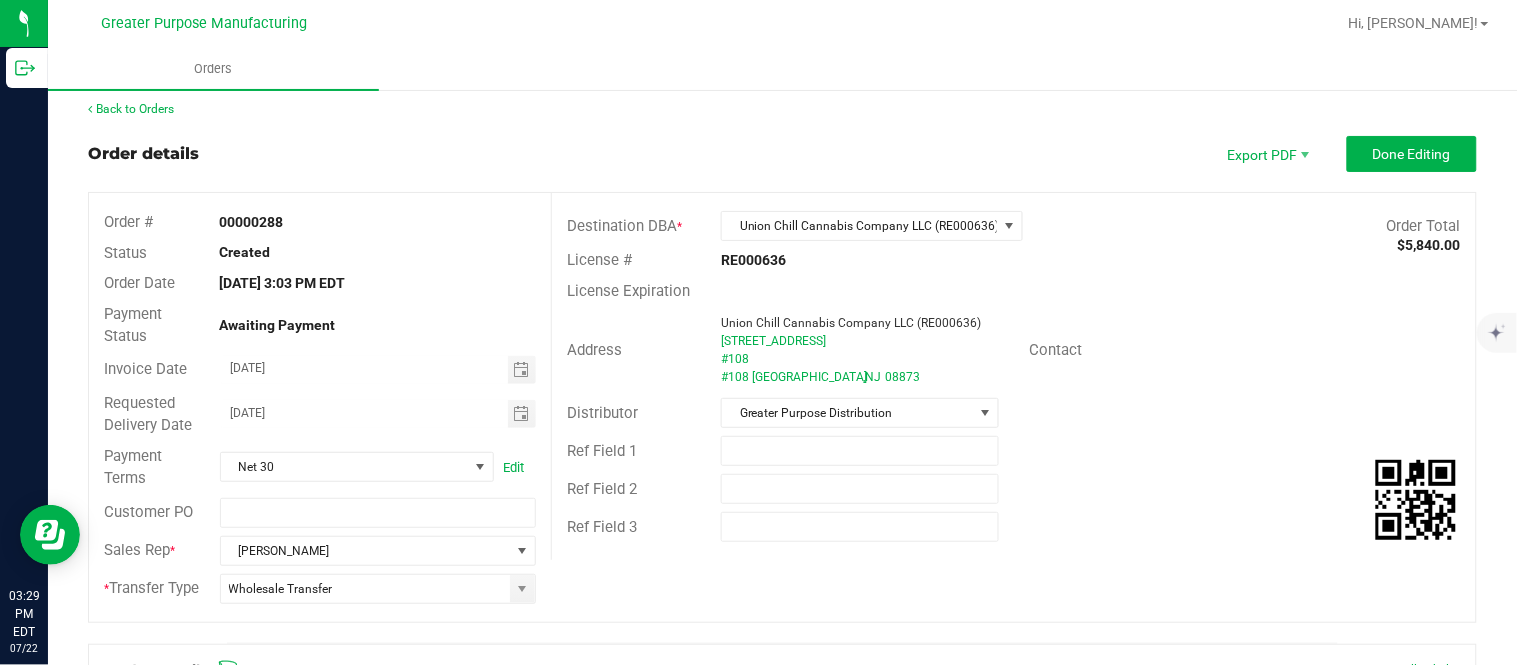 scroll, scrollTop: 0, scrollLeft: 0, axis: both 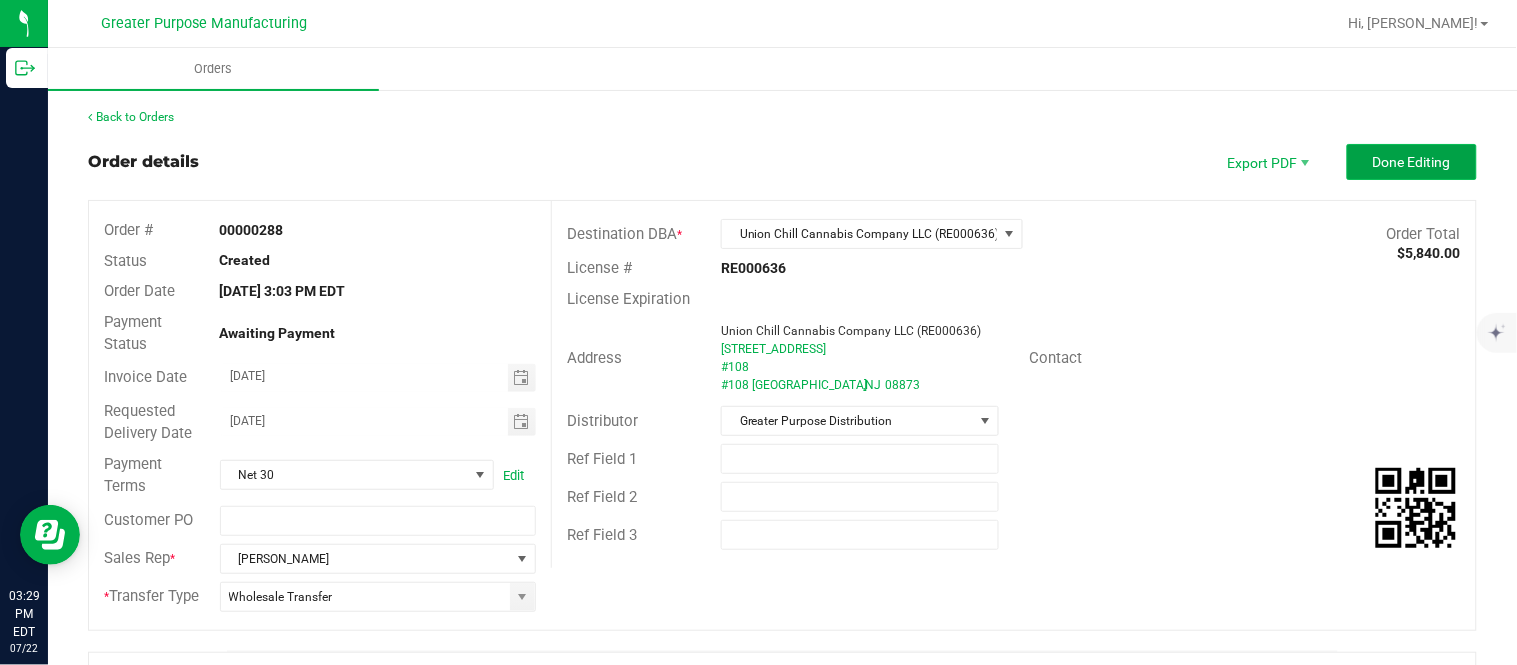 click on "Done Editing" at bounding box center [1412, 162] 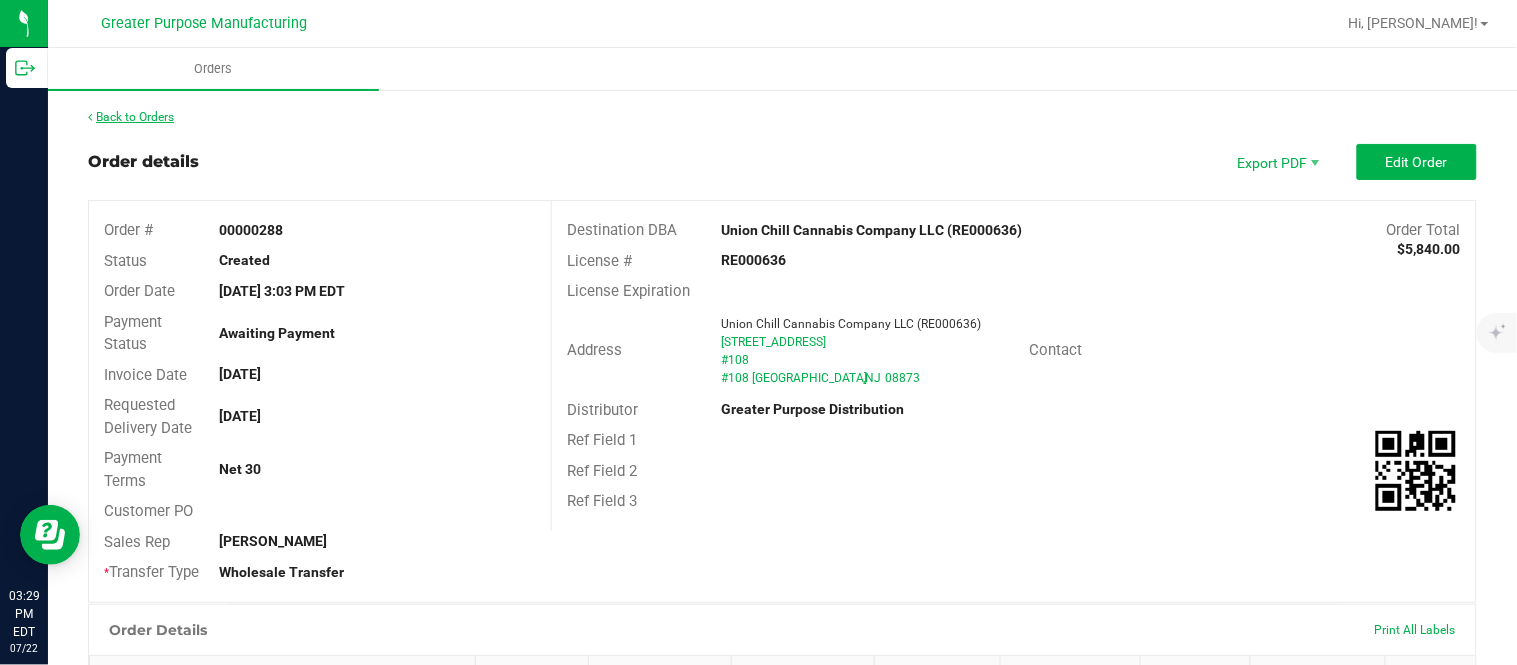 click on "Back to Orders" at bounding box center [131, 117] 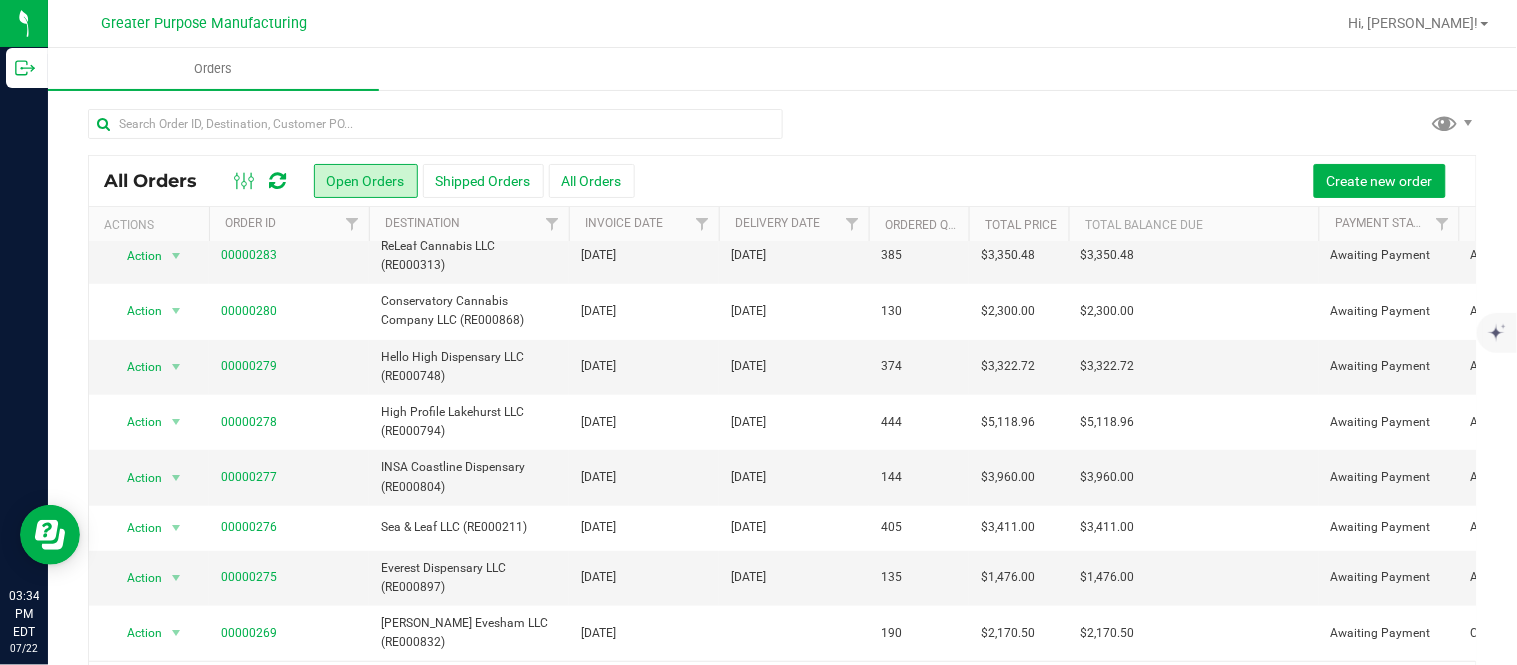 scroll, scrollTop: 265, scrollLeft: 0, axis: vertical 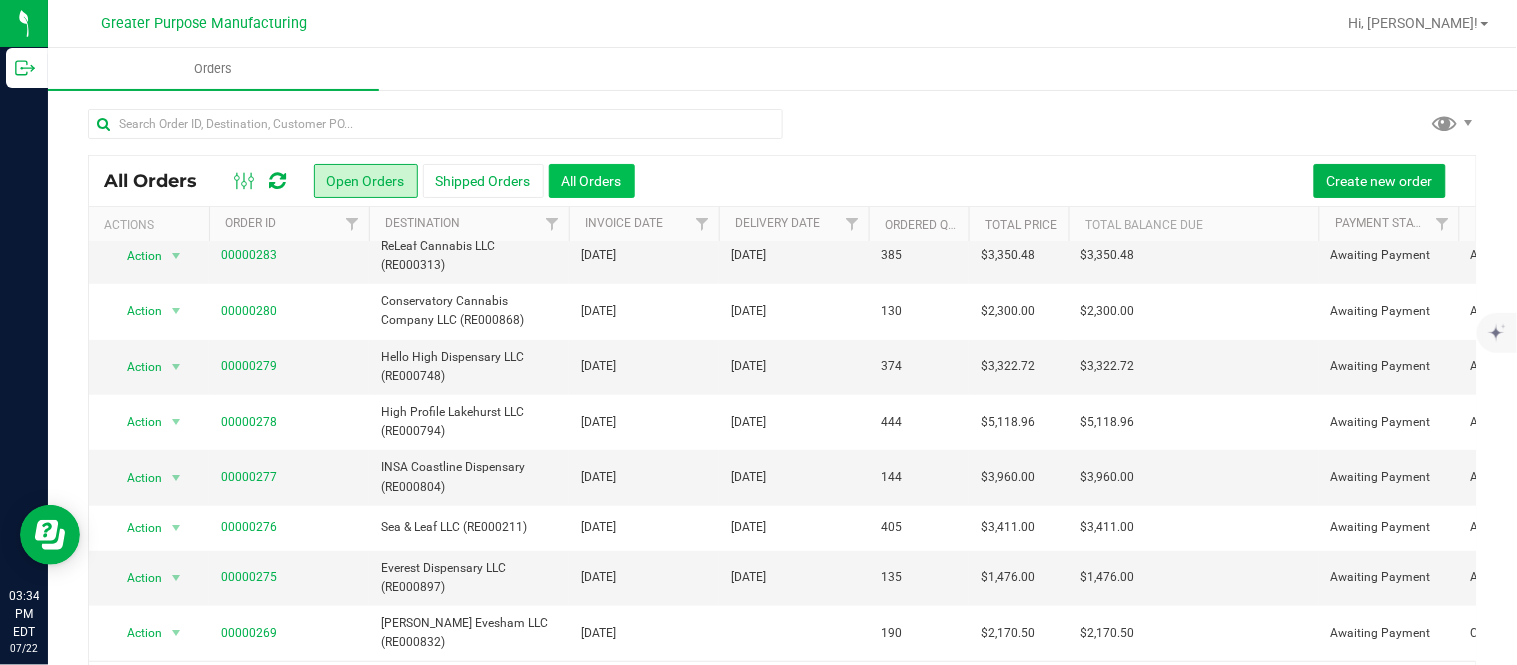click on "All Orders" at bounding box center (592, 181) 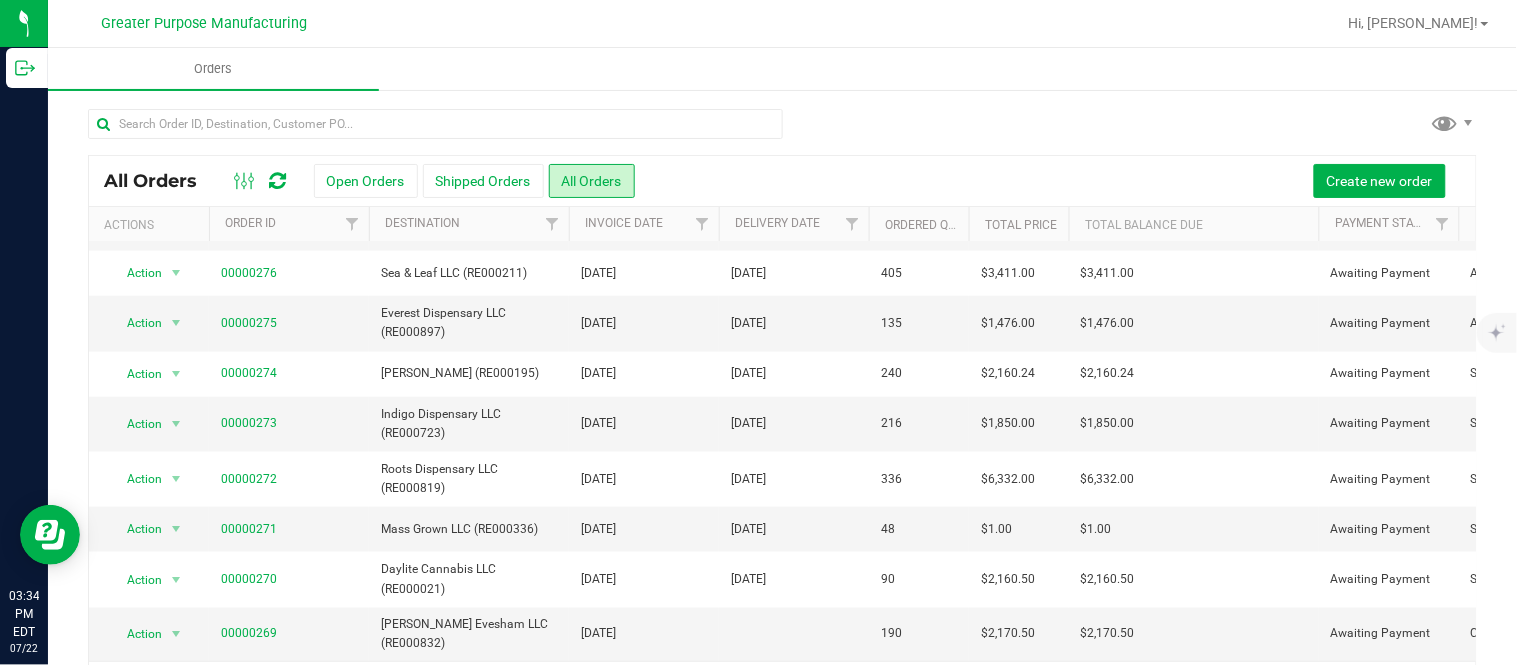 scroll, scrollTop: 622, scrollLeft: 0, axis: vertical 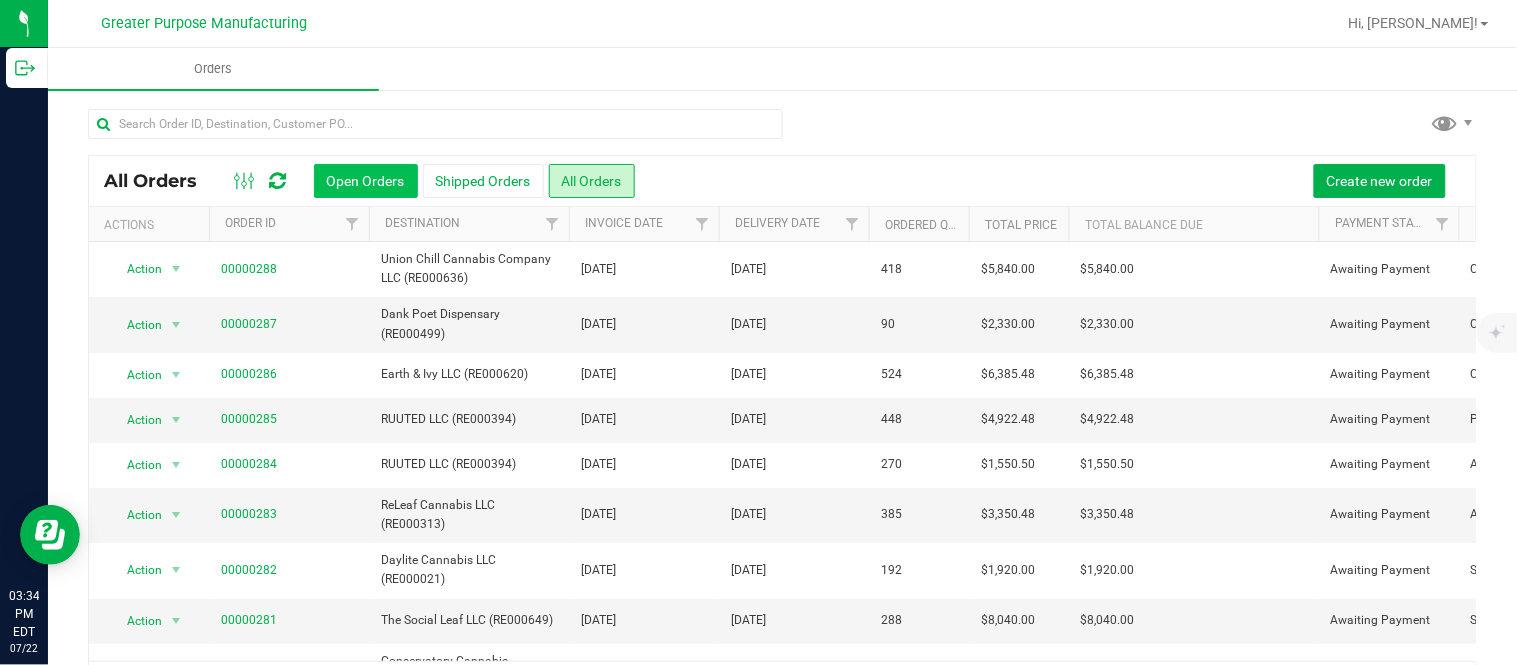click on "Open Orders" at bounding box center [366, 181] 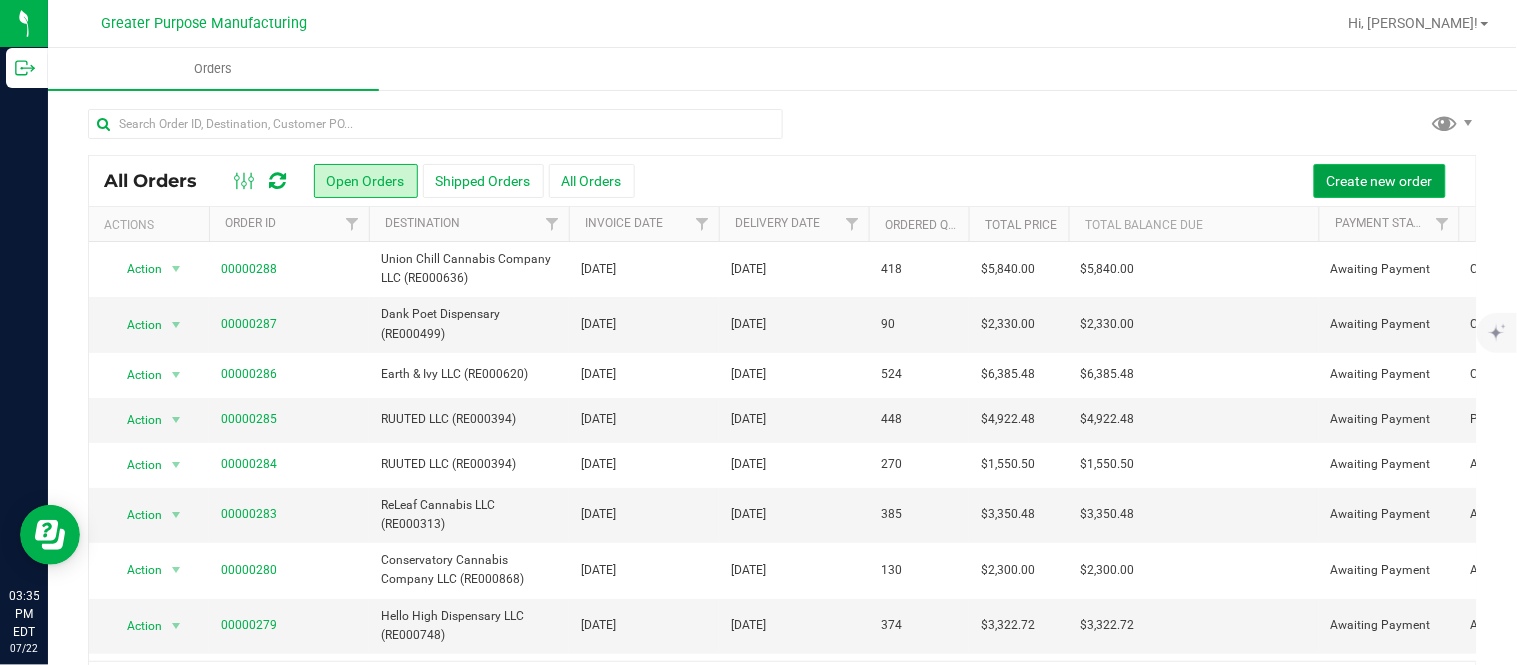 click on "Create new order" at bounding box center (1380, 181) 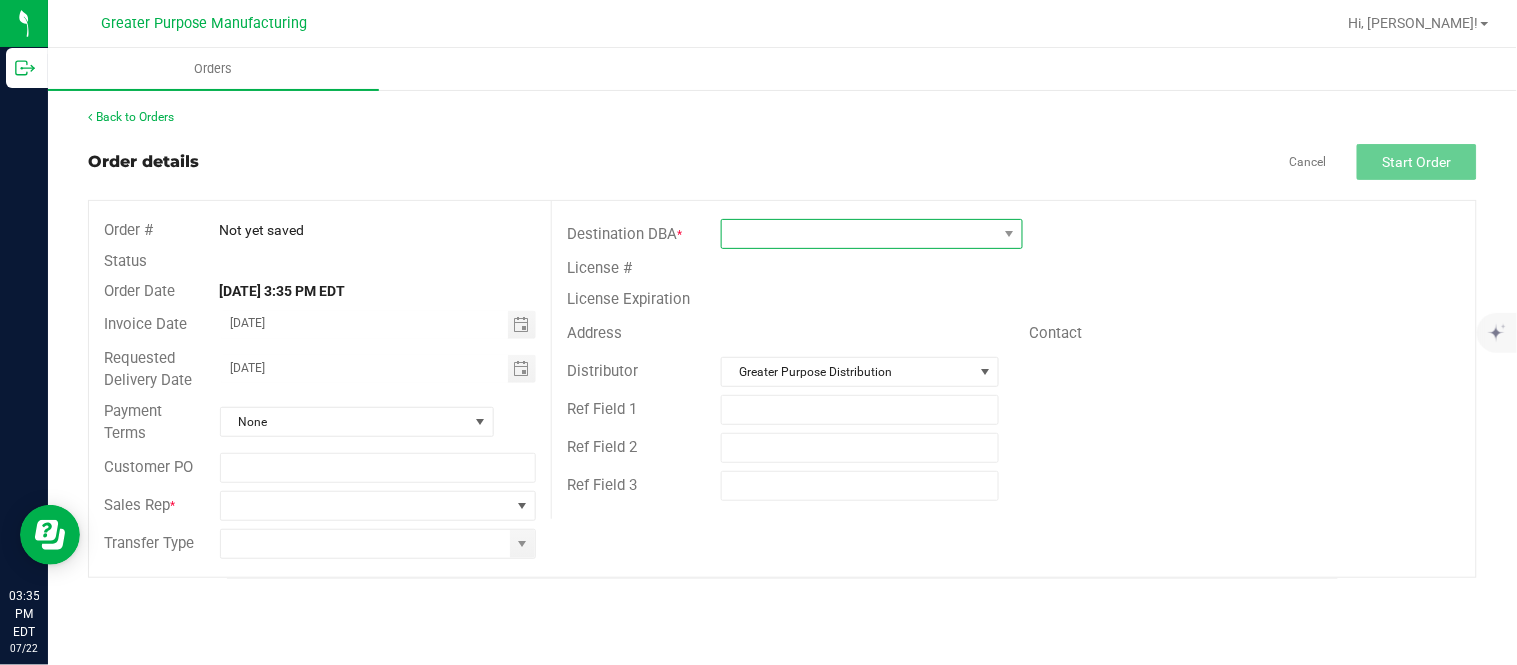 click at bounding box center (859, 234) 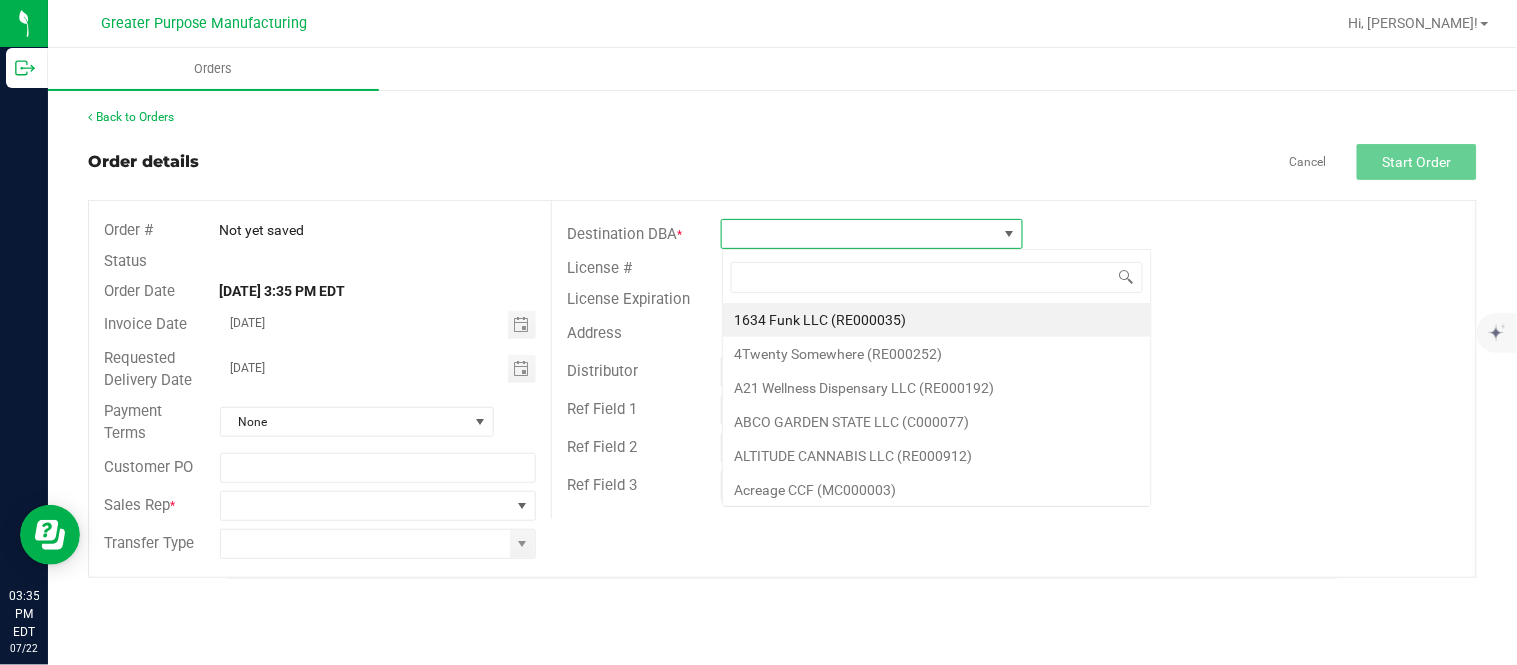 scroll, scrollTop: 99970, scrollLeft: 99697, axis: both 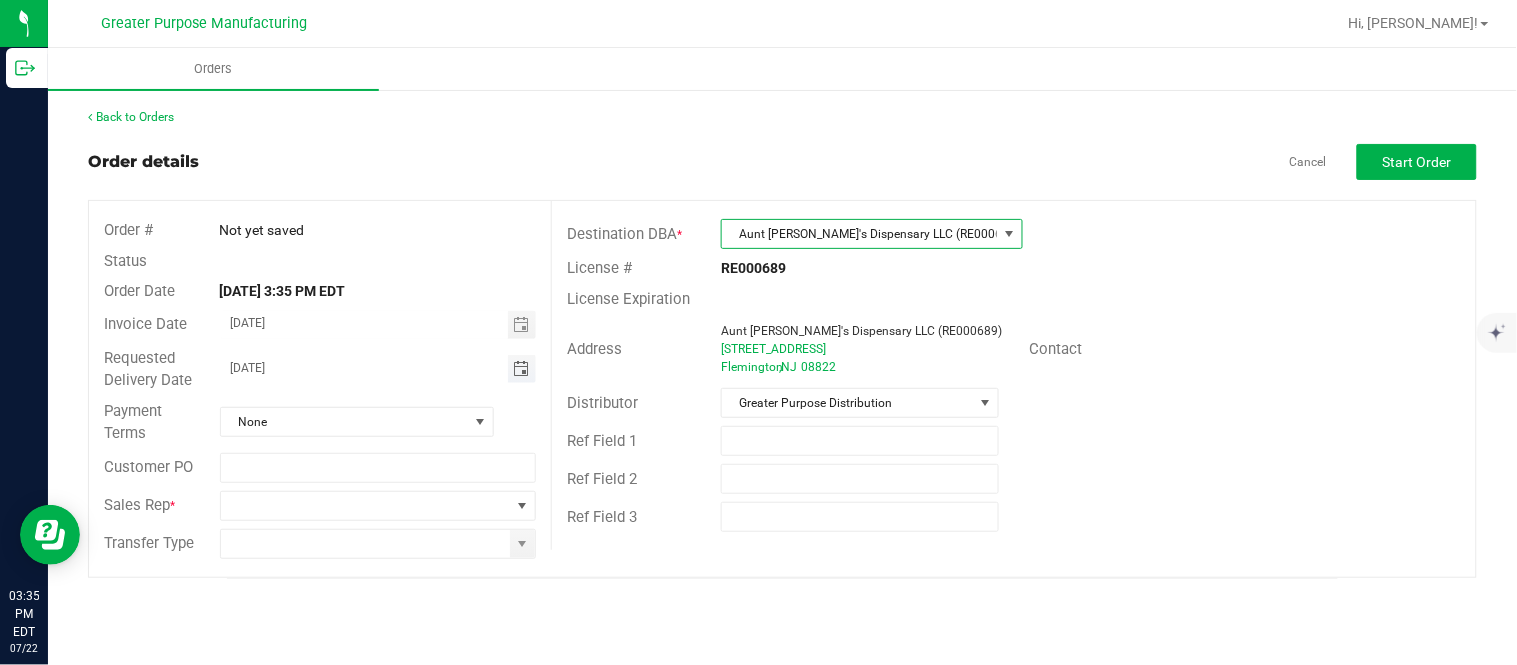 click at bounding box center (521, 369) 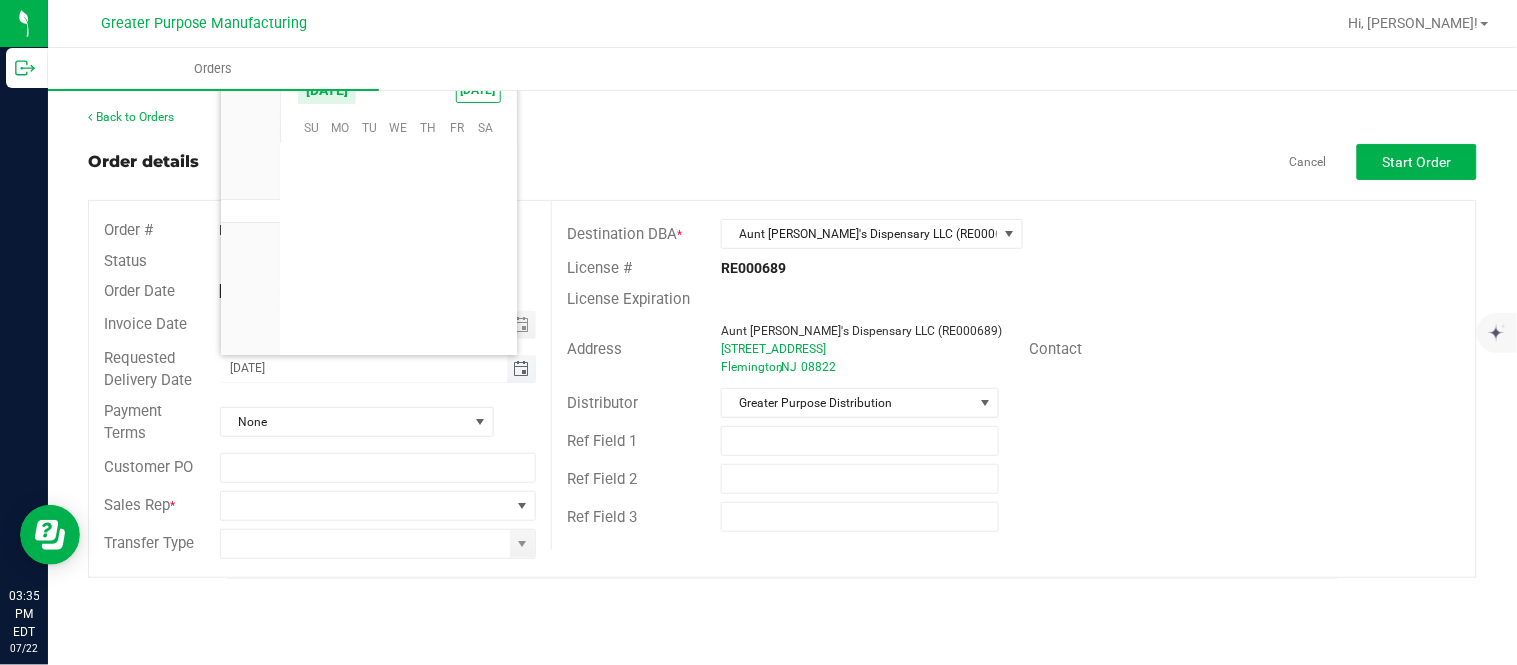scroll, scrollTop: 0, scrollLeft: 0, axis: both 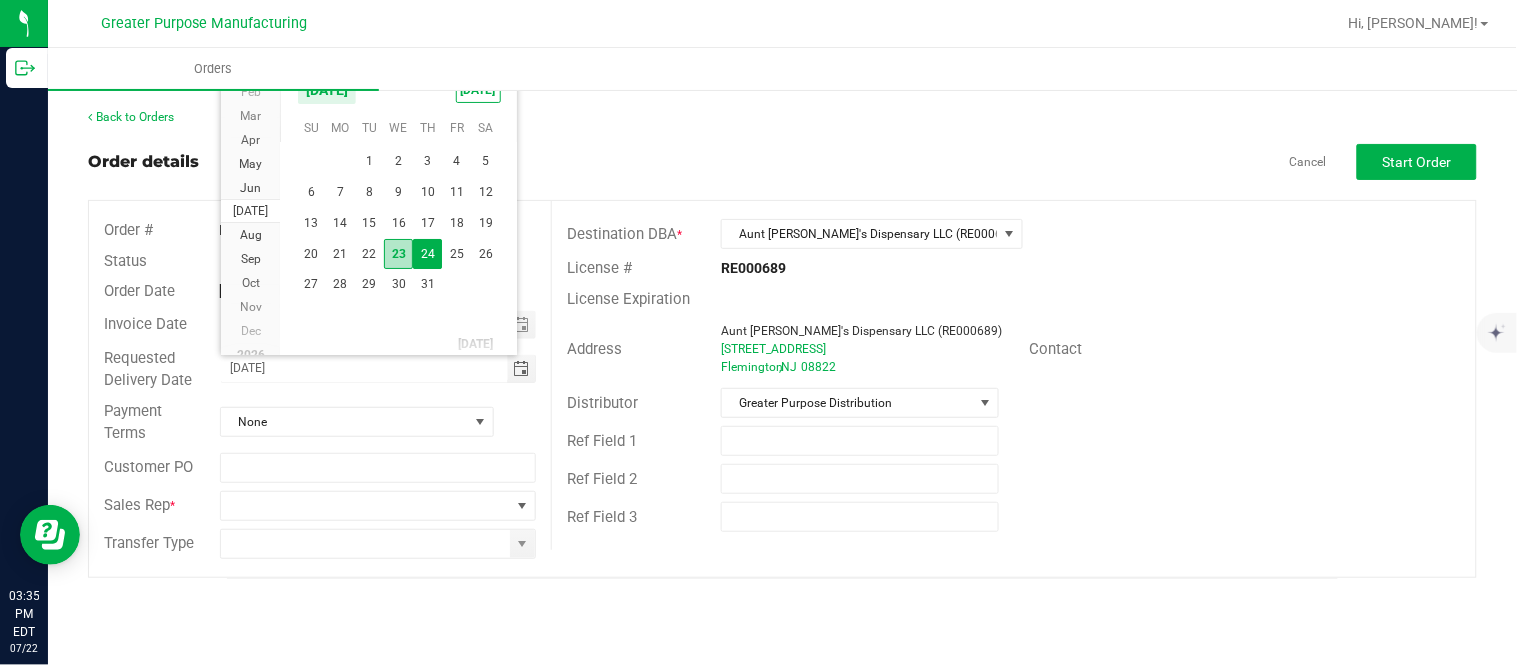 click on "23" at bounding box center (398, 254) 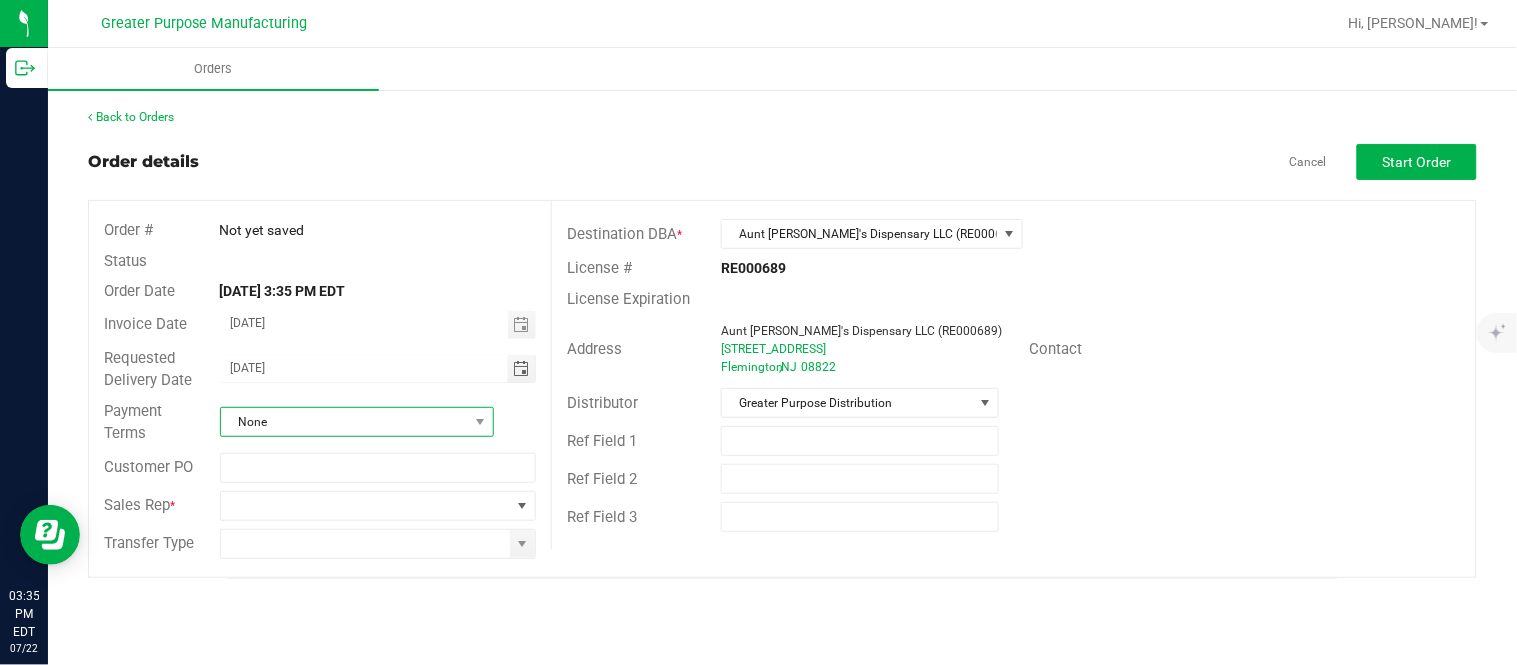 click on "None" at bounding box center (344, 422) 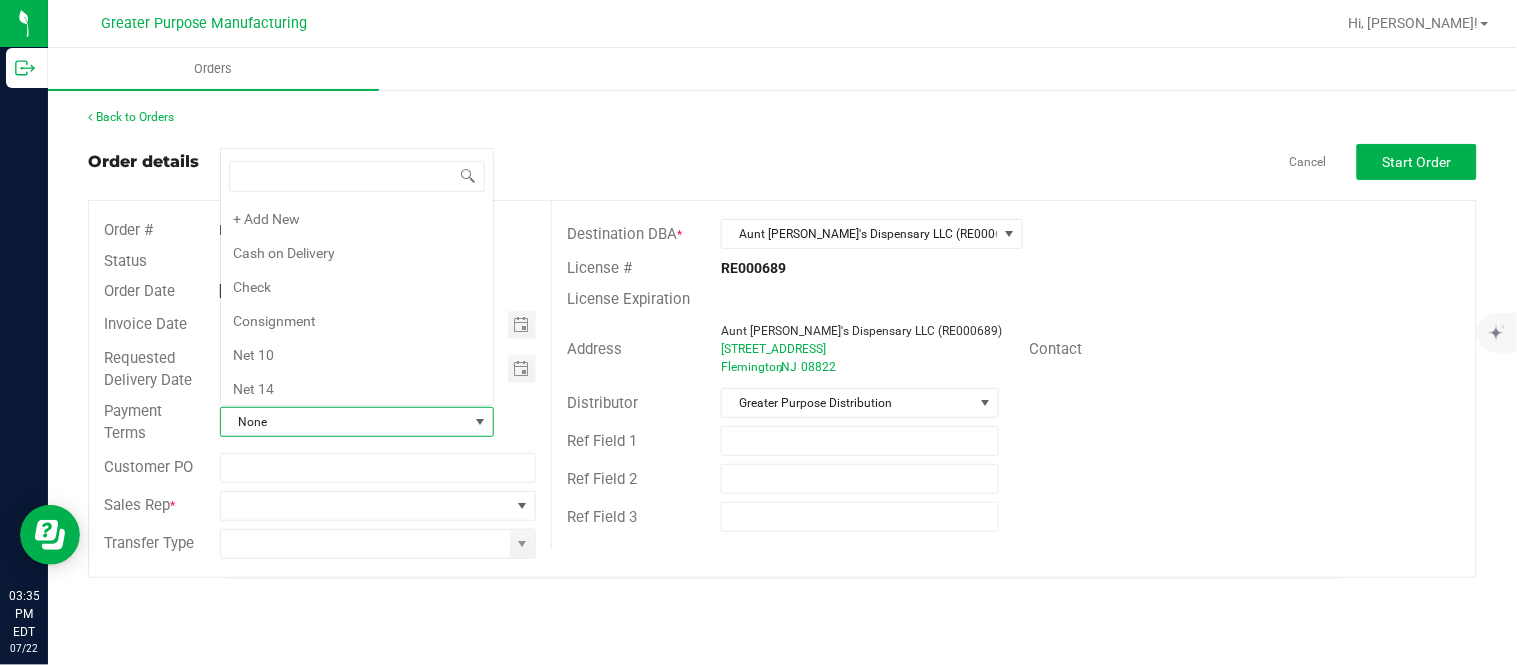 scroll, scrollTop: 0, scrollLeft: 0, axis: both 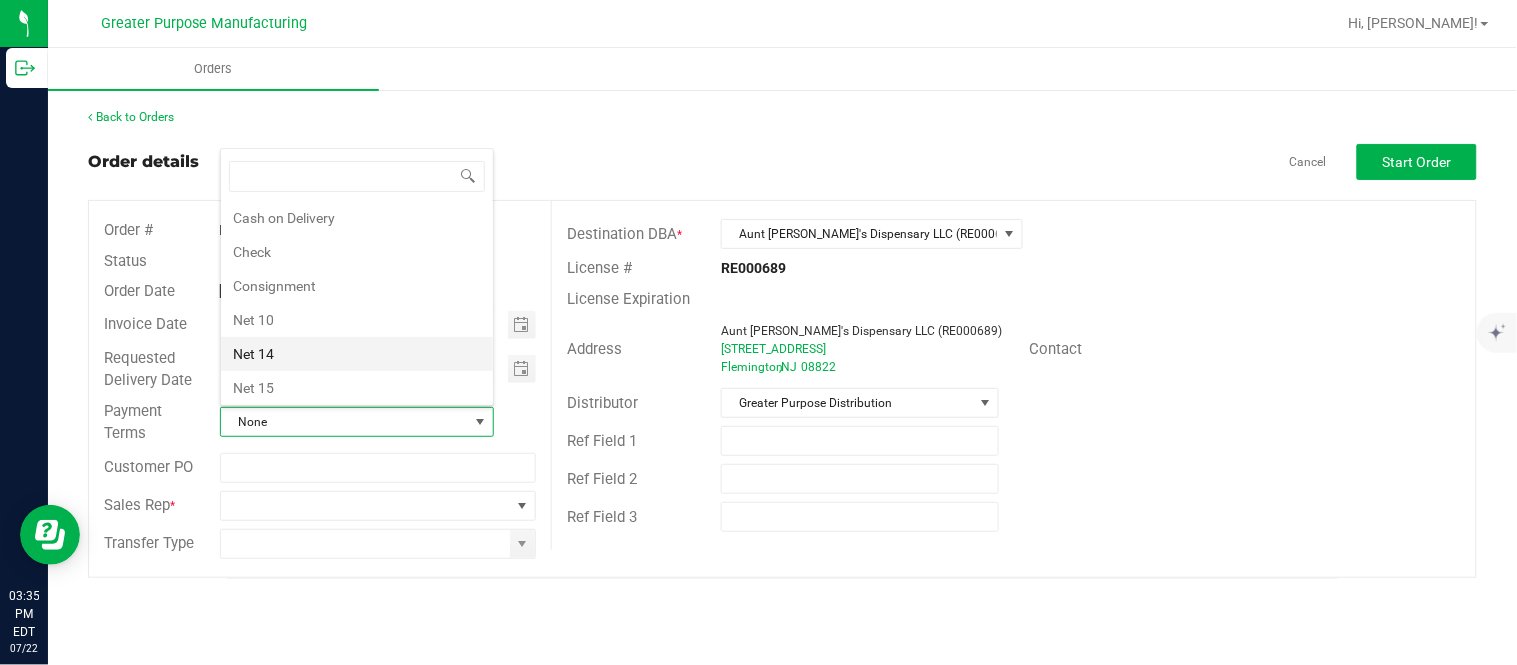 click on "Net 14" at bounding box center (357, 354) 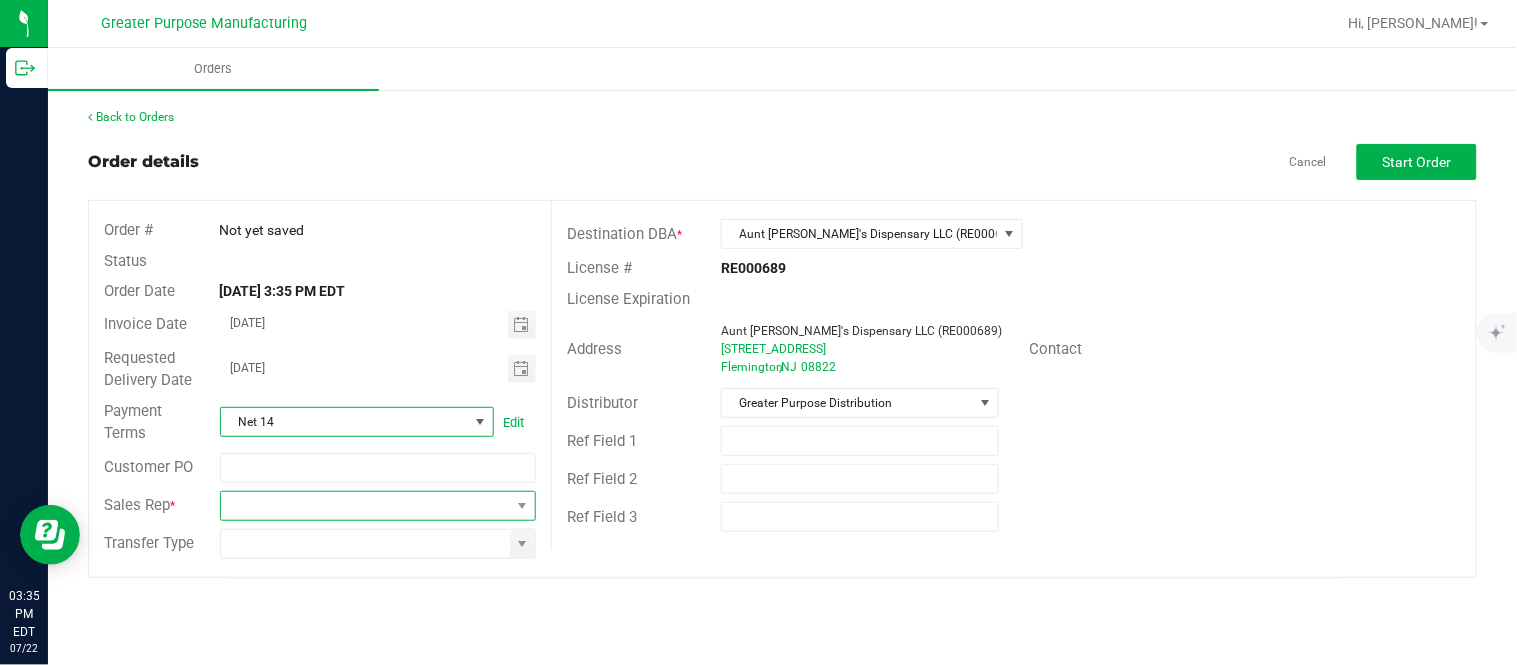 click at bounding box center [366, 506] 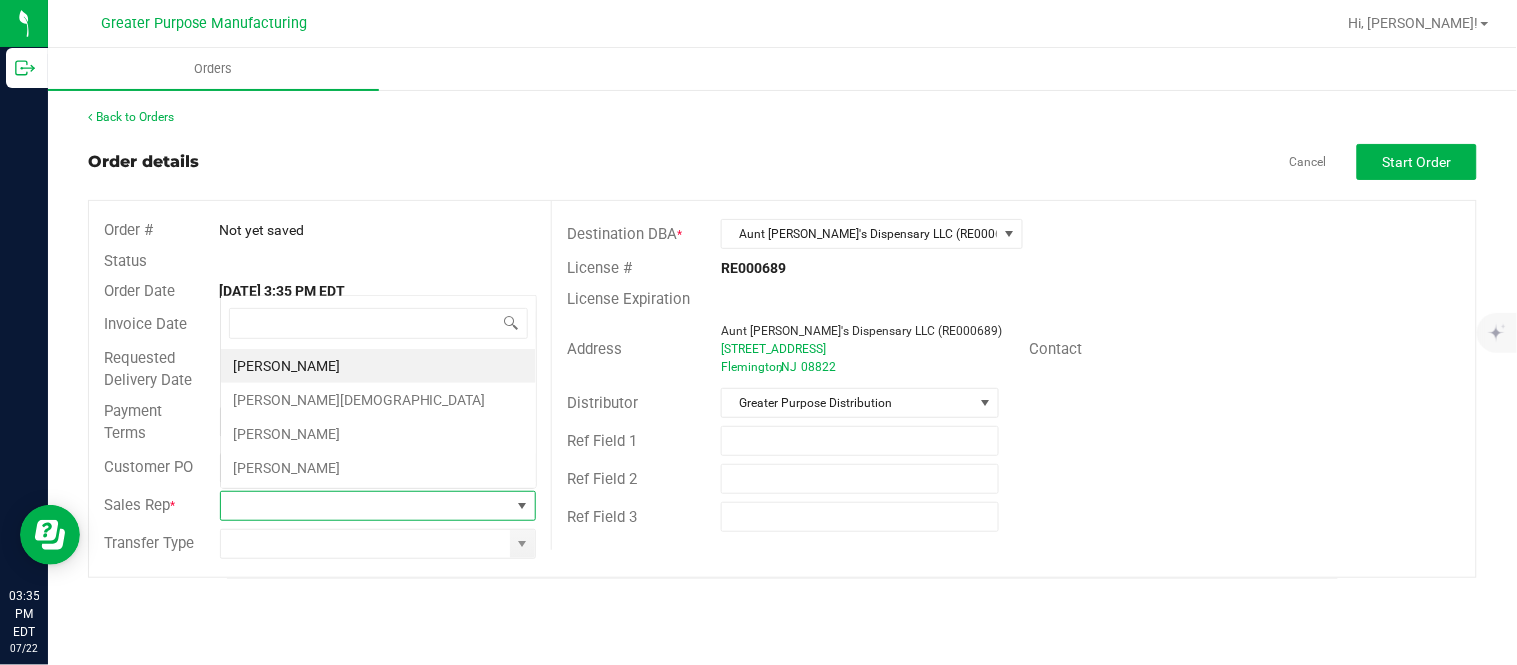 scroll, scrollTop: 0, scrollLeft: 0, axis: both 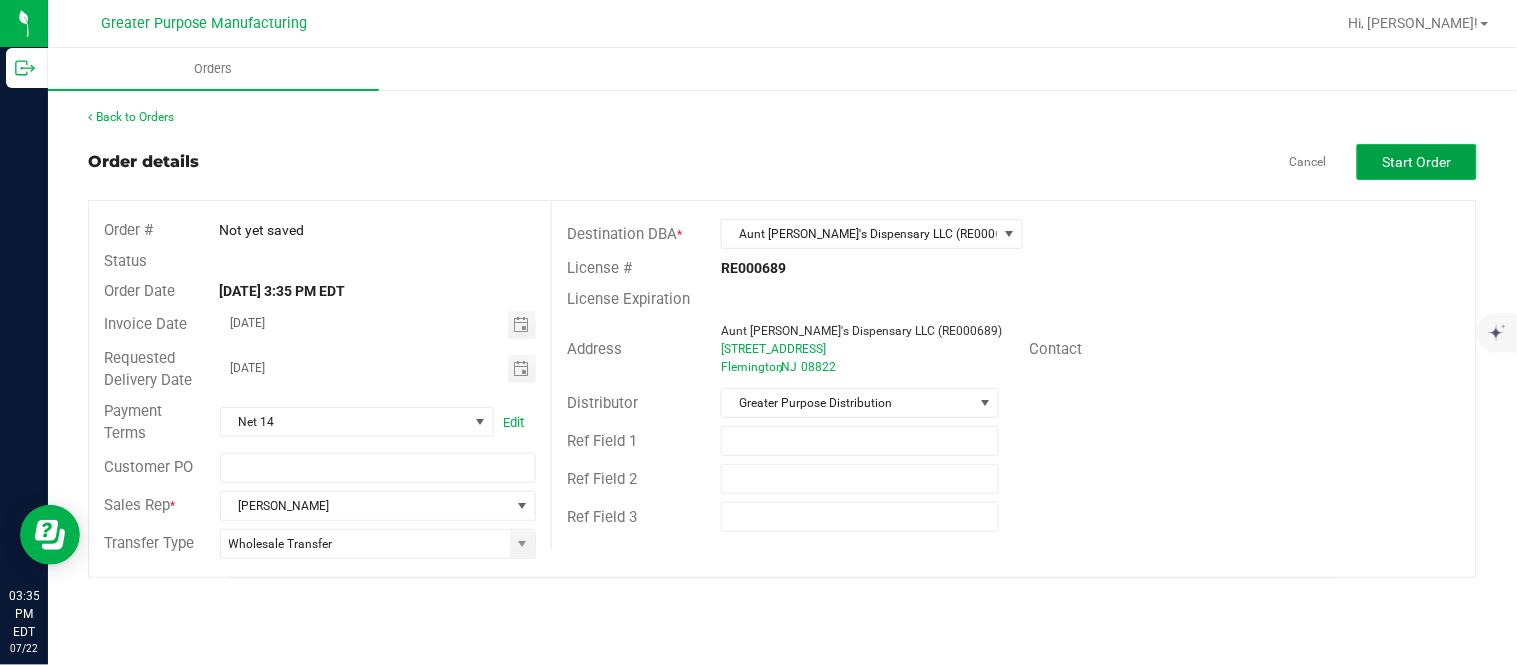 click on "Start Order" at bounding box center (1417, 162) 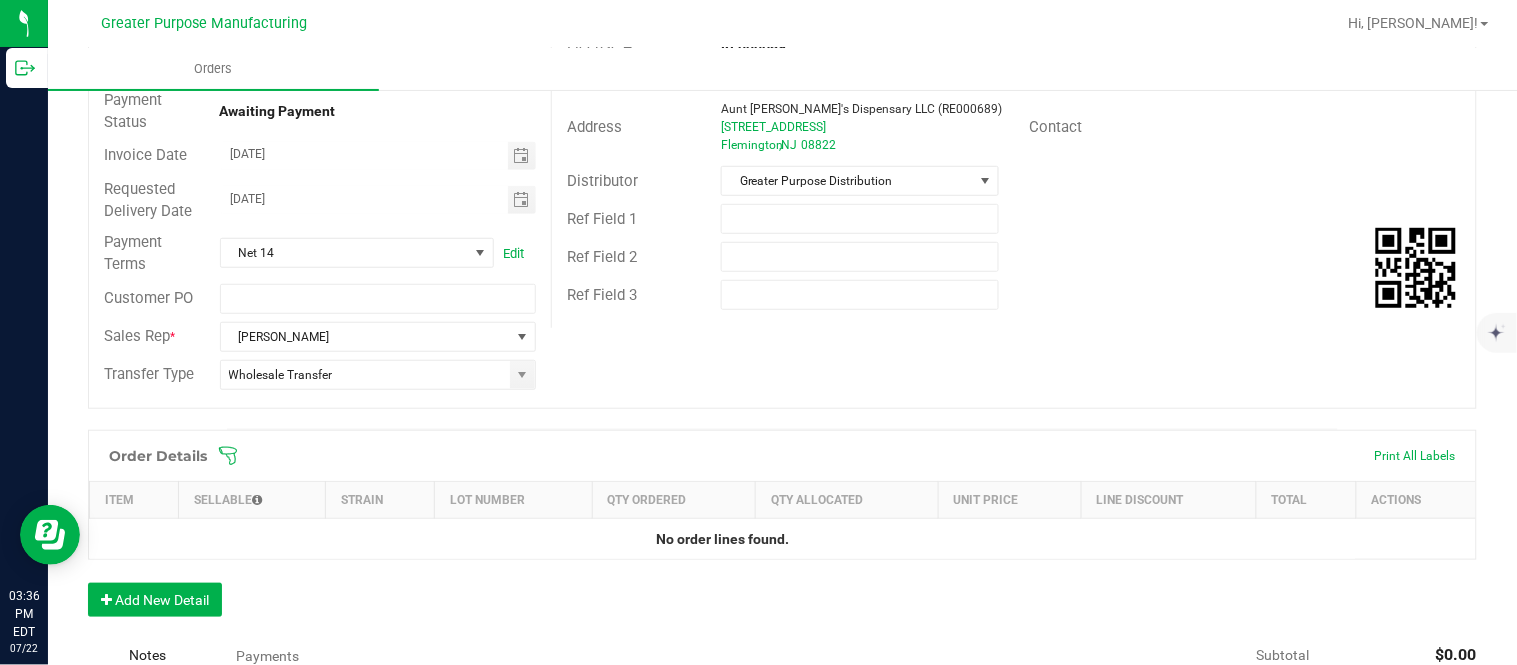scroll, scrollTop: 388, scrollLeft: 0, axis: vertical 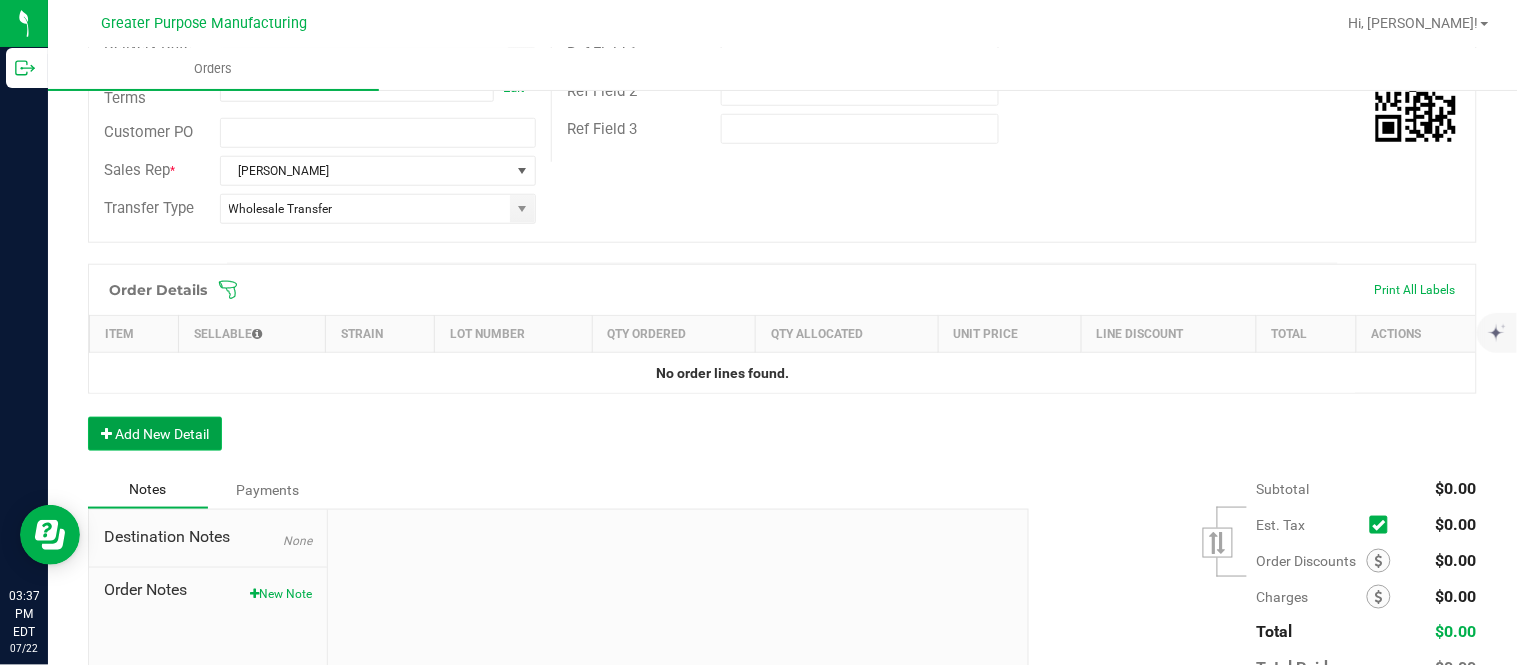 click on "Add New Detail" at bounding box center (155, 434) 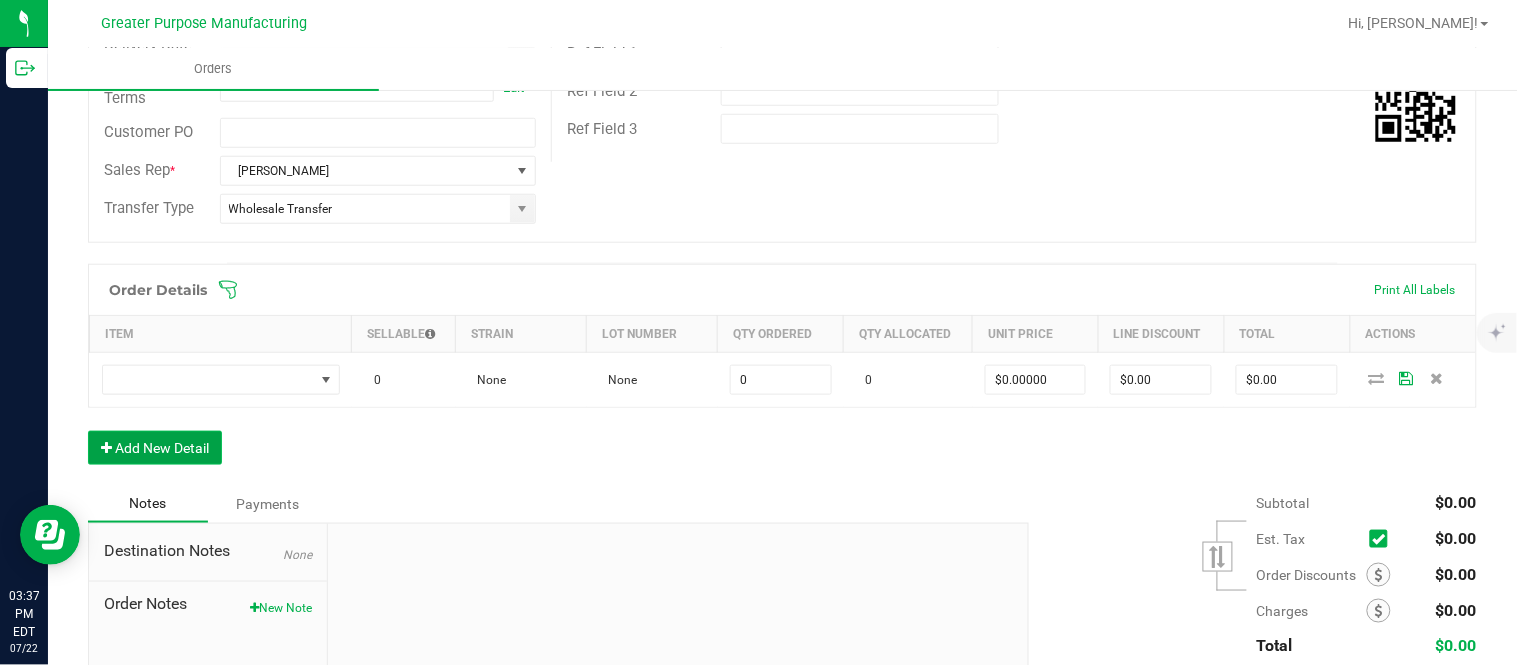 click on "Add New Detail" at bounding box center [155, 448] 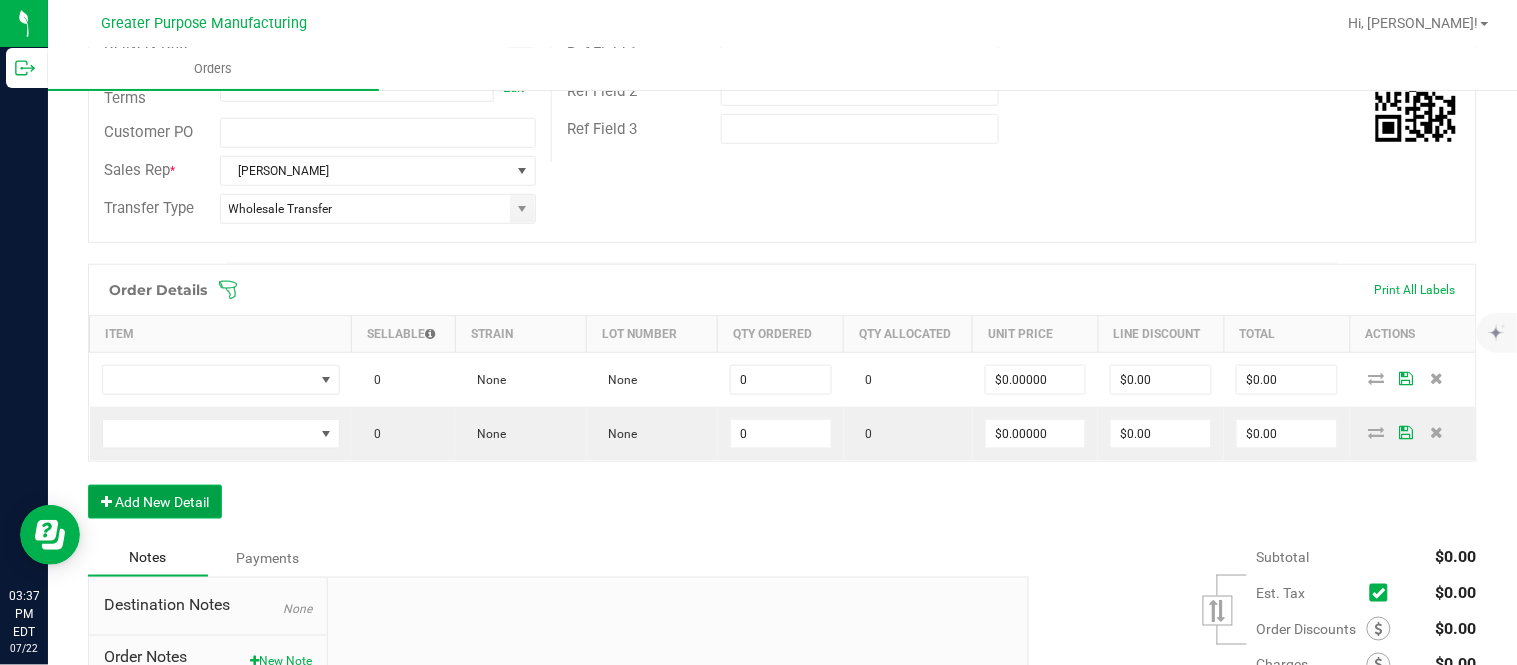 click on "Add New Detail" at bounding box center (155, 502) 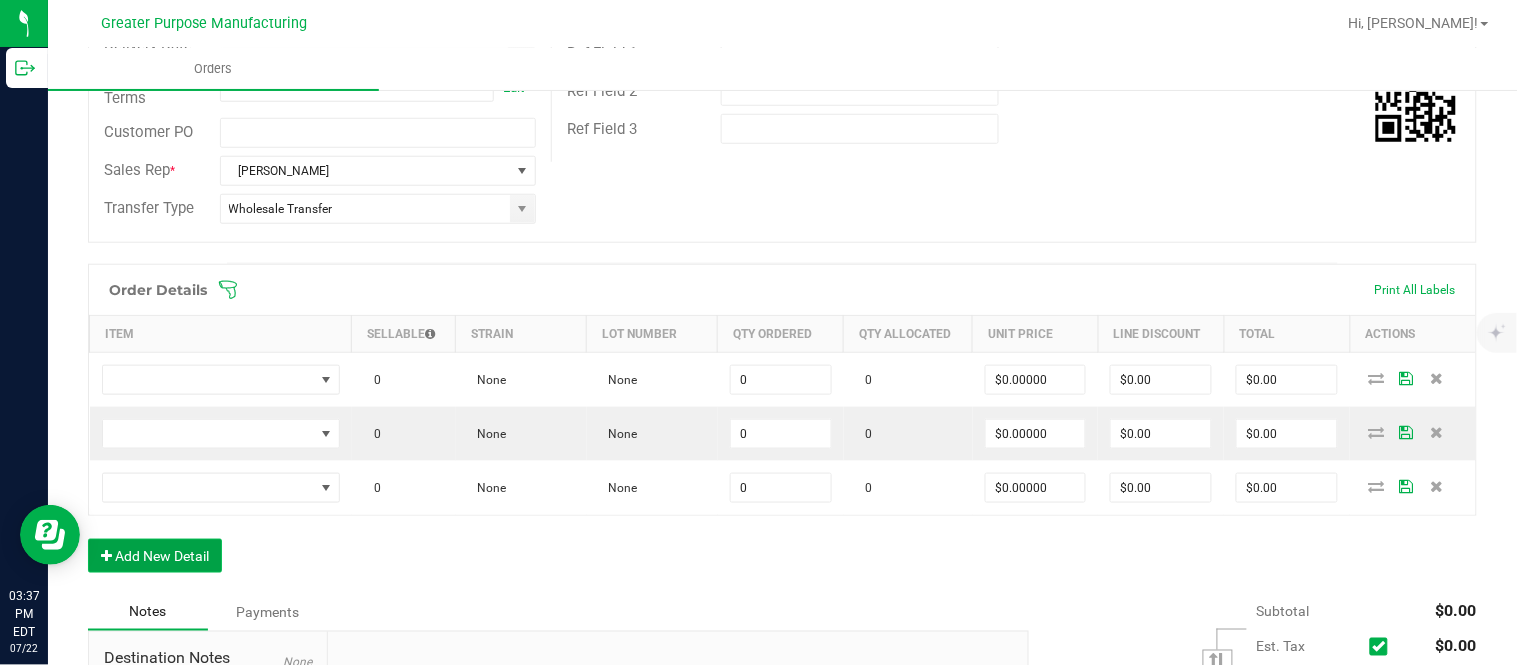 click on "Add New Detail" at bounding box center (155, 556) 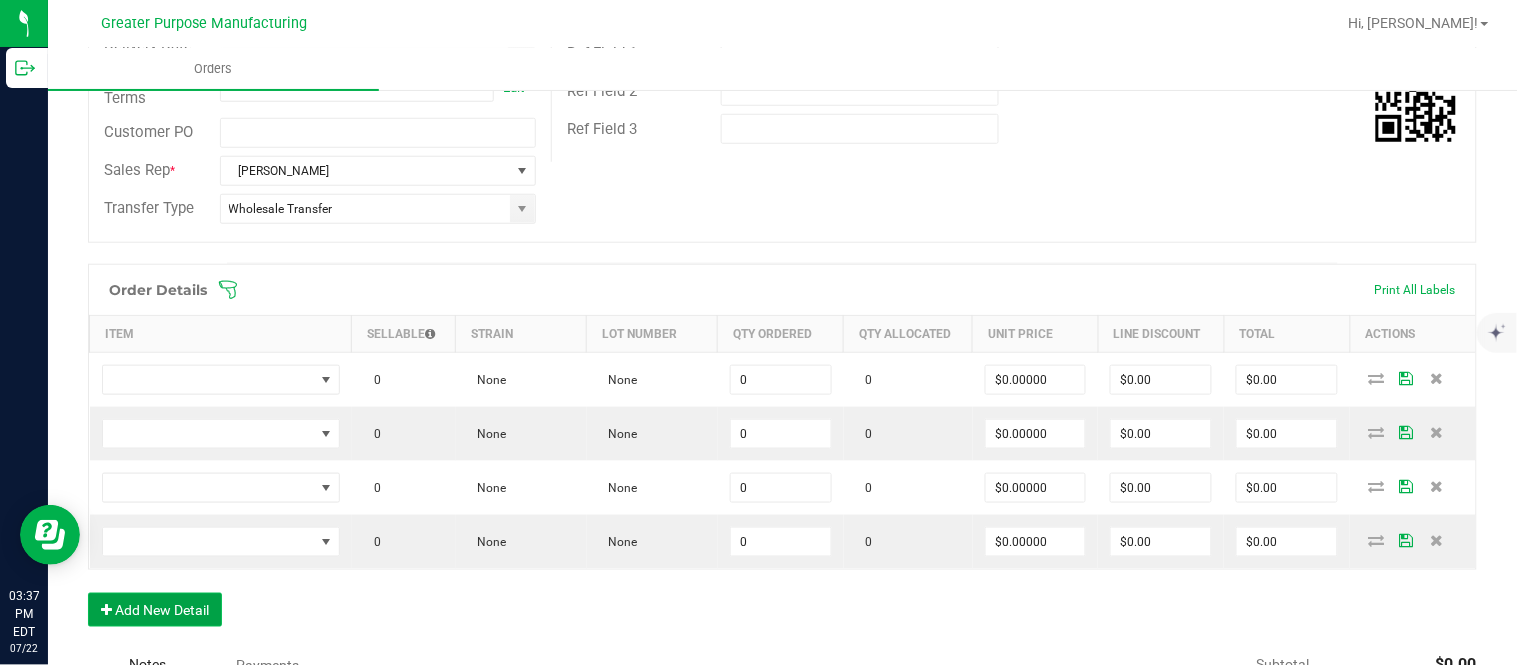 click on "Add New Detail" at bounding box center (155, 610) 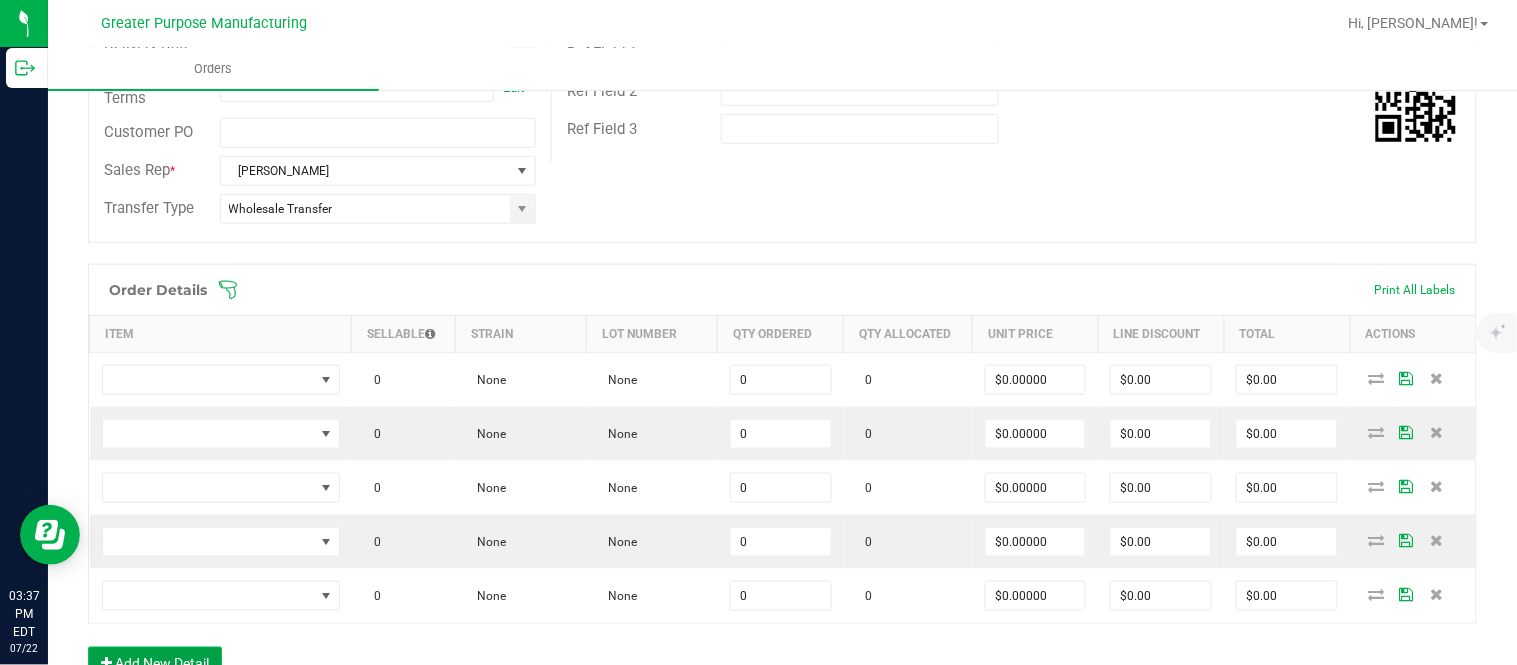 click on "Add New Detail" at bounding box center [155, 664] 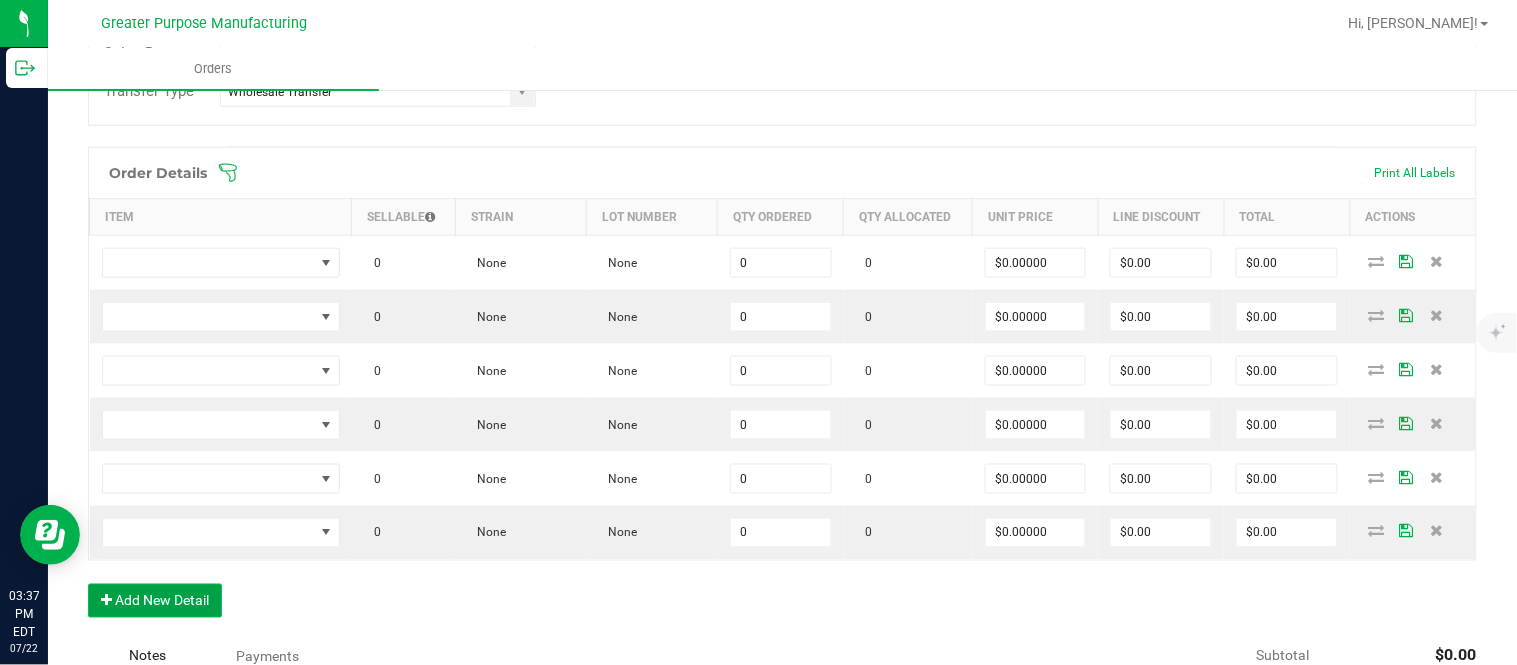 scroll, scrollTop: 518, scrollLeft: 0, axis: vertical 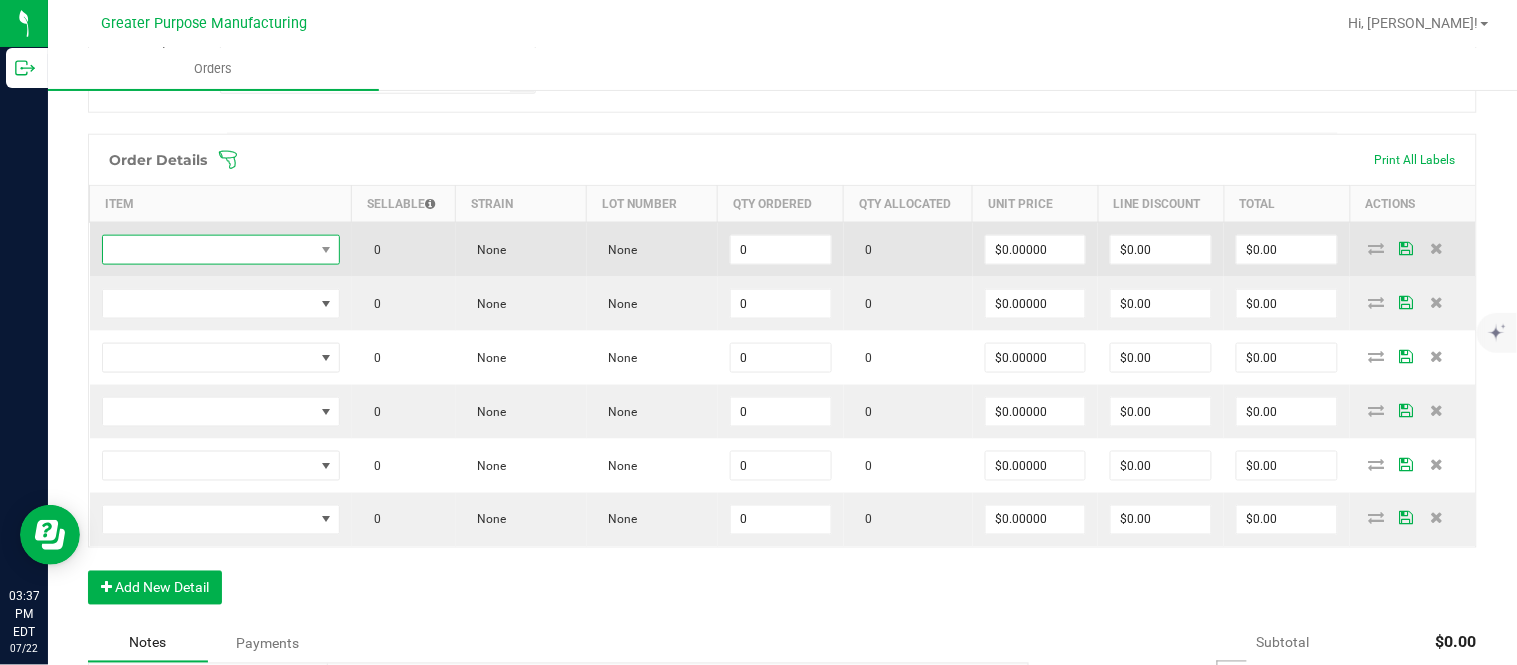 click at bounding box center [208, 250] 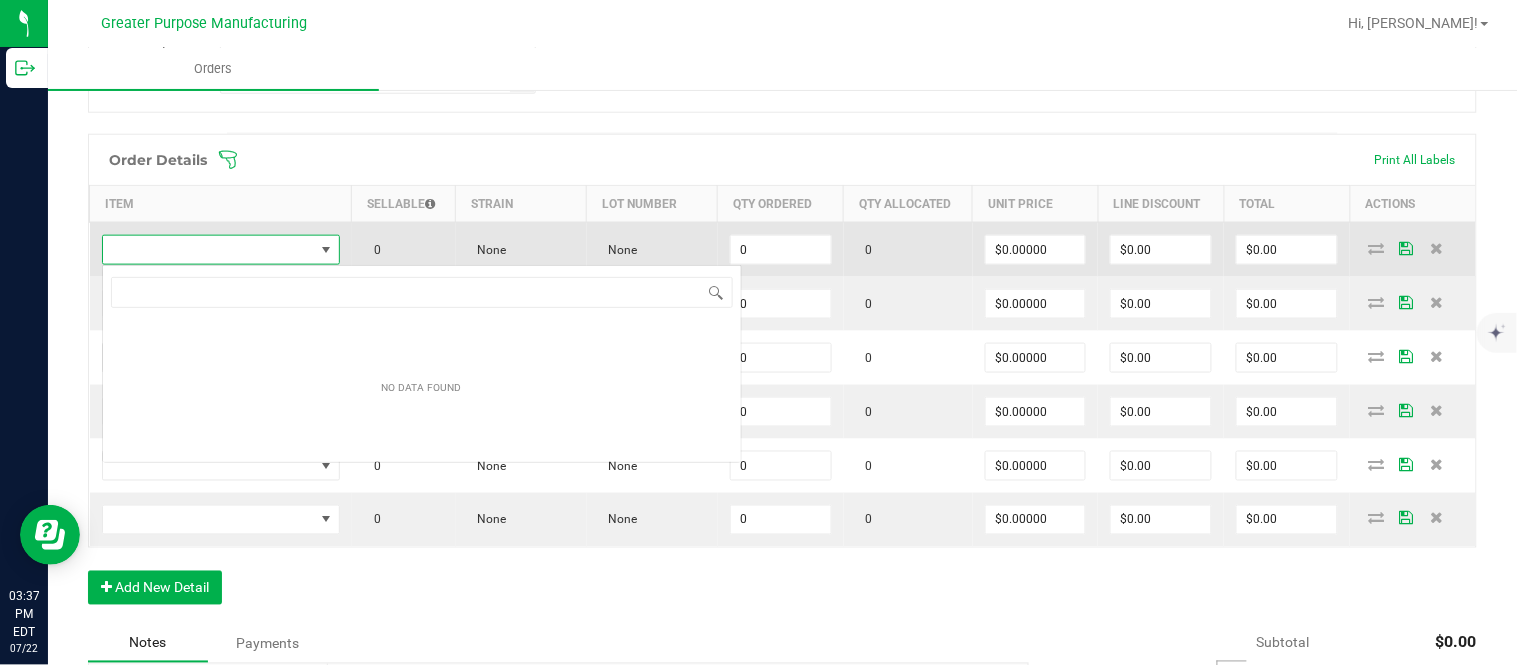 scroll, scrollTop: 99970, scrollLeft: 99765, axis: both 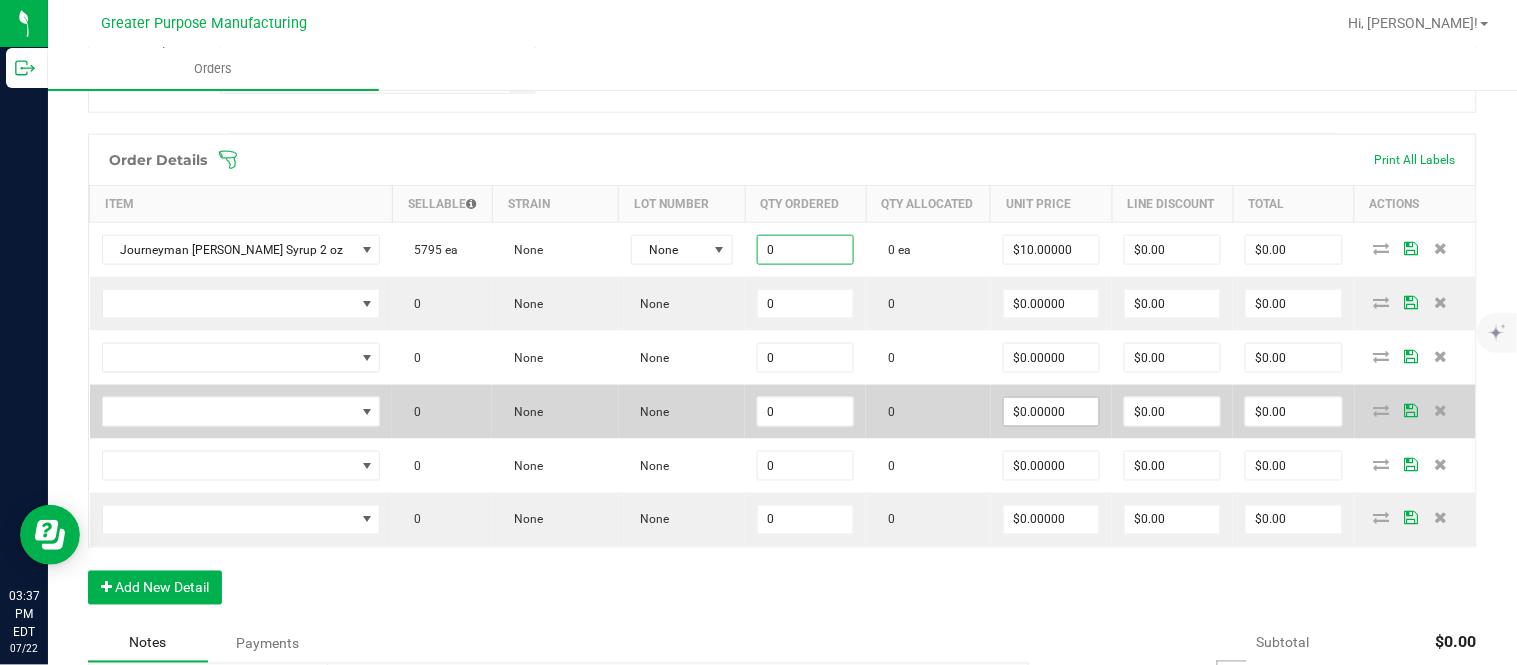 paste on "72" 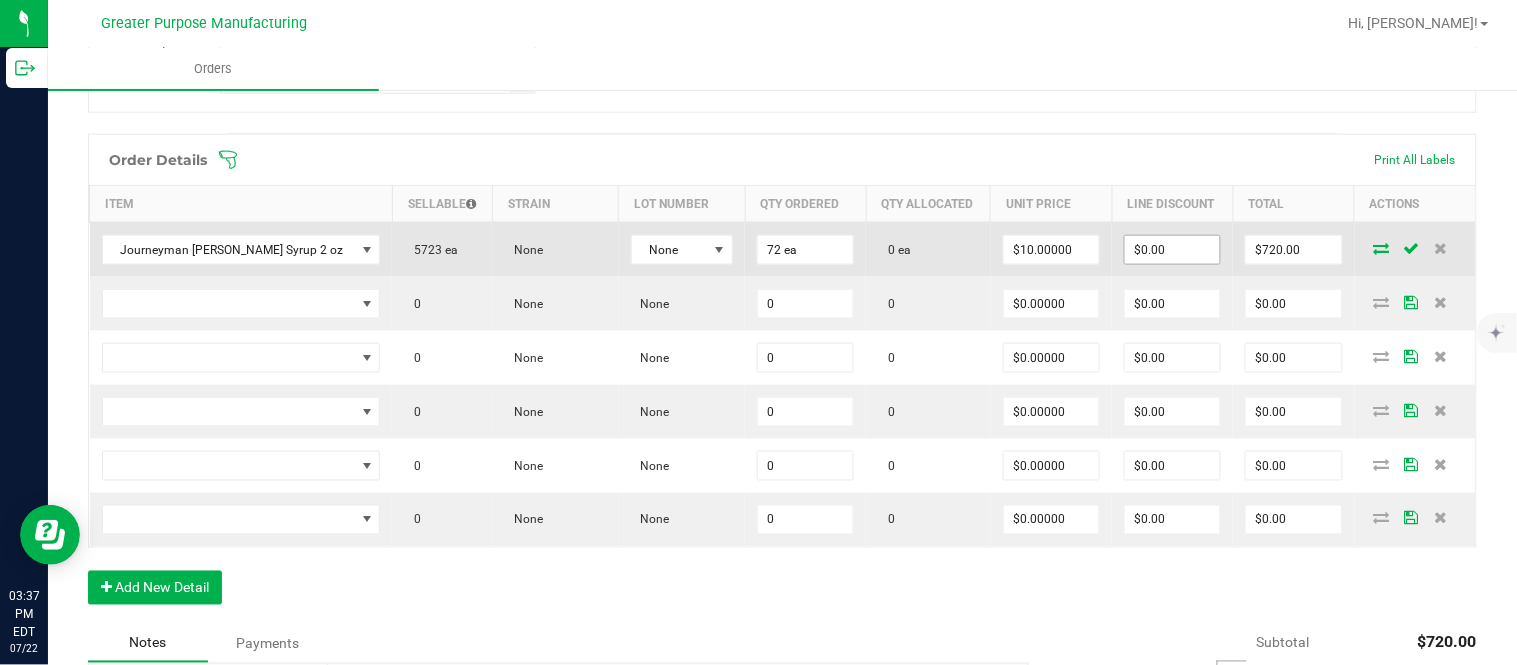 click on "$0.00" at bounding box center [1172, 250] 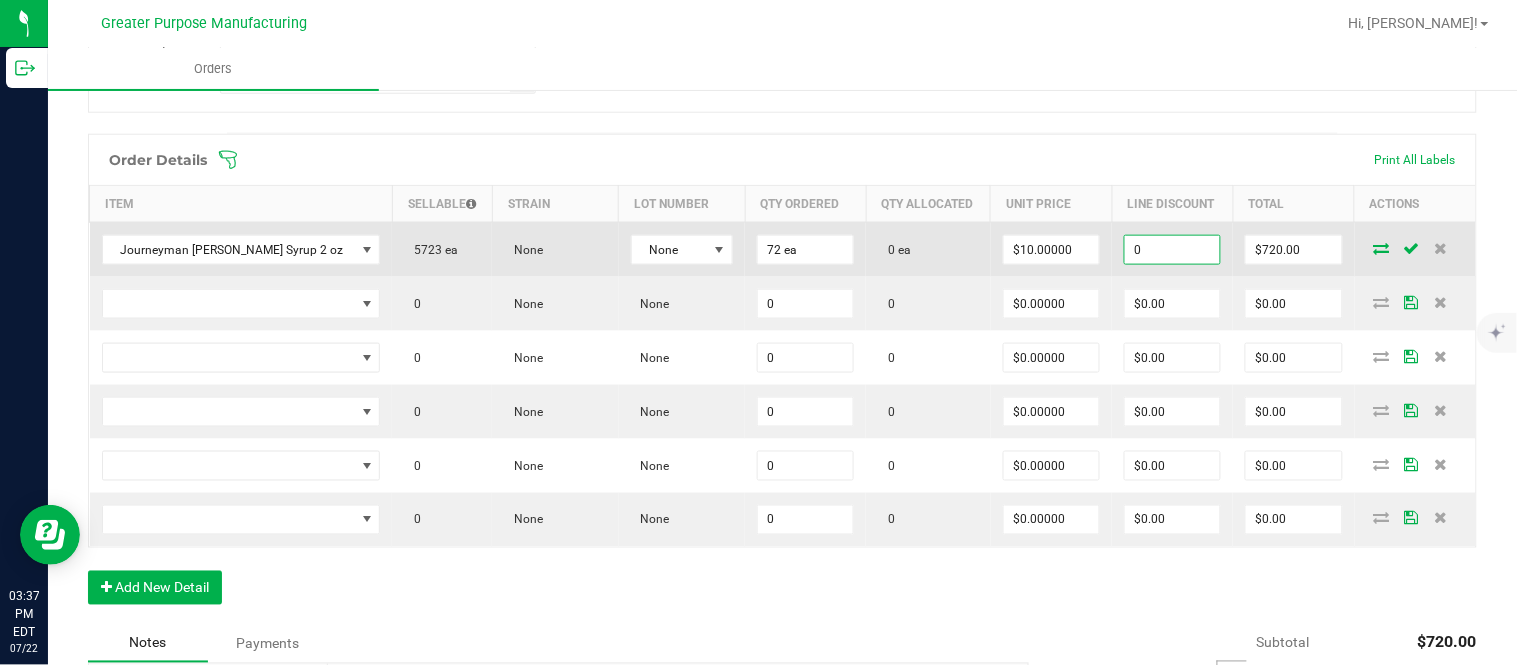 paste on "72" 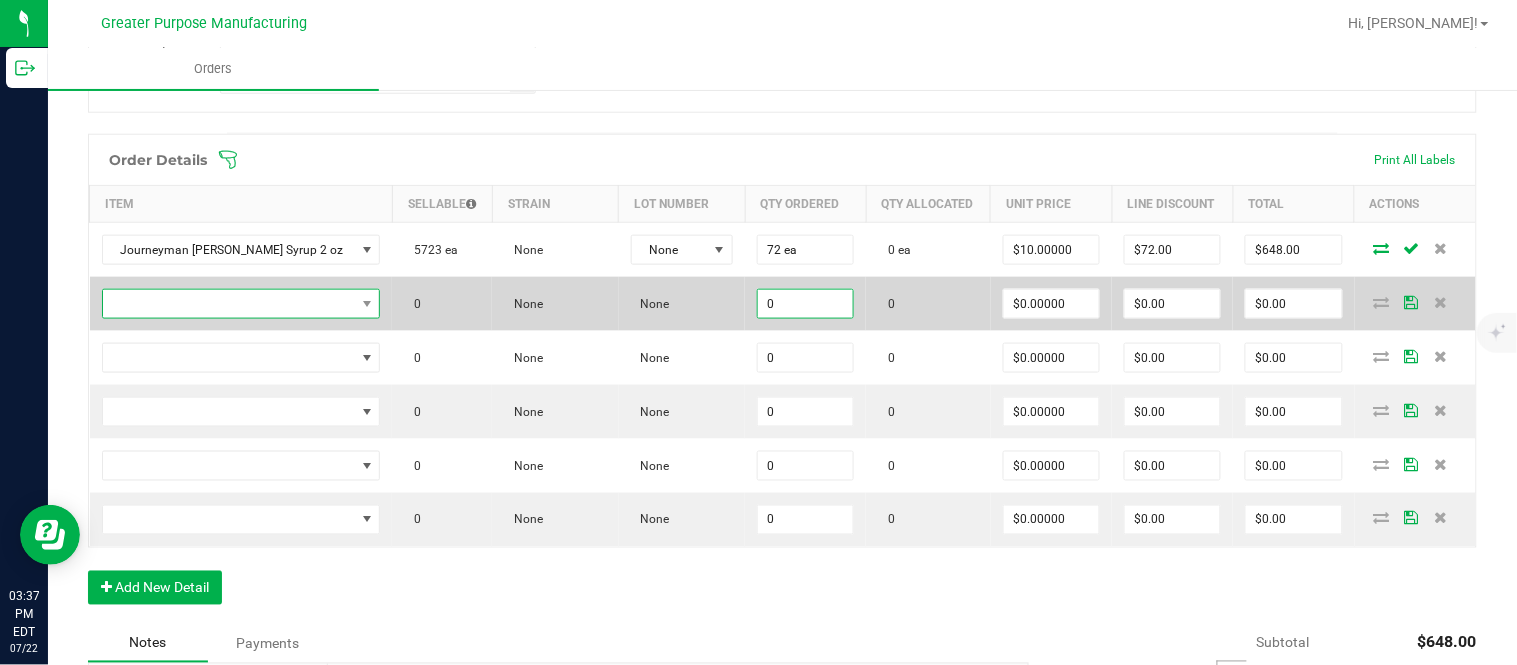 click at bounding box center (229, 304) 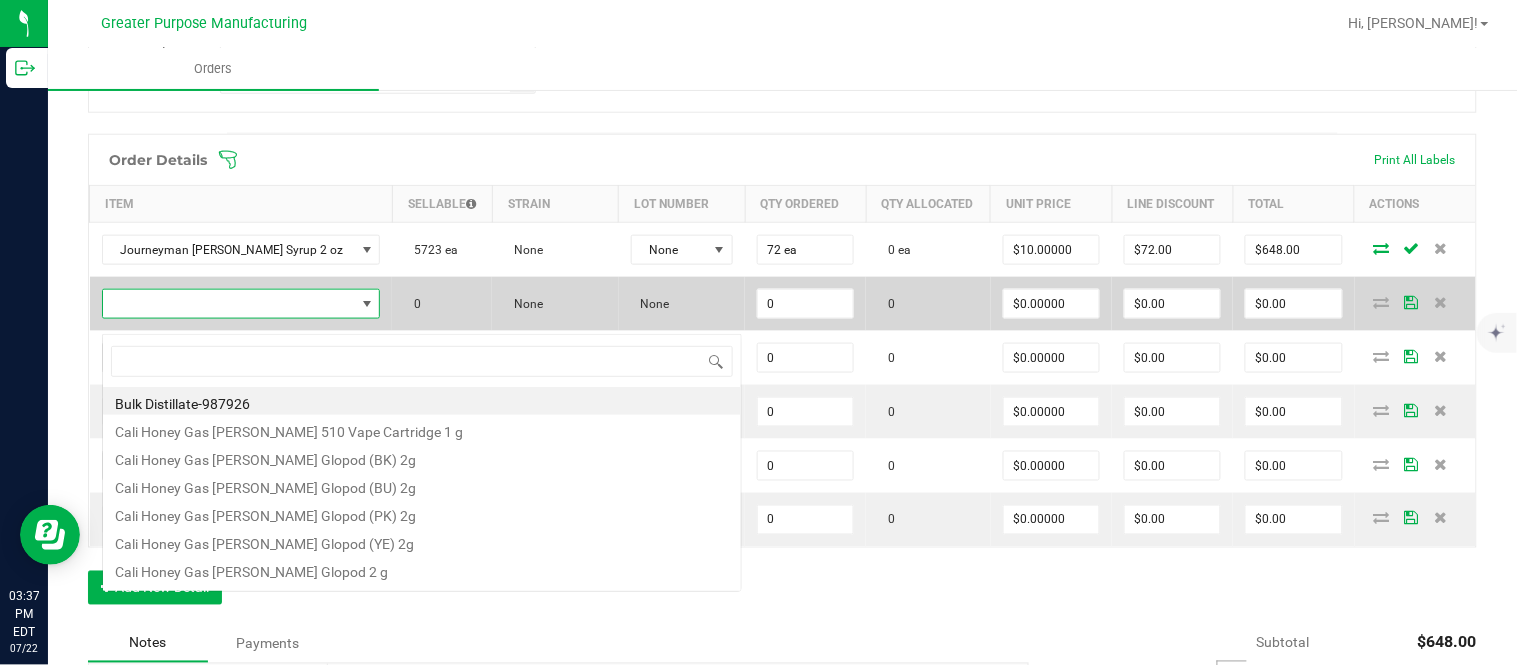scroll, scrollTop: 99970, scrollLeft: 99731, axis: both 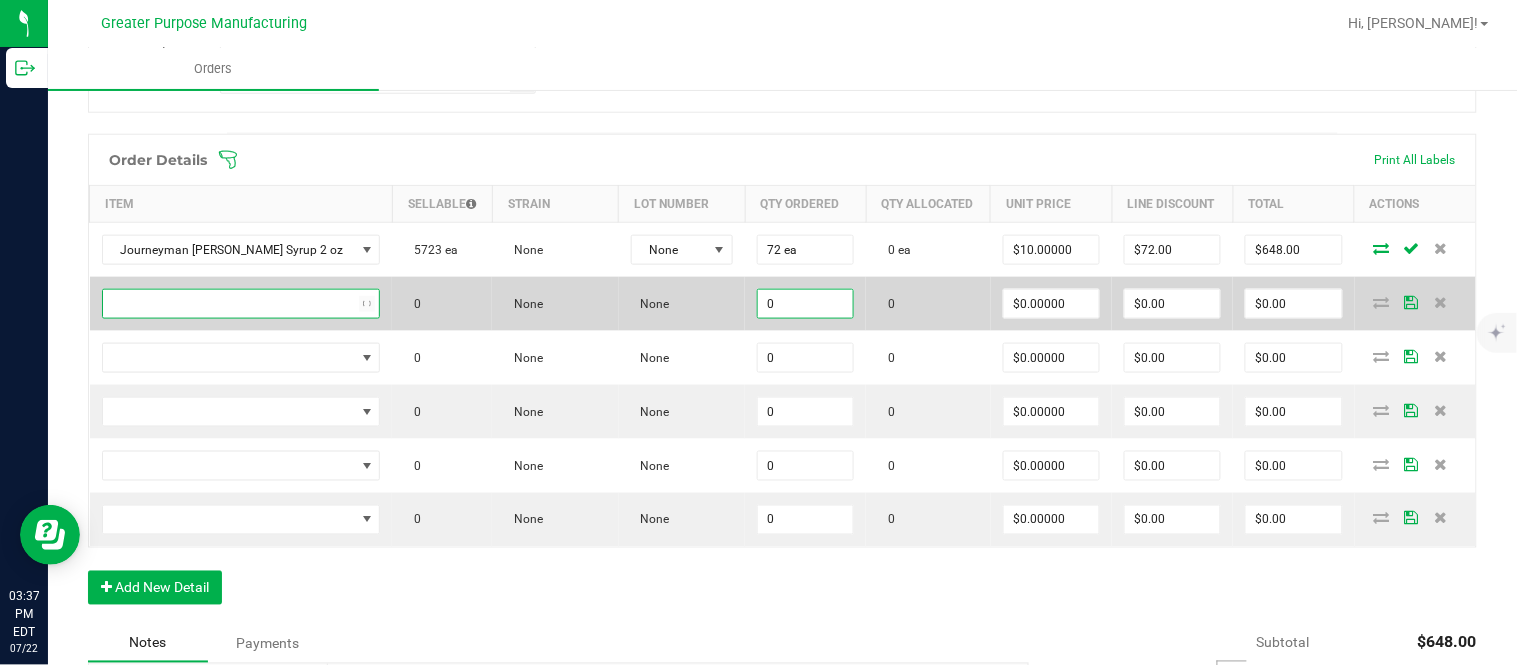 click at bounding box center [229, 304] 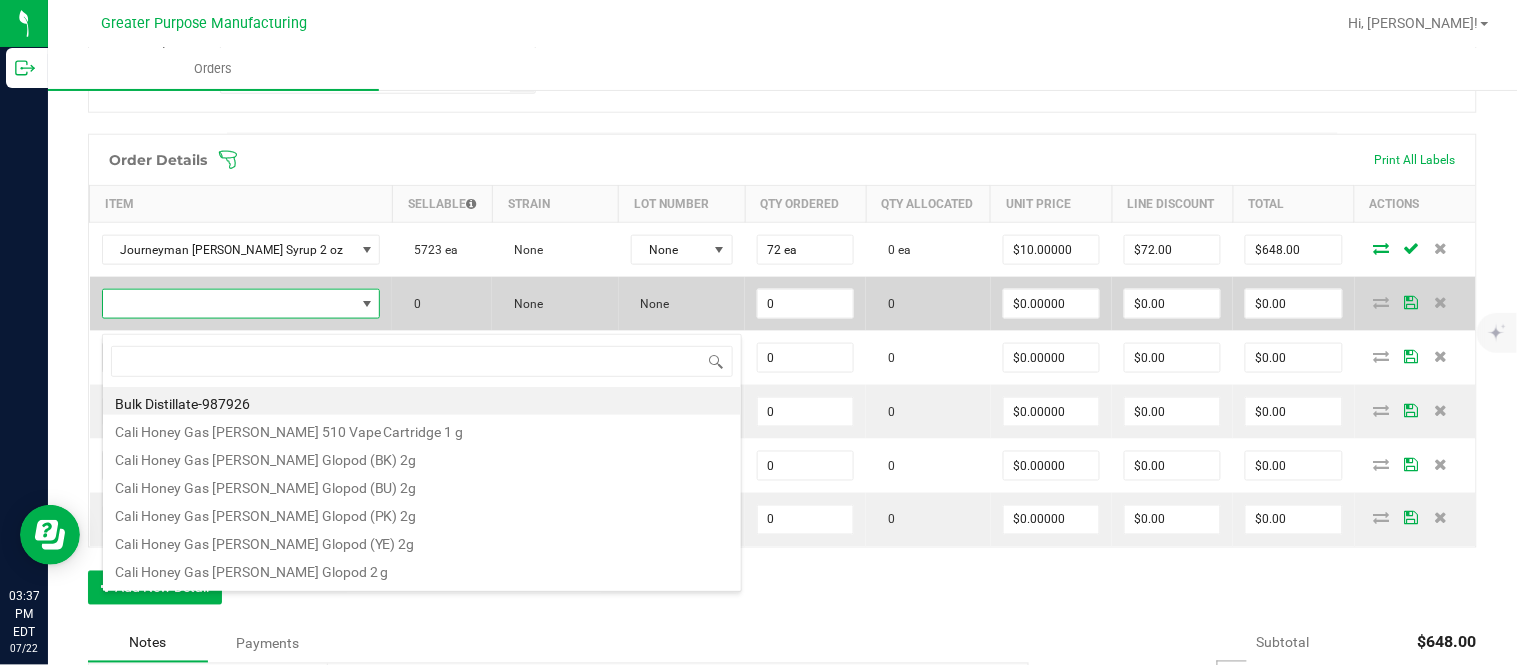 scroll, scrollTop: 99970, scrollLeft: 99731, axis: both 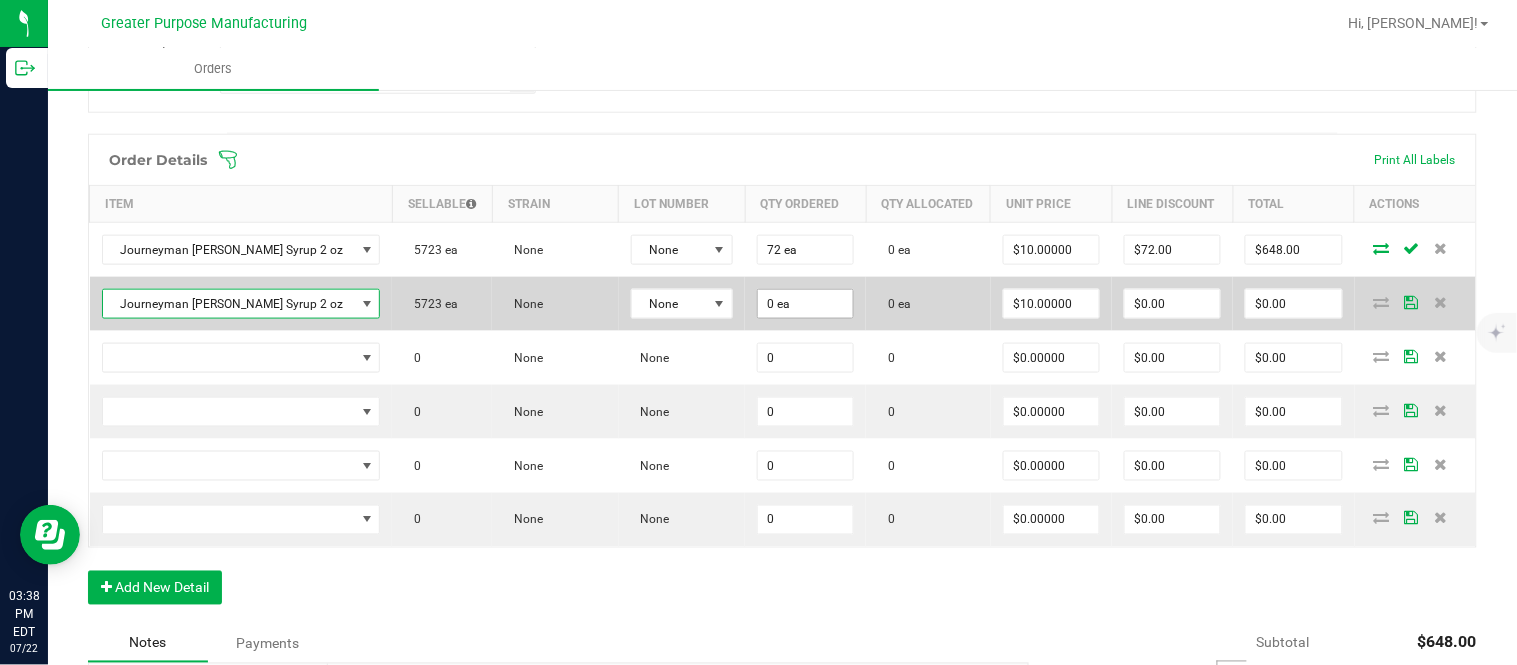 click on "0 ea" at bounding box center (805, 304) 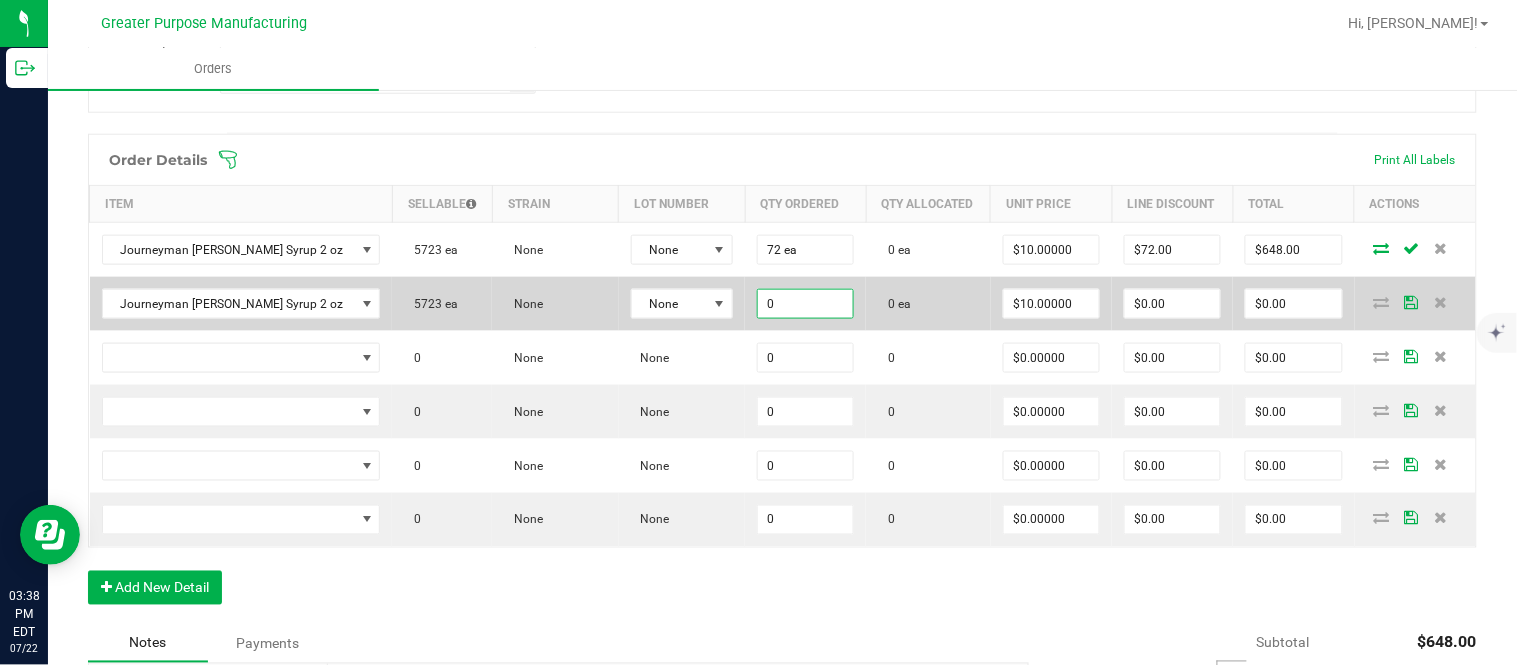 paste on "24" 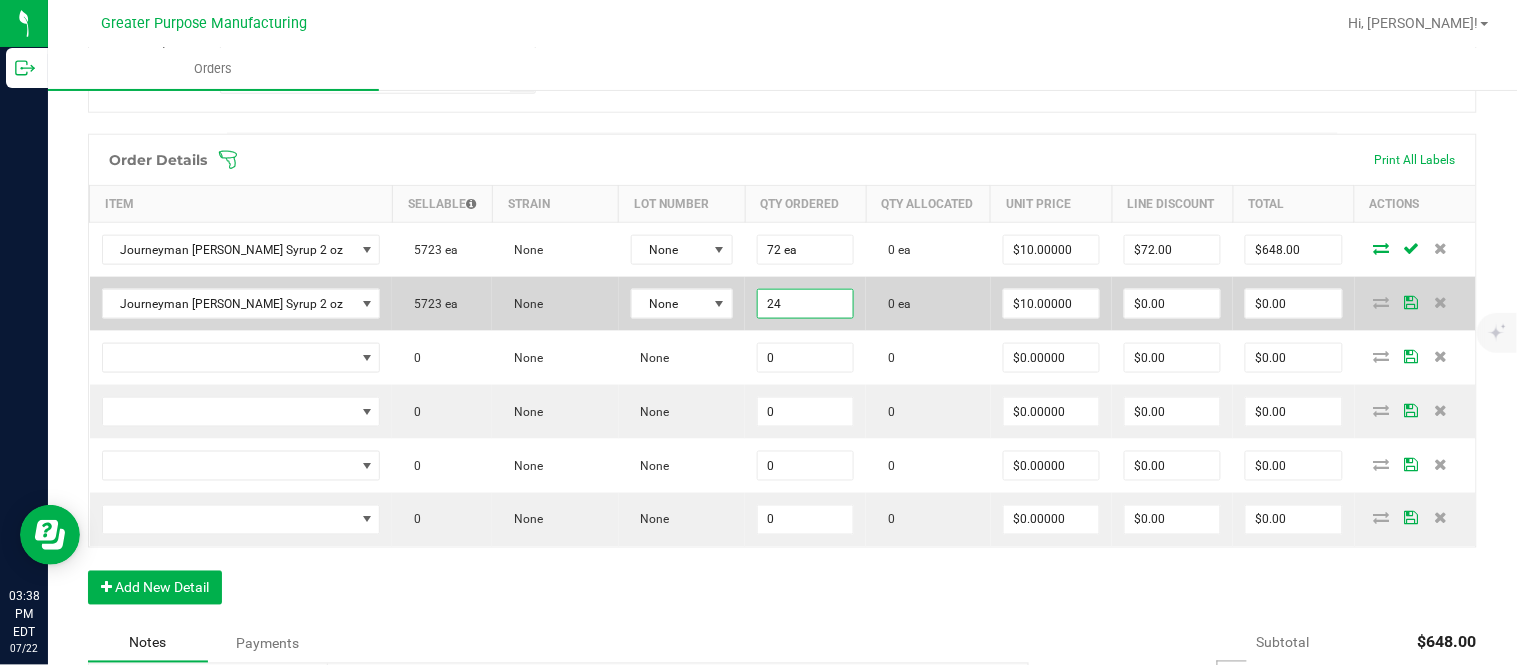 type on "24 ea" 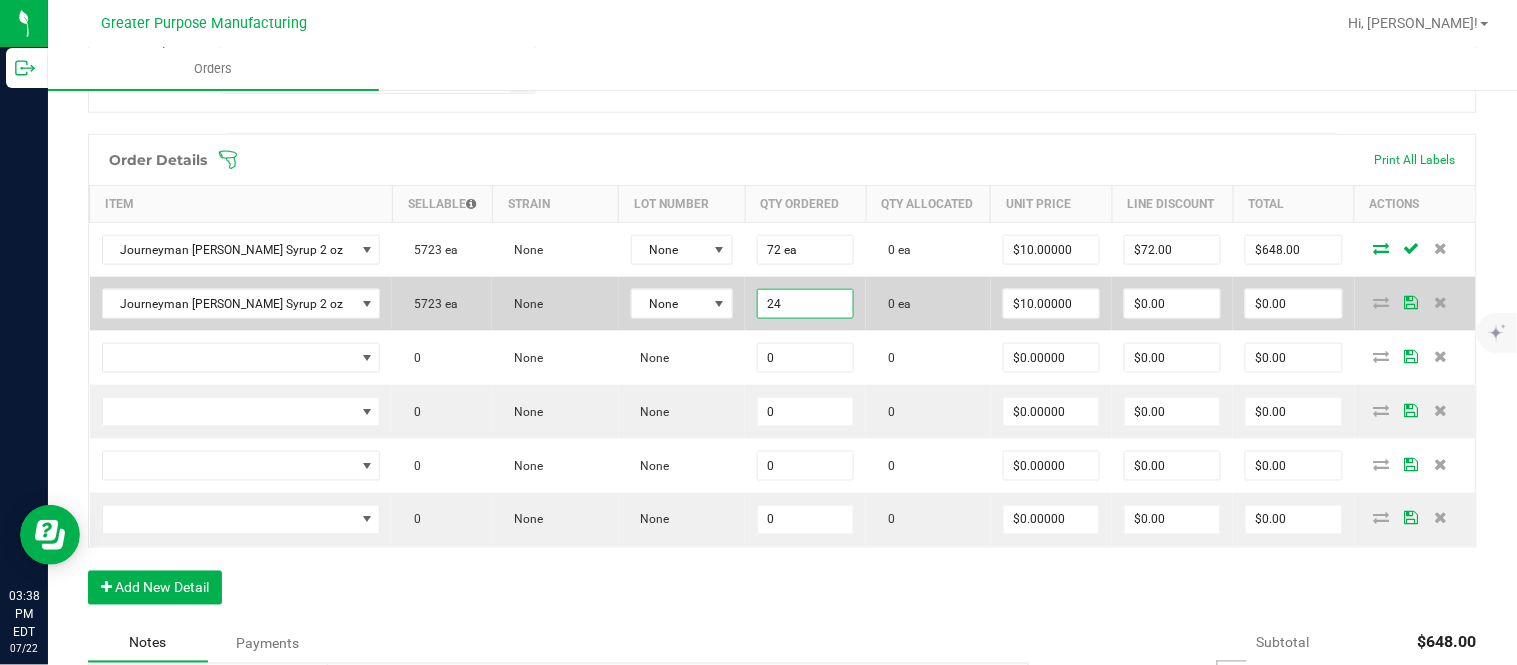 type on "10" 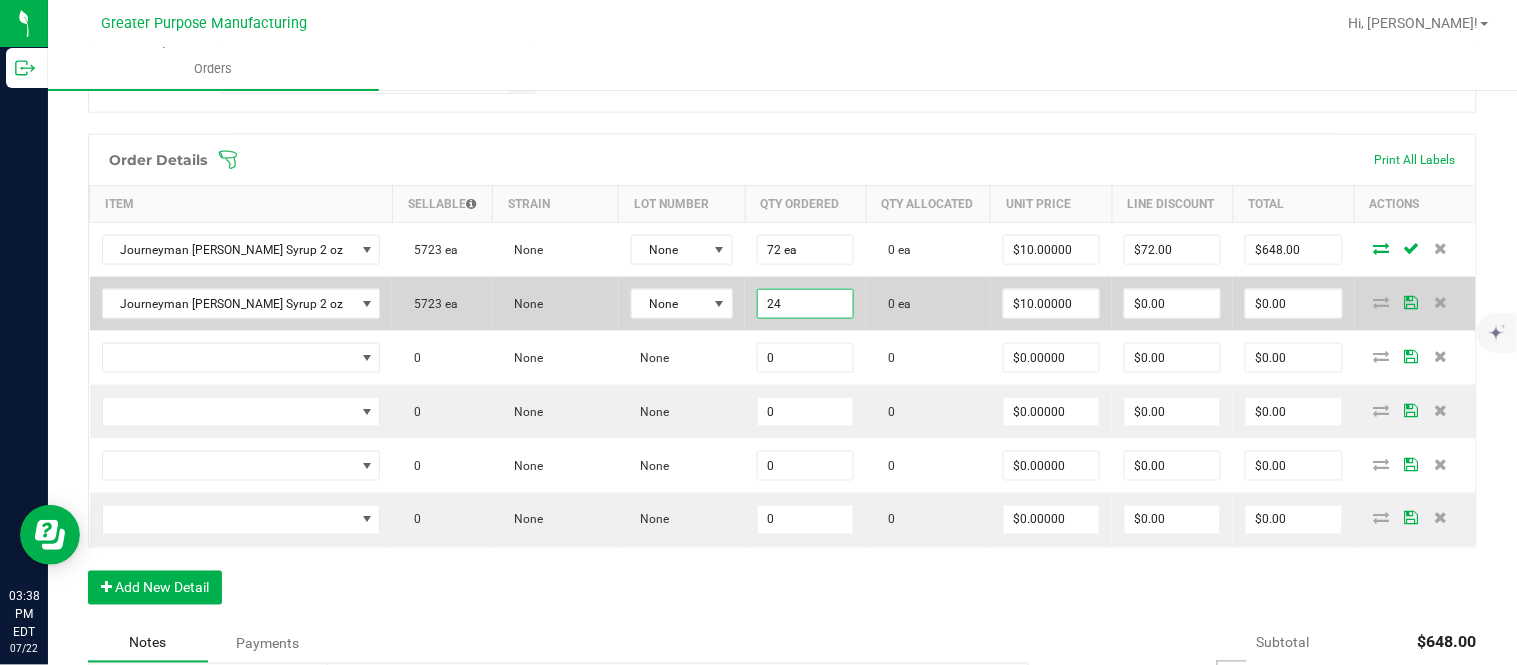 type on "$240.00" 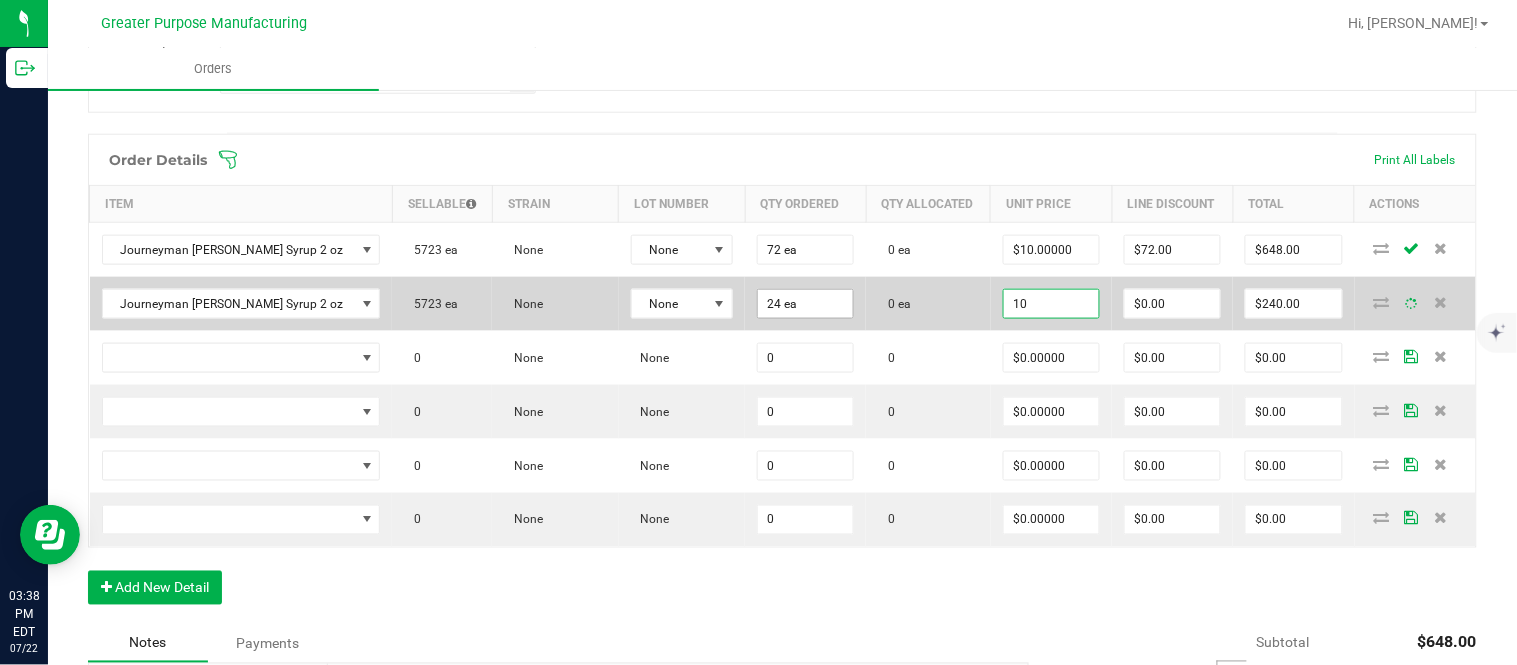 type on "$10.00000" 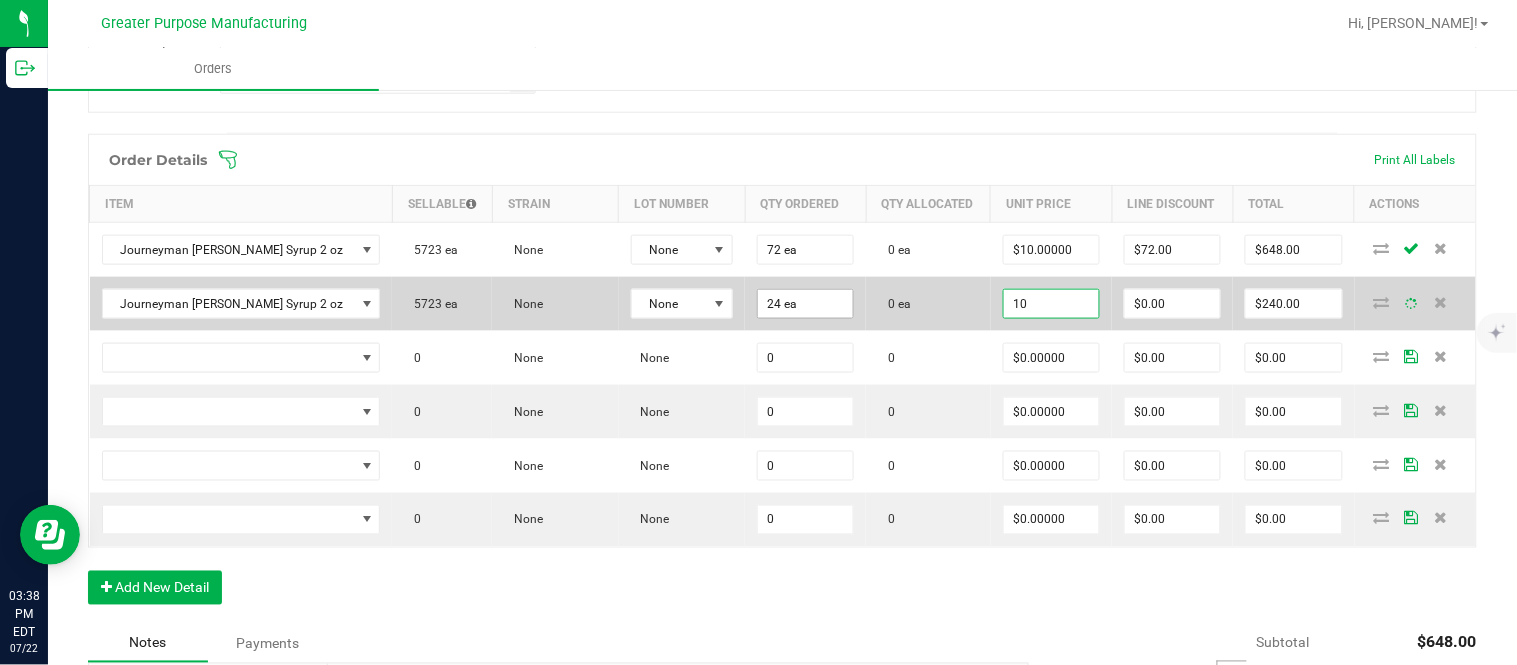 type on "0" 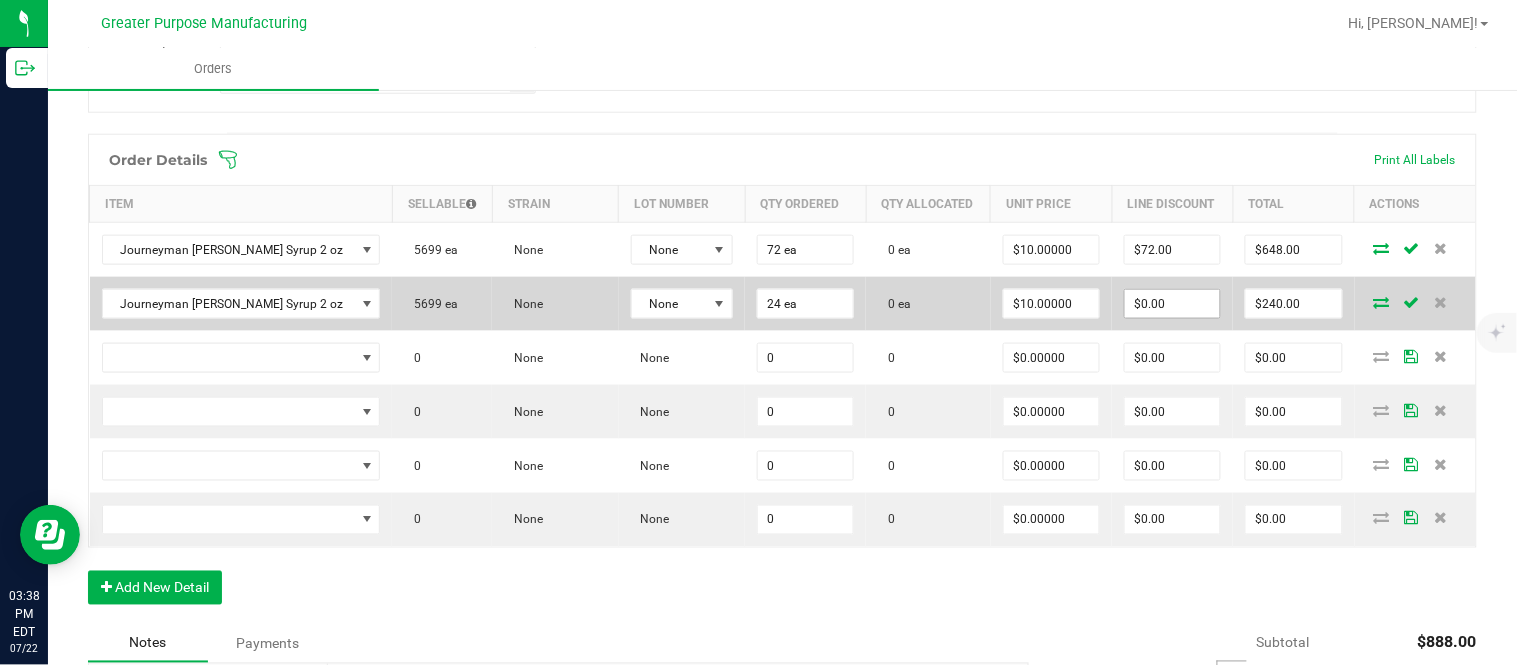 click on "$0.00" at bounding box center [1172, 304] 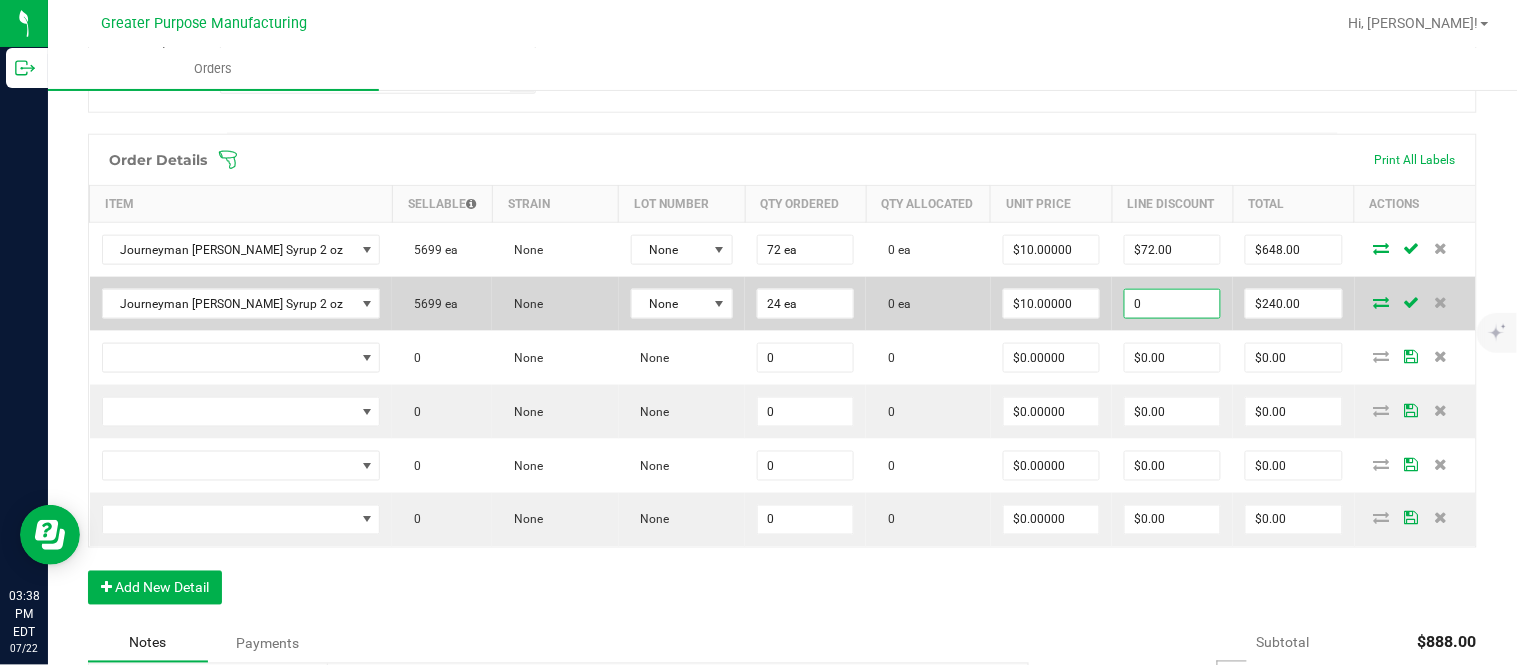 paste on "239.76" 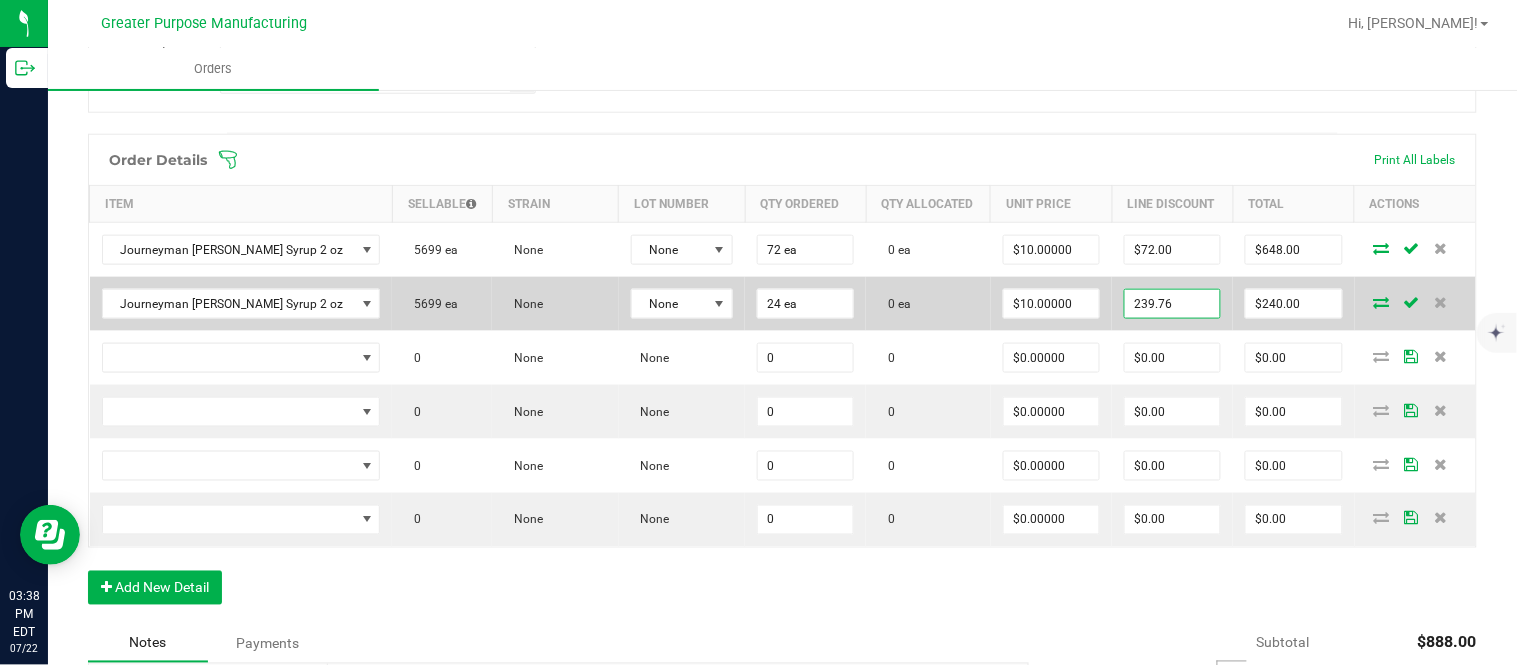 type on "$239.76" 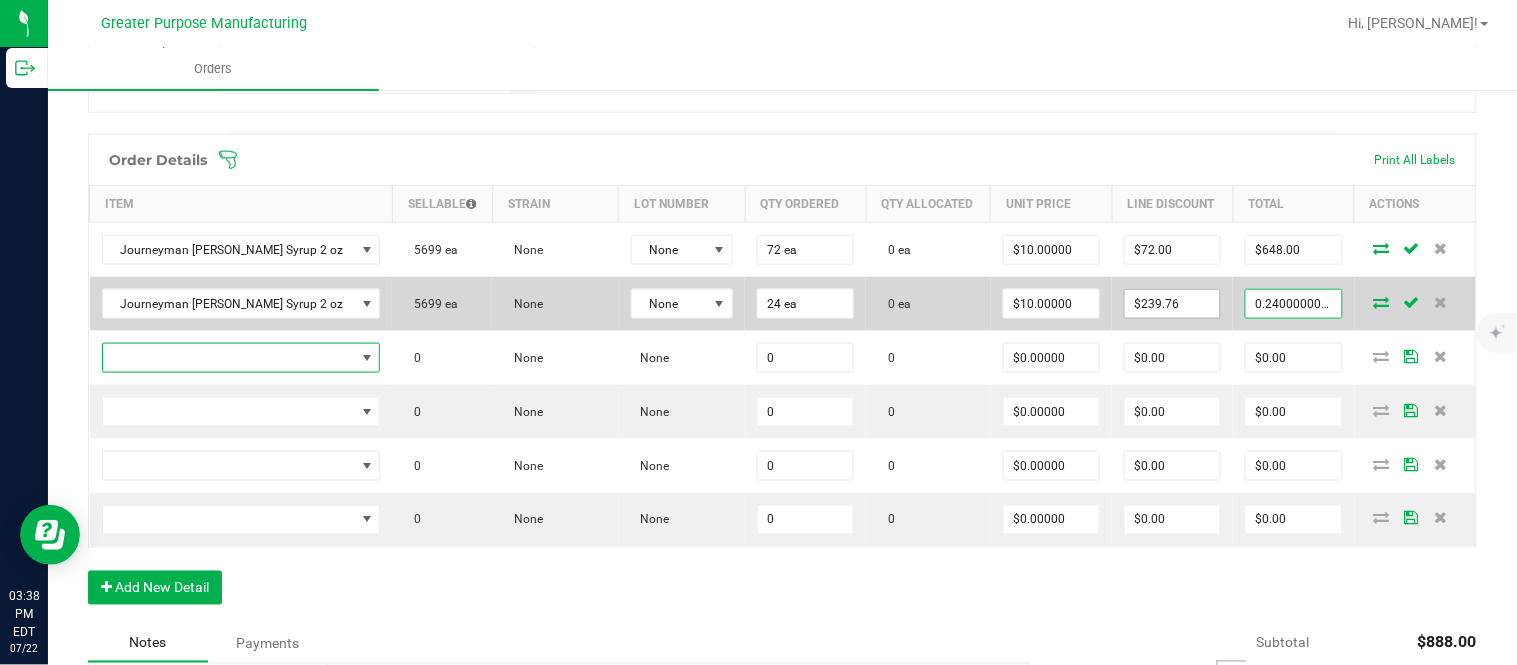 type on "$0.24" 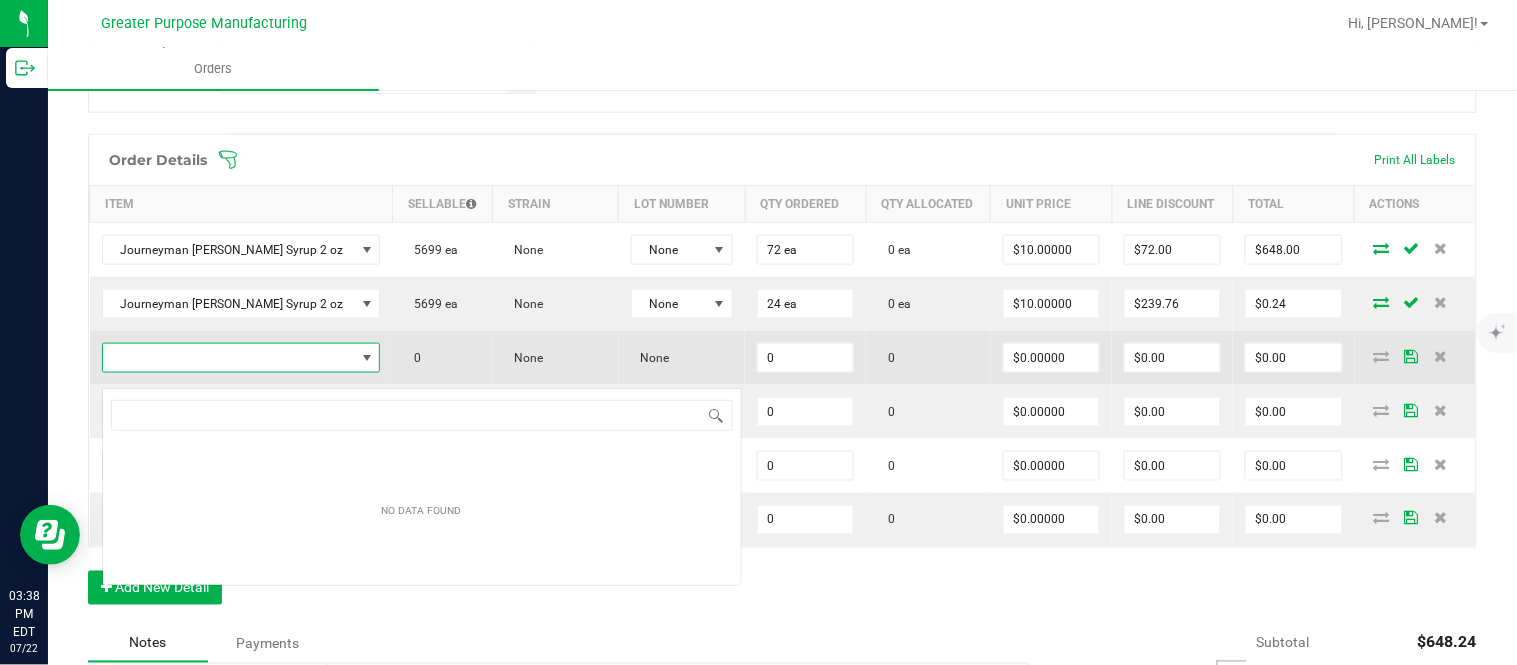 scroll, scrollTop: 99970, scrollLeft: 99731, axis: both 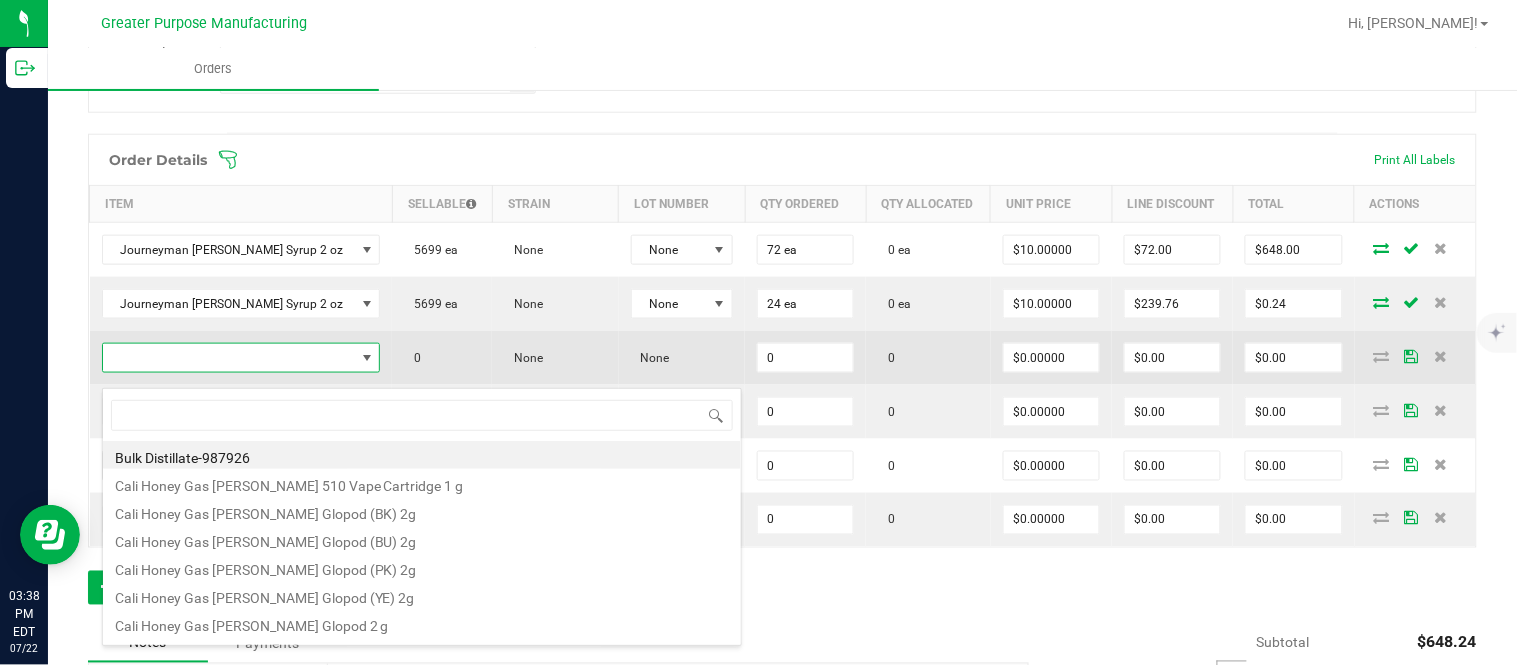 type on "1.37.61.471.0" 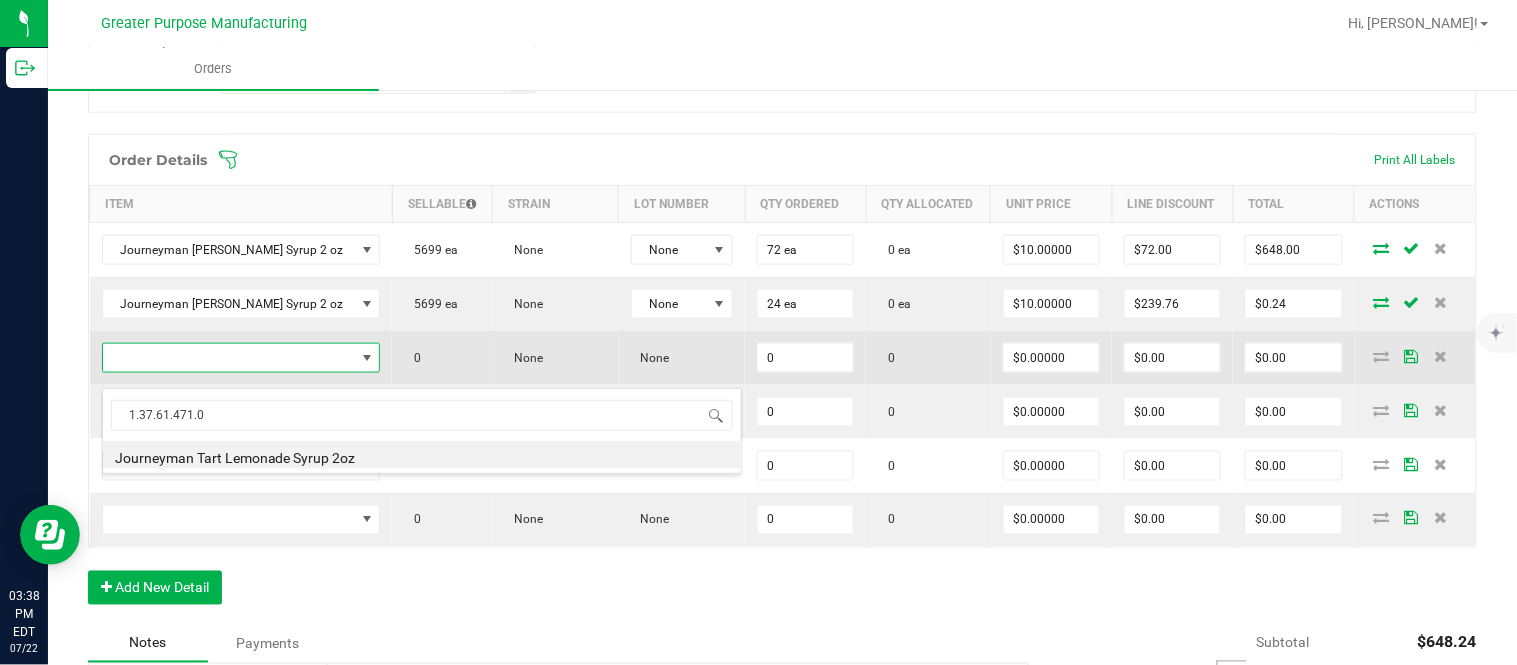 type on "0 ea" 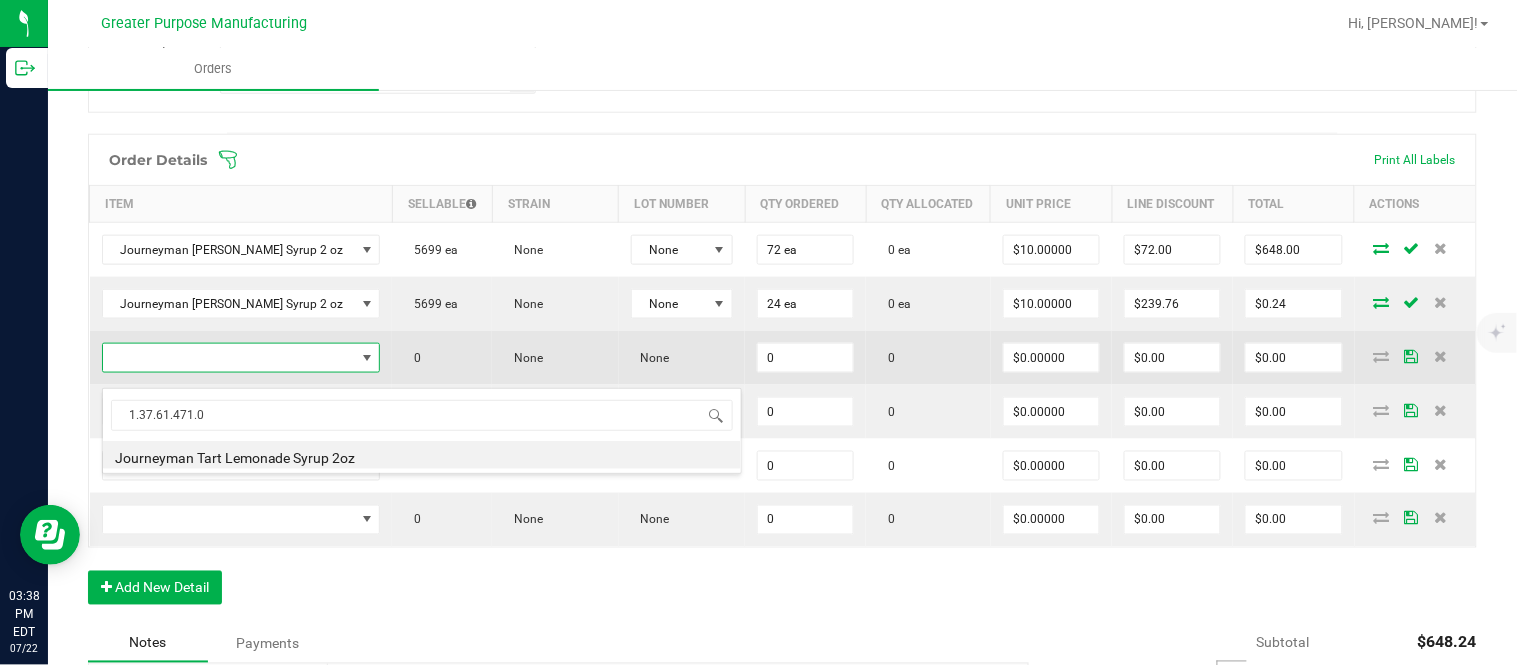 type on "$10.00000" 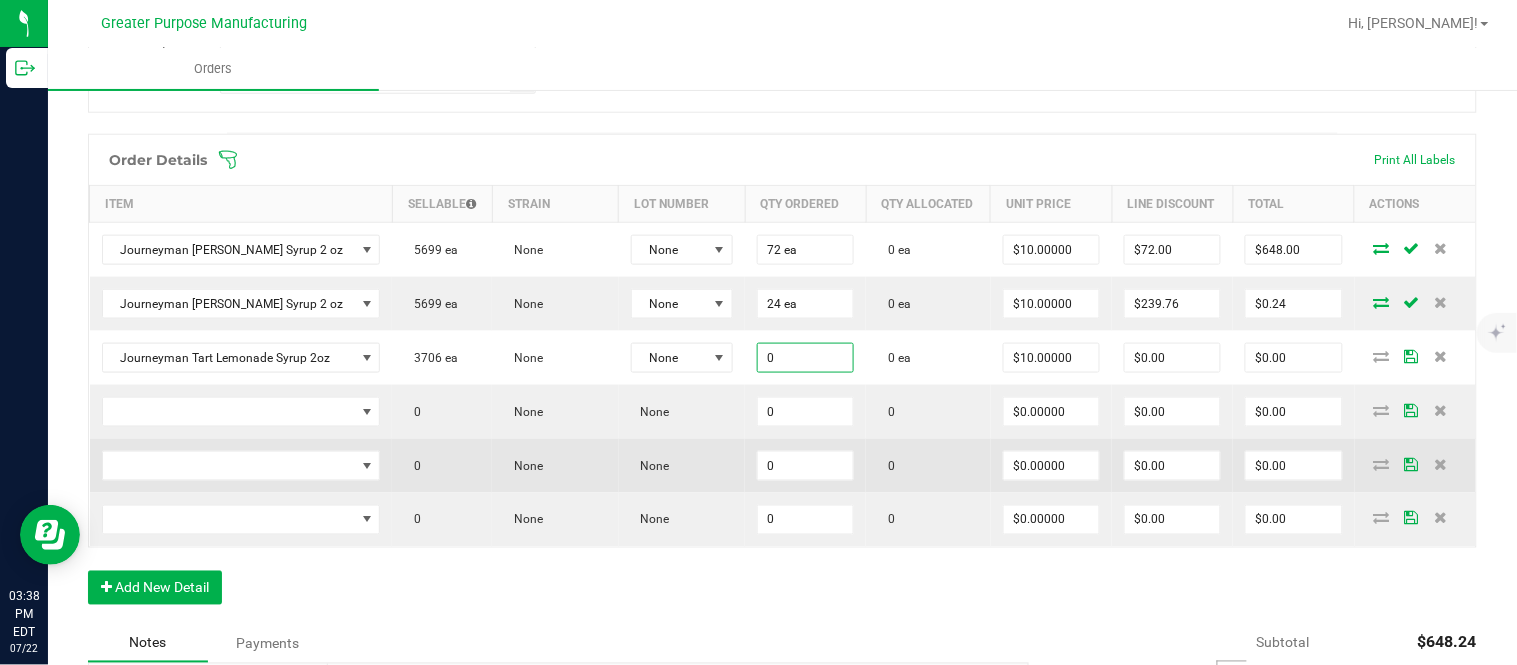 paste on "72" 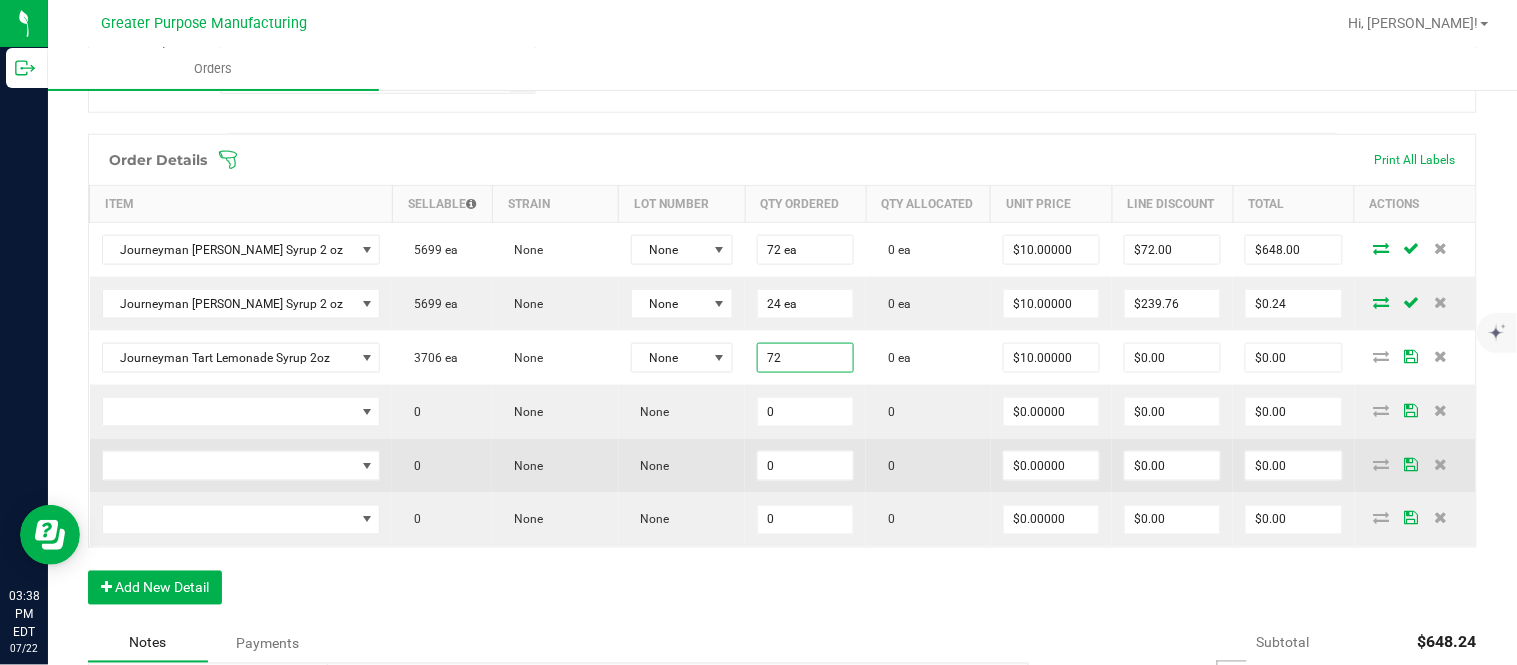 type on "72 ea" 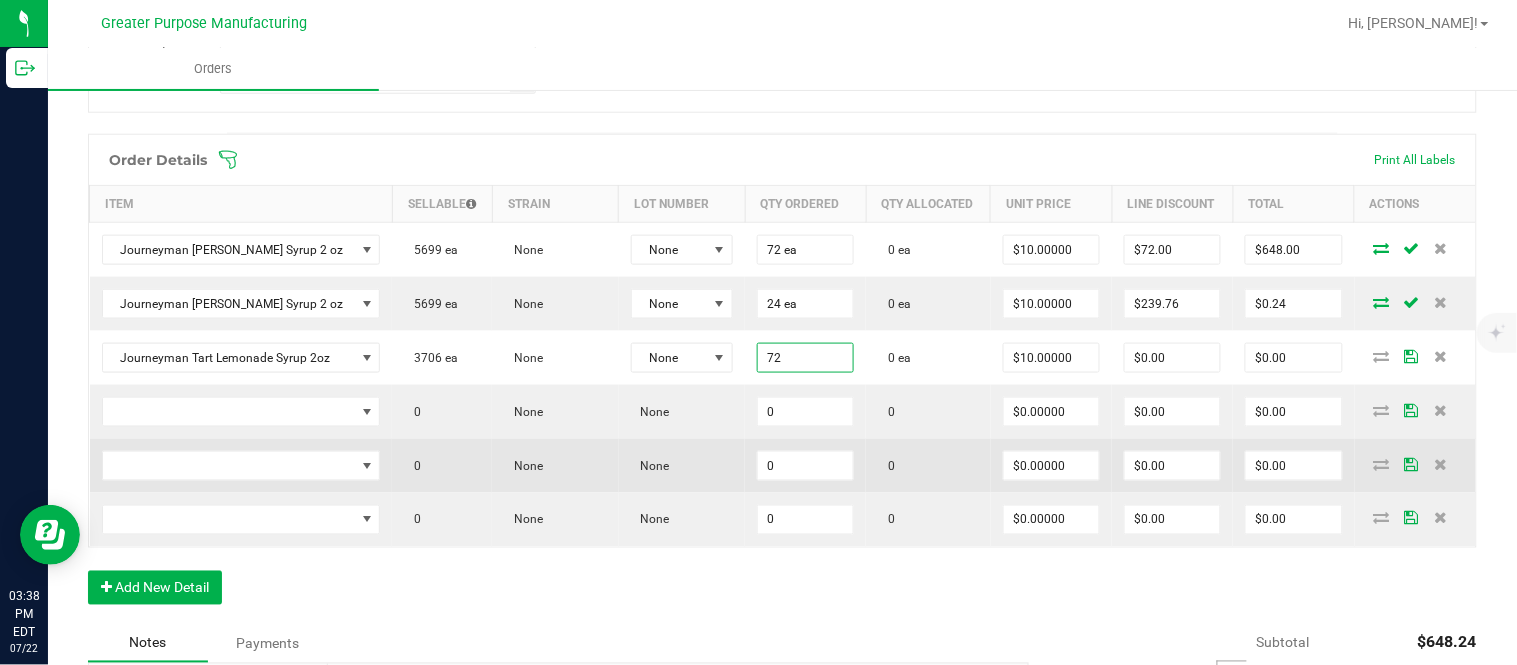 type on "10" 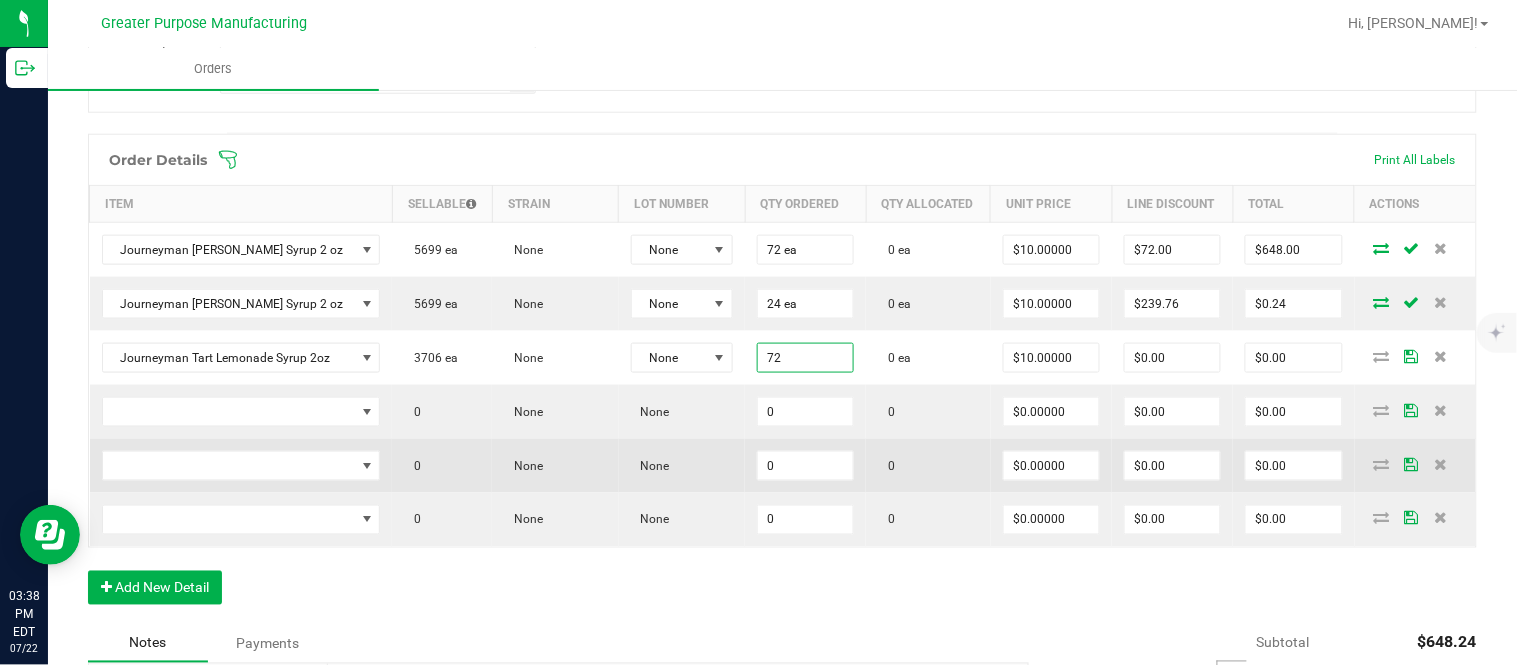 type on "$720.00" 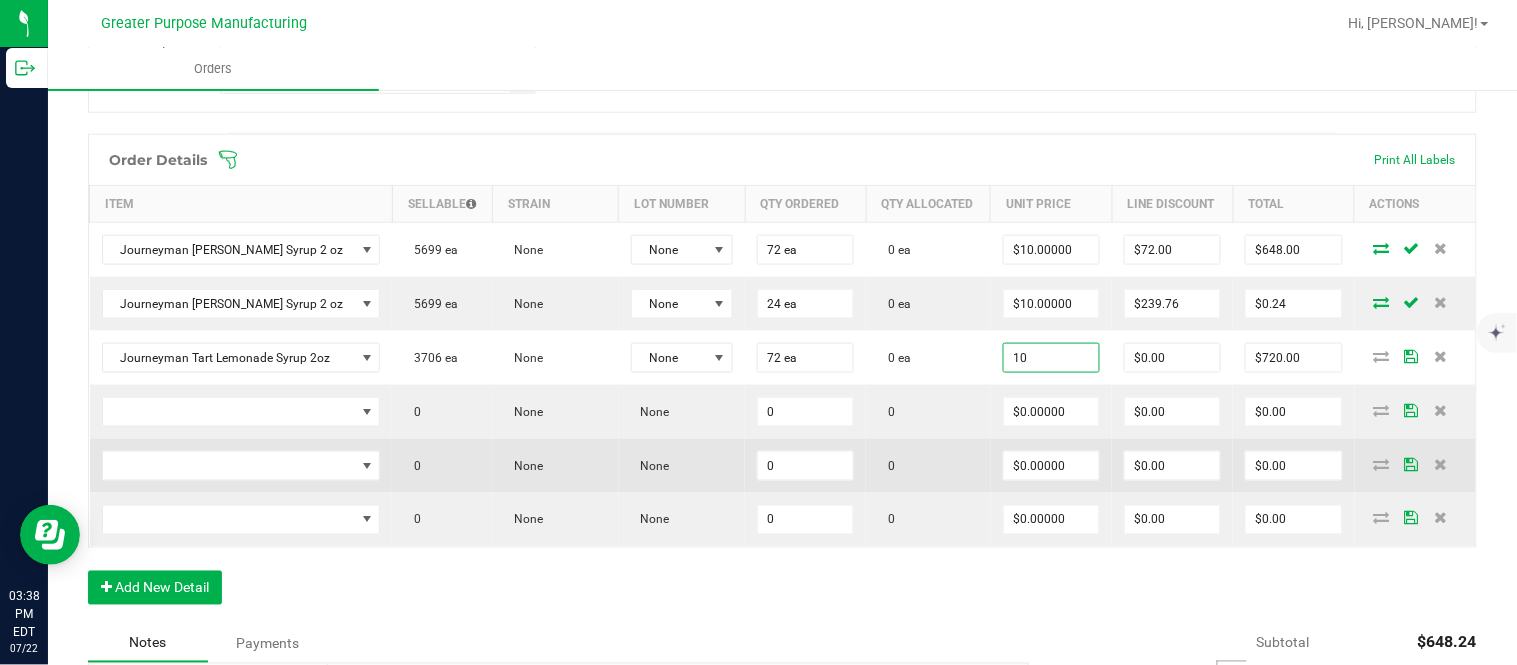 type on "$10.00000" 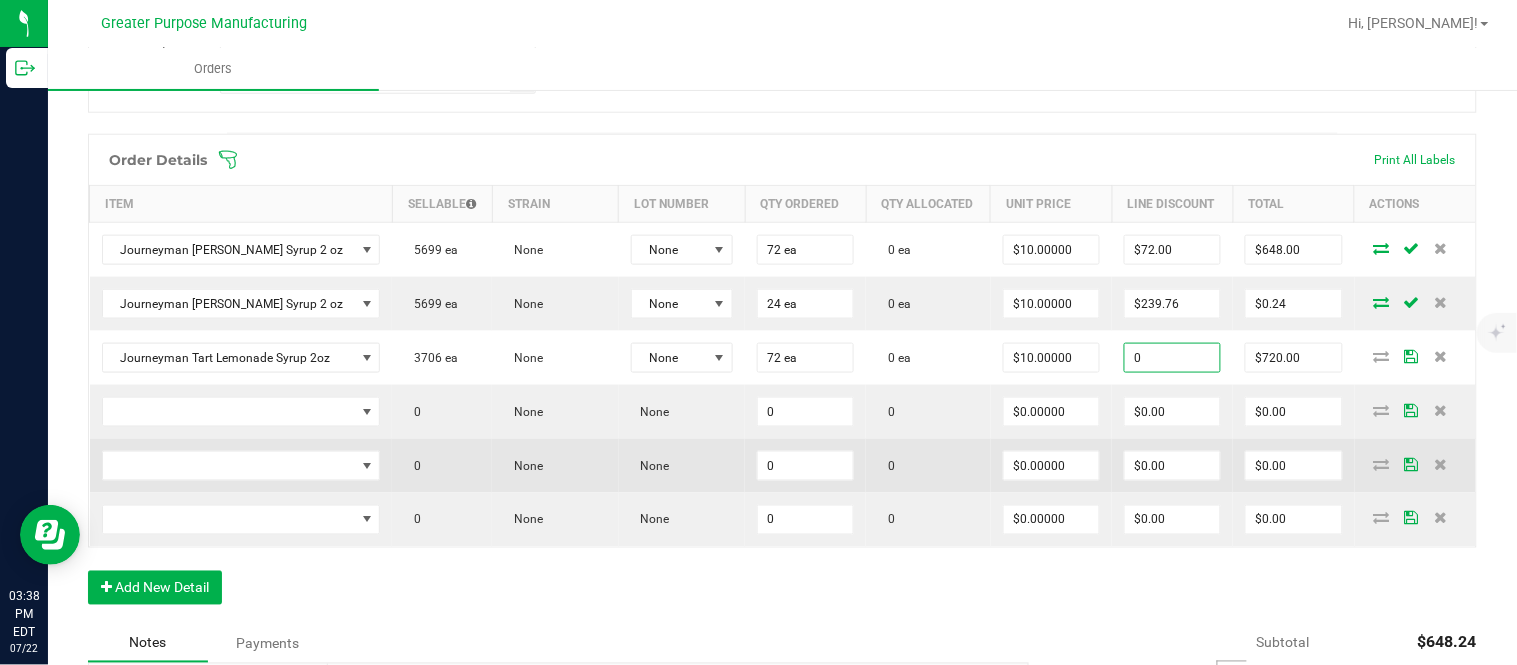 type on "$0.00" 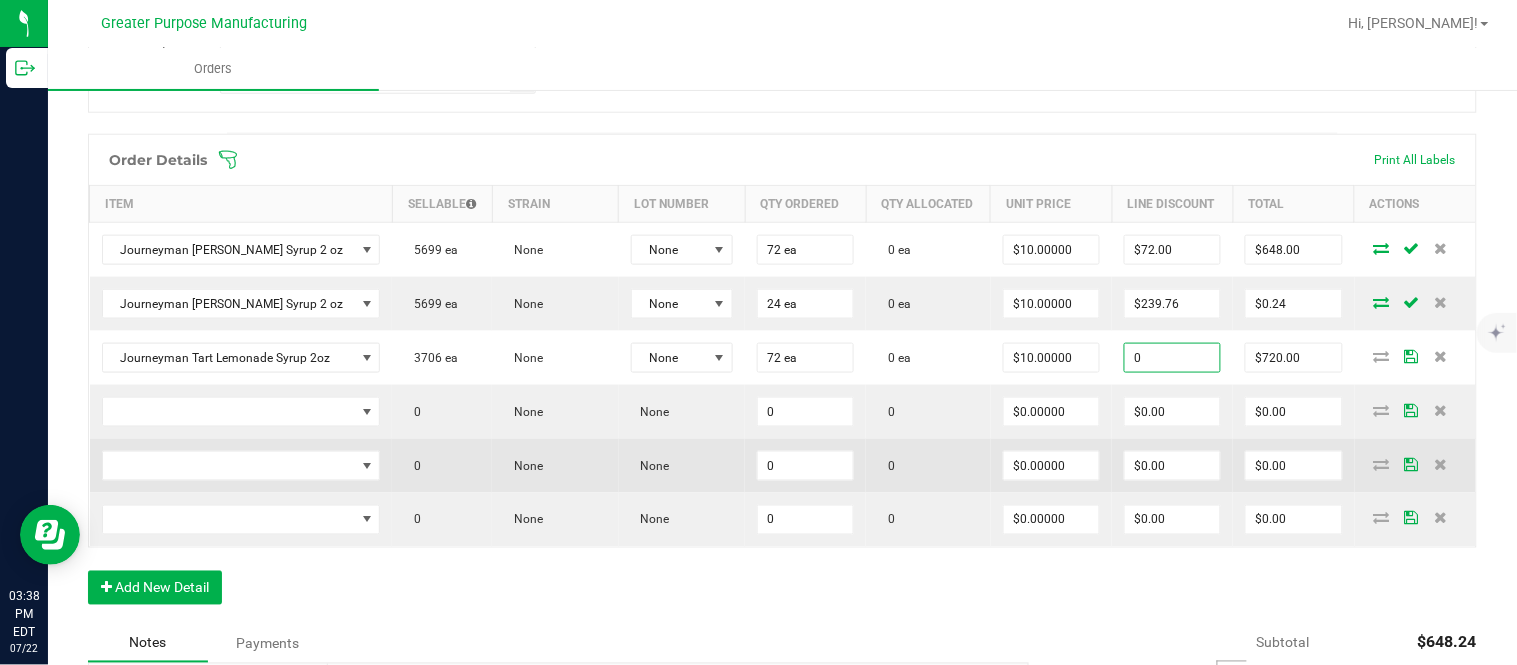 type on "720" 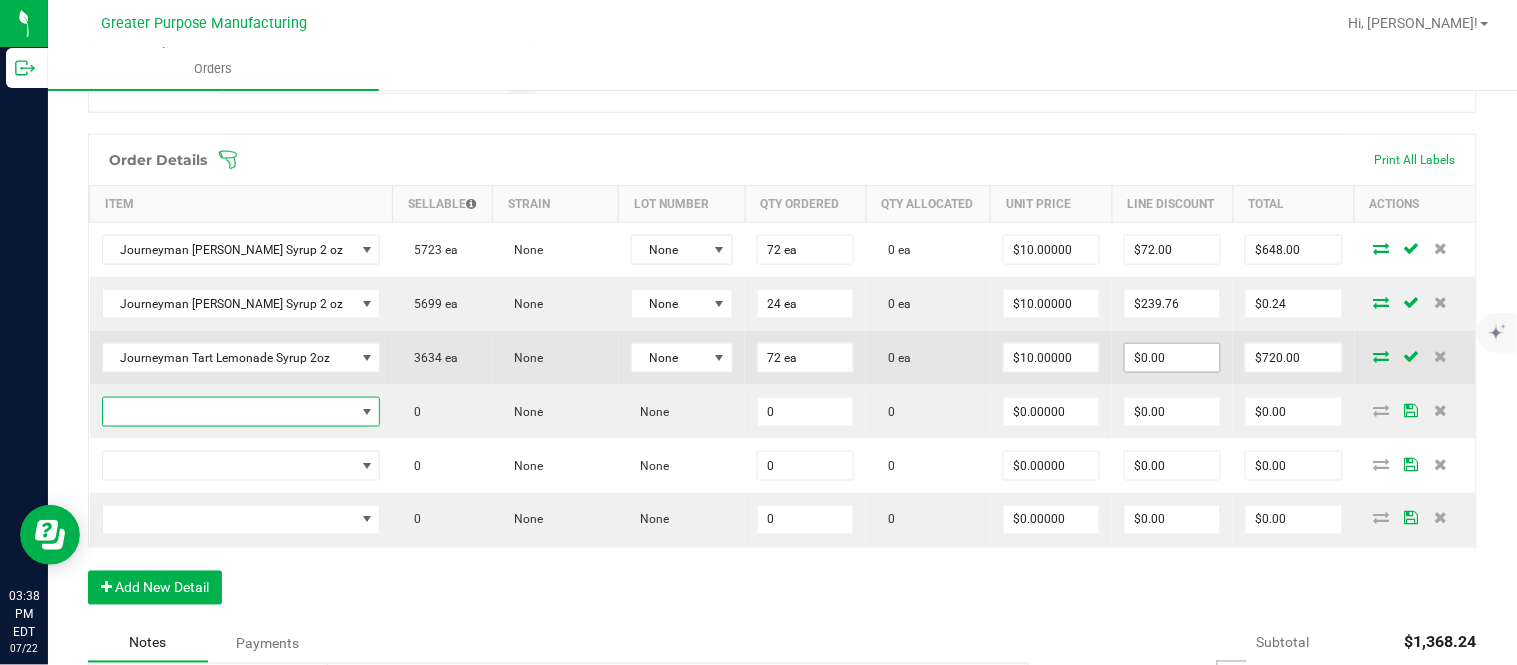 click on "$0.00" at bounding box center (1172, 358) 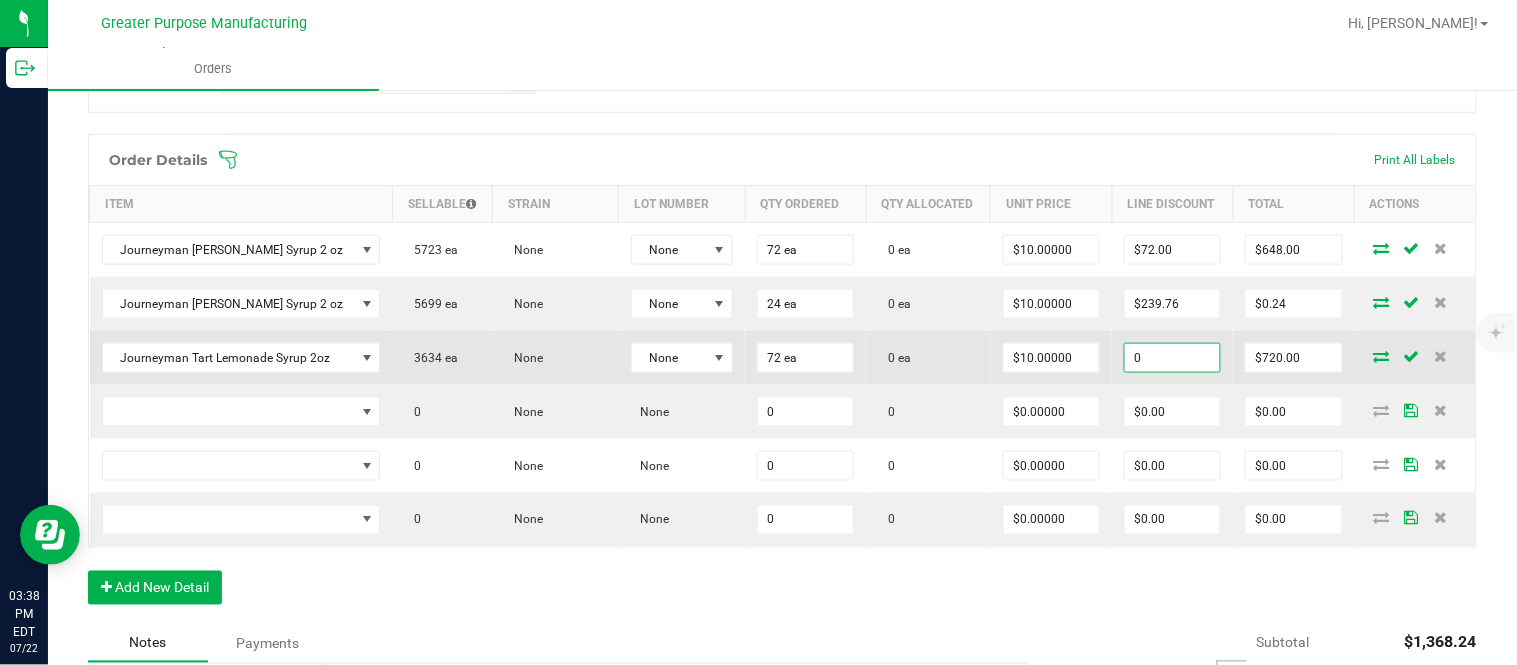 paste on "72" 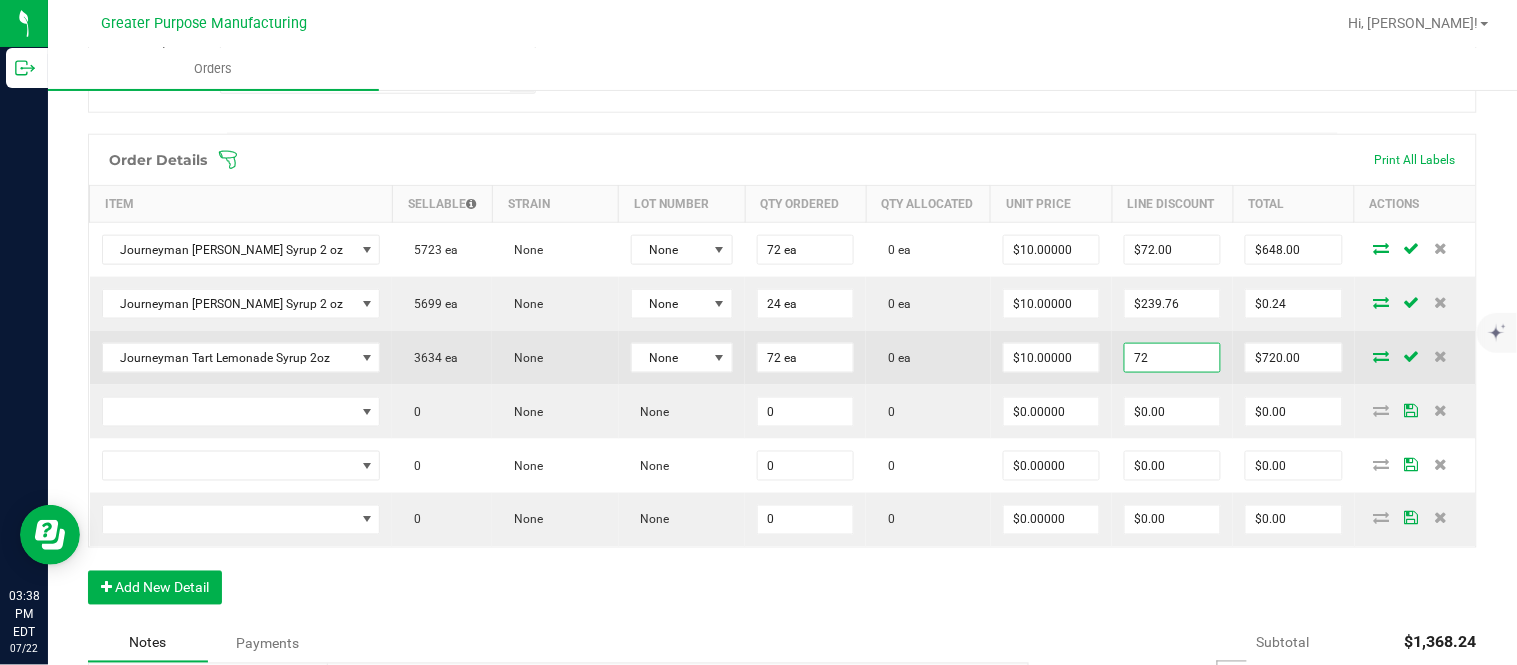 type on "$72.00" 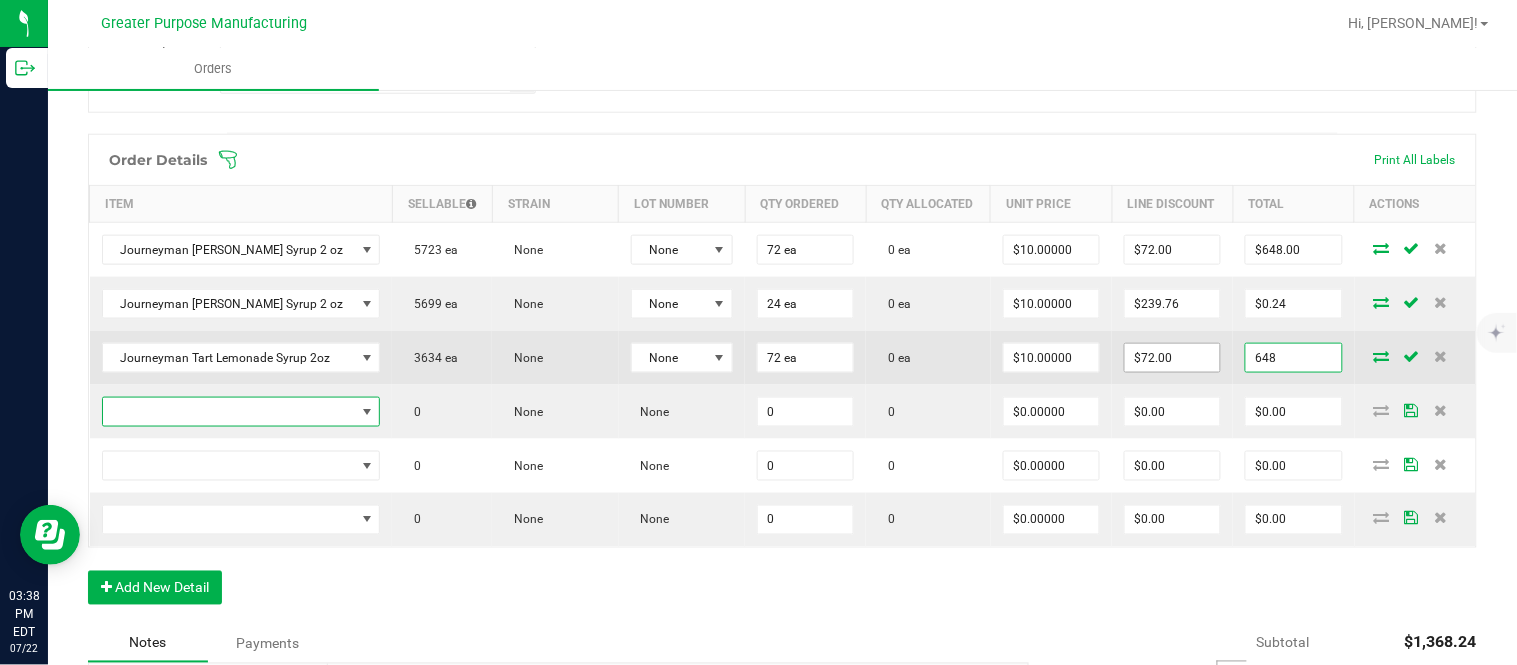 type on "$648.00" 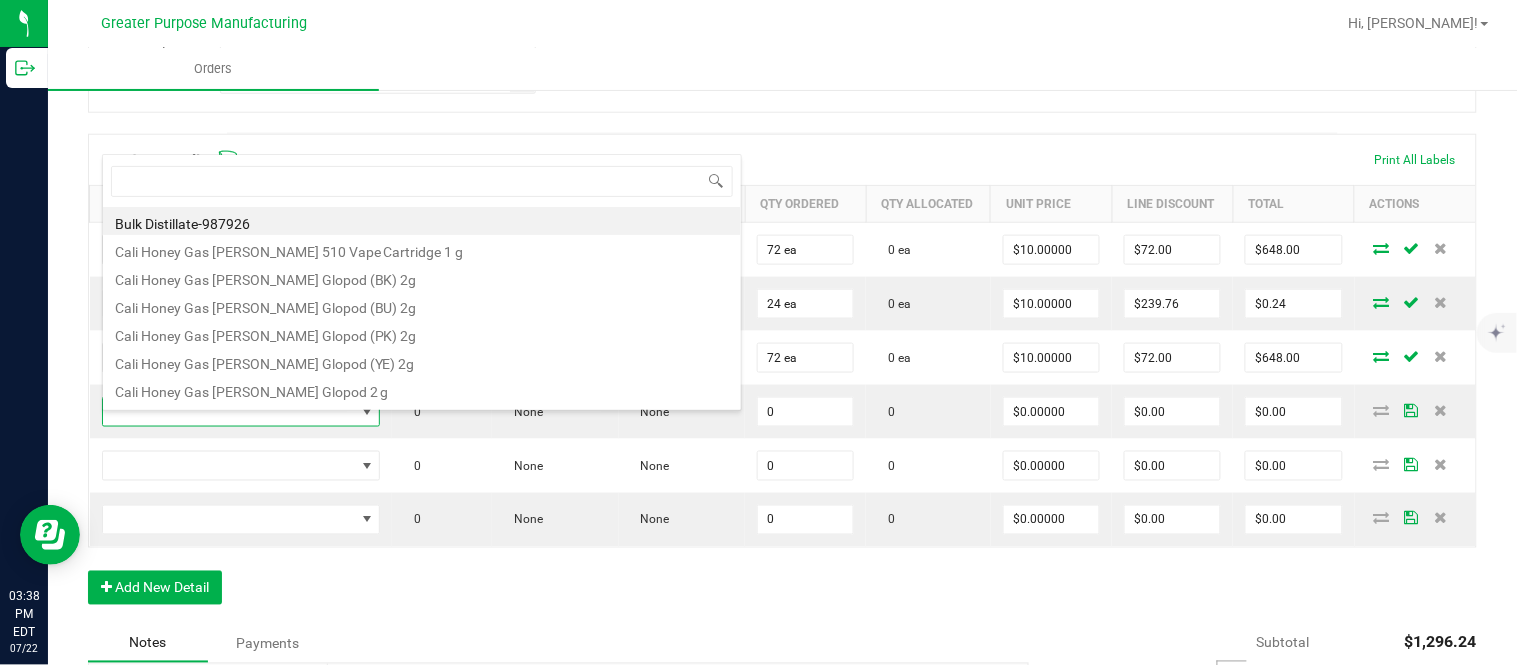 scroll, scrollTop: 99970, scrollLeft: 99731, axis: both 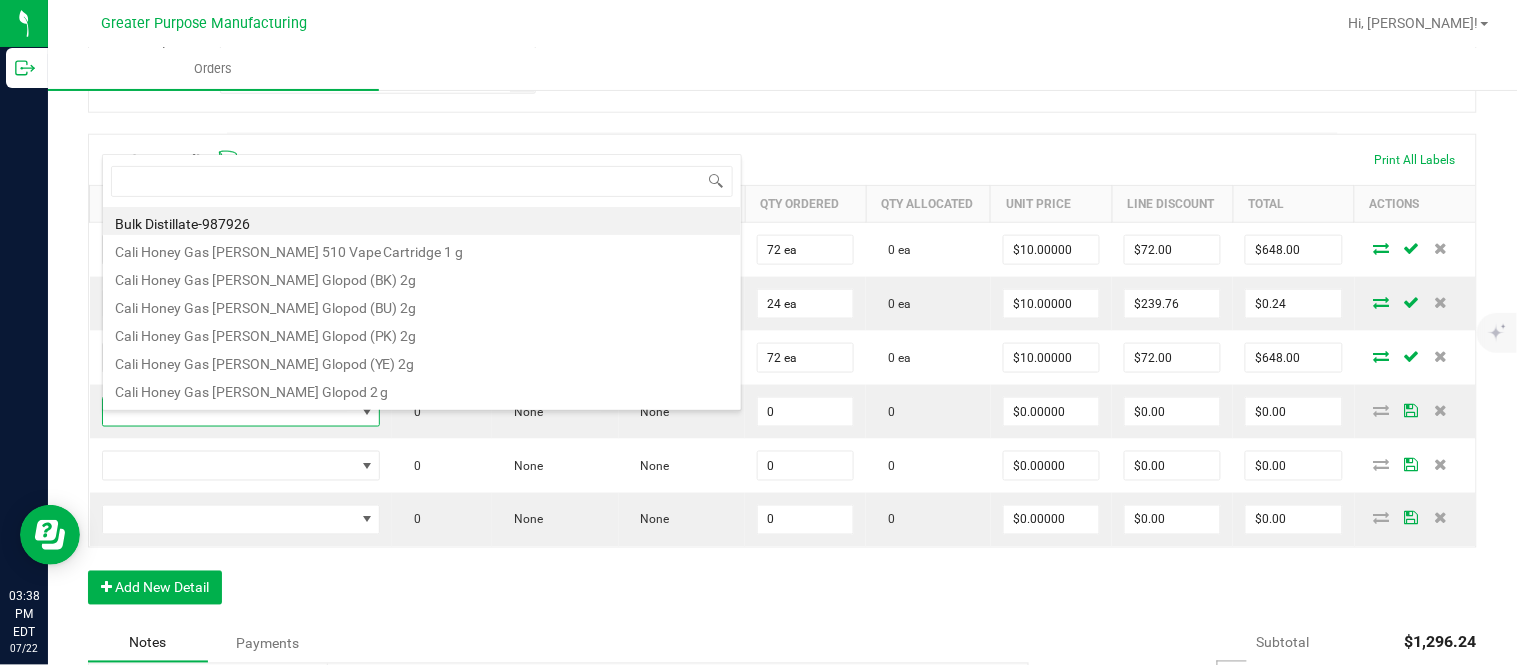 type on "1.37.61.471.0" 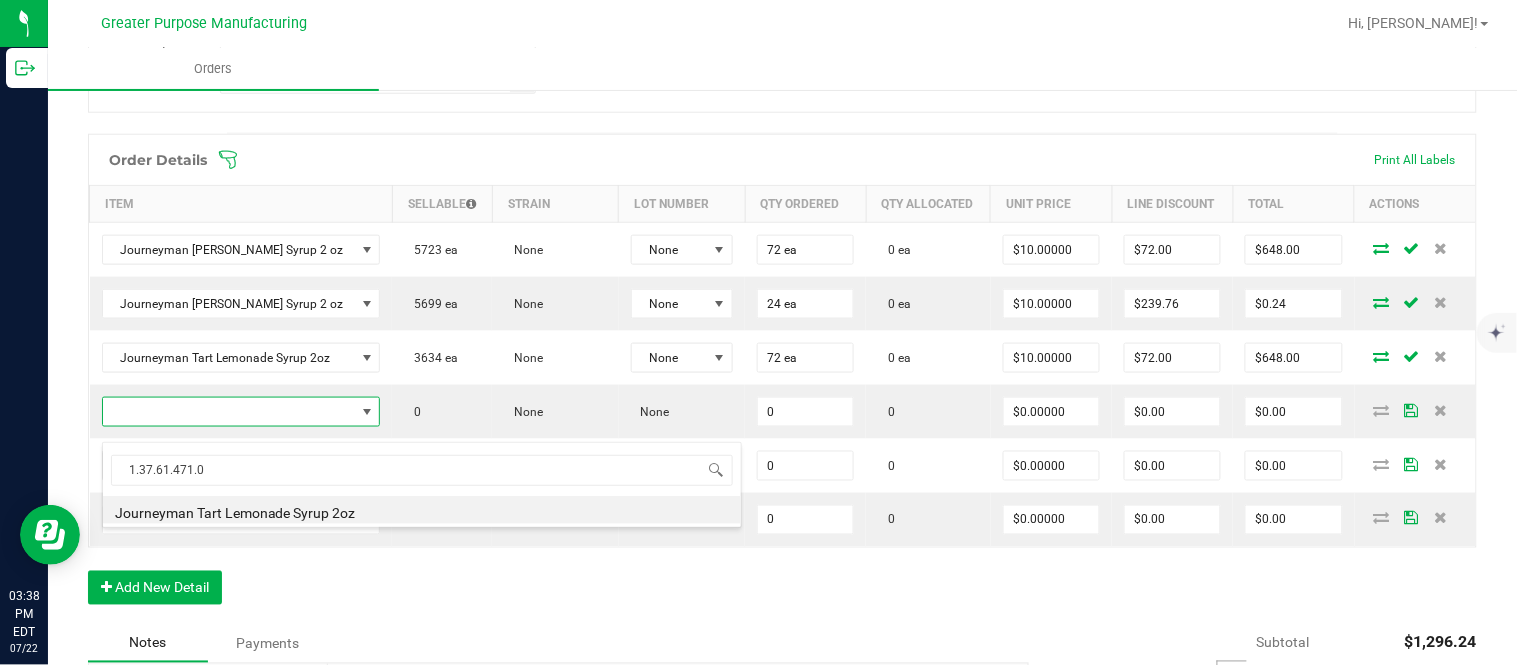 type on "0 ea" 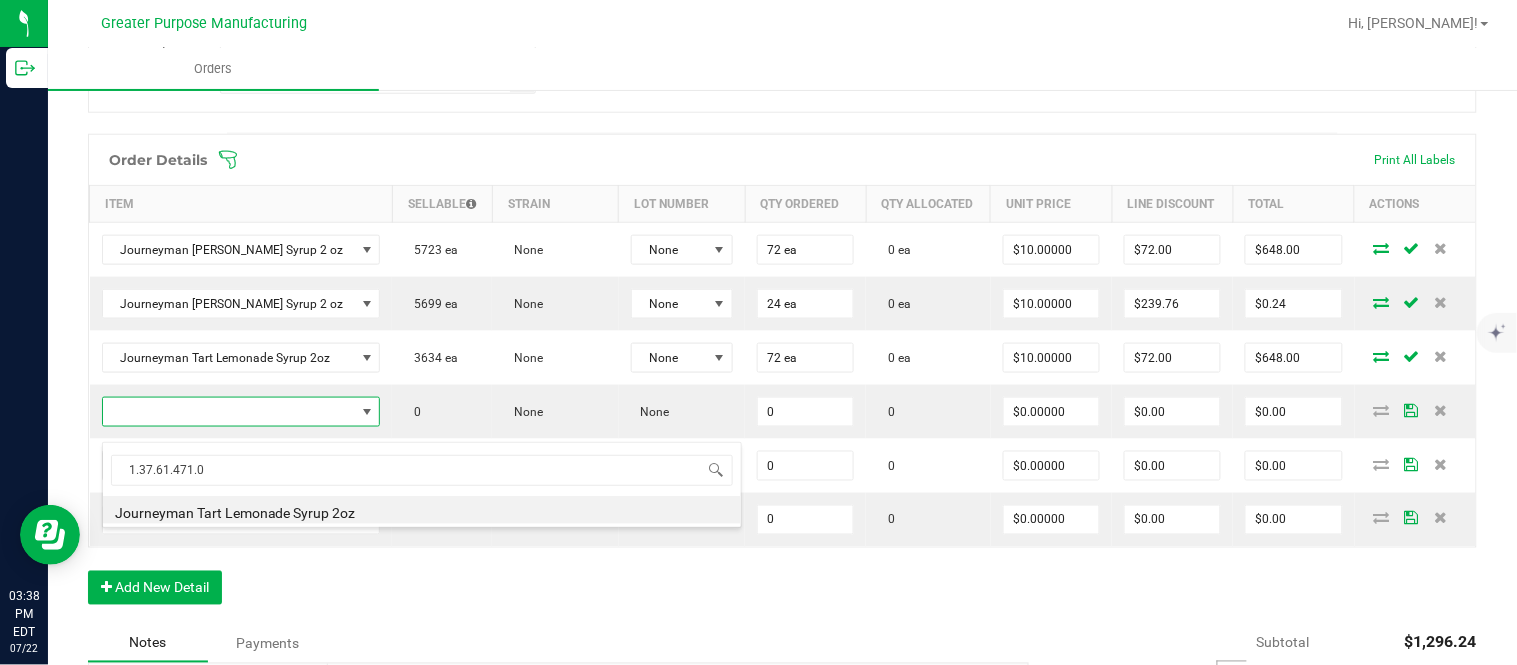 type on "$10.00000" 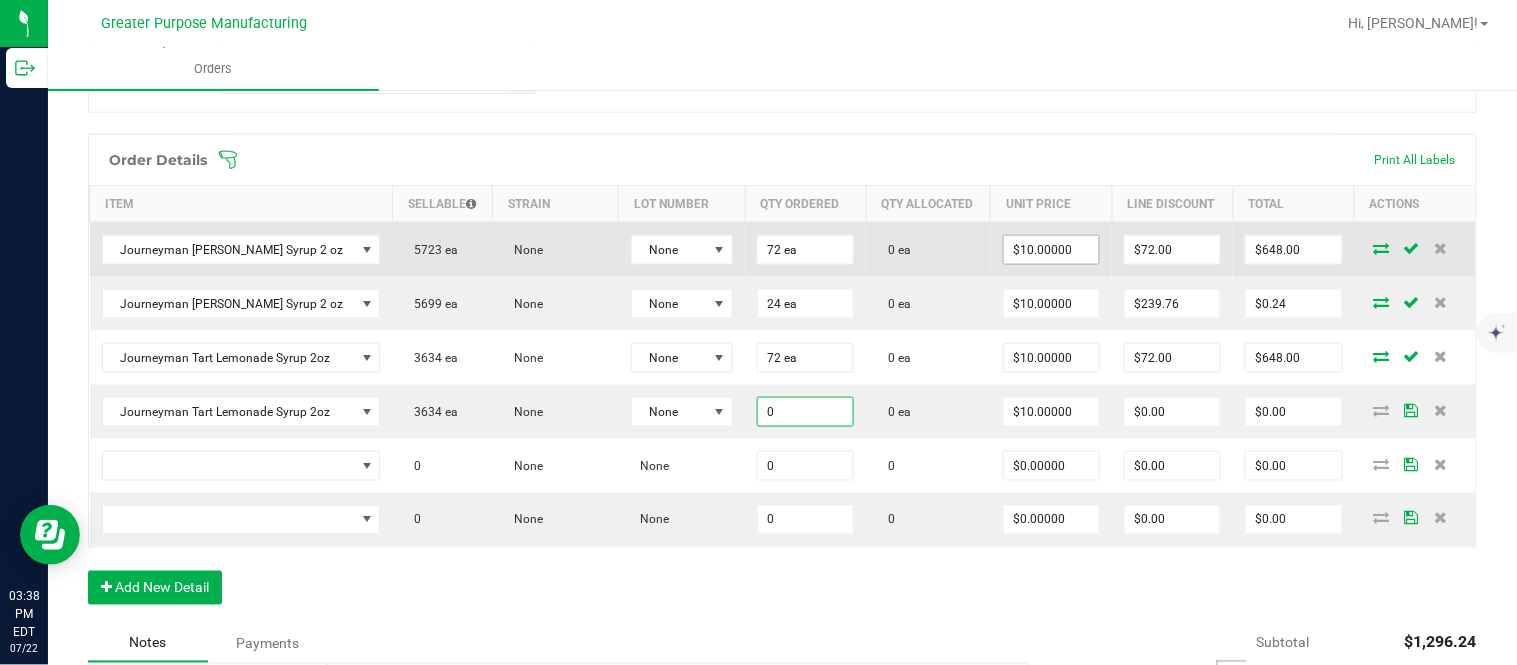 paste on "24" 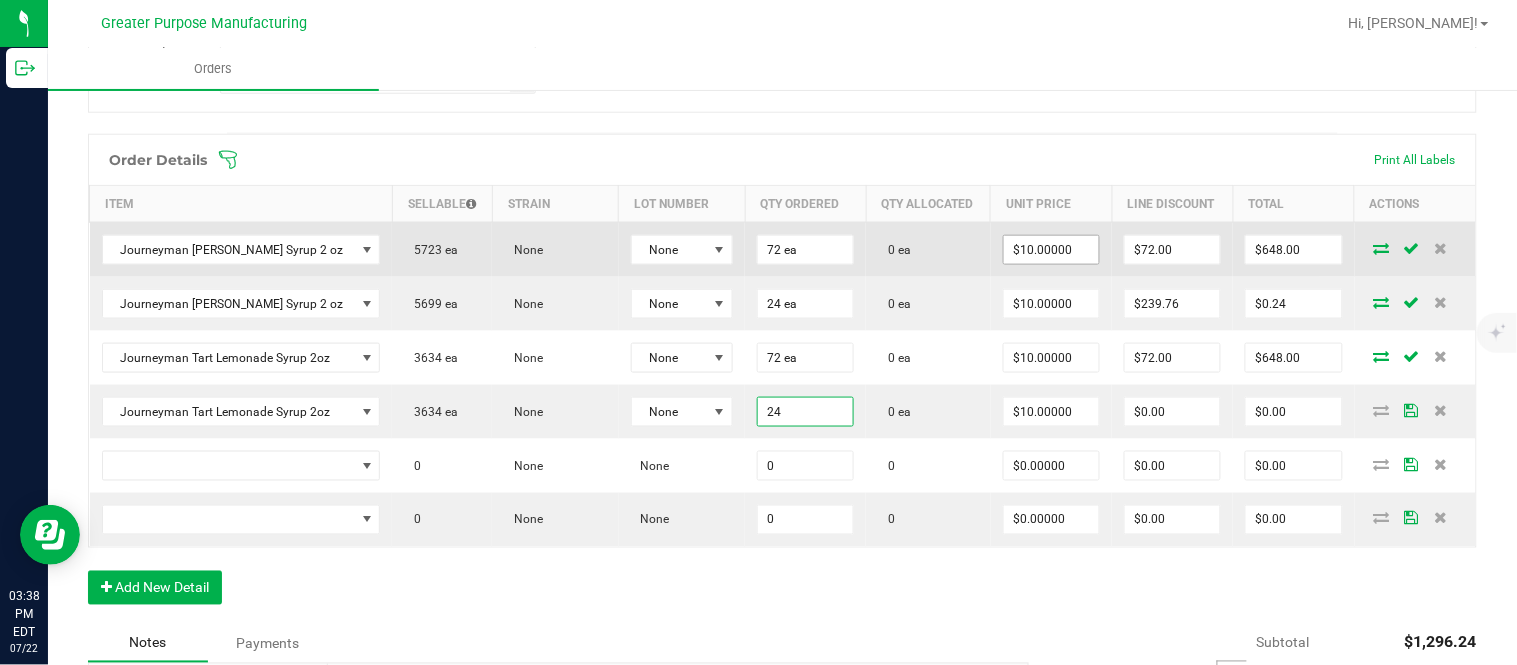 type on "24 ea" 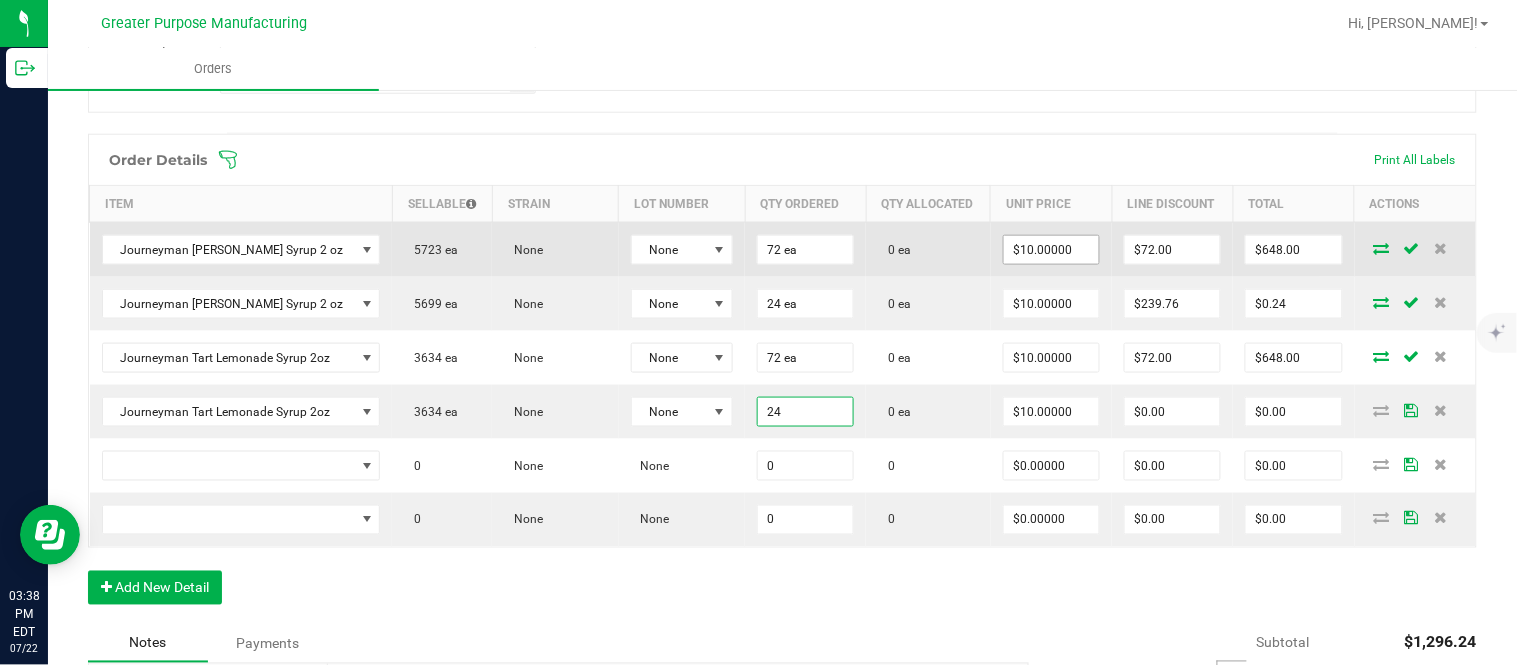 type on "10" 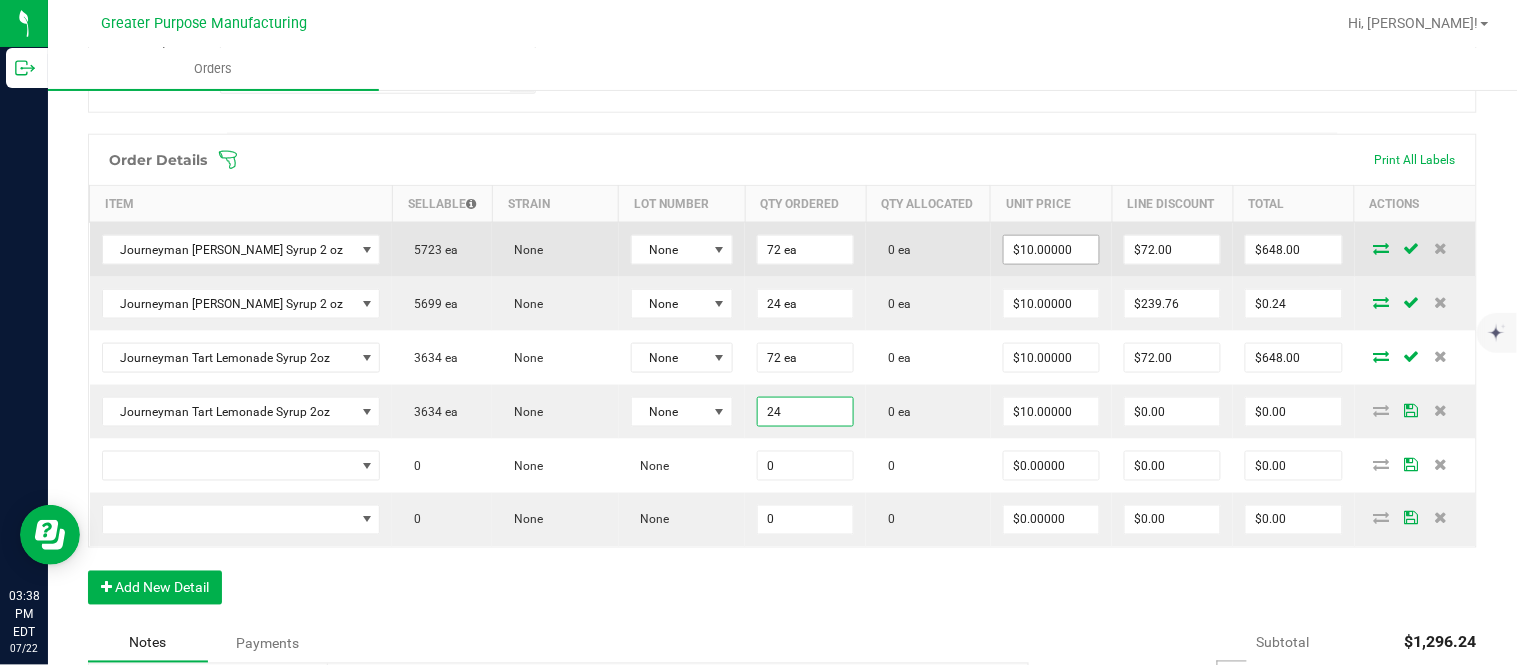 type on "$240.00" 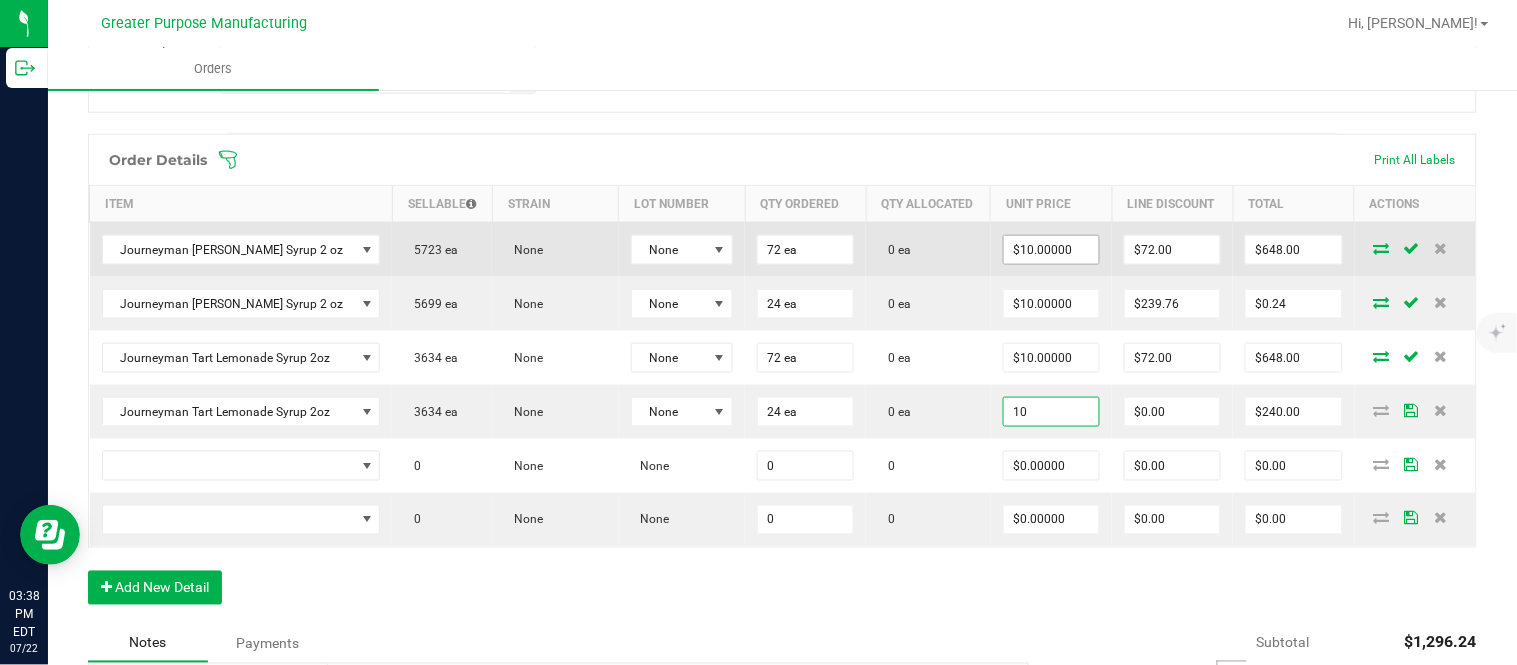 type on "$10.00000" 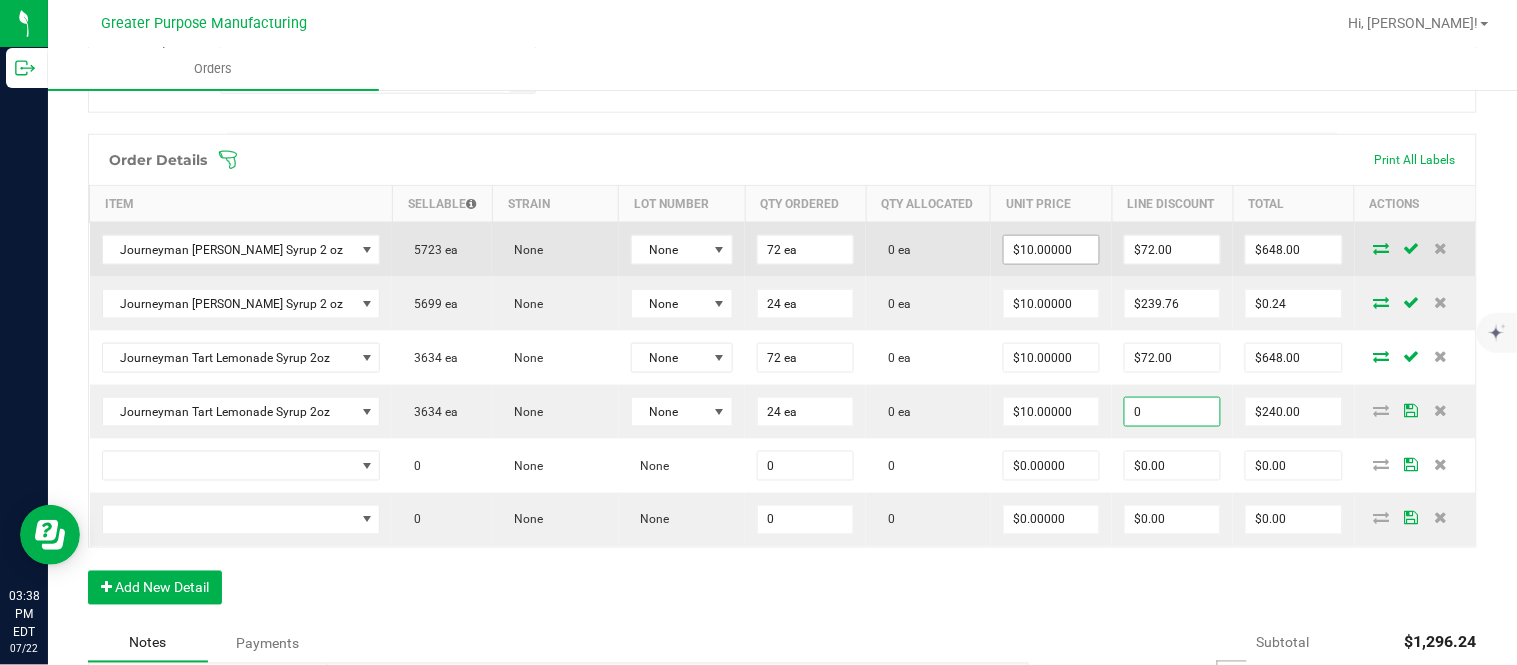 type on "$0.00" 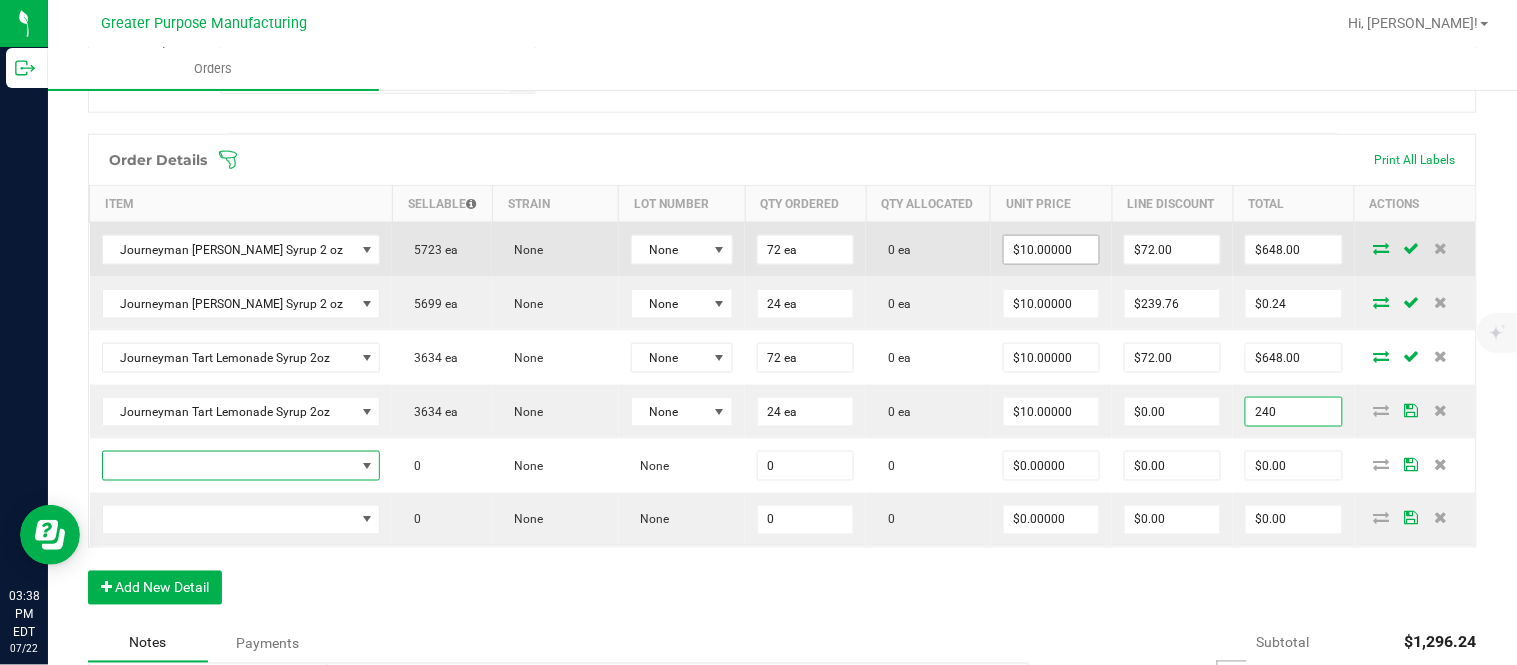 type on "$240.00" 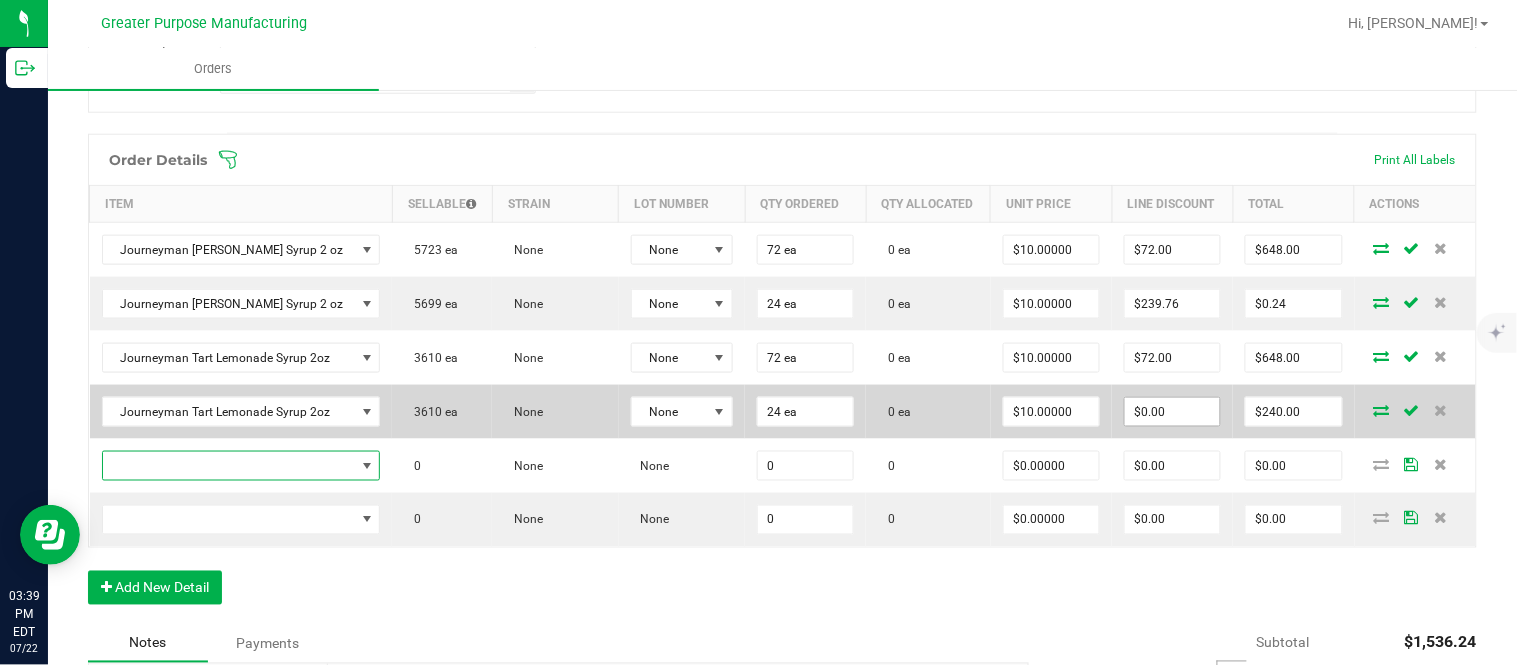 click on "$0.00" at bounding box center (1172, 412) 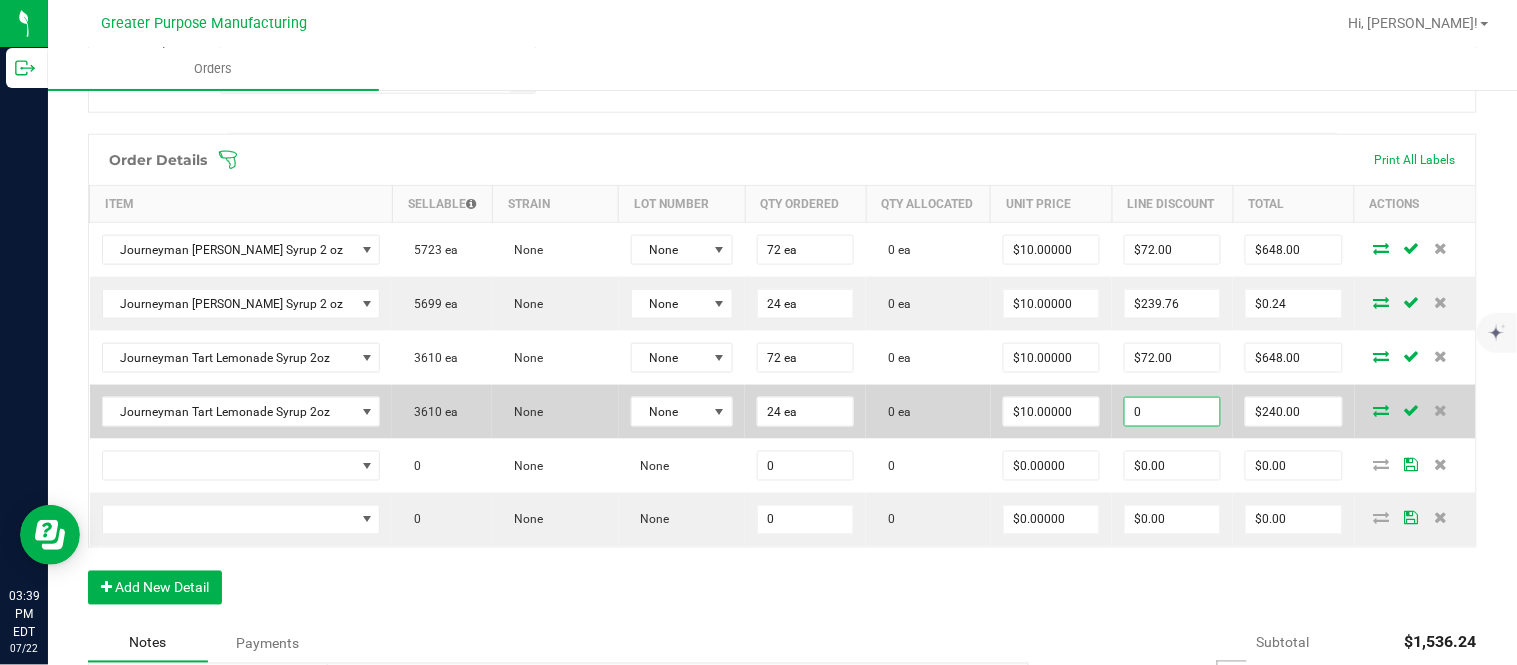 paste on "239.76" 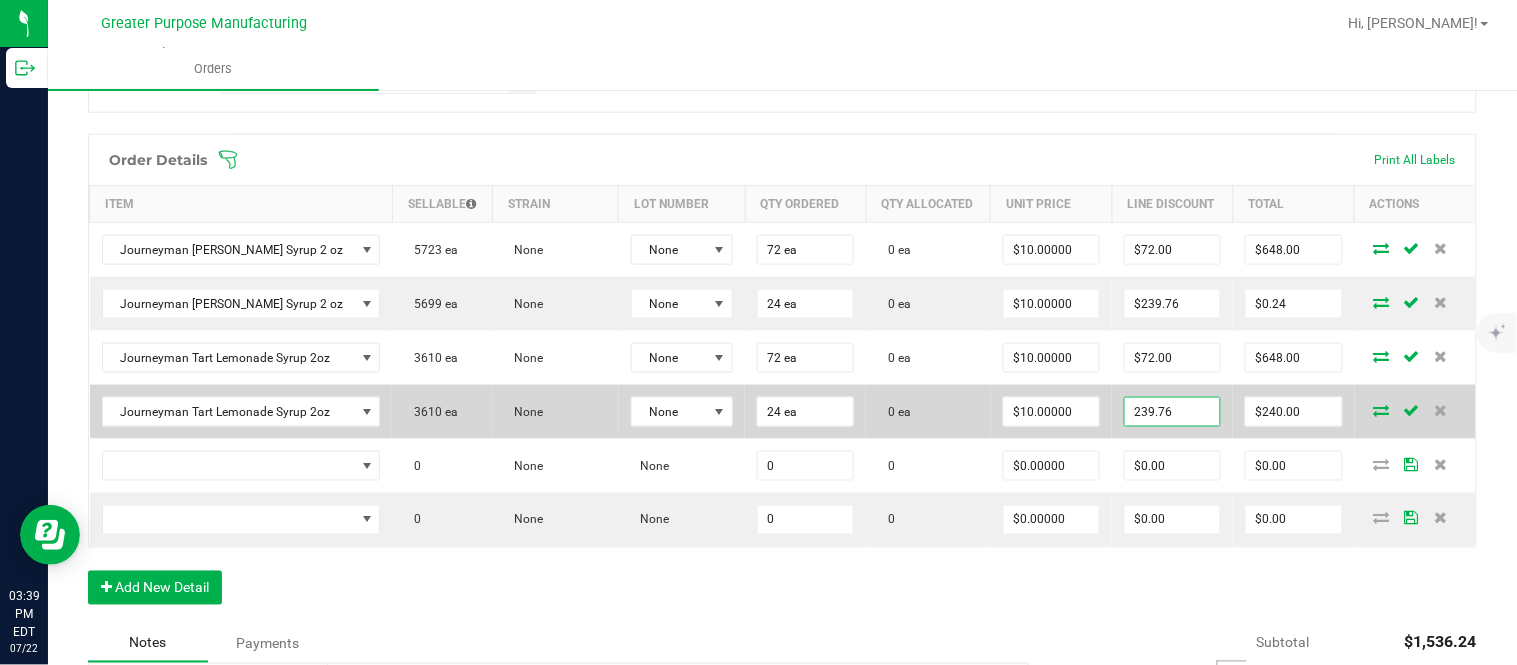 type on "$239.76" 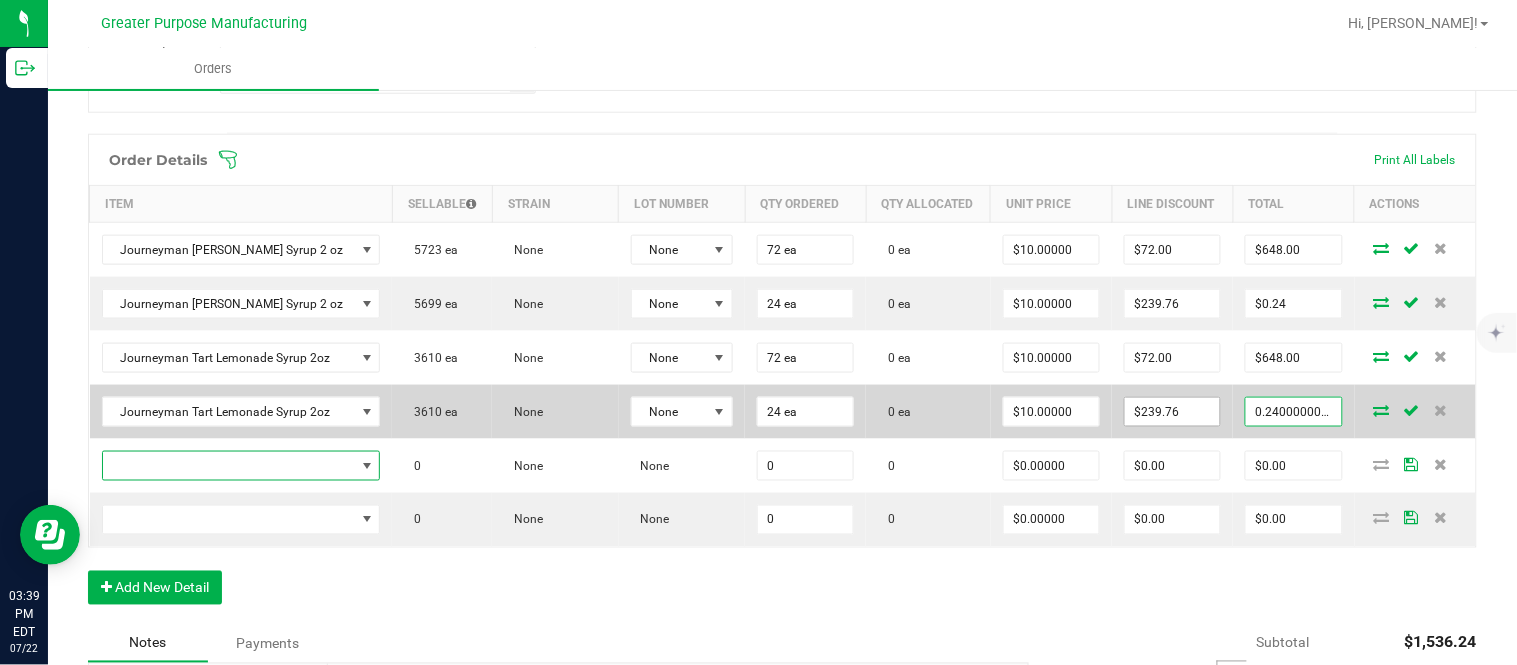 type on "$0.24" 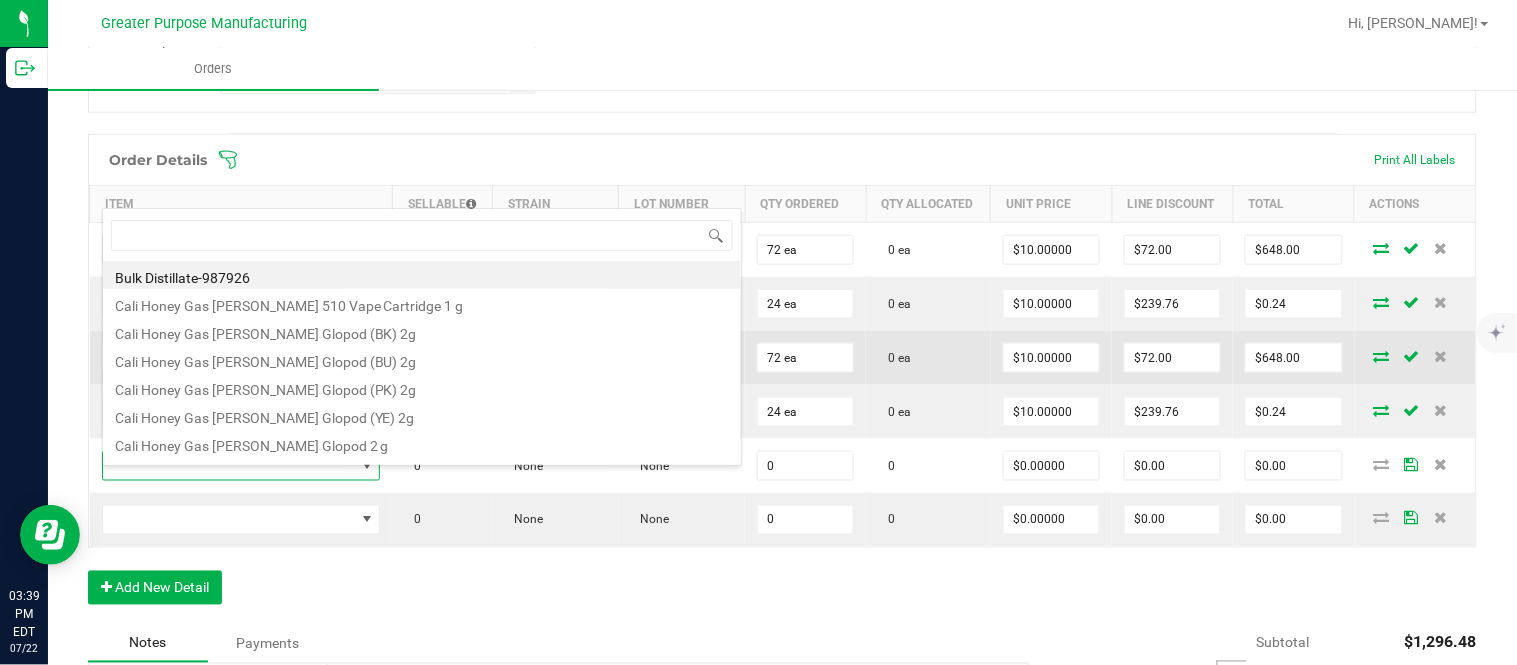 scroll, scrollTop: 99970, scrollLeft: 99731, axis: both 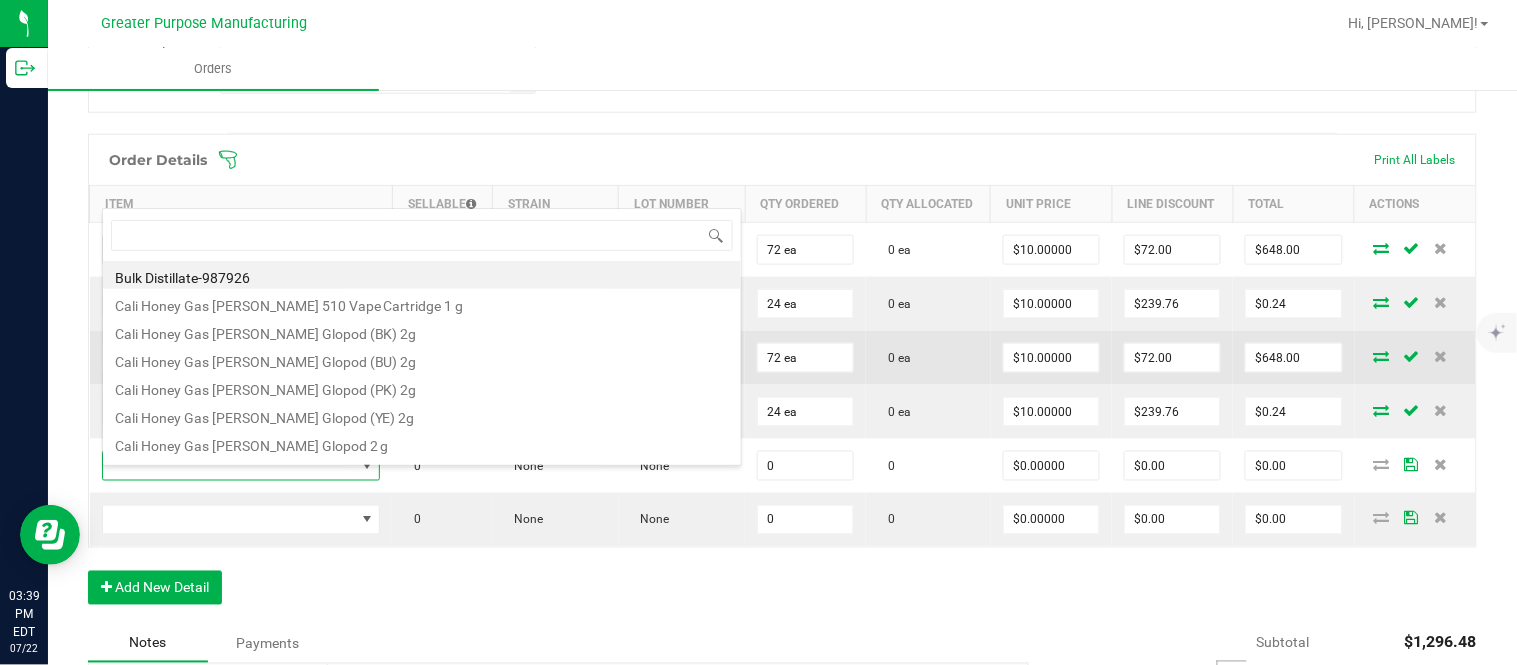 type on "1.37.61.472.0" 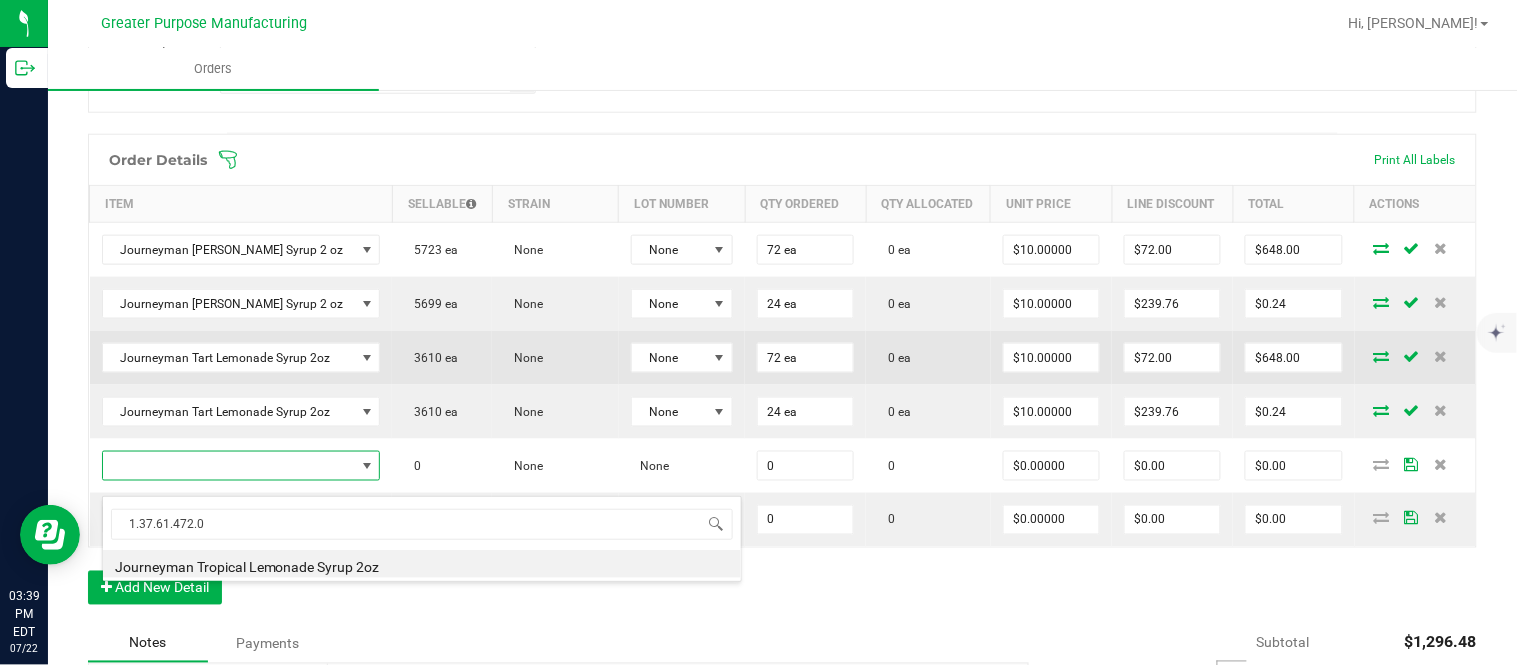 type on "0 ea" 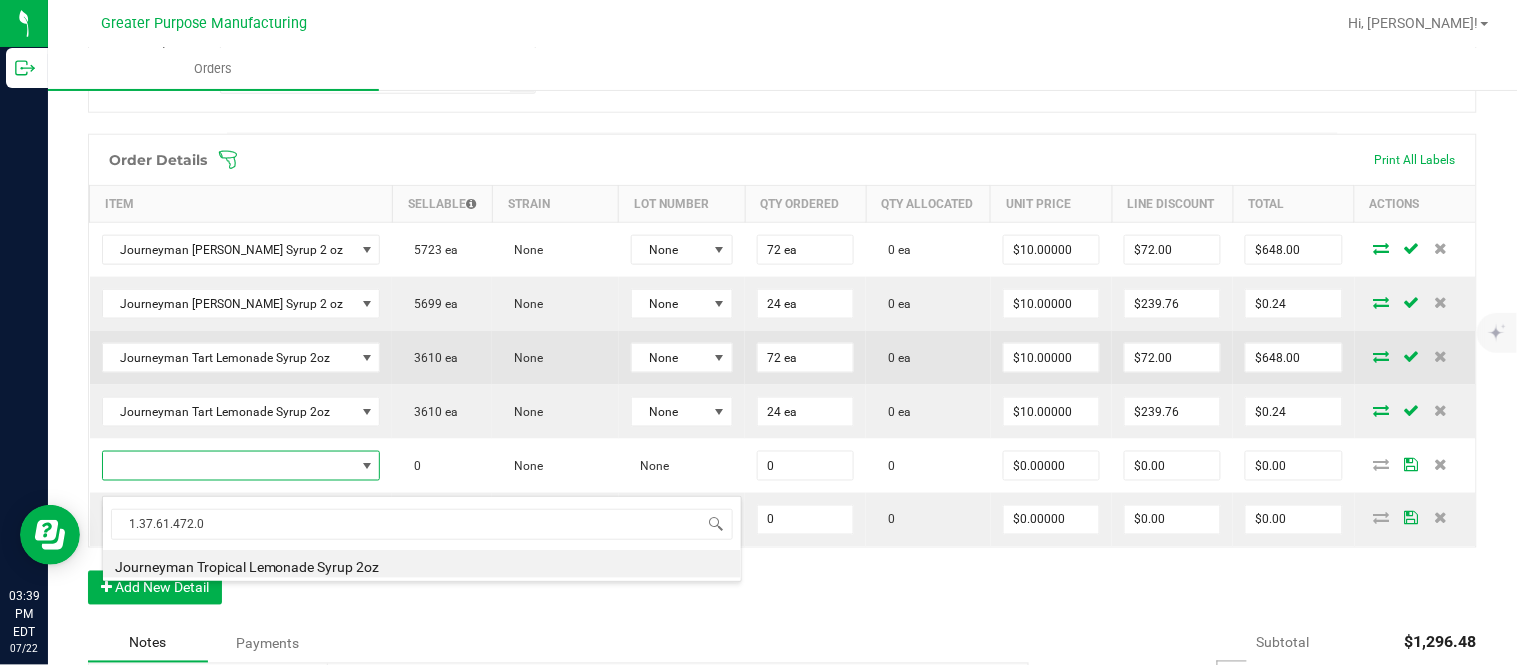 type on "$10.00000" 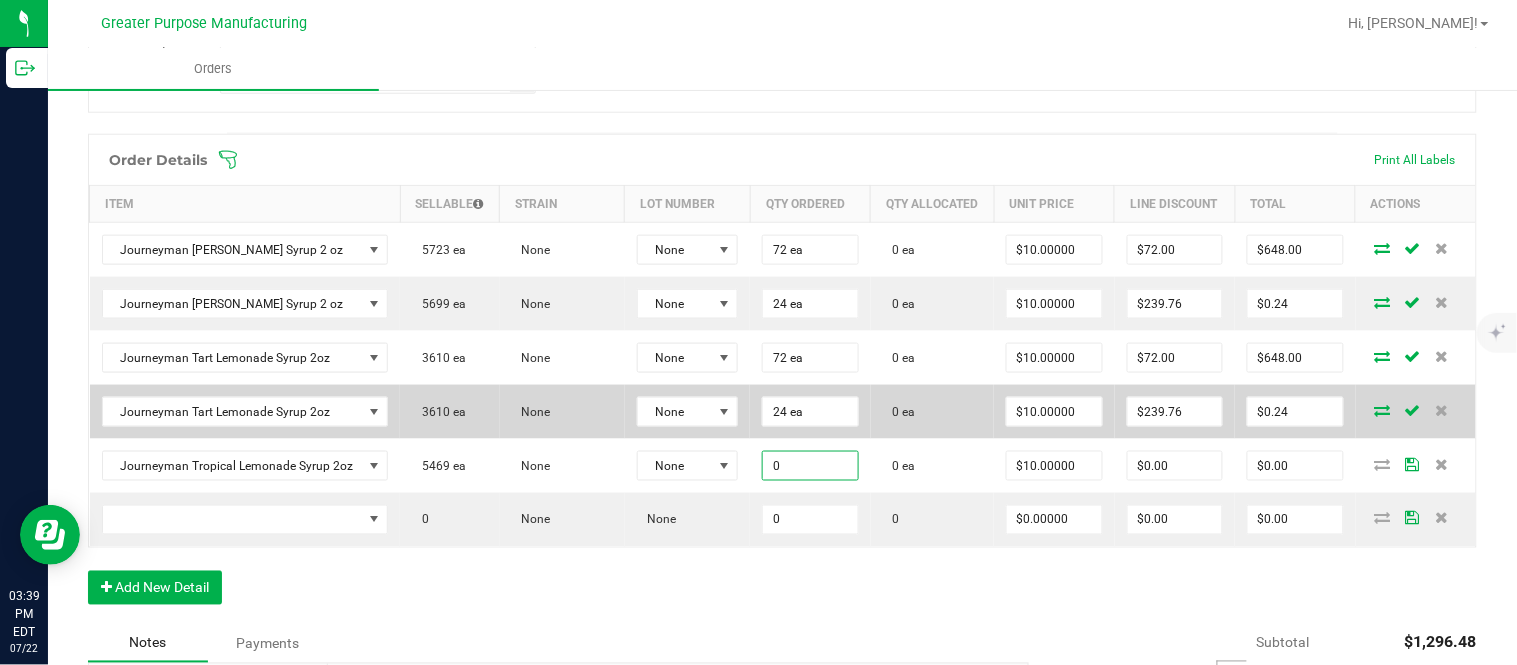 paste on "72" 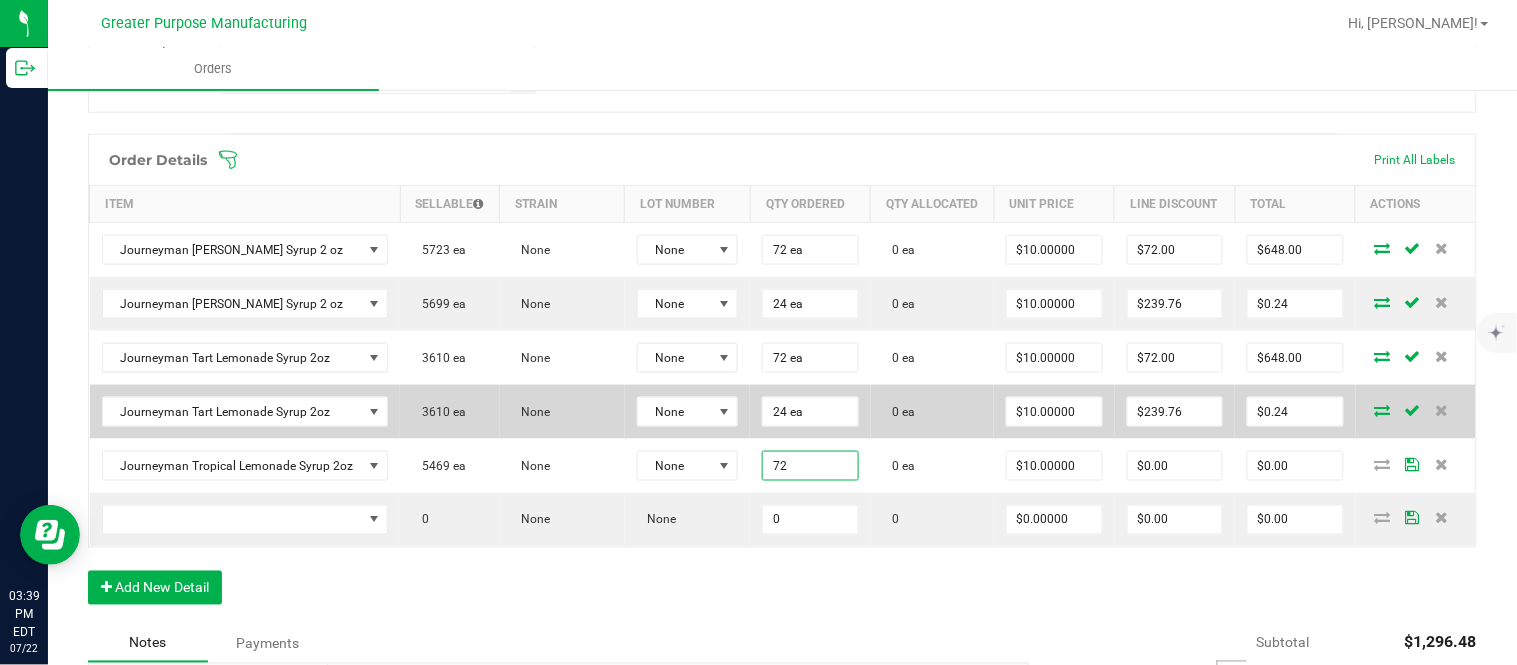 type on "72 ea" 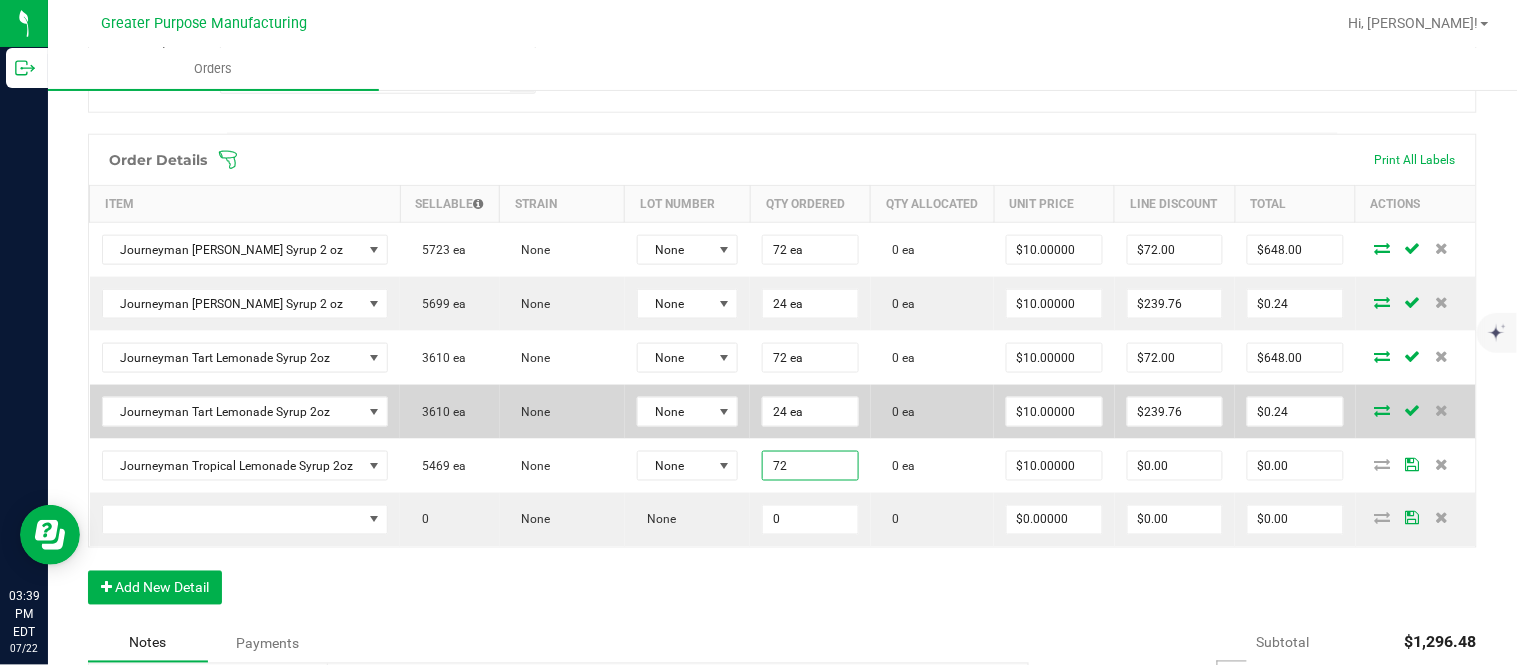 type on "10" 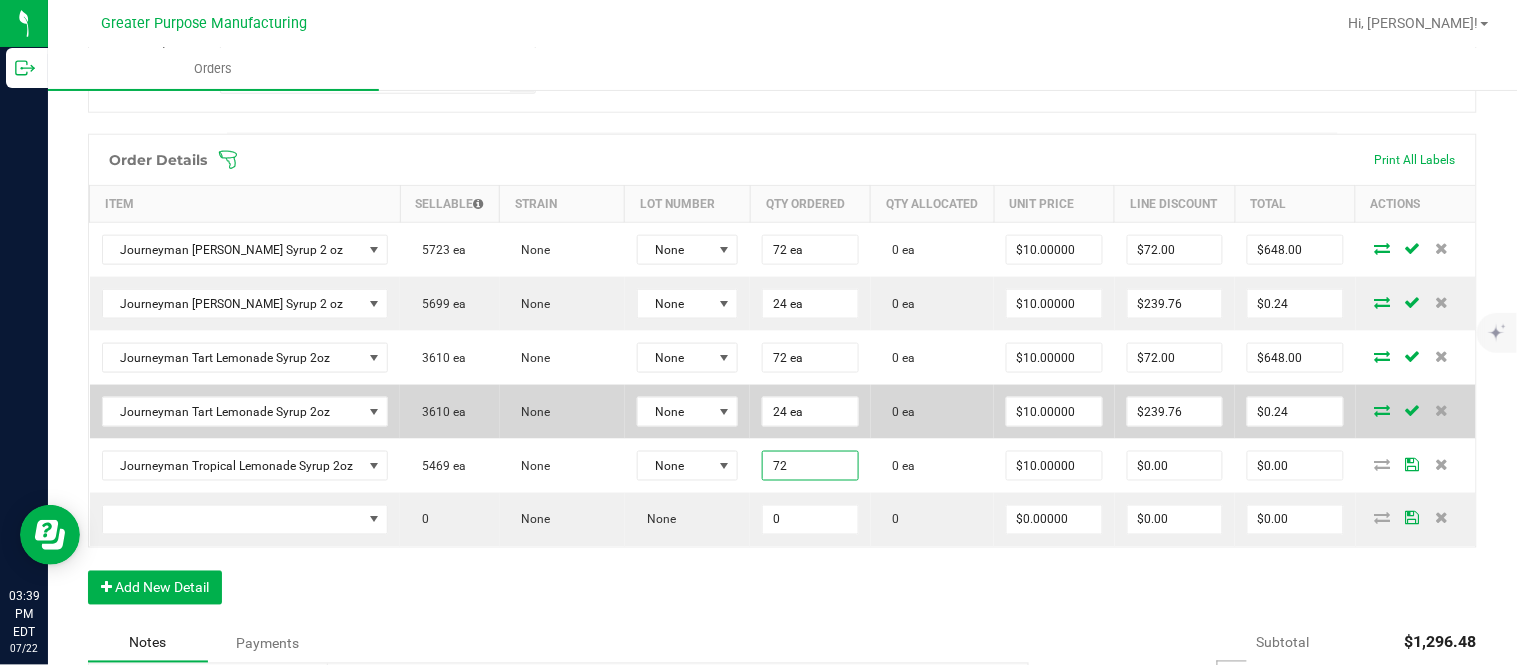 type on "$720.00" 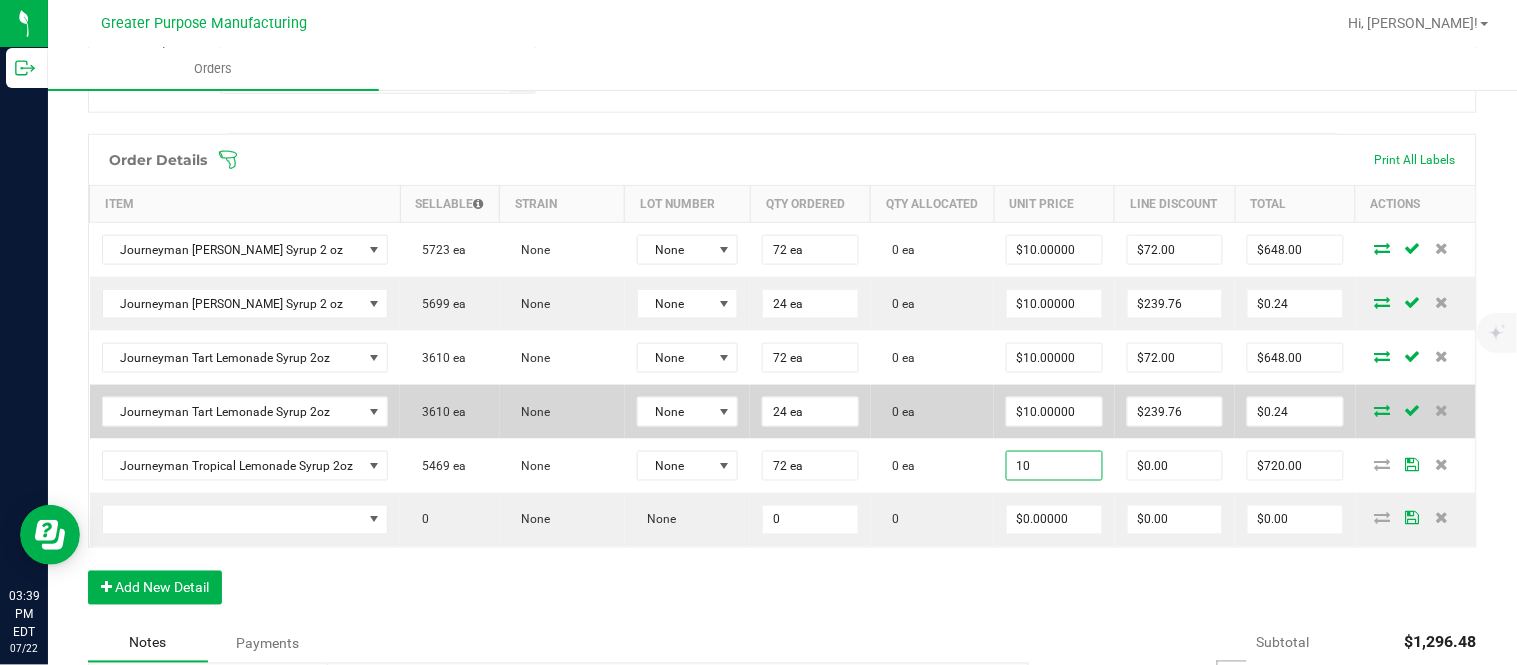 type on "$10.00000" 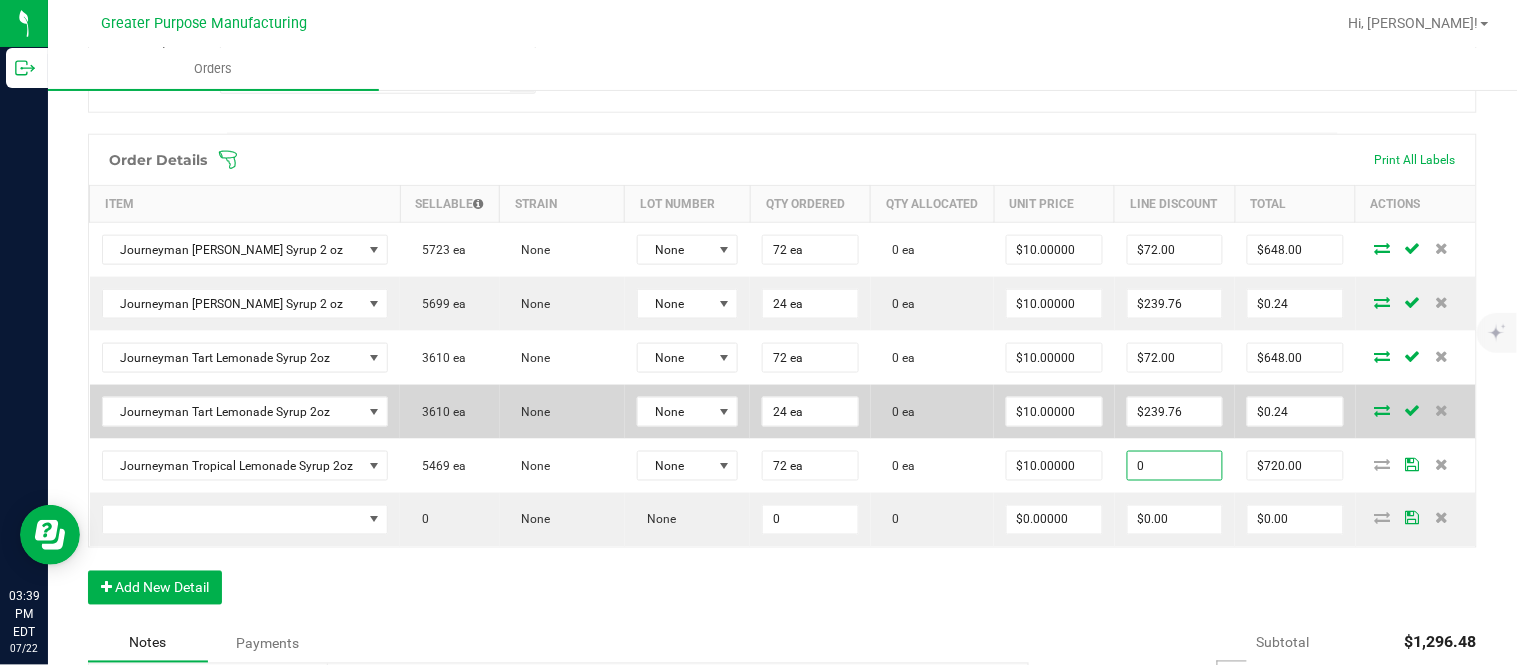 type on "$0.00" 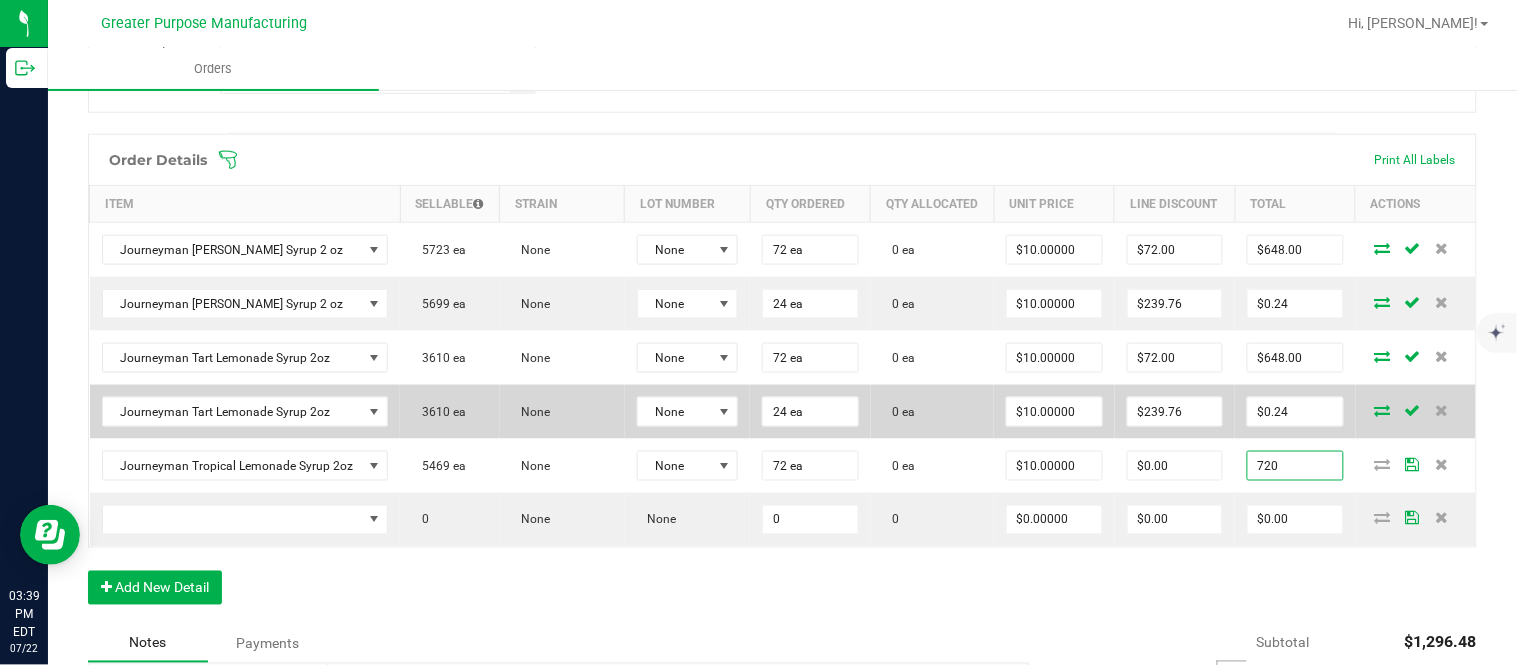 type on "$720.00" 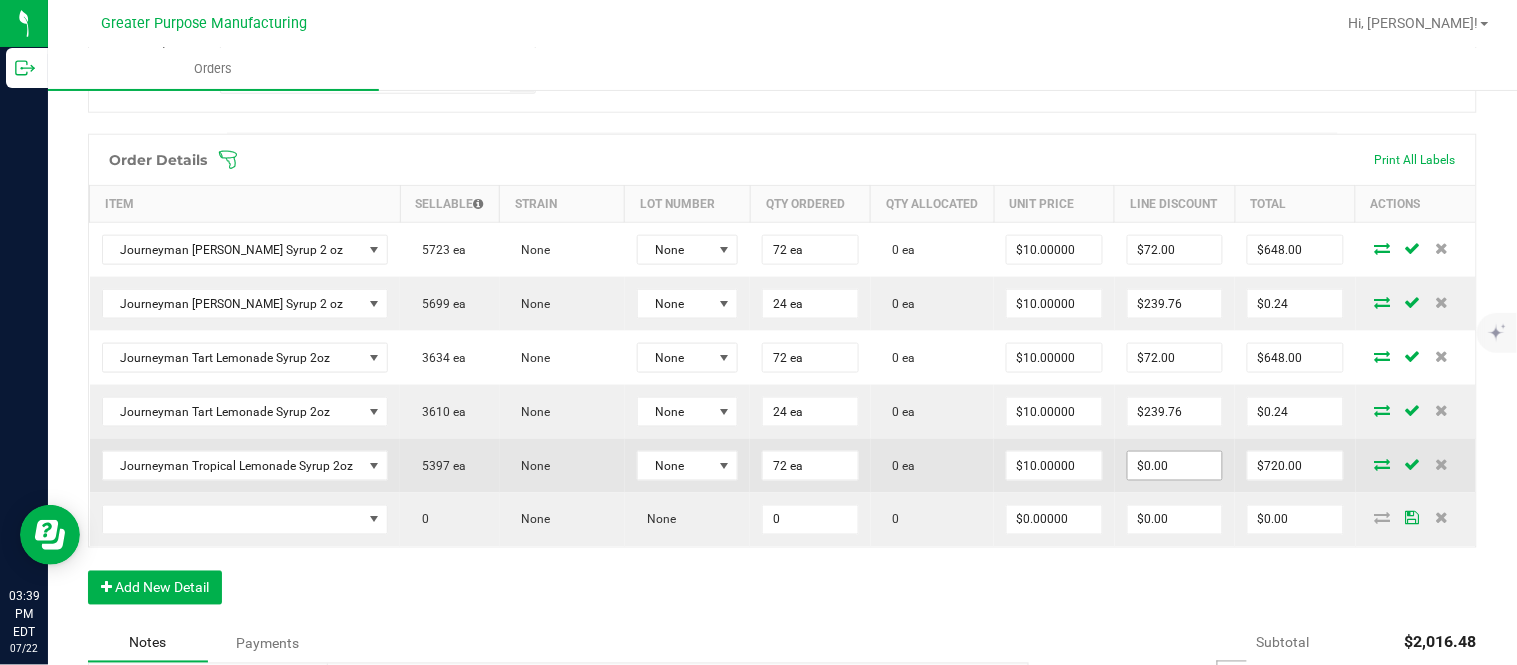 click on "$0.00" at bounding box center (1175, 466) 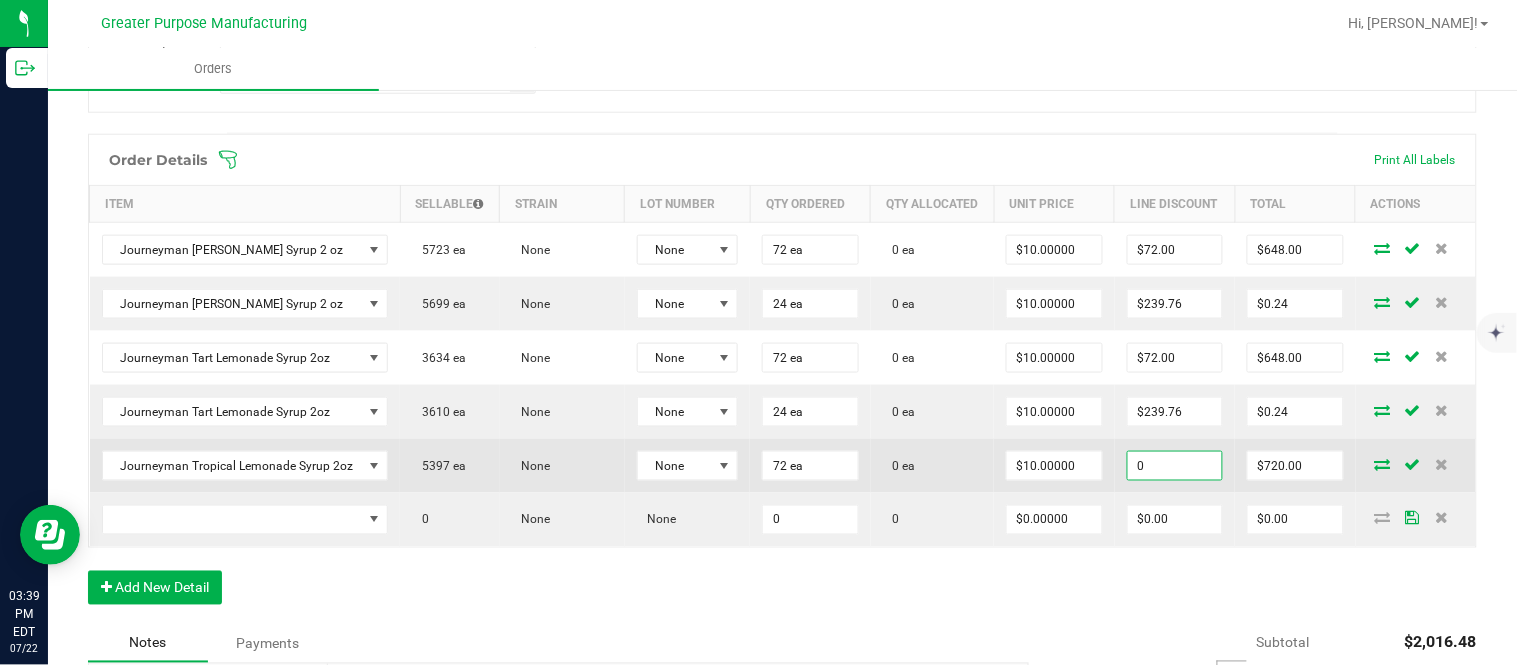 paste on "72" 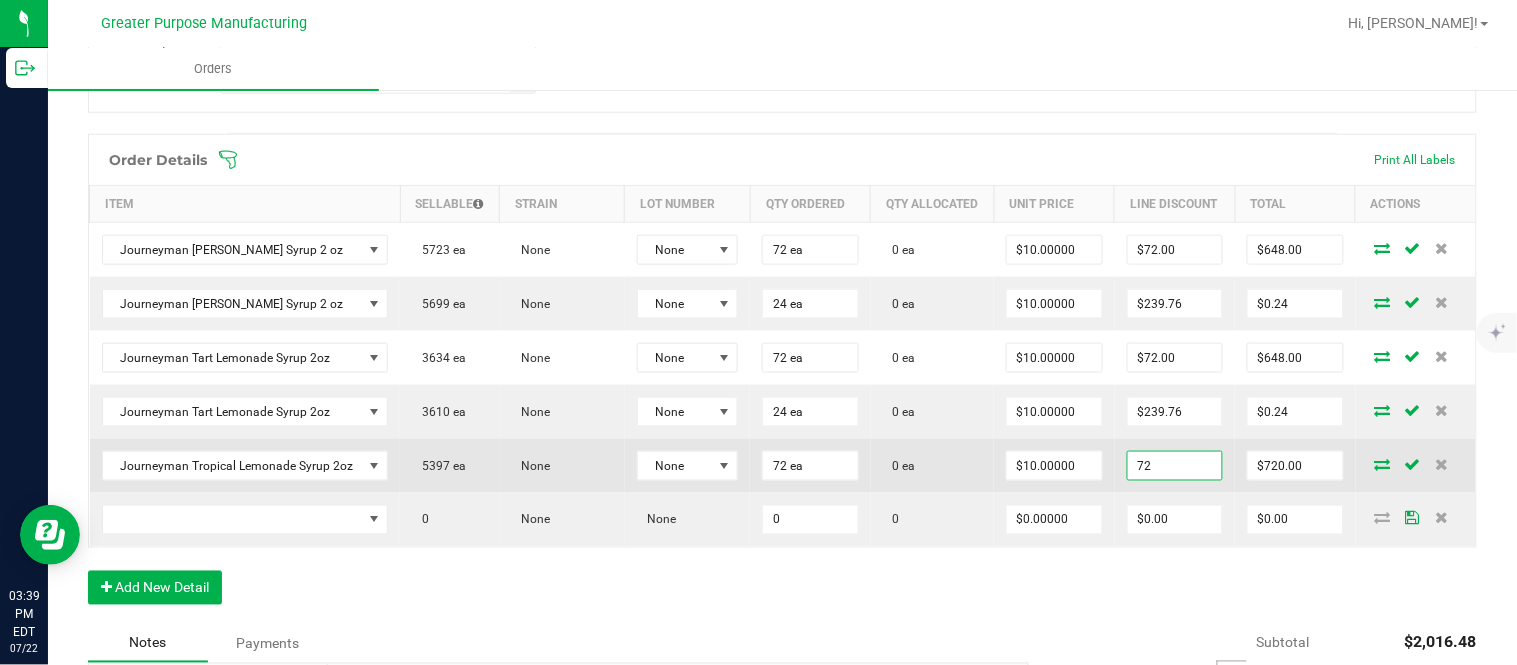 type on "$72.00" 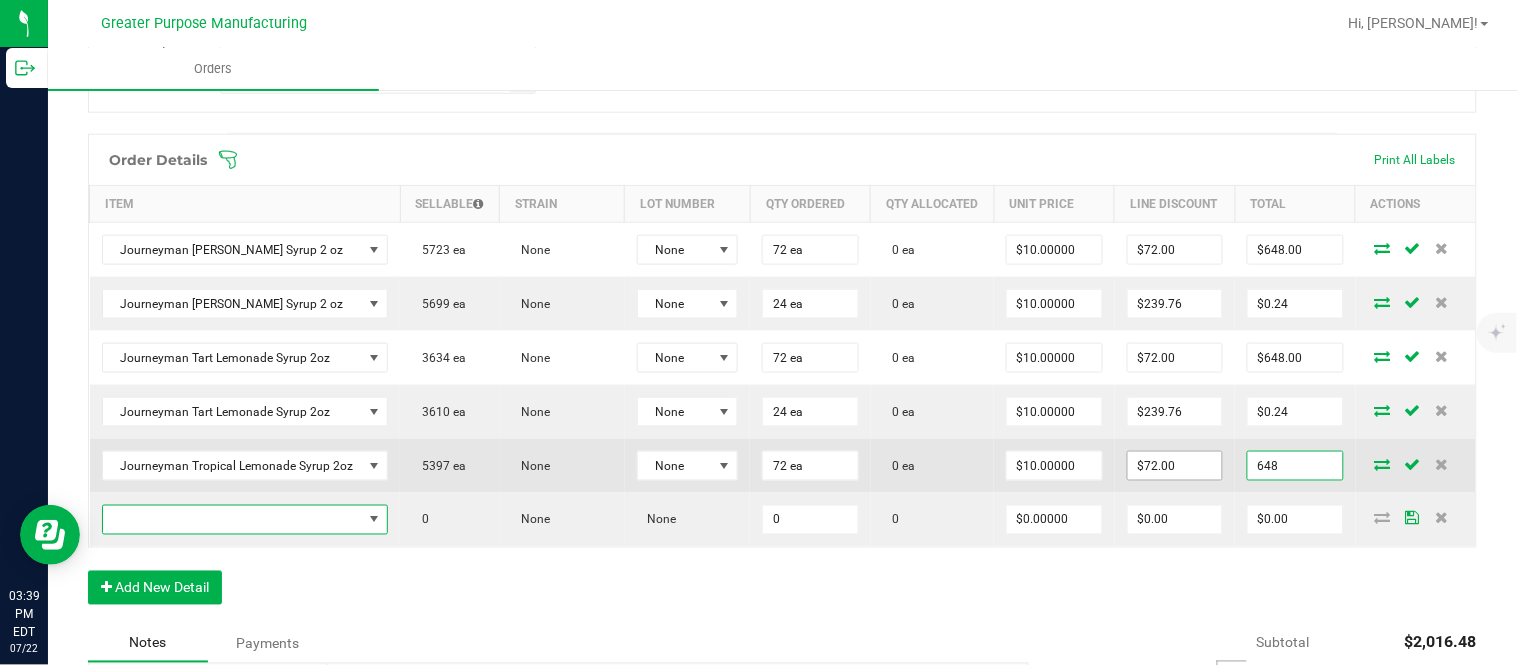 type on "$648.00" 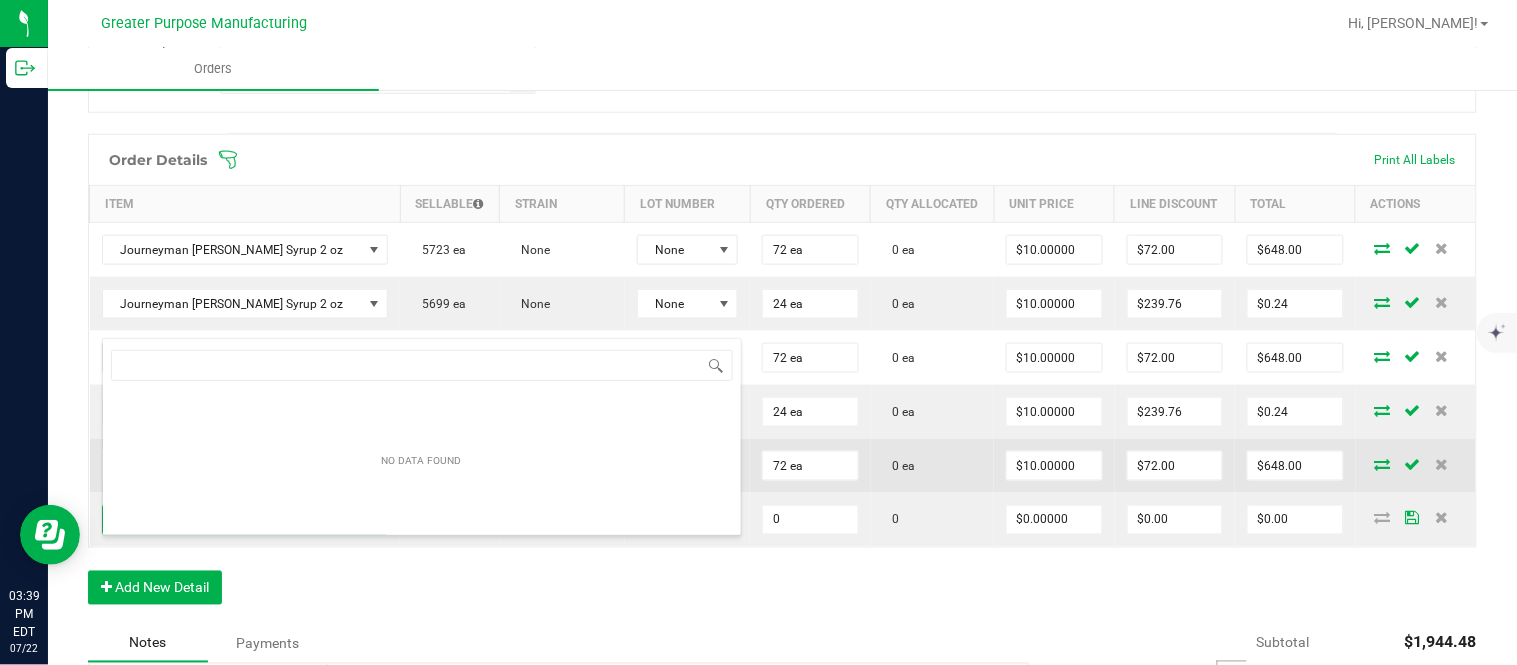 scroll, scrollTop: 99970, scrollLeft: 99720, axis: both 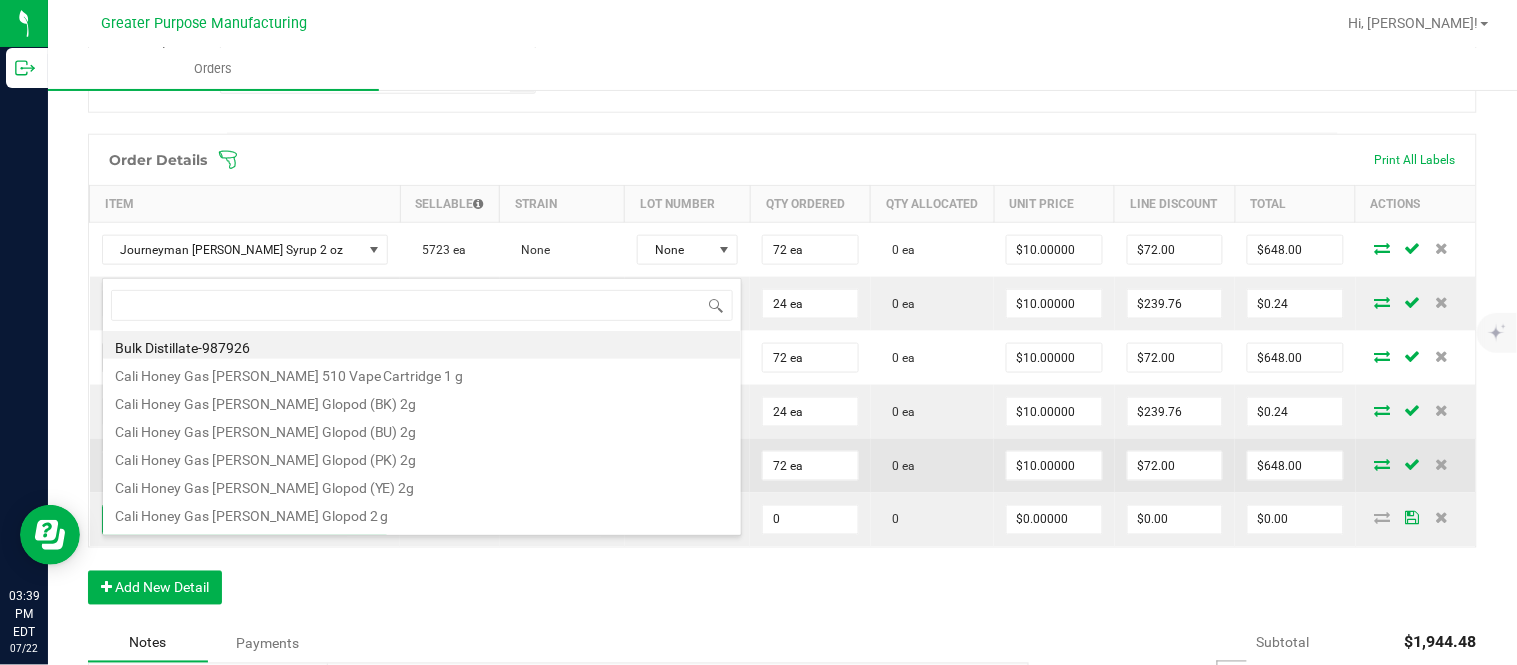 type on "1.37.61.472.0" 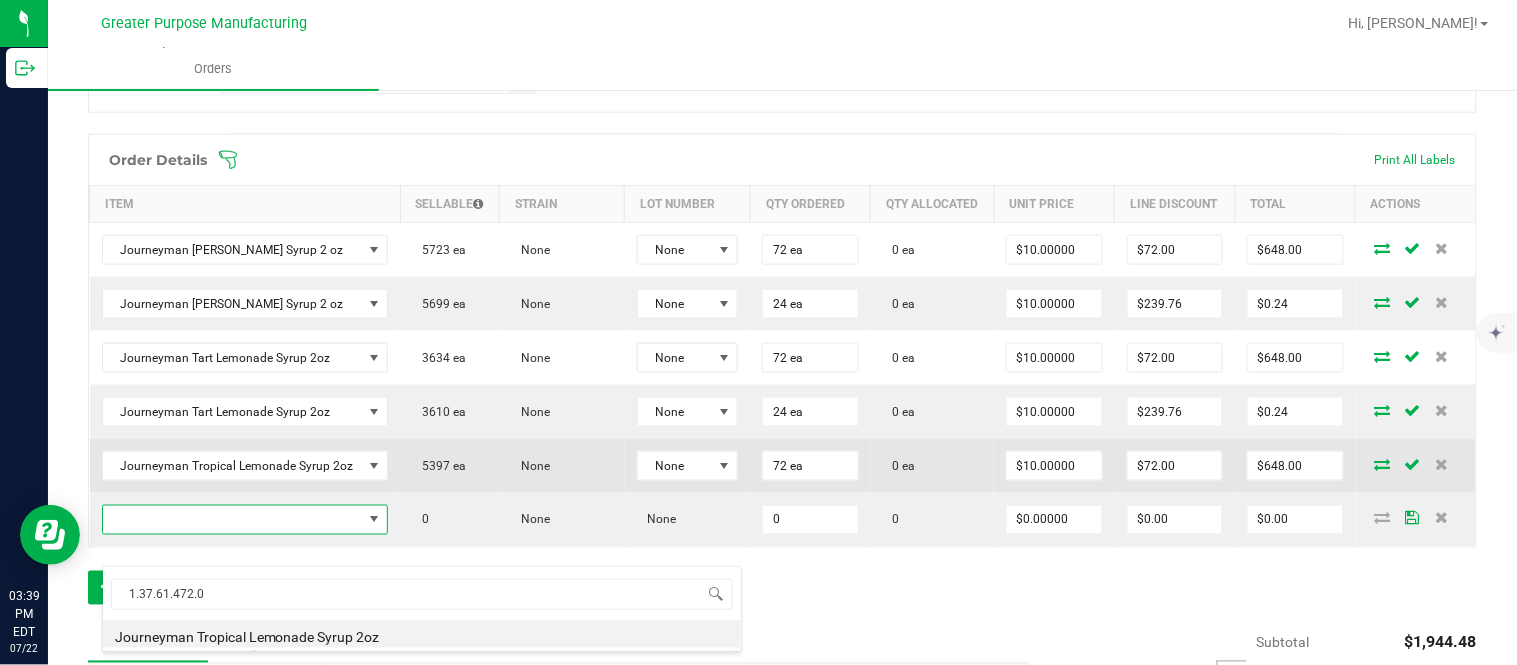 type on "0 ea" 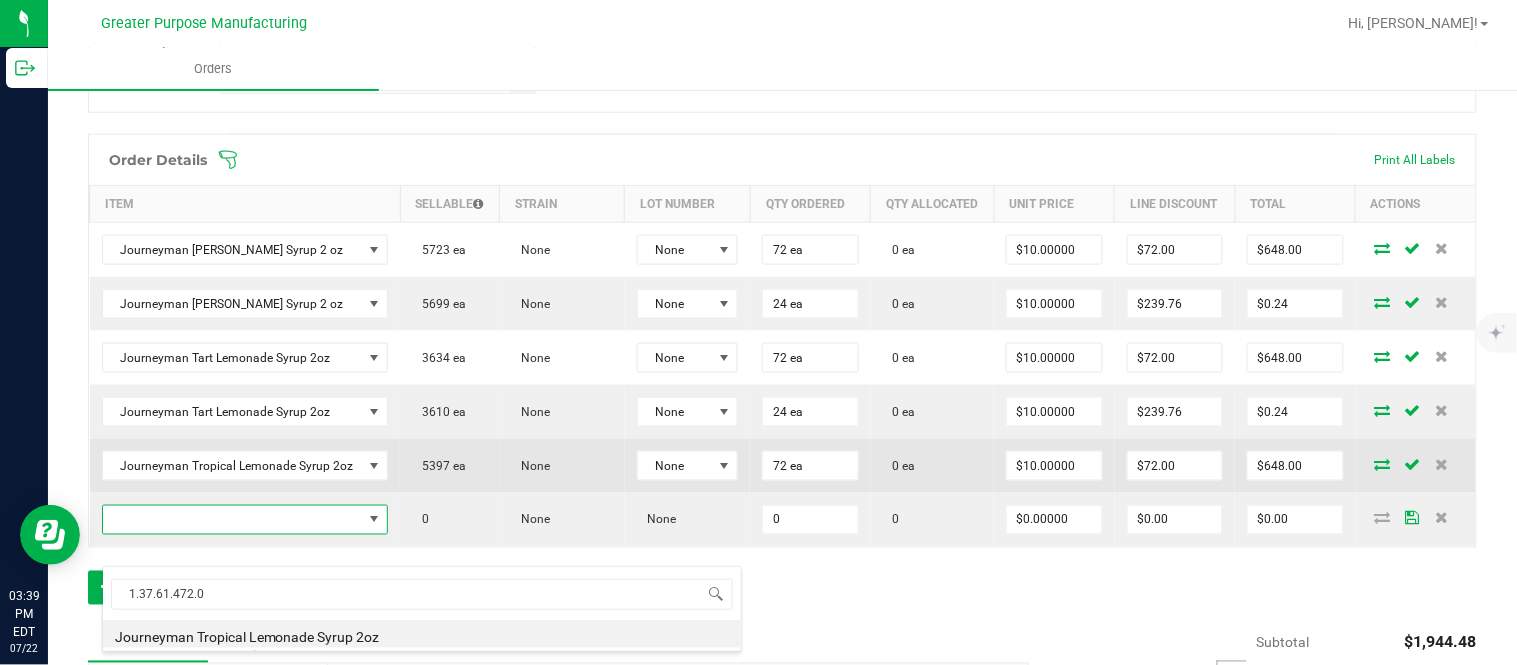 type on "$10.00000" 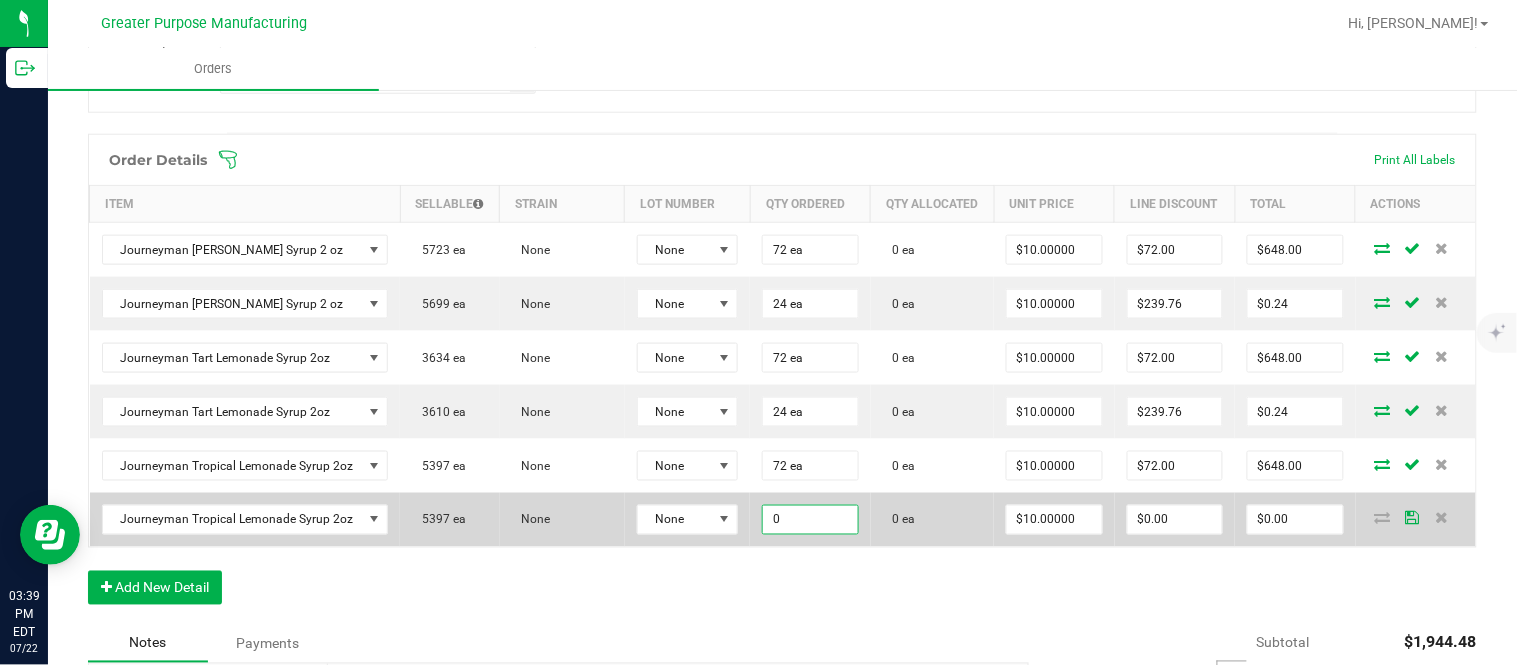 paste on "24" 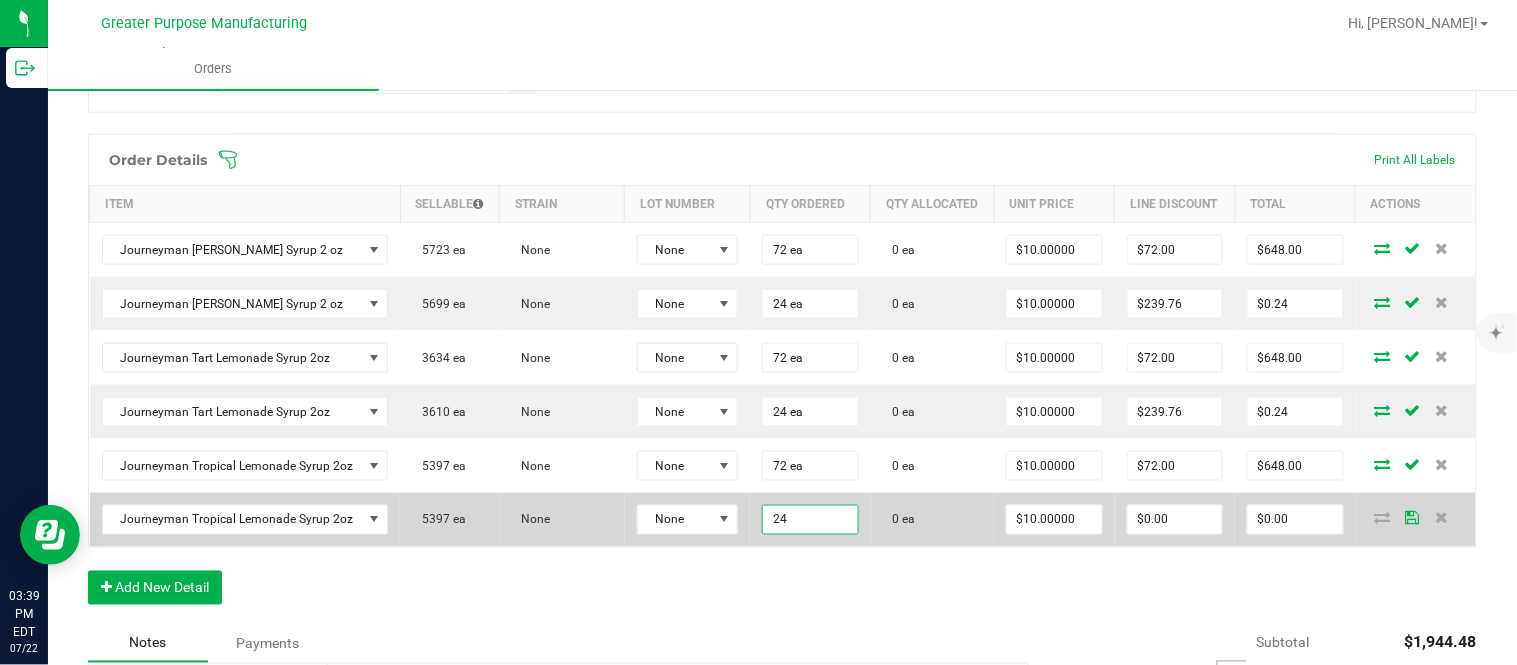 type on "24 ea" 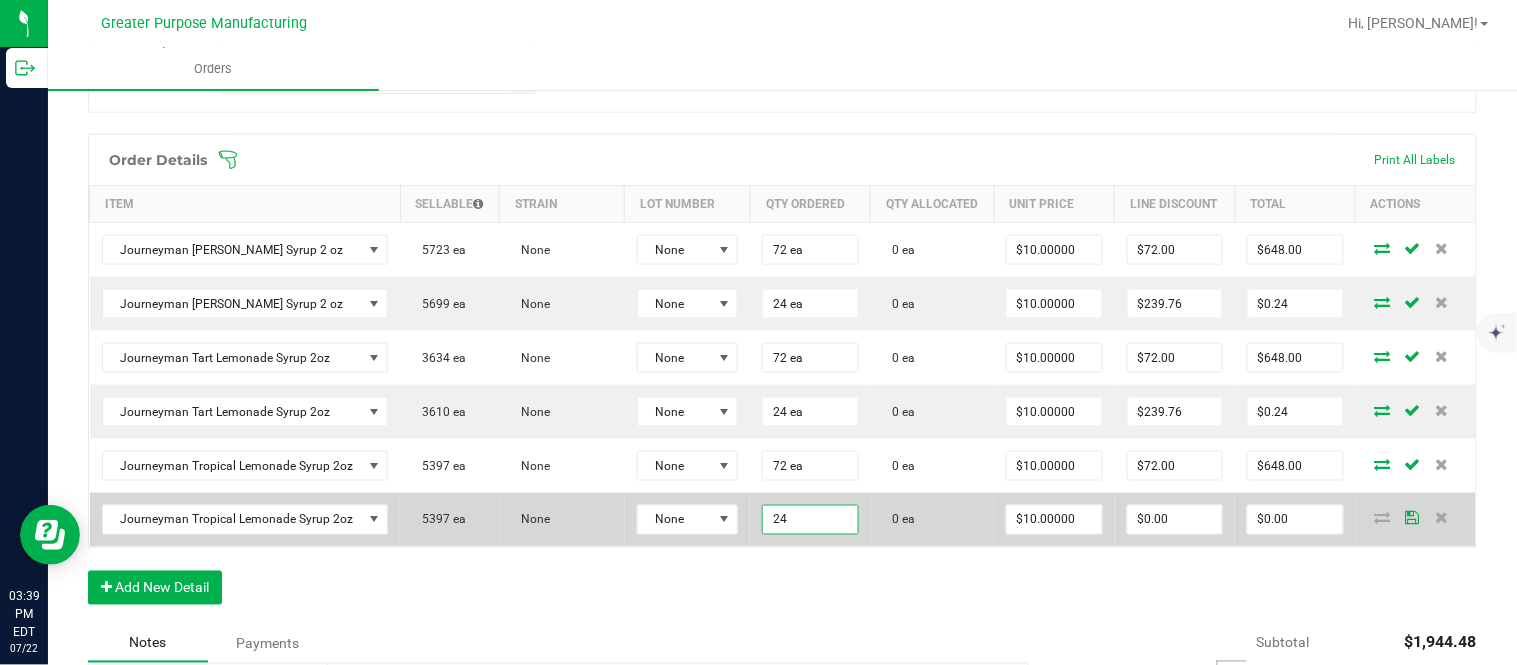 type on "10" 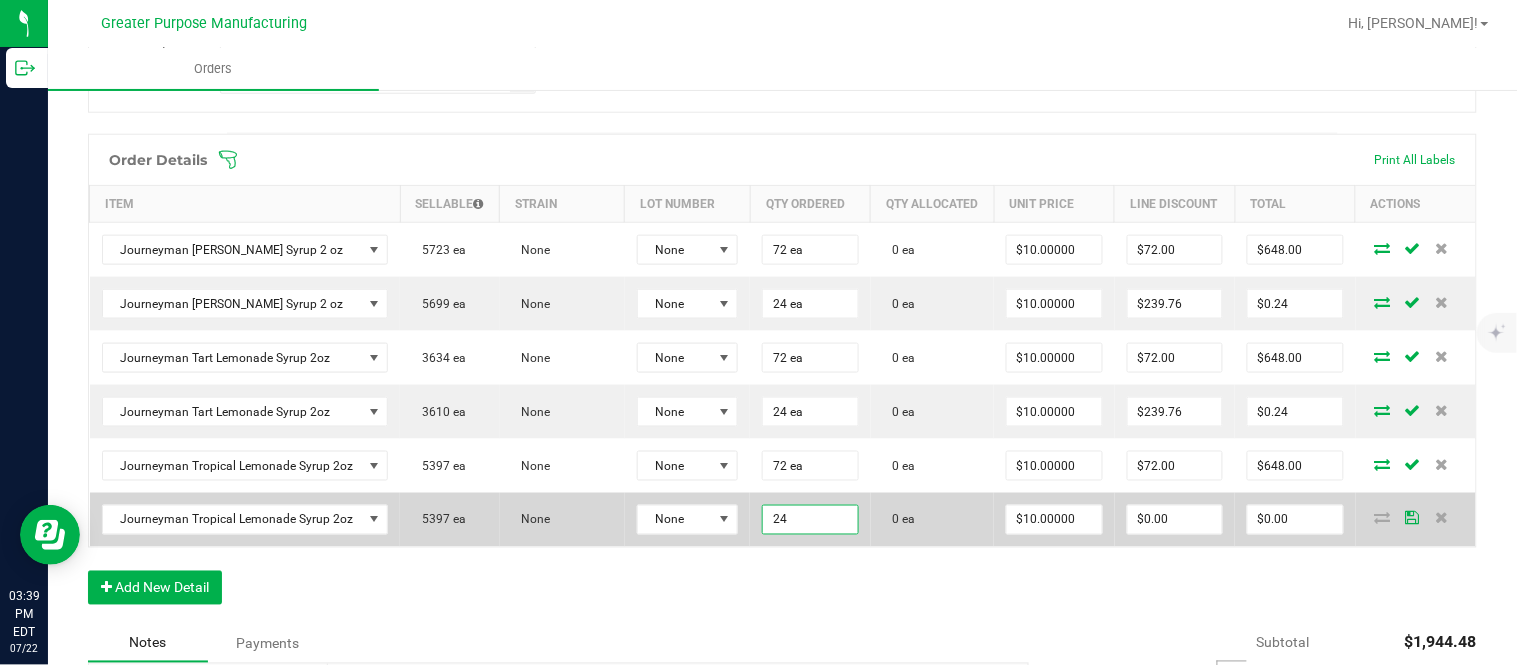 type on "$240.00" 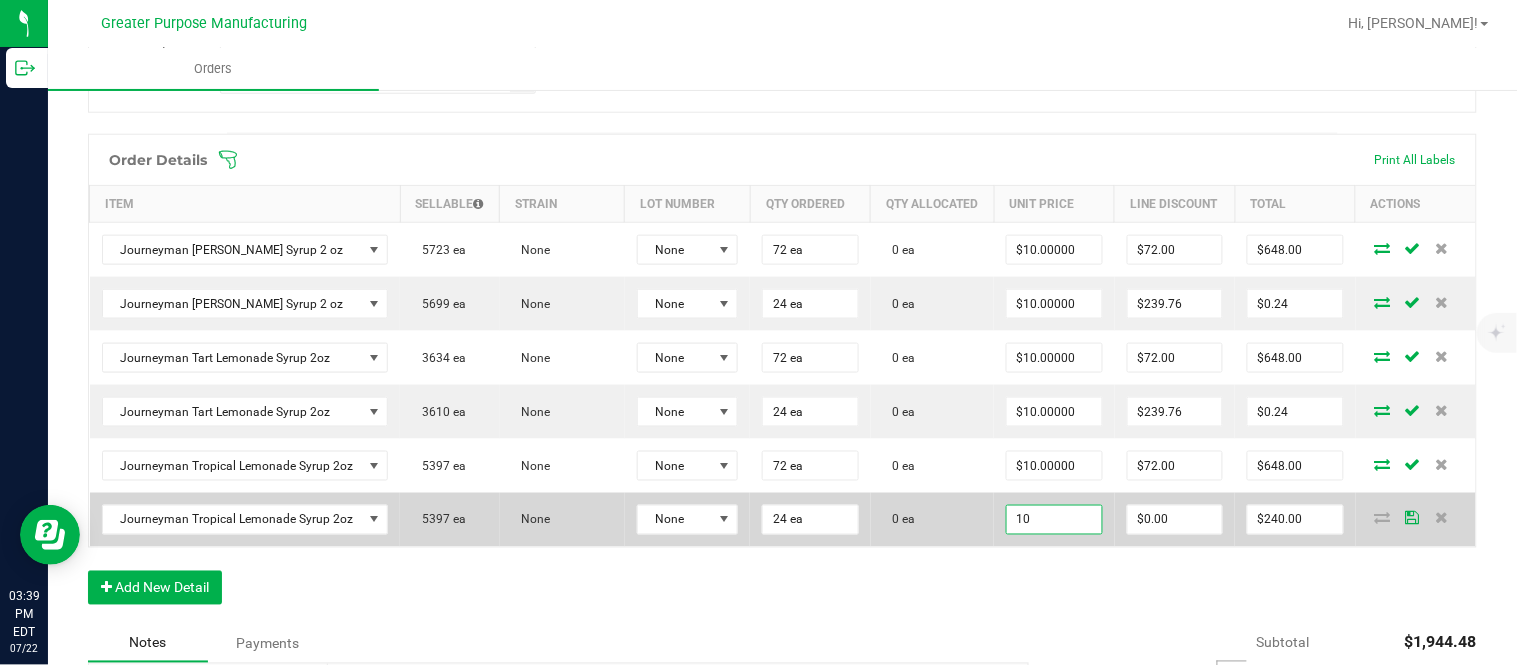 type on "$10.00000" 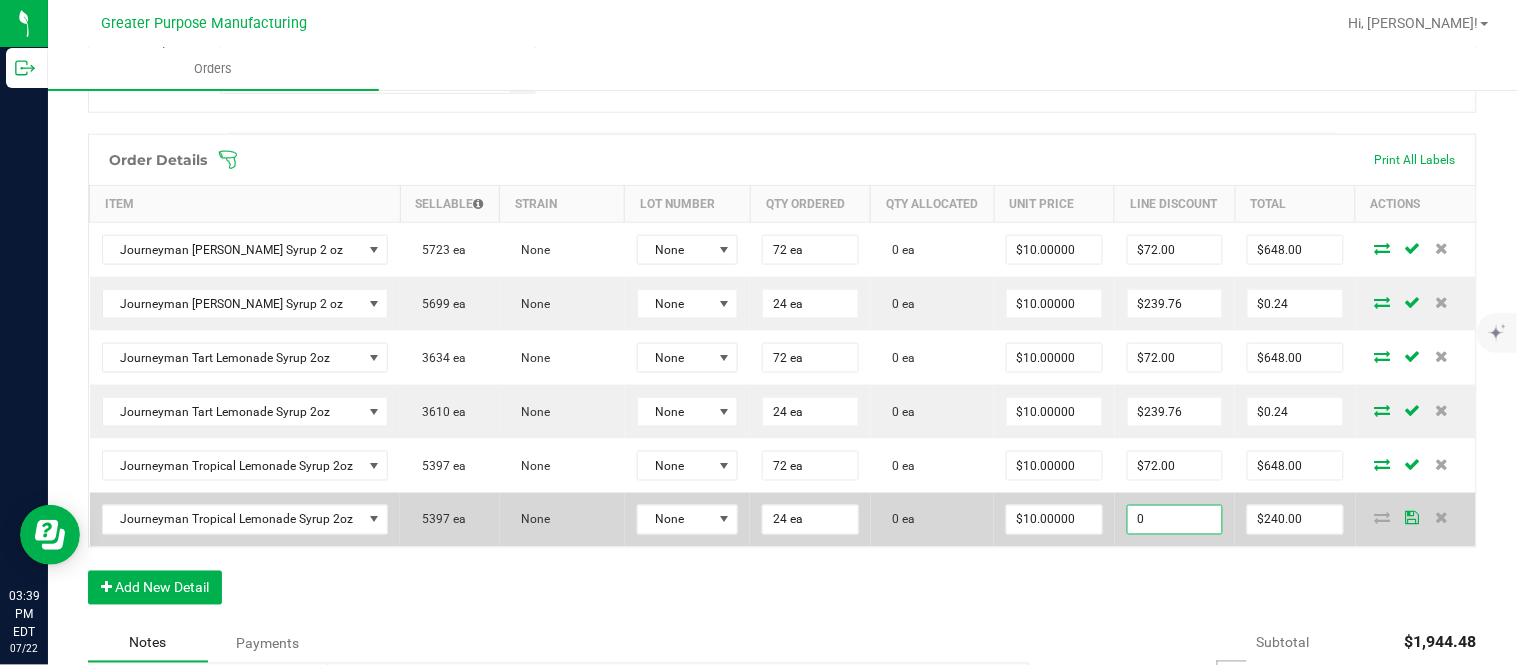 type on "$0.00" 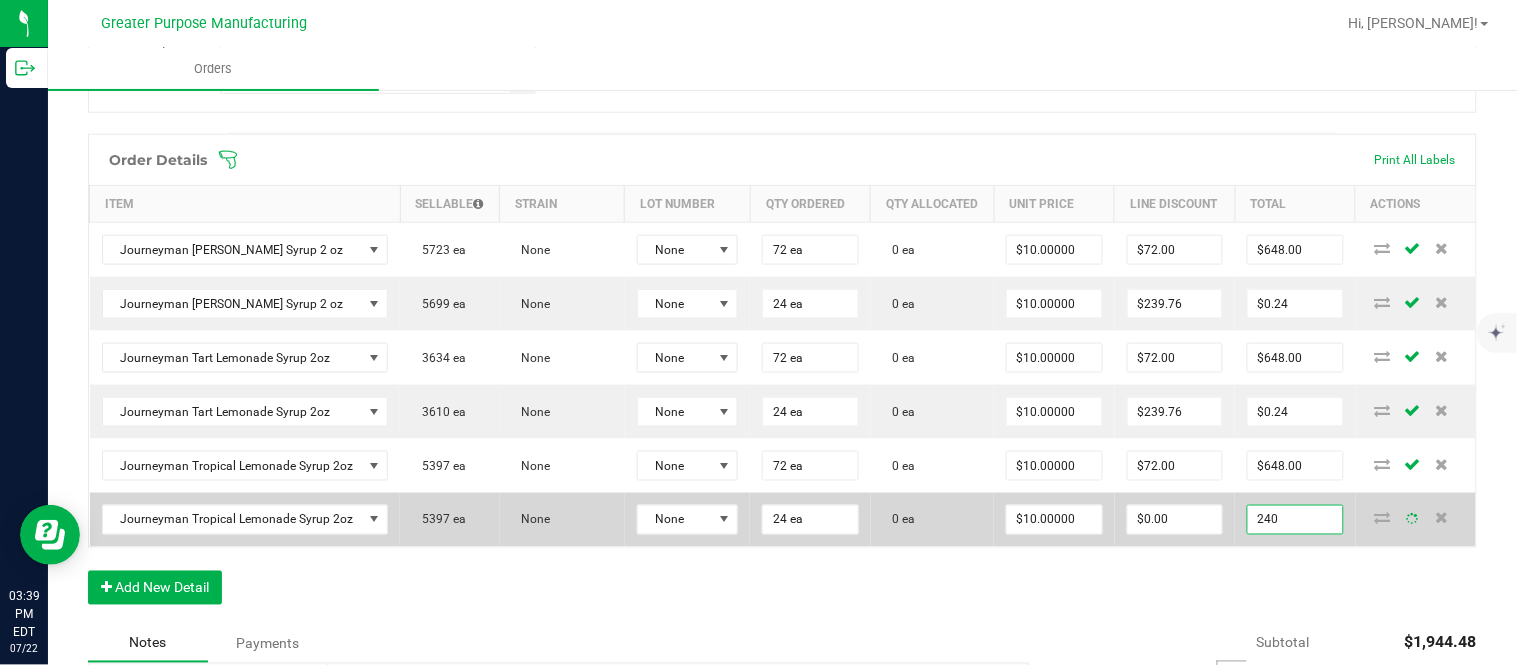 type on "$240.00" 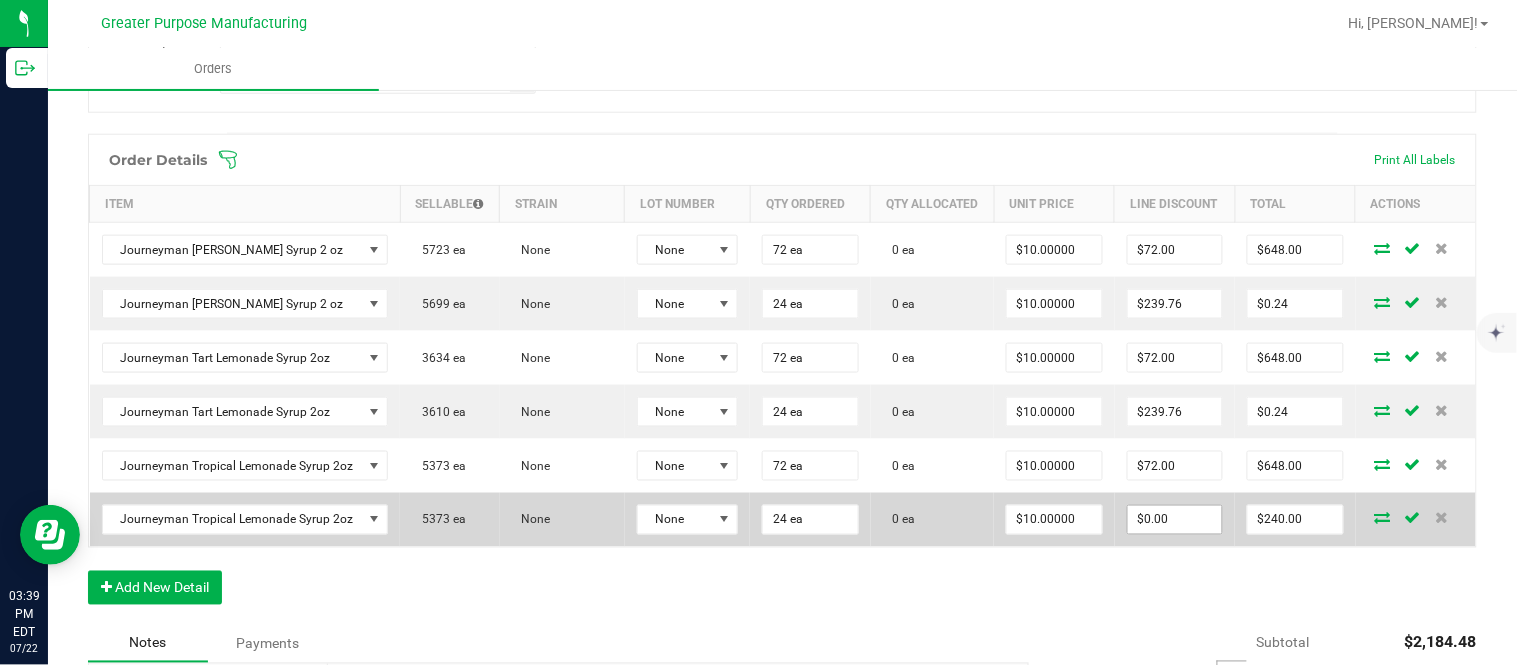 click on "$0.00" at bounding box center (1175, 520) 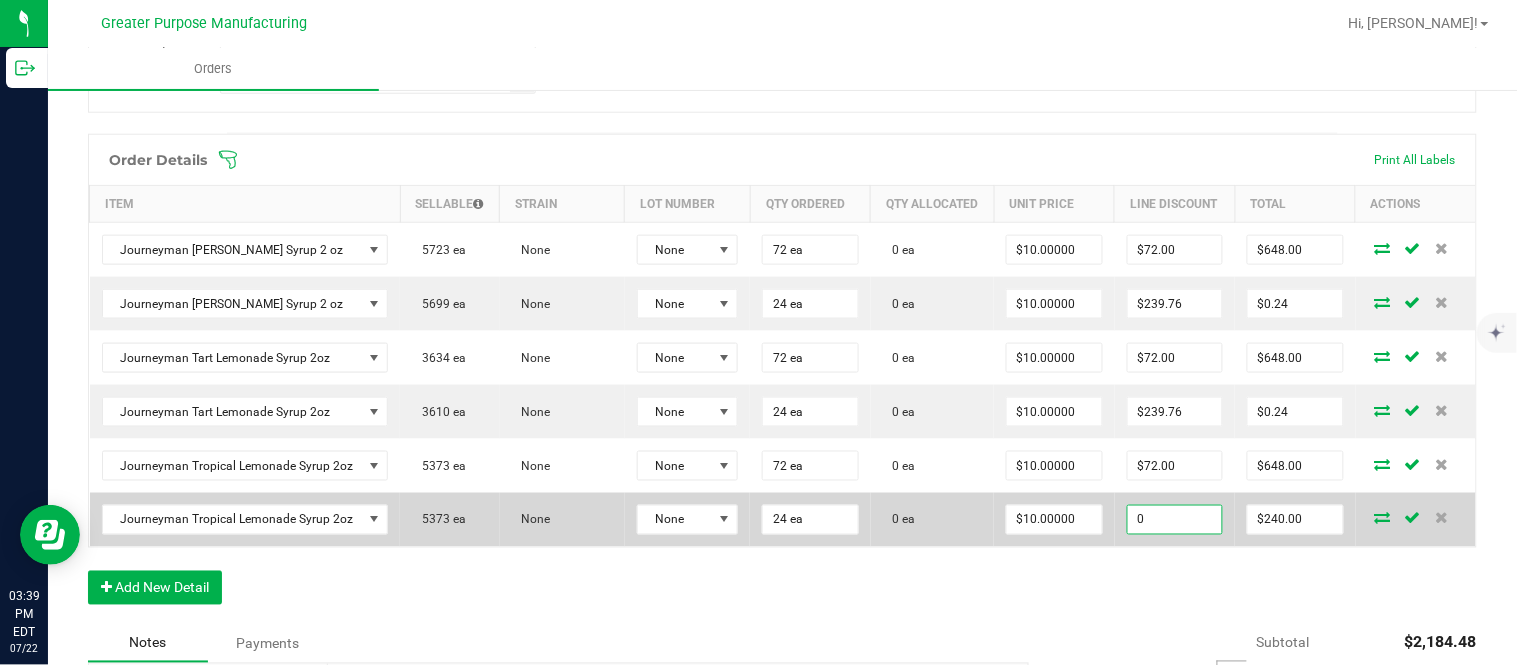 paste on "239.76" 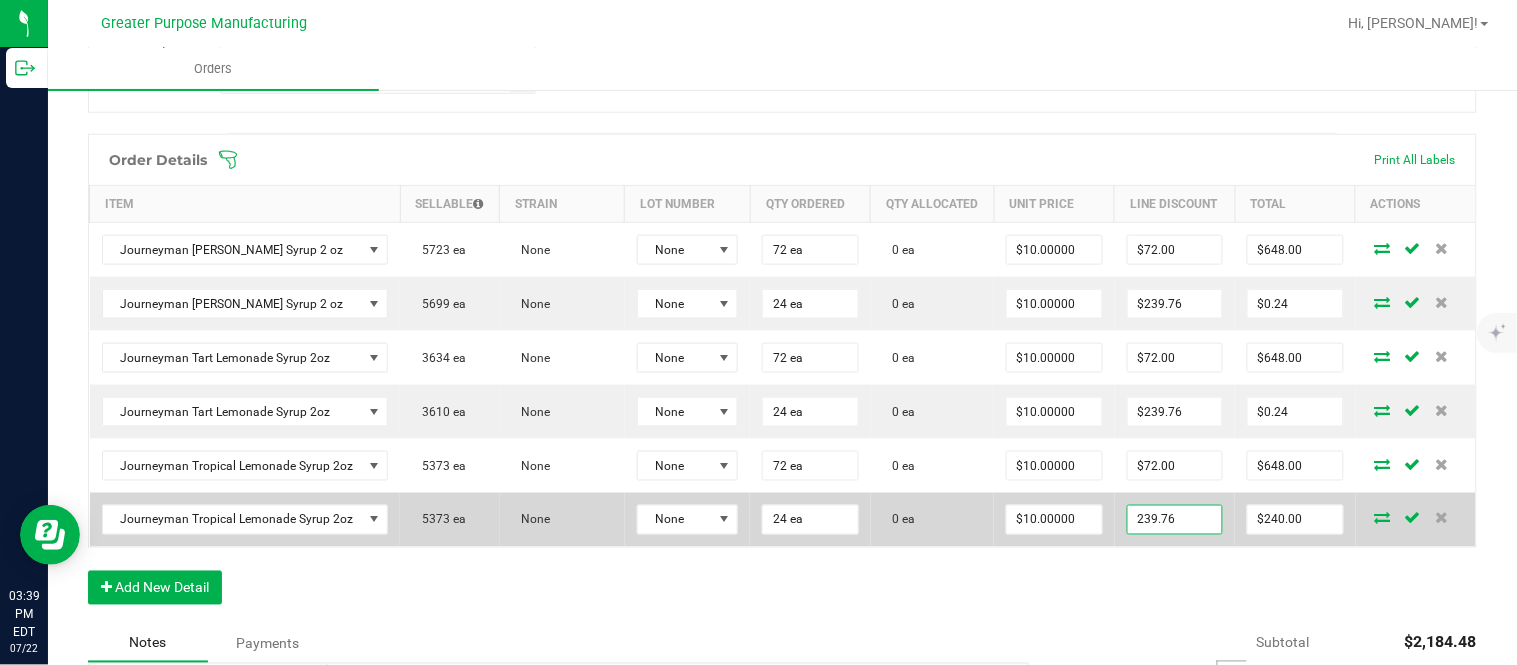 type on "$239.76" 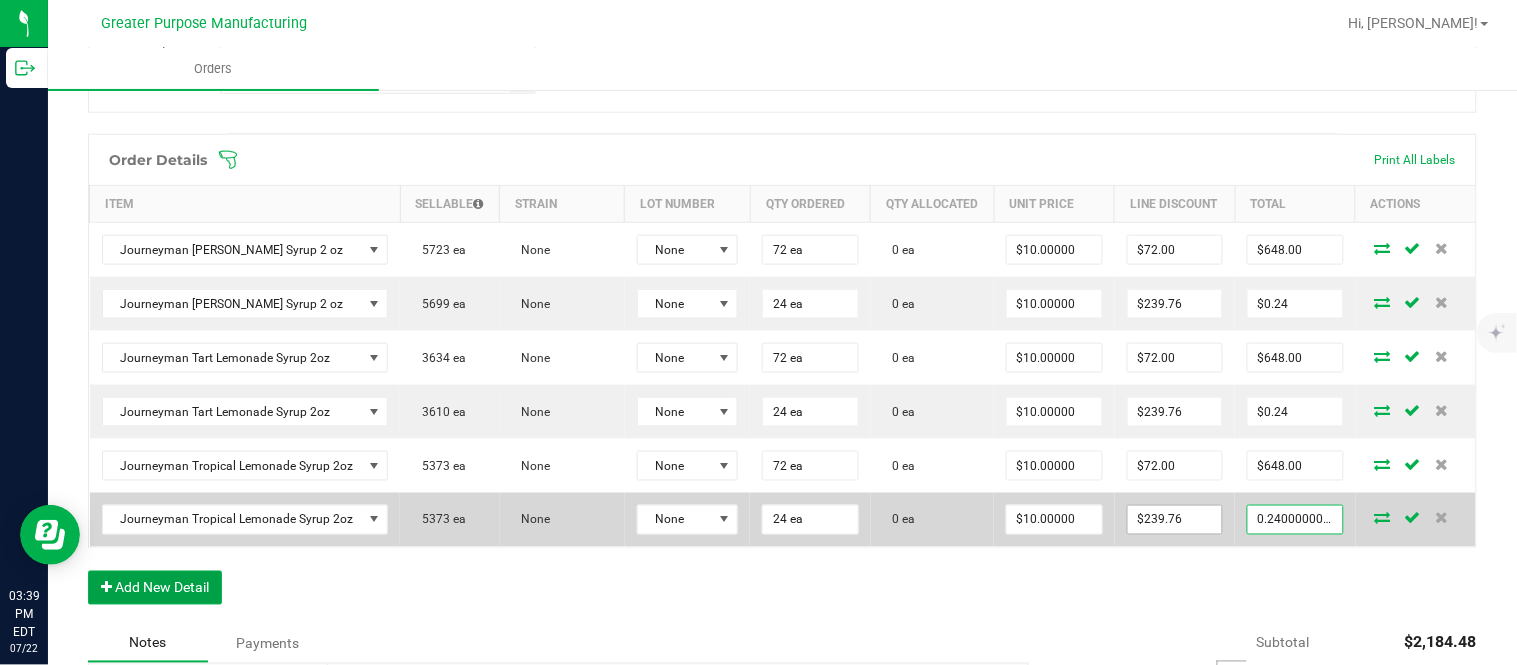 type on "$0.24" 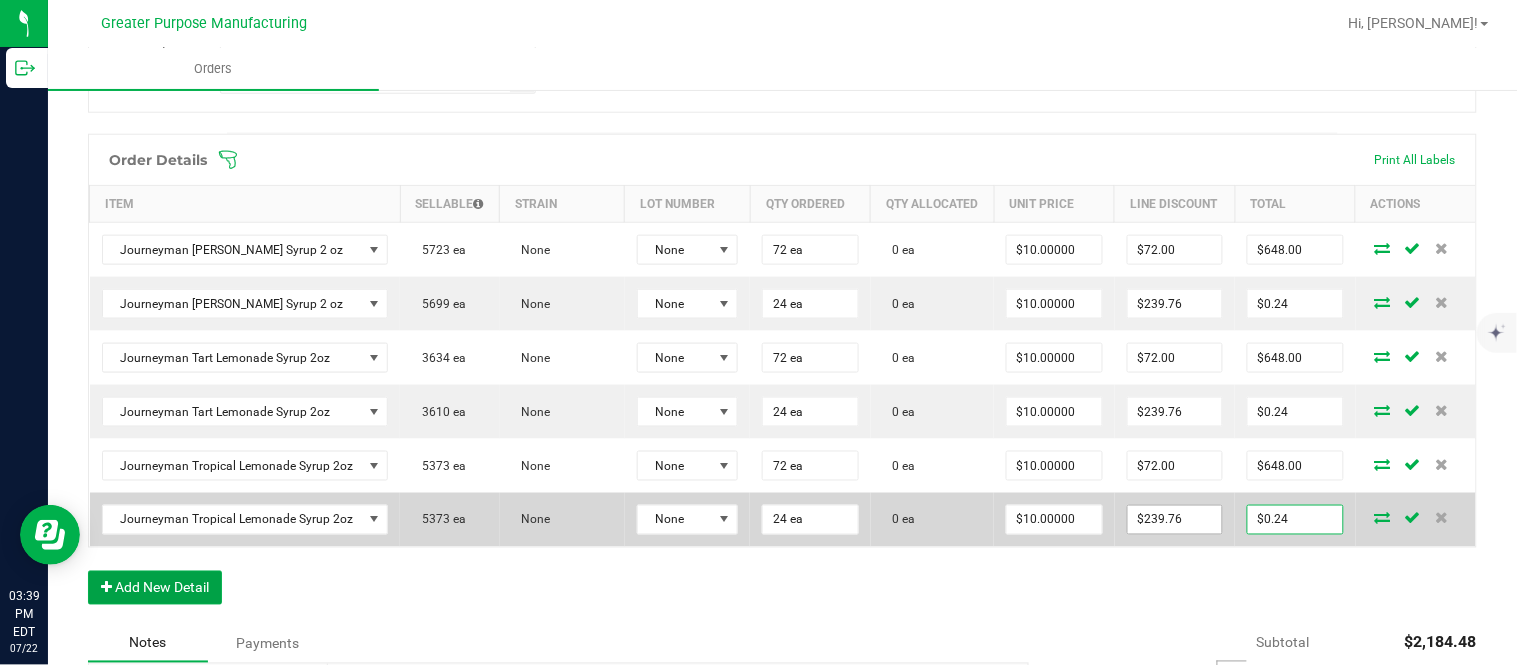 type 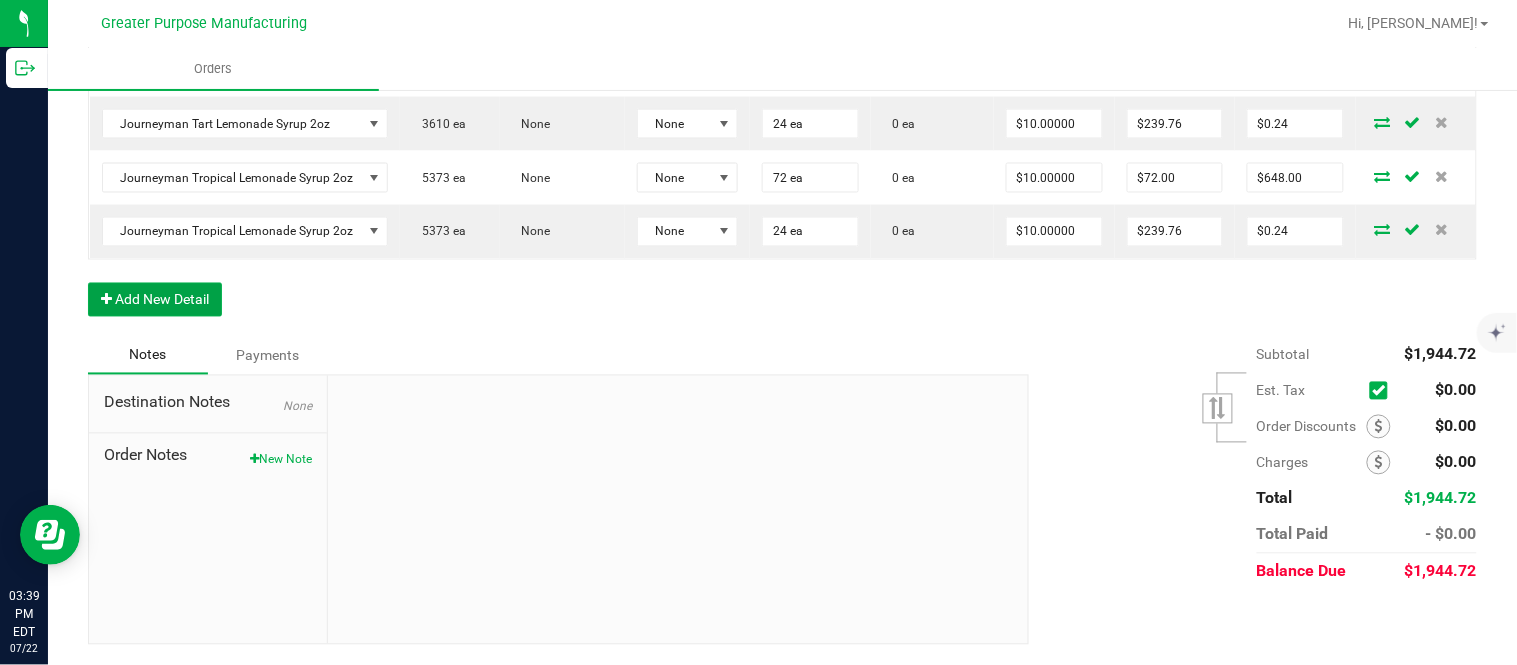 scroll, scrollTop: 814, scrollLeft: 0, axis: vertical 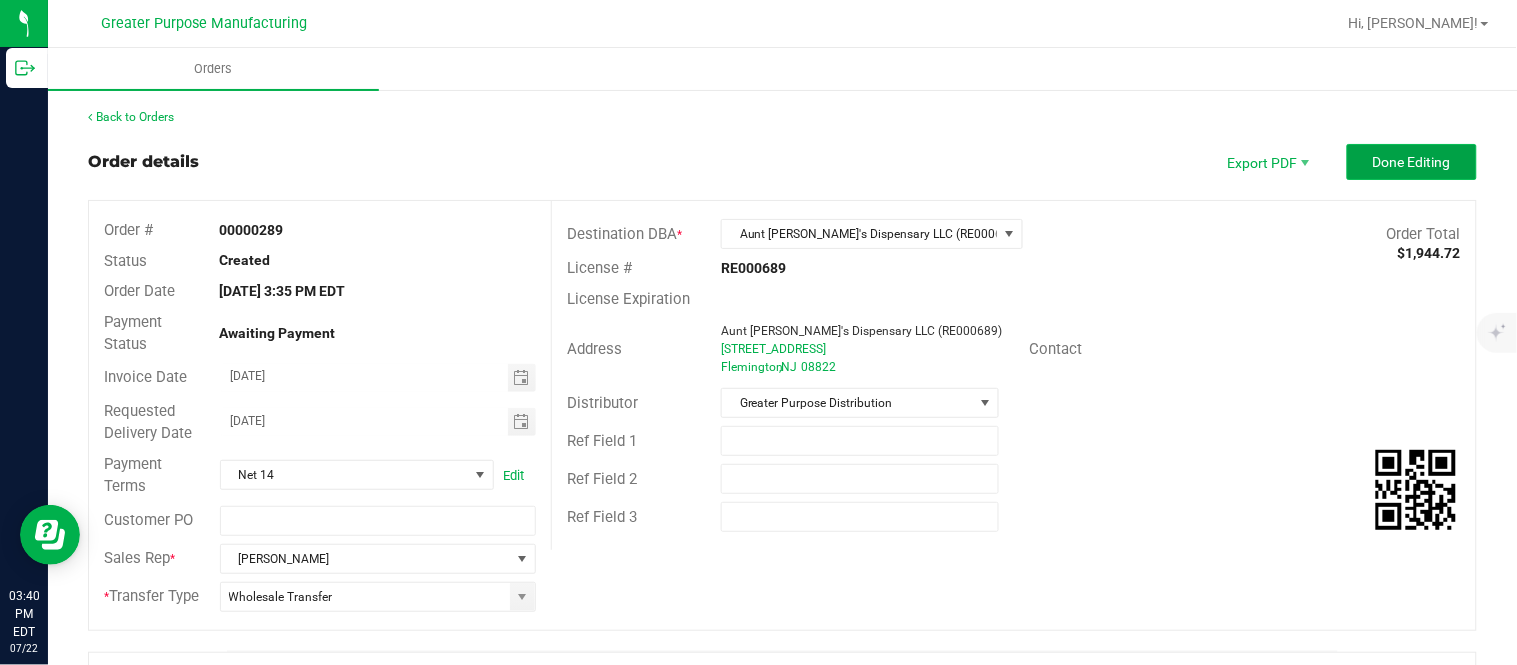 click on "Done Editing" at bounding box center (1412, 162) 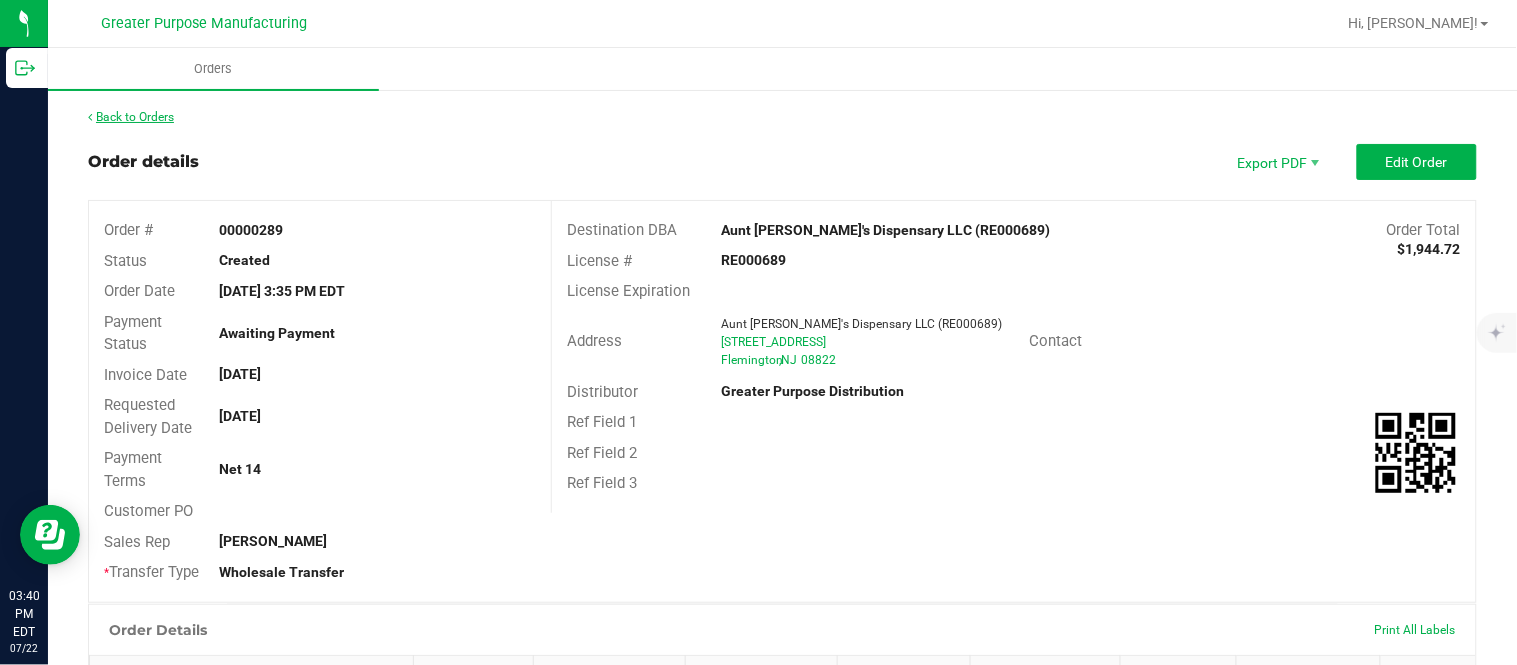 click on "Back to Orders" at bounding box center [131, 117] 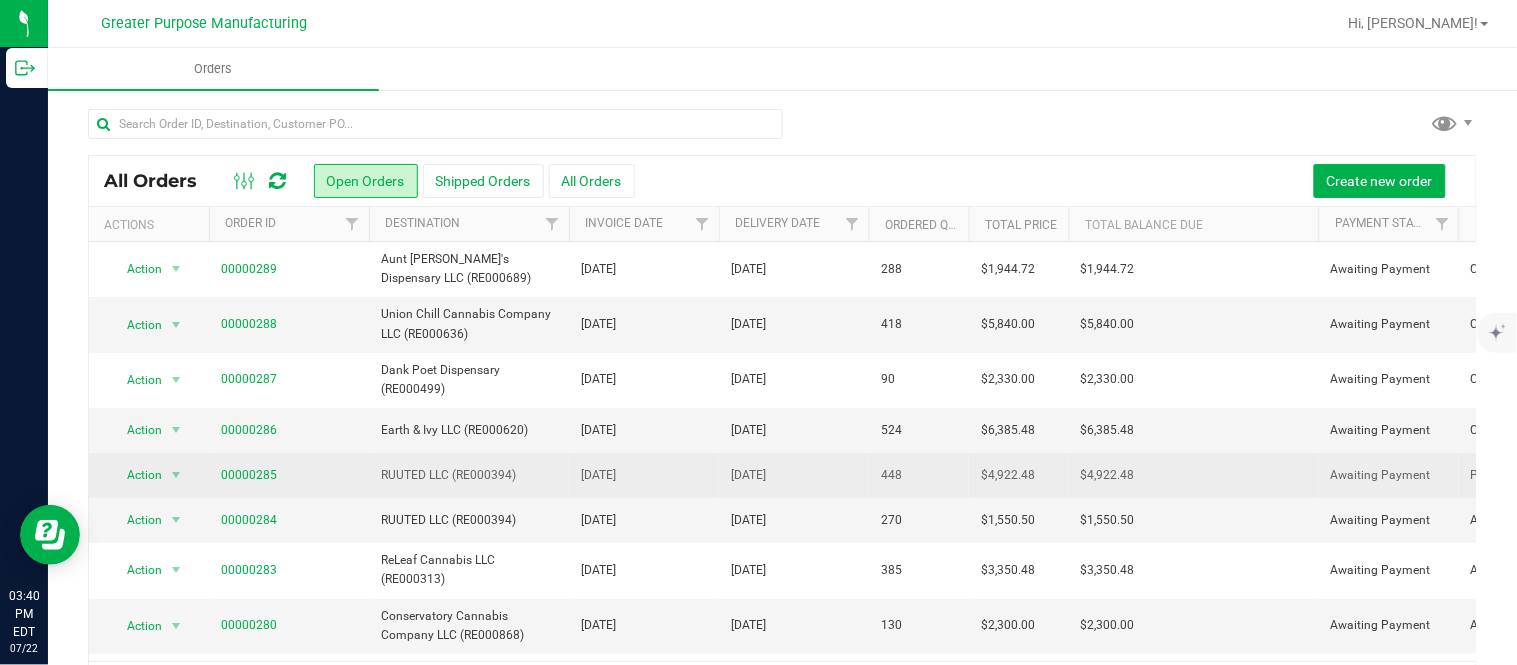 scroll, scrollTop: 0, scrollLeft: 72, axis: horizontal 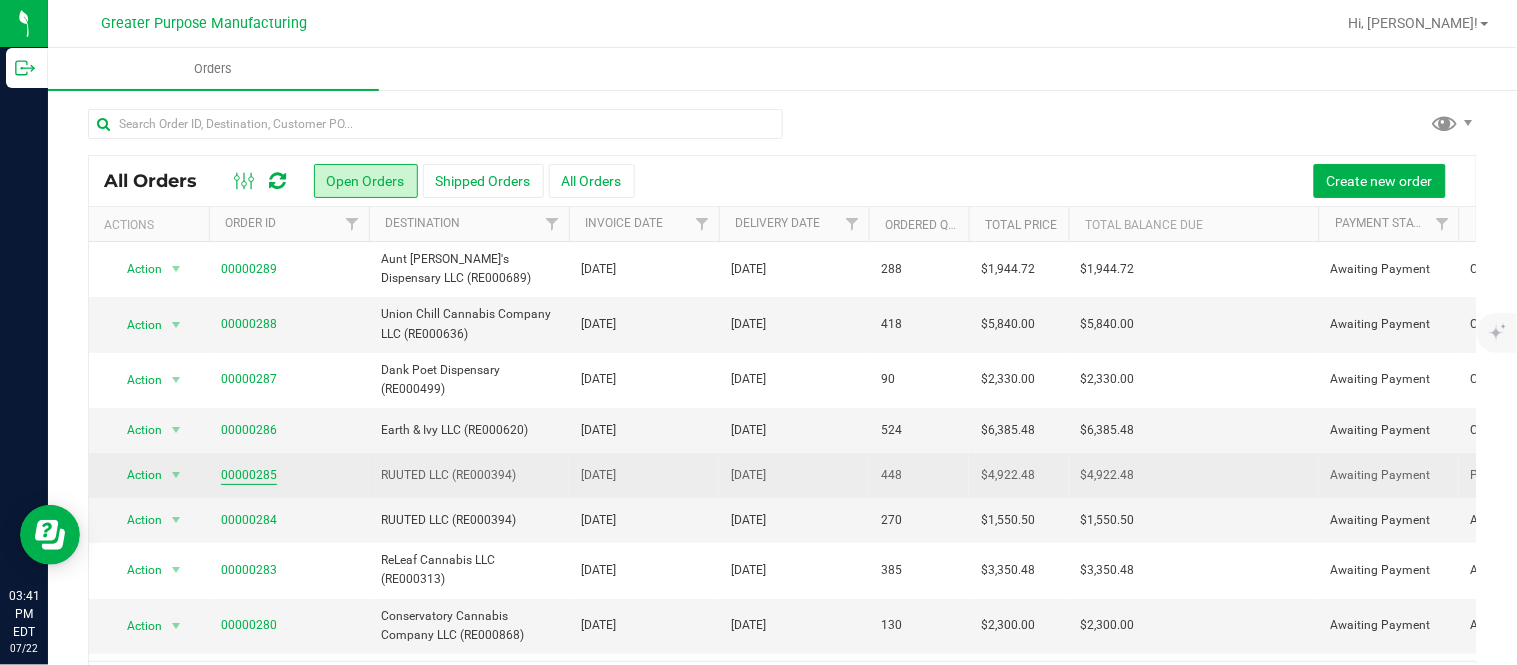 click on "00000285" at bounding box center [249, 475] 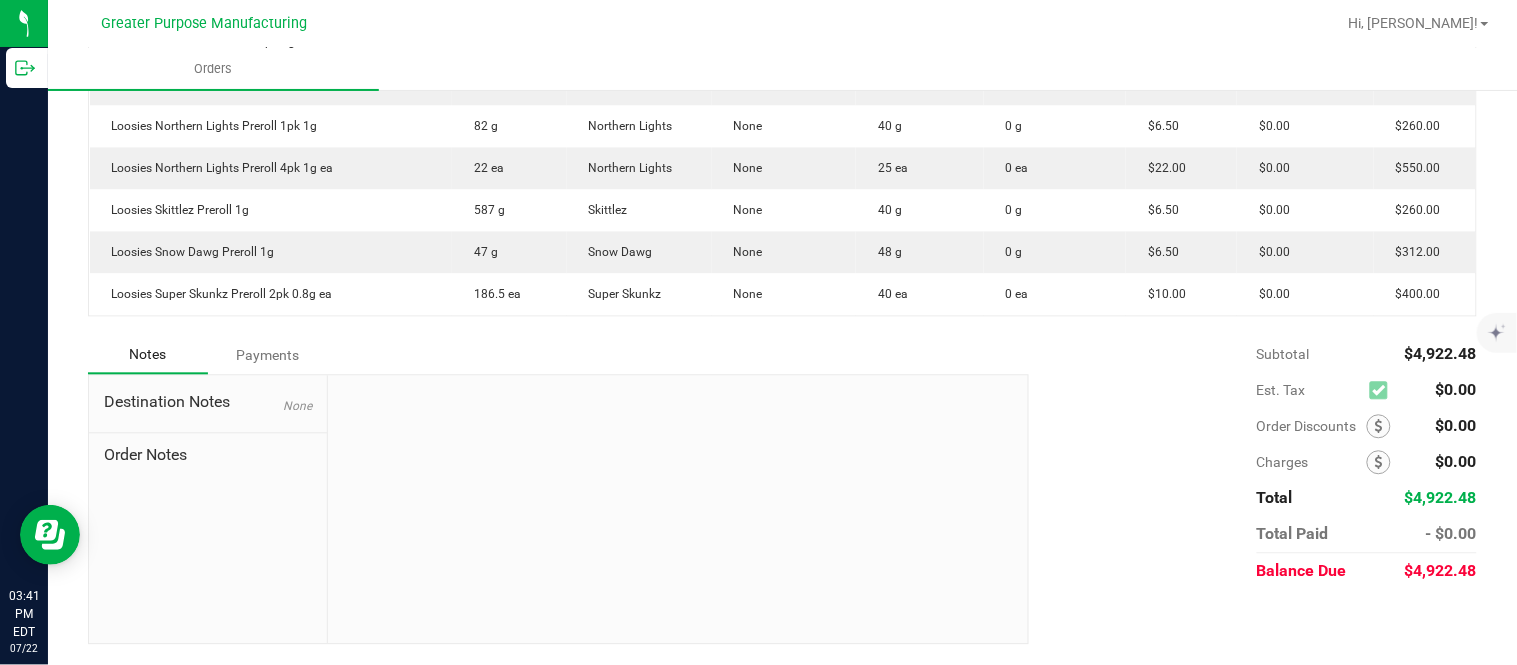 scroll, scrollTop: 0, scrollLeft: 0, axis: both 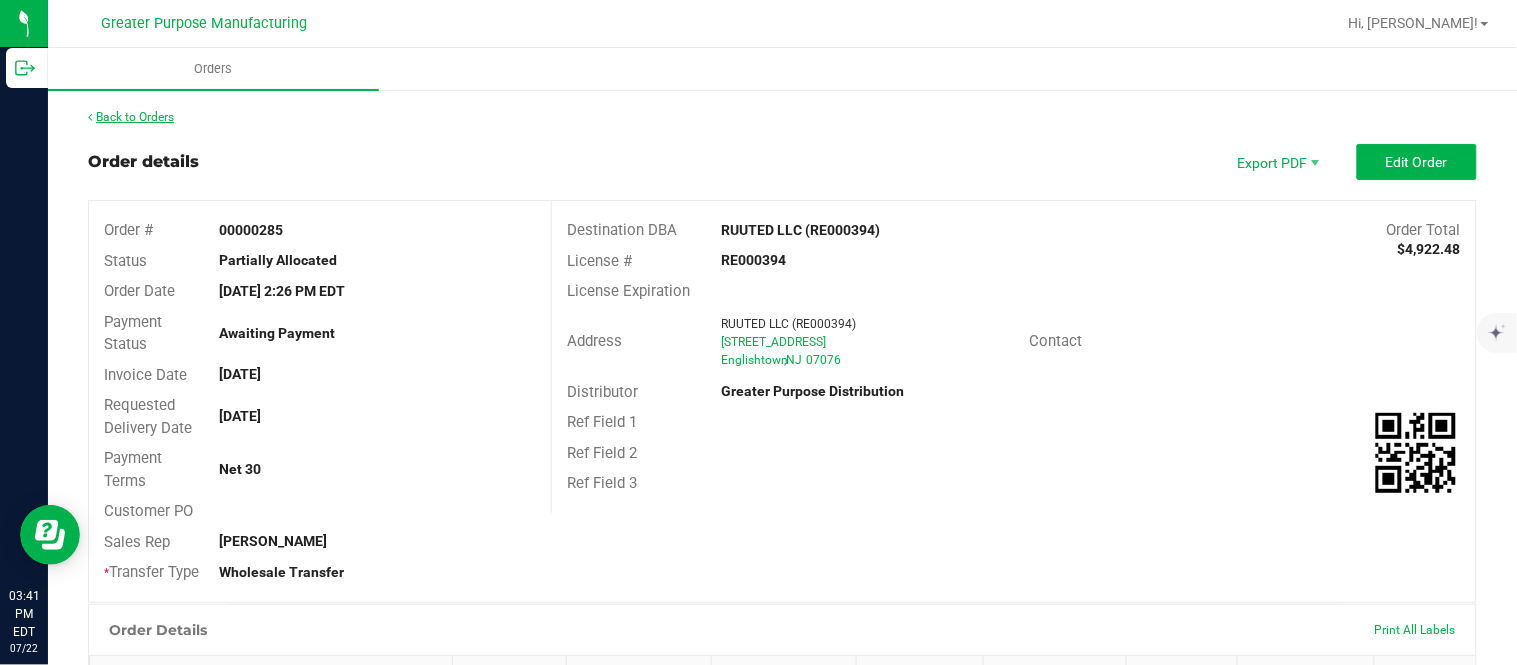 click on "Back to Orders" at bounding box center [131, 117] 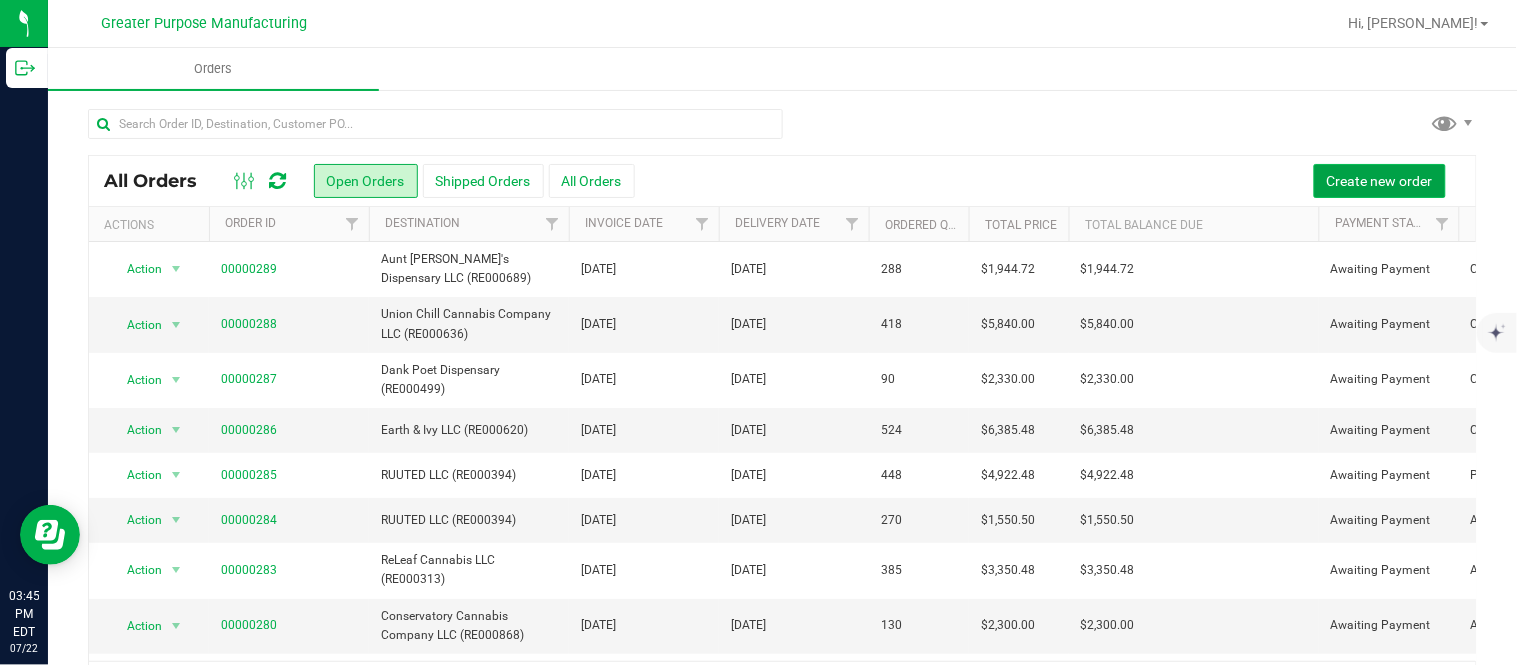 click on "Create new order" at bounding box center [1380, 181] 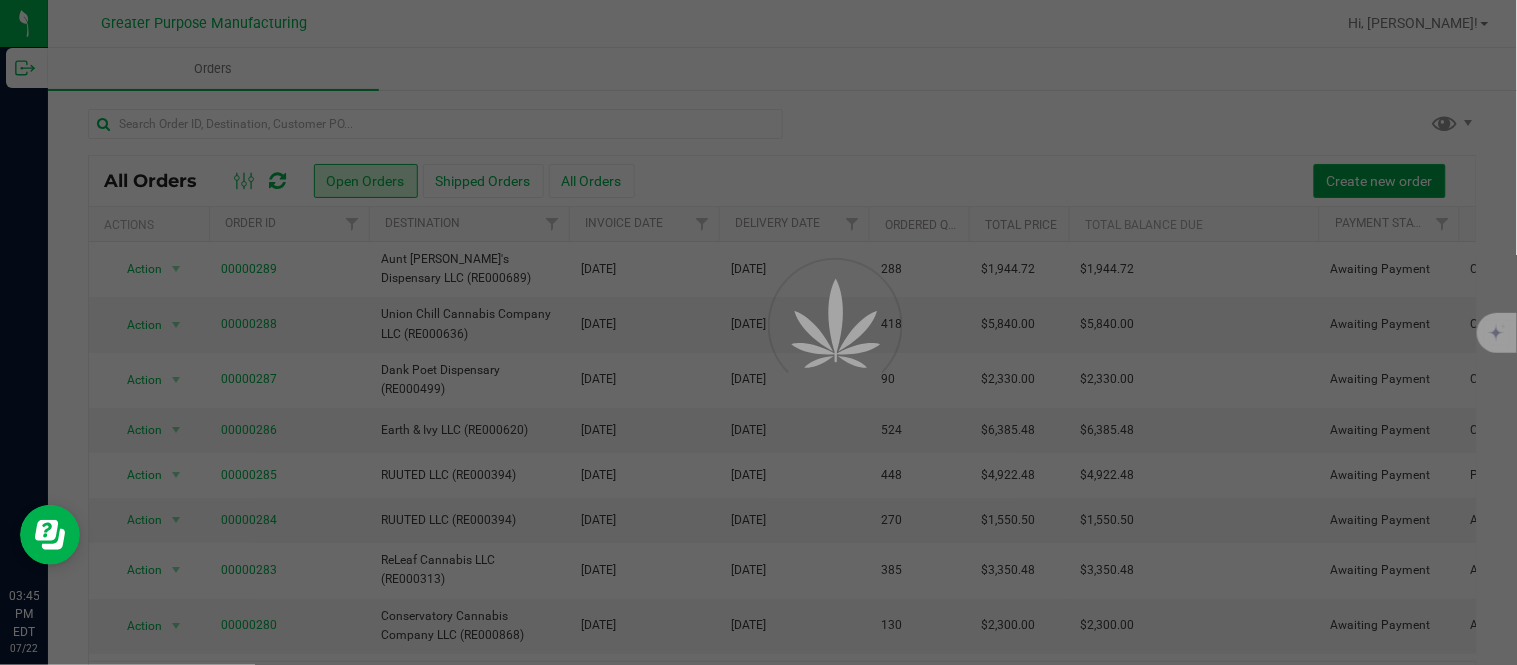 type 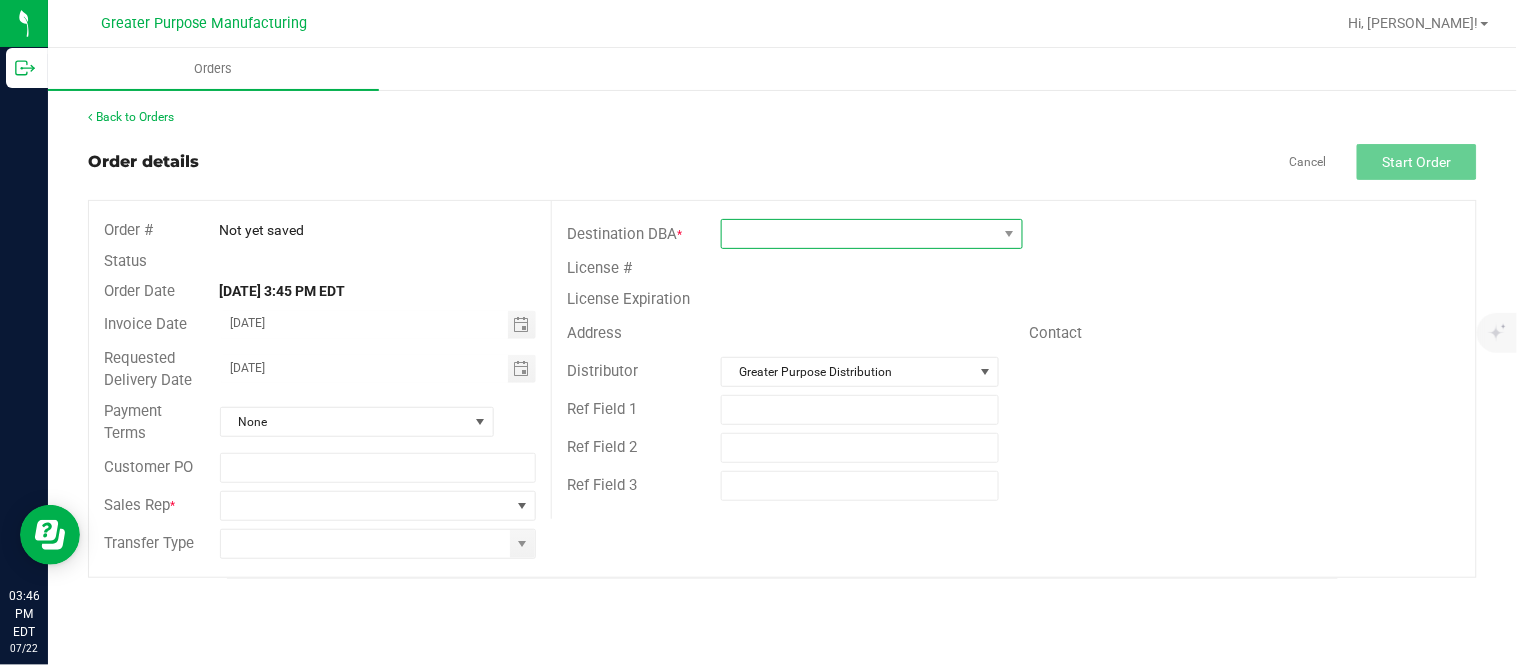 click at bounding box center (859, 234) 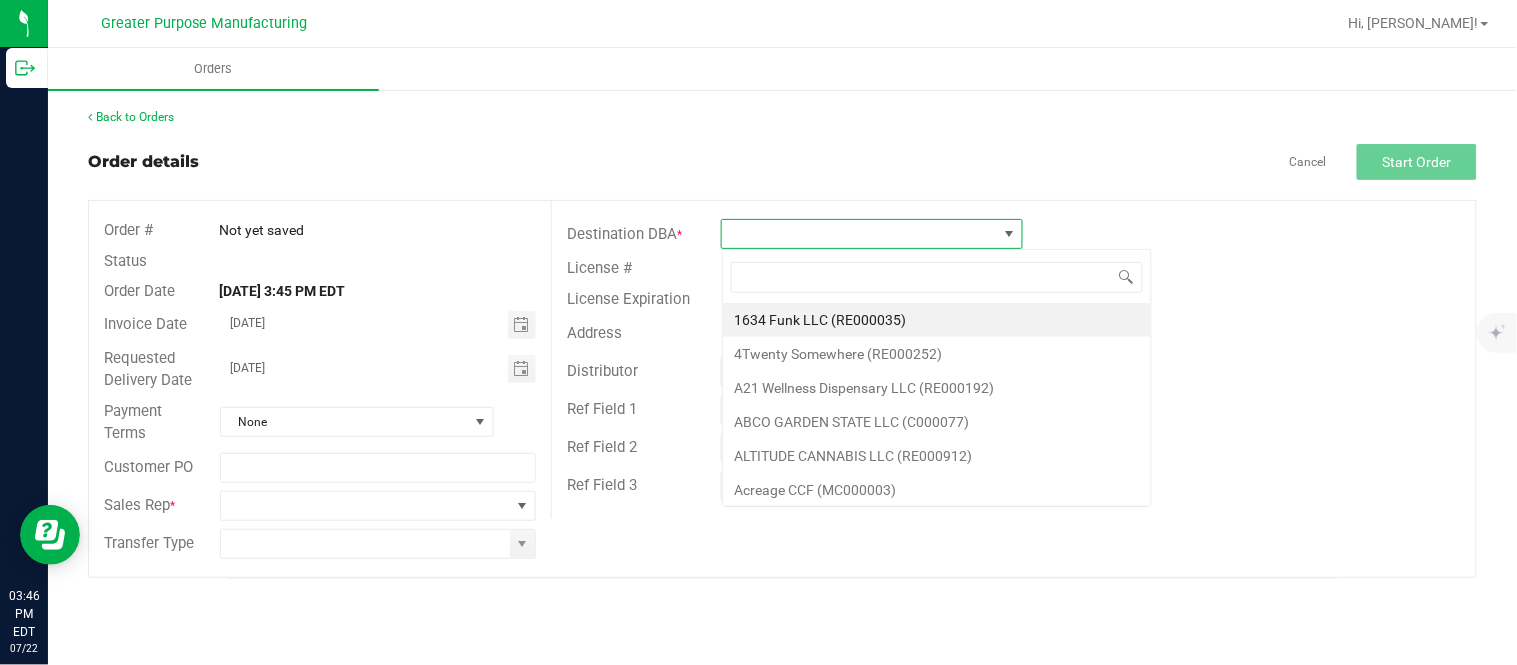 scroll, scrollTop: 99970, scrollLeft: 99697, axis: both 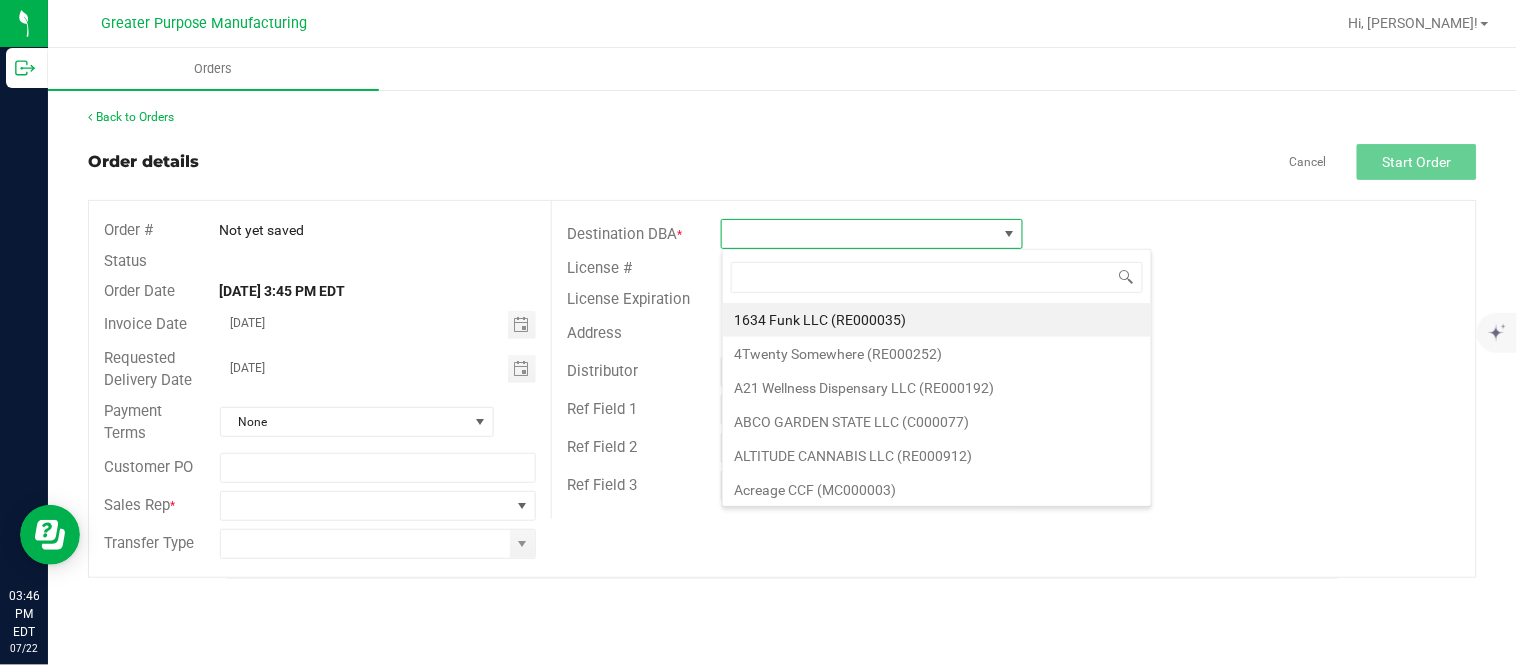 type on "RE000055" 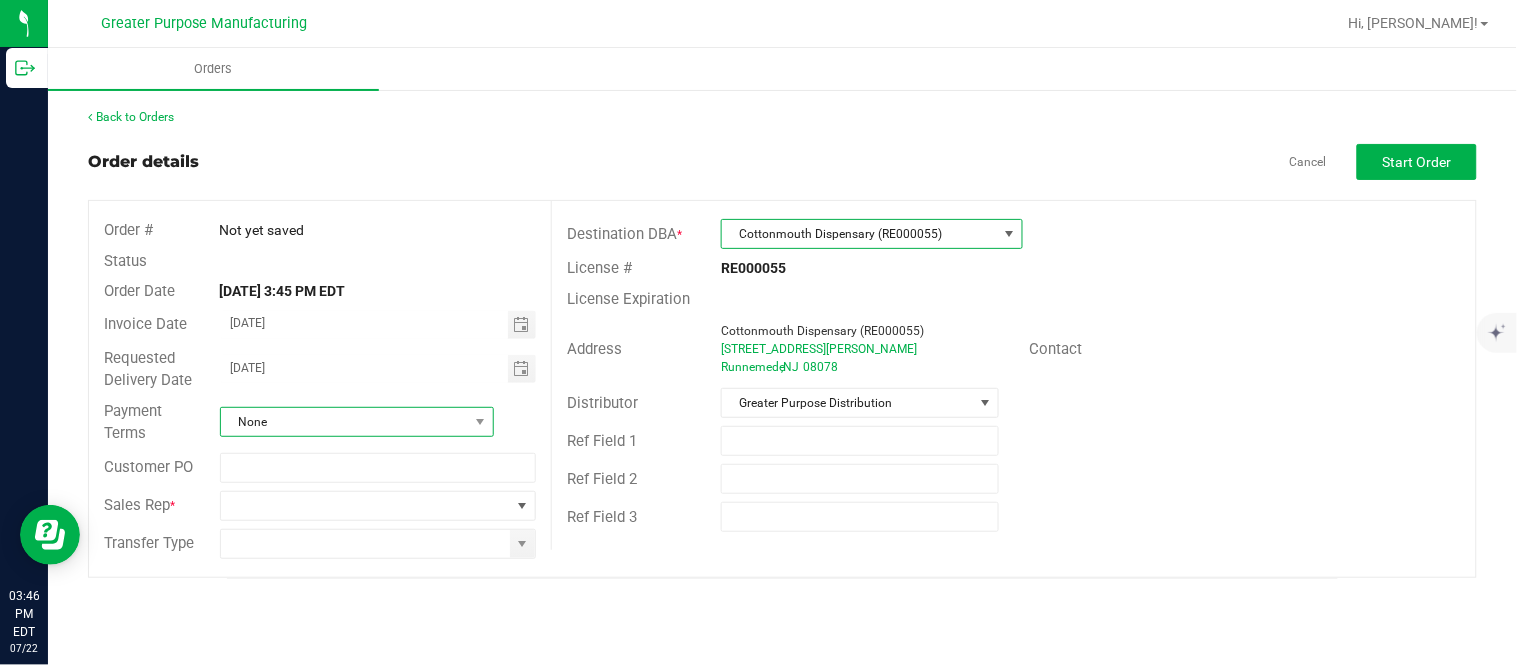click on "None" at bounding box center [344, 422] 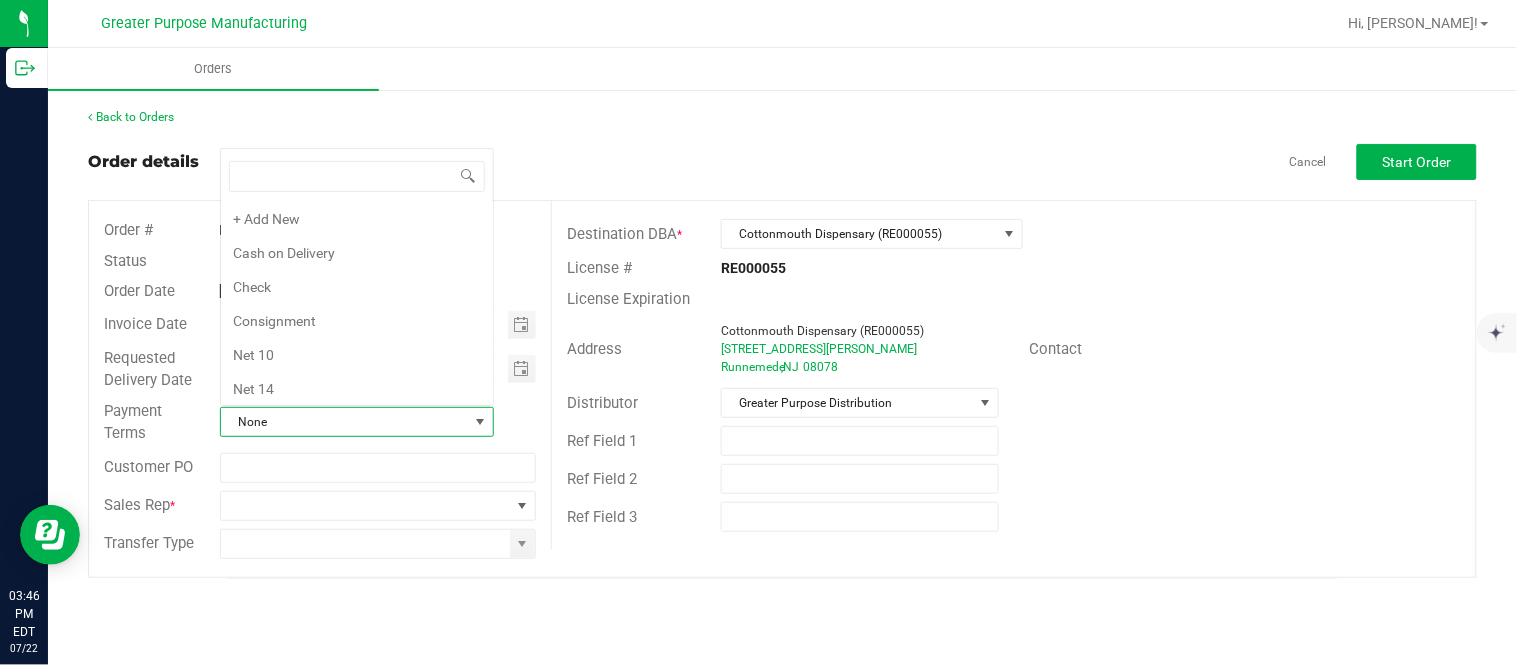 scroll, scrollTop: 0, scrollLeft: 0, axis: both 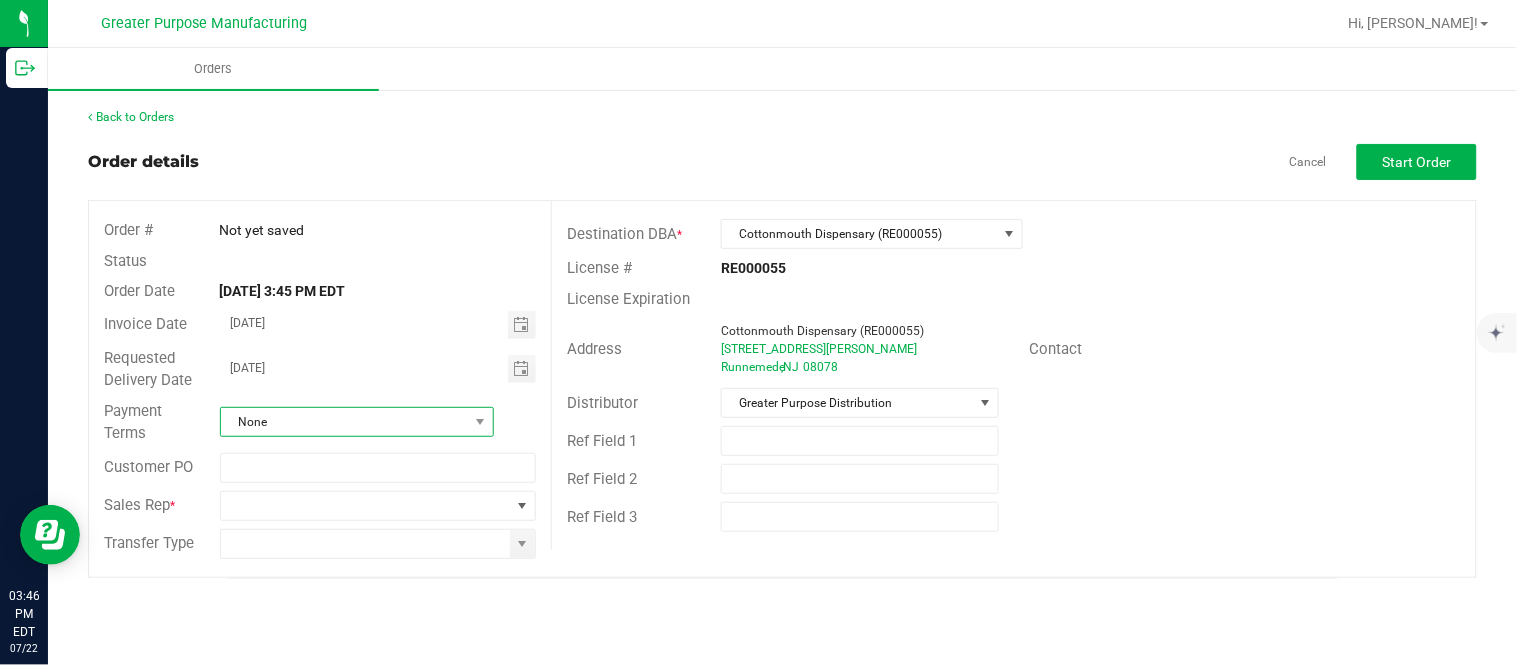 click on "None" at bounding box center (344, 422) 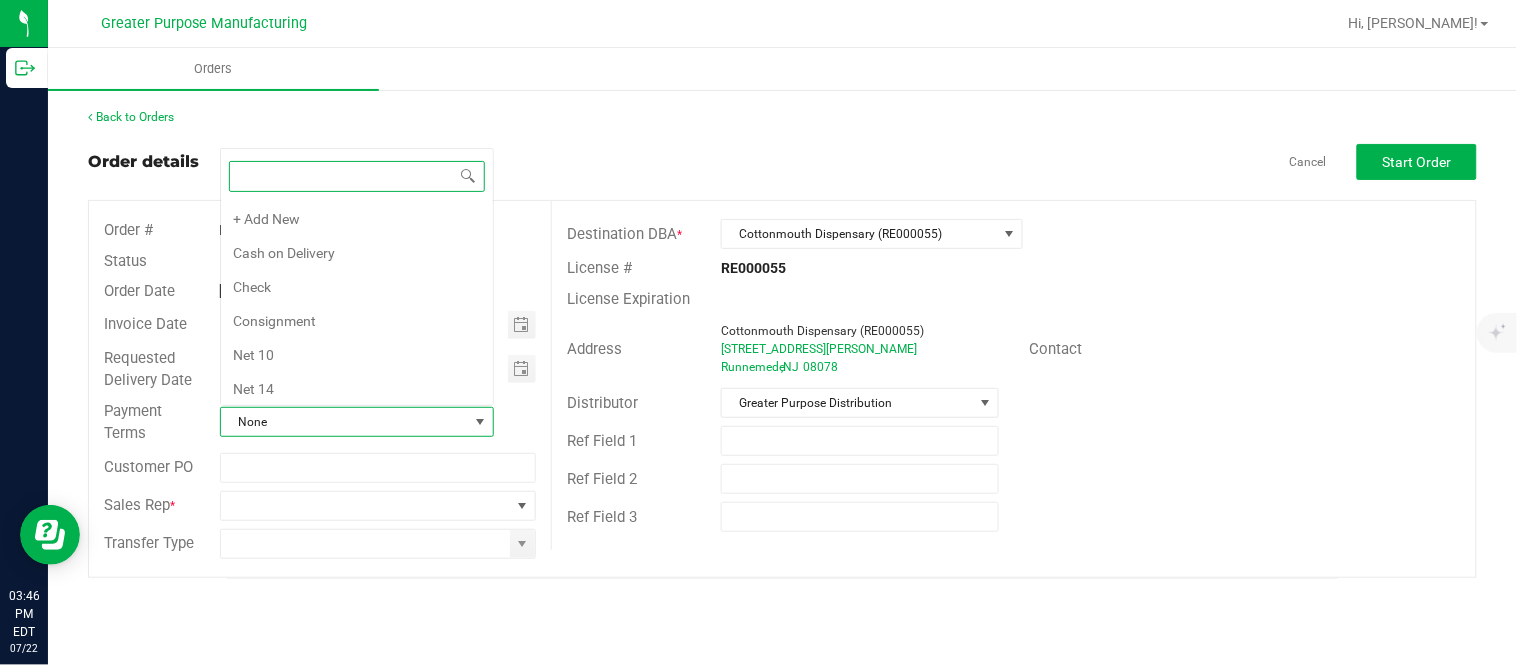 scroll, scrollTop: 0, scrollLeft: 0, axis: both 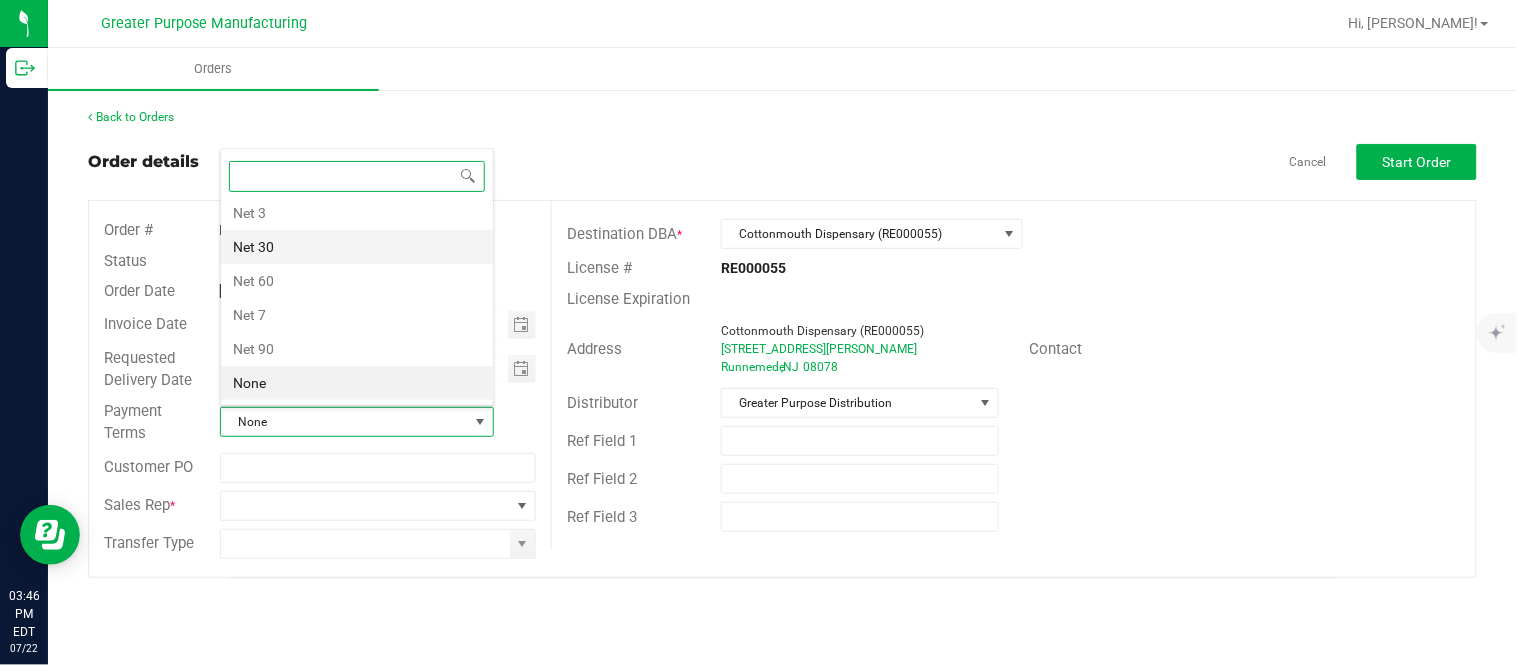 click on "Net 30" at bounding box center [357, 247] 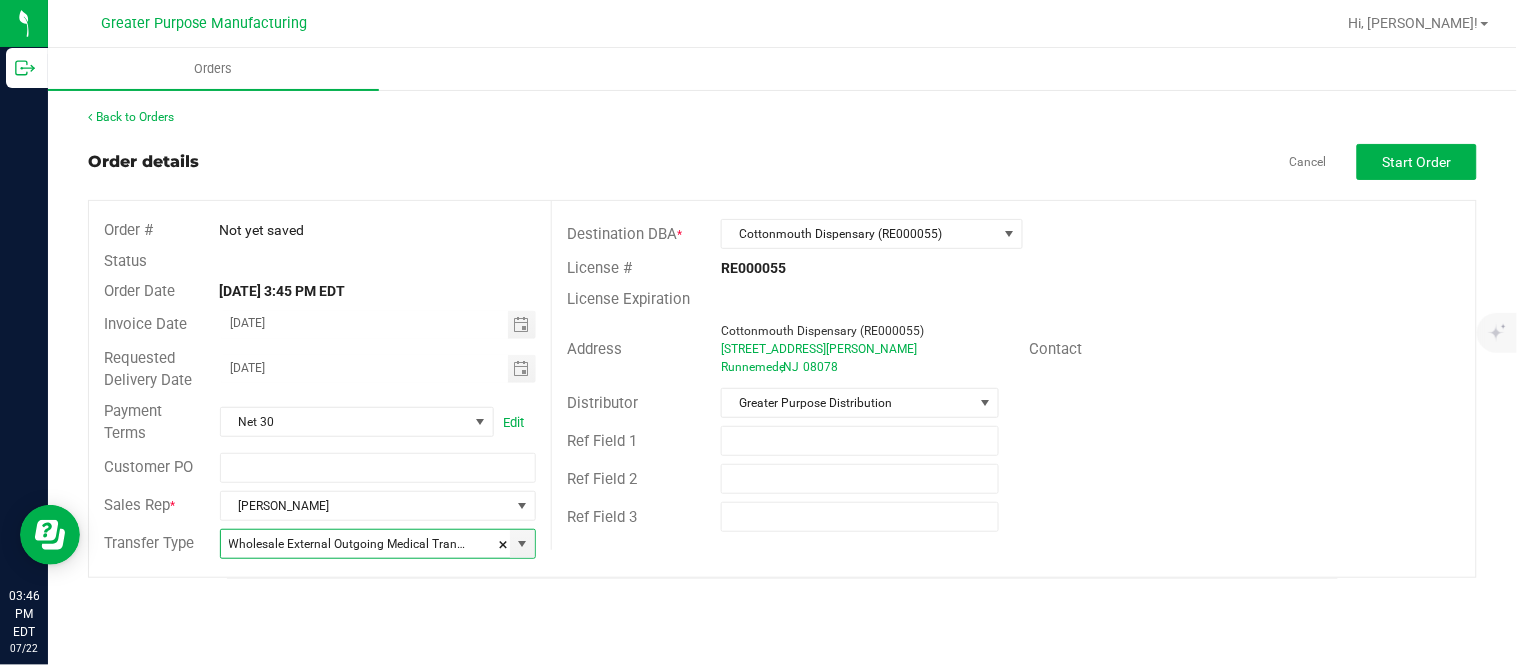 type on "Wholesale Transfer" 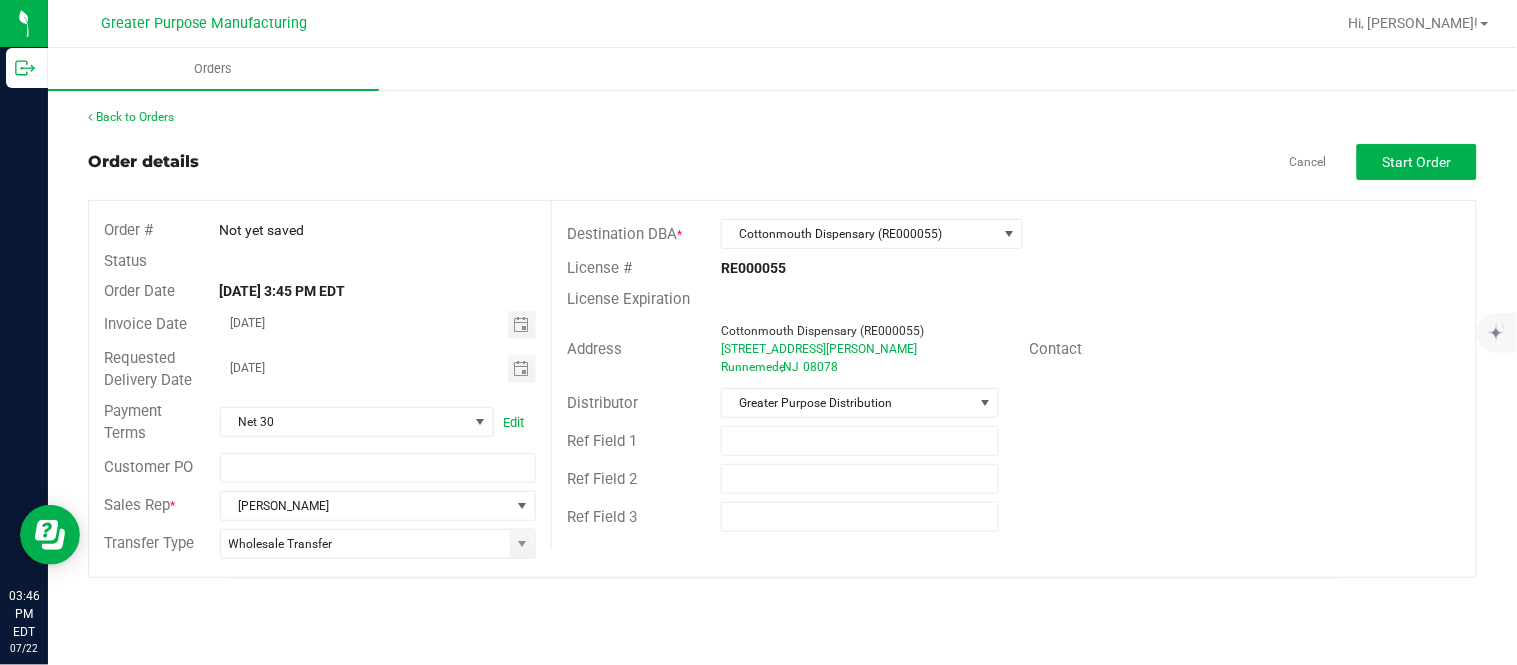 type 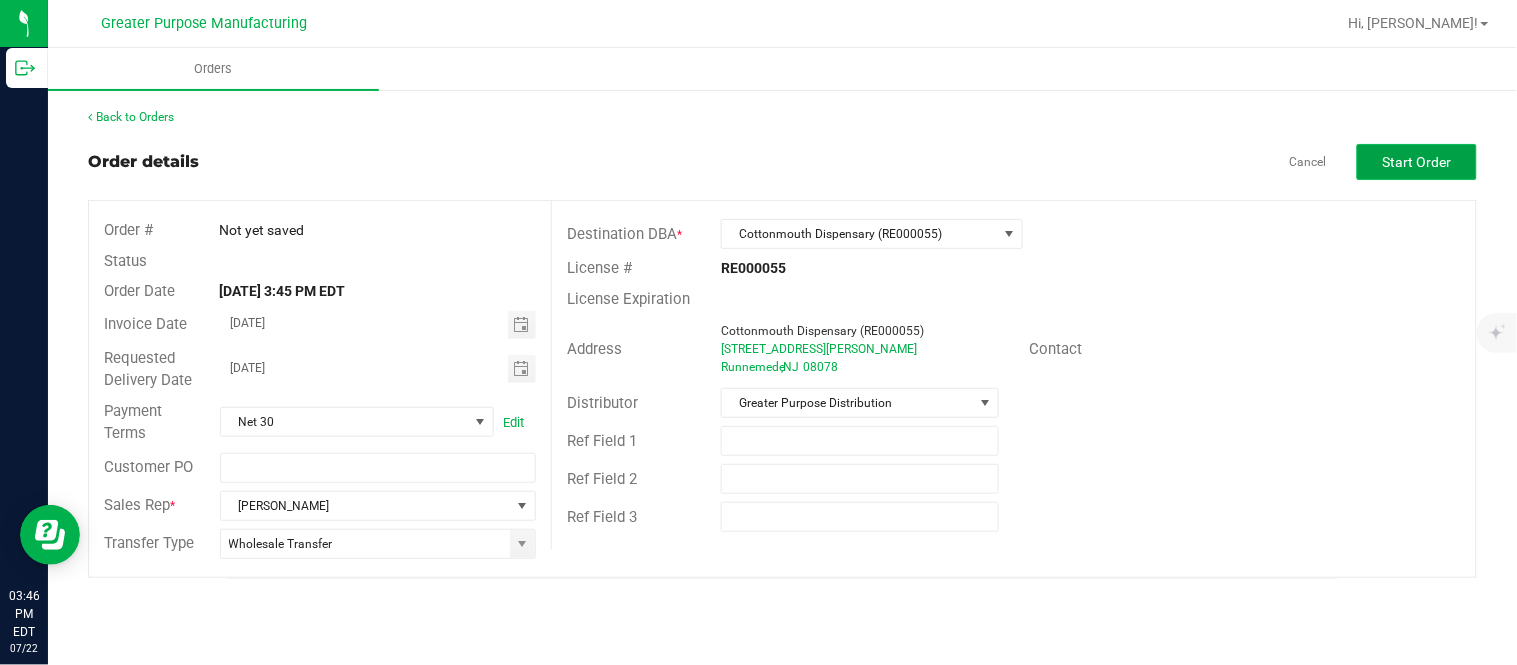 click on "Start Order" at bounding box center [1417, 162] 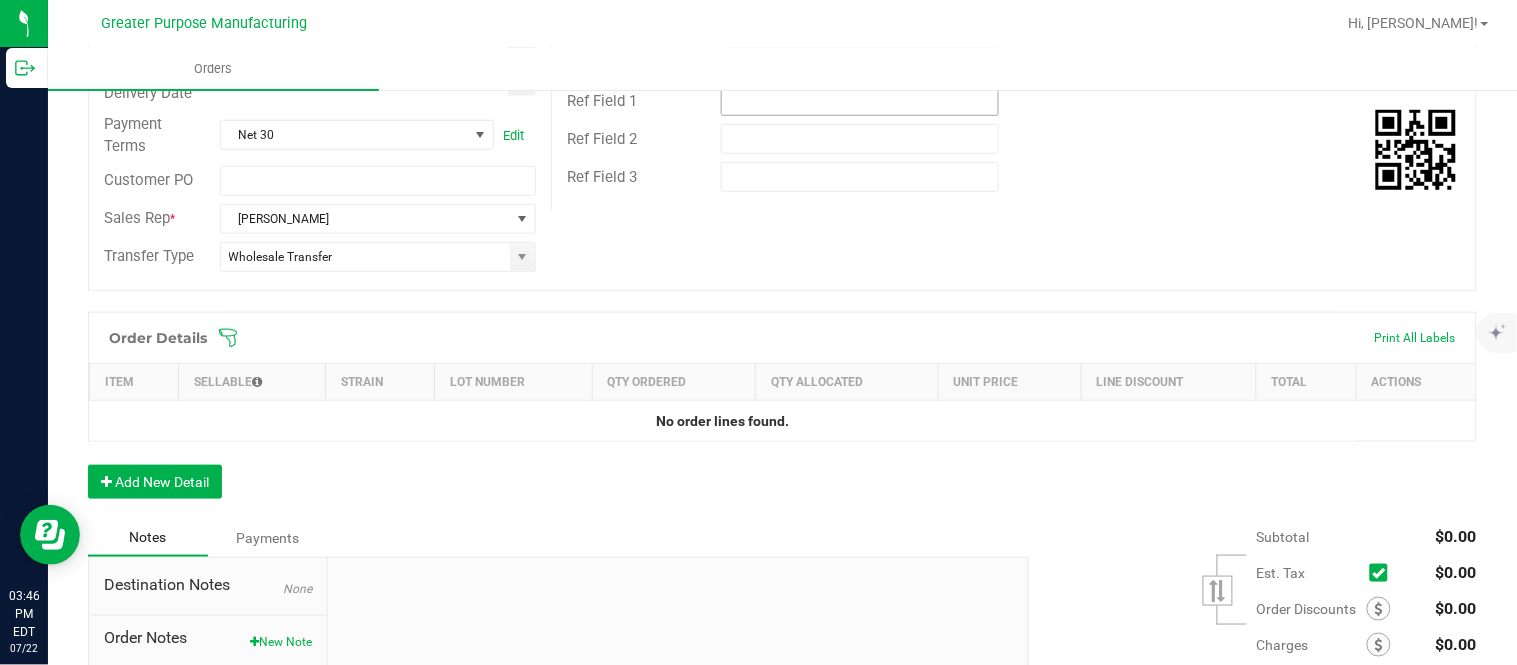 scroll, scrollTop: 352, scrollLeft: 0, axis: vertical 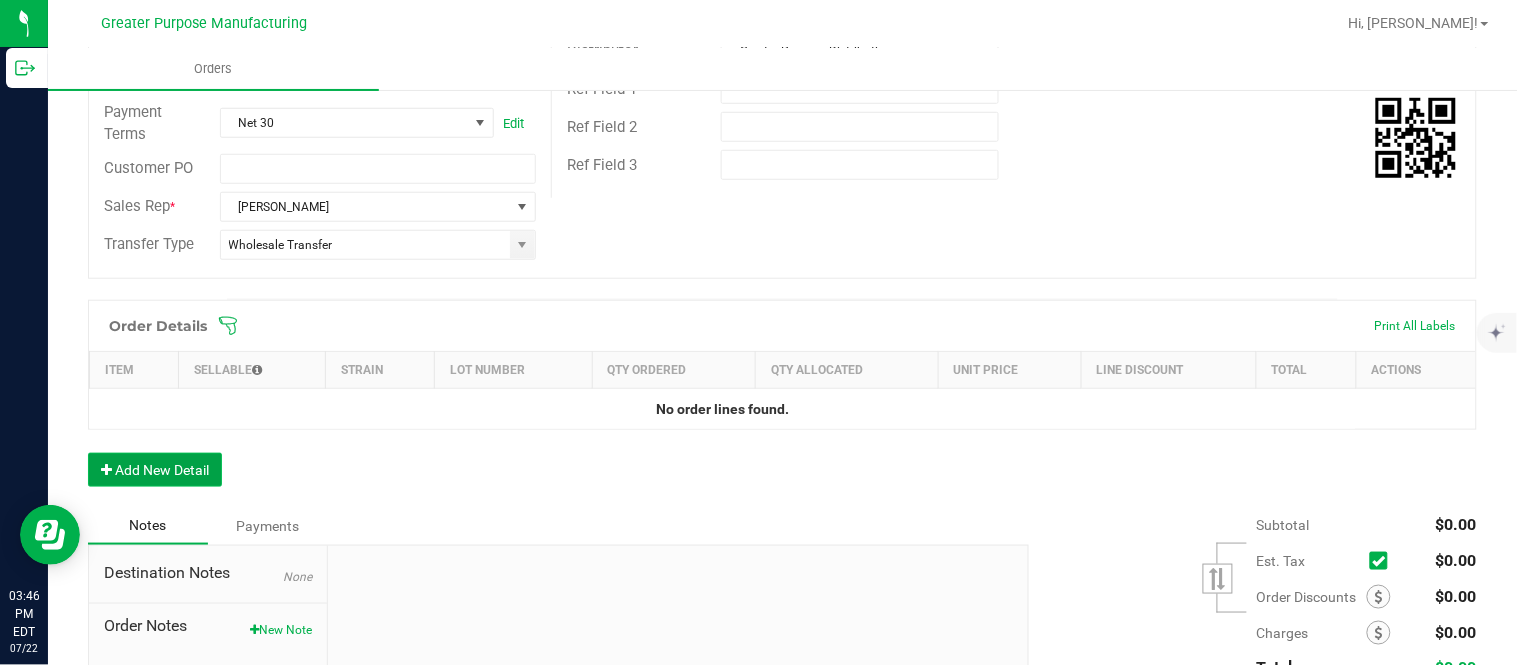 click on "Add New Detail" at bounding box center [155, 470] 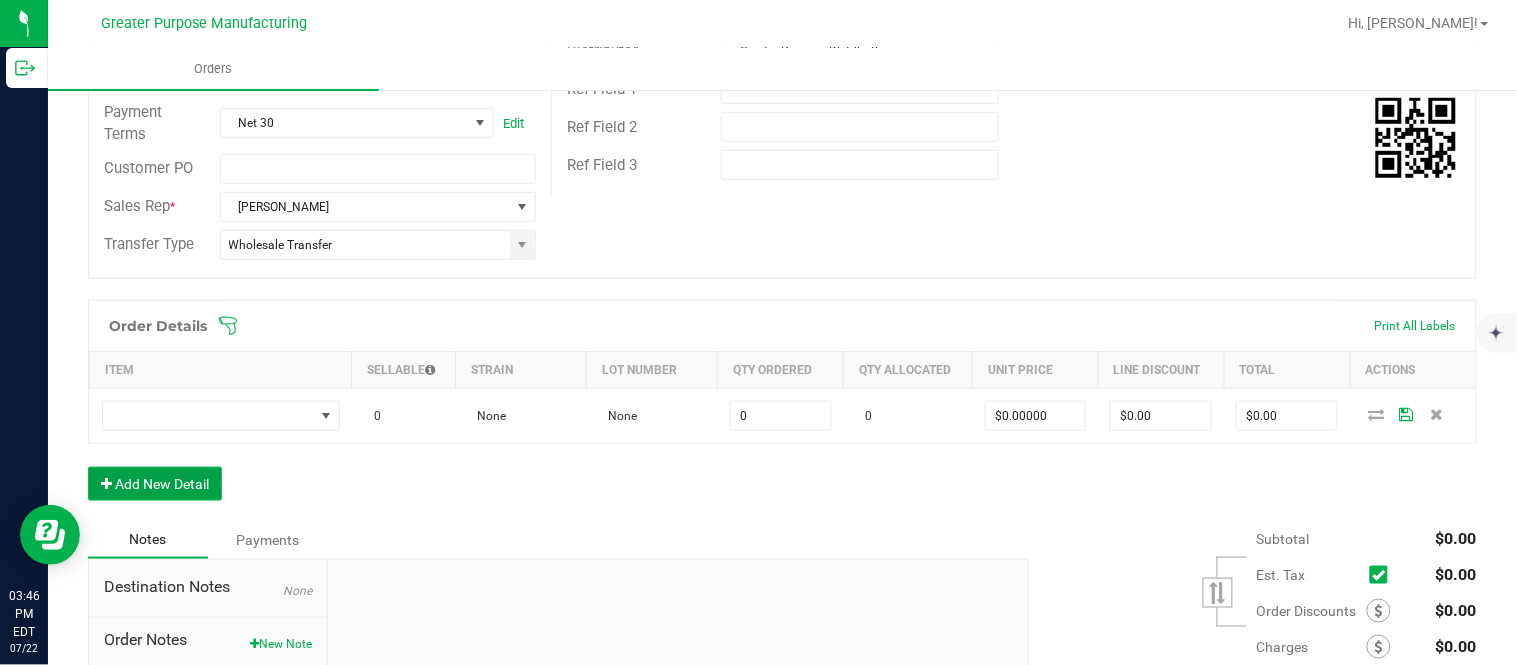 type 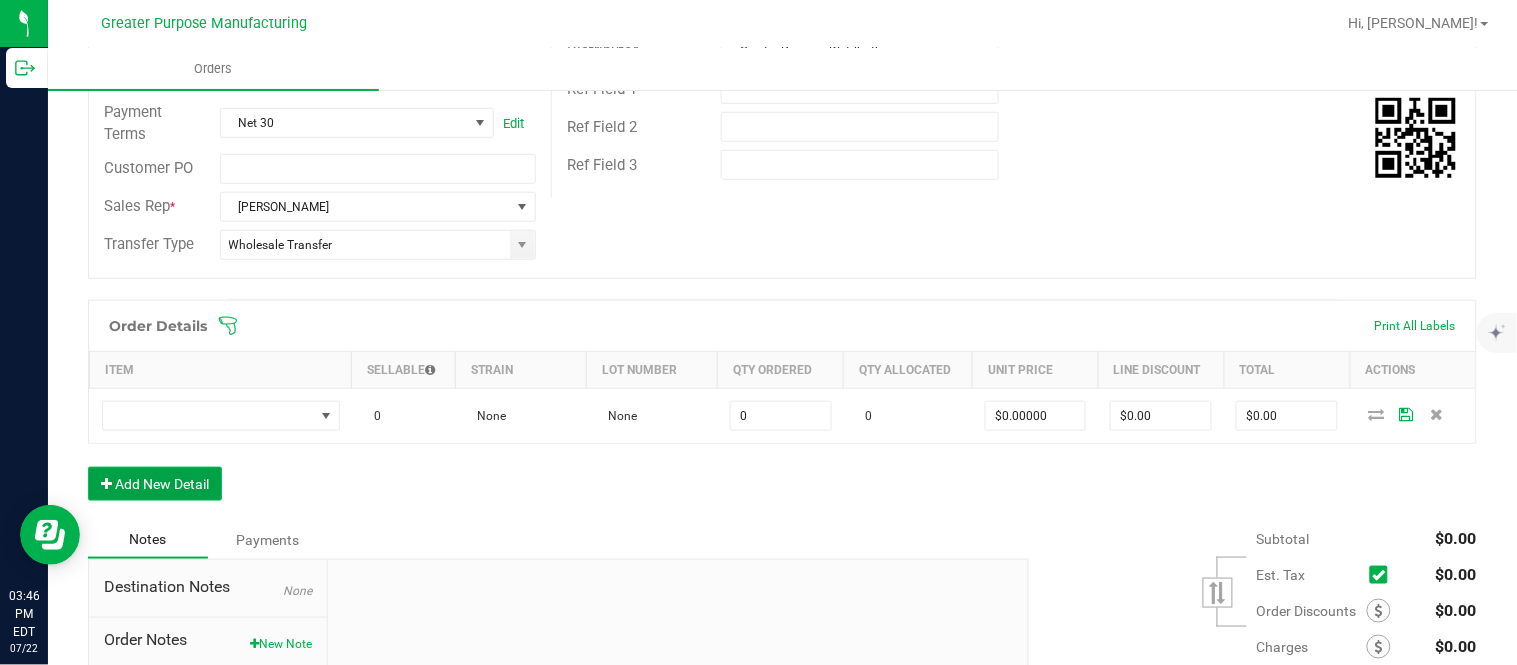 click on "Add New Detail" at bounding box center (155, 484) 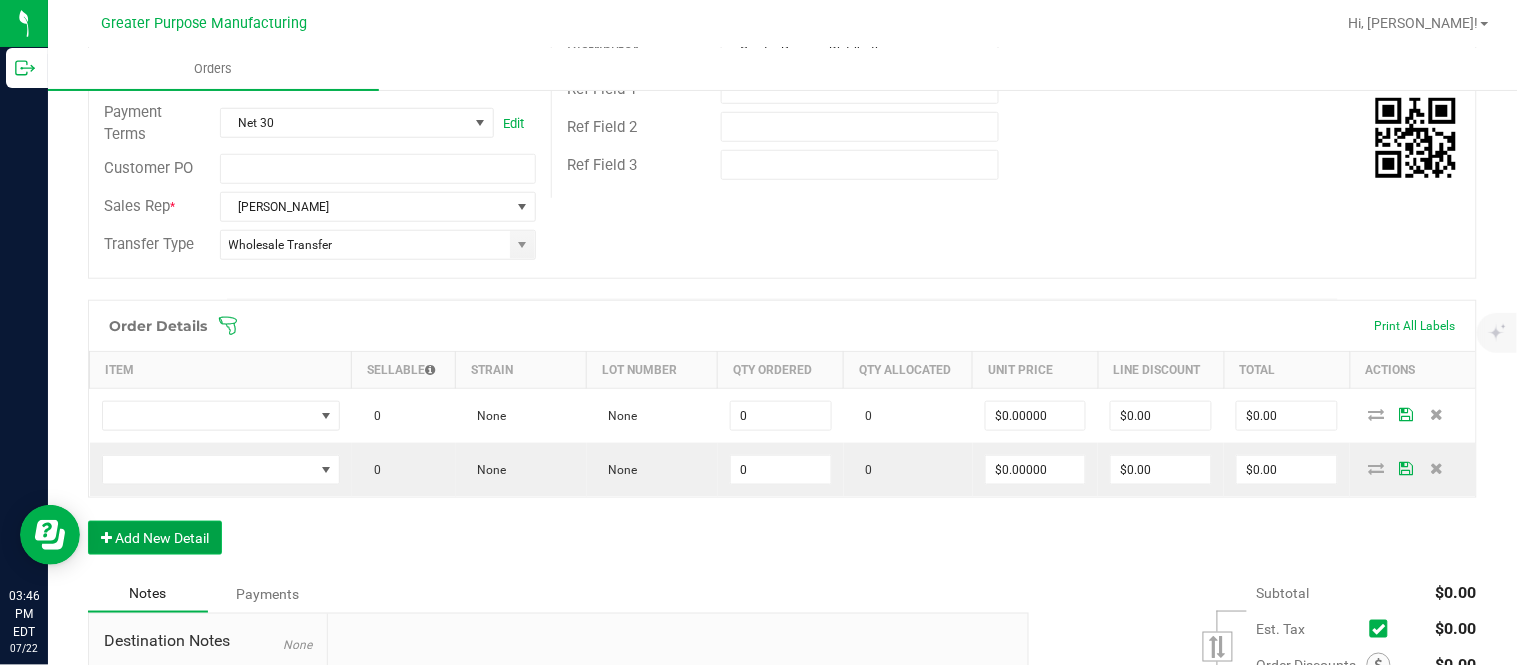 click on "Add New Detail" at bounding box center (155, 538) 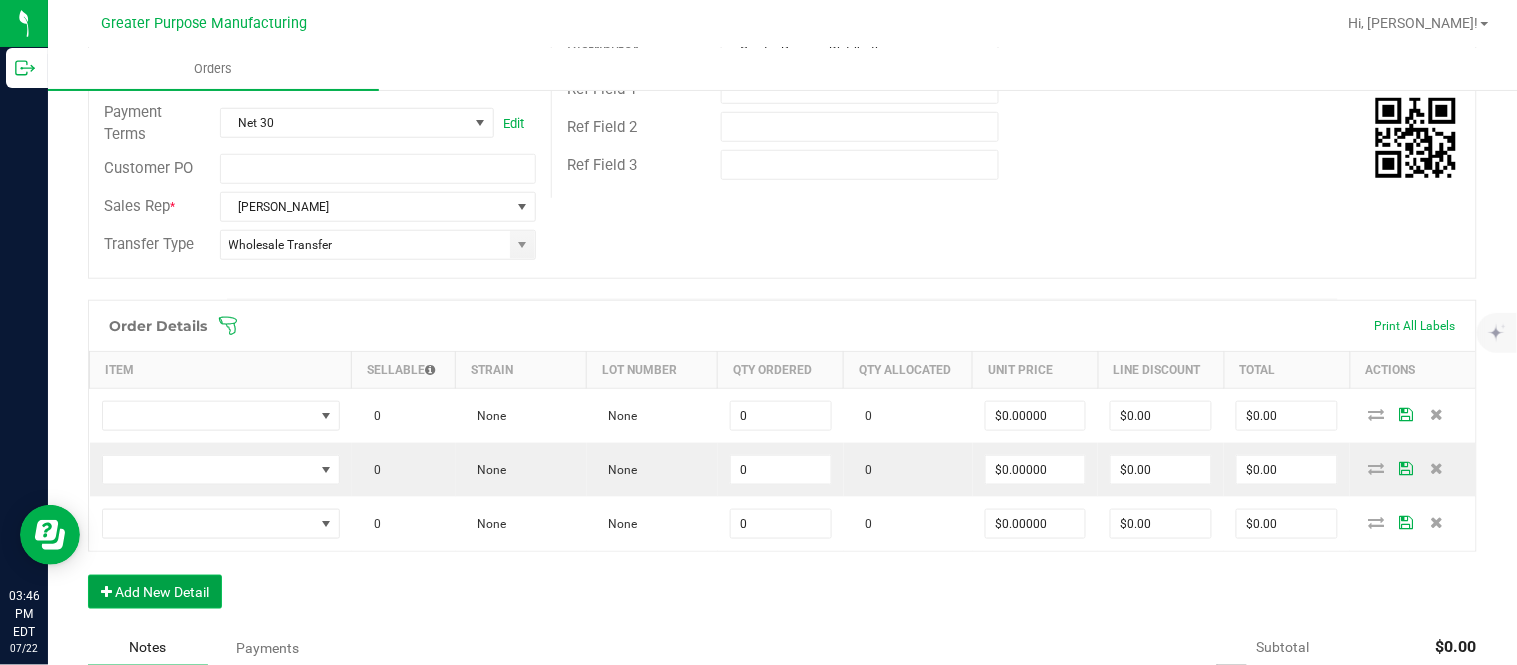 click on "Add New Detail" at bounding box center [155, 592] 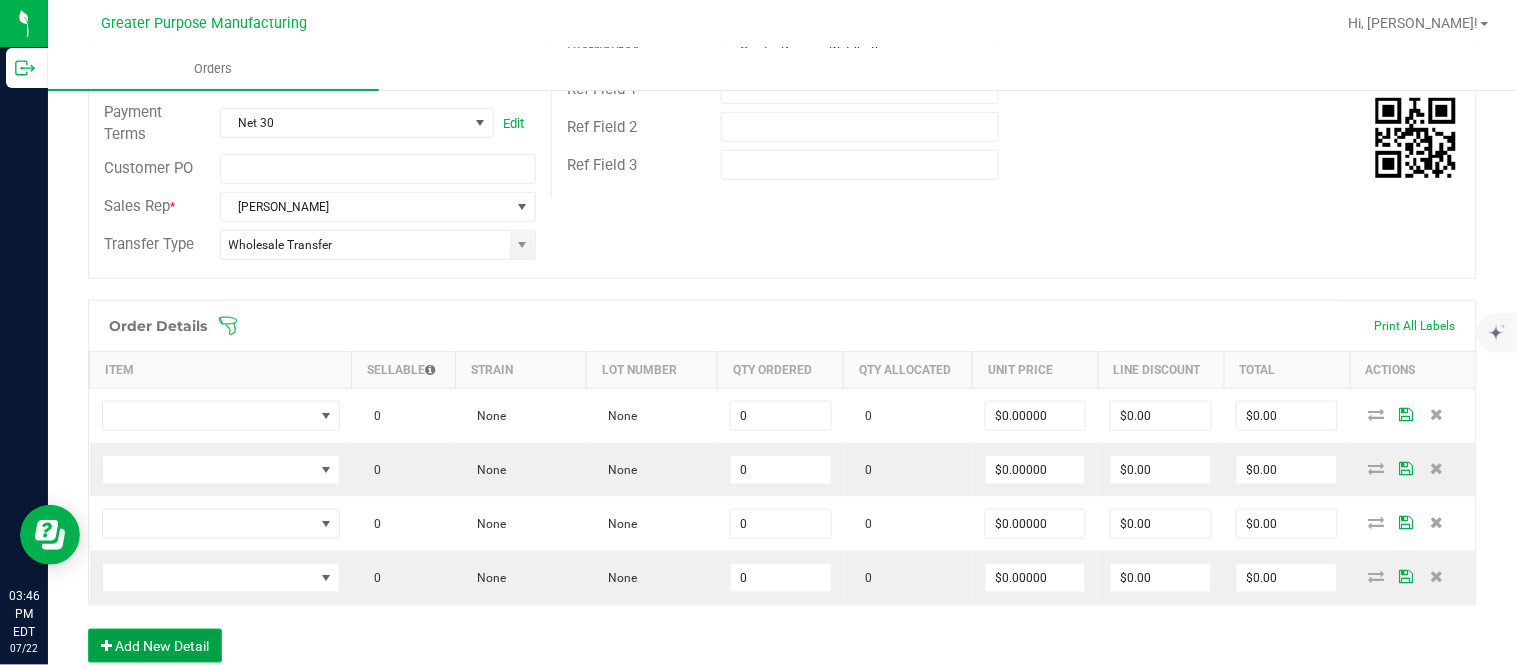 click on "Add New Detail" at bounding box center [155, 646] 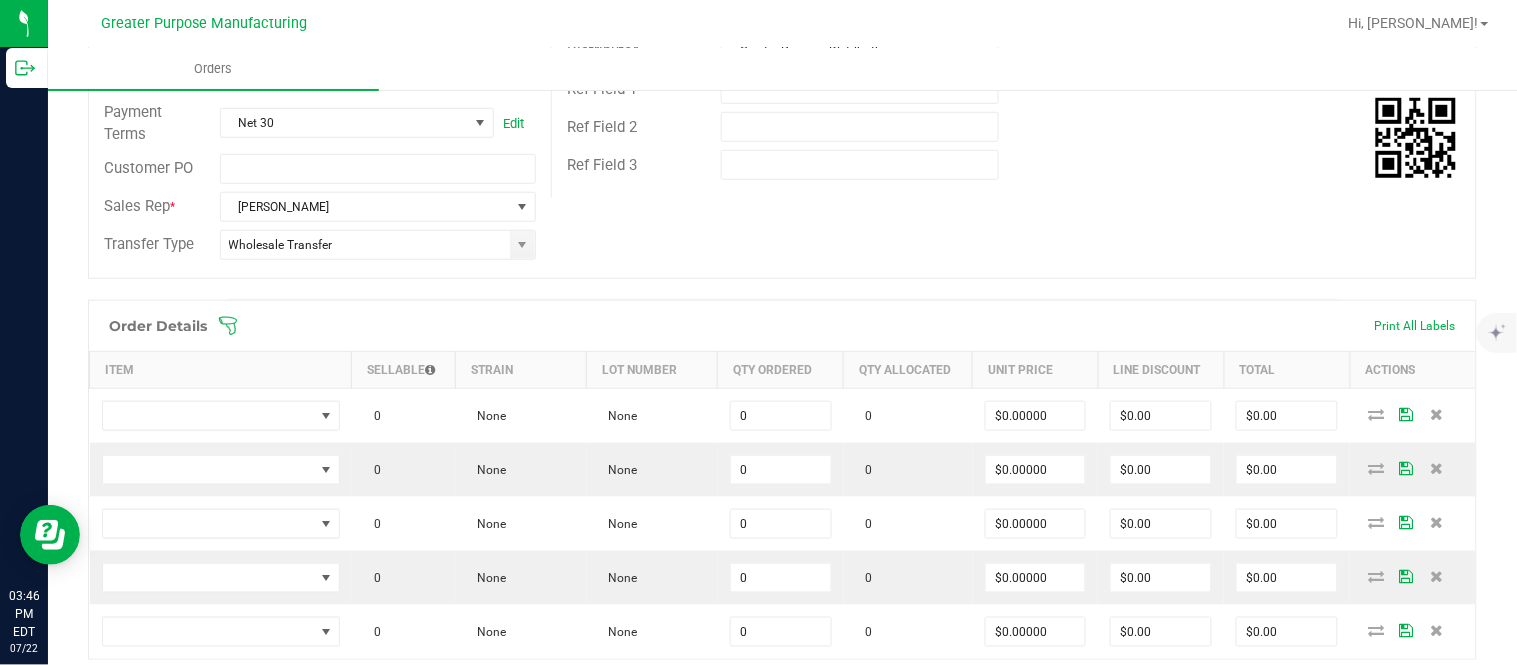 click on "Add New Detail" at bounding box center [155, 700] 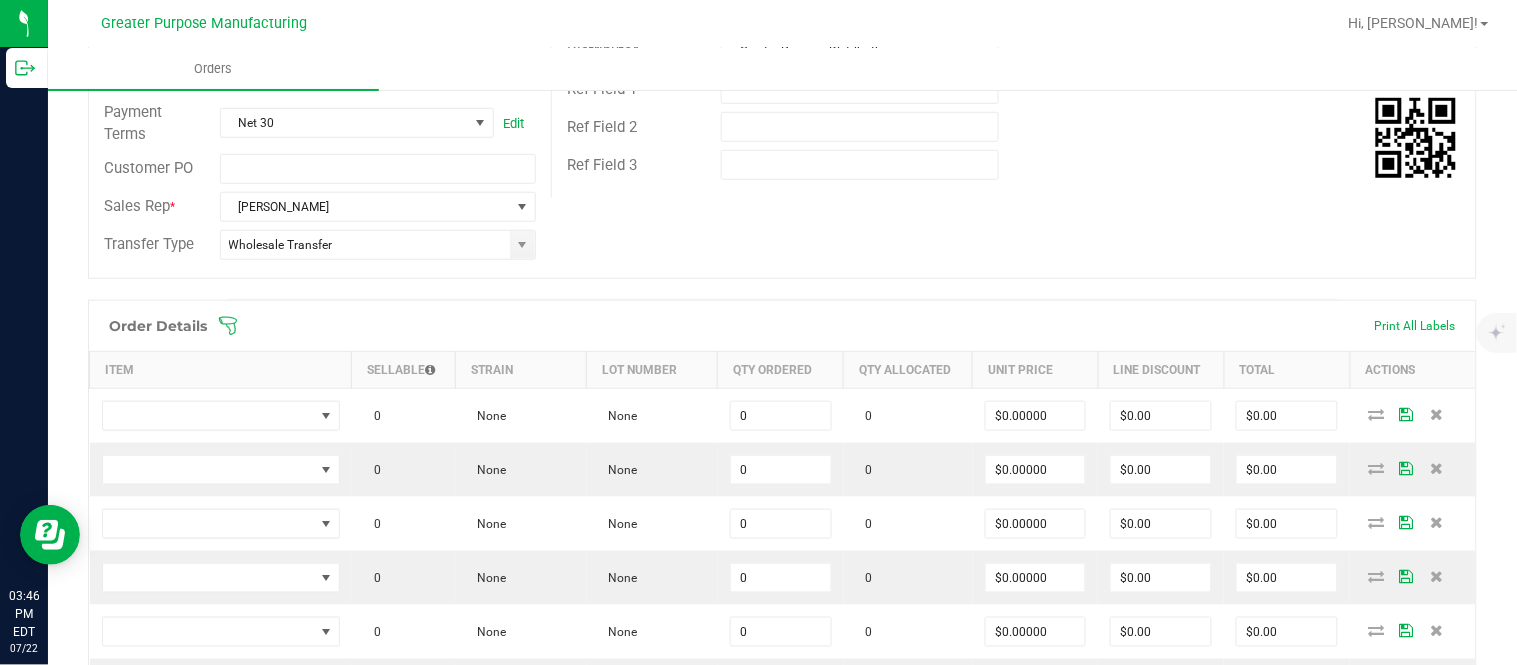 click on "Add New Detail" at bounding box center (155, 754) 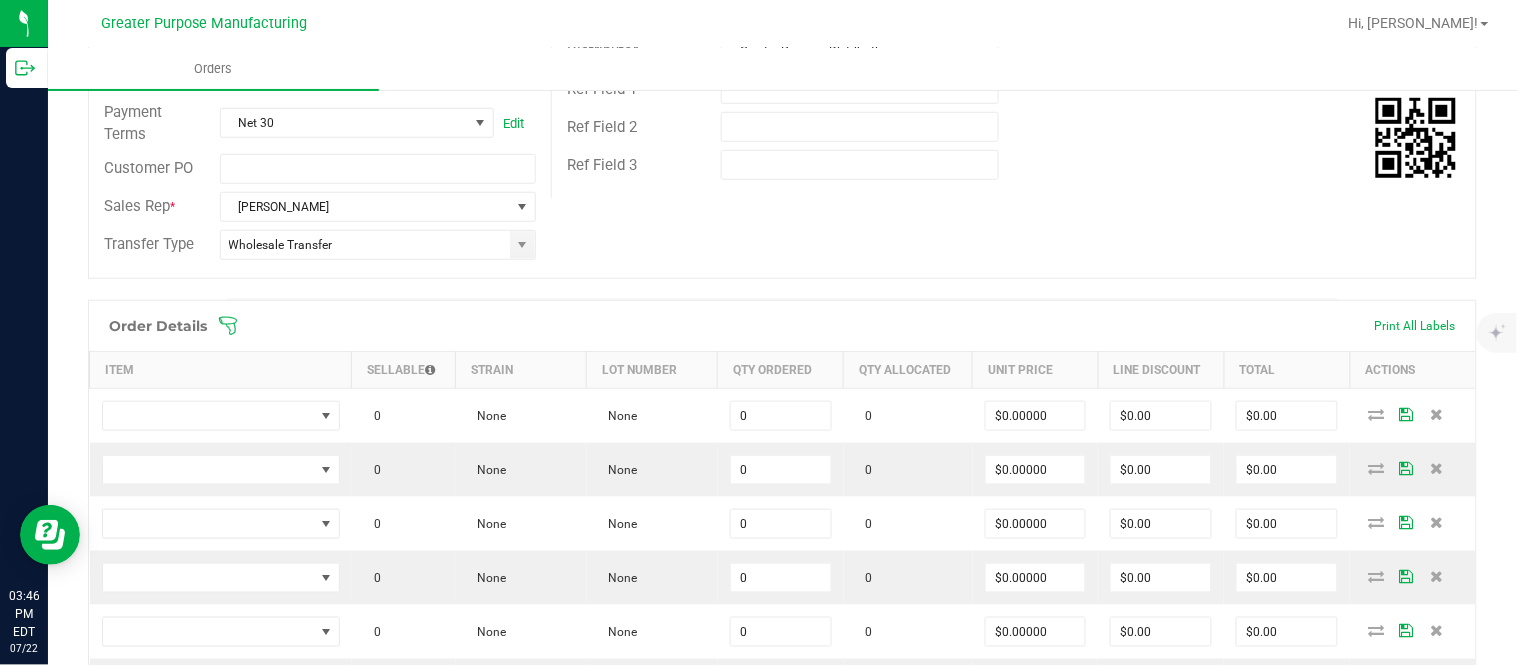 click on "Add New Detail" at bounding box center (155, 808) 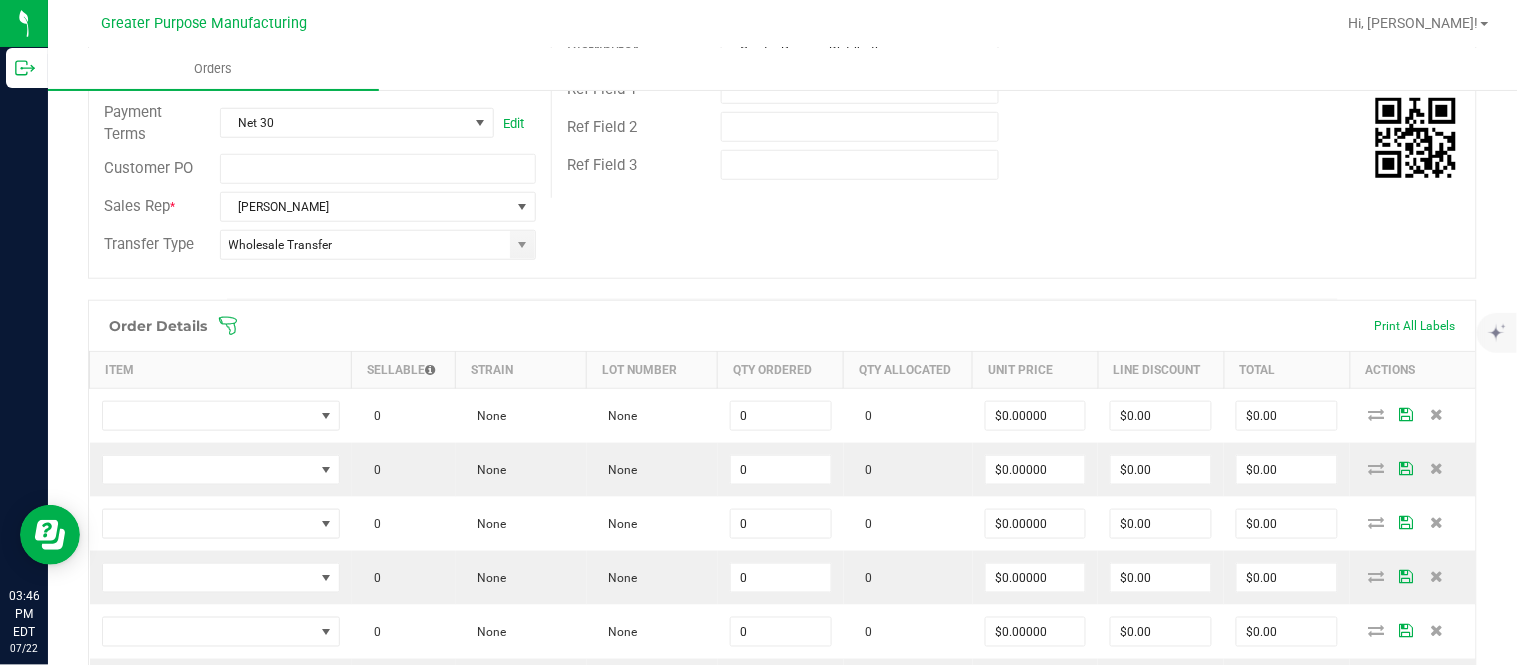 click on "Add New Detail" at bounding box center [155, 862] 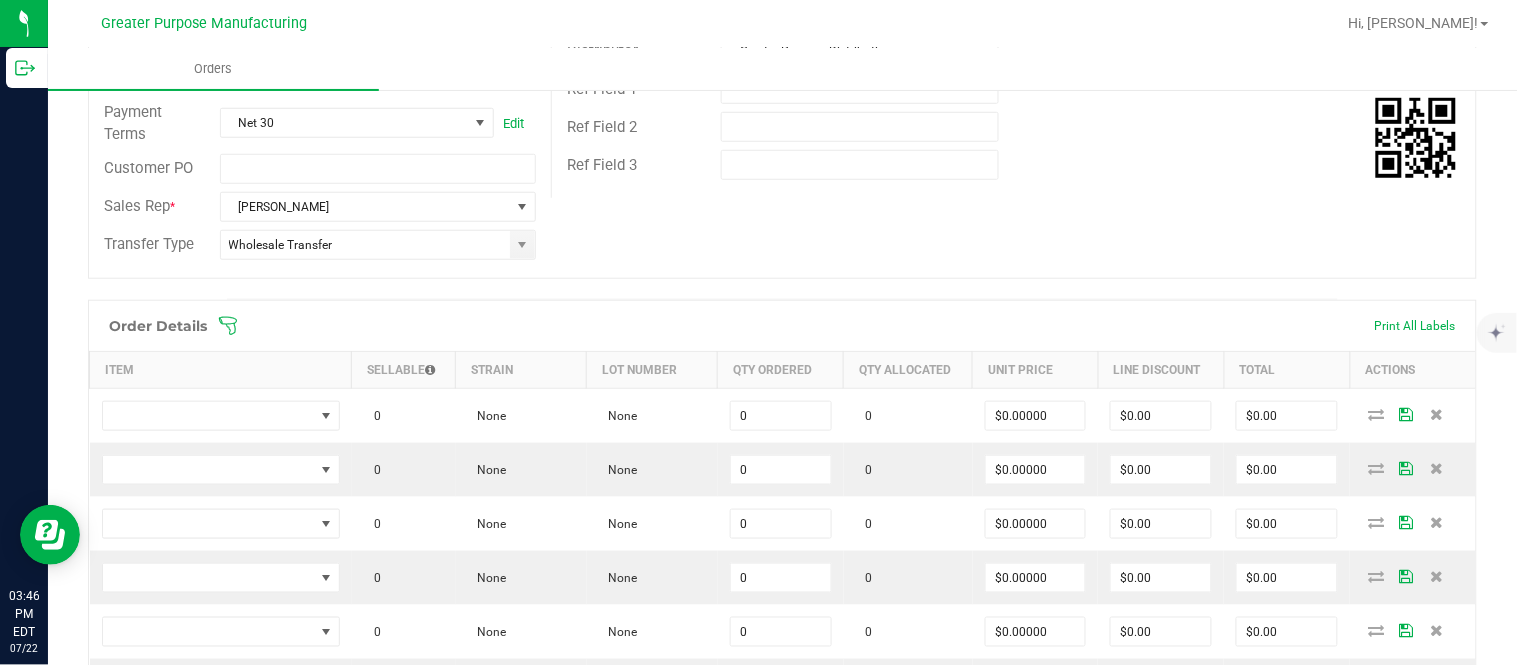 click on "Add New Detail" at bounding box center [155, 916] 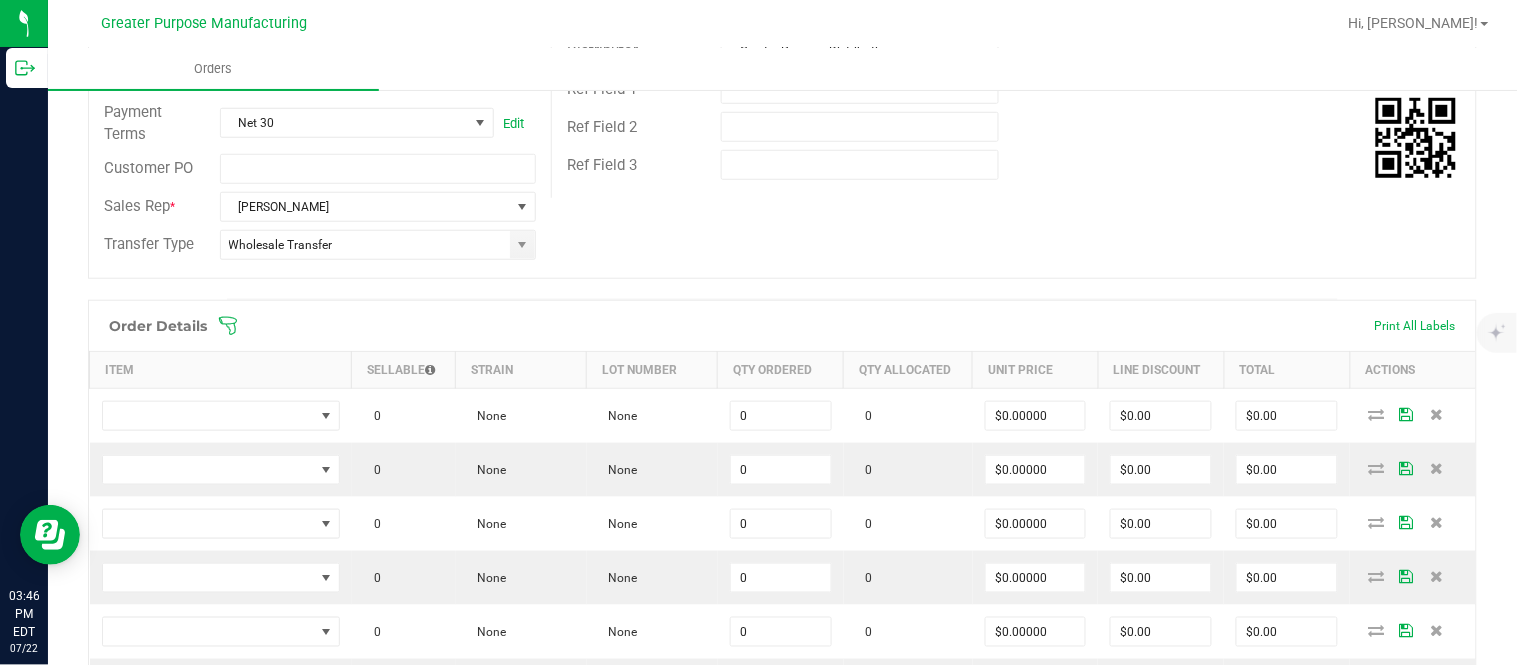 click on "Add New Detail" at bounding box center [155, 970] 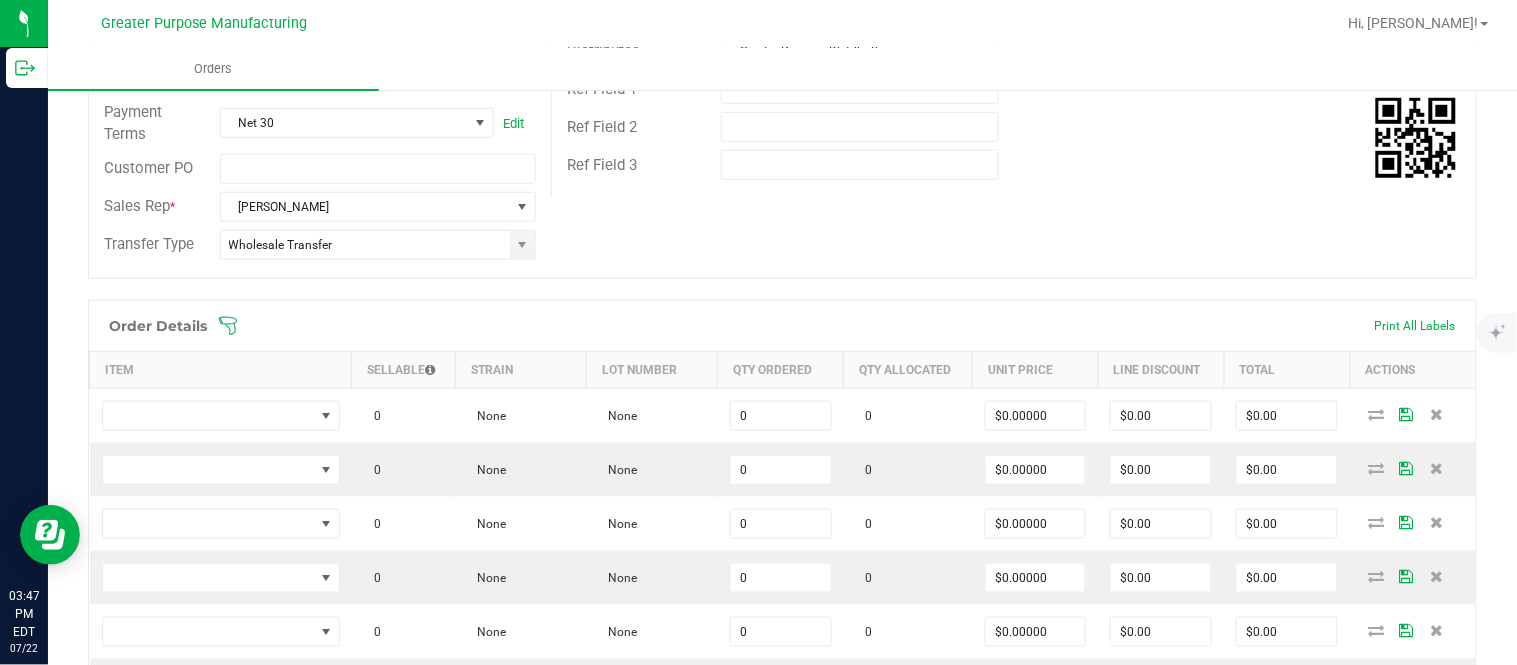 click on "Add New Detail" at bounding box center (155, 1024) 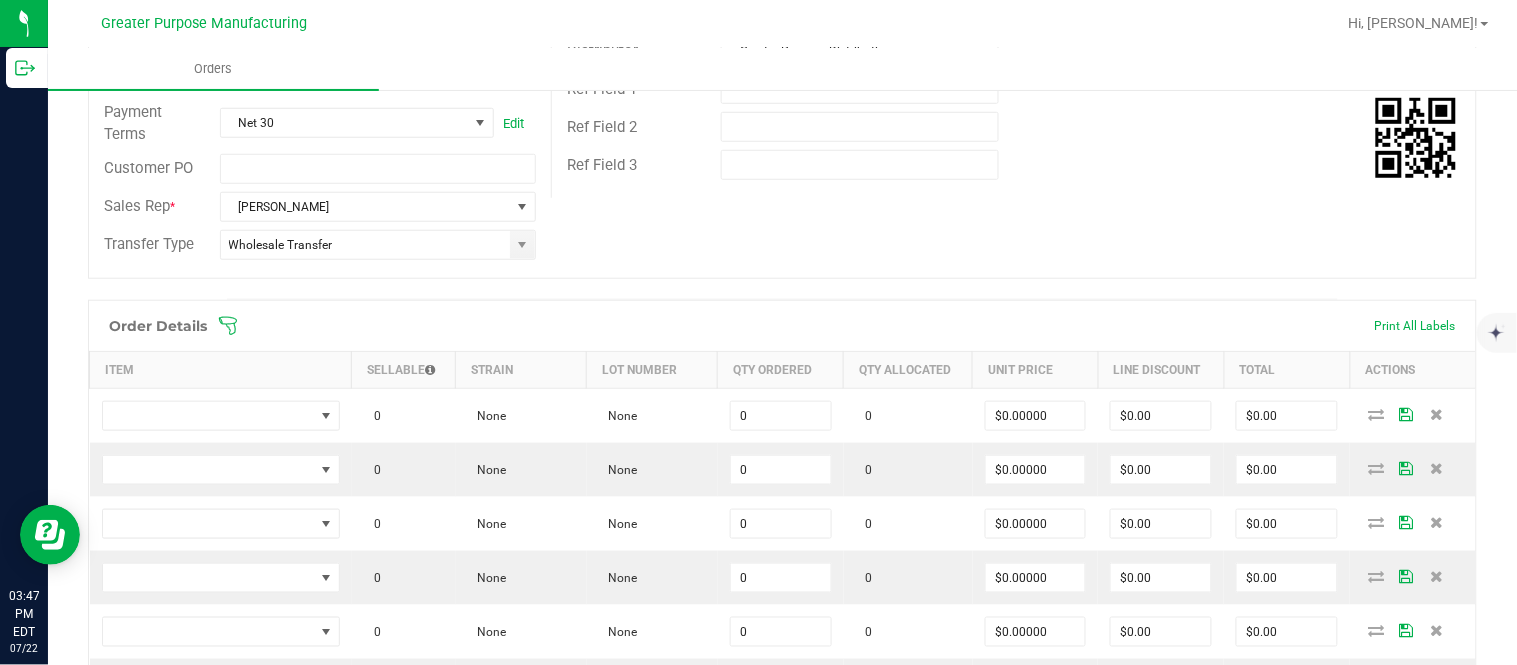 click on "Add New Detail" at bounding box center [155, 1078] 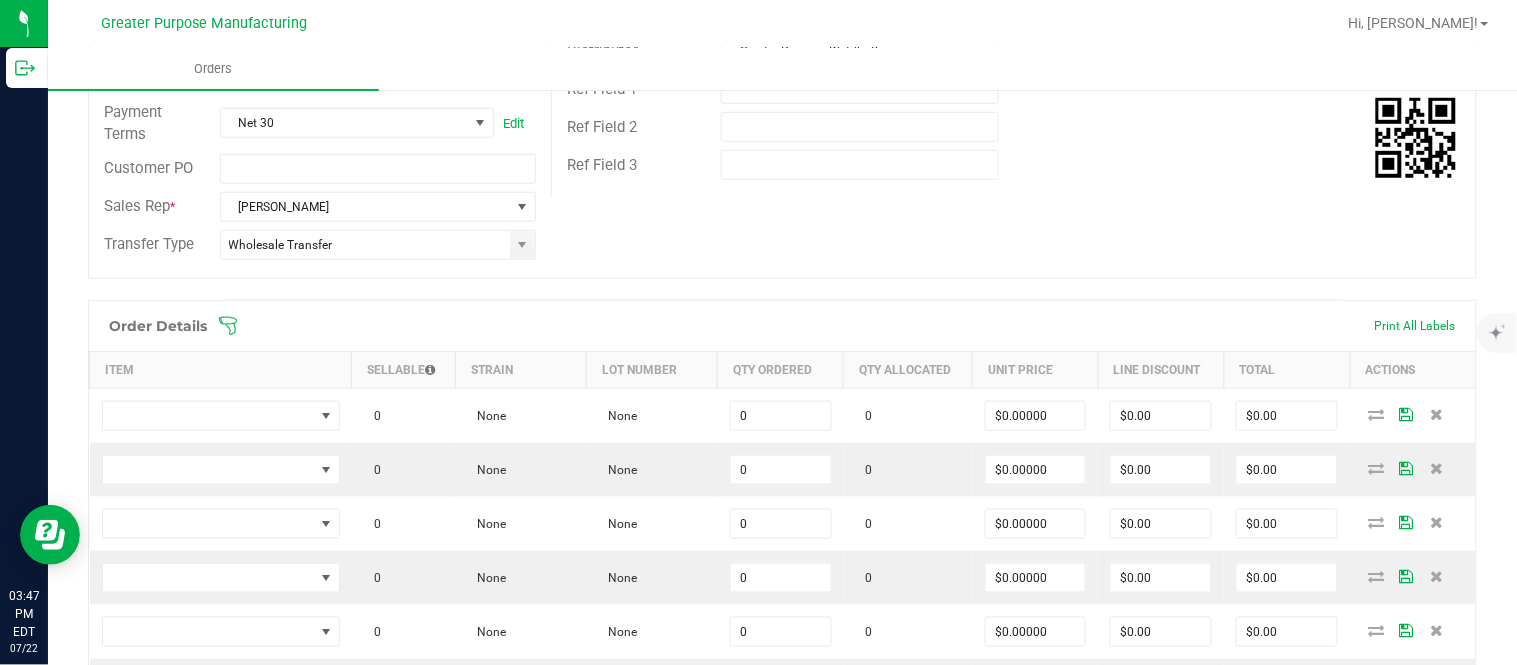 click on "Add New Detail" at bounding box center [155, 1132] 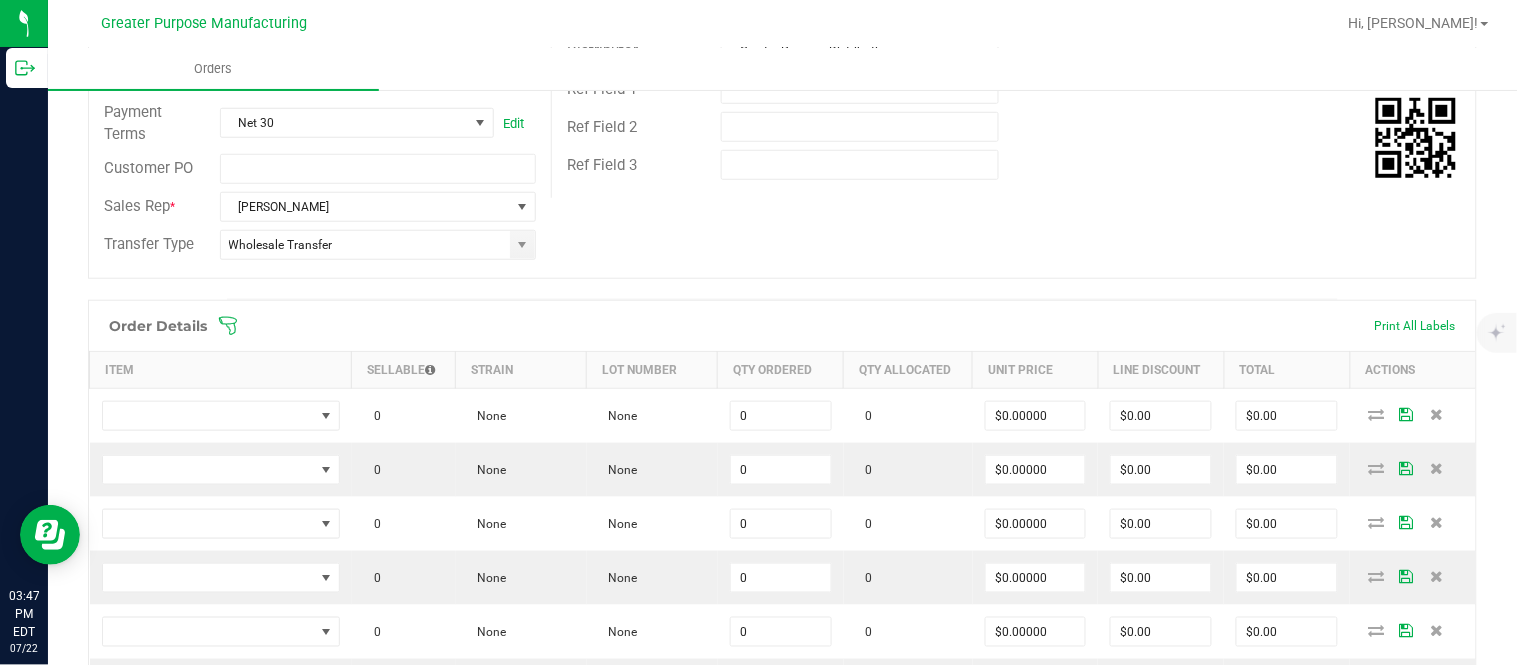 click on "Add New Detail" at bounding box center (155, 1186) 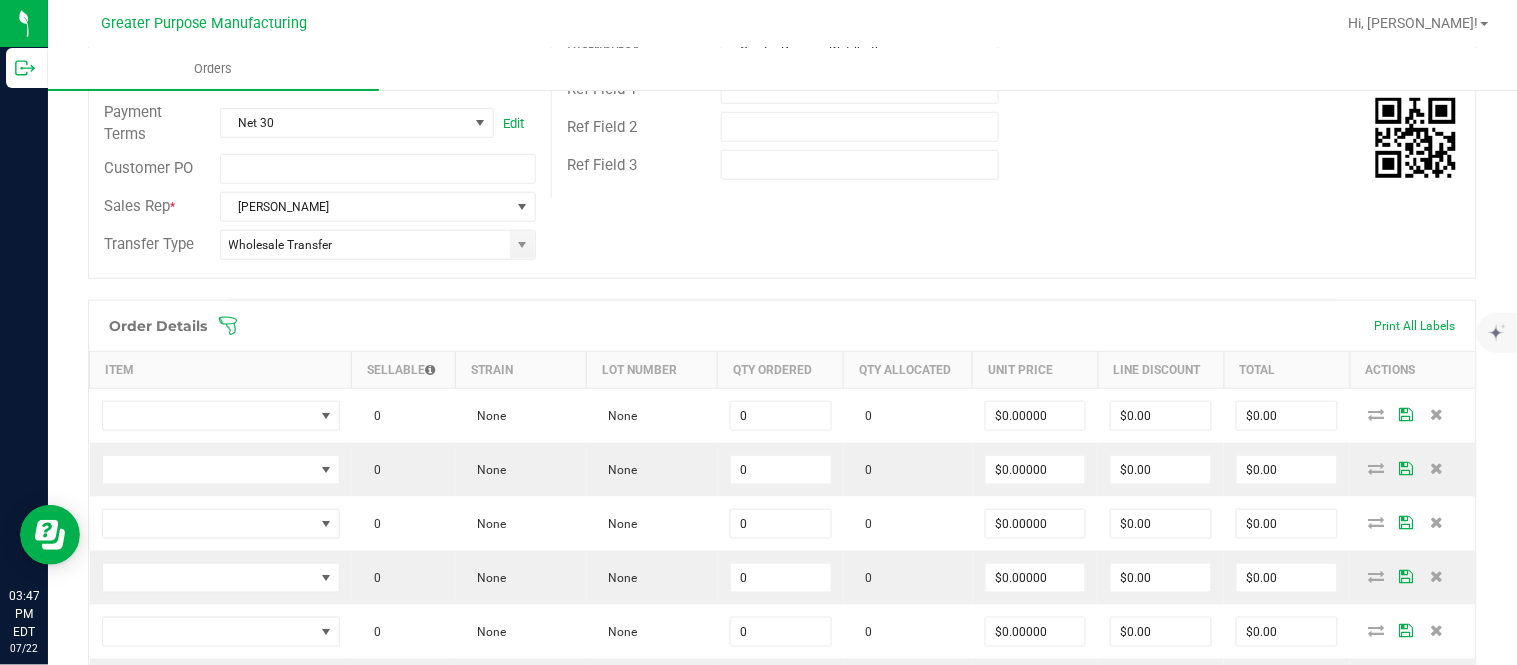click on "Add New Detail" at bounding box center [155, 1240] 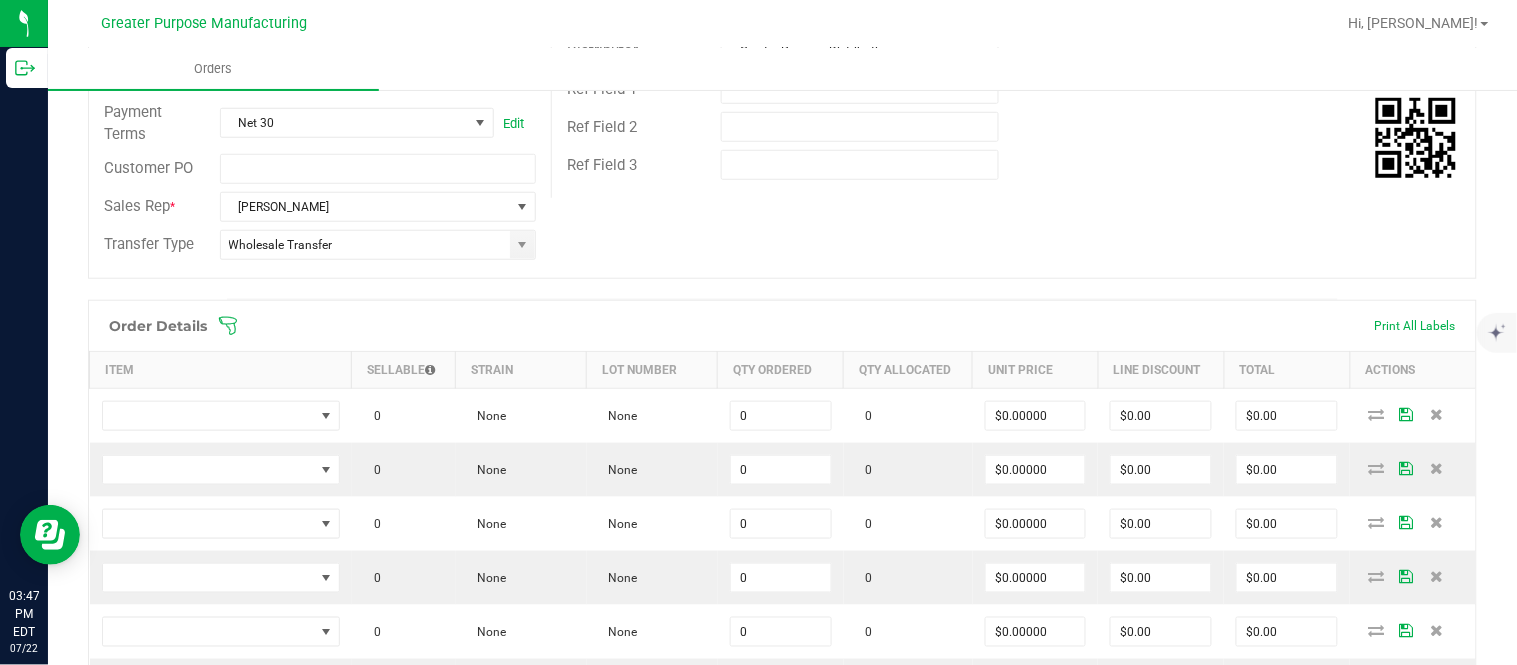 click on "Add New Detail" at bounding box center (155, 1294) 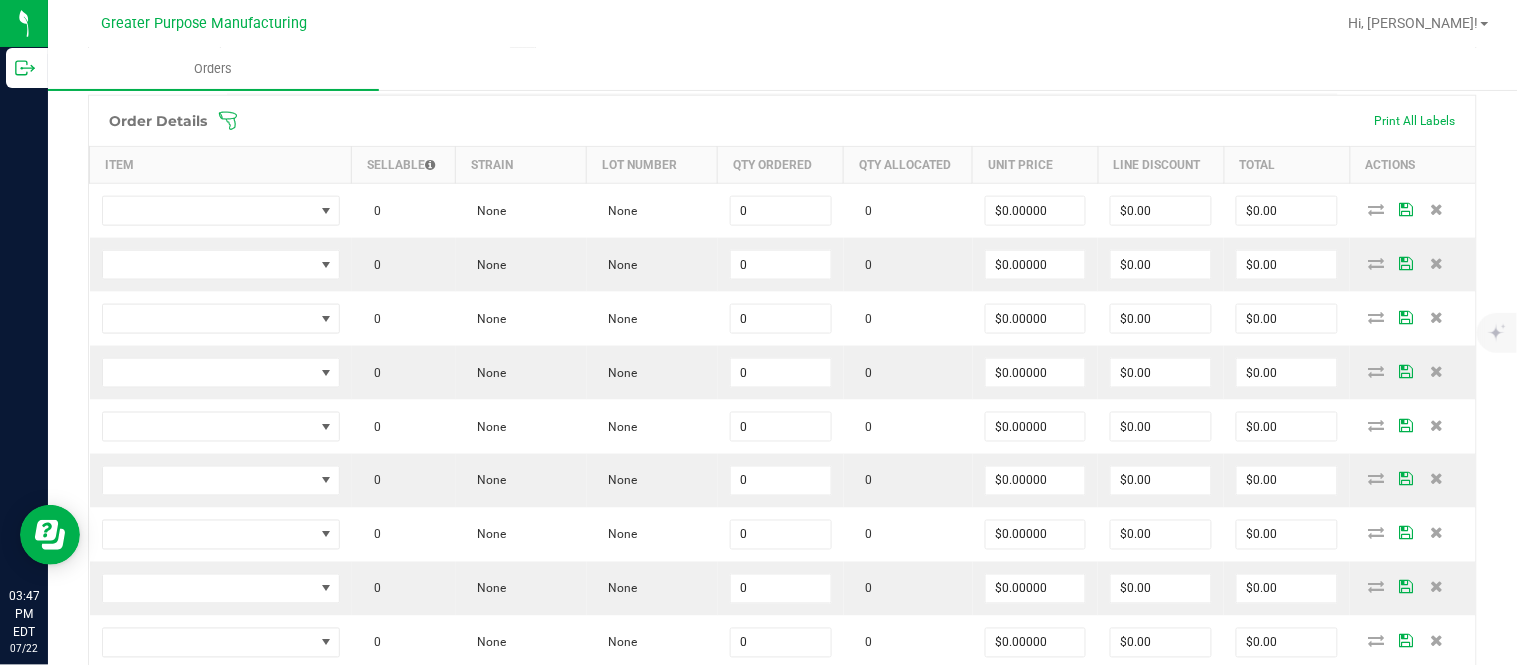 scroll, scrollTop: 574, scrollLeft: 0, axis: vertical 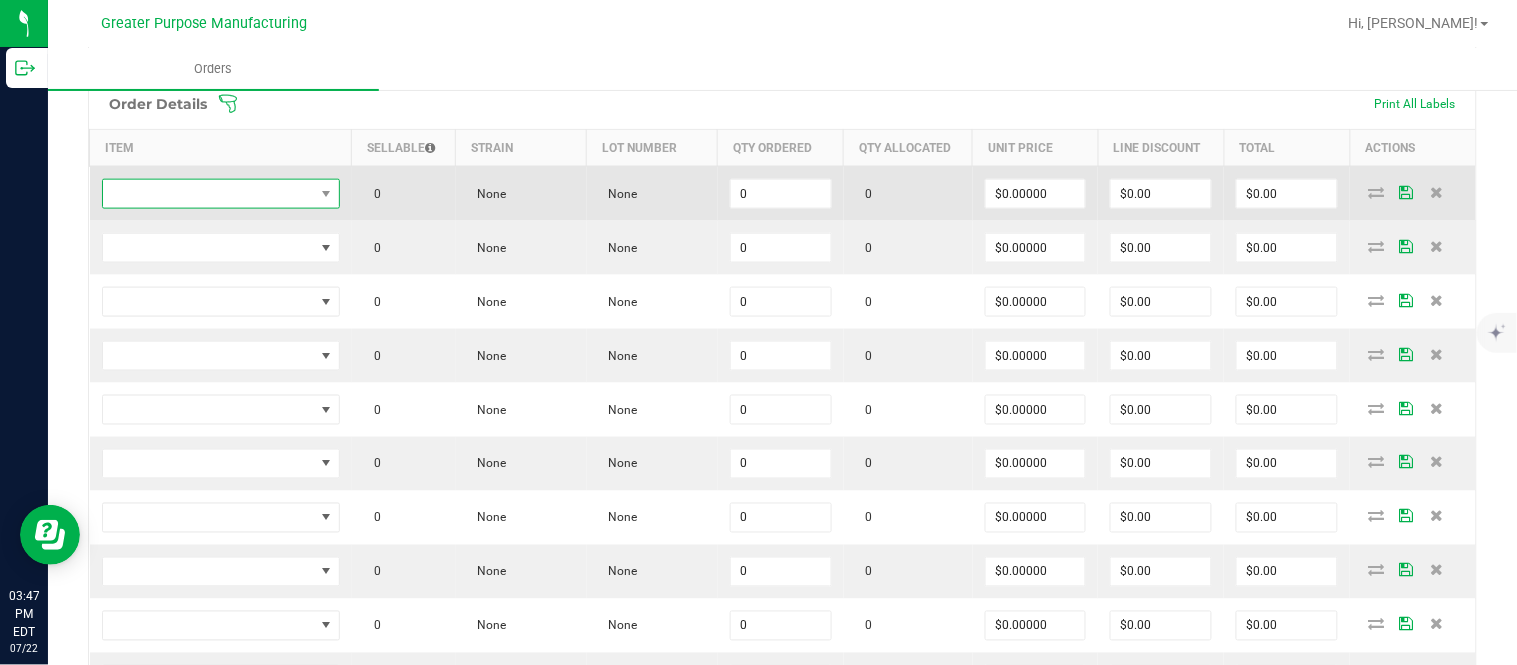 click at bounding box center (208, 194) 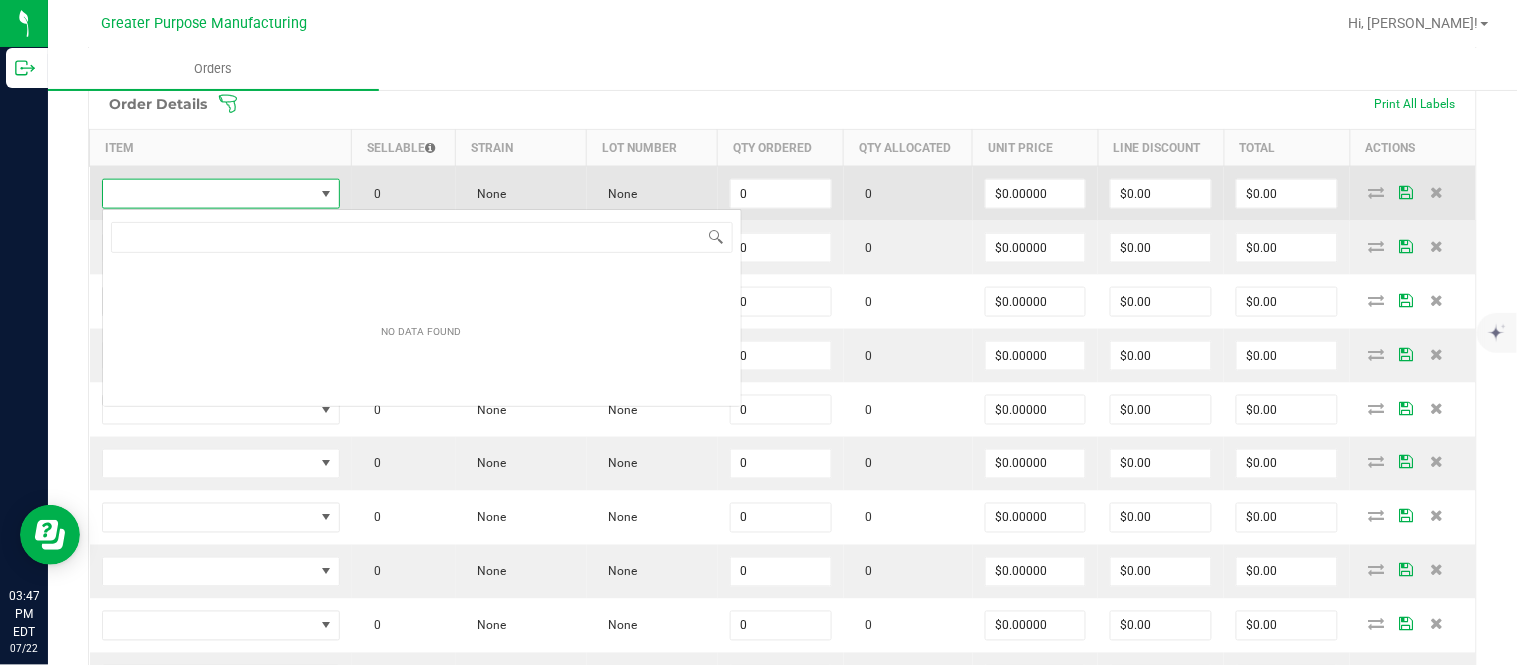 scroll, scrollTop: 99970, scrollLeft: 99765, axis: both 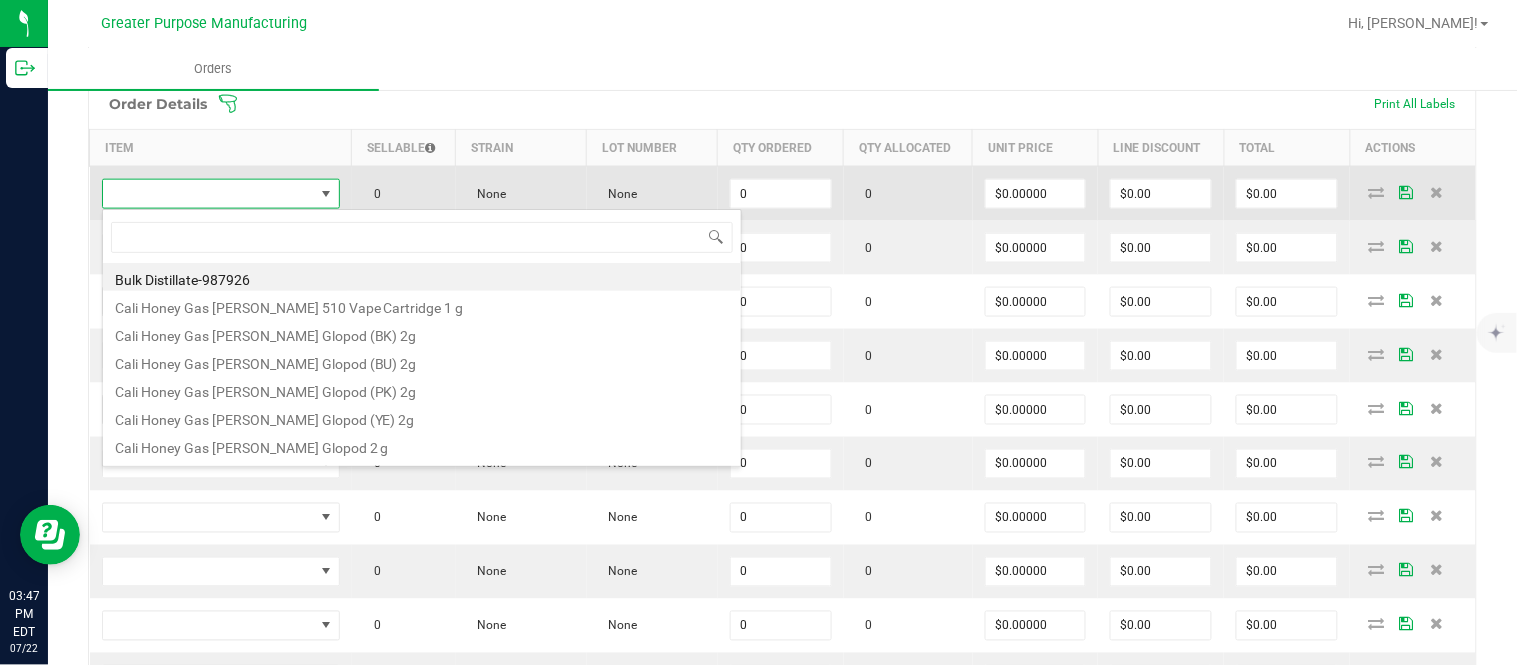 type on "1.3.13.57.0" 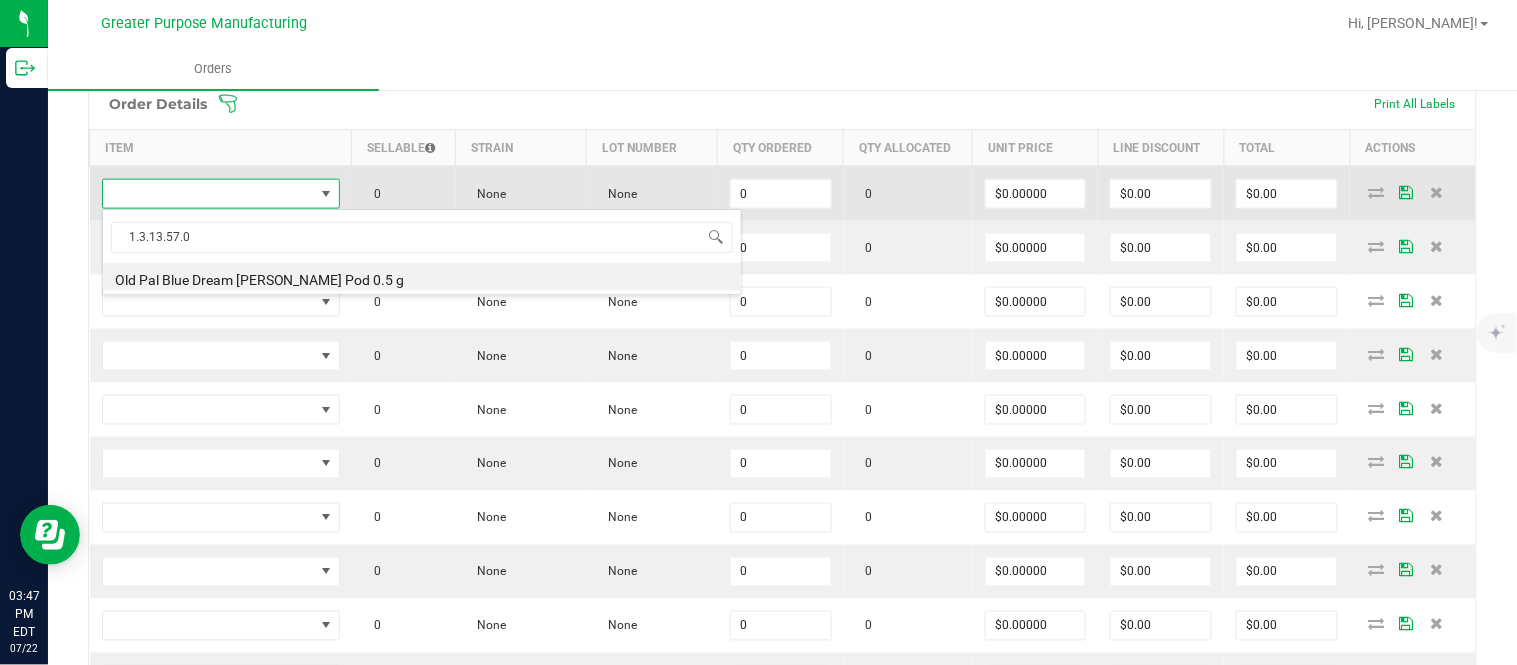 type on "0 ea" 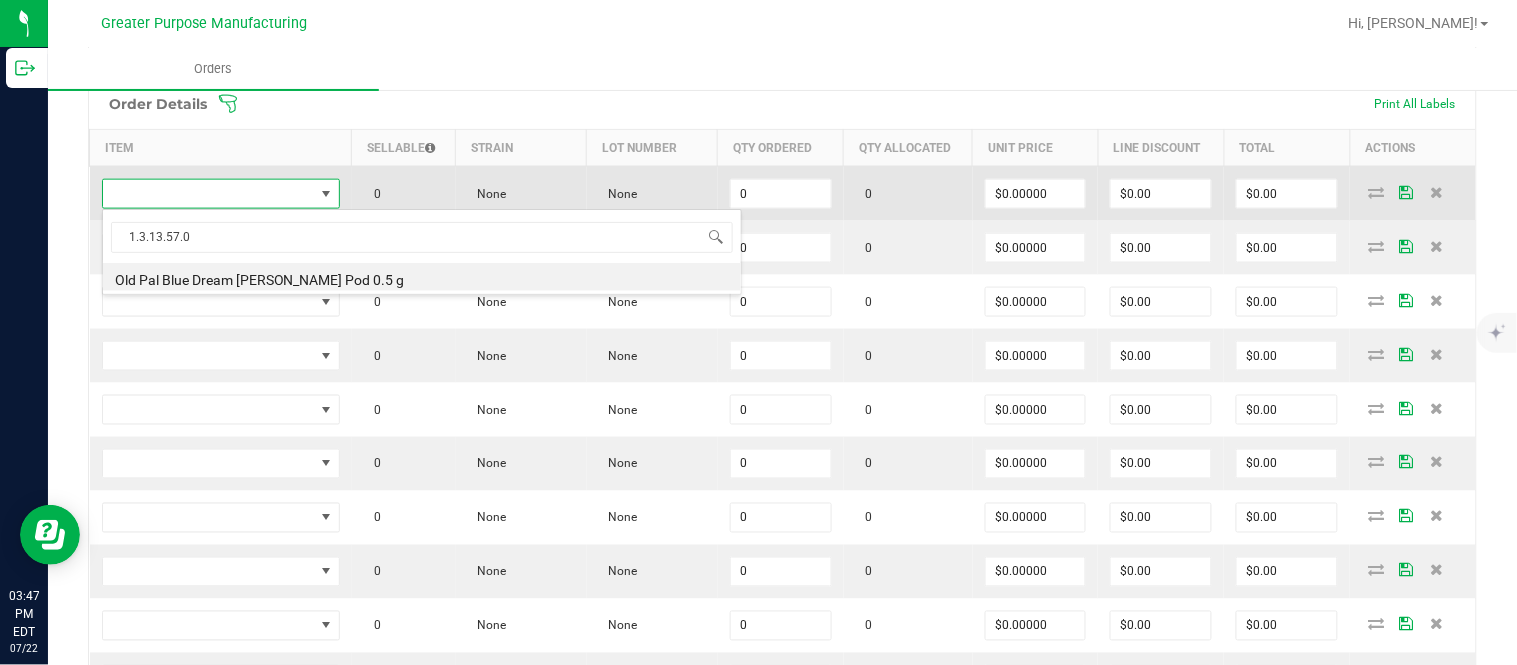 type on "$20.00000" 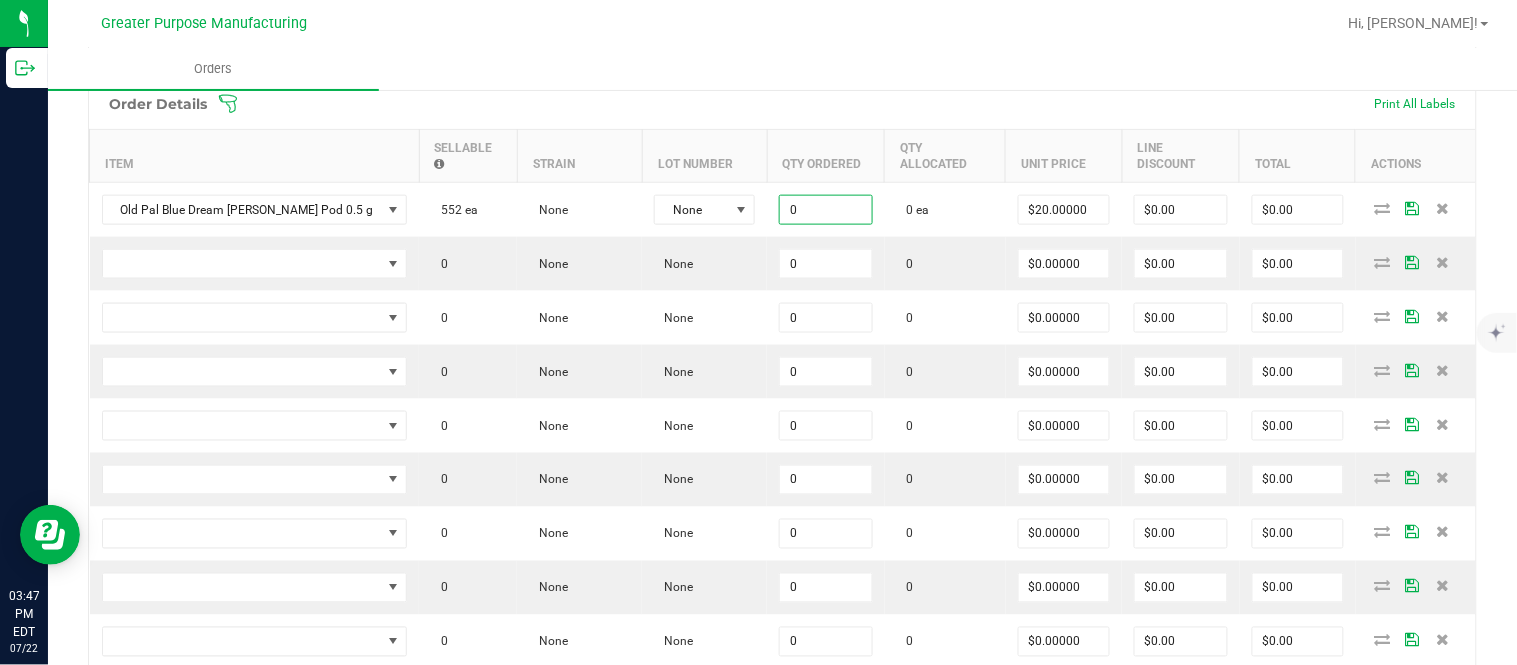 paste on "24" 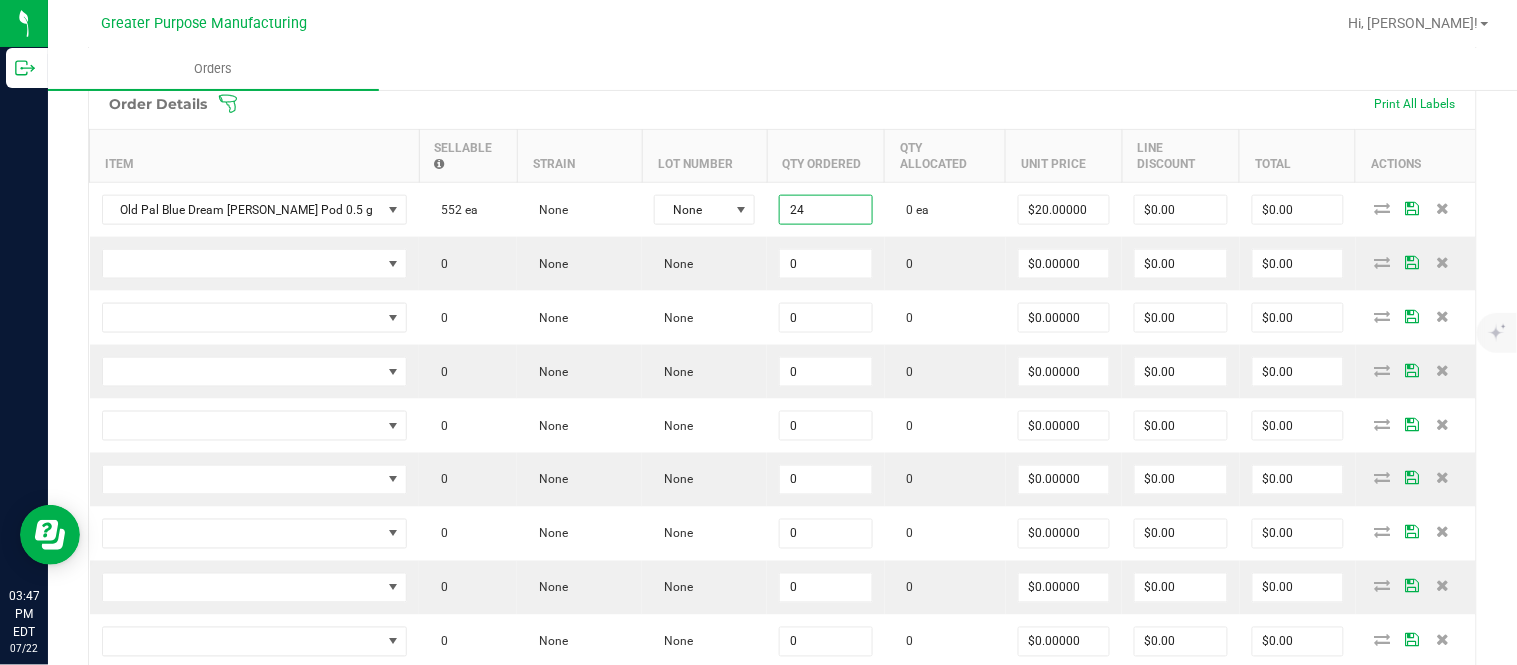 type on "24 ea" 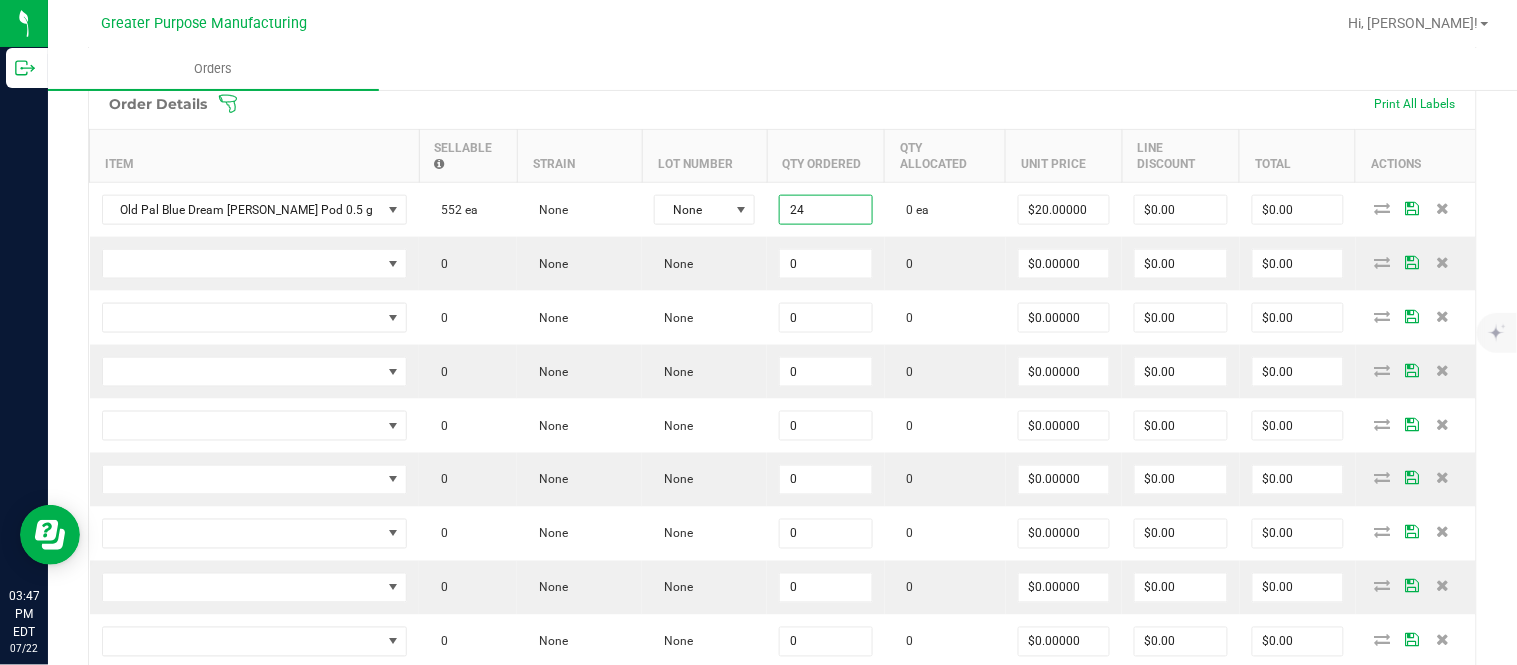 type on "20" 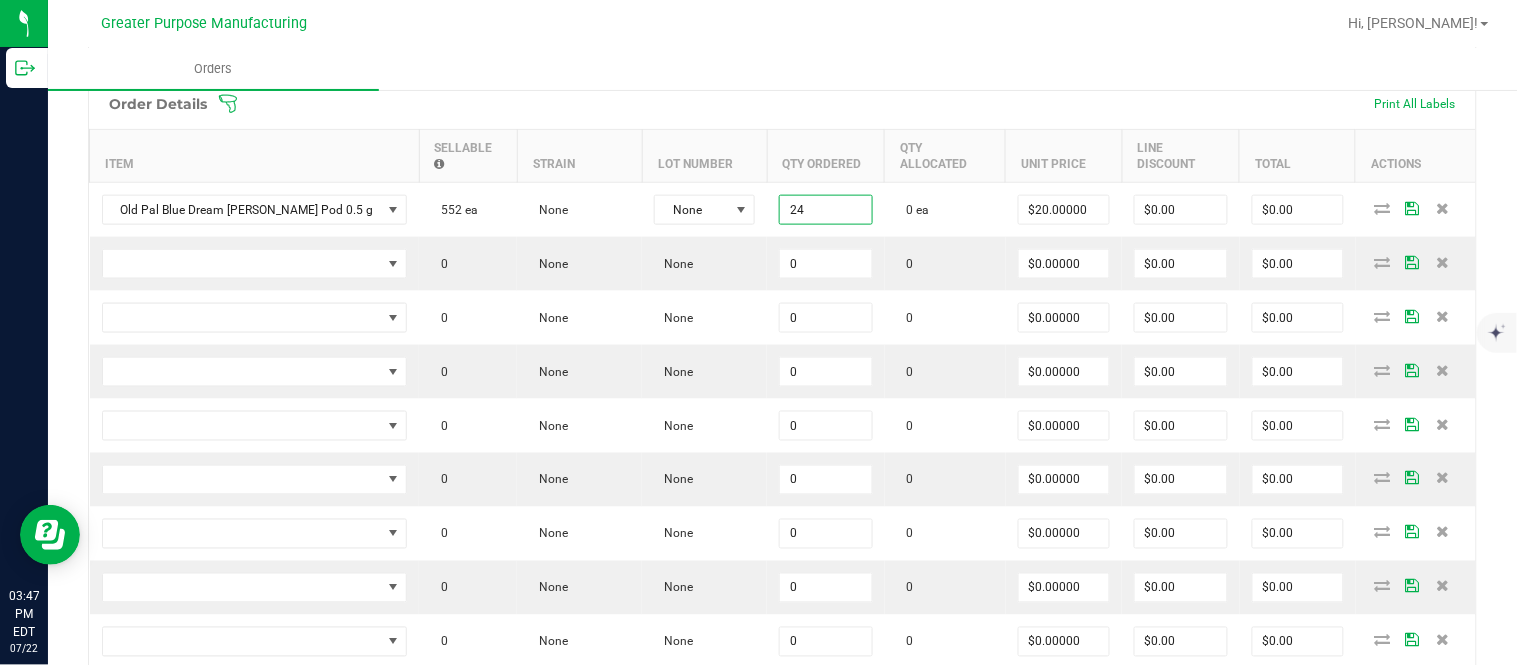 type on "$480.00" 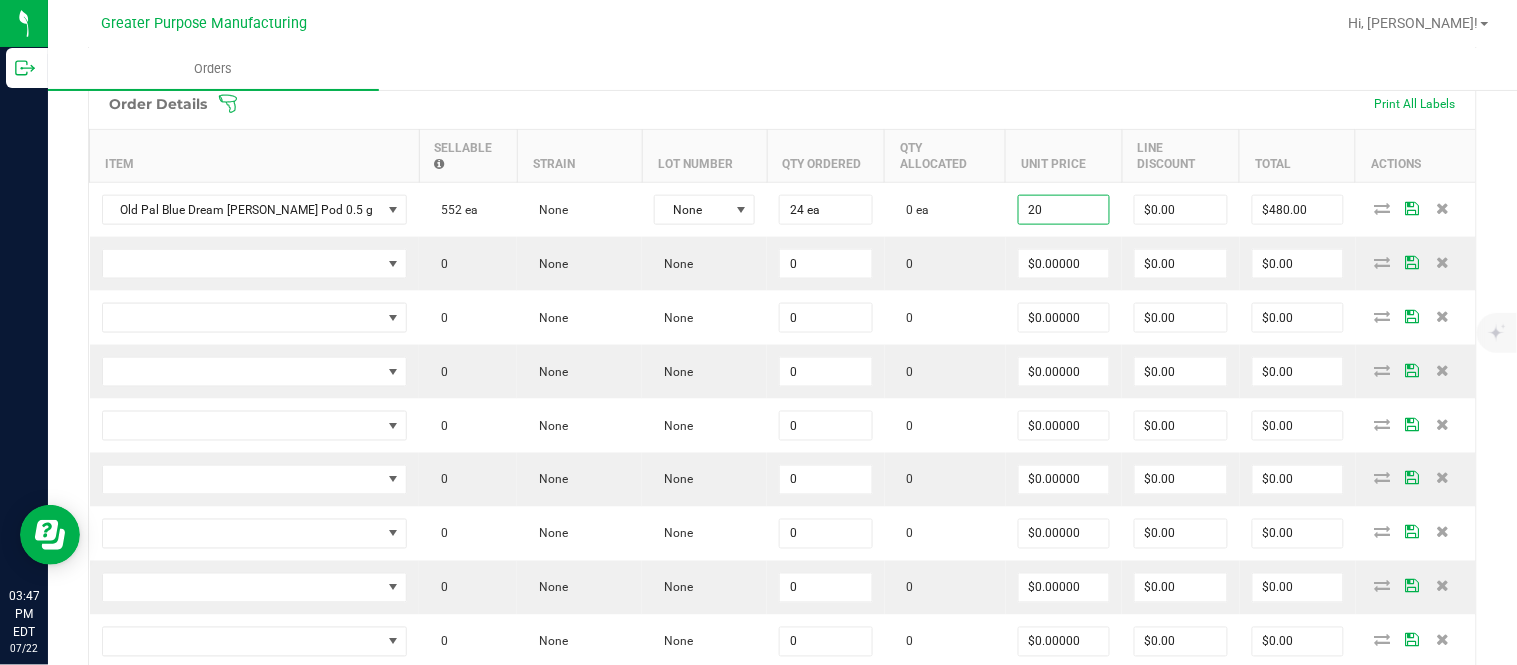 type on "$20.00000" 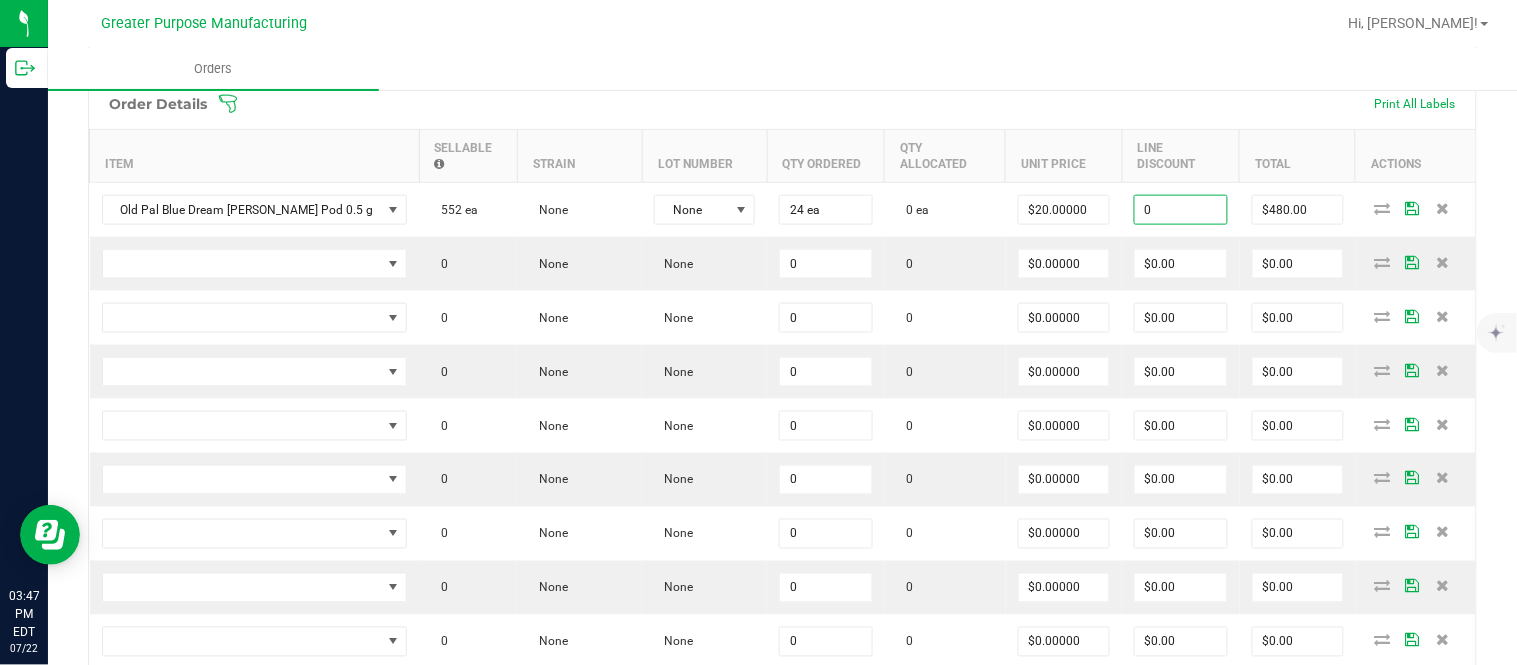 type on "$0.00" 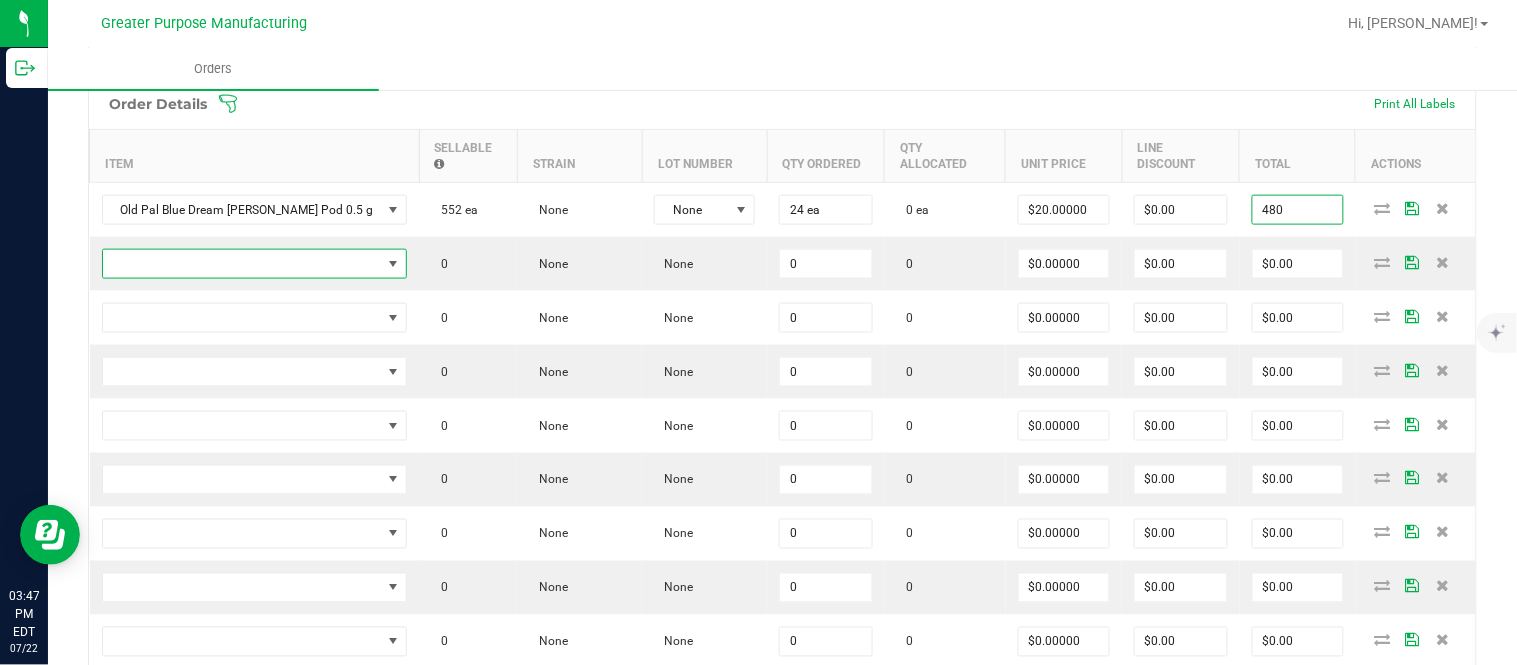 type on "$480.00" 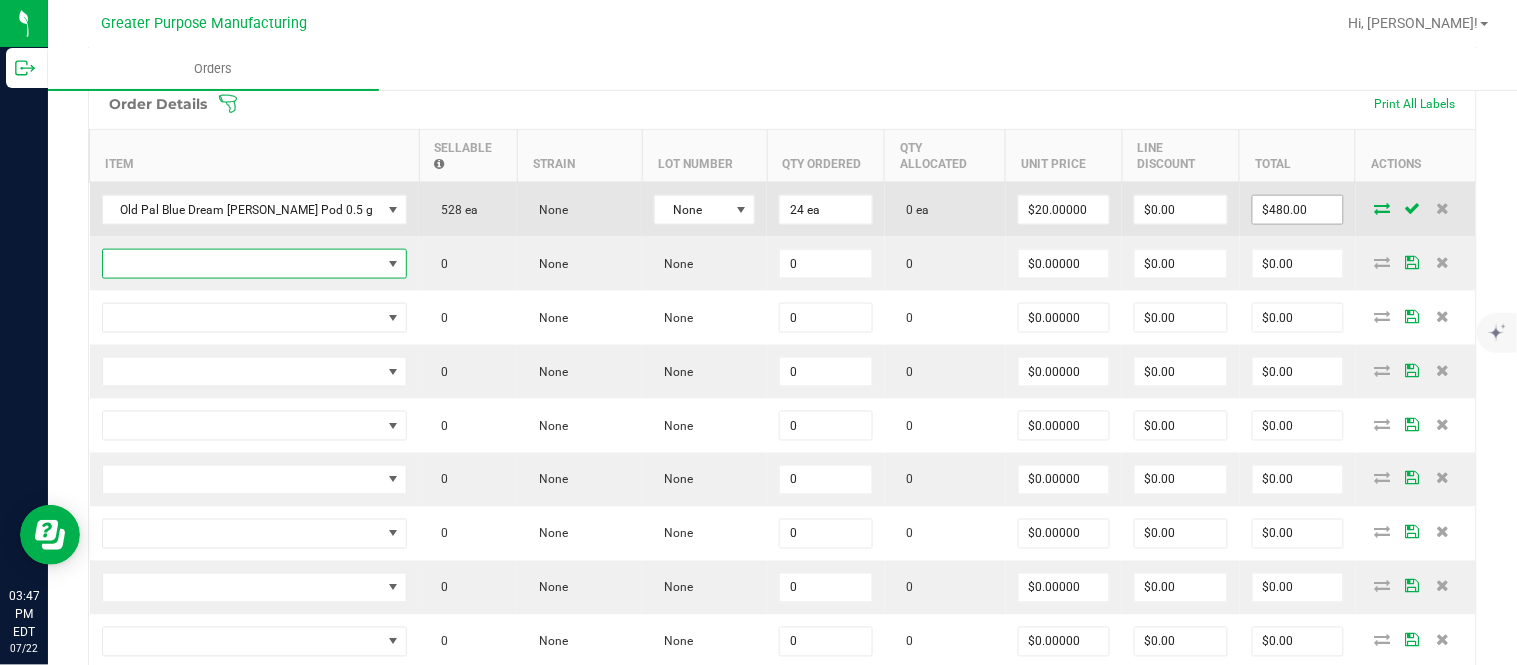 click on "$480.00" at bounding box center (1298, 210) 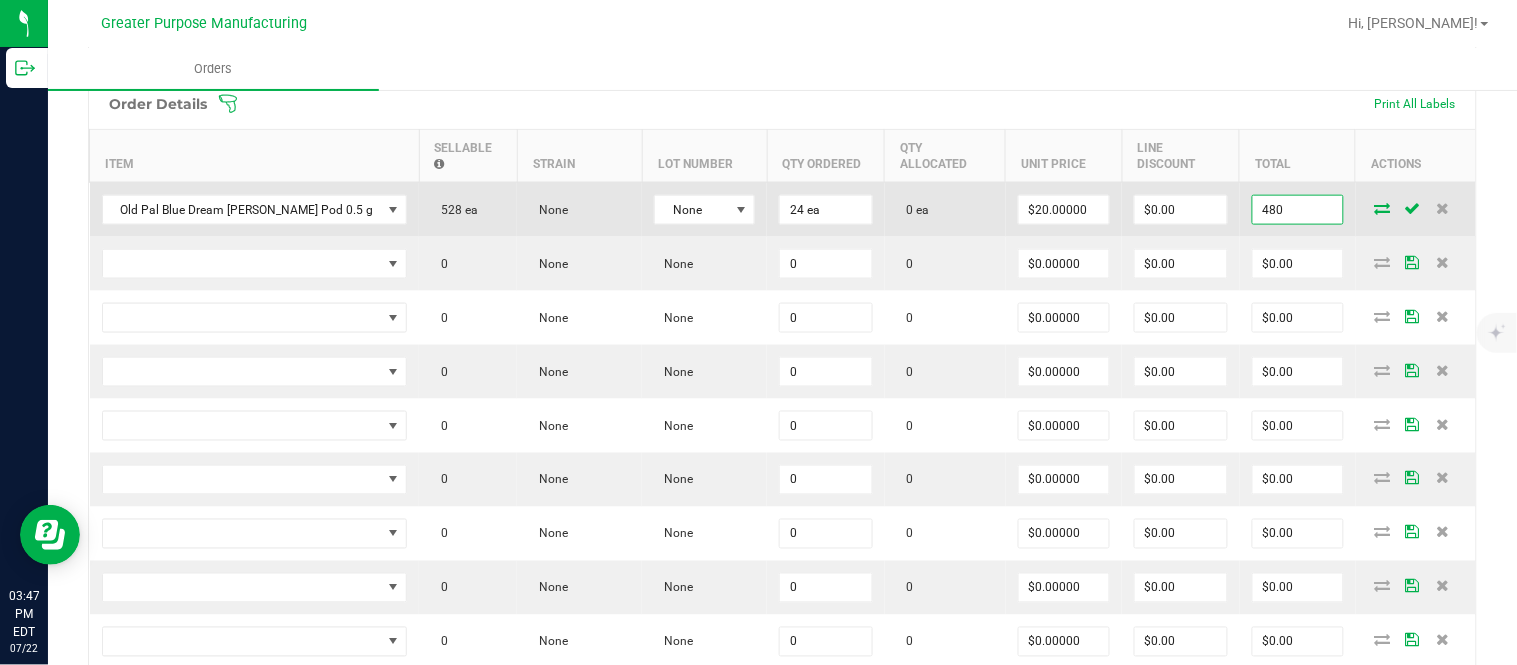 paste on "08" 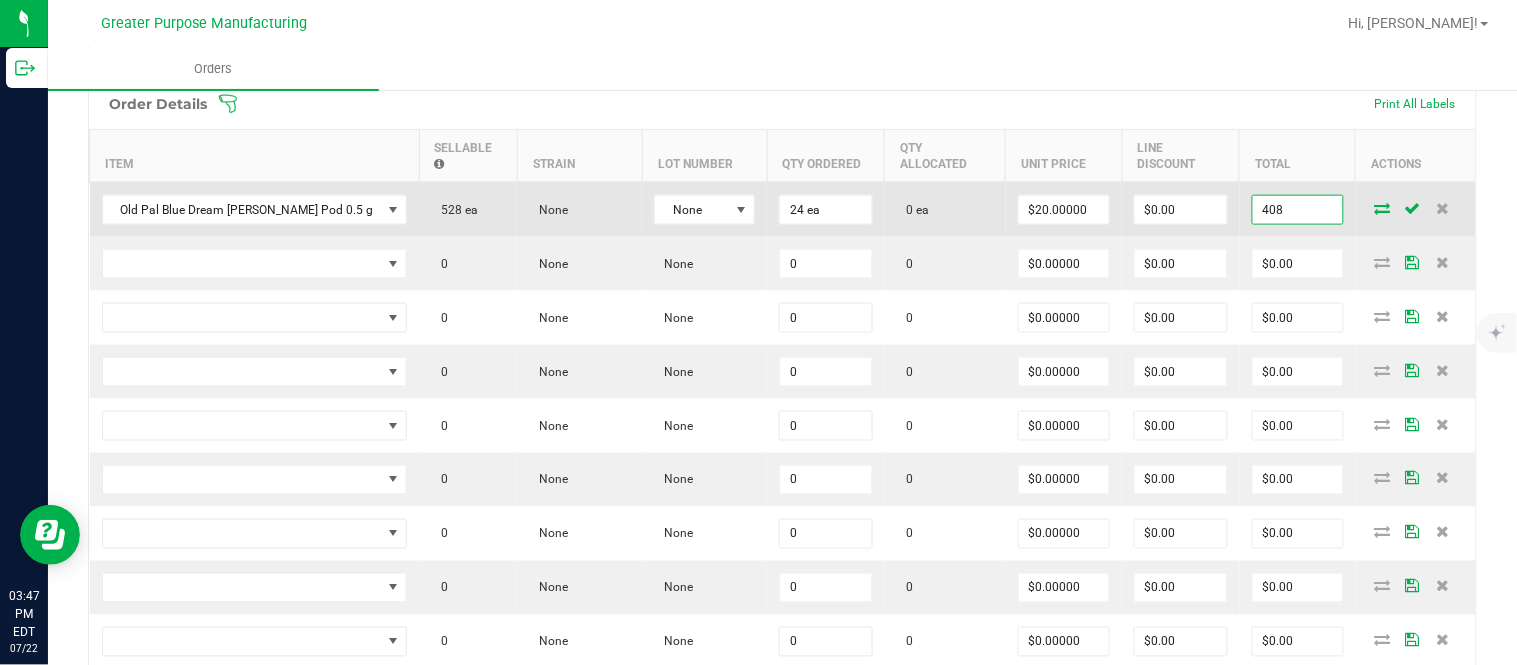 type on "408" 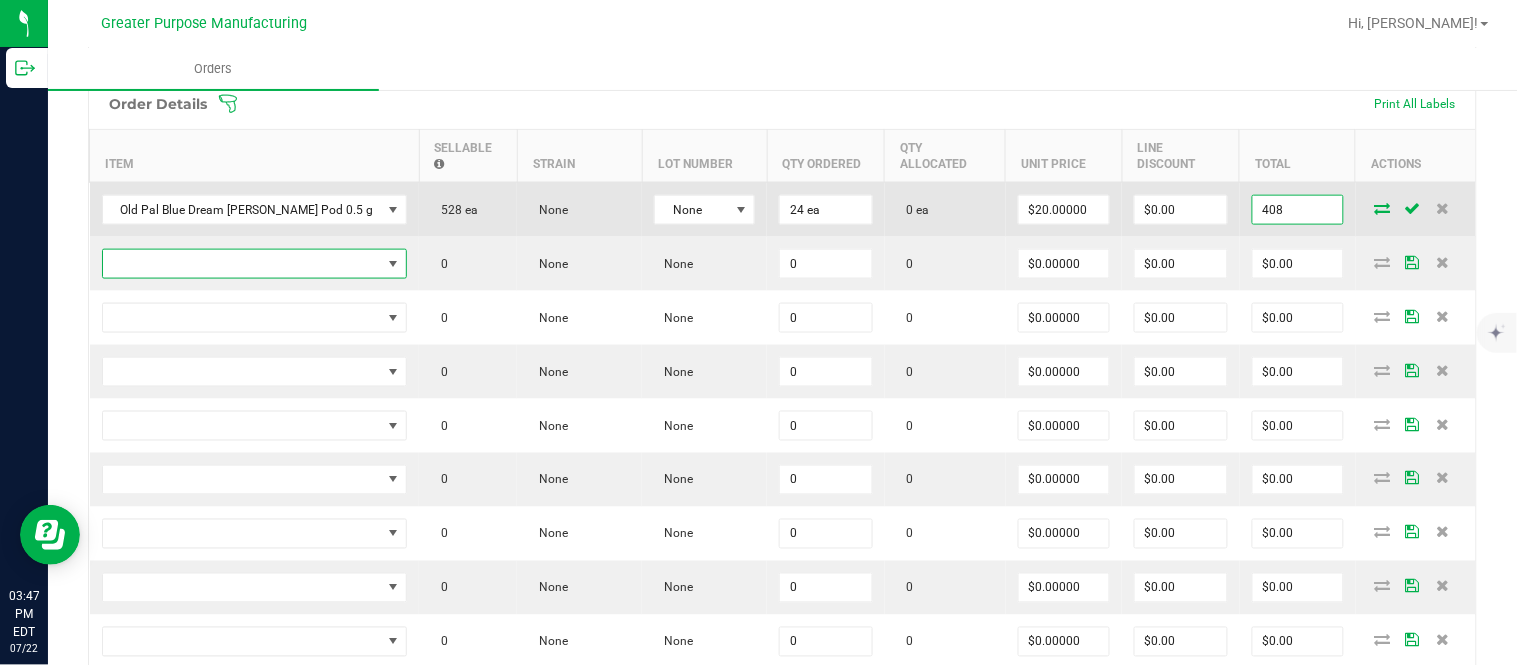 type on "$17.00000" 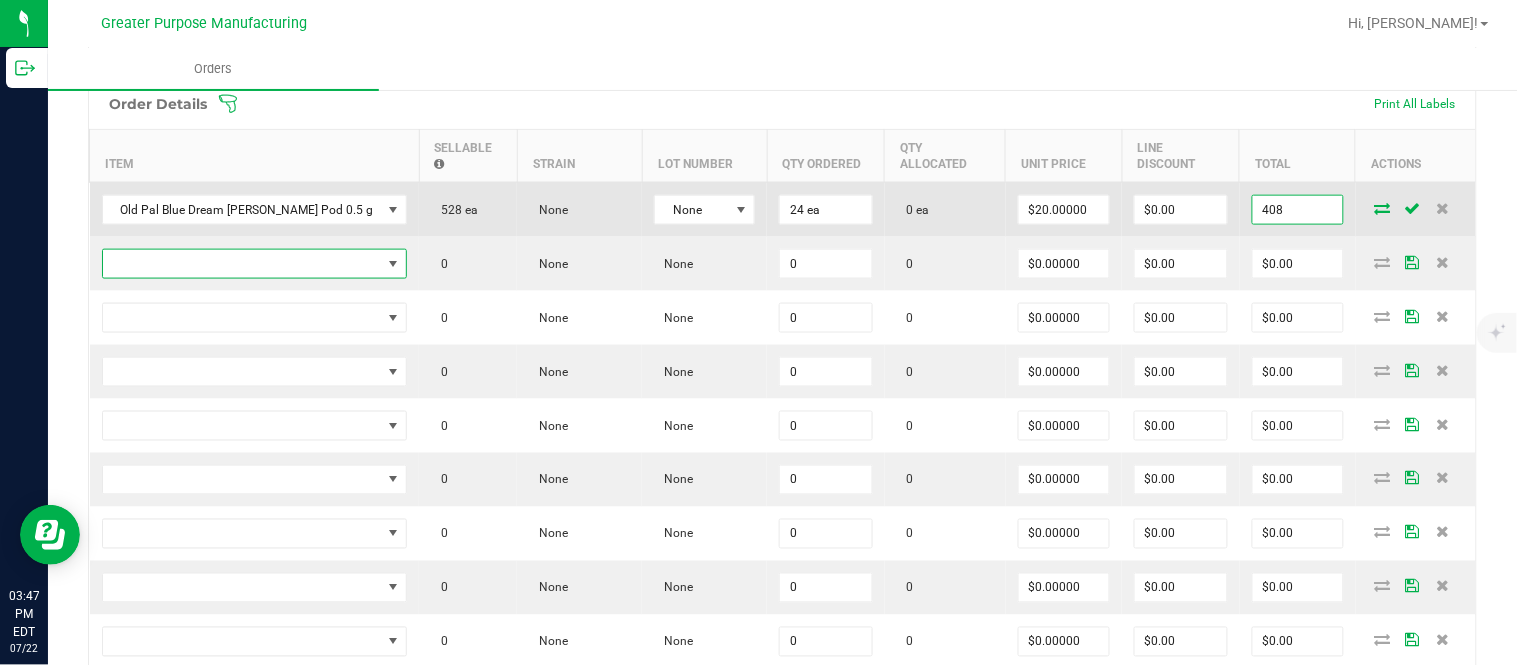 type on "$408.00" 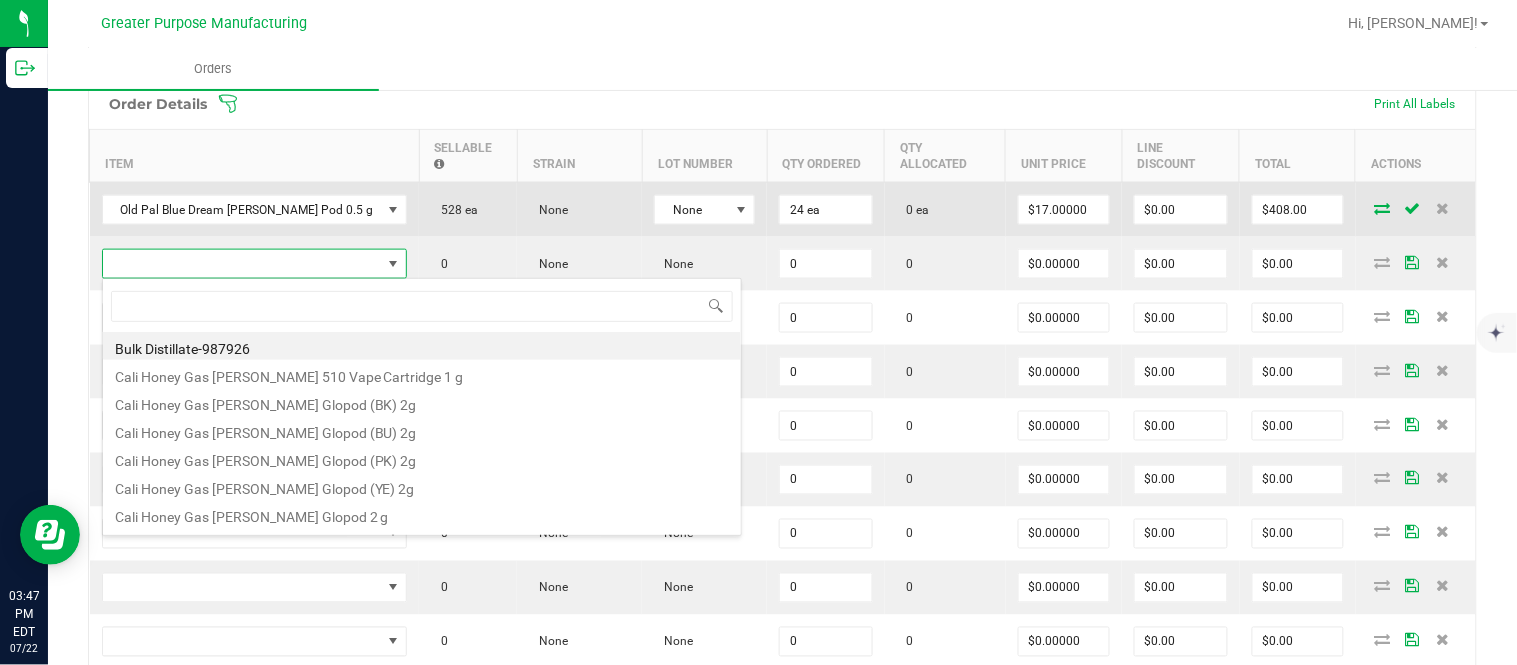 scroll, scrollTop: 99970, scrollLeft: 99754, axis: both 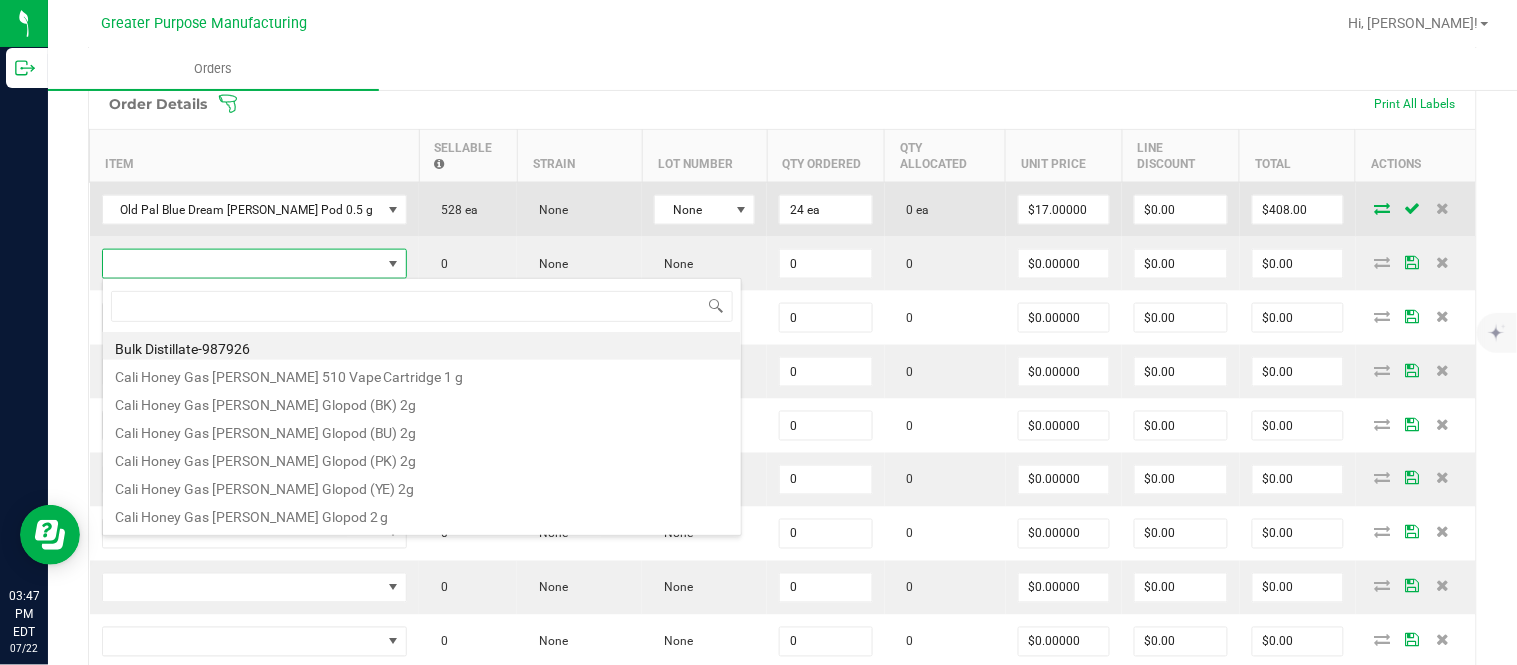 type on "1.3.13.58.0" 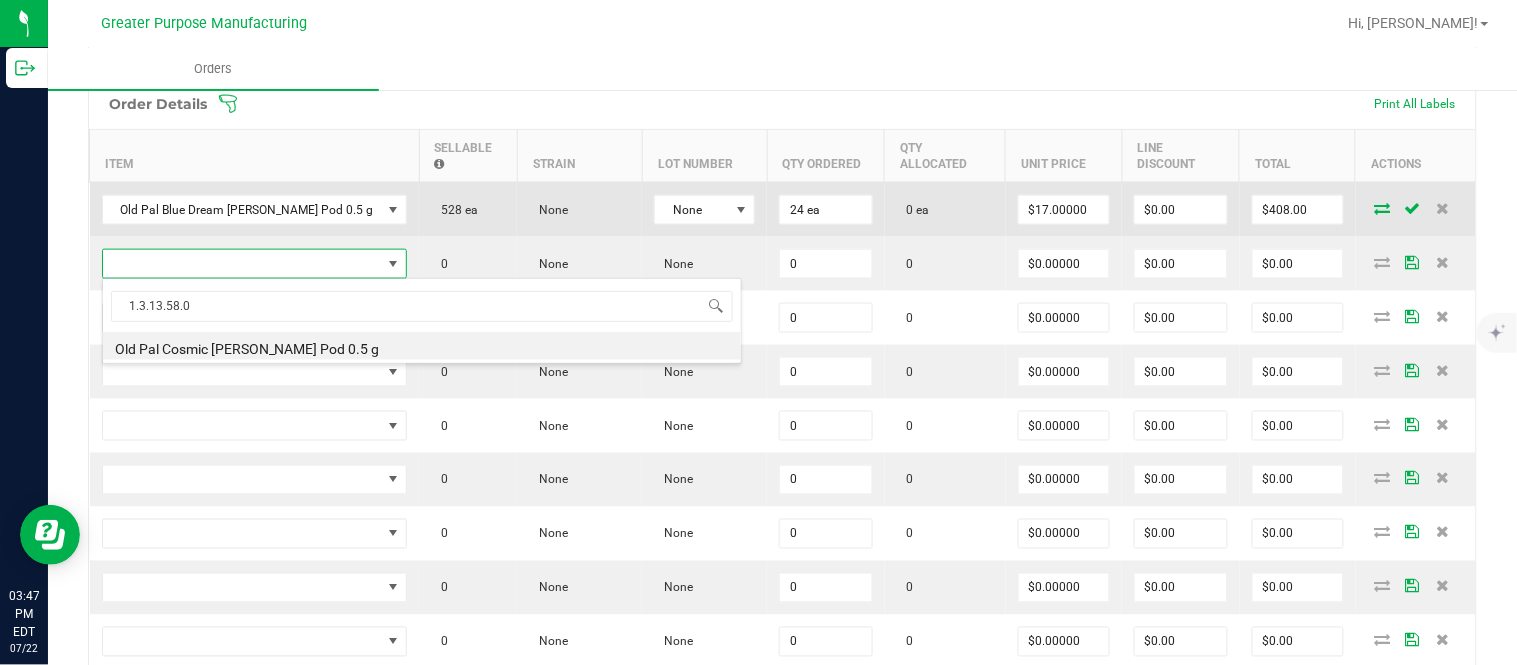 type on "0 ea" 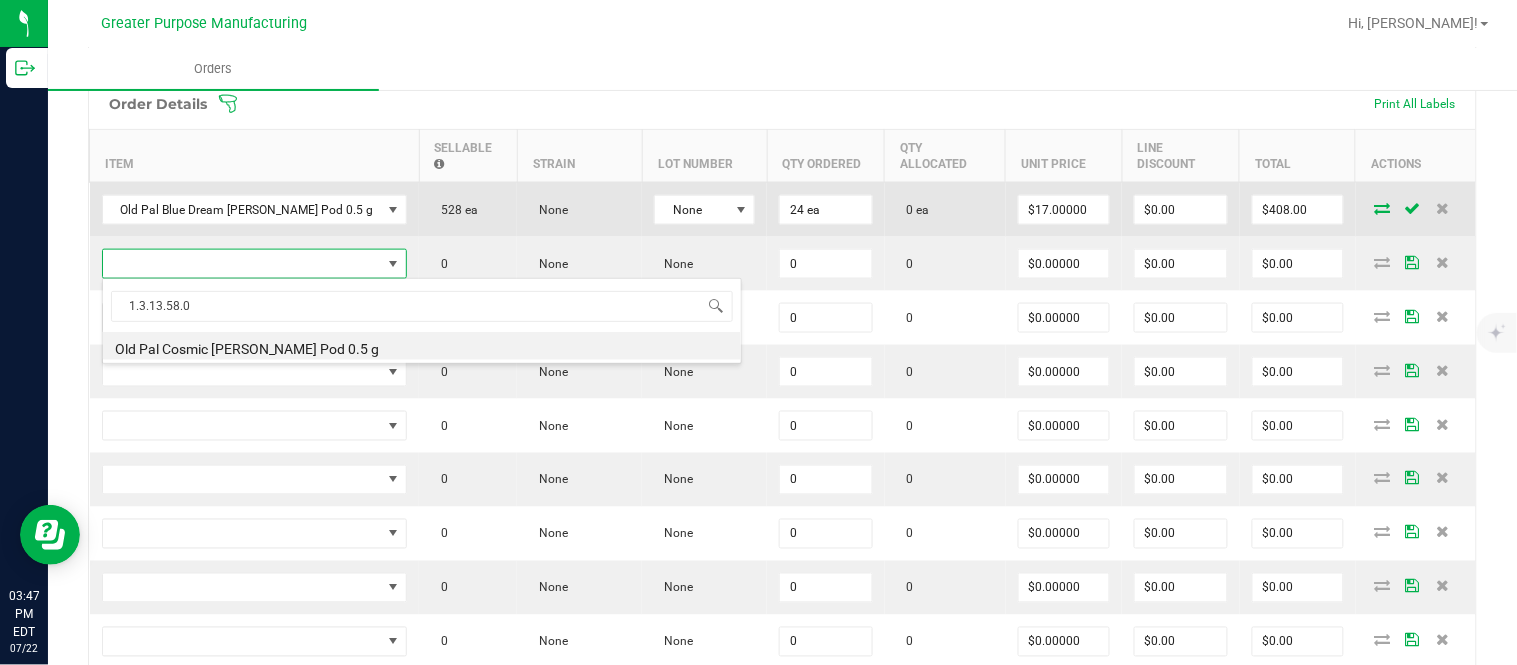 type on "$20.00000" 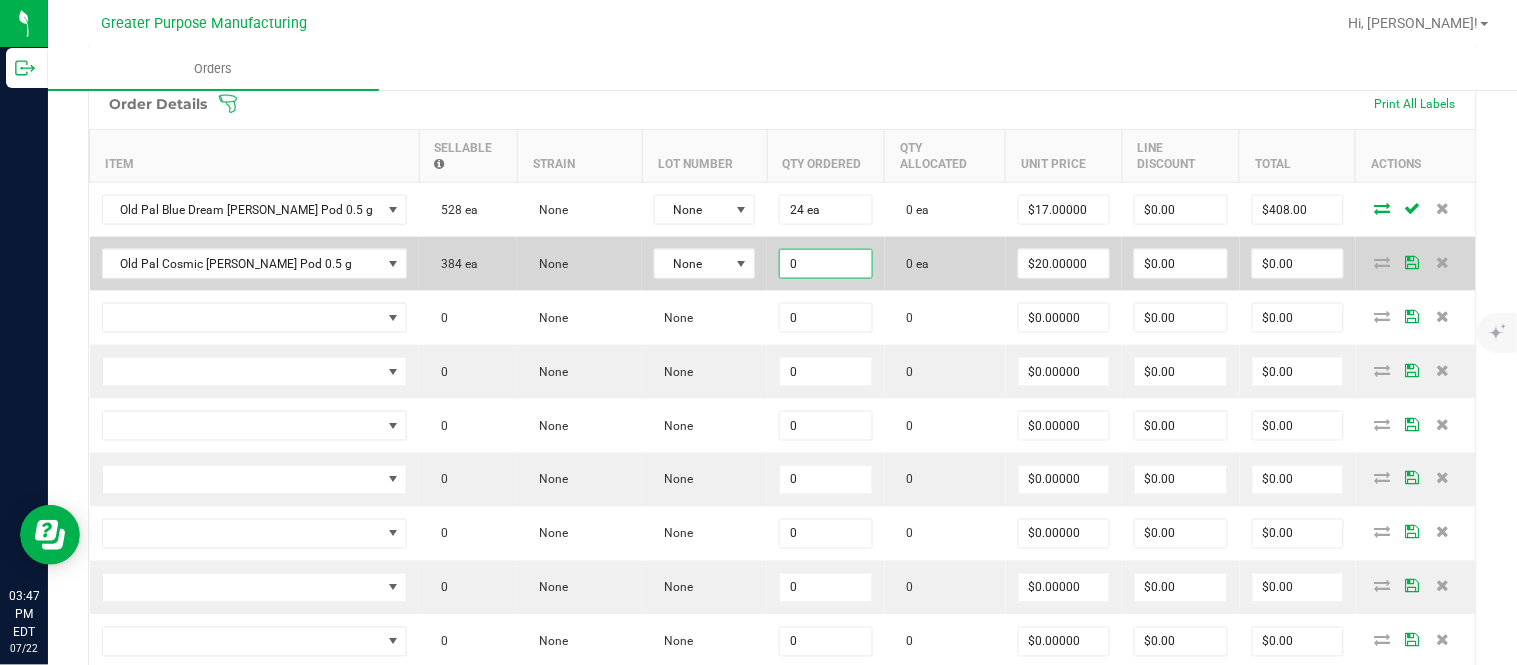 paste on "24" 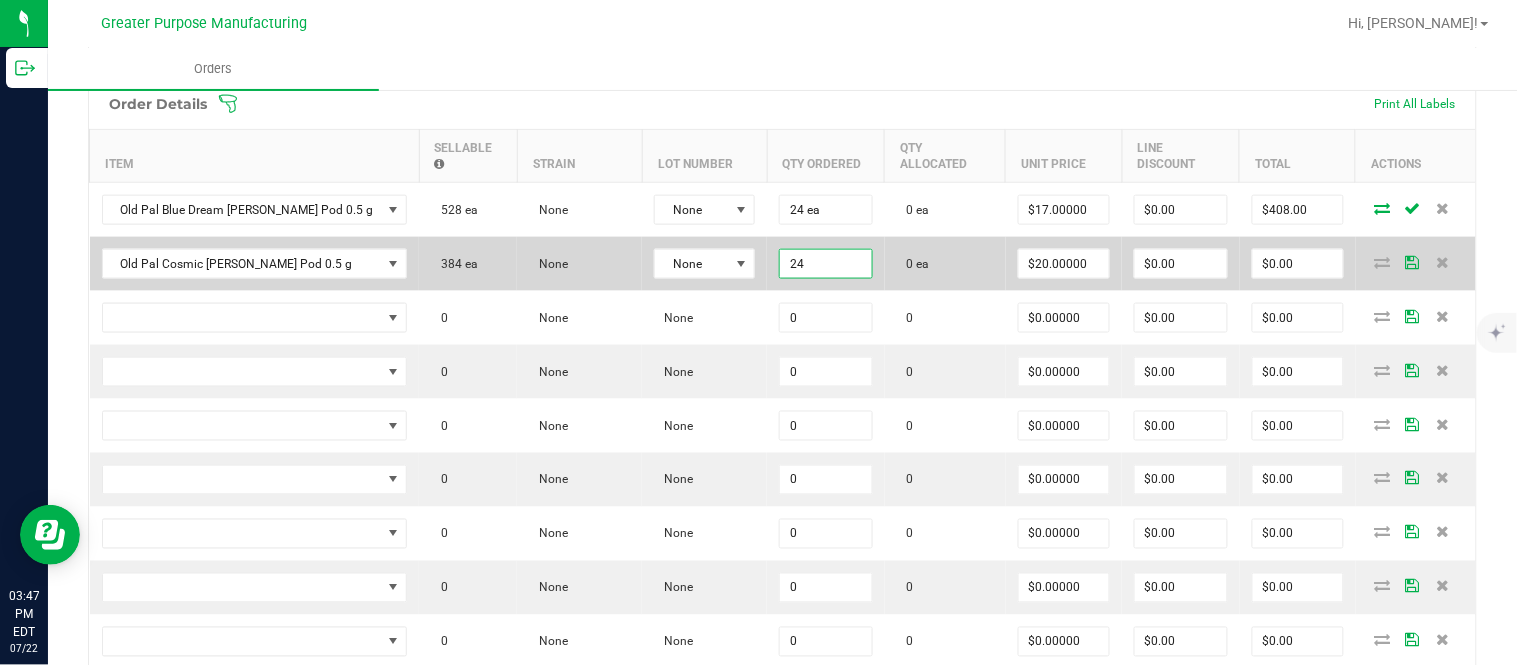 type on "24 ea" 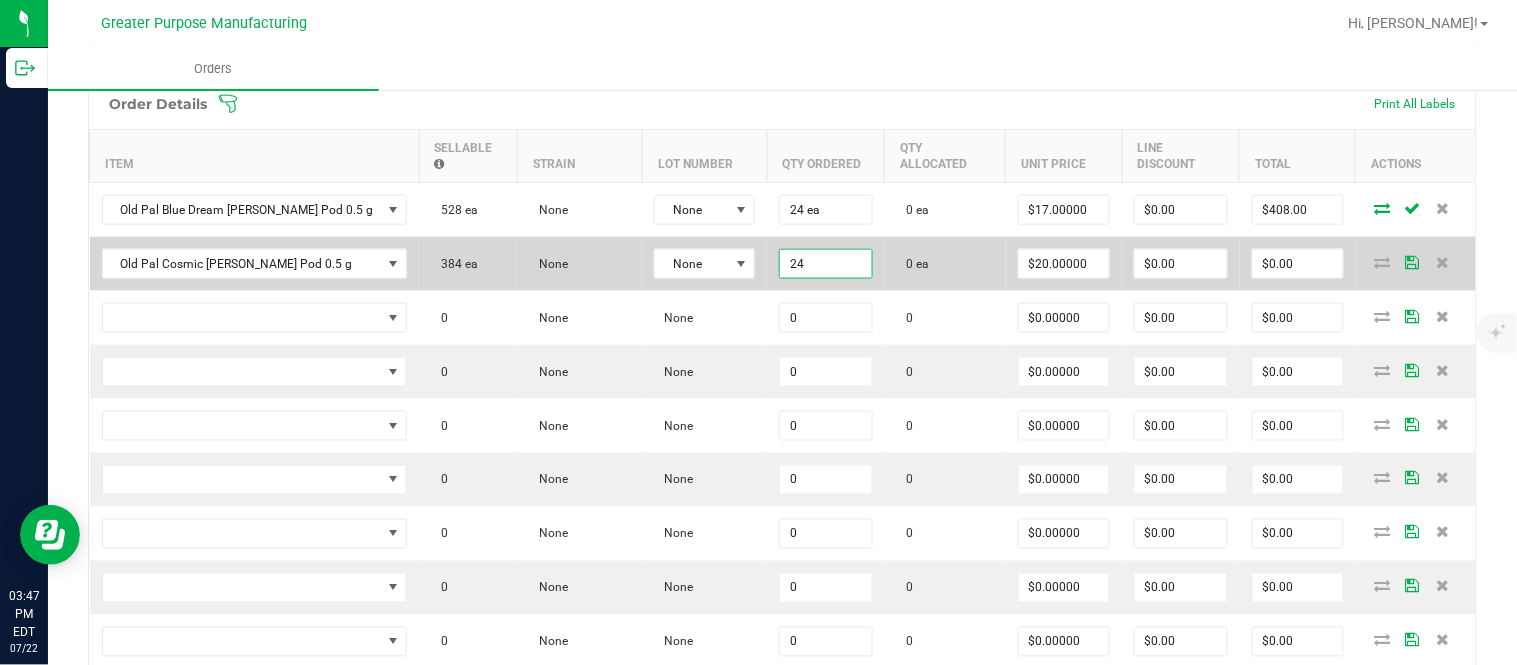 type on "20" 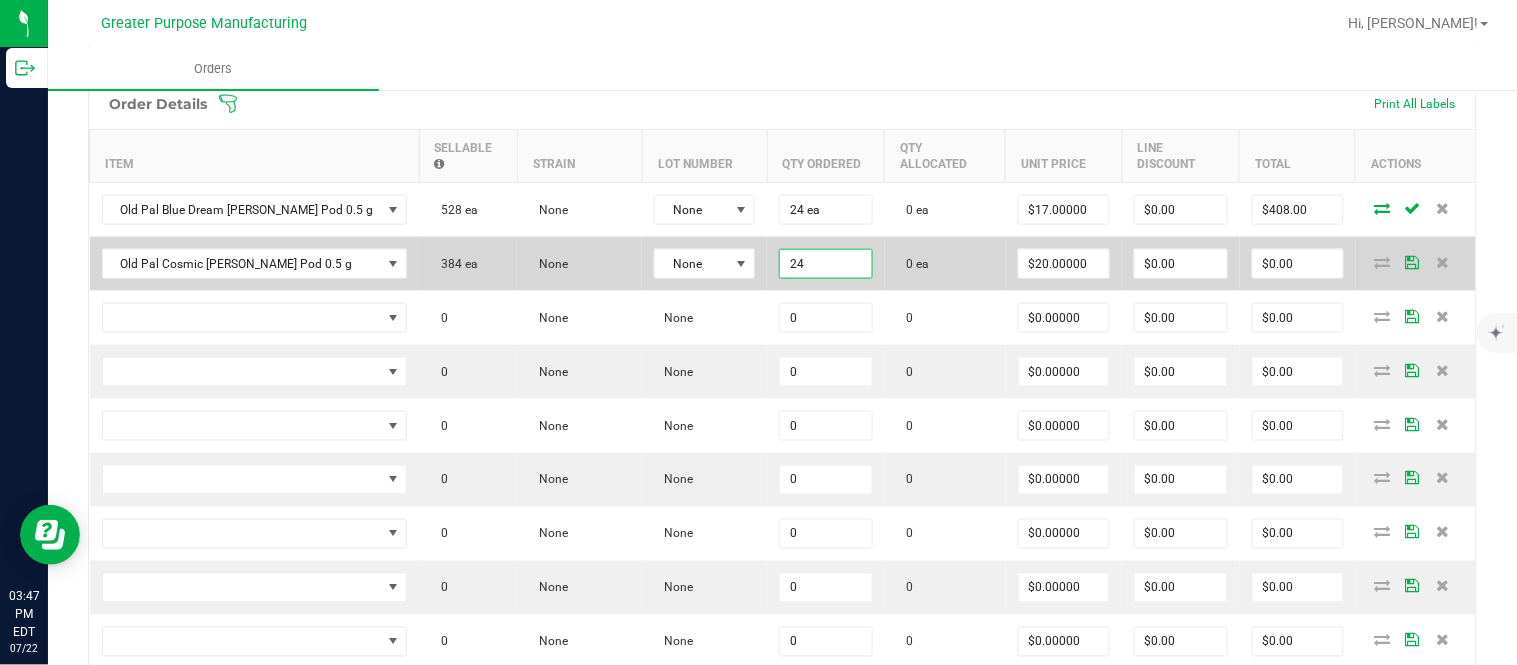 type on "$480.00" 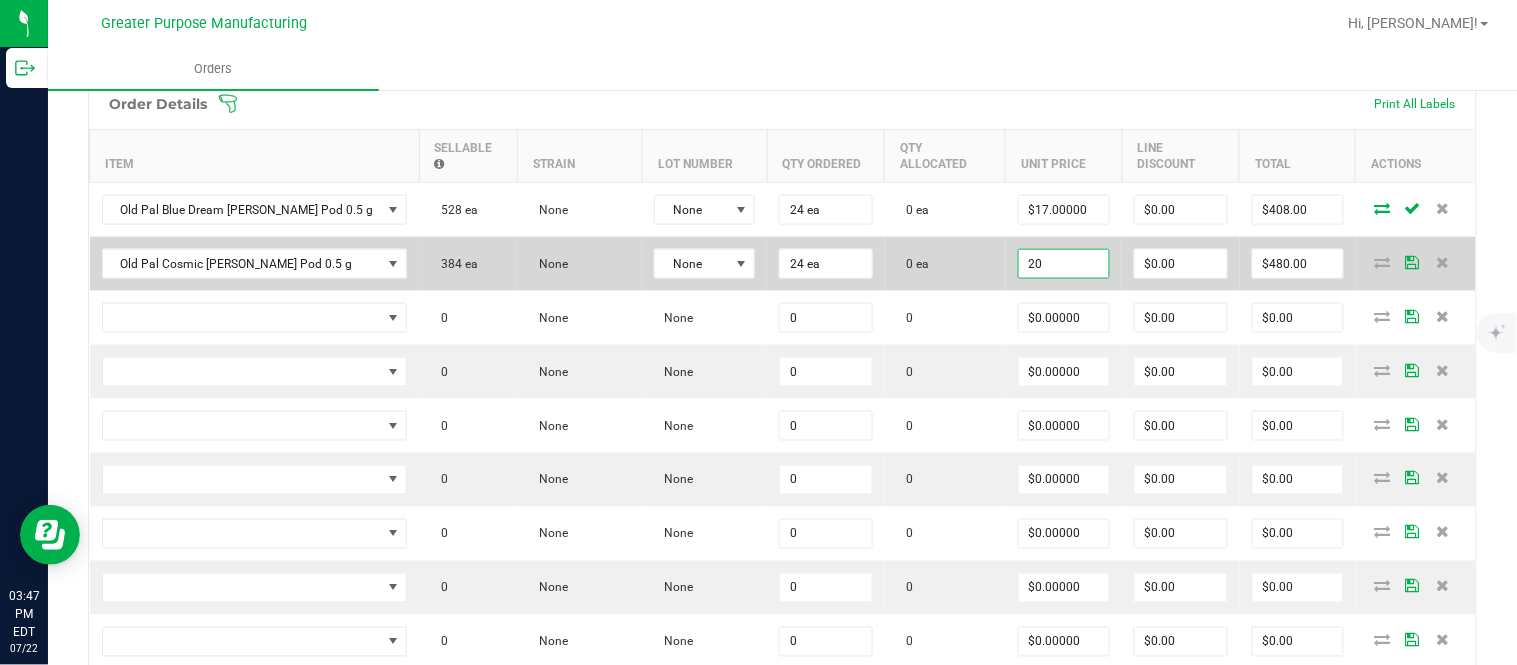 type on "$20.00000" 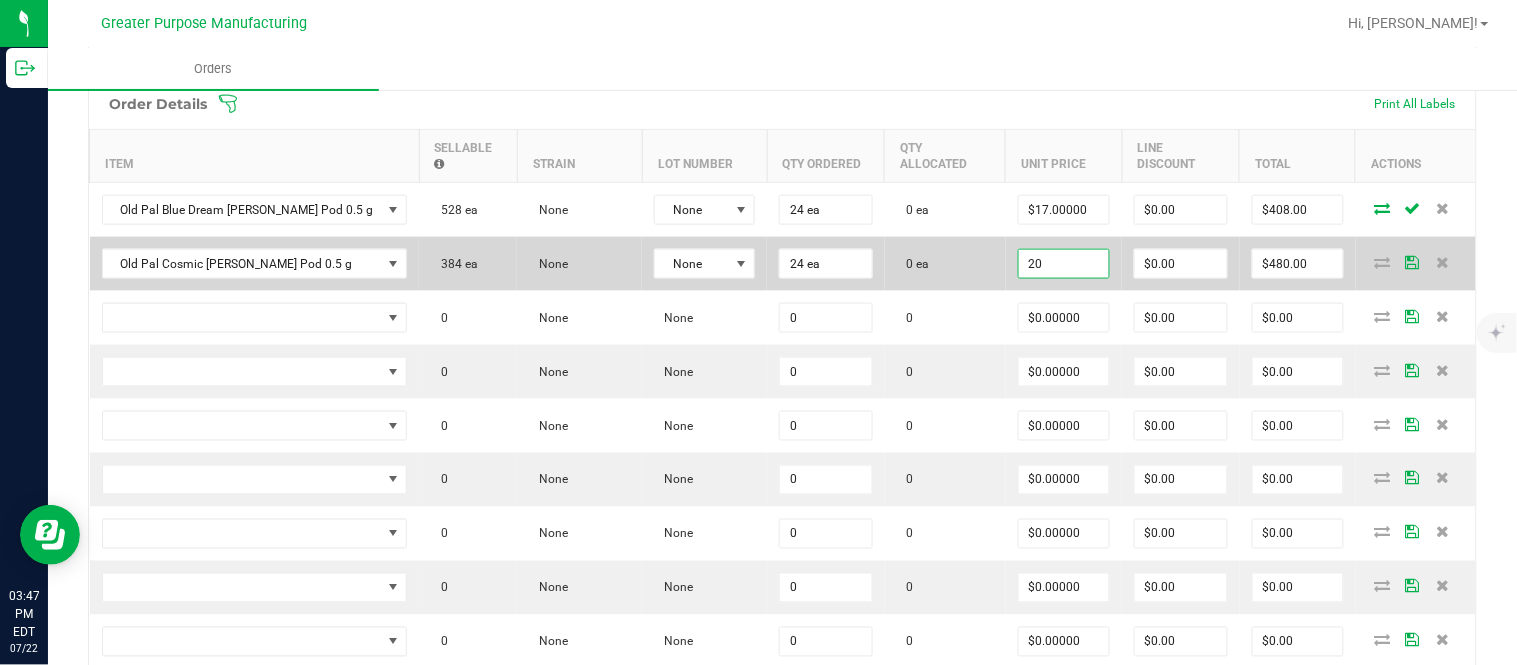 type on "0" 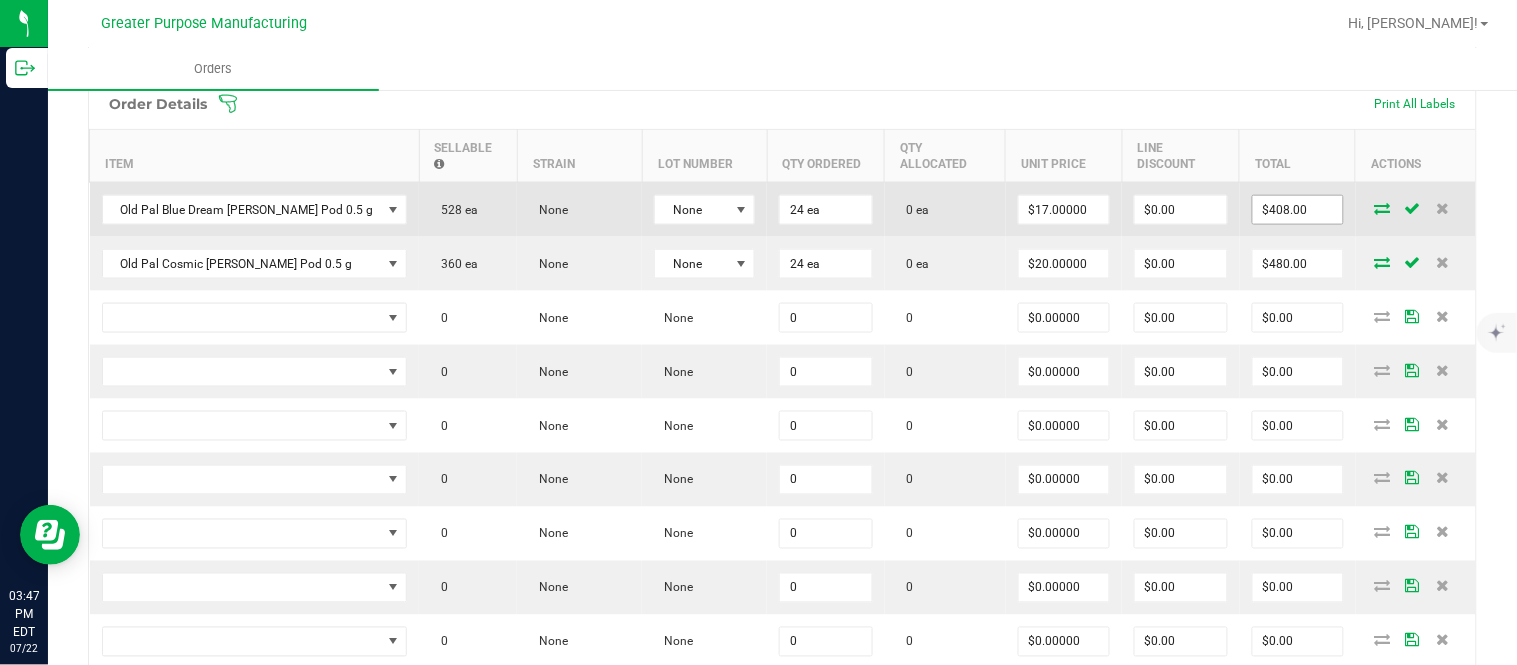 click on "$408.00" at bounding box center [1298, 210] 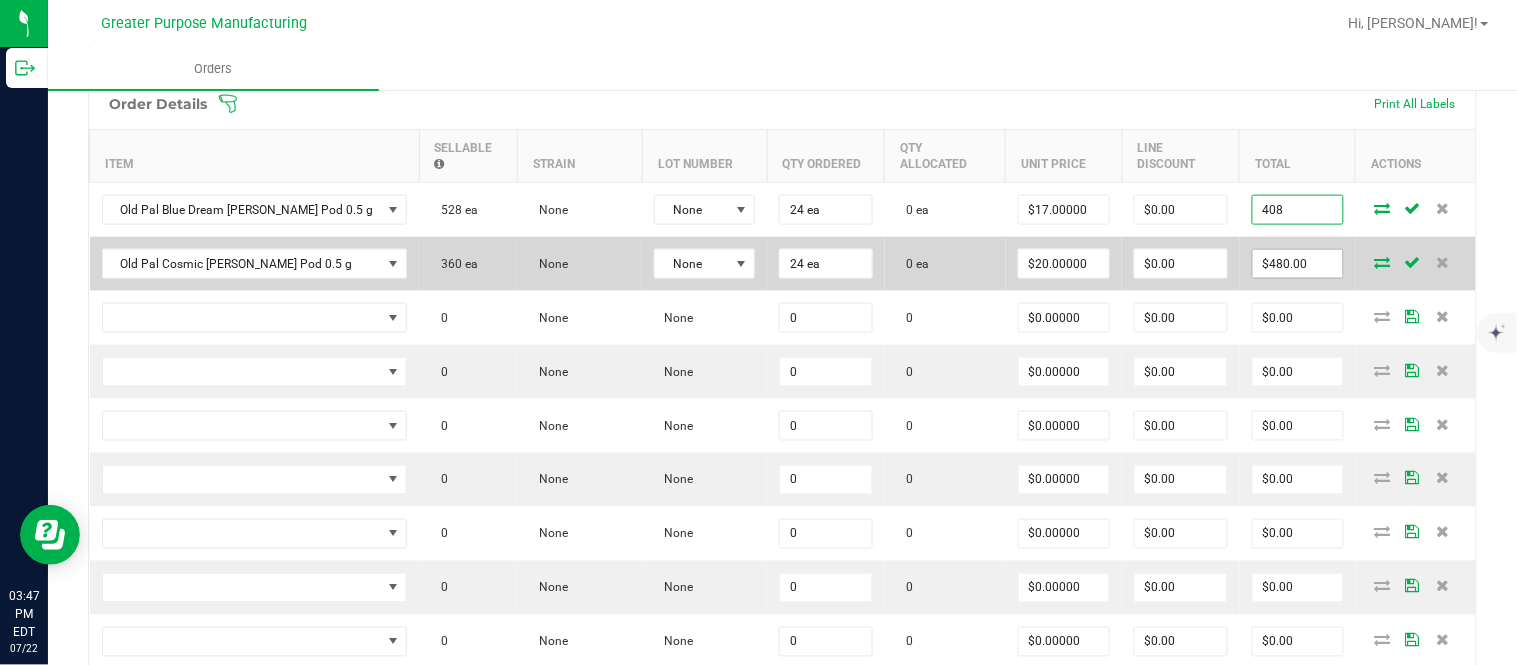 click on "$480.00" at bounding box center (1298, 264) 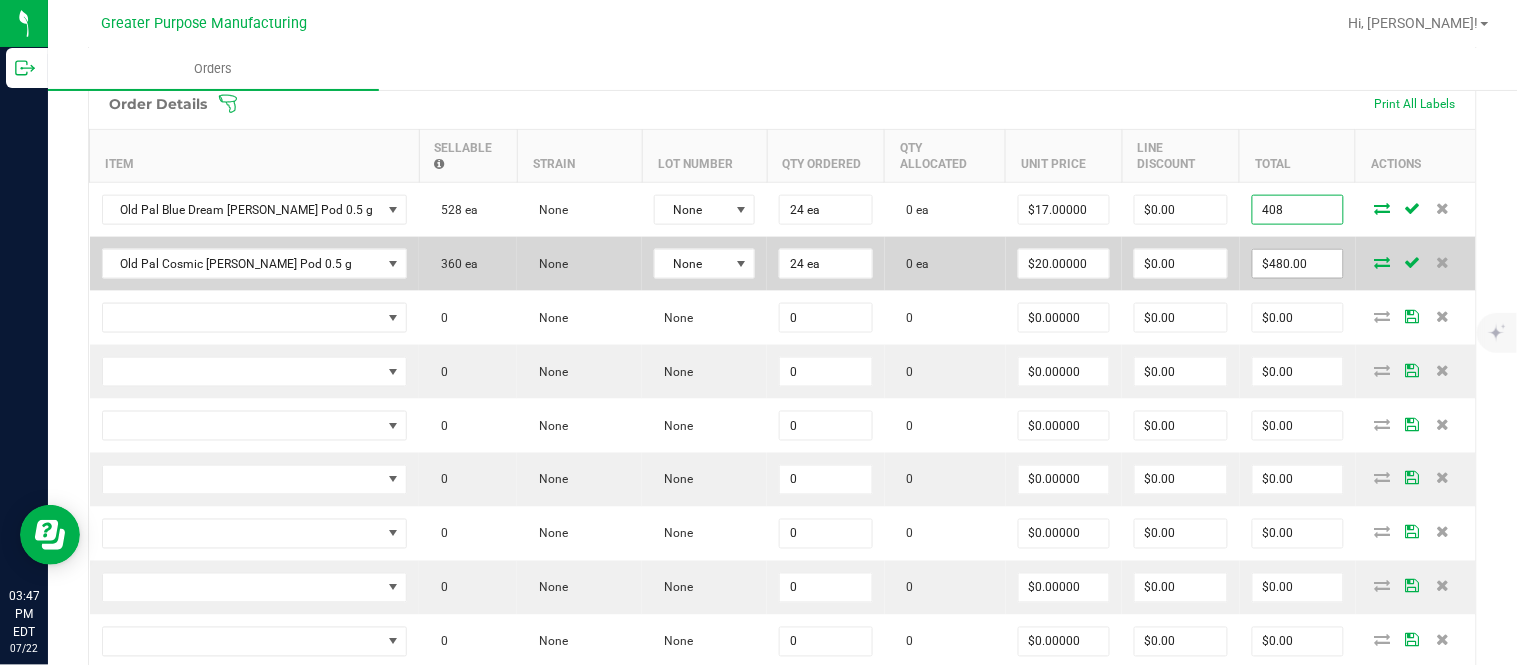 type on "$408.00" 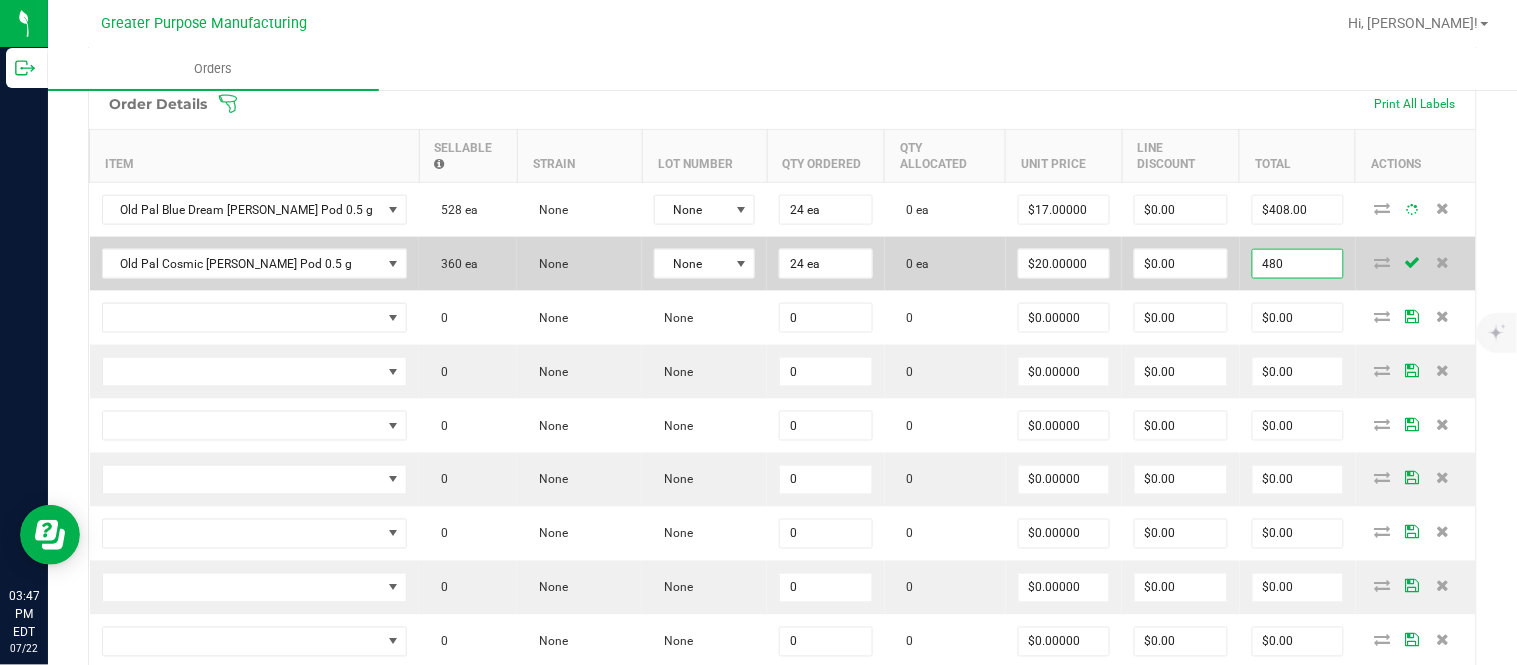 paste on "08" 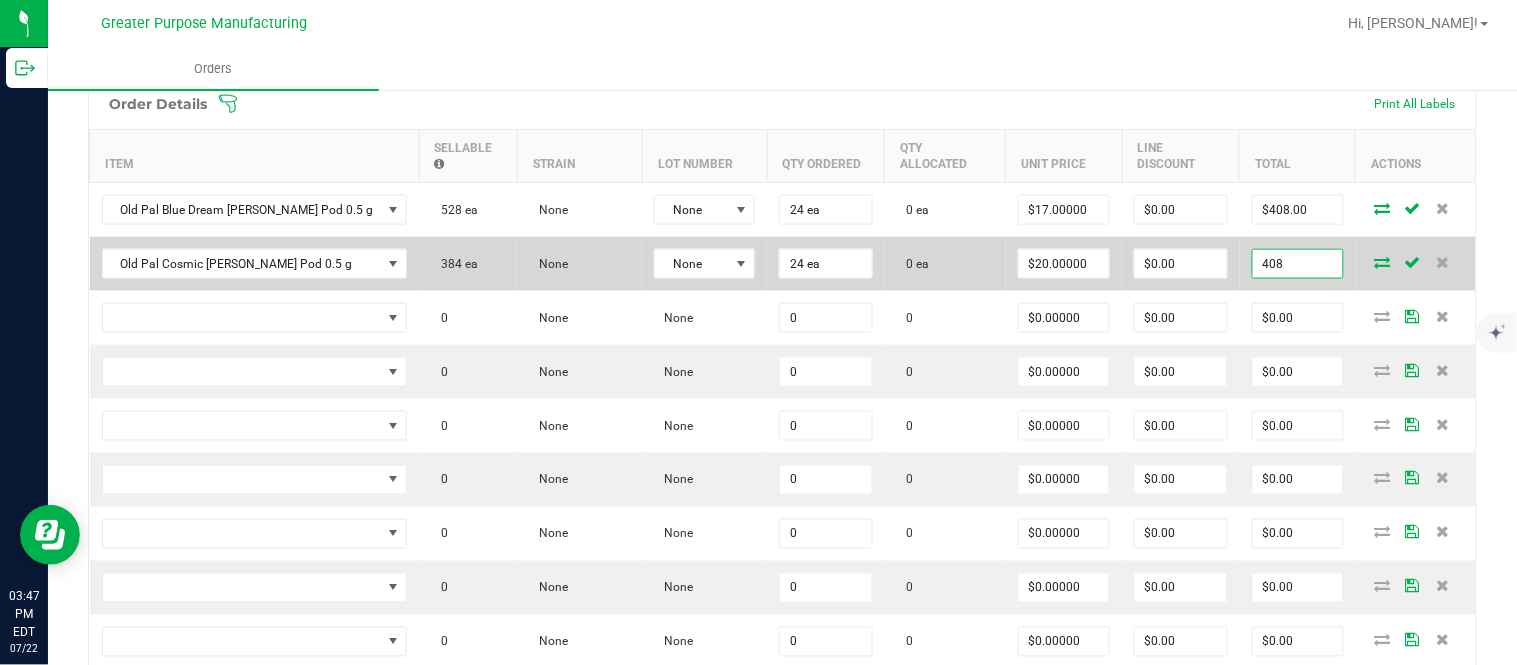 type on "408" 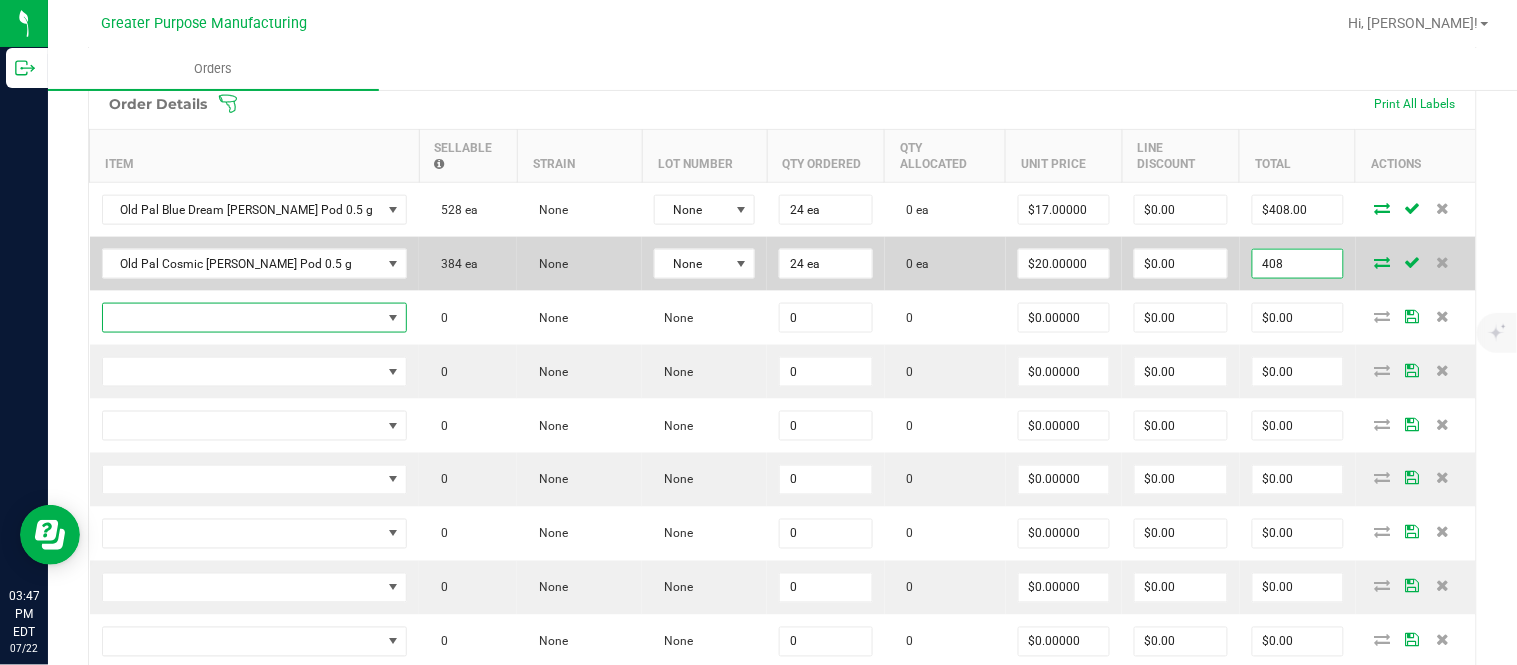 type on "$17.00000" 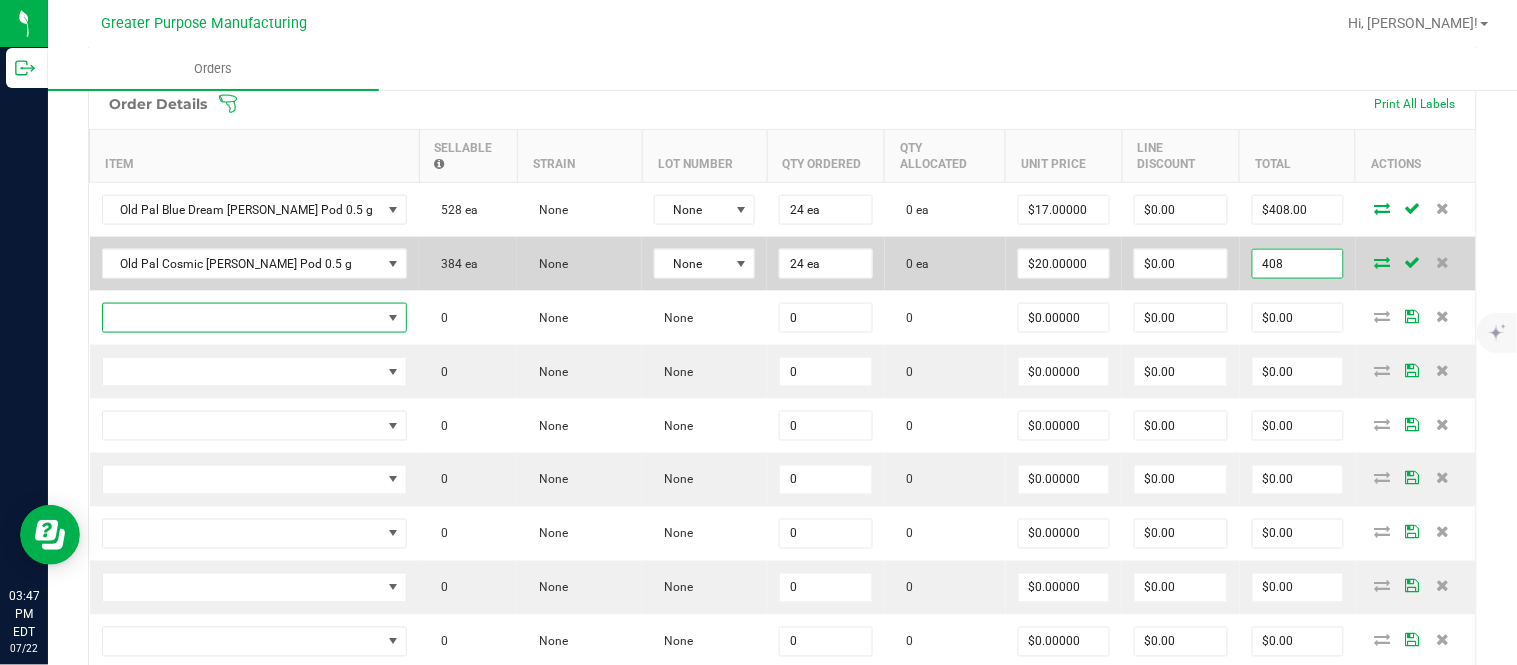 type on "$408.00" 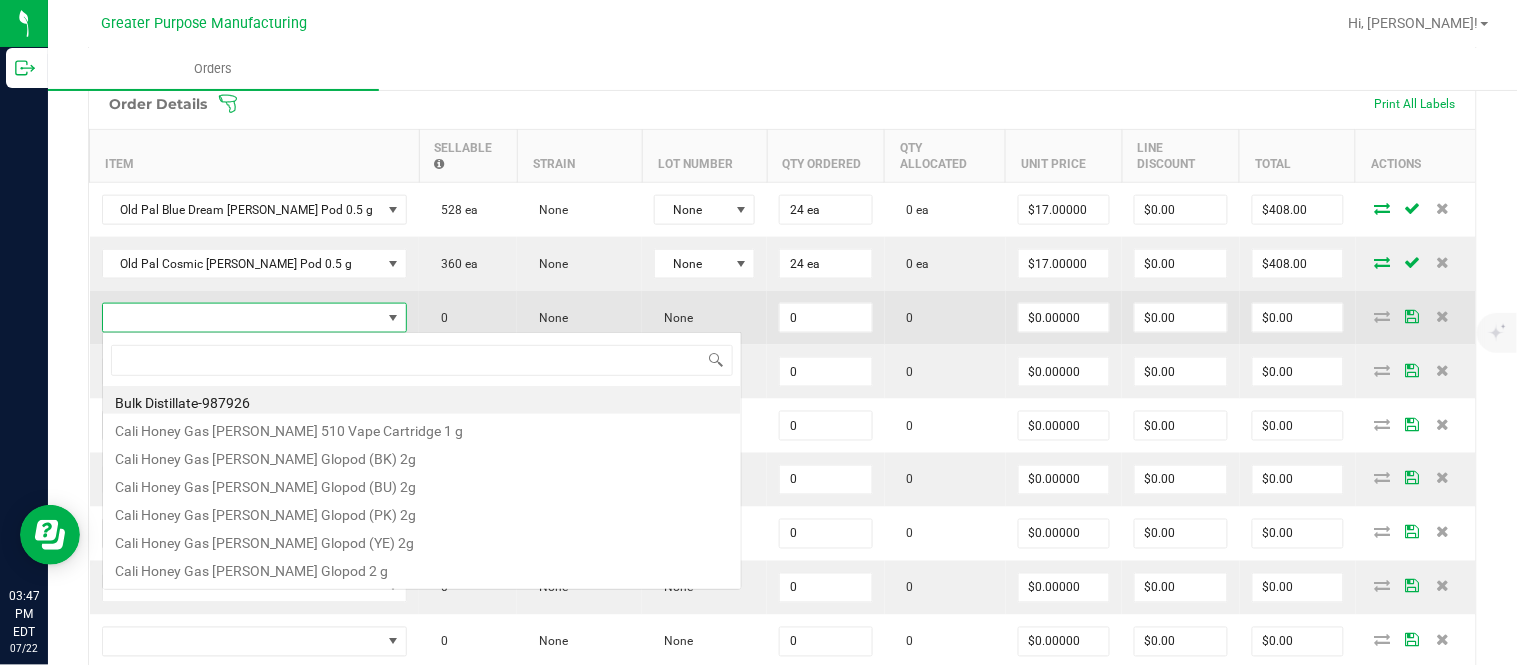 scroll, scrollTop: 99970, scrollLeft: 99754, axis: both 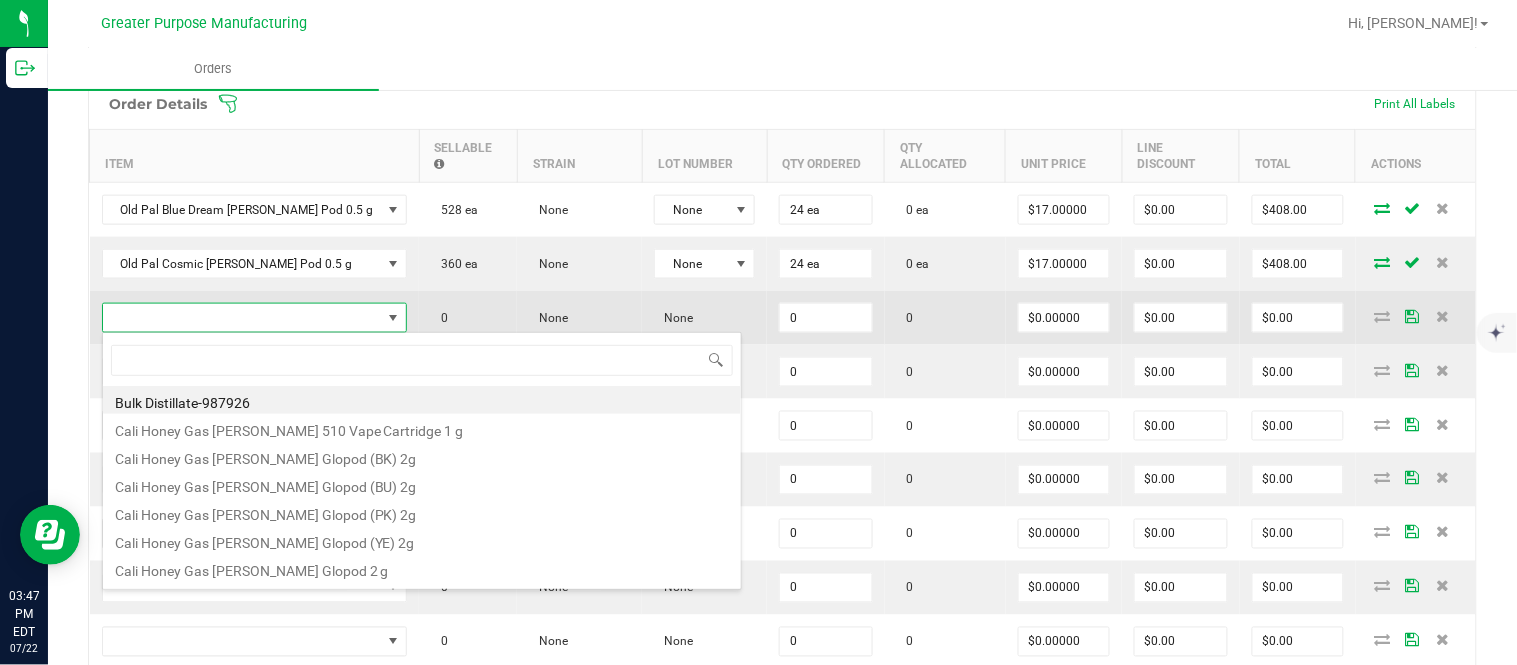 type on "1.3.13.59.0" 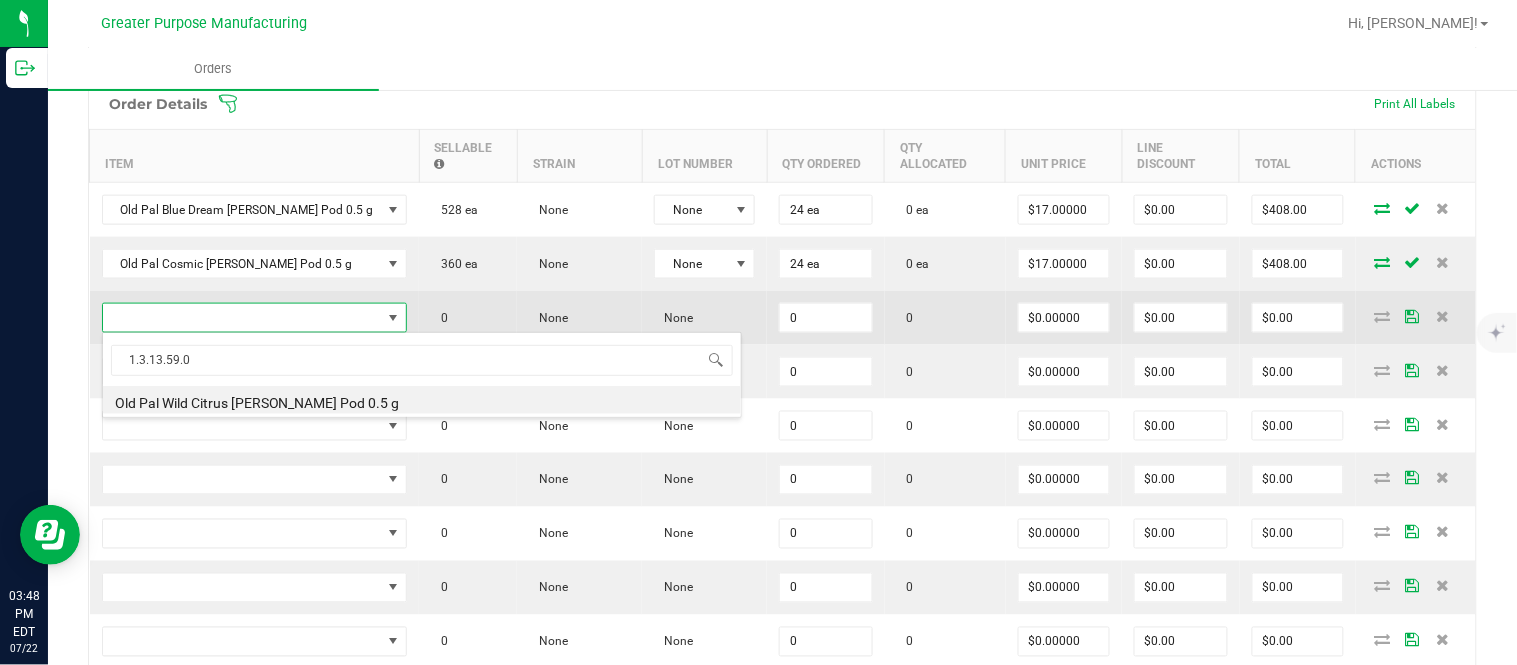type on "0 ea" 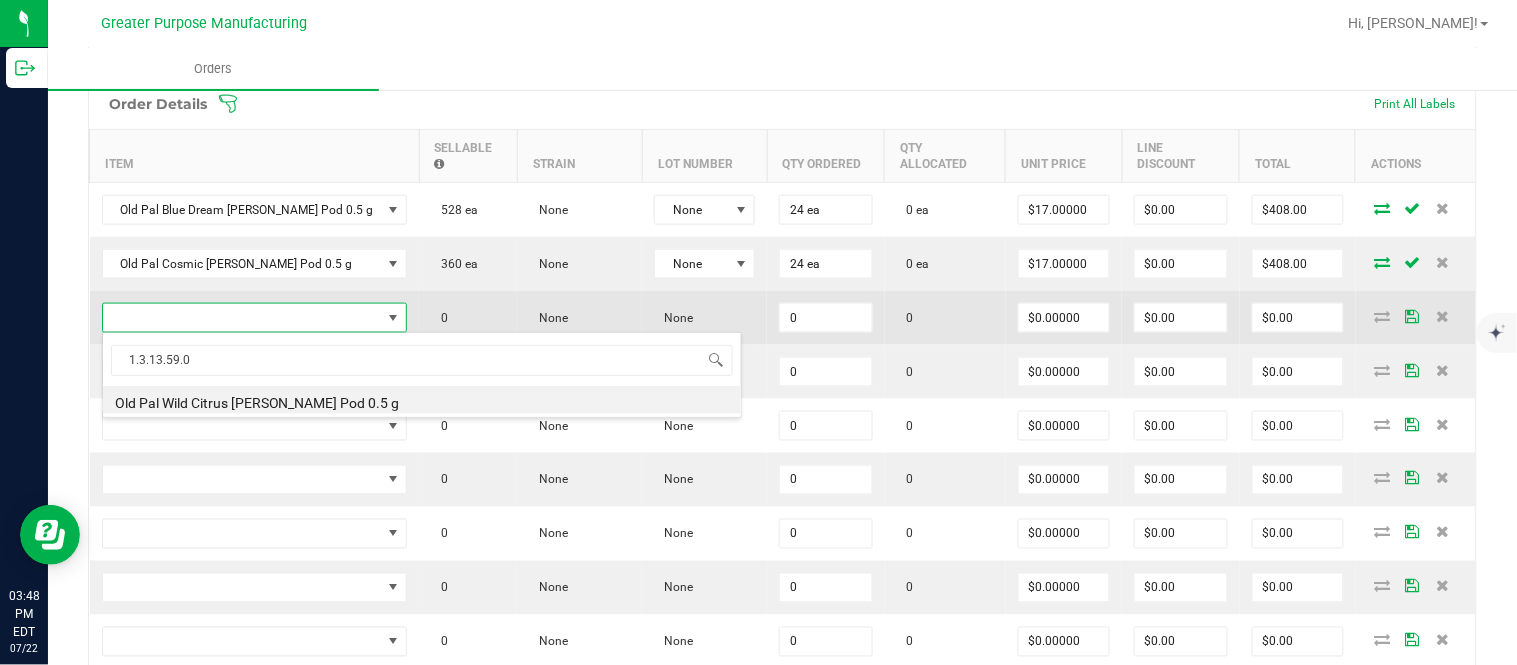 type on "$20.00000" 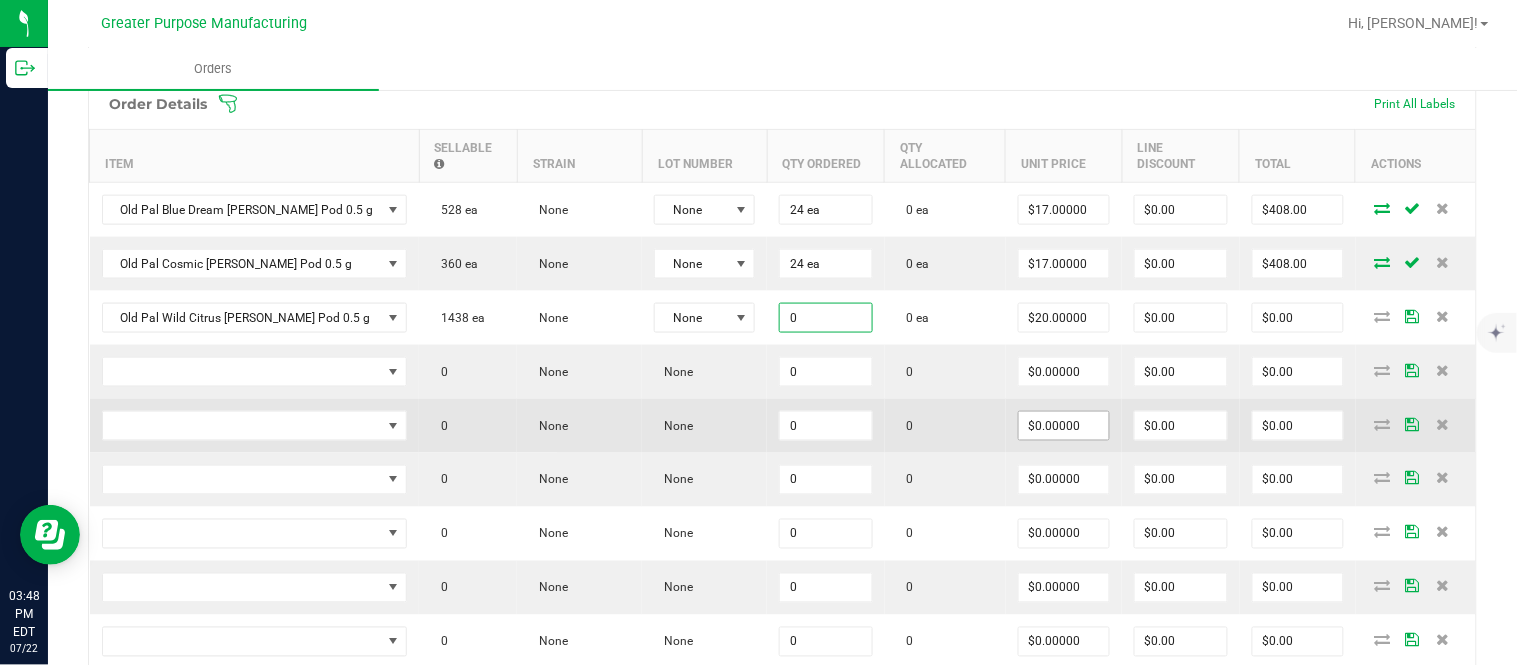 paste on "24" 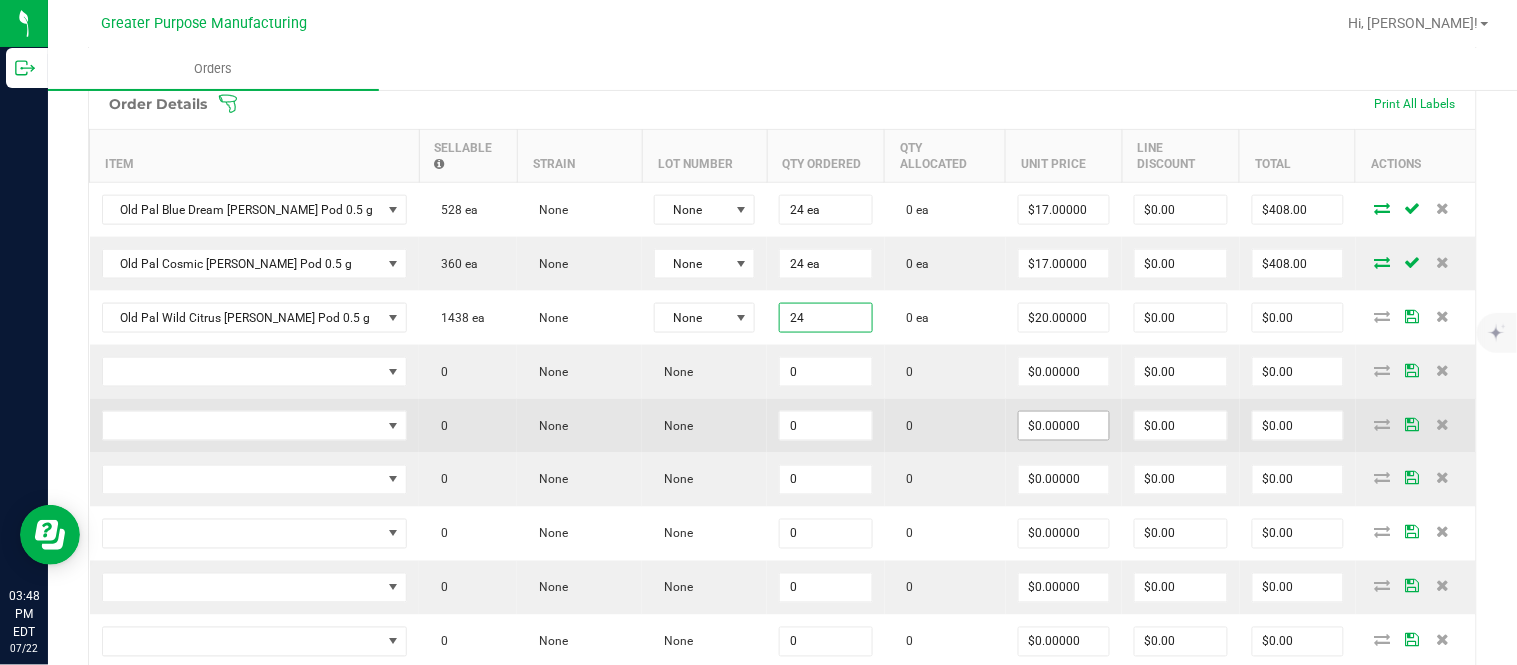 type on "24 ea" 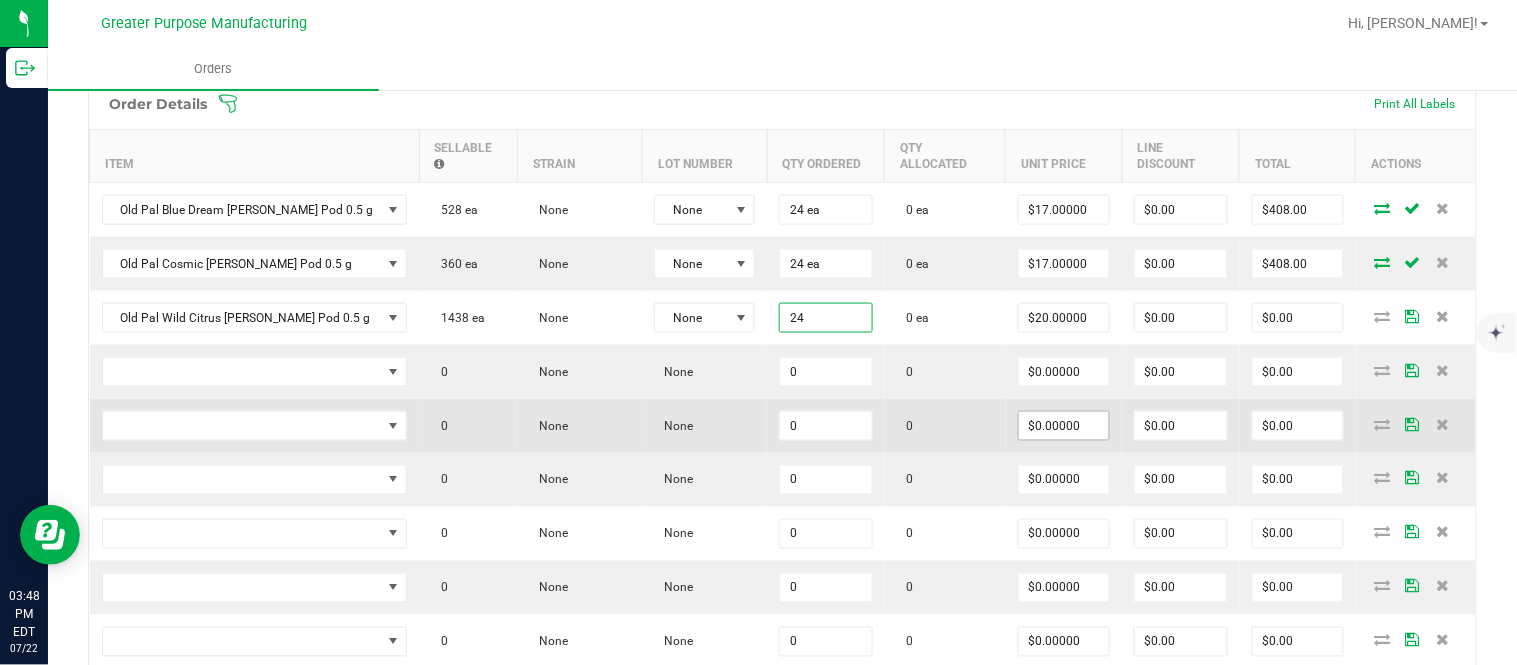 type on "20" 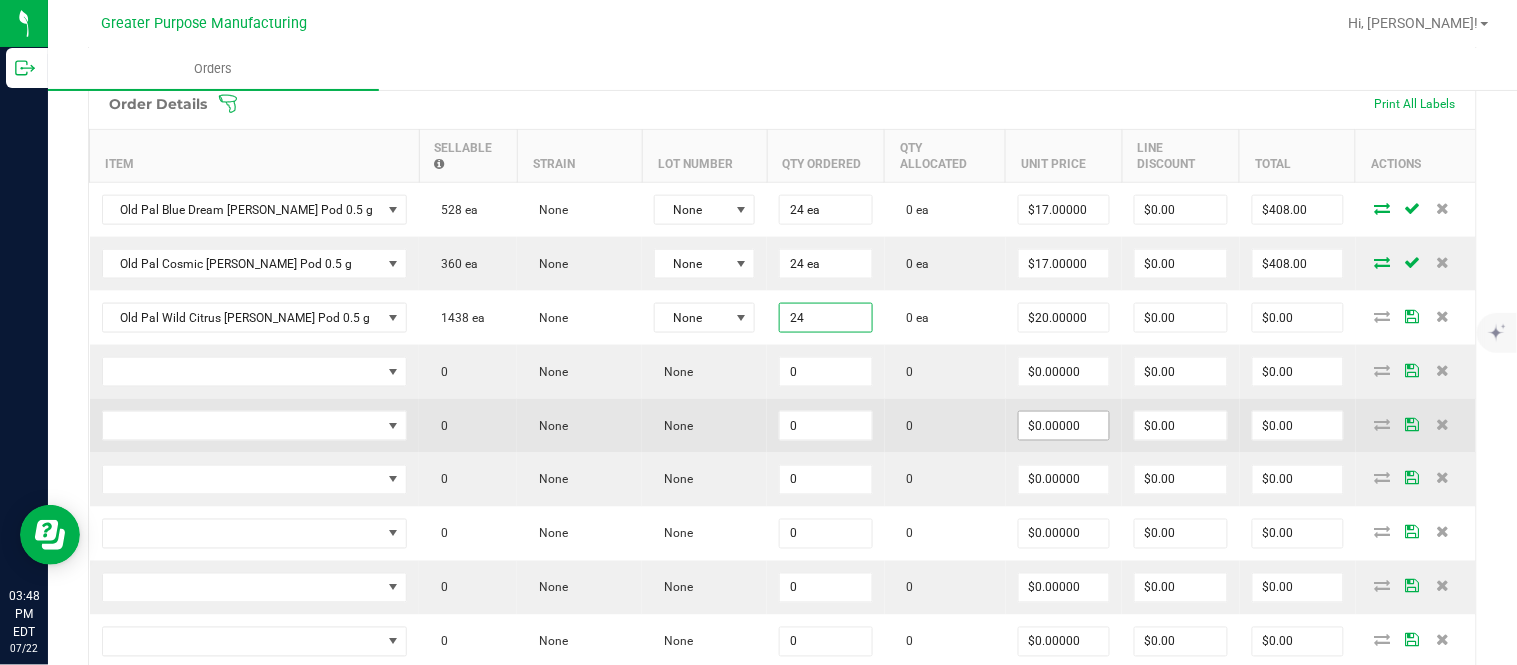 type on "$480.00" 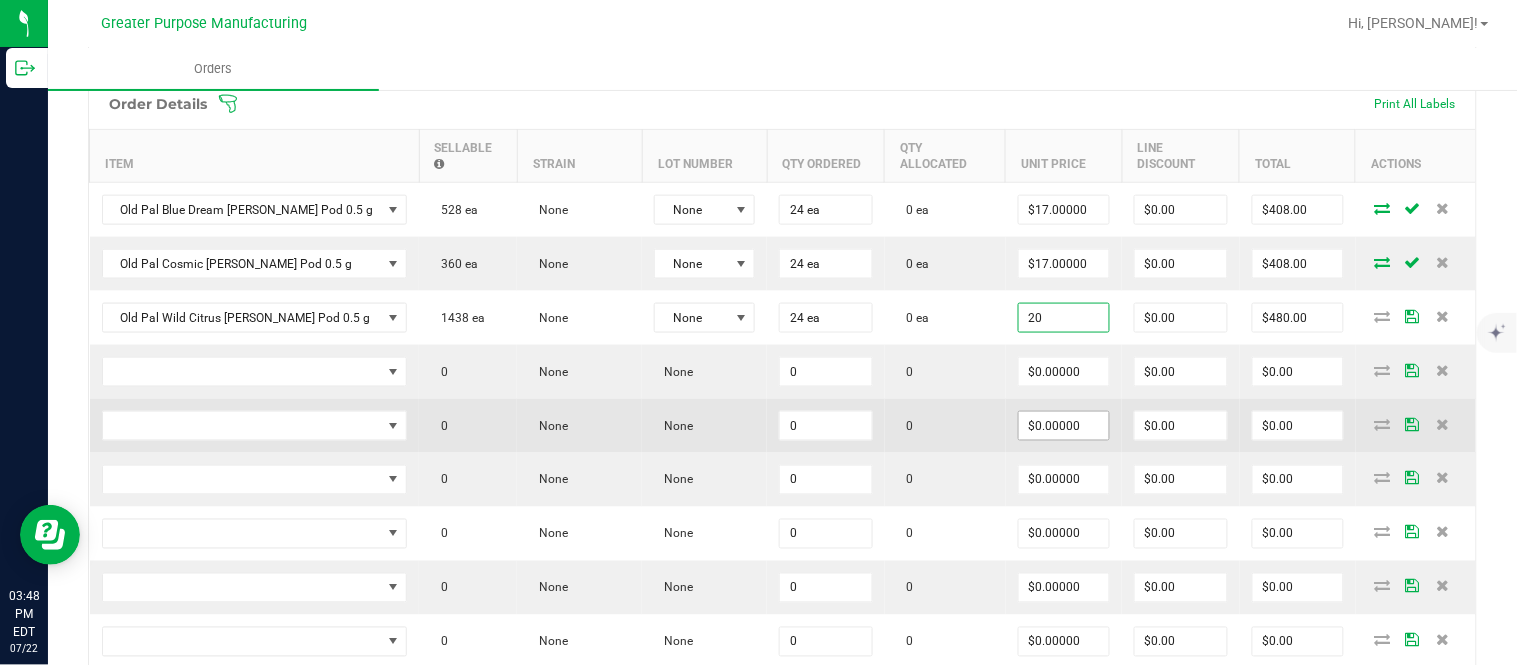type on "$20.00000" 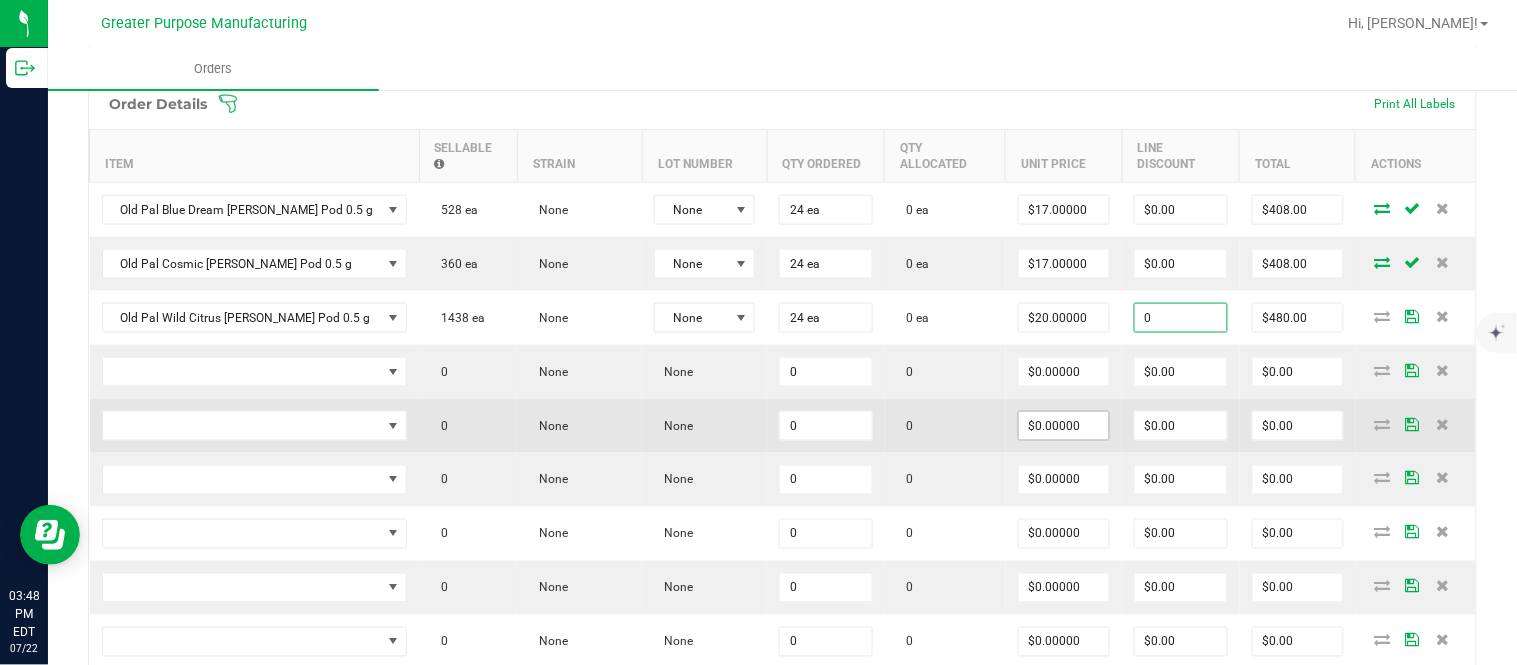 type on "$0.00" 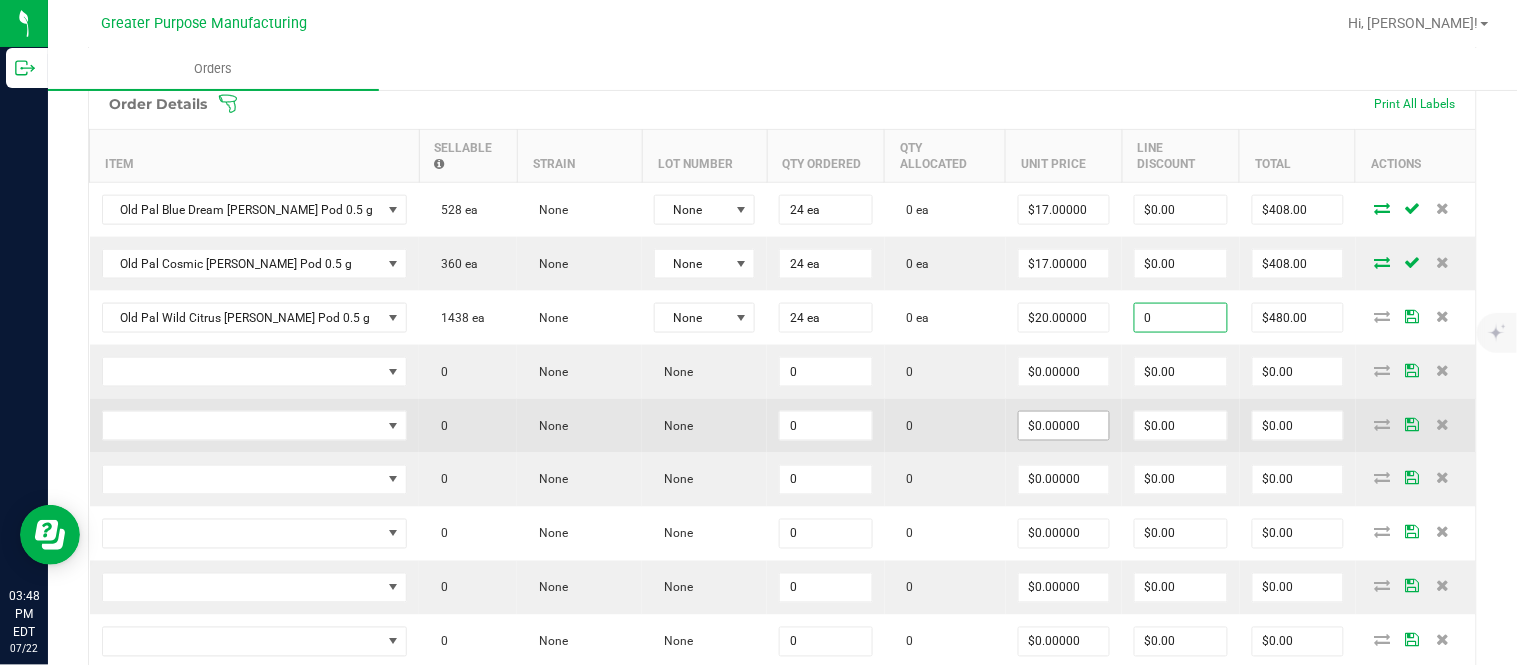 type on "480" 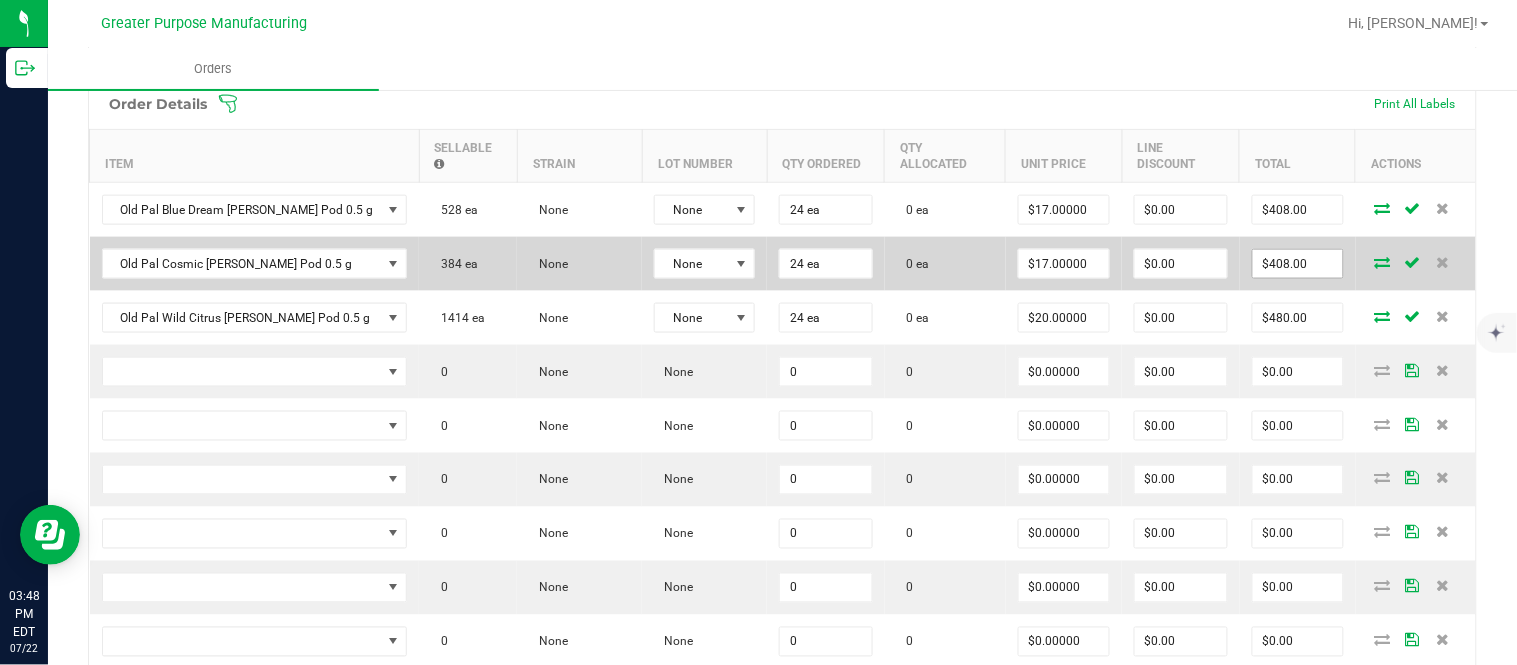 click on "$408.00" at bounding box center (1298, 264) 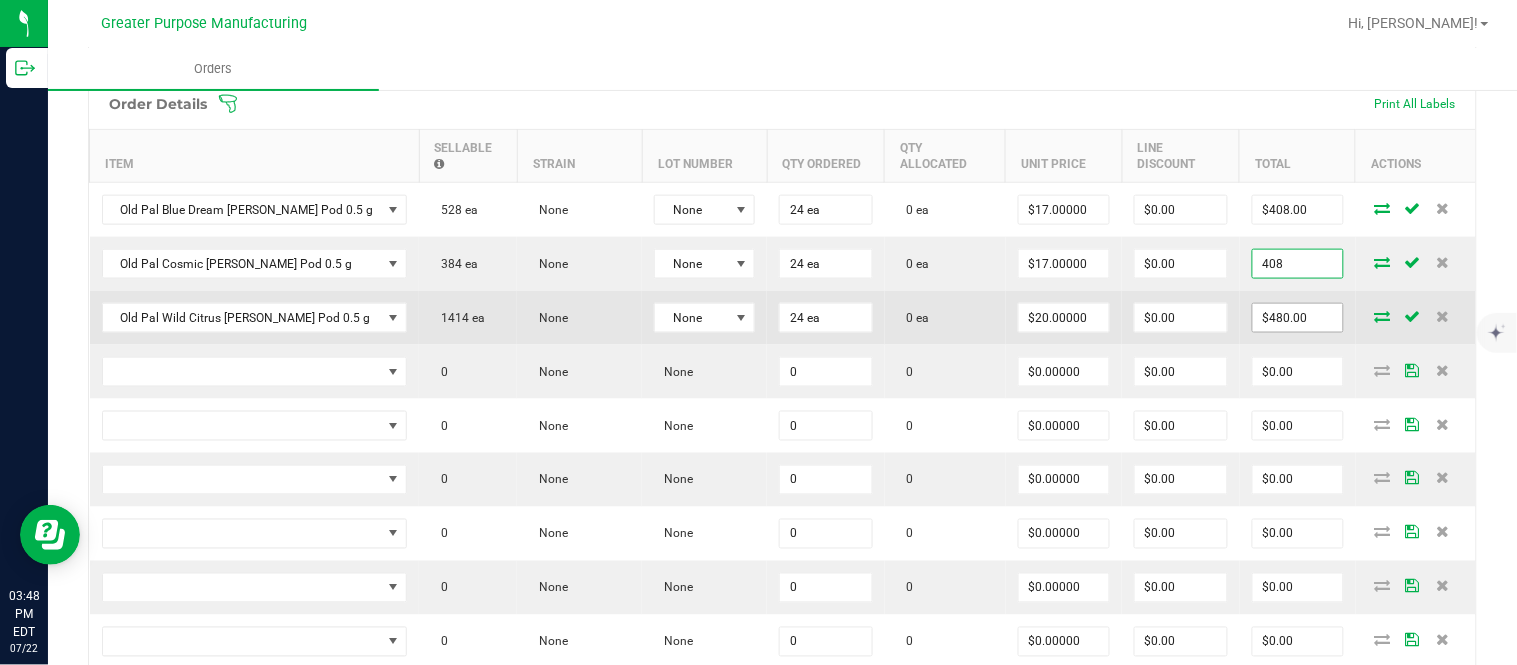 click on "$480.00" at bounding box center [1298, 318] 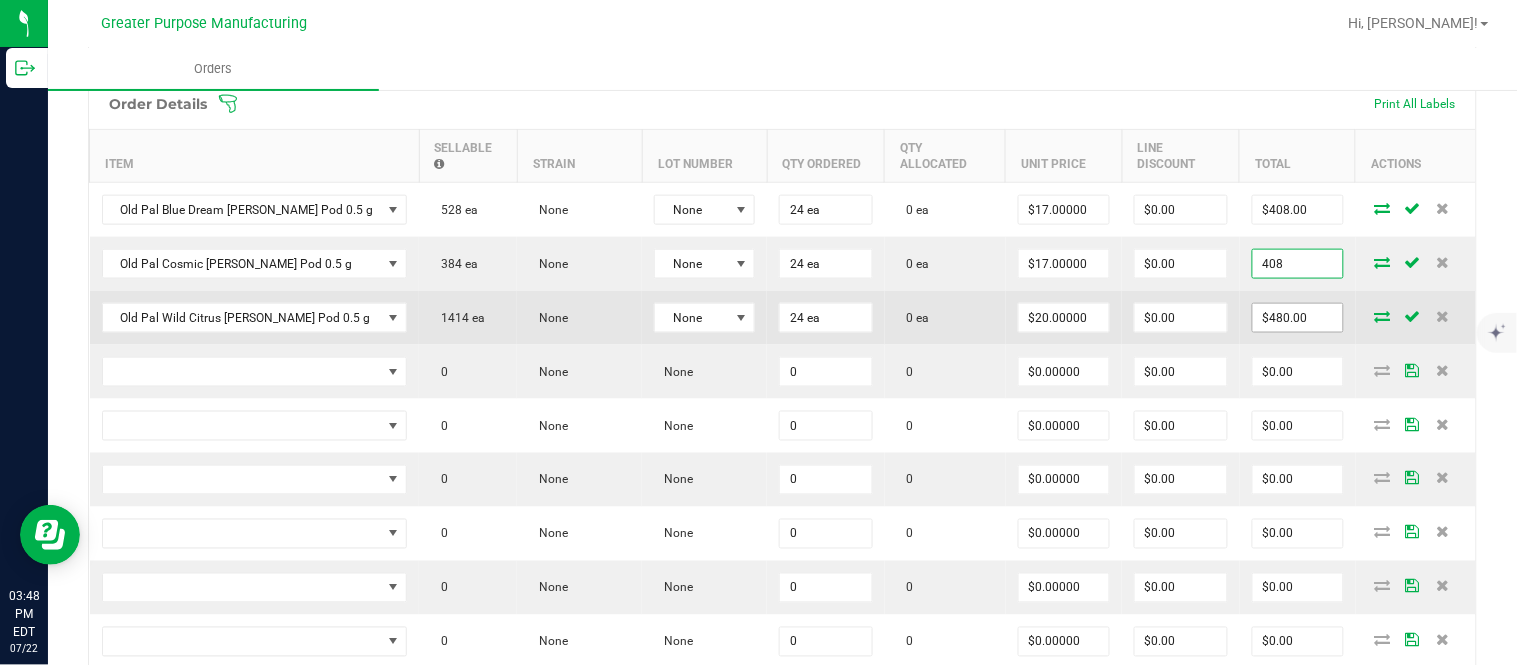 type on "$408.00" 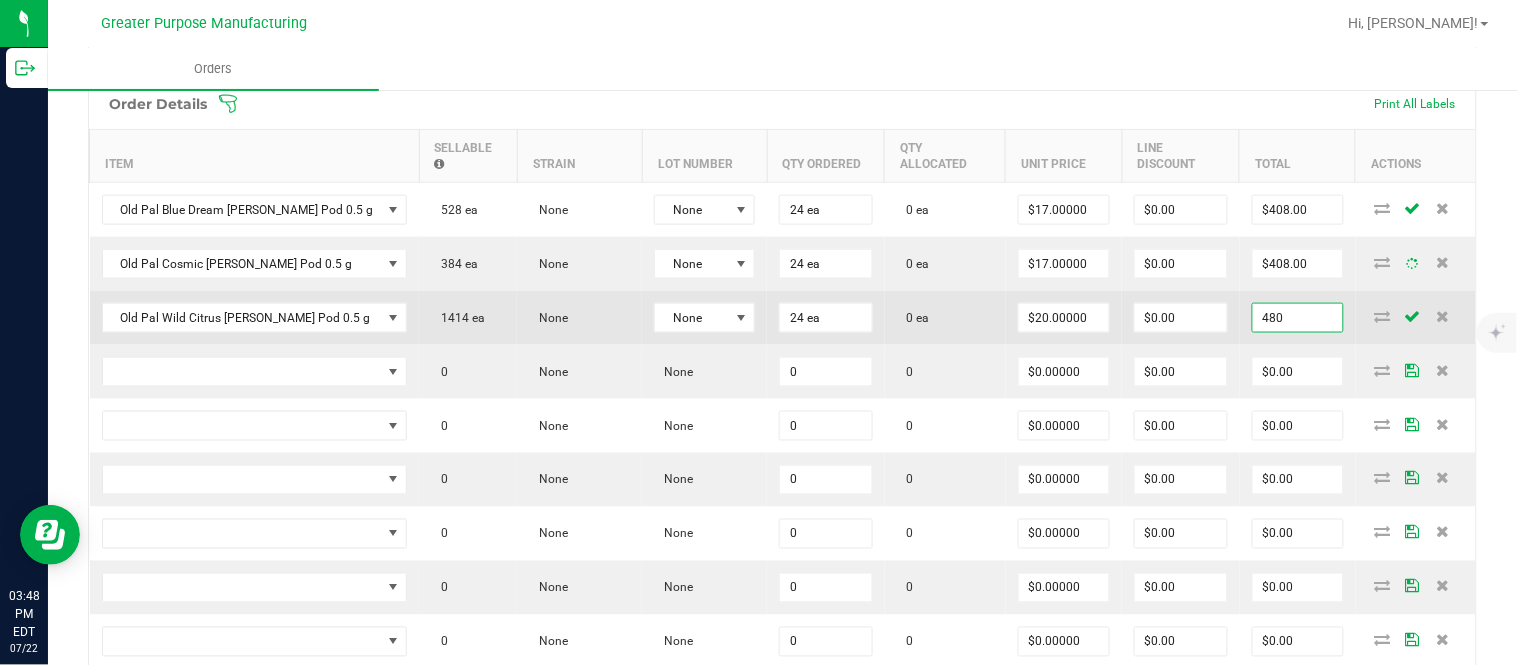 paste on "08" 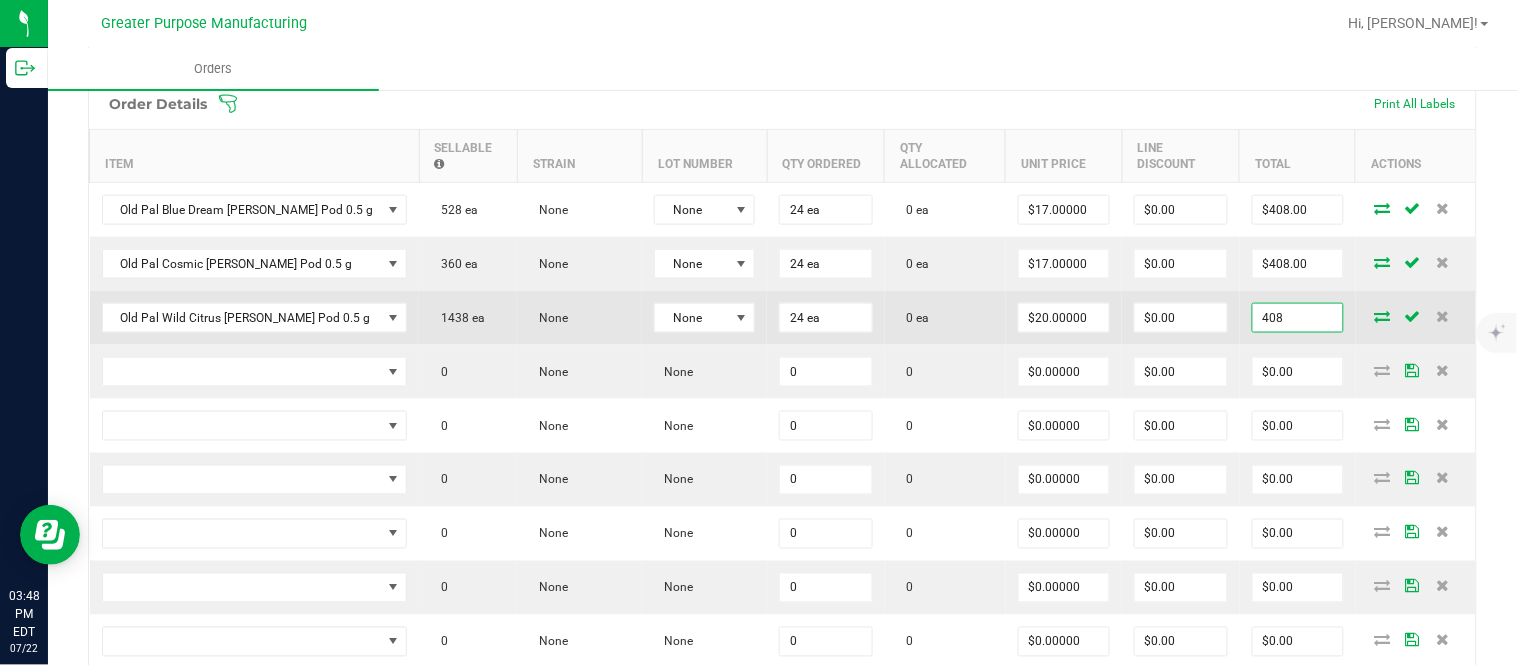 type on "408" 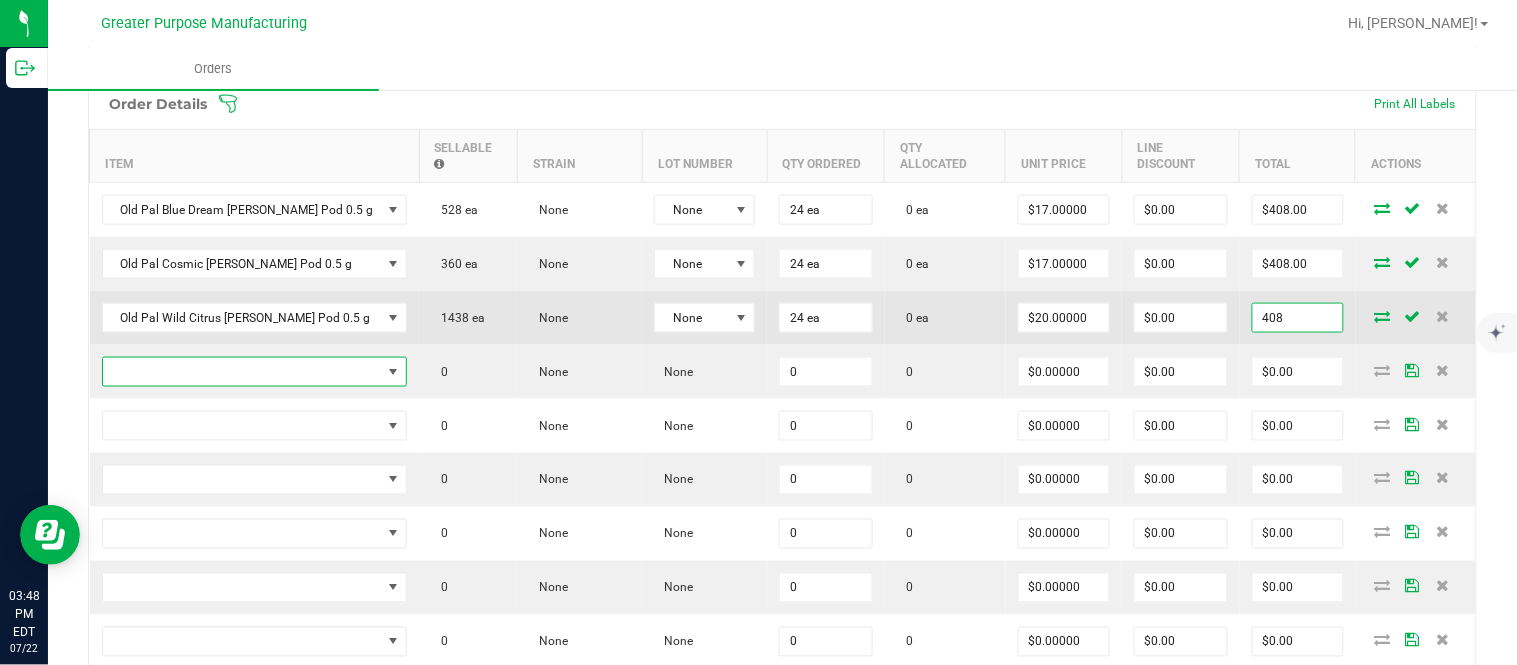 type on "$17.00000" 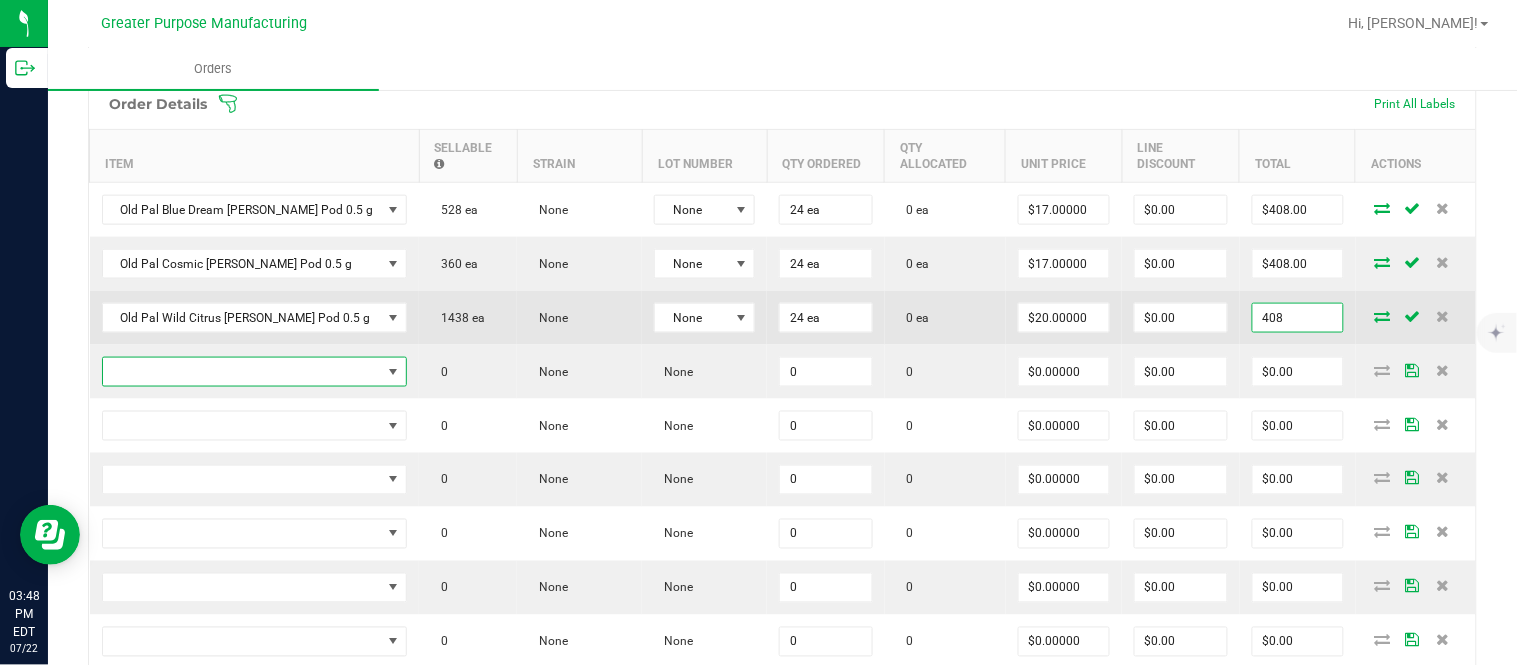 type on "$408.00" 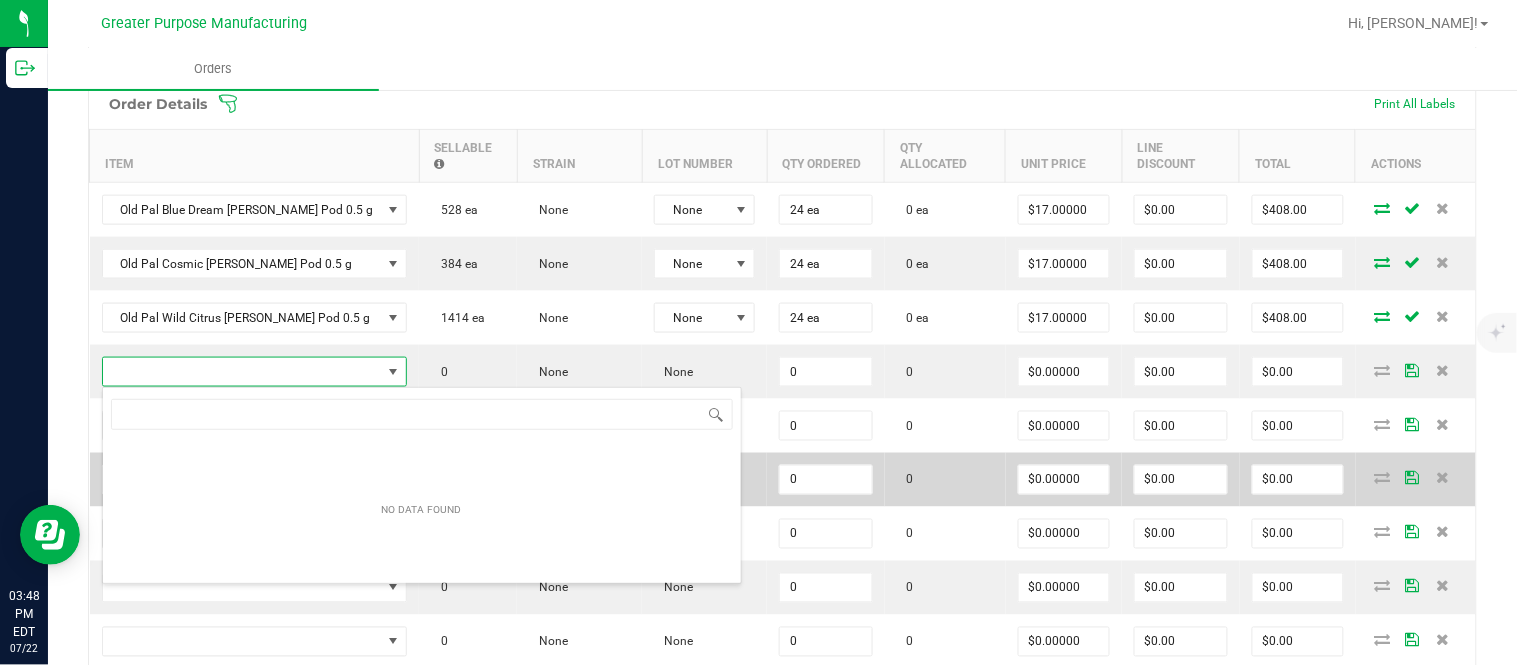 scroll, scrollTop: 99970, scrollLeft: 99754, axis: both 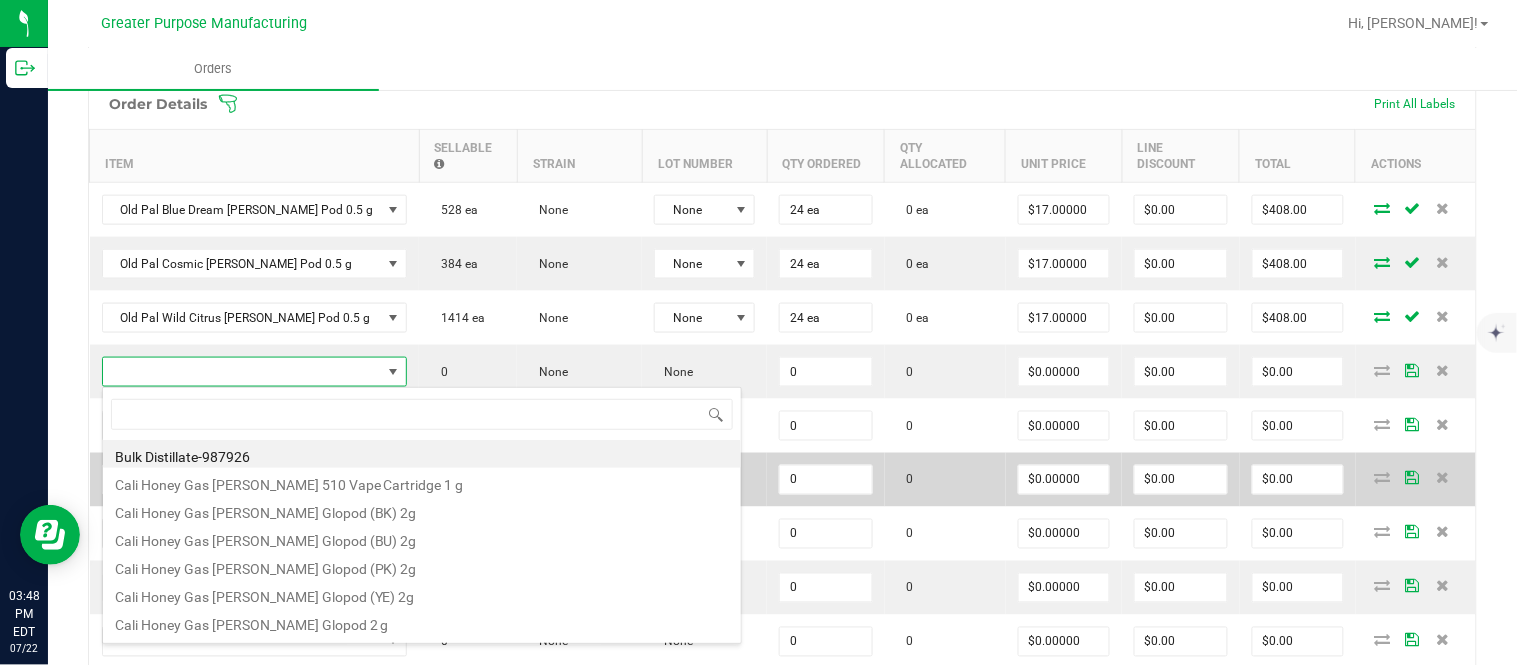 type on "1.37.61.470.0" 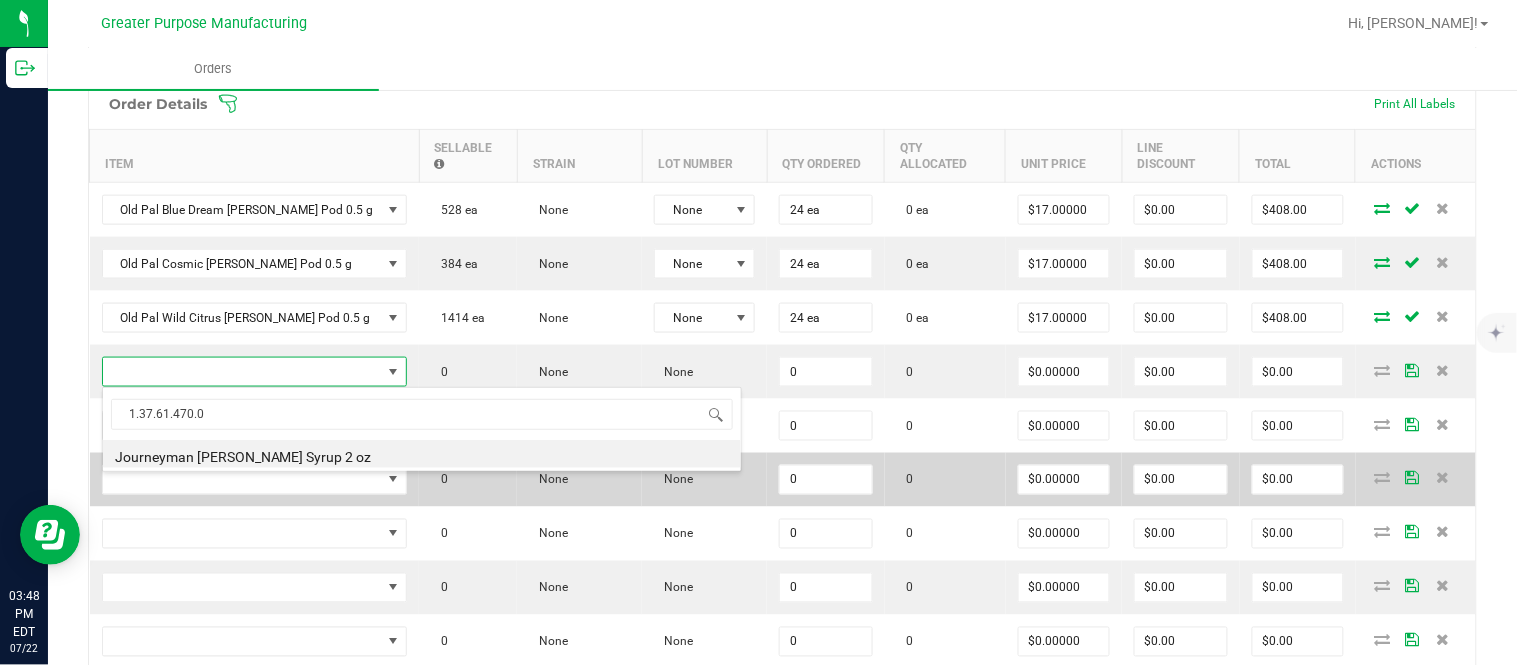 type on "0 ea" 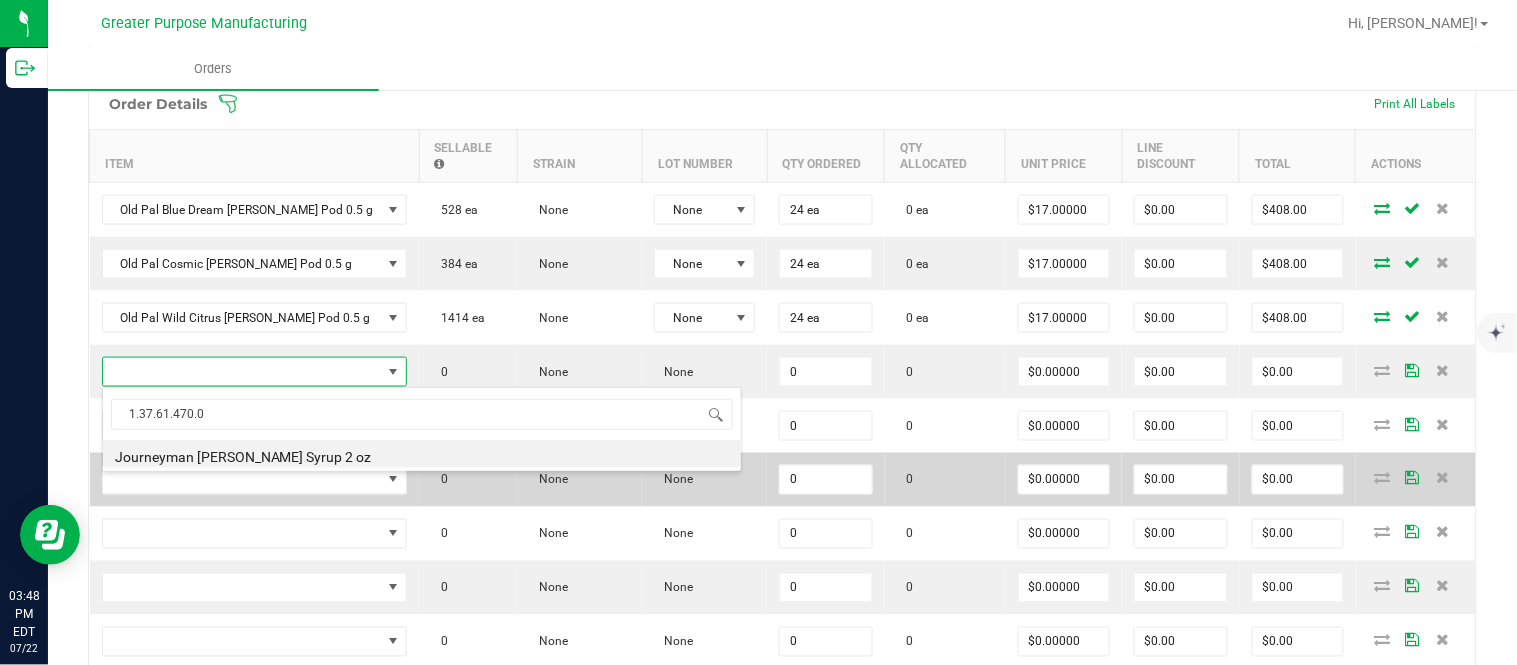 type on "$10.00000" 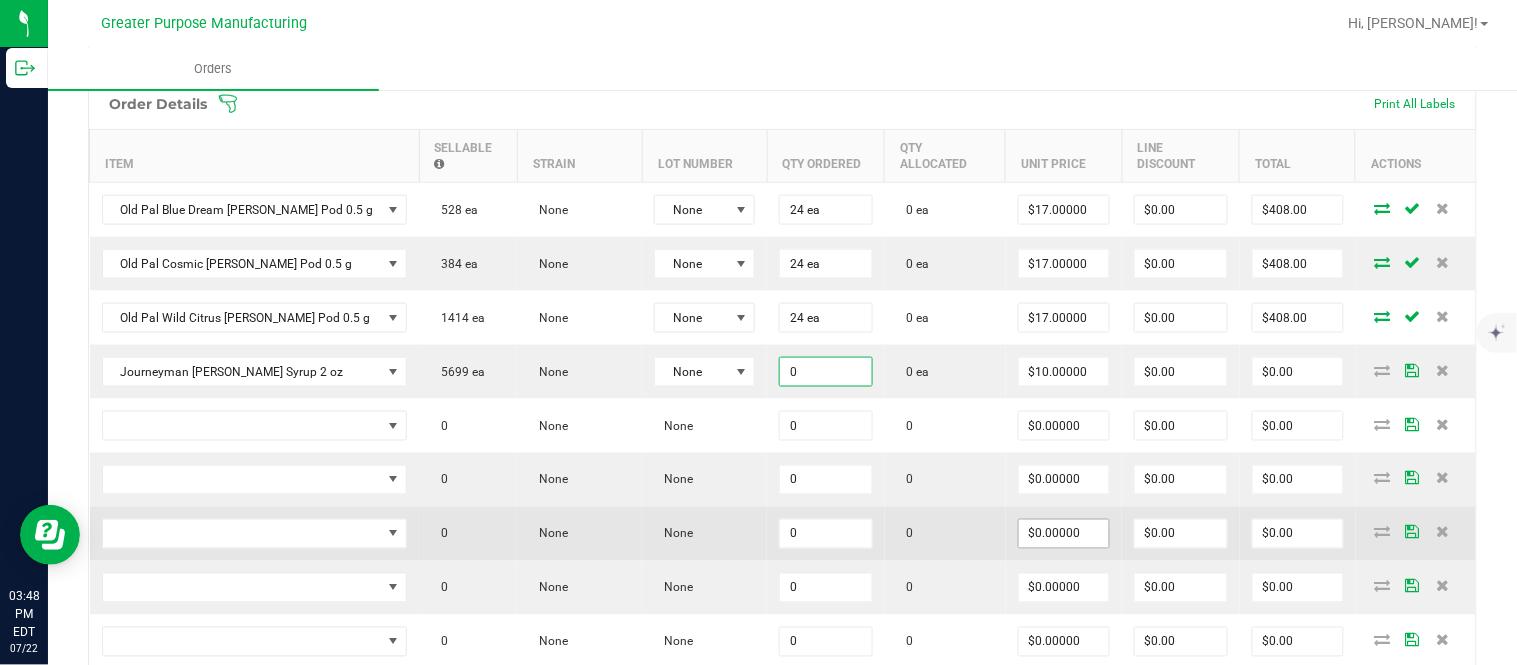 paste on "48" 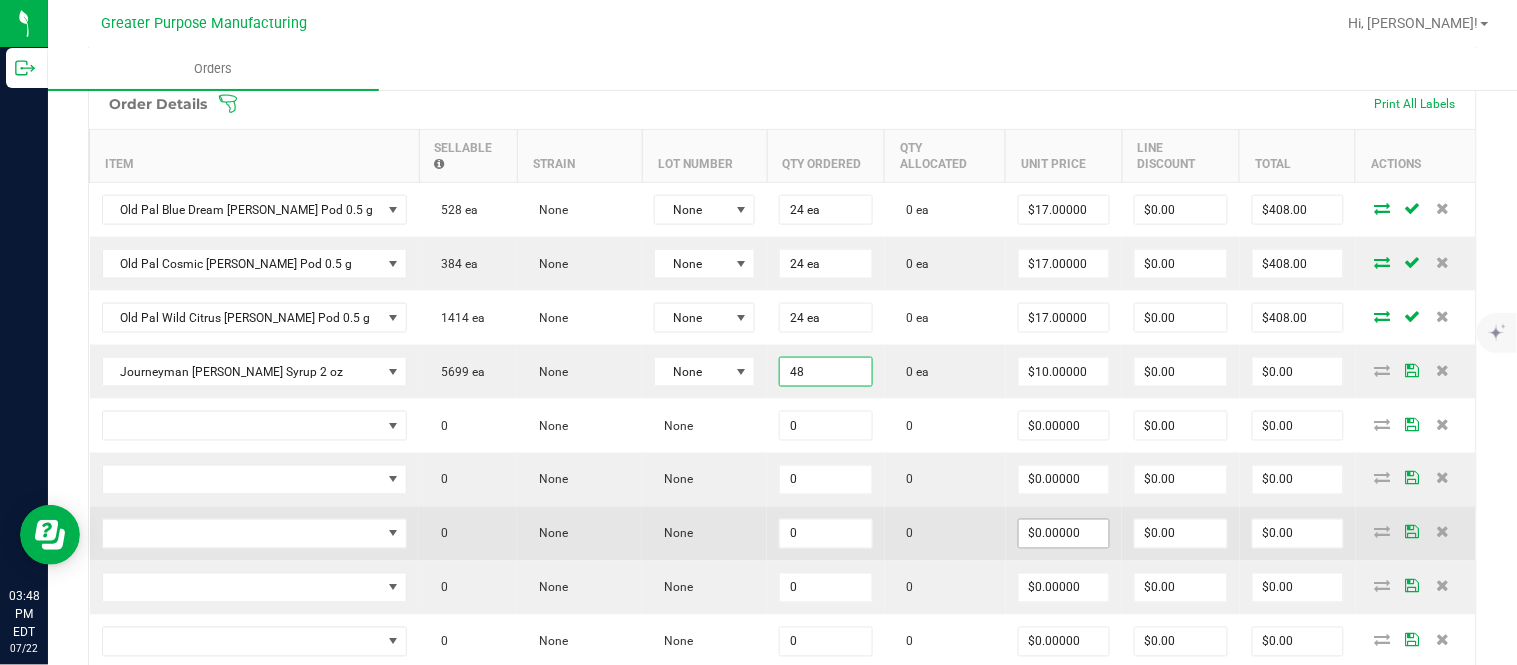 type on "48 ea" 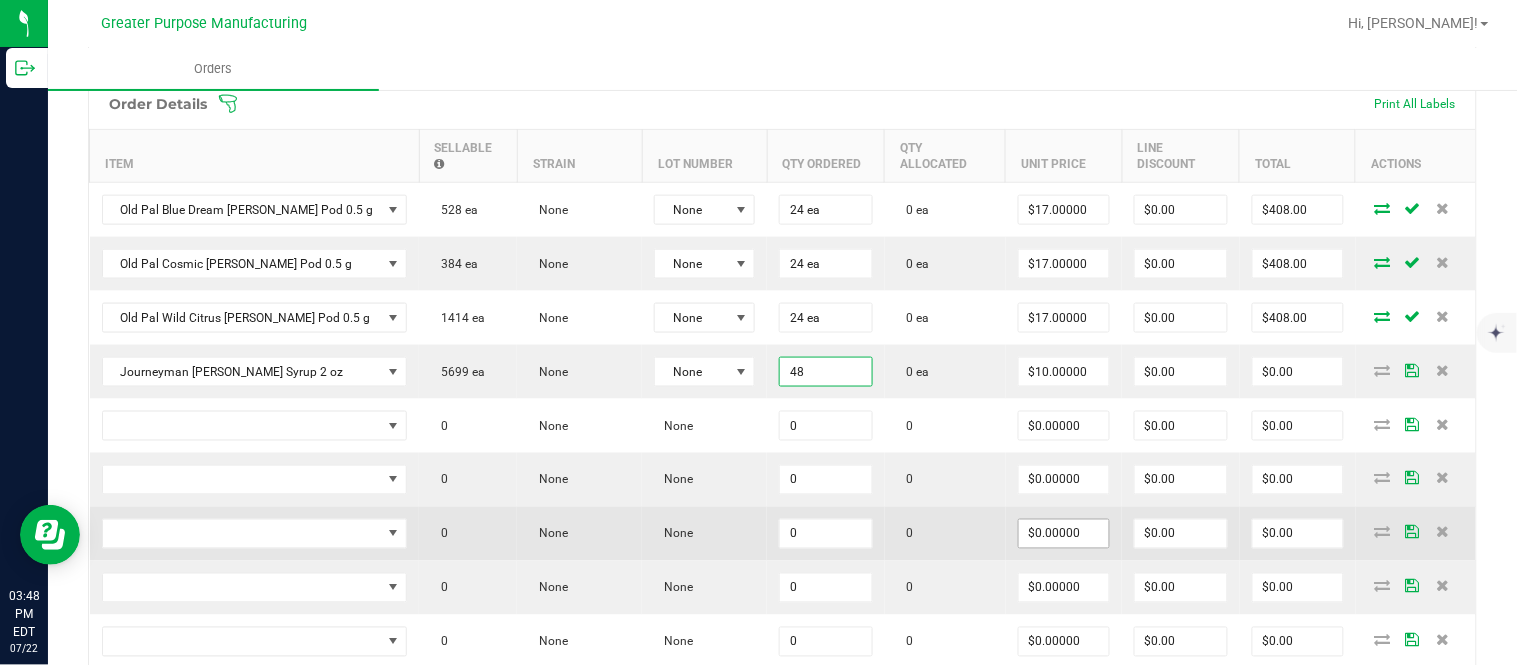 type on "10" 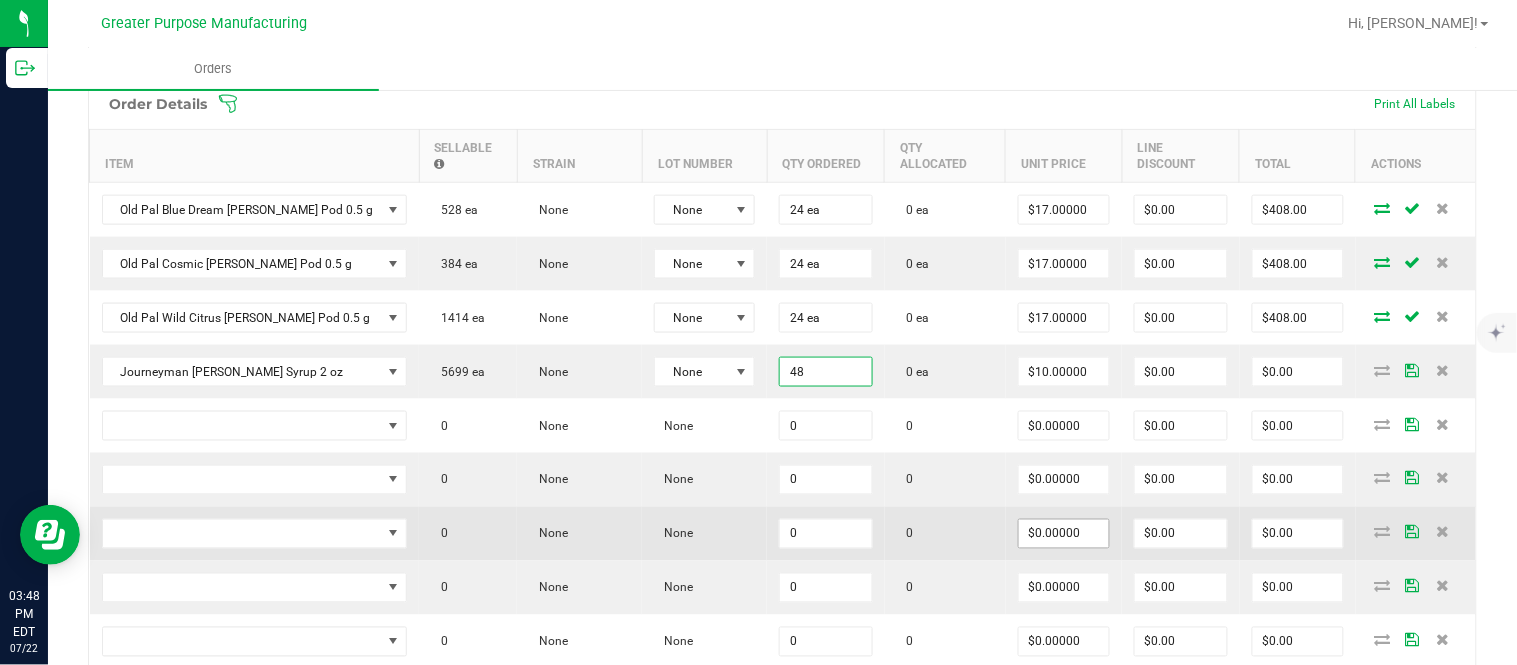 type on "$480.00" 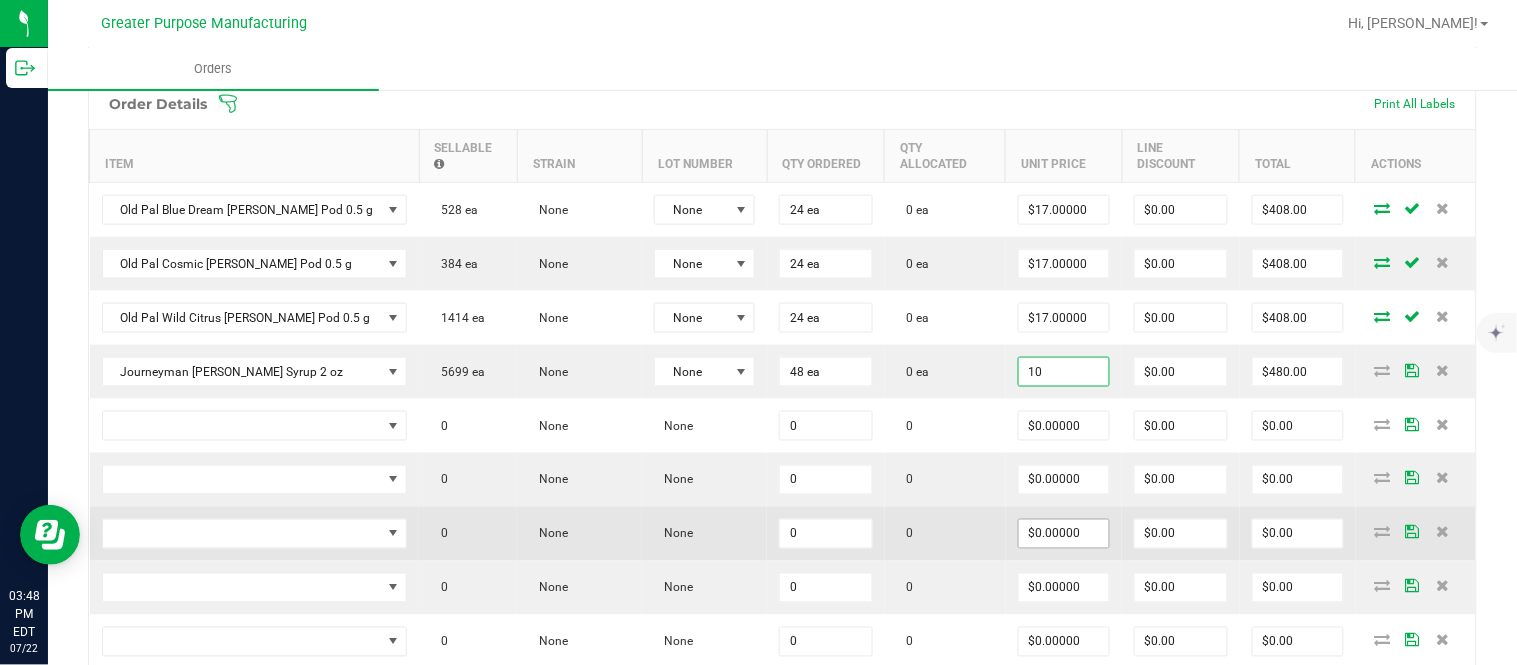 type on "$10.00000" 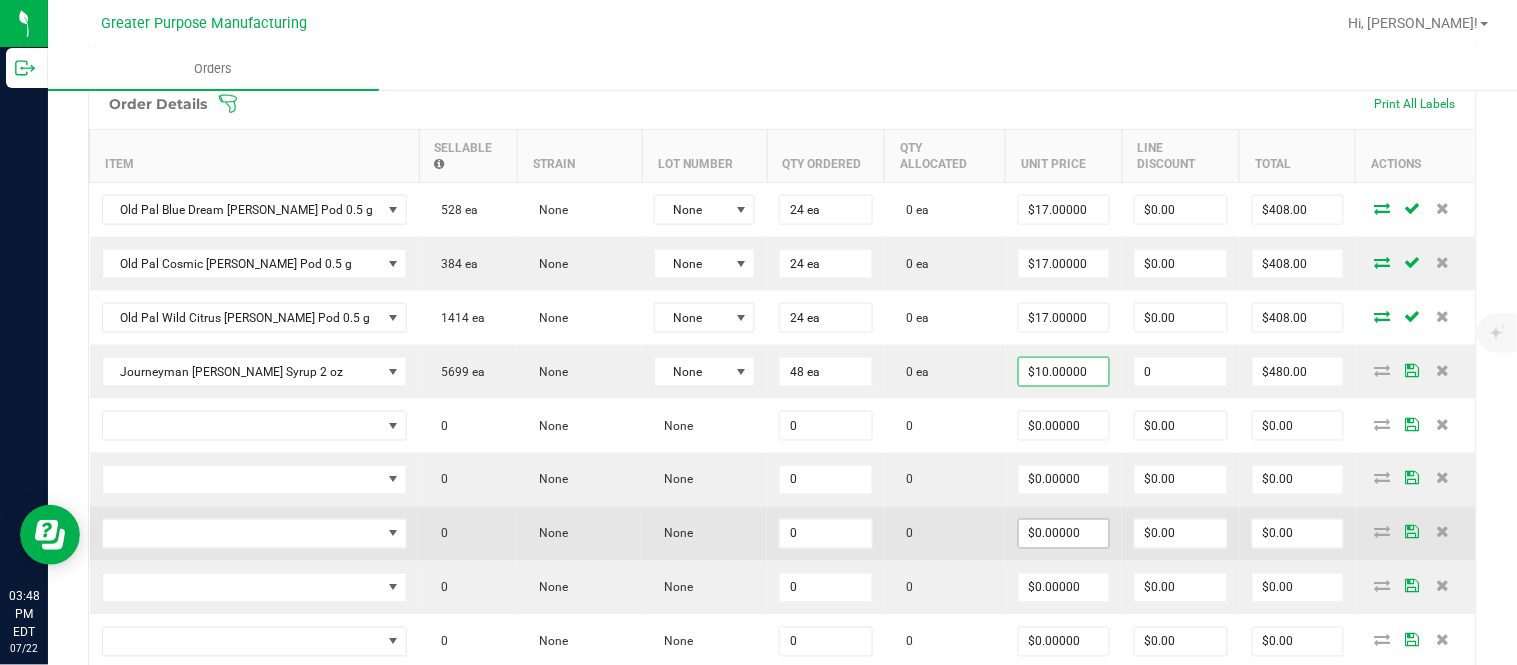 type on "$0.00" 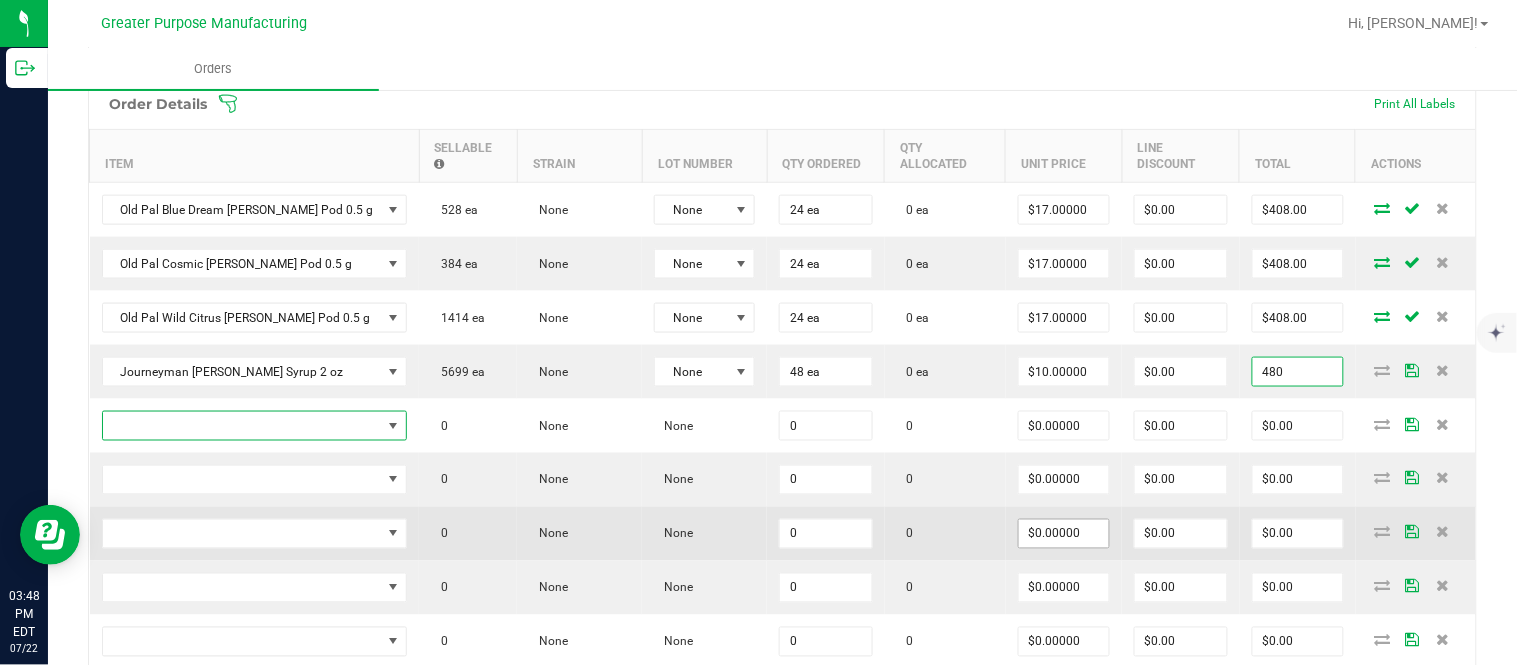 type on "$480.00" 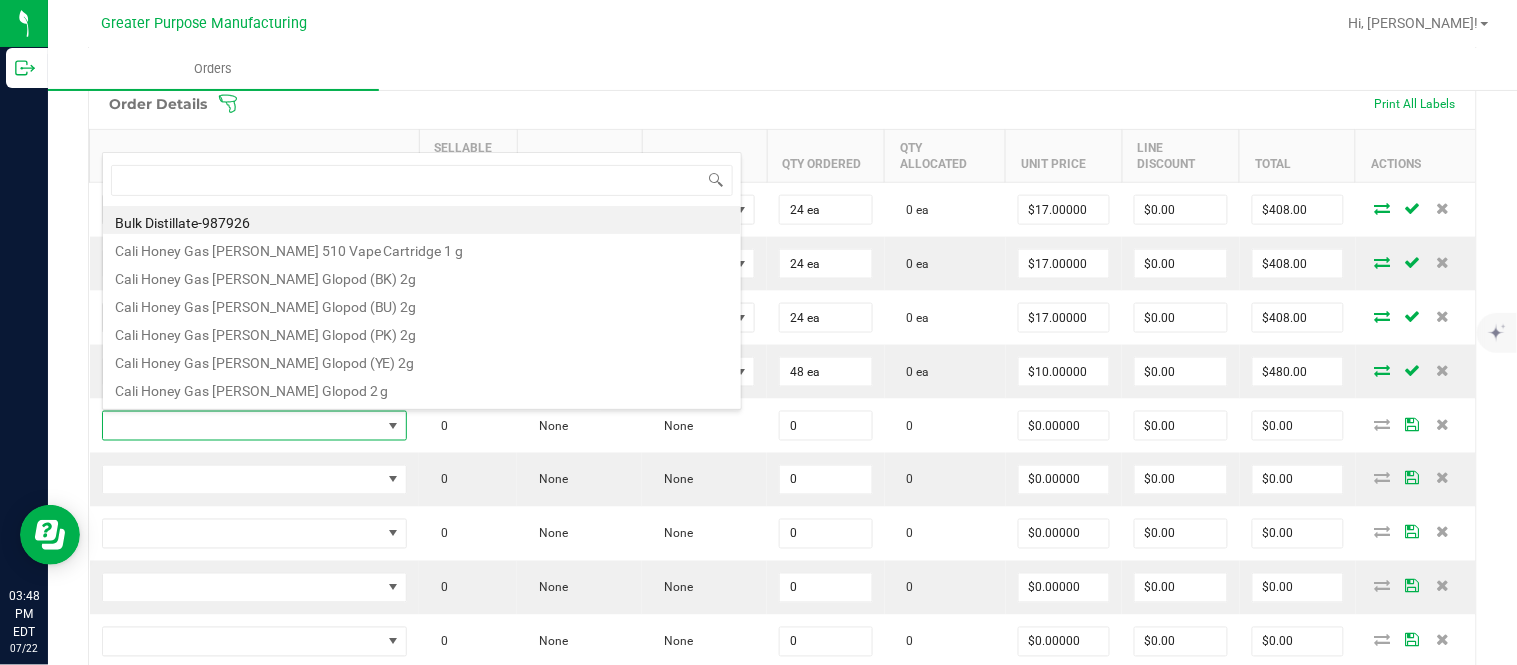 scroll, scrollTop: 99970, scrollLeft: 99731, axis: both 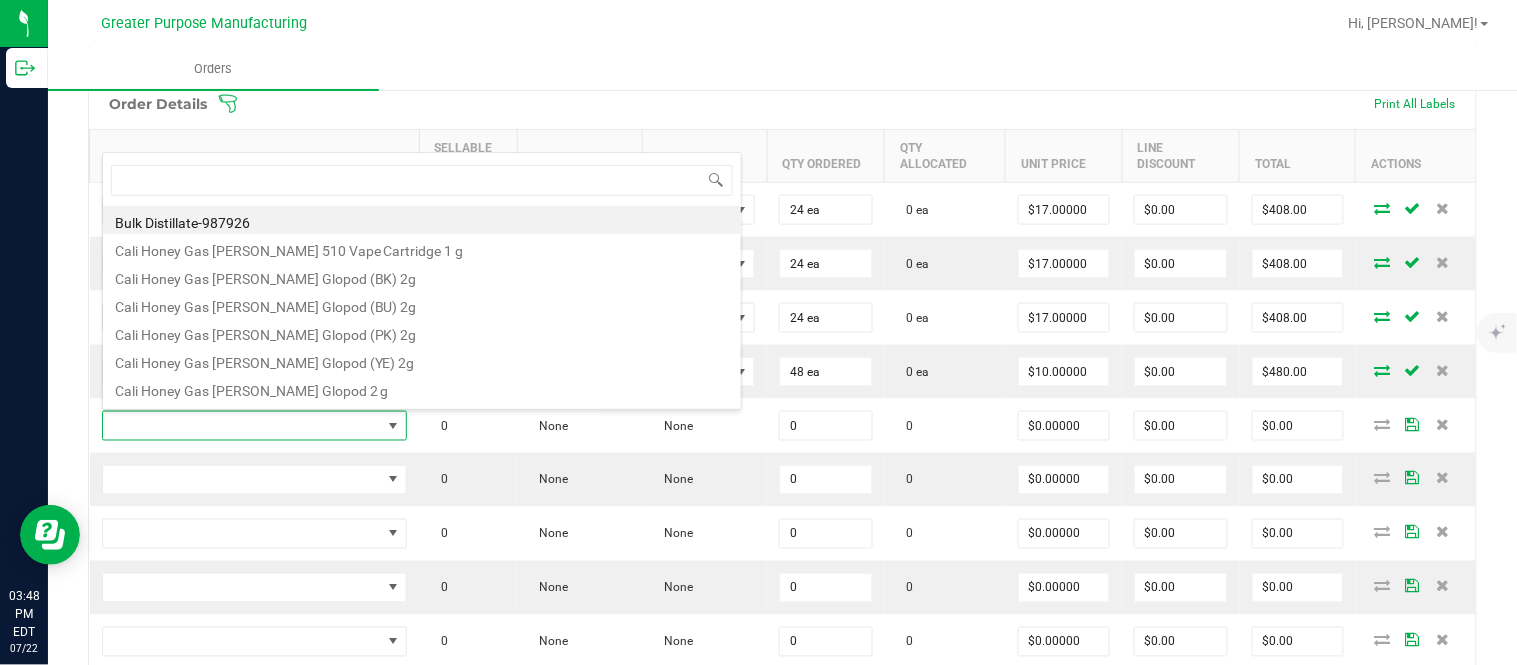 type on "1.37.61.471.0" 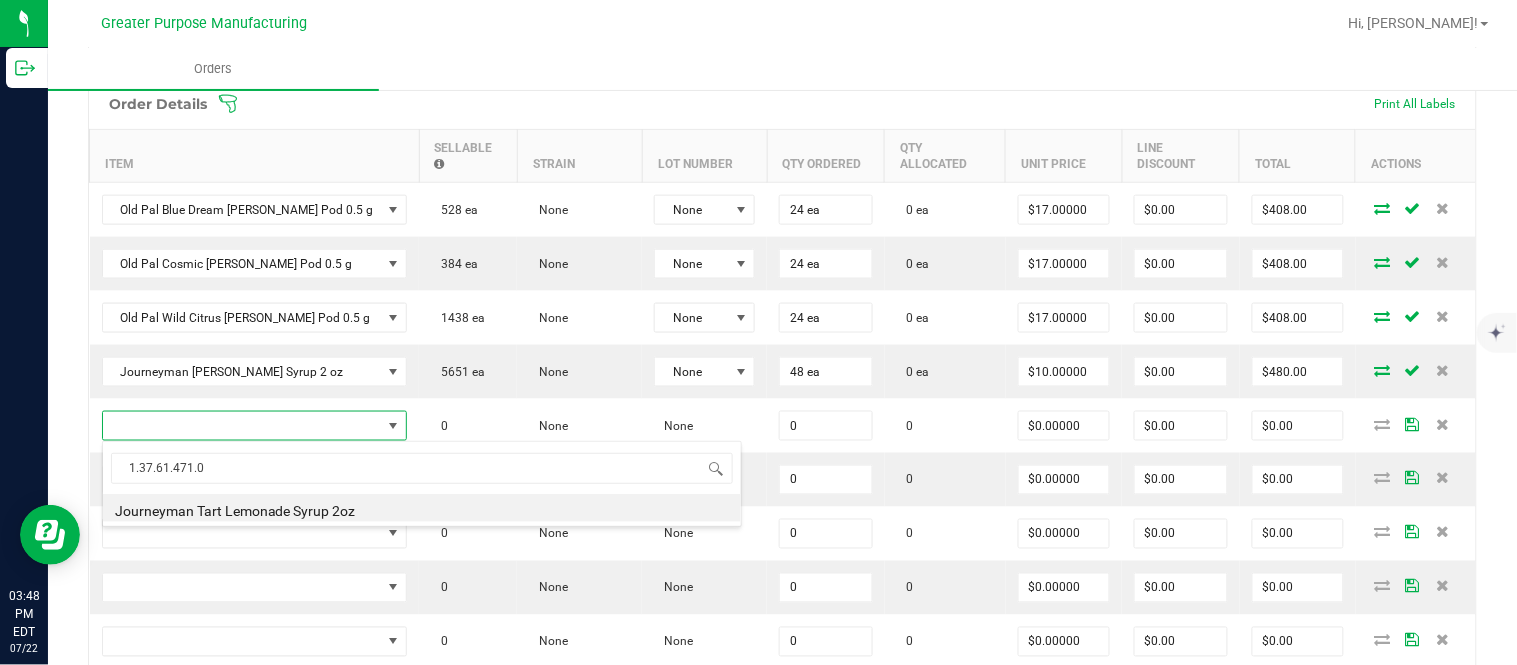 type on "0 ea" 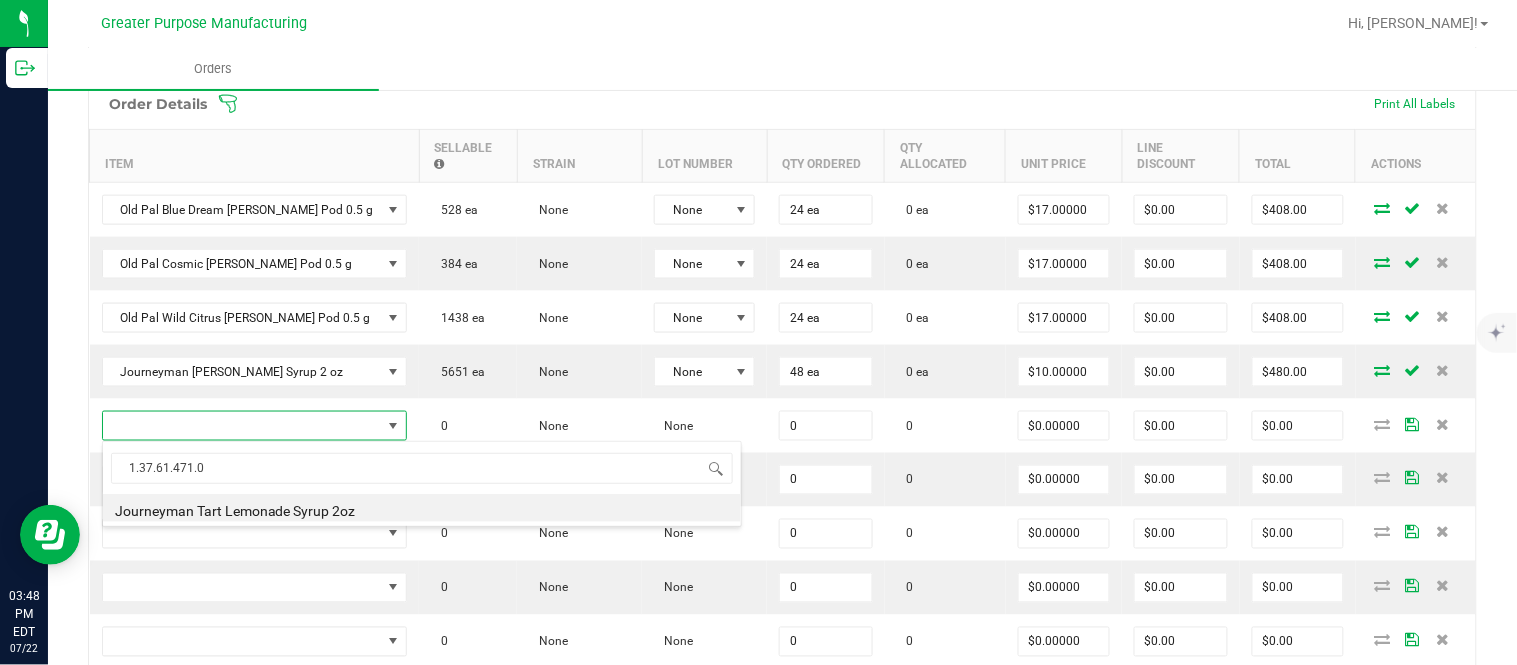 type on "$10.00000" 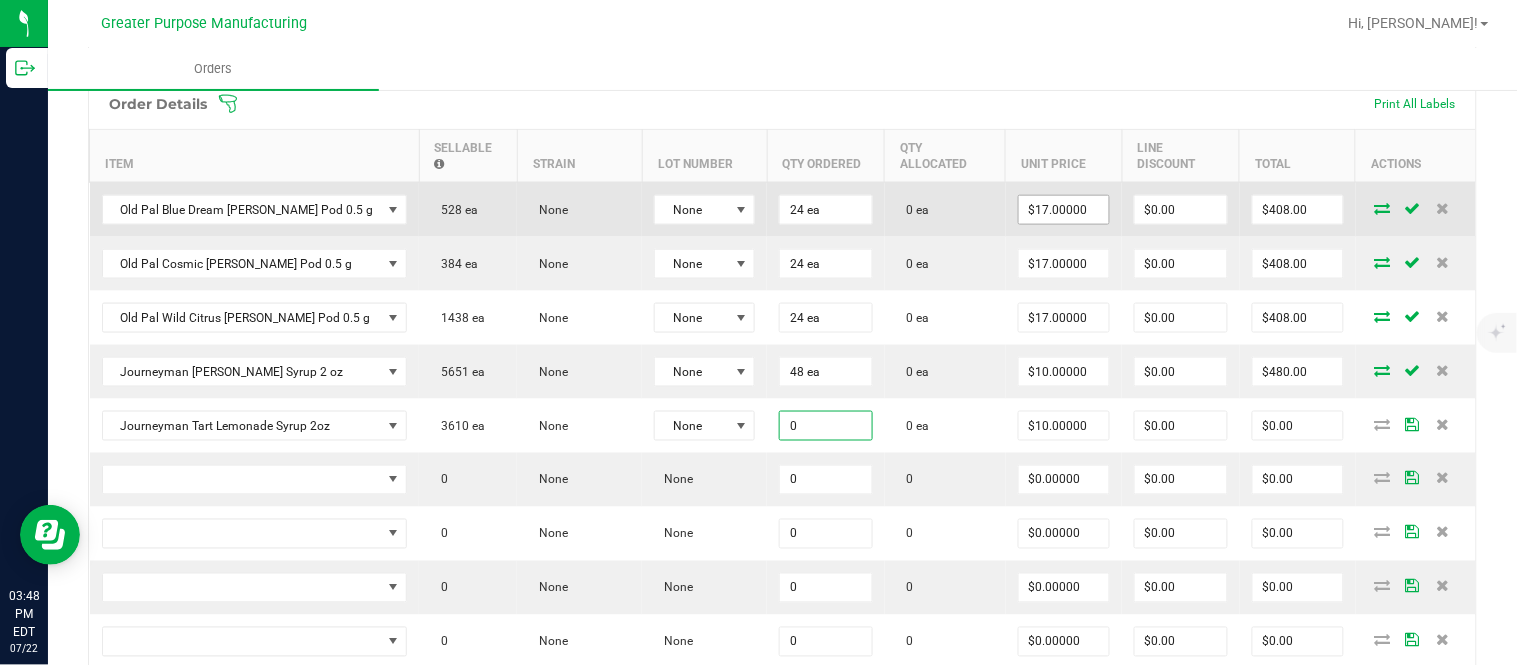 paste on "48" 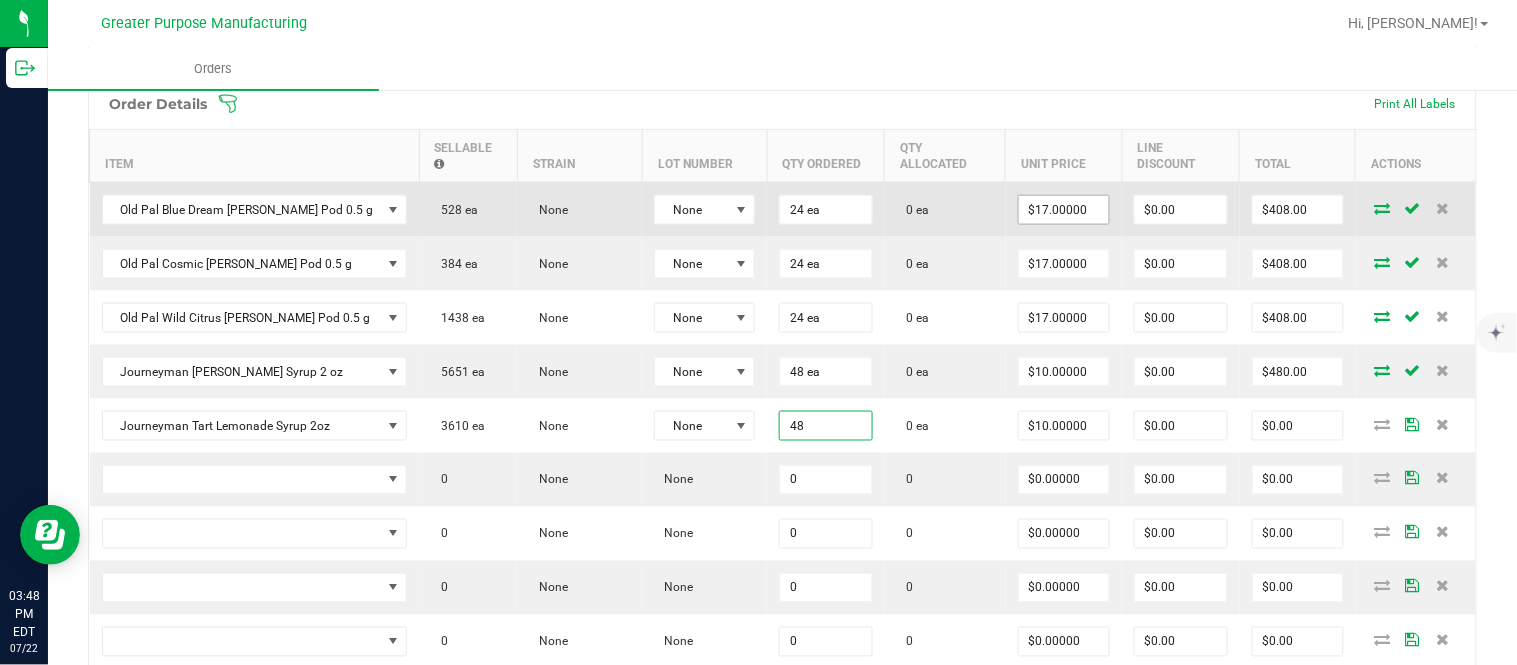 type on "48 ea" 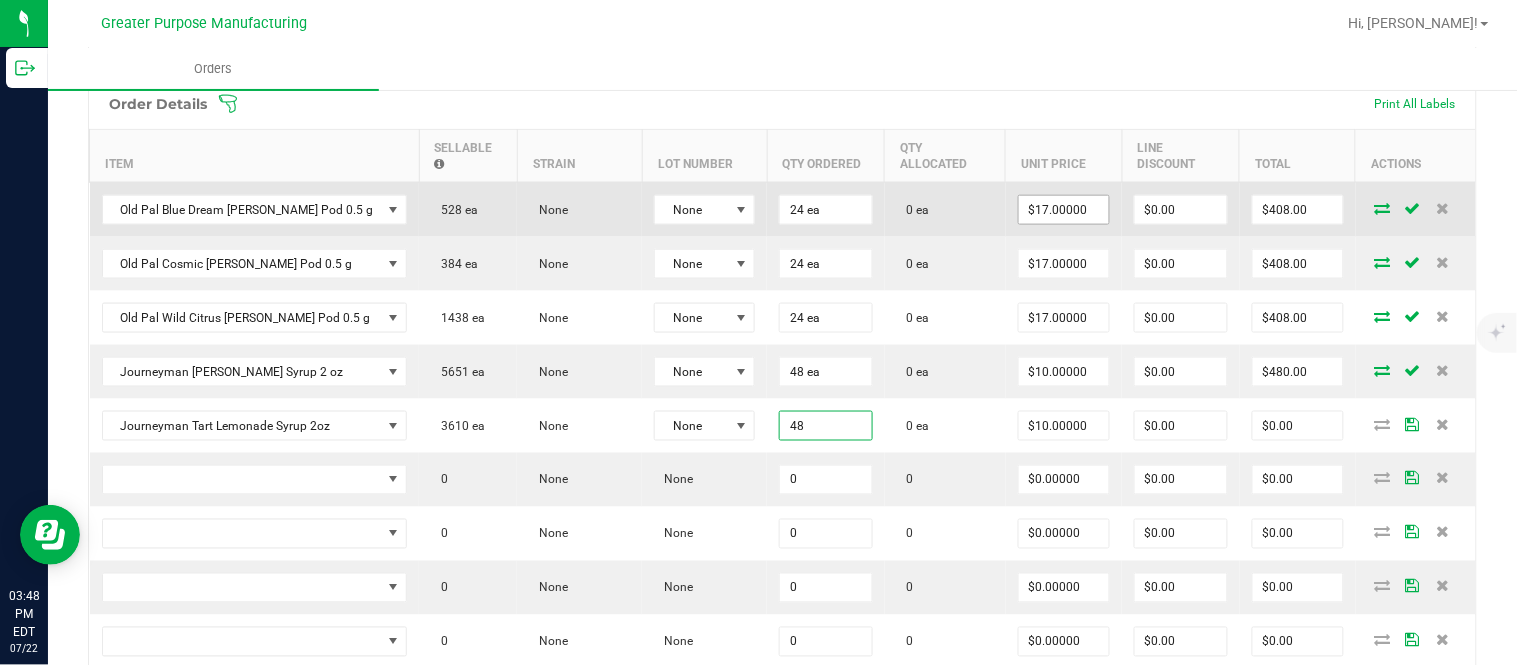 type on "10" 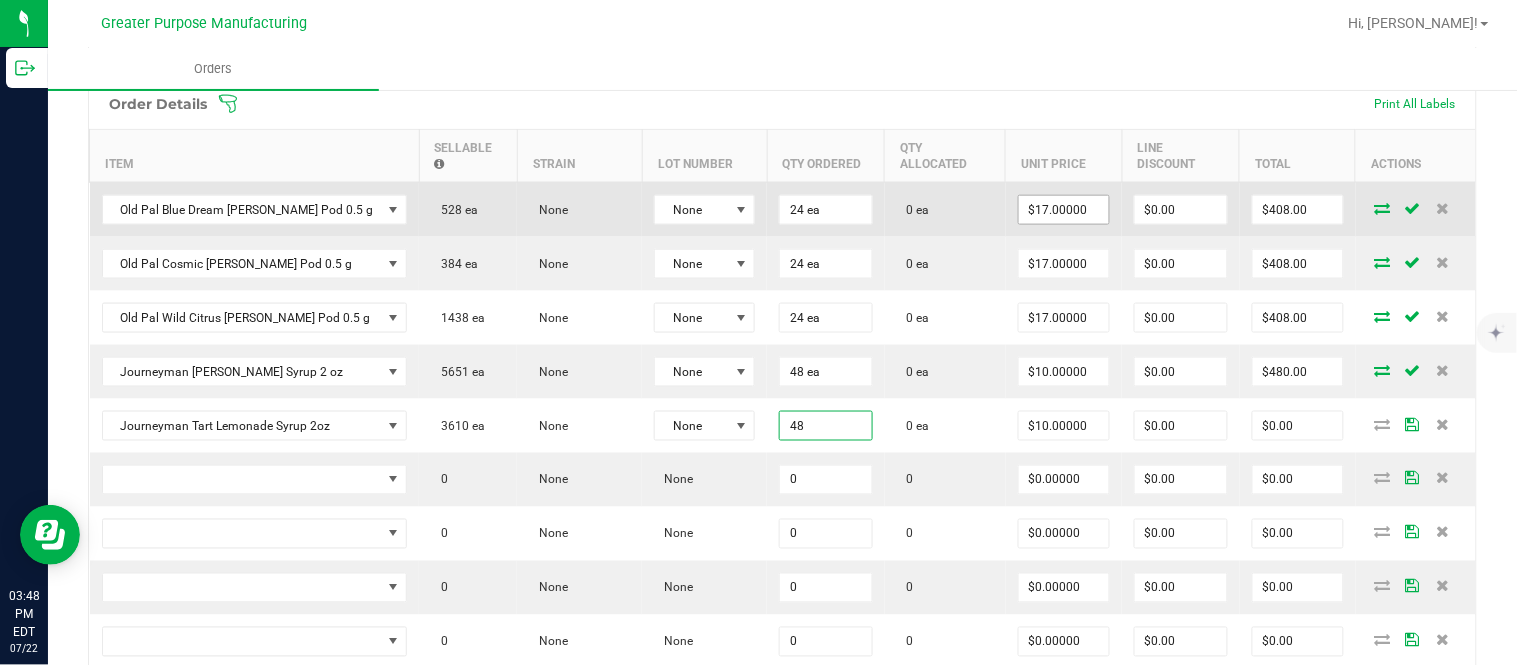 type on "$480.00" 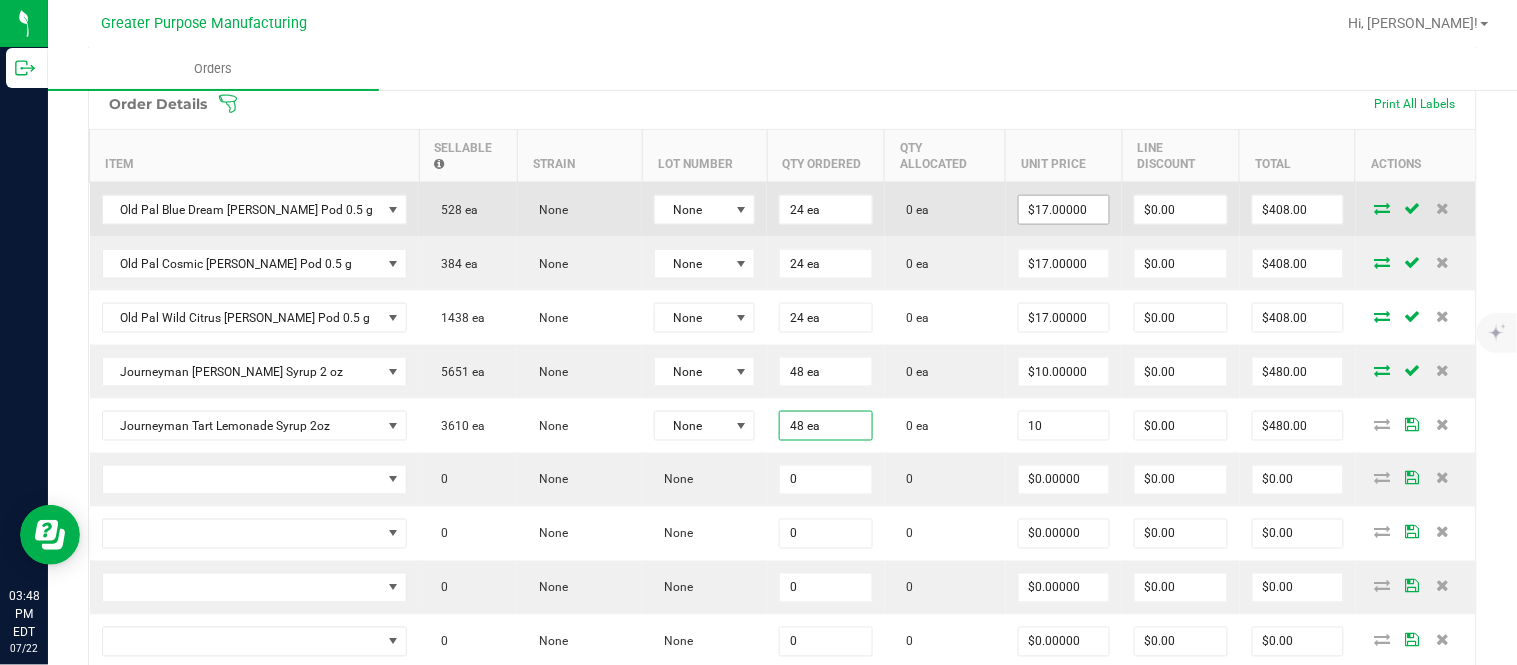 type on "$10.00000" 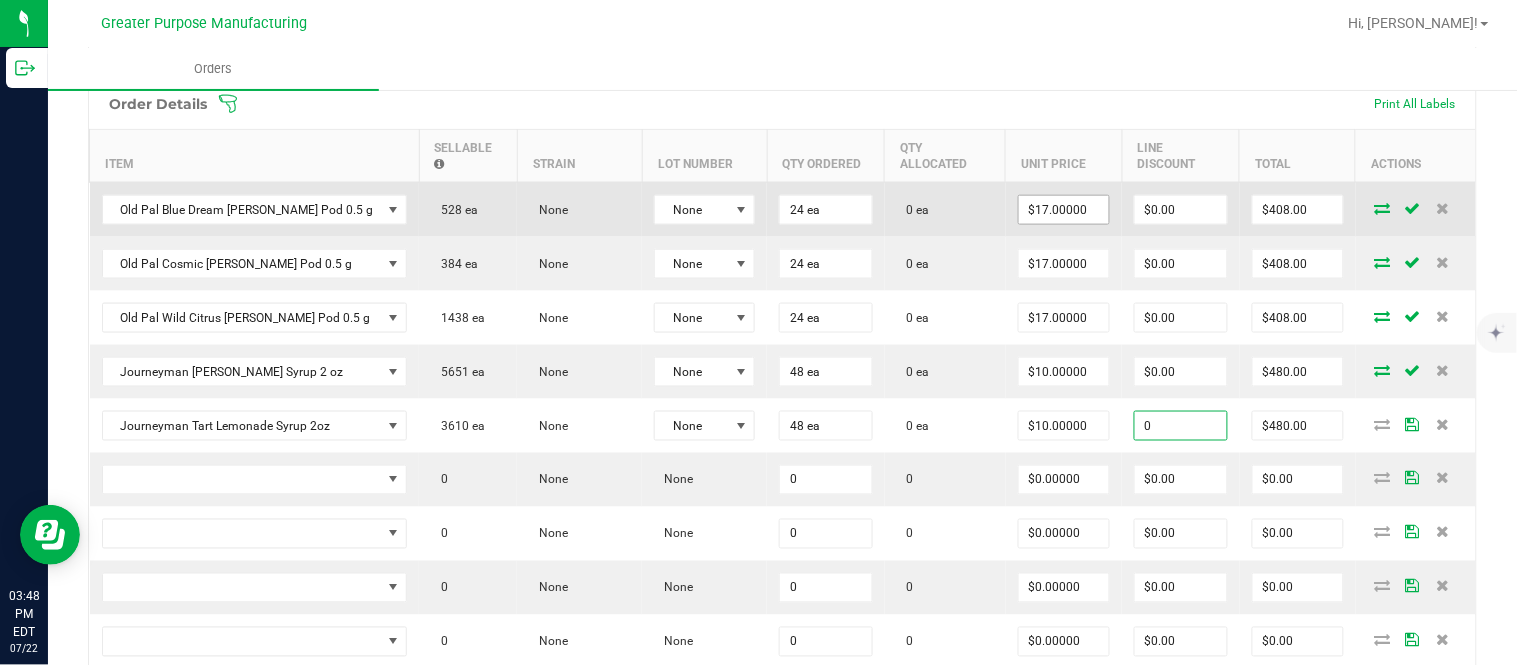 type on "$0.00" 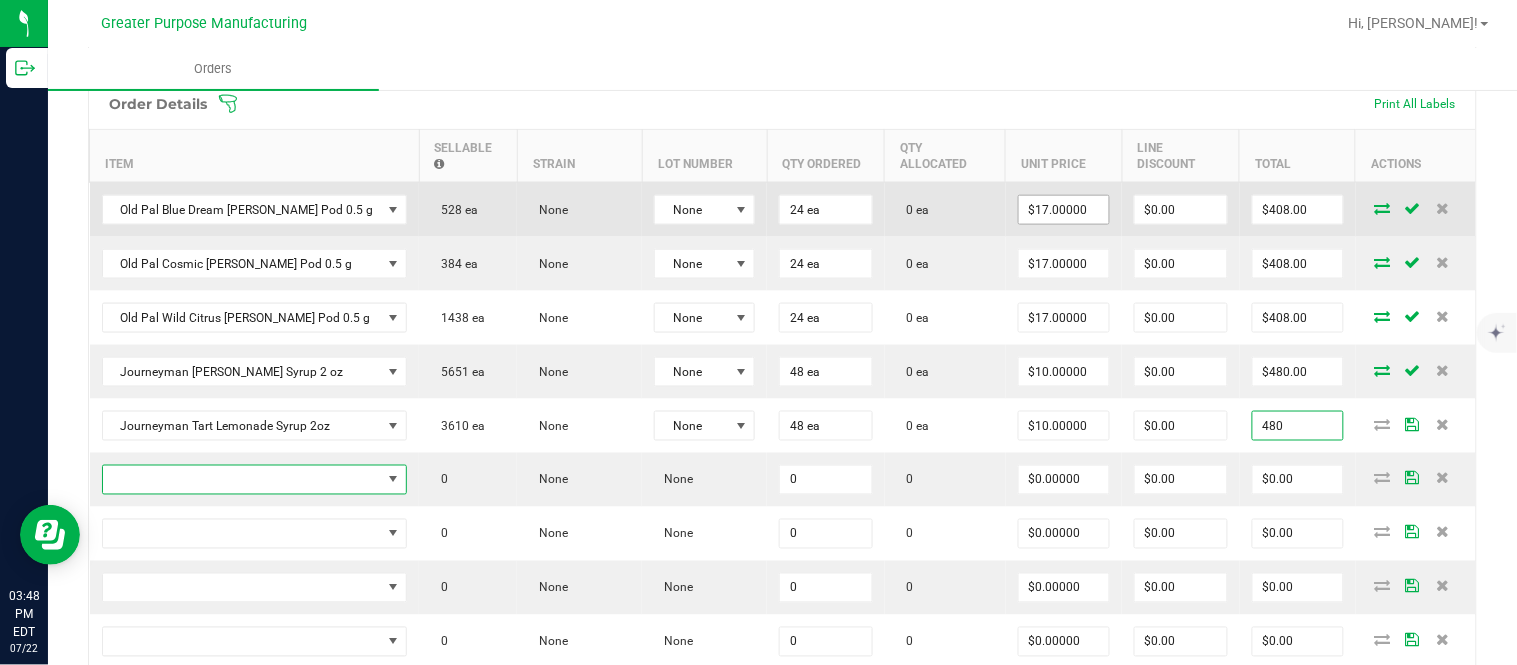 type on "$480.00" 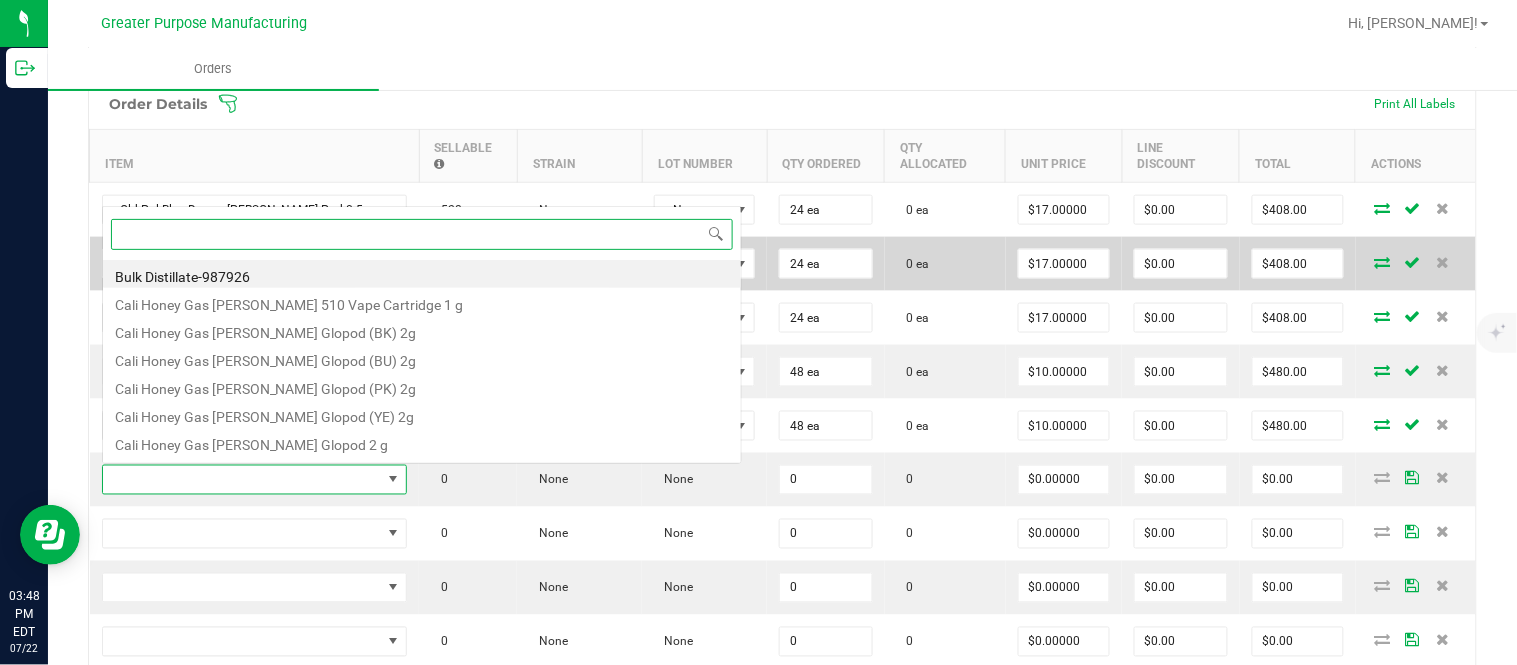 scroll, scrollTop: 30, scrollLeft: 267, axis: both 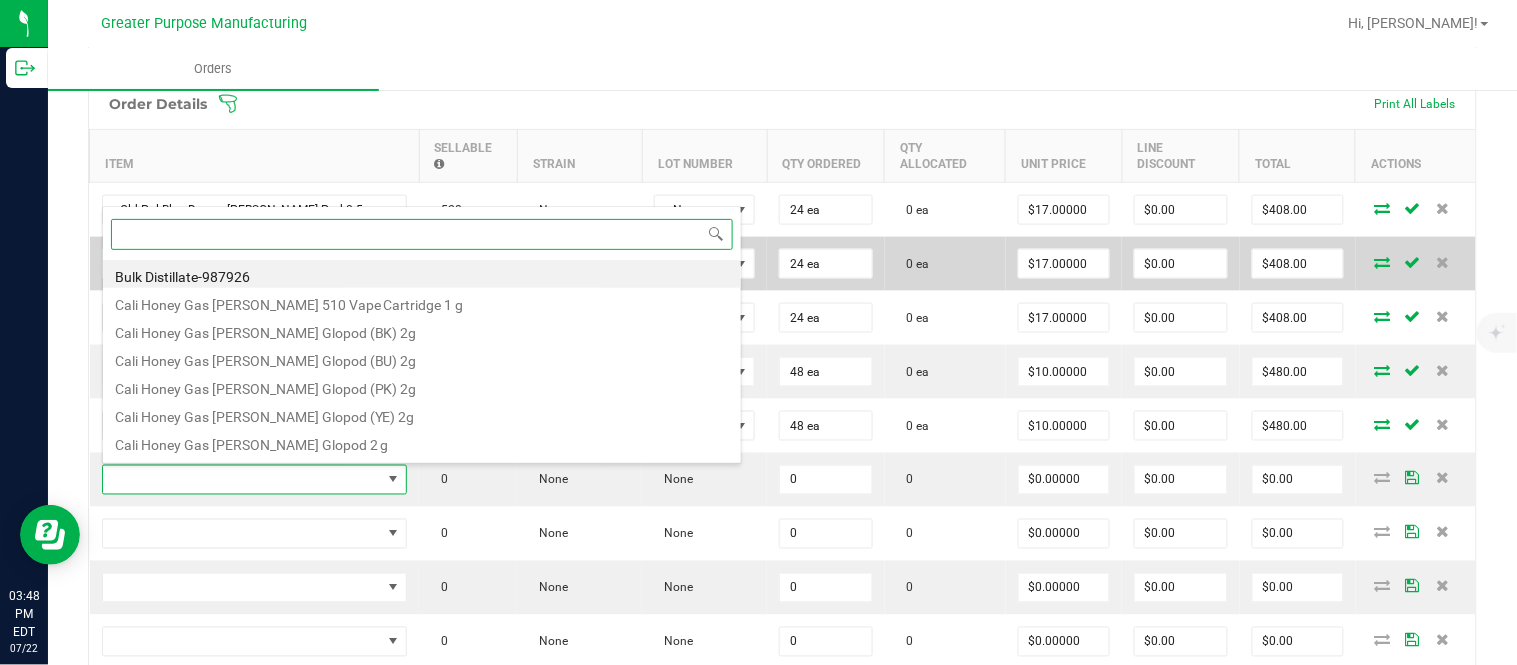 paste on "1.37.61.471.0" 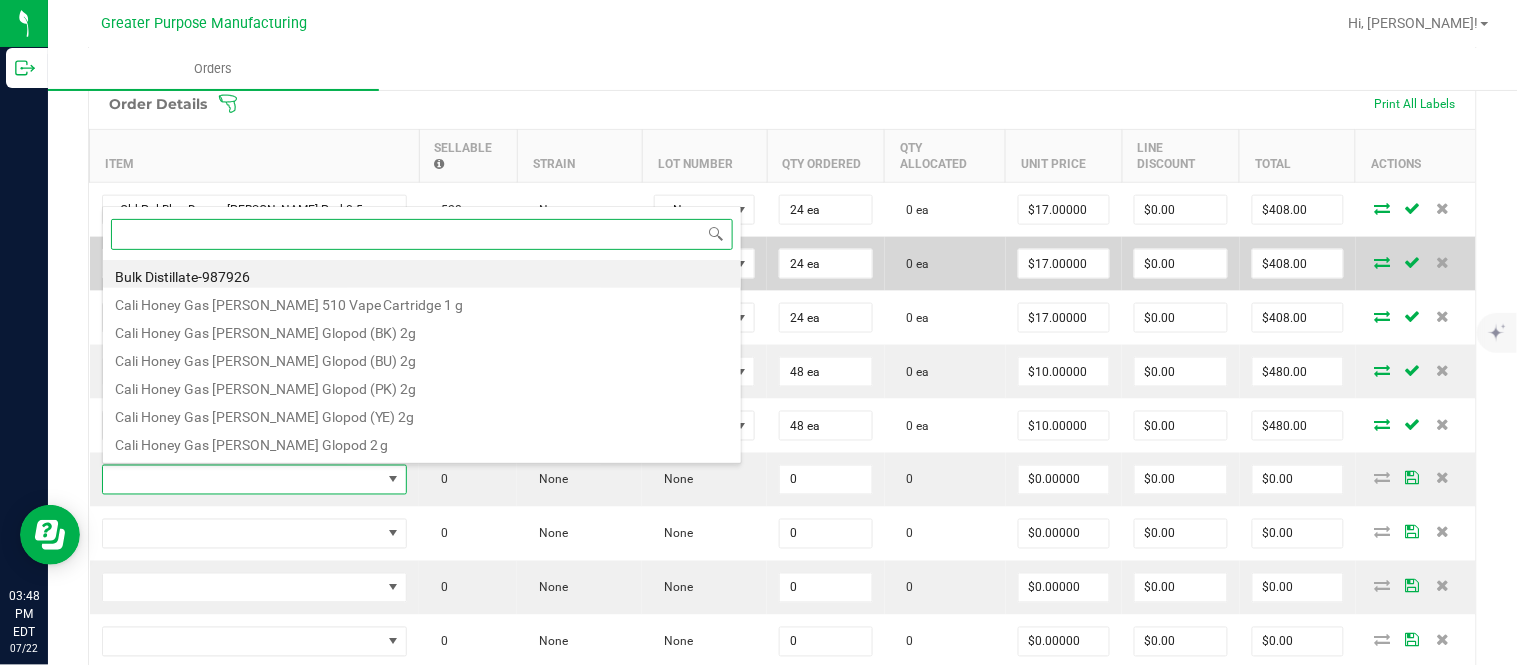 type on "1.37.61.471.0" 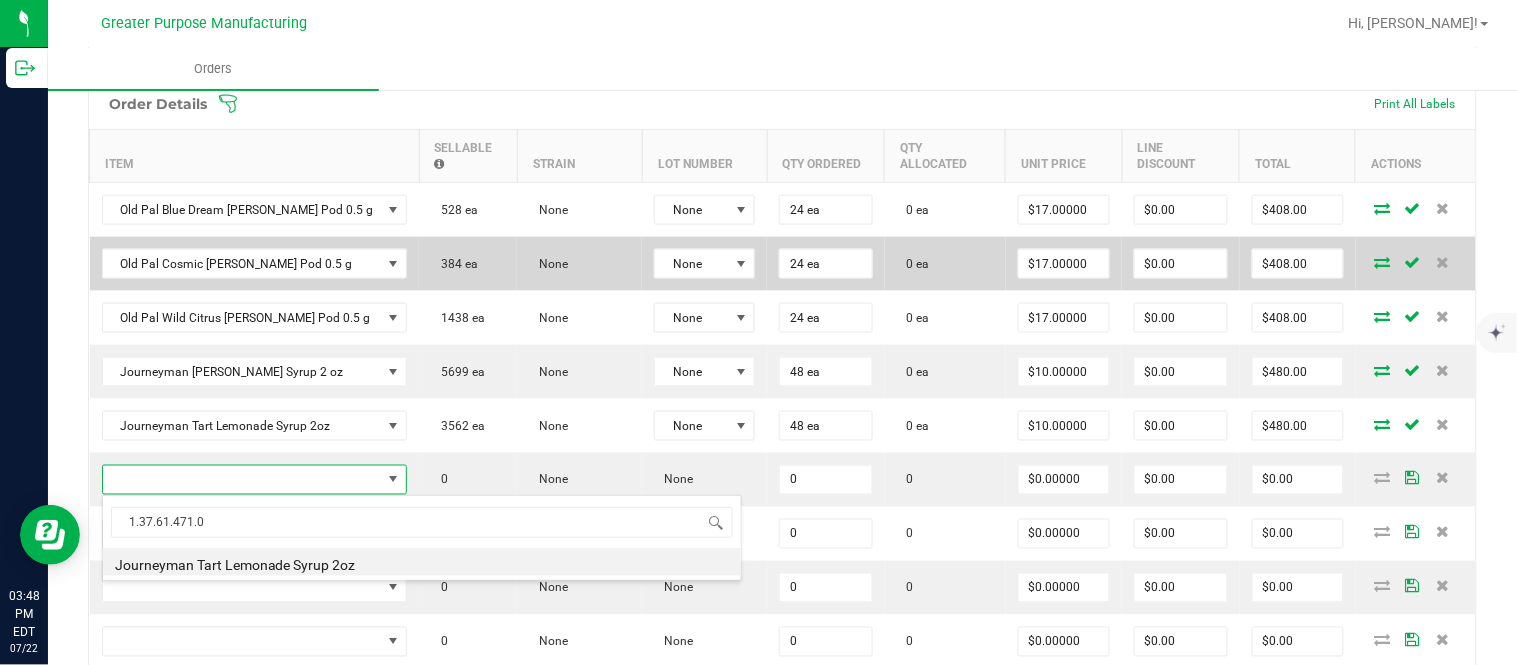 type on "0 ea" 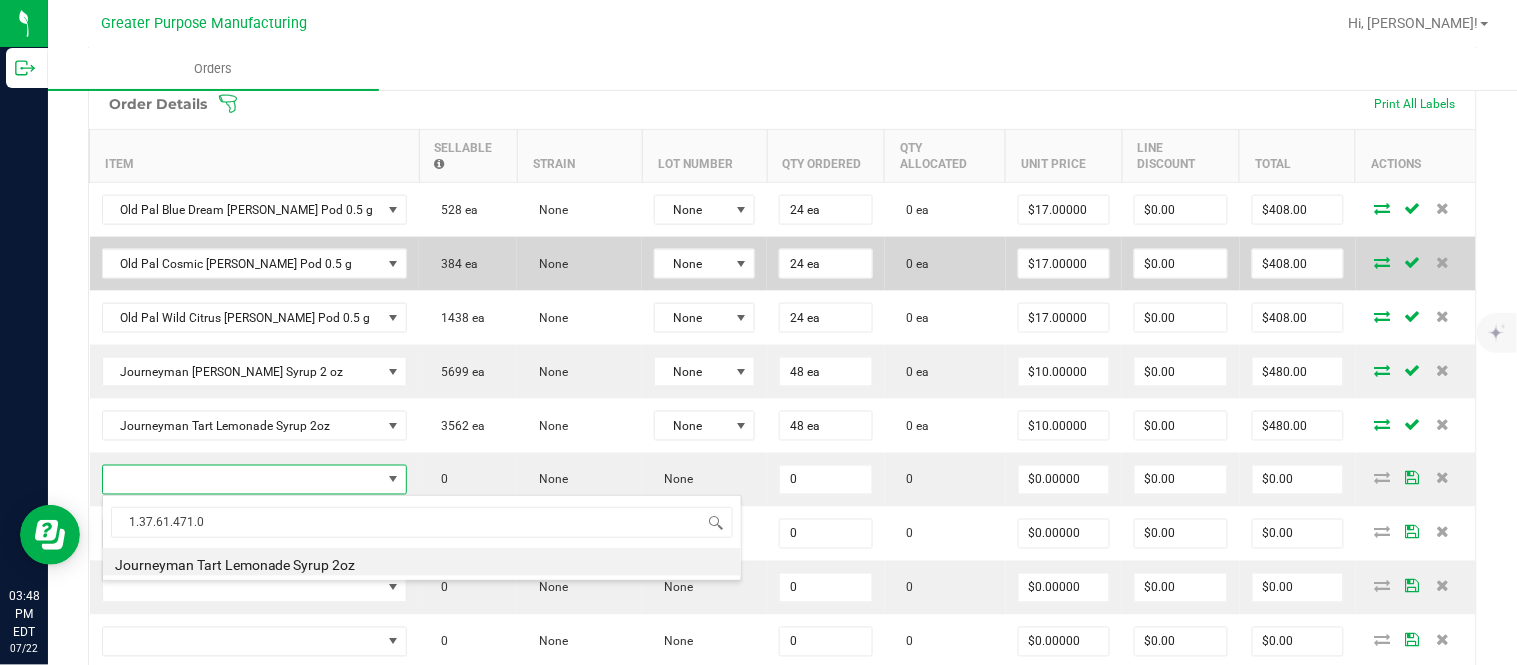 type on "$10.00000" 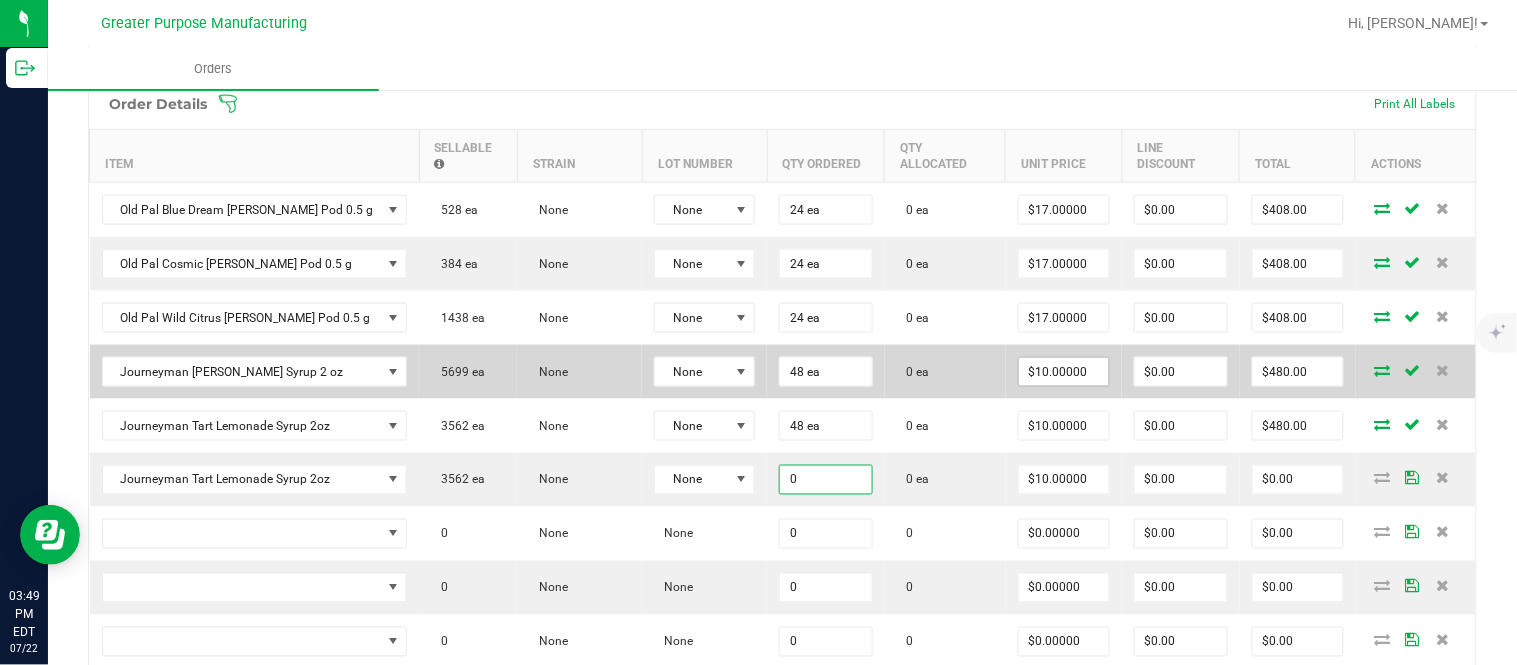 paste on "24" 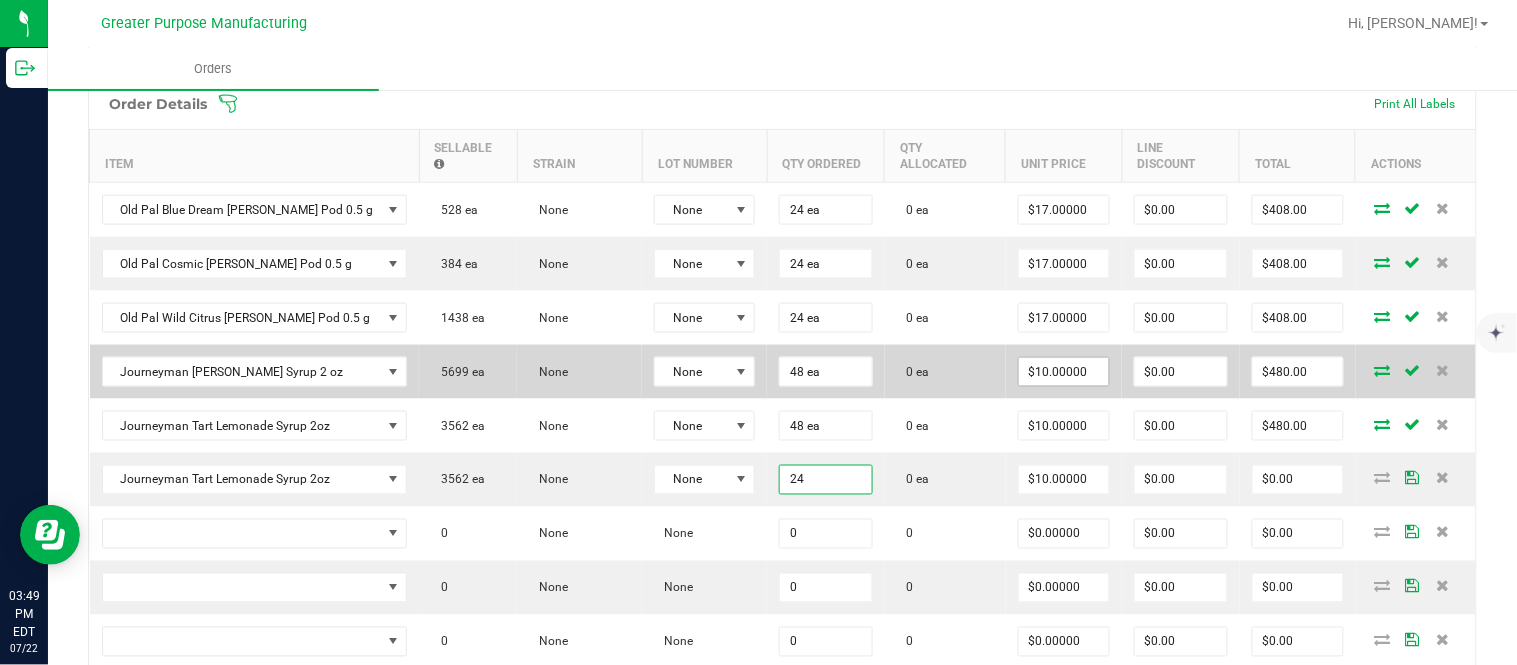 type on "24 ea" 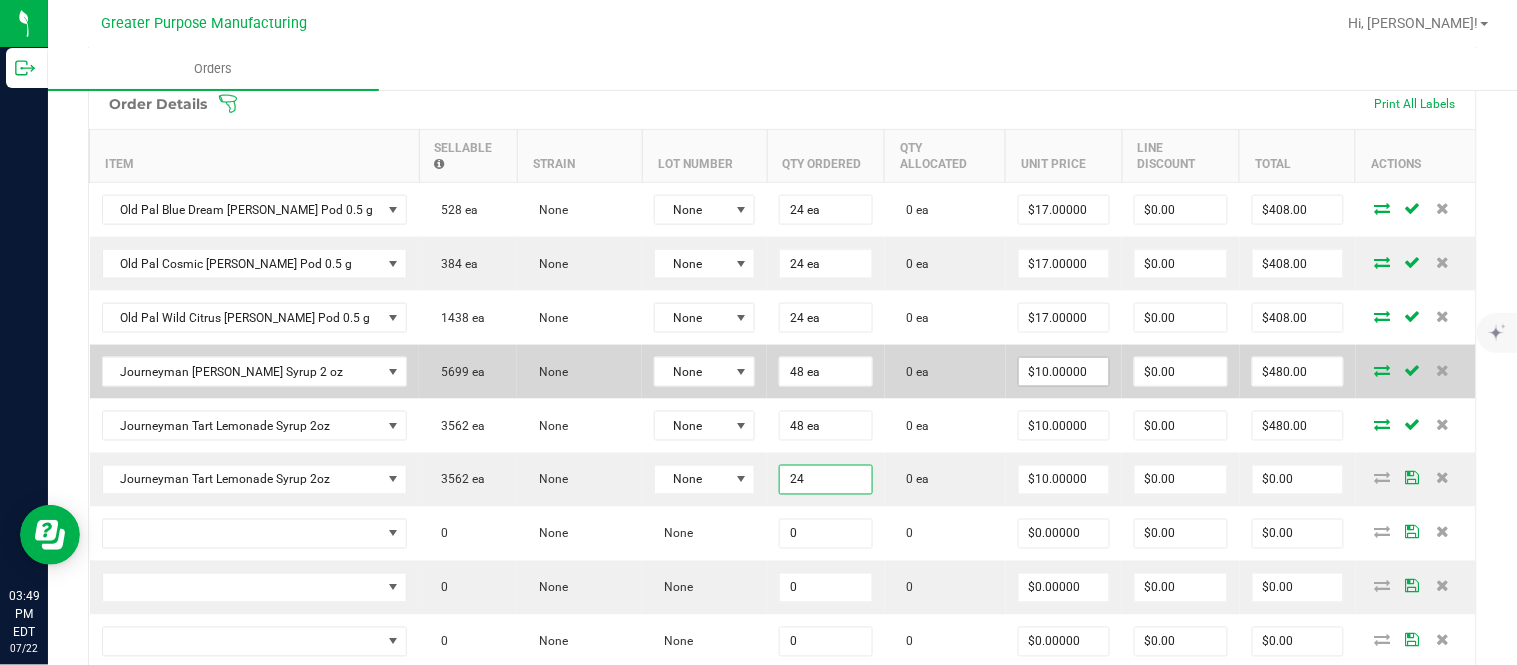 type on "10" 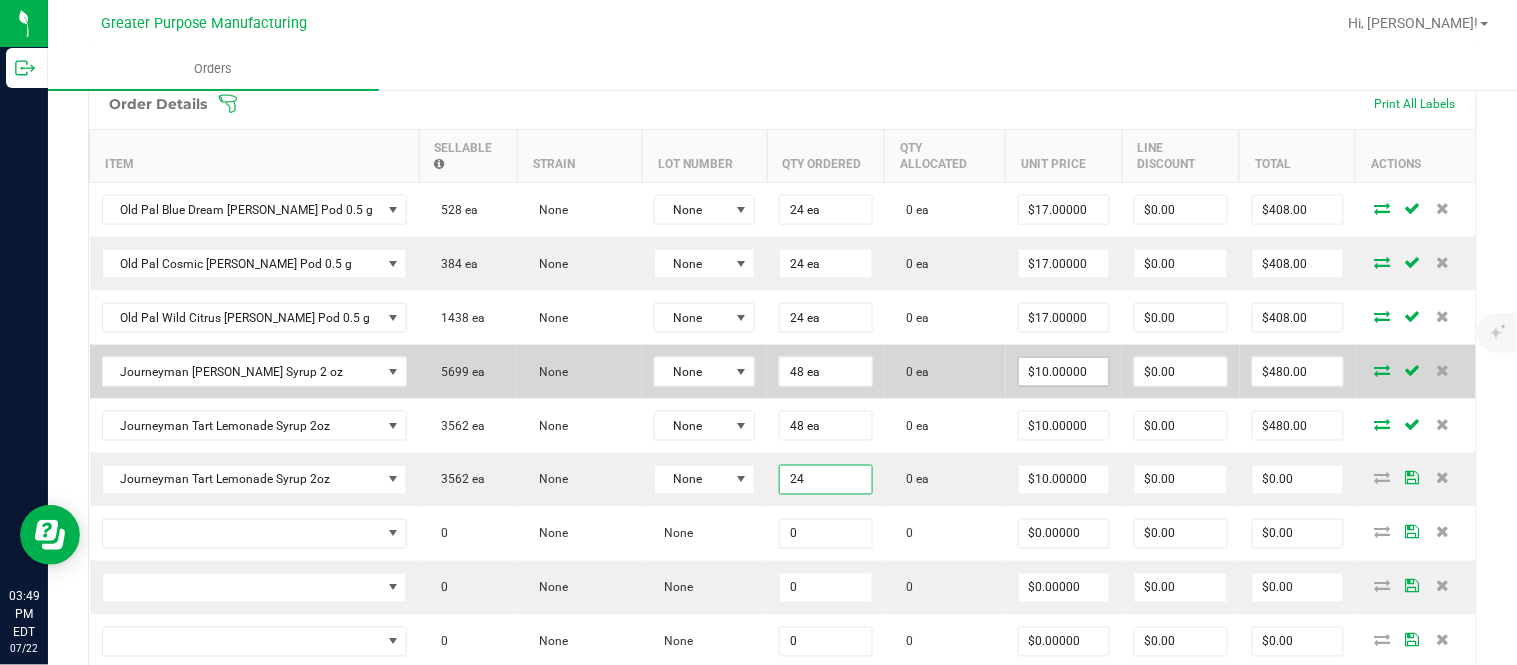 type on "$240.00" 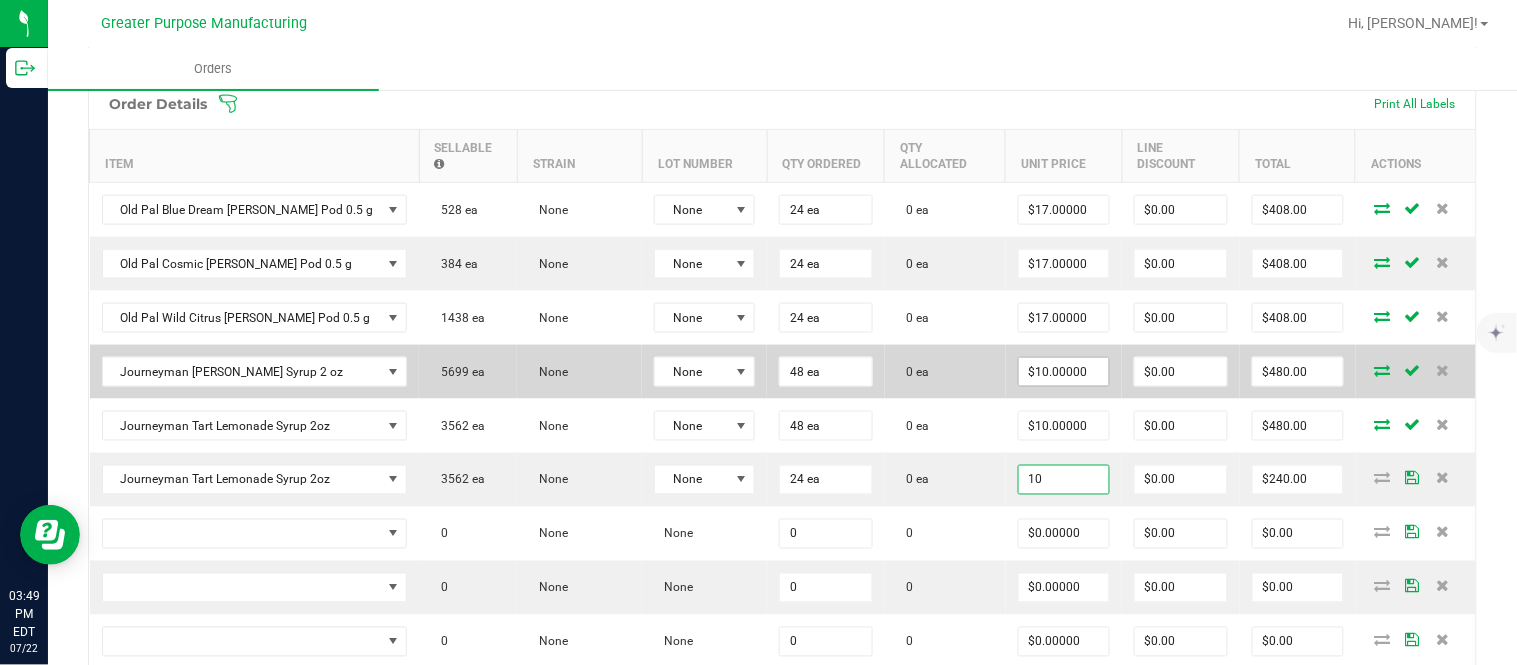 type on "$10.00000" 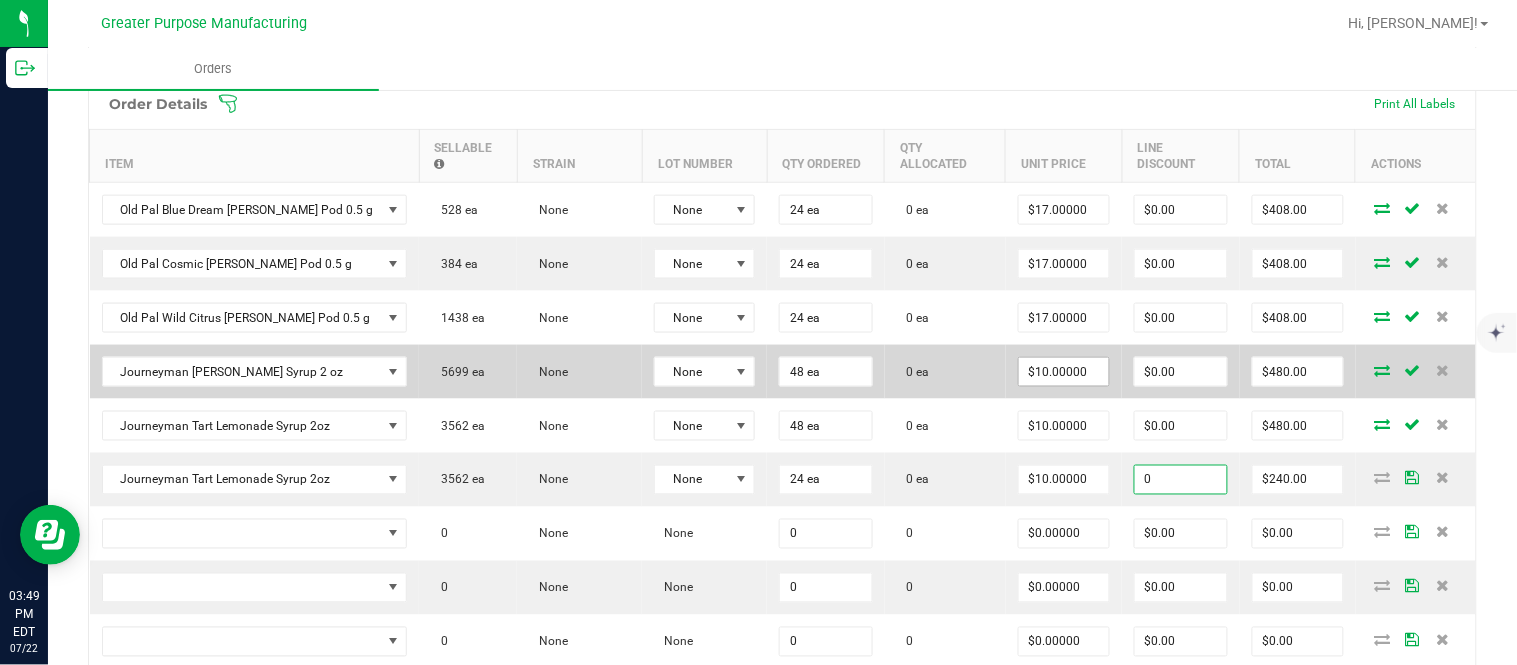 type on "$0.00" 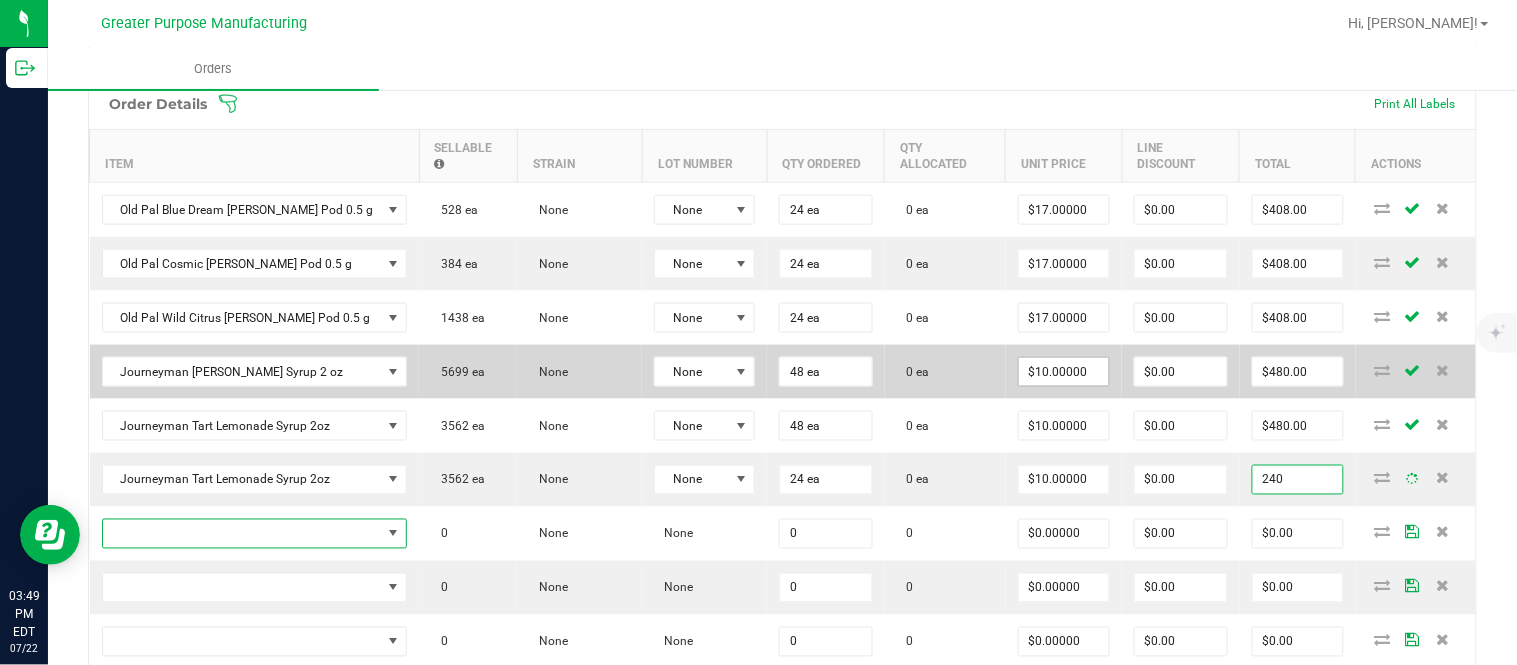 type on "$240.00" 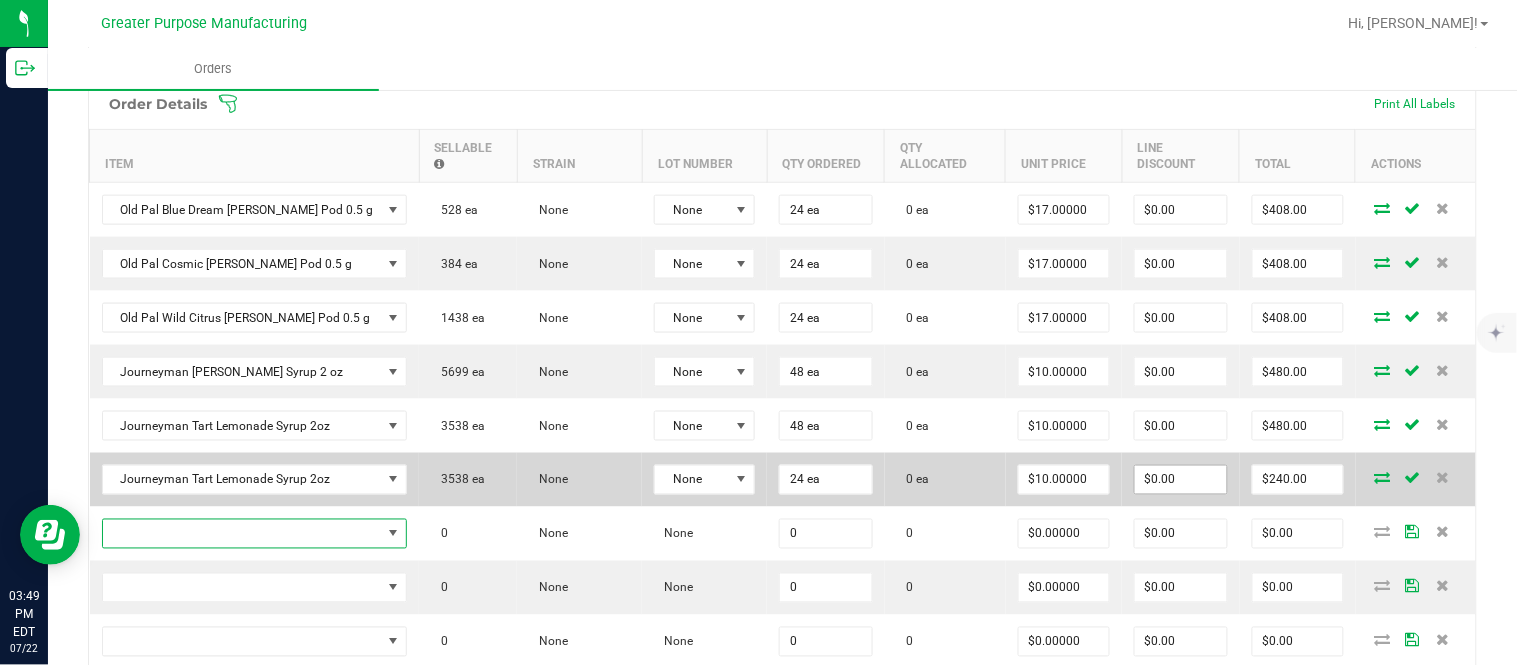 click on "$0.00" at bounding box center [1181, 480] 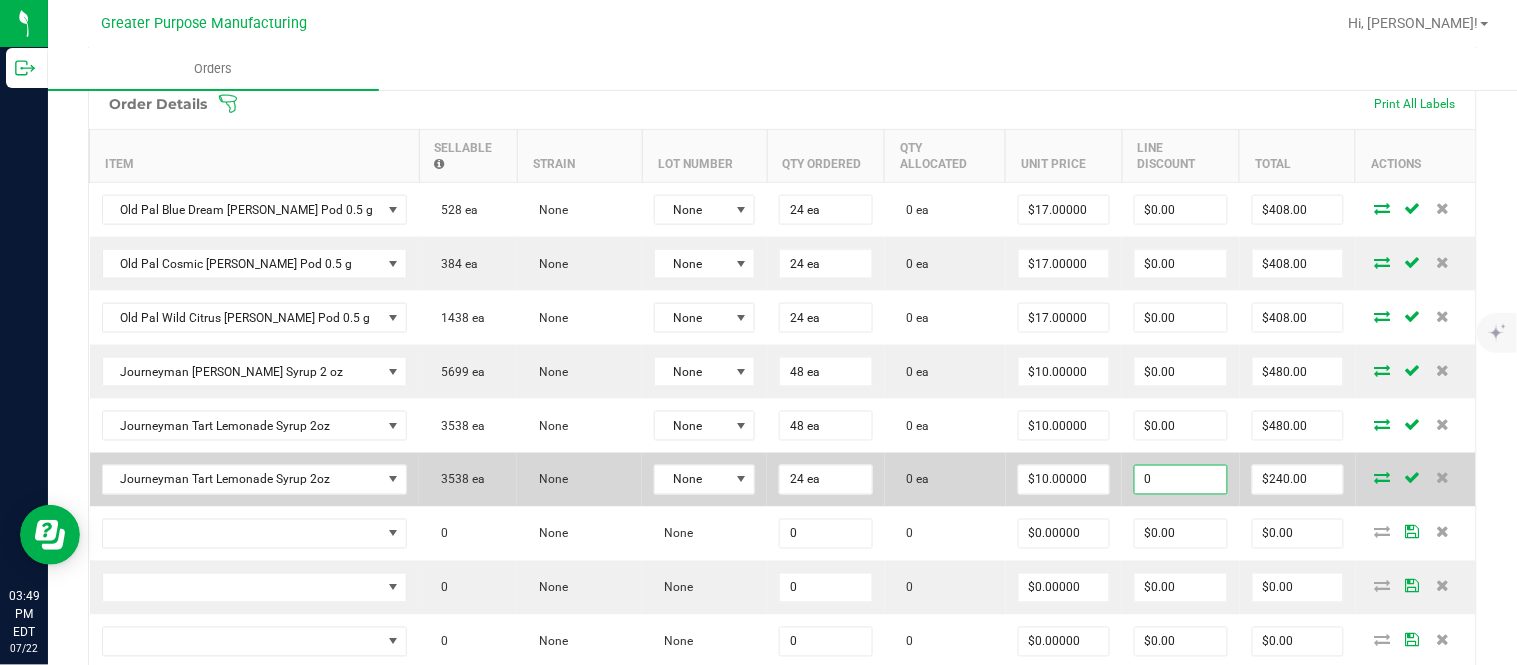paste on "239.76" 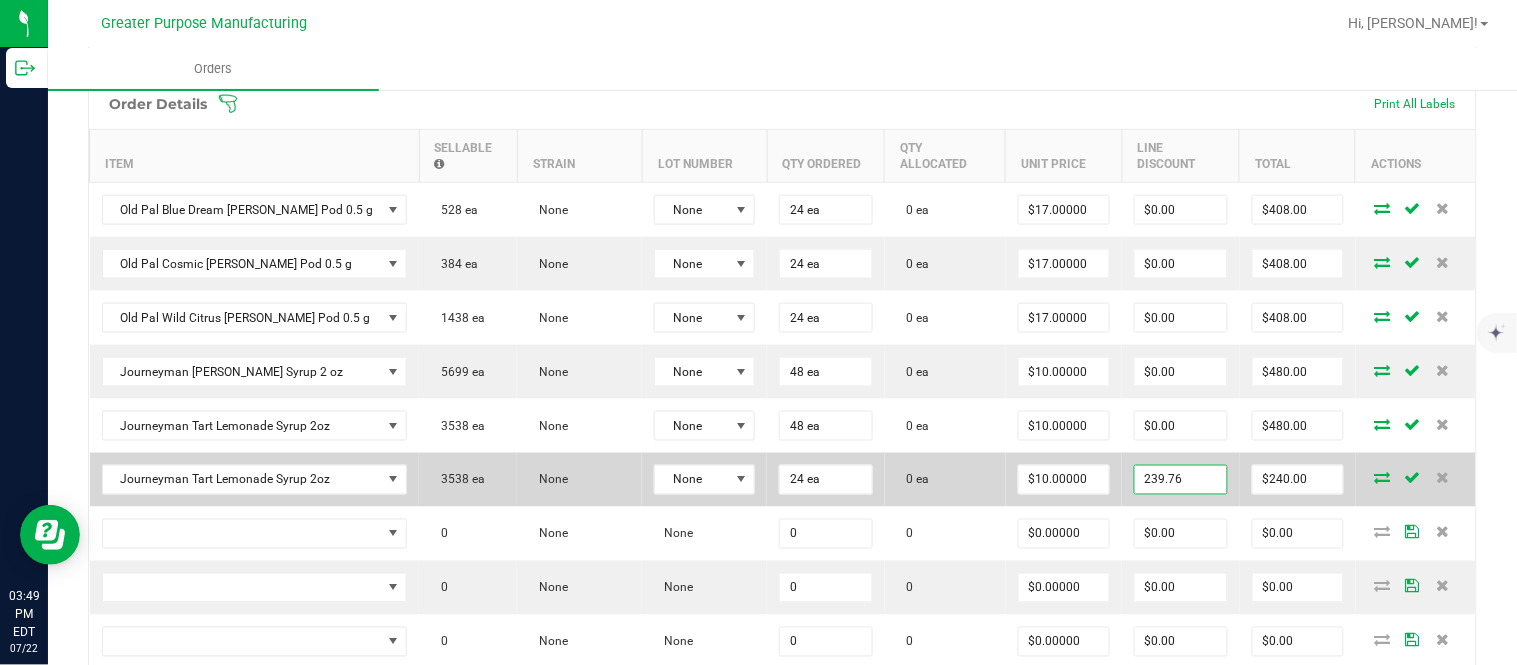 type on "$239.76" 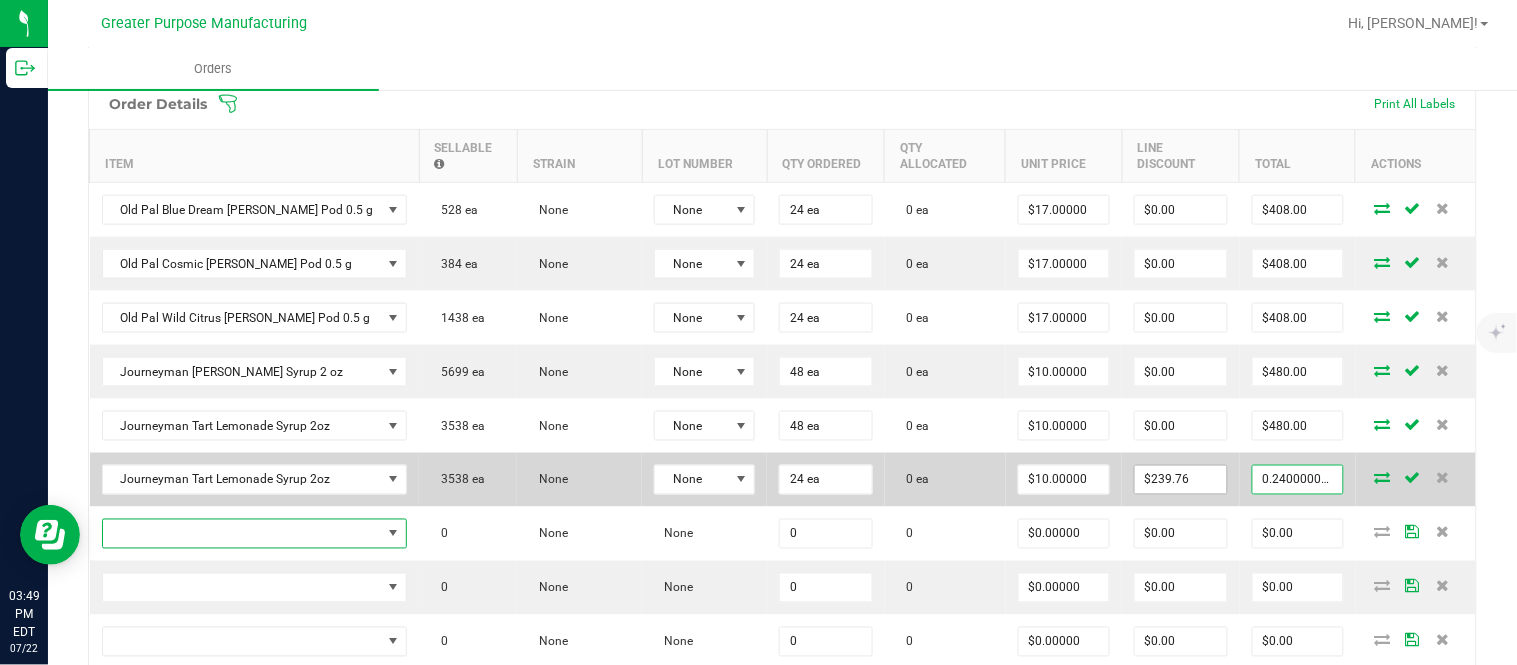 type on "$0.24" 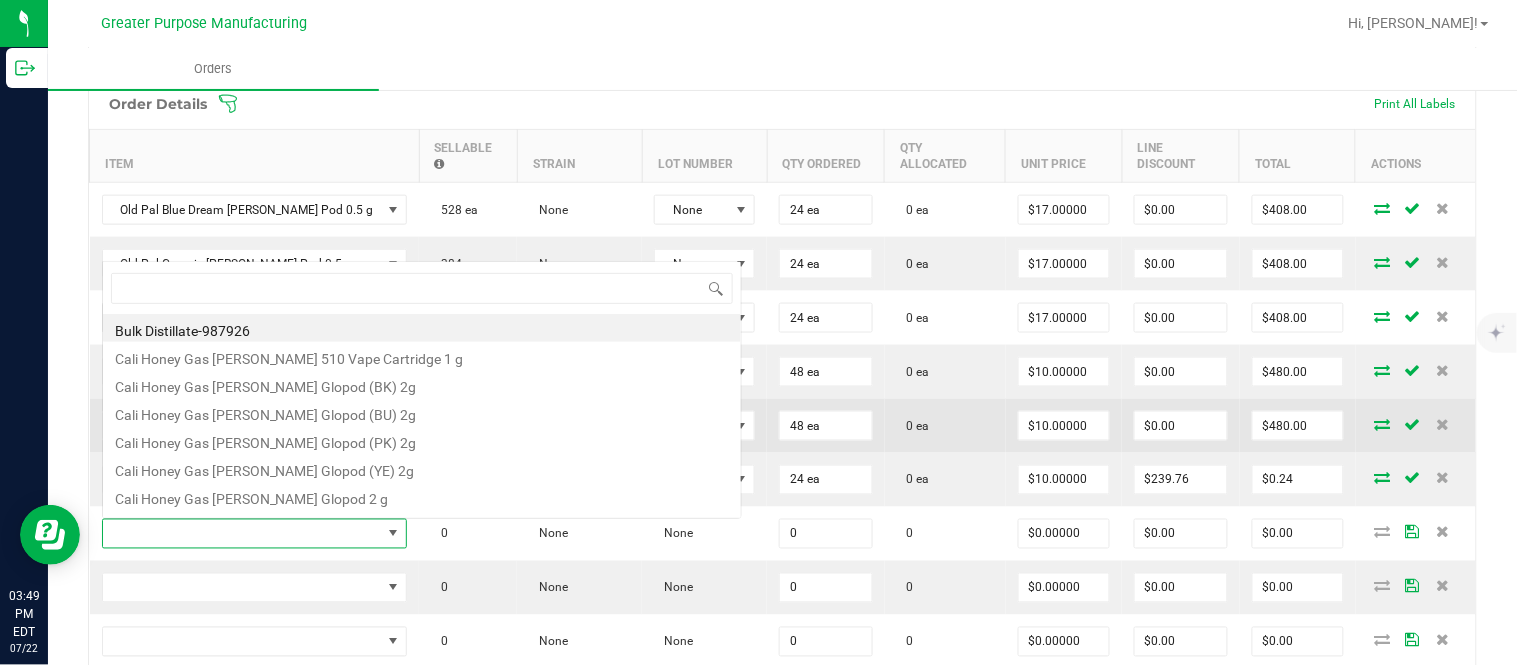 scroll, scrollTop: 0, scrollLeft: 0, axis: both 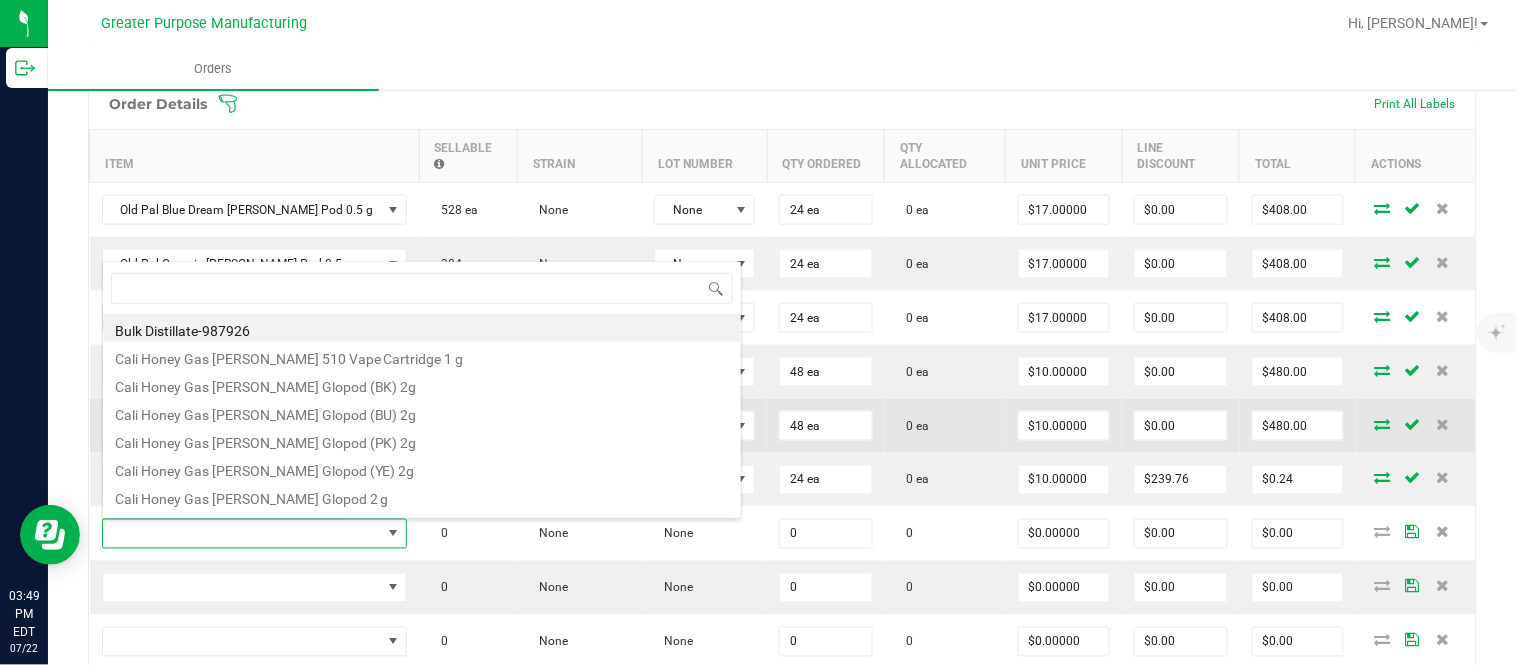 type on "1.37.61.472.0" 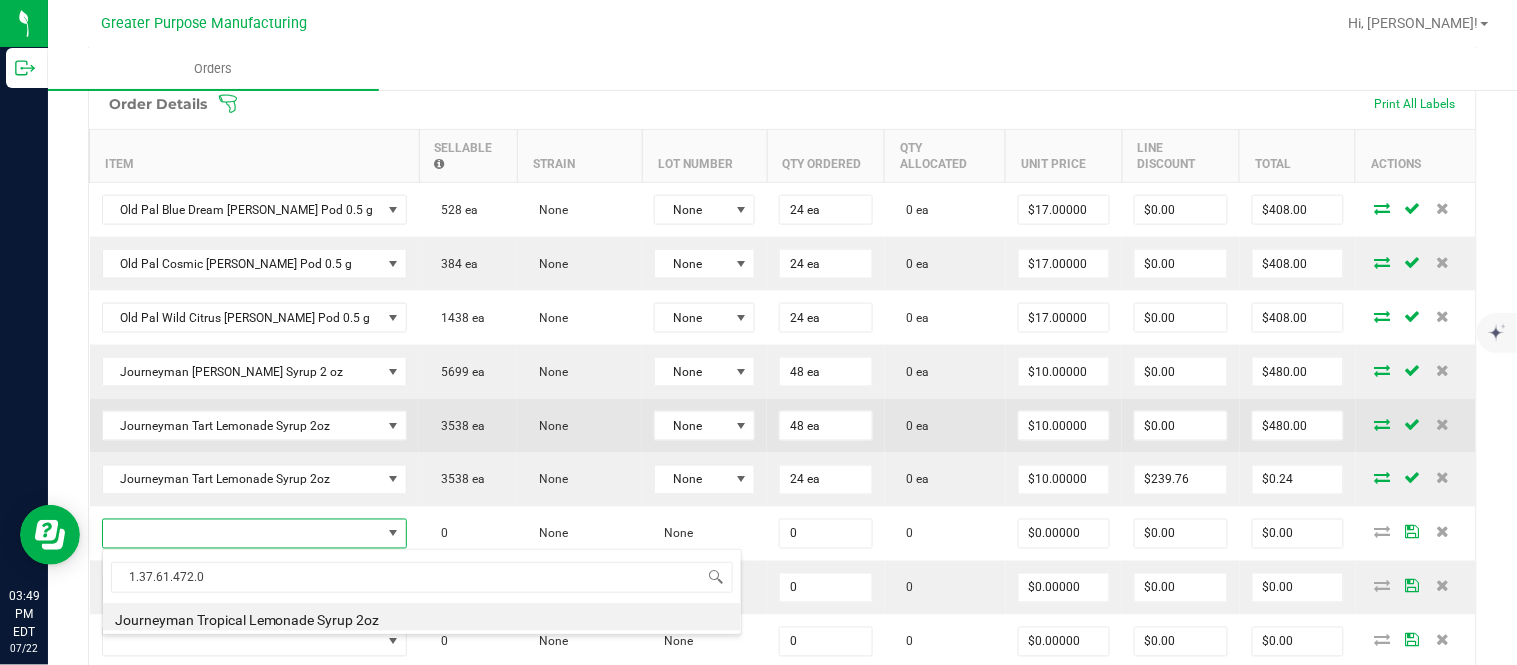 type on "0 ea" 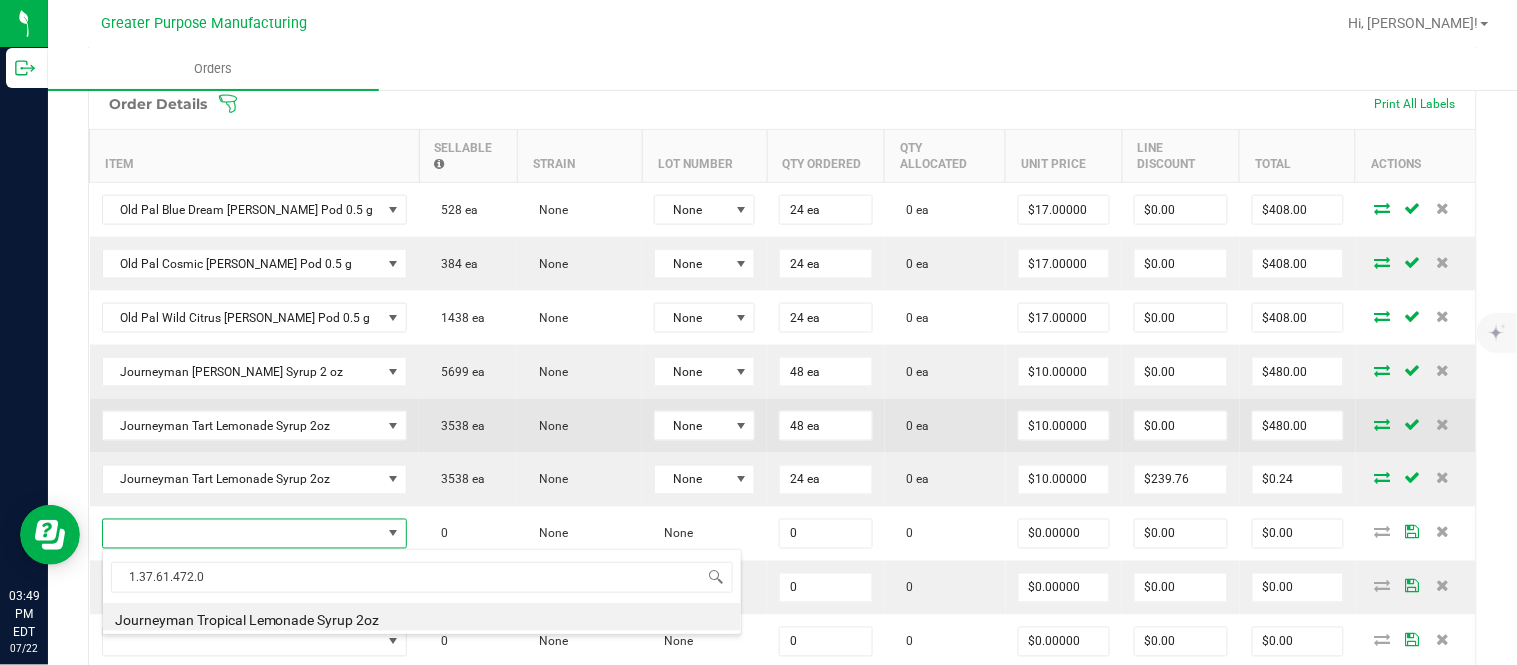 type on "$10.00000" 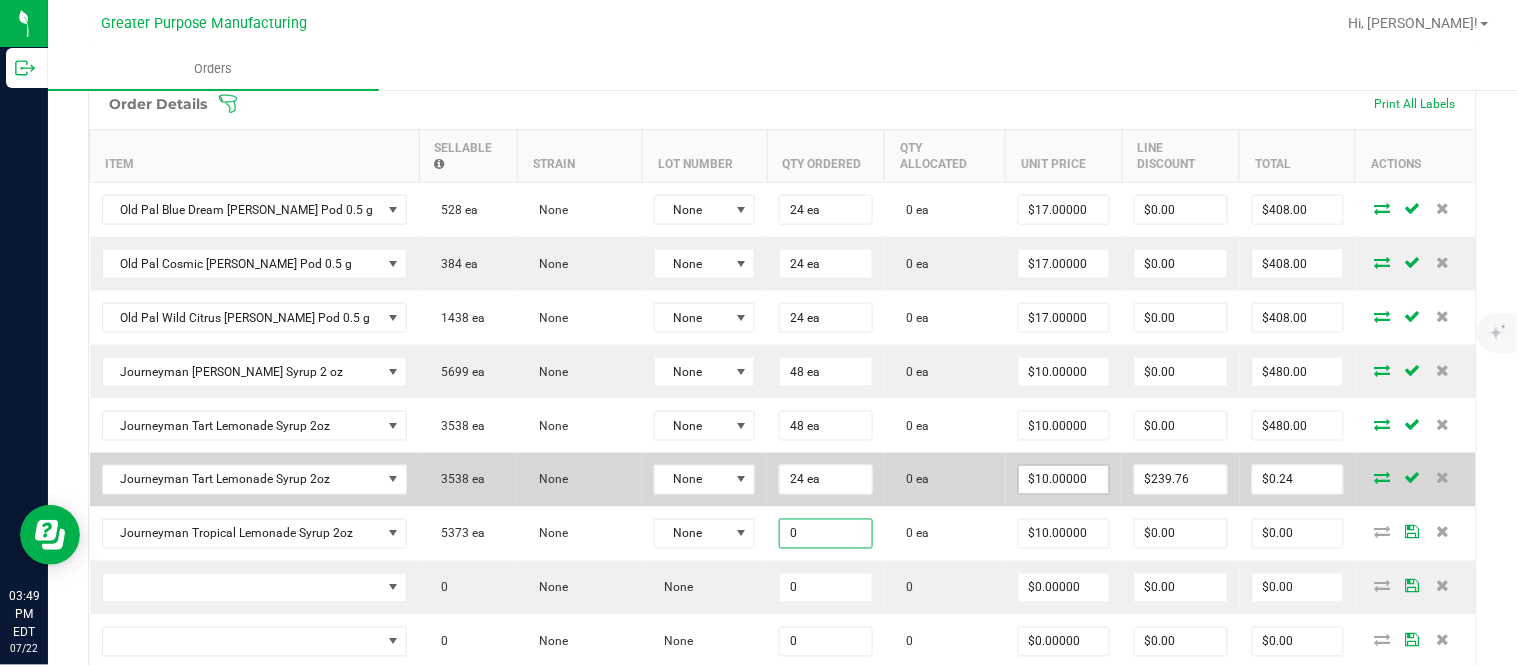 paste on "48" 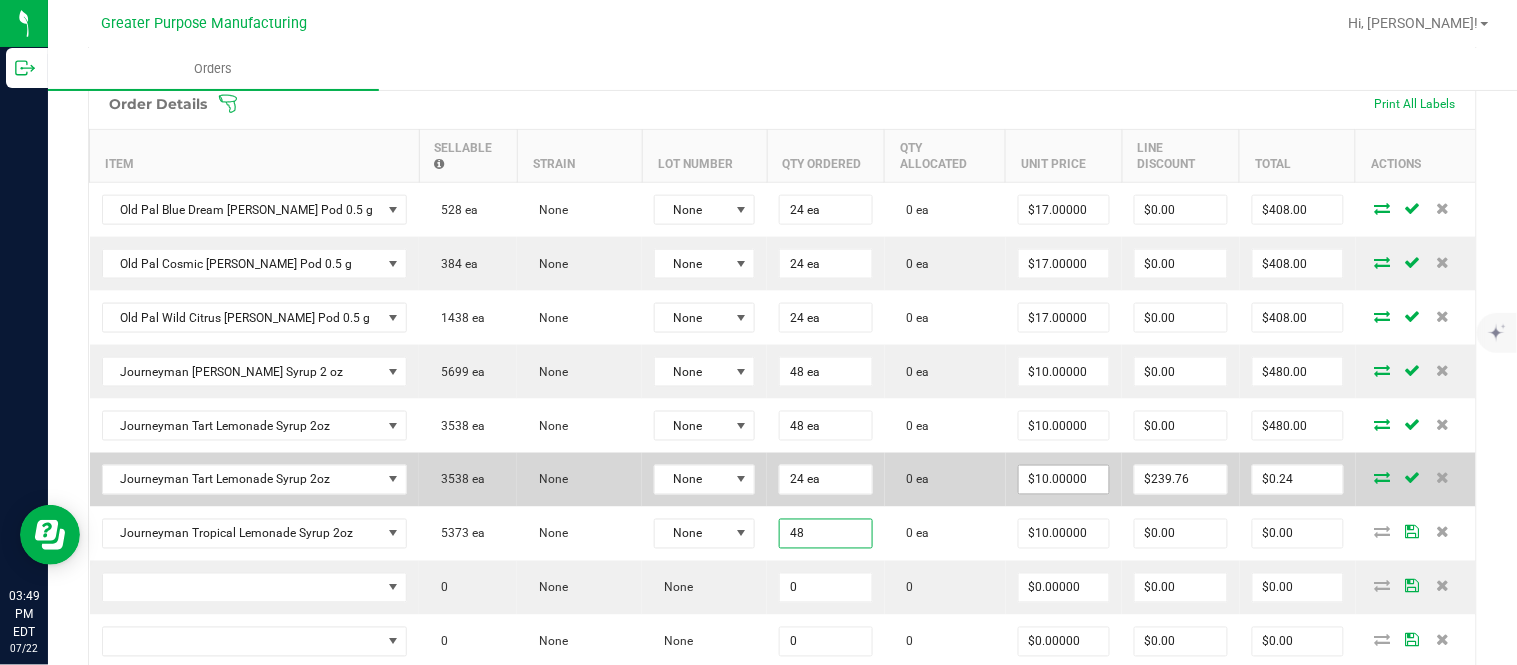 type on "48 ea" 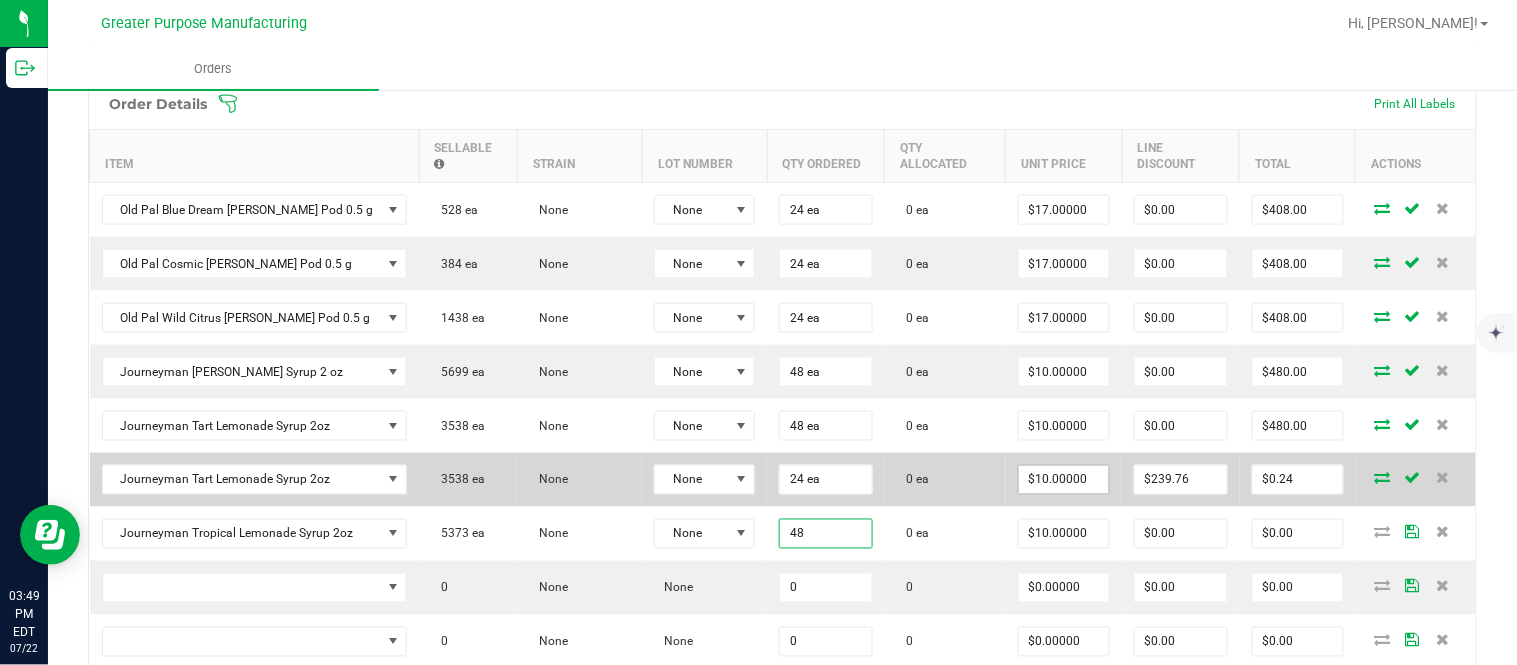 type on "10" 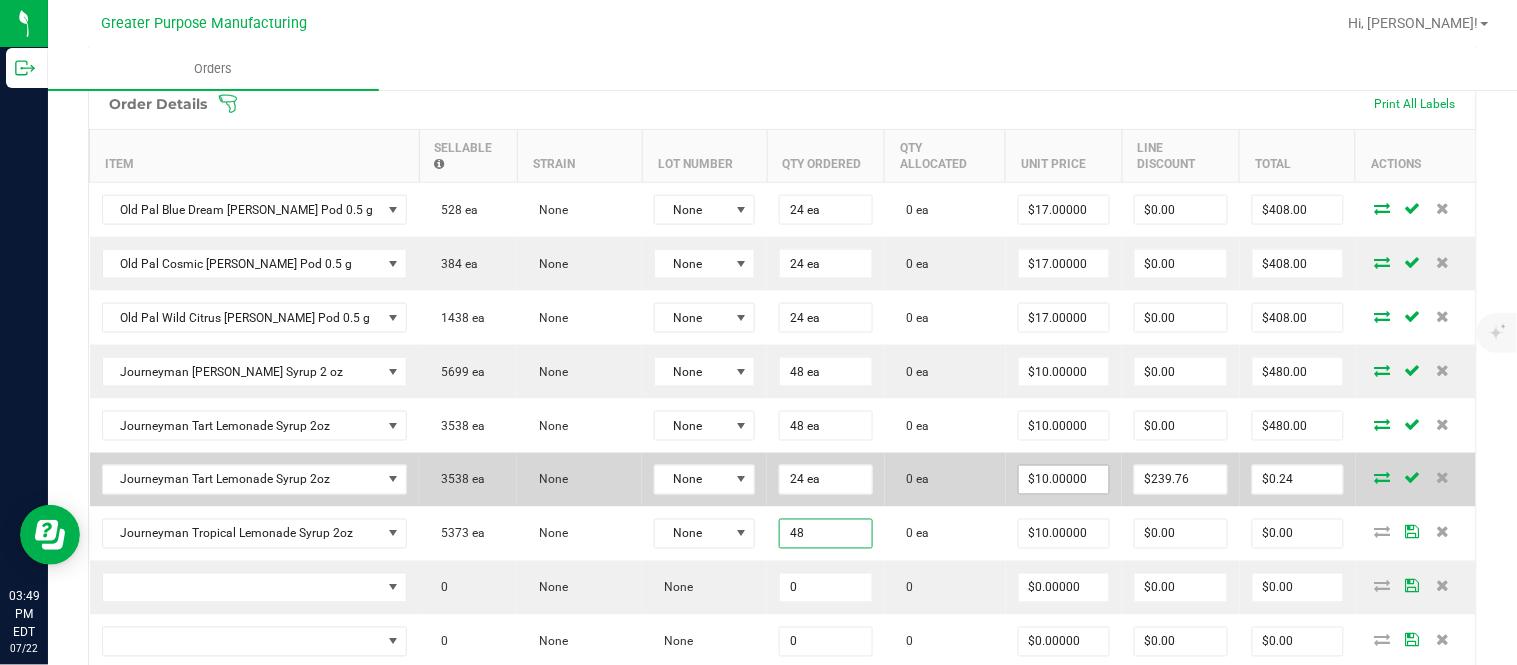 type on "$480.00" 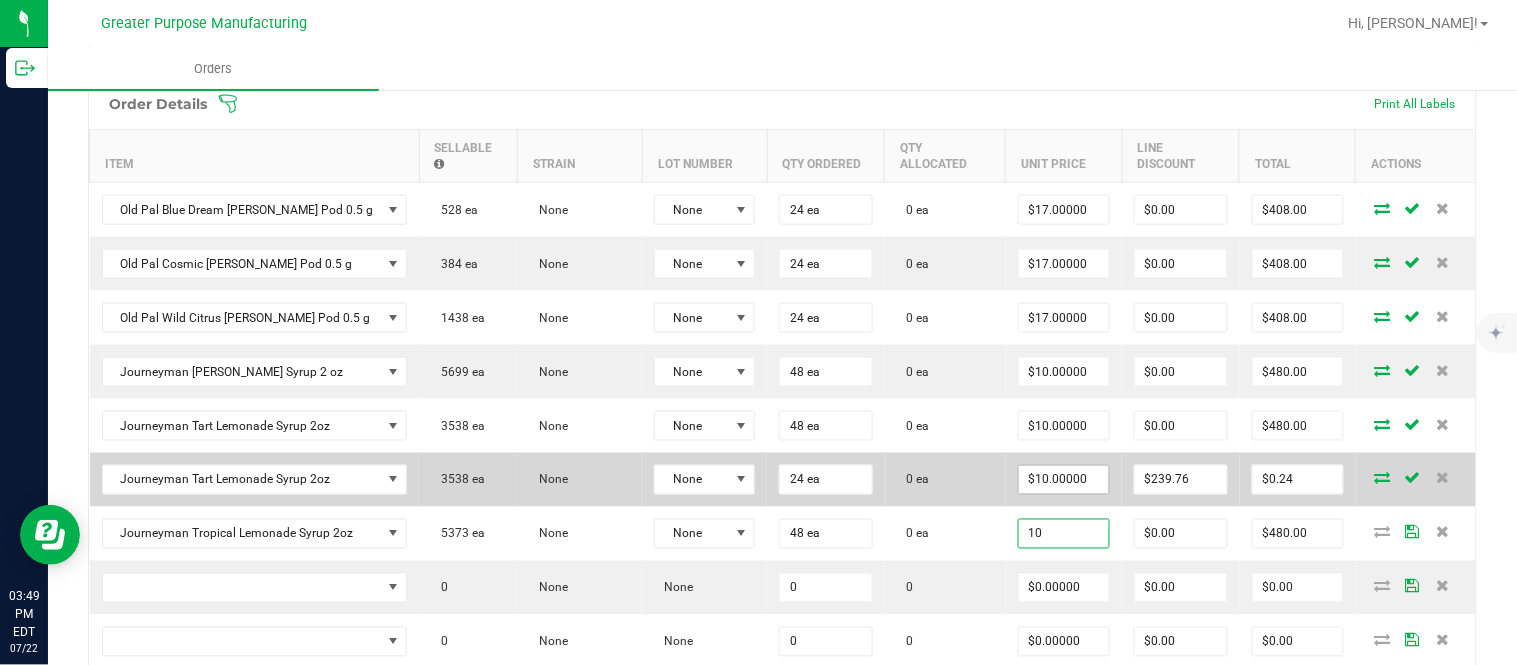 type on "$10.00000" 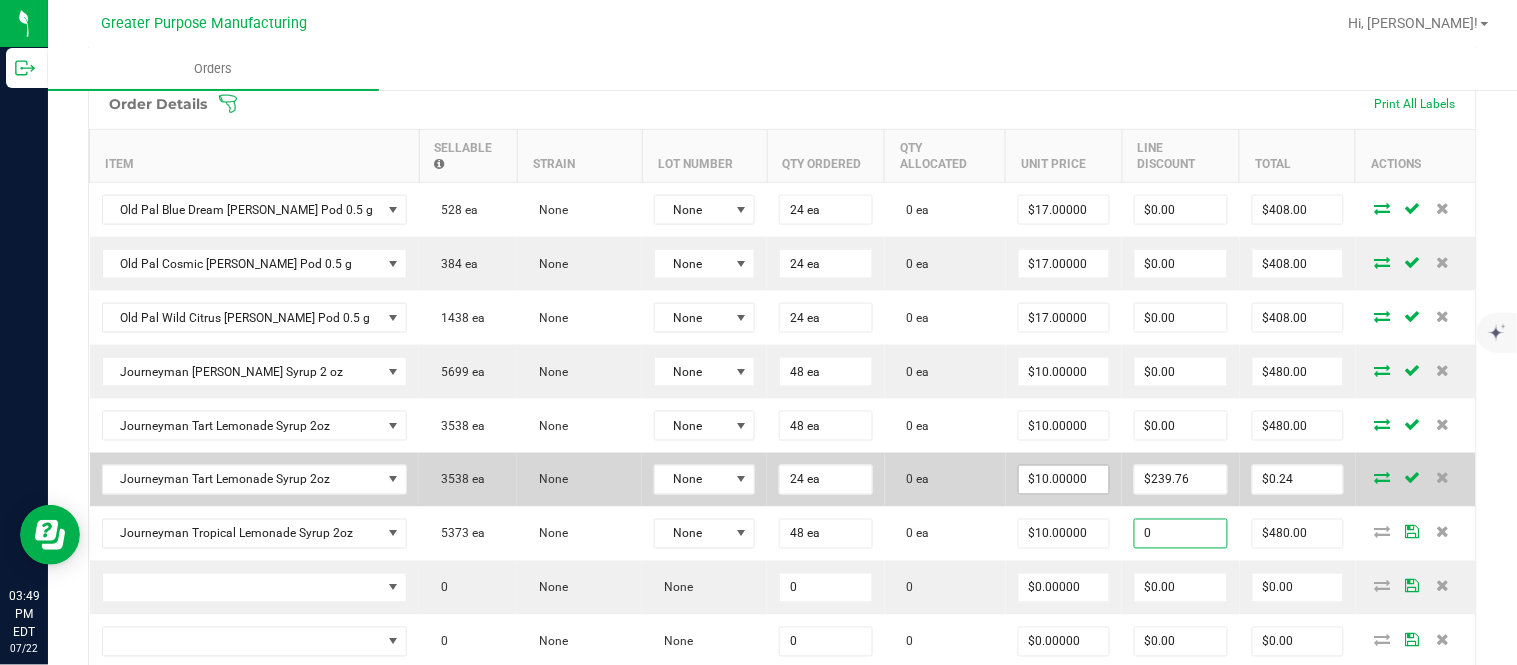 type on "$0.00" 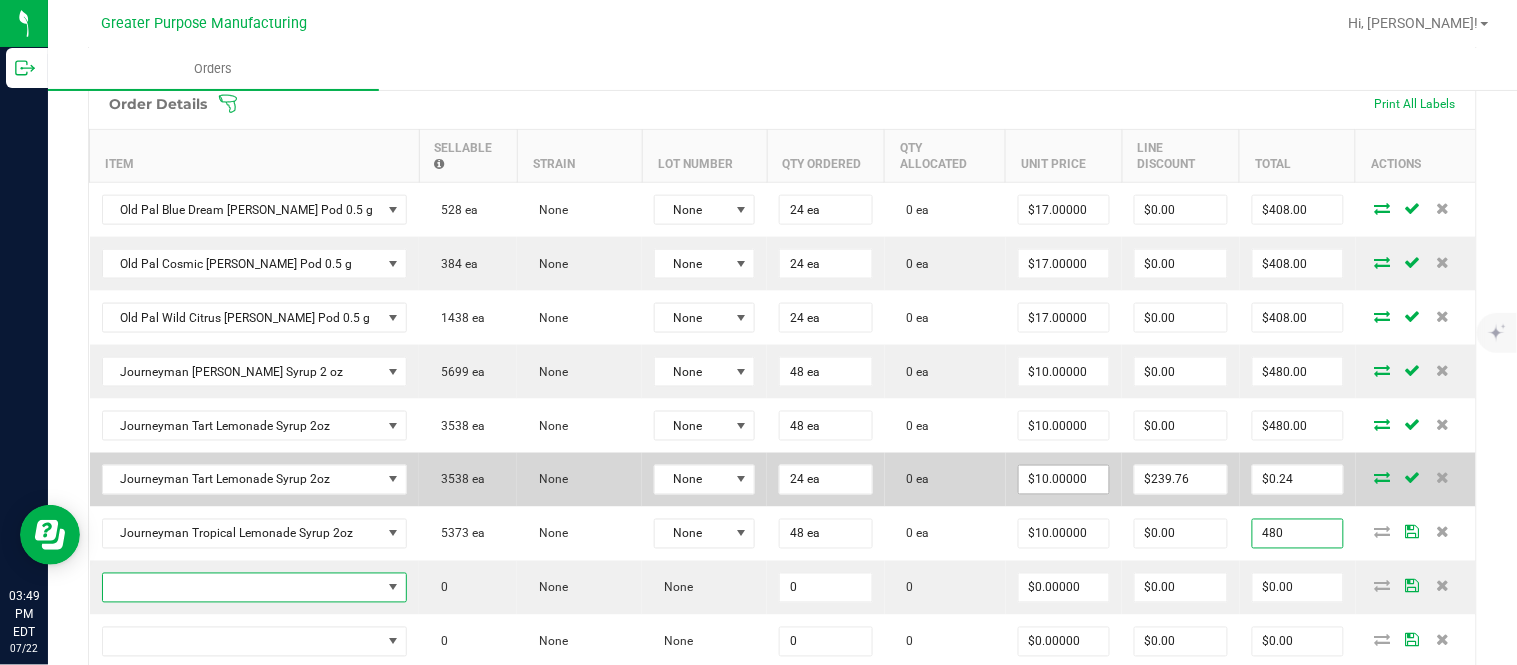 type on "$480.00" 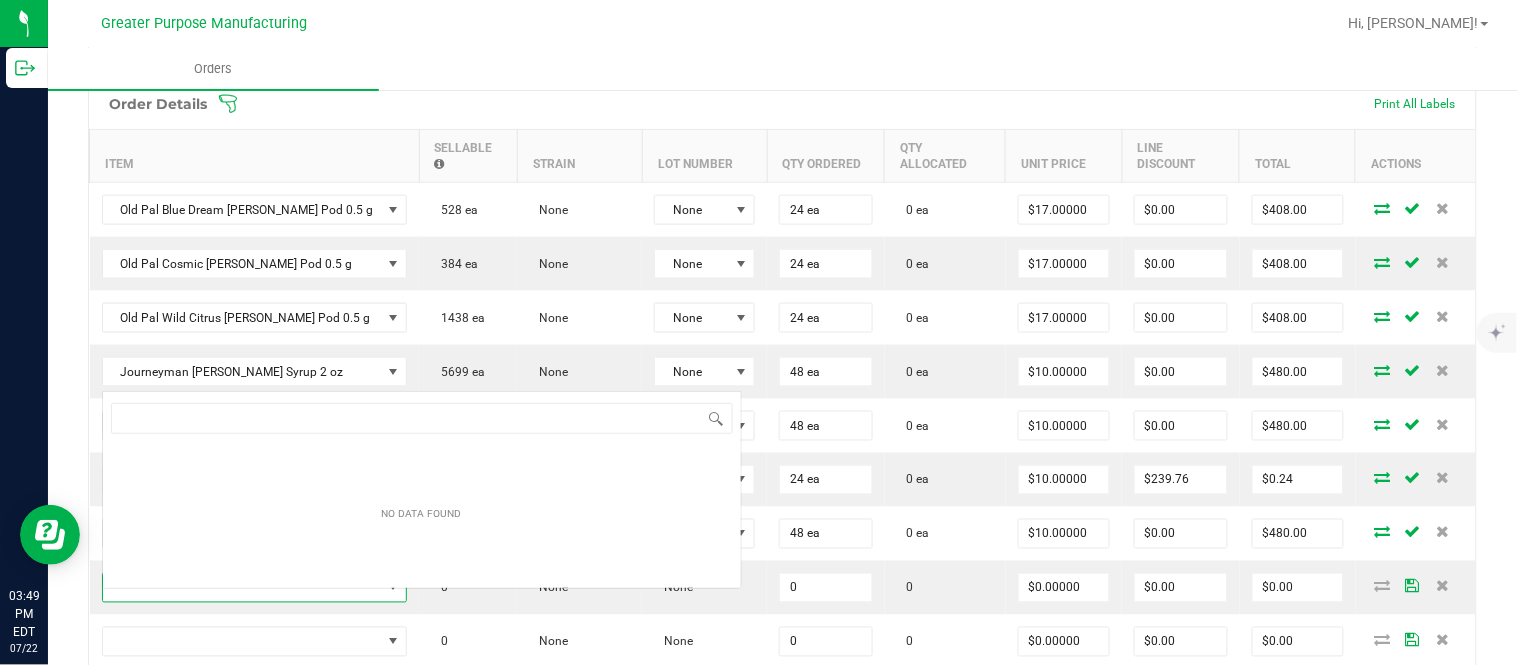 scroll, scrollTop: 0, scrollLeft: 0, axis: both 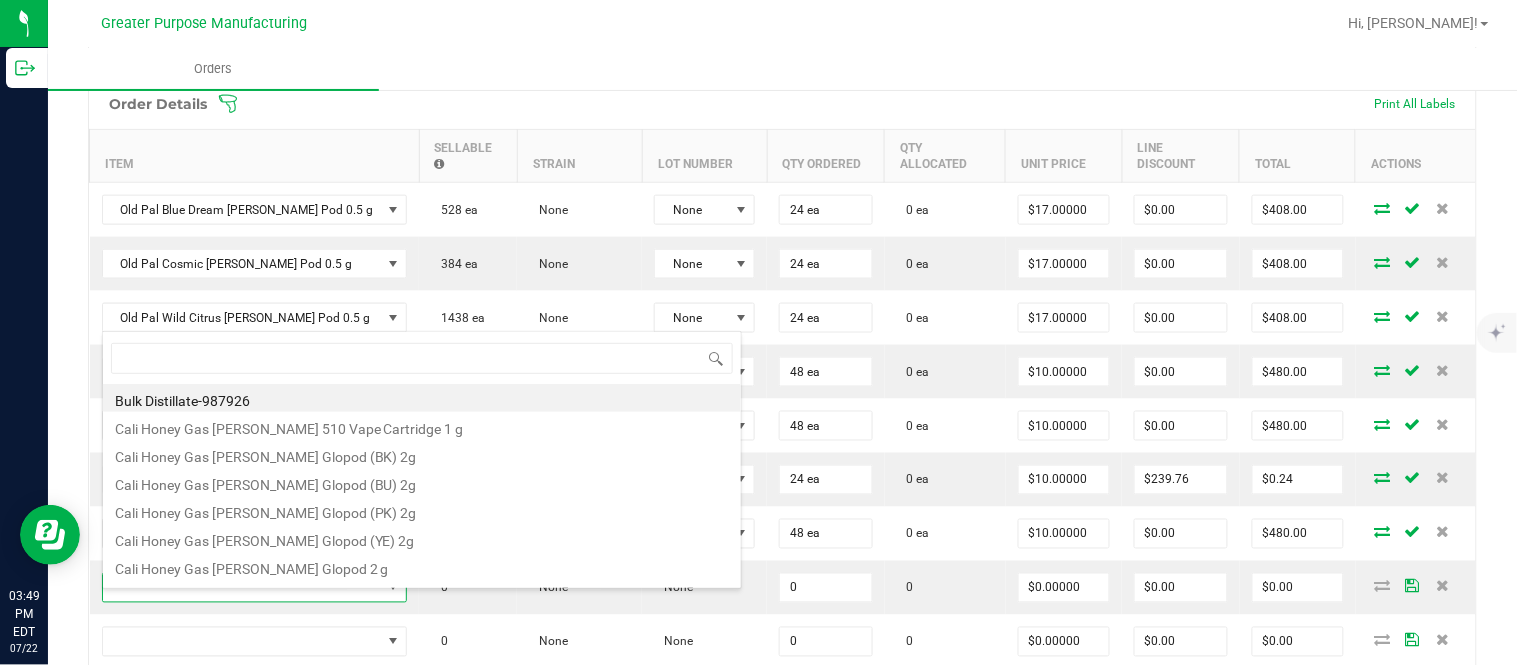 type on "1.37.61.472.0" 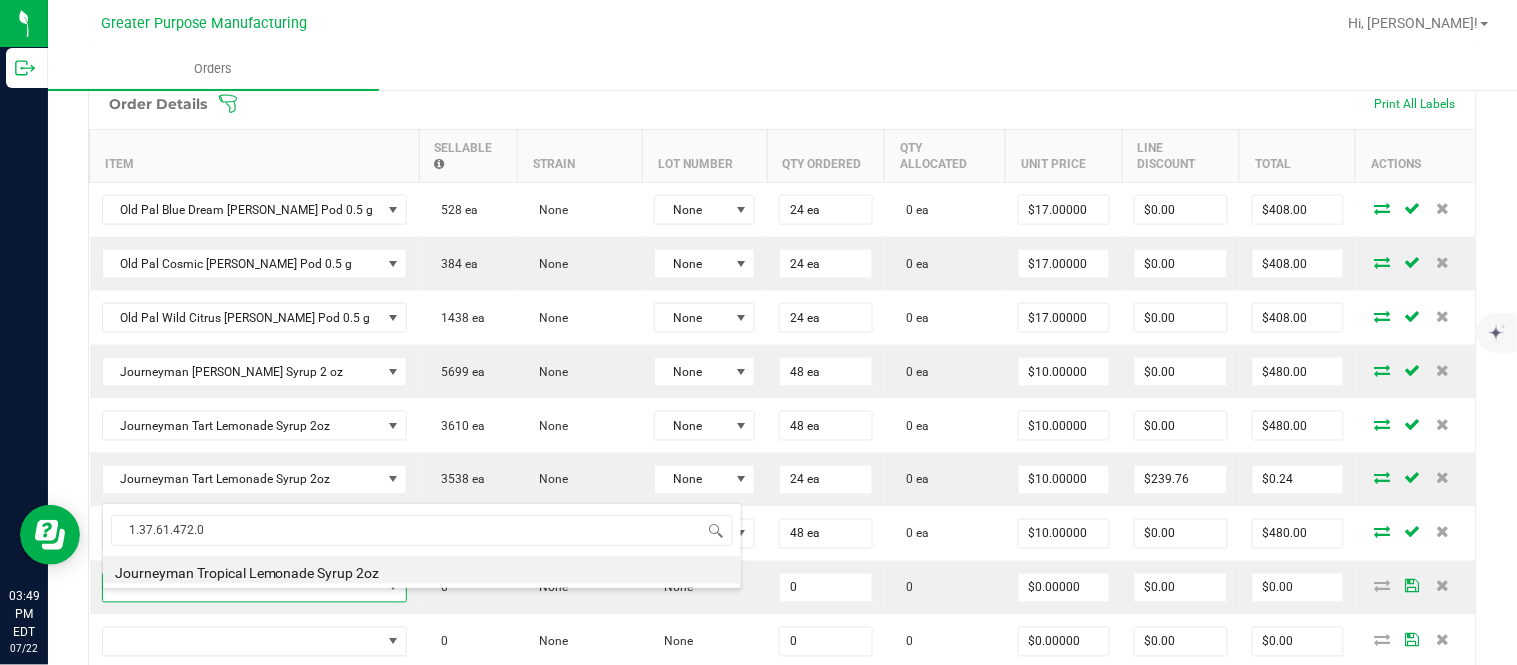 type on "0 ea" 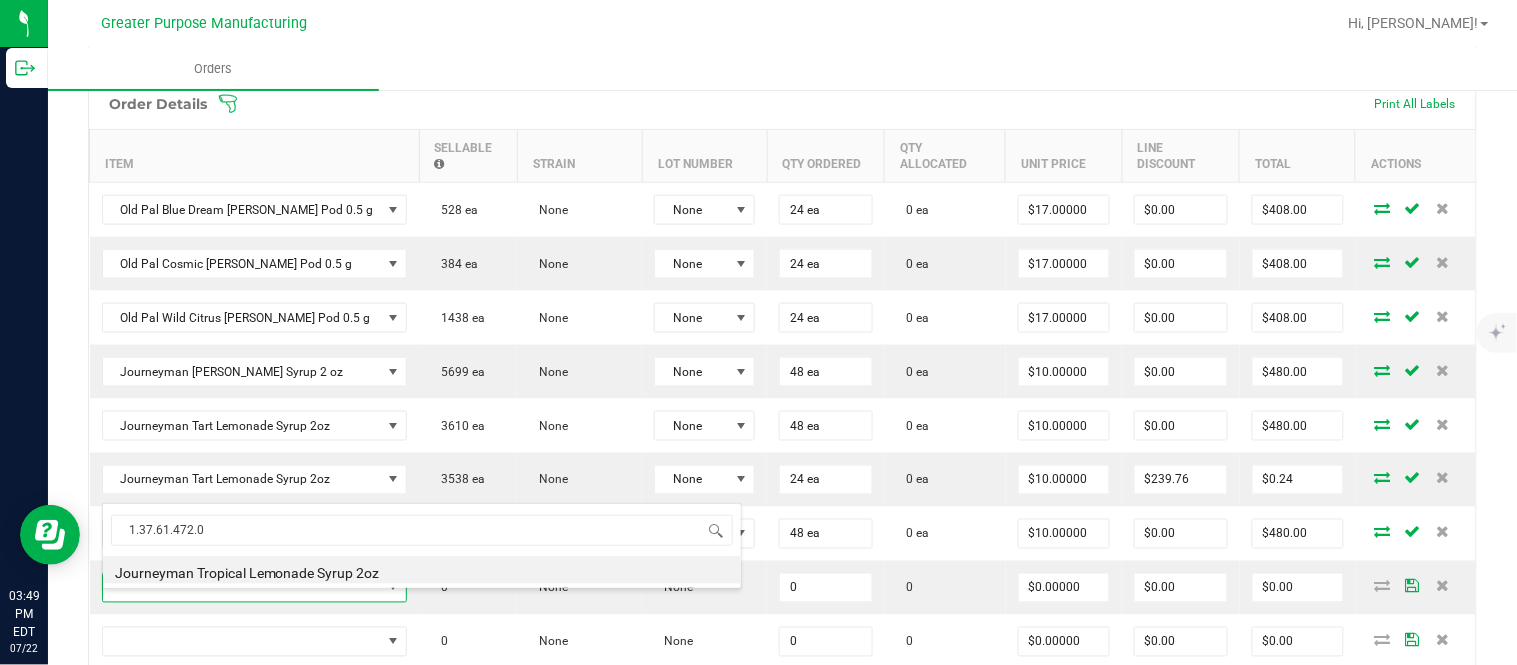 type on "$10.00000" 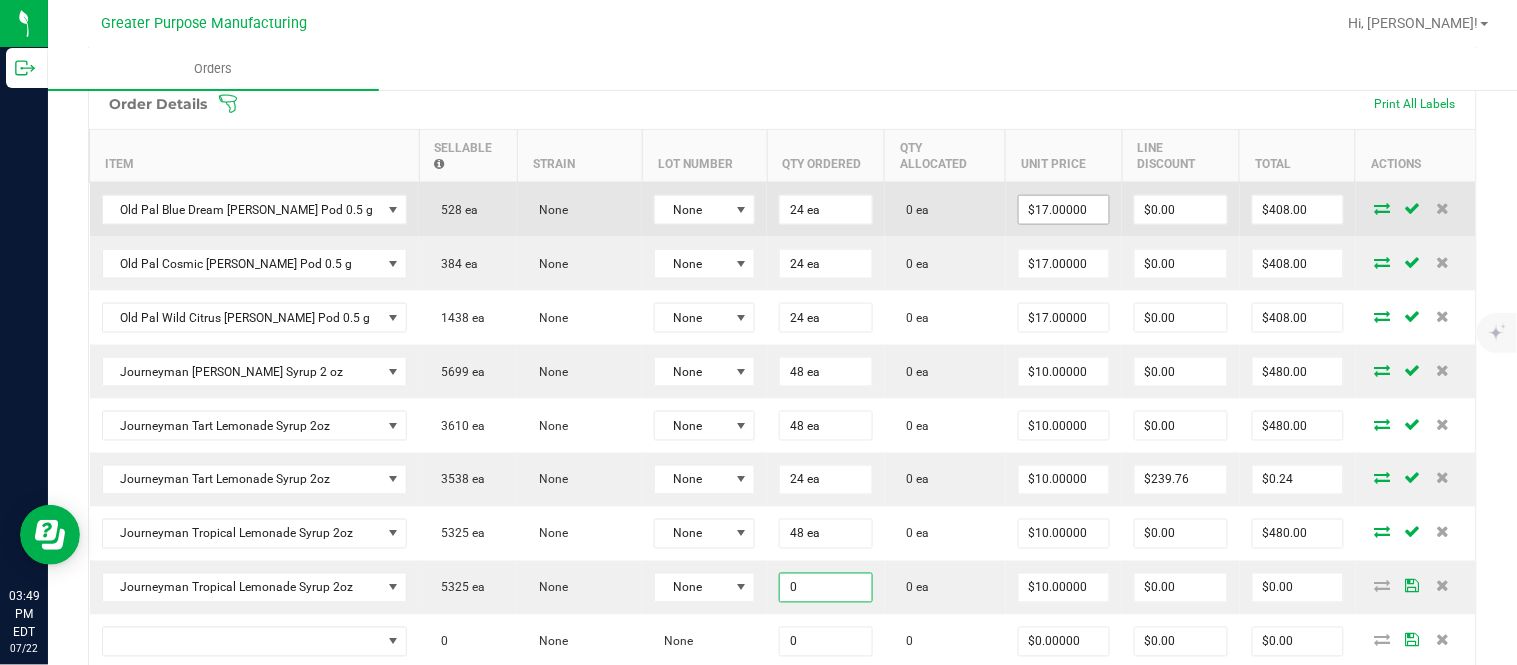 paste on "24" 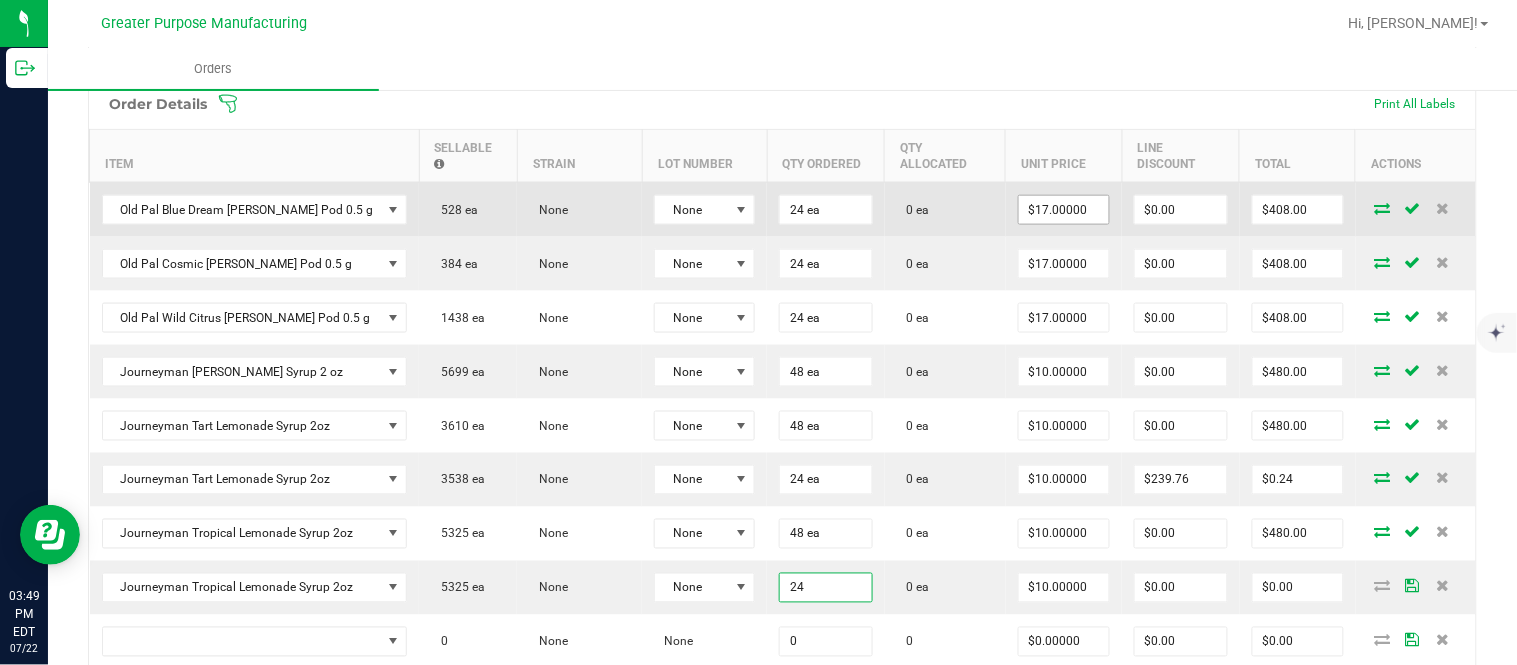 type on "24 ea" 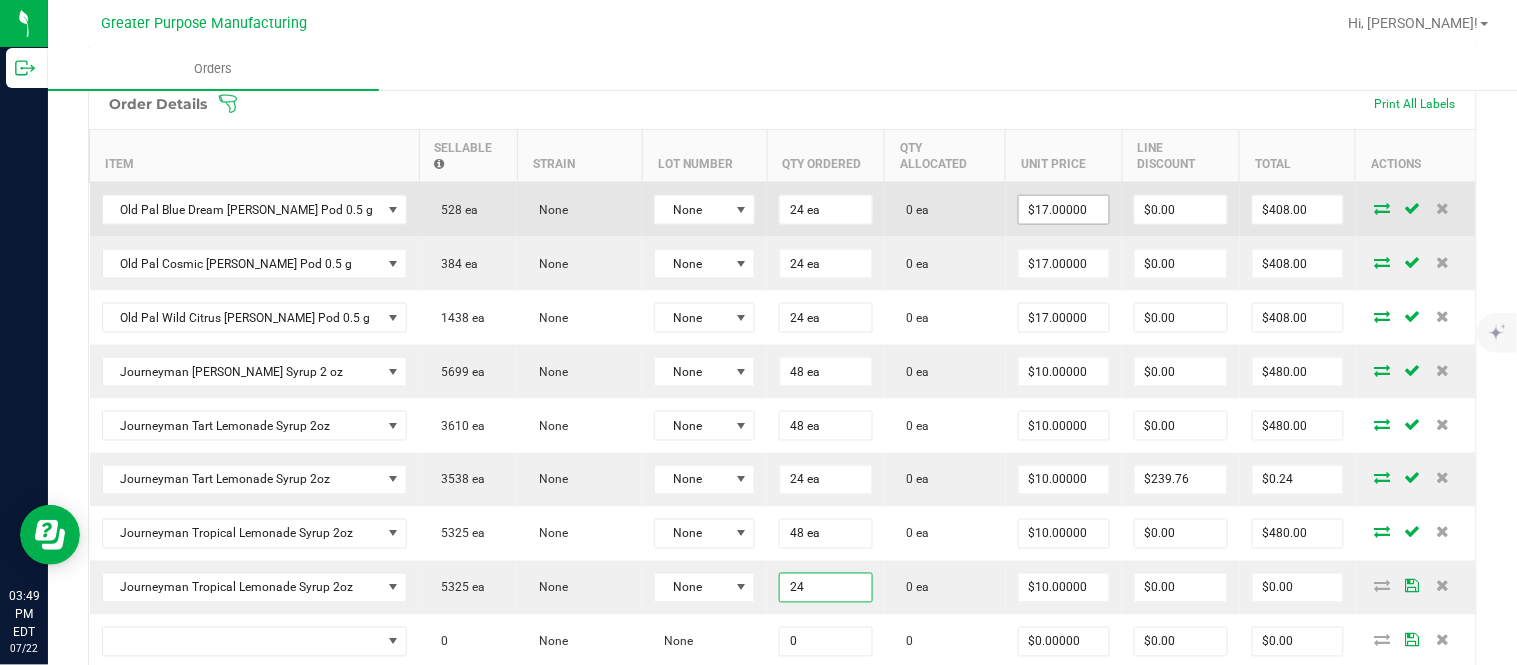 type on "10" 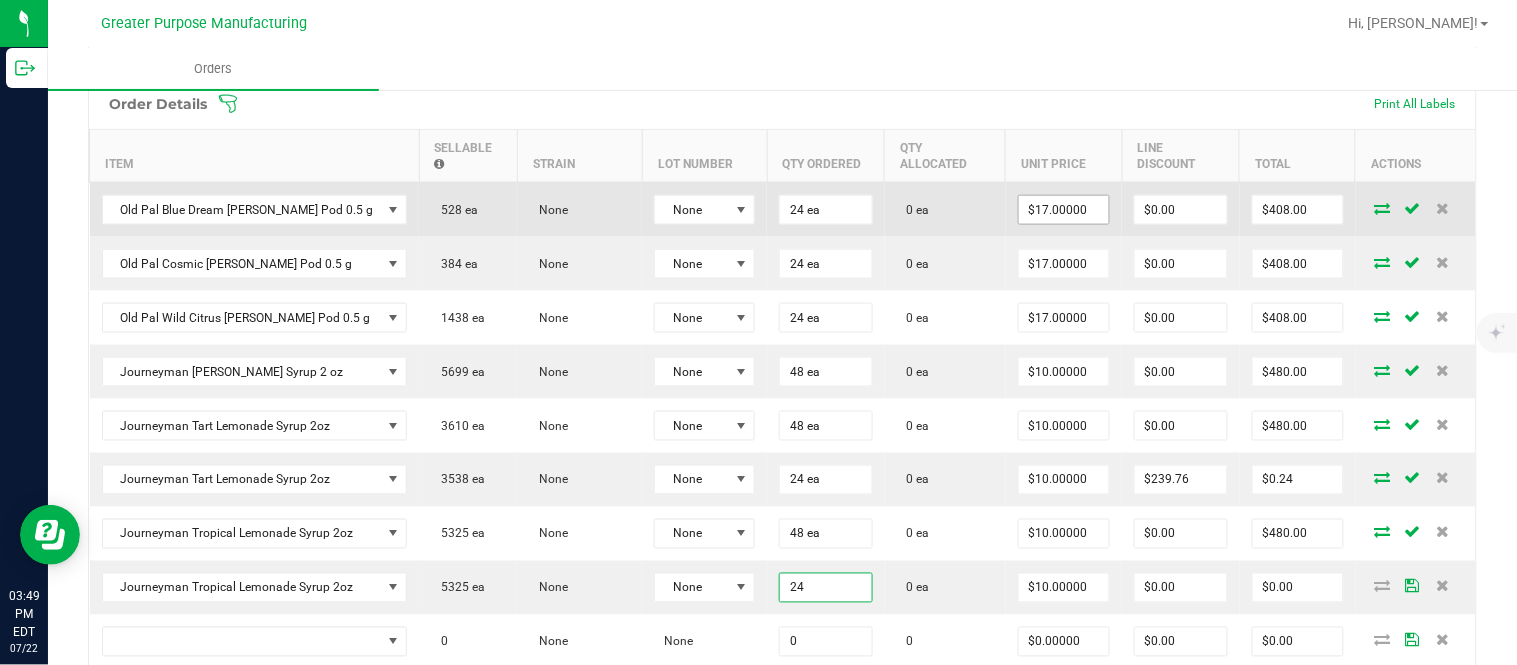 type on "$240.00" 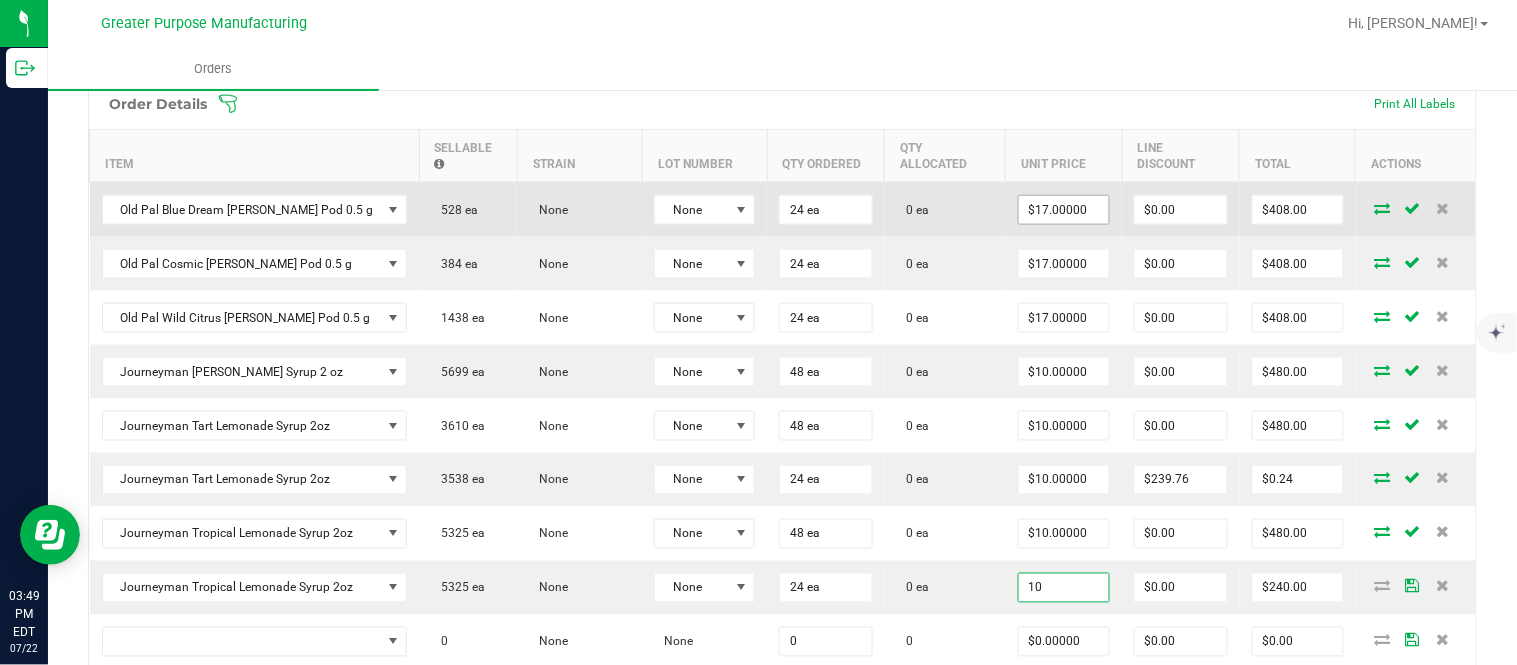 type on "$10.00000" 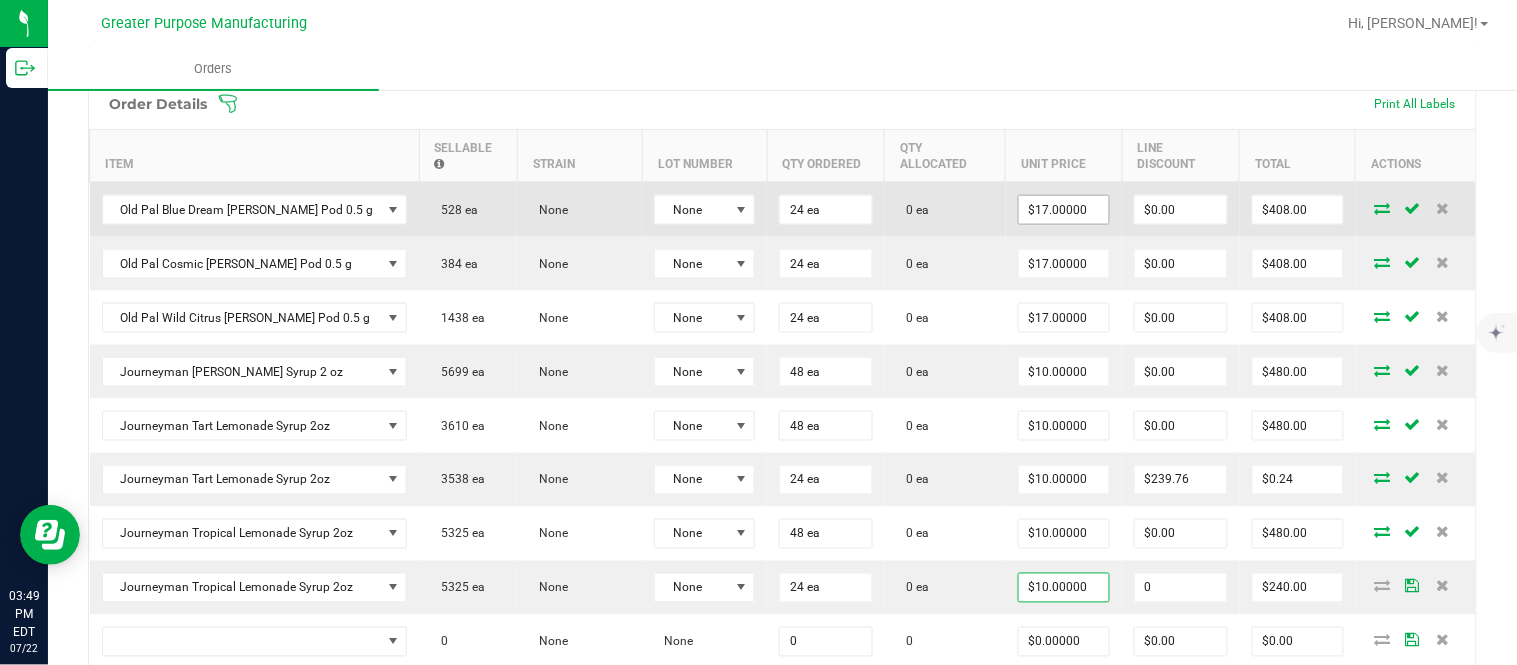 type on "$0.00" 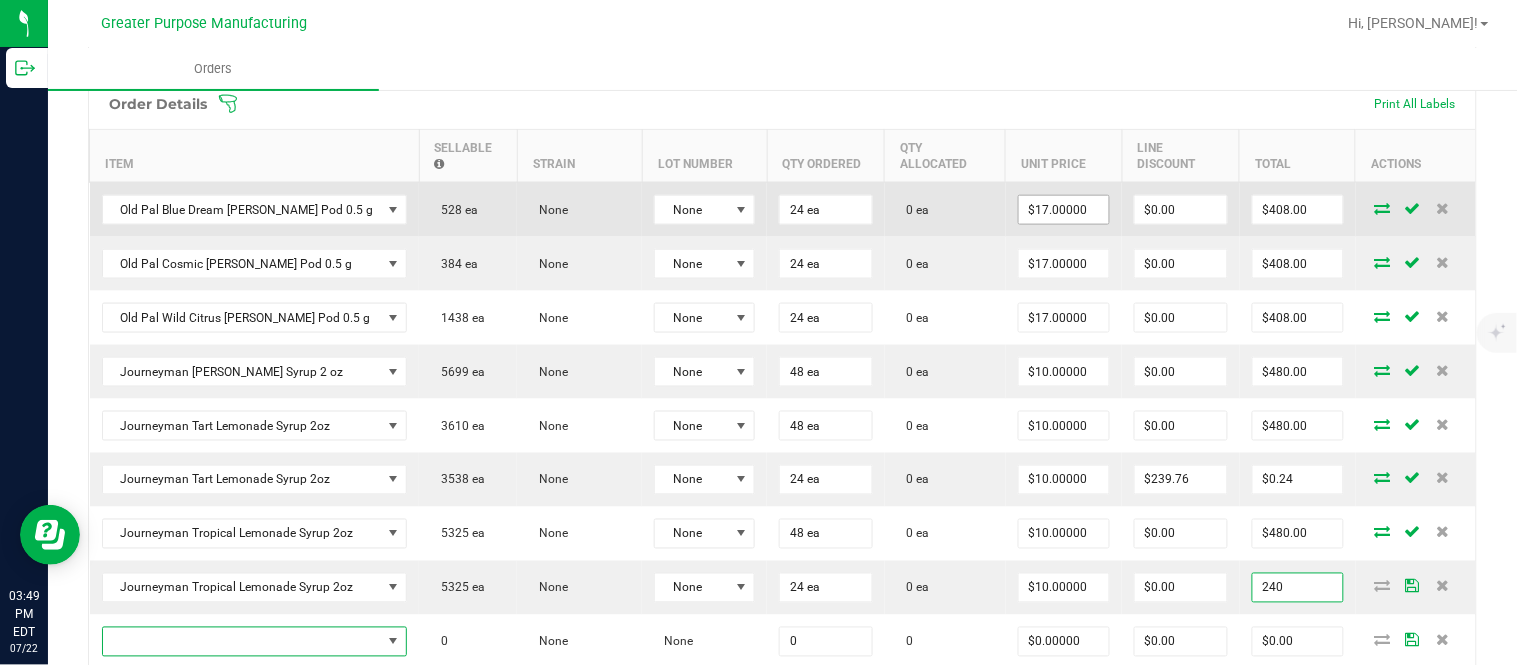 type on "$240.00" 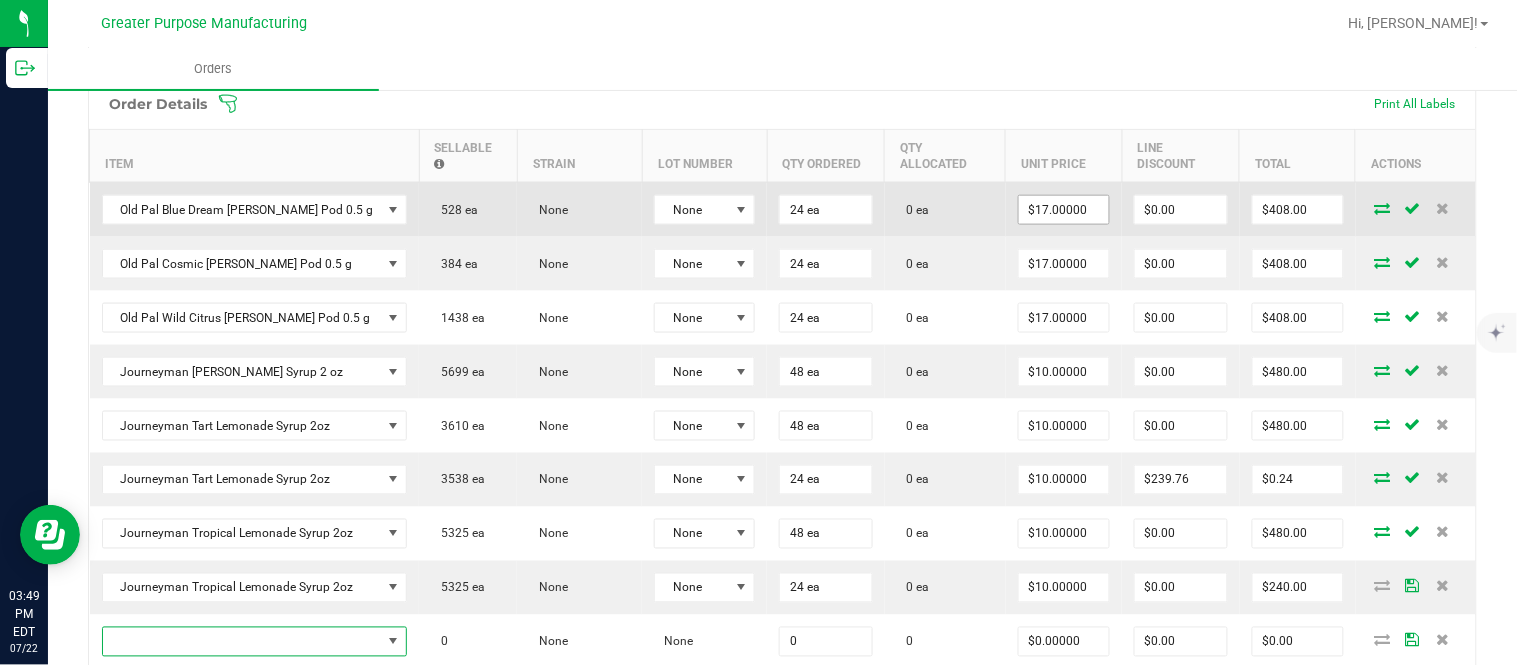 scroll, scrollTop: 581, scrollLeft: 0, axis: vertical 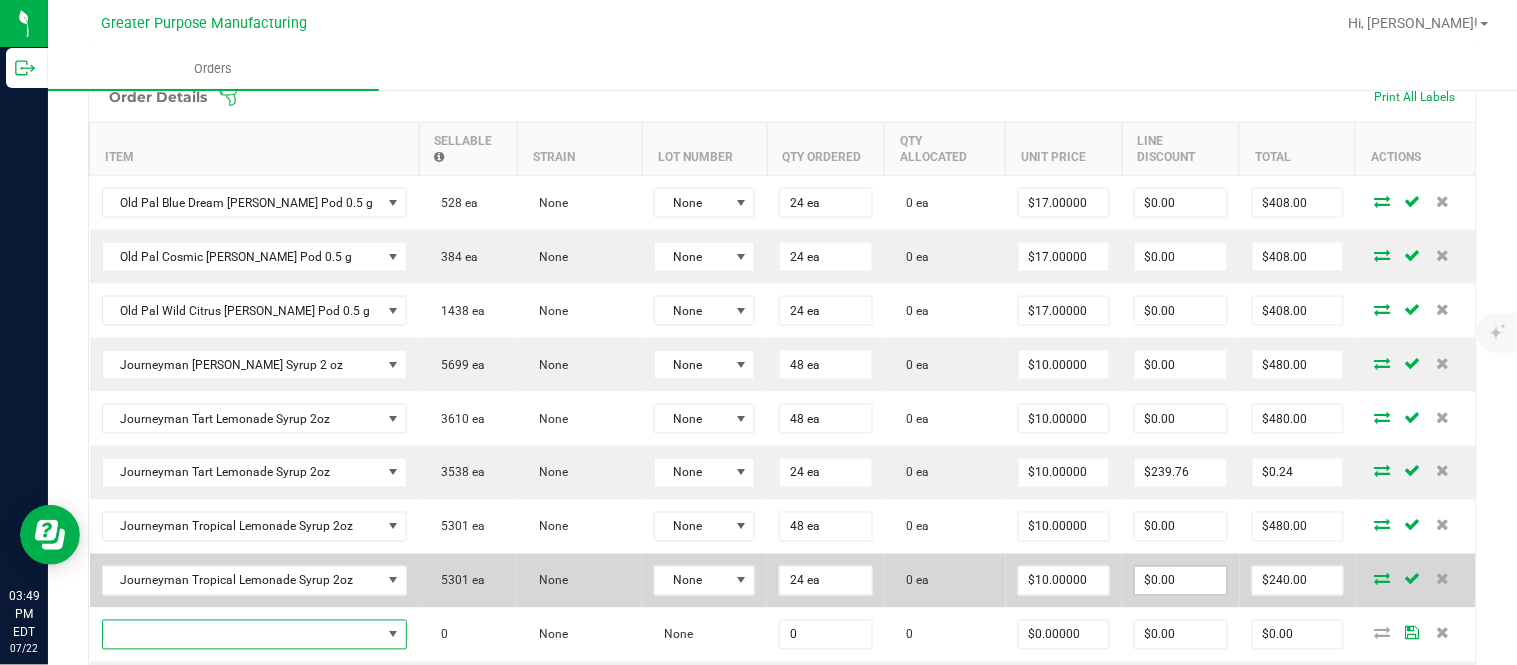 click on "$0.00" at bounding box center [1181, 581] 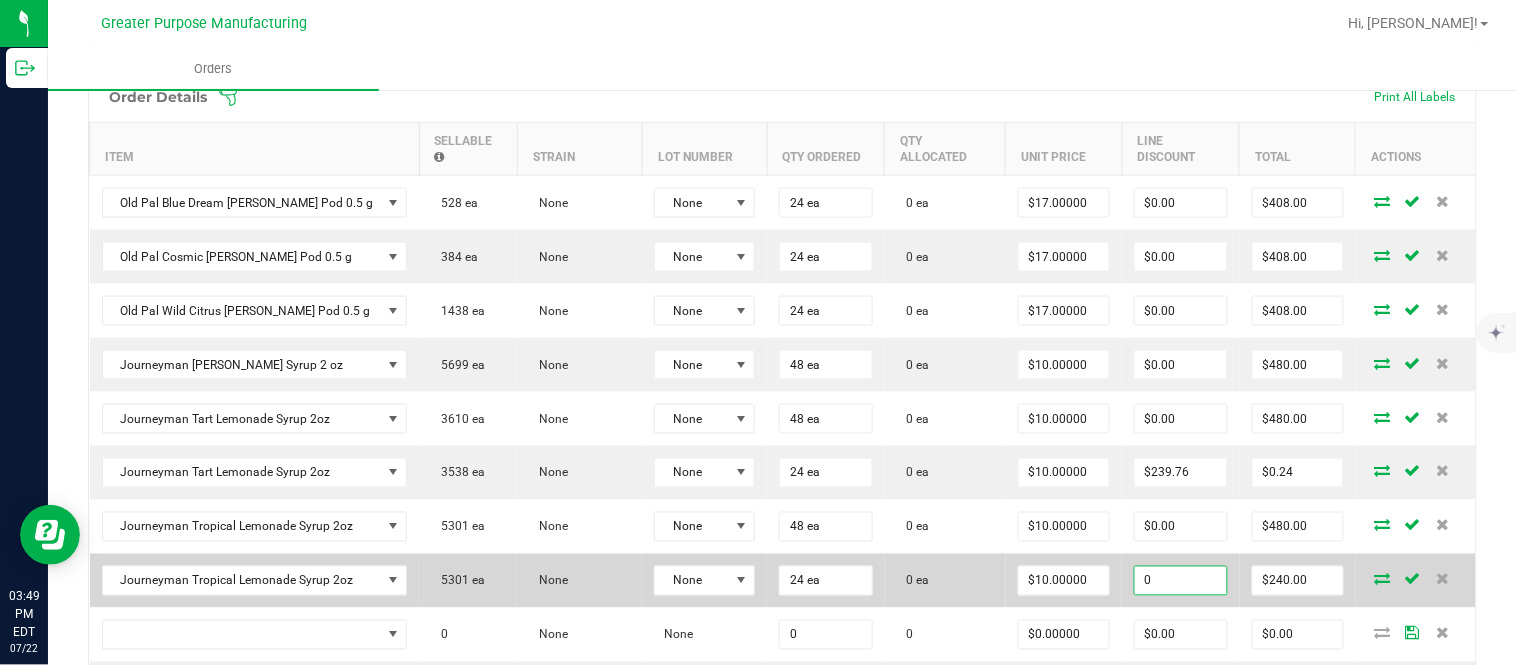 paste on "239.76" 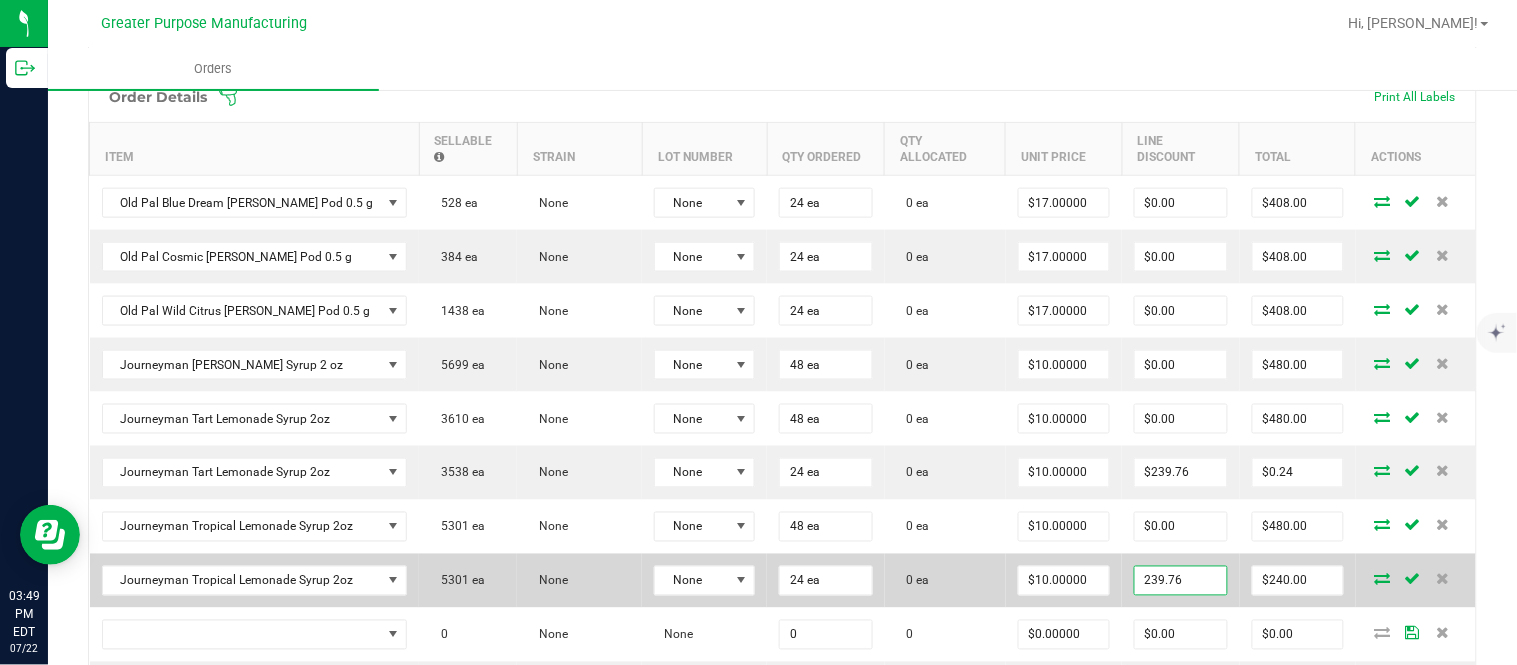 type on "$239.76" 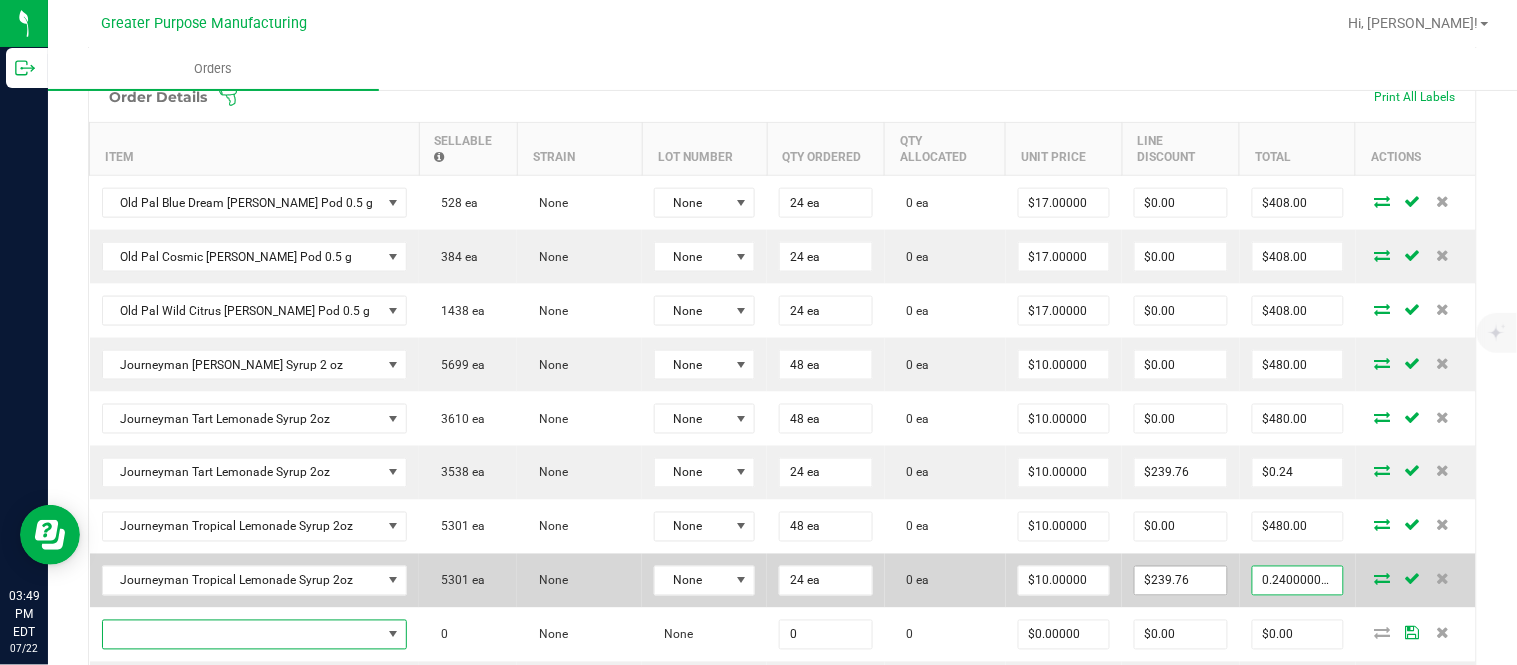 type on "$0.24" 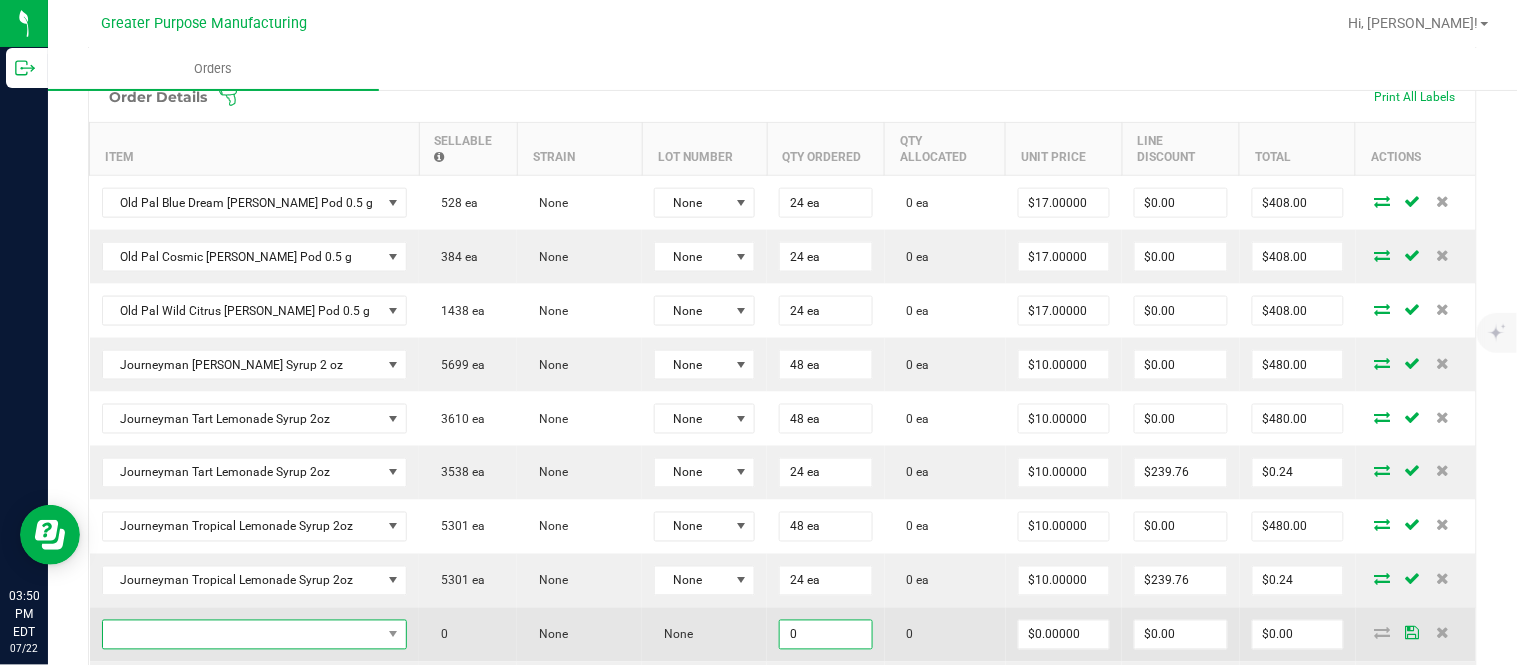 click at bounding box center [242, 635] 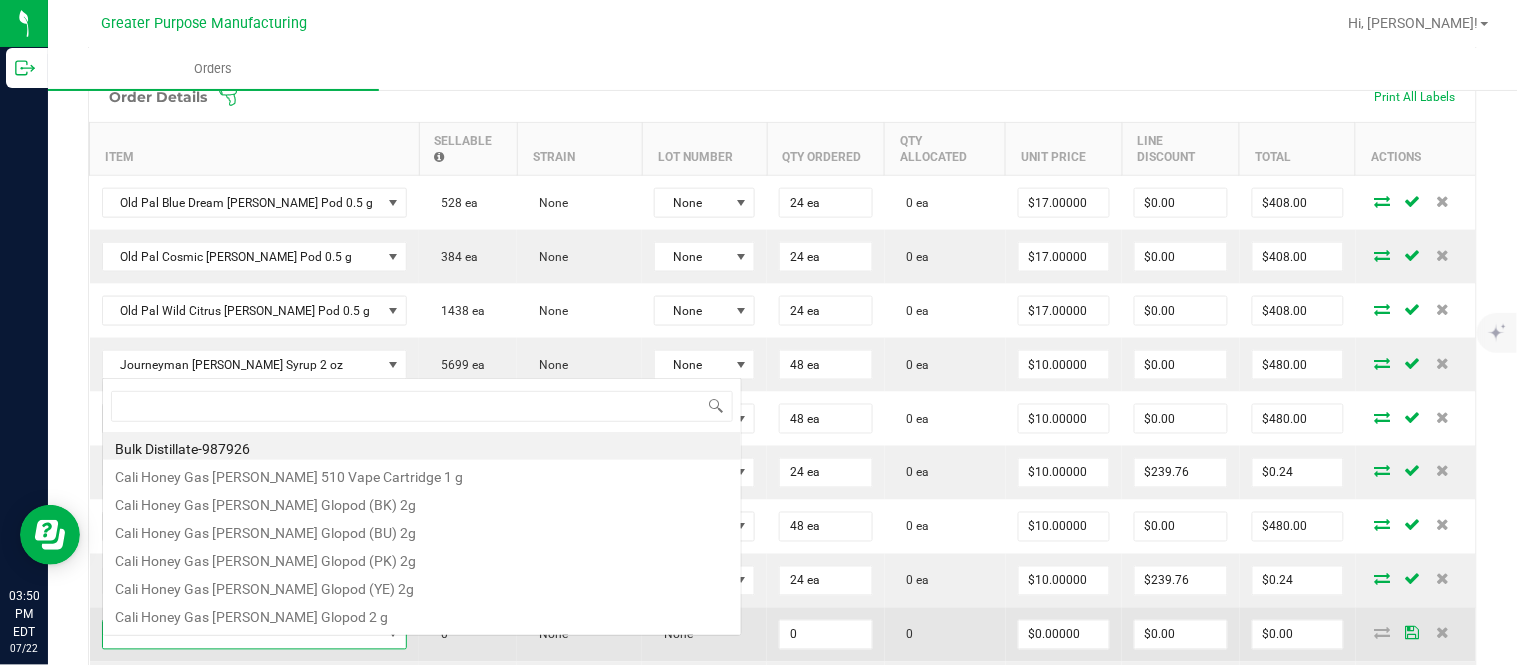 scroll, scrollTop: 0, scrollLeft: 0, axis: both 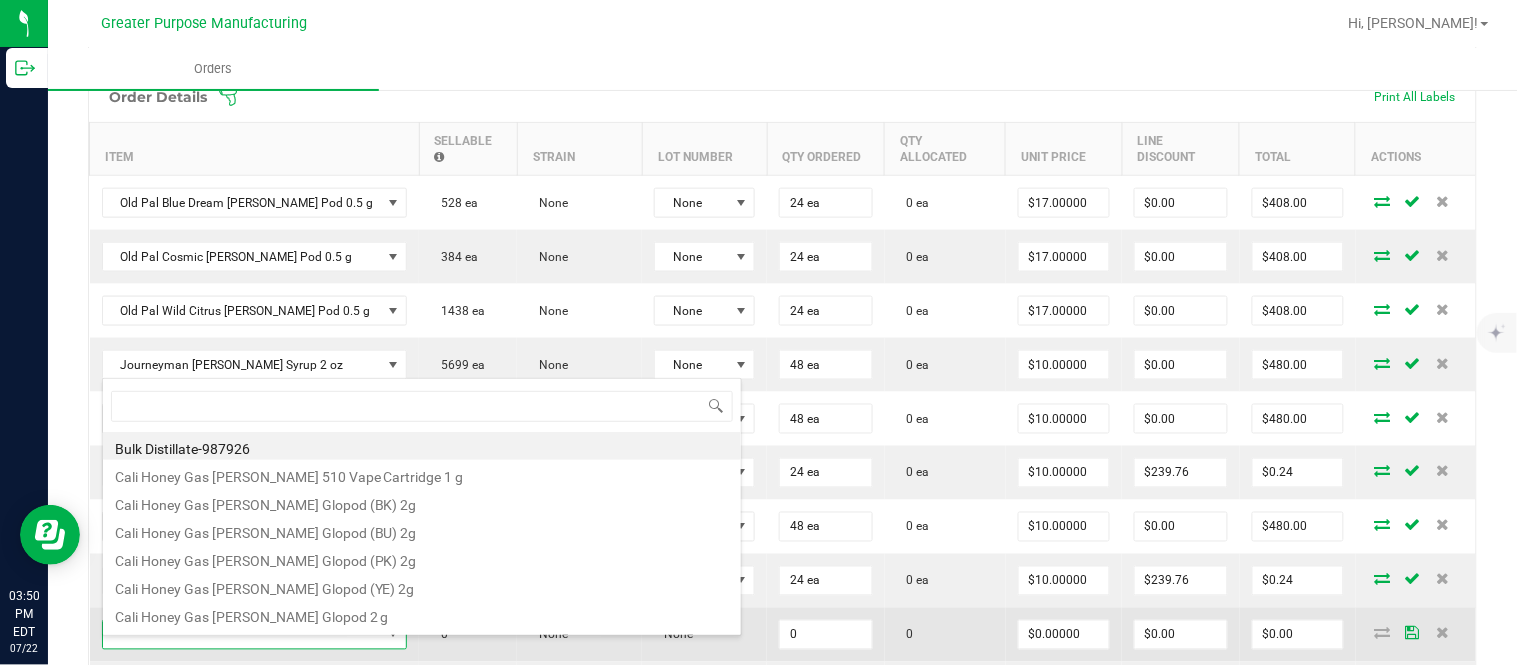 type on "1.3.29.1056.0" 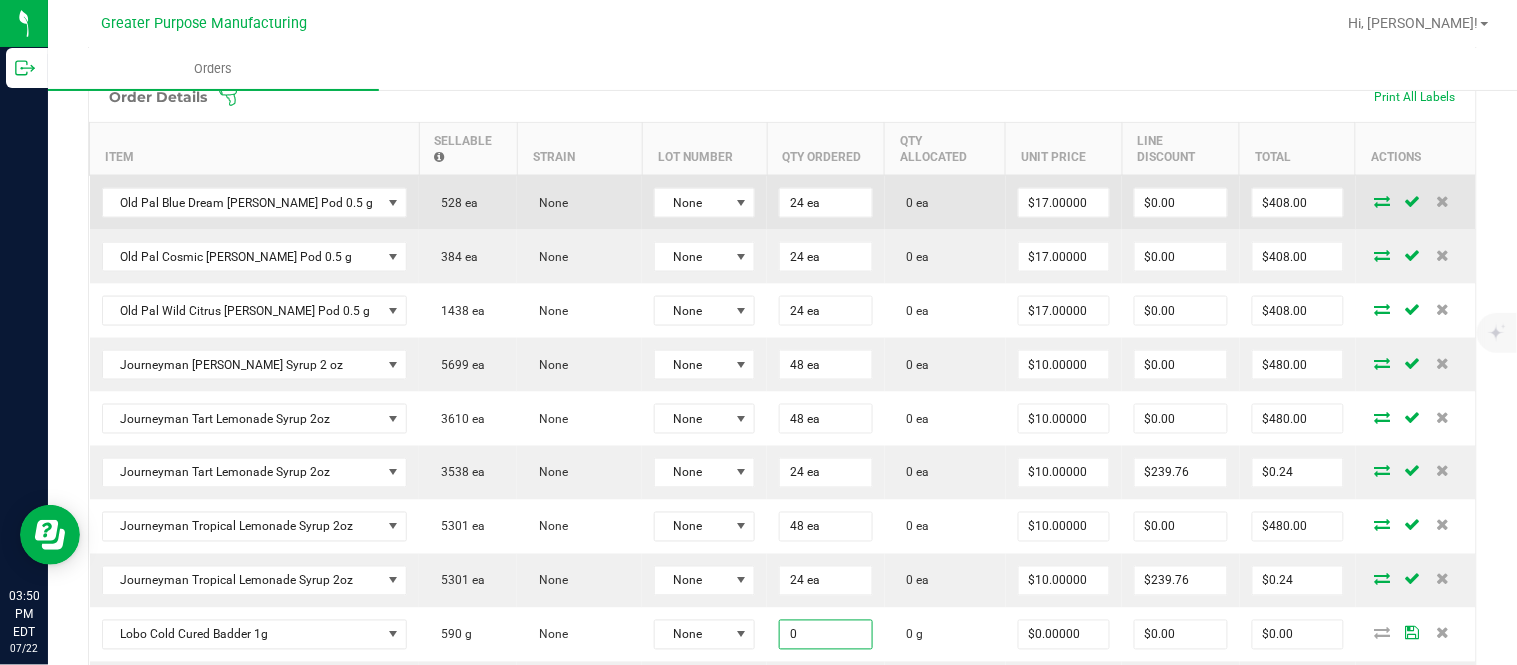 paste on "2" 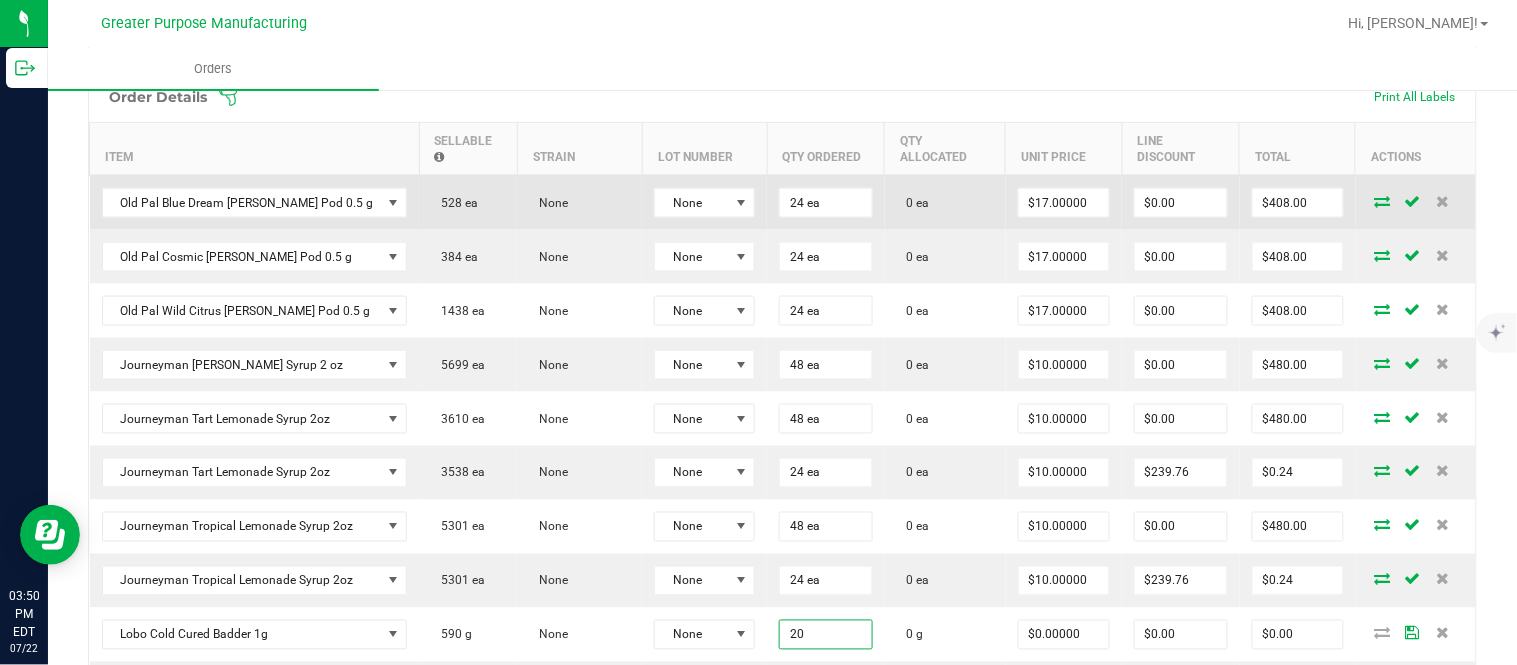 type on "20.0000 g" 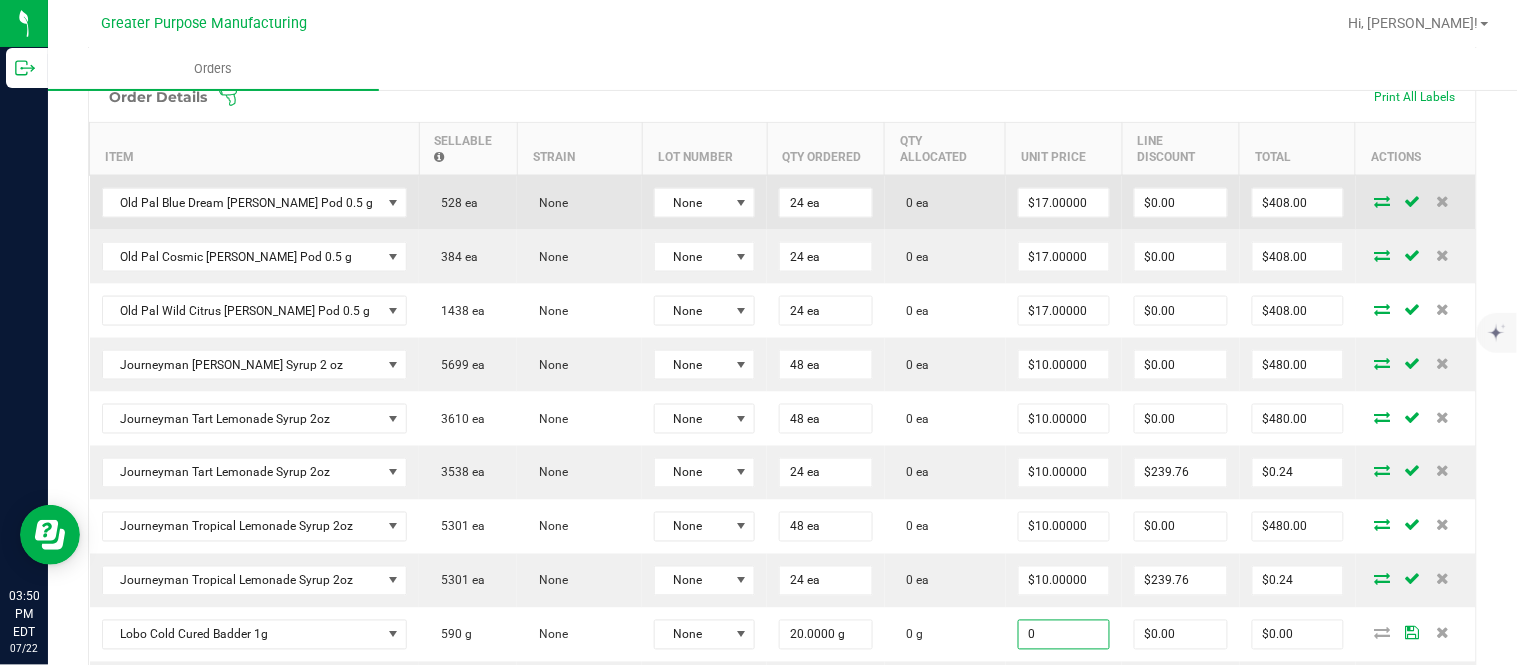 type on "$0.00000" 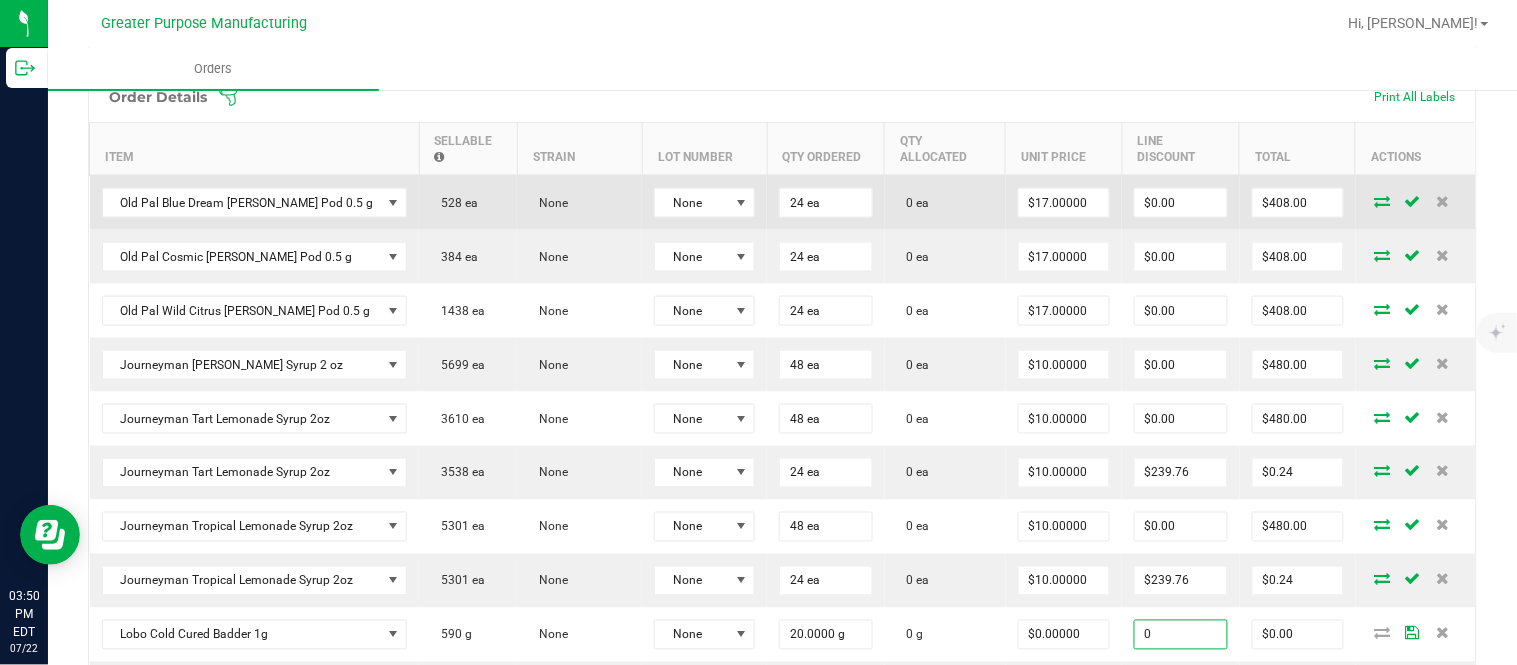 type on "$0.00" 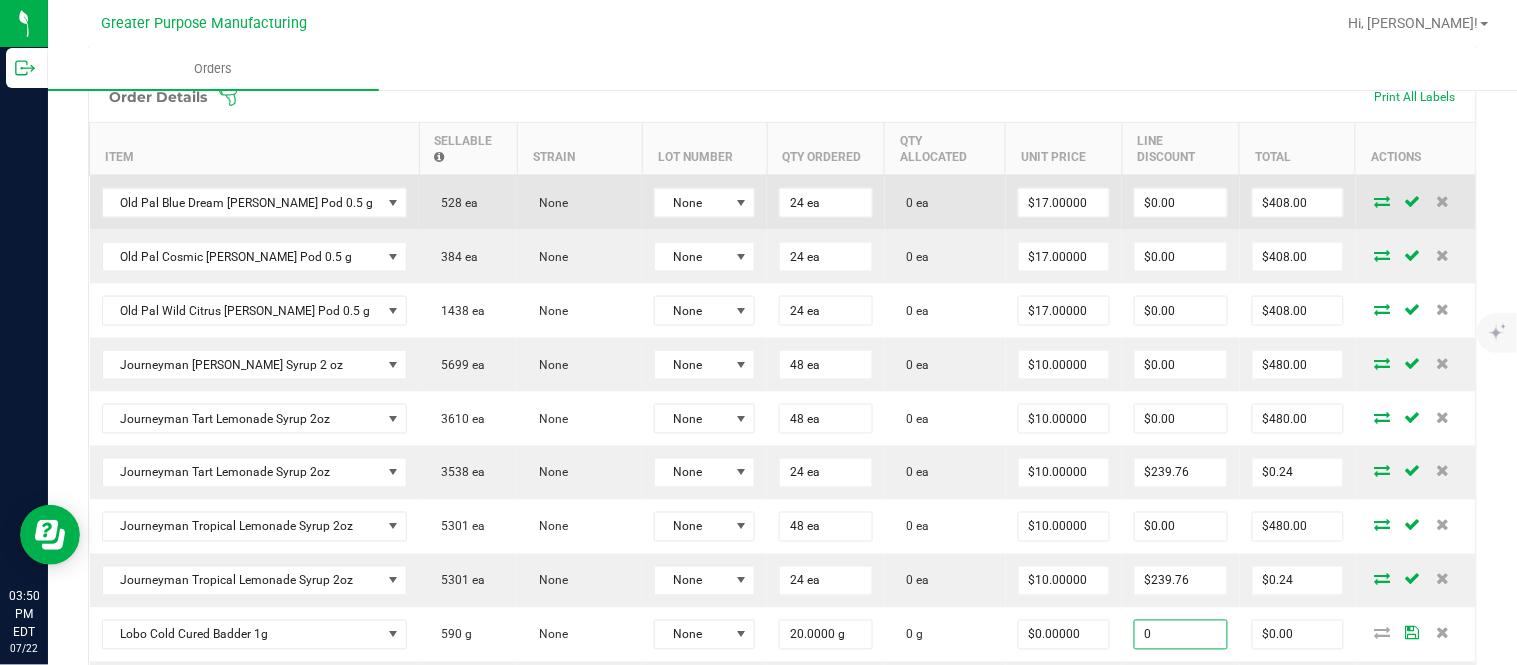 type on "0" 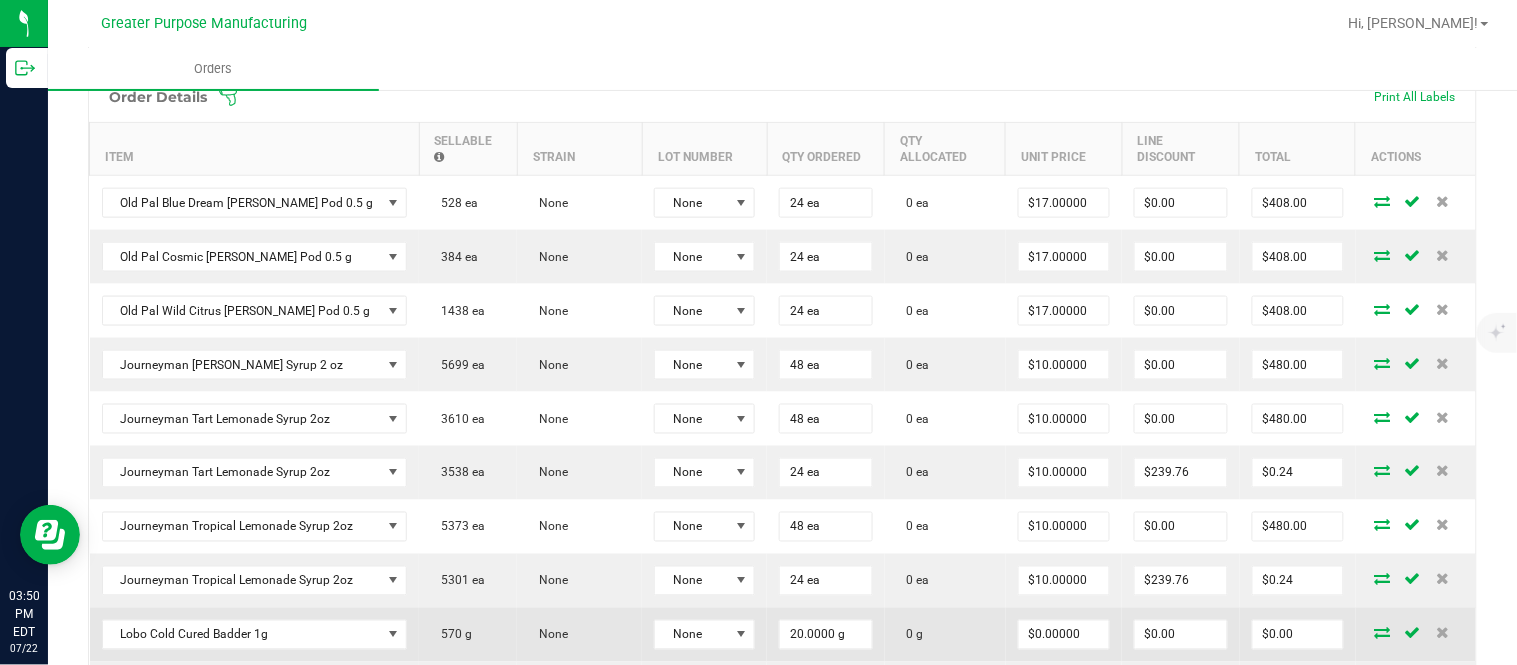 click on "$0.00" at bounding box center (1298, 635) 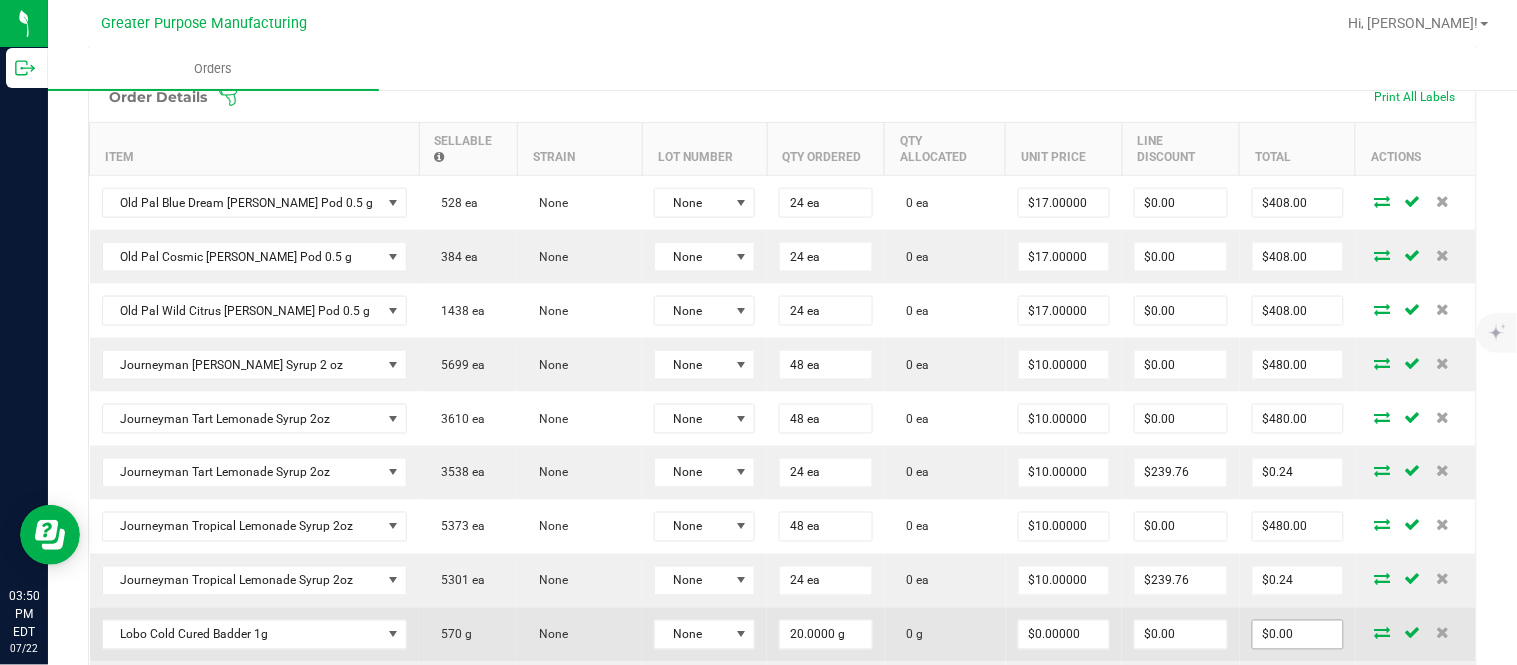 click on "$0.00" at bounding box center [1298, 635] 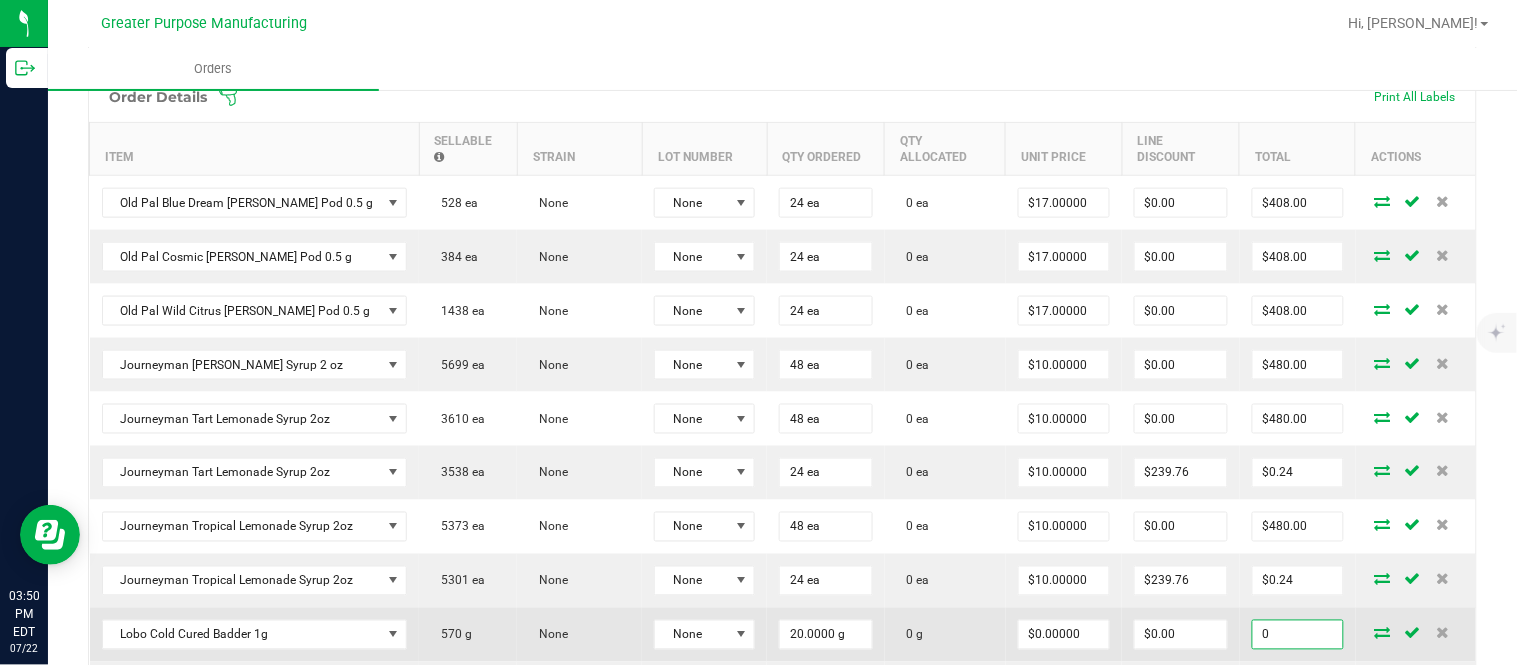 paste on "60" 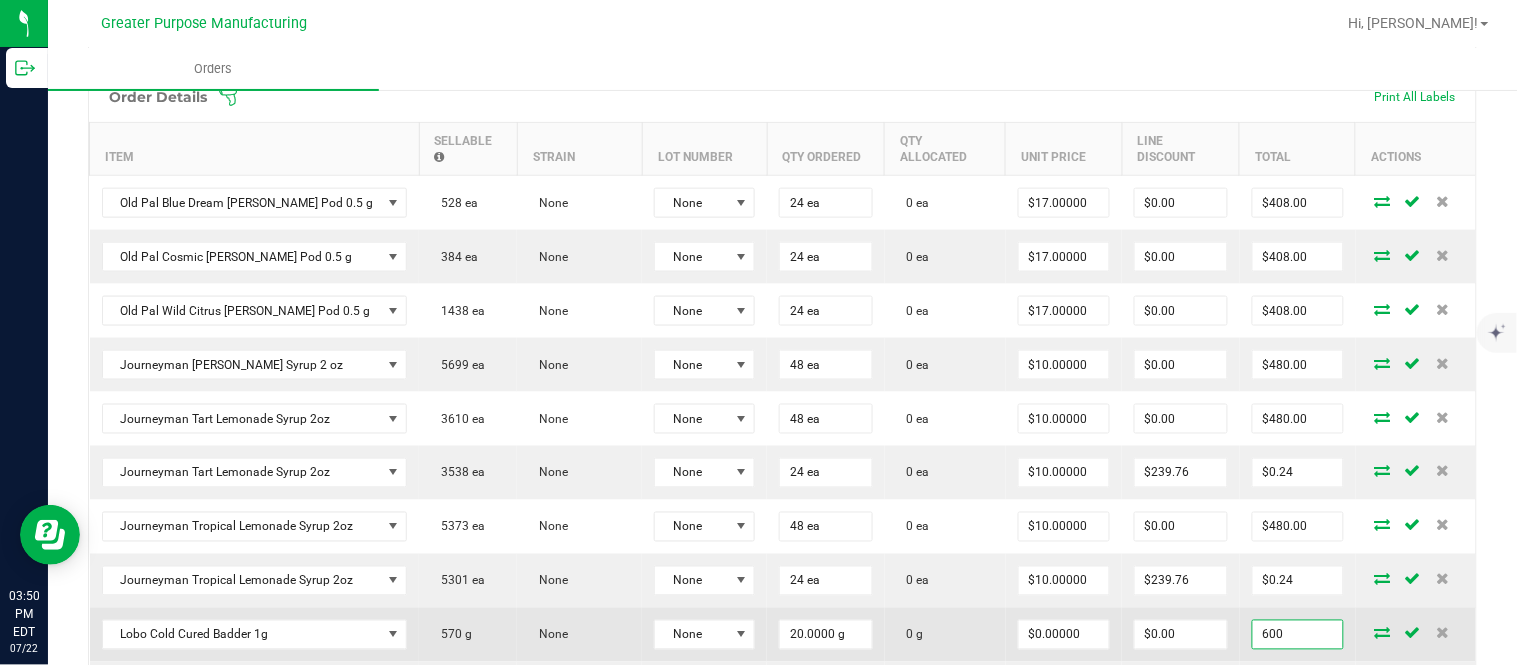 type on "600" 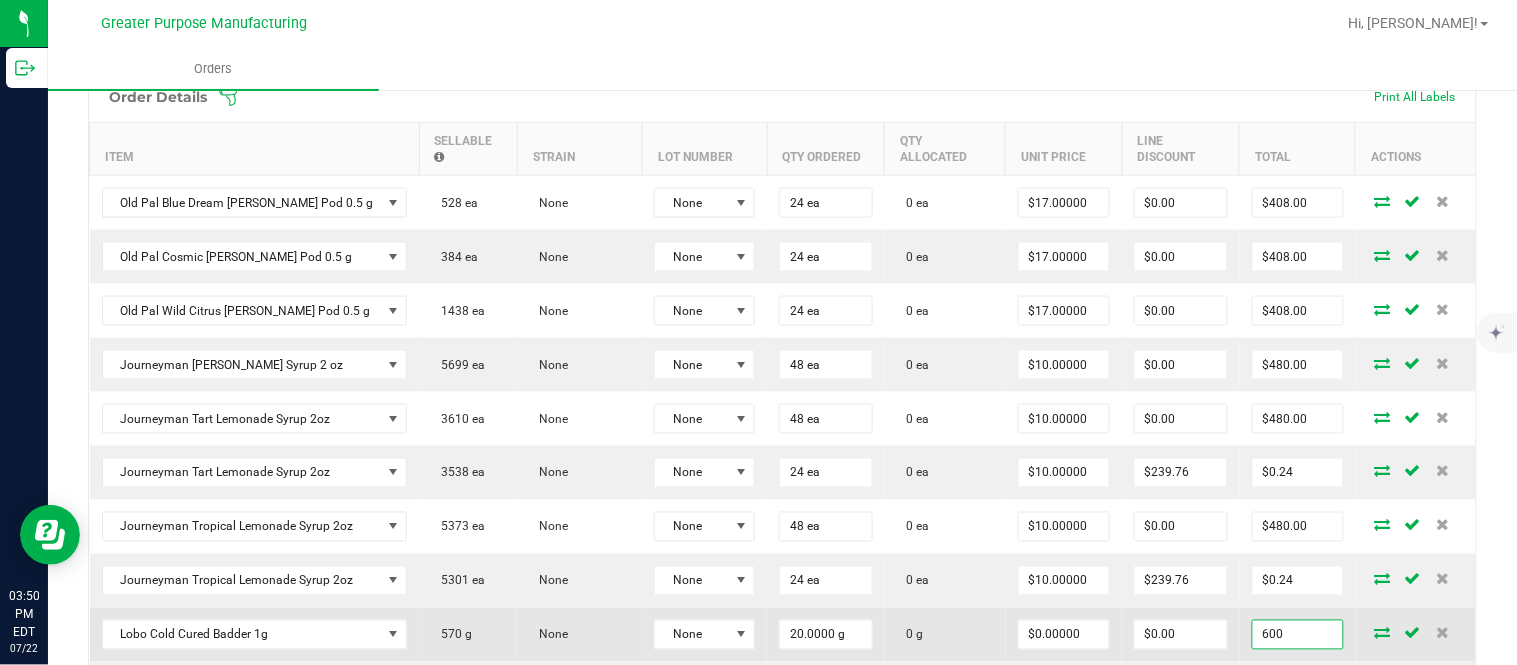 type on "$30.00000" 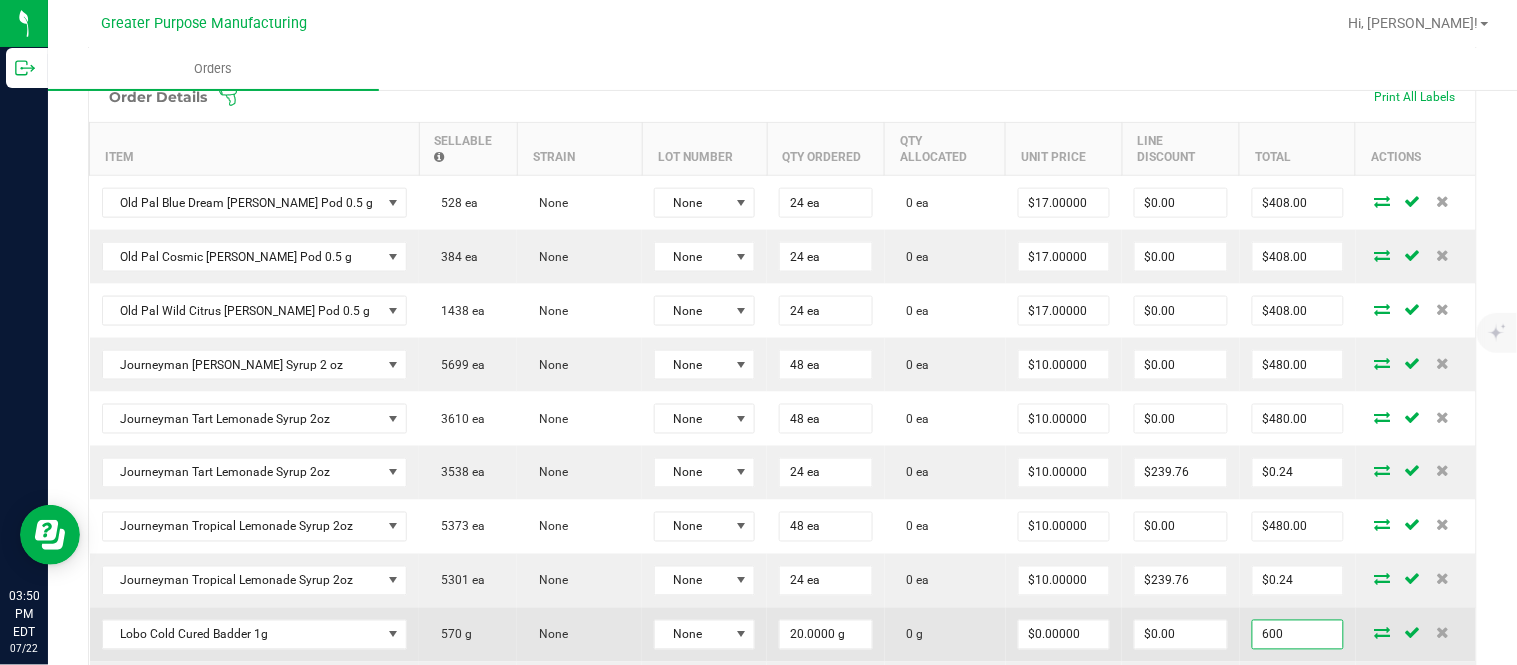 type on "$600.00" 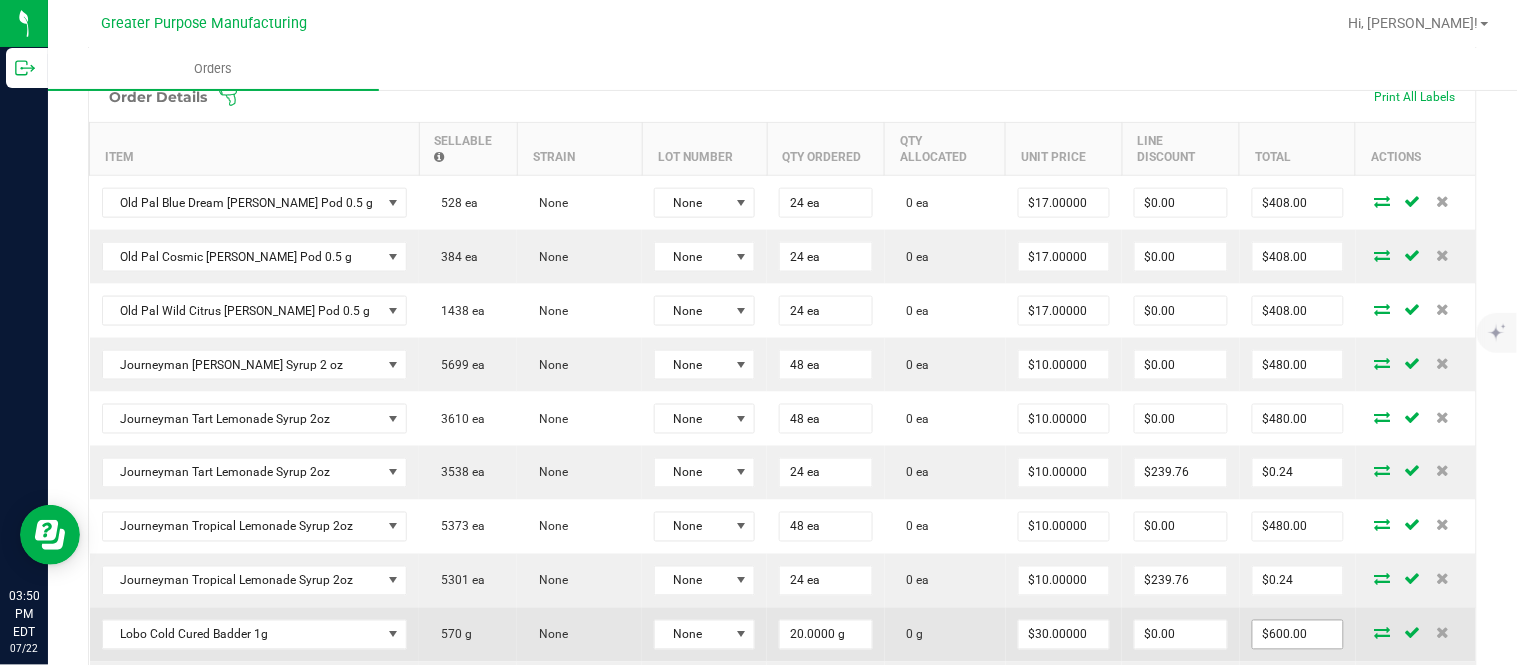 scroll, scrollTop: 930, scrollLeft: 0, axis: vertical 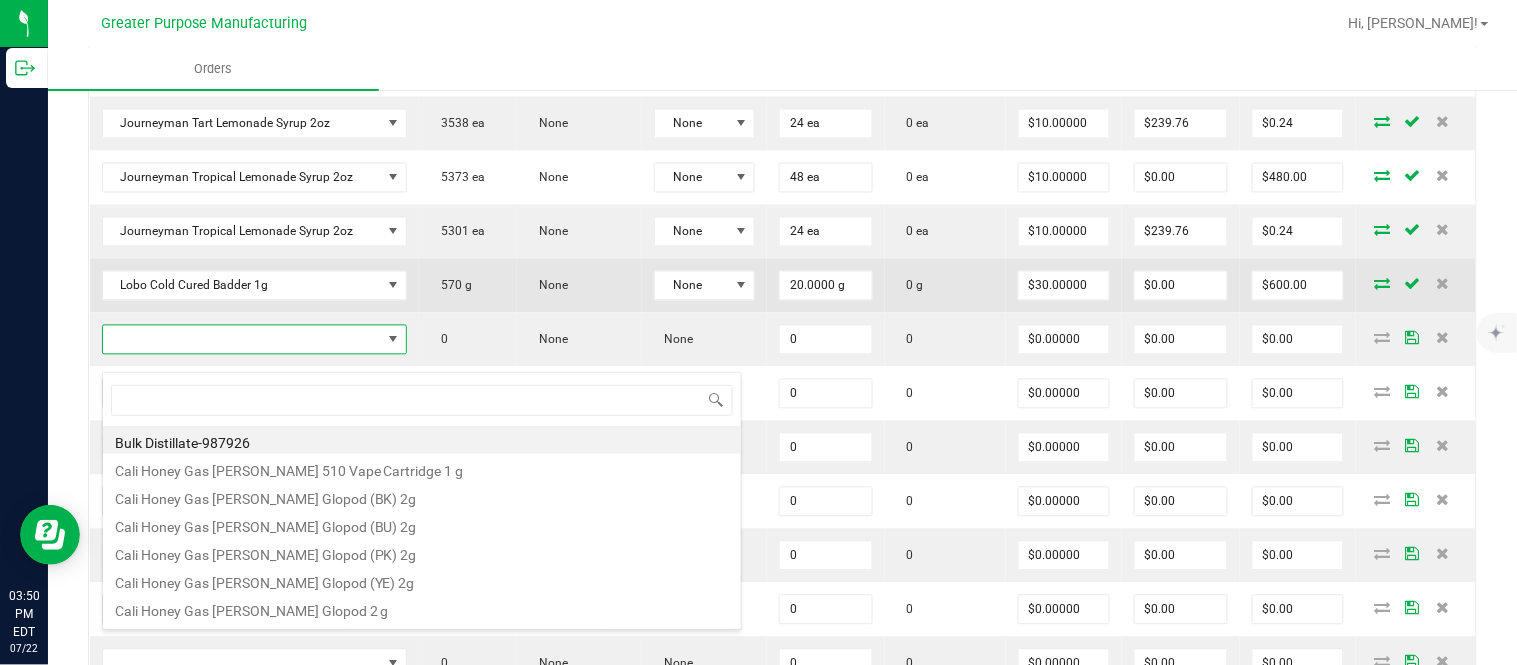 type on "1.3.13.1024.0" 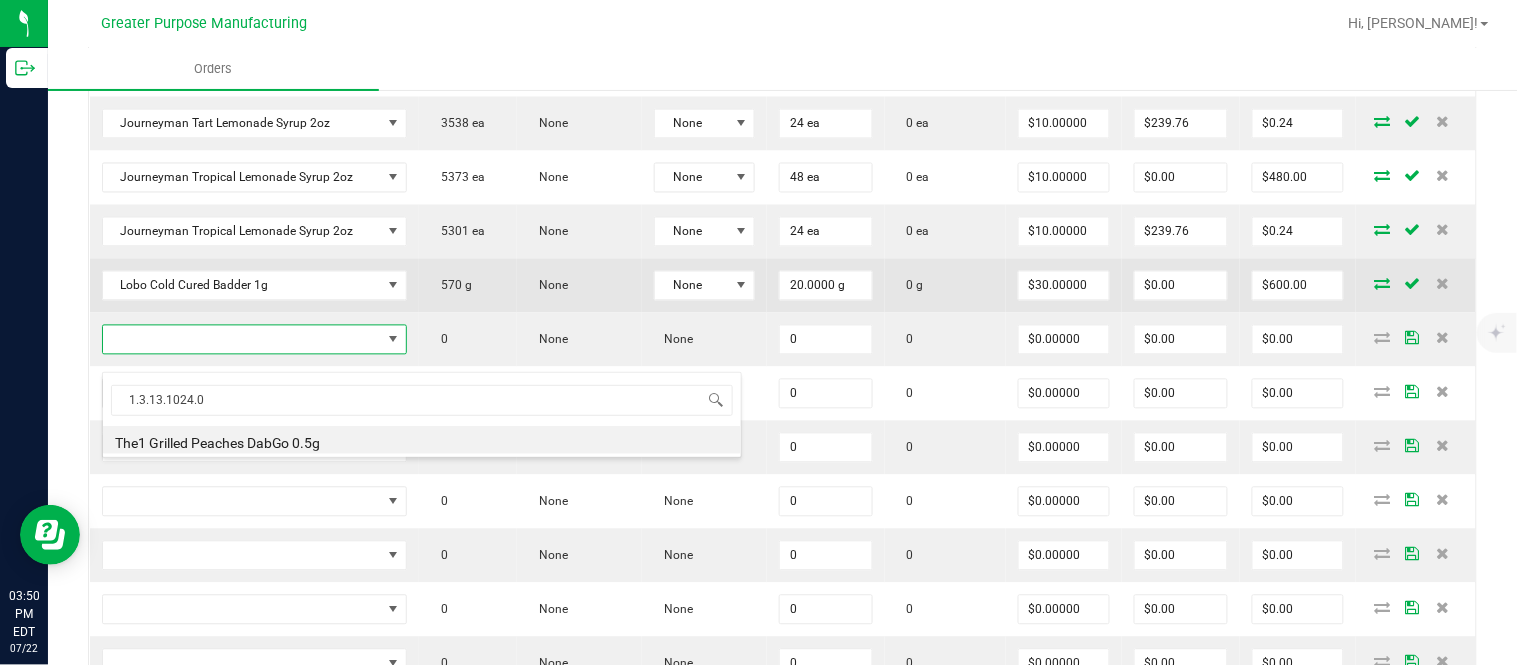 type on "0 ea" 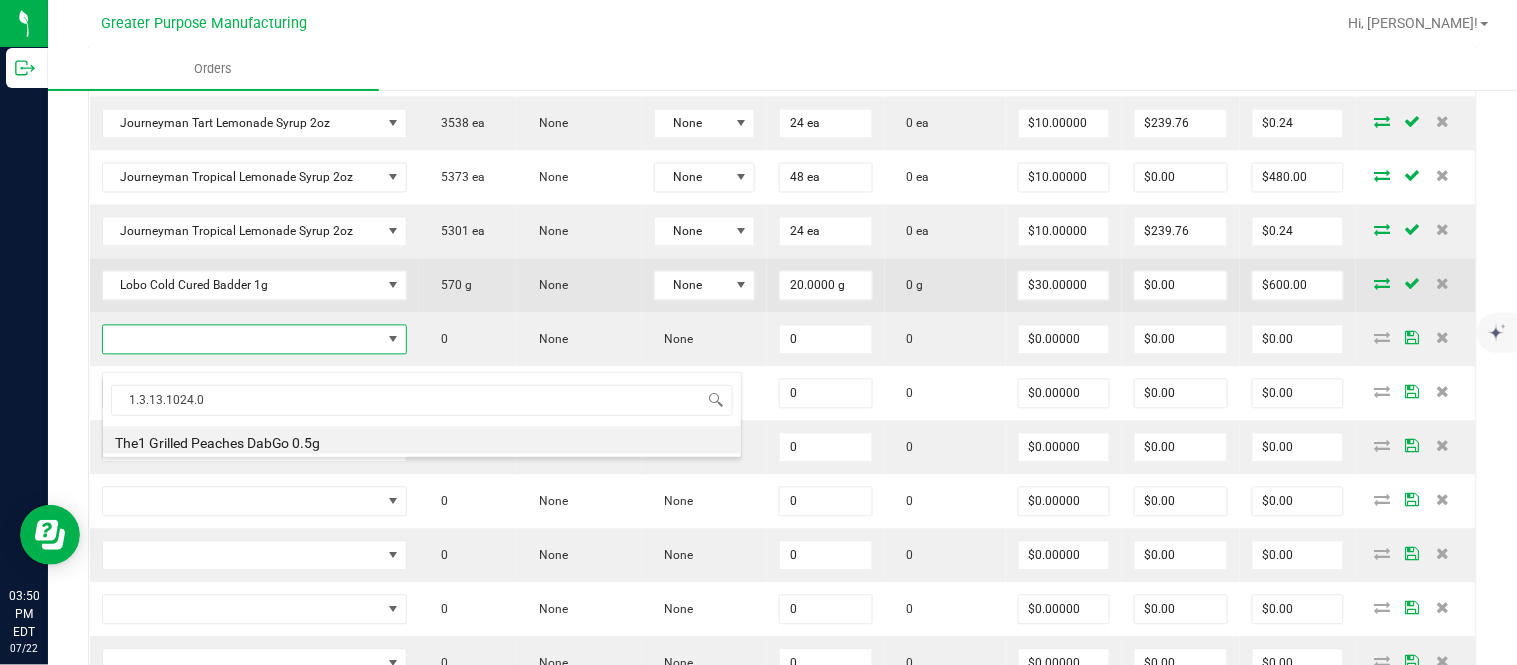 type on "$35.00000" 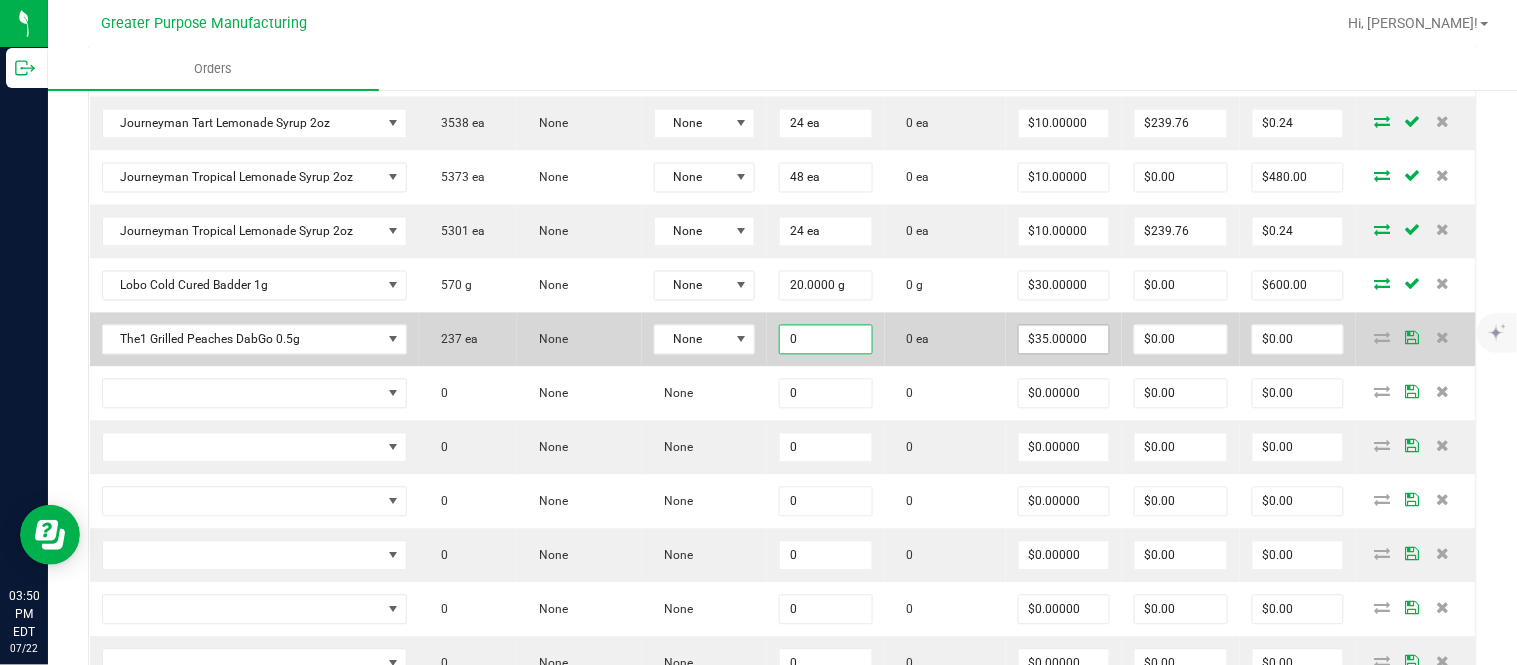 paste on "3" 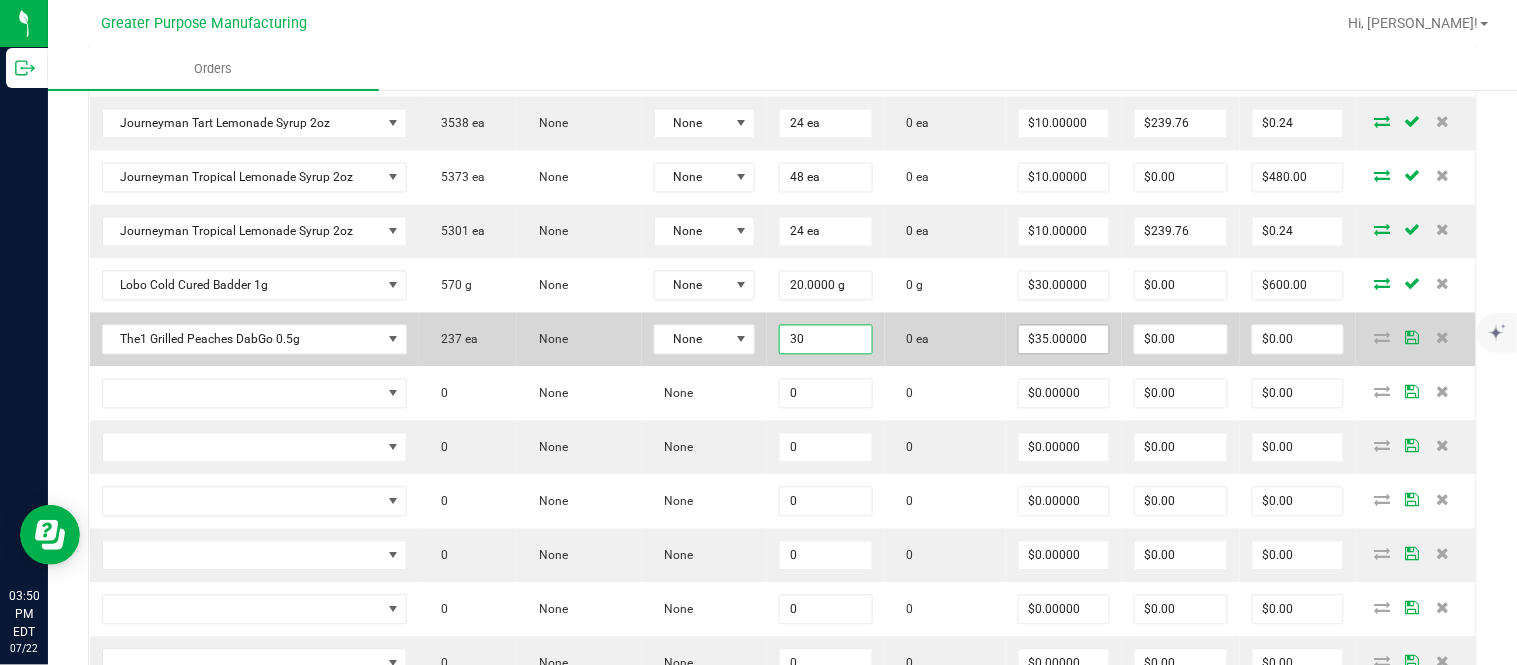 type on "30 ea" 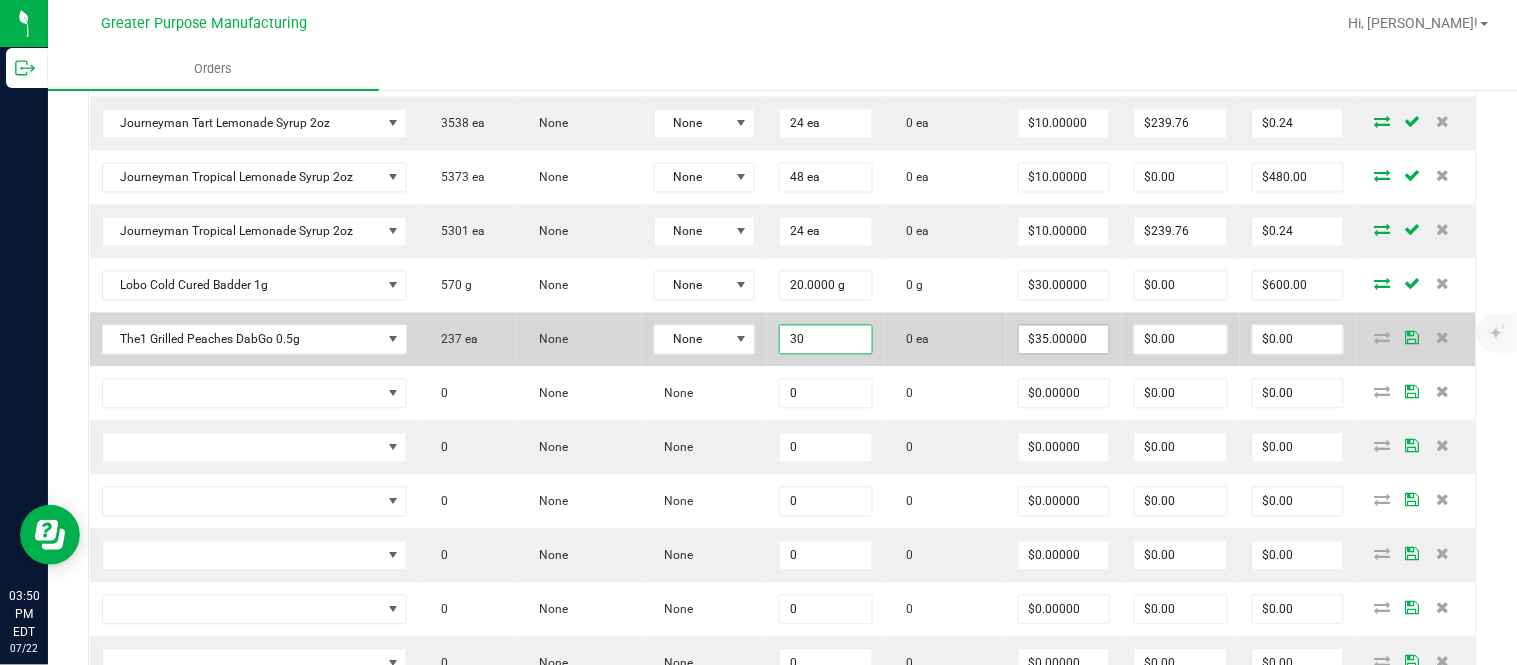 type on "35" 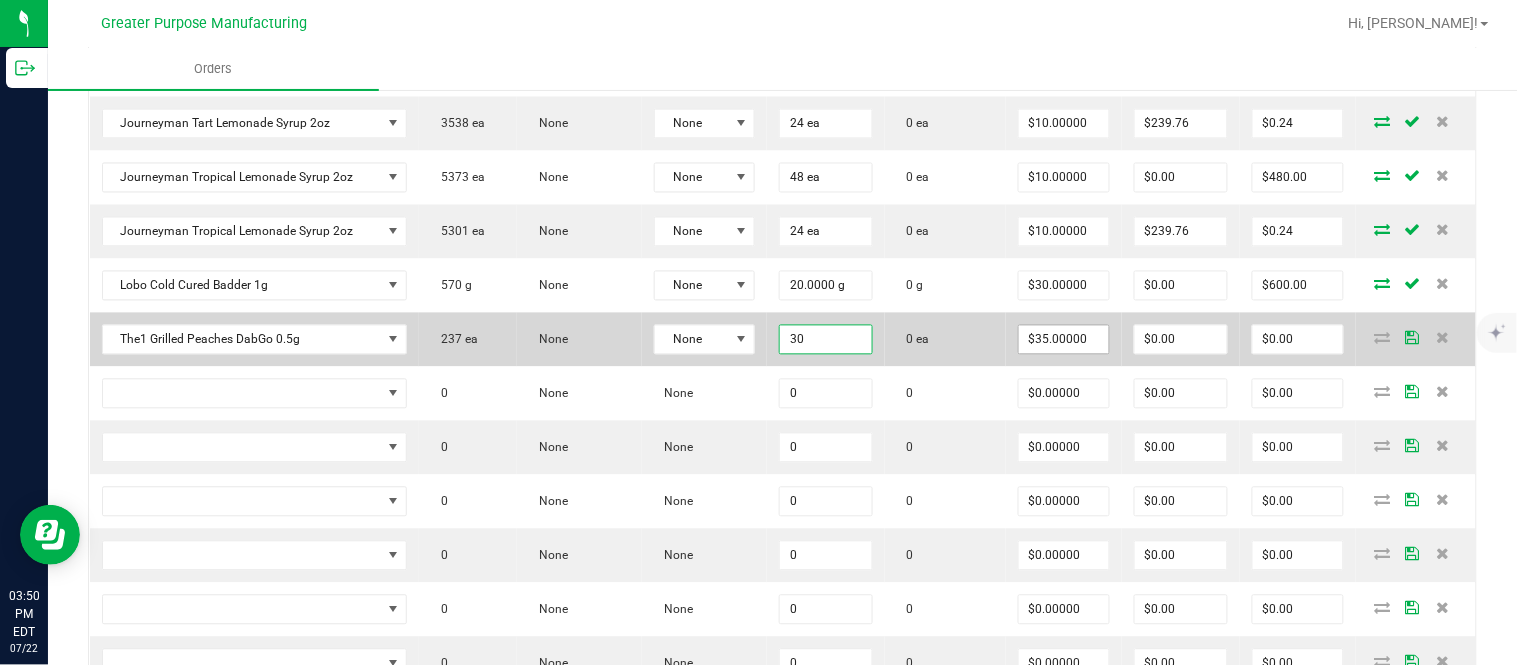 type on "$1,050.00" 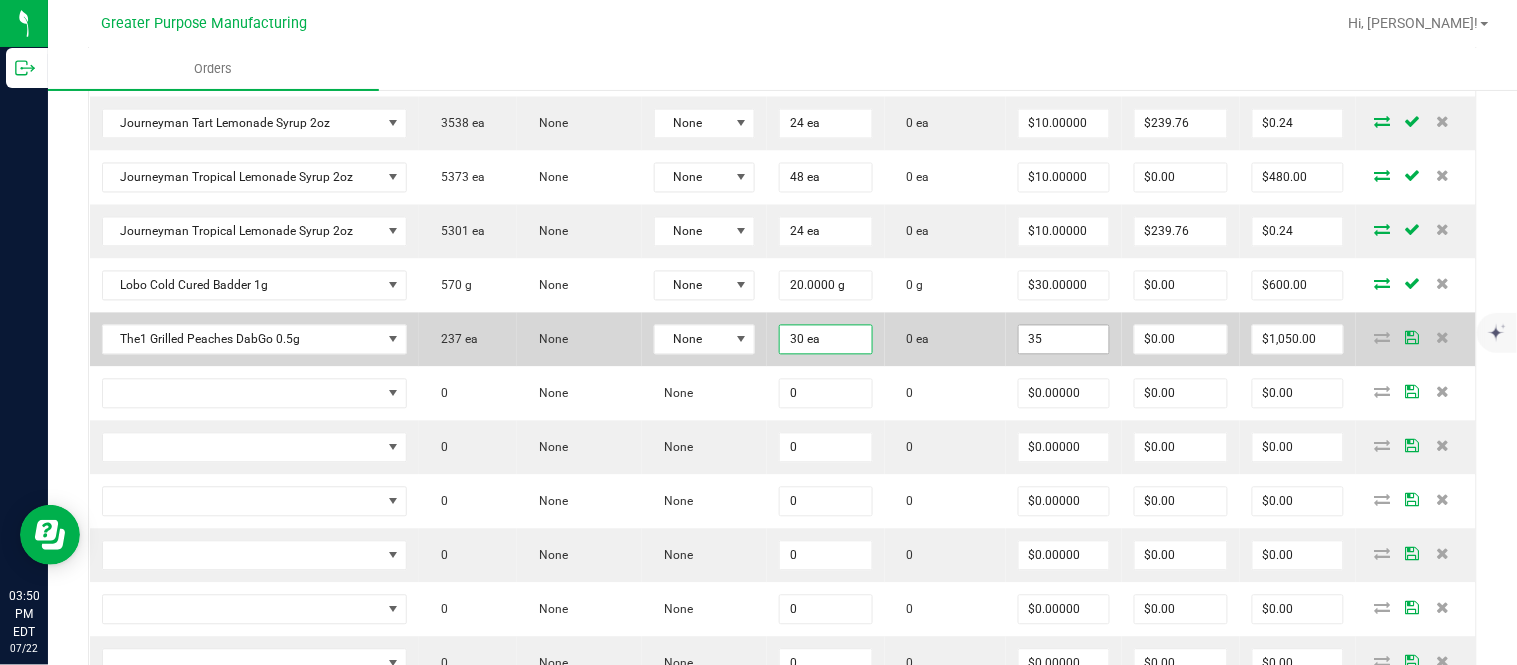 type on "$35.00000" 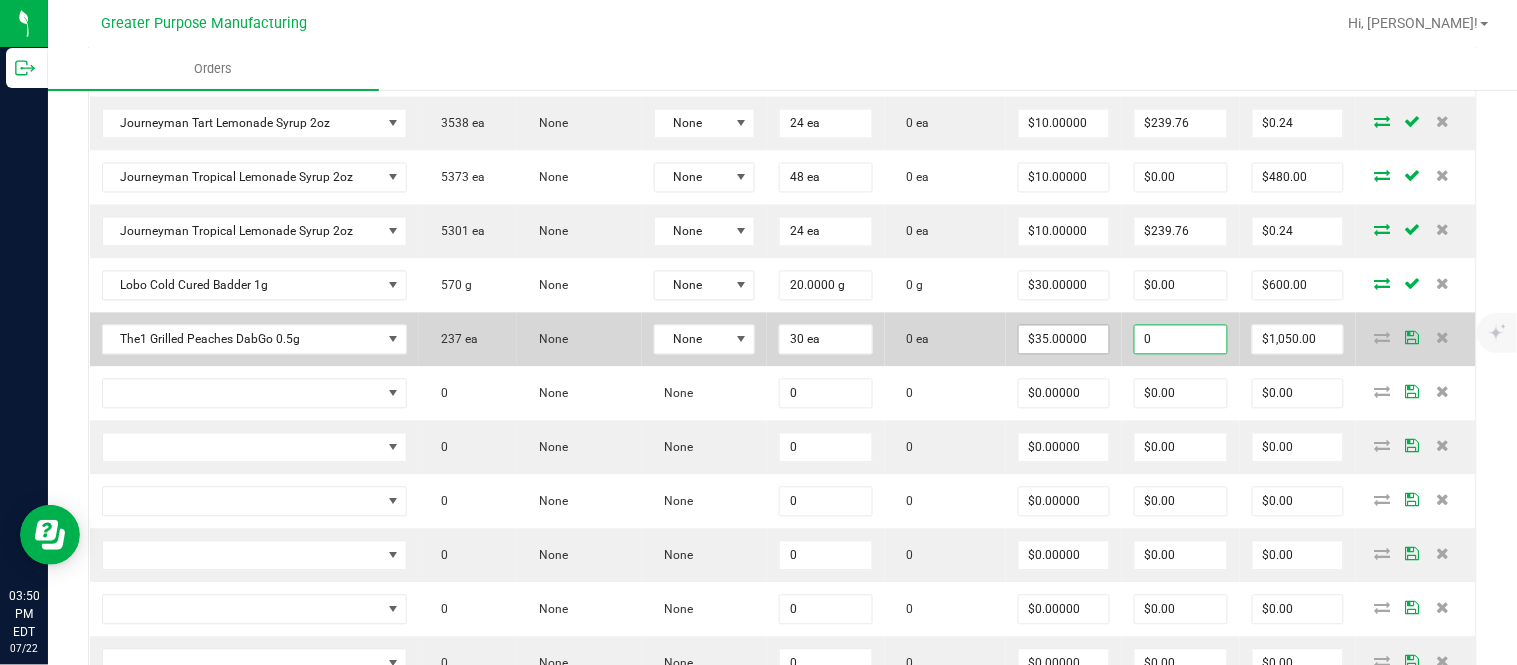 type on "$0.00" 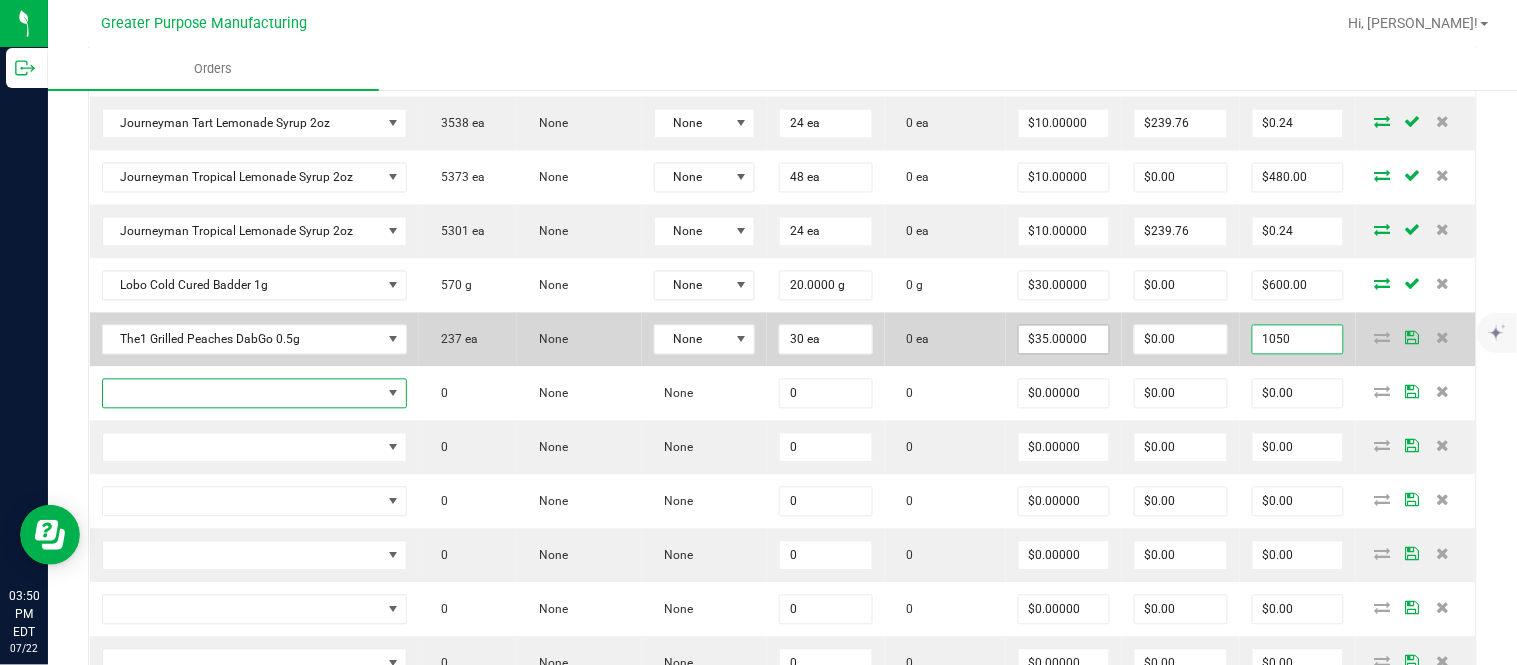type on "$1,050.00" 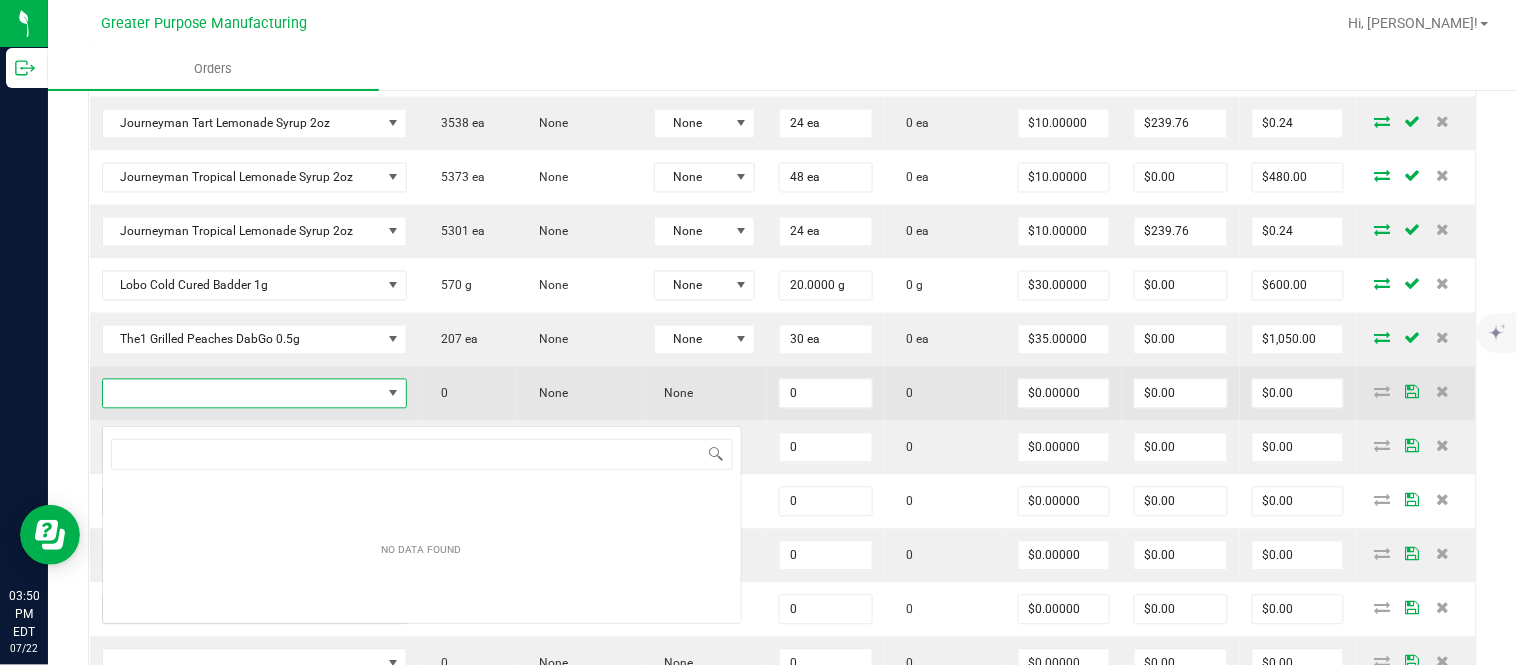 scroll, scrollTop: 99970, scrollLeft: 99720, axis: both 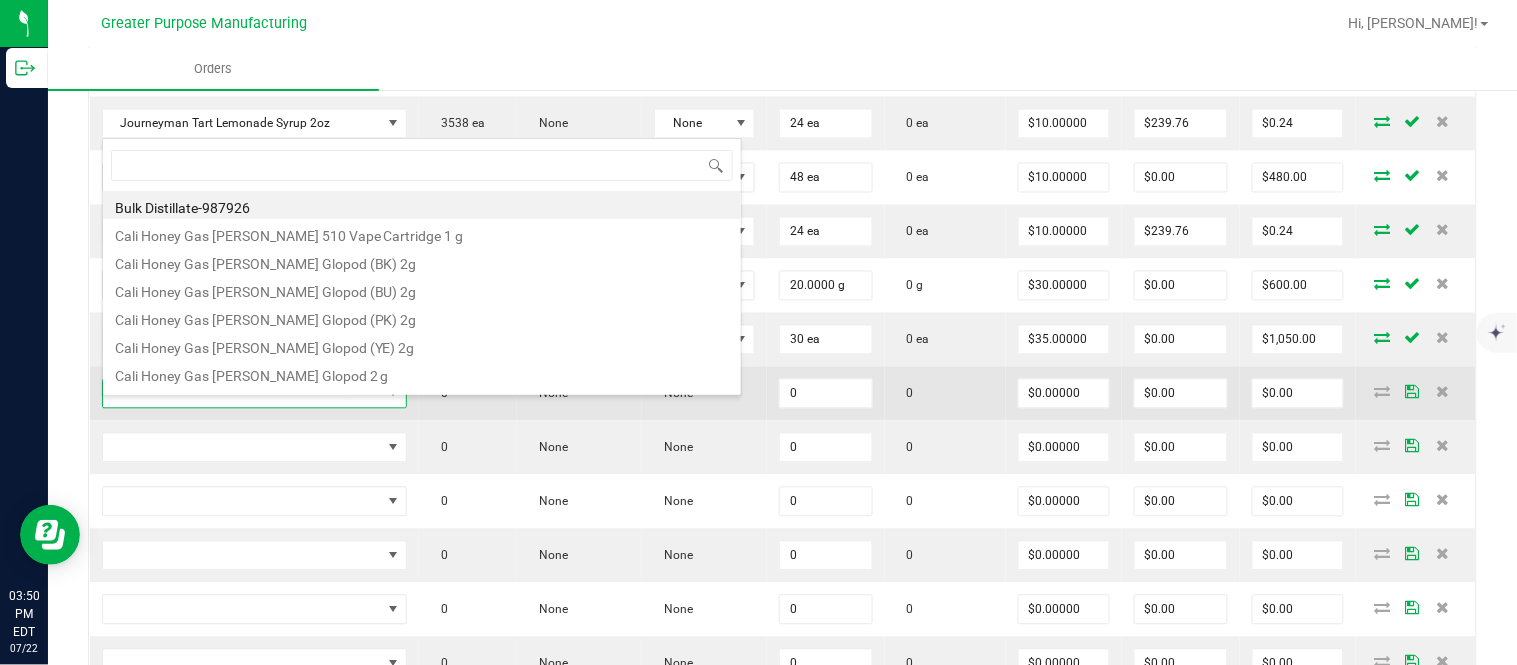 type on "1.3.29.970.0" 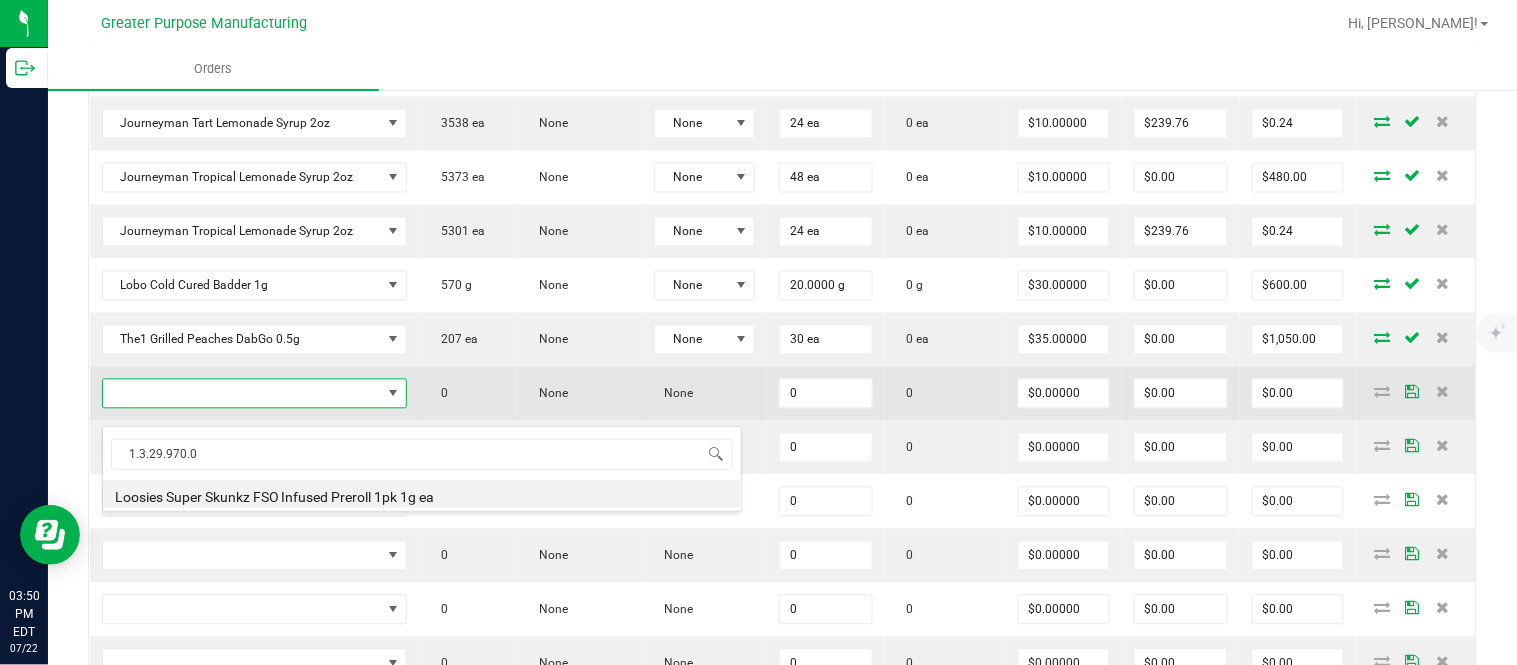 type on "0.0000 g" 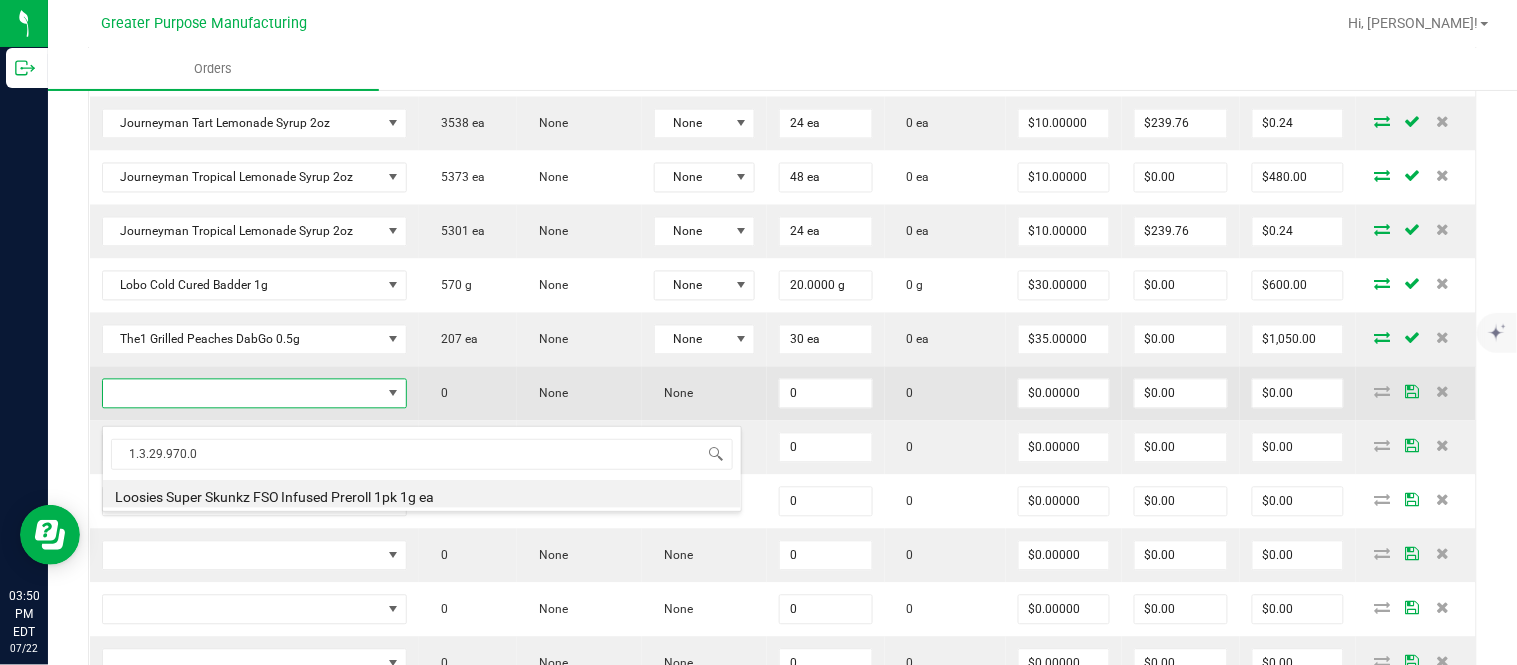 type on "$11.00000" 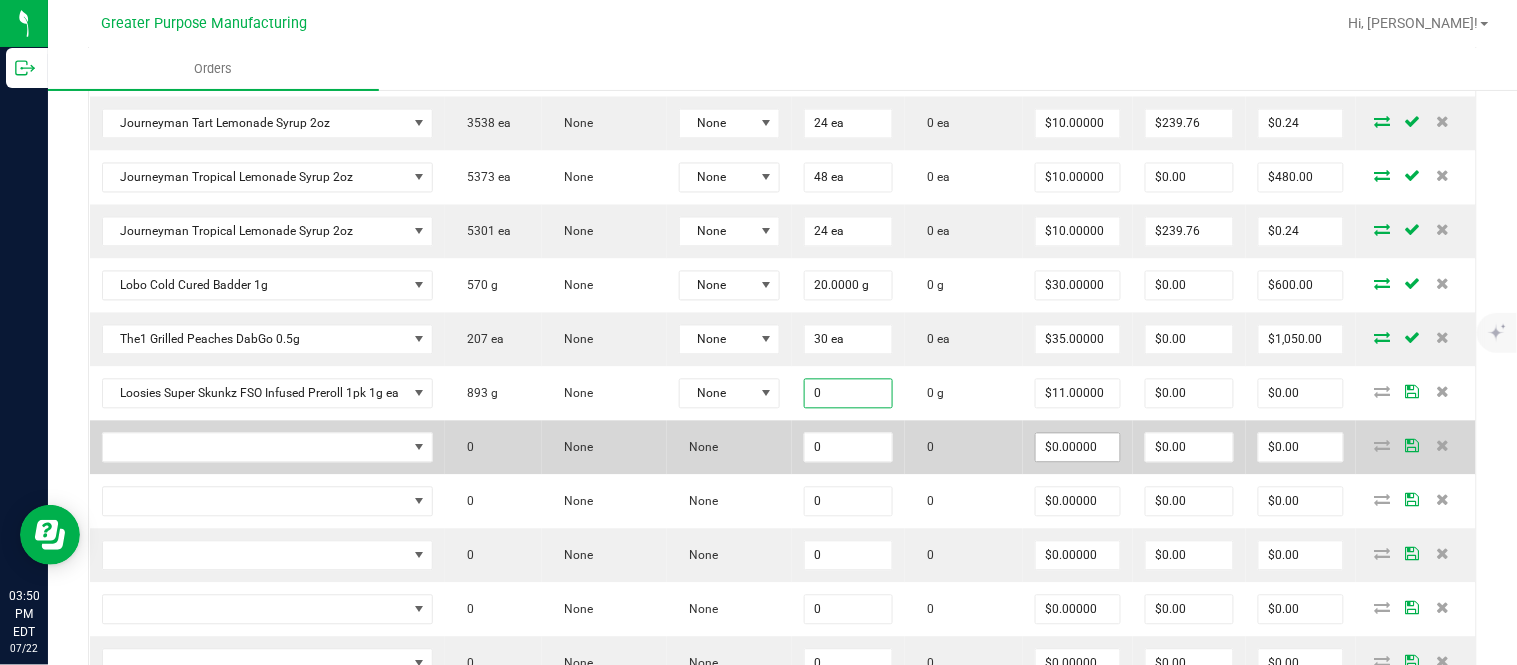 paste on "2" 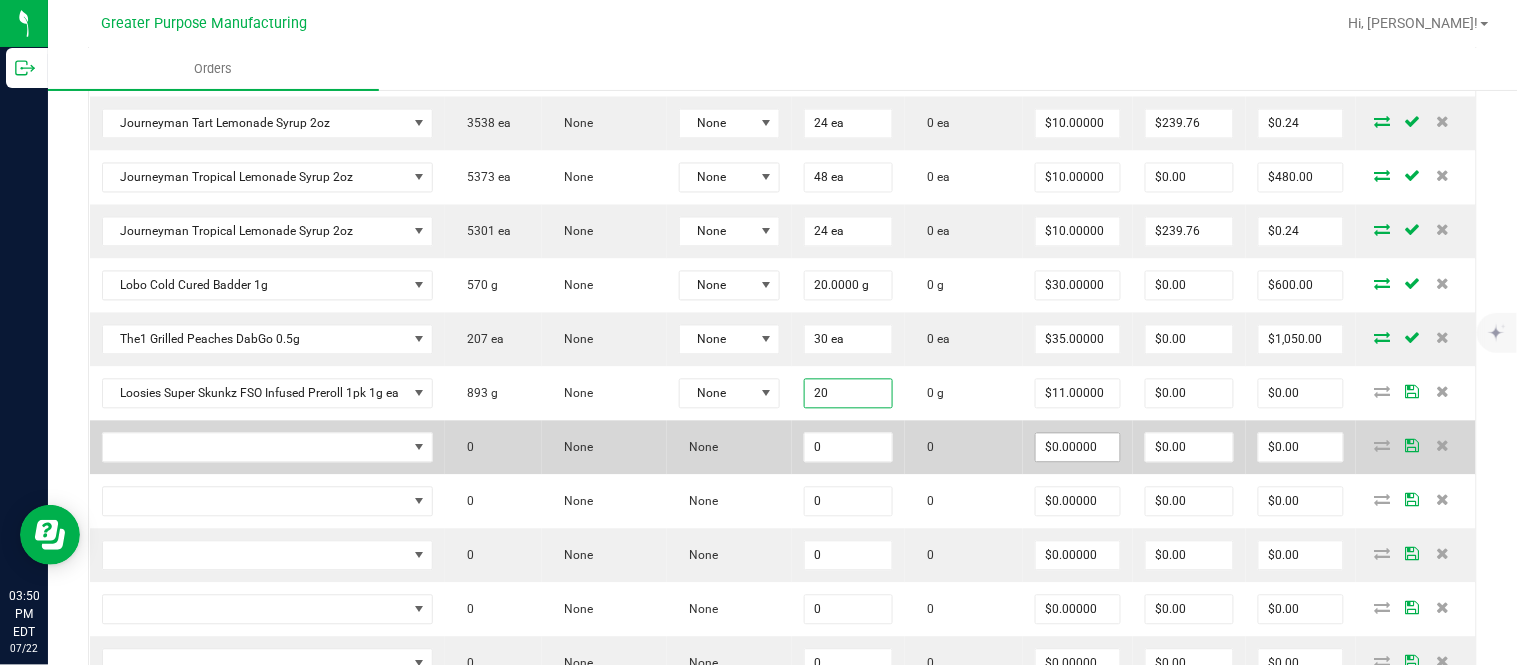 type on "20.0000 g" 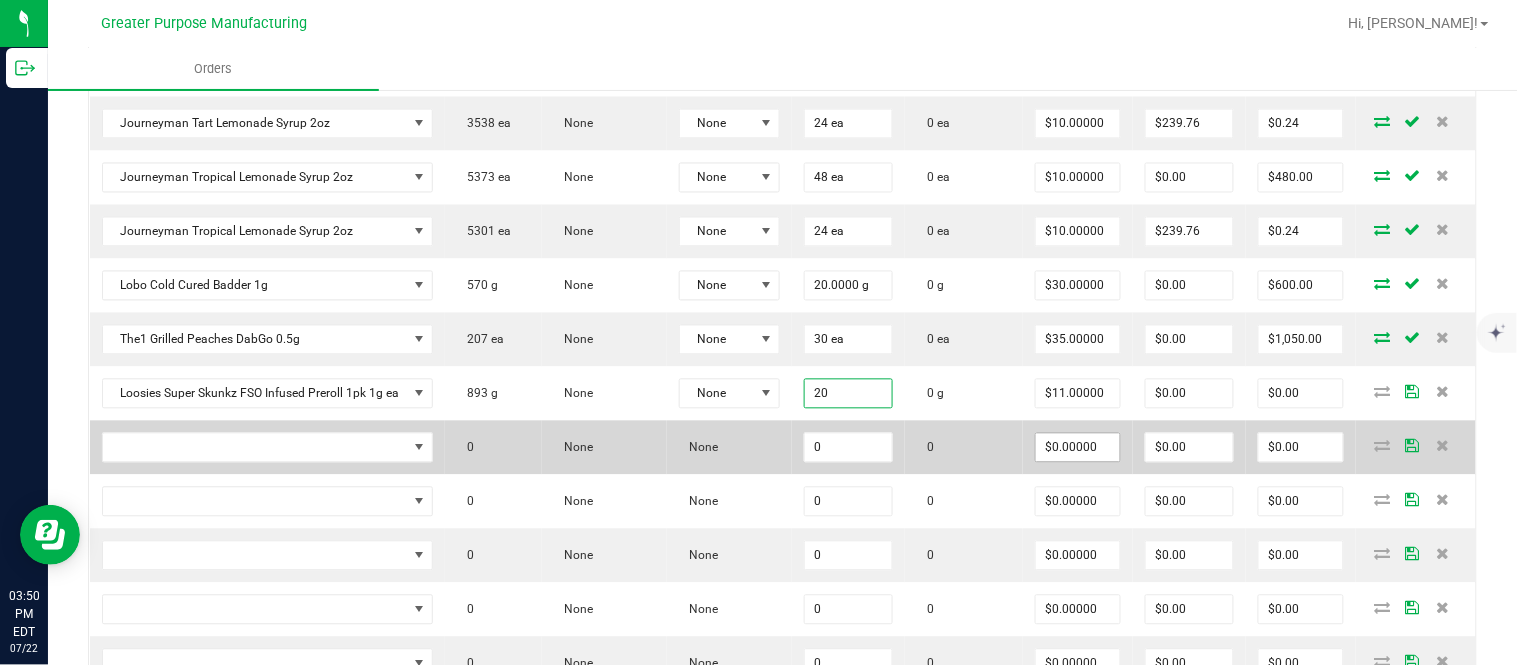 type on "11" 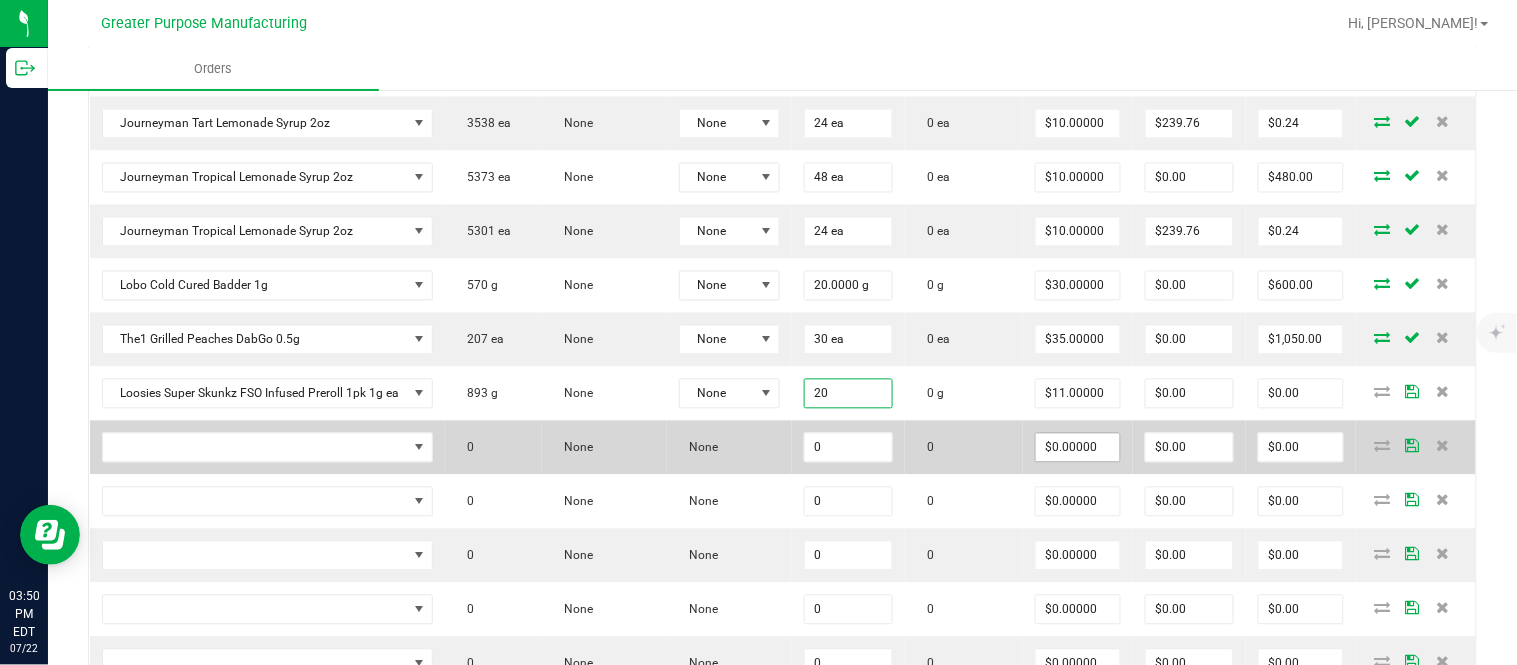 type on "$220.00" 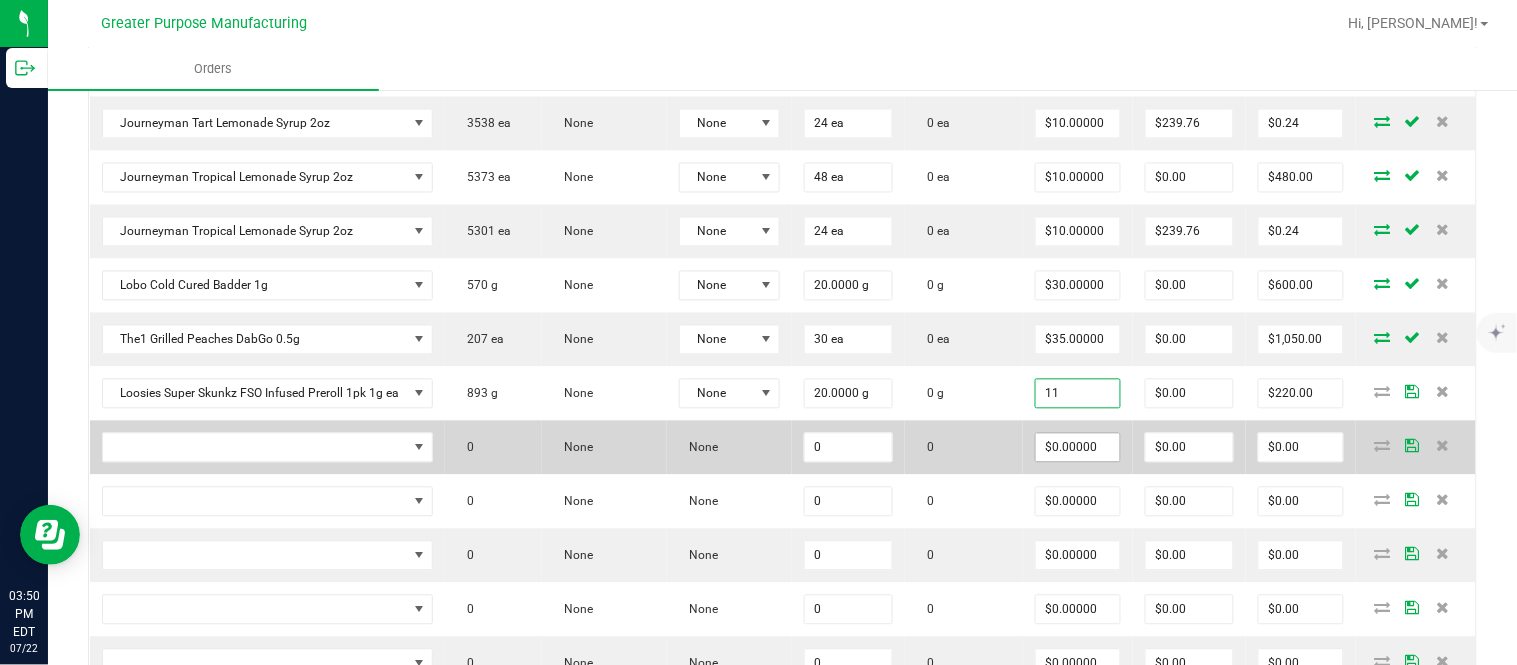 type on "$11.00000" 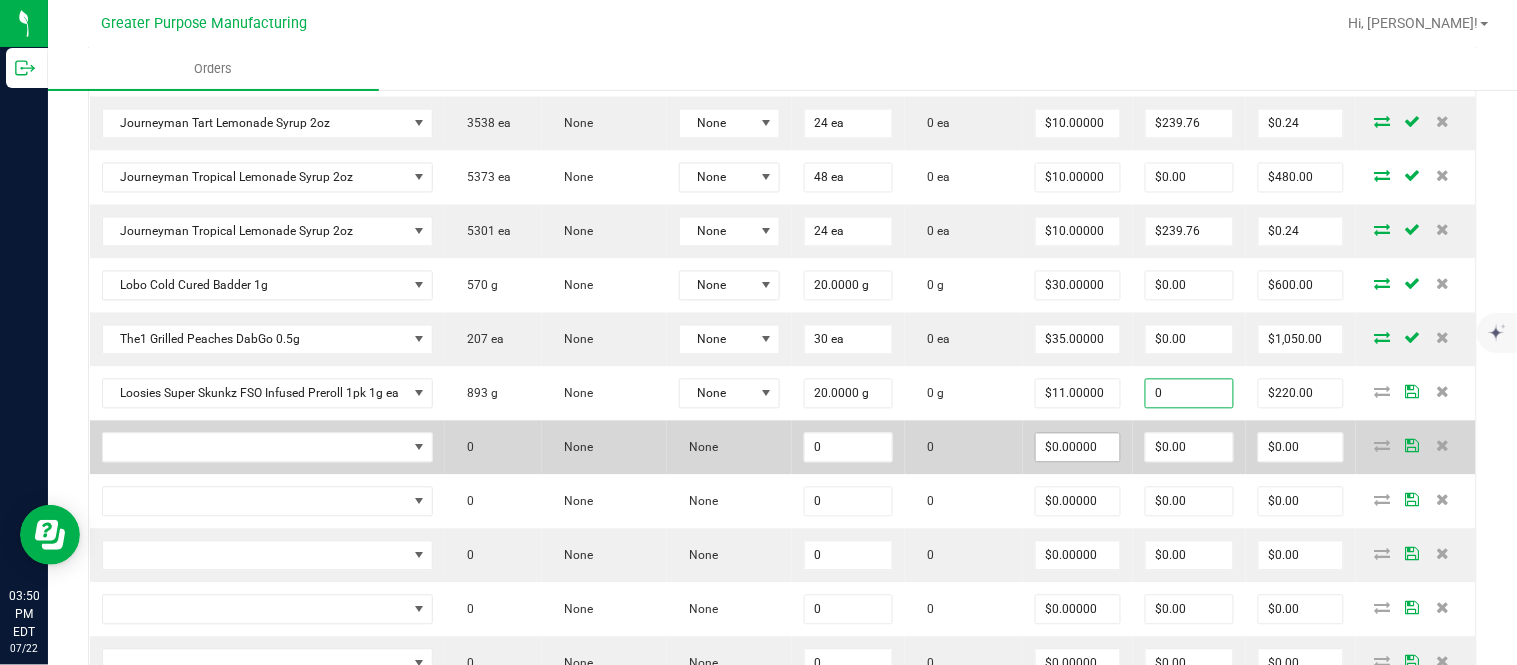 type on "$0.00" 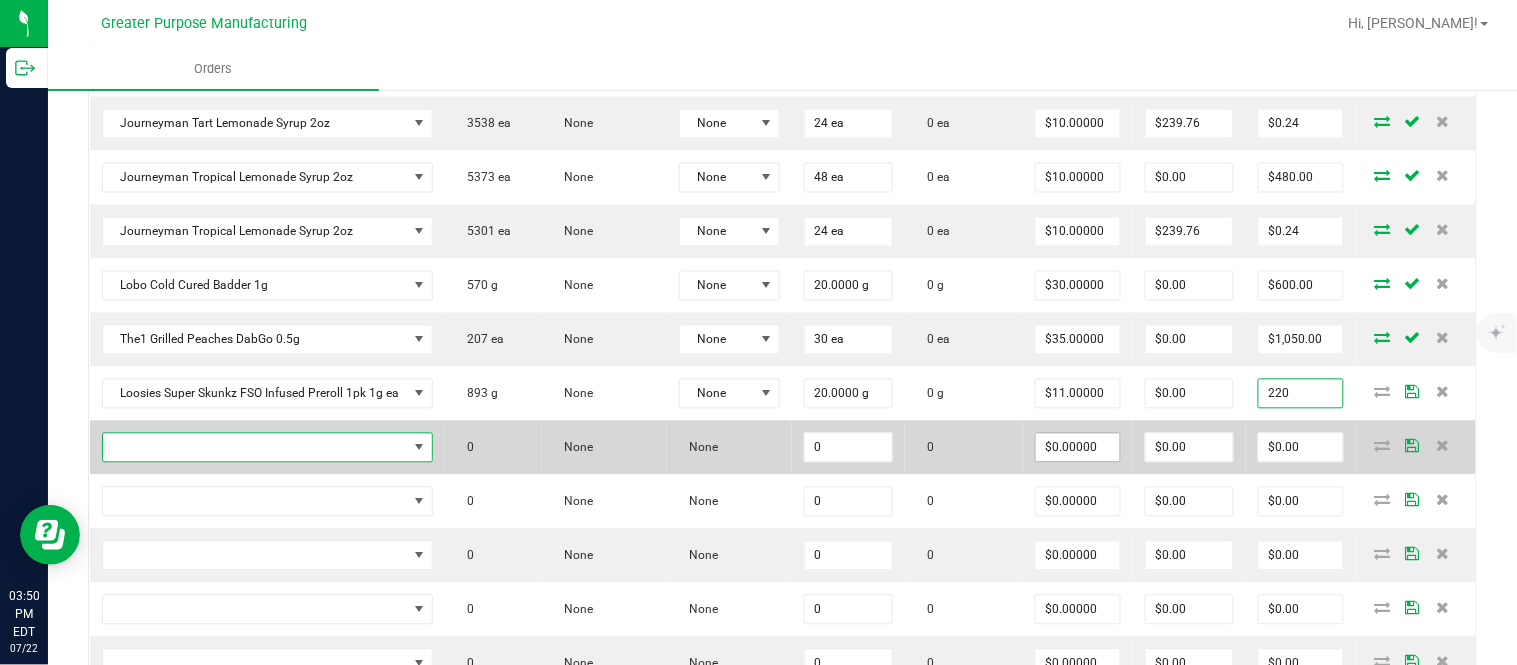 type on "$220.00" 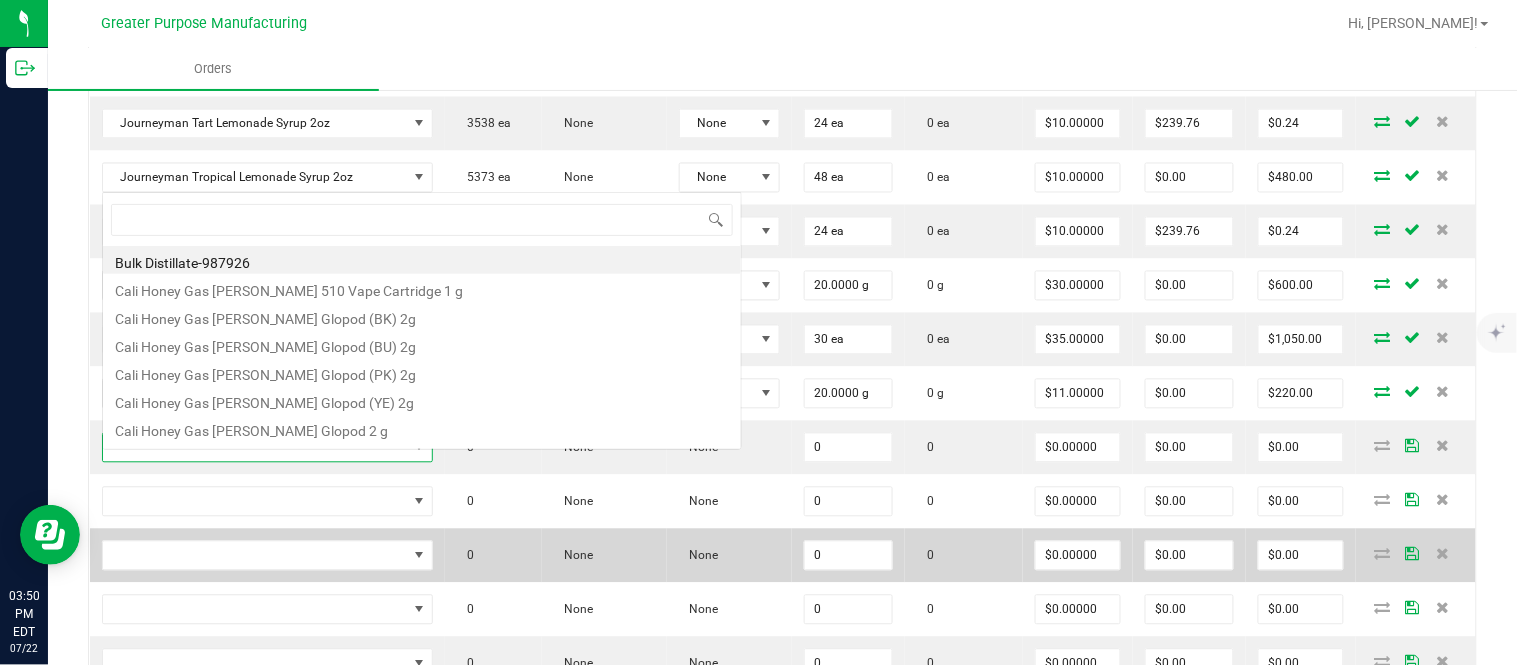 scroll, scrollTop: 0, scrollLeft: 0, axis: both 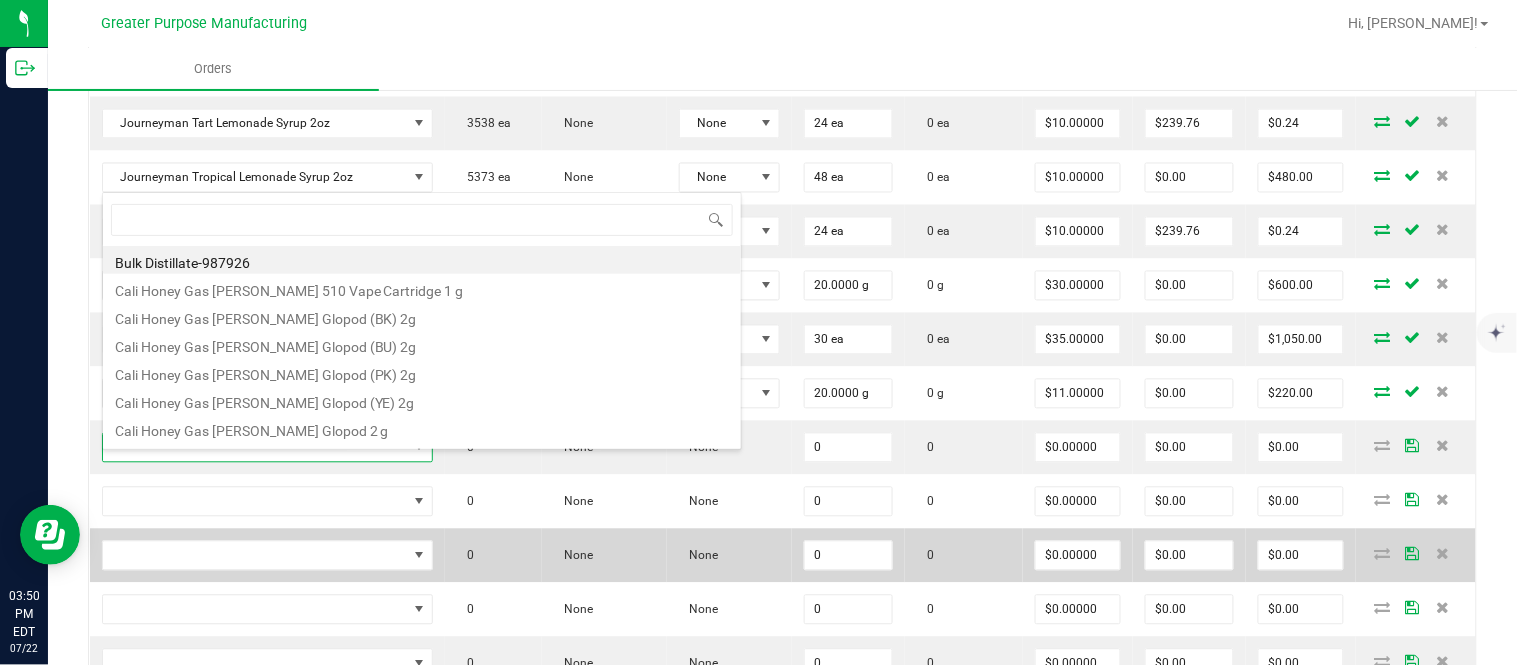 type on "1.5.7.1053.0" 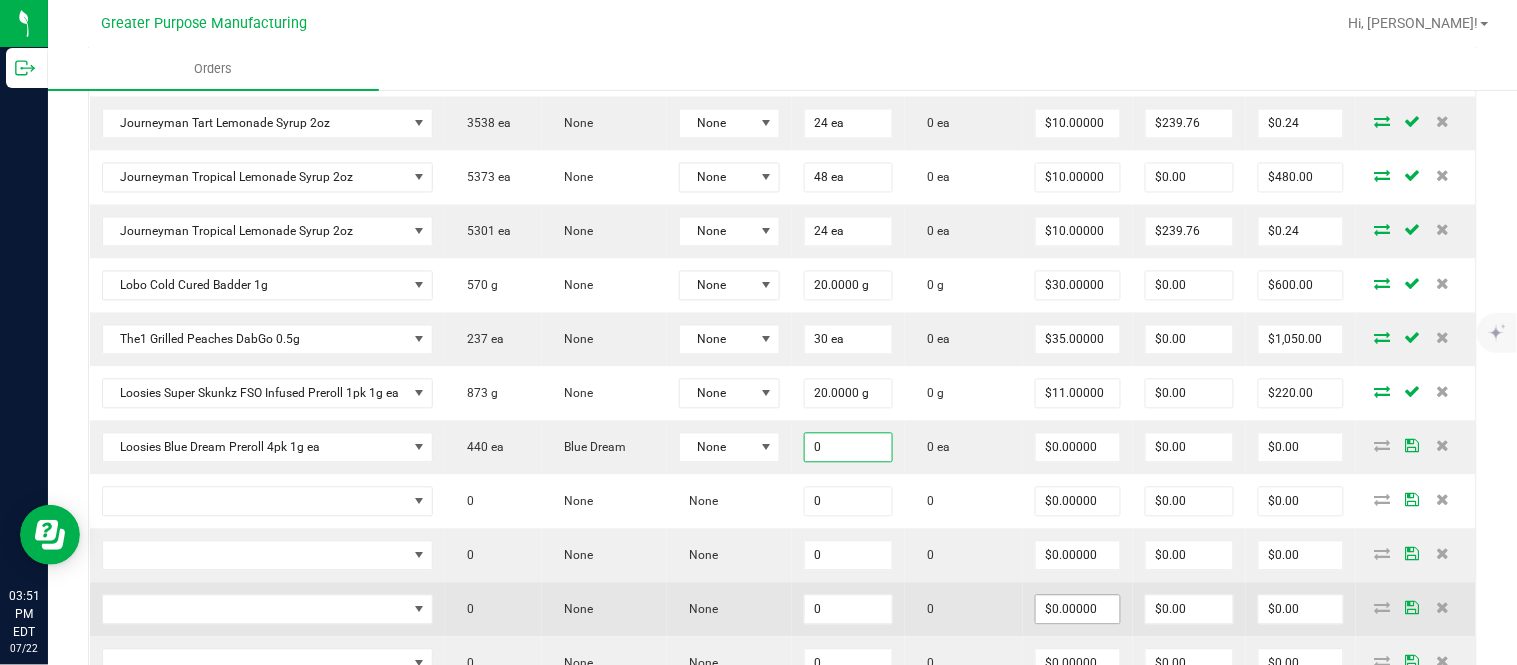 paste on "25" 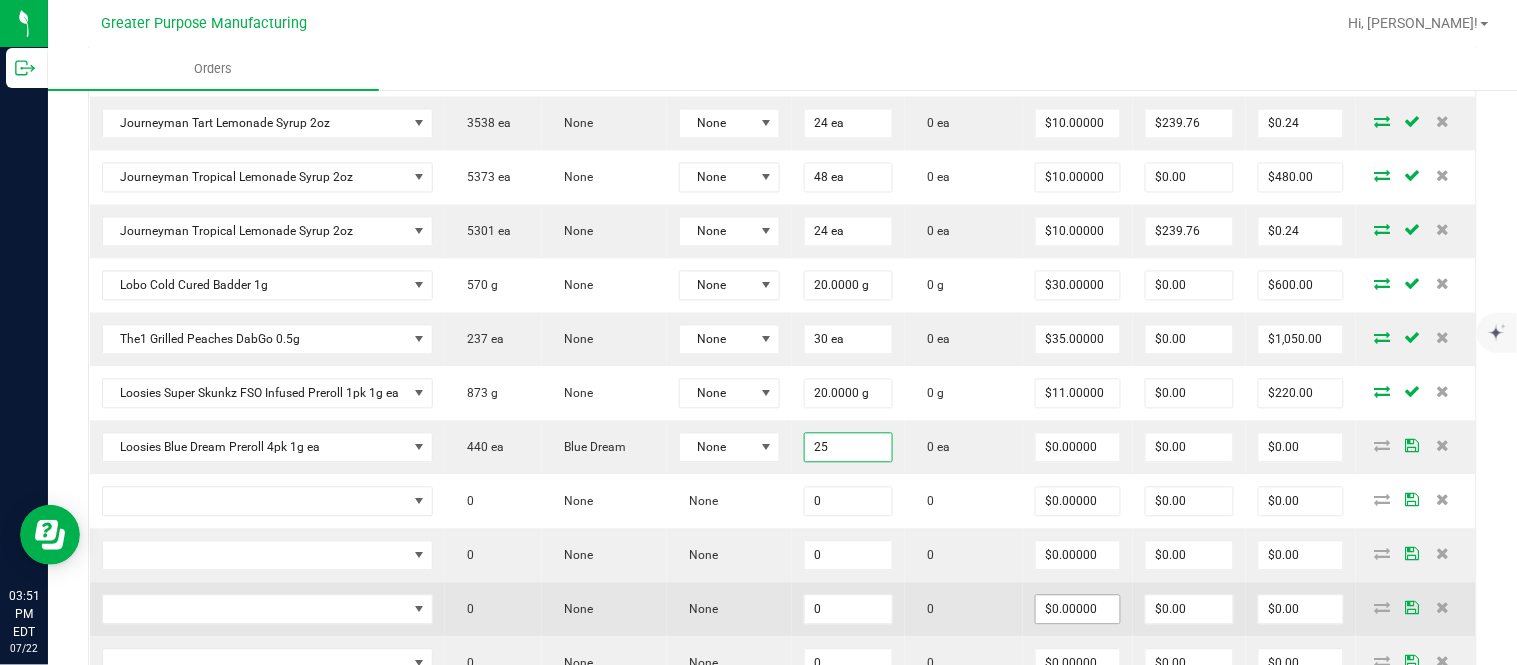 type on "25 ea" 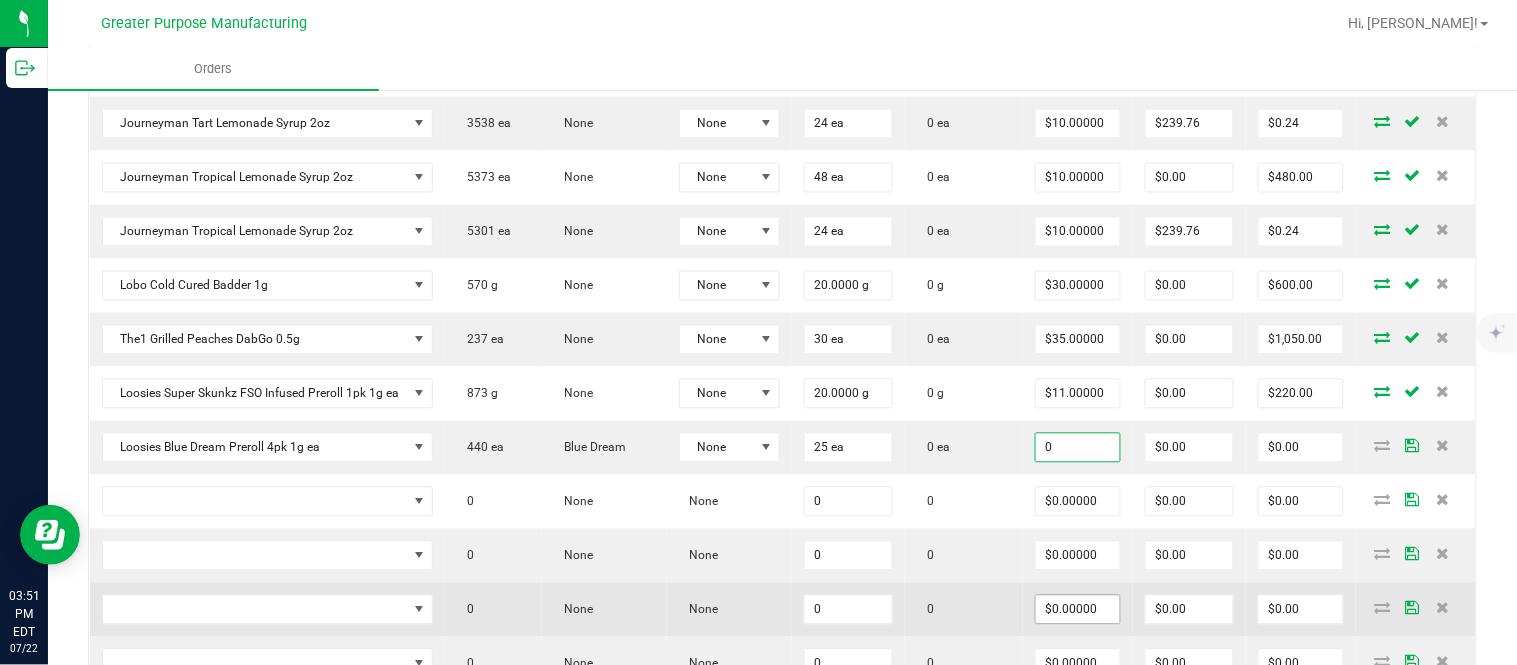 type on "$0.00000" 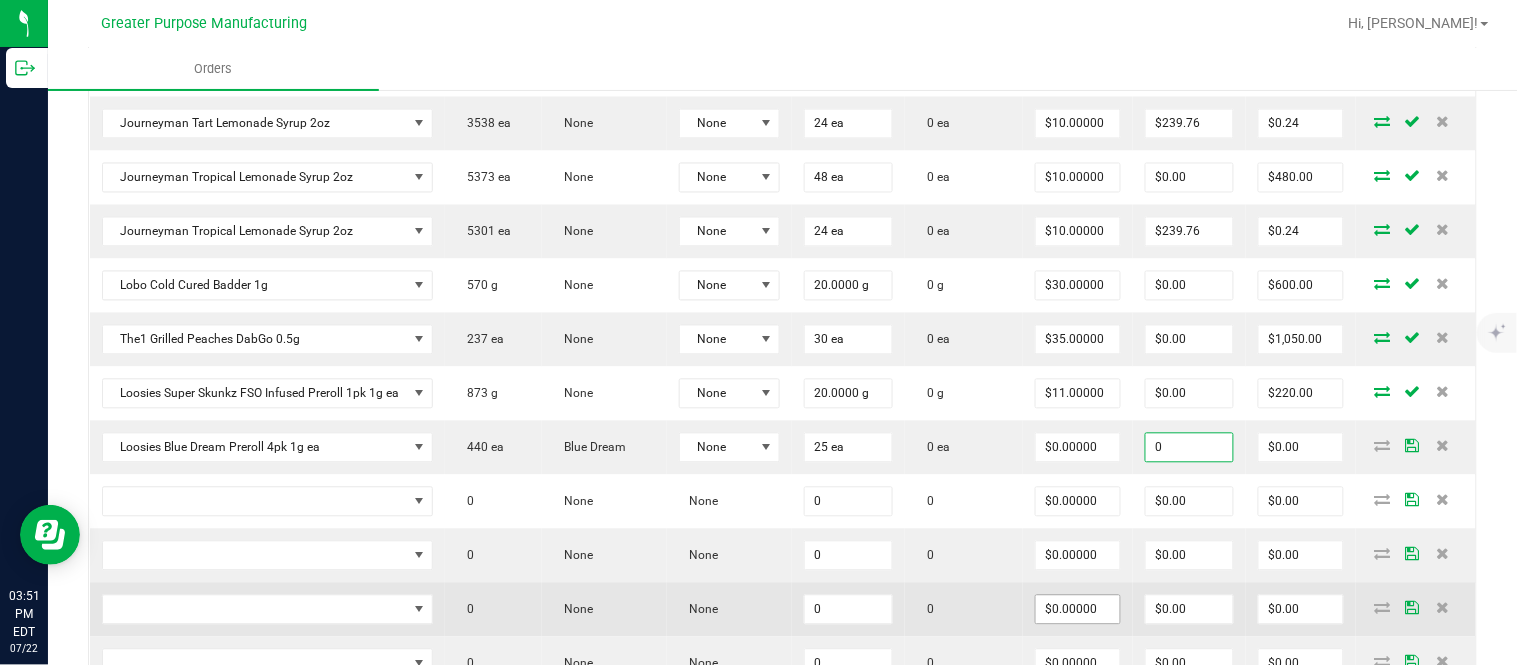 type on "$0.00" 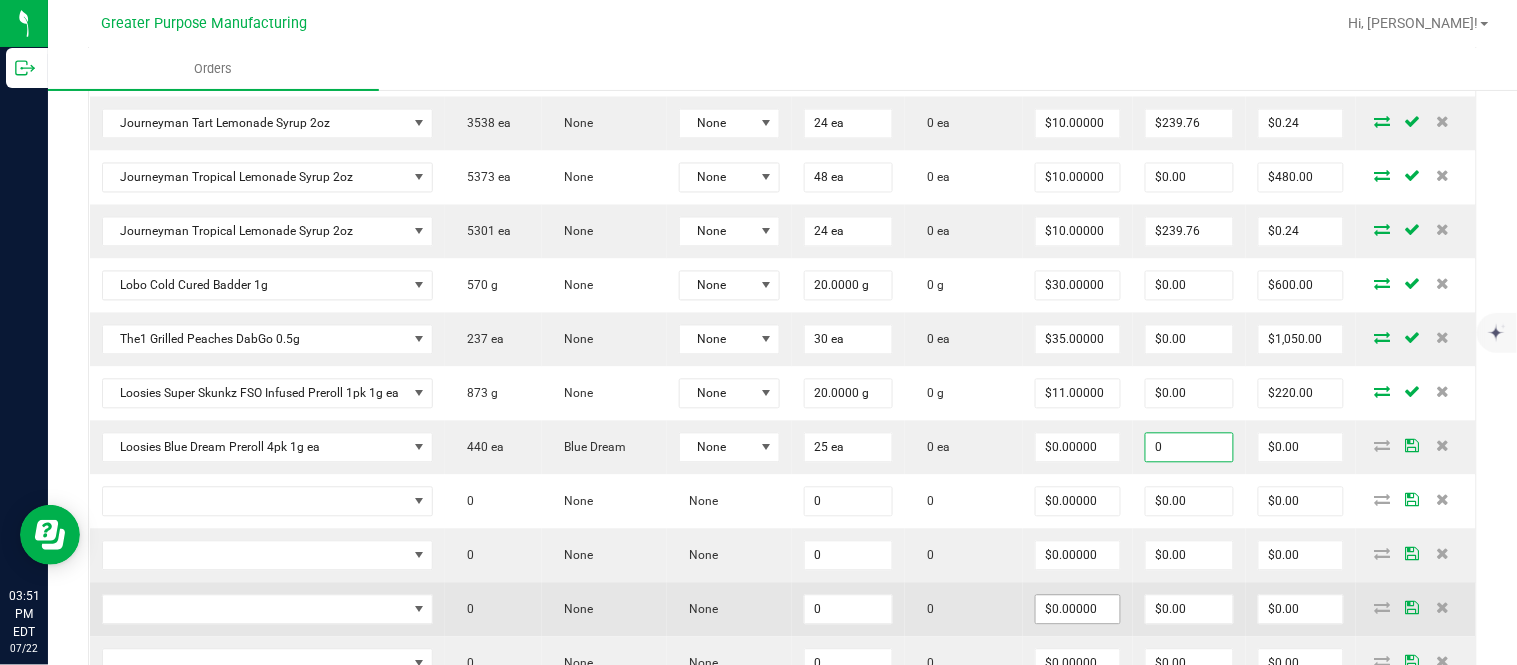 type on "0" 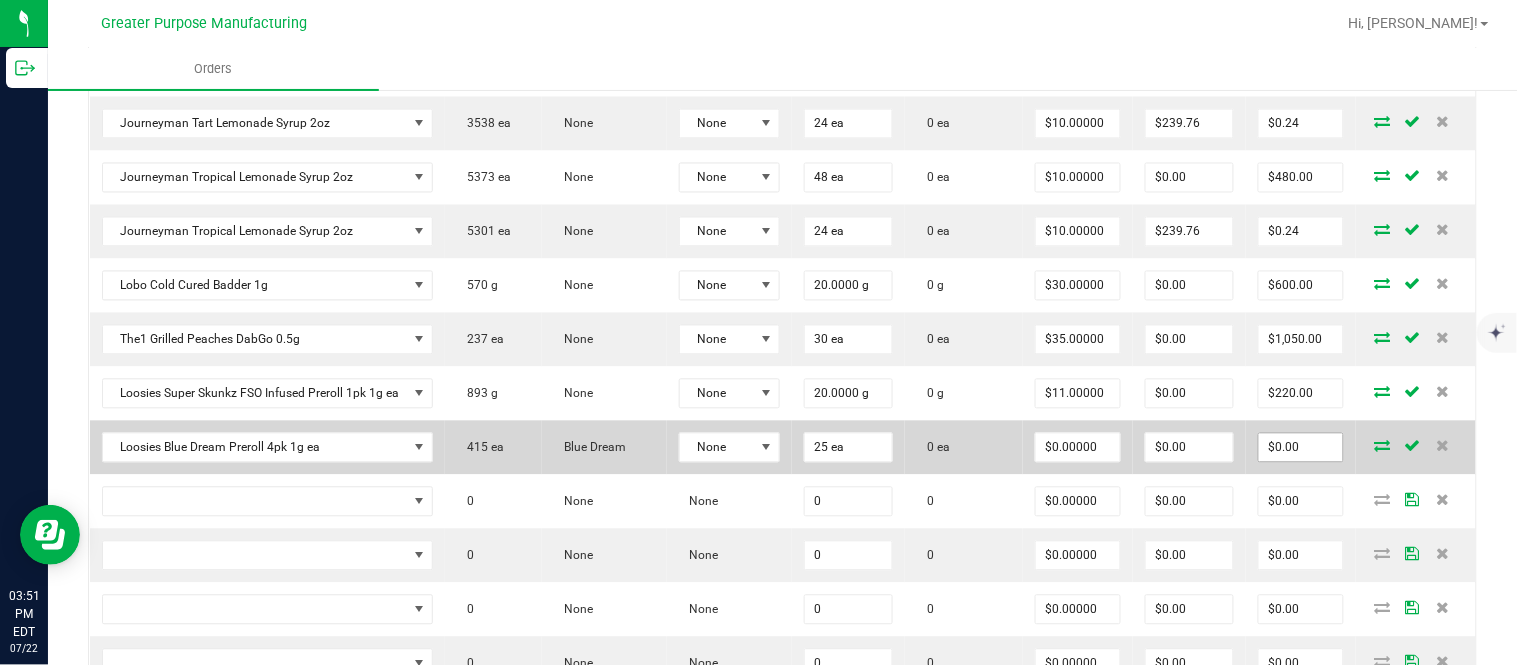 click on "$0.00" at bounding box center (1301, 448) 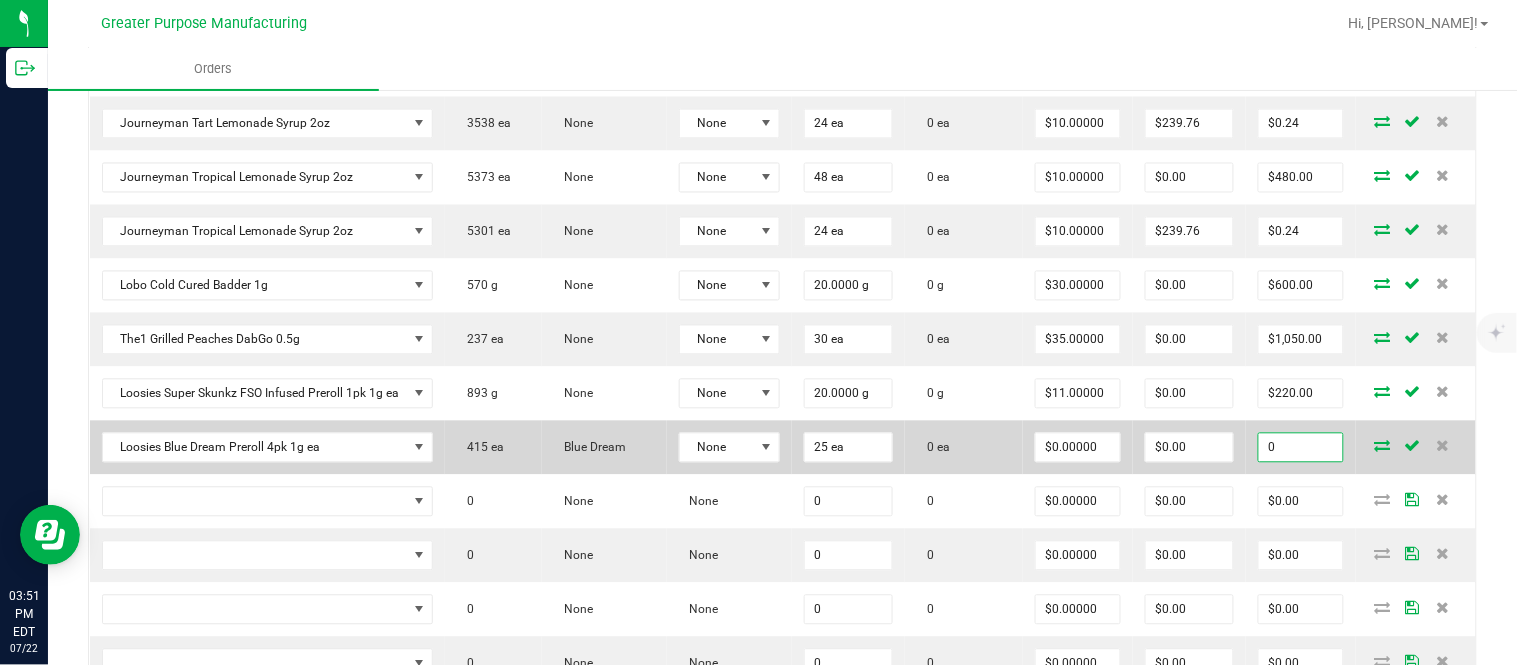 paste on "55" 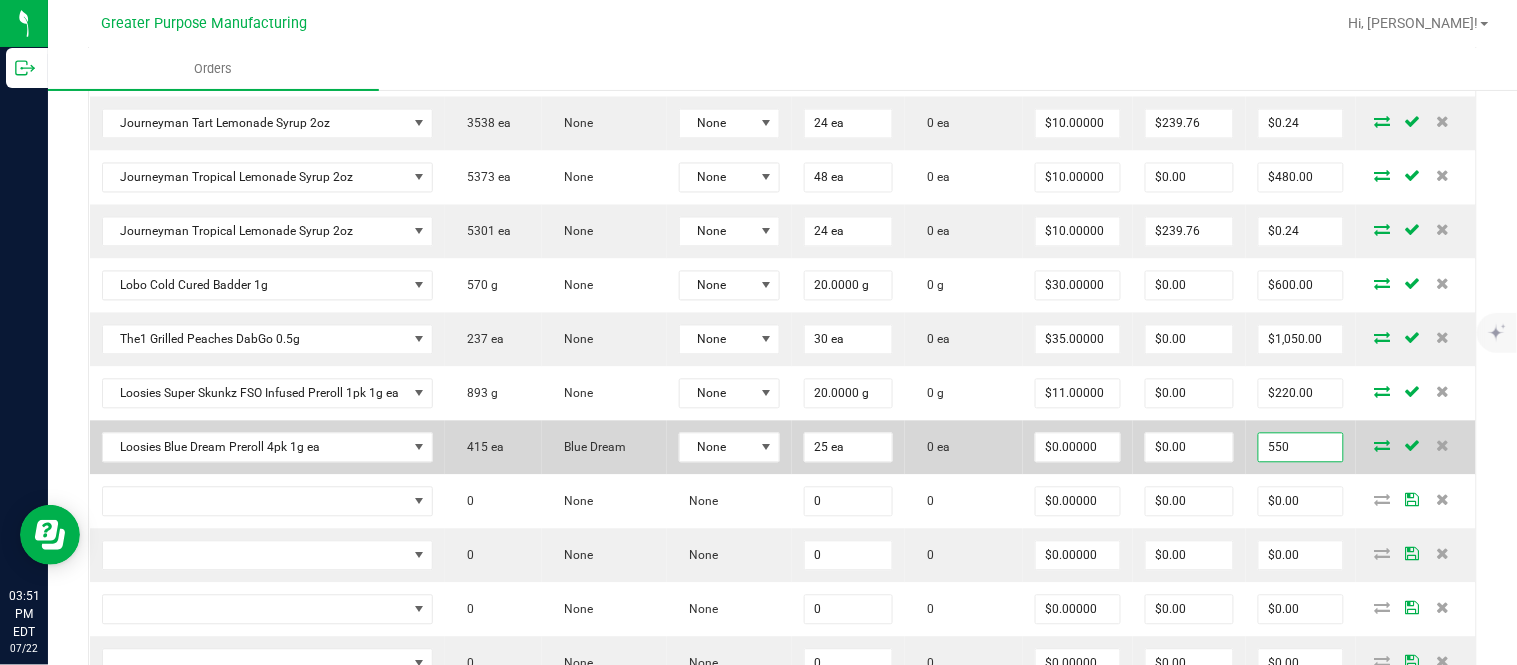 type on "550" 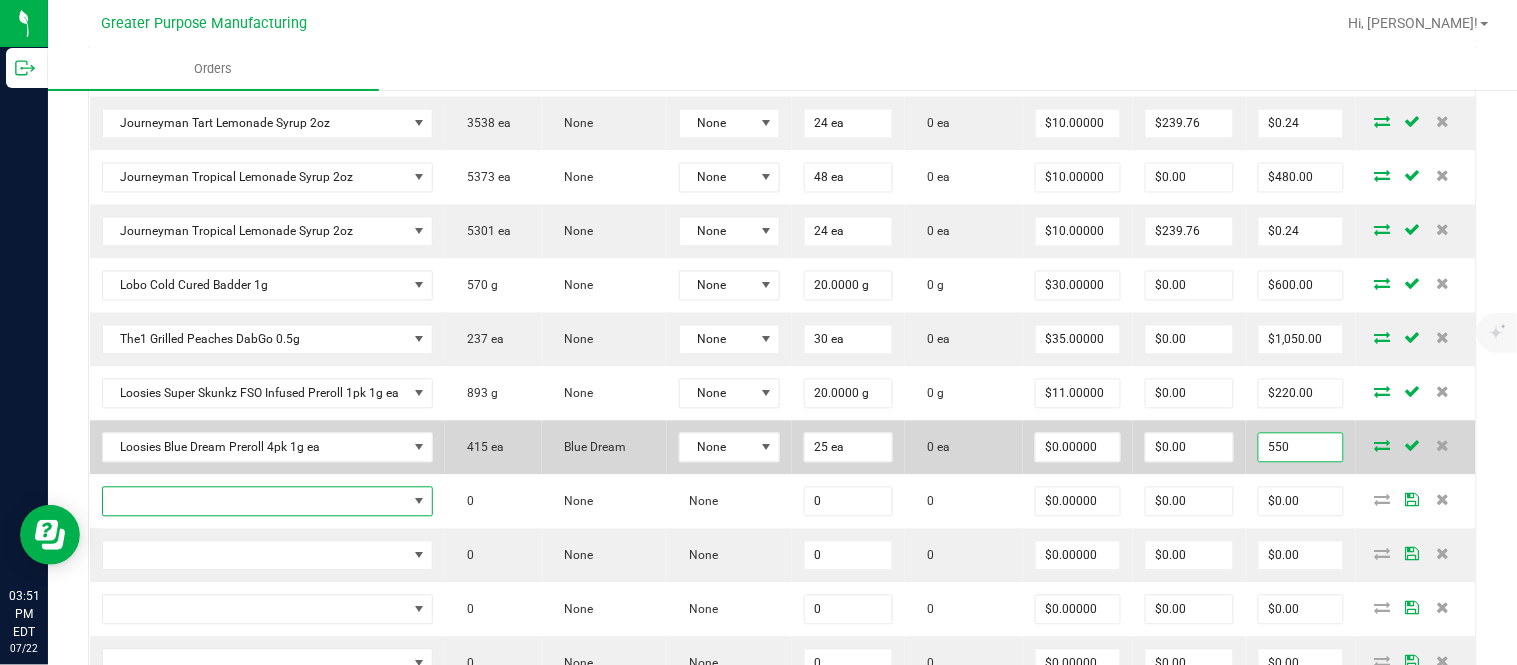 type on "$22.00000" 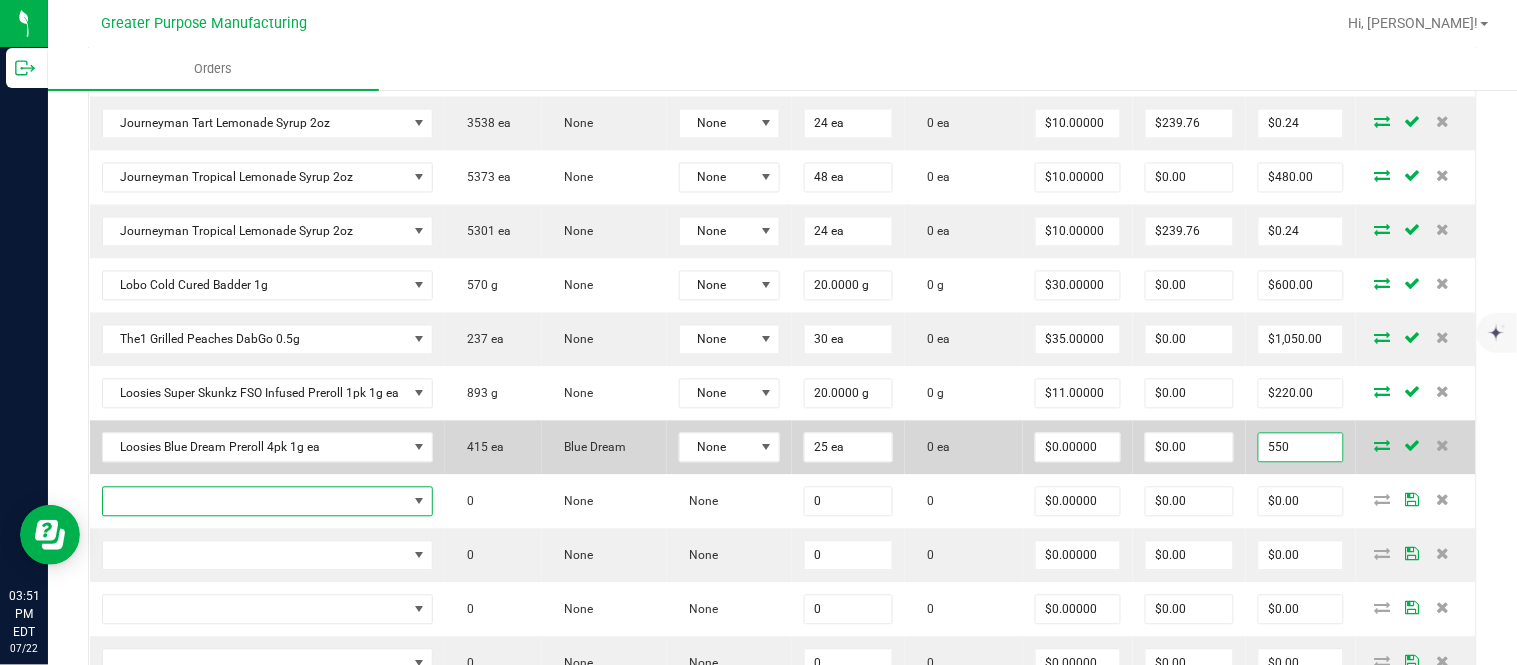 type on "$550.00" 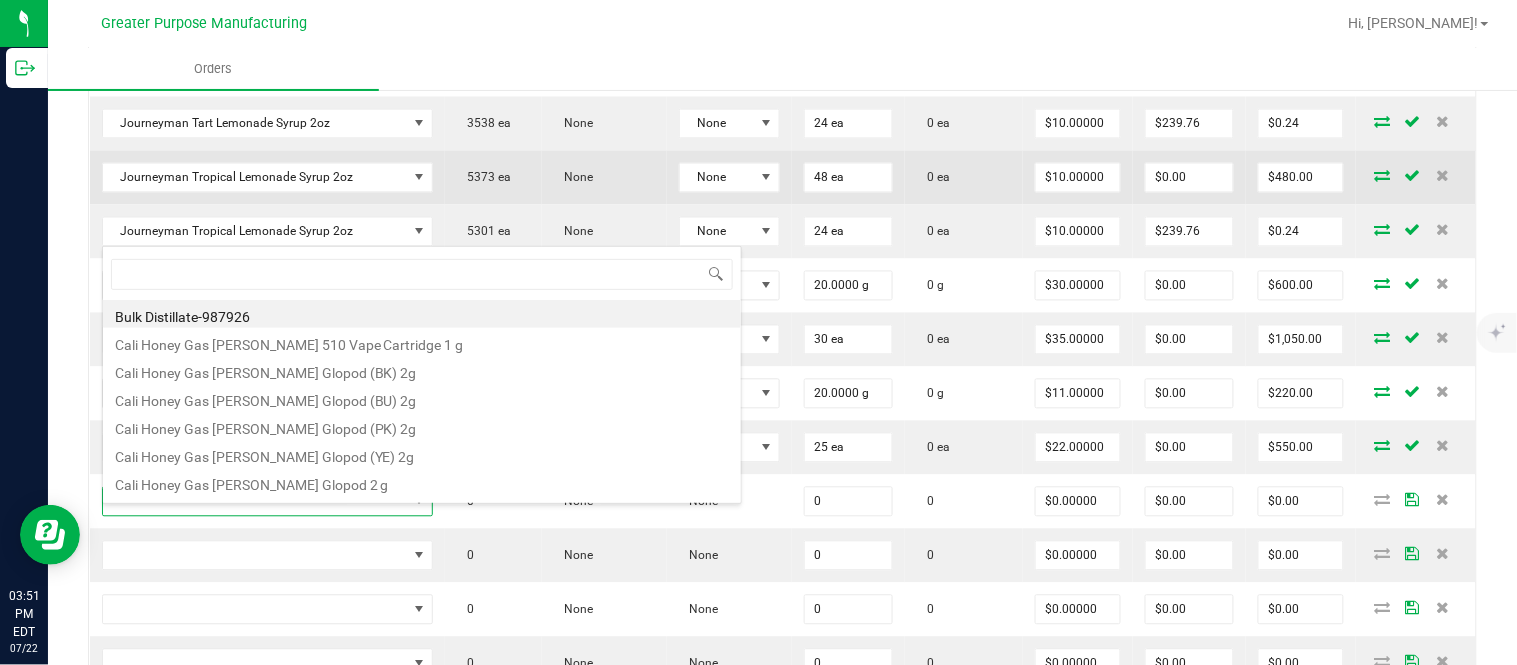 scroll, scrollTop: 99970, scrollLeft: 99670, axis: both 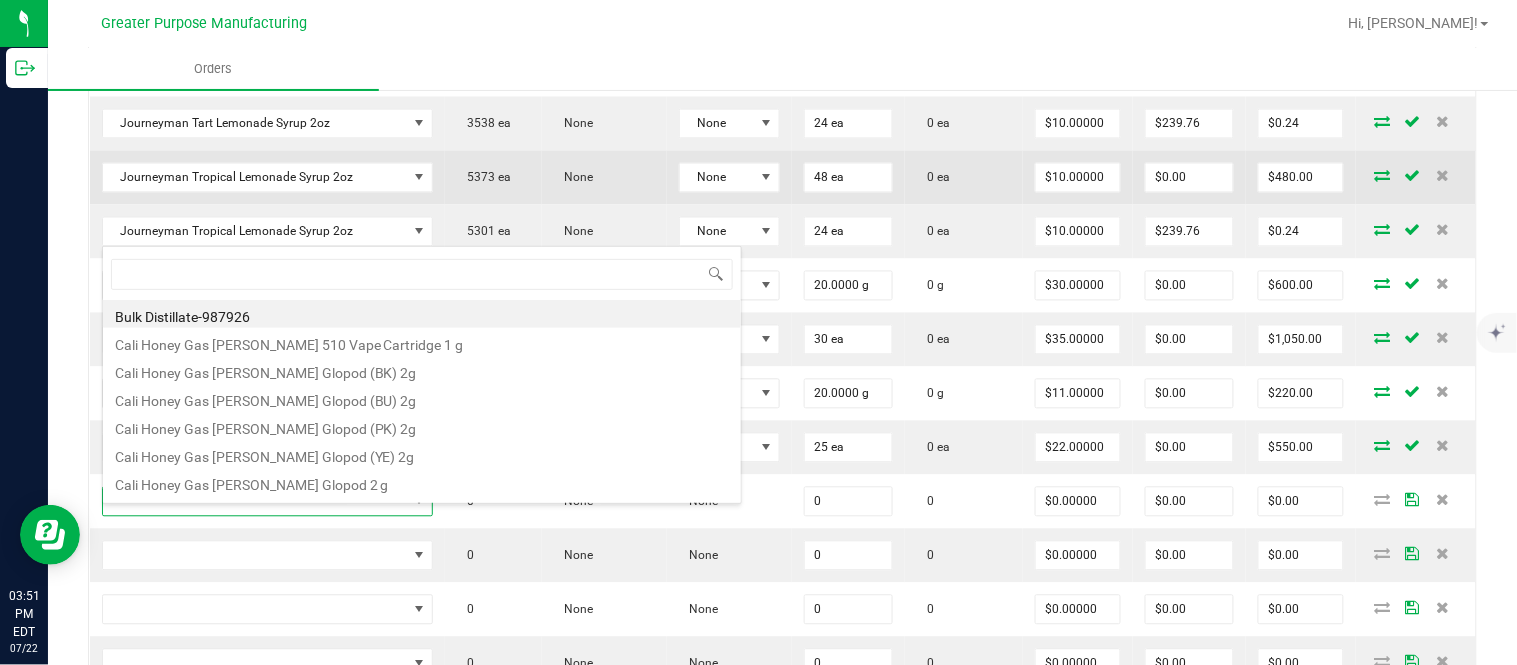 type on "1.5.7.489.0" 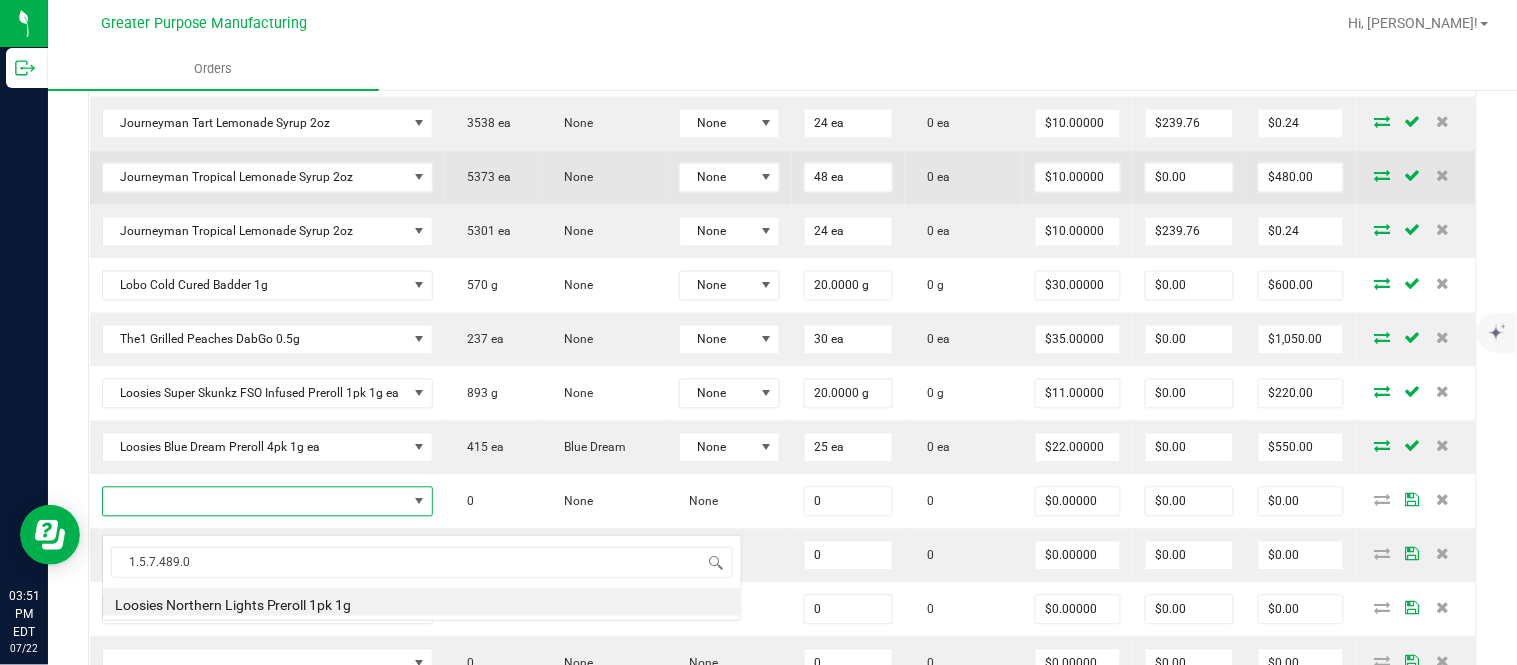 type on "0.0000 g" 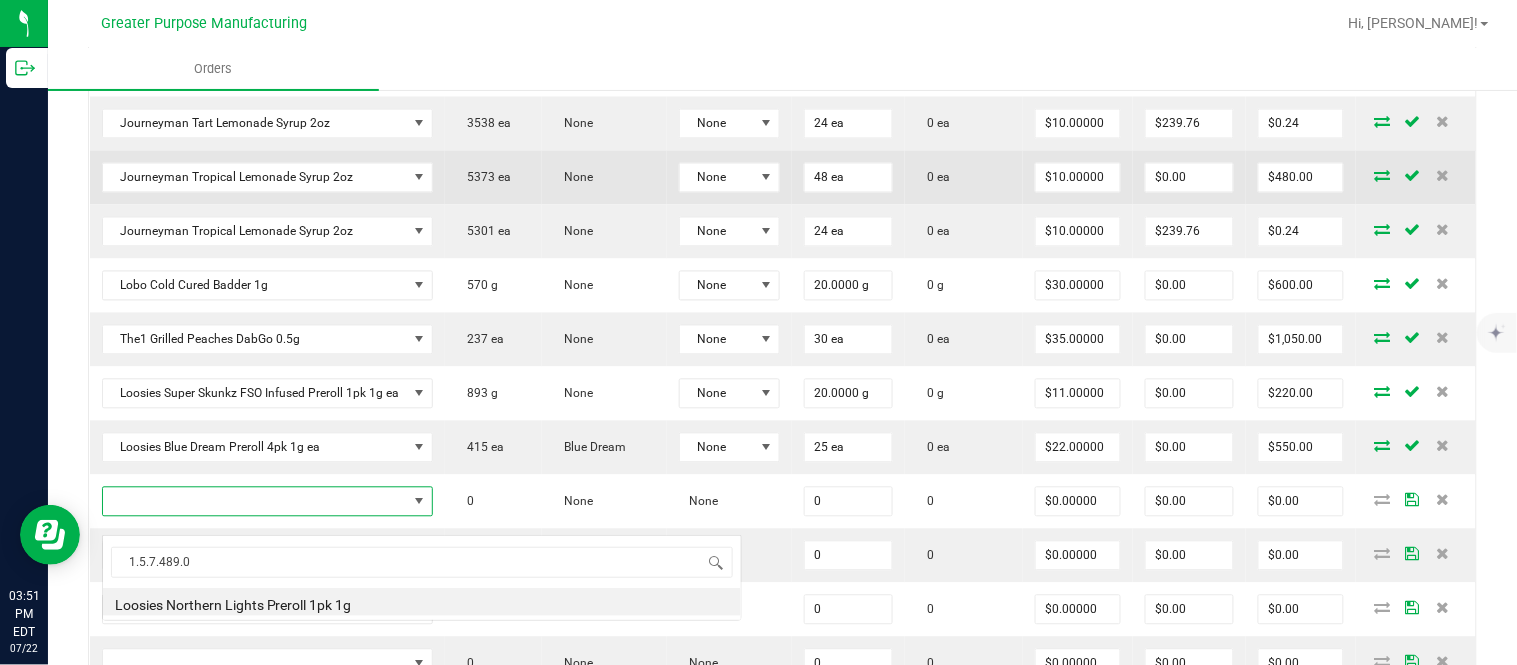 type on "$6.50000" 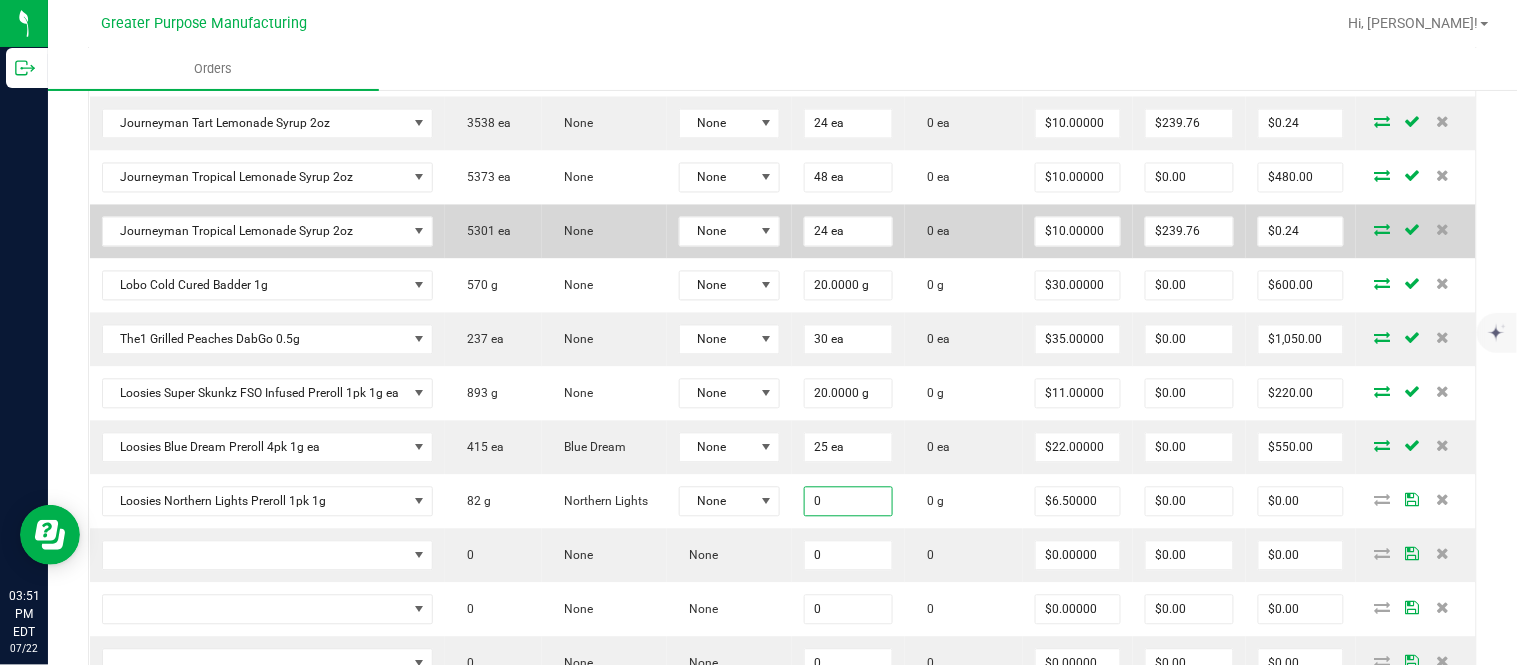 paste on "4" 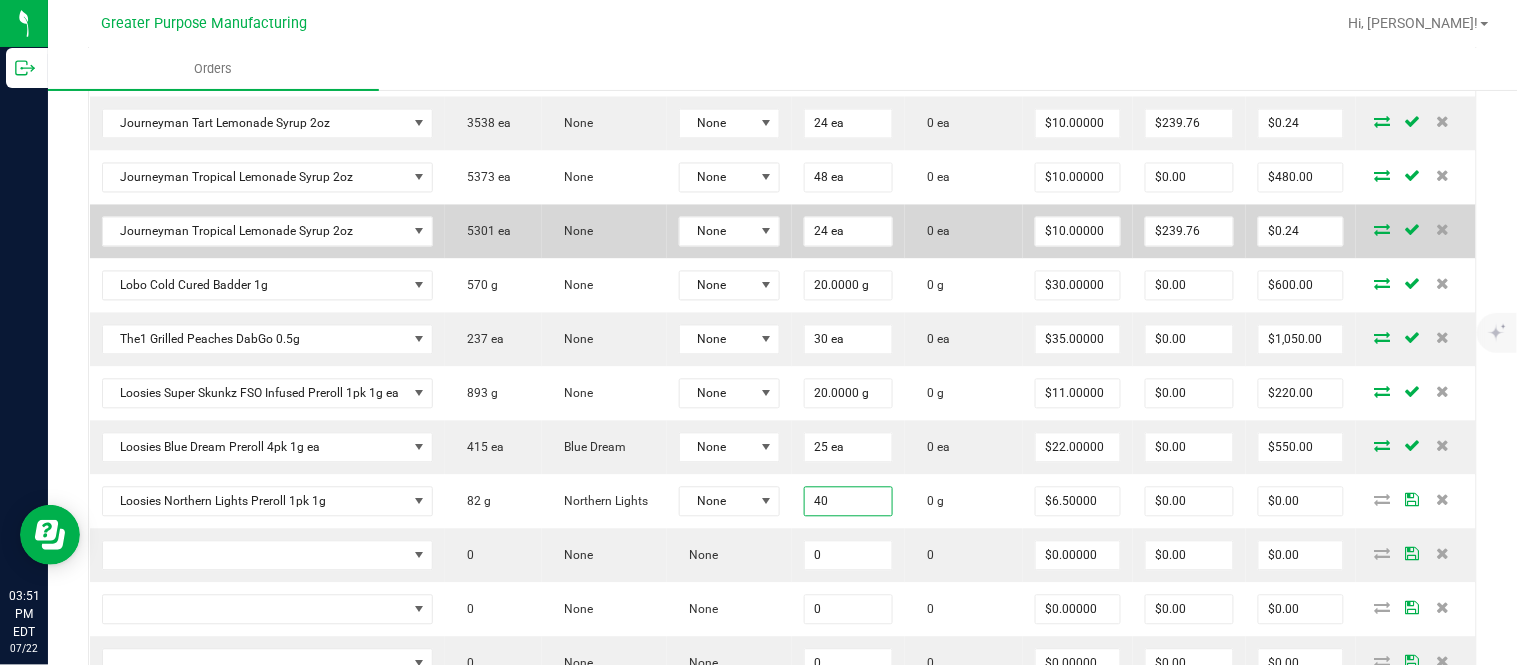 type on "40.0000 g" 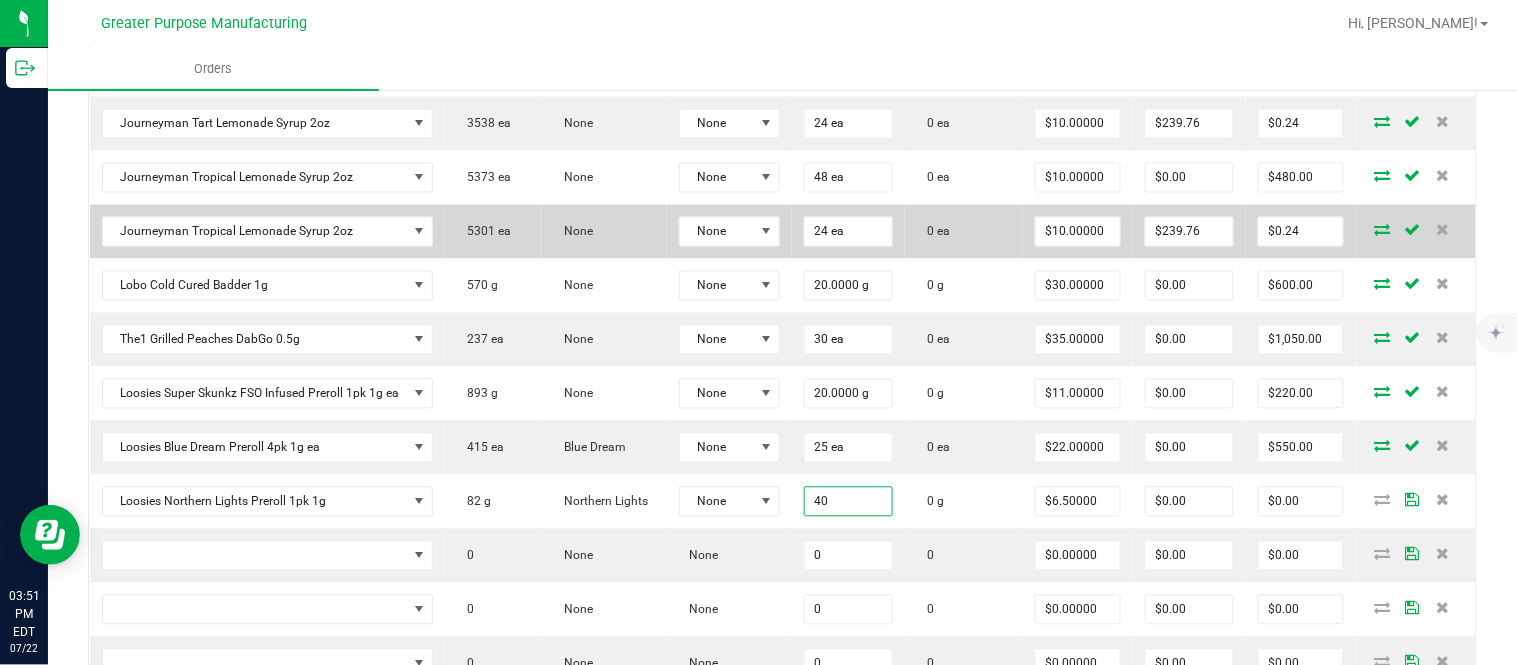 type on "6.5" 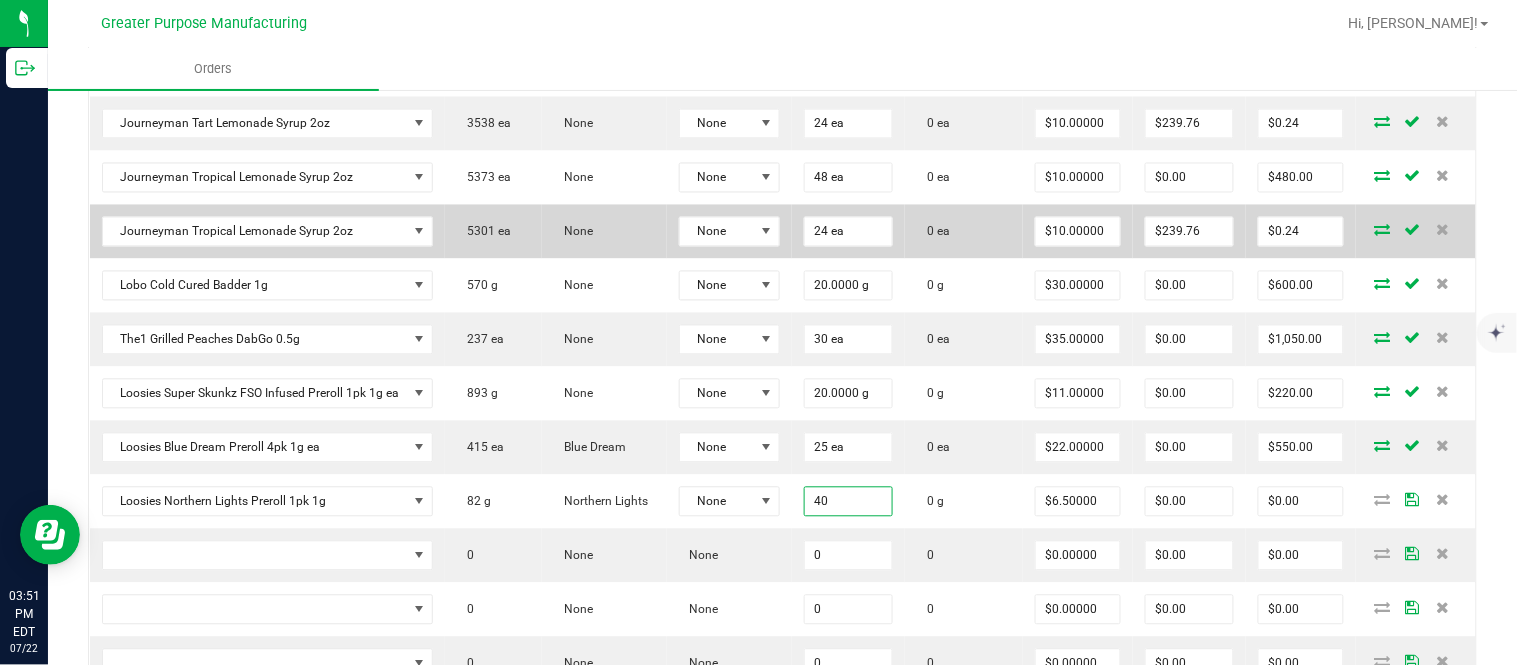 type on "$260.00" 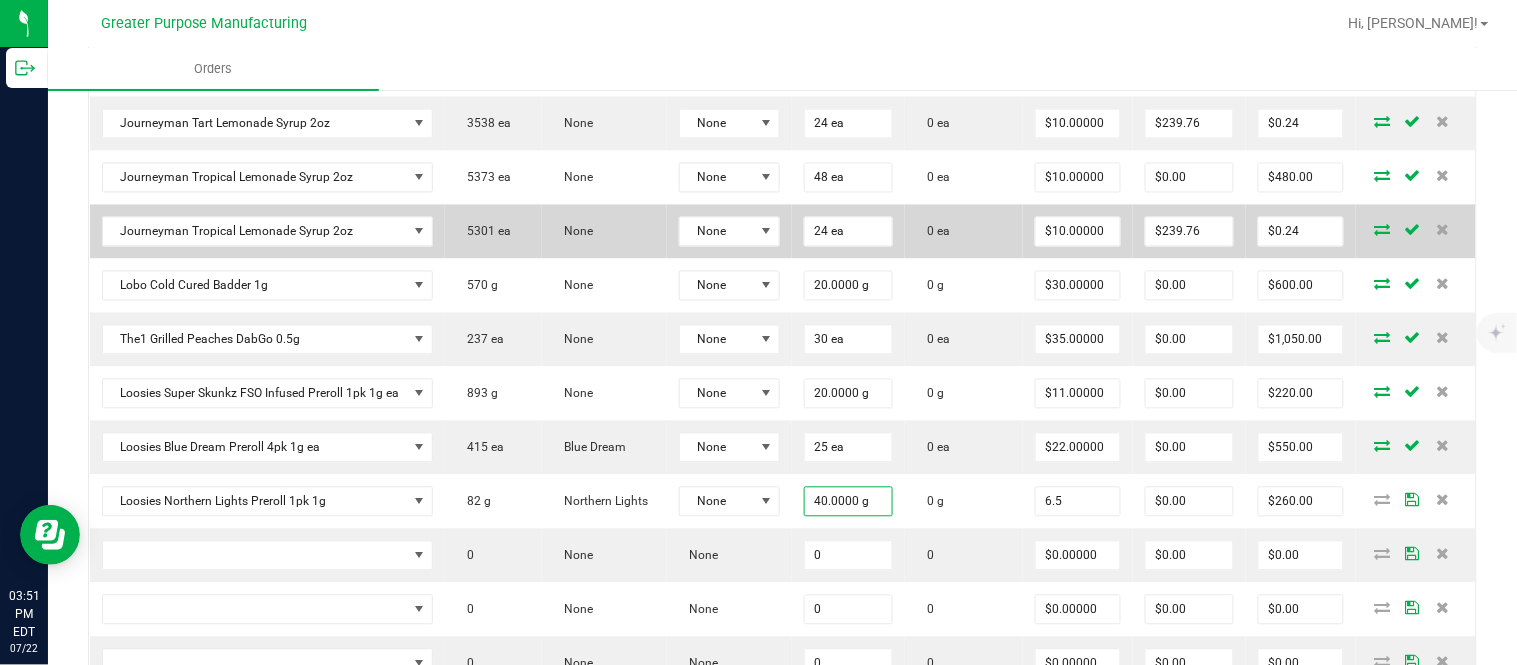 type on "$6.50000" 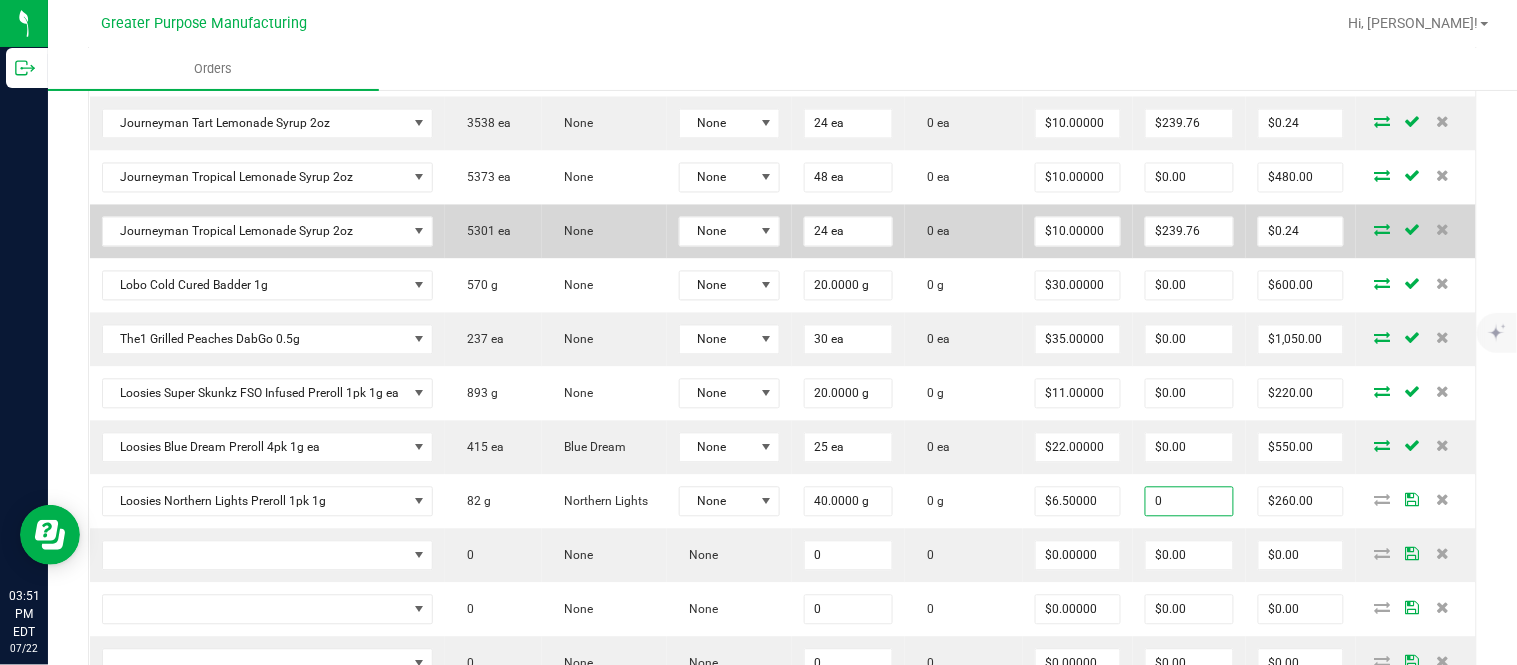 type on "$0.00" 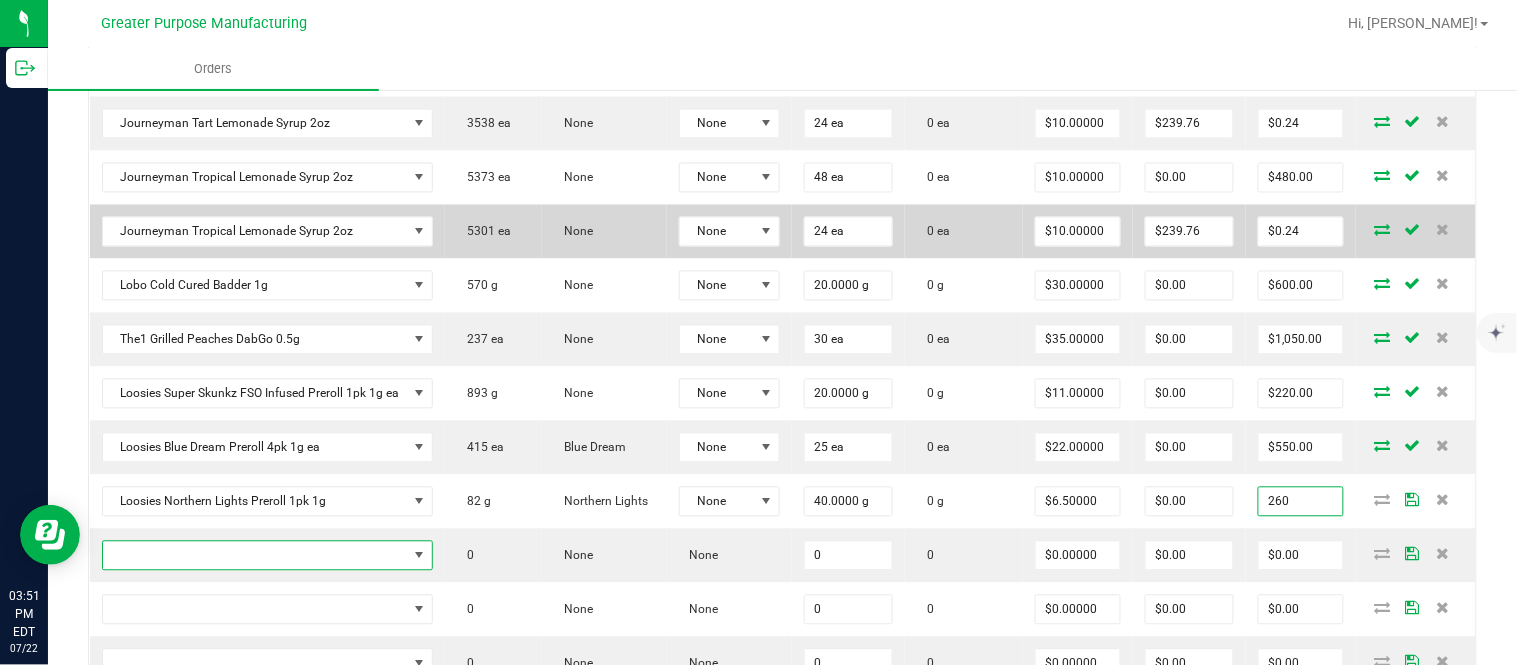 type on "$260.00" 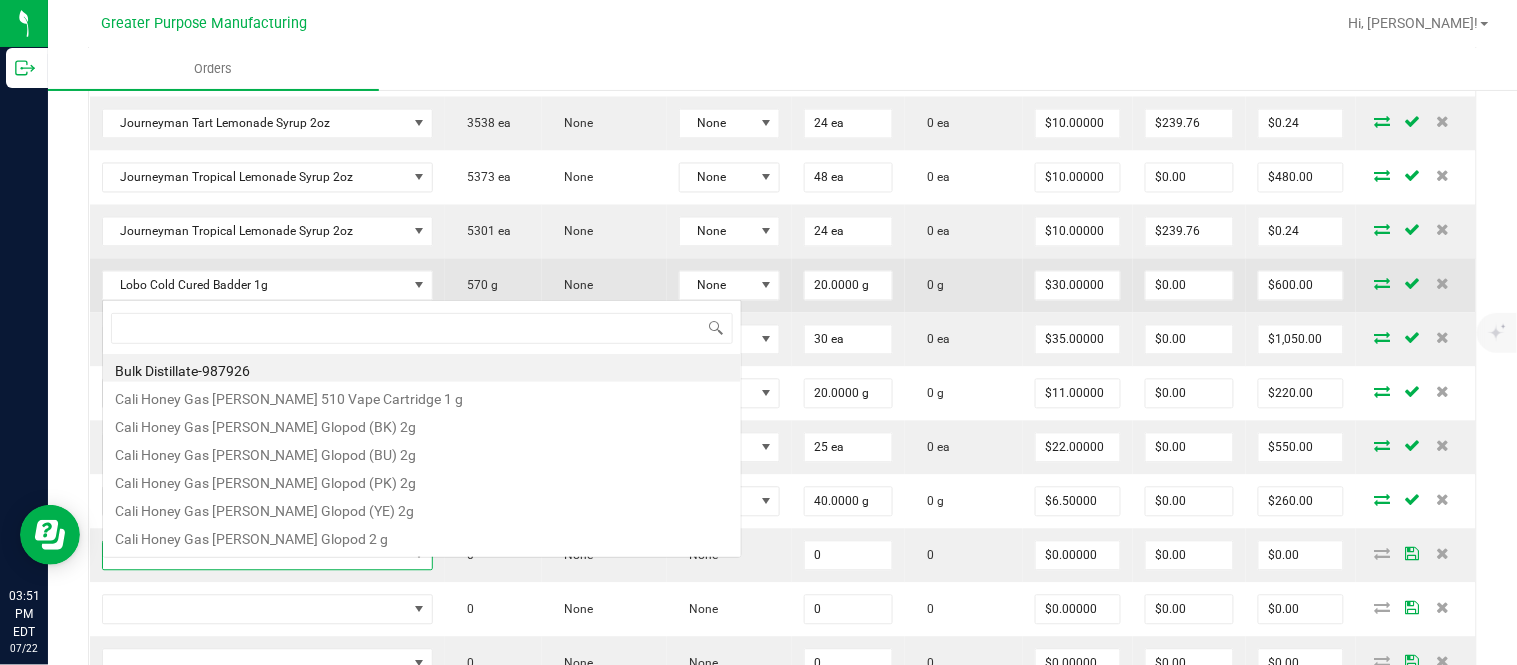 scroll, scrollTop: 0, scrollLeft: 0, axis: both 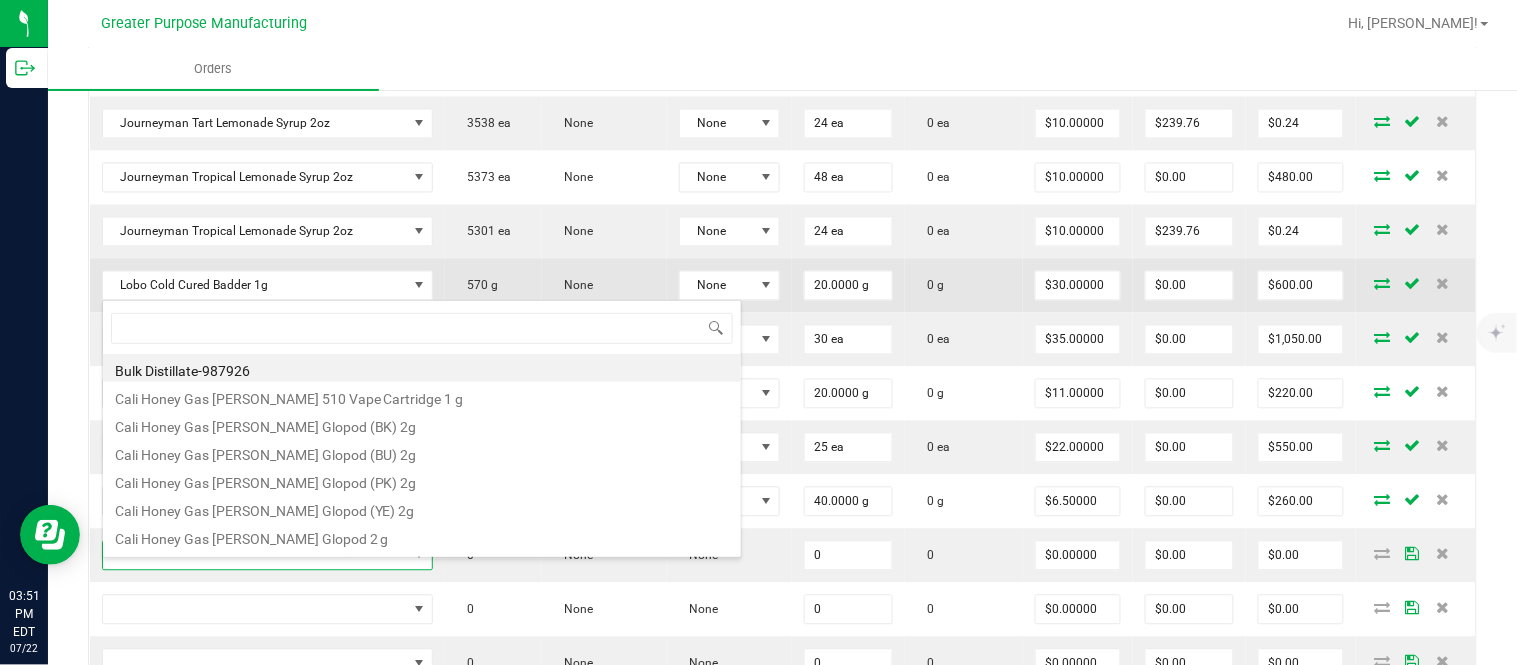 type on "1.5.7.565.0" 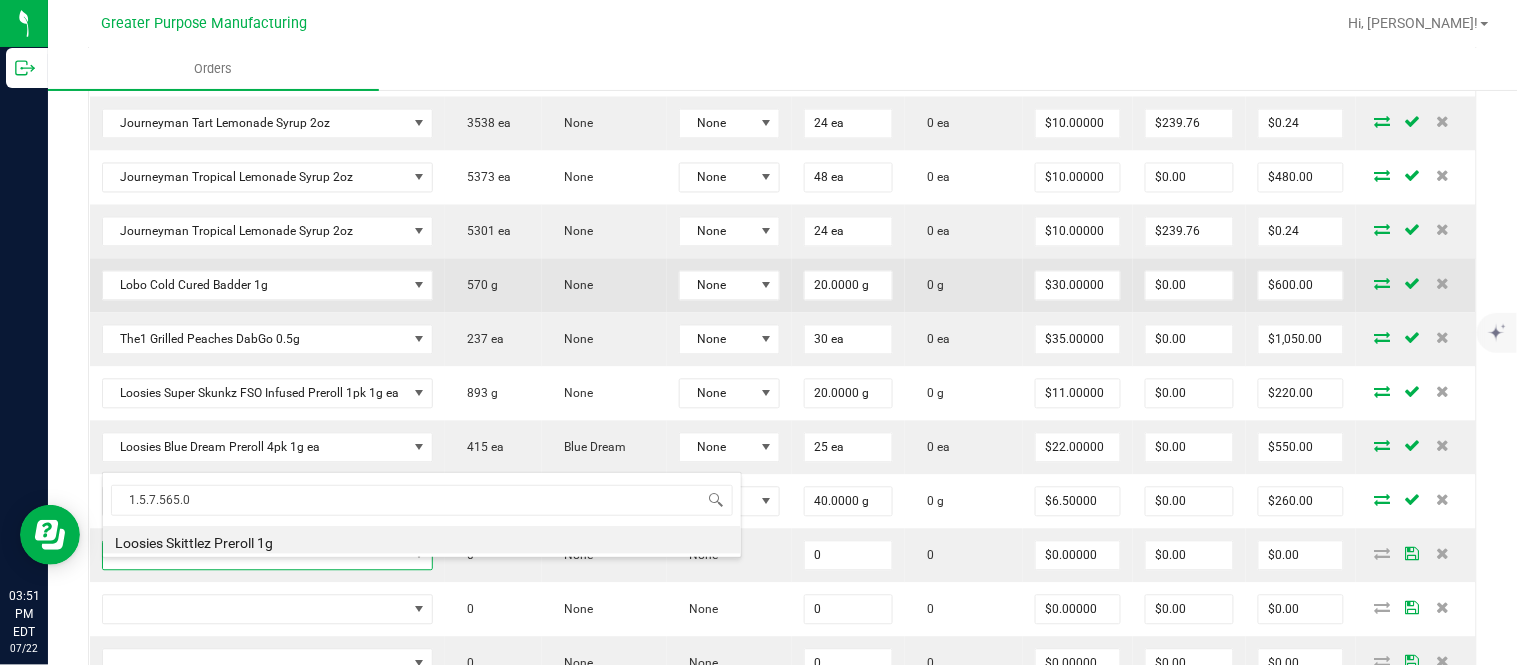 type on "0.0000 g" 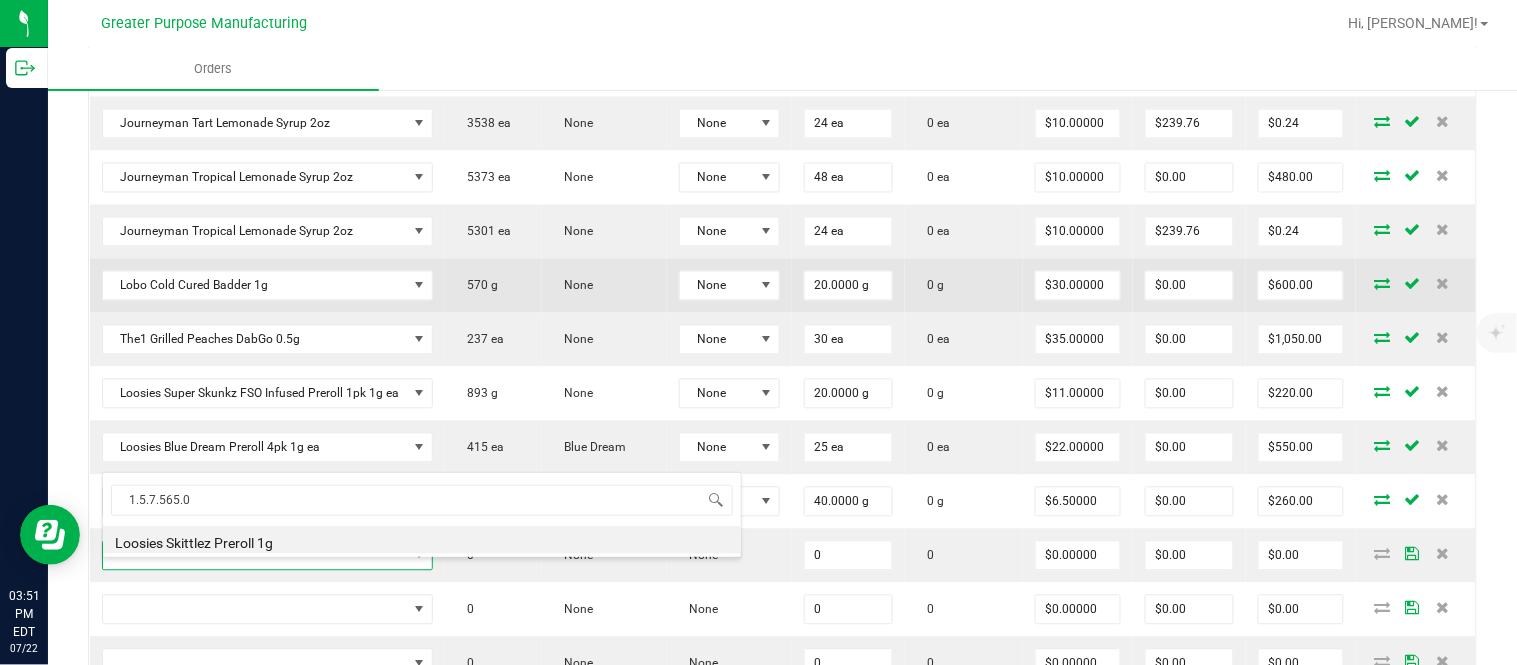 type on "$6.50000" 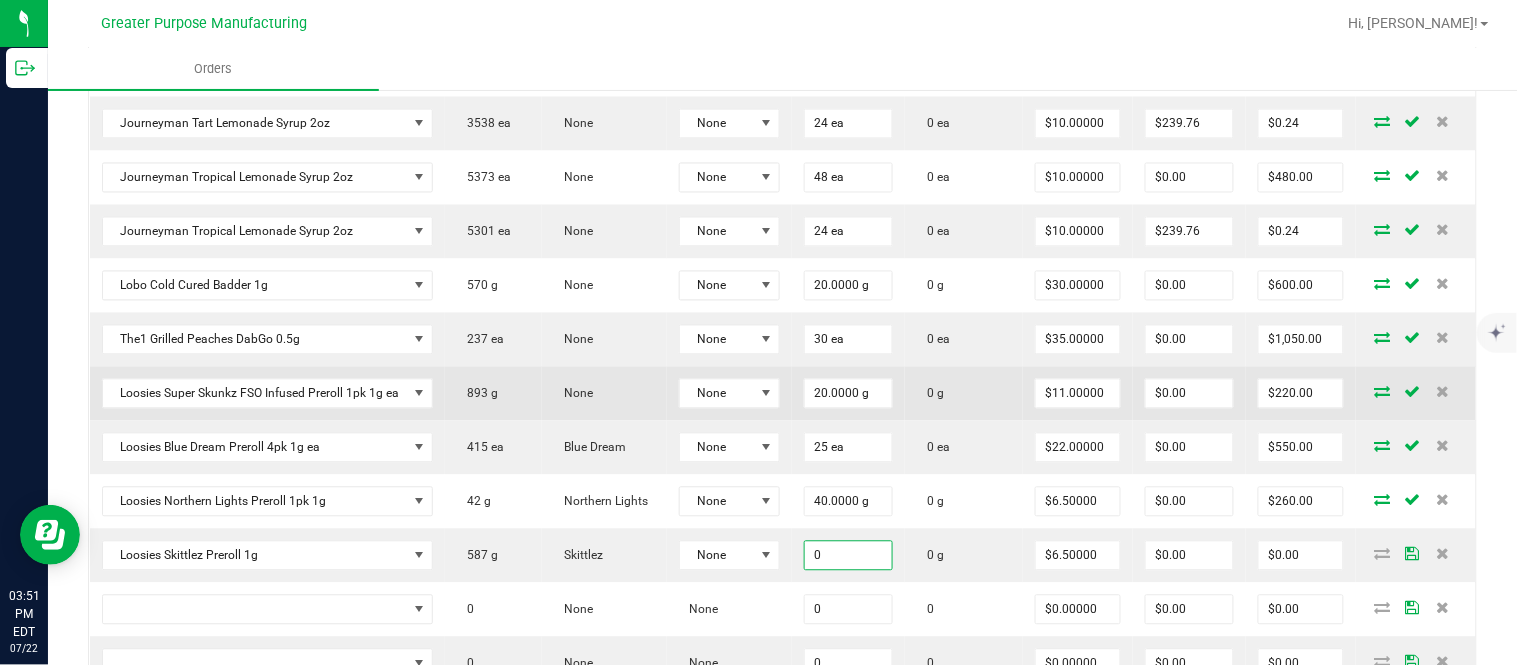 paste on "4" 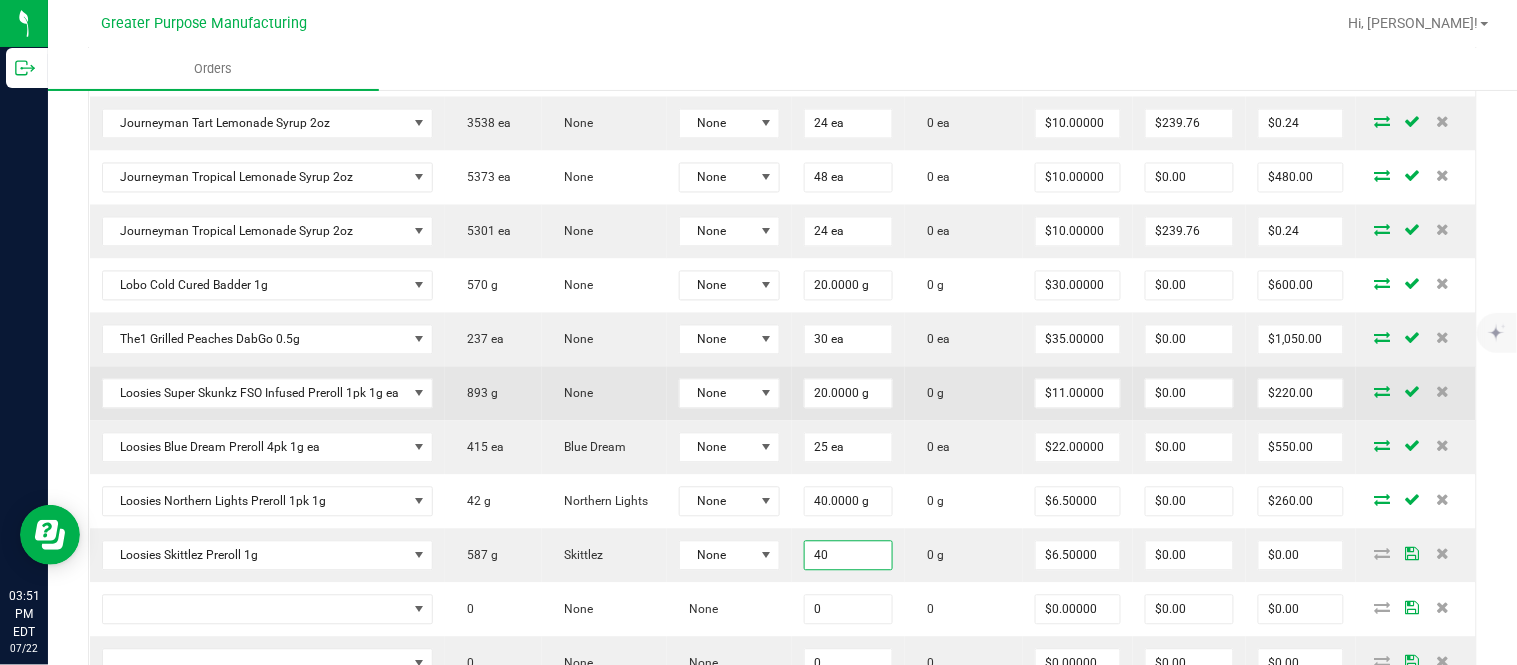 type on "40.0000 g" 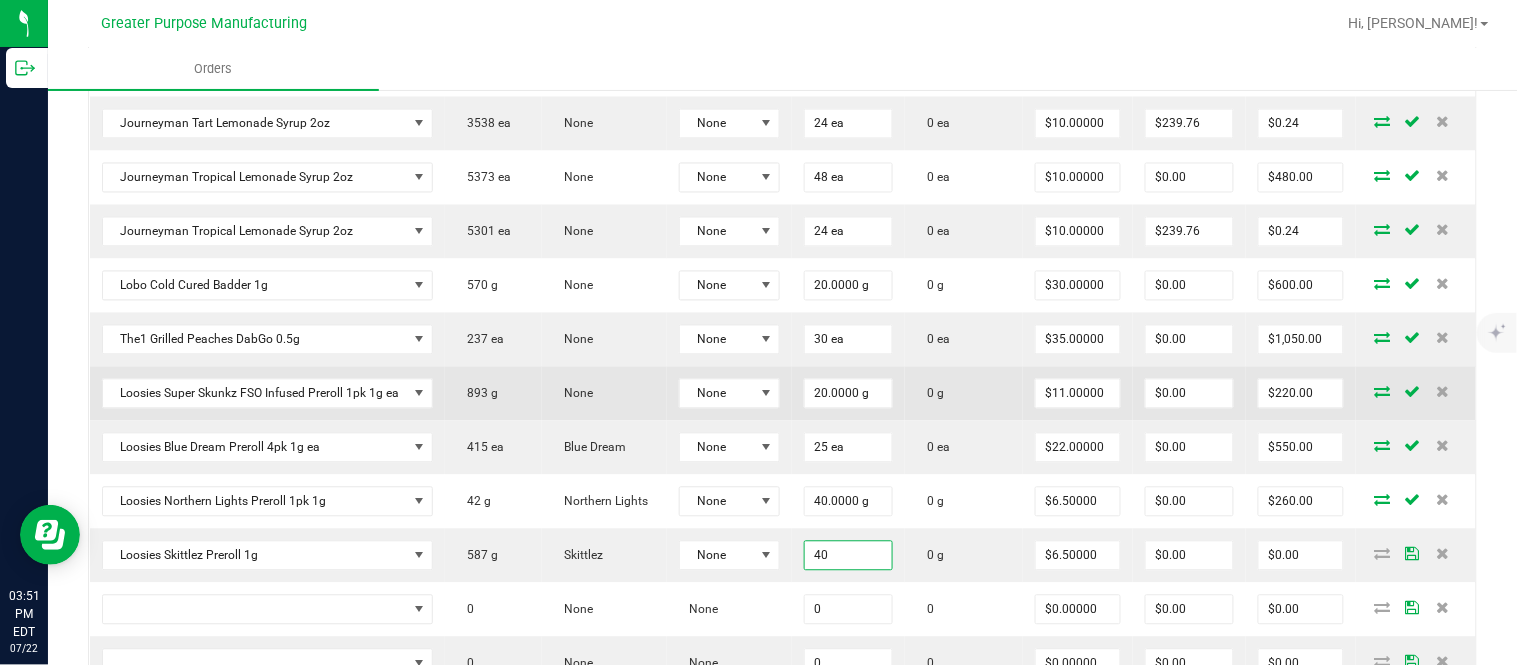 type on "6.5" 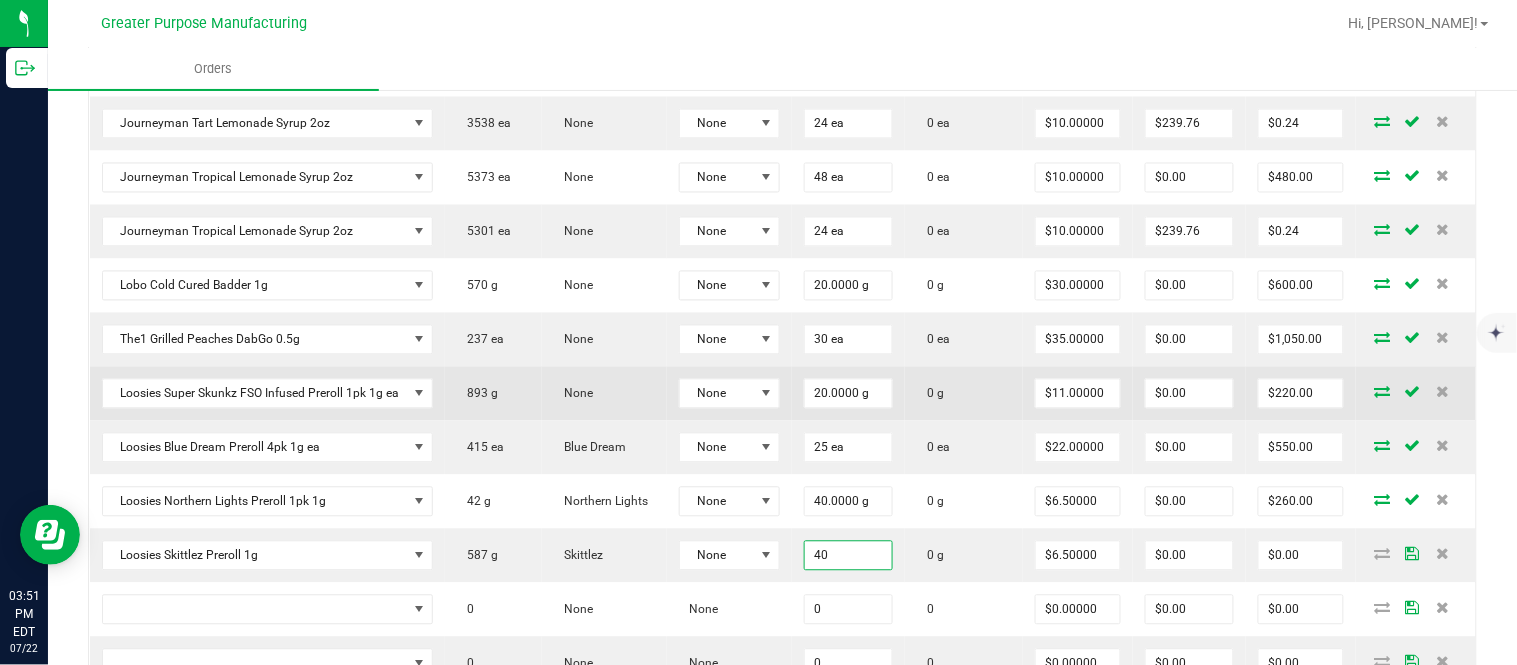 type on "$260.00" 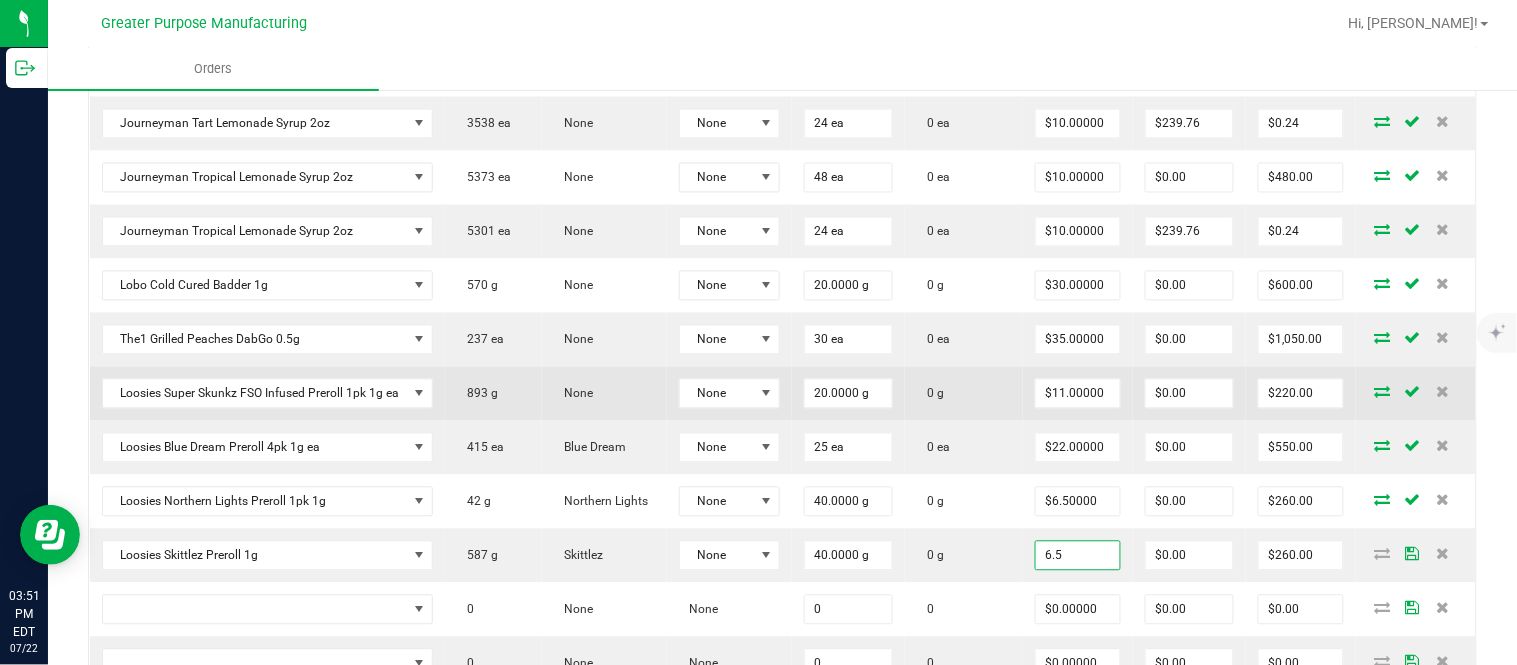 type on "$6.50000" 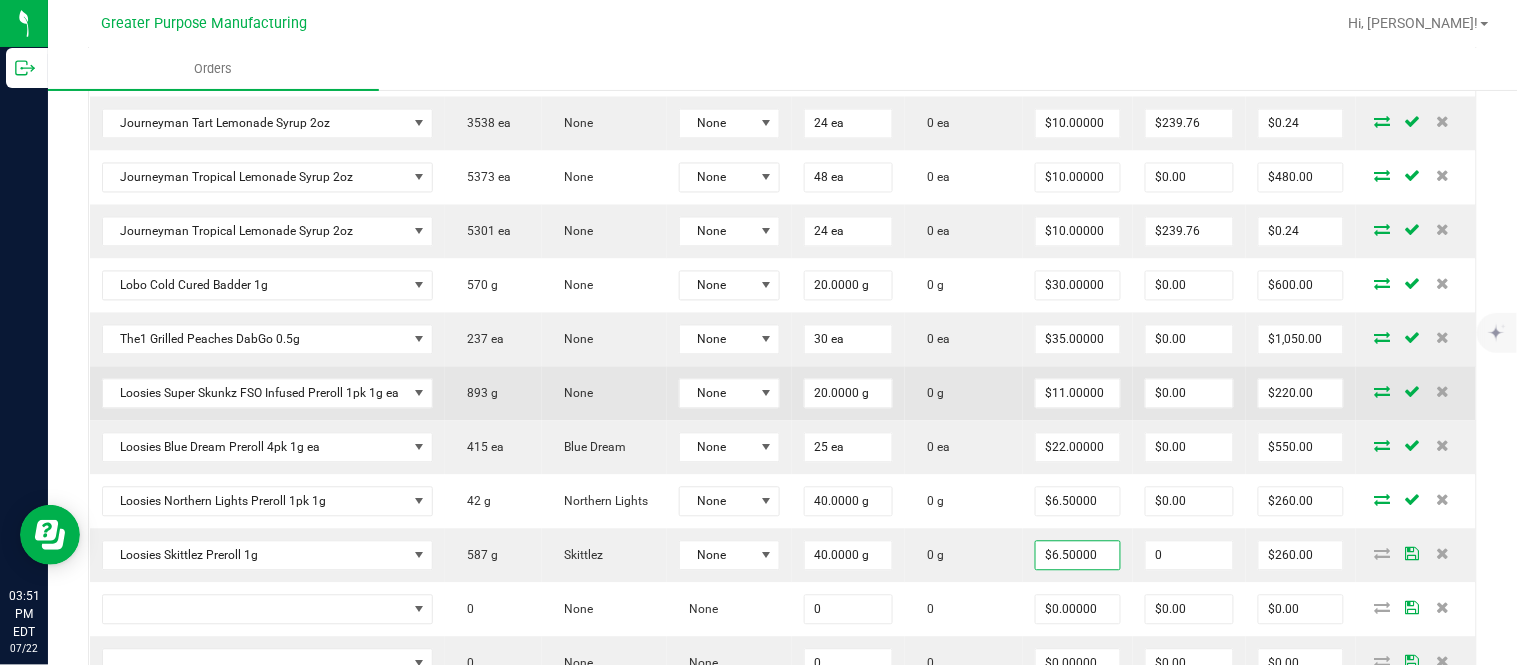 type on "$0.00" 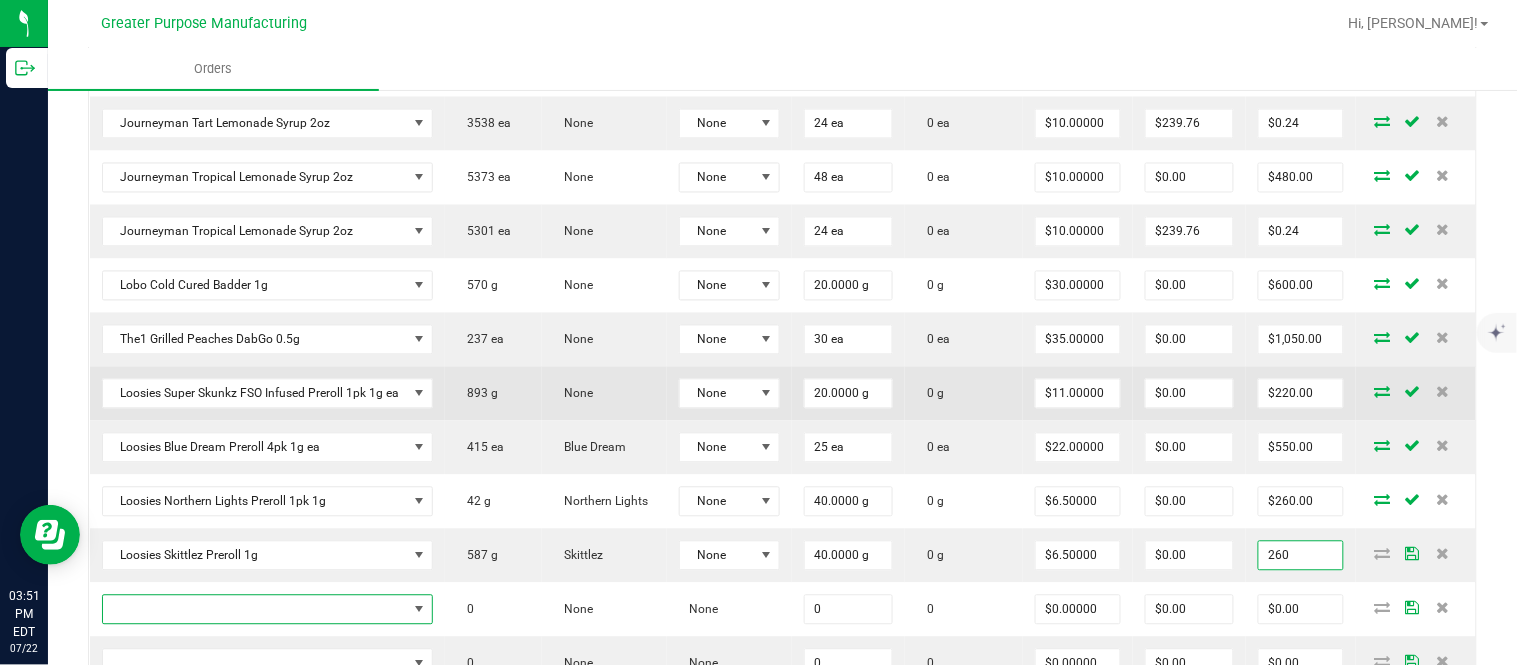 type on "$260.00" 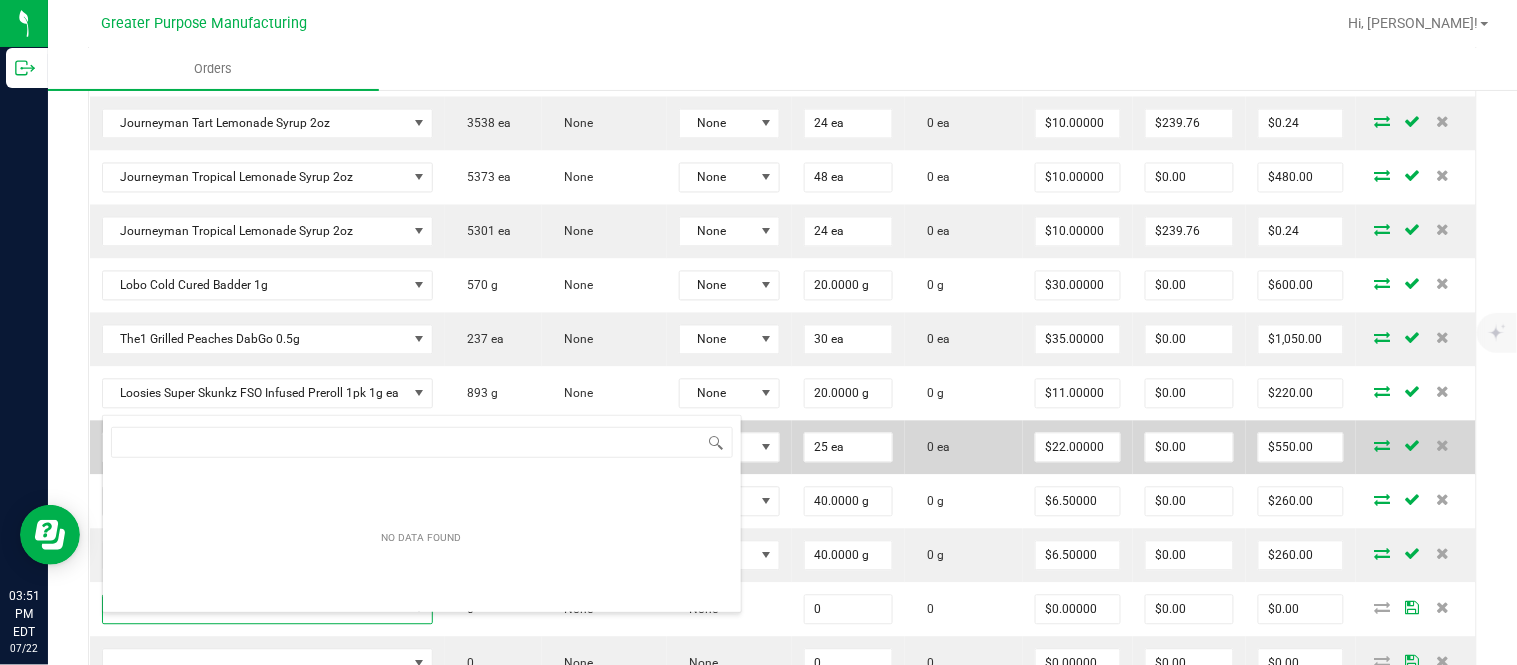 scroll, scrollTop: 99970, scrollLeft: 99670, axis: both 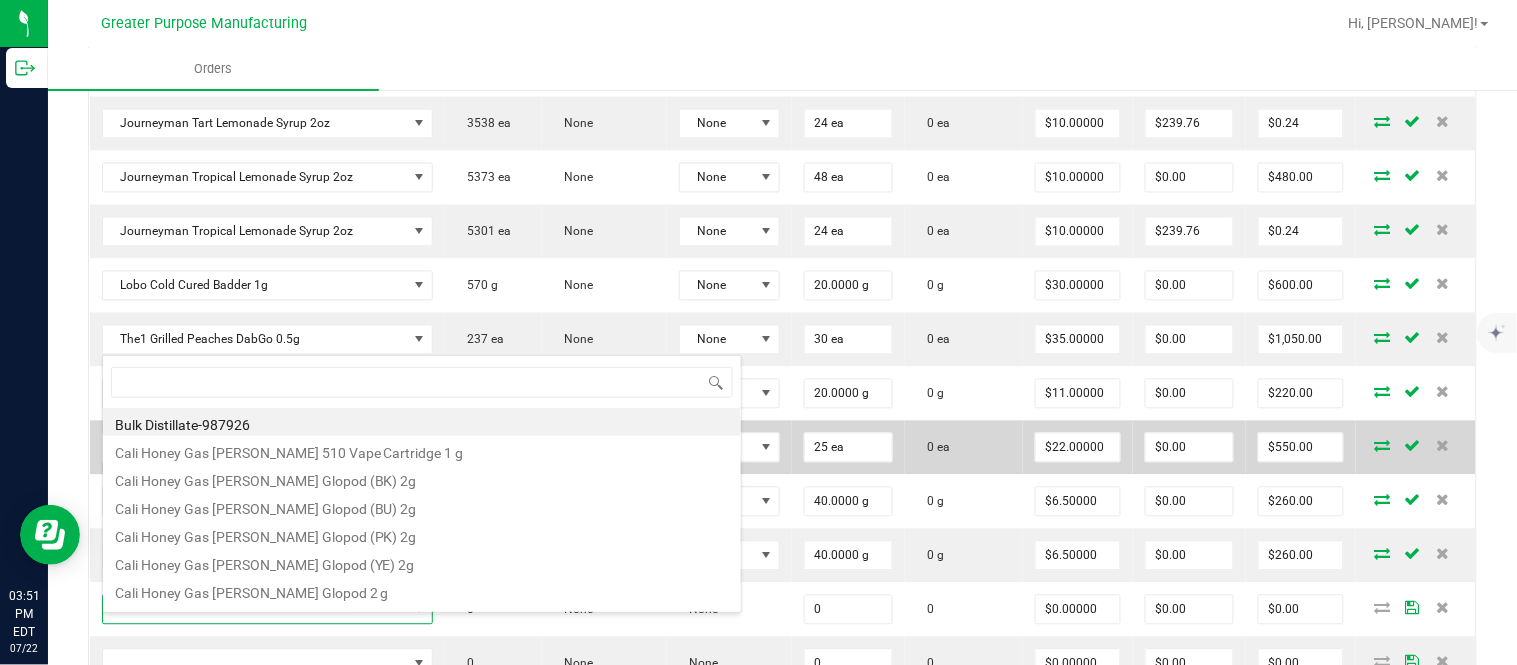 type on "1.5.7.969.0" 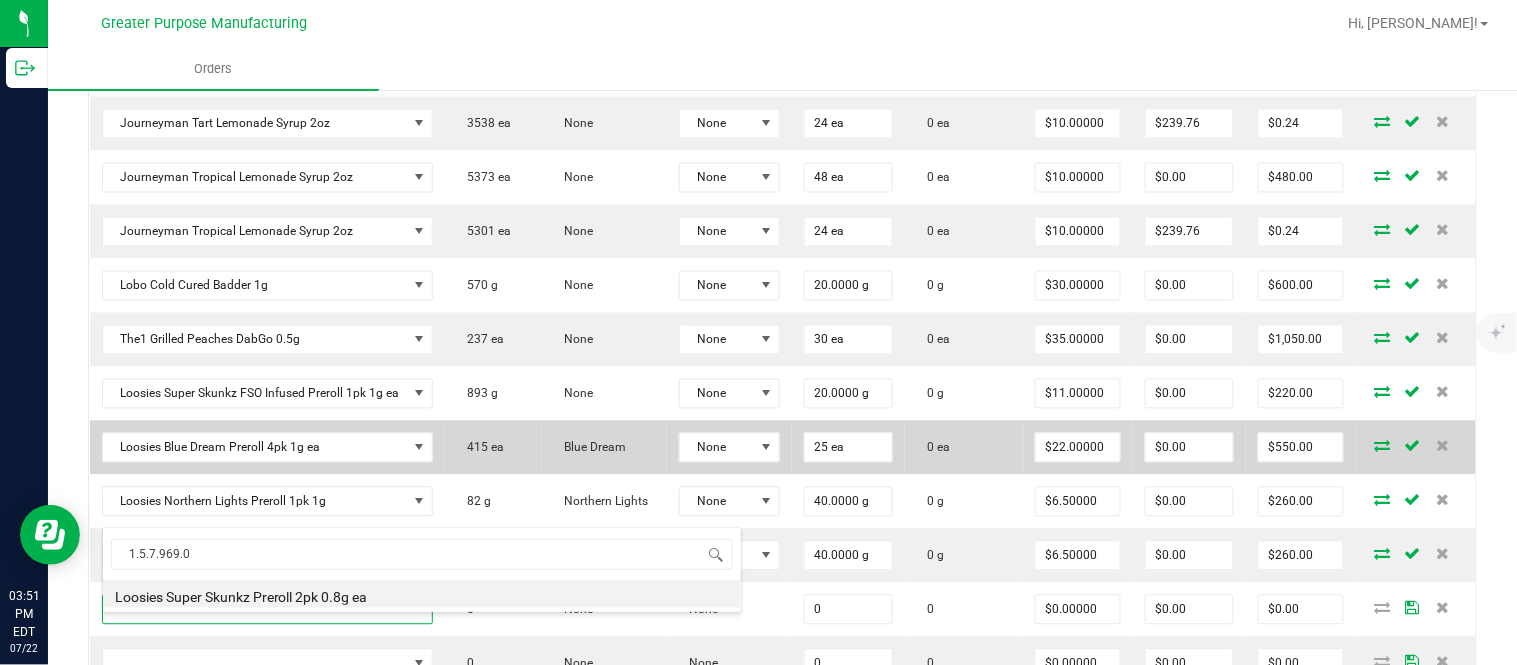 type on "0 ea" 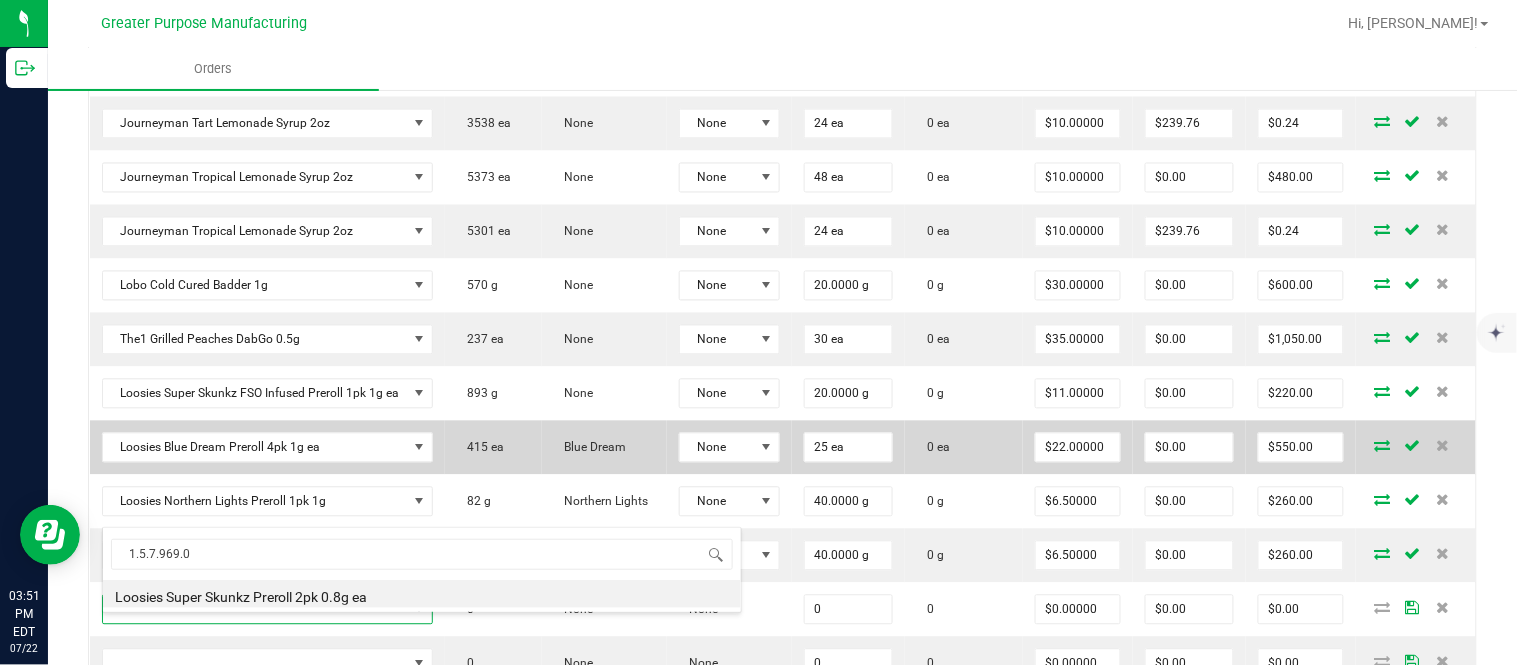 type on "$10.00000" 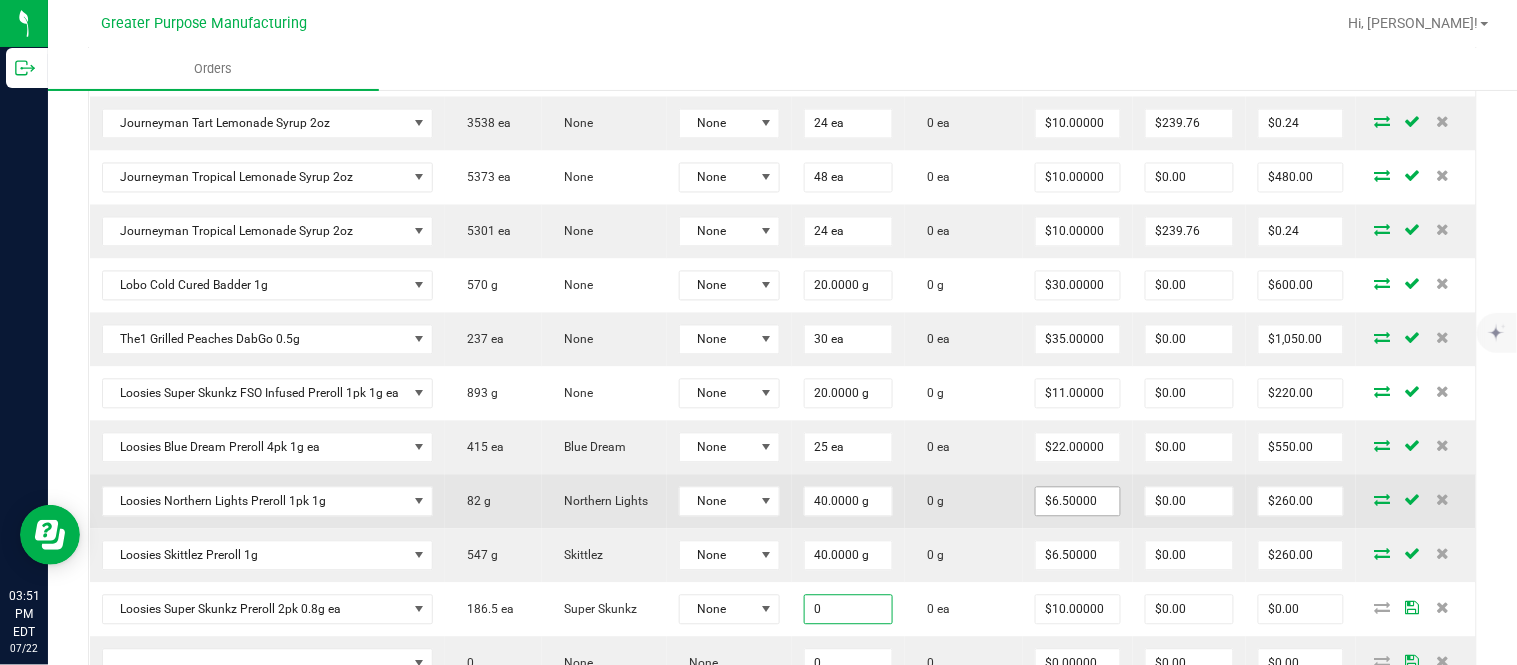 paste on "4" 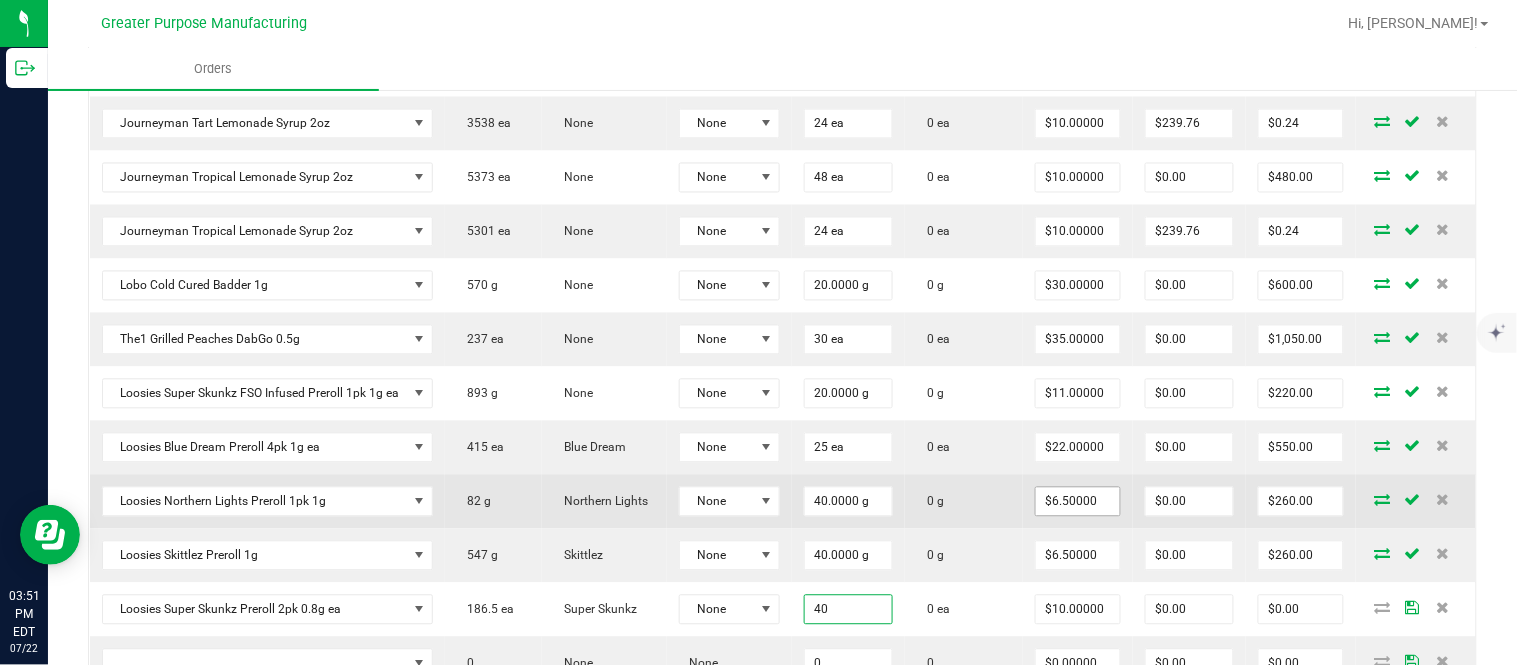 type on "40 ea" 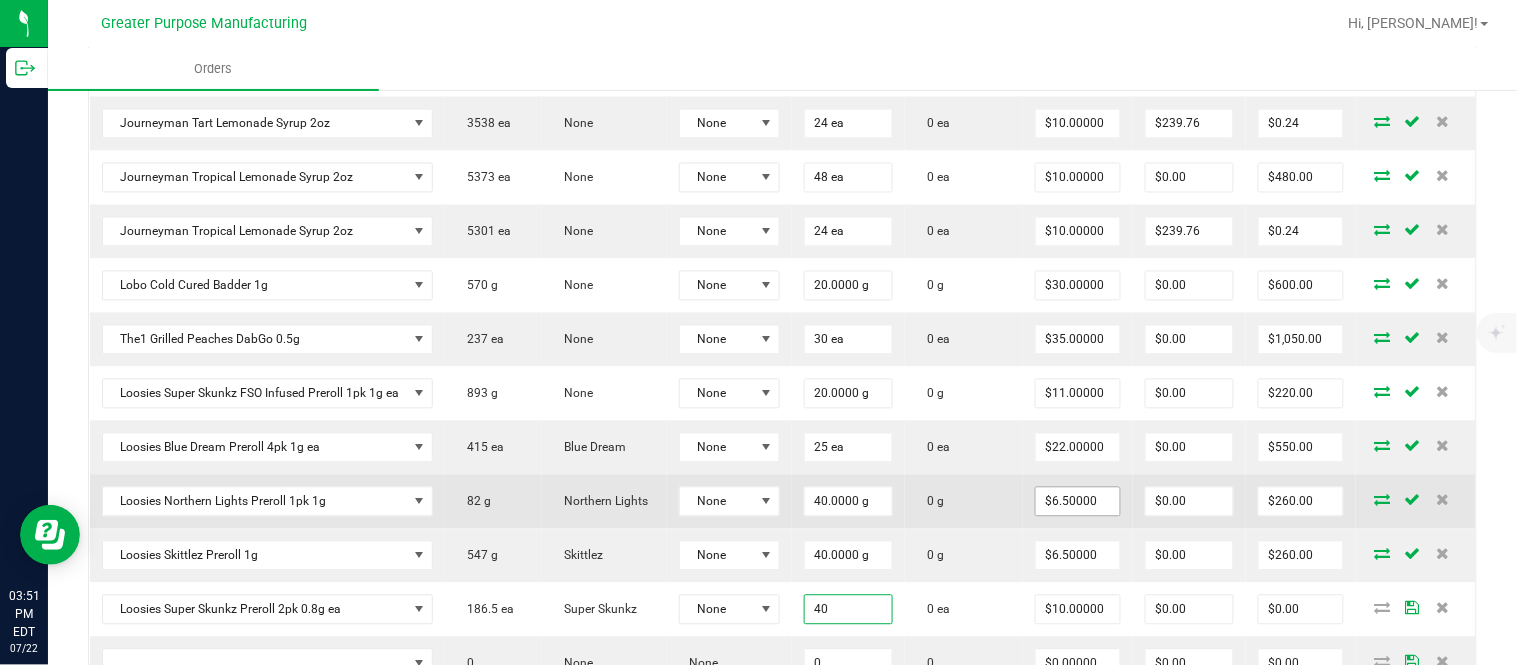 type on "10" 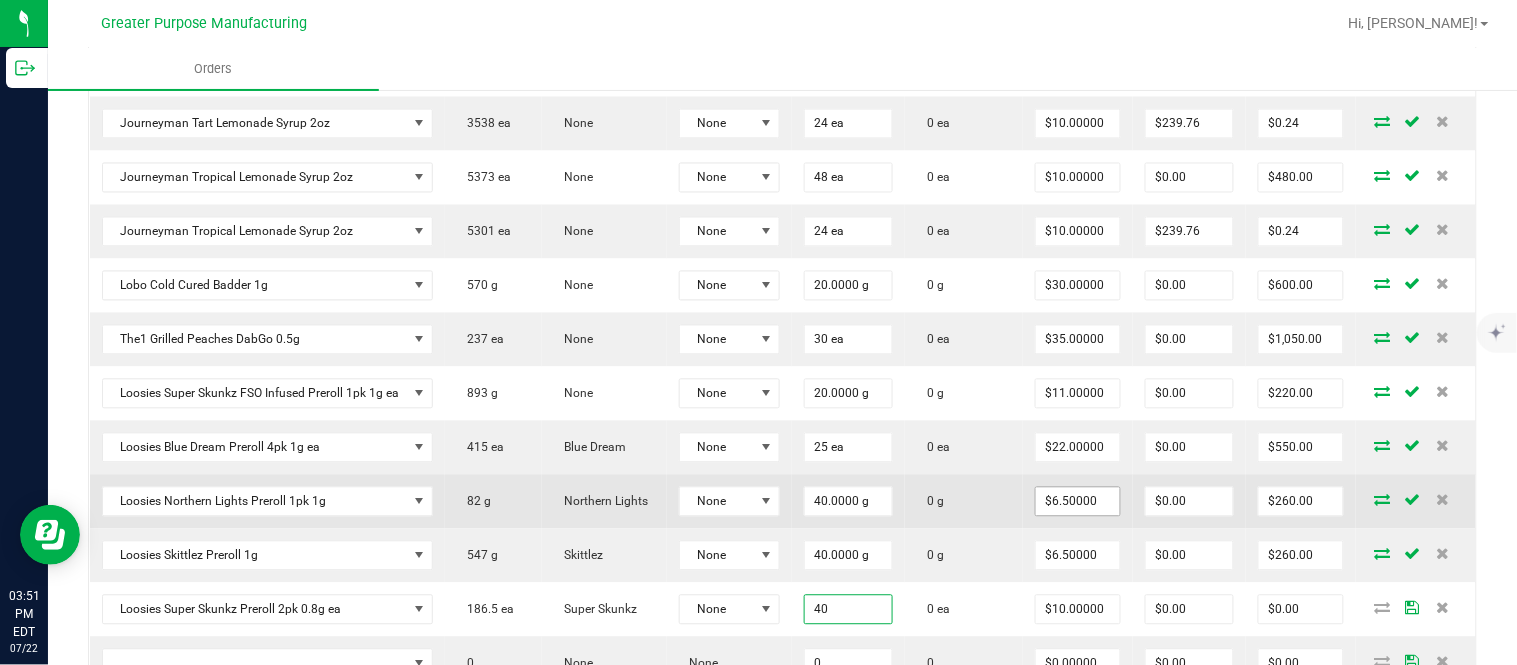 type 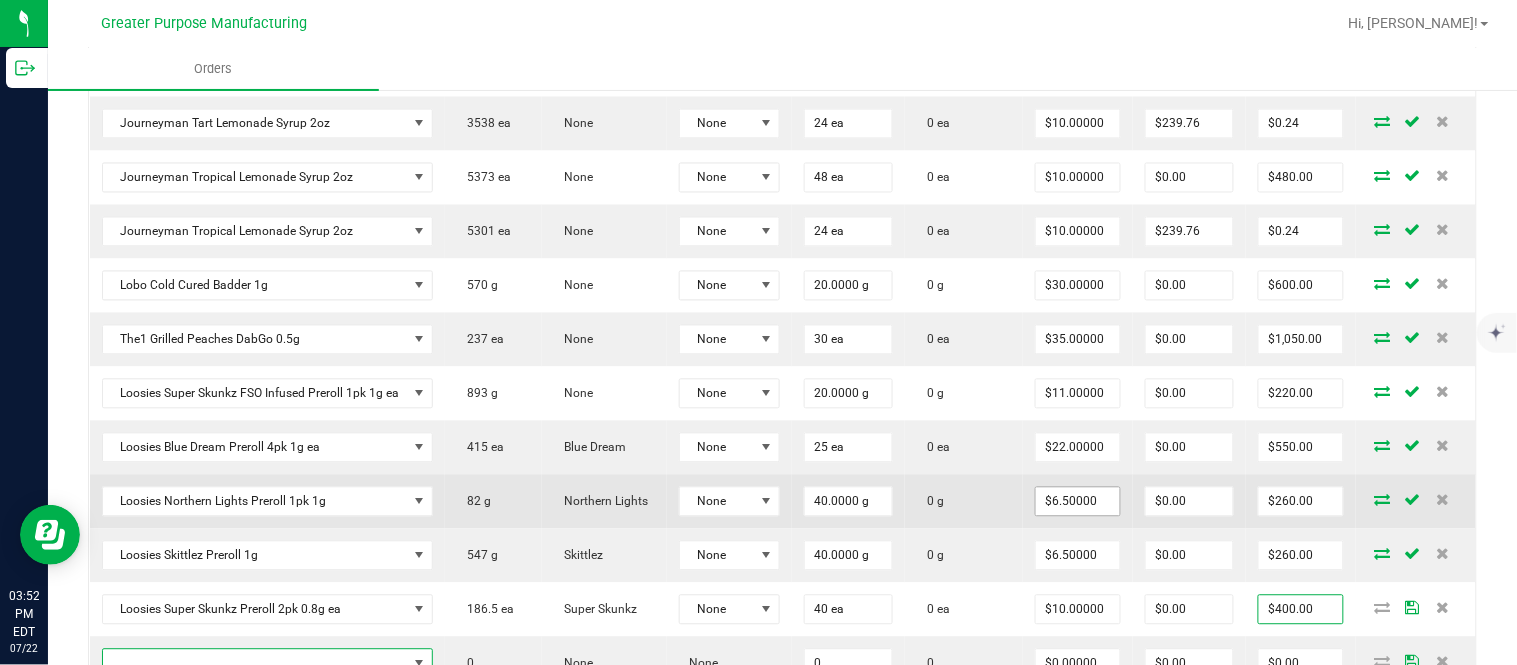 scroll, scrollTop: 1255, scrollLeft: 0, axis: vertical 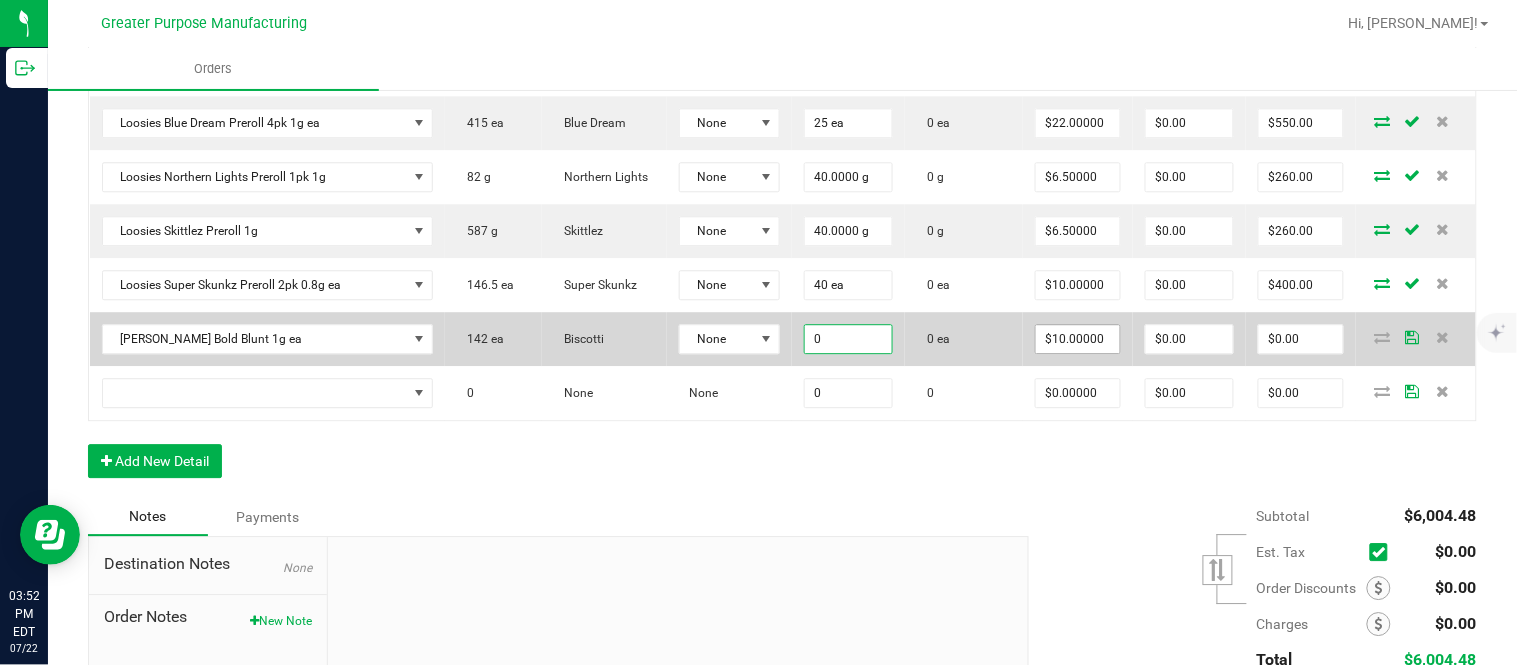 paste on "2" 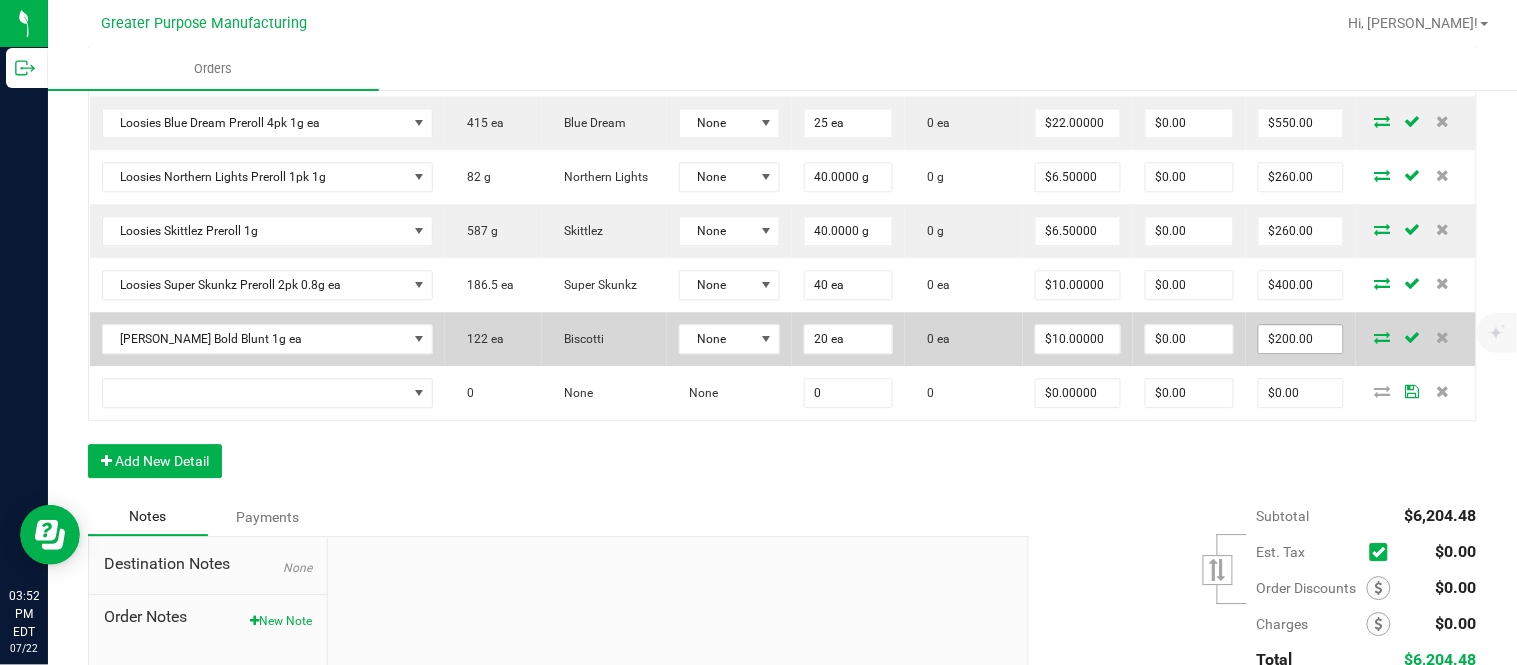click on "$200.00" at bounding box center [1301, 339] 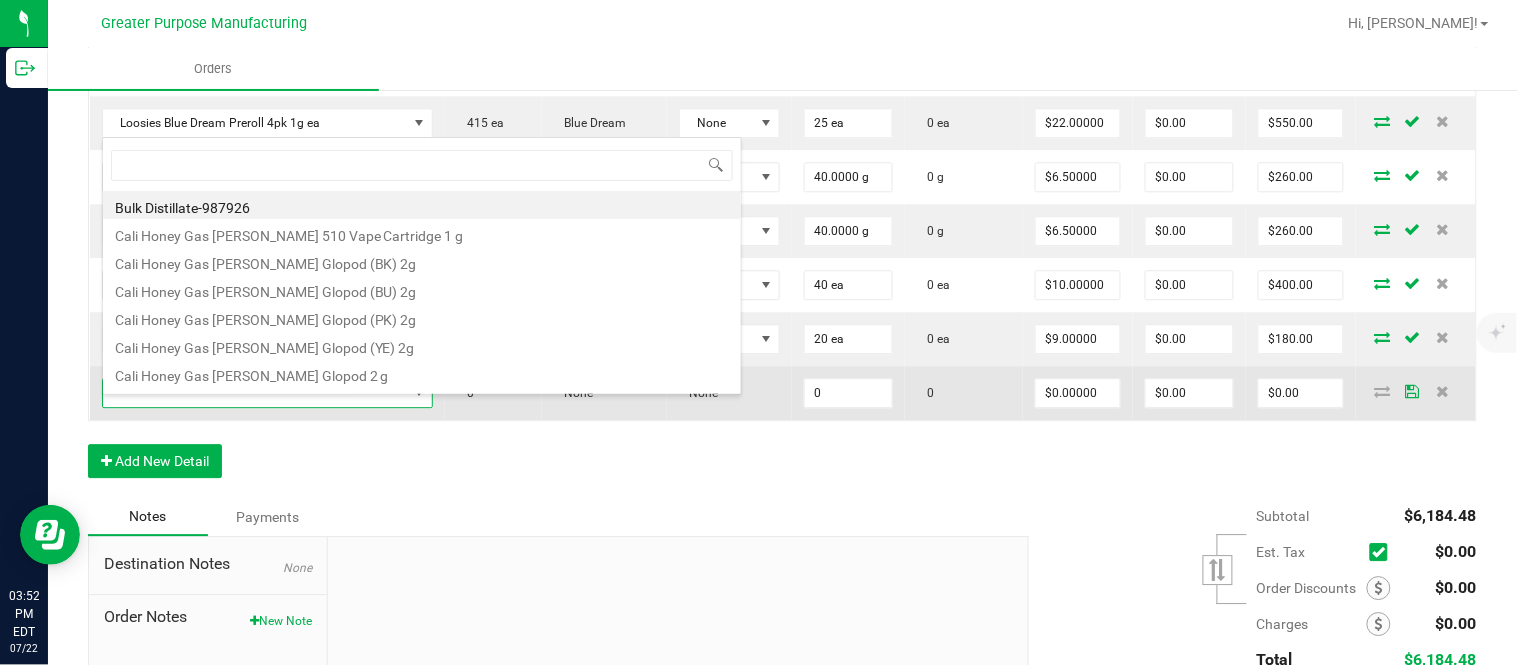 scroll, scrollTop: 99970, scrollLeft: 99670, axis: both 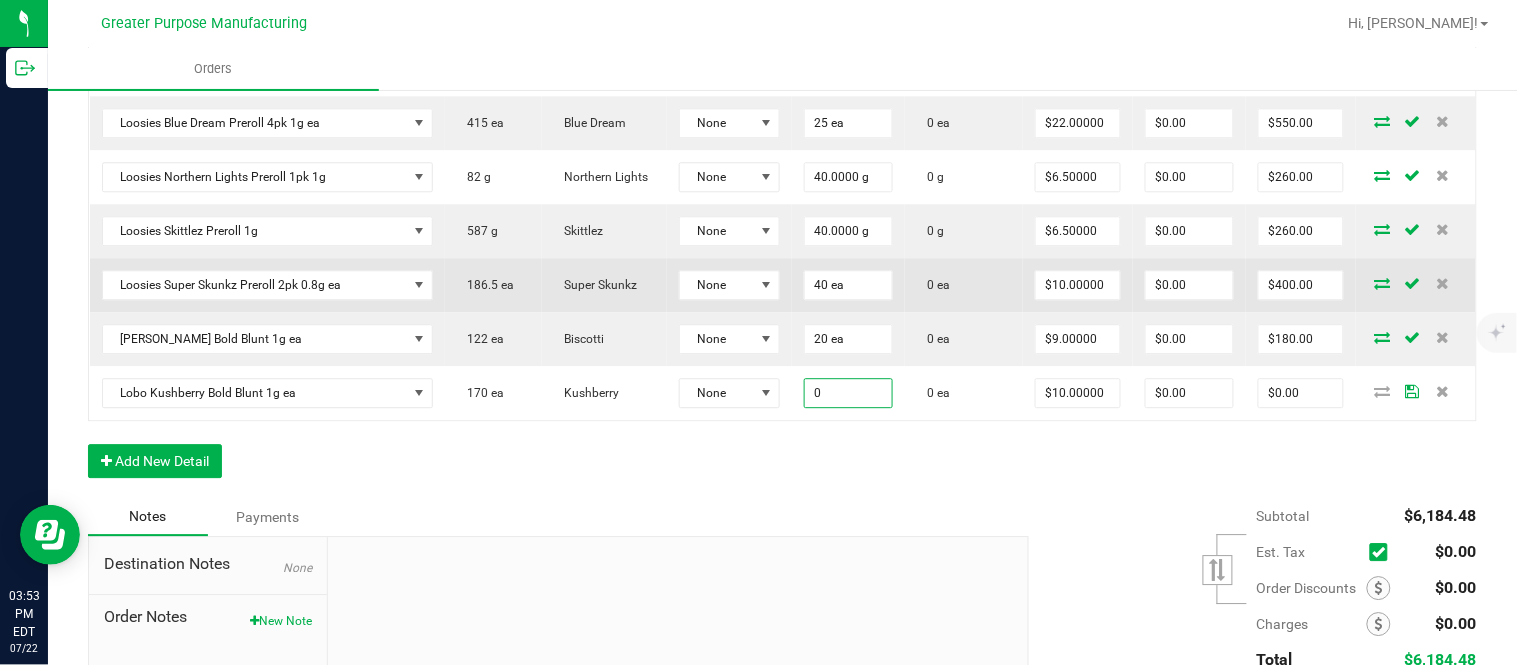 paste on "2" 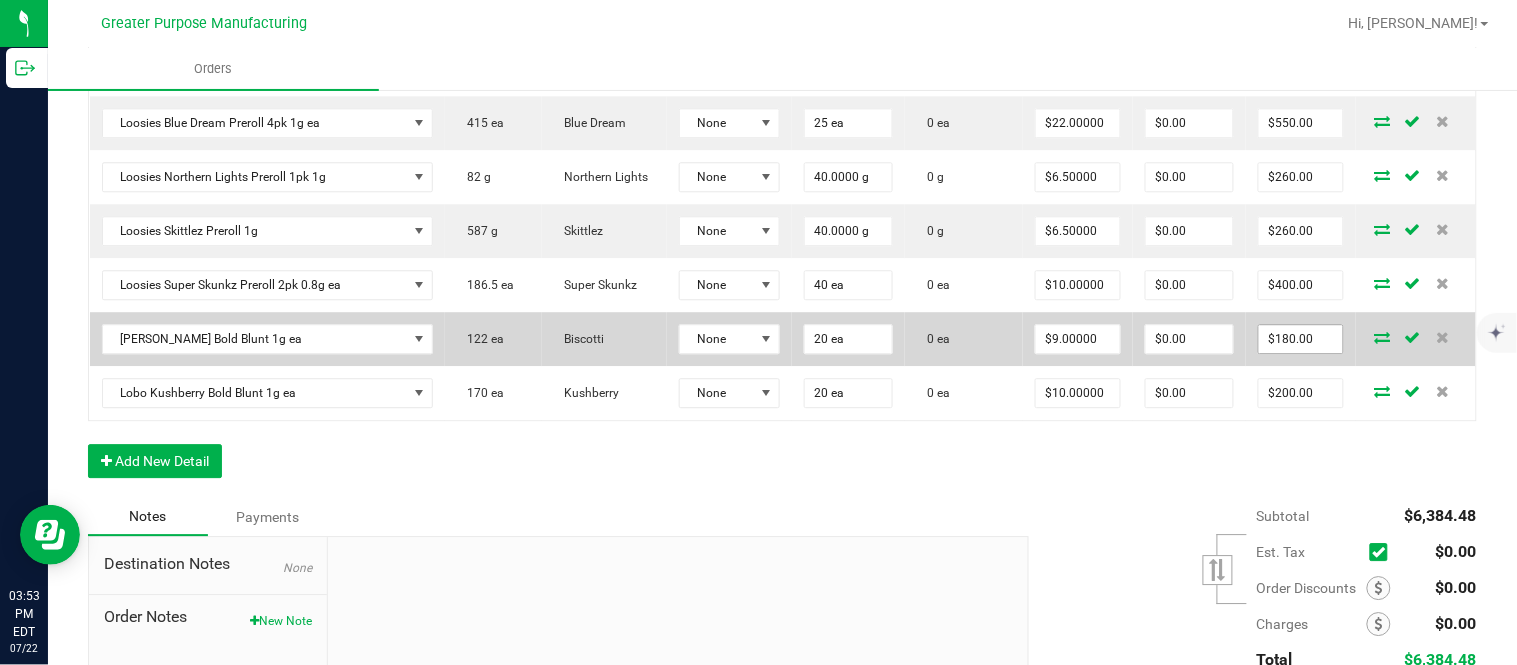 click on "$180.00" at bounding box center [1301, 339] 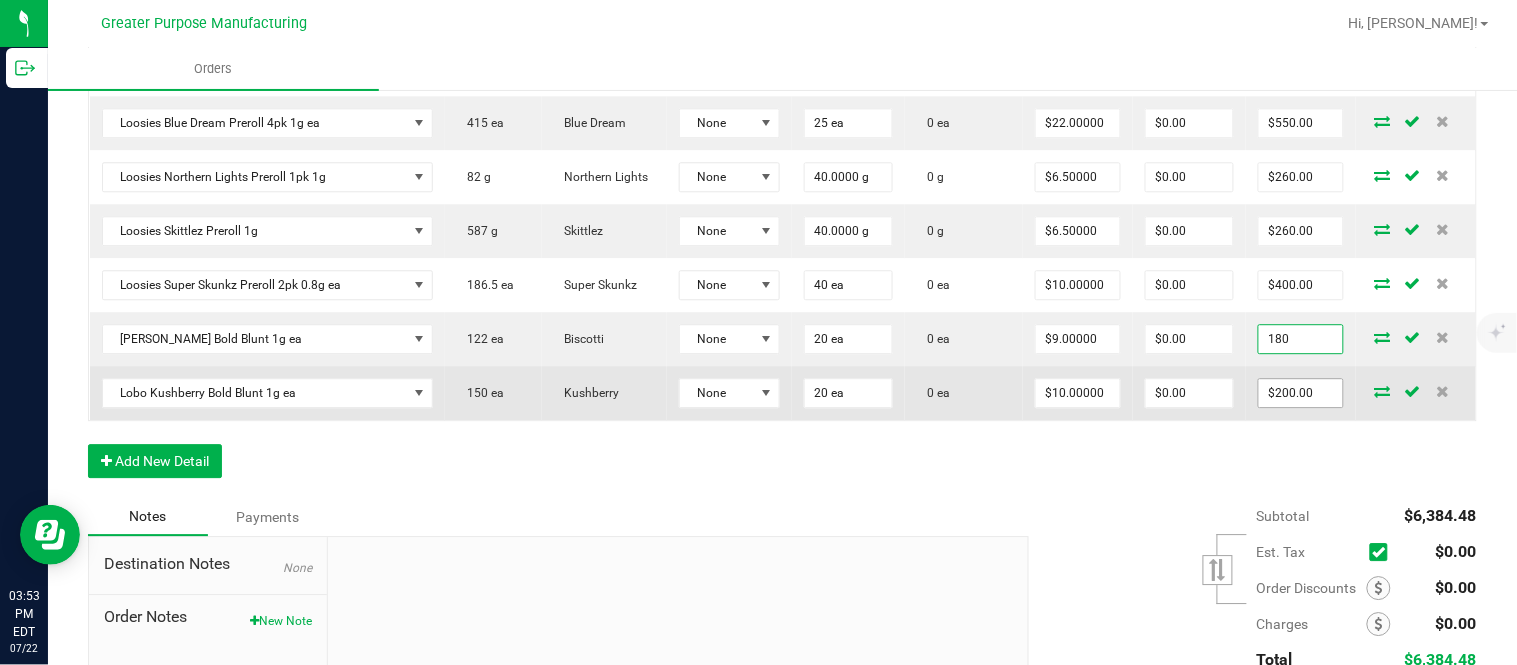 click on "$200.00" at bounding box center [1301, 393] 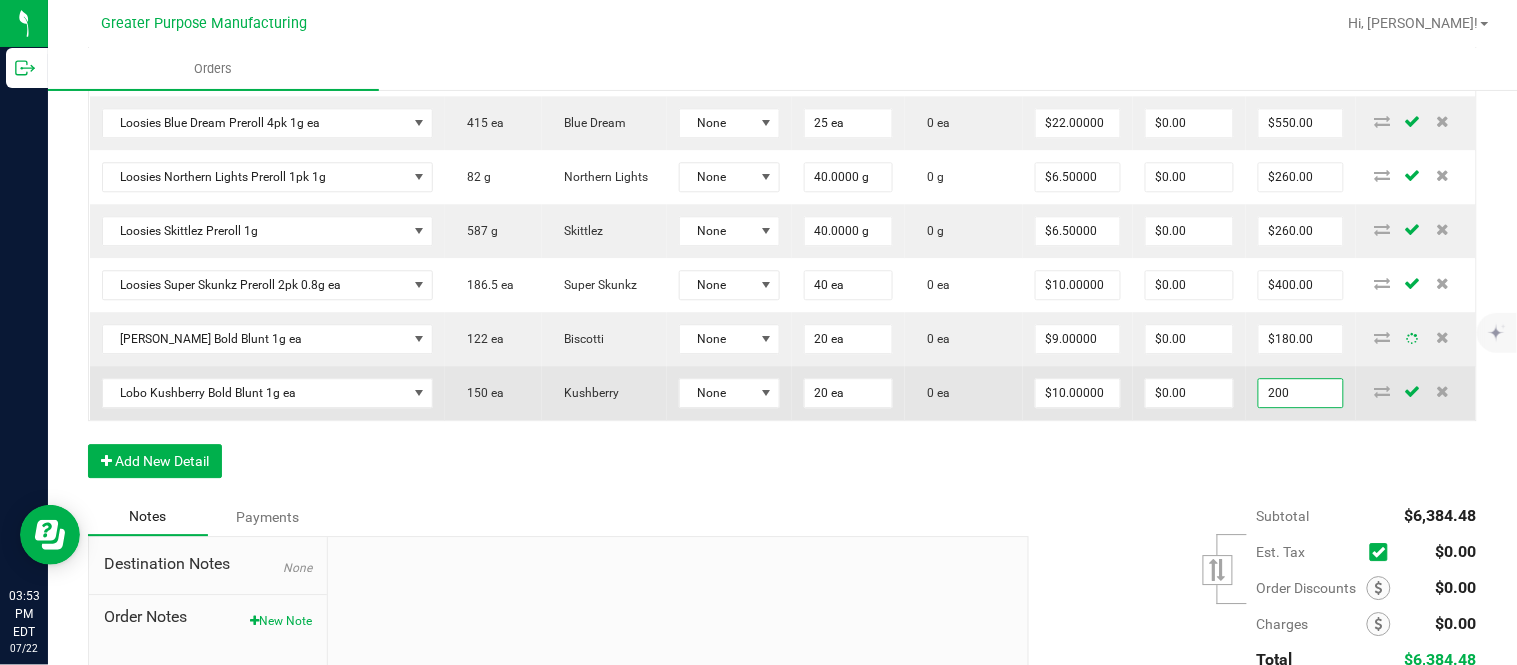 paste on "18" 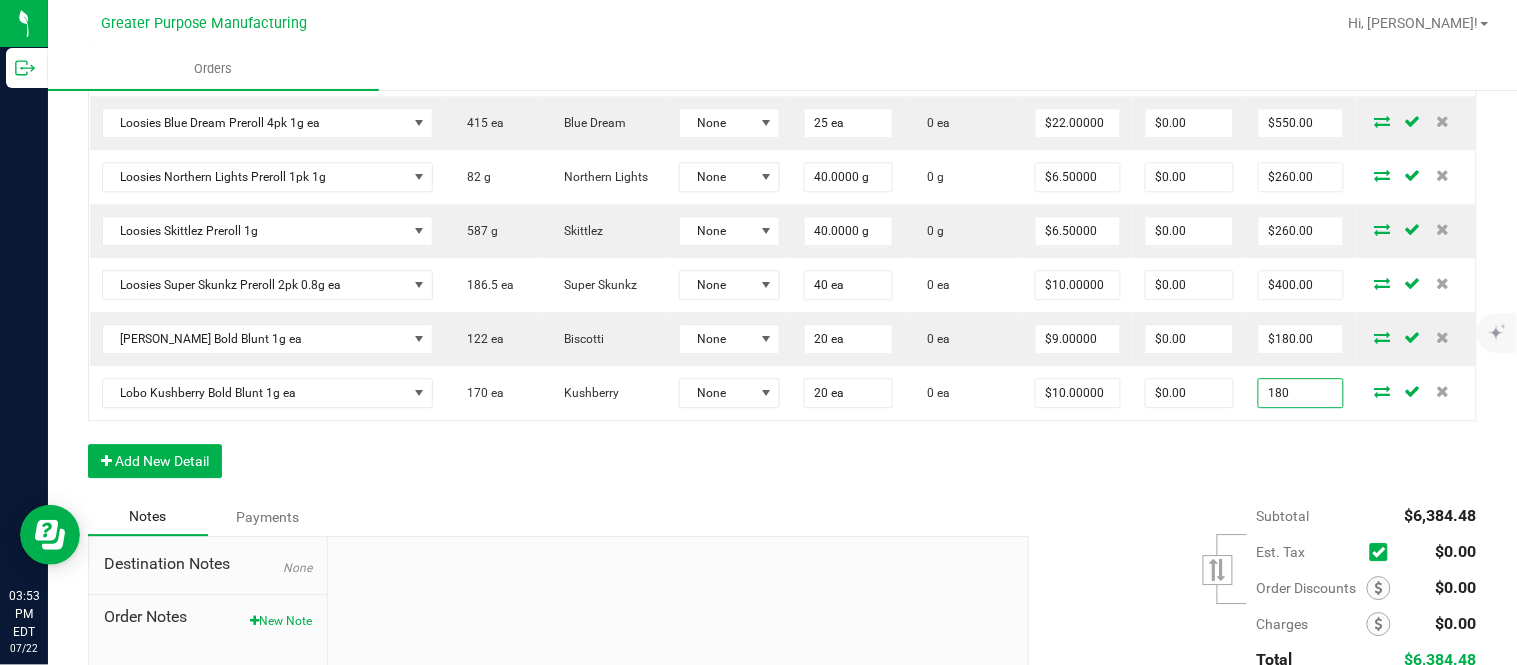 click on "Order Details Print All Labels Item  Sellable  Strain  Lot Number  Qty Ordered Qty Allocated Unit Price Line Discount Total Actions Old Pal Blue Dream Gebo Pod 0.5 g  528 ea   None  None 24 ea  0 ea  $17.00000 $0.00 $408.00 Old Pal Cosmic OG Gebo Pod 0.5 g  384 ea   None  None 24 ea  0 ea  $17.00000 $0.00 $408.00 Old Pal Wild Citrus Gebo Pod 0.5 g  1438 ea   None  None 24 ea  0 ea  $17.00000 $0.00 $408.00 Journeyman Berry Lemonade Syrup 2 oz  5699 ea   None  None 48 ea  0 ea  $10.00000 $0.00 $480.00 Journeyman Tart Lemonade Syrup 2oz  3610 ea   None  None 48 ea  0 ea  $10.00000 $0.00 $480.00 Journeyman Tart Lemonade Syrup 2oz  3538 ea   None  None 24 ea  0 ea  $10.00000 $239.76 $0.24 Journeyman Tropical Lemonade Syrup 2oz  5373 ea   None  None 48 ea  0 ea  $10.00000 $0.00 $480.00 Journeyman Tropical Lemonade Syrup 2oz  5301 ea   None  None 24 ea  0 ea  $10.00000 $239.76 $0.24 Lobo Cold Cured Badder 1g  570 g   None  None 20.0000 g  0 g  $30.00000 $0.00 $600.00  237 ea   None" at bounding box center [782, -53] 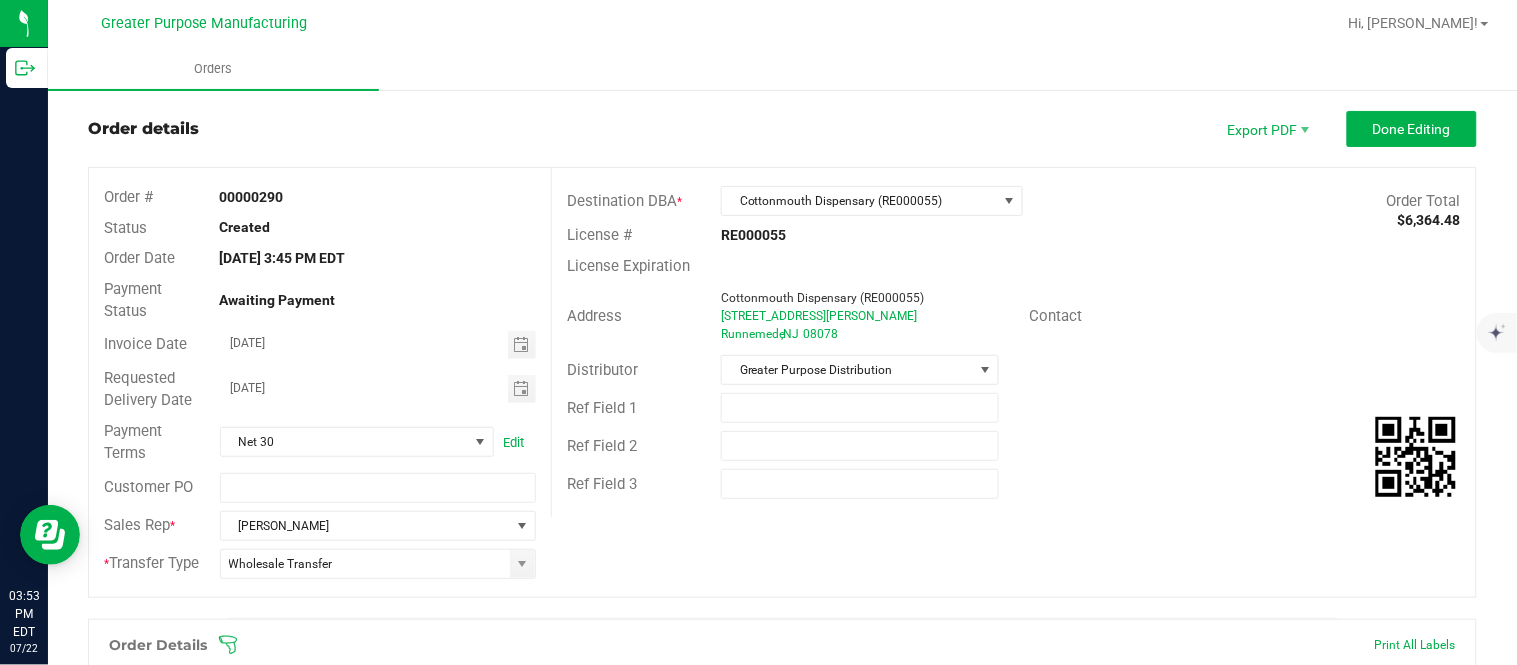 scroll, scrollTop: 55, scrollLeft: 0, axis: vertical 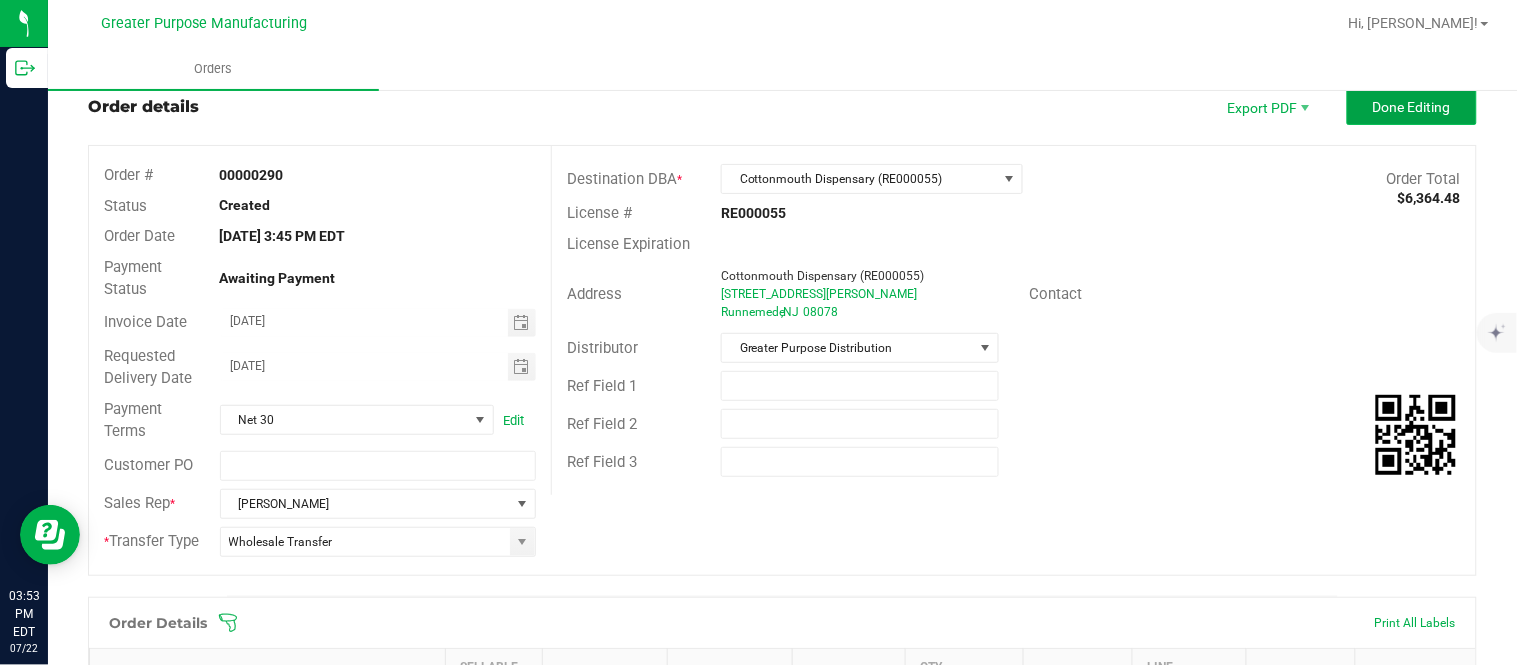 click on "Done Editing" at bounding box center (1412, 107) 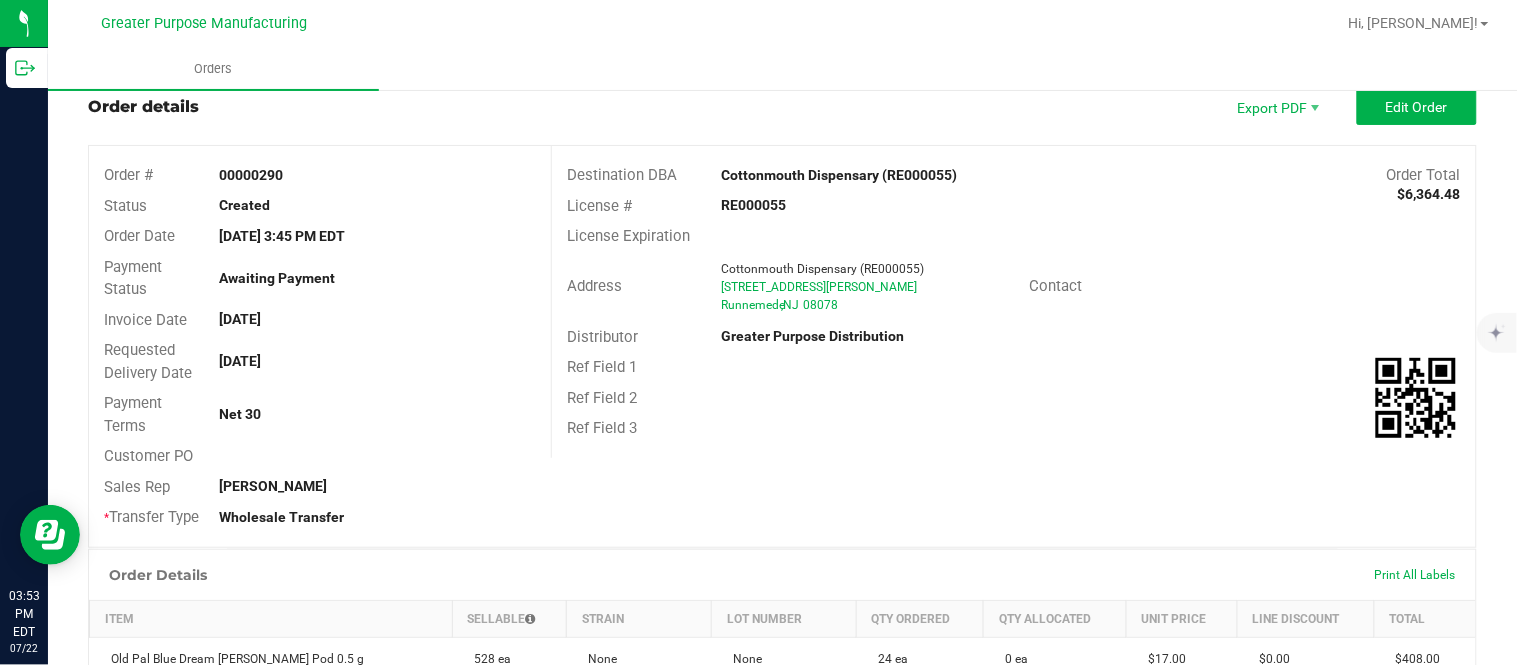 scroll, scrollTop: 0, scrollLeft: 0, axis: both 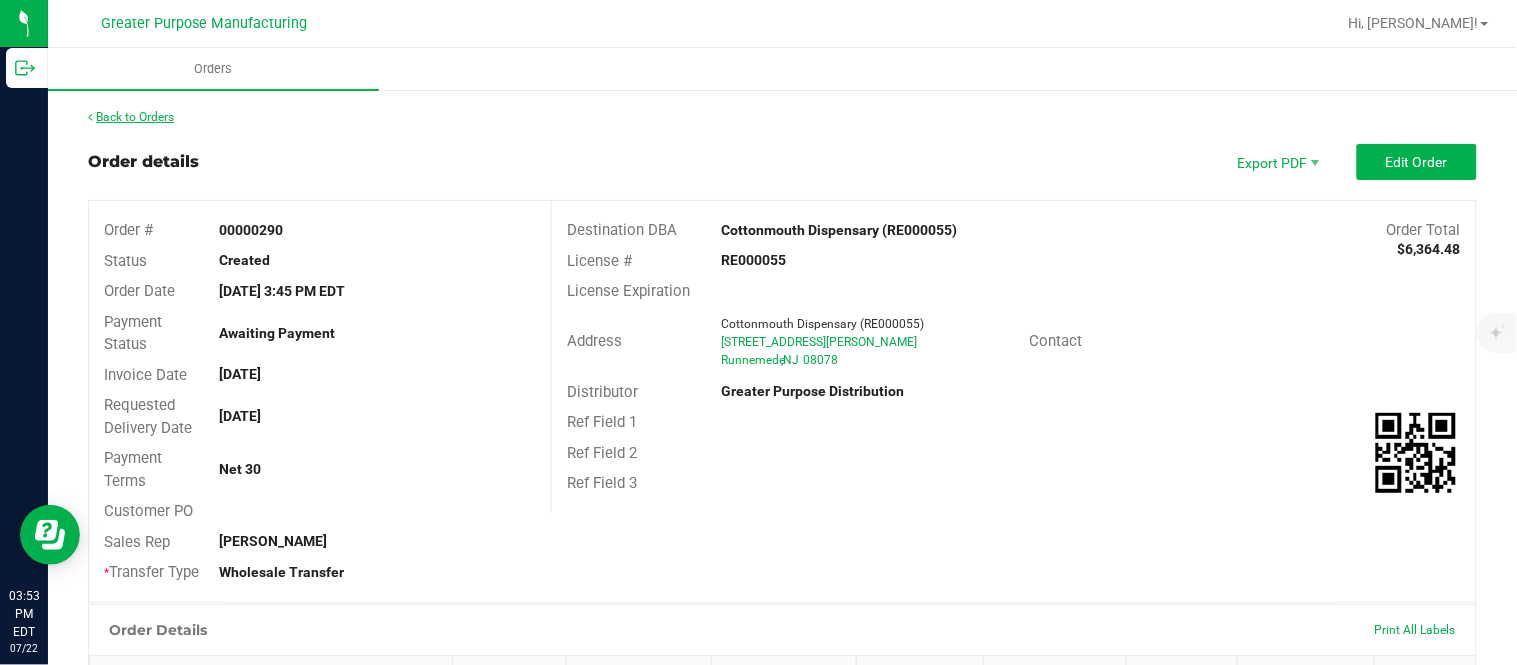 click on "Back to Orders" at bounding box center [131, 117] 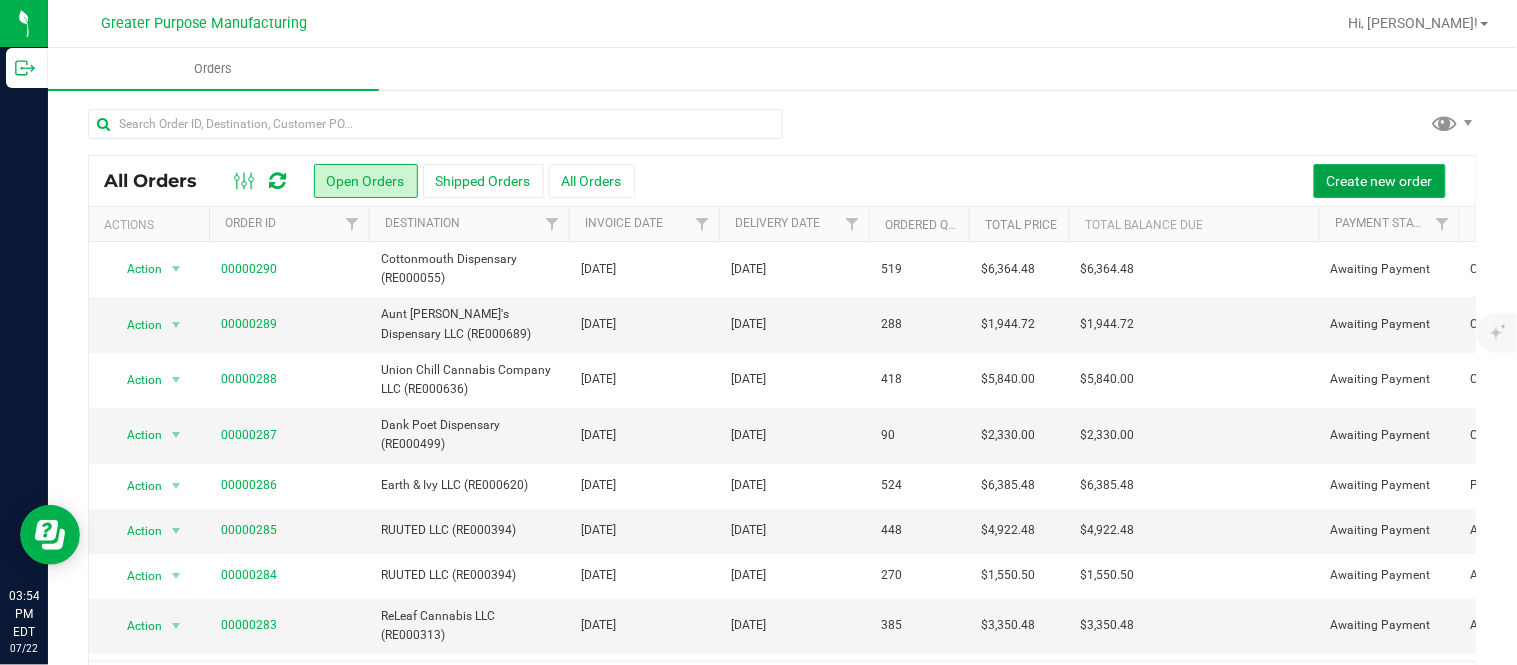 click on "Create new order" at bounding box center [1380, 181] 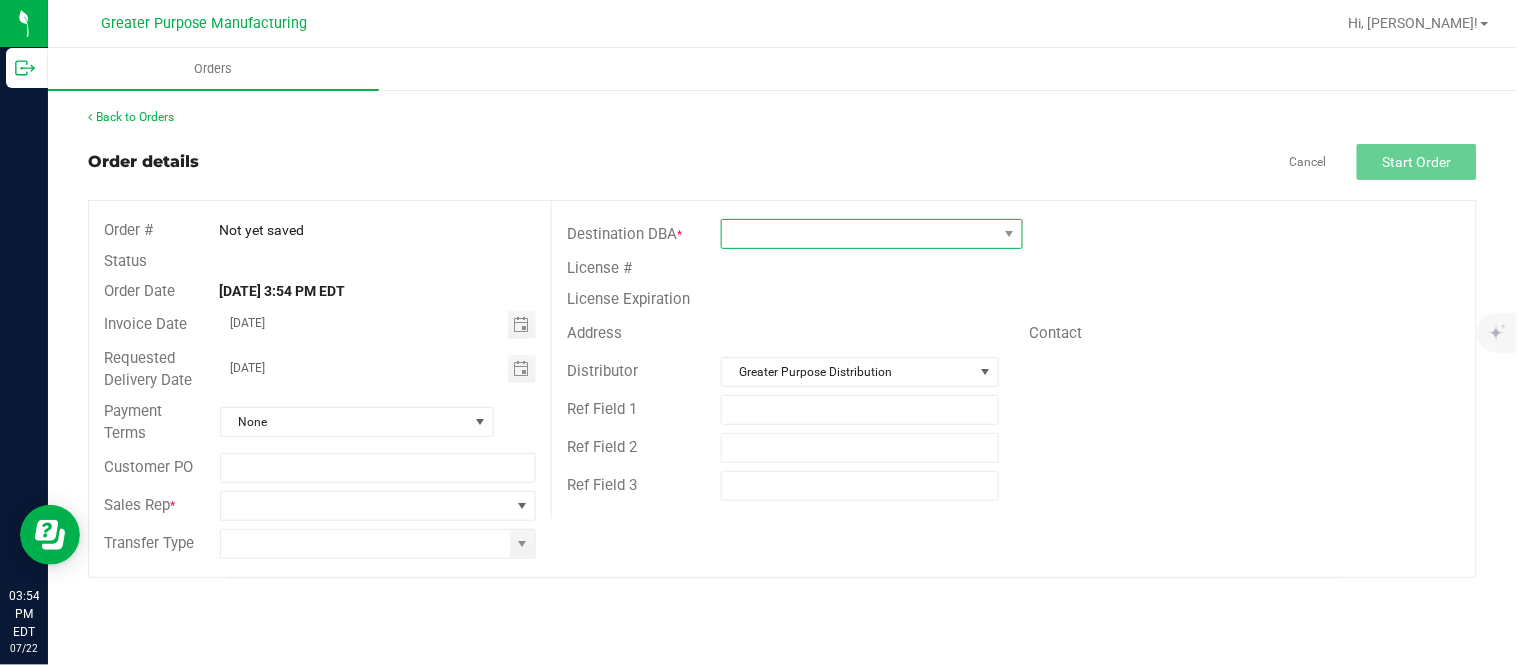 click at bounding box center [859, 234] 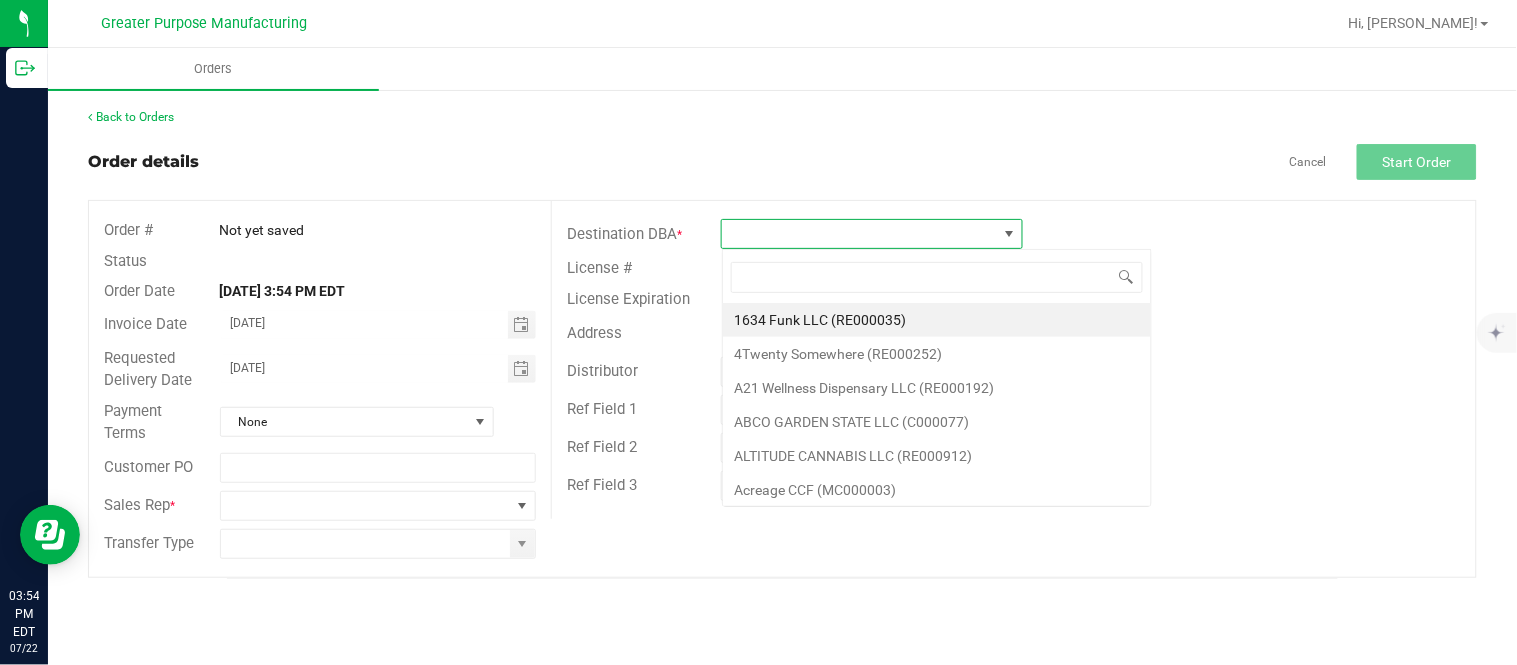 scroll, scrollTop: 99970, scrollLeft: 99697, axis: both 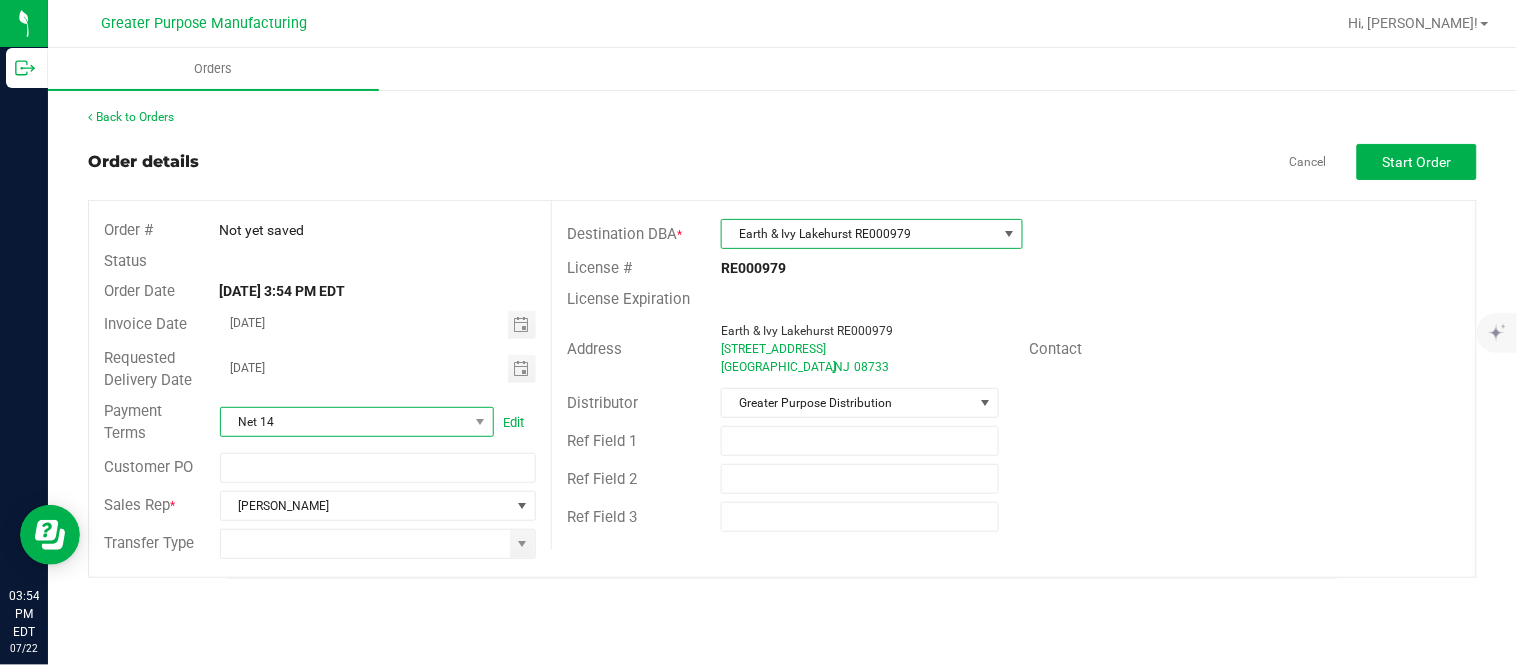 click on "Net 14" at bounding box center [344, 422] 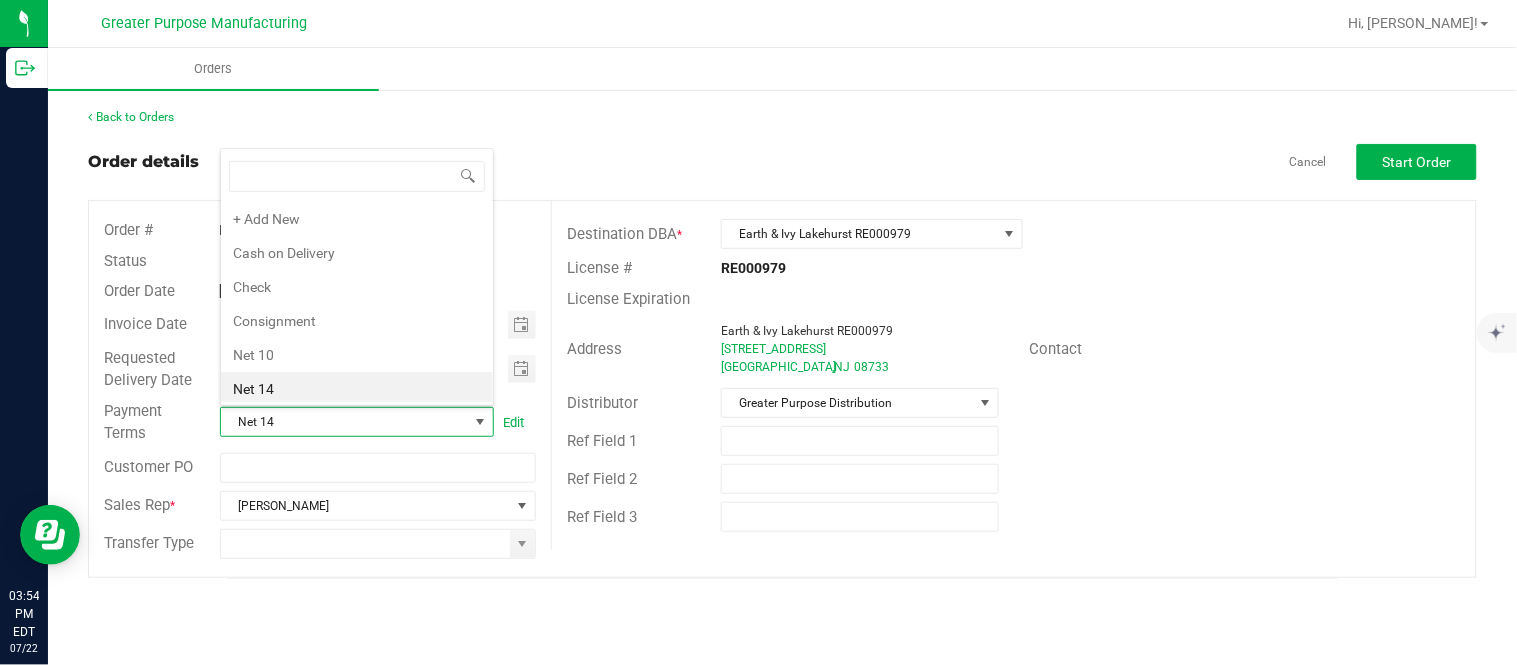 scroll, scrollTop: 5, scrollLeft: 0, axis: vertical 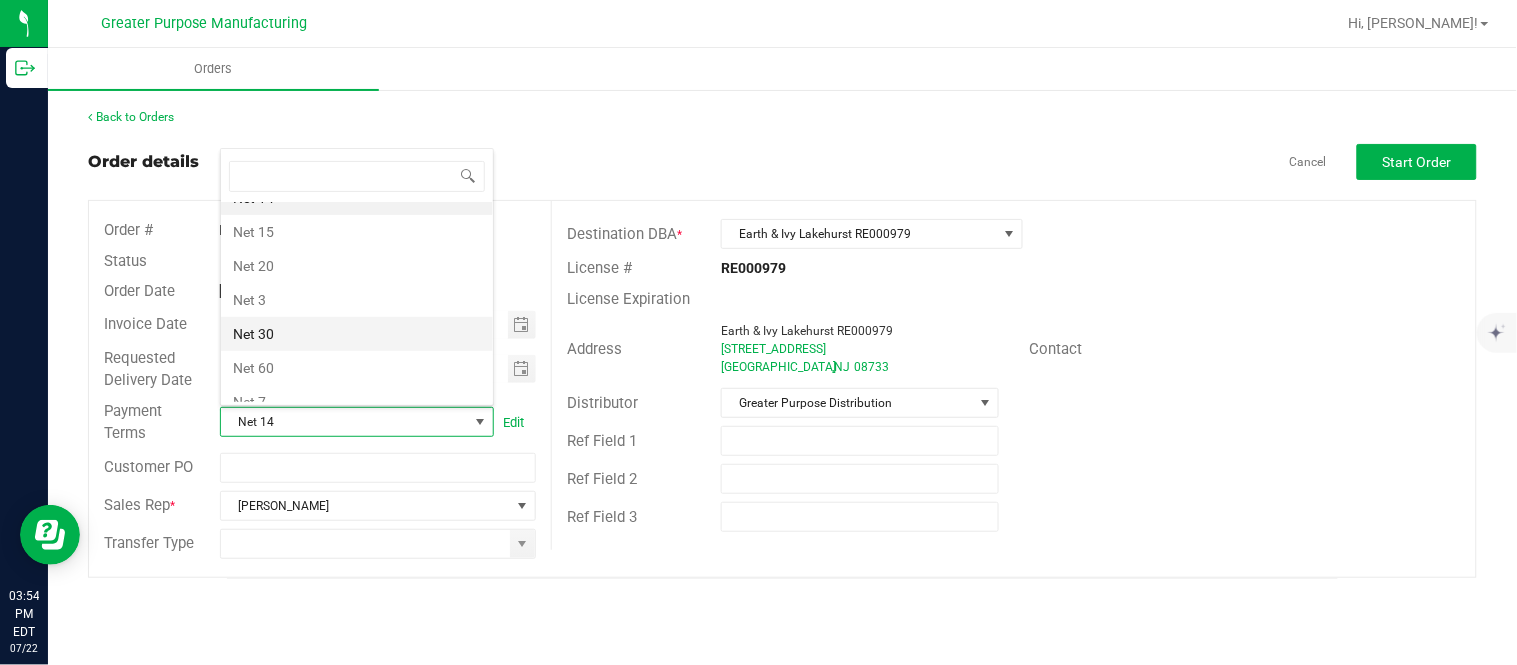 click on "Net 30" at bounding box center (357, 334) 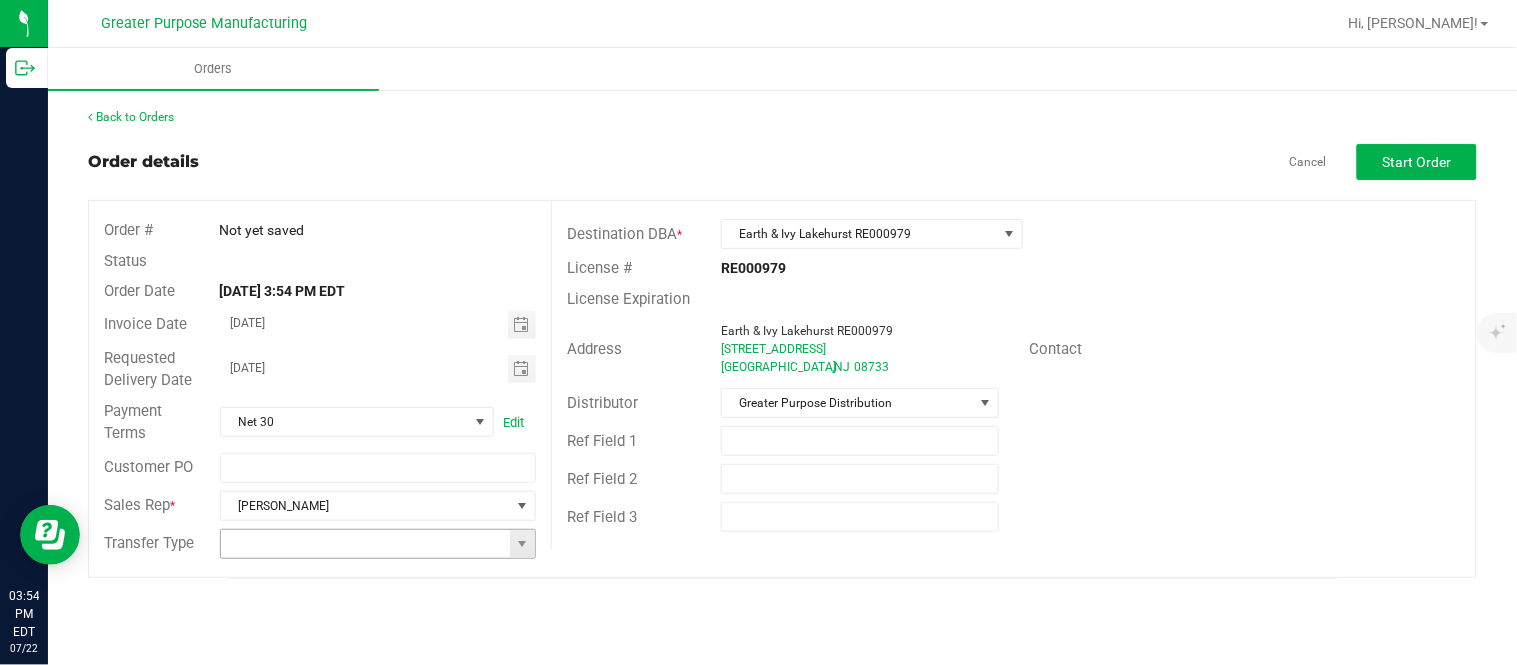 drag, startPoint x: 318, startPoint y: 562, endPoint x: 332, endPoint y: 536, distance: 29.529646 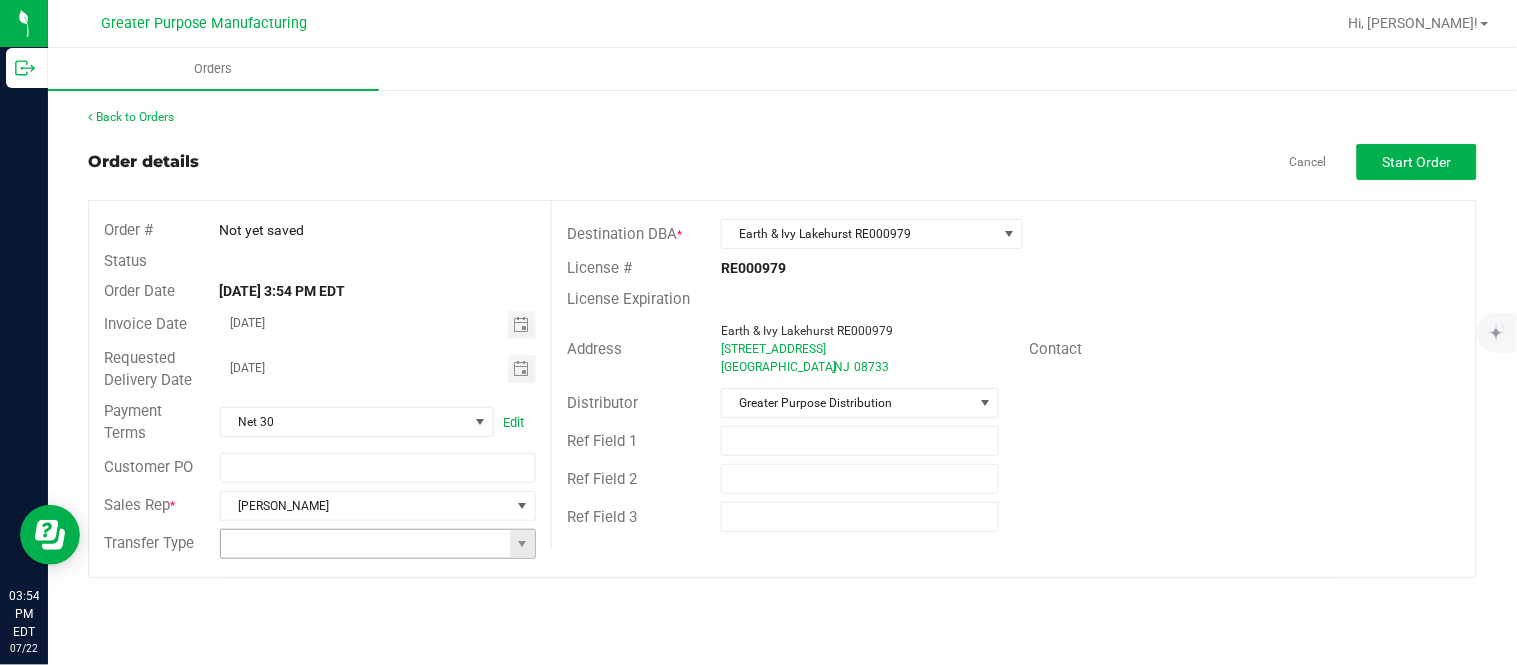 click on "Transfer Type" at bounding box center (320, 544) 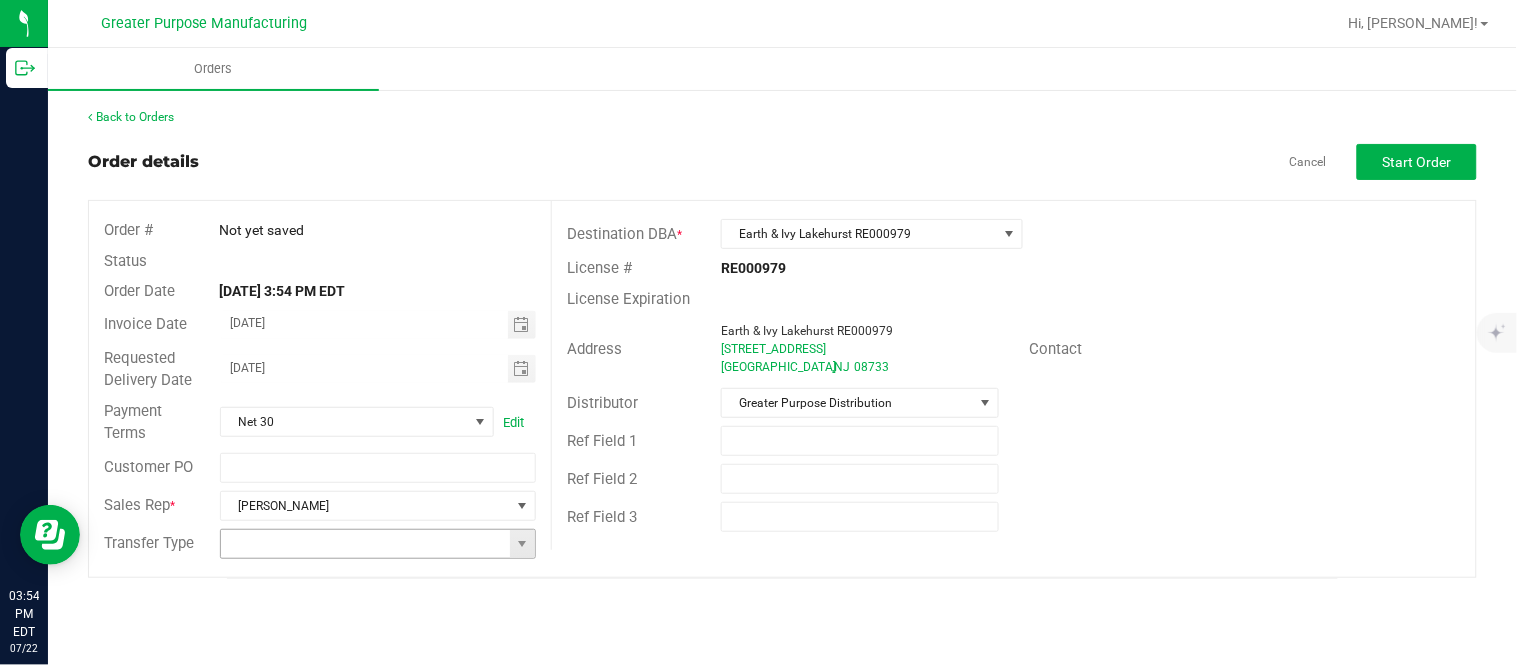 click at bounding box center [366, 544] 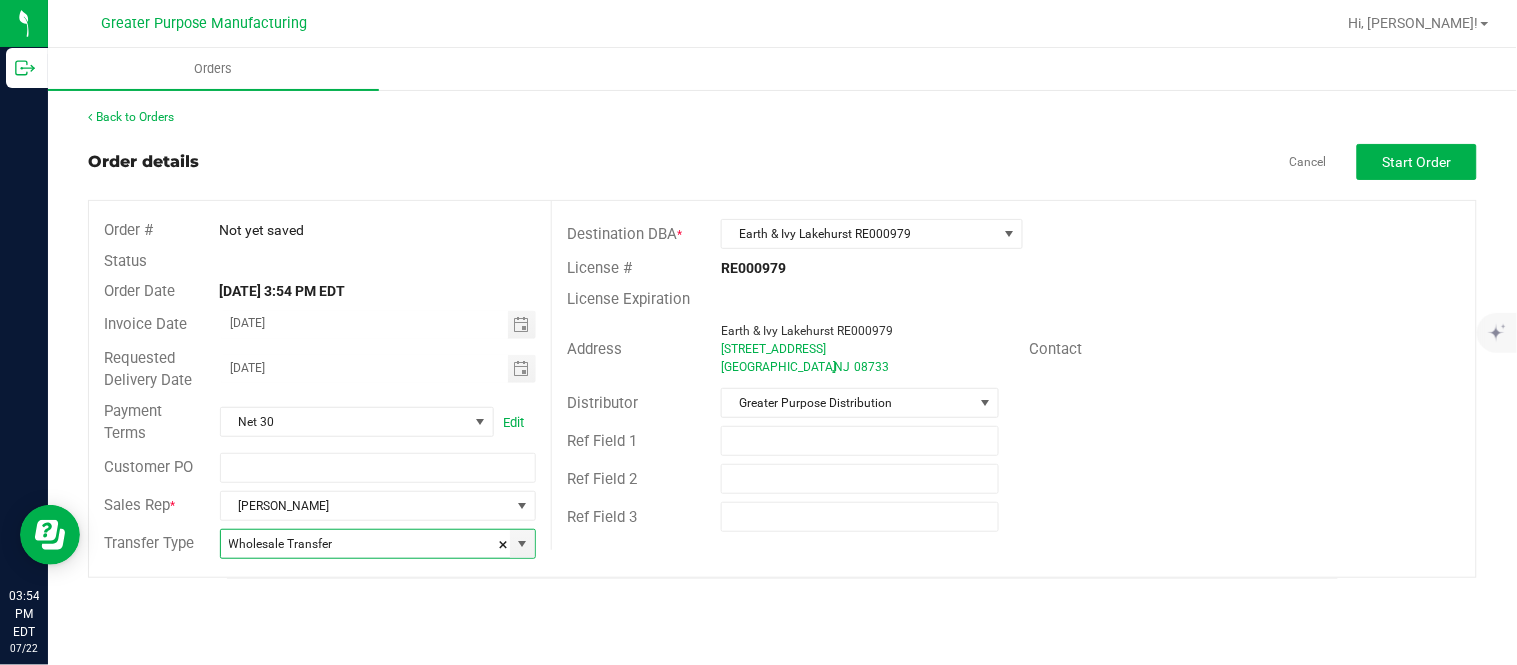 click on "Orders
Back to Orders
Order details   Cancel   Start Order   Order #   Not yet saved   Status      Order Date   Jul 22, 2025 3:54 PM EDT   Invoice Date  07/23/2025  Requested Delivery Date  07/24/2025  Payment Terms  Net 30  Edit   Customer PO   Sales Rep   *  Matt Ferker  Transfer Type  Wholesale Transfer  Destination DBA  * Earth & Ivy Lakehurst  RE000979  License #   RE000979   License Expiration   Address  Earth & Ivy Lakehurst  RE000979 29 UNION AVE Lakehurst  ,  NJ 08733  Contact   Distributor  Greater Purpose Distribution  Ref Field 1   Ref Field 2   Ref Field 3" at bounding box center [782, 356] 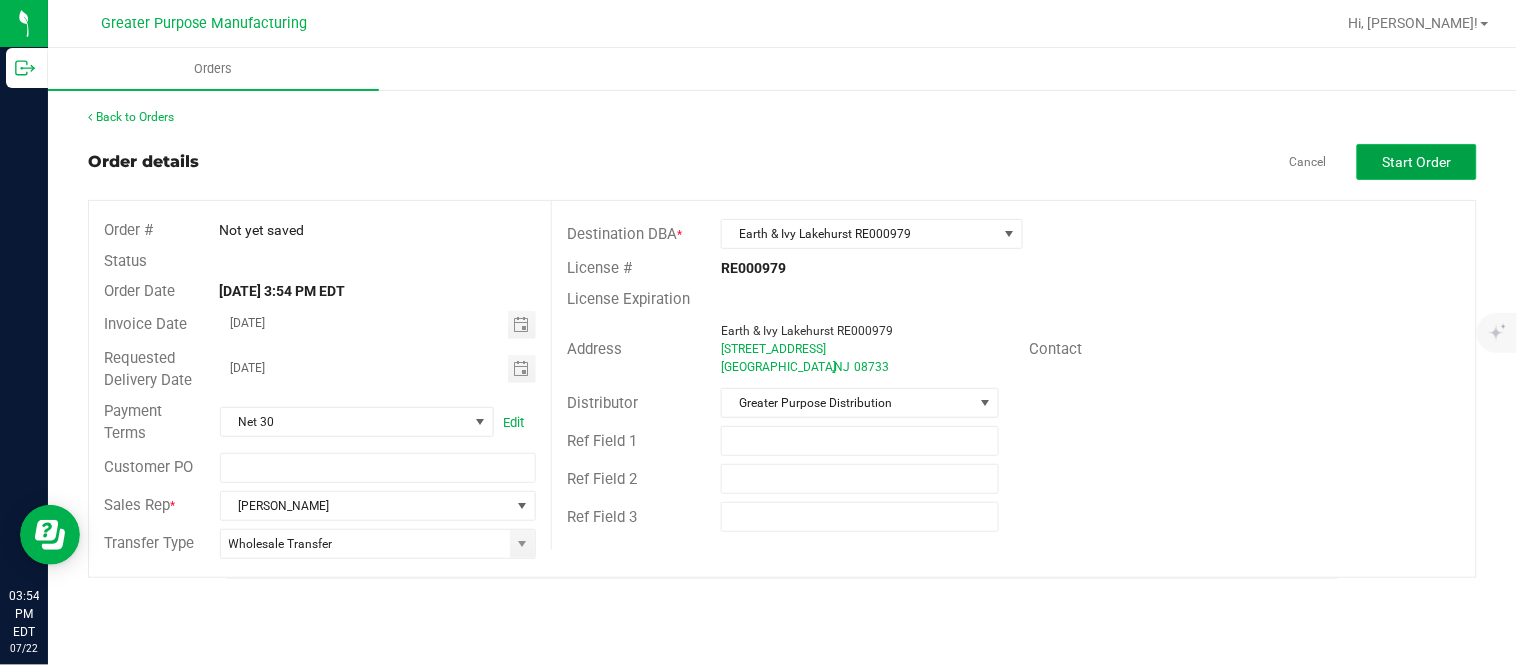 click on "Start Order" at bounding box center (1417, 162) 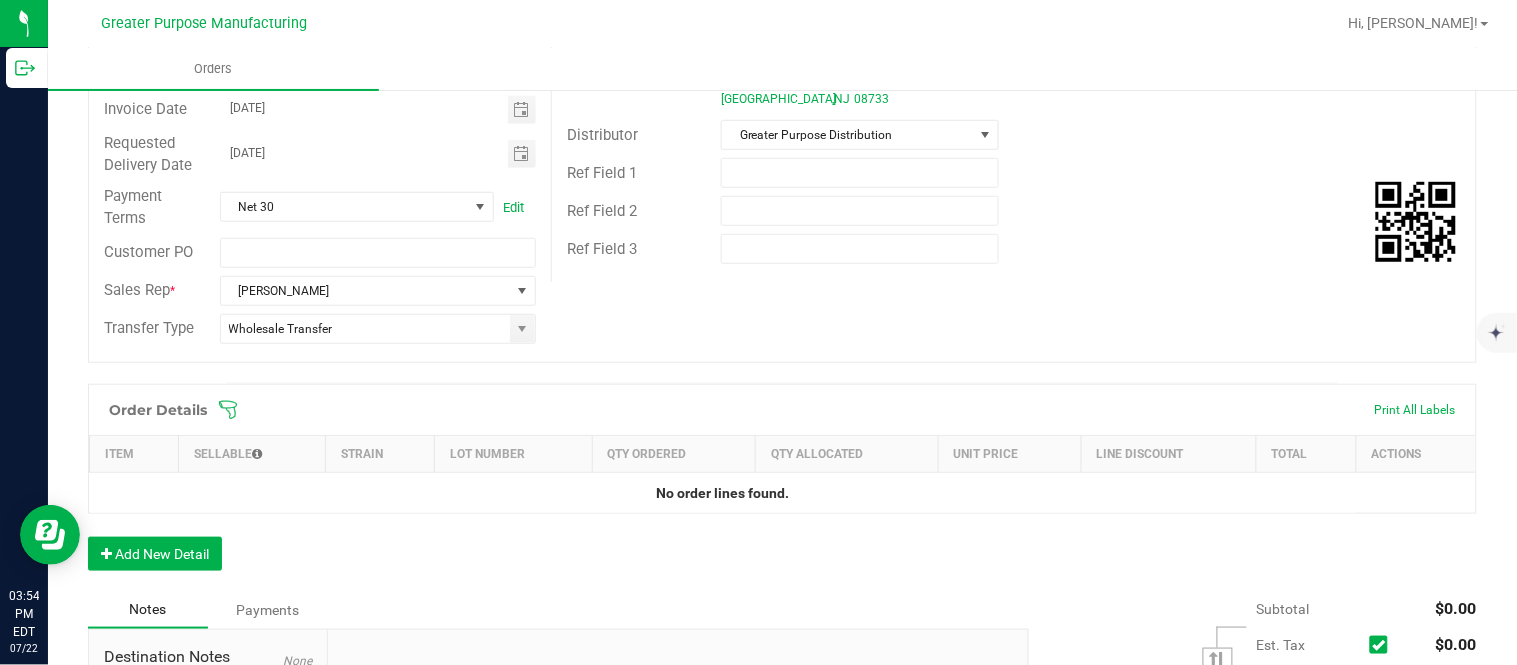 scroll, scrollTop: 333, scrollLeft: 0, axis: vertical 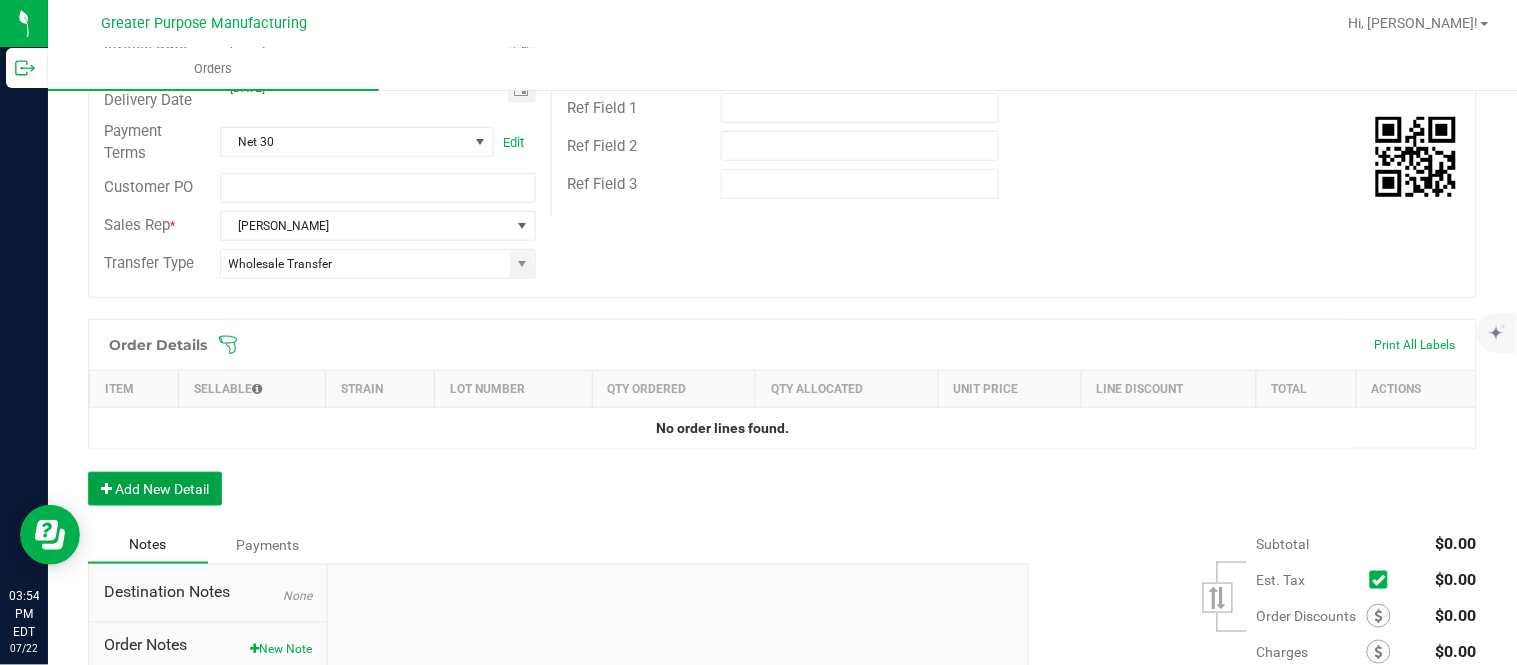 click on "Add New Detail" at bounding box center [155, 489] 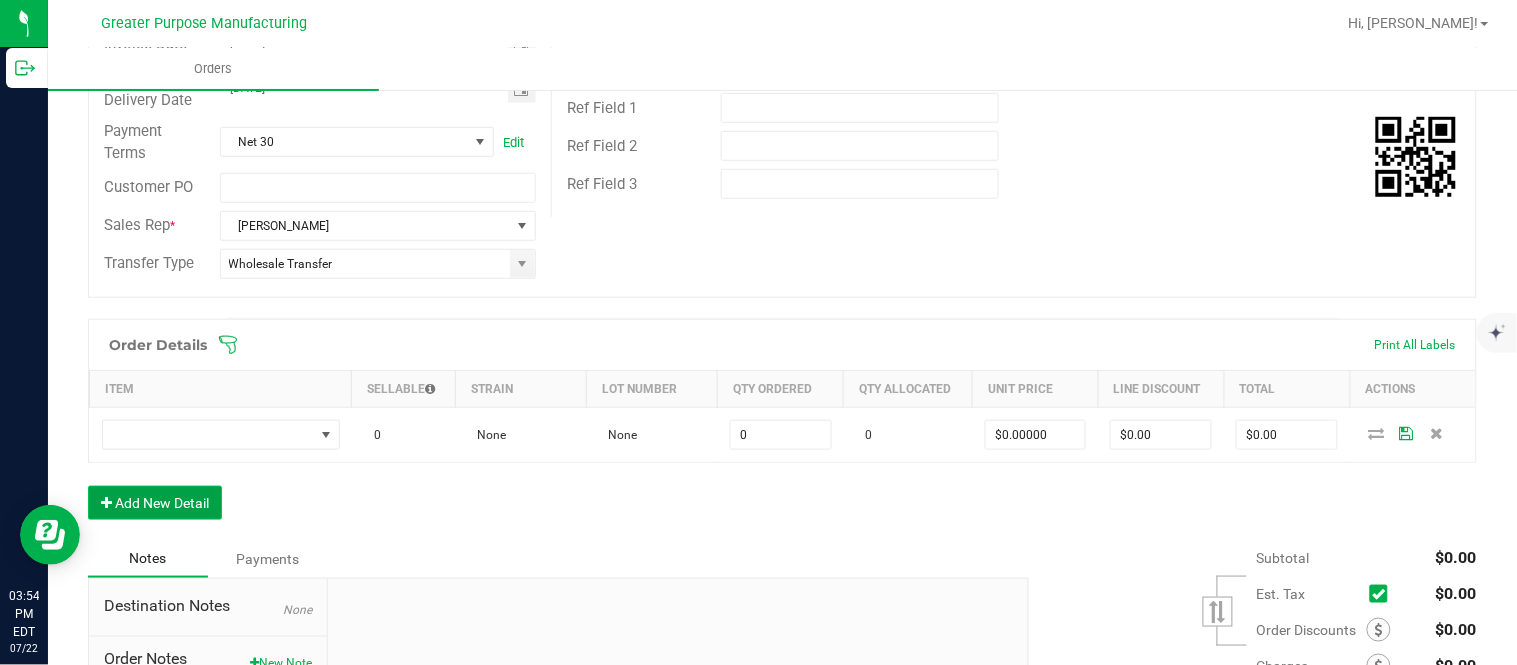 click on "Add New Detail" at bounding box center (155, 503) 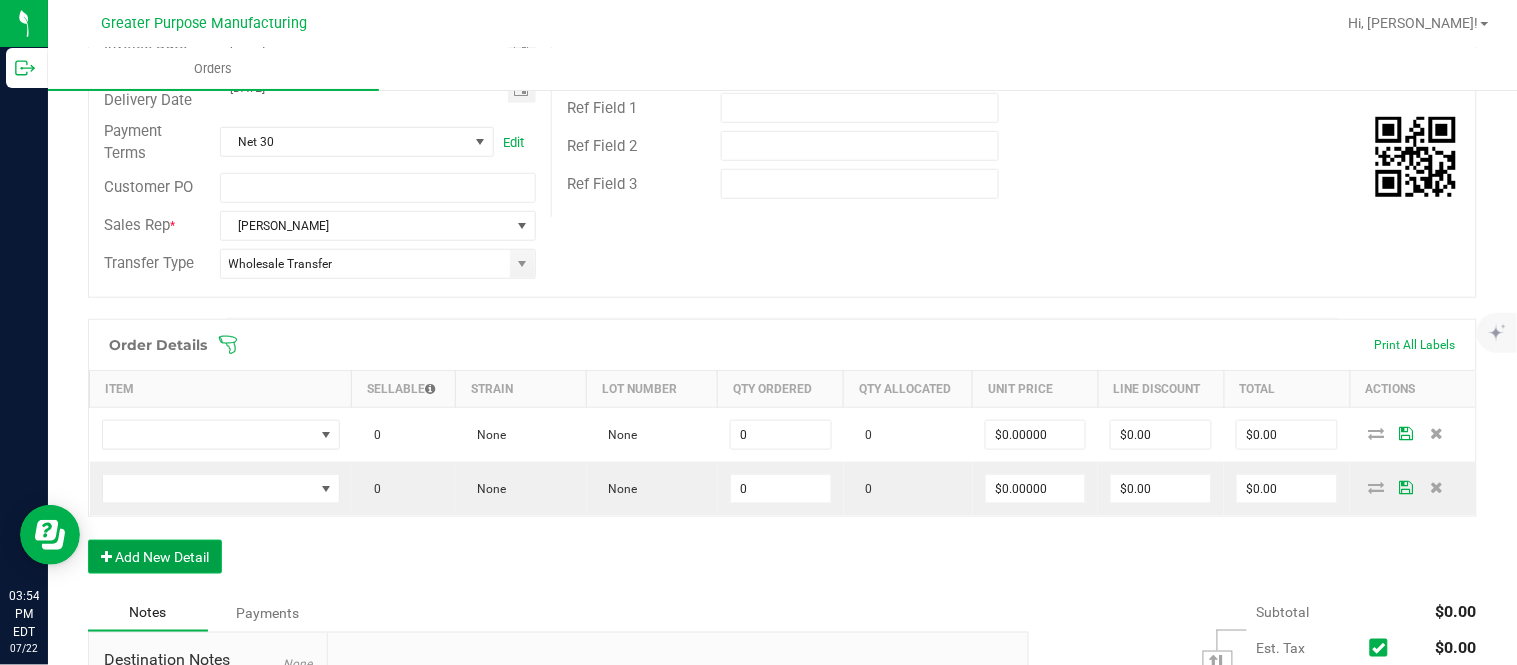 click on "Add New Detail" at bounding box center (155, 557) 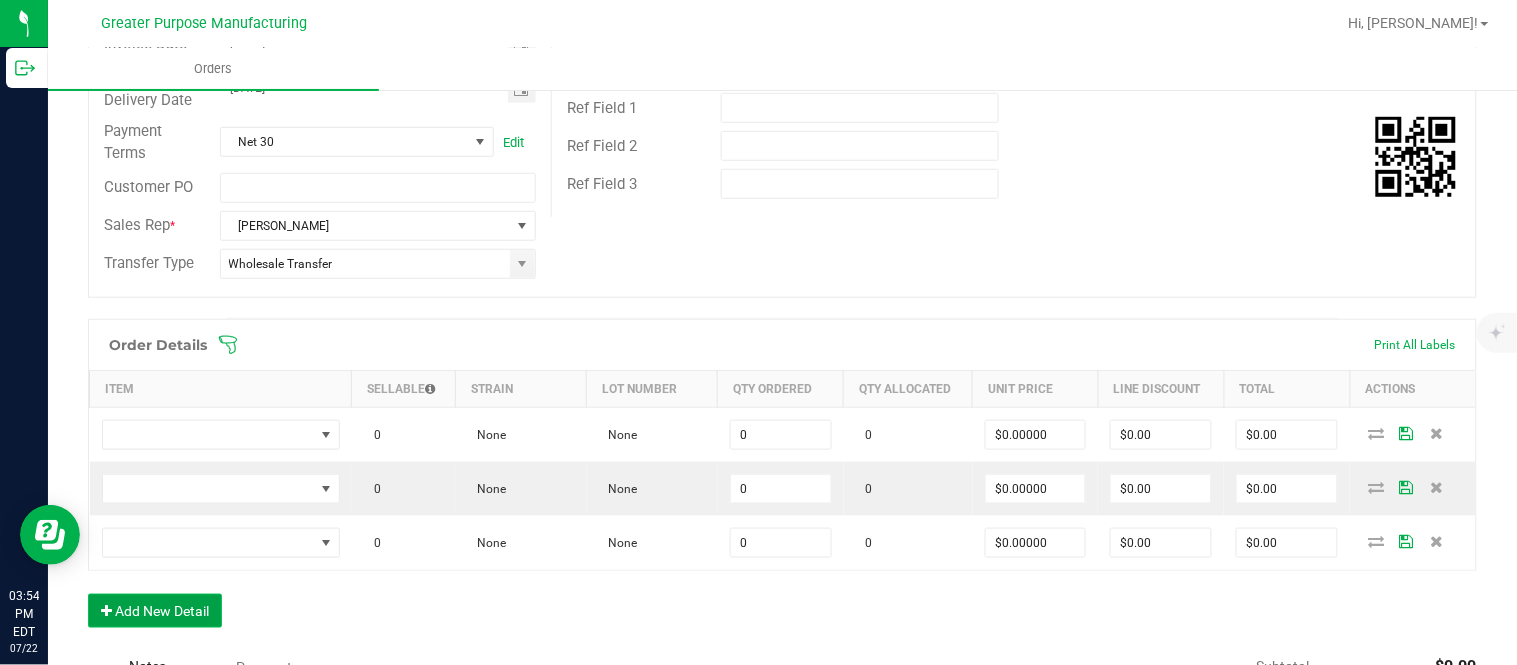 click on "Add New Detail" at bounding box center (155, 611) 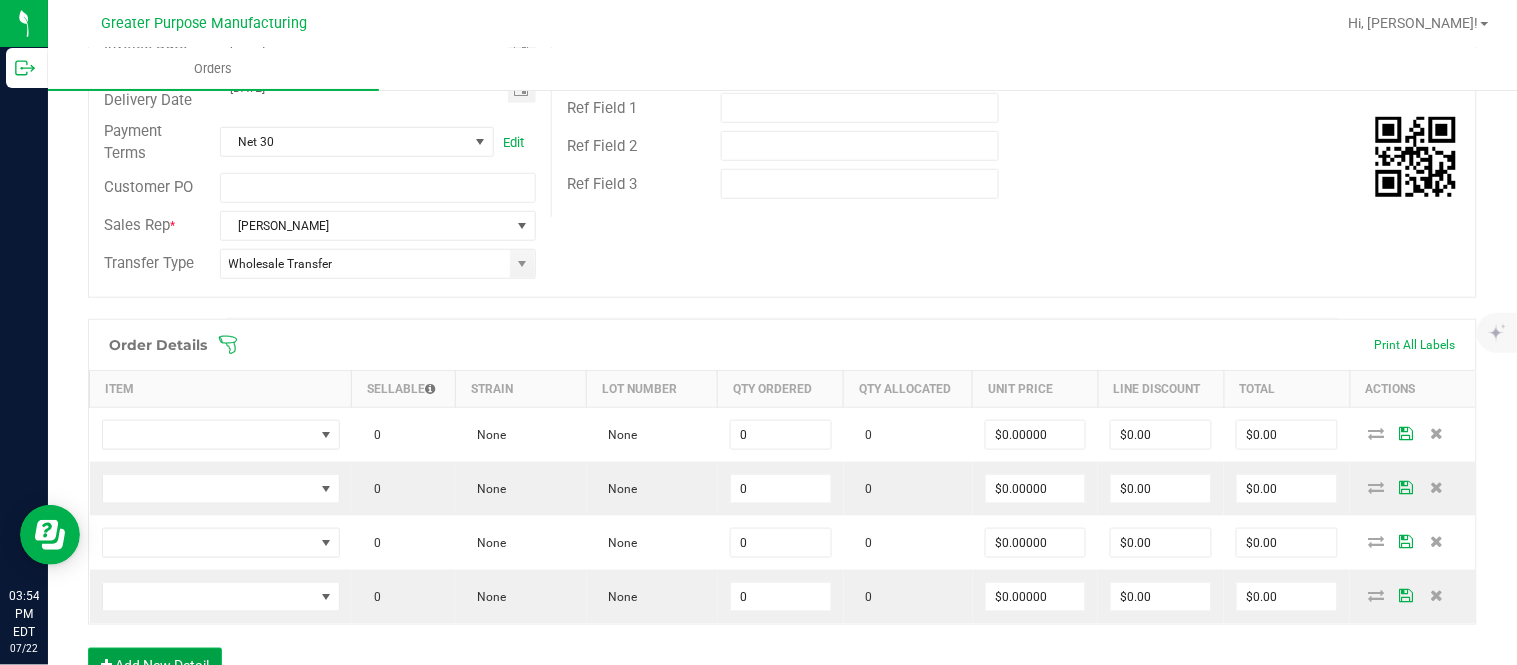 click on "Add New Detail" at bounding box center [155, 665] 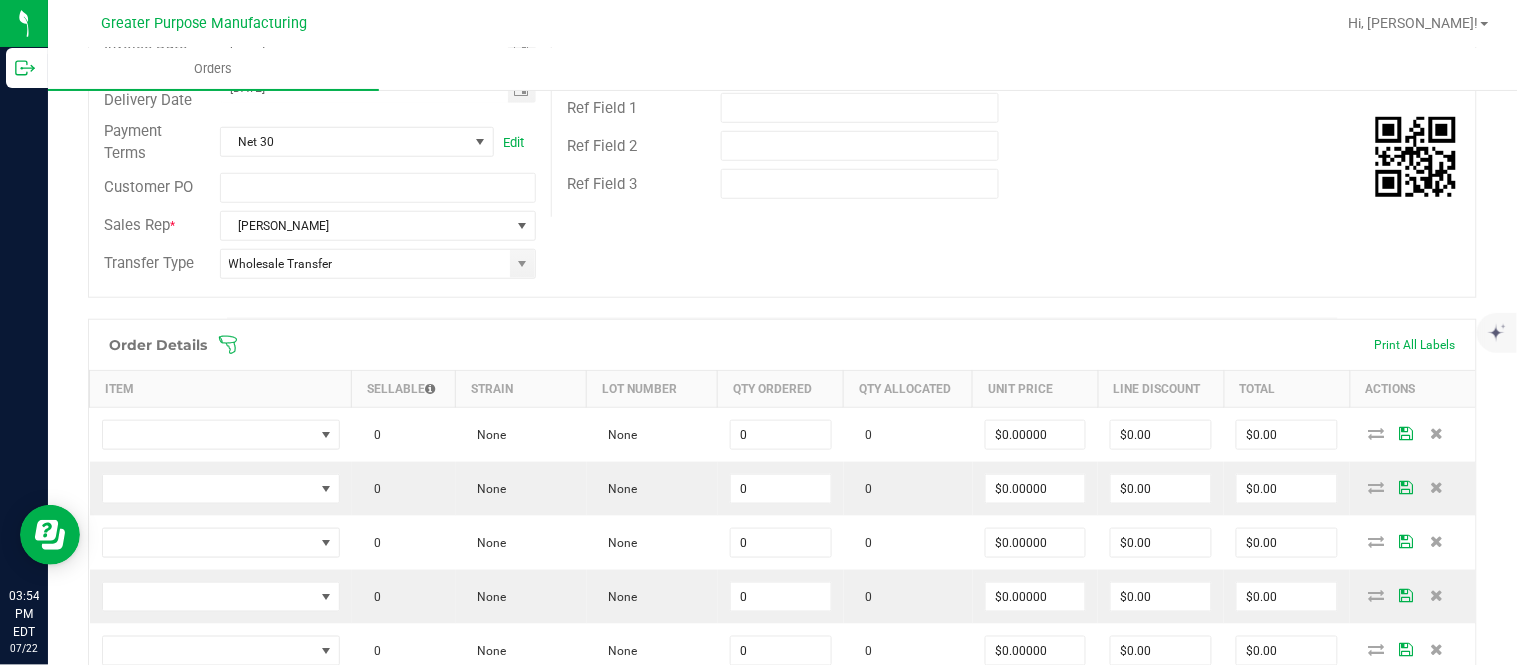 click on "Add New Detail" at bounding box center [155, 719] 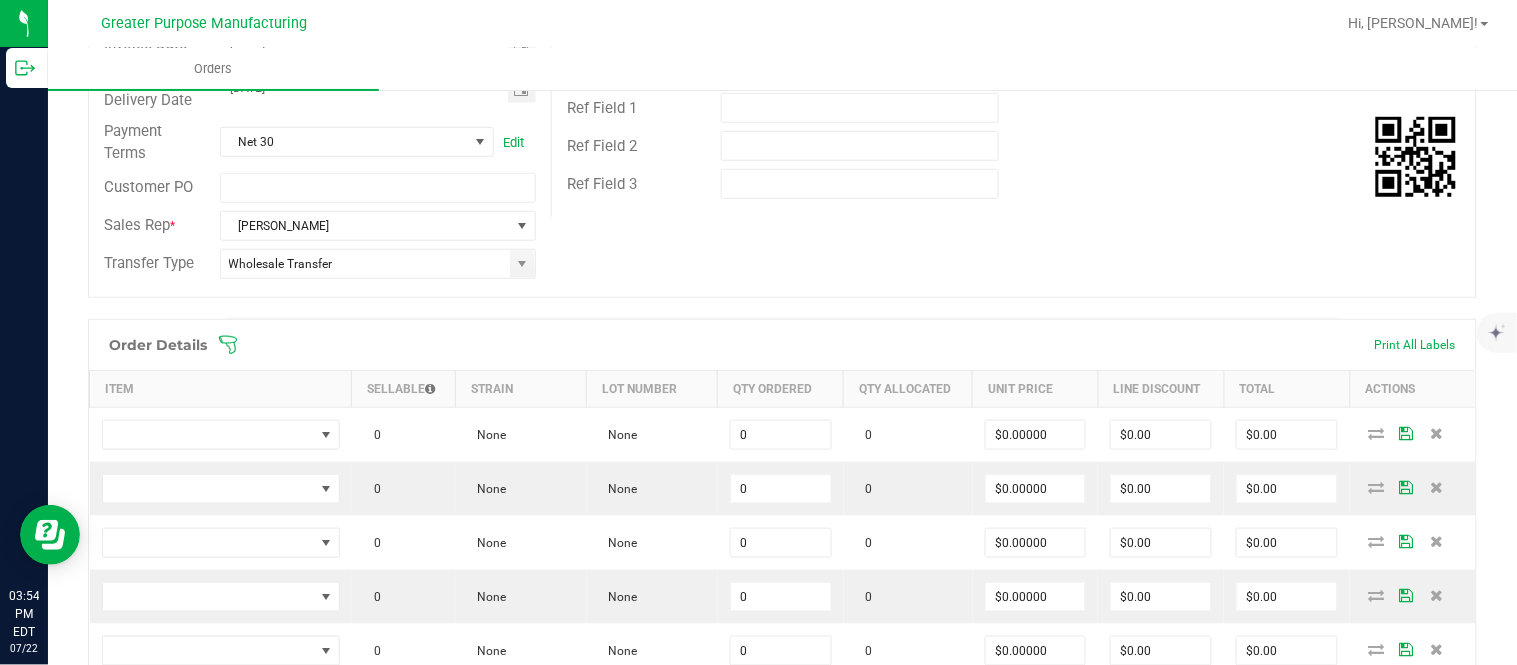 click on "Add New Detail" at bounding box center (155, 773) 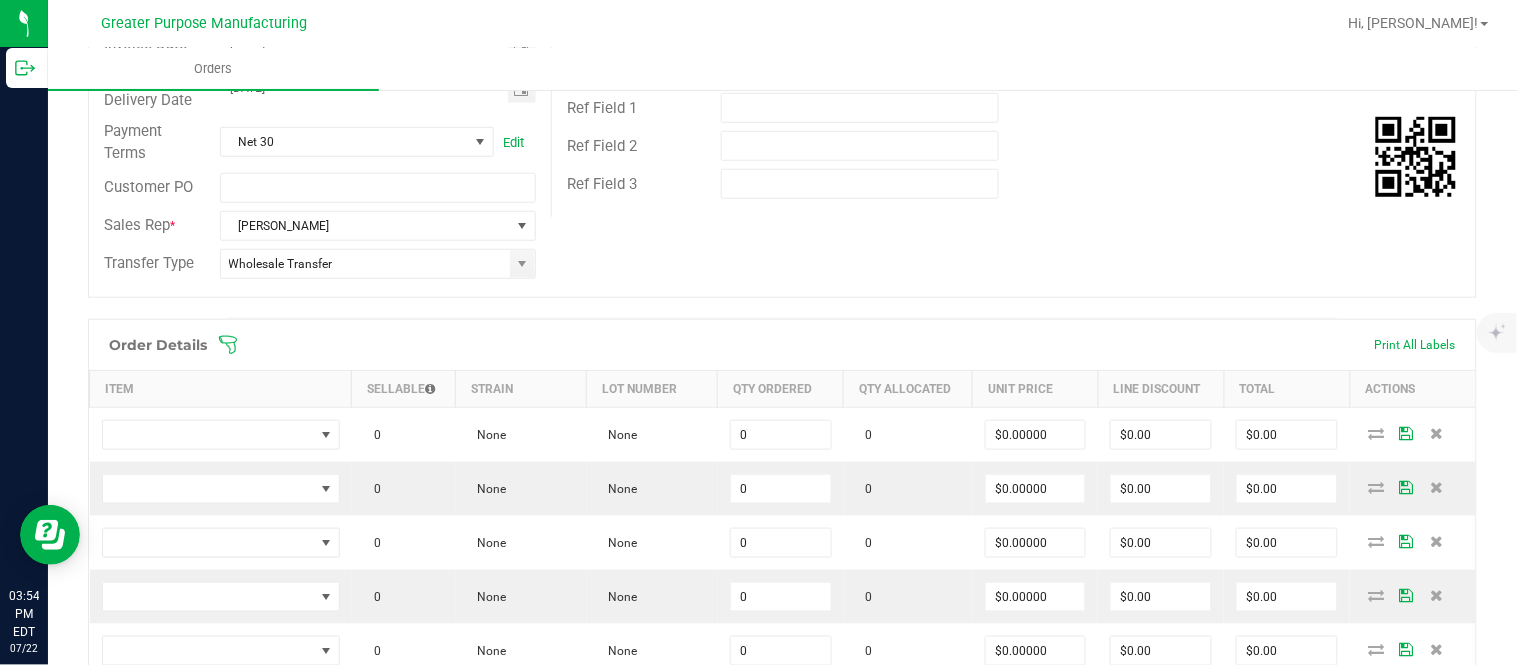 click on "Add New Detail" at bounding box center (155, 827) 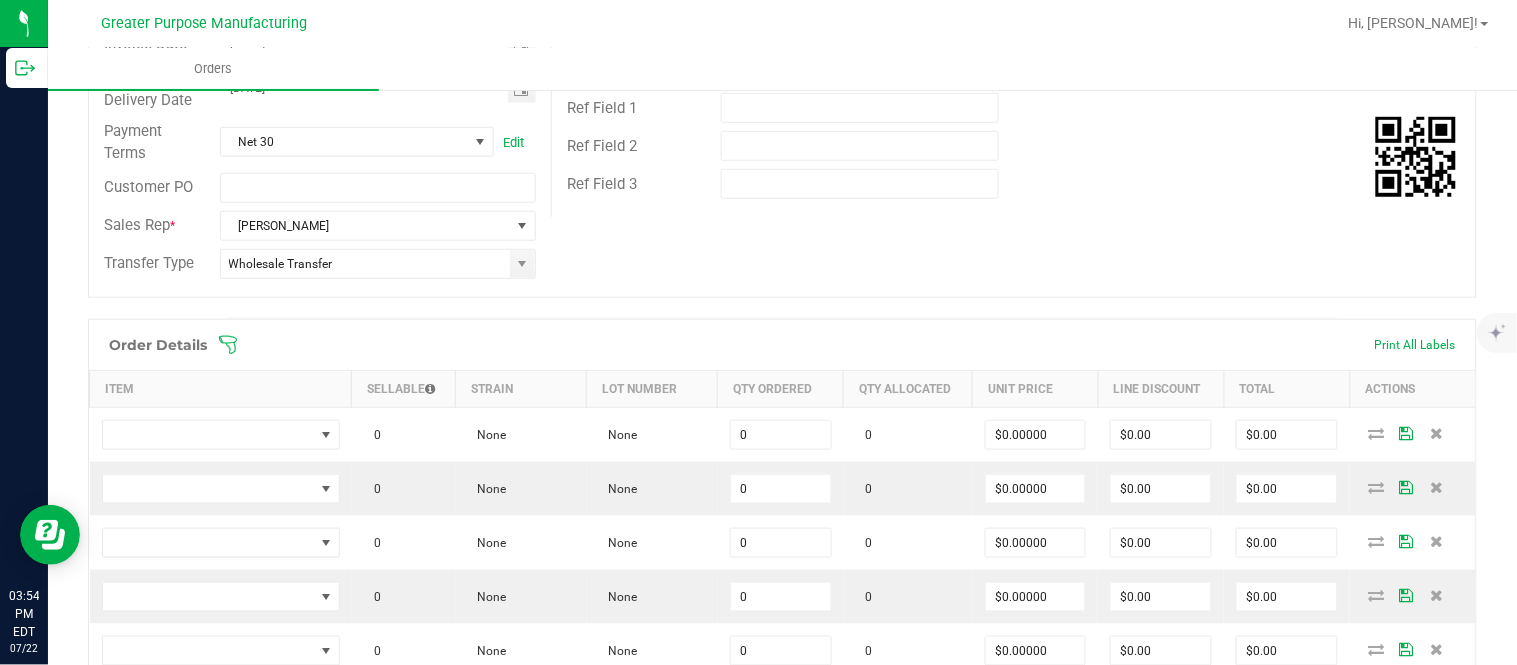 click on "Add New Detail" at bounding box center [155, 881] 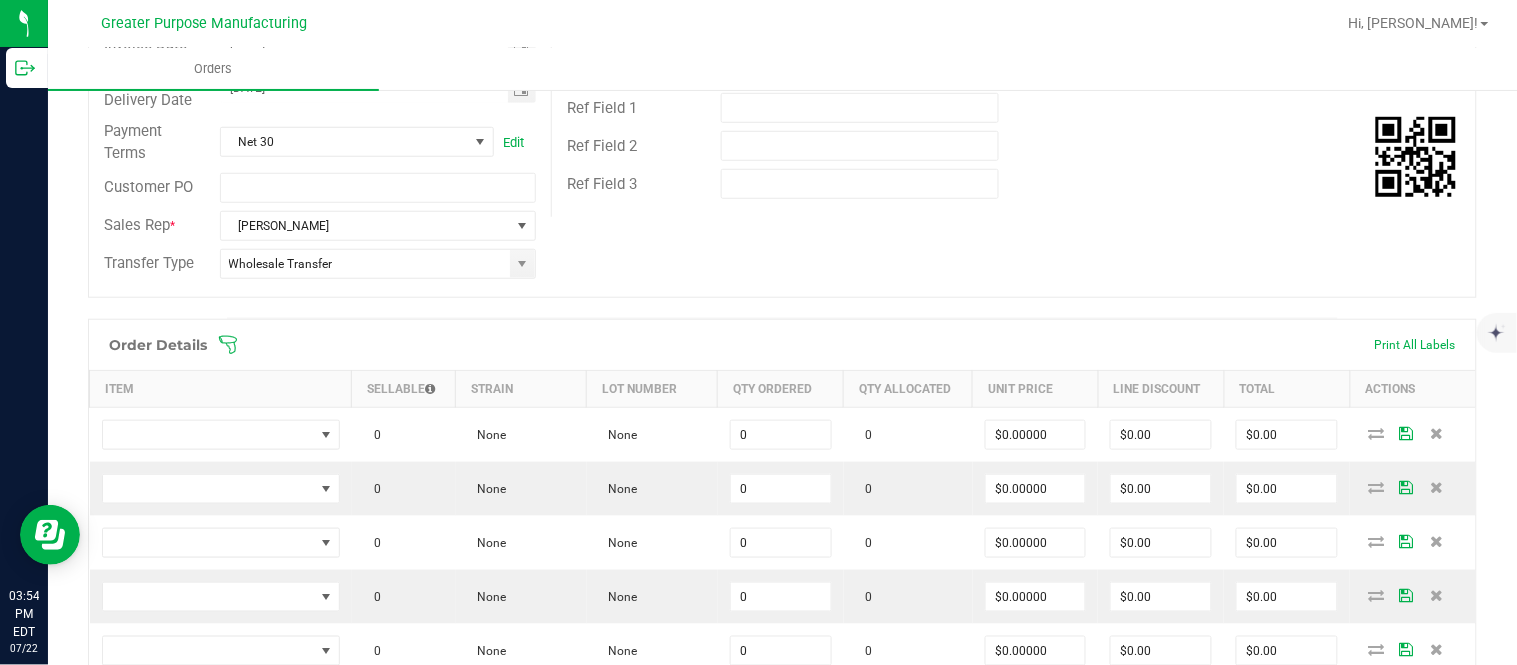 click on "Add New Detail" at bounding box center (155, 935) 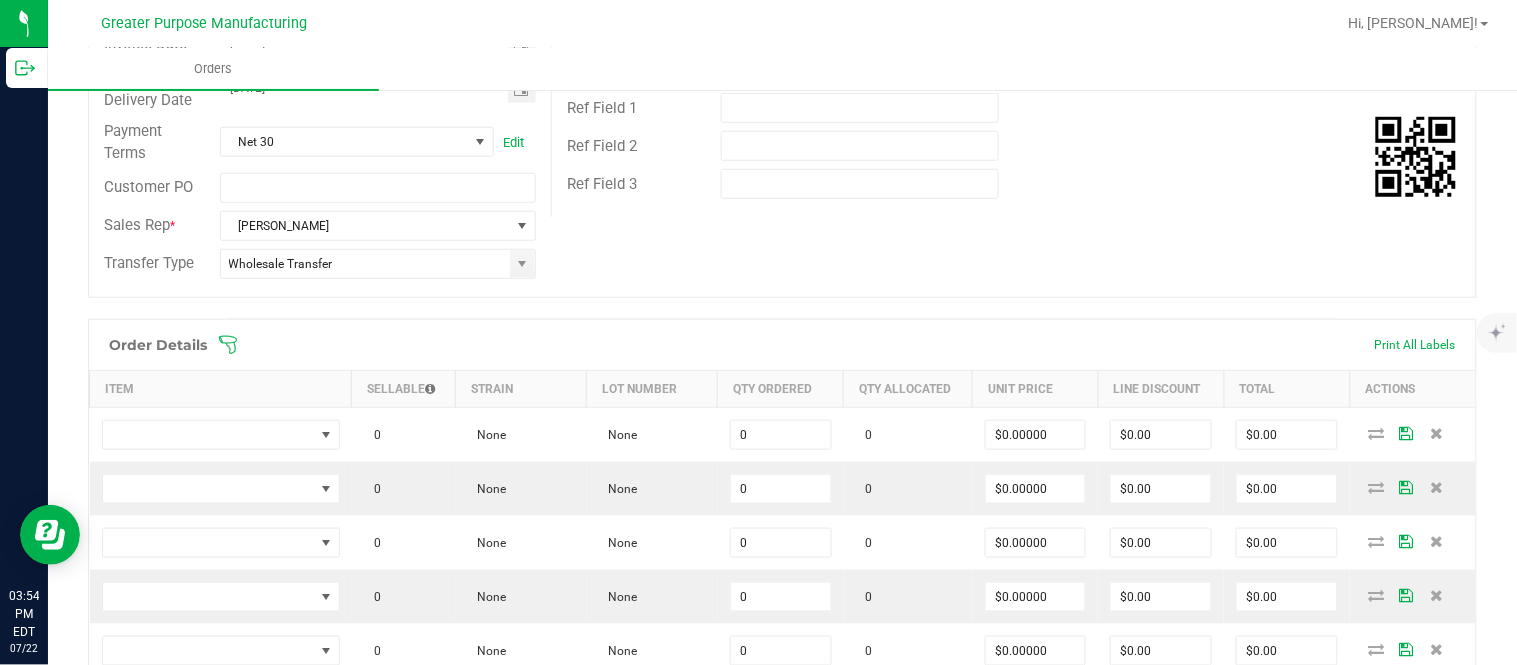 click on "Add New Detail" at bounding box center (155, 989) 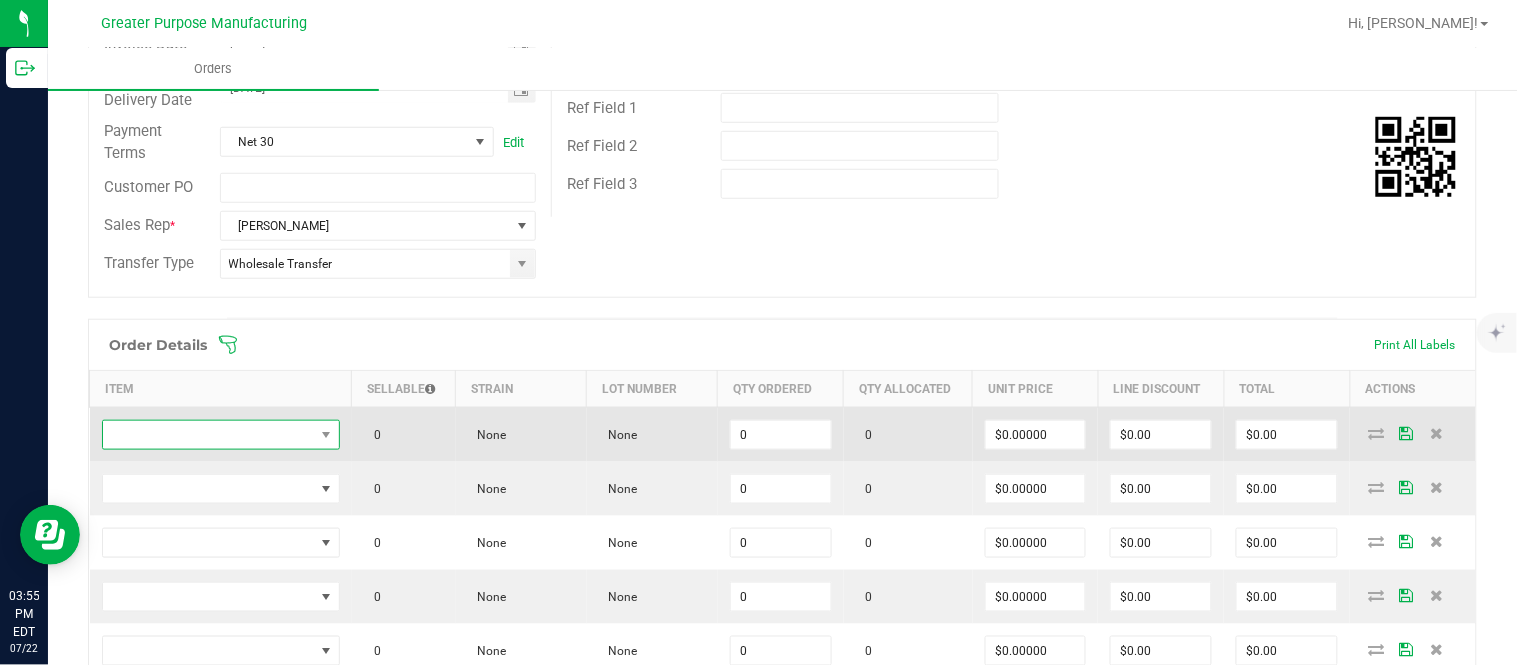 click at bounding box center (208, 435) 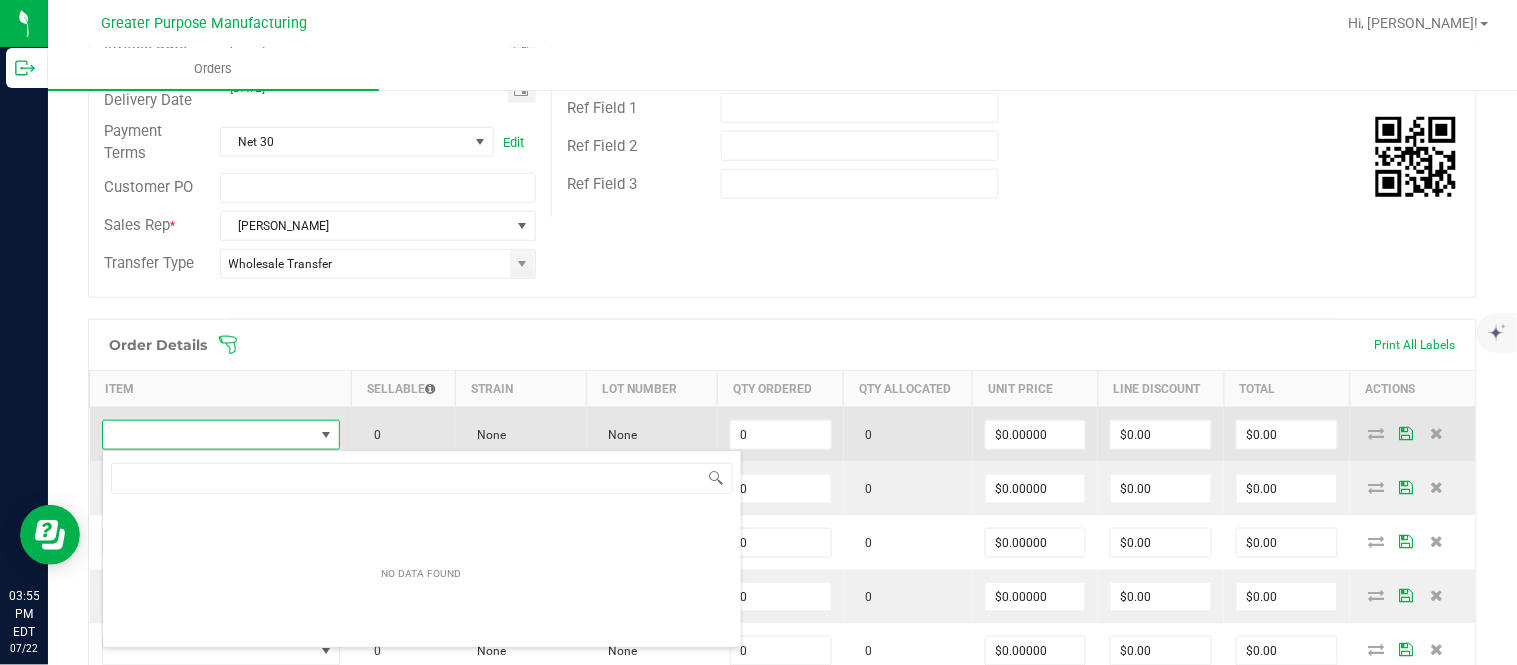 scroll, scrollTop: 99970, scrollLeft: 99765, axis: both 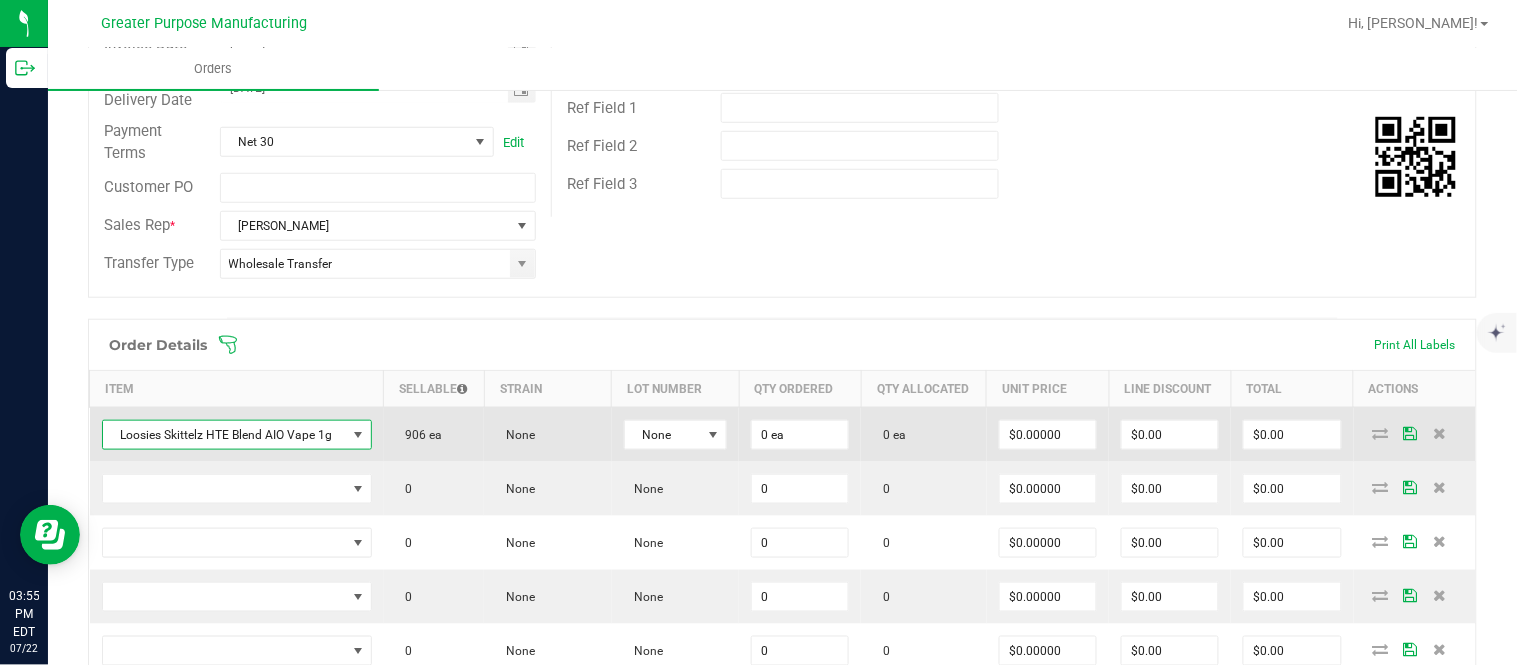 click on "Loosies Skittelz HTE Blend AIO Vape 1g" at bounding box center (224, 435) 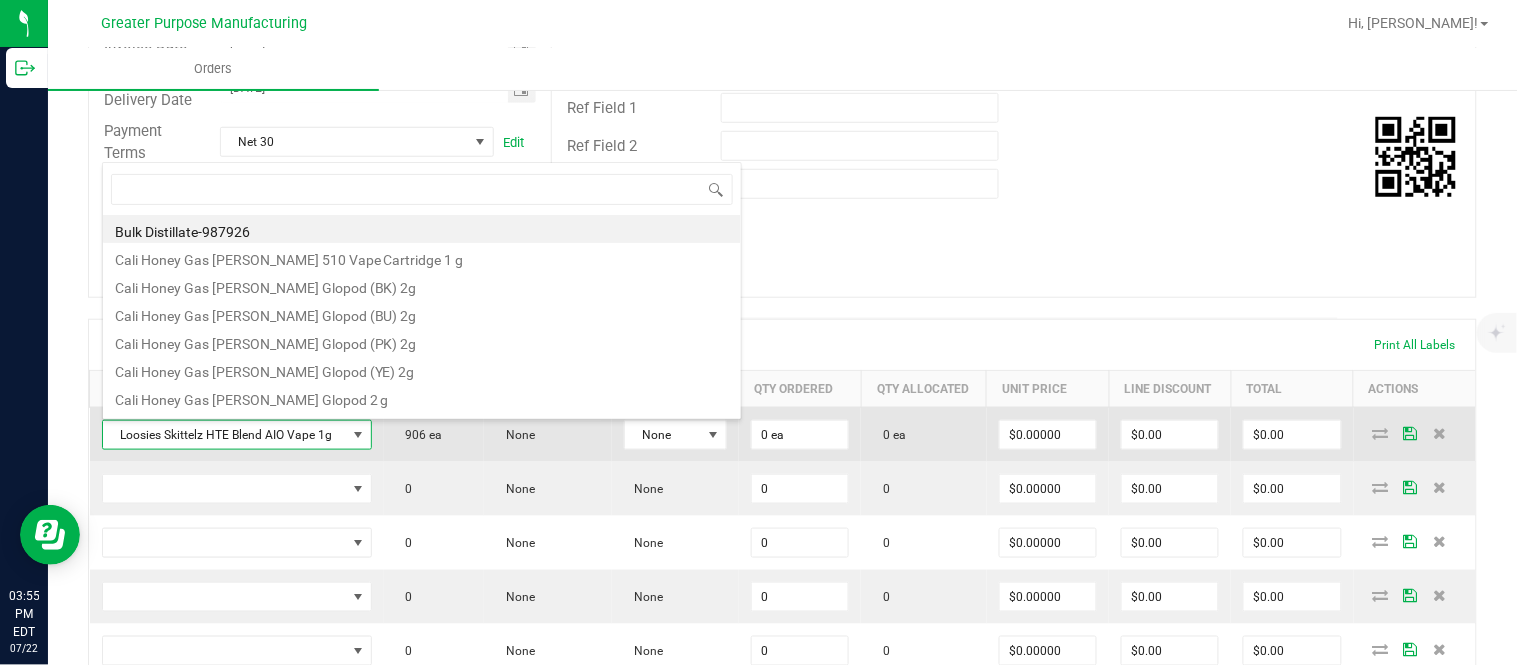 scroll, scrollTop: 99970, scrollLeft: 99734, axis: both 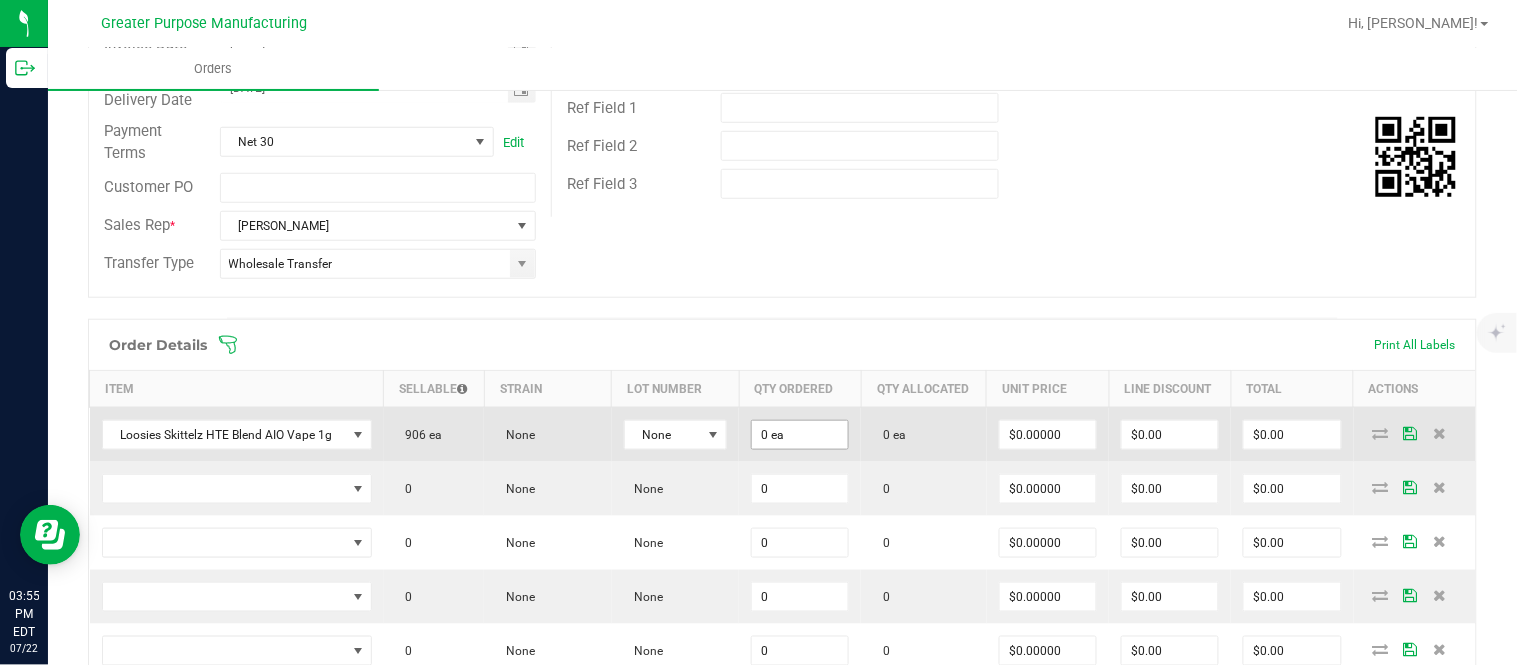 click on "0 ea" at bounding box center [800, 435] 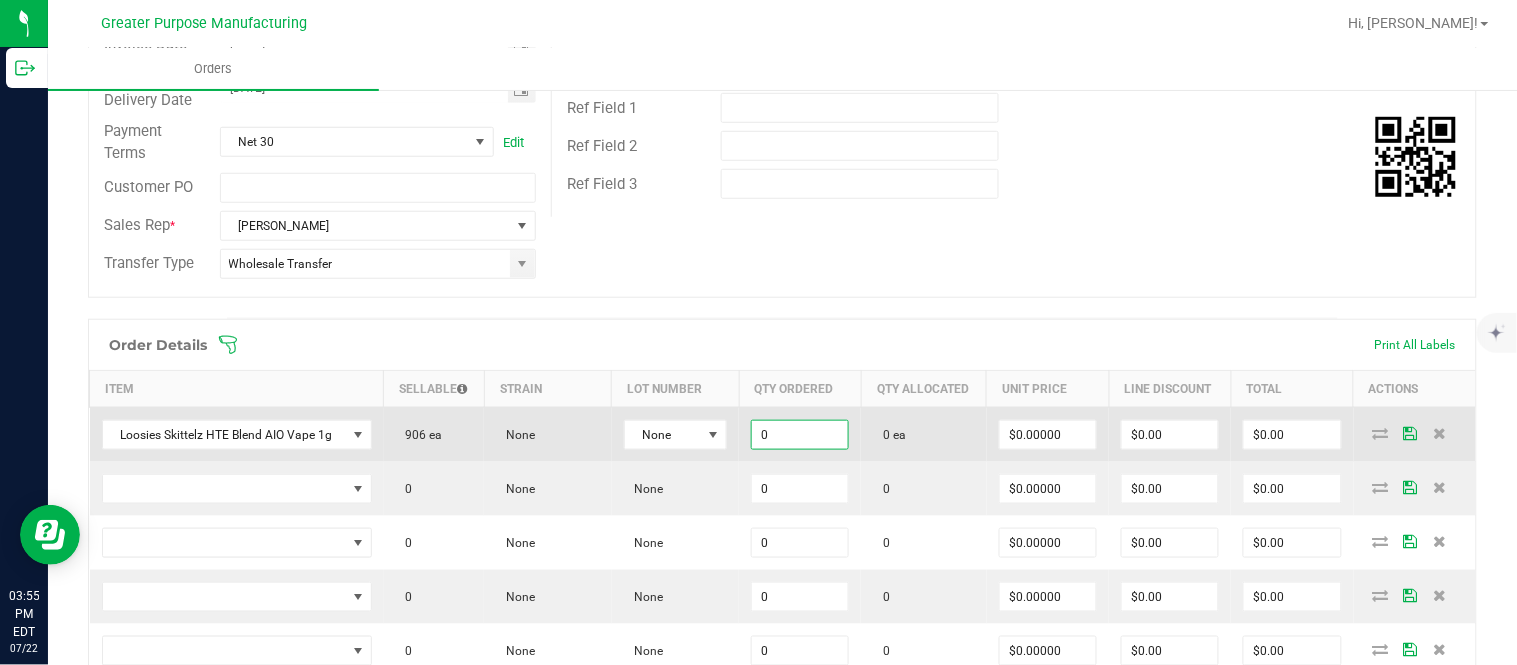 paste on "25" 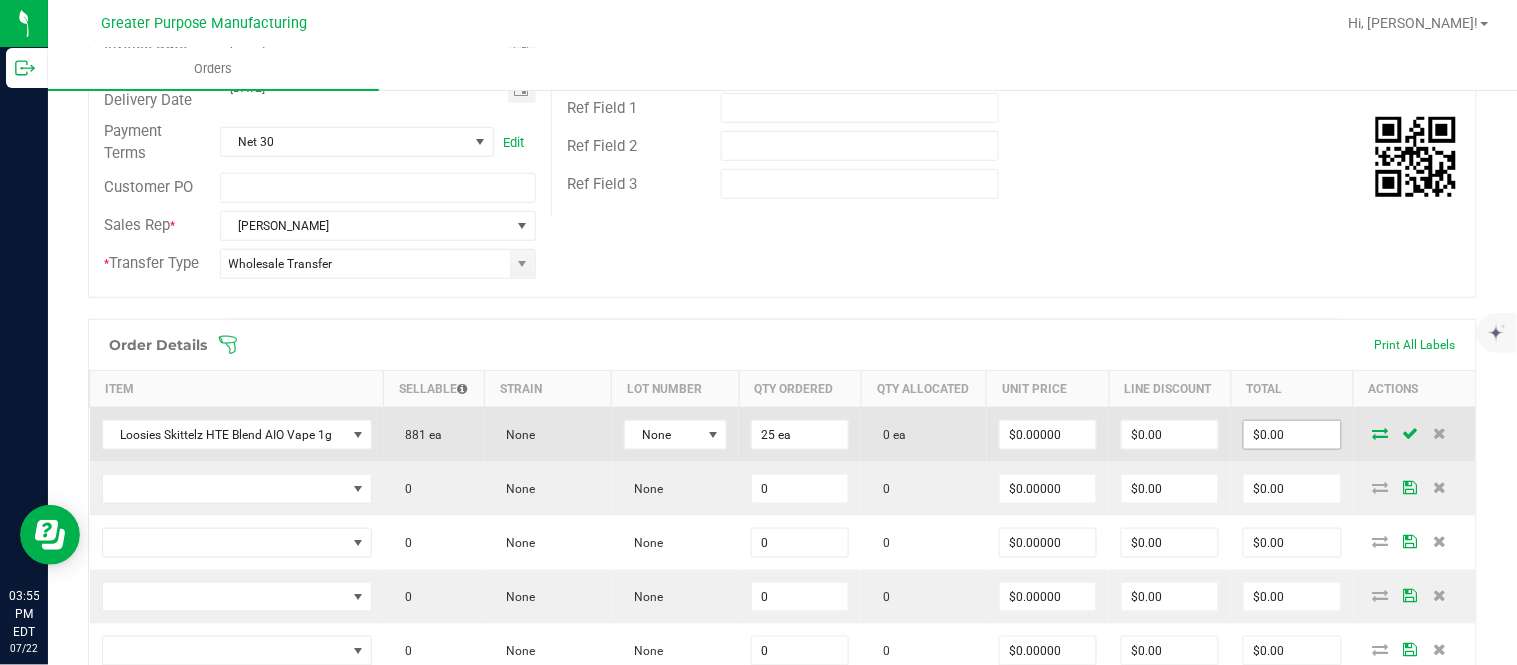 click on "$0.00" at bounding box center [1292, 435] 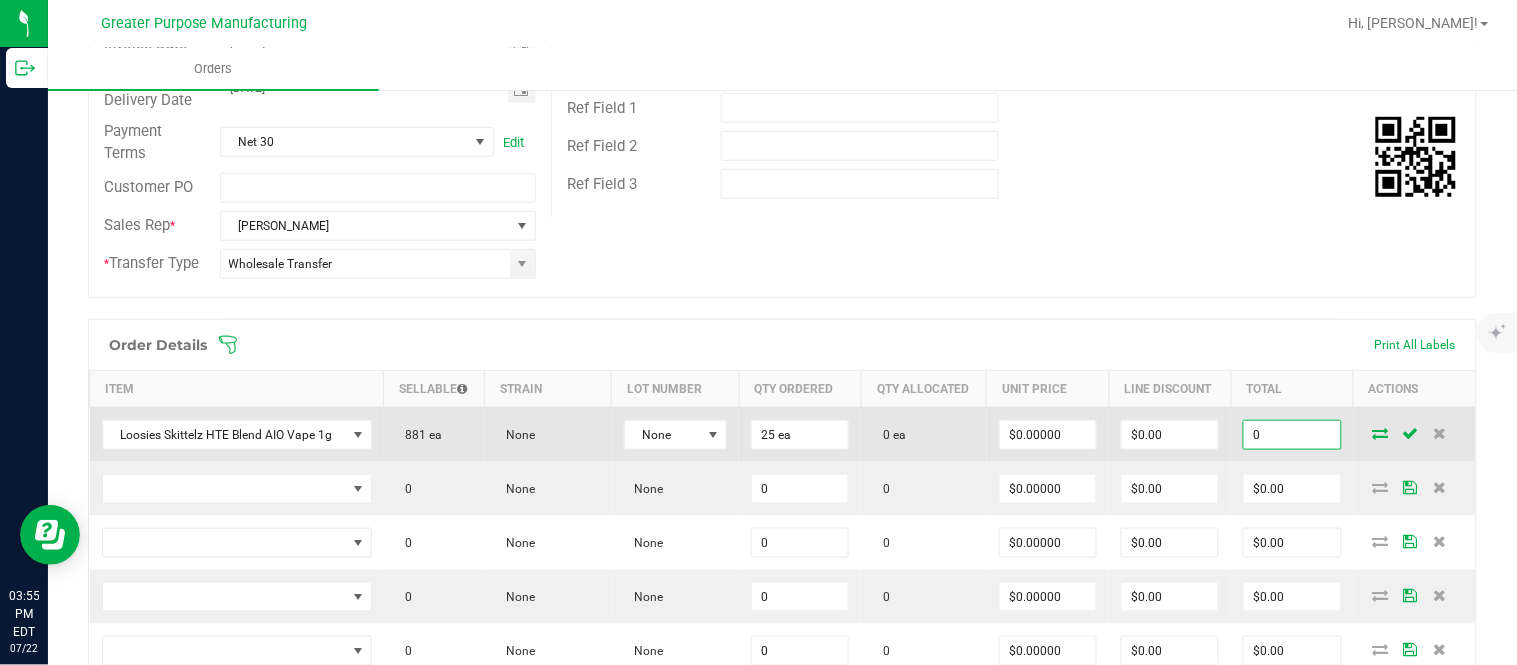 paste on "812.5" 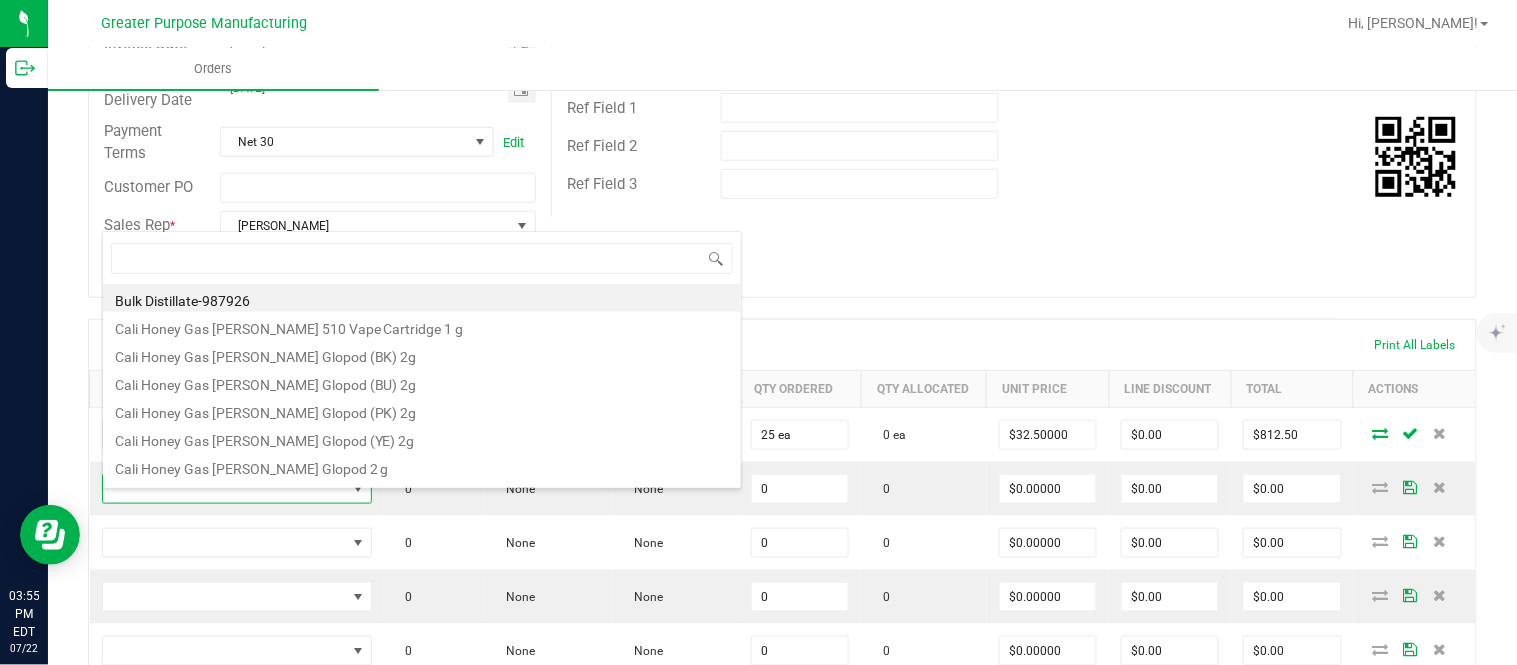 scroll, scrollTop: 0, scrollLeft: 0, axis: both 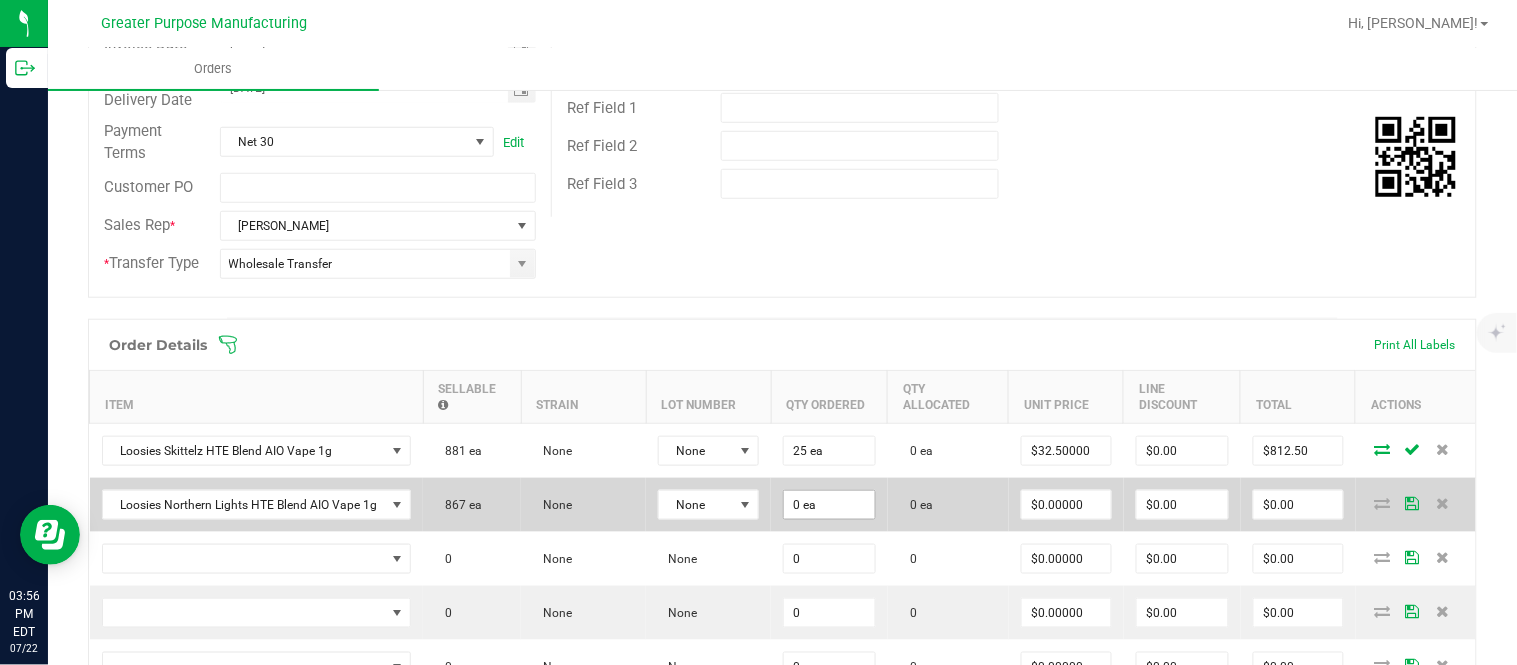 click on "0 ea" at bounding box center [829, 505] 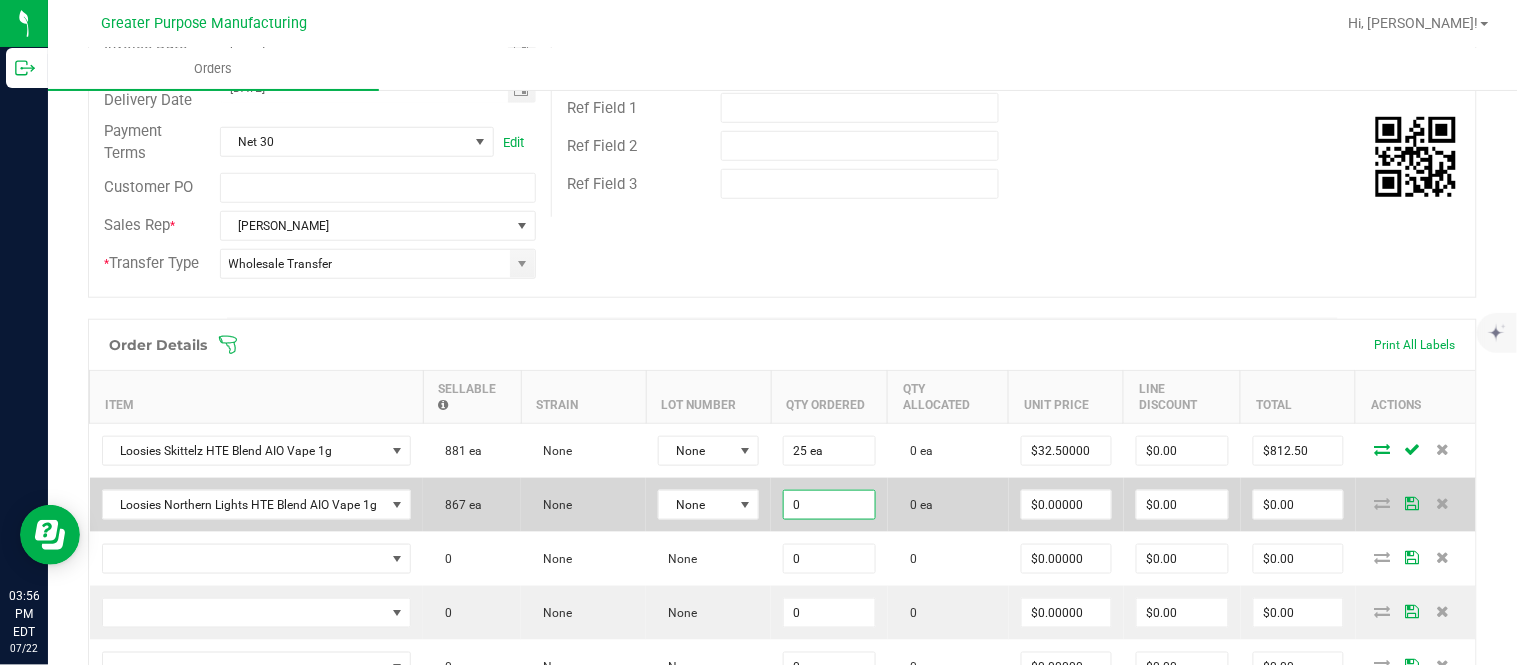 paste on "25" 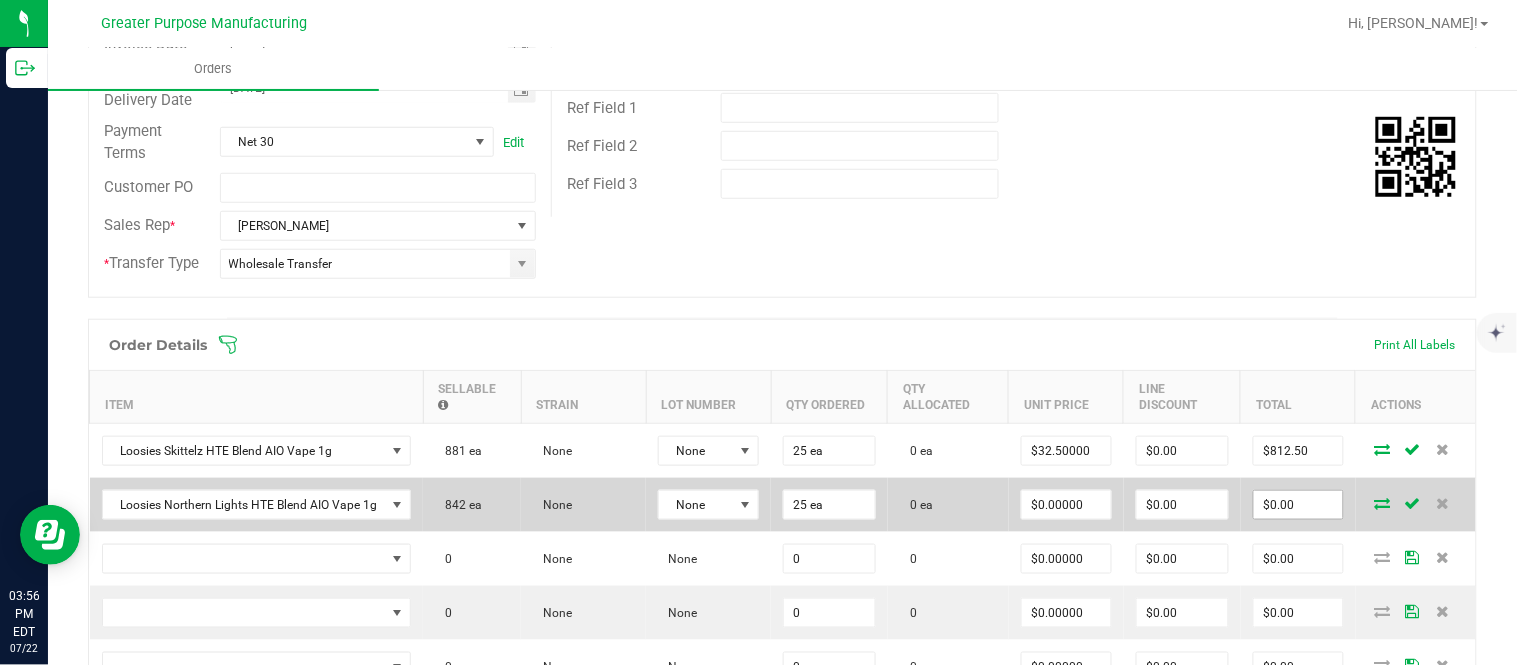 click on "$0.00" at bounding box center (1298, 505) 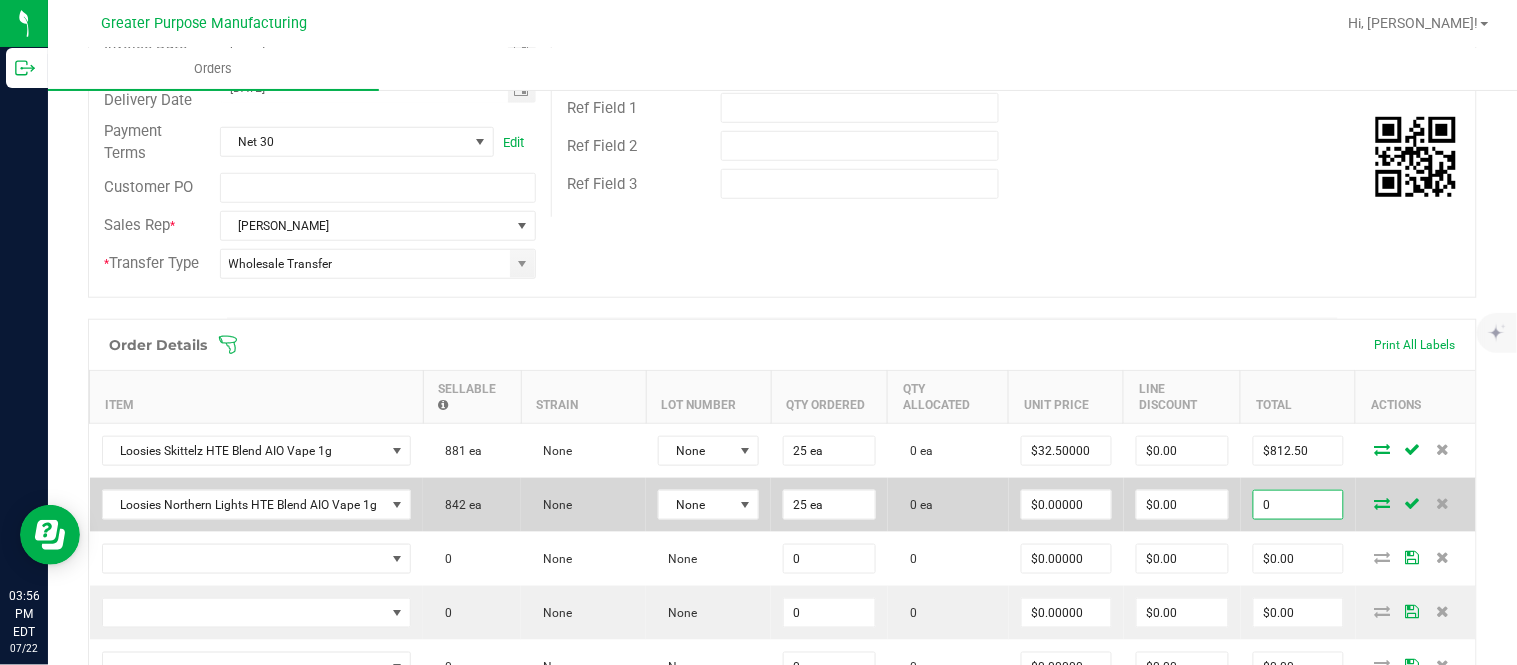 paste on "812.5" 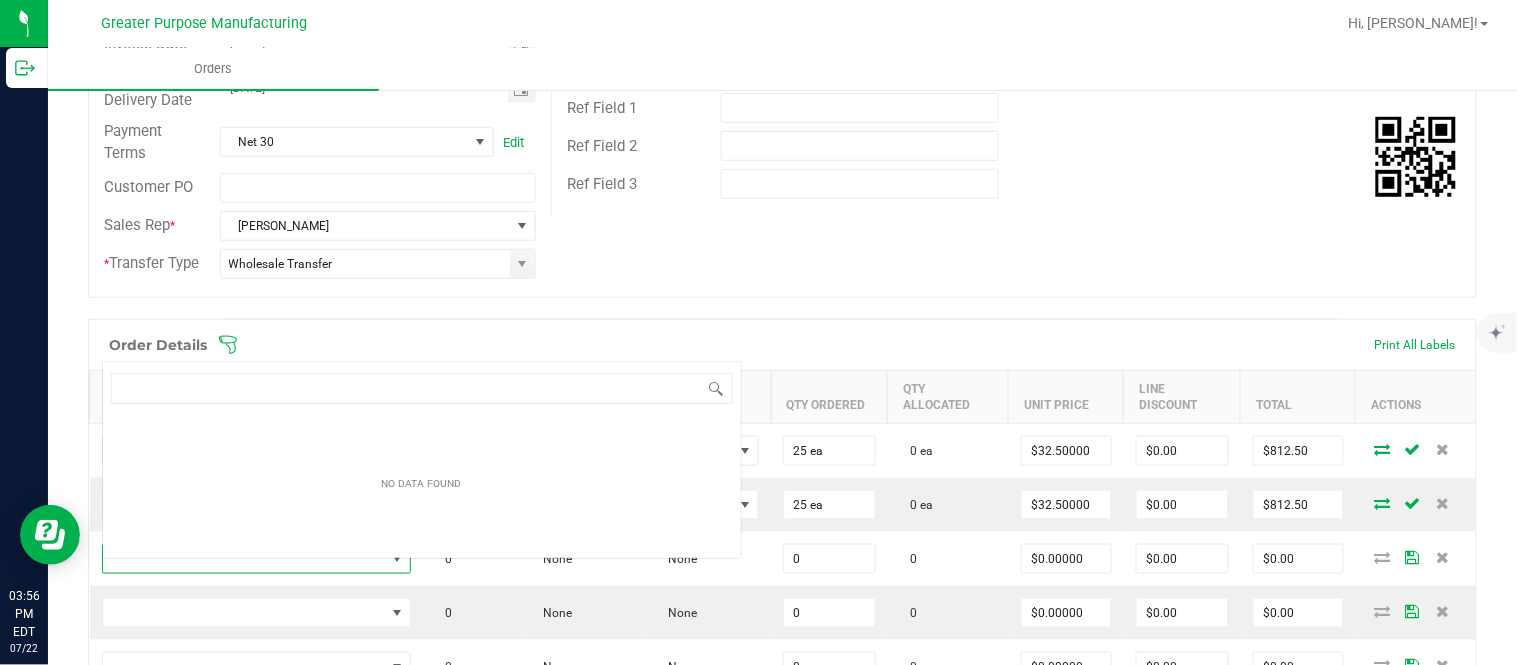 scroll, scrollTop: 99970, scrollLeft: 99692, axis: both 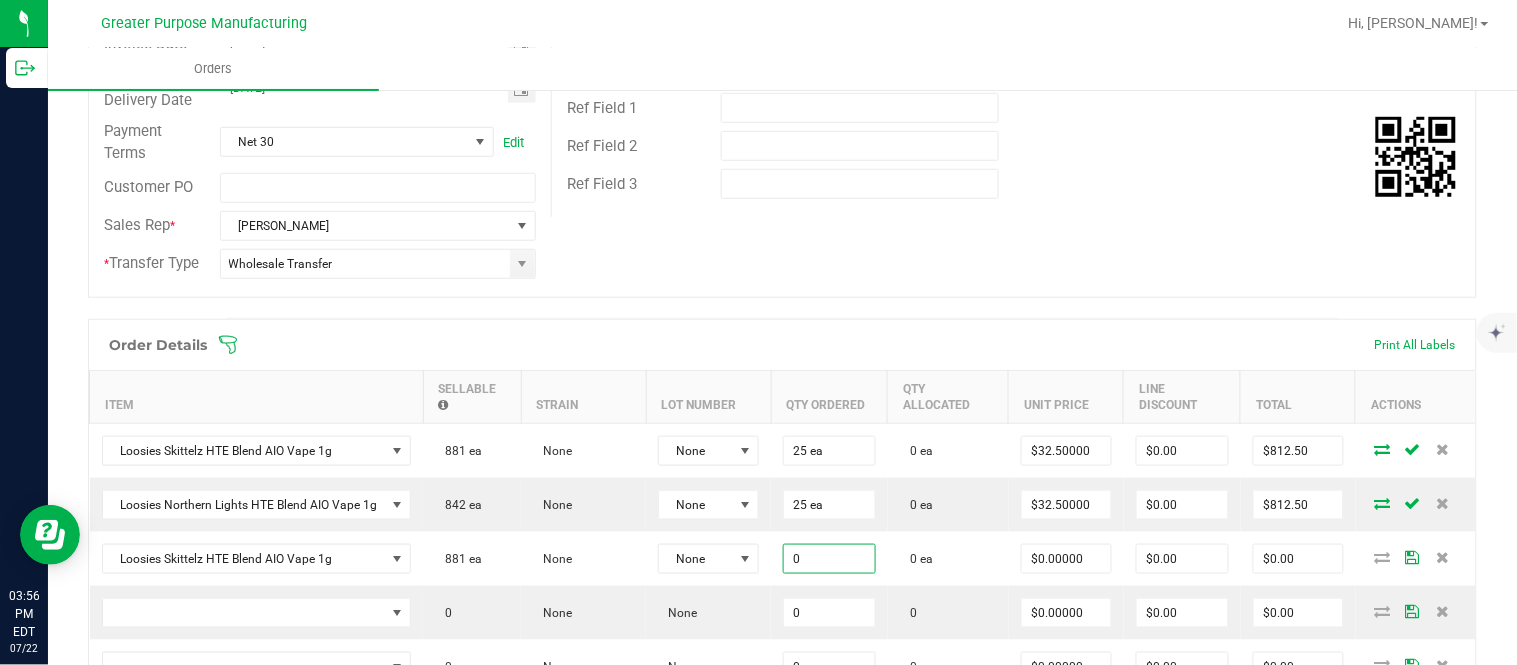 paste on "25" 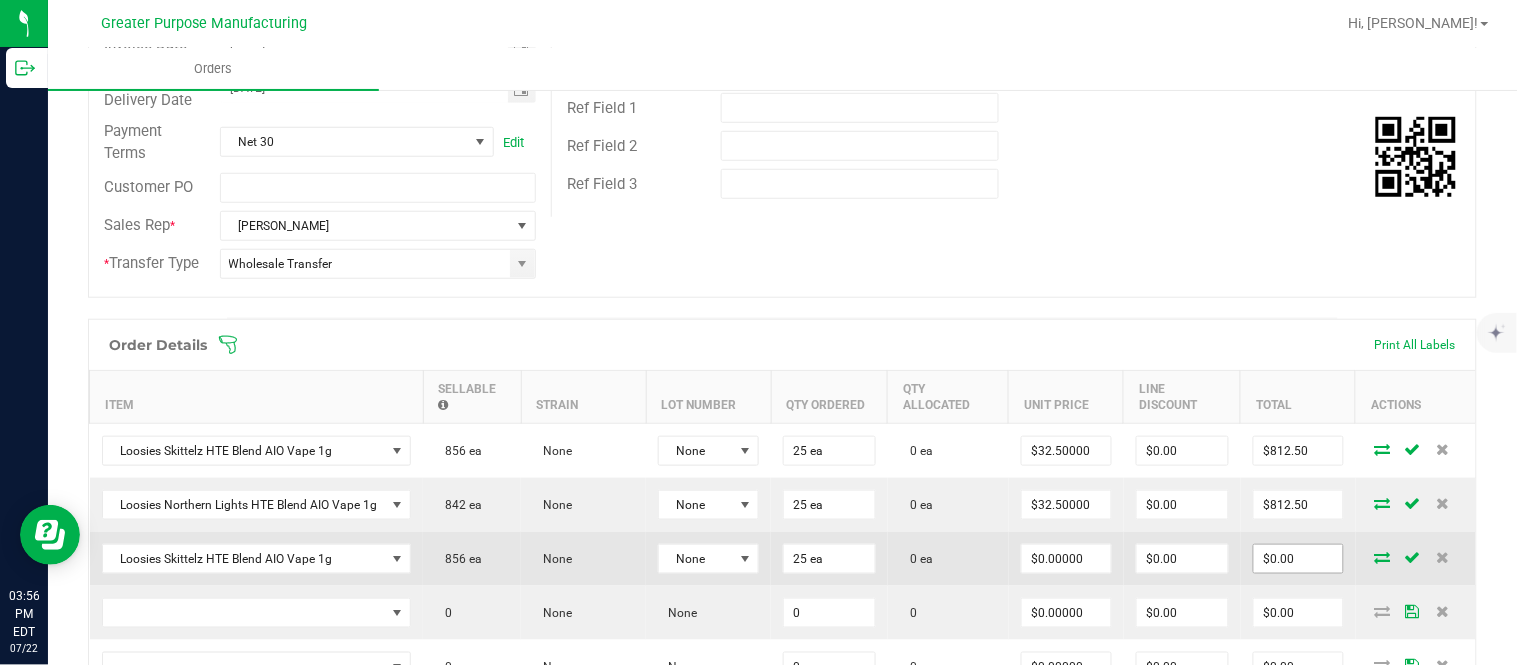 click on "$0.00" at bounding box center [1298, 559] 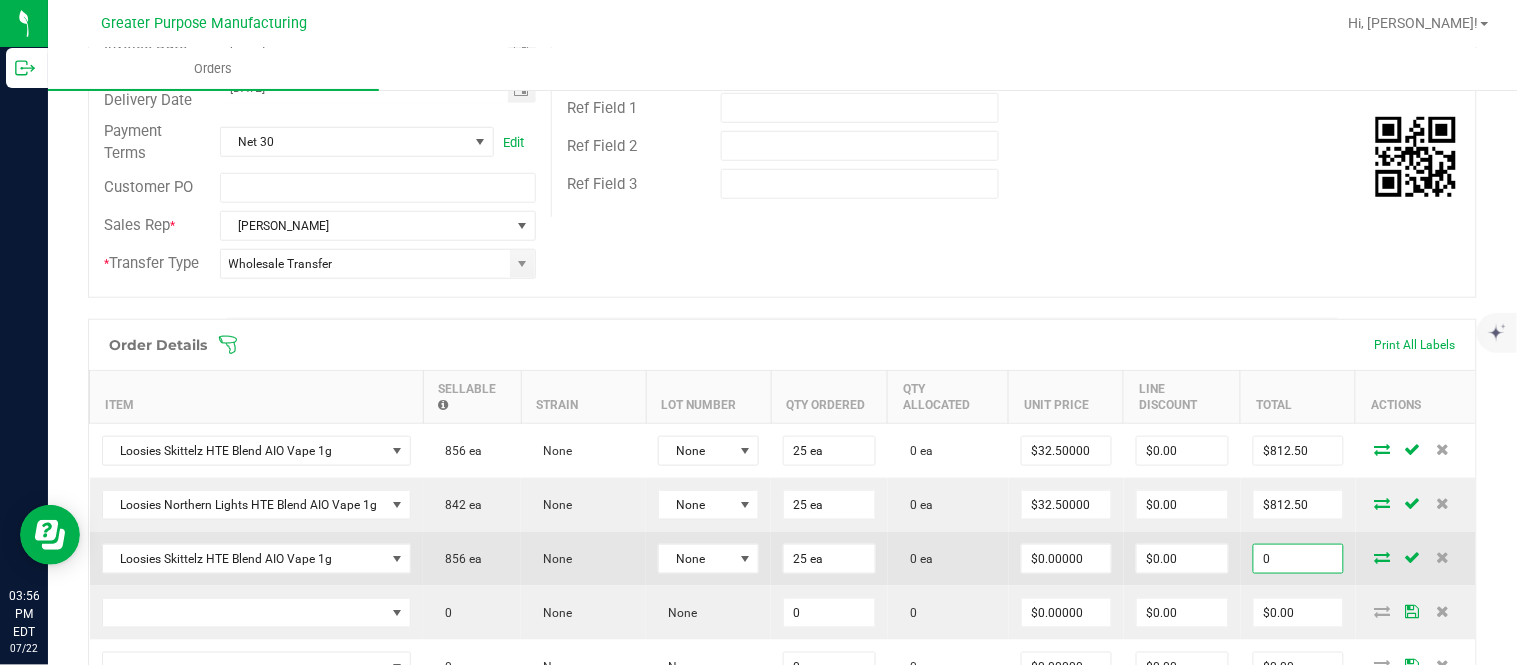 paste on "812.5" 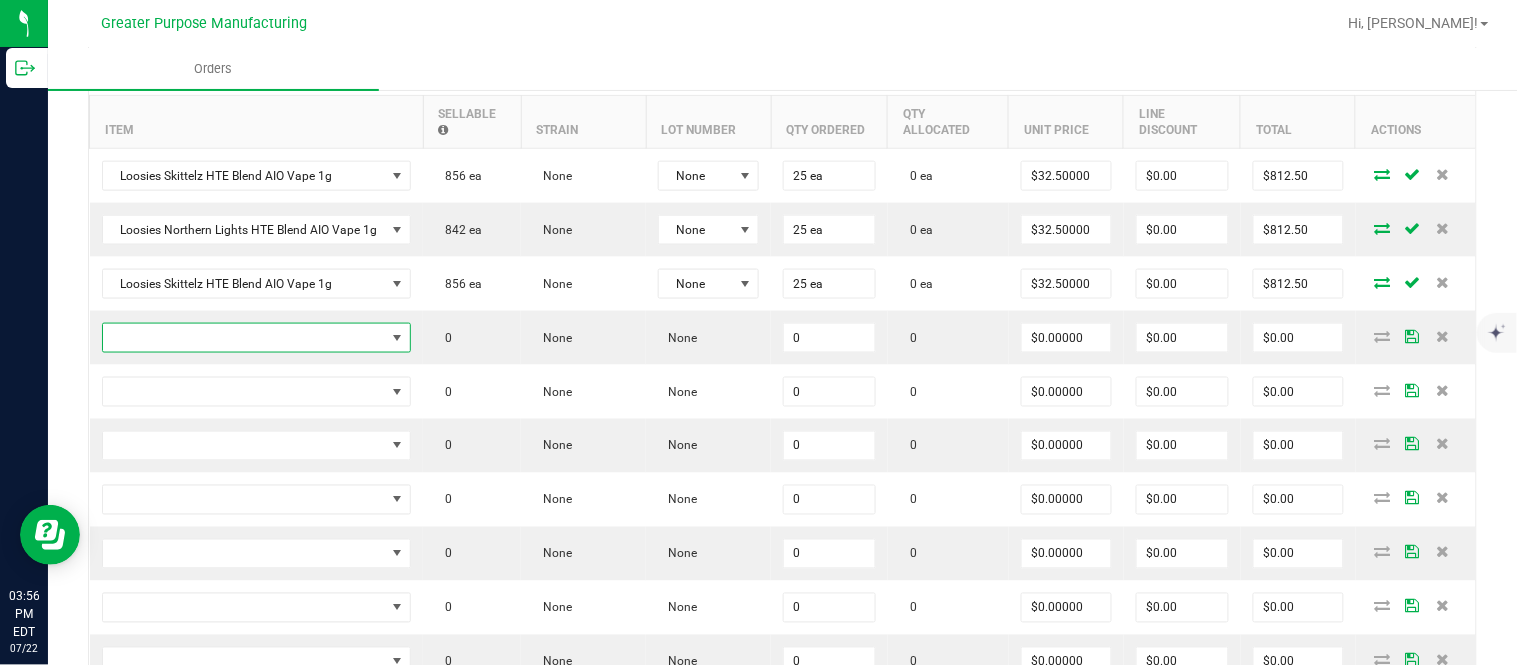 scroll, scrollTop: 666, scrollLeft: 0, axis: vertical 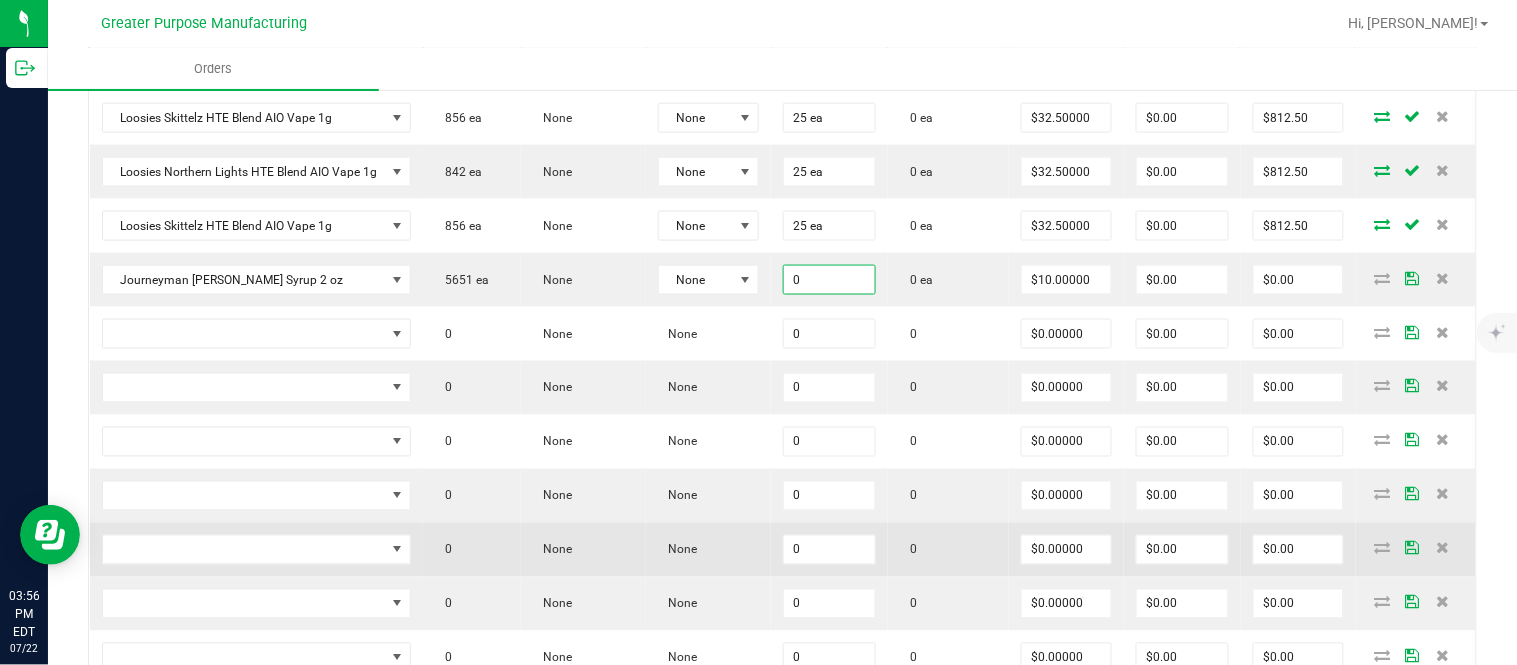 paste on "48" 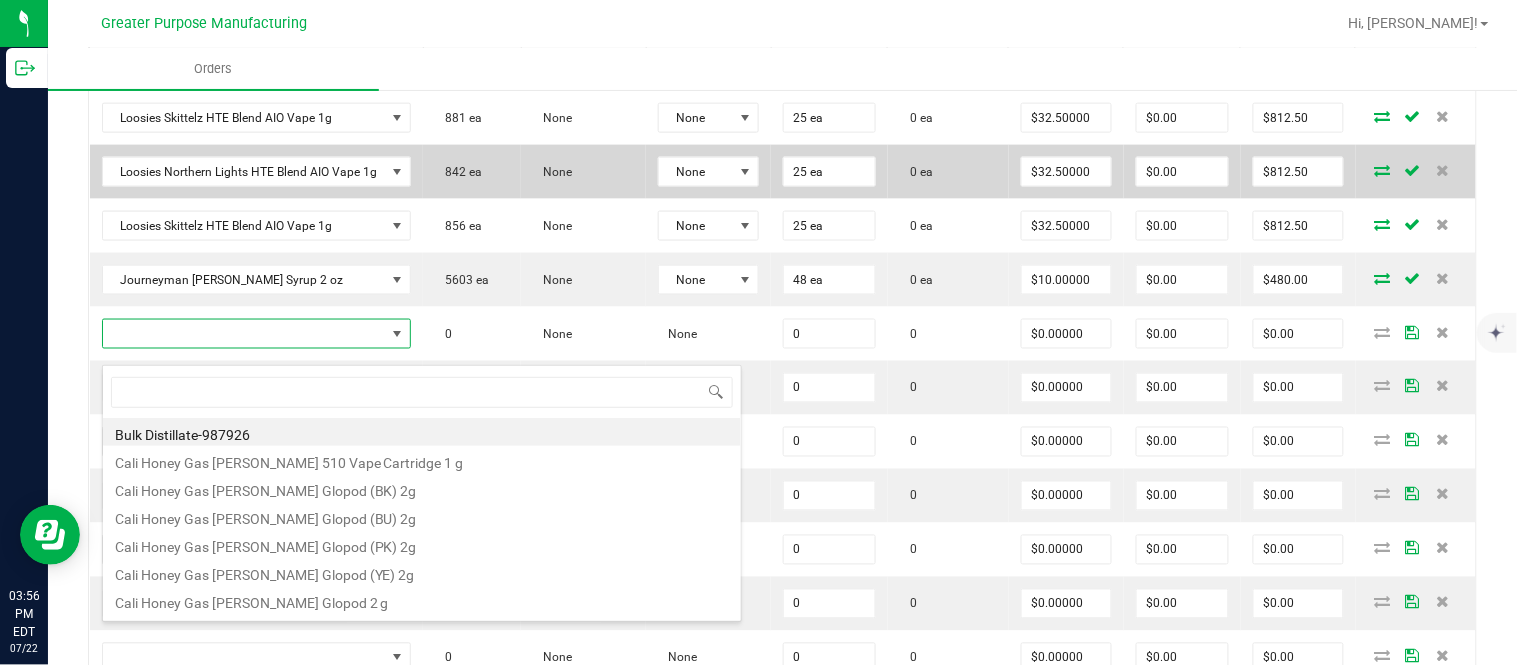 scroll, scrollTop: 99970, scrollLeft: 99692, axis: both 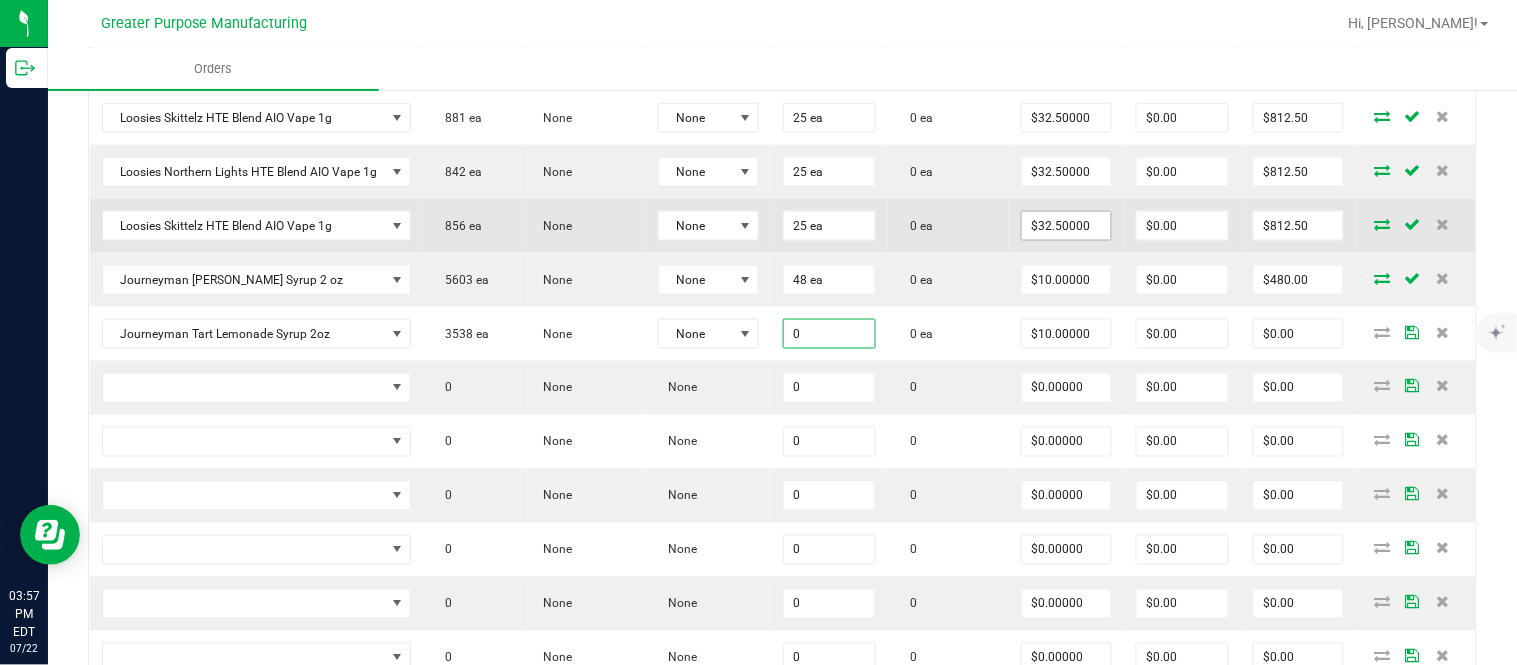 paste on "48" 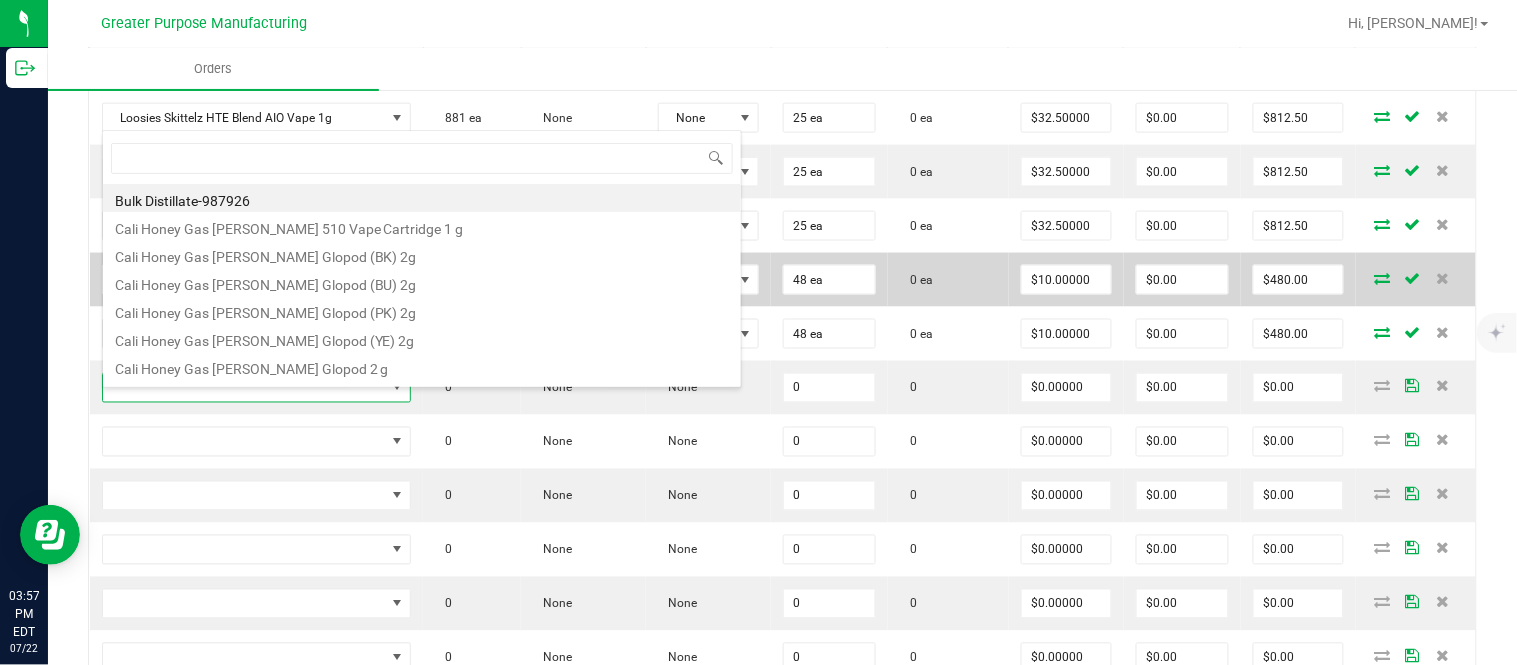 scroll, scrollTop: 99970, scrollLeft: 99692, axis: both 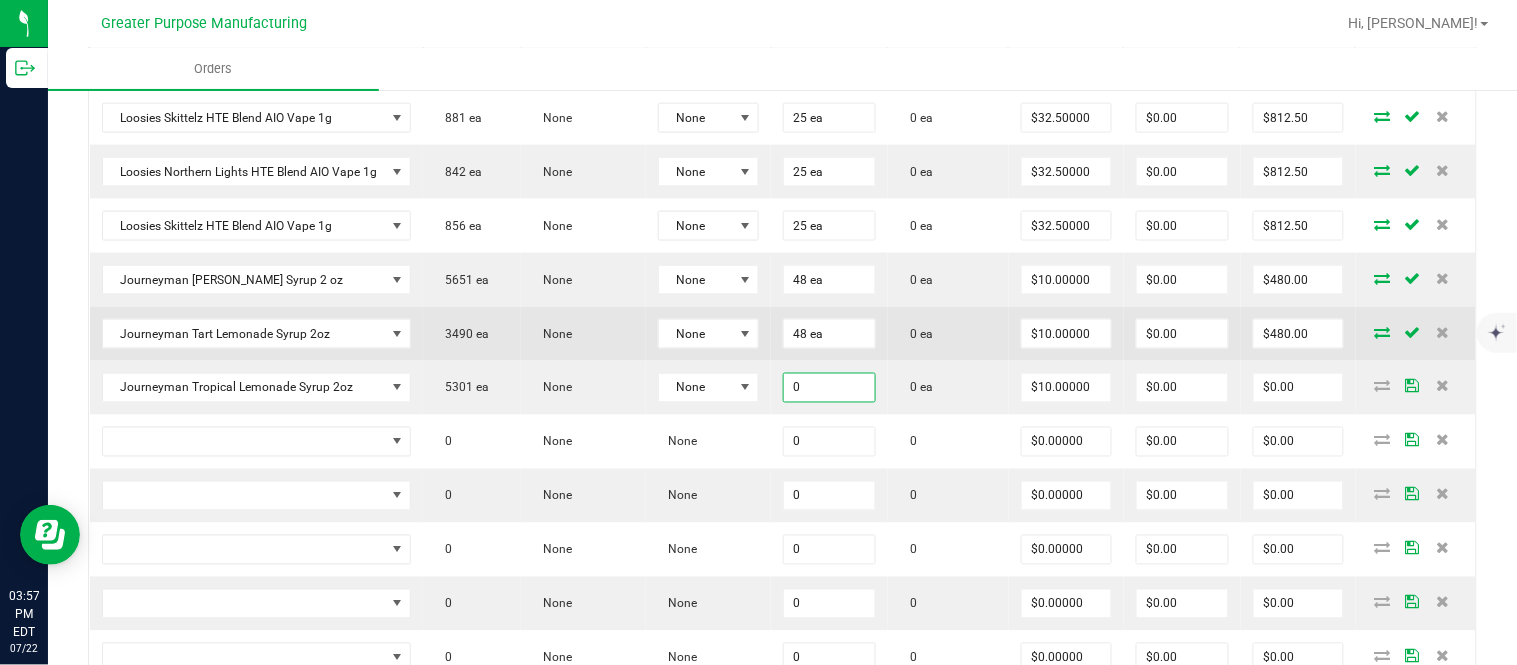 paste on "48" 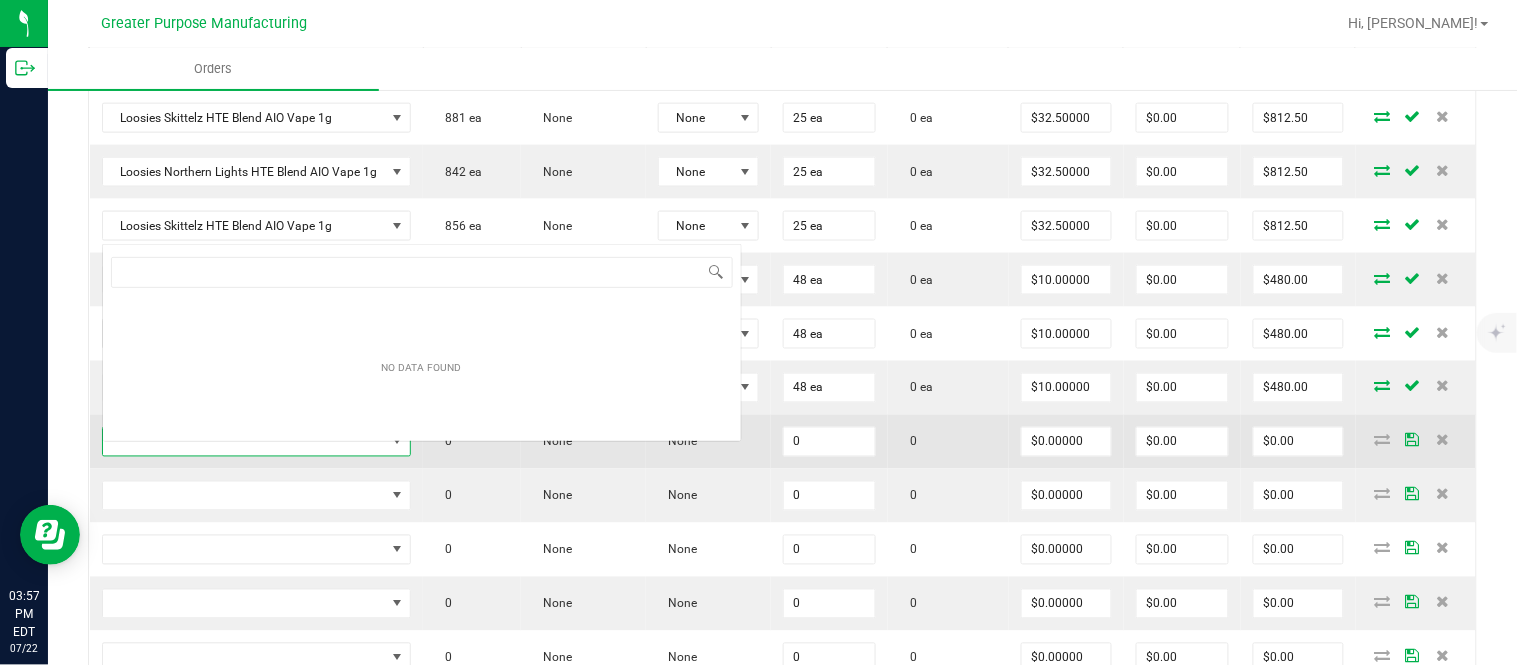 scroll, scrollTop: 0, scrollLeft: 0, axis: both 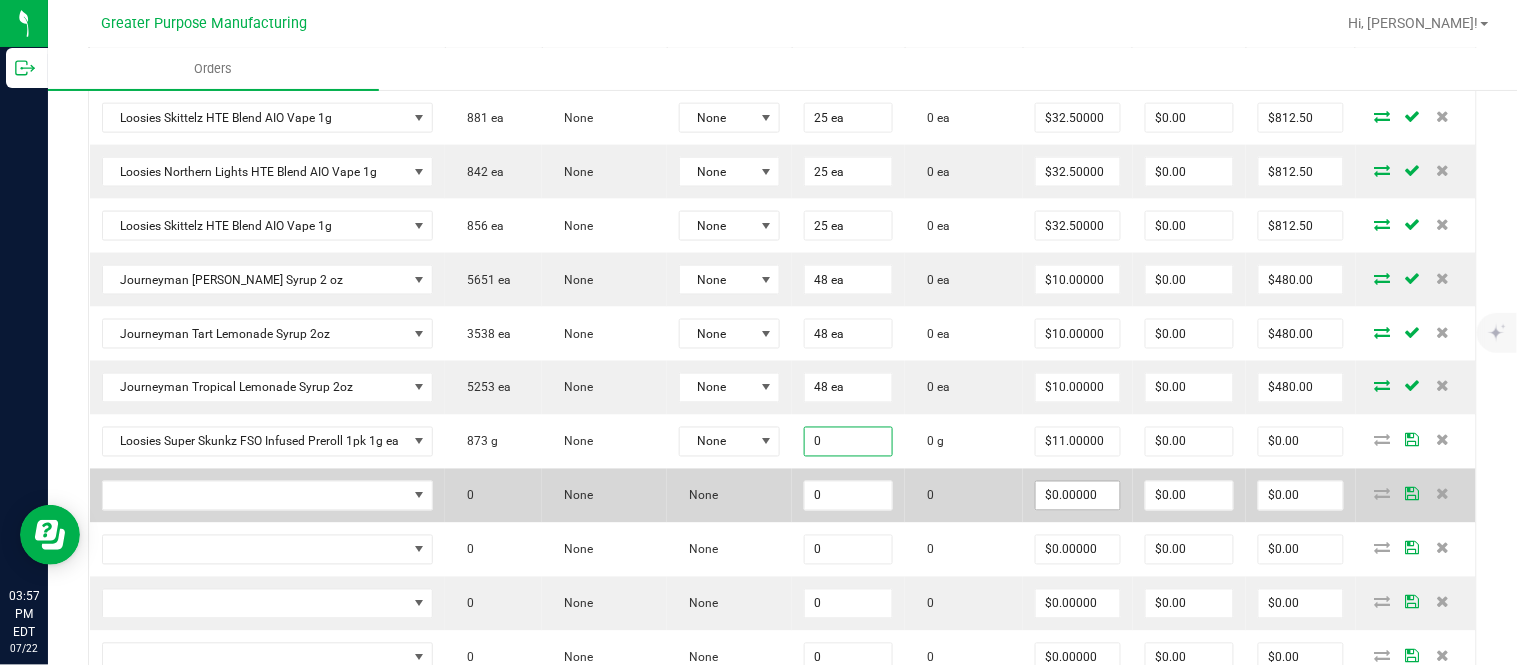 paste on "4" 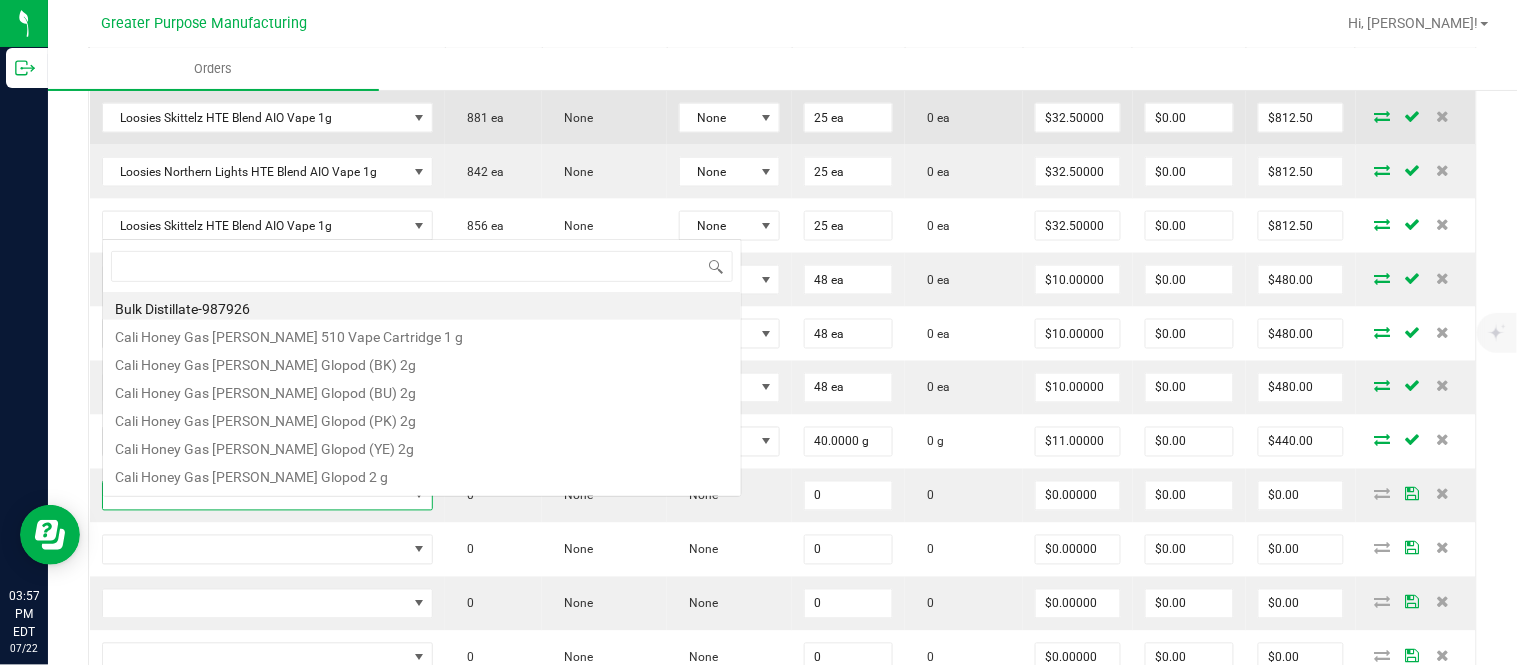 scroll, scrollTop: 0, scrollLeft: 0, axis: both 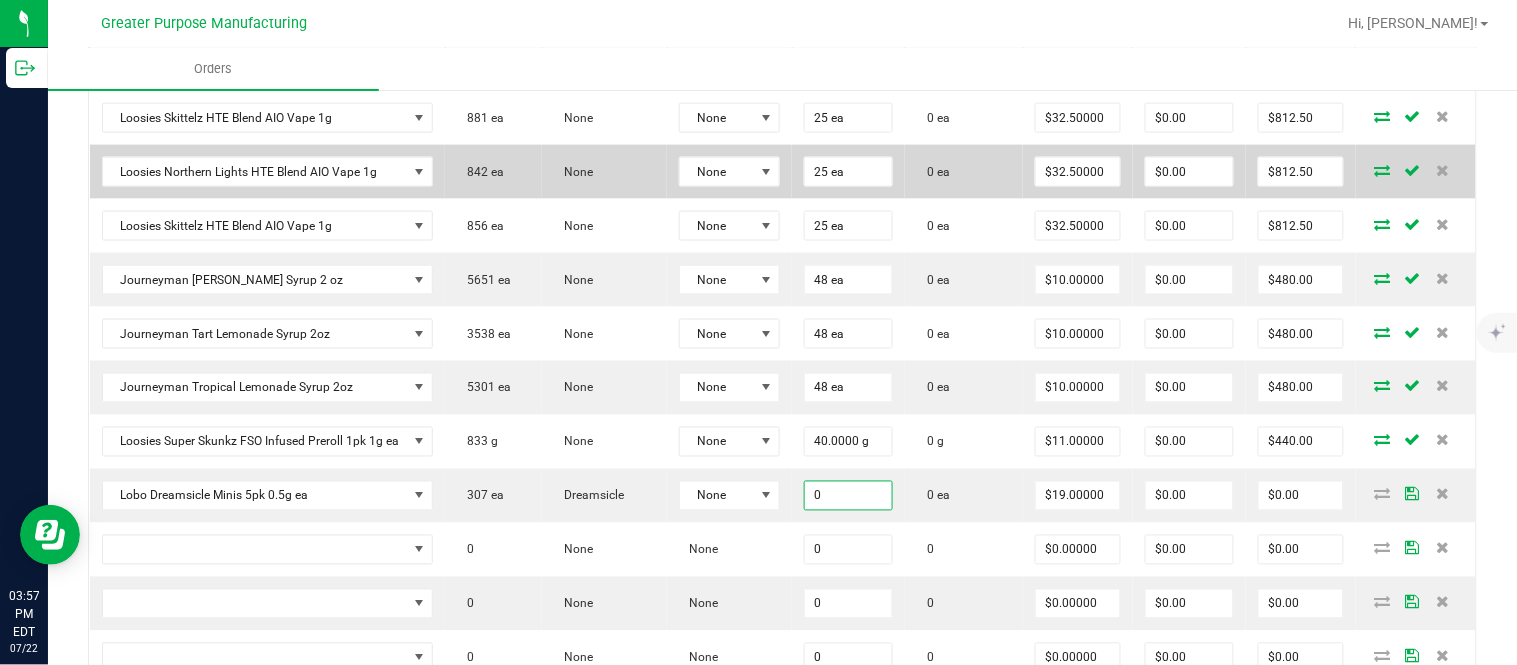 paste on "4" 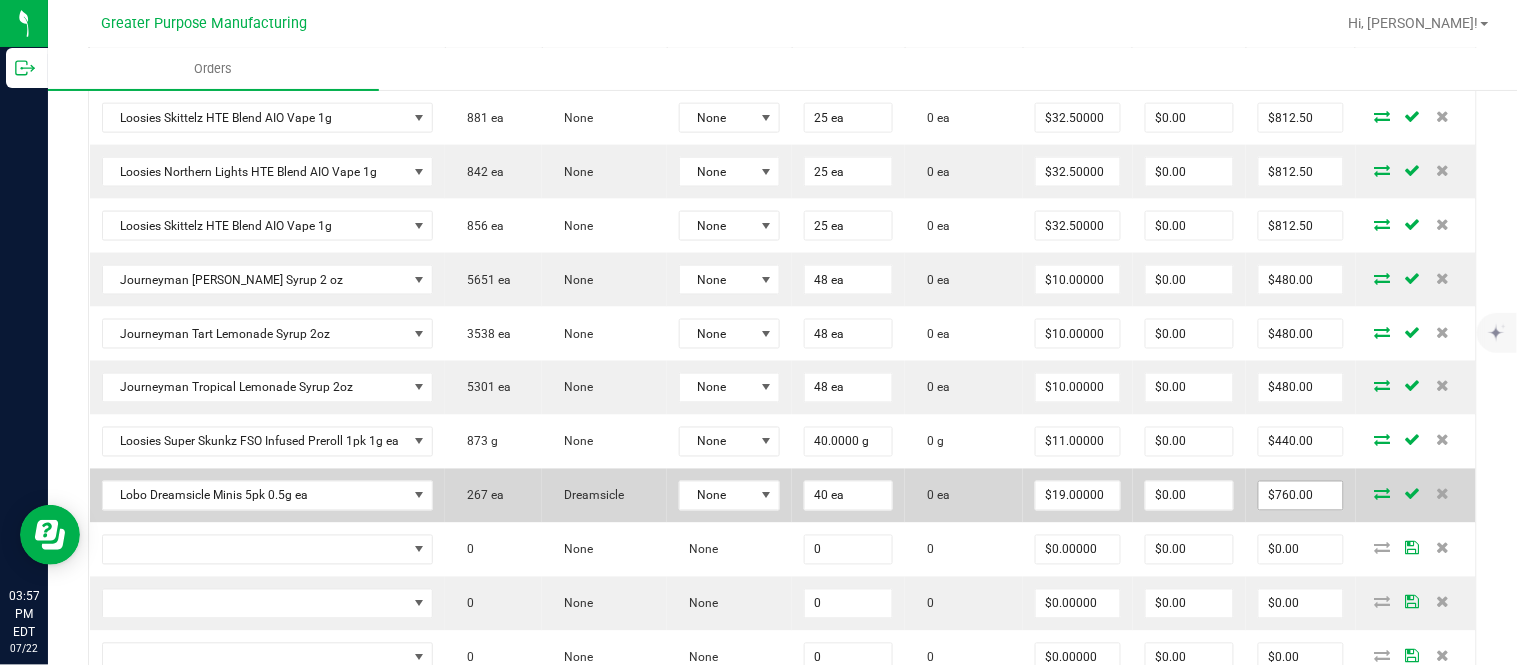 click on "$760.00" at bounding box center [1301, 496] 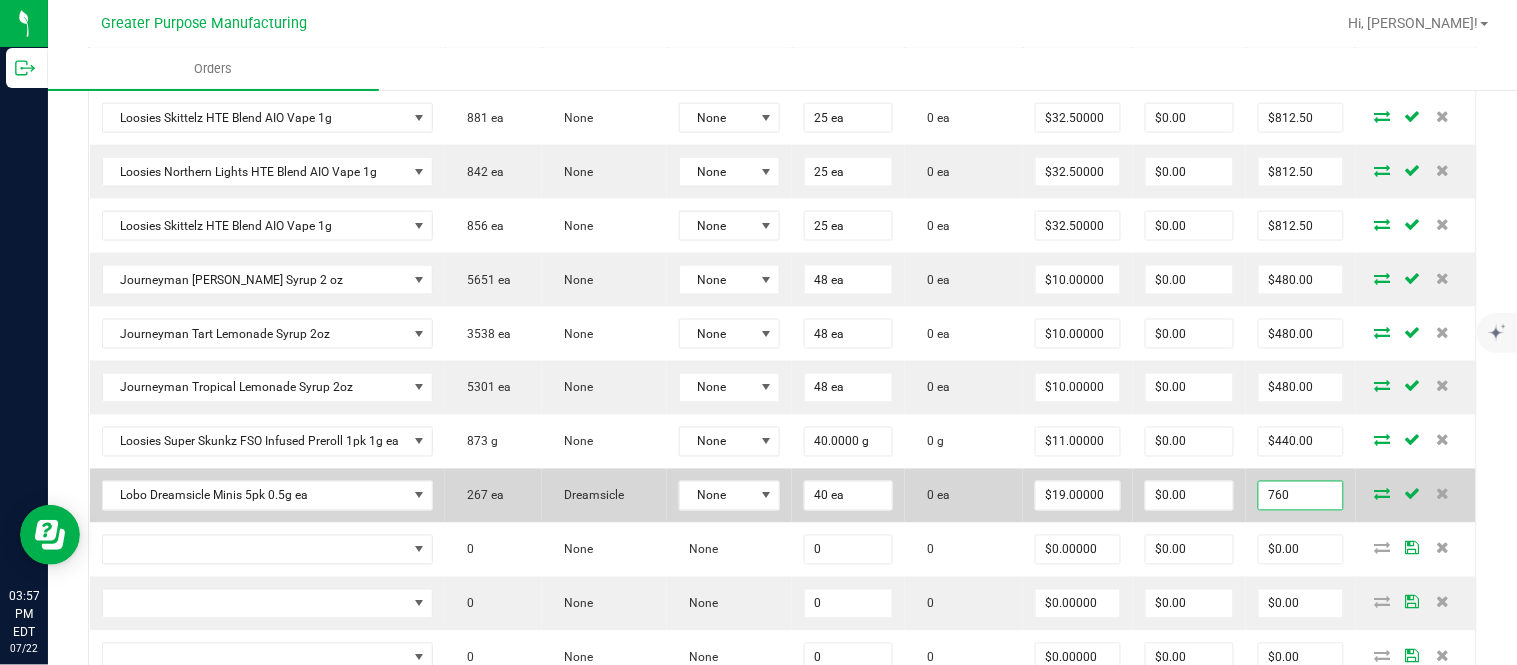 paste on "68" 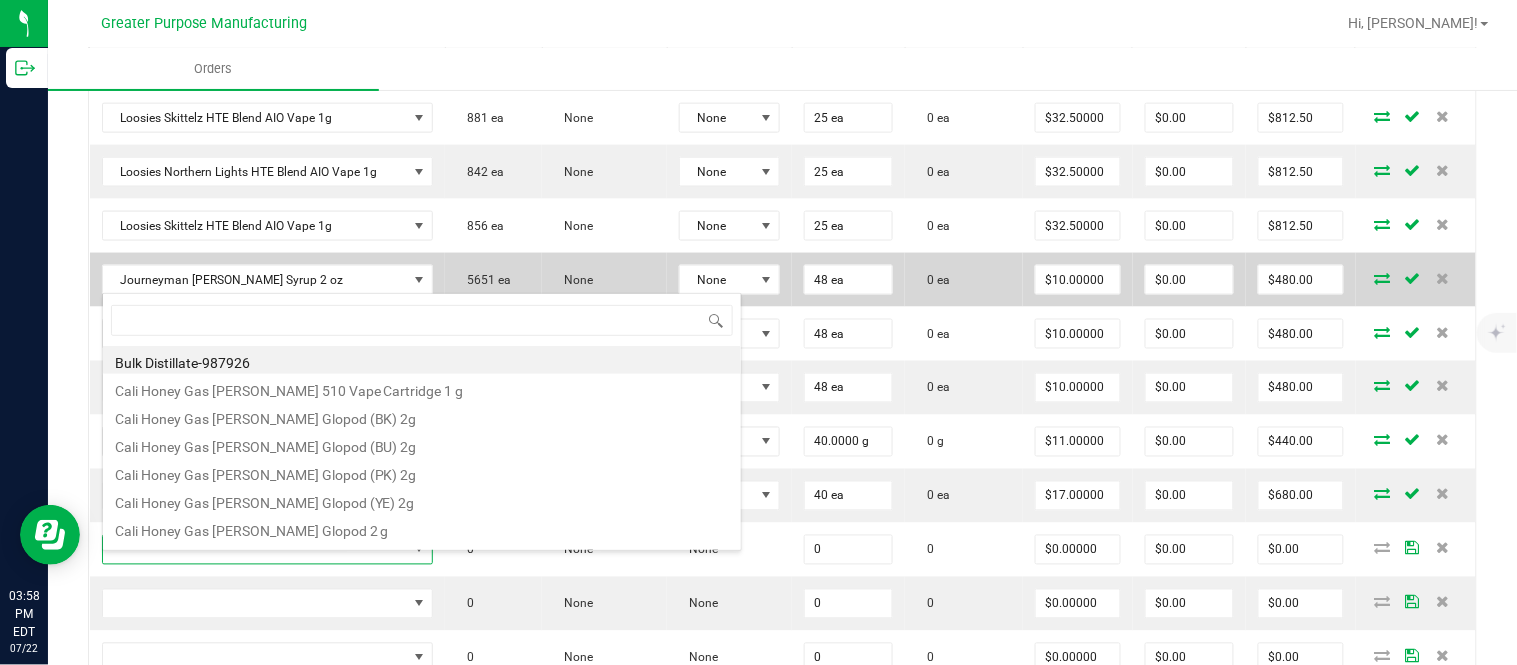 scroll, scrollTop: 99970, scrollLeft: 99670, axis: both 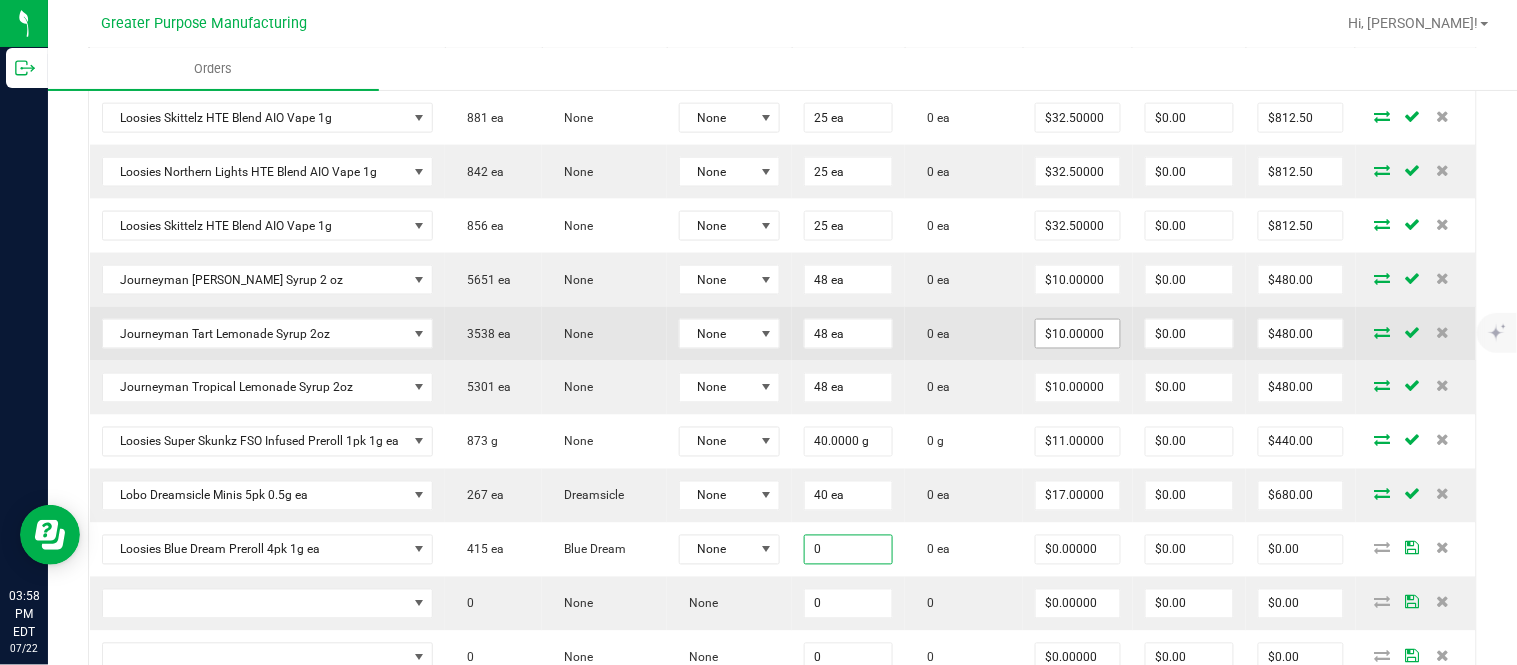 paste on "5" 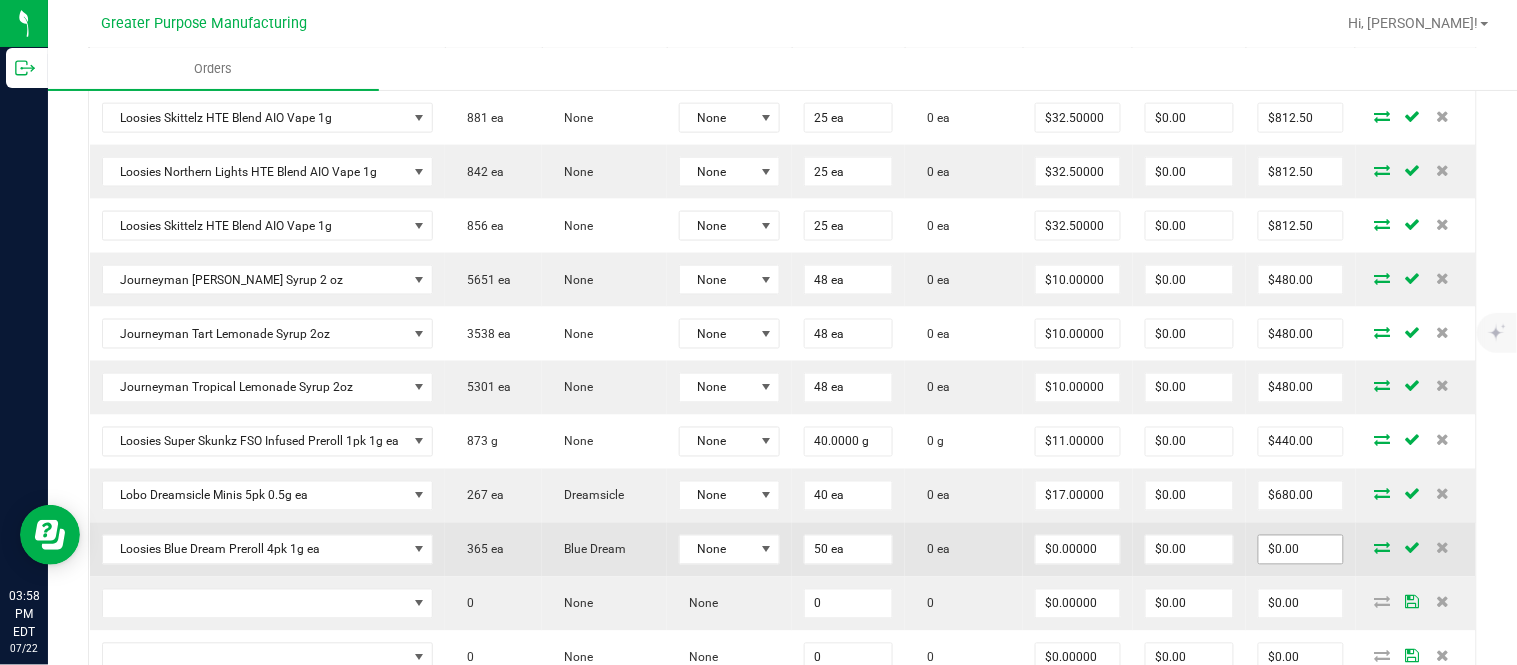 click on "$0.00" at bounding box center (1301, 550) 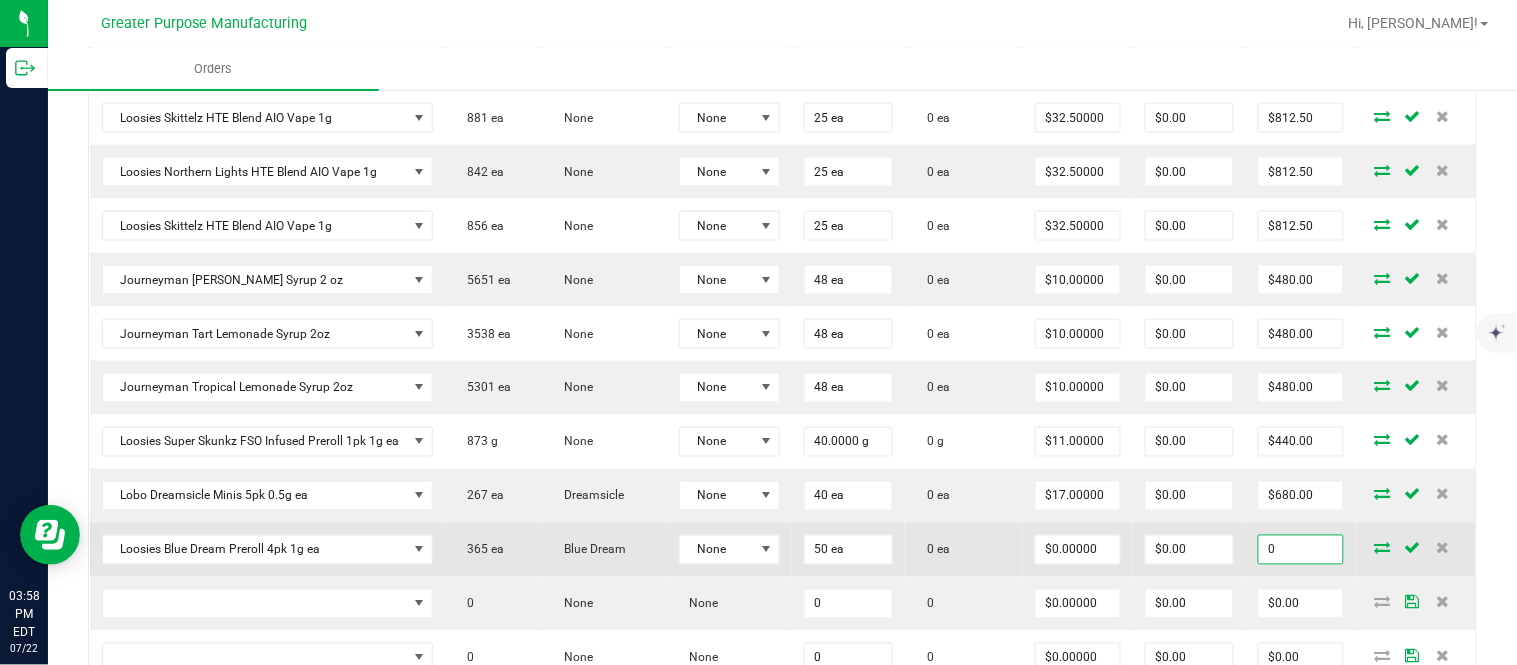 paste on "110" 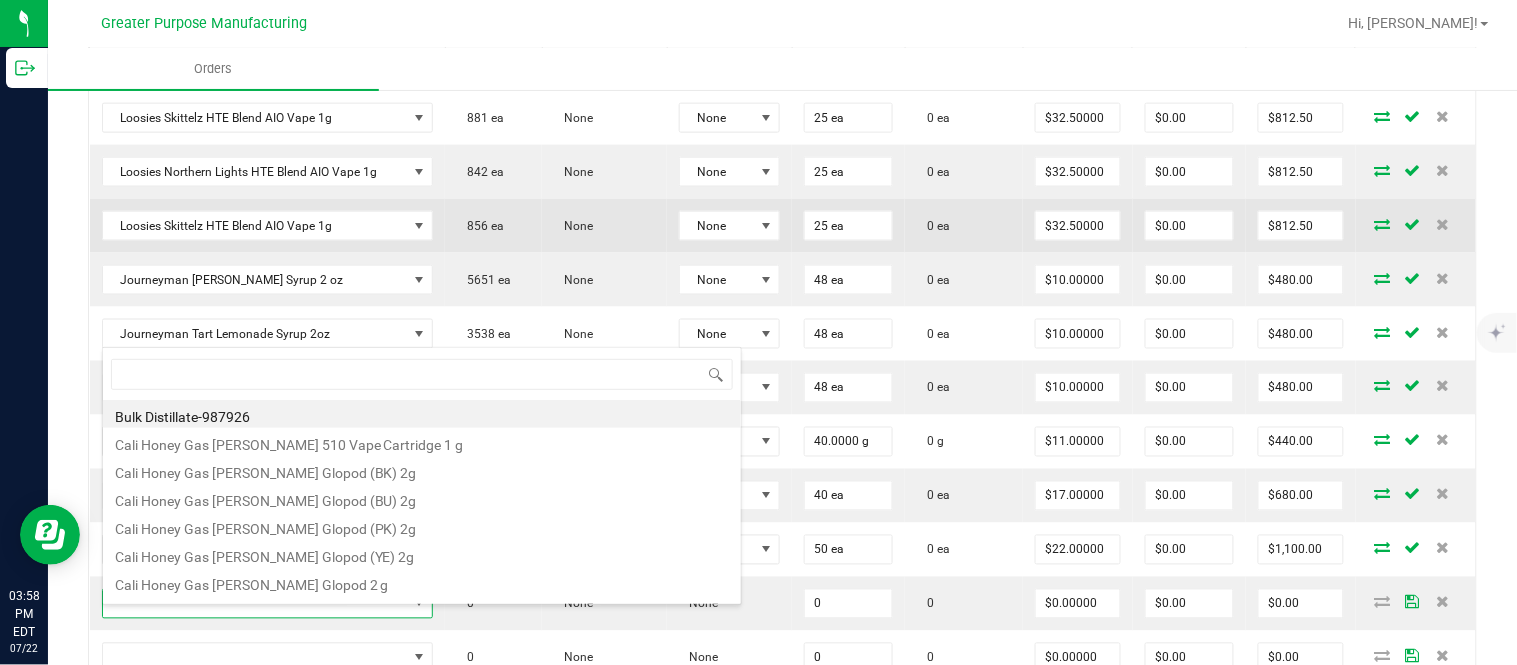 scroll, scrollTop: 99970, scrollLeft: 99670, axis: both 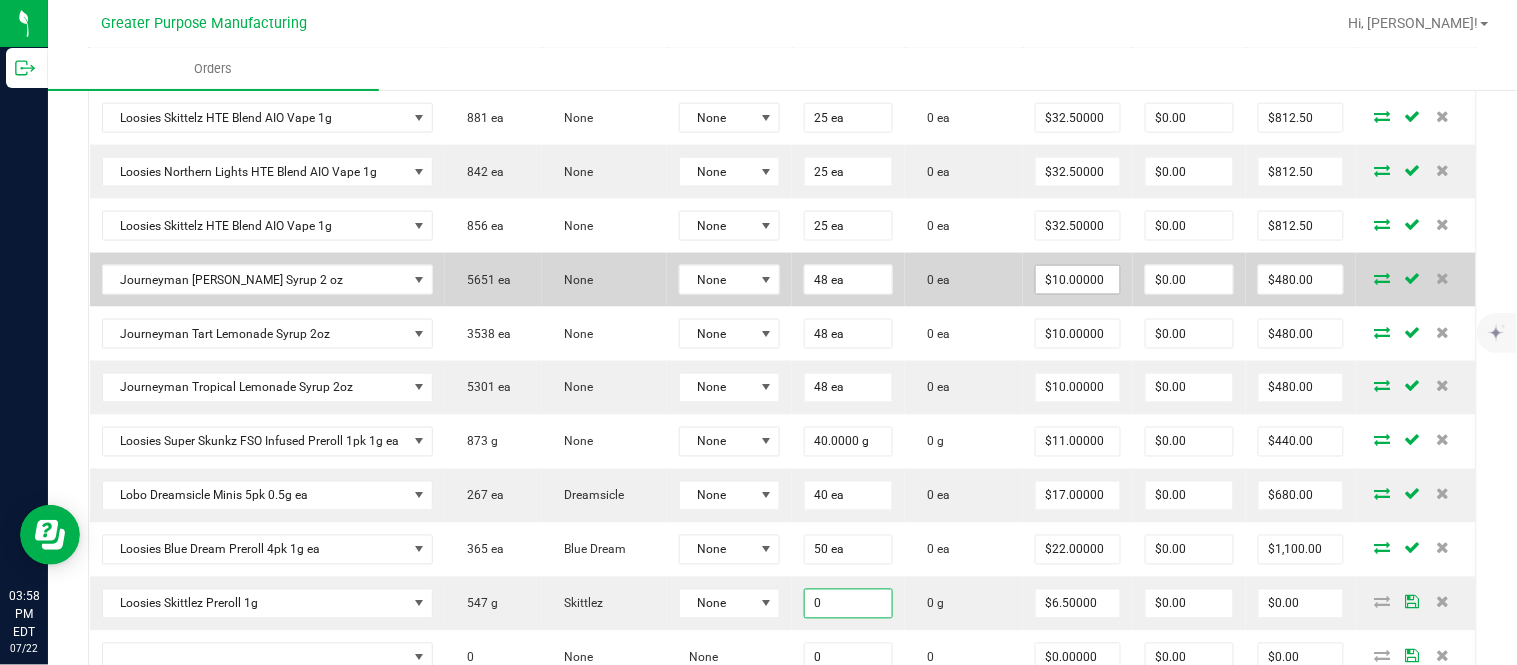 paste on "8" 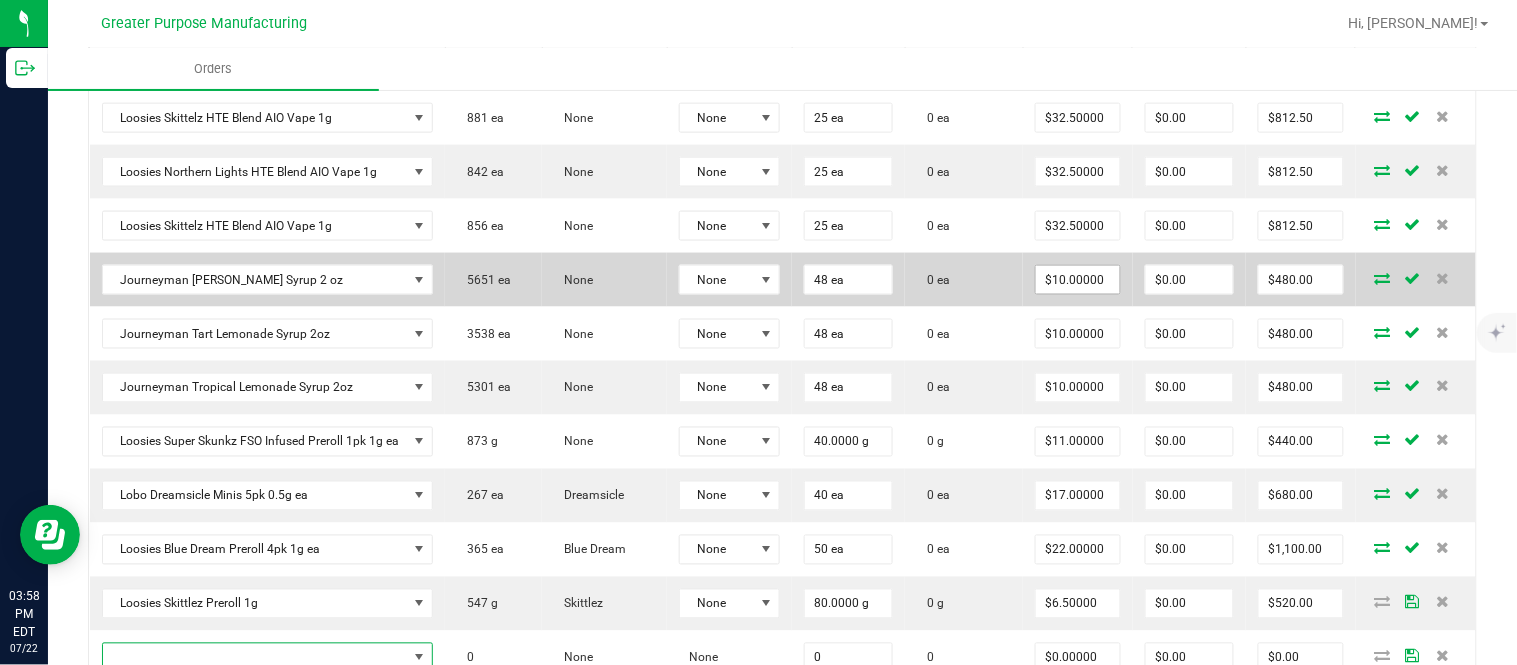 scroll, scrollTop: 690, scrollLeft: 0, axis: vertical 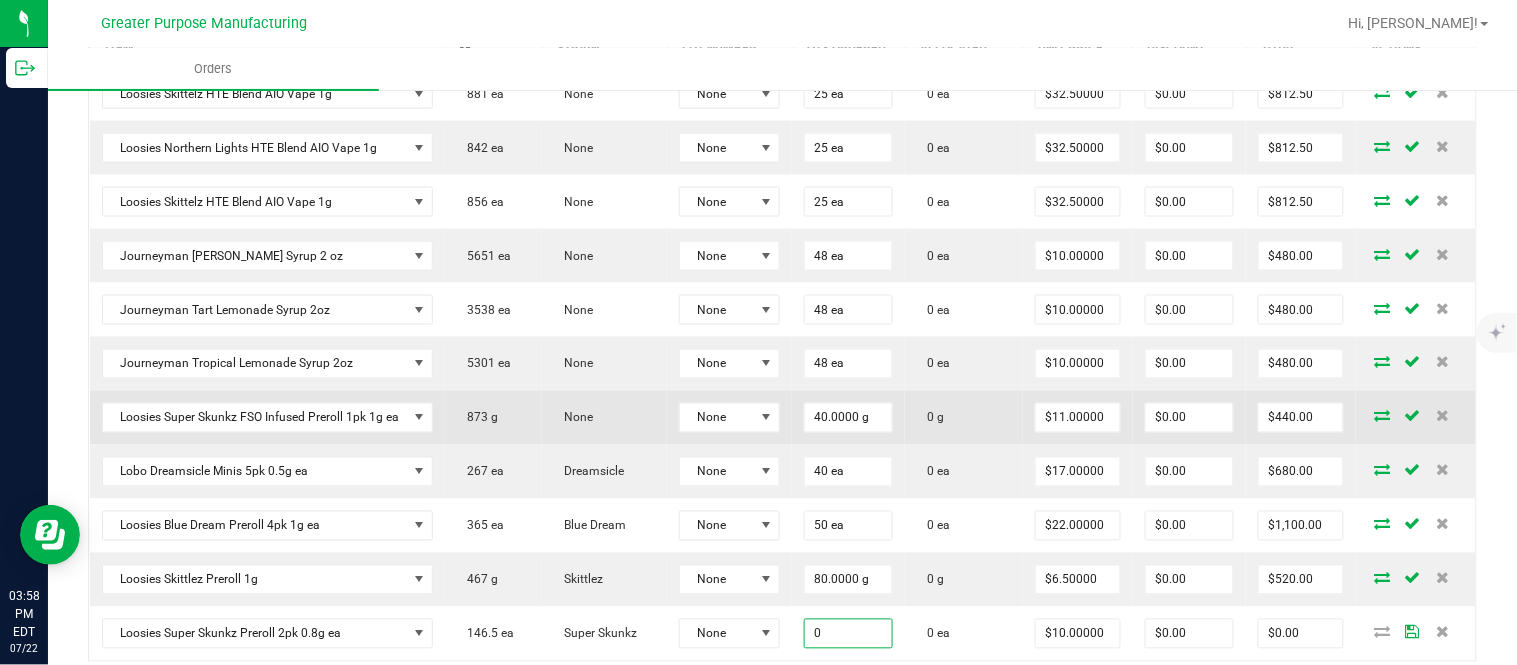 paste on "8" 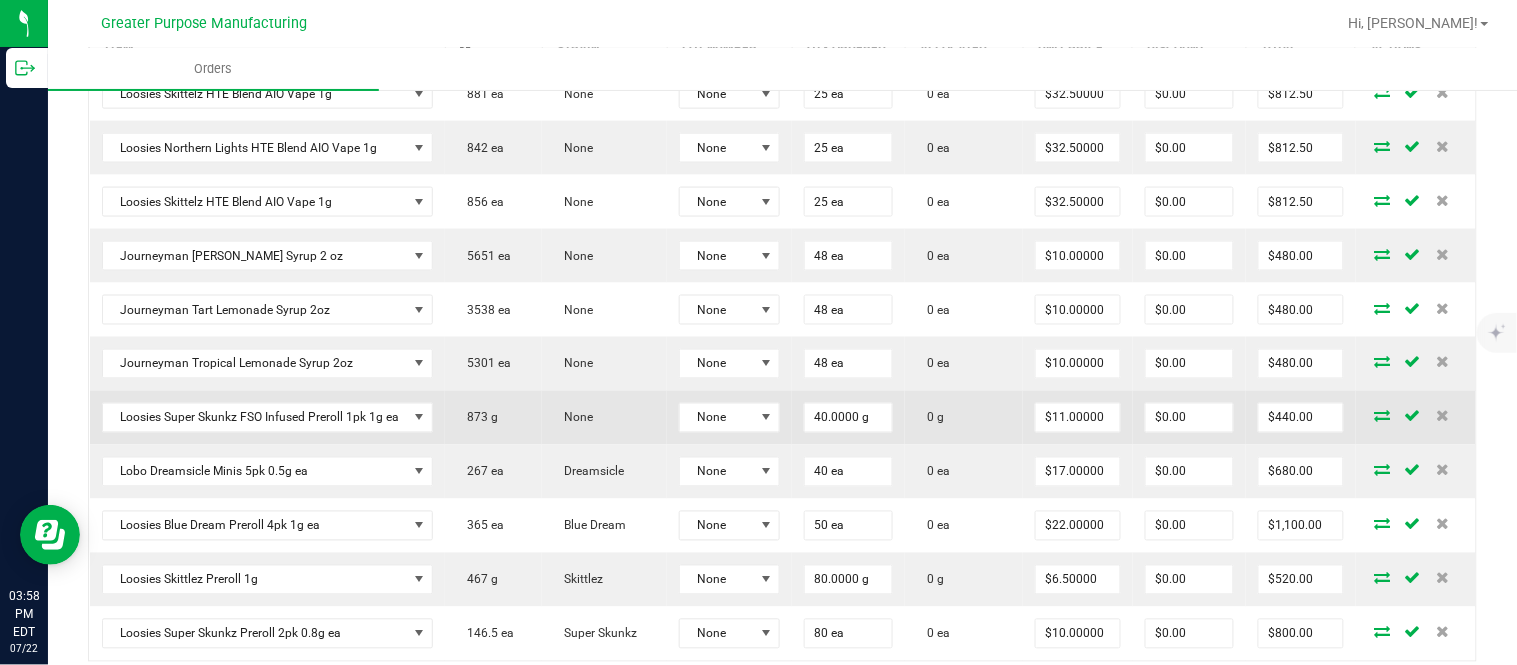 scroll, scrollTop: 1053, scrollLeft: 0, axis: vertical 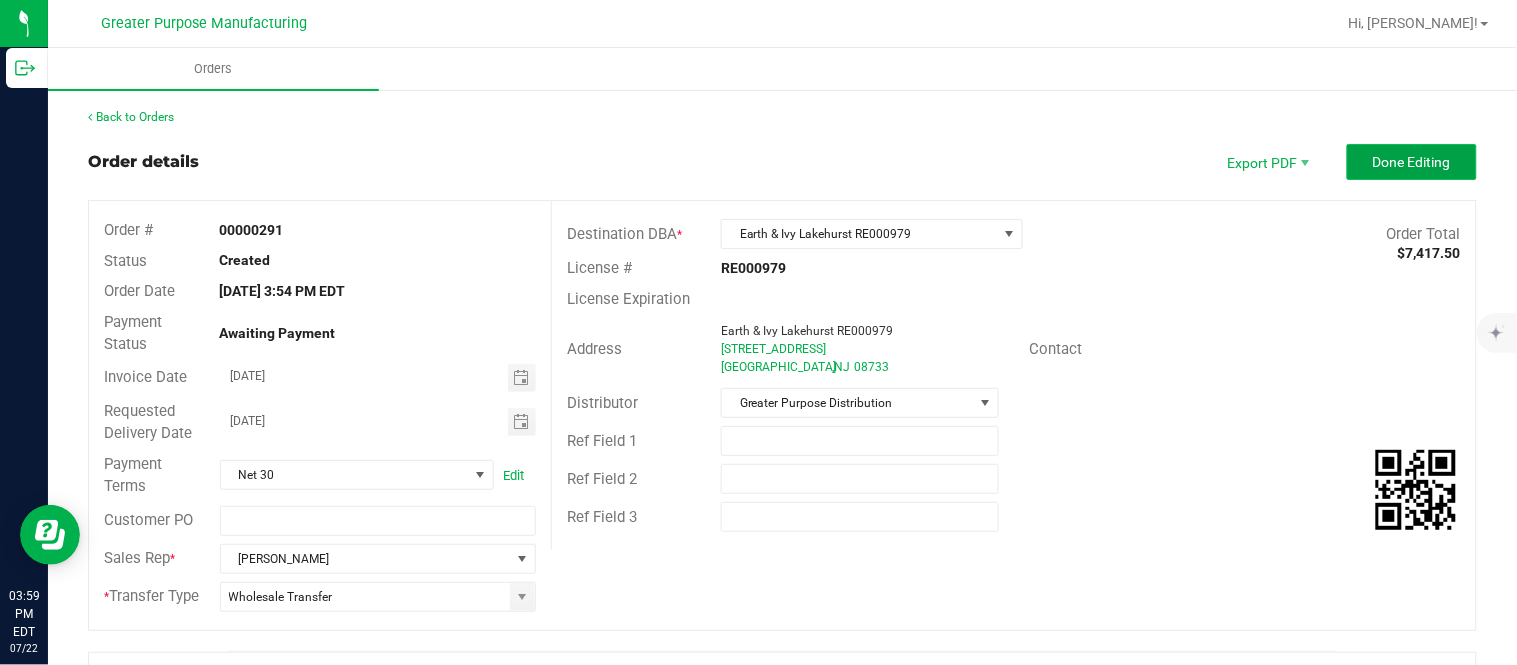 click on "Done Editing" at bounding box center (1412, 162) 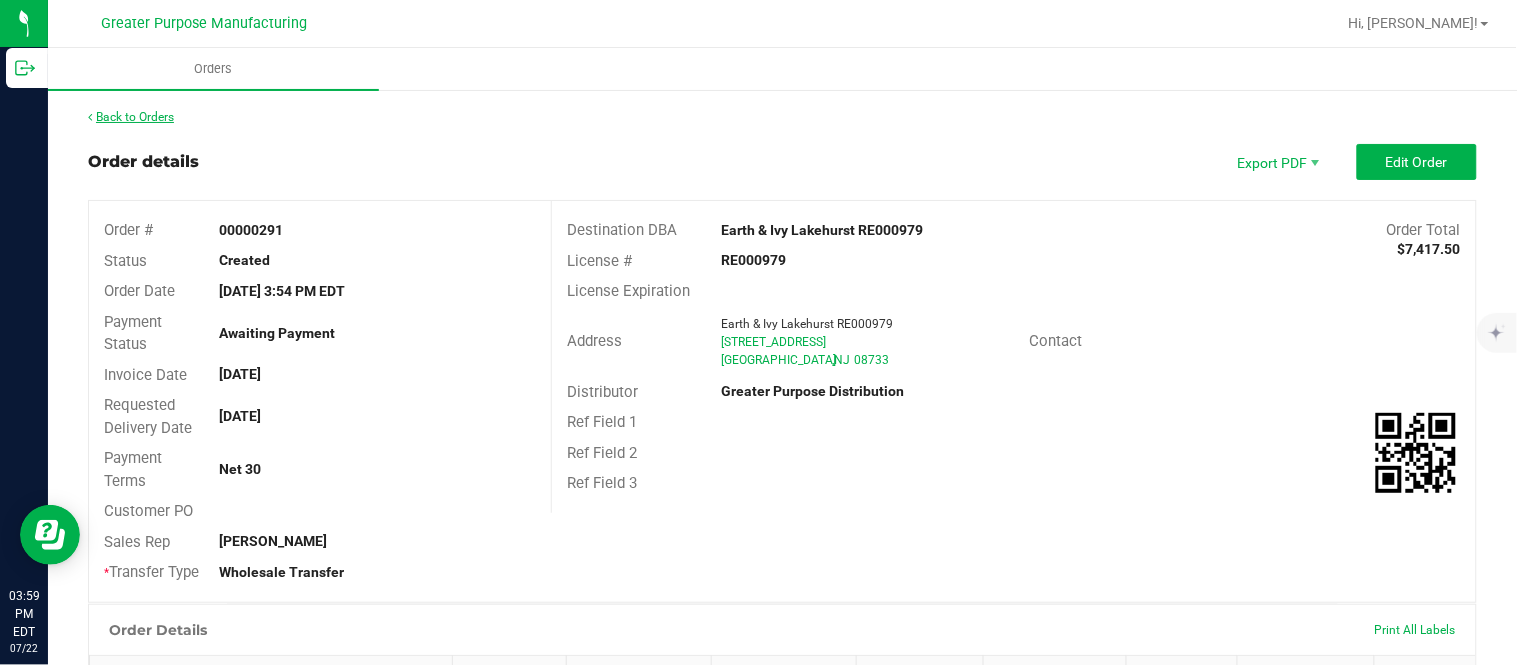 click on "Back to Orders" at bounding box center (131, 117) 